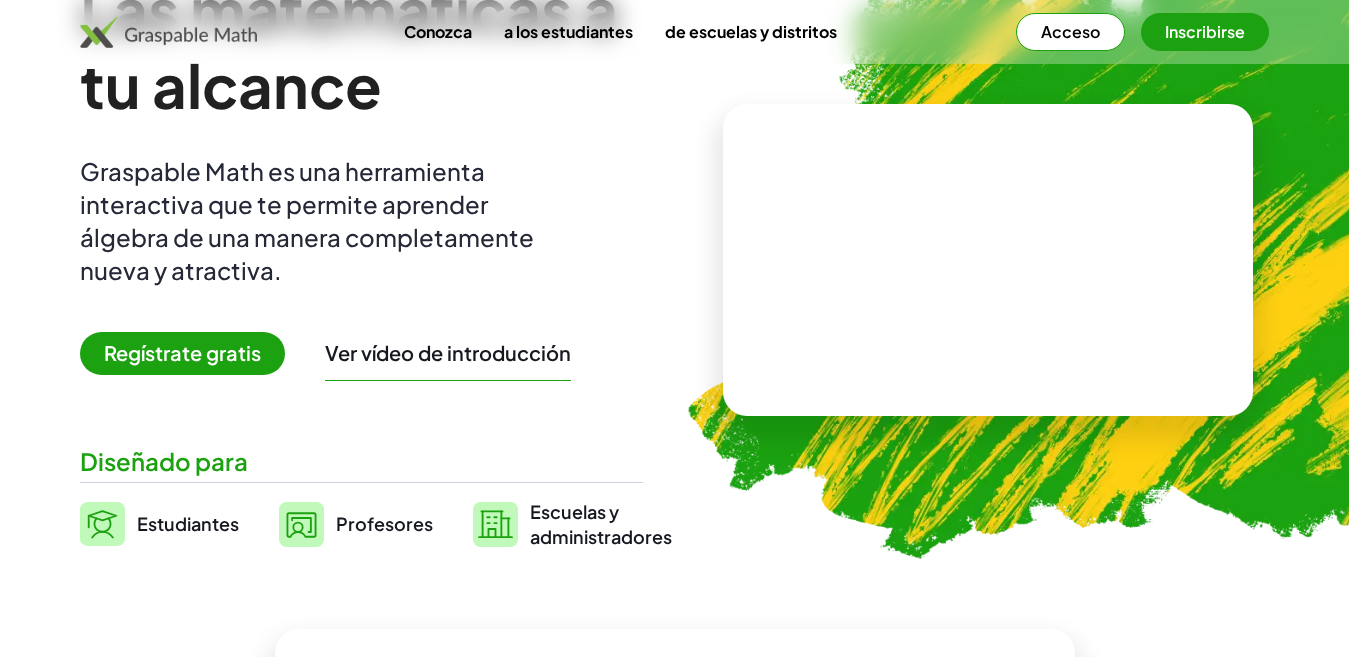scroll, scrollTop: 300, scrollLeft: 0, axis: vertical 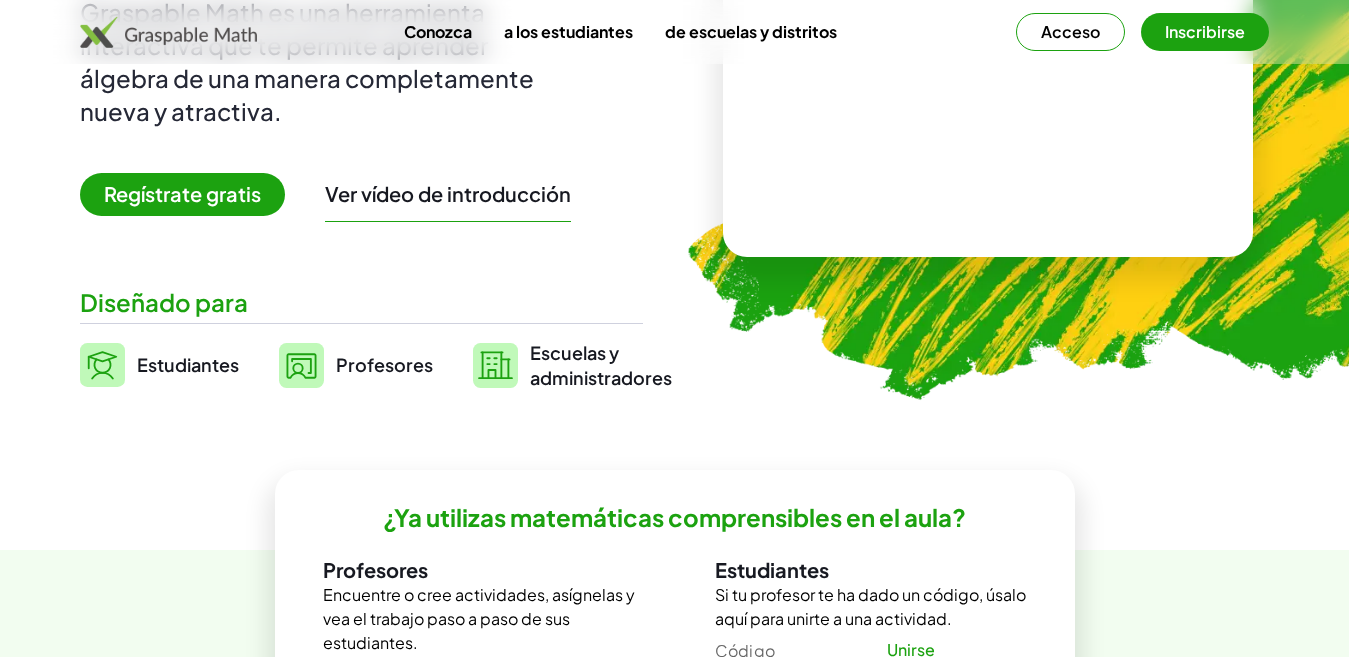 click on "Ver vídeo de introducción" at bounding box center (448, 193) 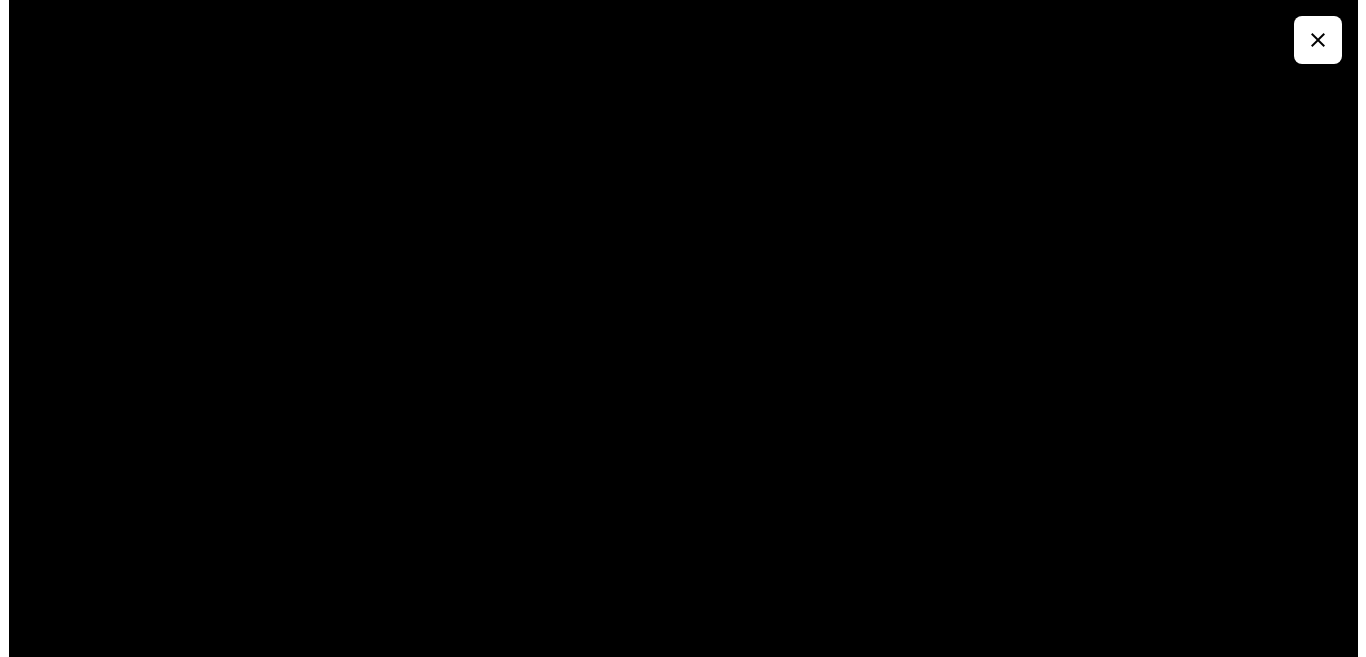 scroll, scrollTop: 0, scrollLeft: 0, axis: both 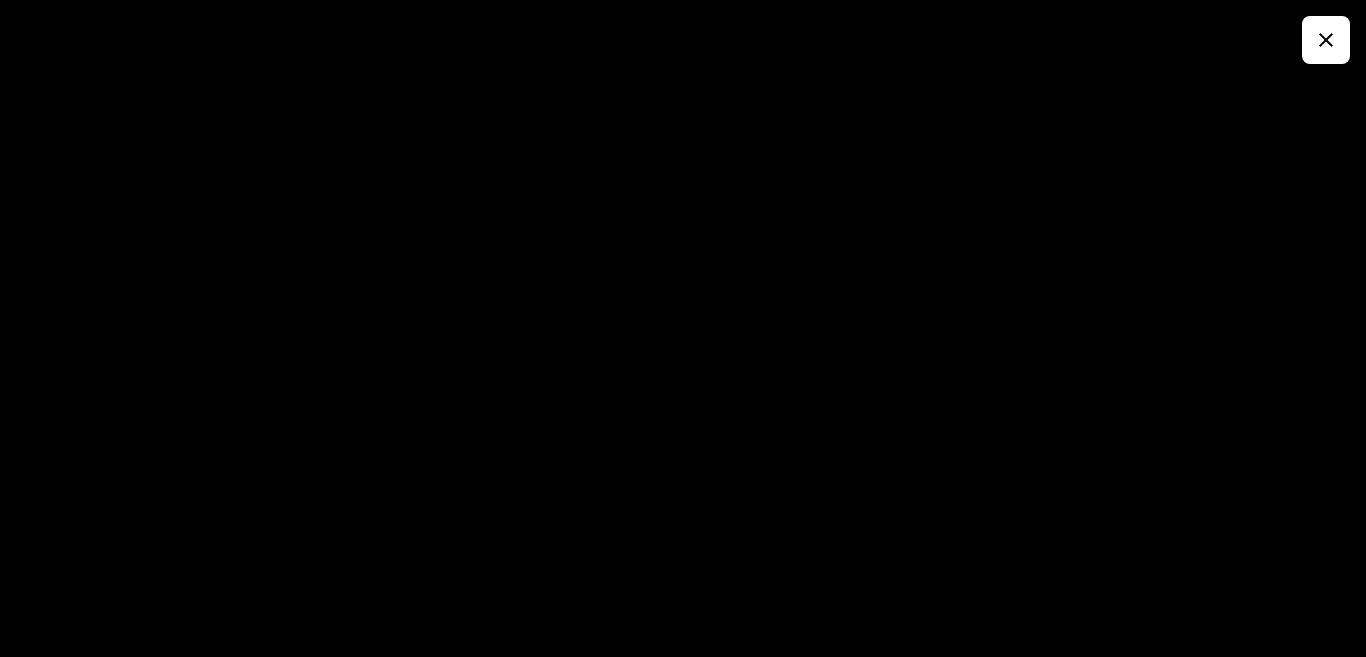 click 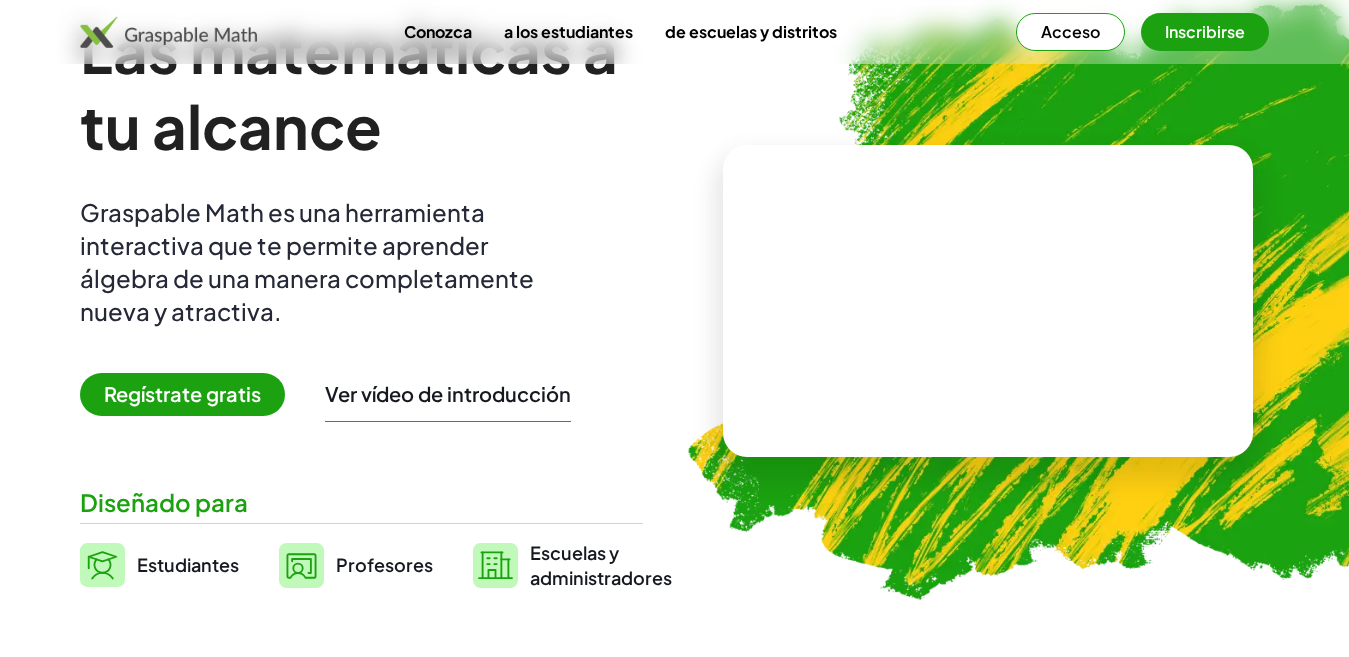 scroll, scrollTop: 200, scrollLeft: 0, axis: vertical 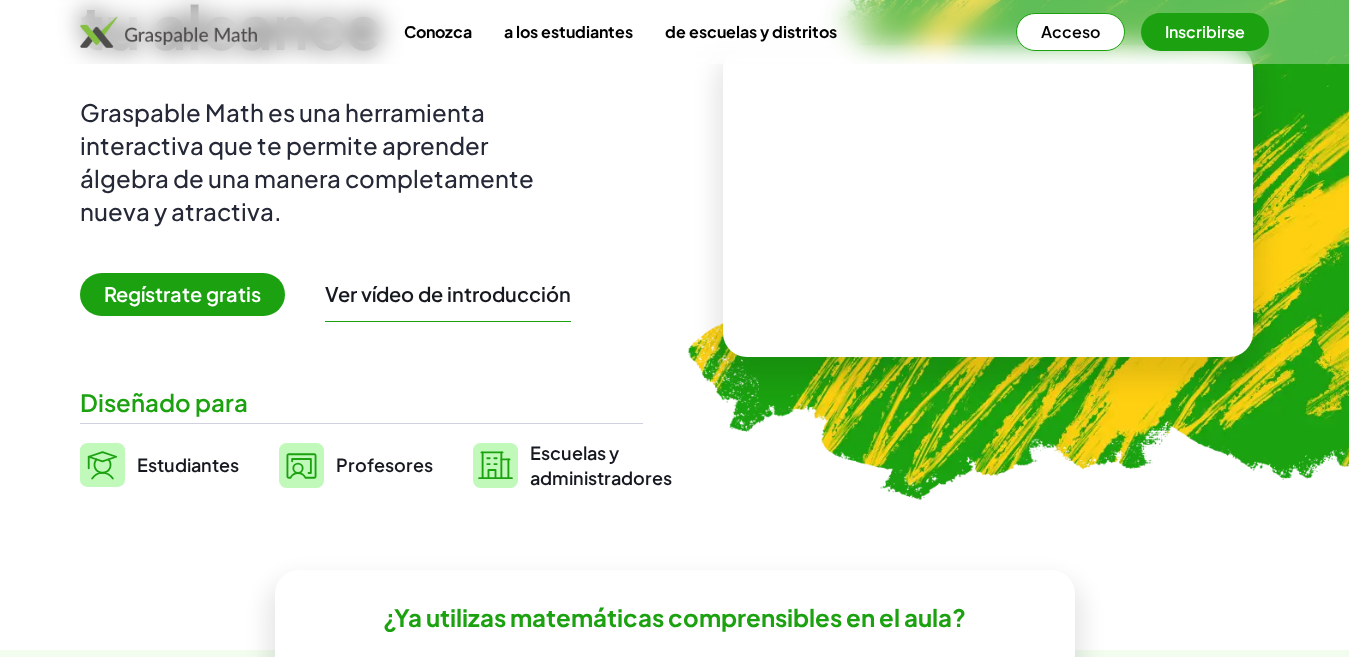 click on "Profesores" at bounding box center (384, 464) 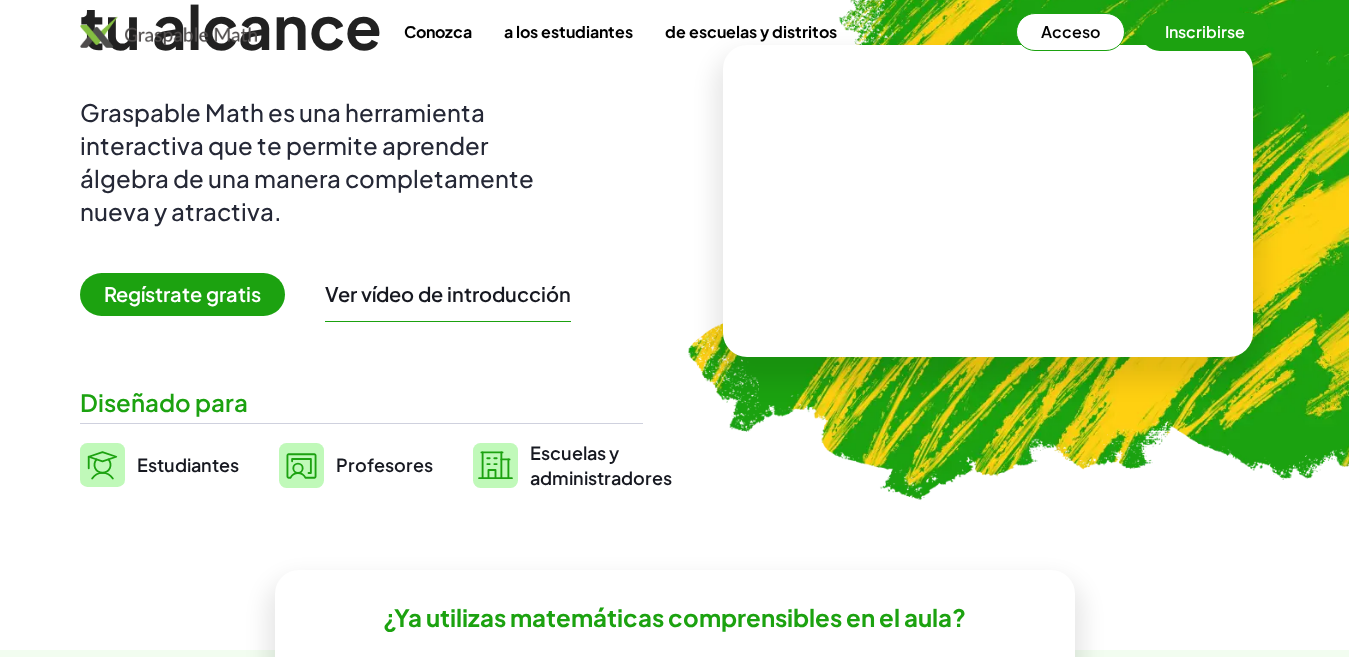 scroll, scrollTop: 0, scrollLeft: 0, axis: both 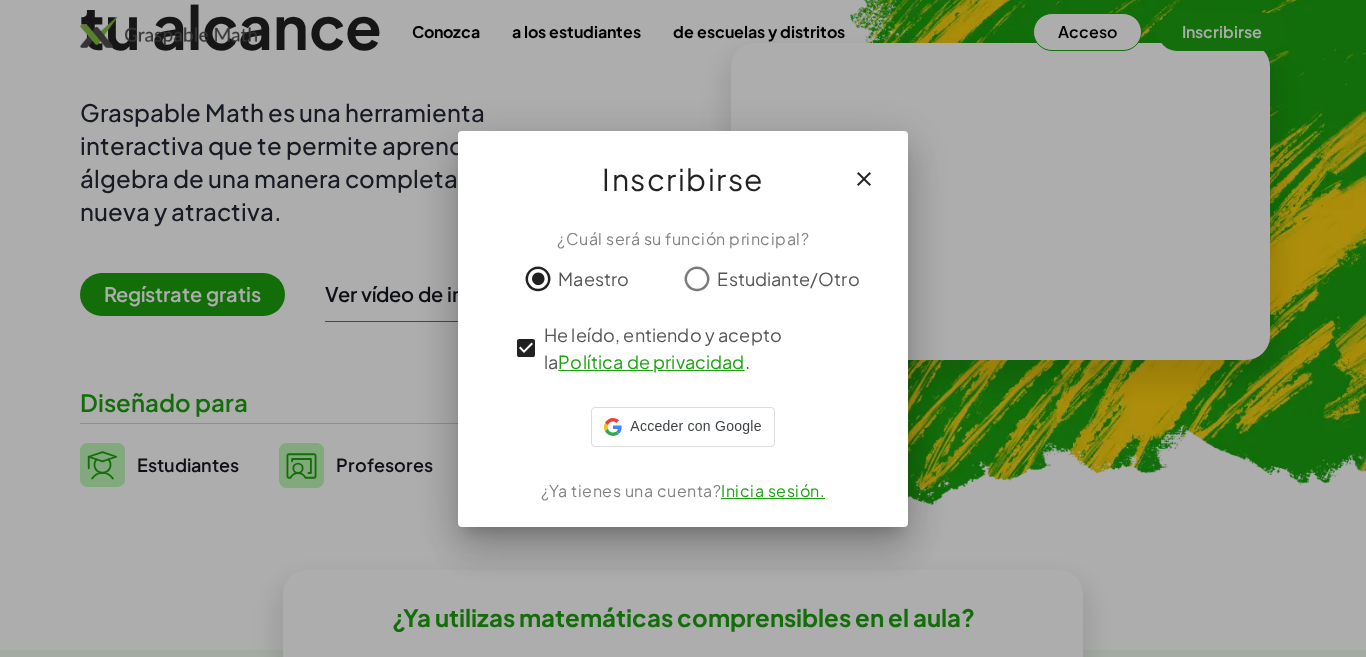 click on "¿Cuál será su función principal? Maestro Estudiante/Otro He leído, entiendo y acepto la  Política de privacidad  . Acceder con Google Acceder con Google. Se abre en una pestaña nueva ¿Ya tienes una cuenta?  Inicia sesión." 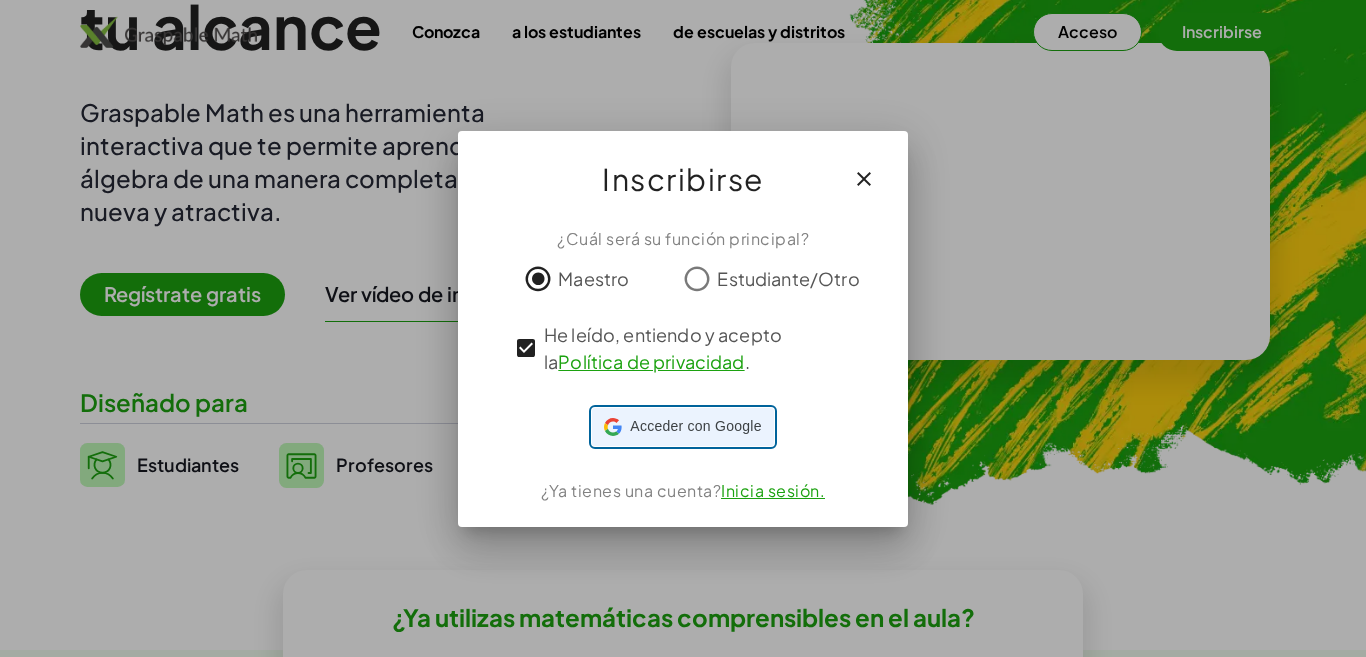 click on "Acceder con Google" at bounding box center (695, 426) 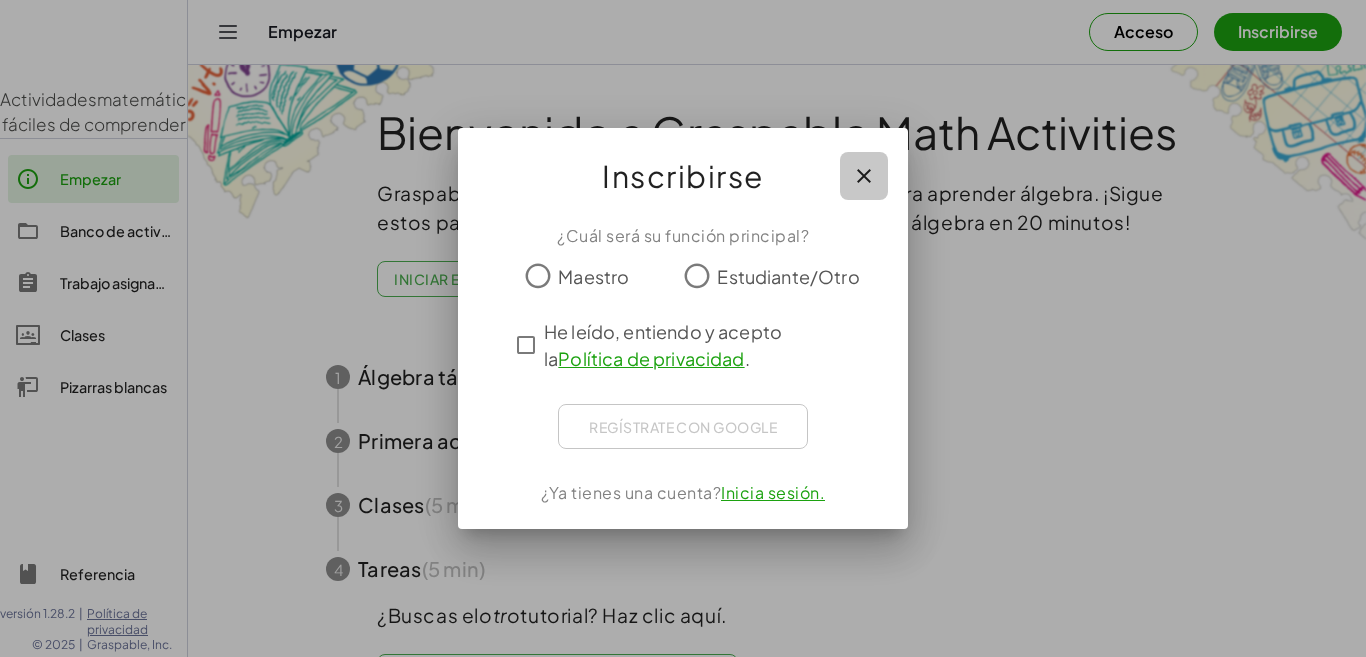 click 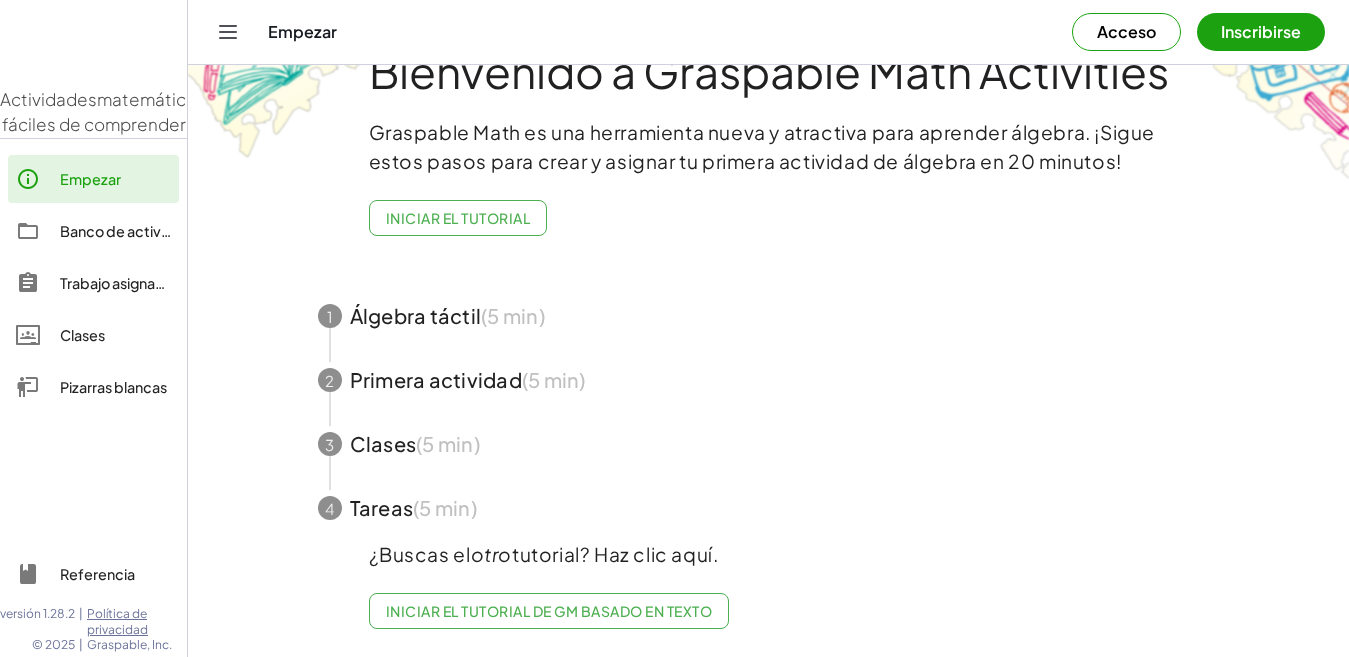 scroll, scrollTop: 0, scrollLeft: 0, axis: both 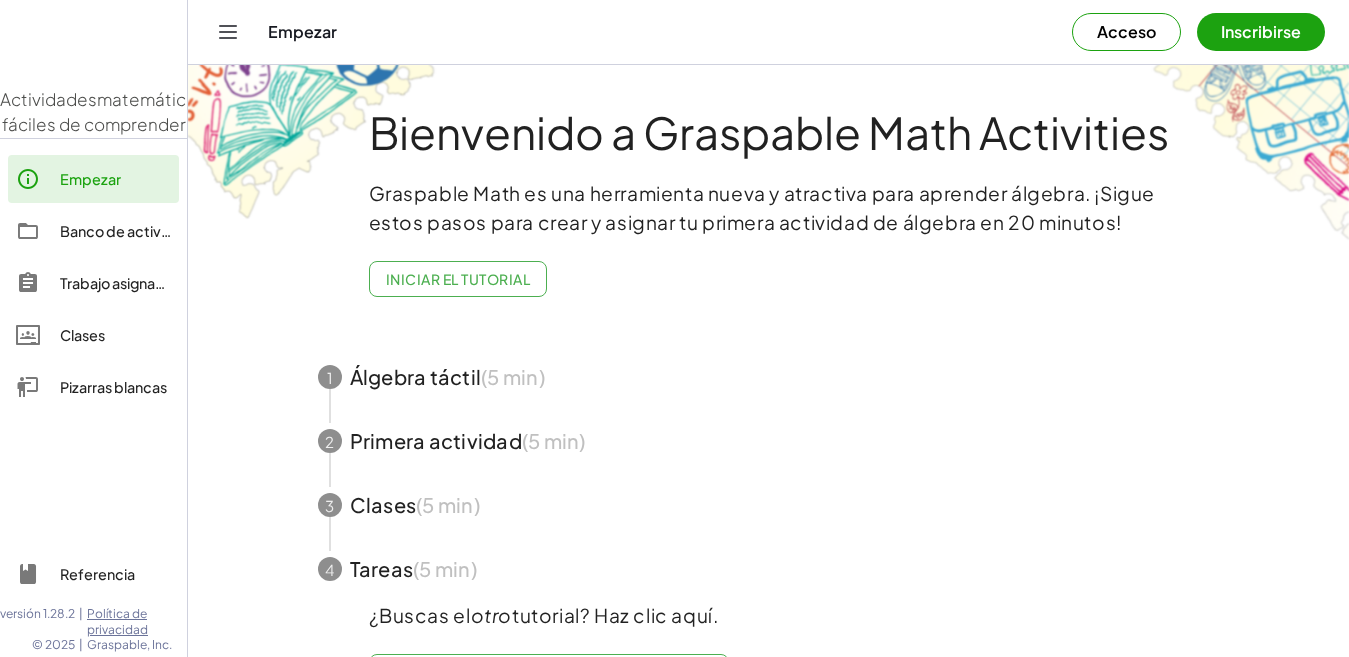 click on "Iniciar el tutorial" at bounding box center [458, 279] 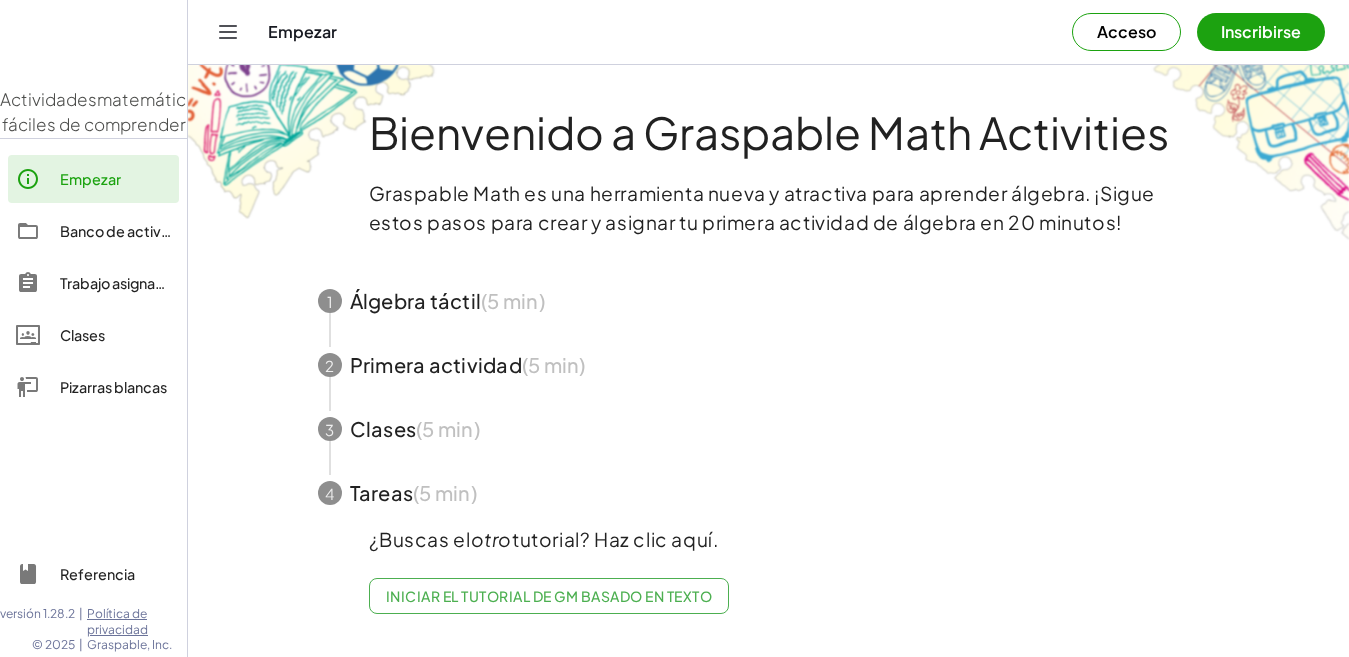 click at bounding box center (769, 301) 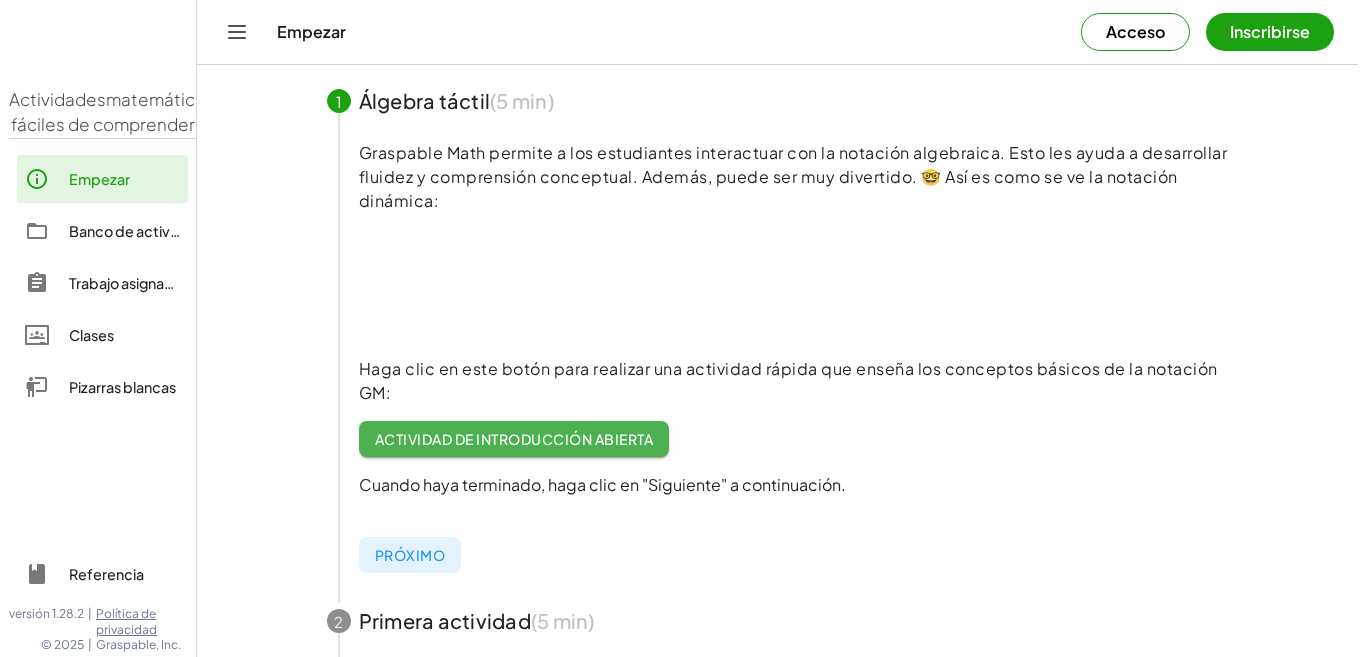 scroll, scrollTop: 0, scrollLeft: 0, axis: both 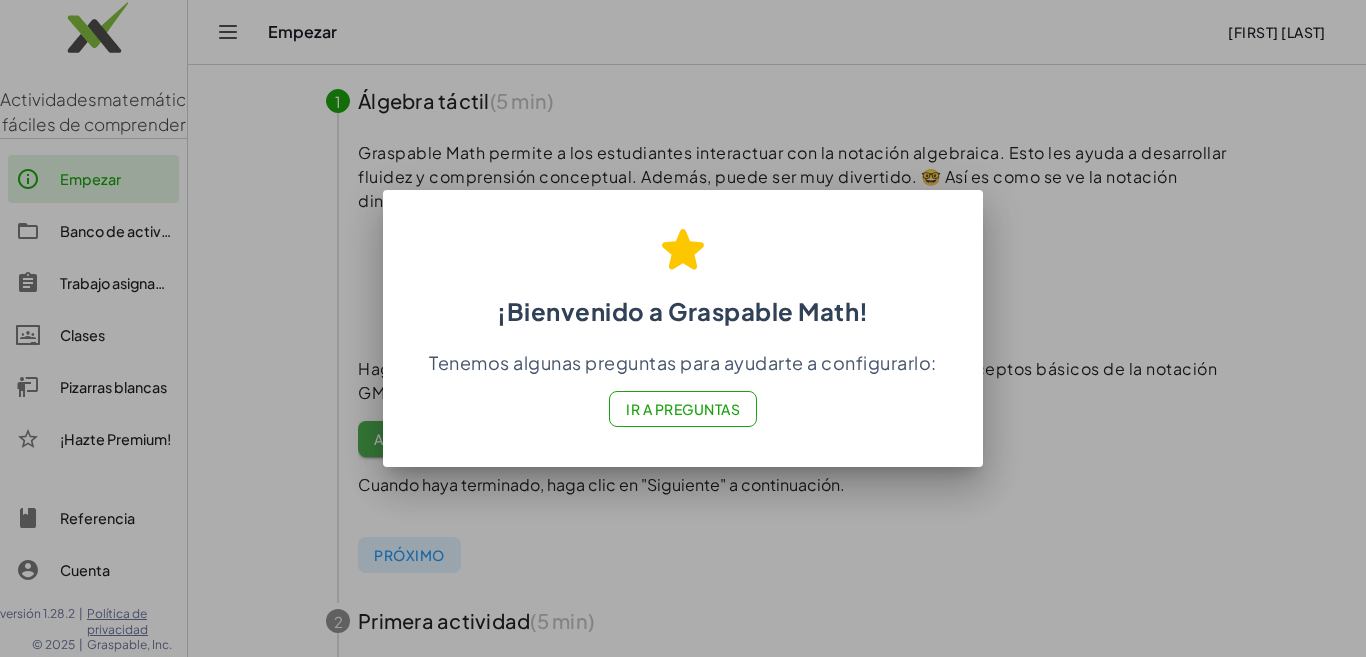 click on "¡Bienvenido a Graspable Math! Tenemos algunas preguntas para ayudarte a configurarlo: Ir a Preguntas" 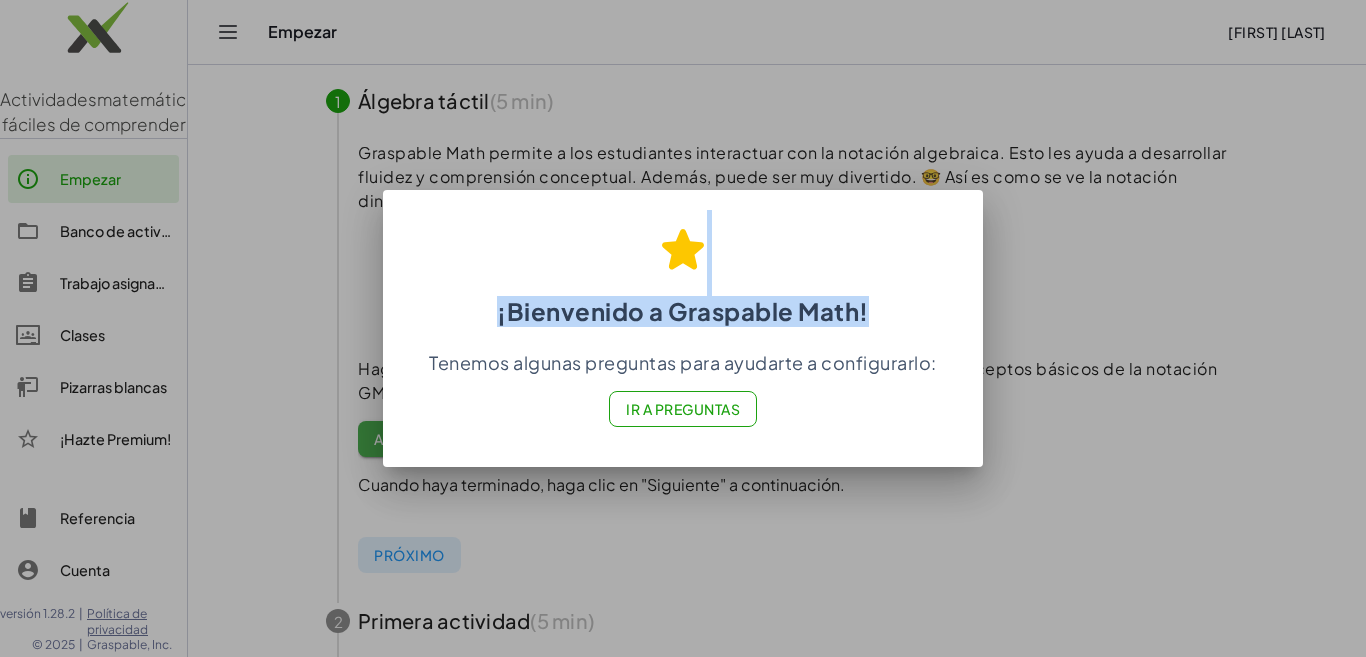 drag, startPoint x: 878, startPoint y: 327, endPoint x: 1068, endPoint y: 338, distance: 190.31816 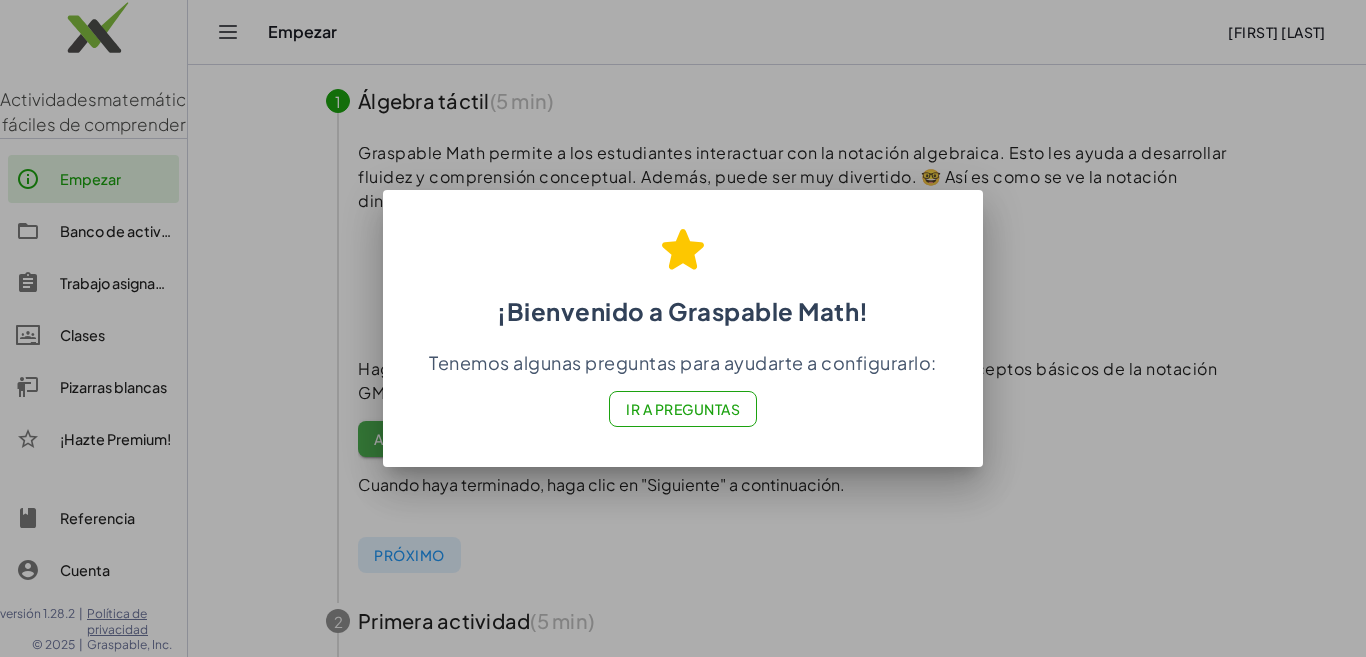 click at bounding box center (683, 328) 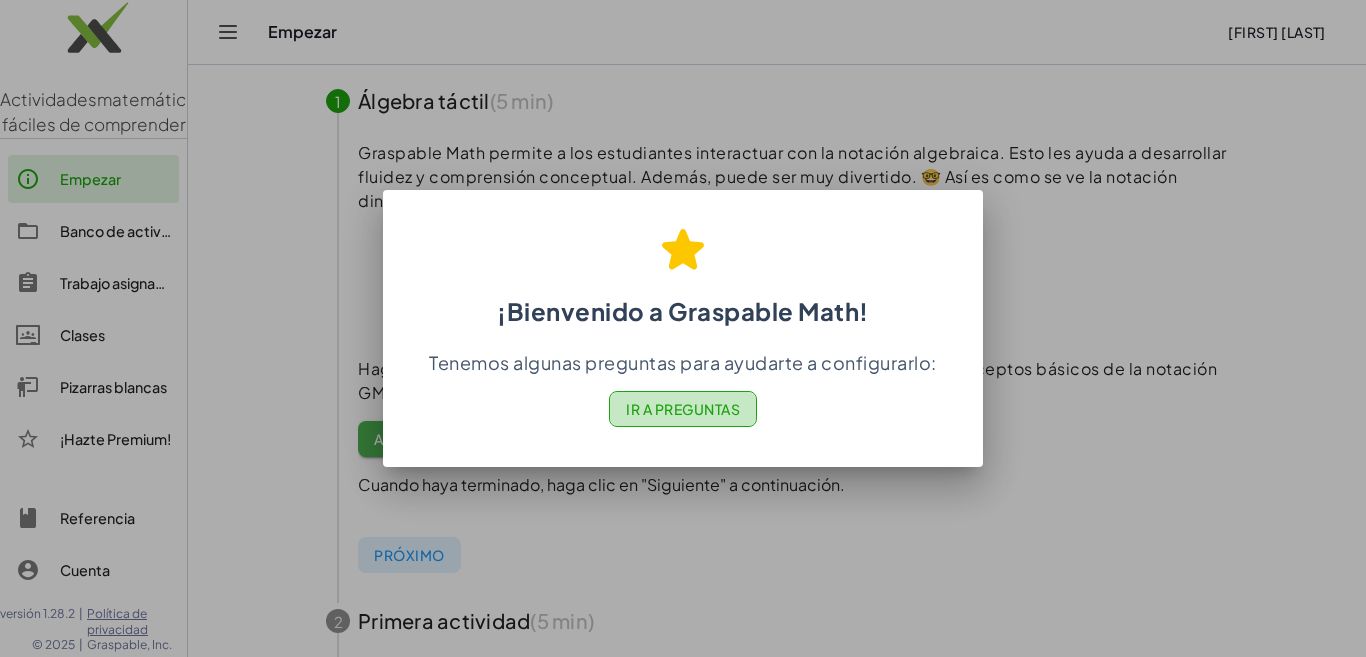 click on "Ir a Preguntas" at bounding box center (683, 409) 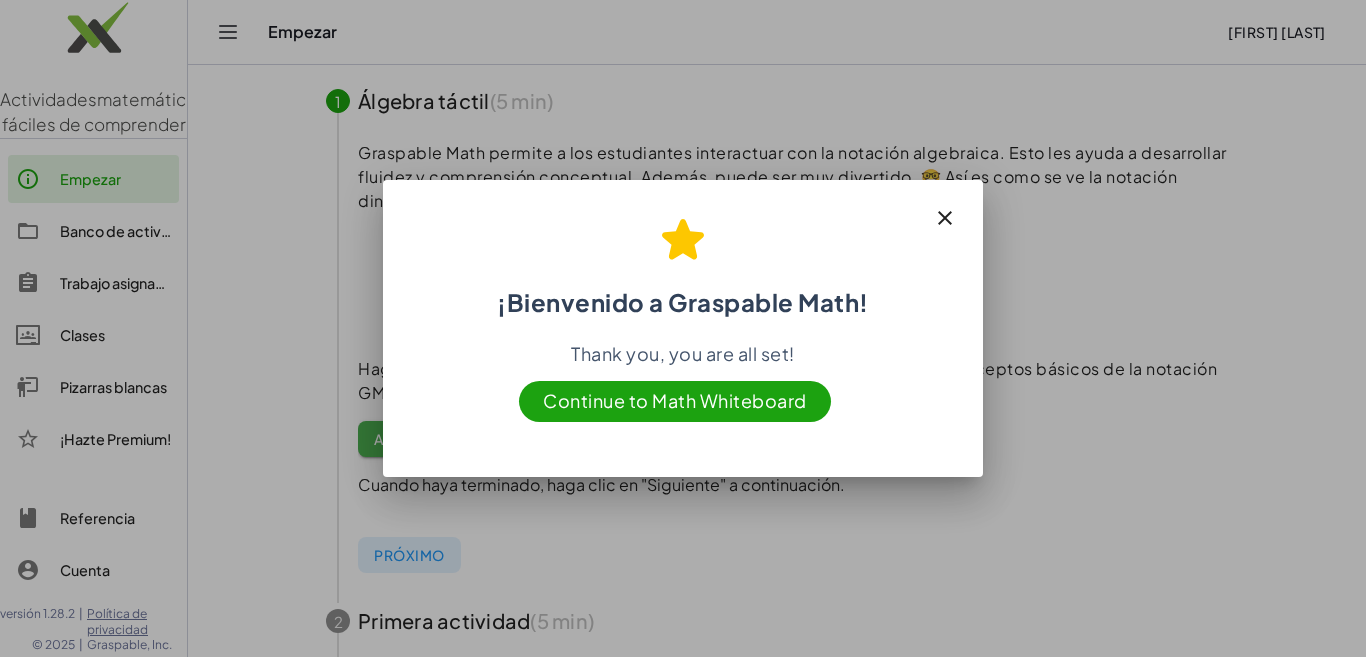 click on "Continue to Math Whiteboard" at bounding box center (675, 401) 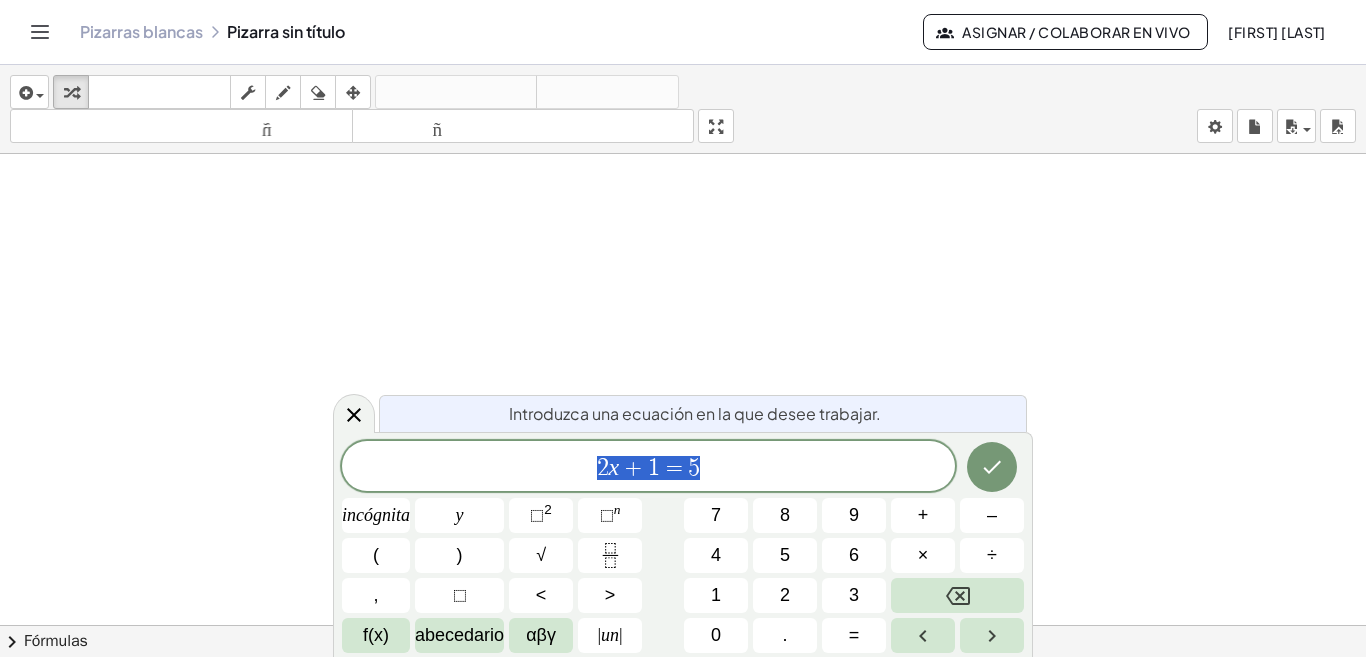 scroll, scrollTop: 300, scrollLeft: 0, axis: vertical 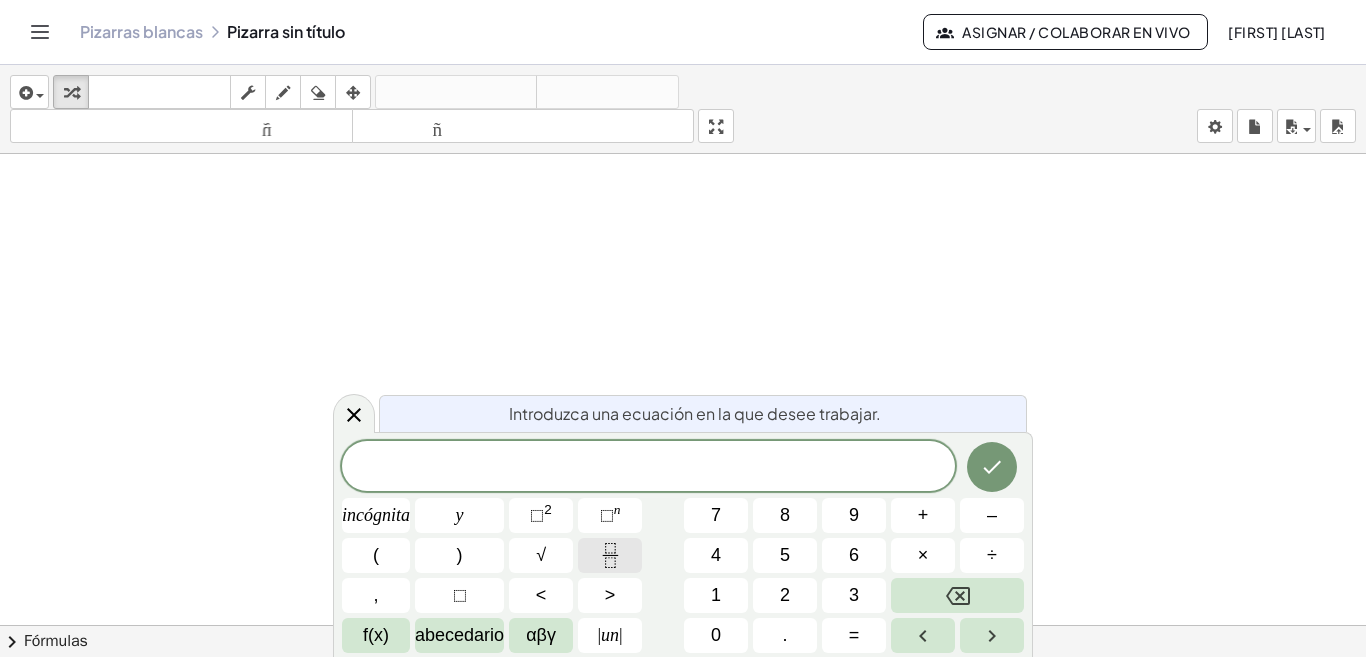 click 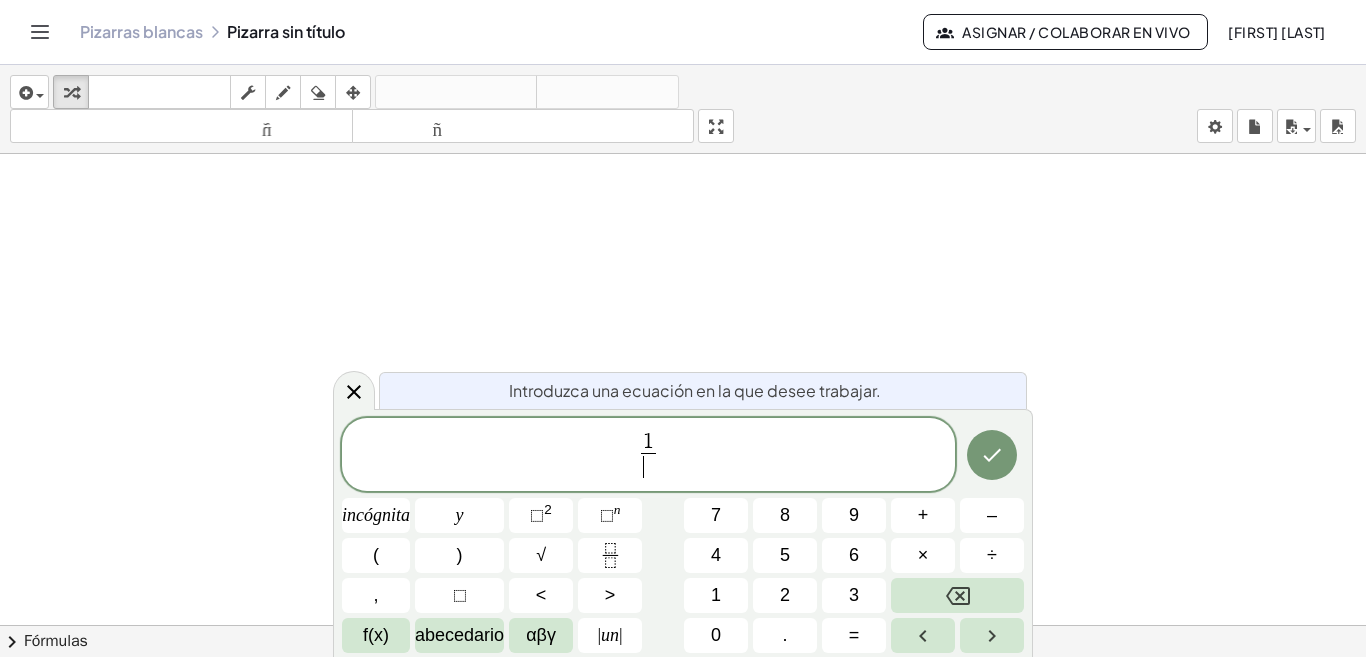 click on "​" at bounding box center (648, 466) 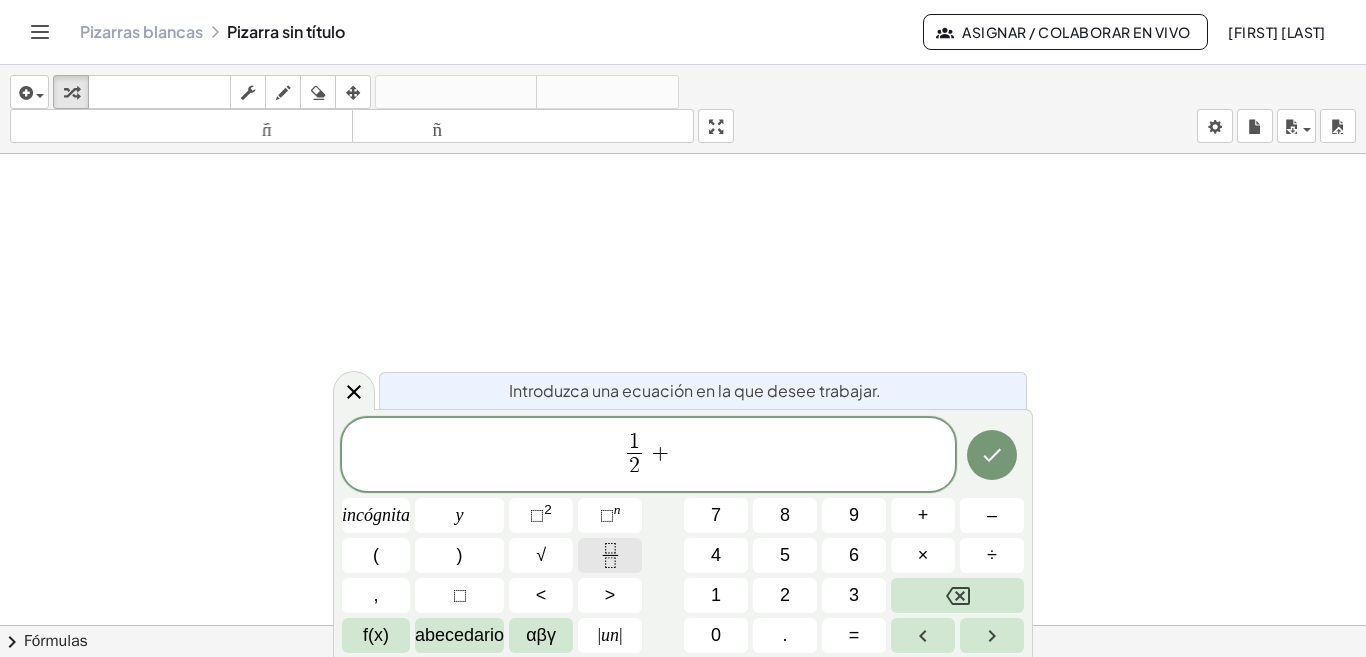 click 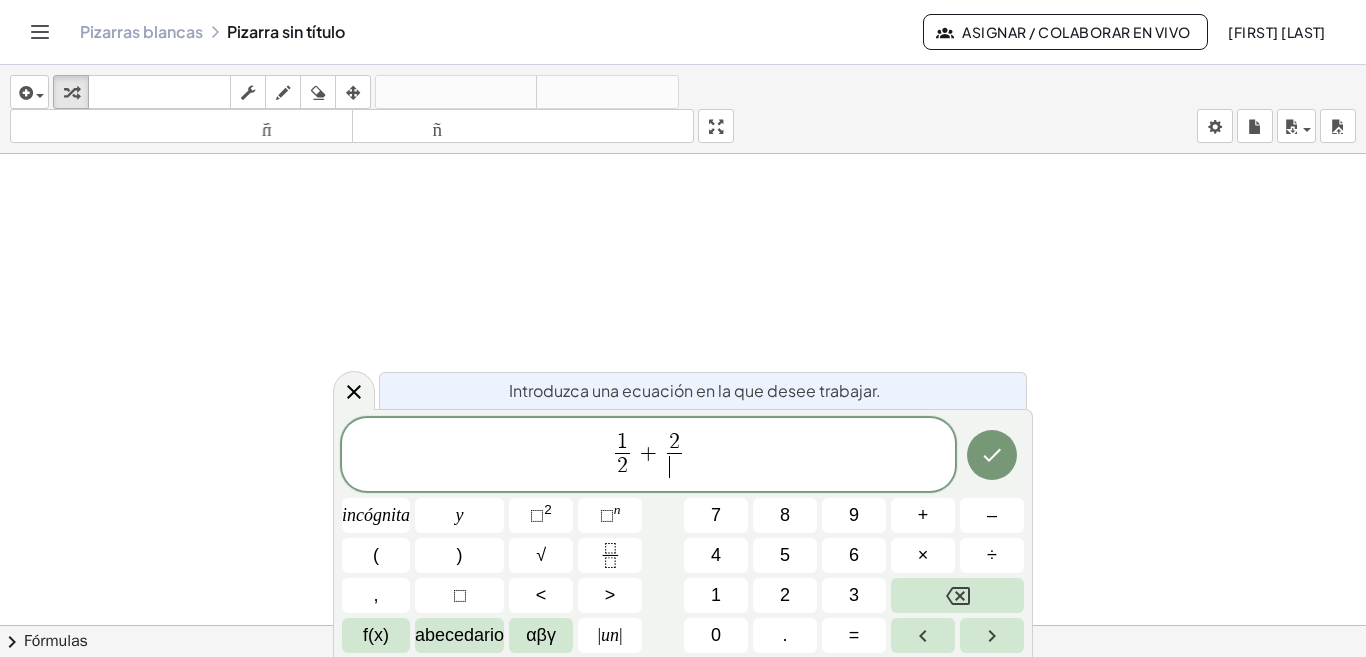 click on "​" at bounding box center [674, 466] 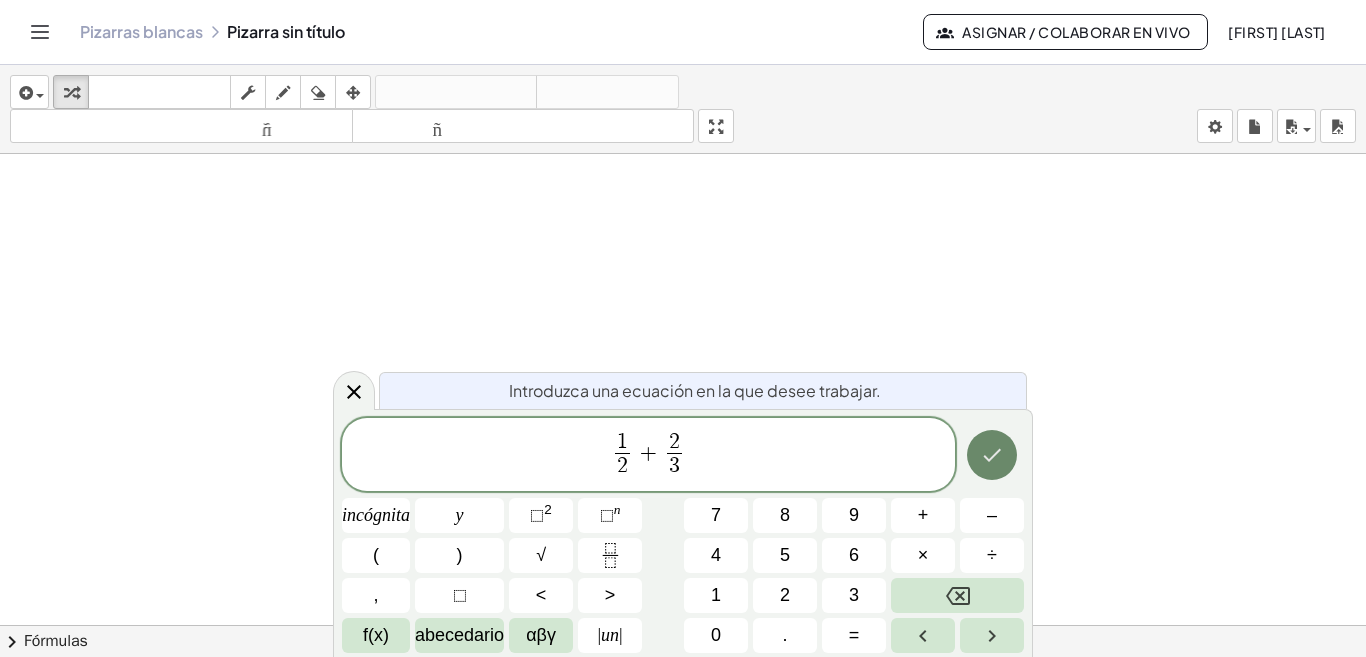 click 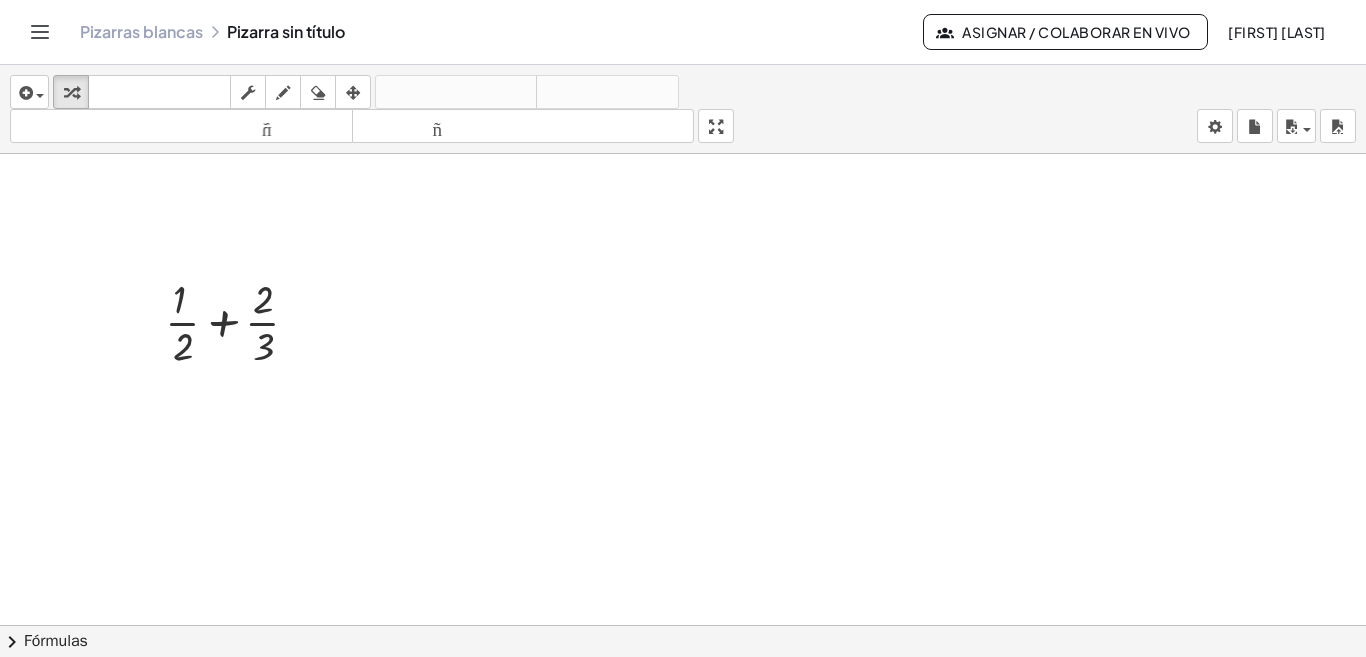 scroll, scrollTop: 200, scrollLeft: 0, axis: vertical 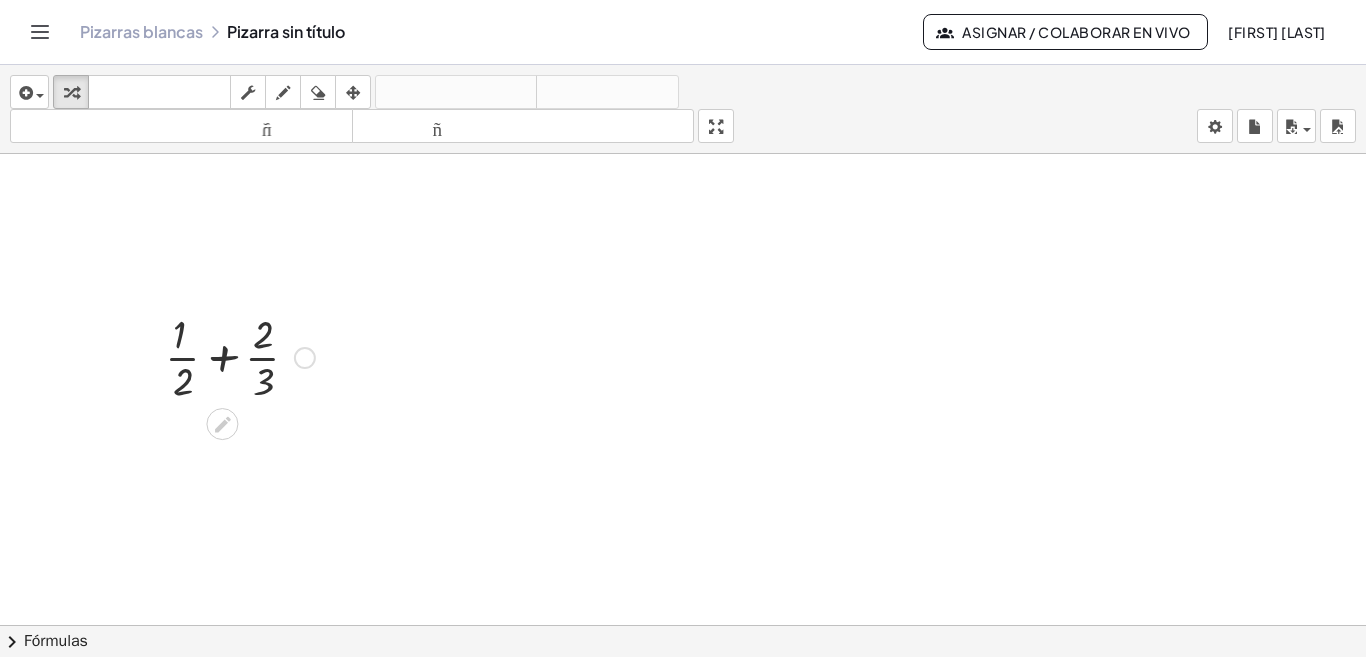 click at bounding box center [305, 358] 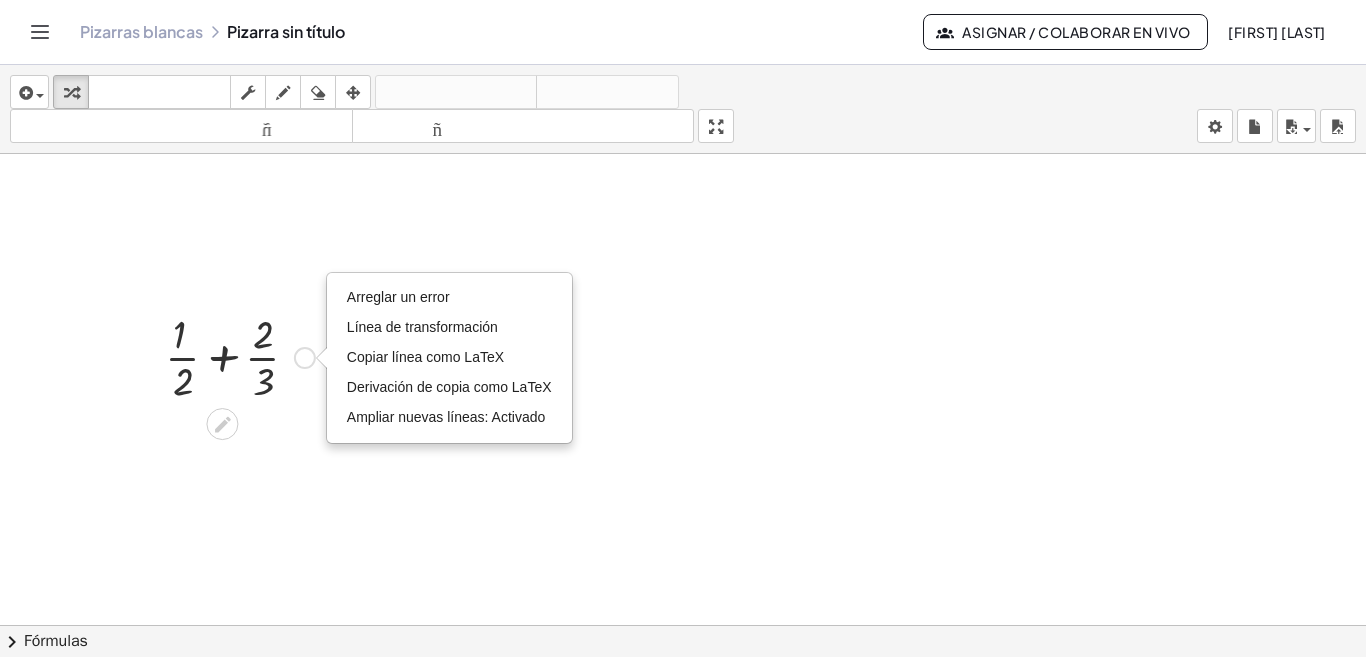 click on "+ · 1 · 2 + · 2 · 3 Arreglar un error Línea de transformación Copiar línea como LaTeX Derivación de copia como LaTeX Ampliar nuevas líneas: Activado Arreglar un error Línea de transformación Copiar línea como LaTeX Derivación de copia como LaTeX Ampliar nuevas líneas: Activado" at bounding box center (232, 356) 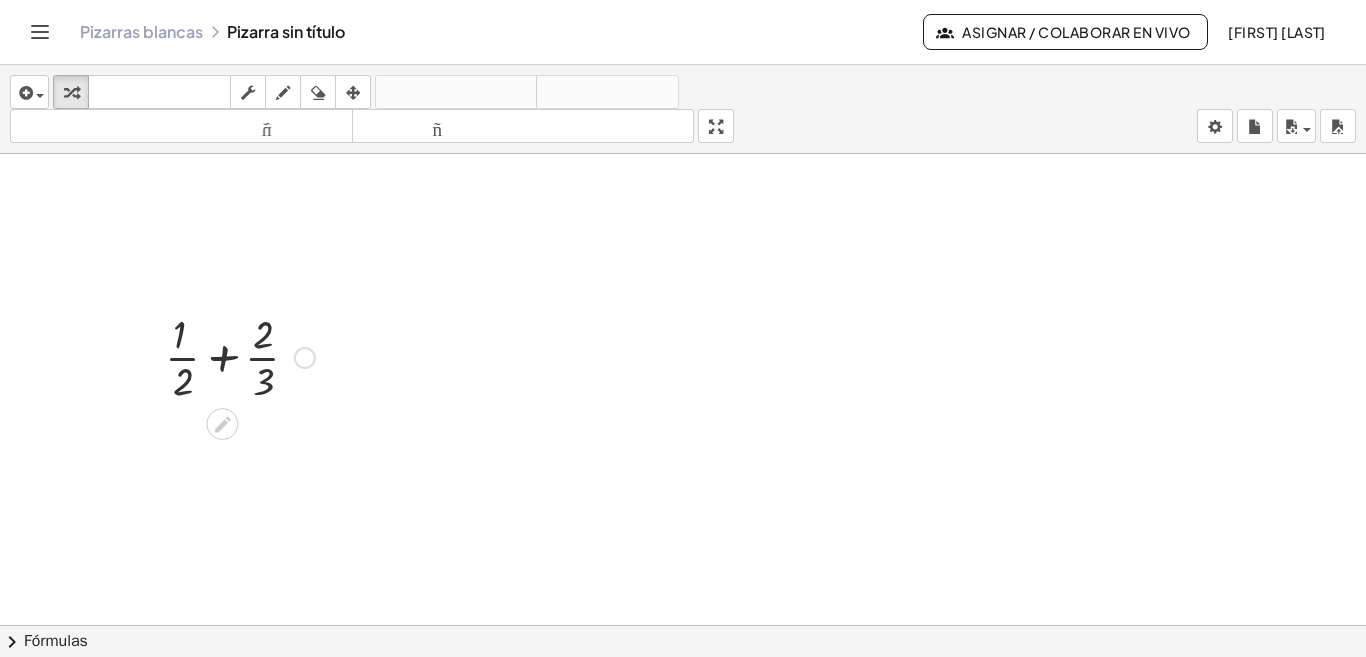 click 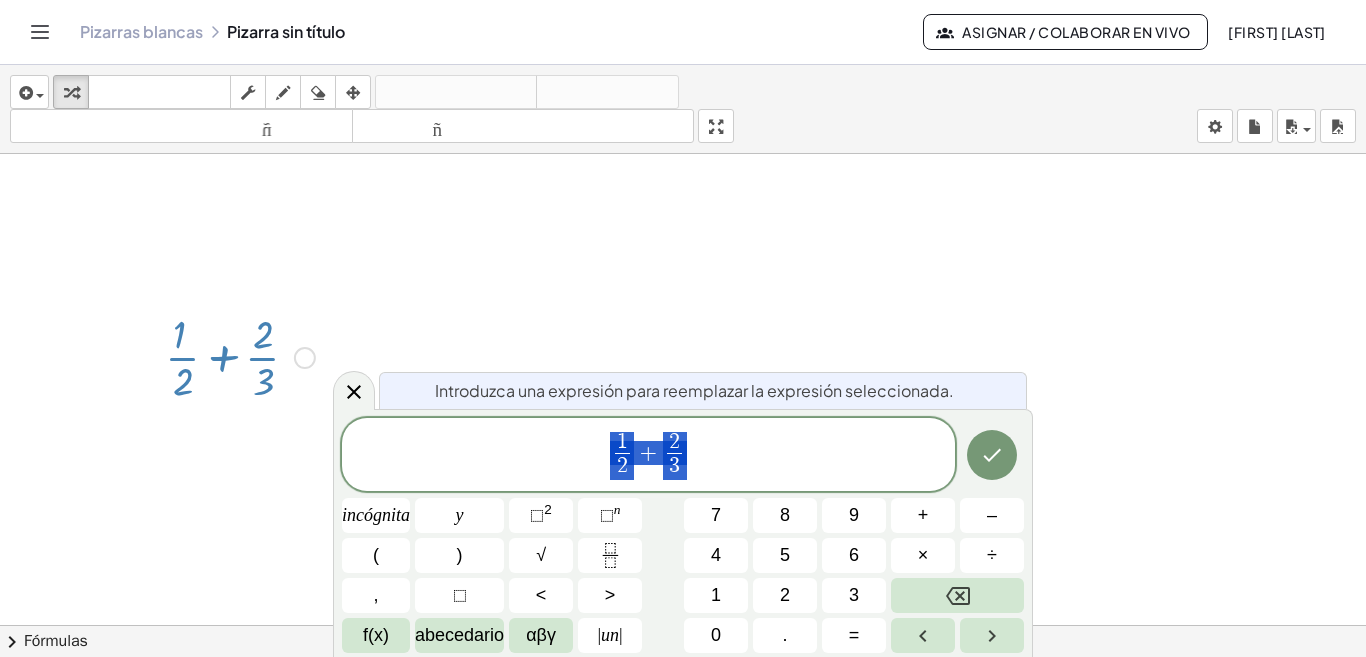 click on "1 2 ​ + 2 3 ​" at bounding box center (648, 456) 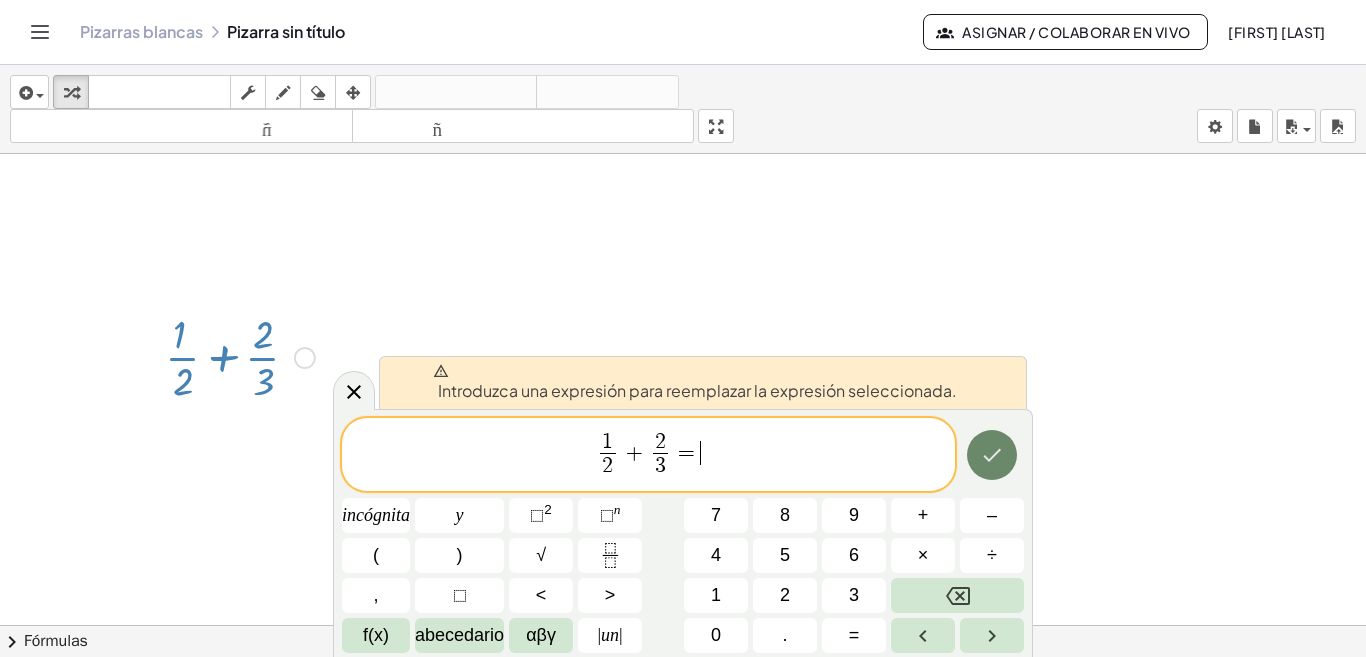 click at bounding box center [992, 455] 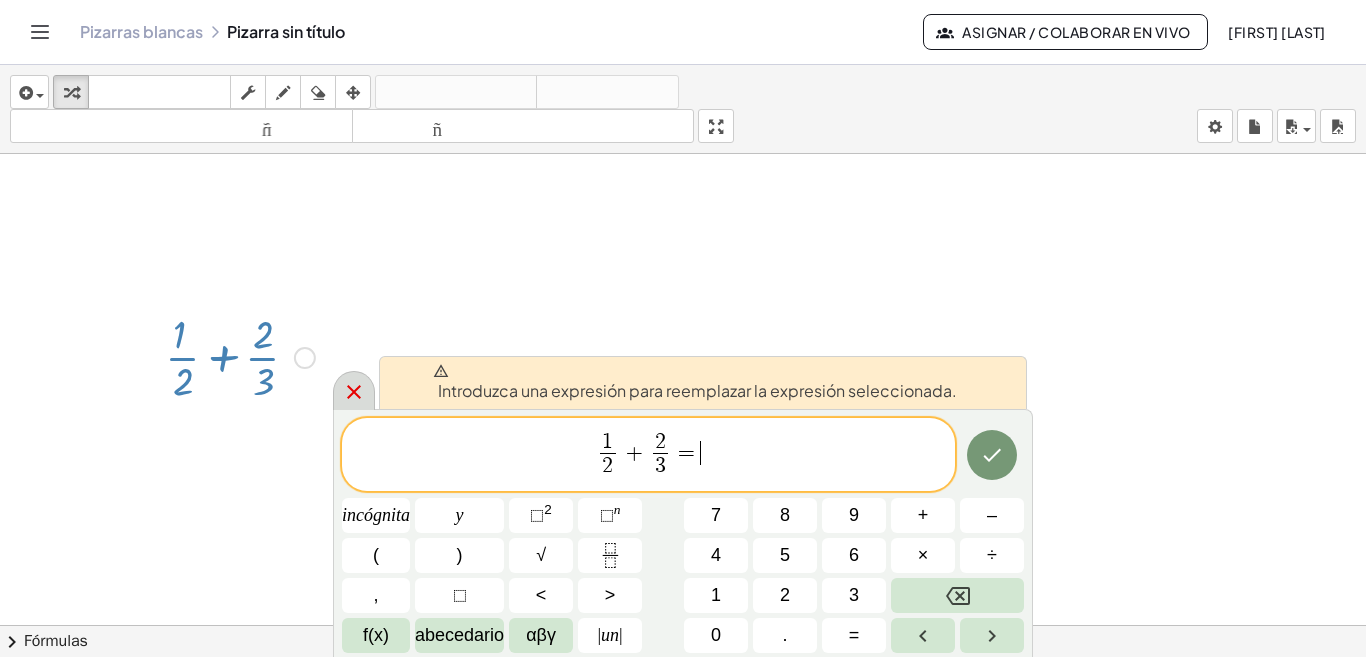 click 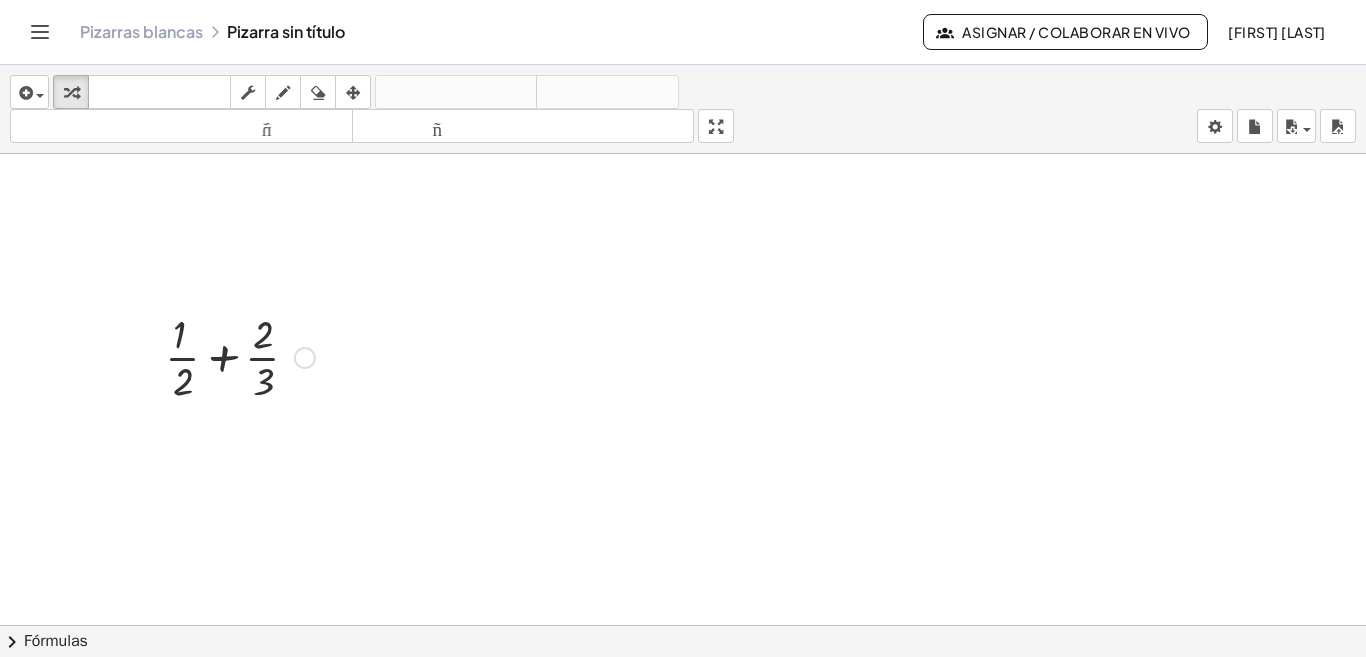 click on "Arreglar un error Línea de transformación Copiar línea como LaTeX Derivación de copia como LaTeX Ampliar nuevas líneas: Activado" at bounding box center [305, 358] 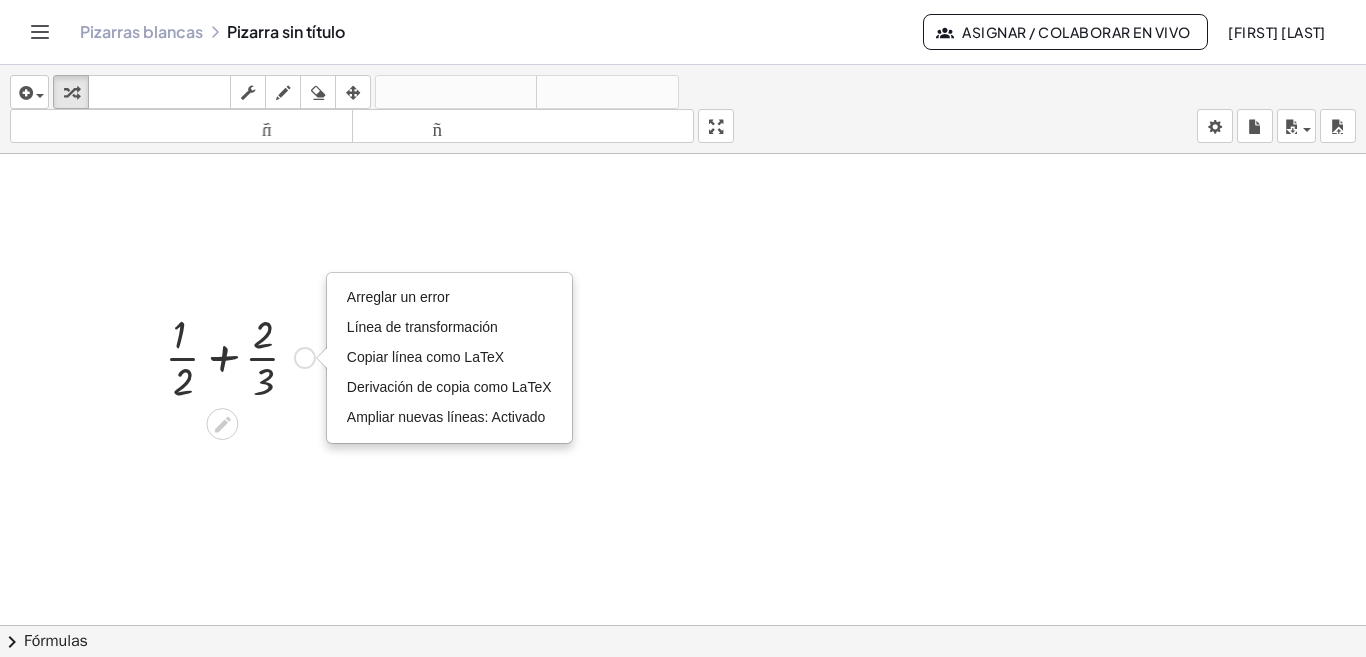 click at bounding box center (240, 356) 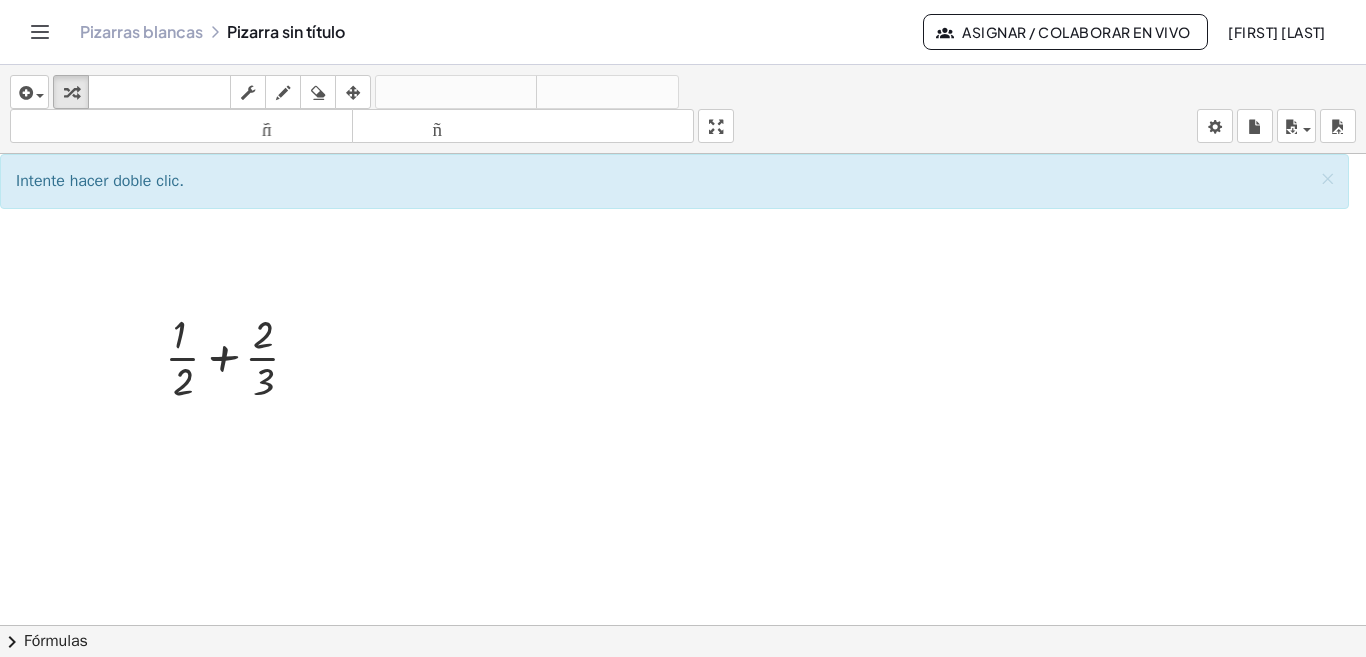 click at bounding box center [683, 439] 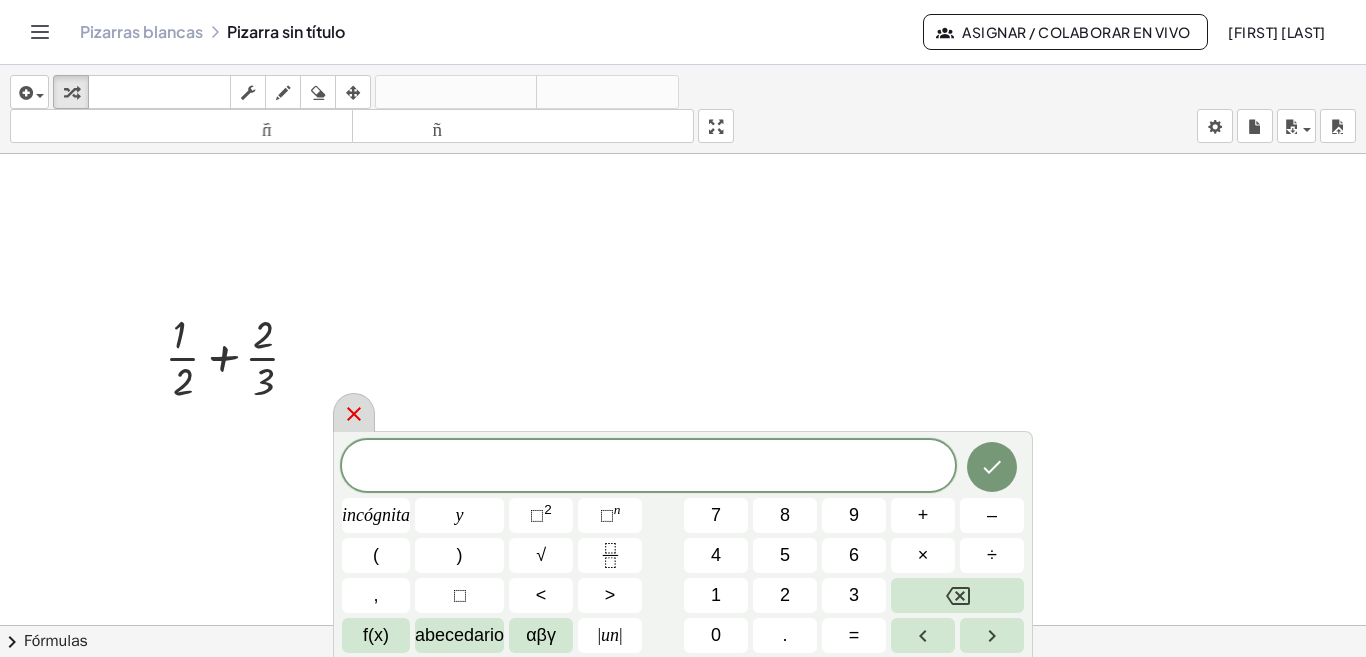 click 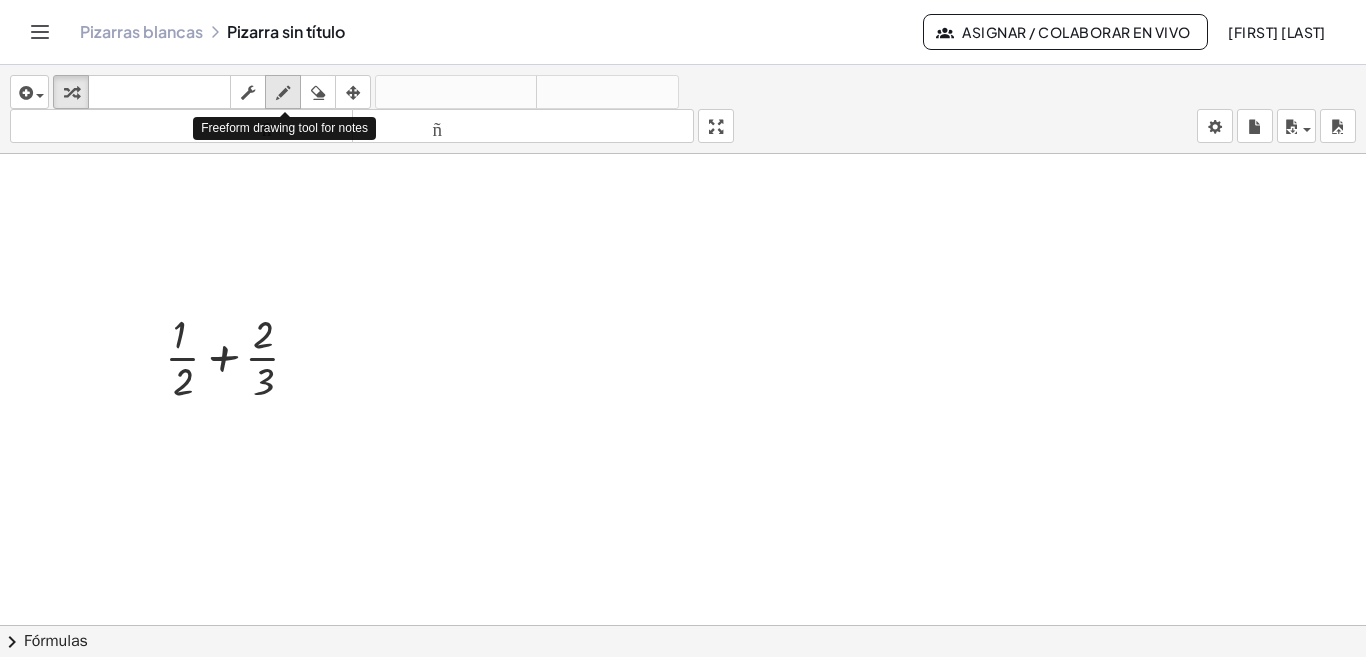 click at bounding box center [283, 93] 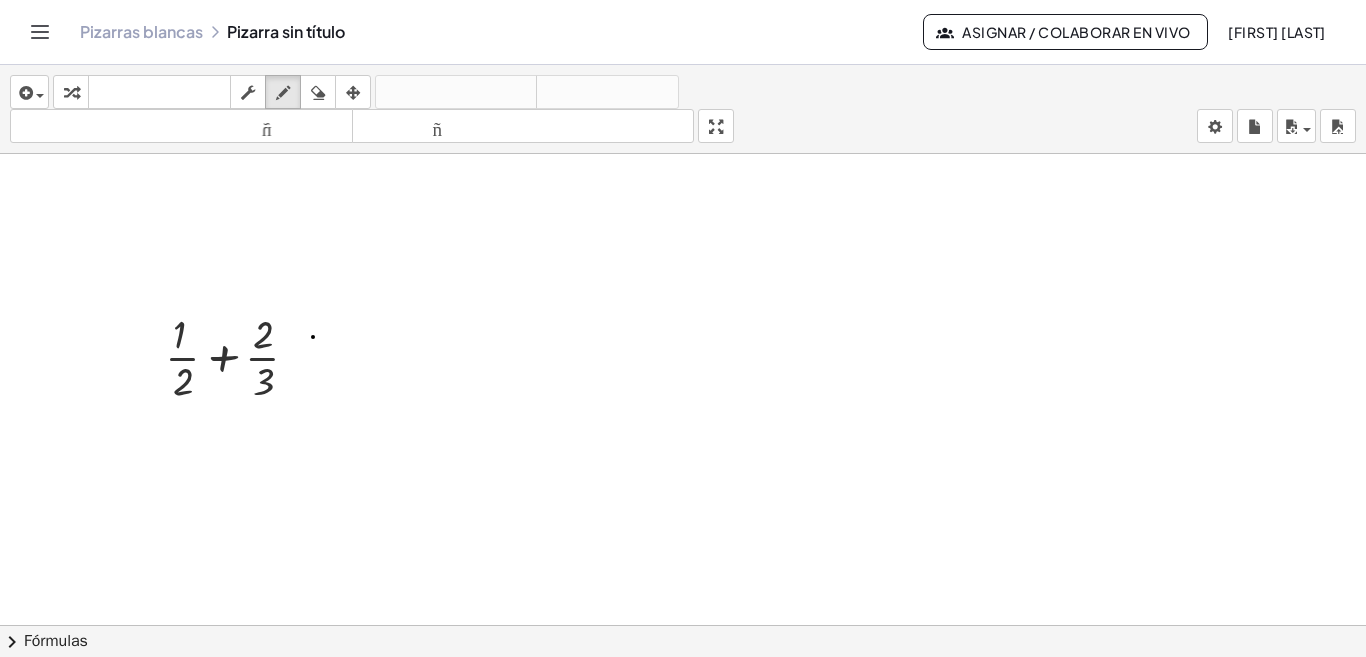 click at bounding box center (683, 439) 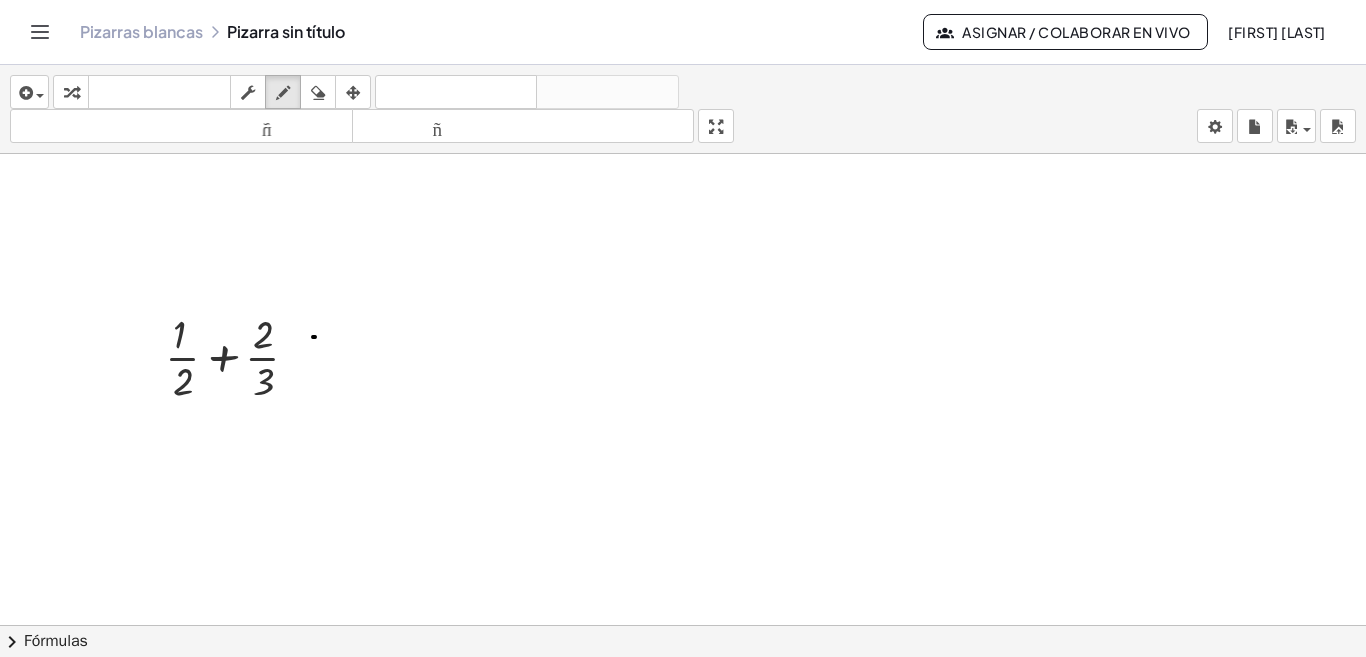 click at bounding box center [683, 439] 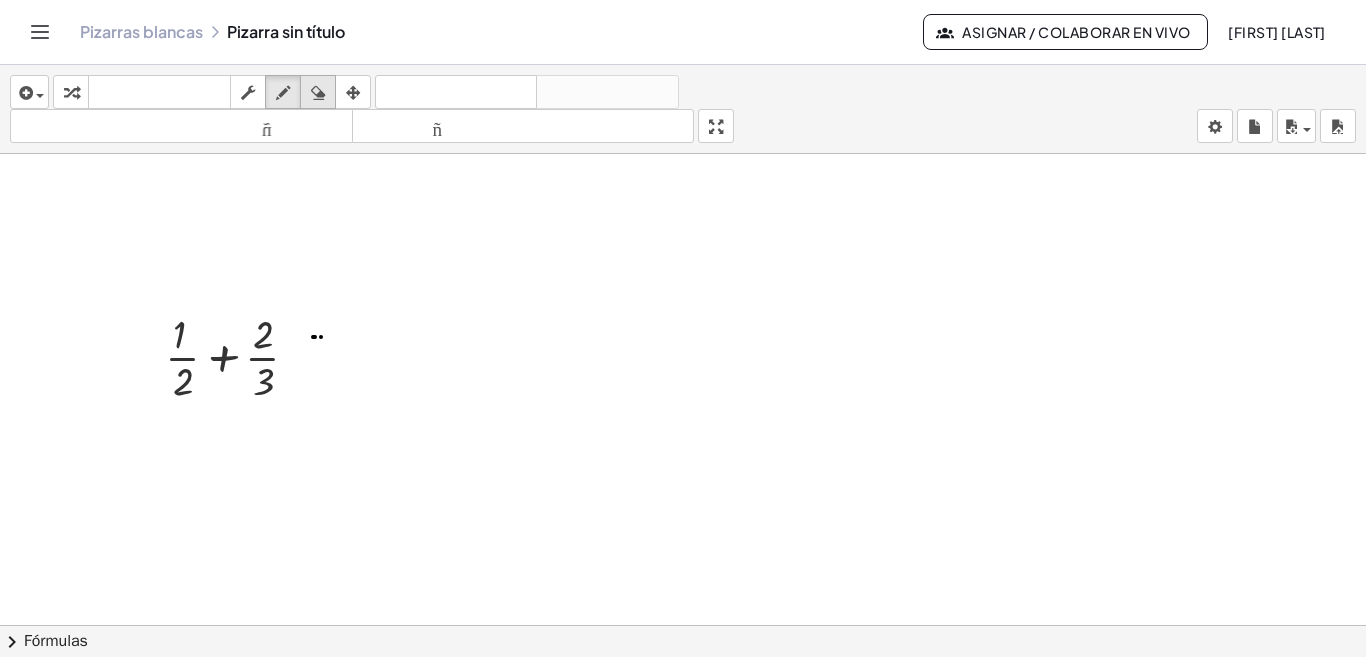 click at bounding box center [318, 92] 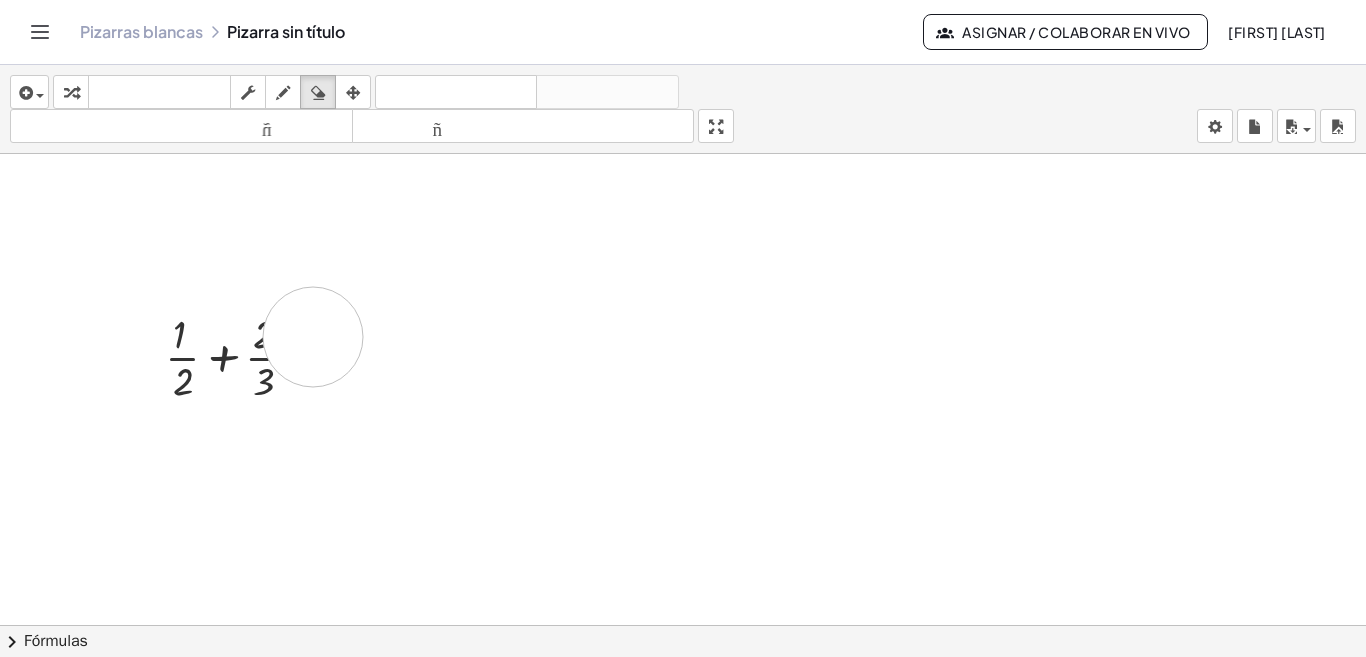 click at bounding box center (683, 439) 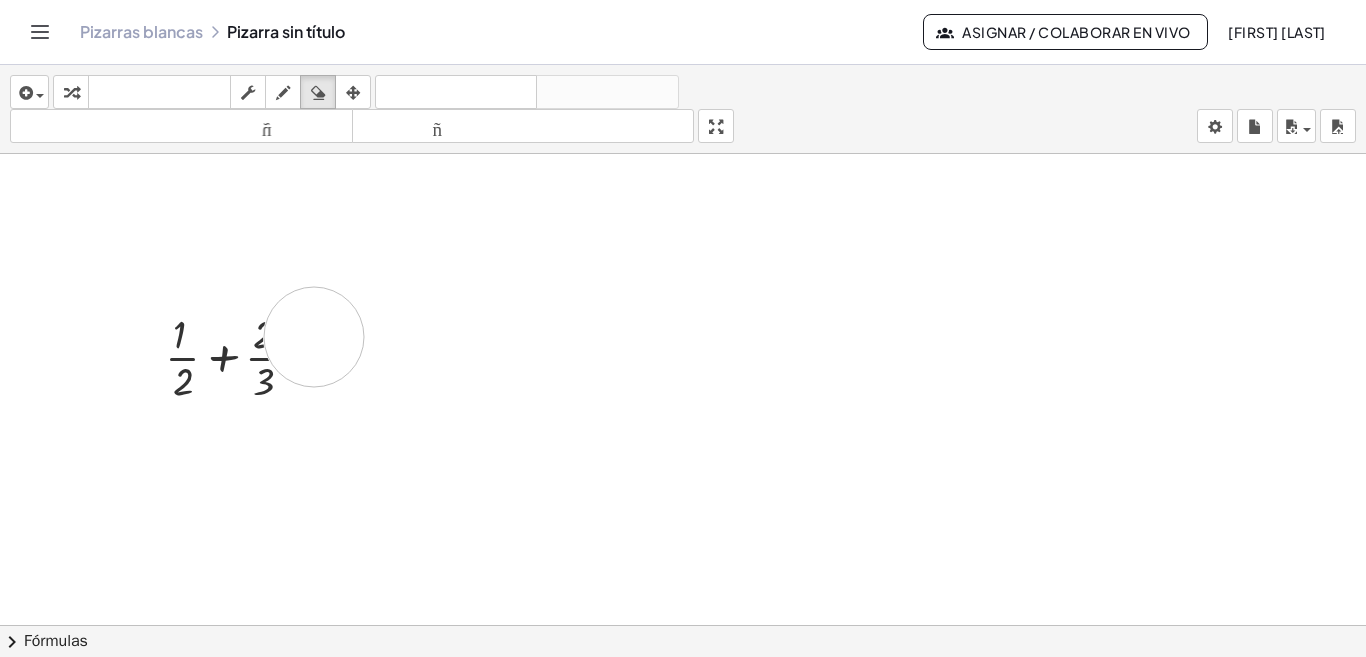 drag, startPoint x: 313, startPoint y: 337, endPoint x: 332, endPoint y: 355, distance: 26.172504 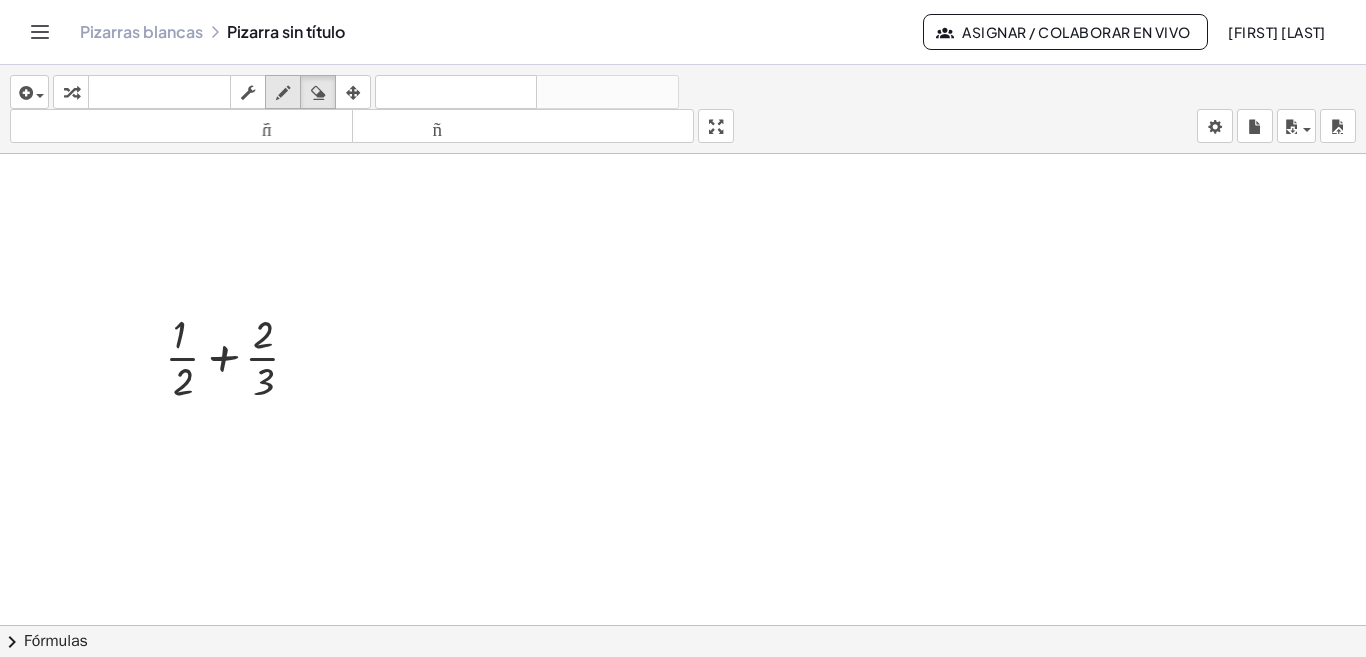 click on "dibujar" at bounding box center [283, 92] 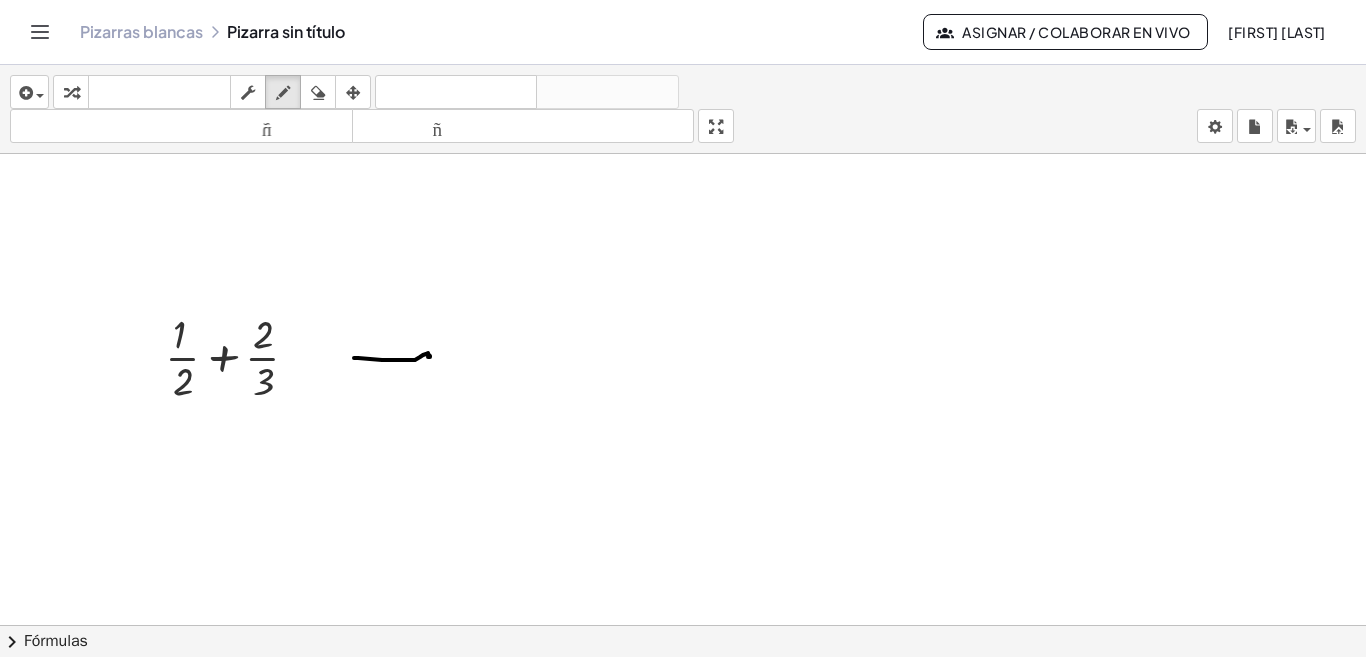 drag, startPoint x: 354, startPoint y: 358, endPoint x: 428, endPoint y: 357, distance: 74.00676 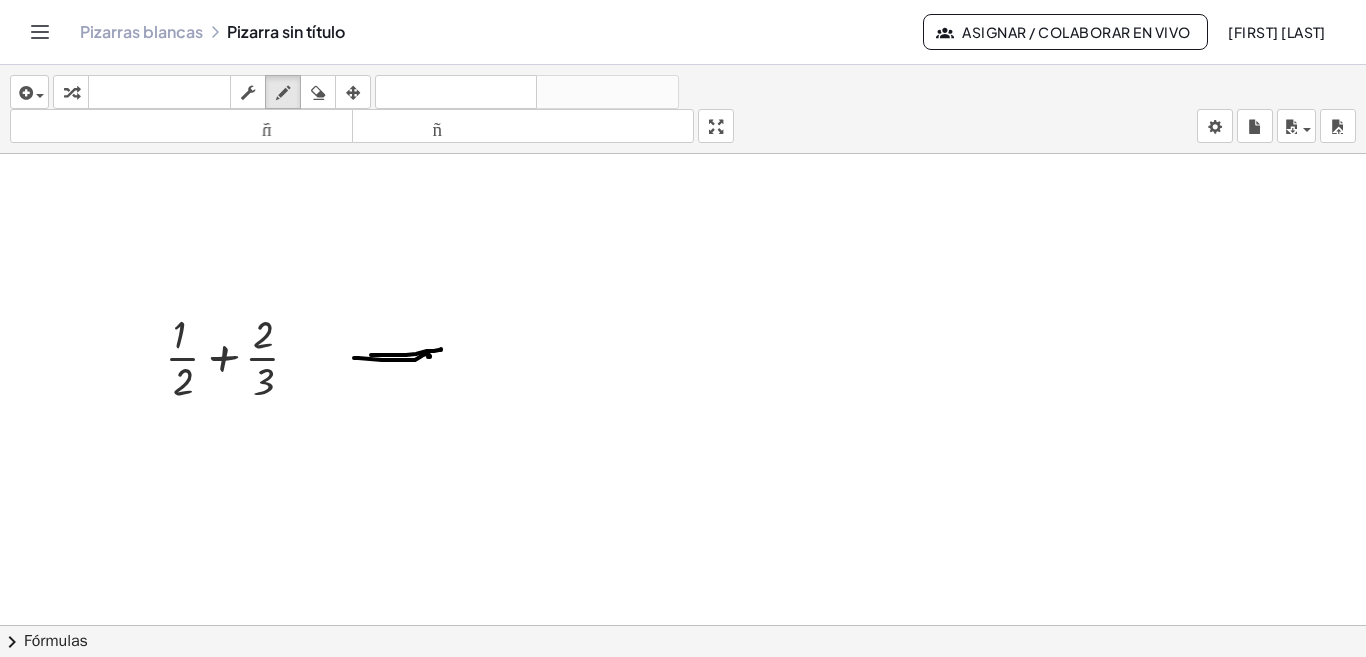 drag, startPoint x: 378, startPoint y: 355, endPoint x: 441, endPoint y: 349, distance: 63.28507 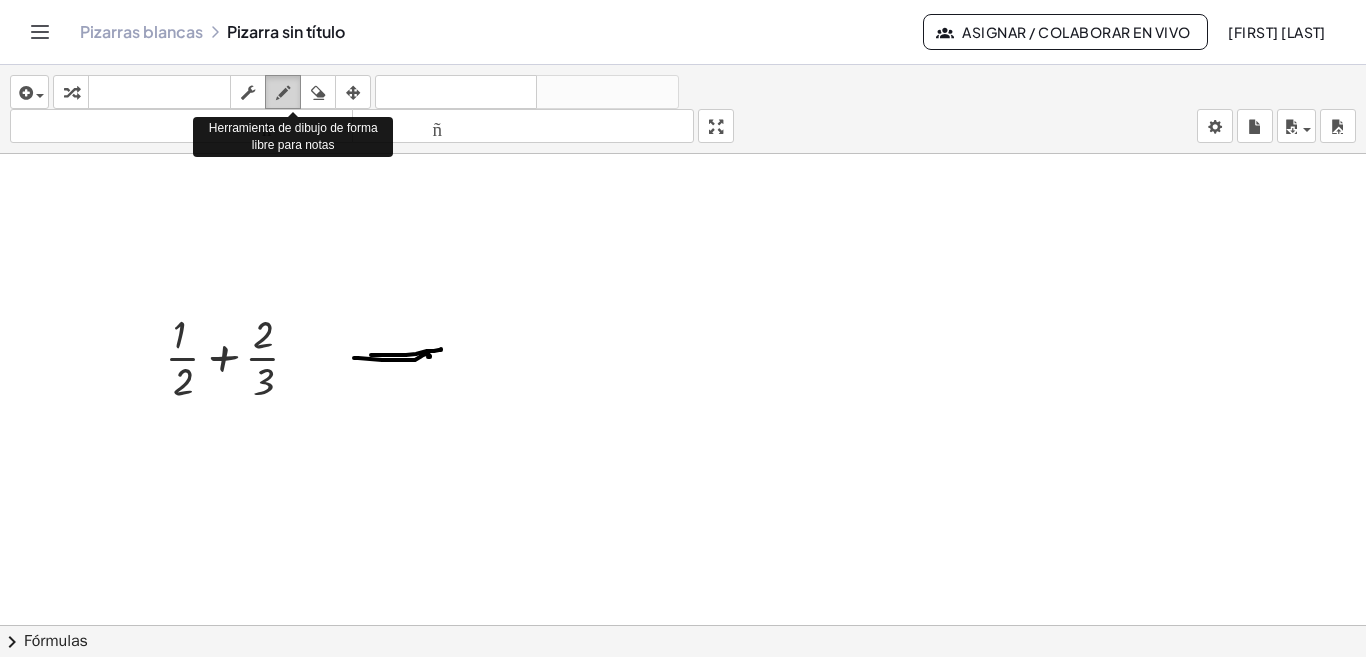 click at bounding box center [283, 93] 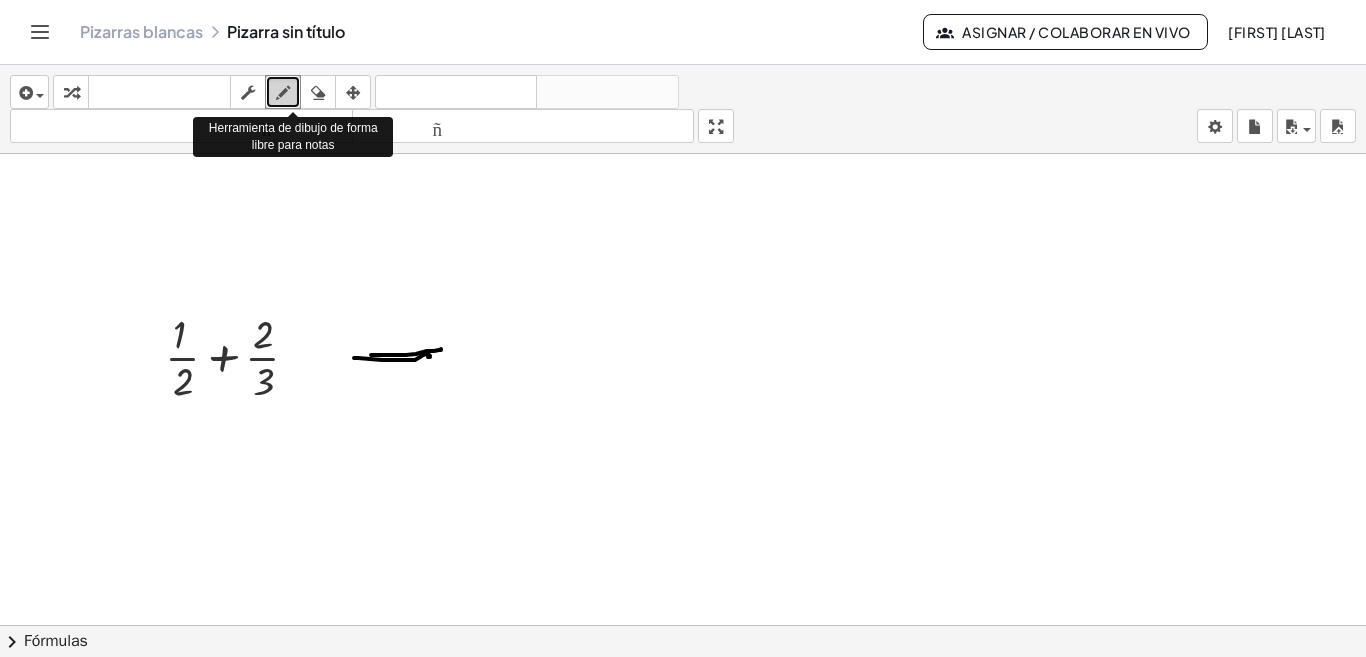 click at bounding box center (283, 93) 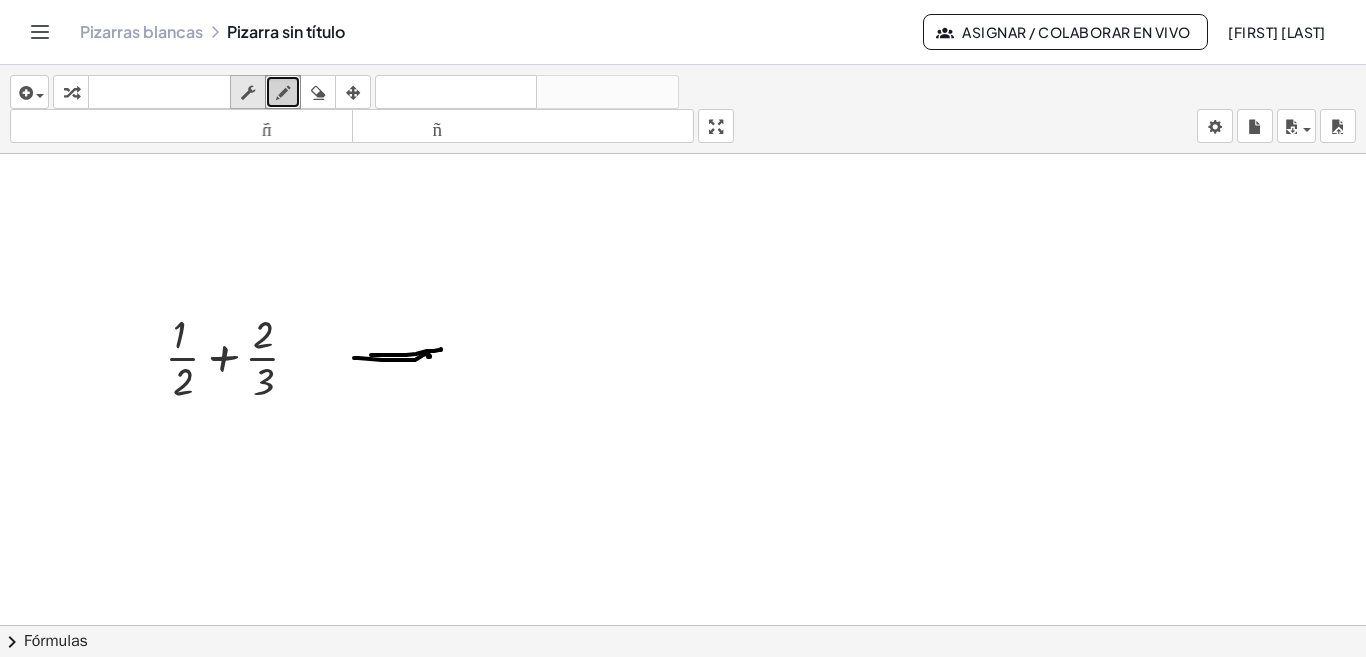 click at bounding box center (248, 93) 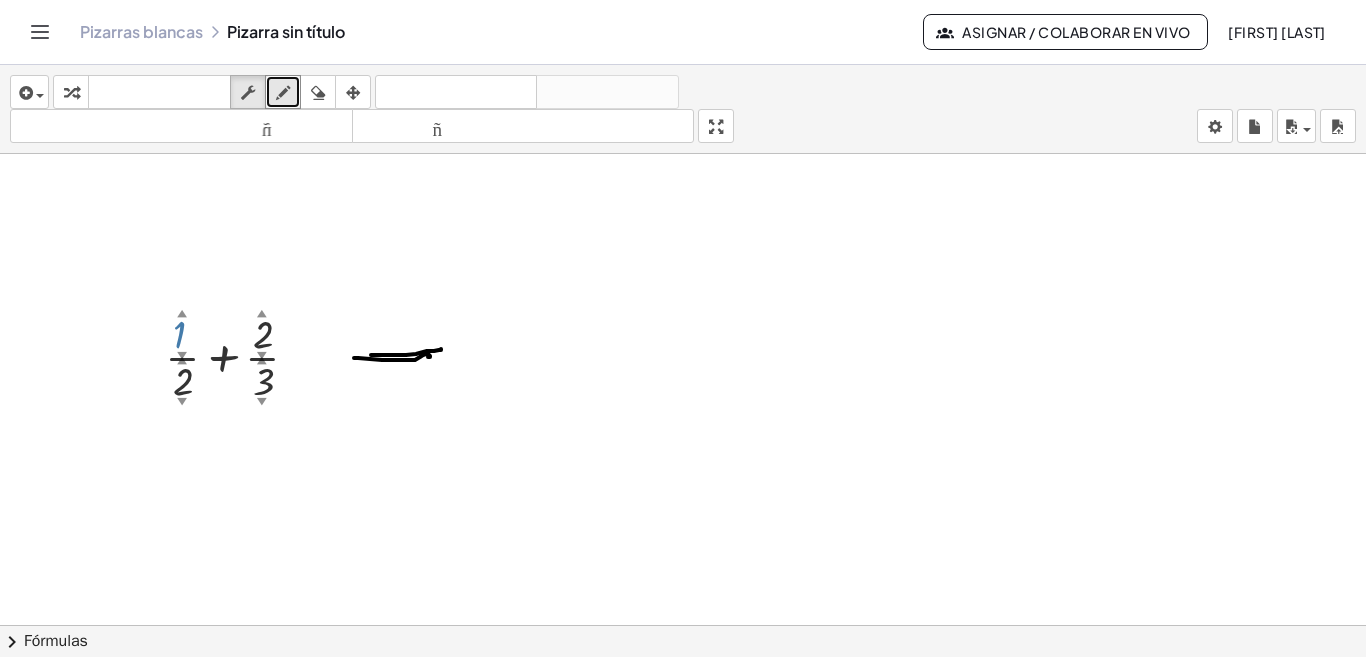 drag, startPoint x: 177, startPoint y: 340, endPoint x: 238, endPoint y: 349, distance: 61.66036 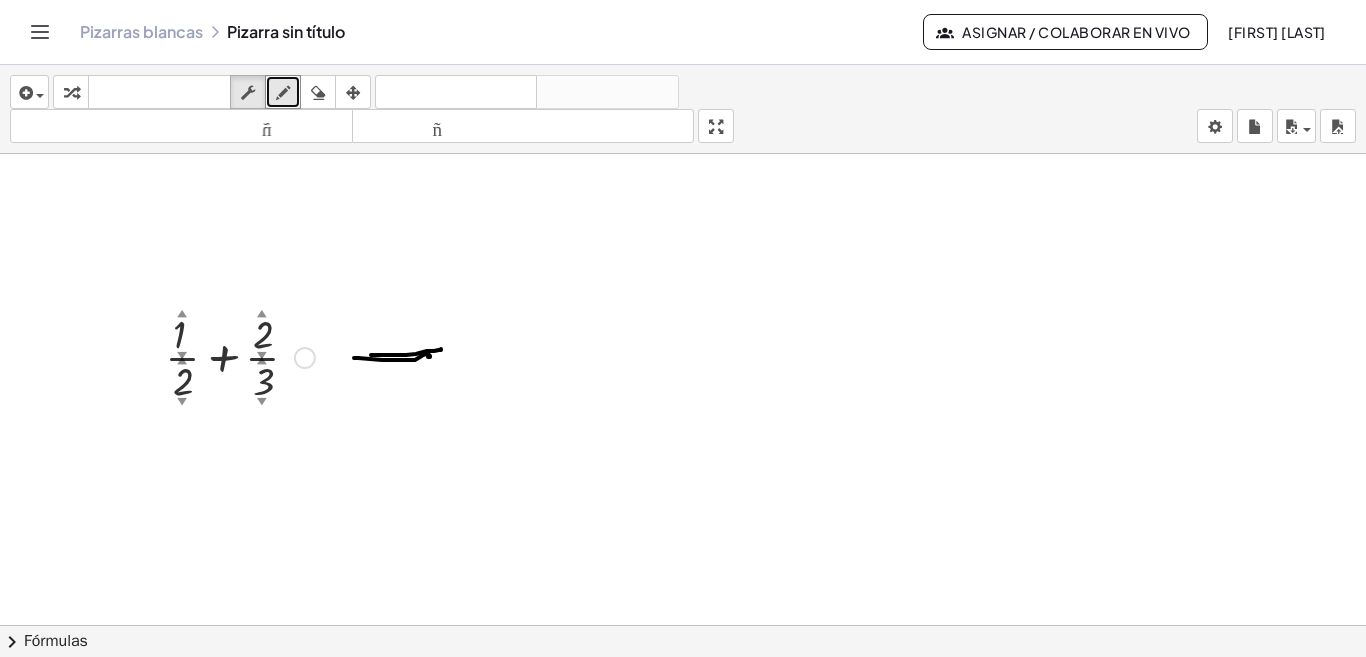 click at bounding box center [240, 356] 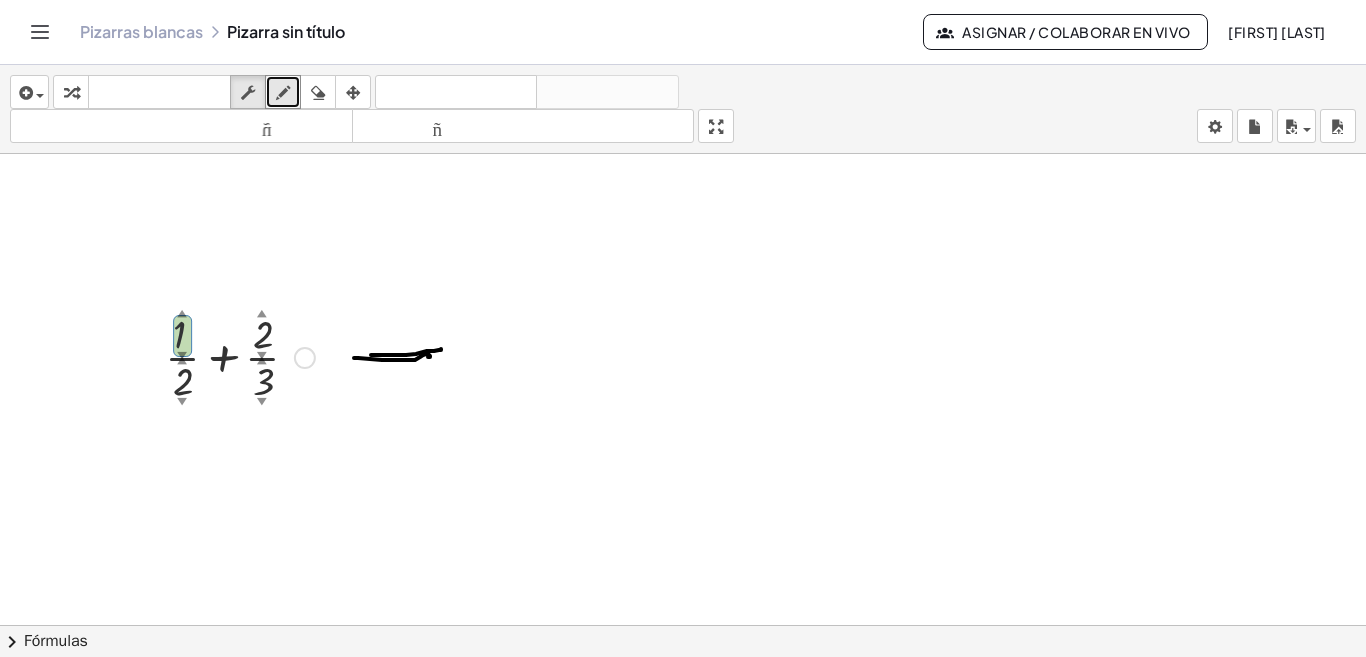 click at bounding box center (240, 356) 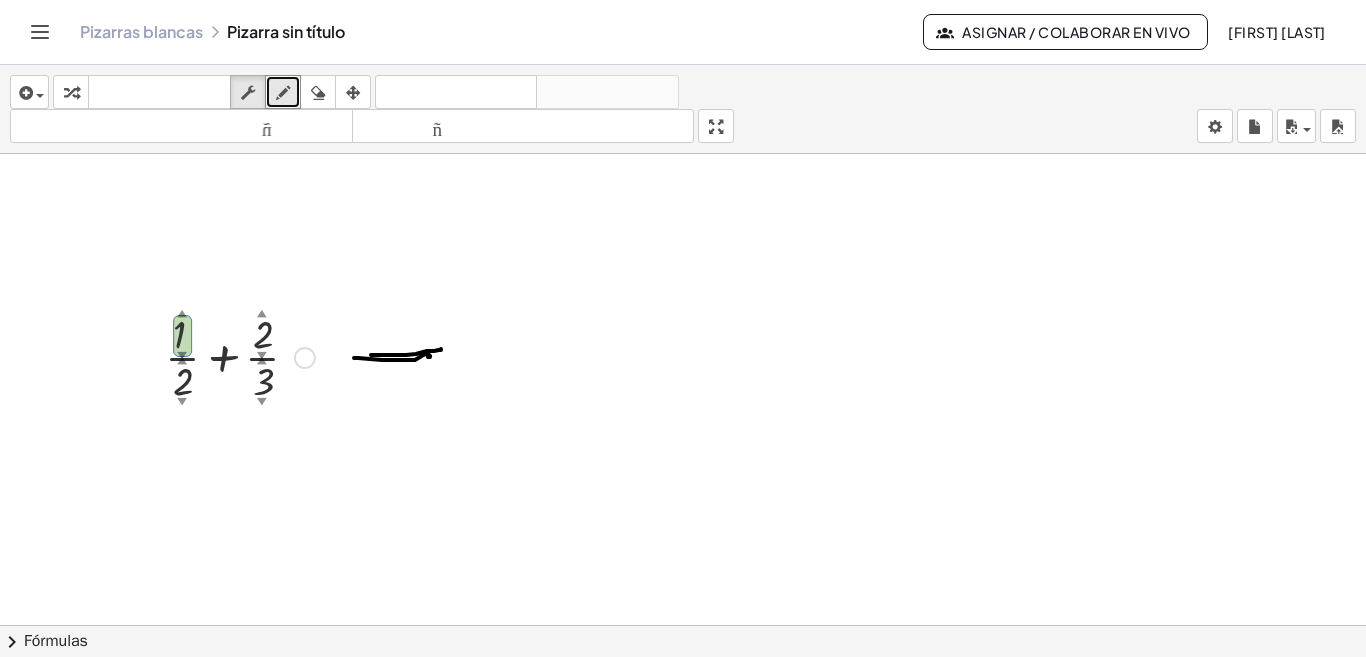 click at bounding box center [240, 356] 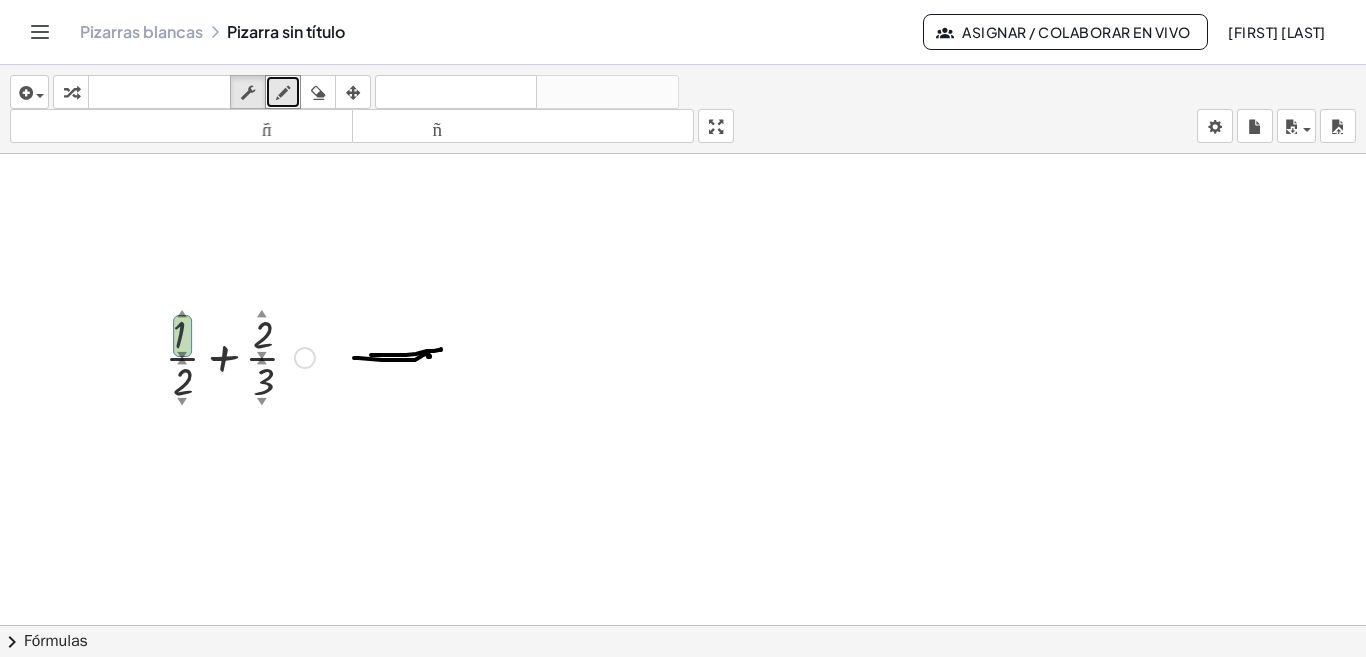 type 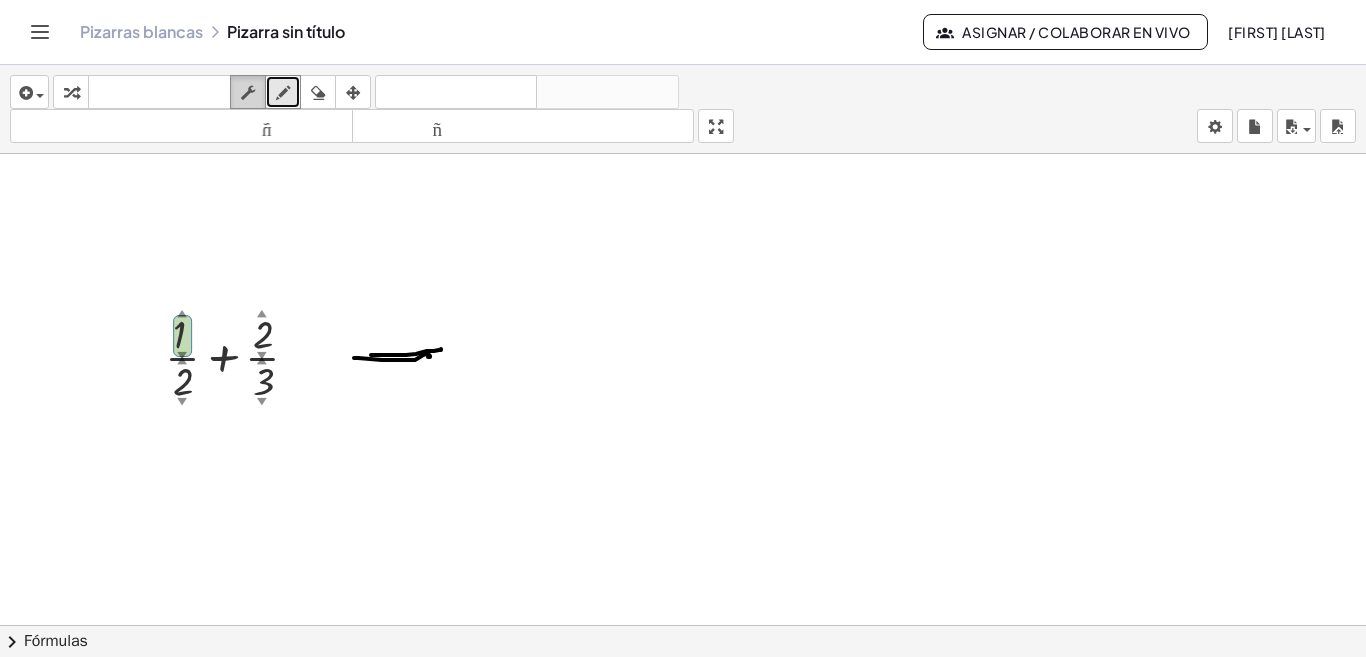 click on "fregar" at bounding box center (248, 92) 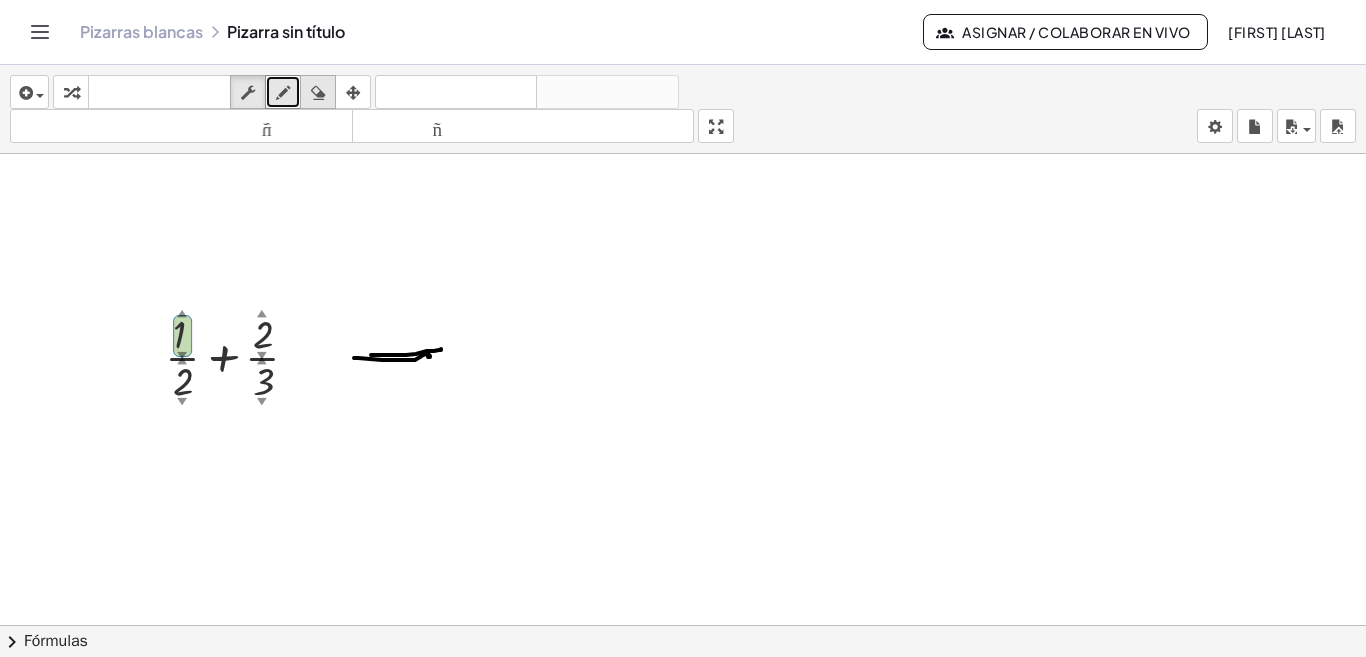 click at bounding box center [318, 93] 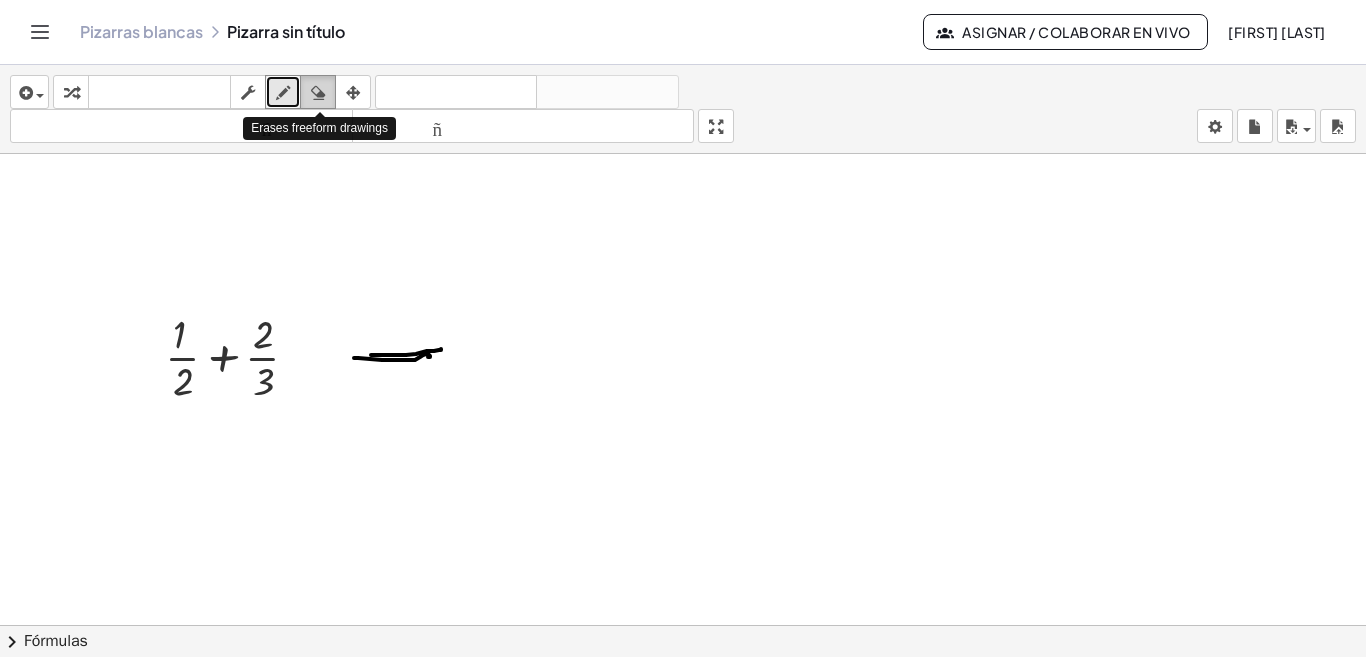 click at bounding box center [318, 93] 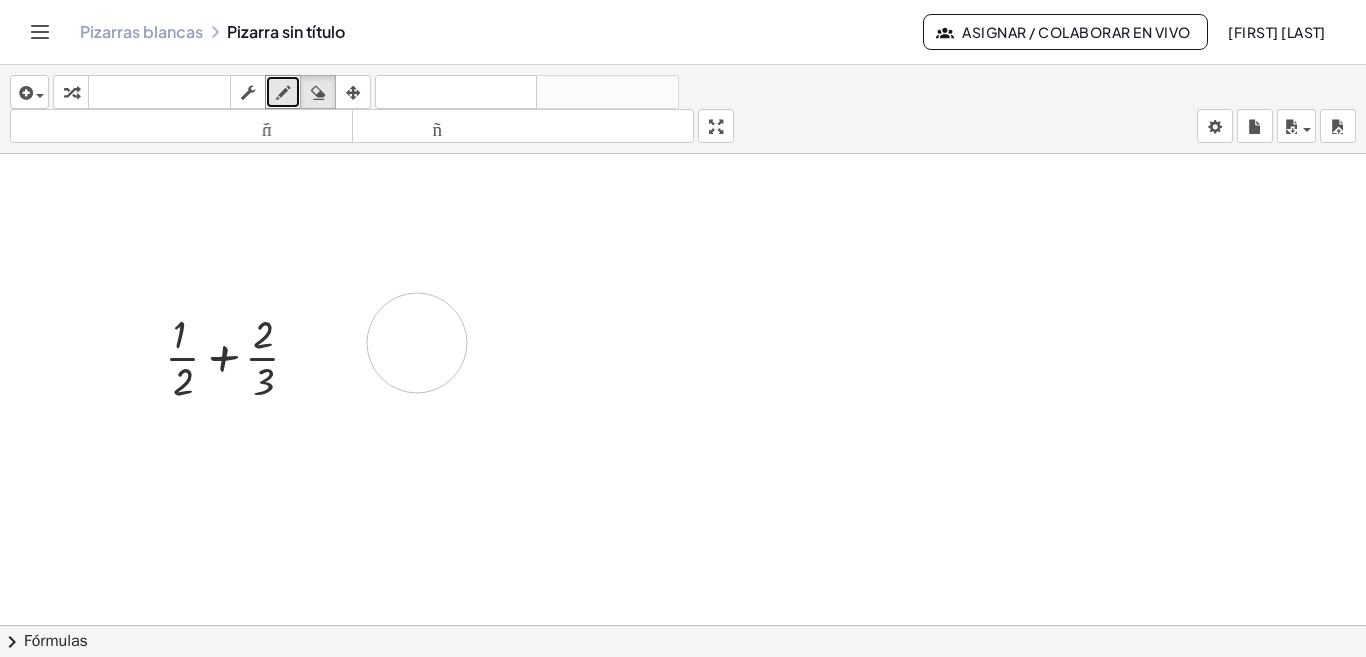 drag, startPoint x: 373, startPoint y: 350, endPoint x: 417, endPoint y: 343, distance: 44.553337 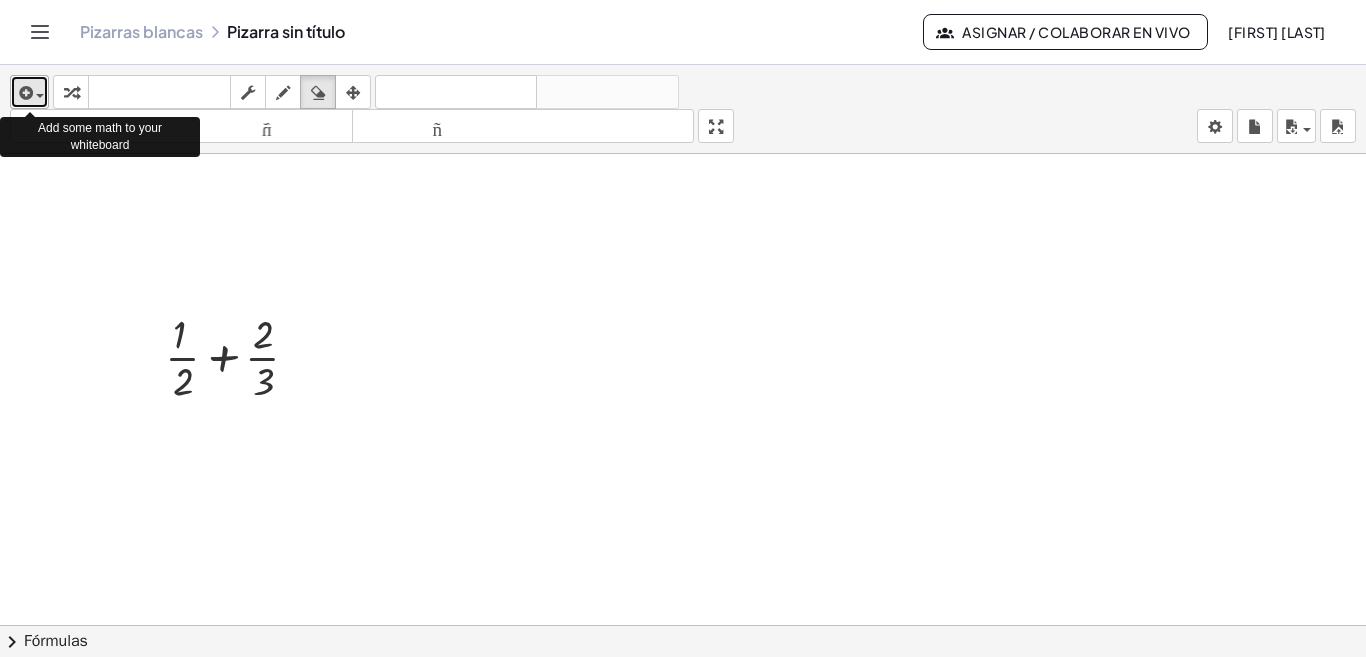 click at bounding box center (29, 92) 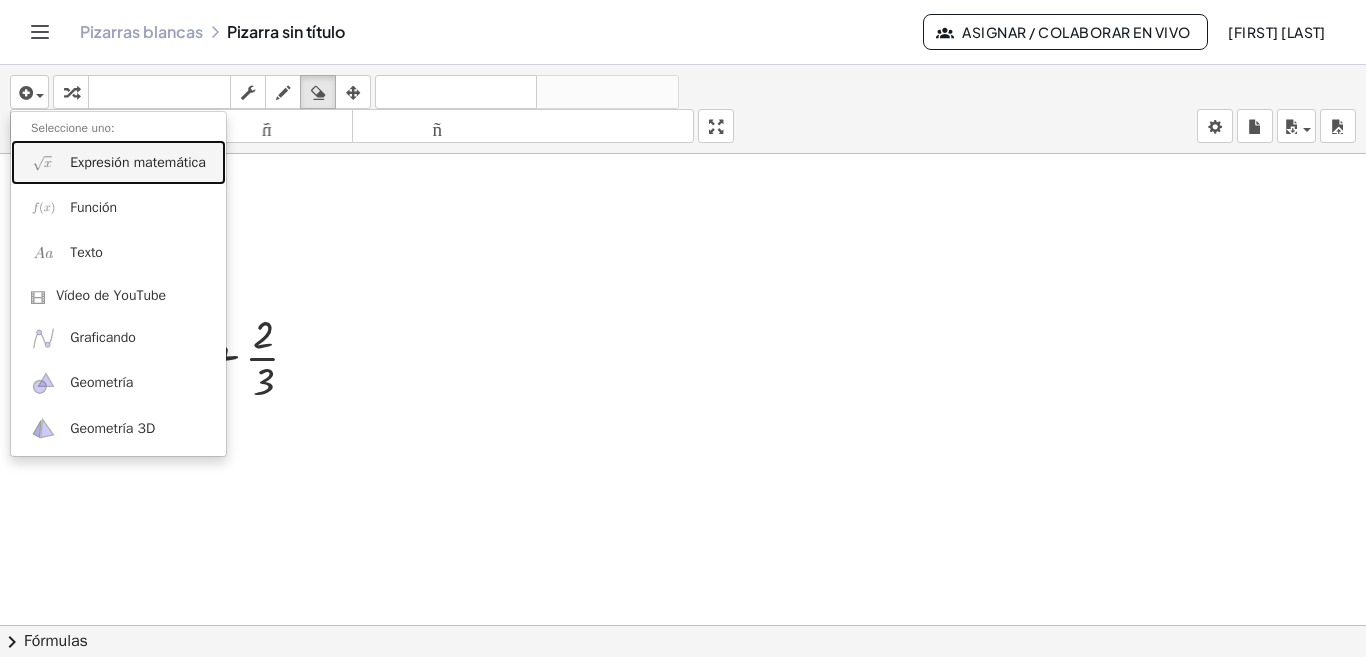 click on "Expresión matemática" at bounding box center [138, 162] 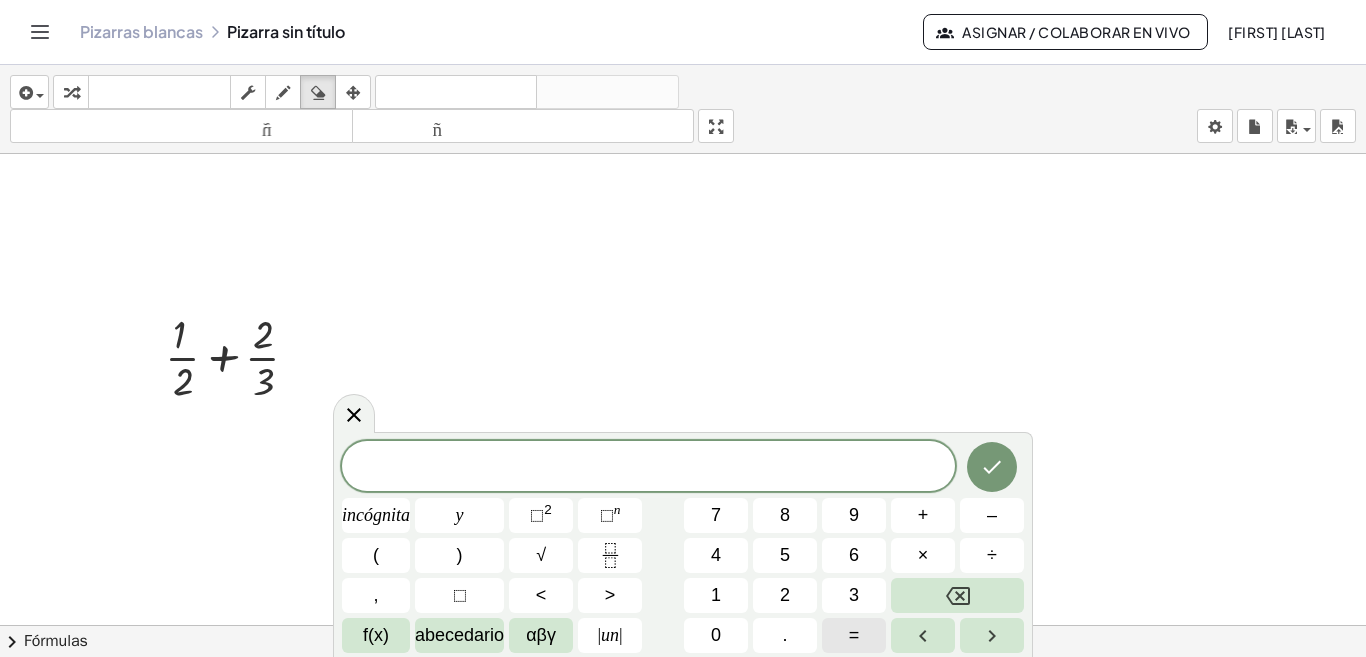 click on "=" at bounding box center [854, 635] 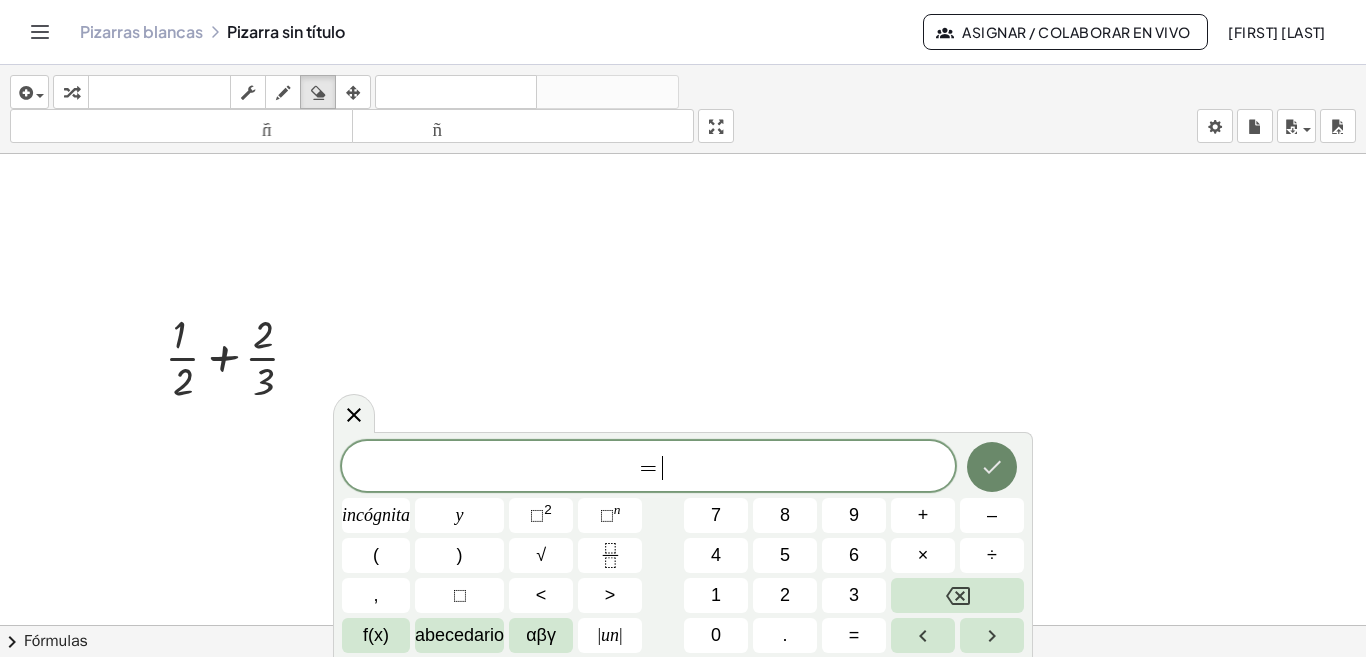 click 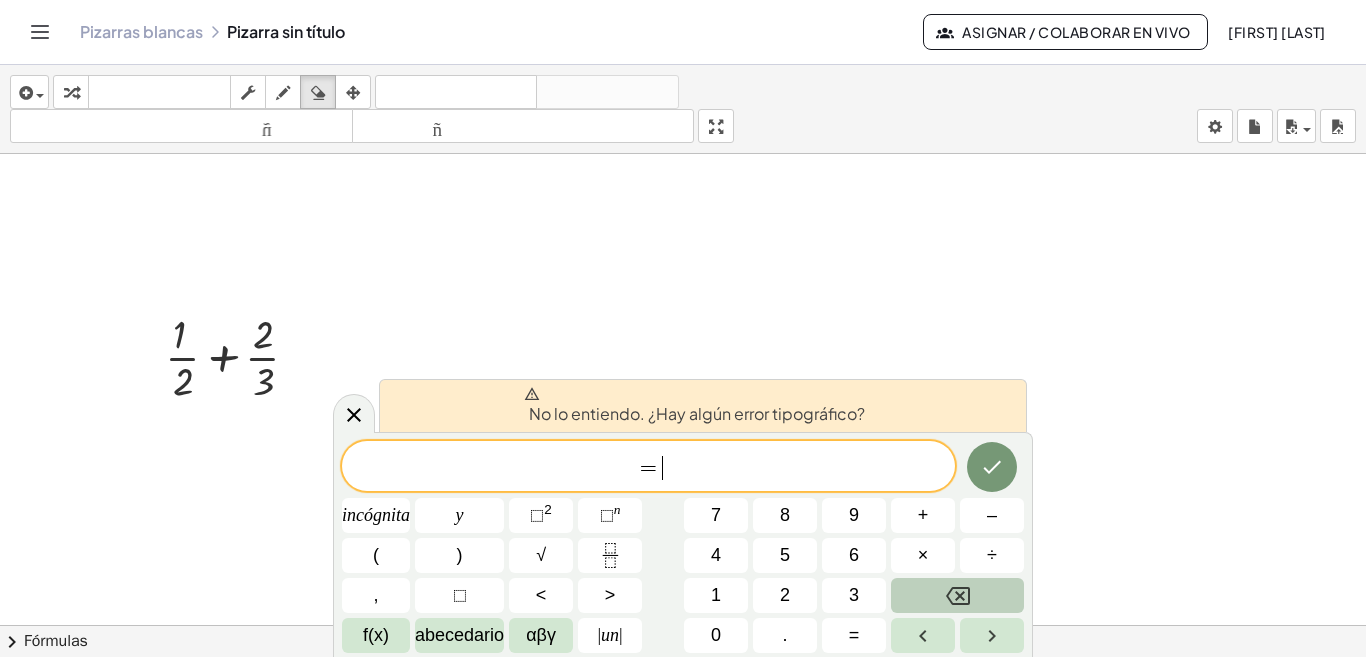 click 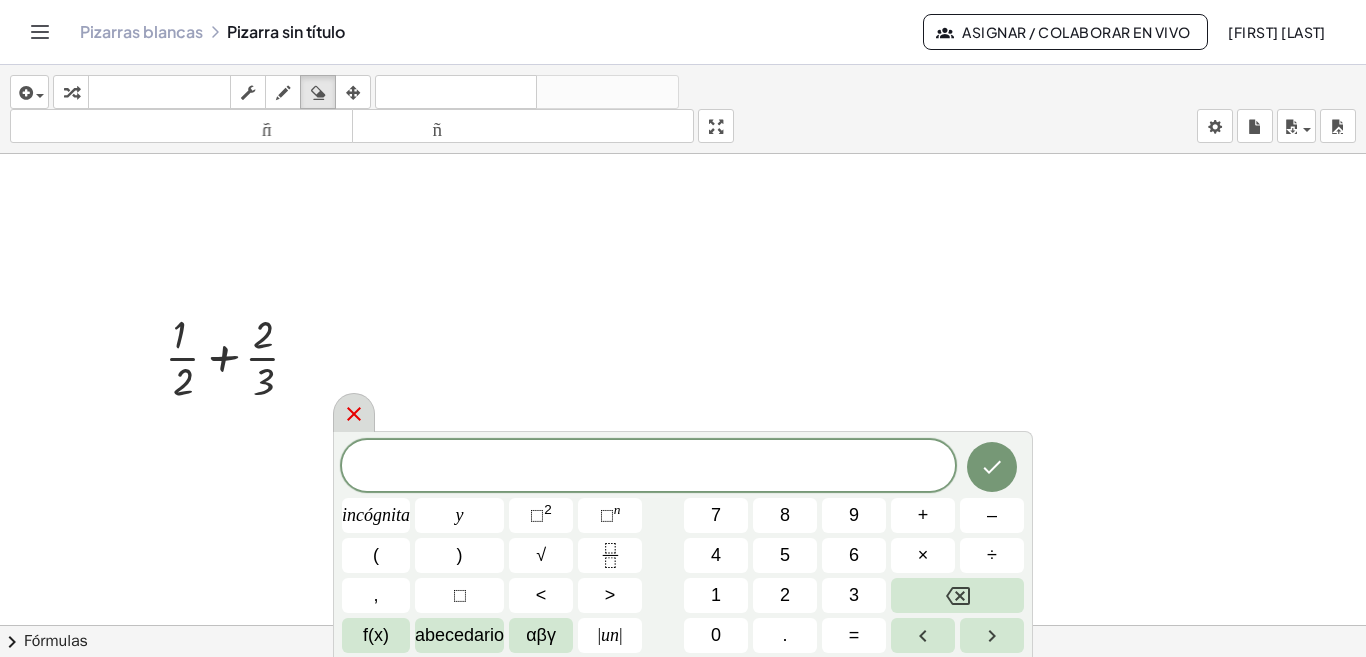 click 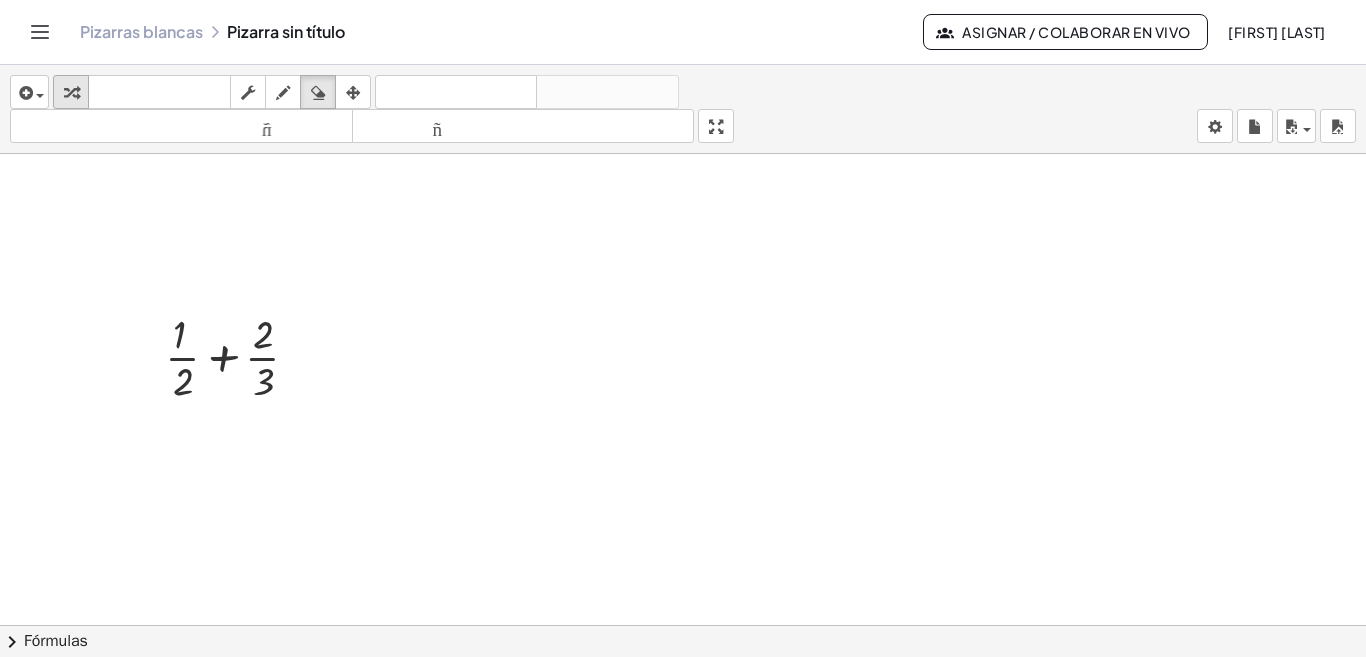 click at bounding box center [71, 93] 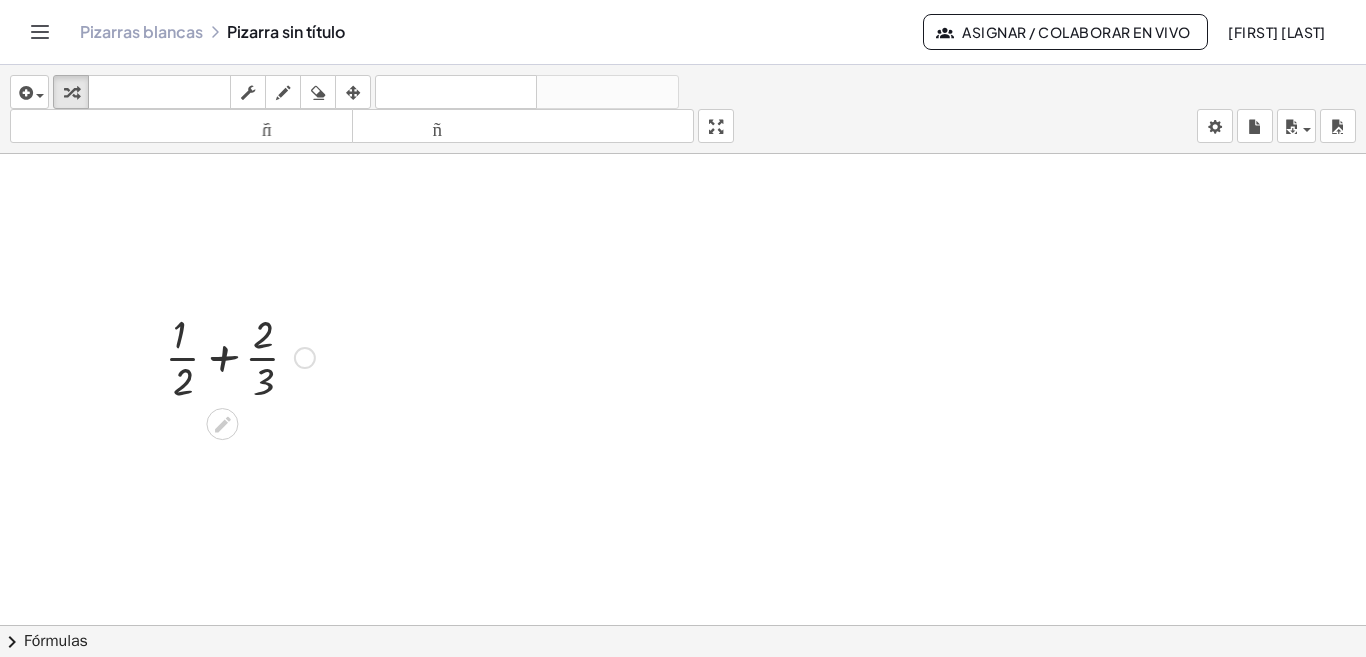 click at bounding box center [240, 356] 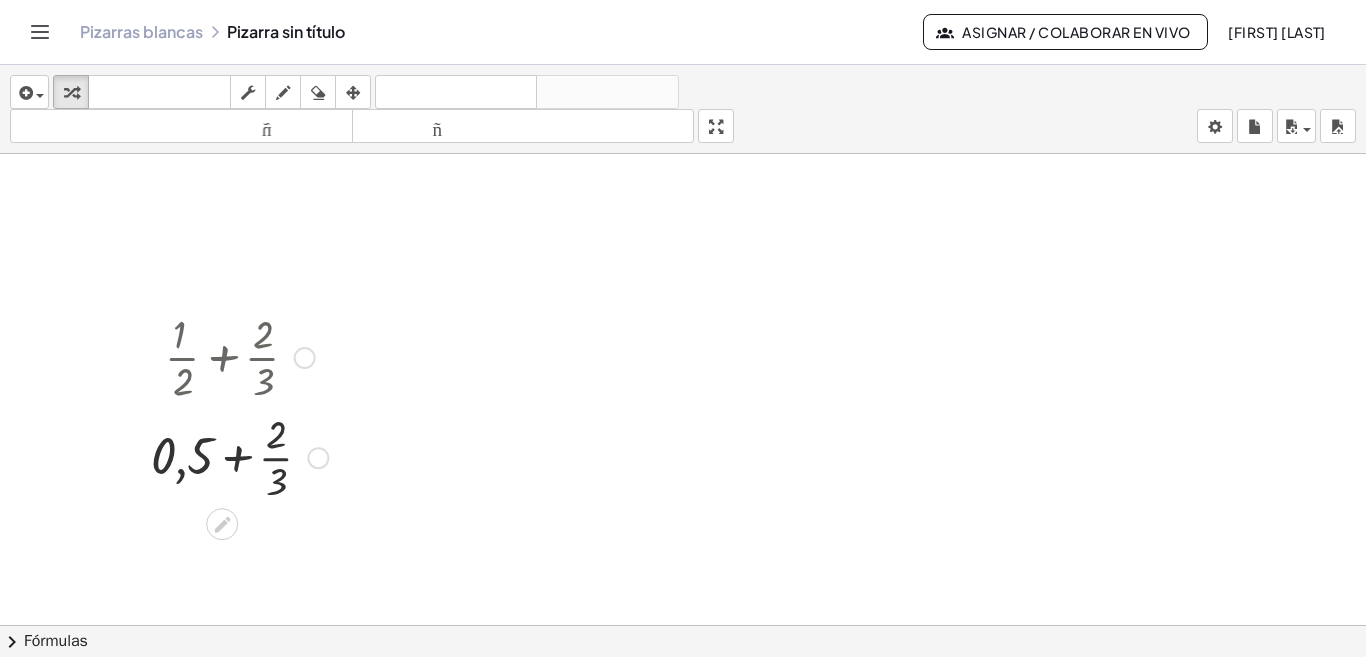 click at bounding box center [239, 356] 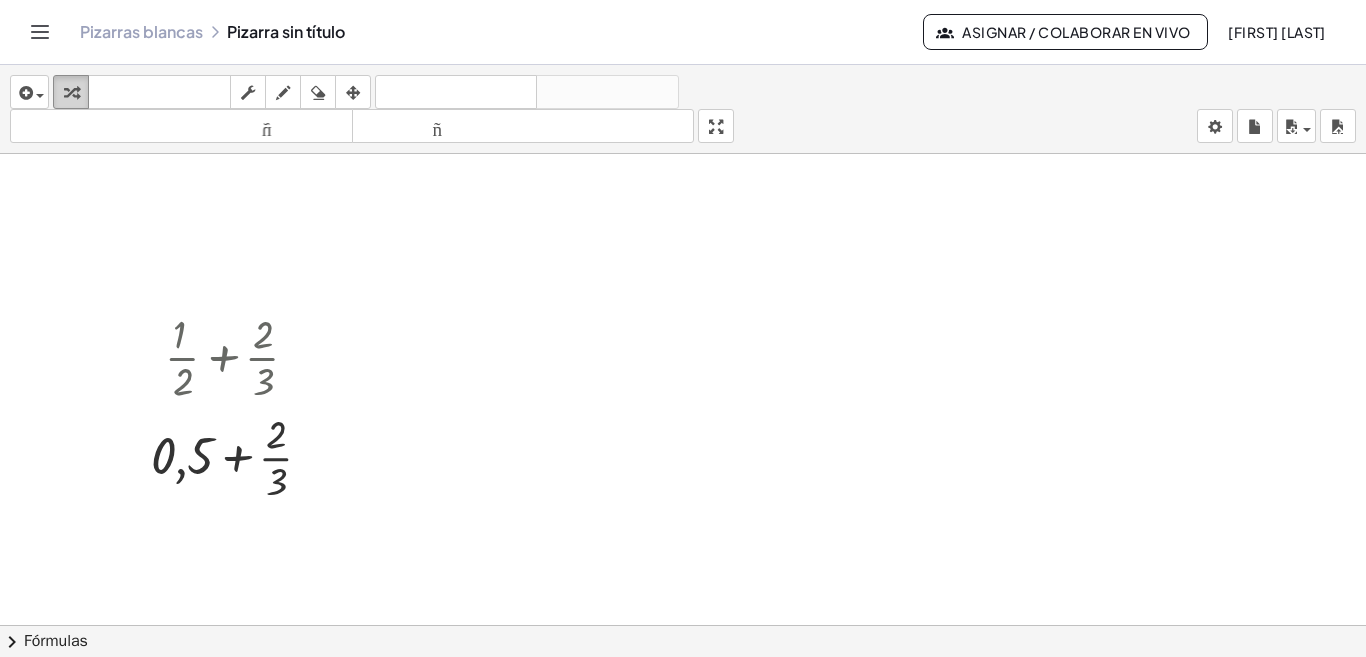 click at bounding box center (71, 92) 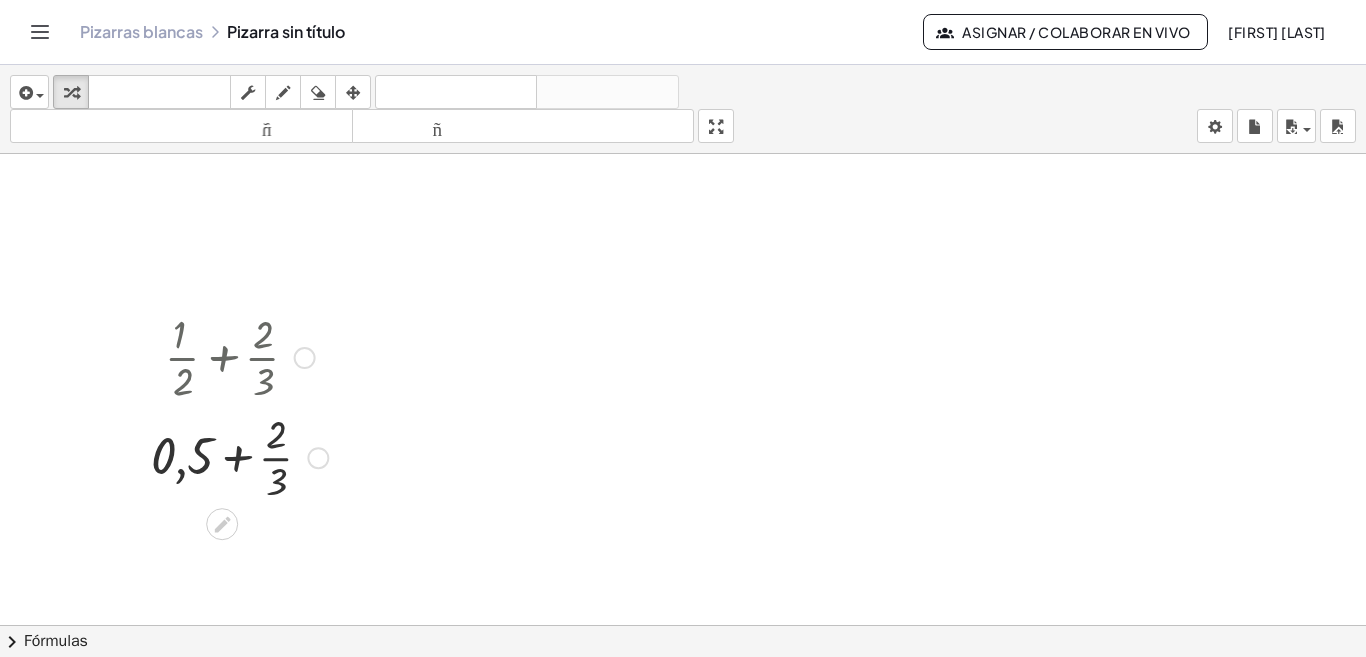 click at bounding box center [239, 456] 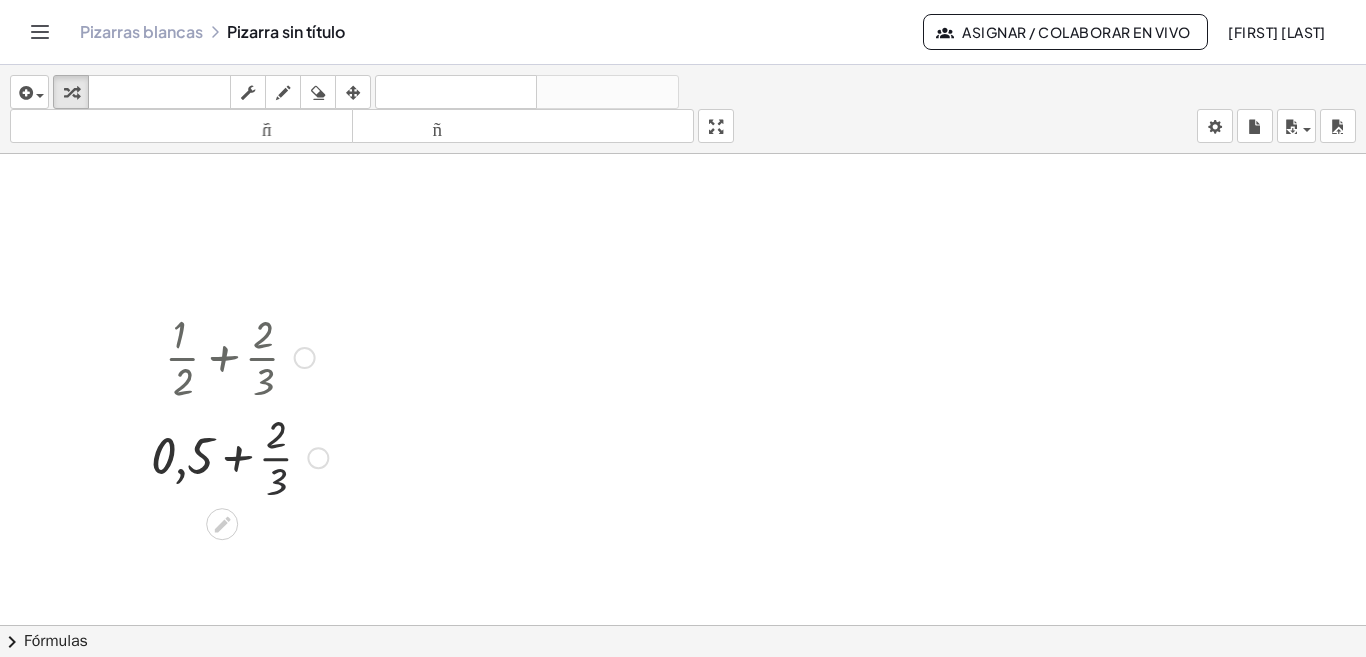 click at bounding box center [239, 456] 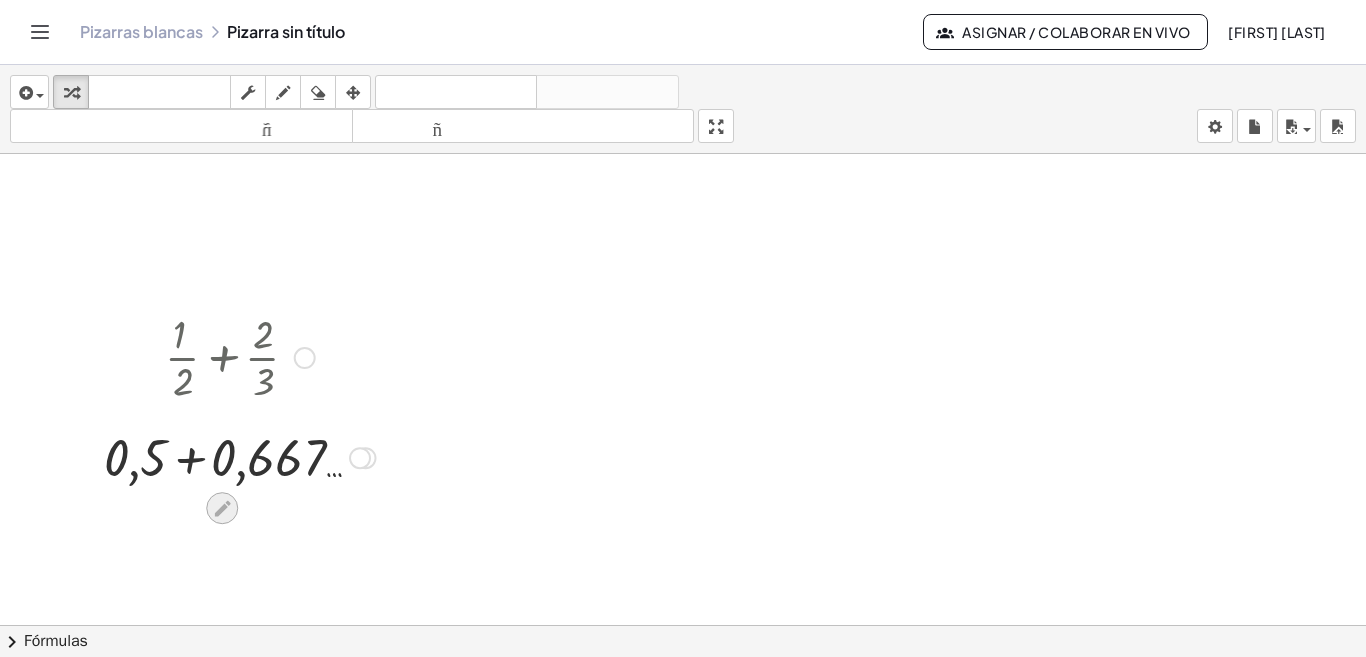 click 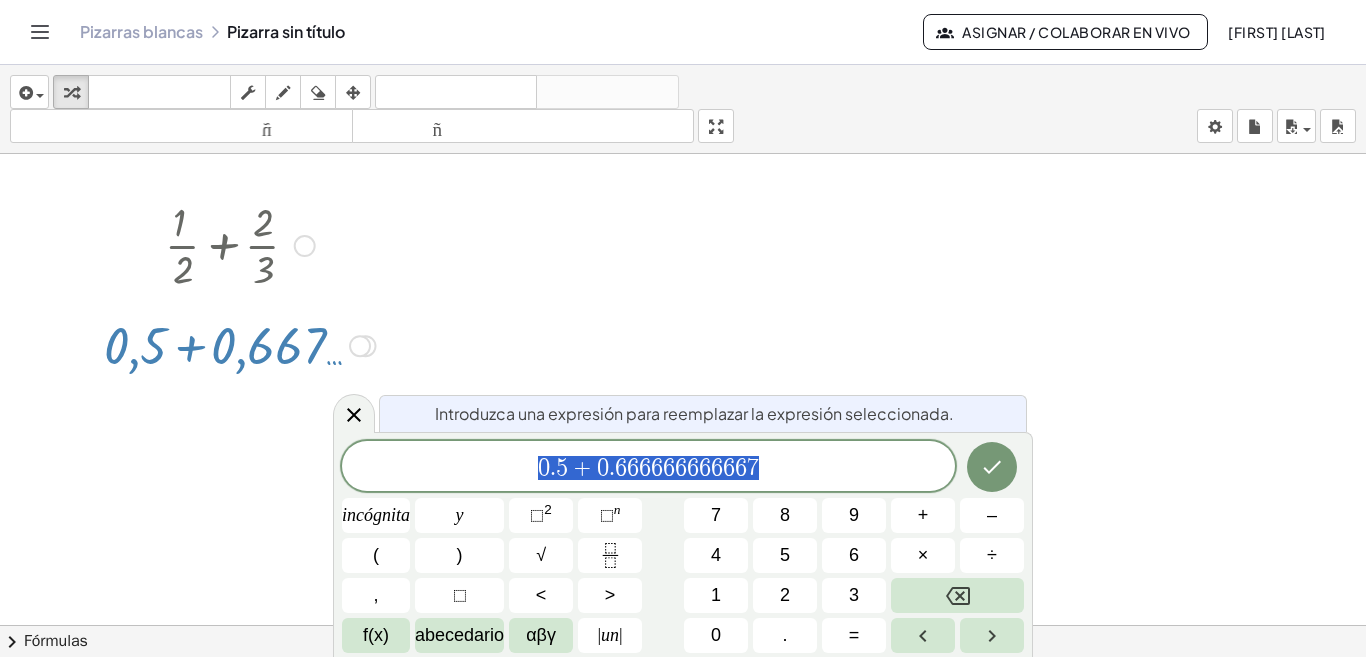 scroll, scrollTop: 313, scrollLeft: 0, axis: vertical 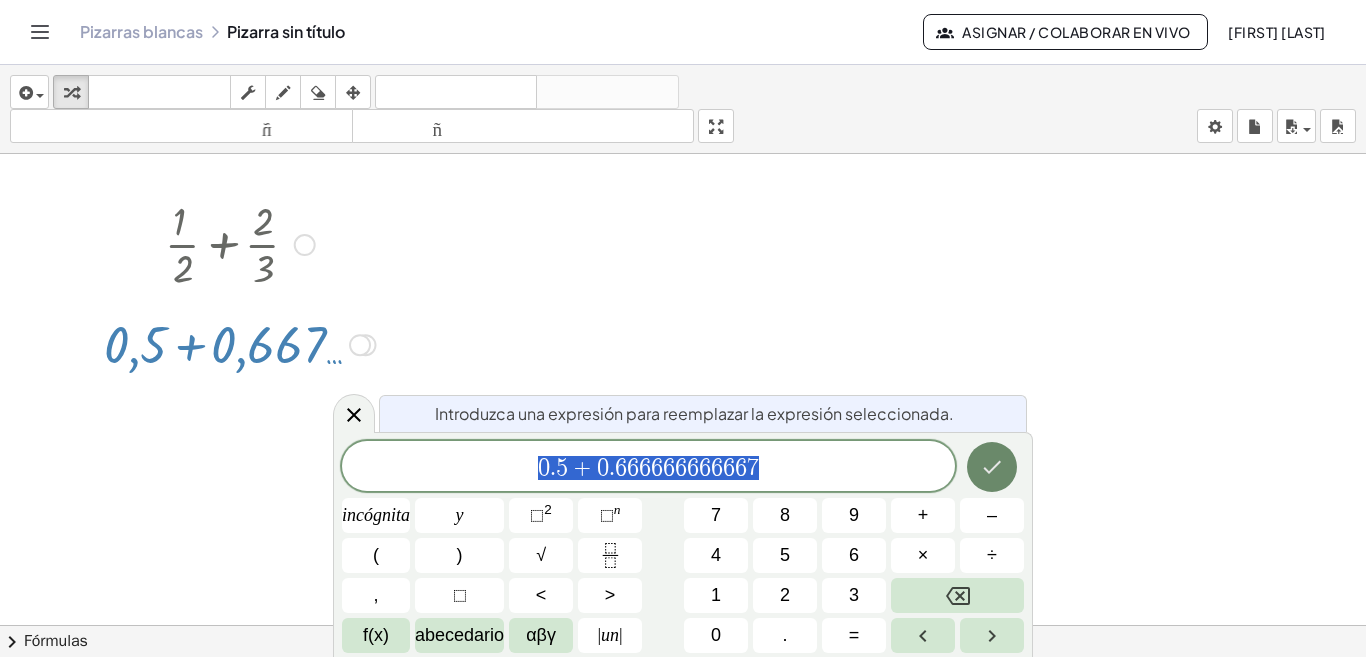 click 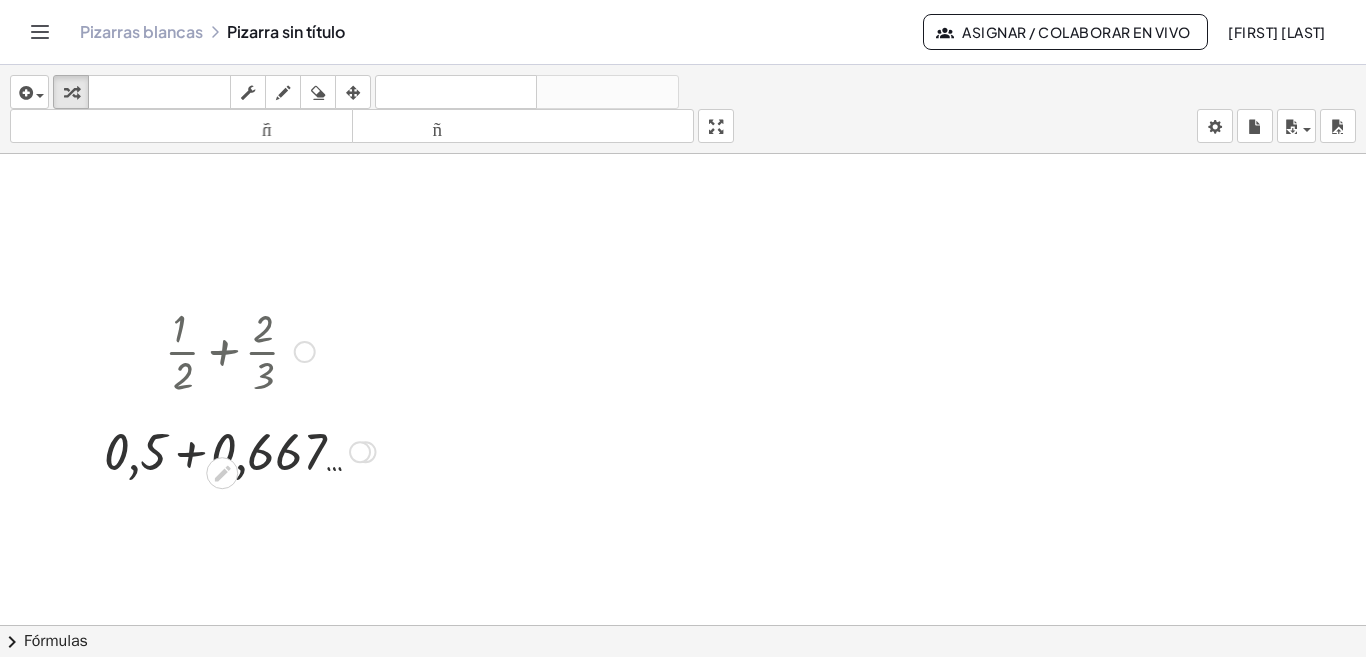 scroll, scrollTop: 200, scrollLeft: 0, axis: vertical 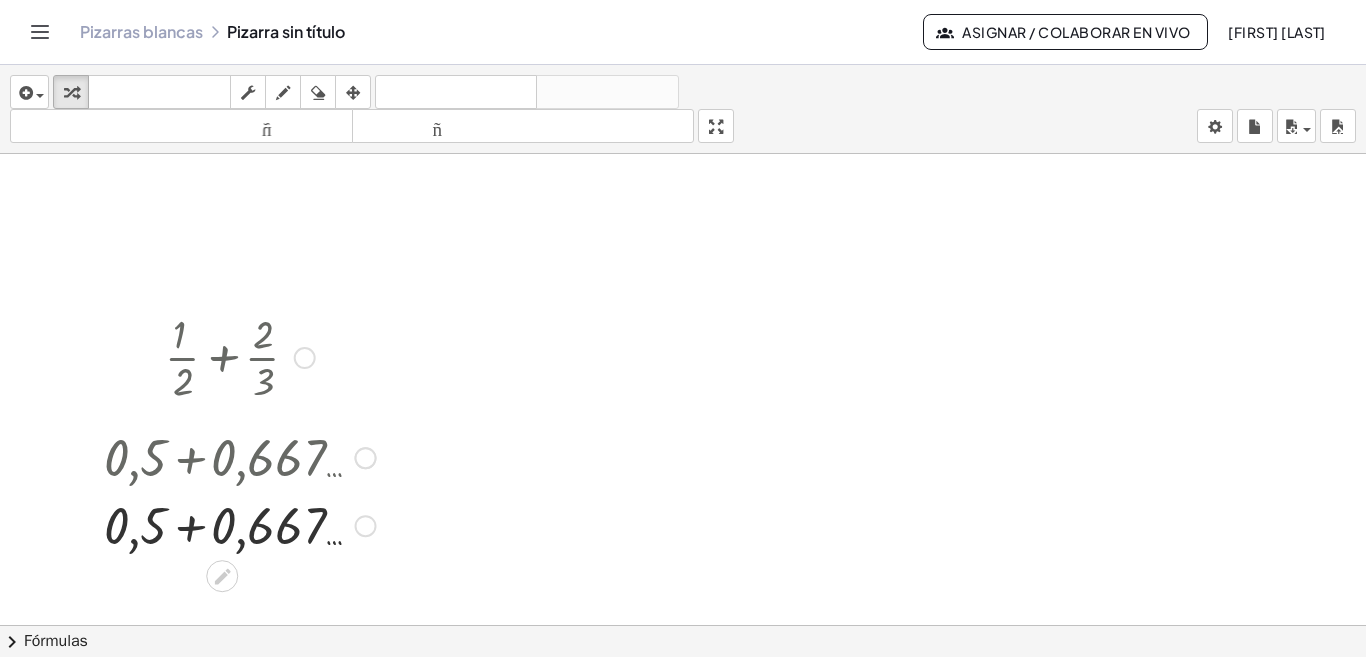 drag, startPoint x: 414, startPoint y: 546, endPoint x: 183, endPoint y: 478, distance: 240.80075 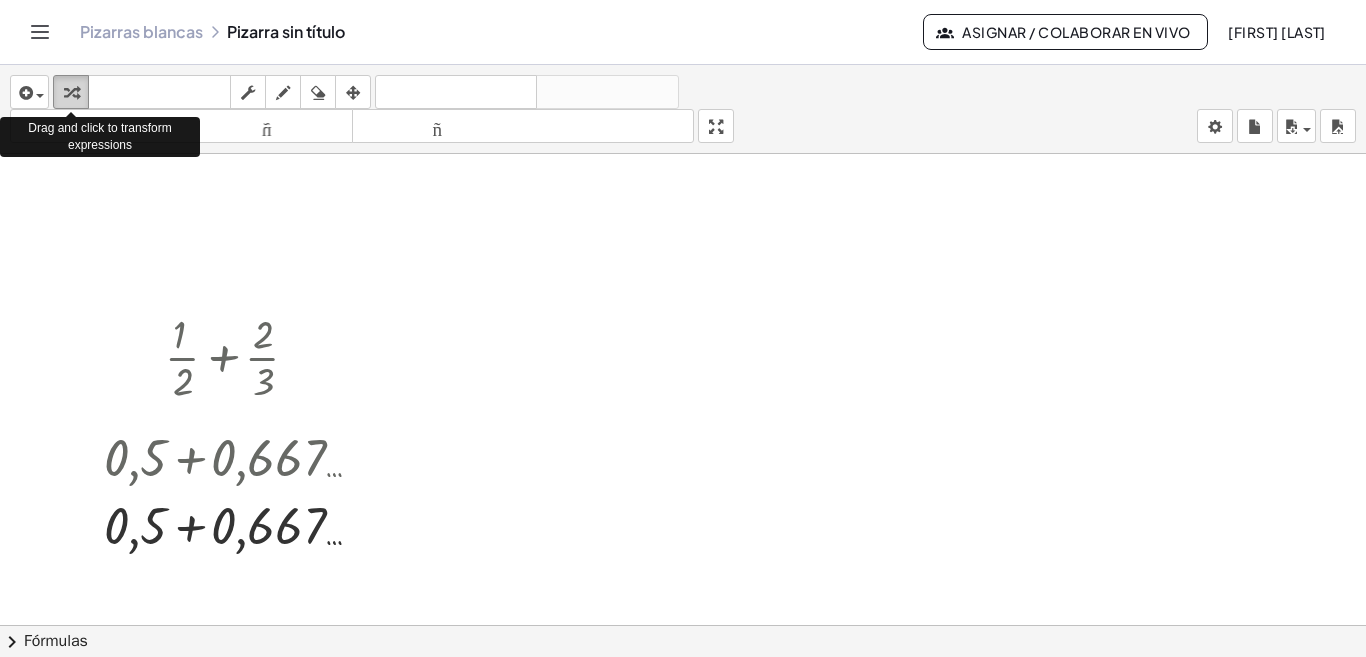 click at bounding box center [71, 93] 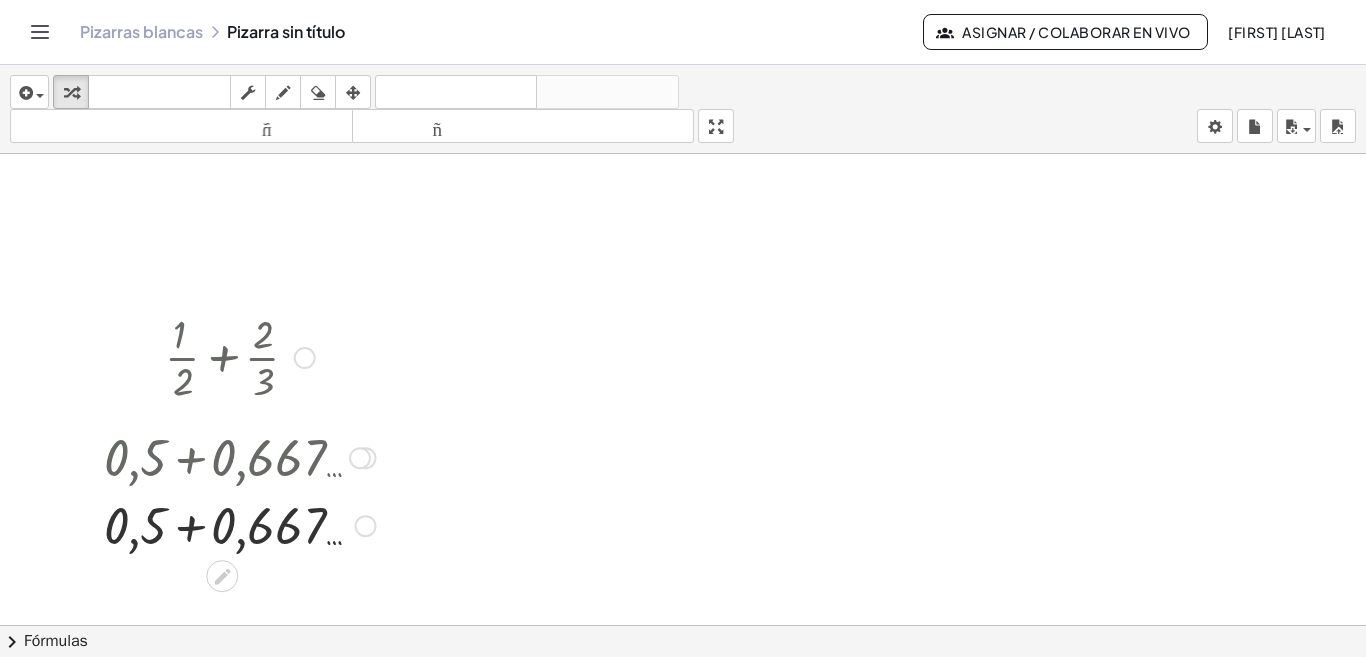 click at bounding box center [240, 356] 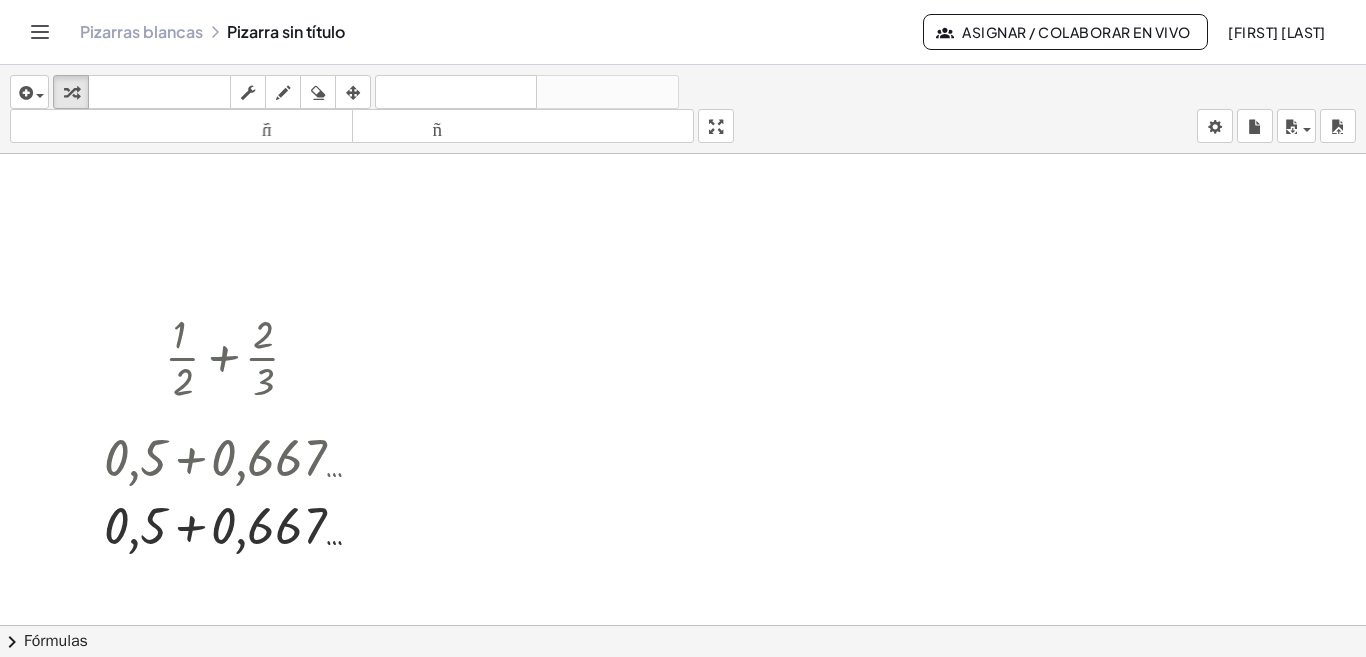 drag, startPoint x: 453, startPoint y: 551, endPoint x: 57, endPoint y: 472, distance: 403.80316 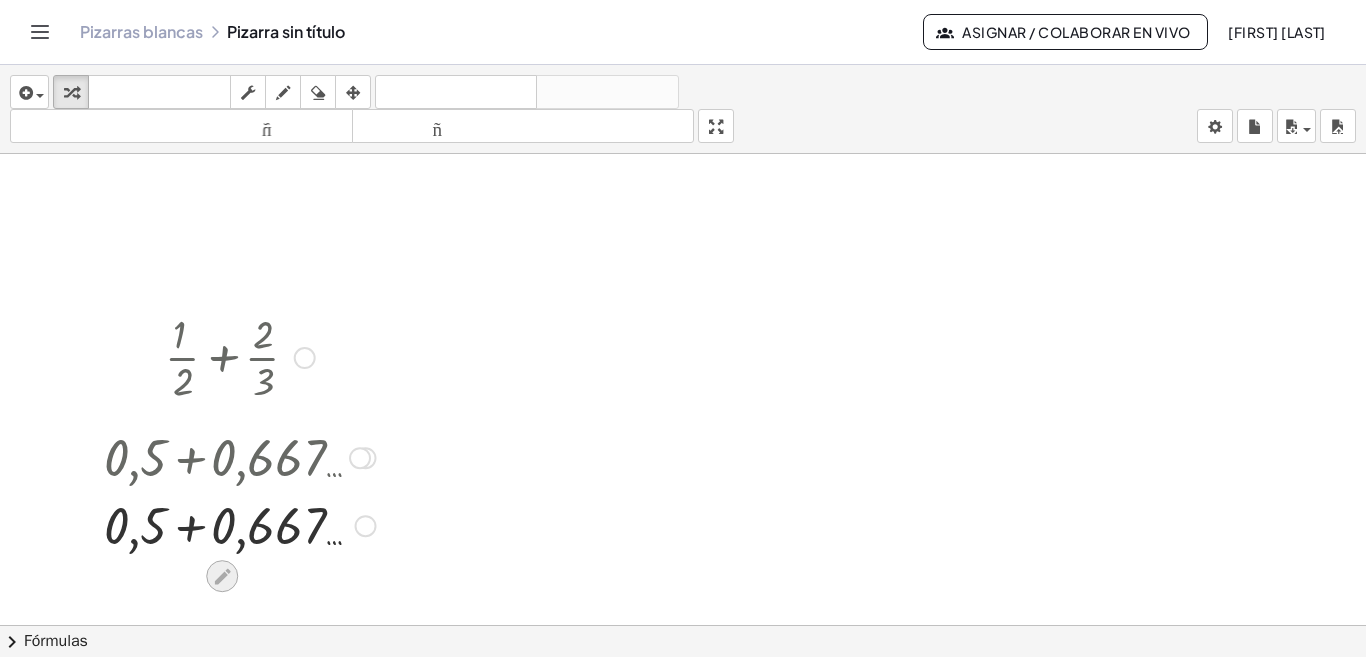 click 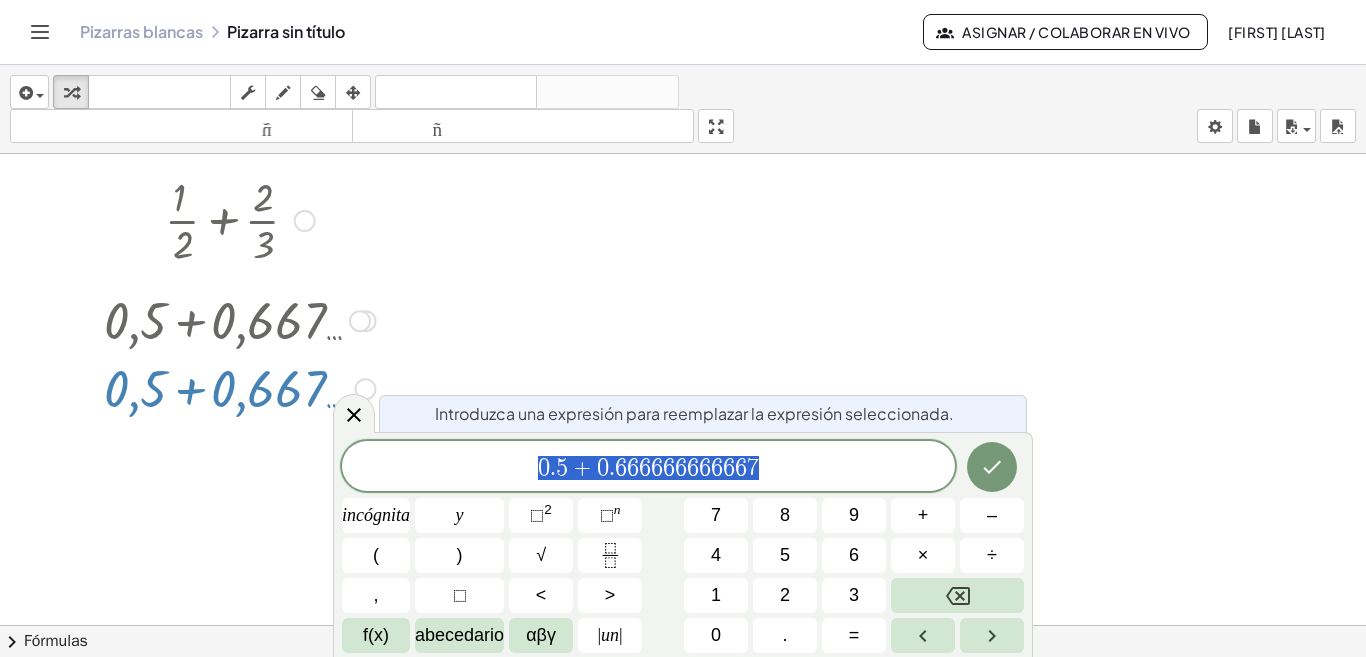 scroll, scrollTop: 337, scrollLeft: 0, axis: vertical 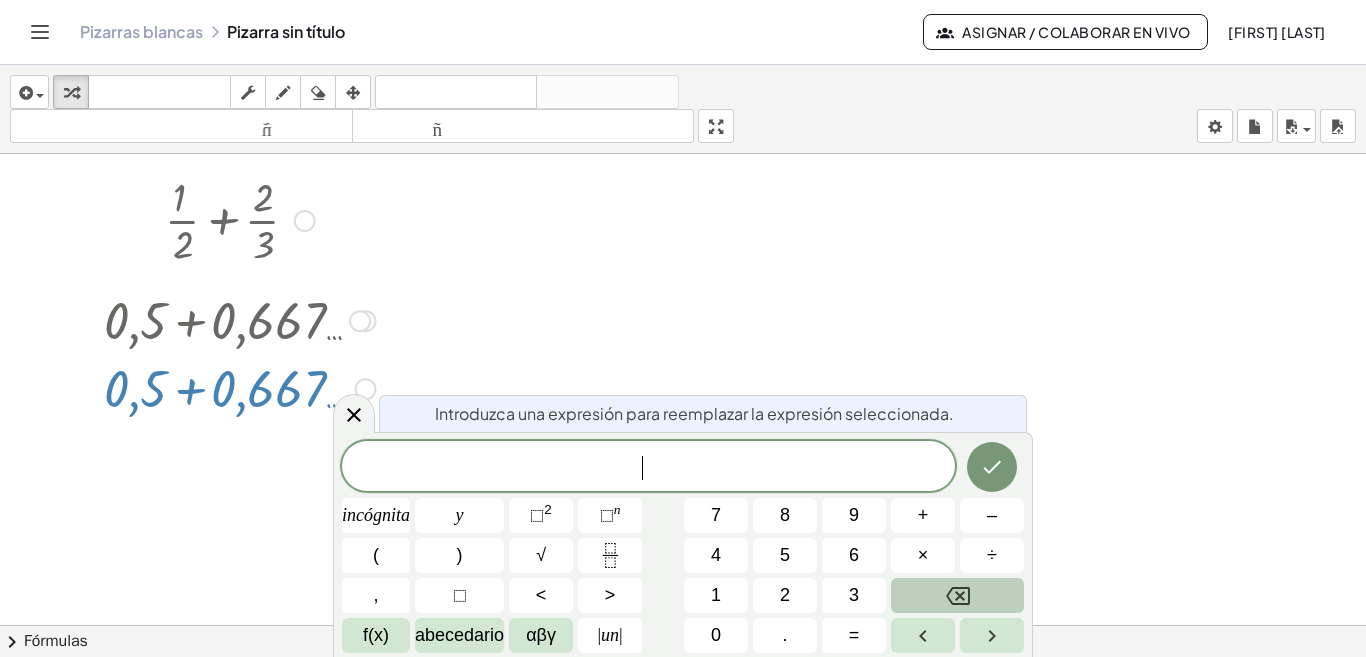 click at bounding box center (957, 595) 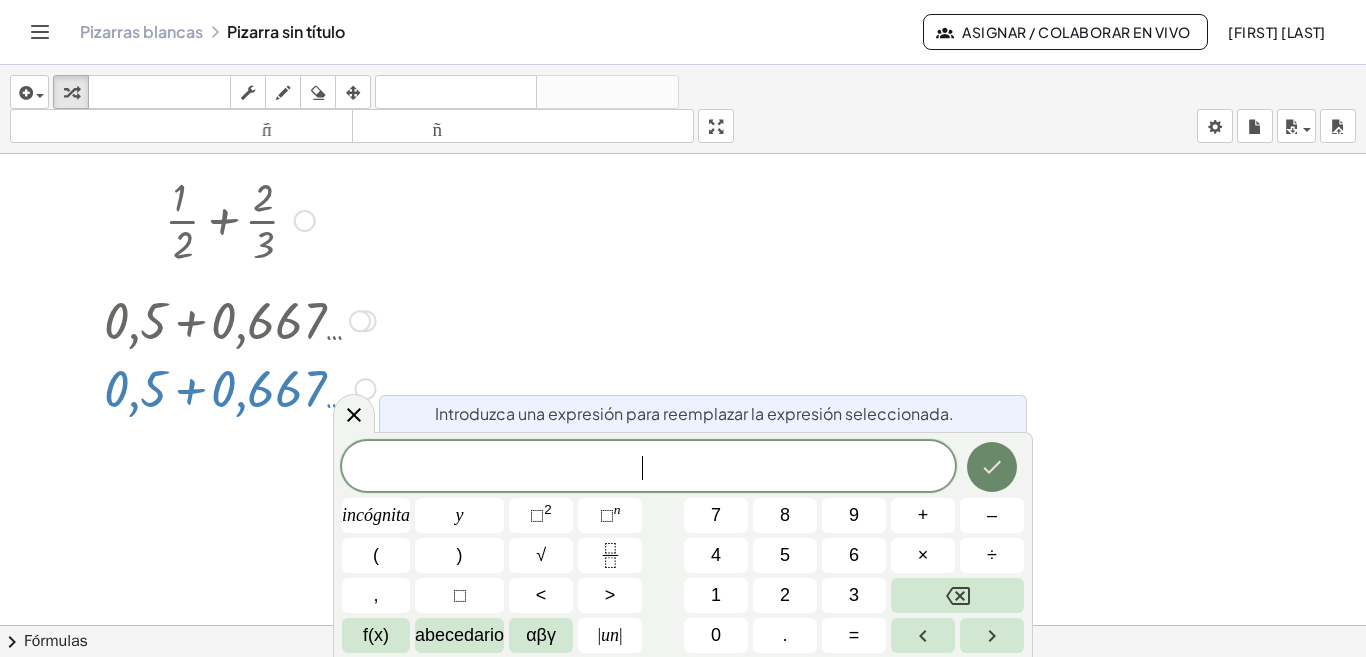 click 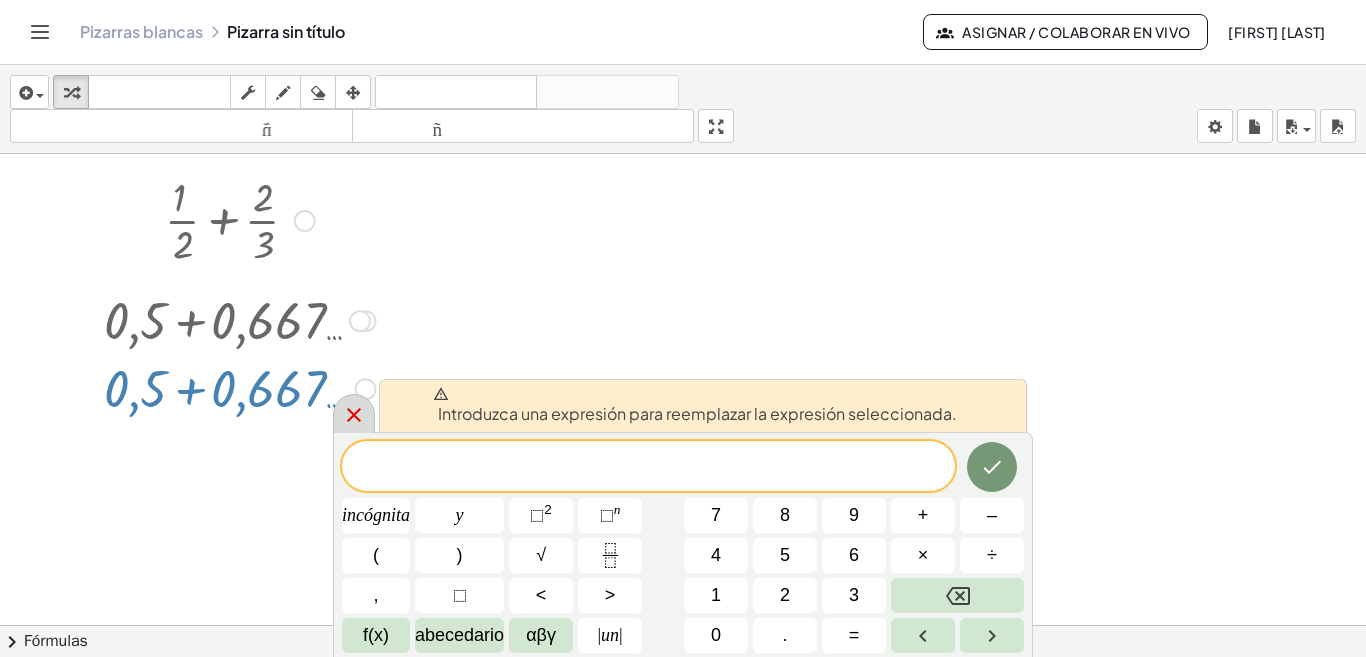click 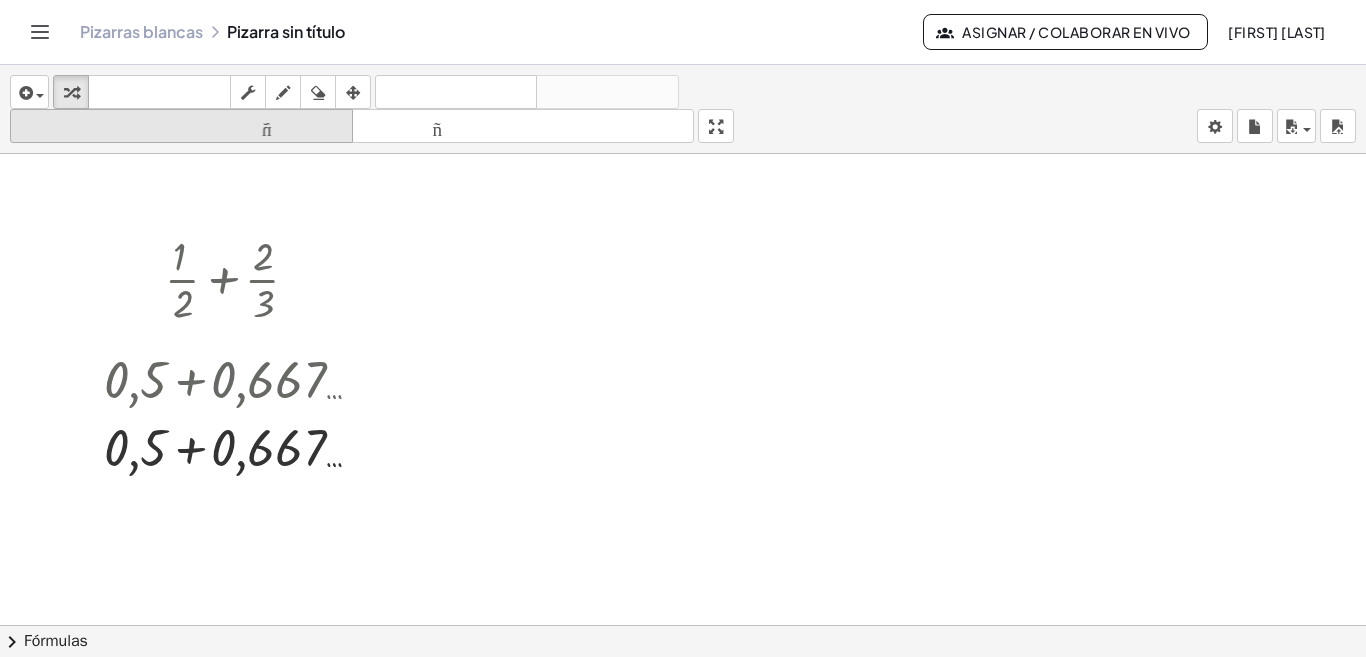 scroll, scrollTop: 200, scrollLeft: 0, axis: vertical 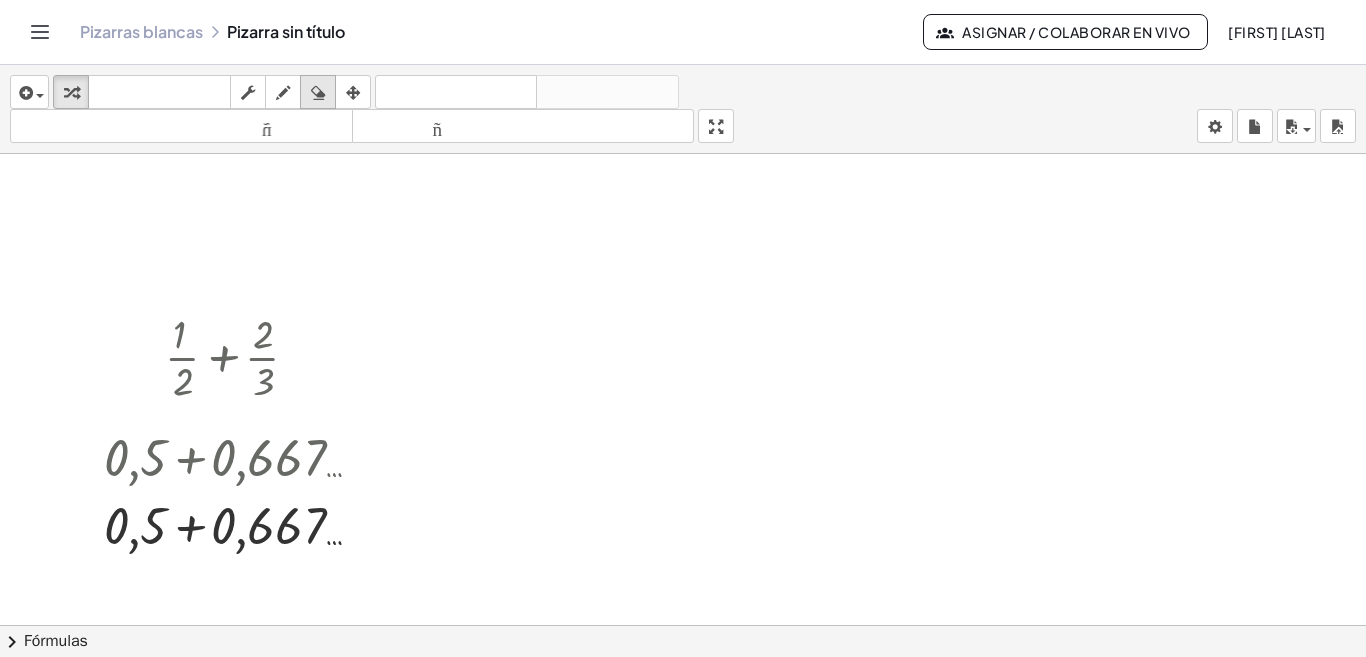 click at bounding box center (318, 93) 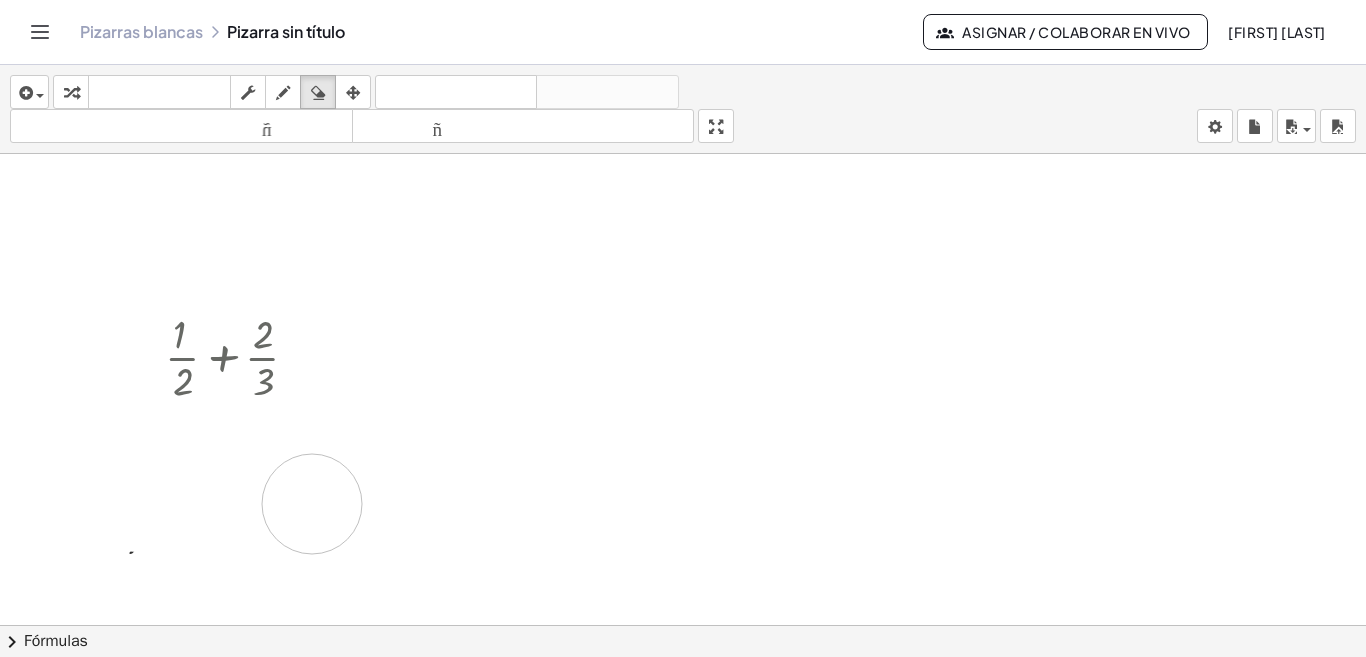 drag, startPoint x: 229, startPoint y: 532, endPoint x: 318, endPoint y: 512, distance: 91.21951 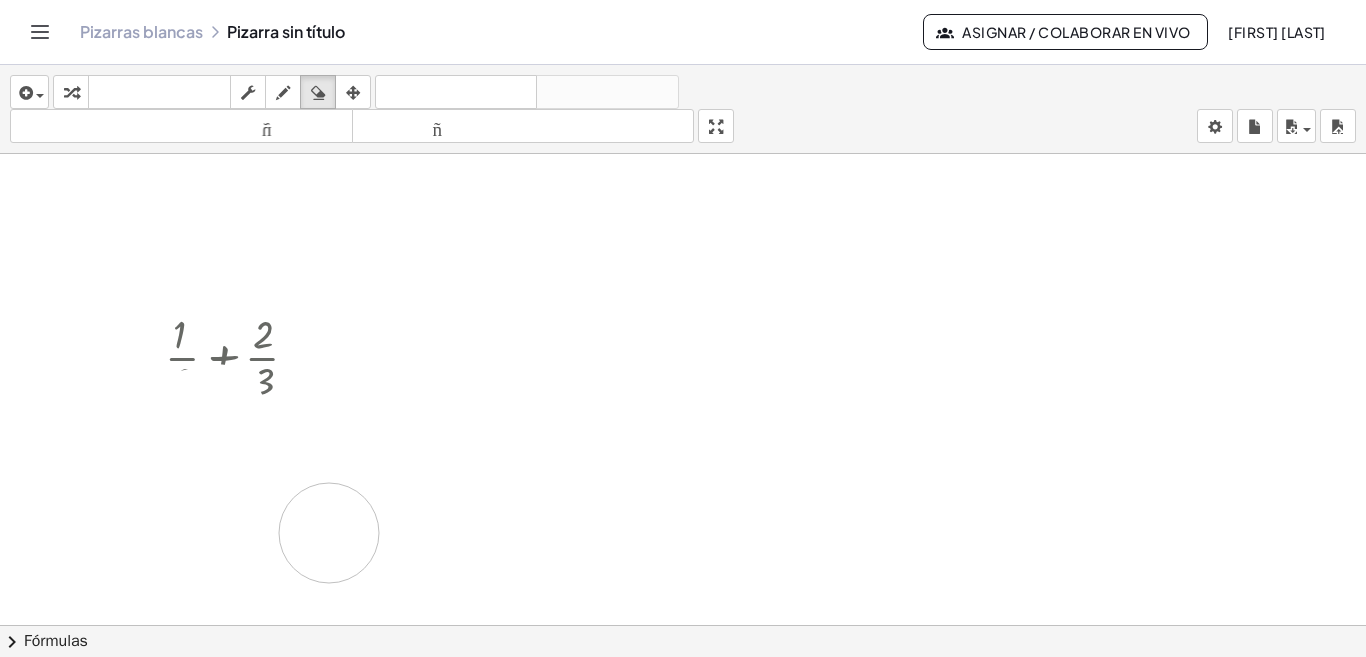 drag, startPoint x: 281, startPoint y: 465, endPoint x: 330, endPoint y: 533, distance: 83.81527 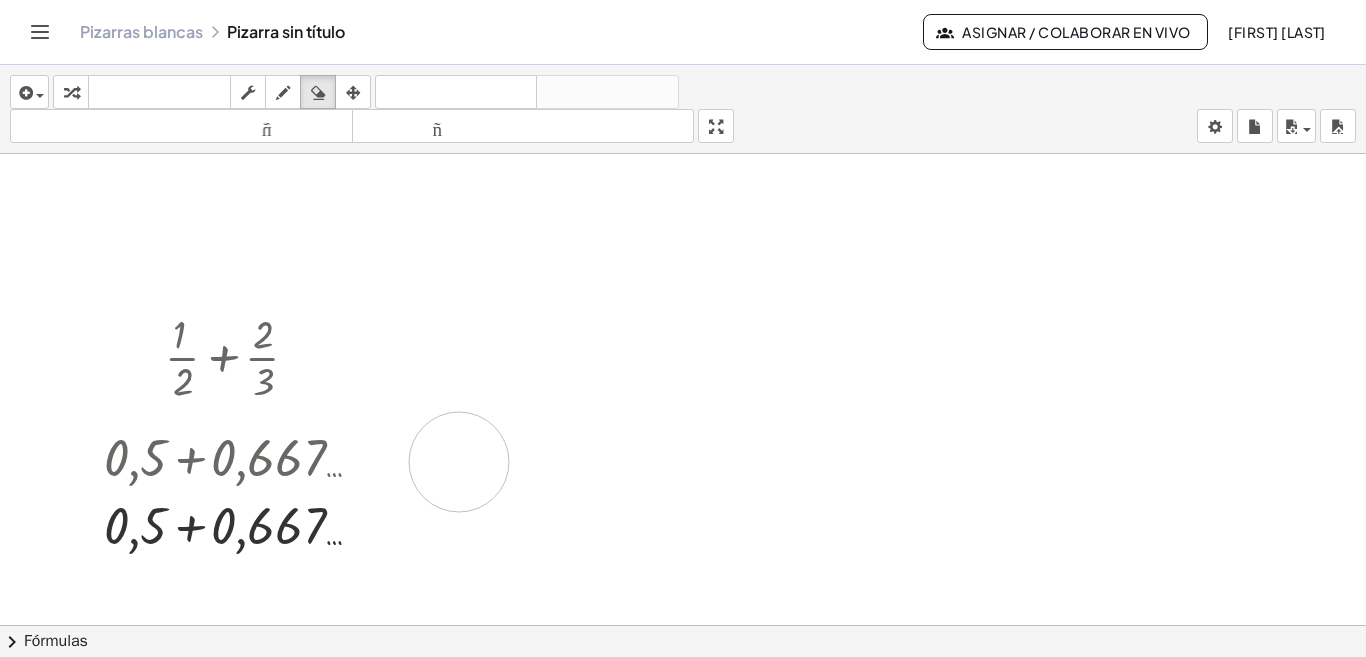 click at bounding box center [683, 439] 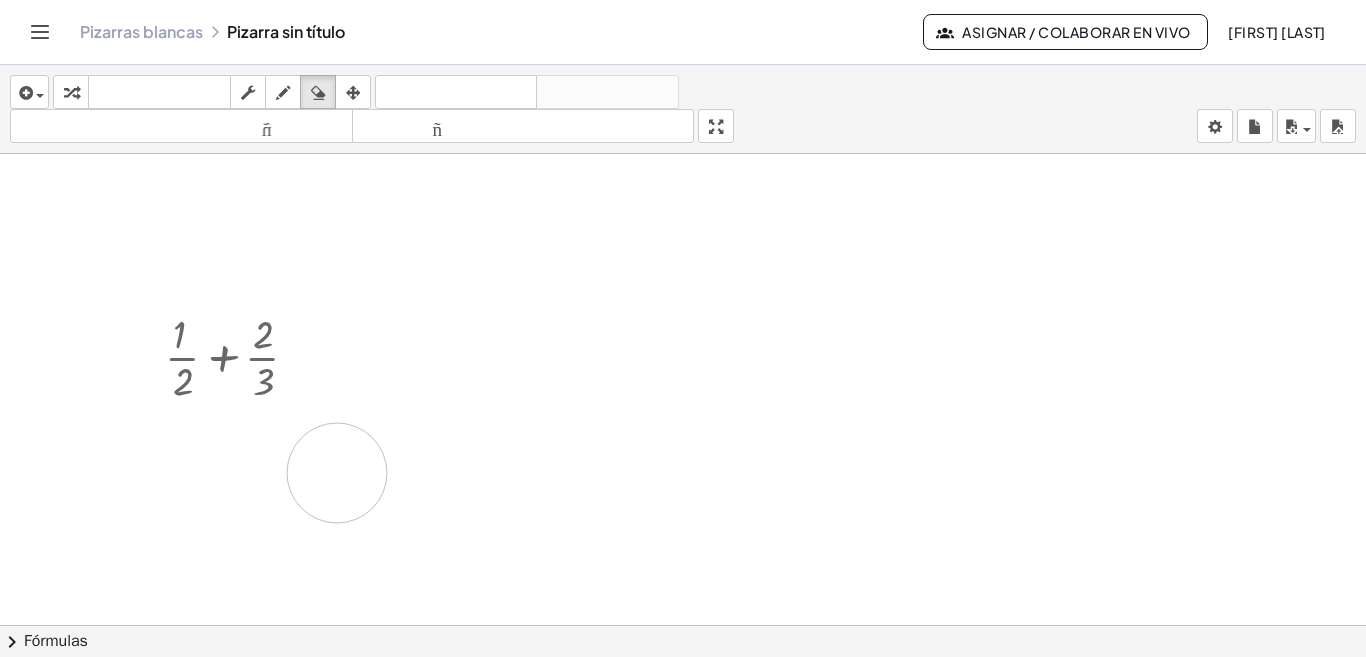 drag, startPoint x: 452, startPoint y: 539, endPoint x: 337, endPoint y: 473, distance: 132.59337 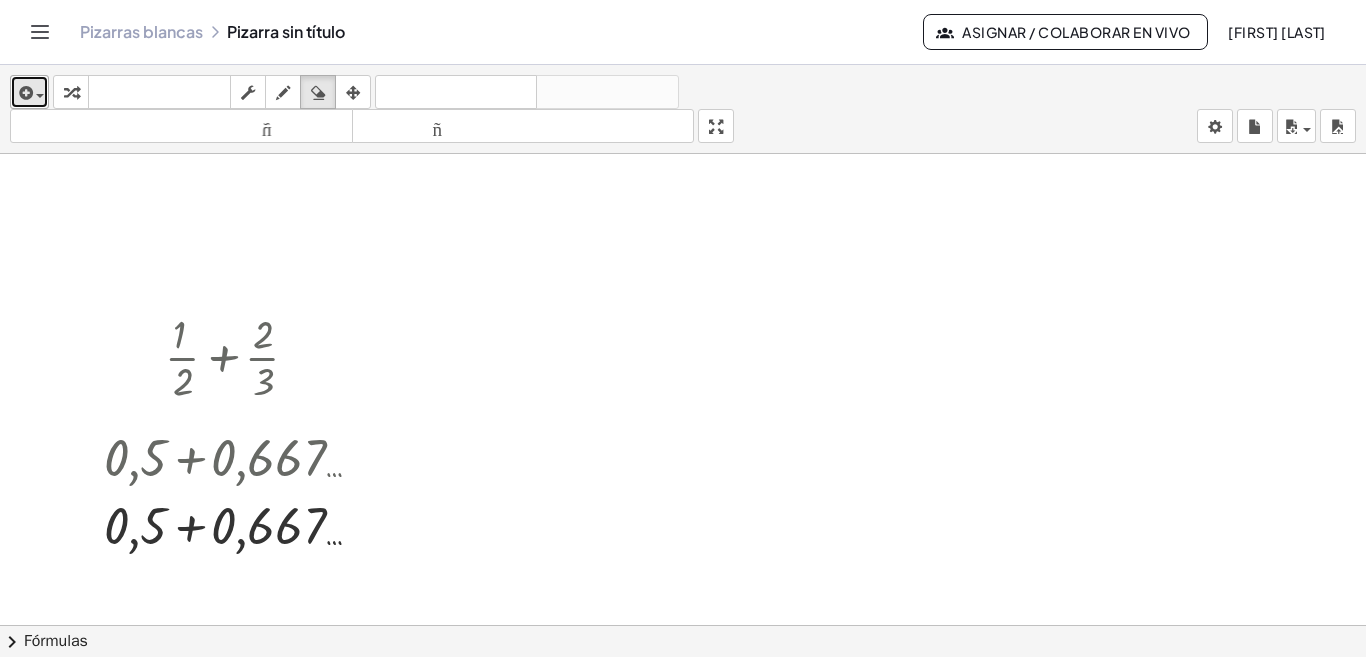 click on "insertar" at bounding box center [29, 92] 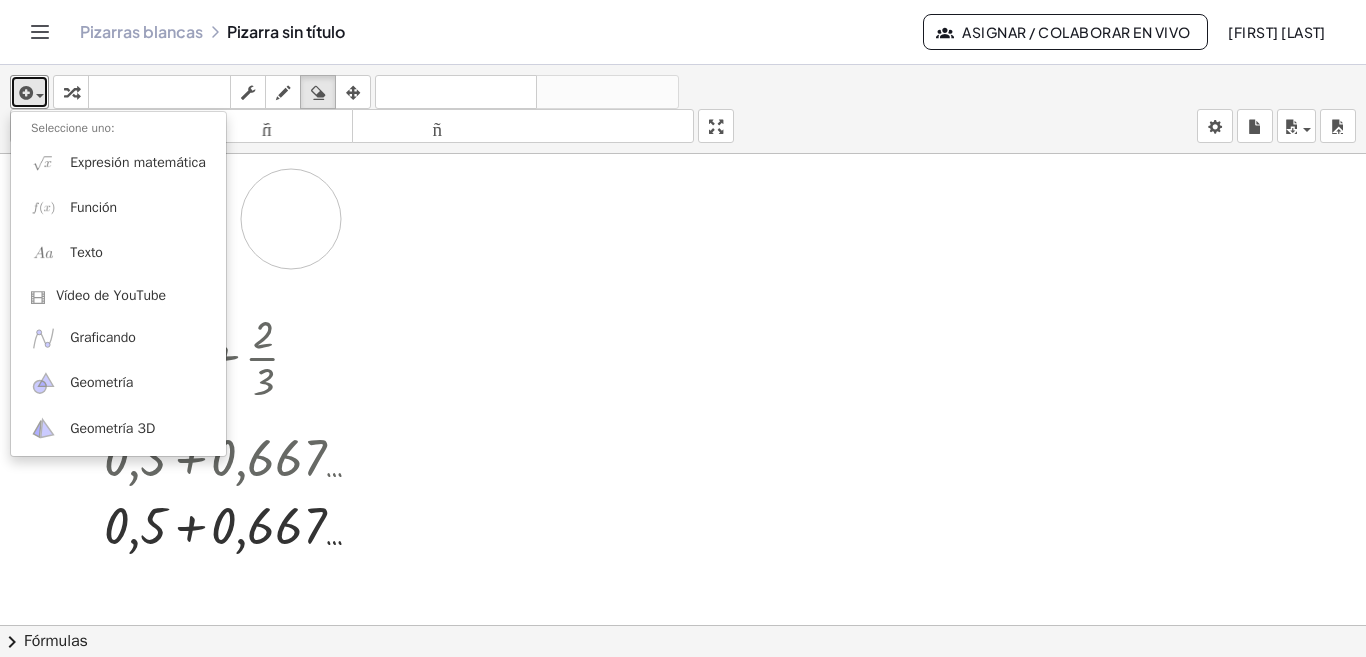 click at bounding box center [683, 439] 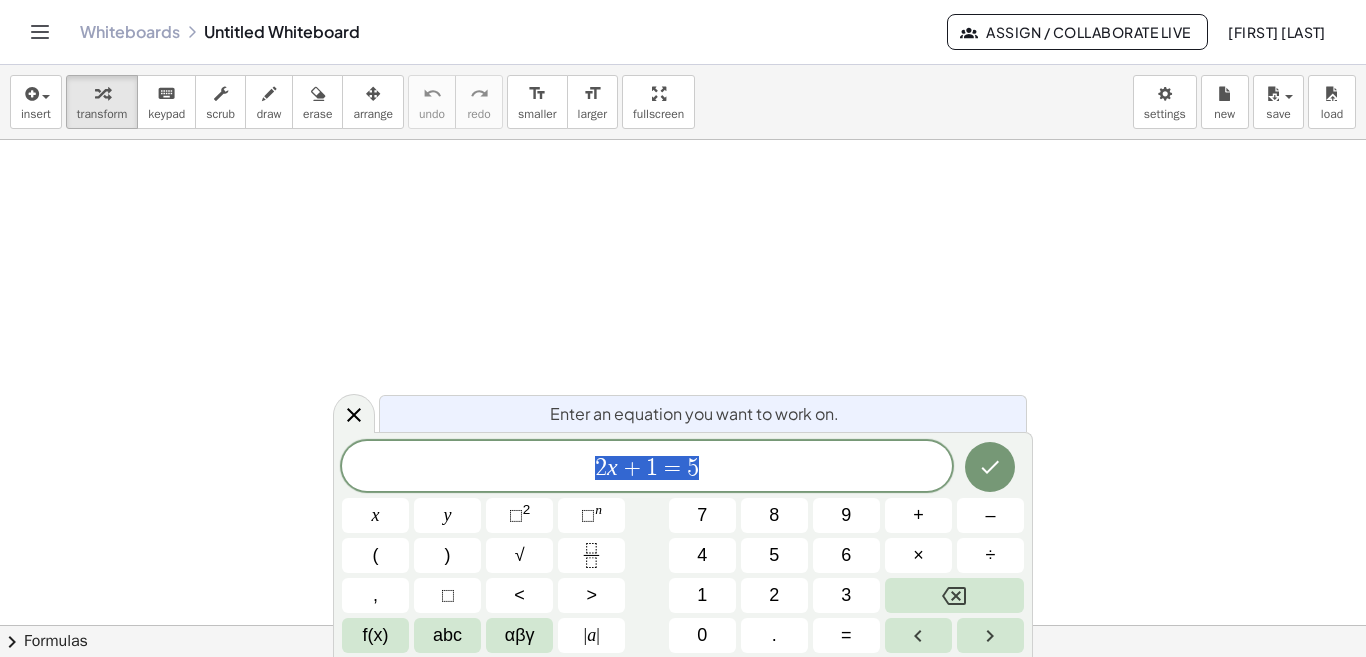 scroll, scrollTop: 0, scrollLeft: 0, axis: both 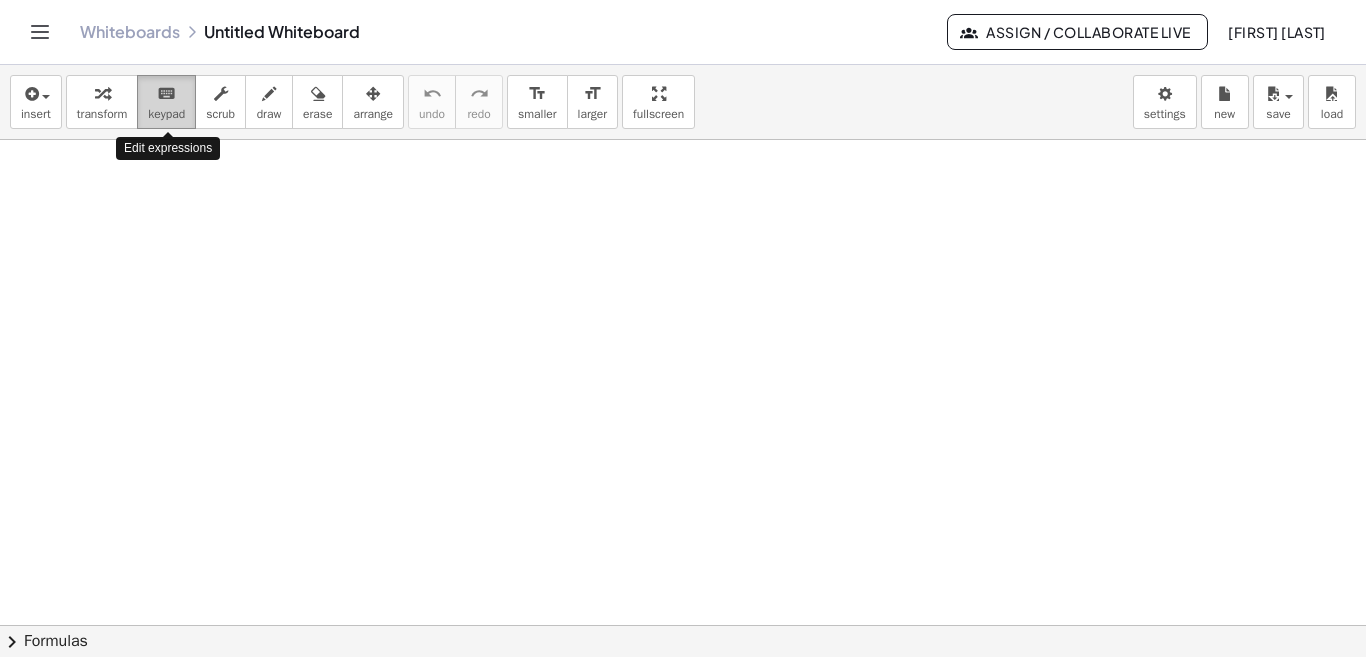 click on "keyboard keypad" at bounding box center (166, 102) 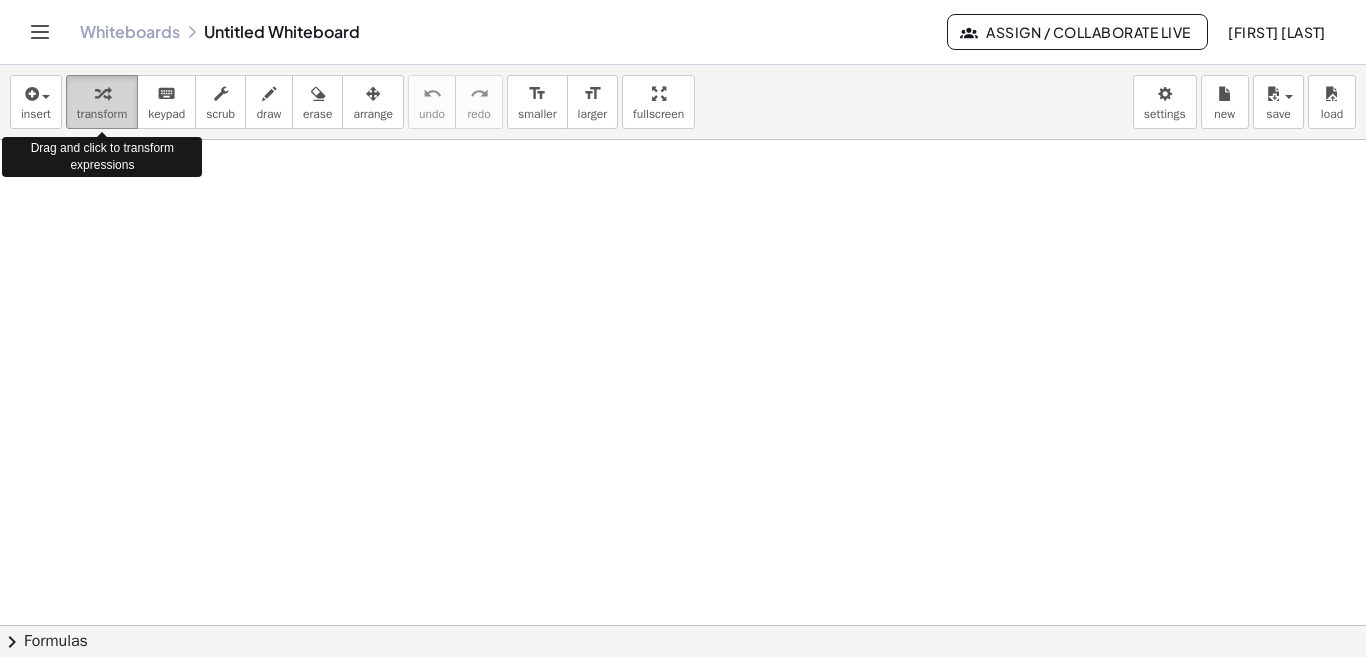 click on "transform" at bounding box center [102, 114] 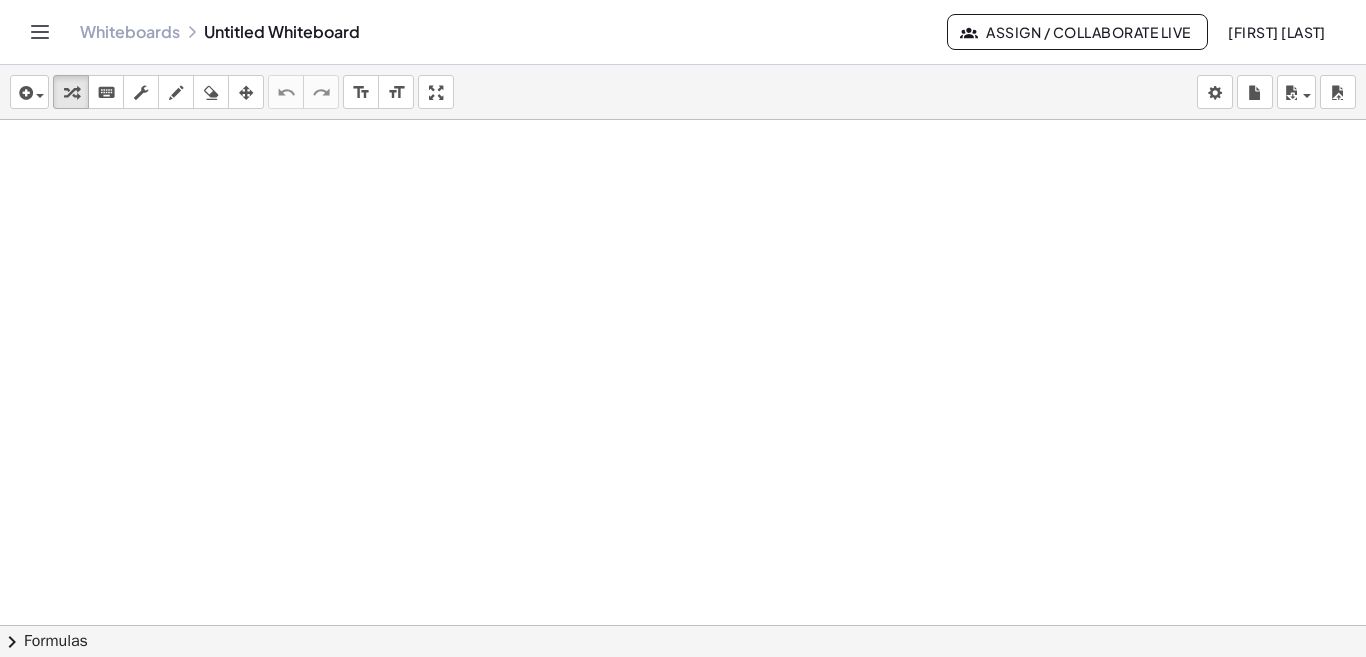 click on "Whiteboards Untitled Whiteboard Assign / Collaborate Live  Hugo Jimenez" at bounding box center (683, 32) 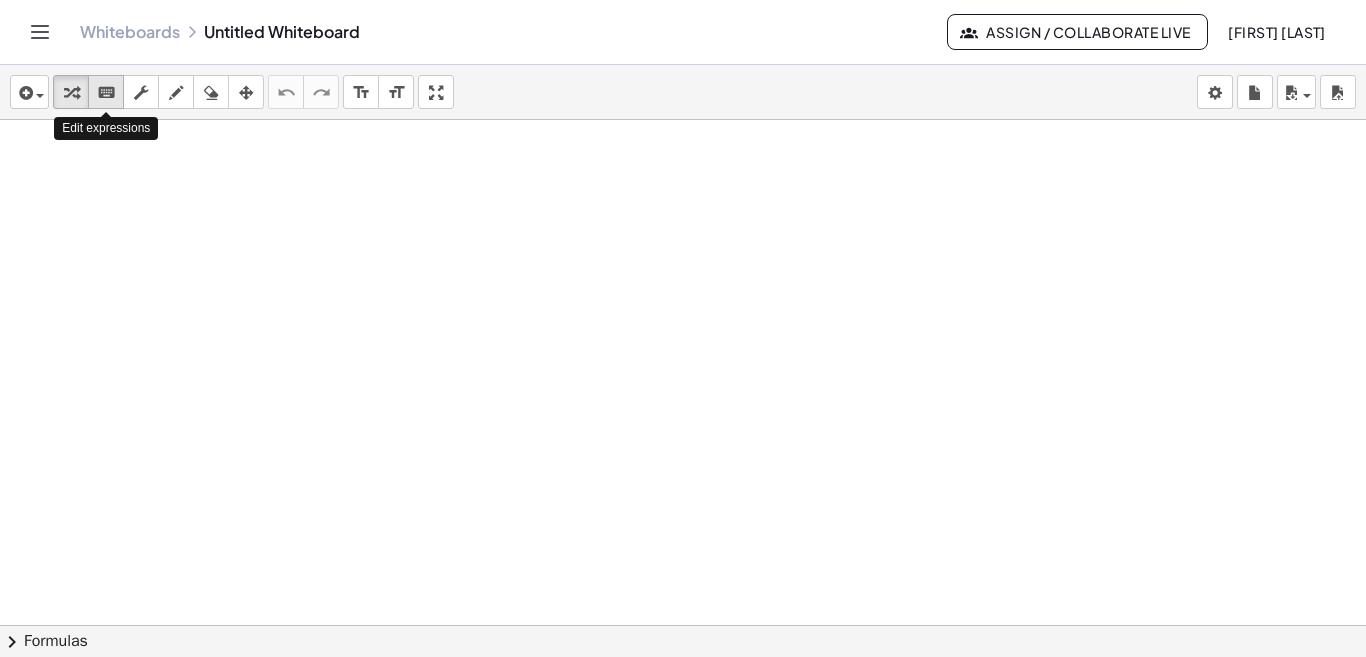 click on "keyboard" at bounding box center [106, 93] 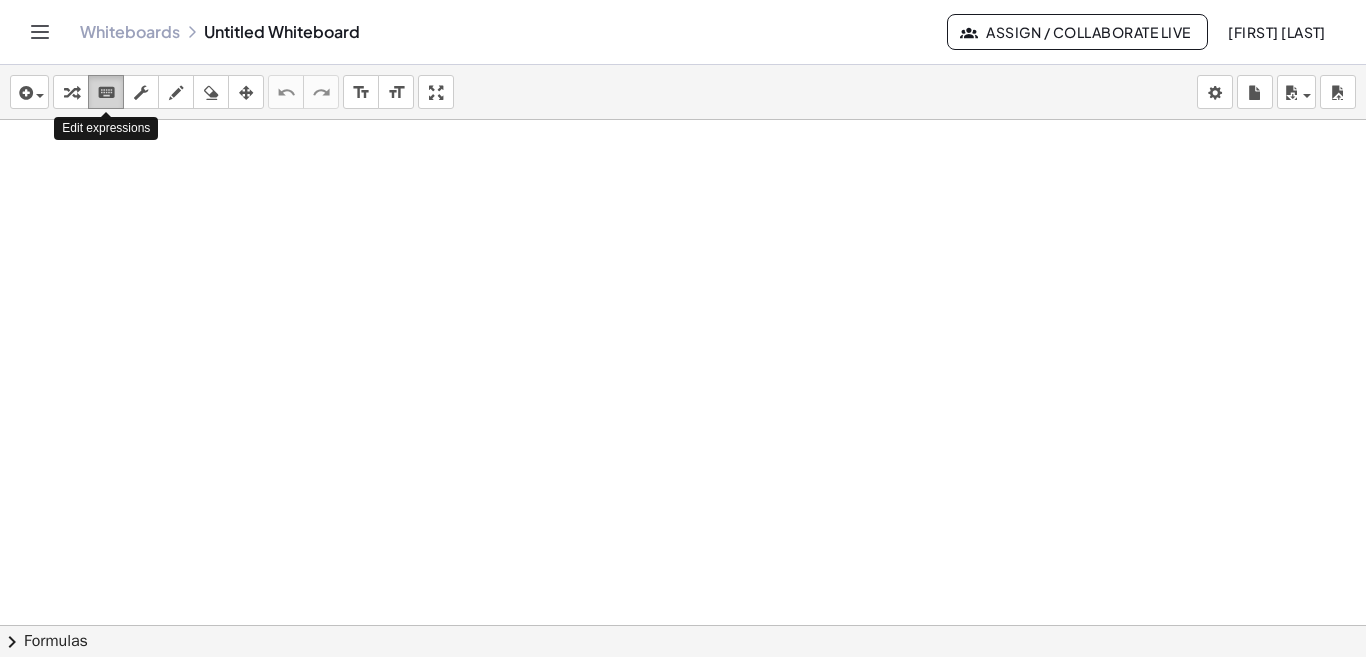 click on "keyboard" at bounding box center (106, 93) 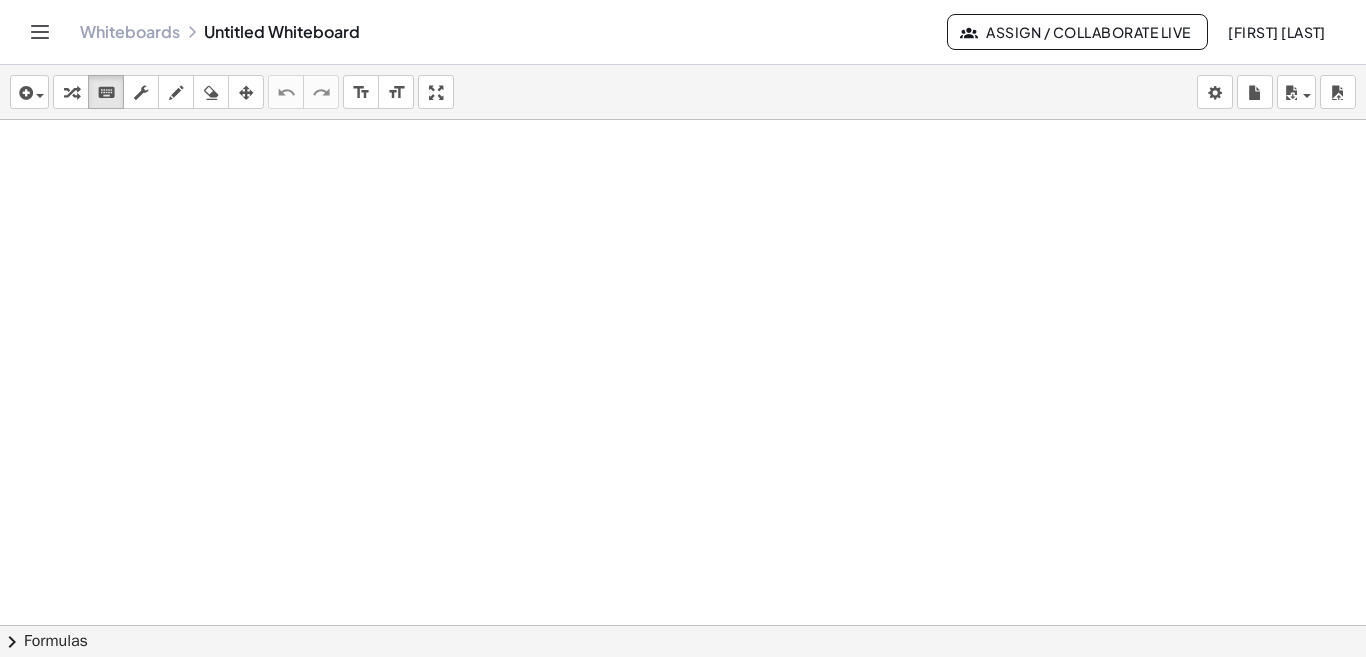 click at bounding box center (683, 670) 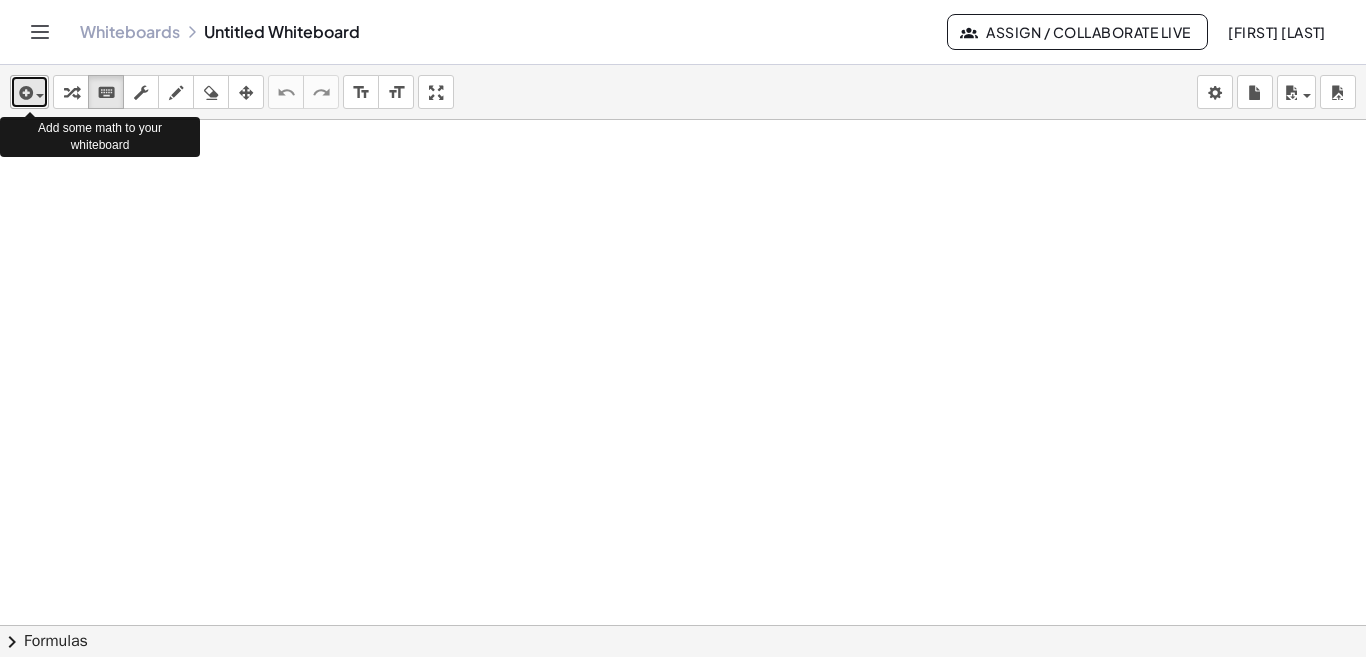 click at bounding box center (29, 92) 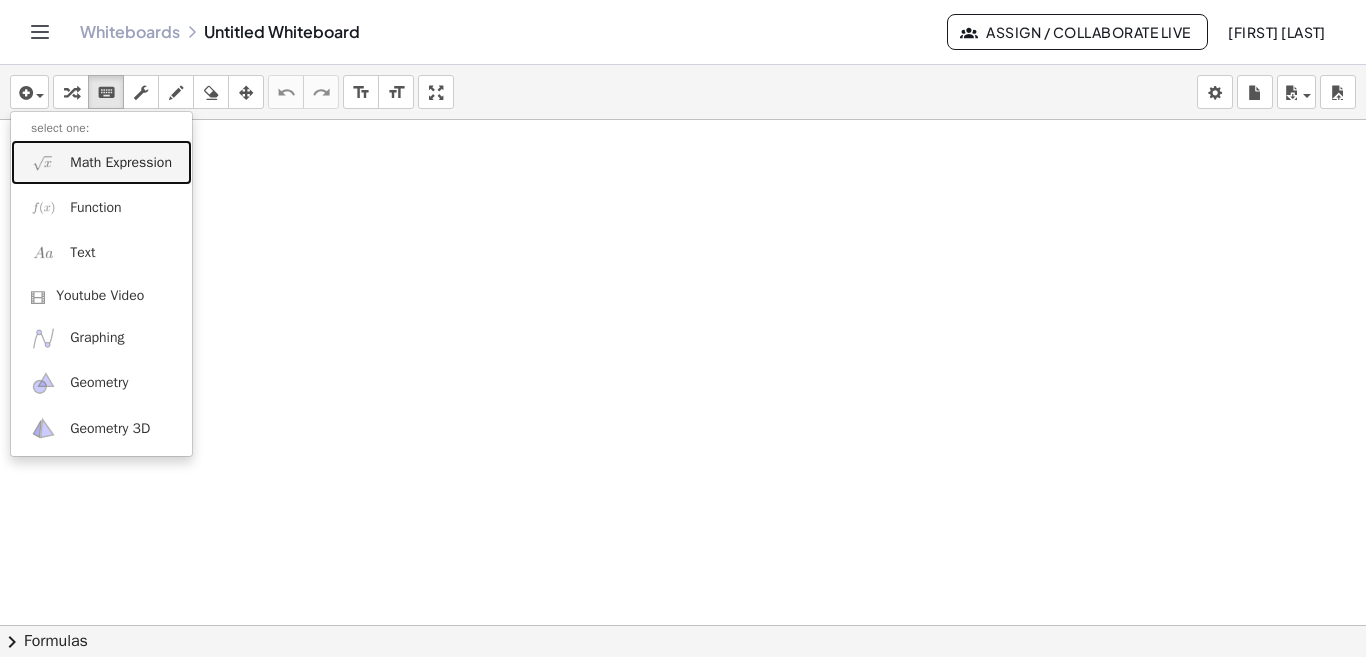 click on "Math Expression" at bounding box center (101, 162) 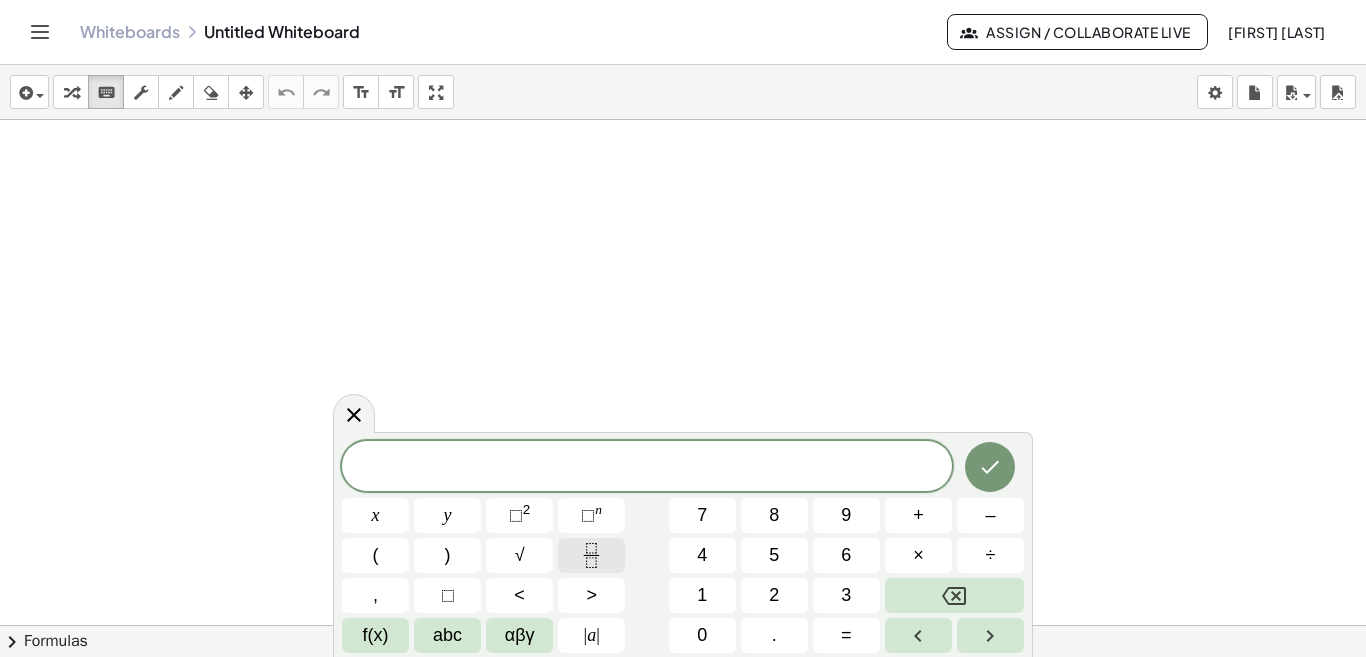 click 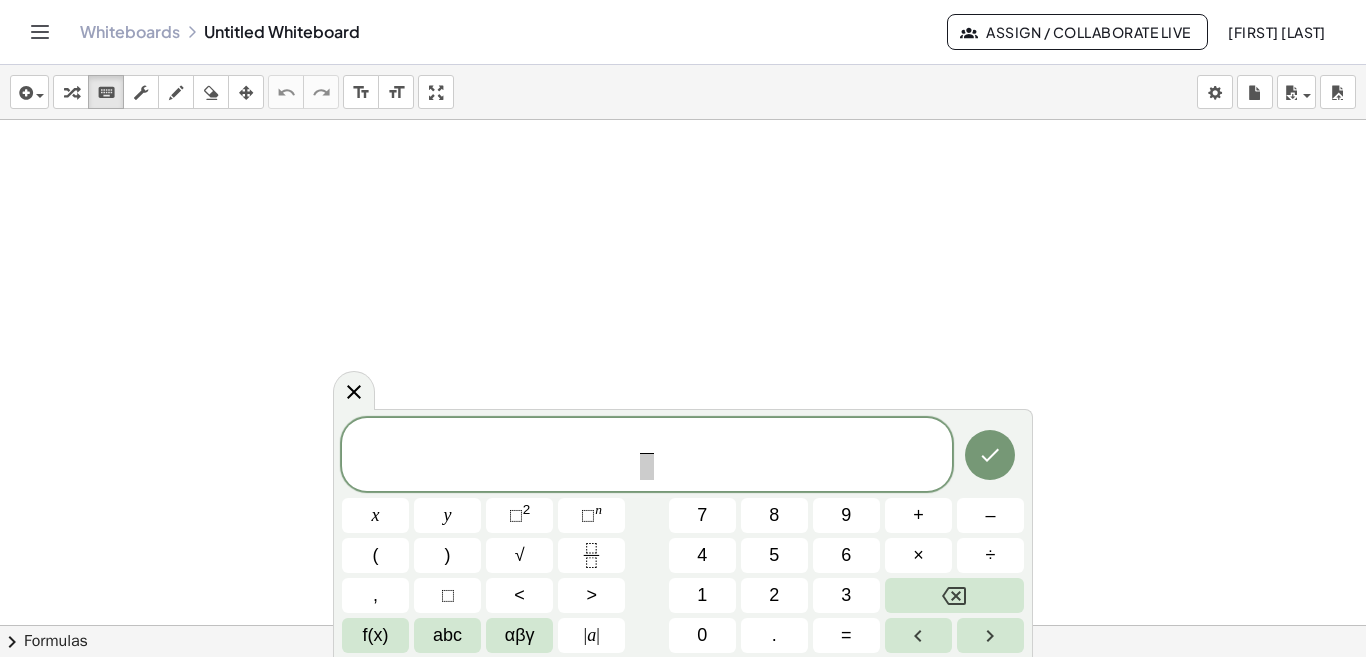 click on "​" at bounding box center (647, 443) 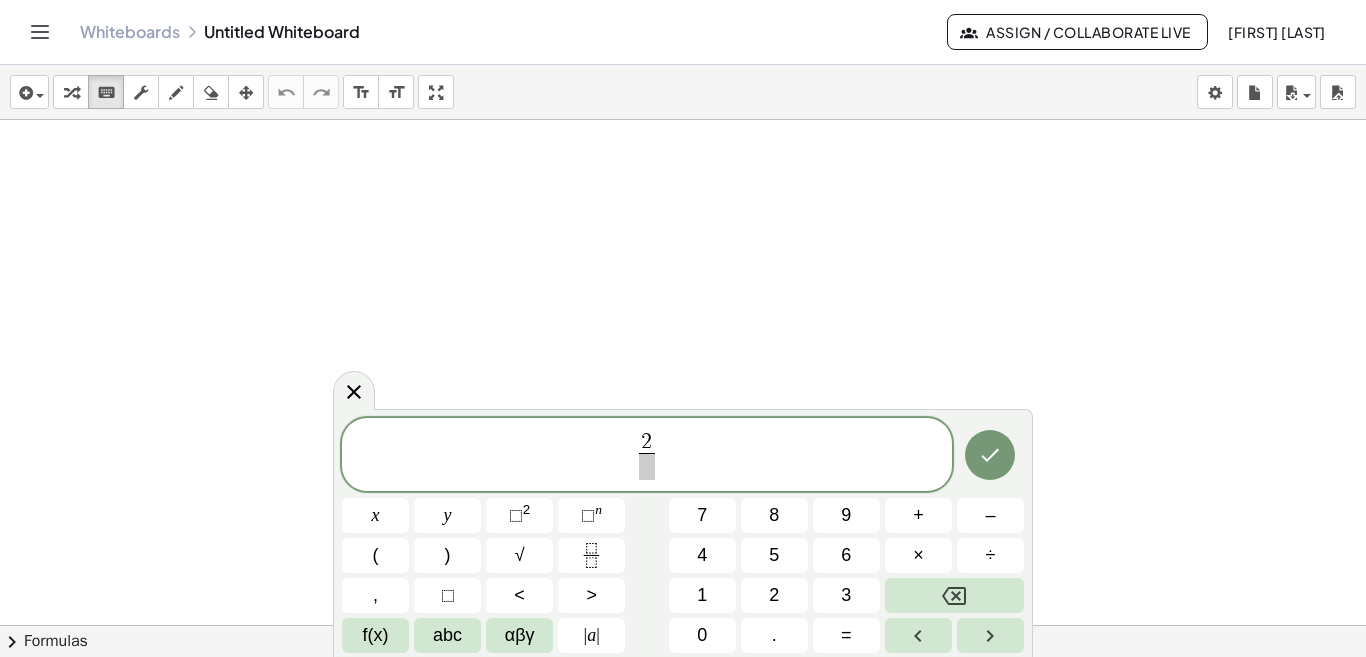 click at bounding box center [646, 466] 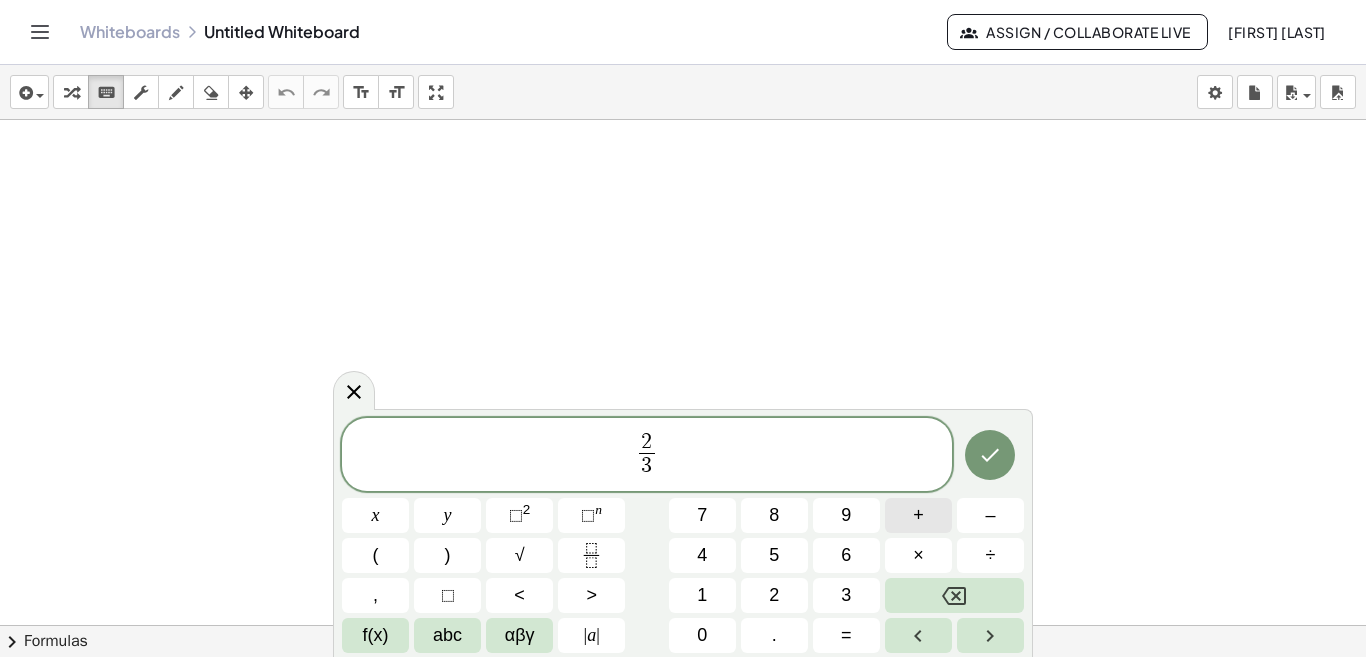 click on "+" at bounding box center (918, 515) 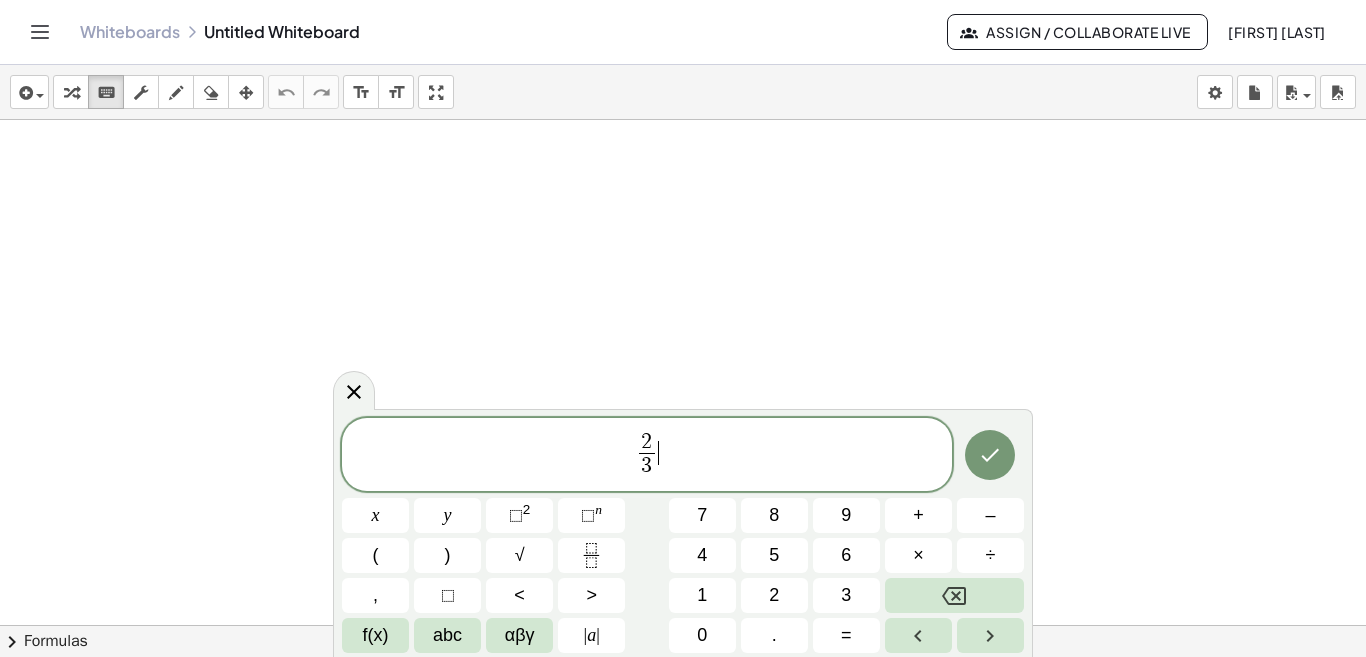 click on "2 3 ​ ​" at bounding box center (647, 456) 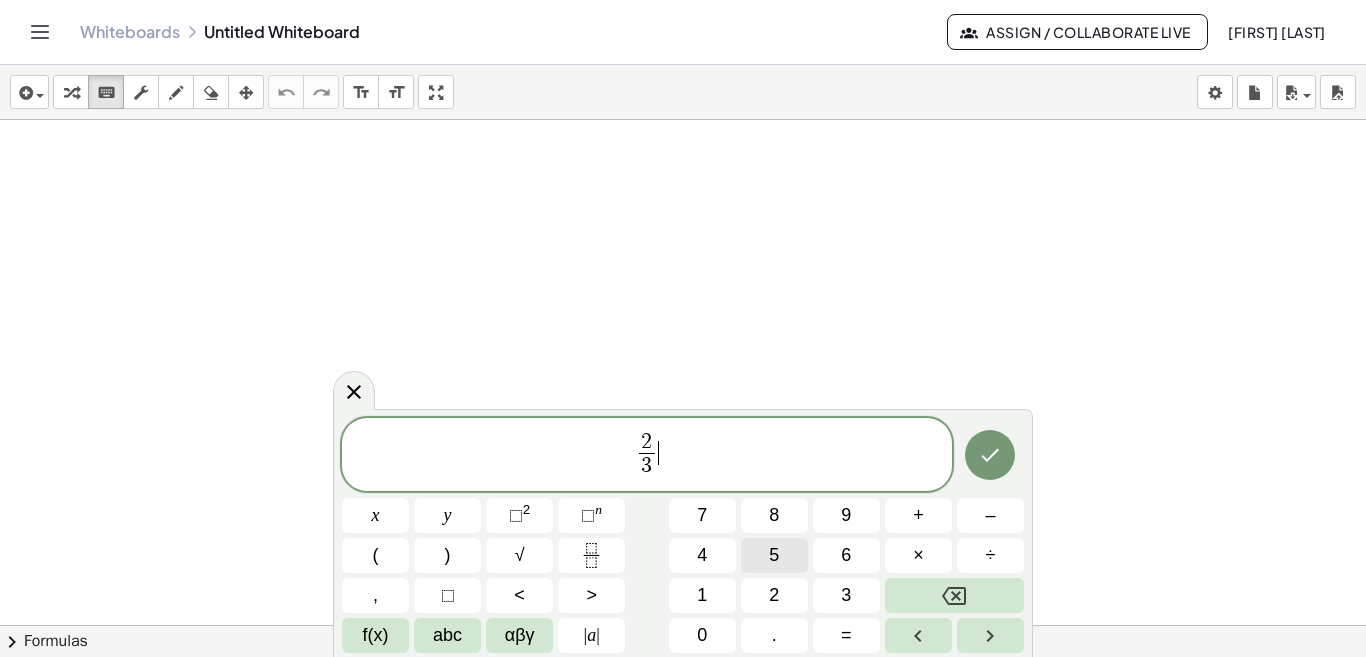 click on "5" at bounding box center (774, 555) 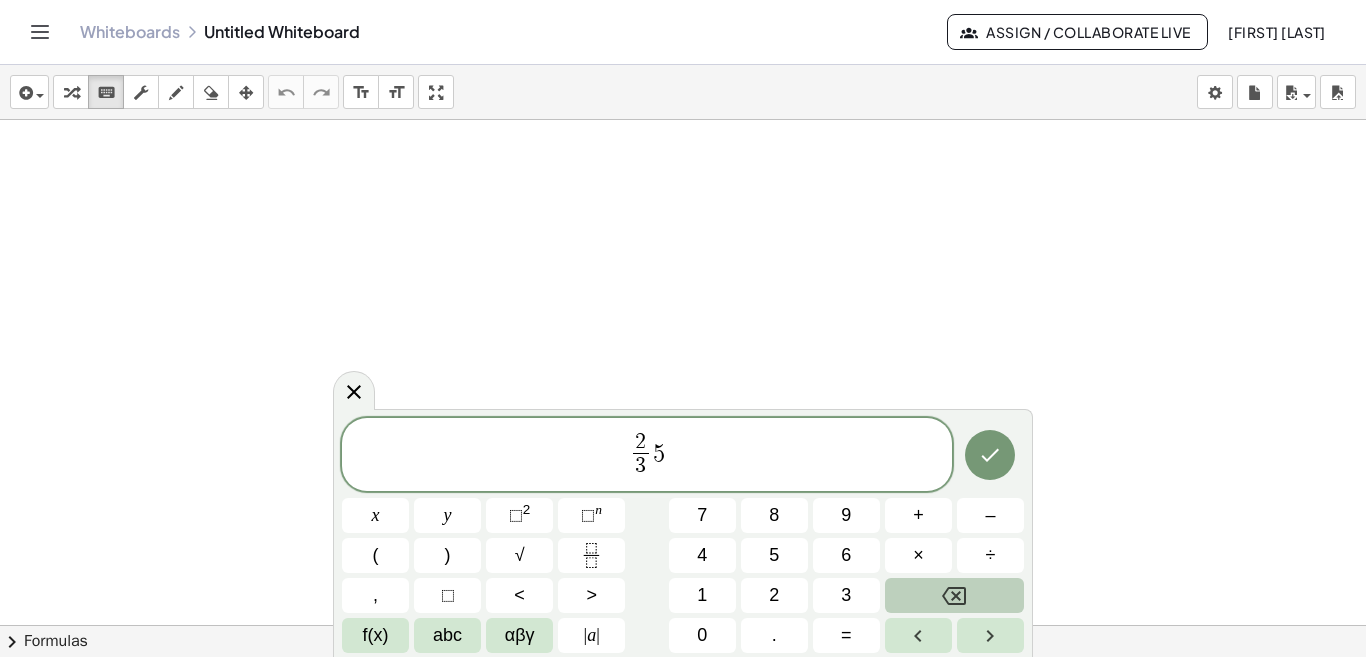 click at bounding box center [954, 595] 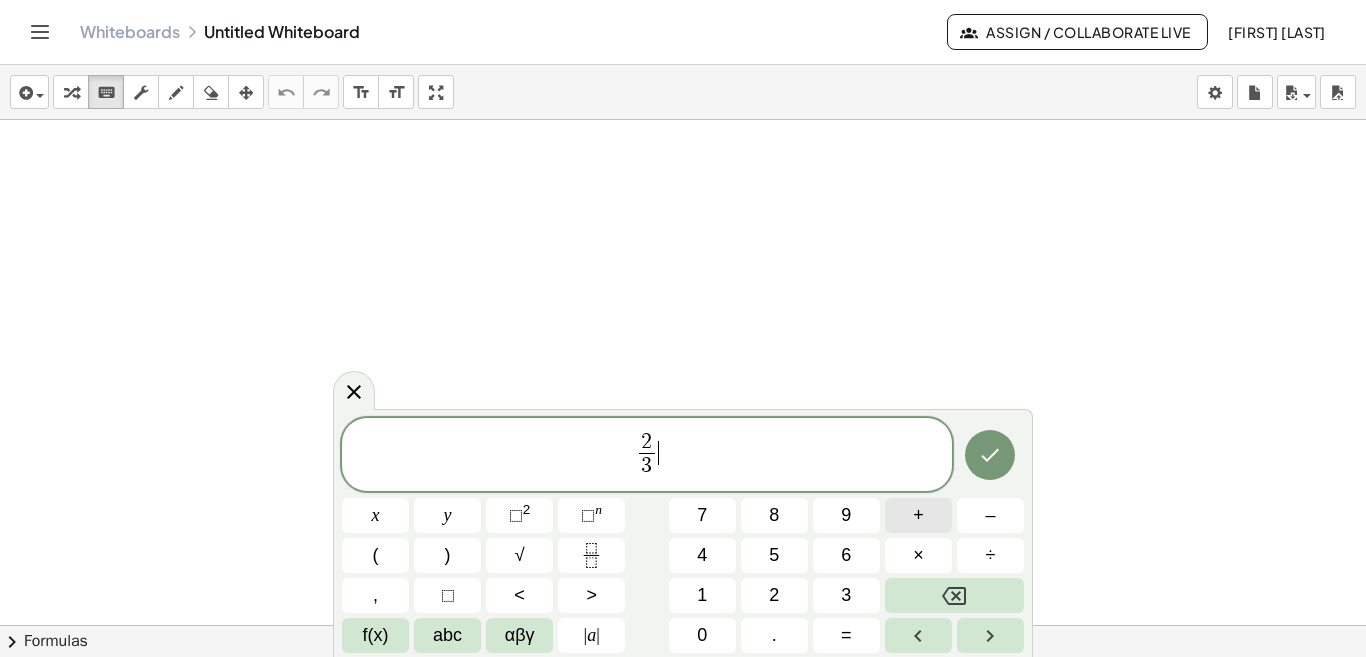 click on "+" at bounding box center (918, 515) 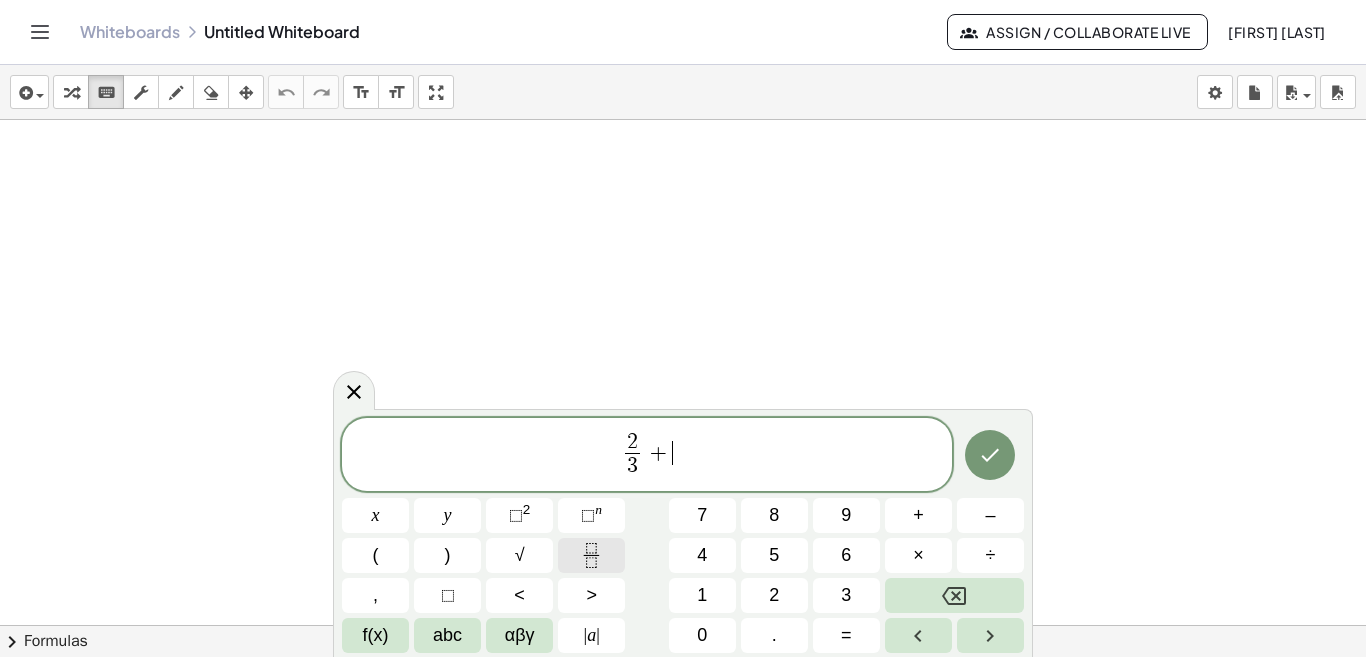 click 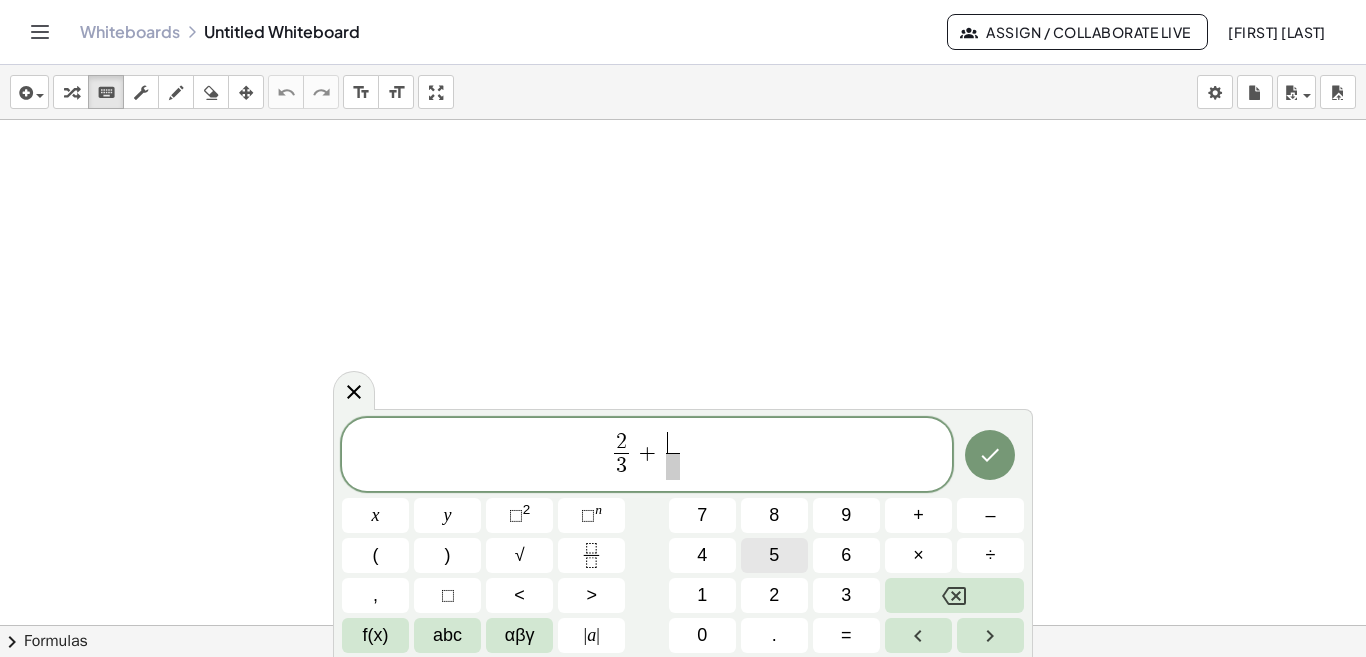 click on "5" at bounding box center [774, 555] 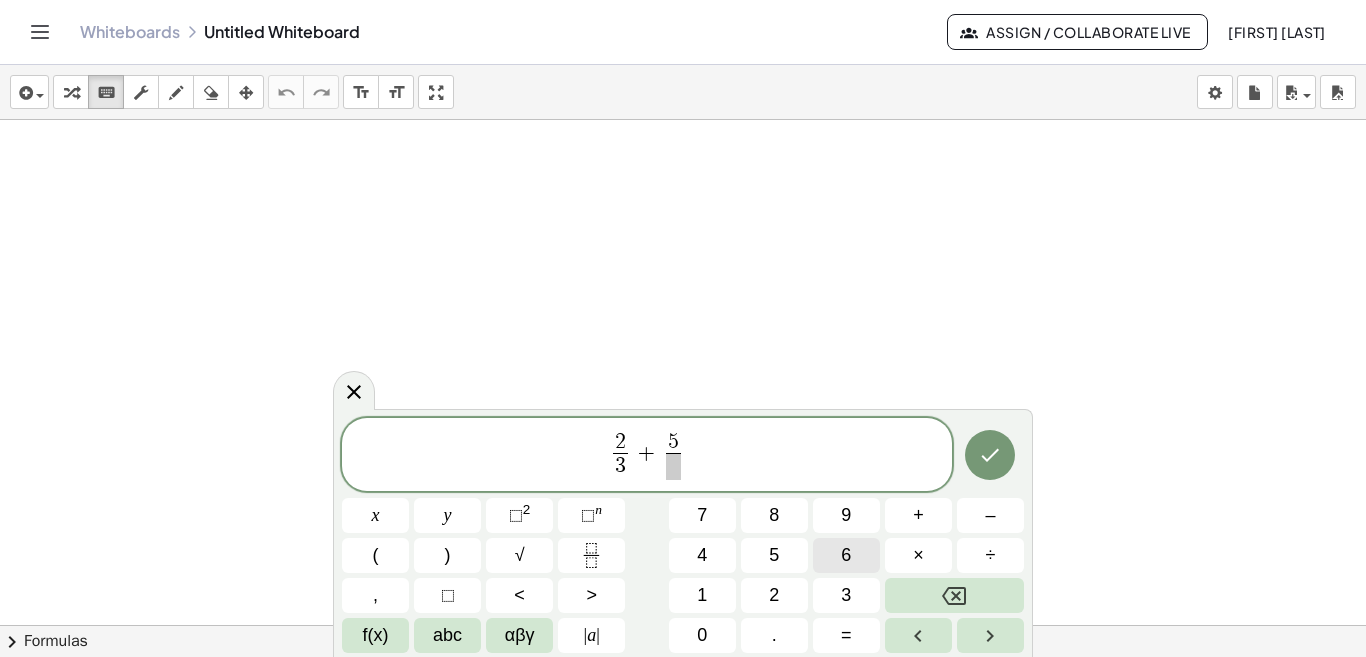 click on "6" at bounding box center [846, 555] 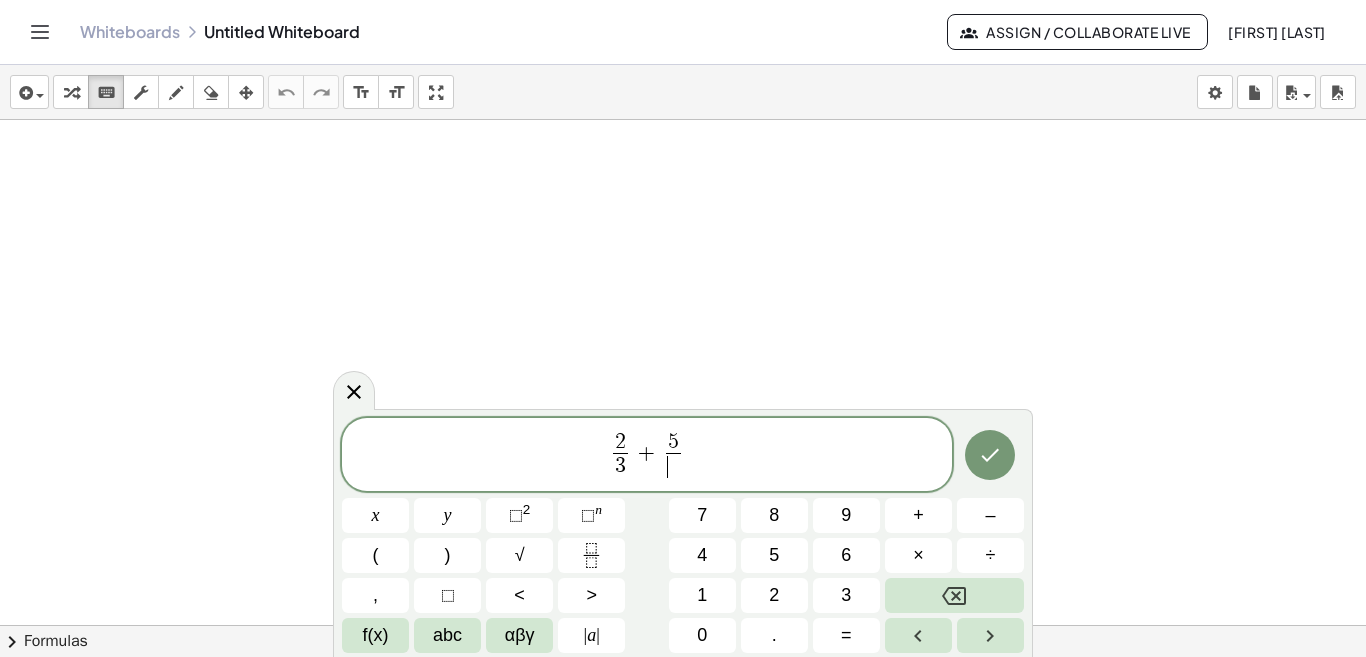 click on "​" at bounding box center (673, 466) 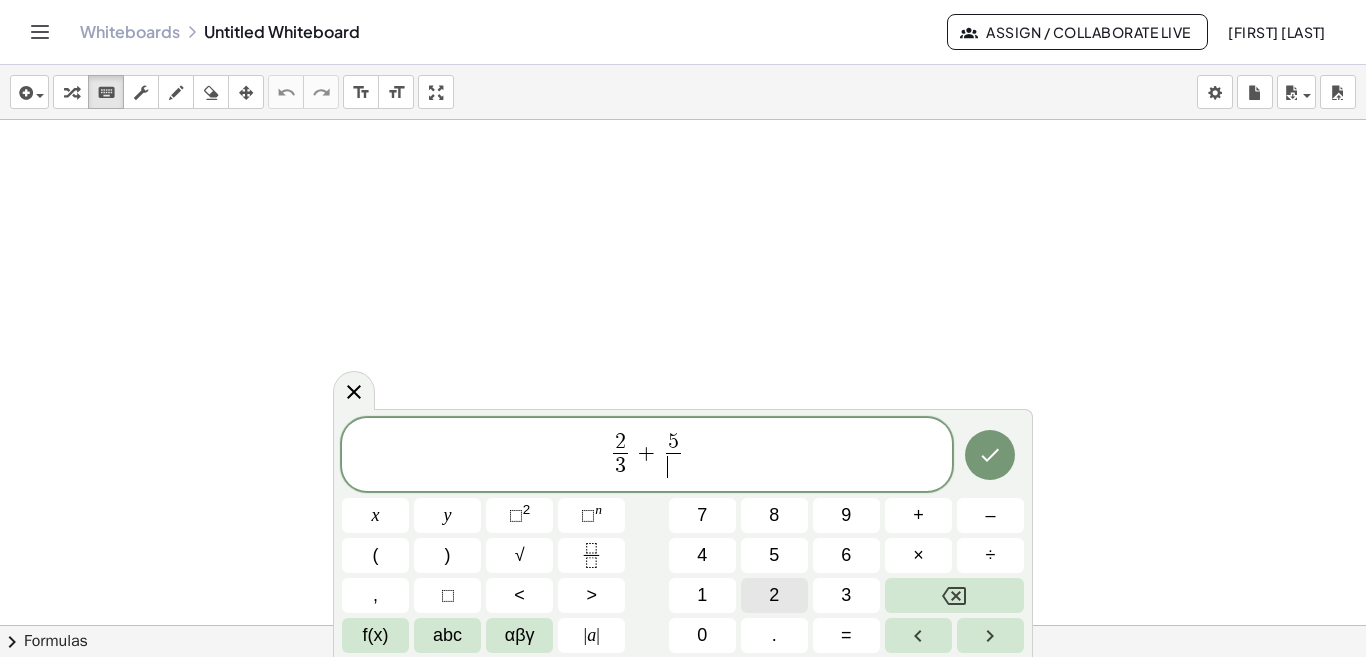click on "2" at bounding box center [774, 595] 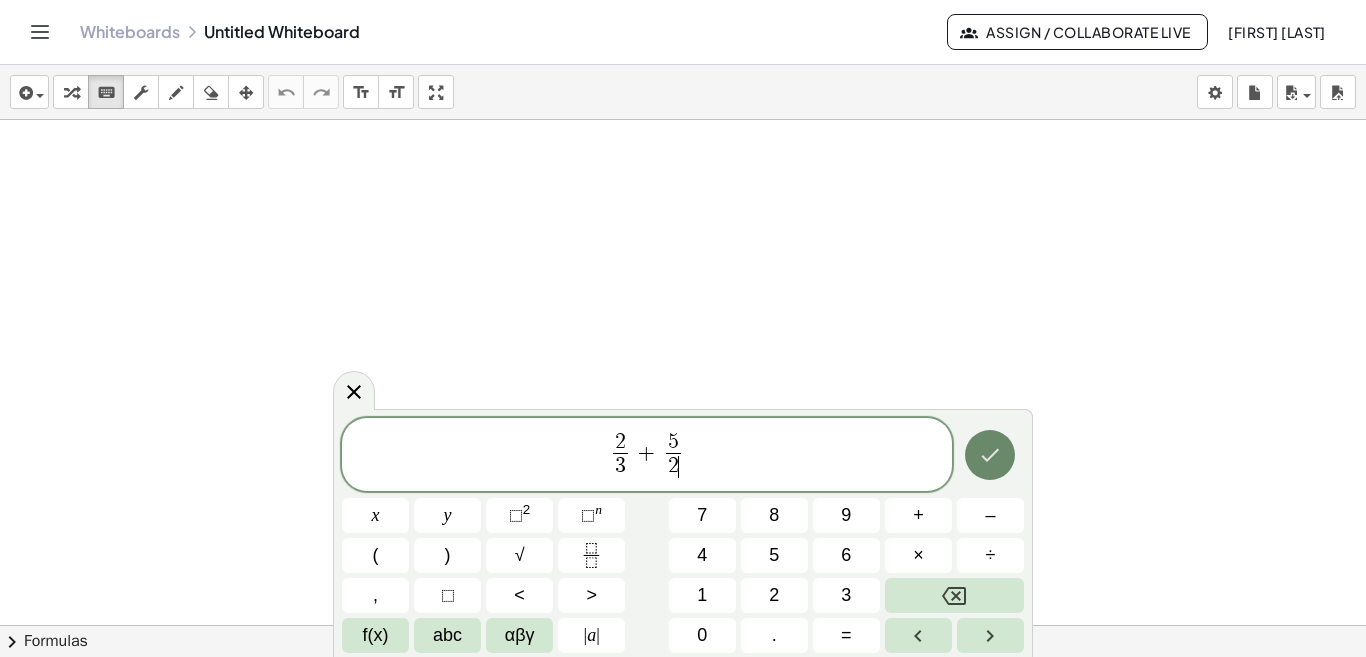 click 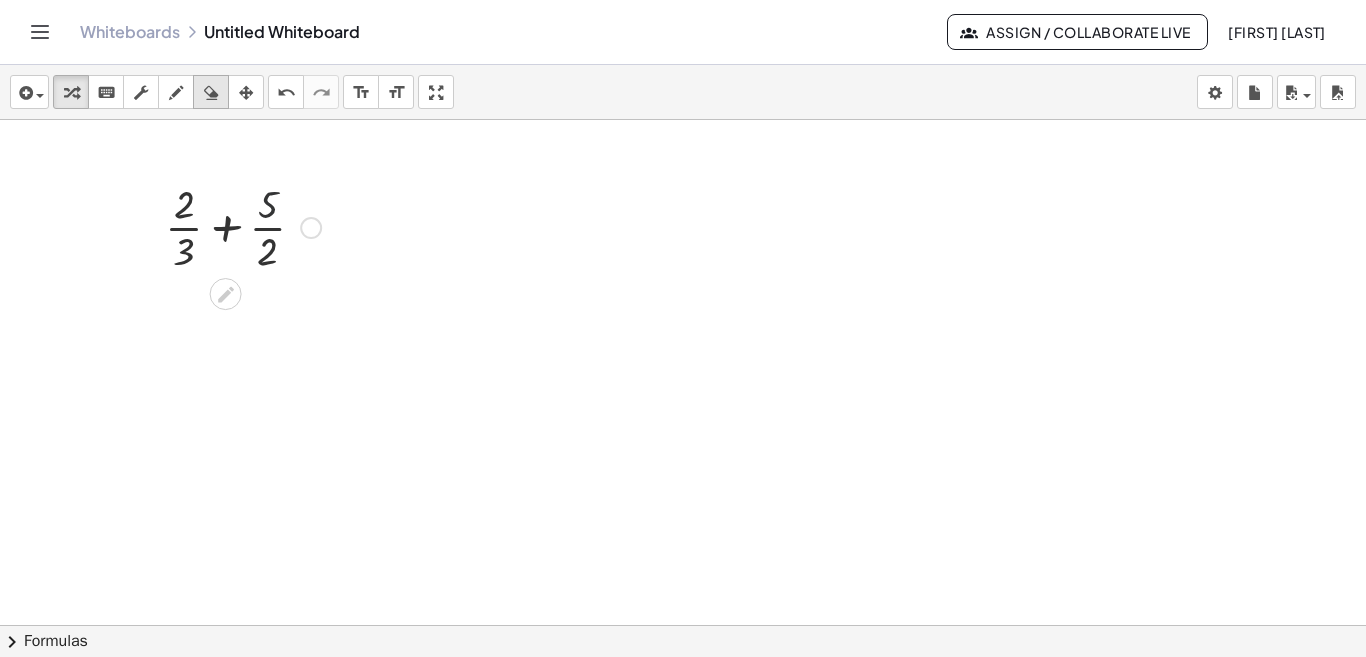 drag, startPoint x: 277, startPoint y: 181, endPoint x: 207, endPoint y: 97, distance: 109.3435 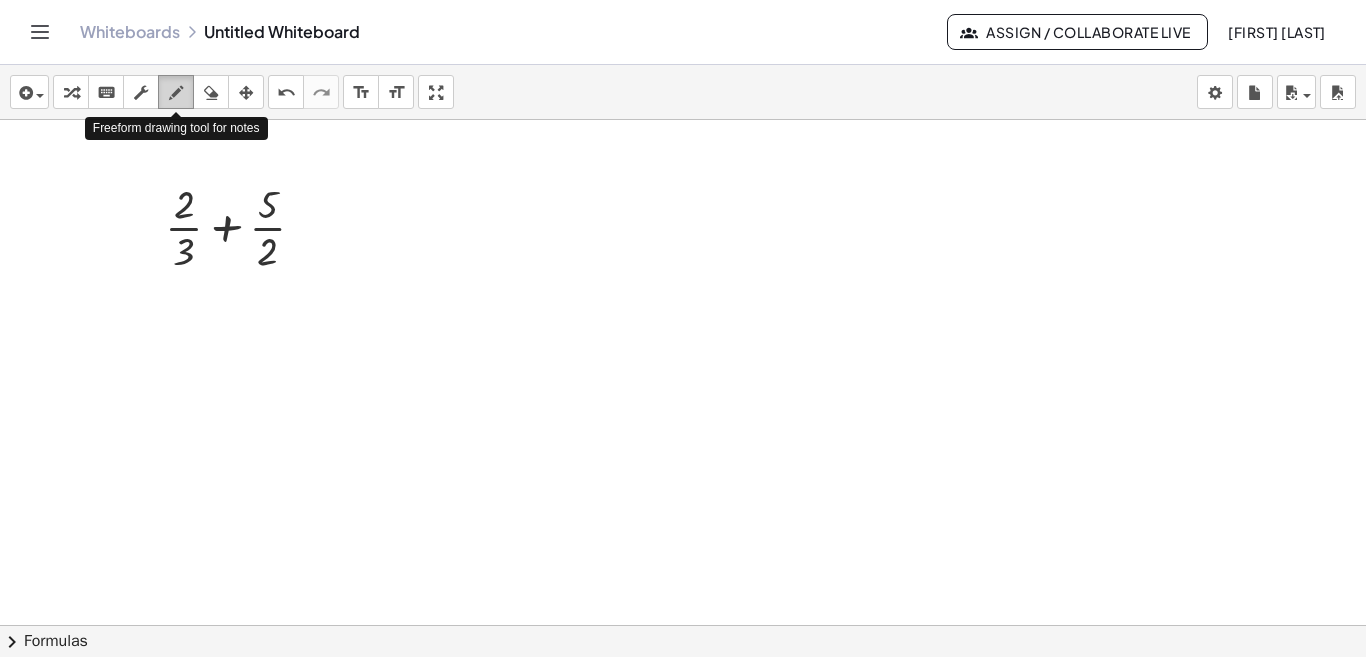 click at bounding box center [176, 93] 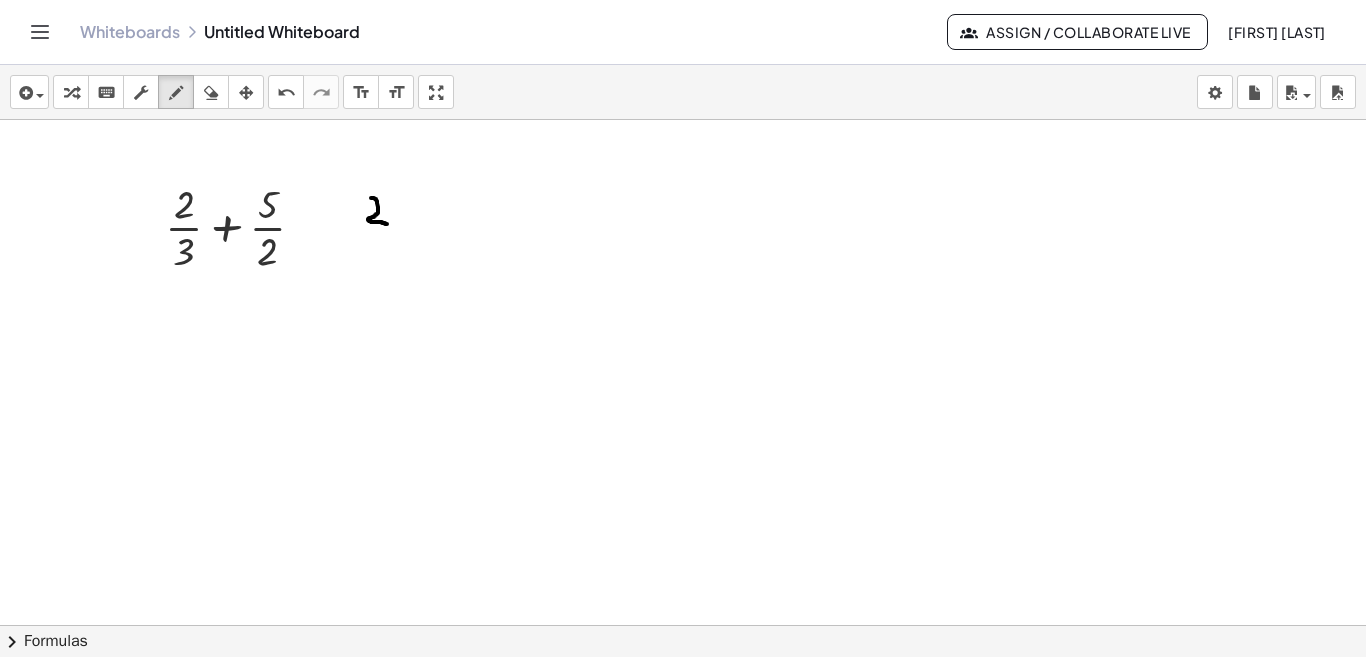 drag, startPoint x: 371, startPoint y: 198, endPoint x: 387, endPoint y: 224, distance: 30.528675 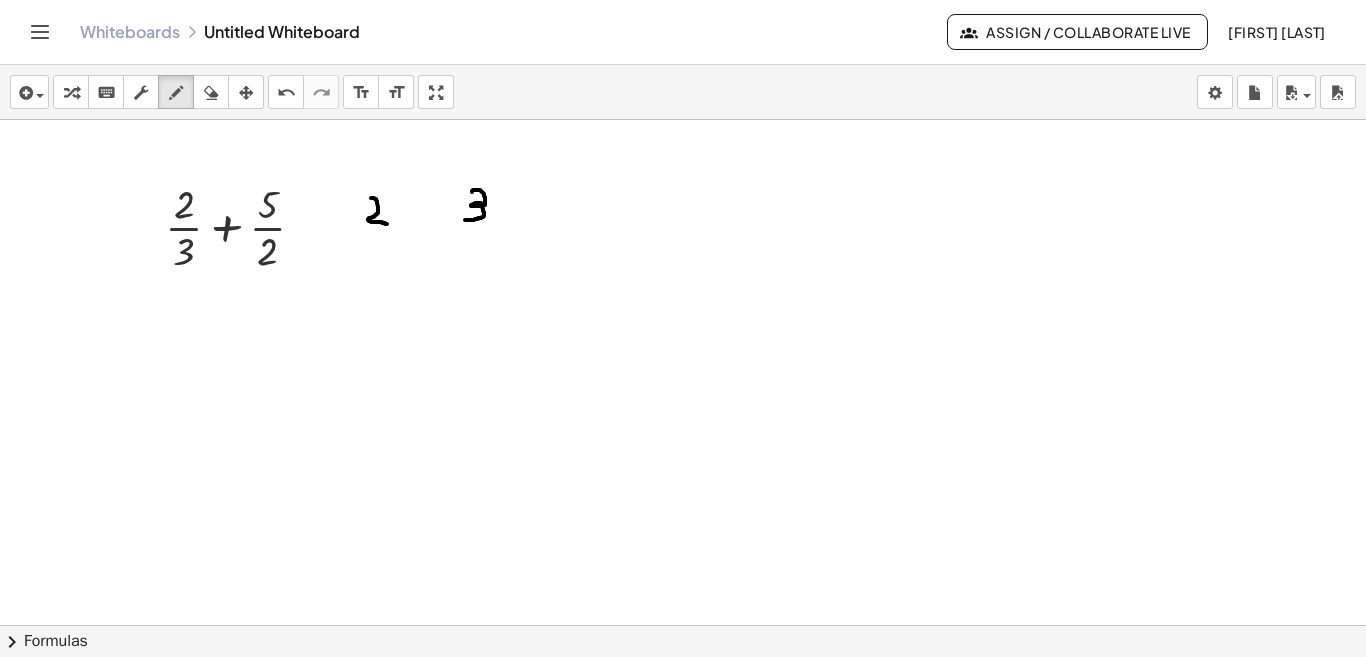drag, startPoint x: 472, startPoint y: 192, endPoint x: 464, endPoint y: 219, distance: 28.160255 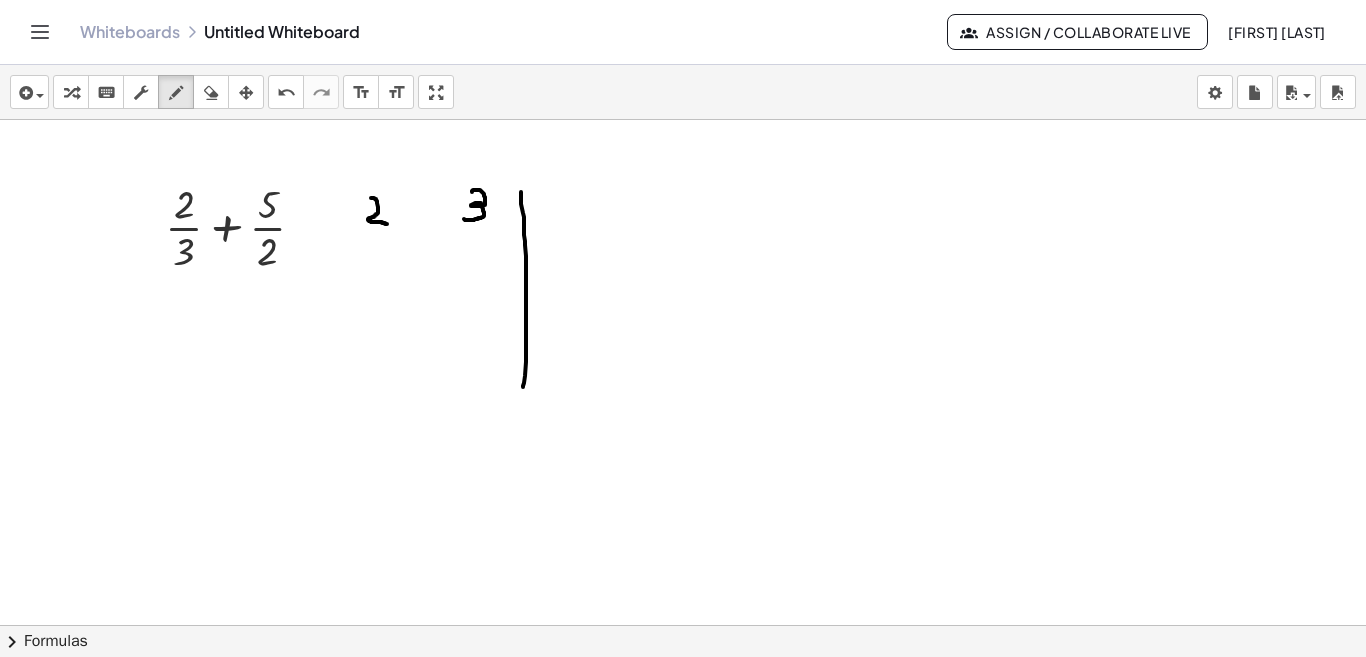 drag, startPoint x: 521, startPoint y: 192, endPoint x: 523, endPoint y: 386, distance: 194.01031 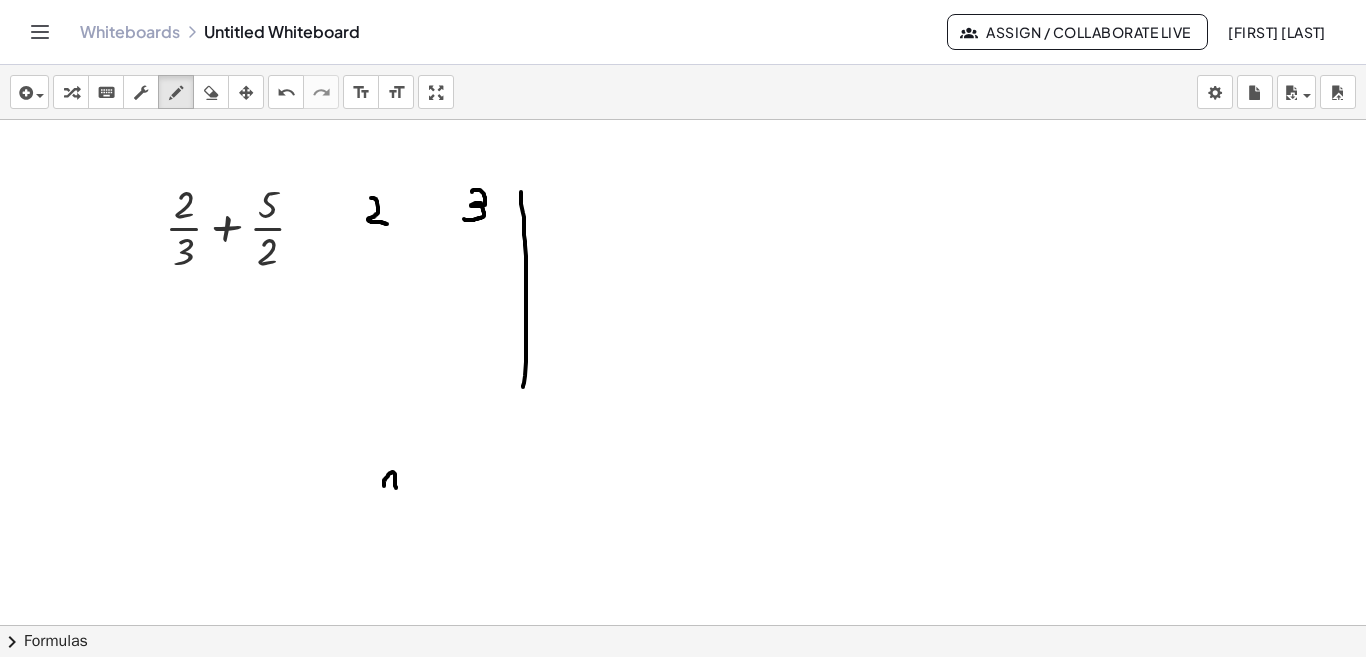 drag, startPoint x: 384, startPoint y: 482, endPoint x: 396, endPoint y: 488, distance: 13.416408 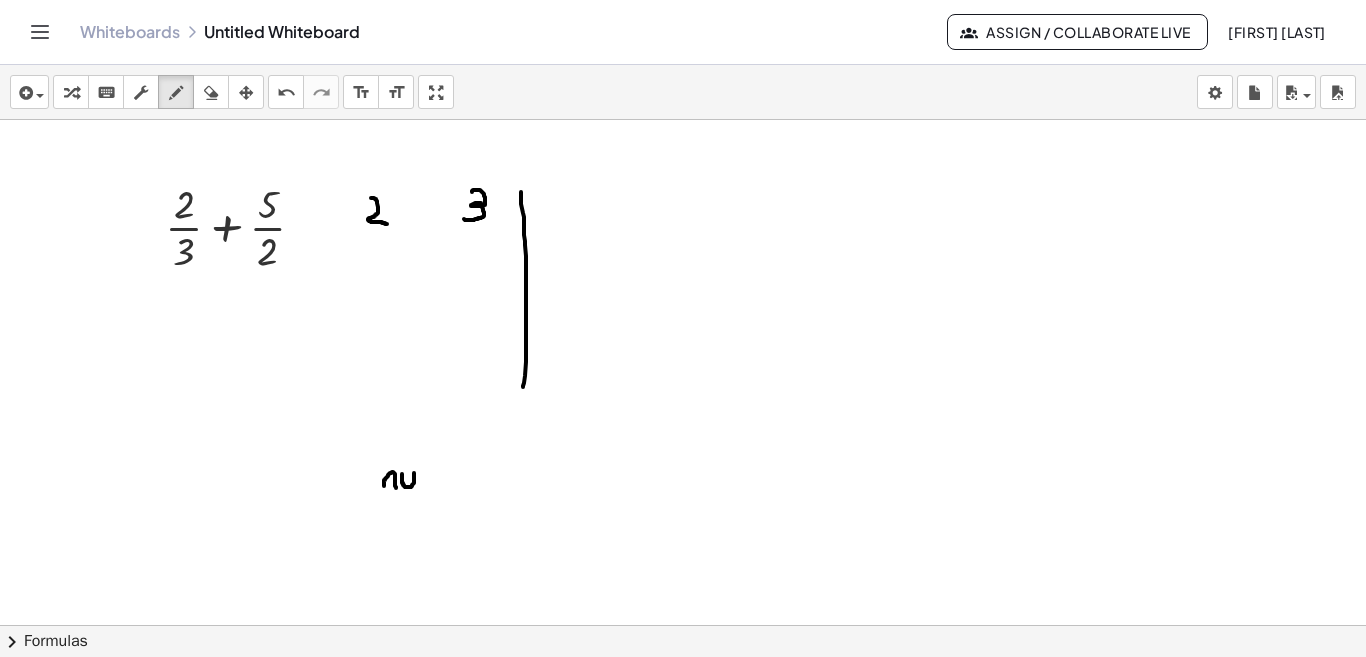 drag, startPoint x: 402, startPoint y: 474, endPoint x: 414, endPoint y: 473, distance: 12.0415945 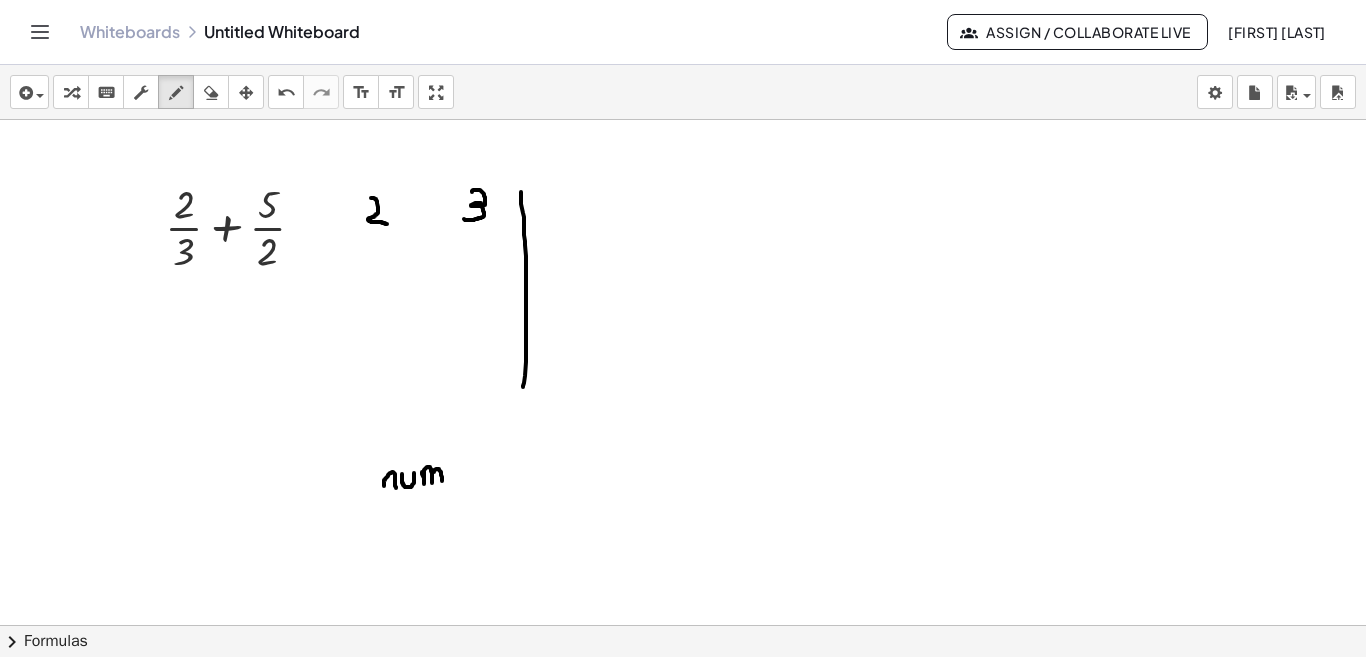drag, startPoint x: 422, startPoint y: 472, endPoint x: 442, endPoint y: 481, distance: 21.931713 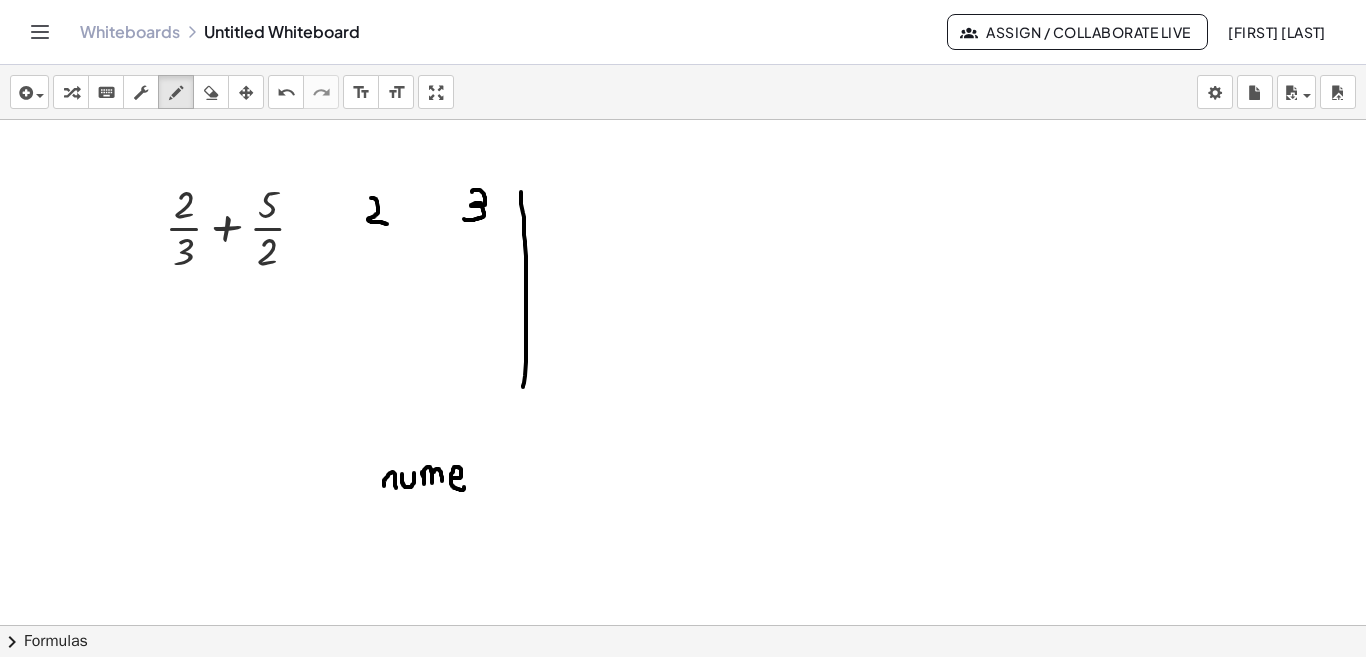 drag, startPoint x: 452, startPoint y: 478, endPoint x: 464, endPoint y: 487, distance: 15 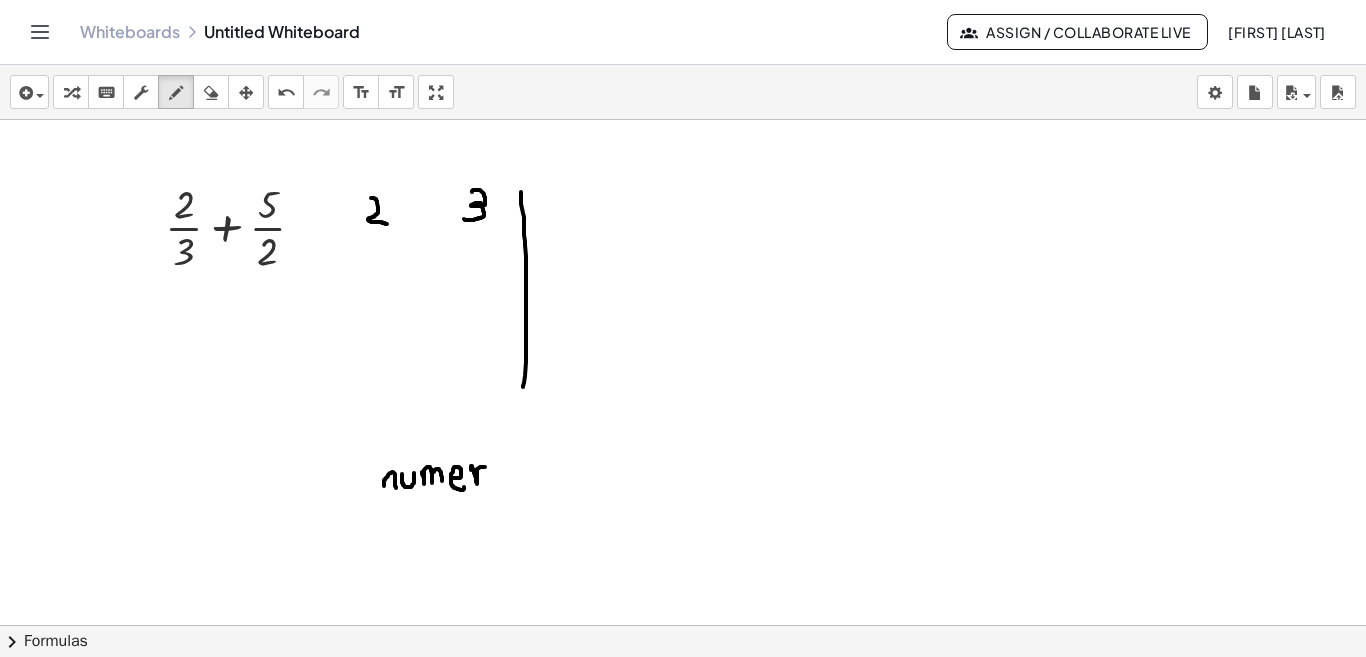 drag, startPoint x: 471, startPoint y: 470, endPoint x: 485, endPoint y: 467, distance: 14.3178215 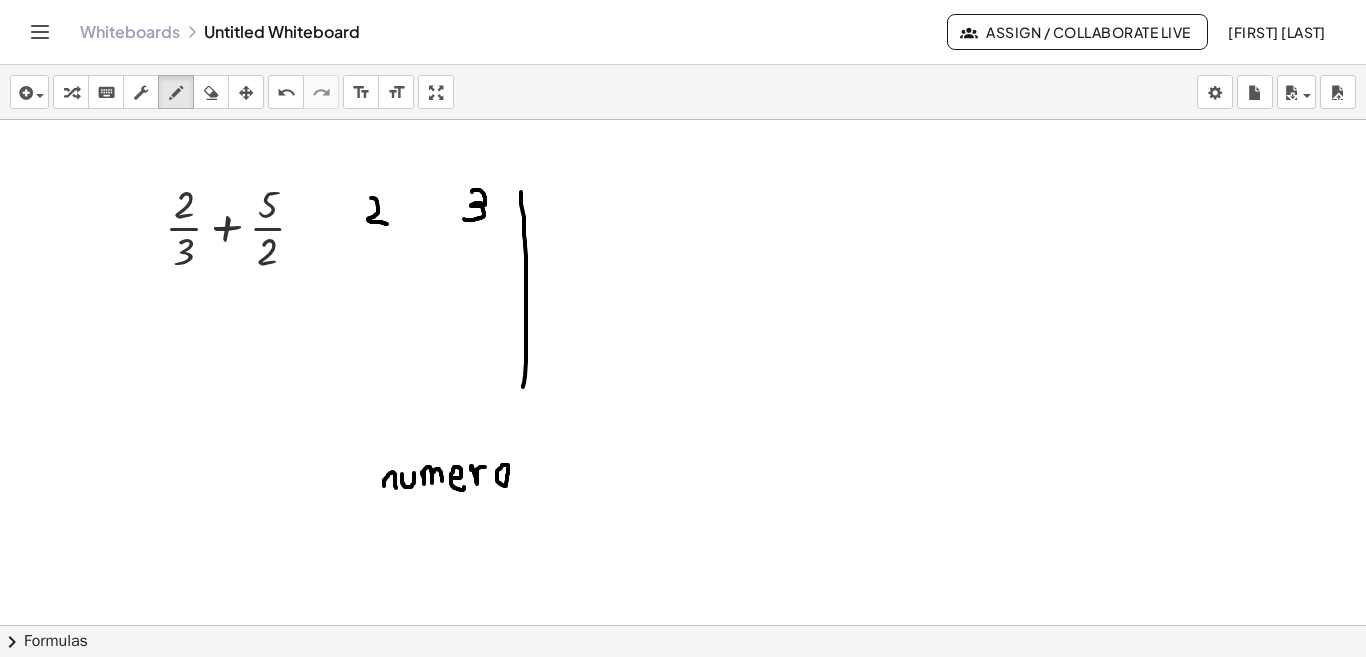 click at bounding box center [683, 670] 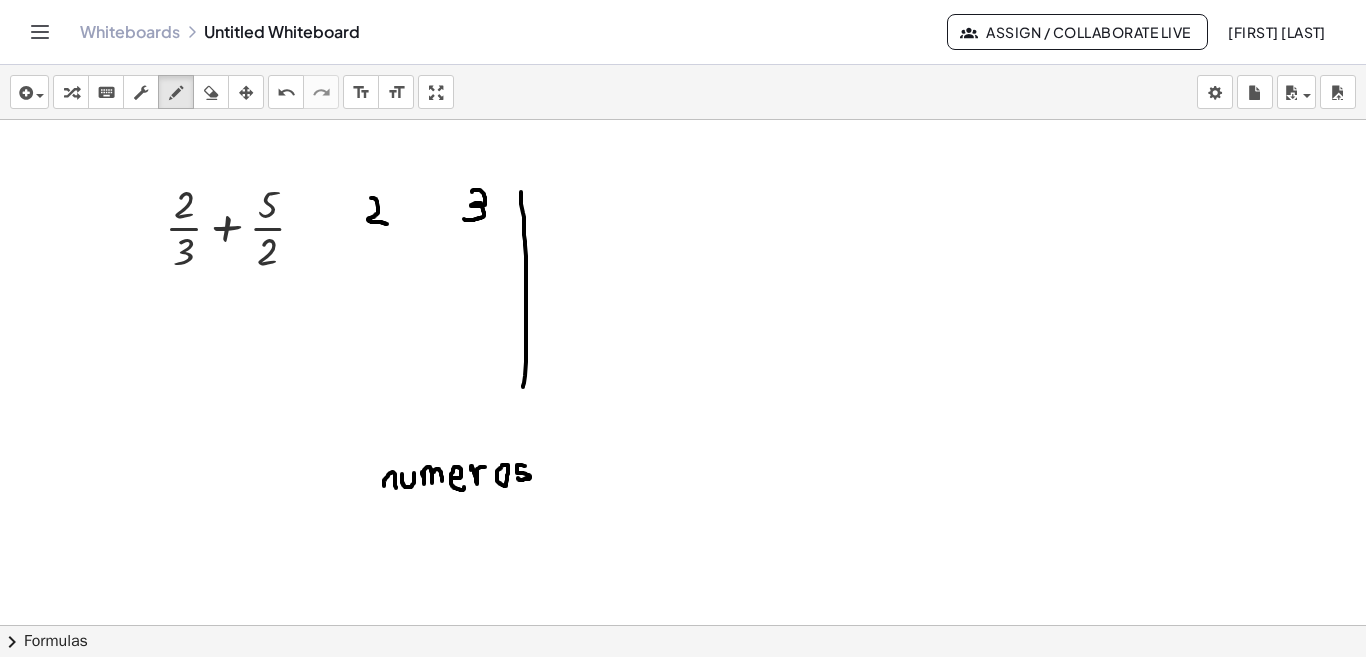 drag, startPoint x: 525, startPoint y: 466, endPoint x: 518, endPoint y: 478, distance: 13.892444 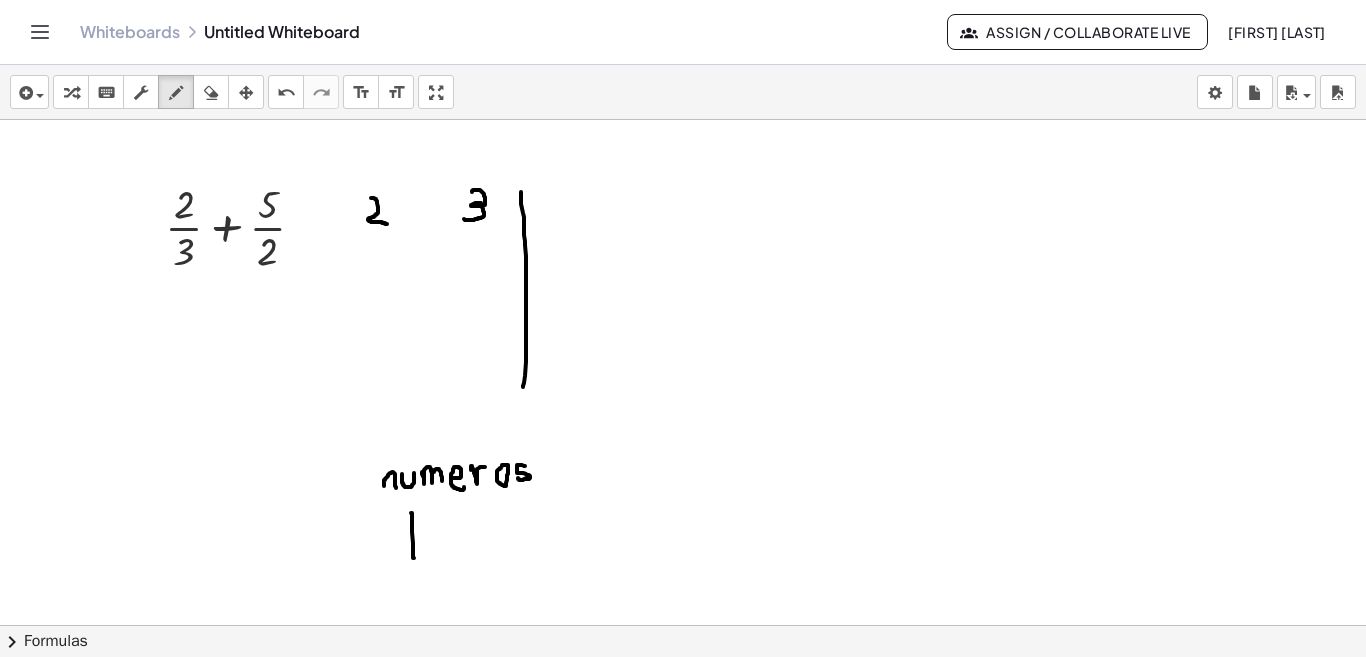 drag, startPoint x: 411, startPoint y: 513, endPoint x: 414, endPoint y: 558, distance: 45.099888 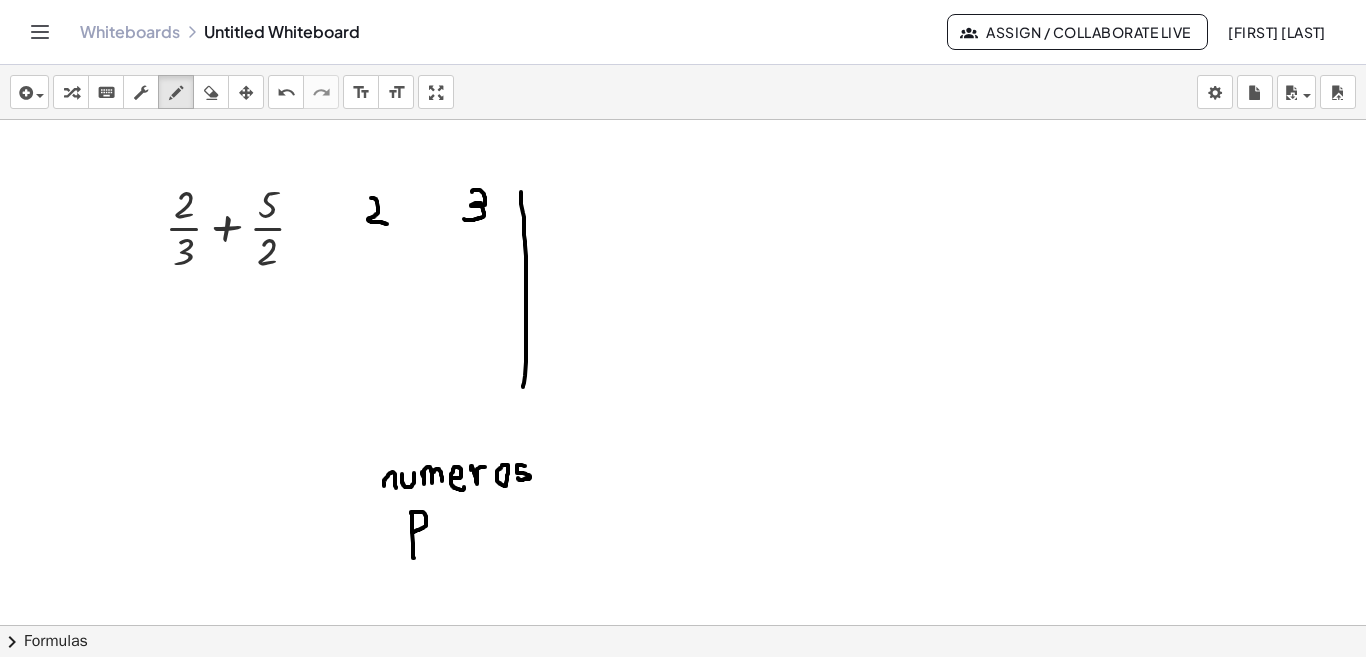 drag, startPoint x: 411, startPoint y: 512, endPoint x: 412, endPoint y: 532, distance: 20.024984 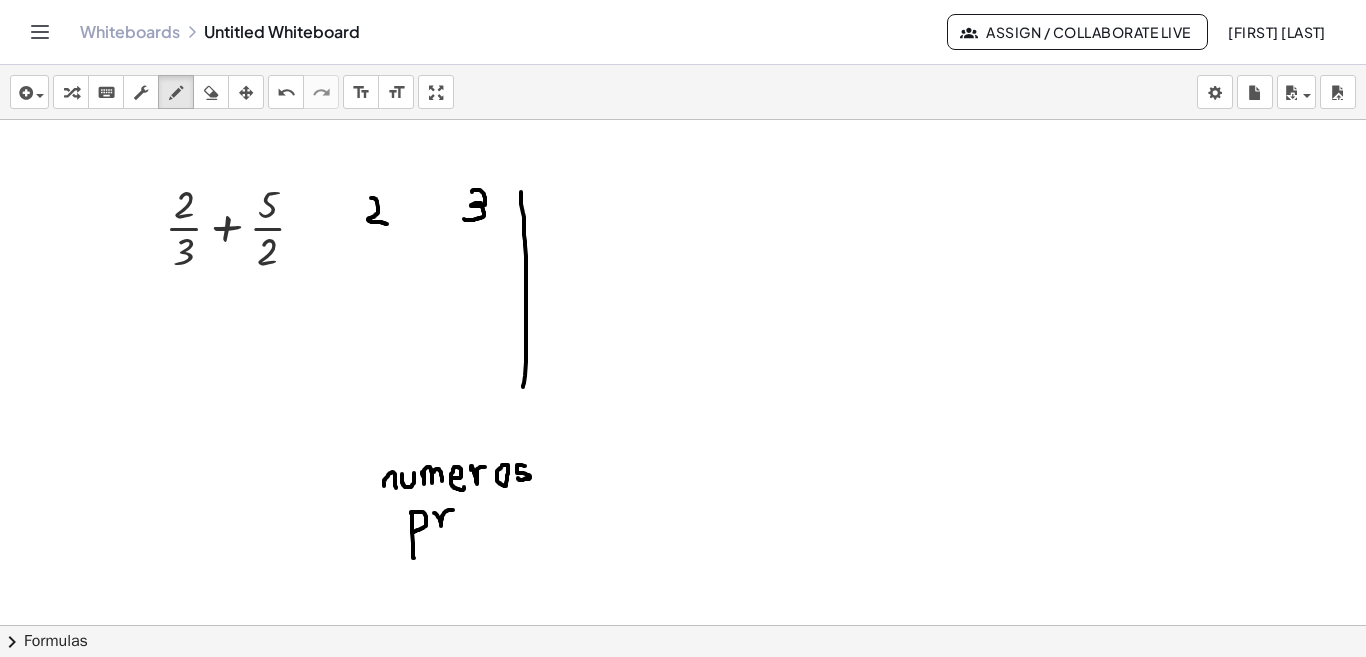 drag, startPoint x: 434, startPoint y: 513, endPoint x: 454, endPoint y: 510, distance: 20.22375 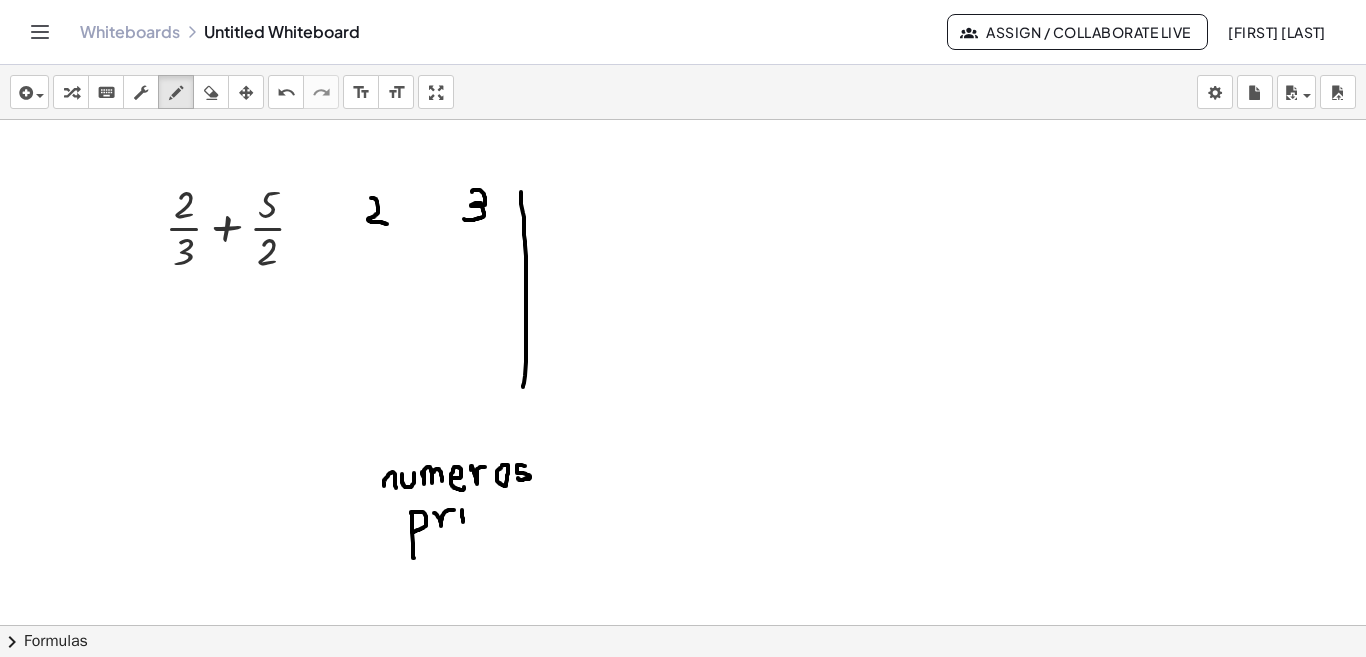 drag, startPoint x: 462, startPoint y: 510, endPoint x: 463, endPoint y: 522, distance: 12.0415945 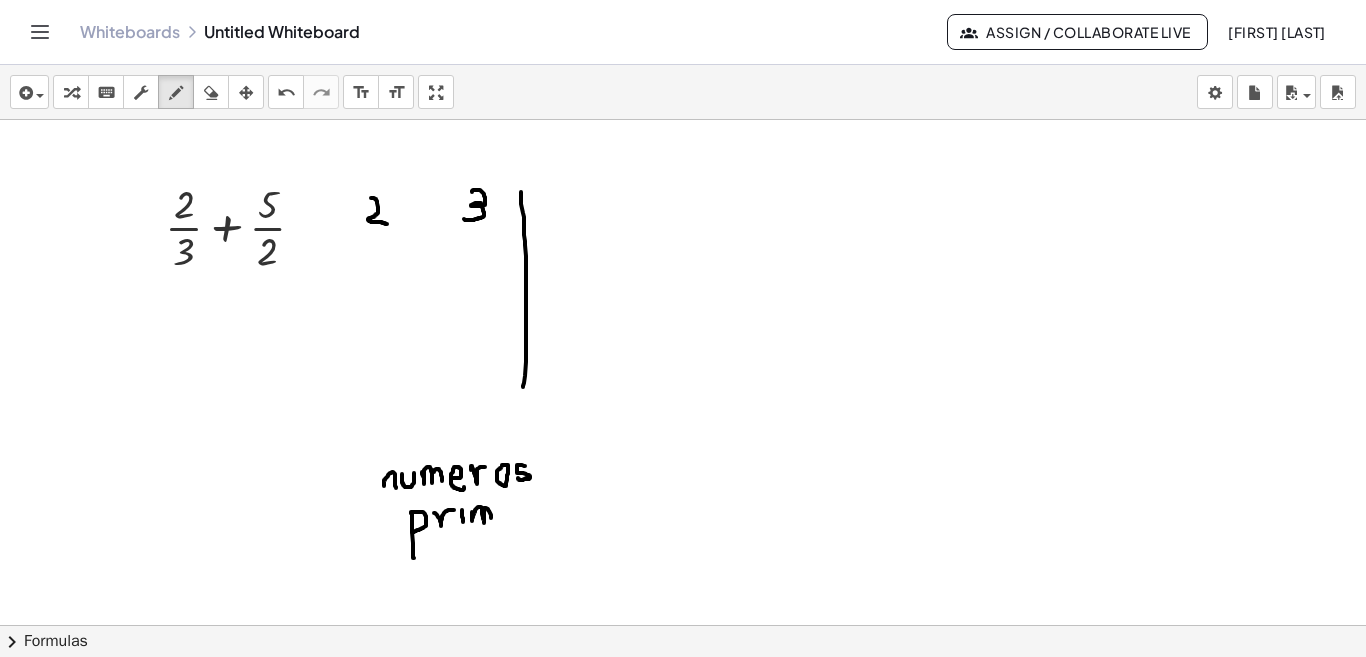 drag, startPoint x: 472, startPoint y: 512, endPoint x: 492, endPoint y: 520, distance: 21.540659 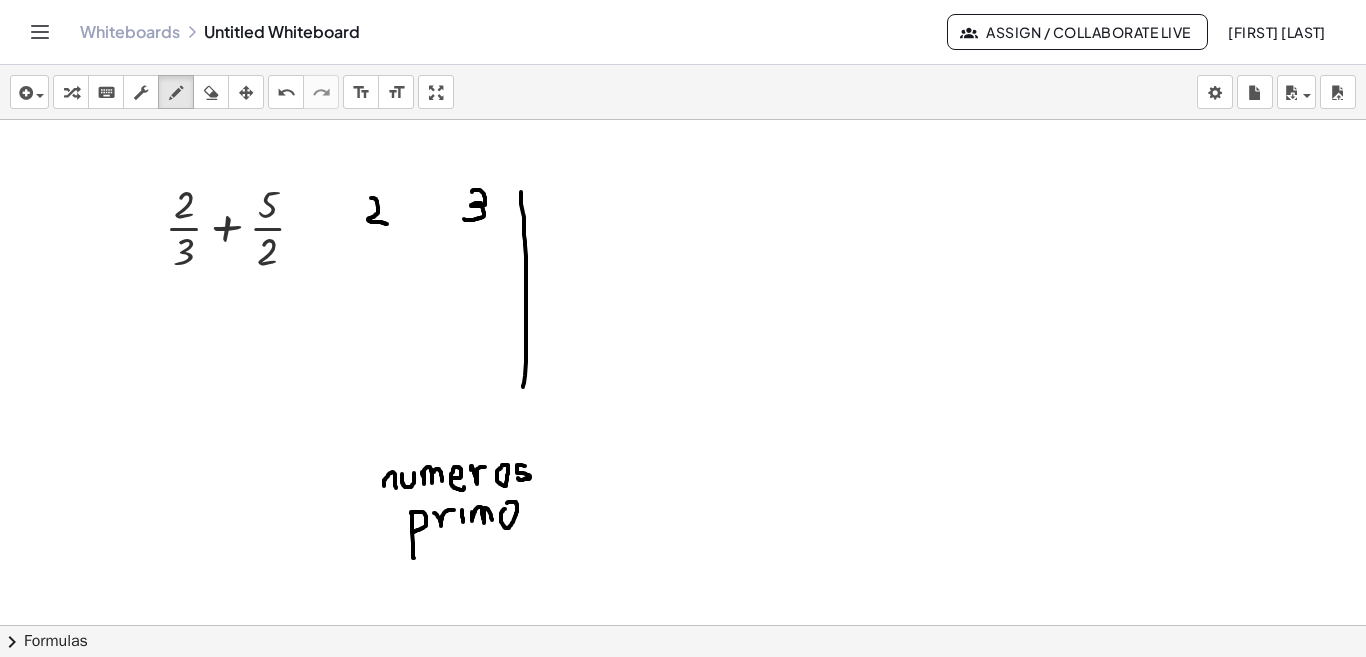 click at bounding box center [683, 670] 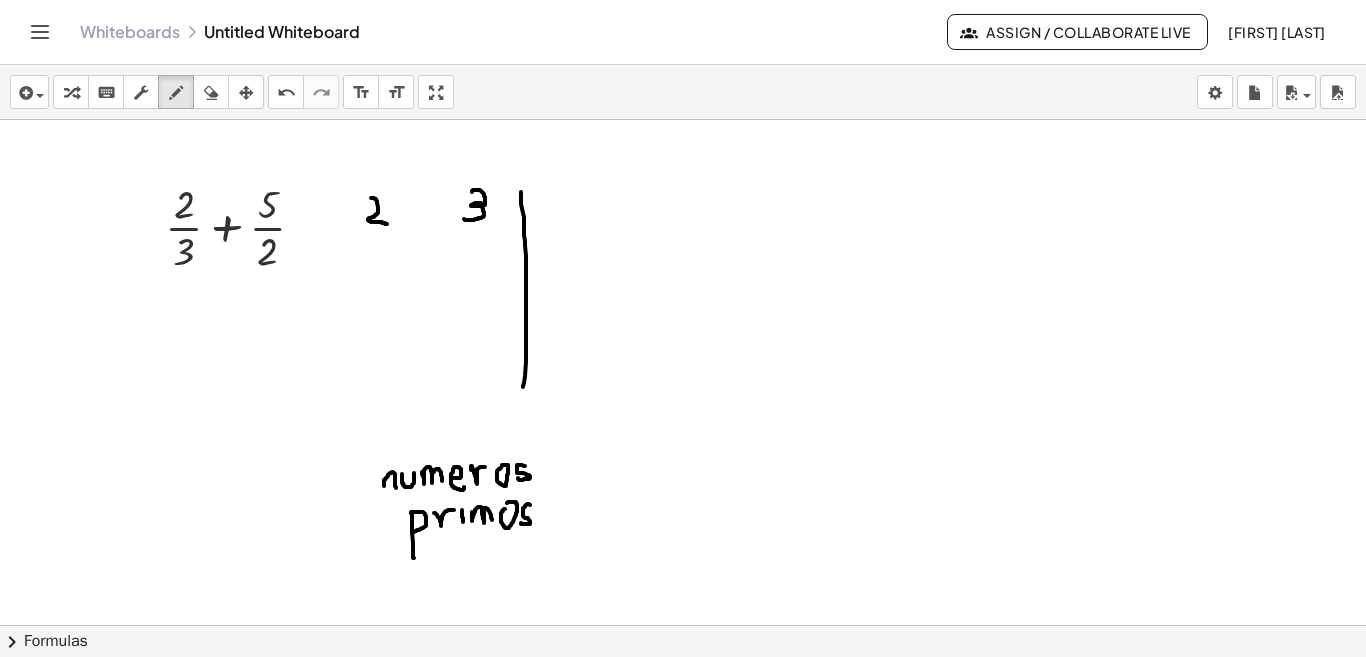drag, startPoint x: 530, startPoint y: 505, endPoint x: 520, endPoint y: 523, distance: 20.59126 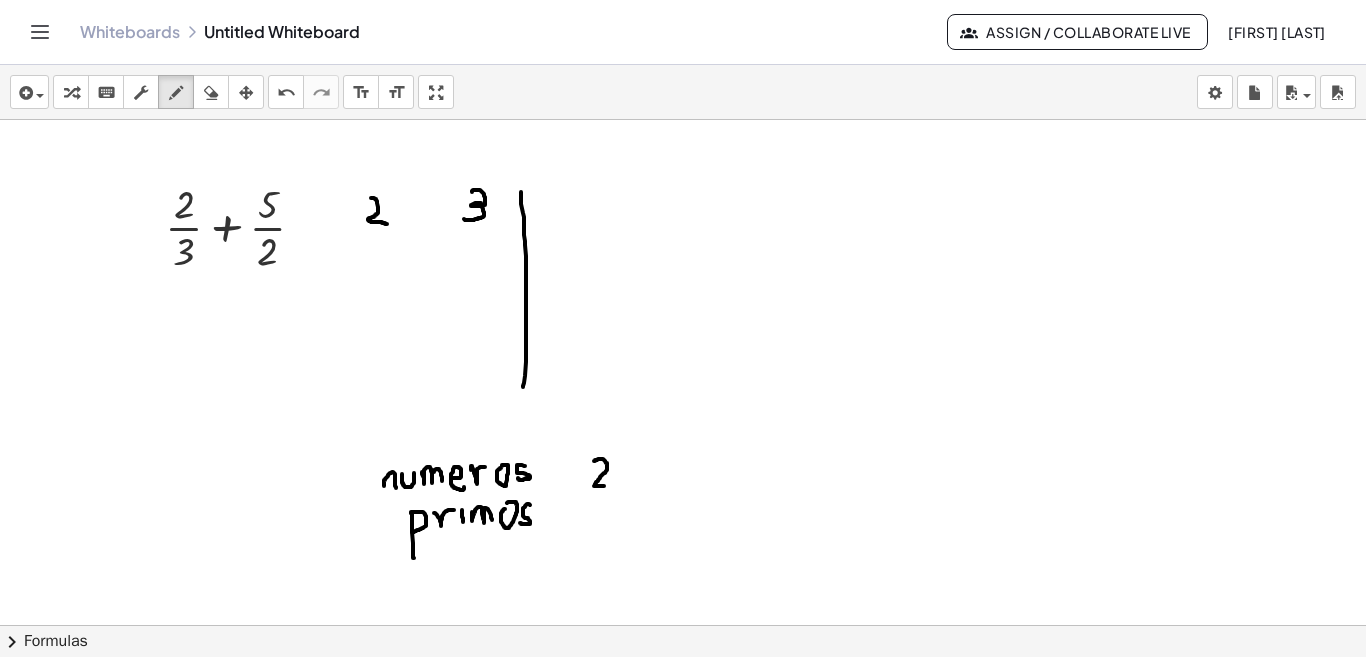 drag, startPoint x: 594, startPoint y: 461, endPoint x: 608, endPoint y: 486, distance: 28.653097 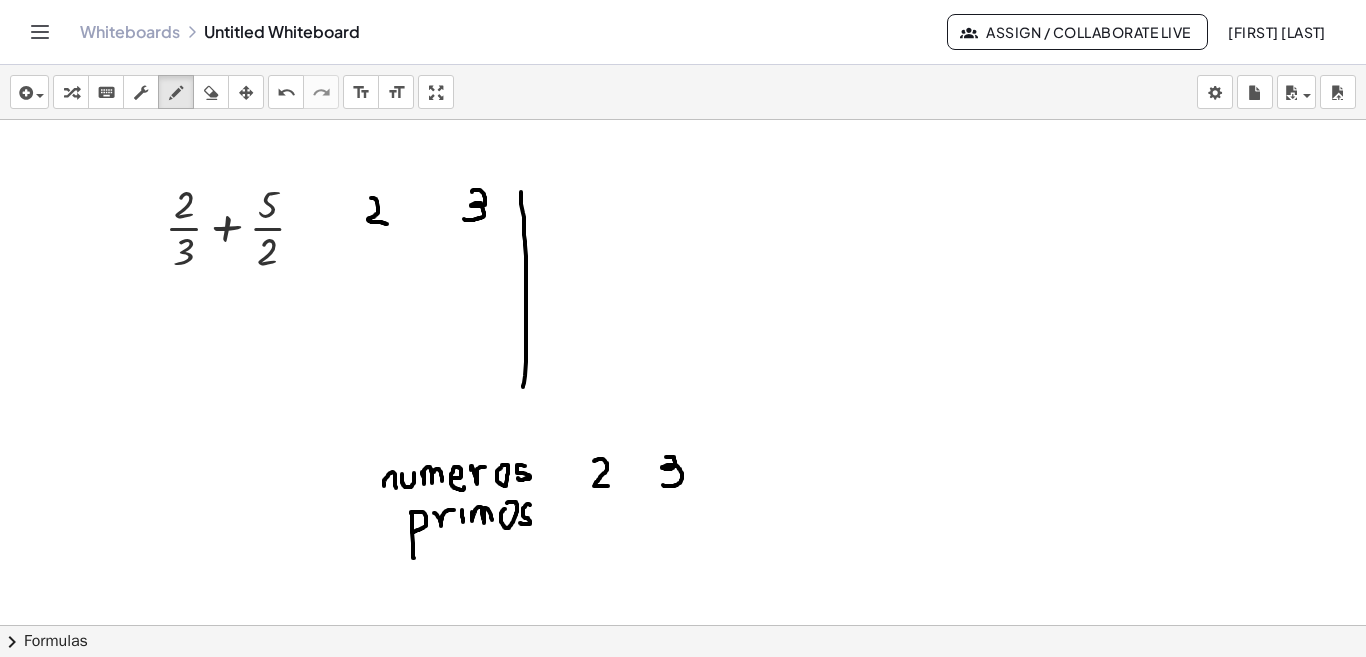 drag, startPoint x: 666, startPoint y: 457, endPoint x: 660, endPoint y: 484, distance: 27.658634 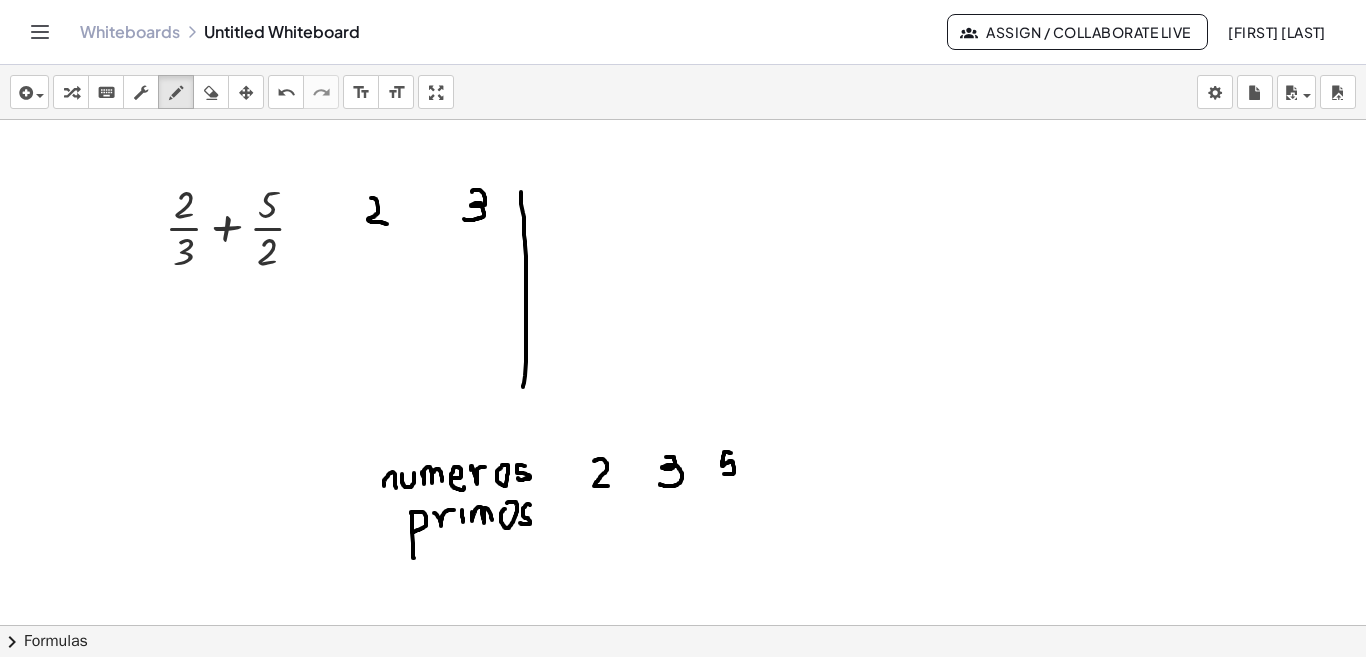 drag, startPoint x: 731, startPoint y: 453, endPoint x: 721, endPoint y: 475, distance: 24.166092 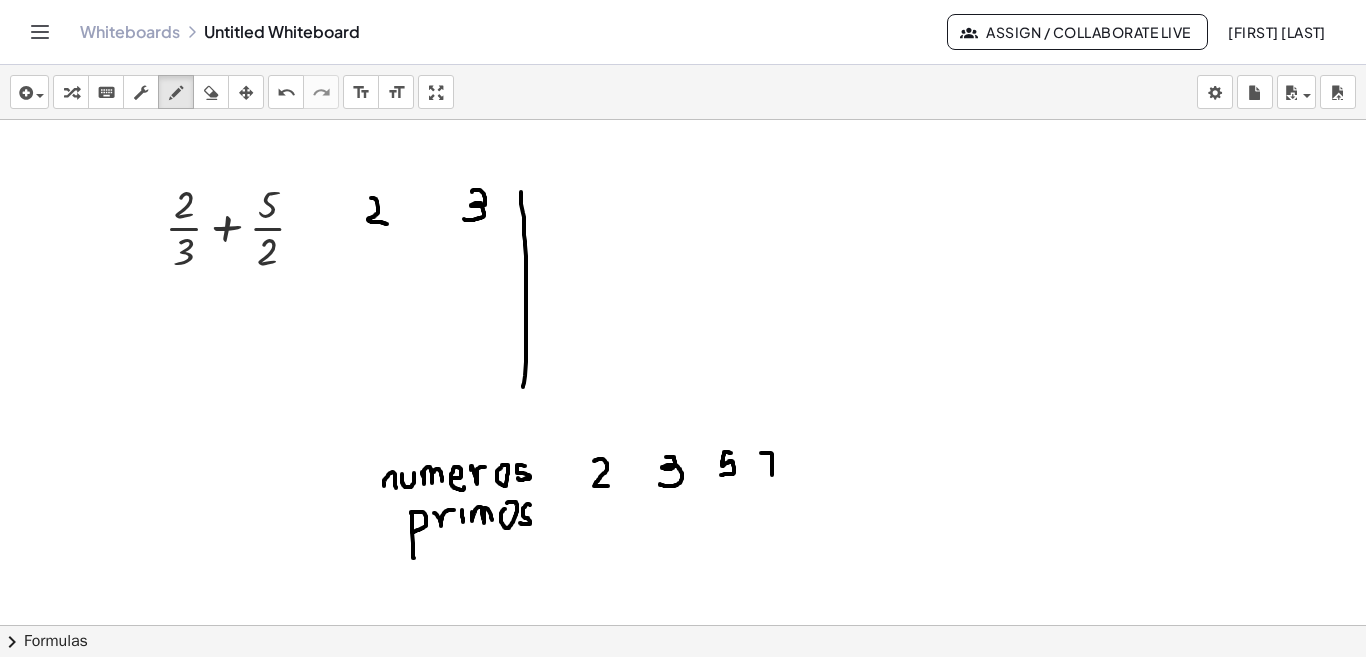 drag, startPoint x: 761, startPoint y: 453, endPoint x: 772, endPoint y: 475, distance: 24.596748 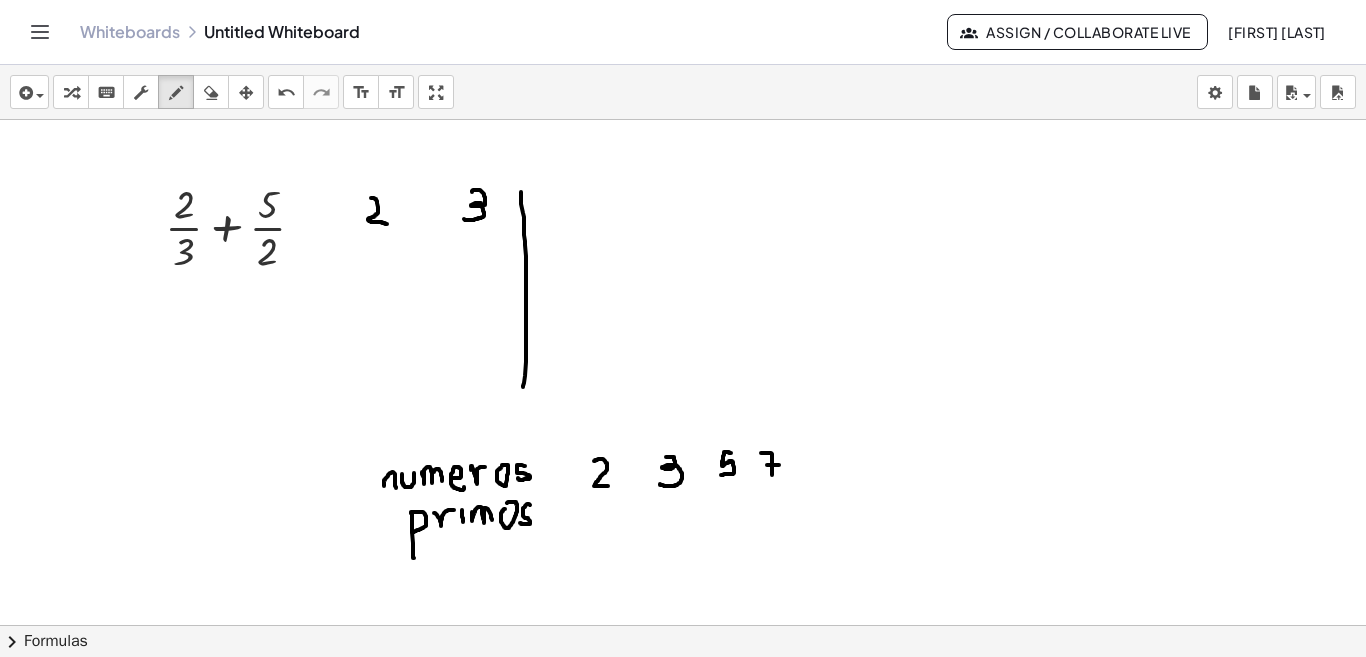 drag, startPoint x: 767, startPoint y: 465, endPoint x: 779, endPoint y: 465, distance: 12 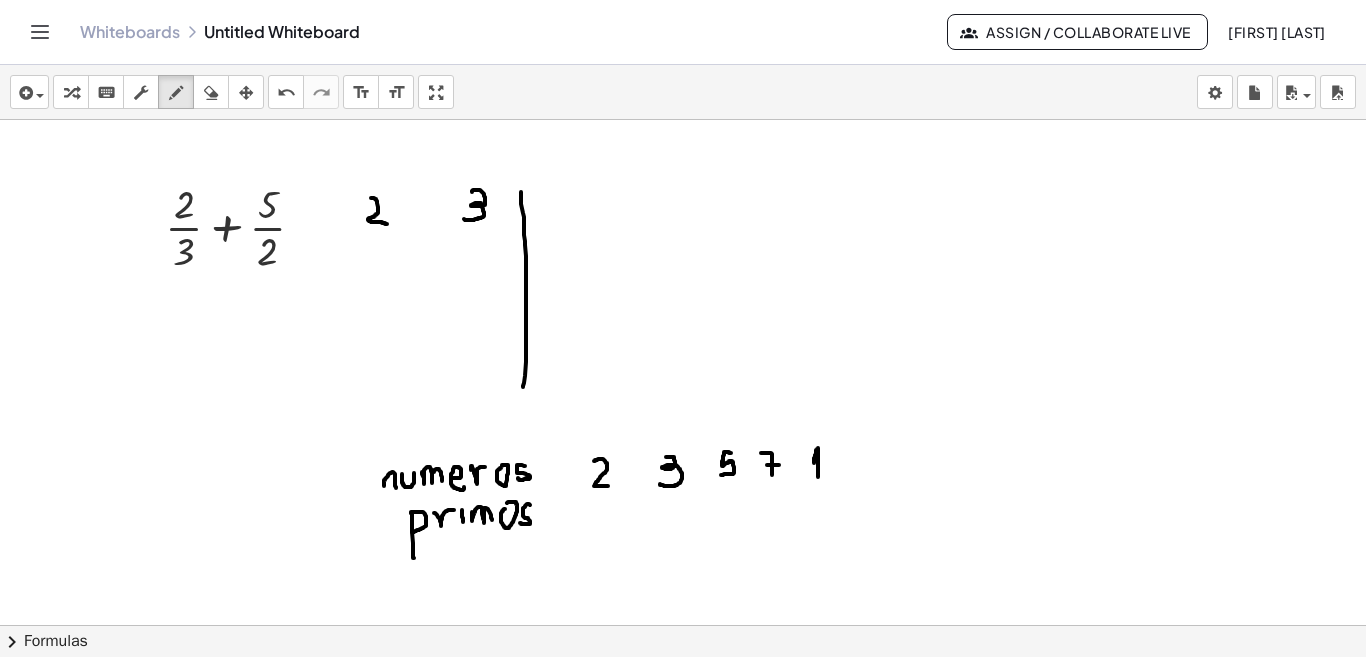 drag, startPoint x: 814, startPoint y: 463, endPoint x: 818, endPoint y: 480, distance: 17.464249 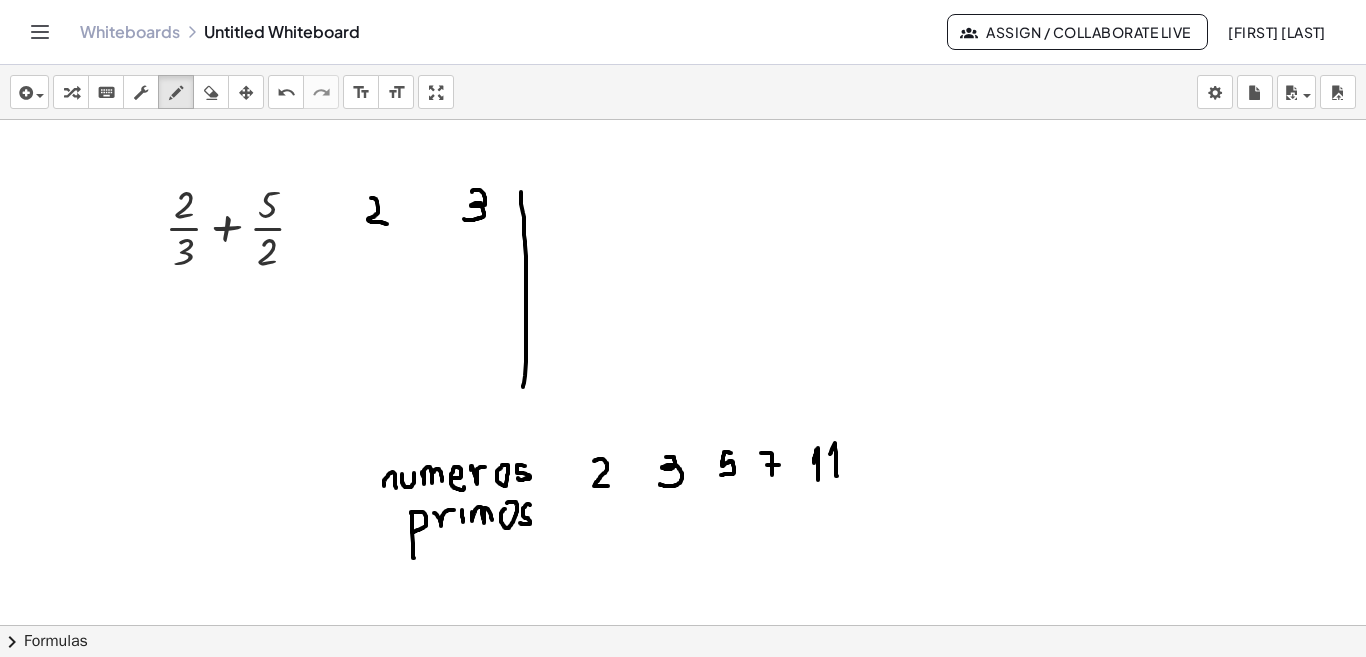 drag, startPoint x: 830, startPoint y: 454, endPoint x: 837, endPoint y: 476, distance: 23.086792 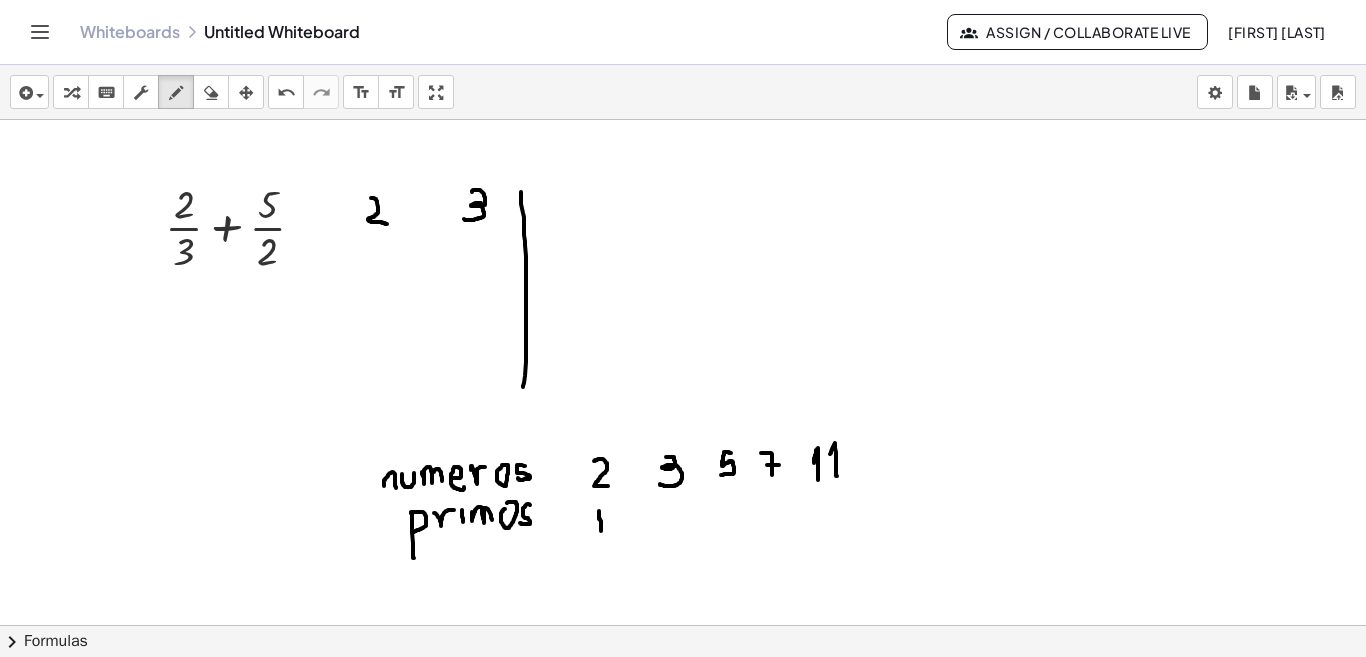 drag, startPoint x: 599, startPoint y: 511, endPoint x: 601, endPoint y: 531, distance: 20.09975 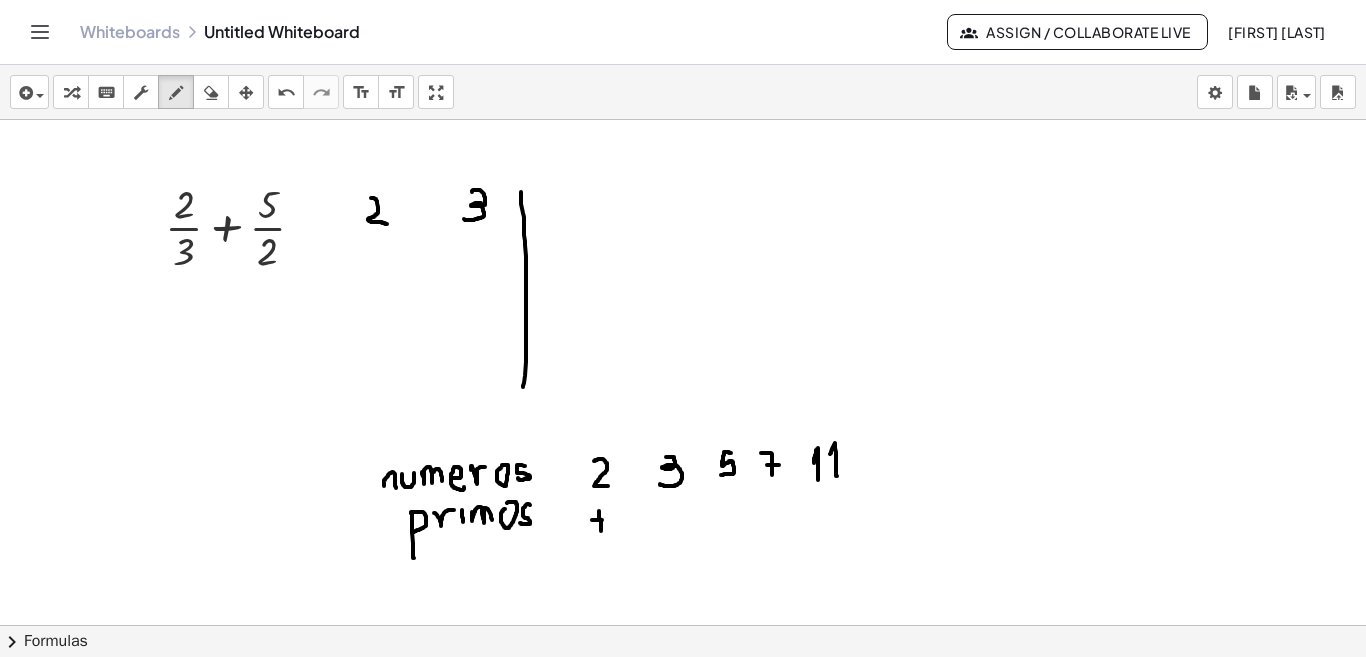 drag, startPoint x: 592, startPoint y: 520, endPoint x: 604, endPoint y: 520, distance: 12 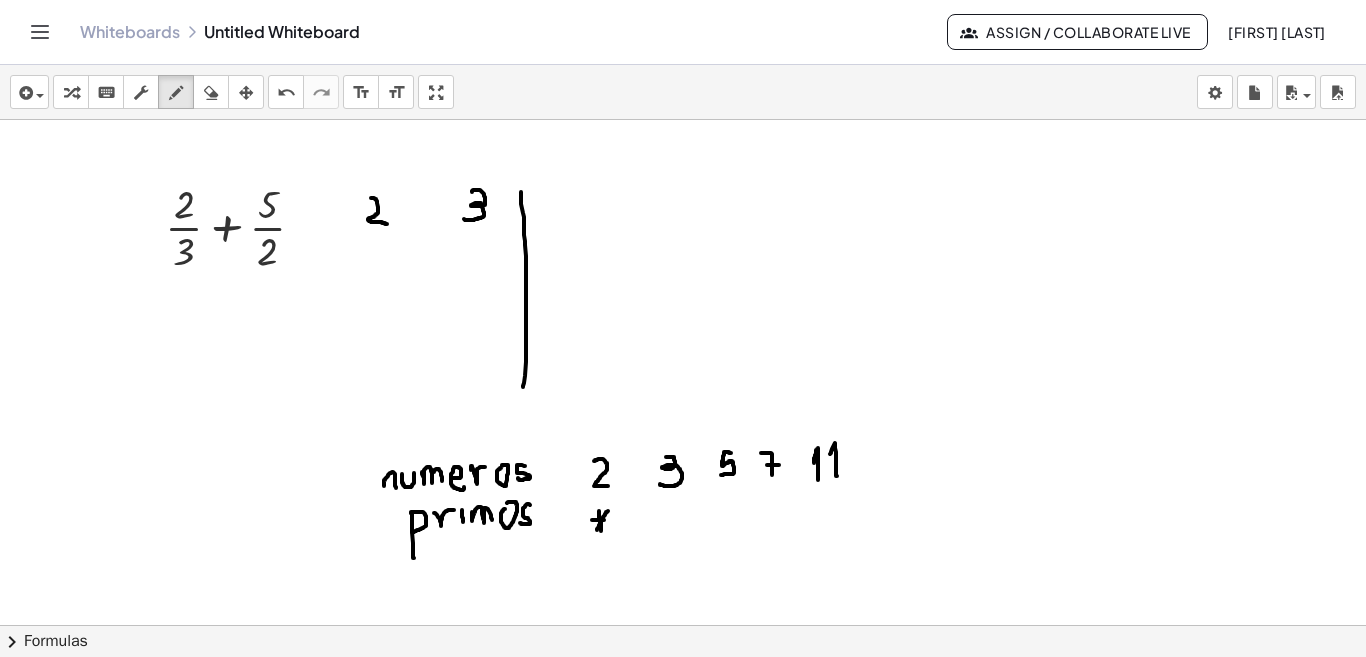 drag, startPoint x: 608, startPoint y: 511, endPoint x: 597, endPoint y: 530, distance: 21.954498 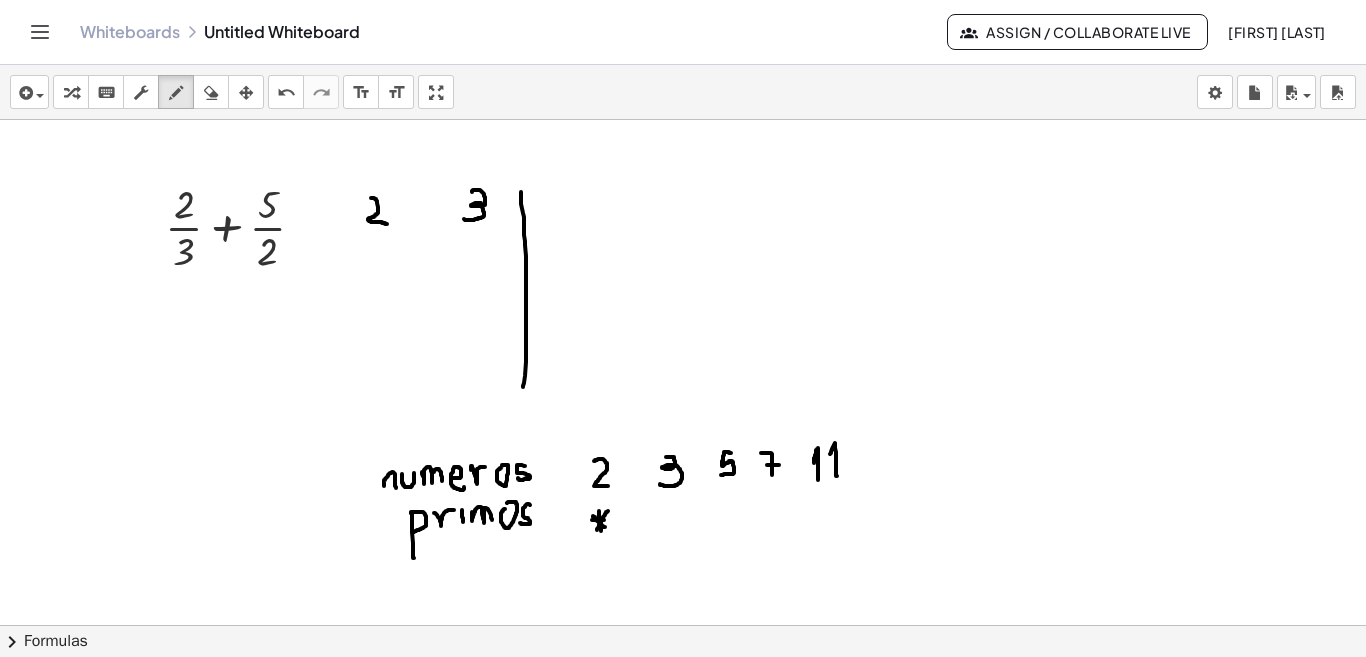 drag, startPoint x: 593, startPoint y: 516, endPoint x: 606, endPoint y: 529, distance: 18.384777 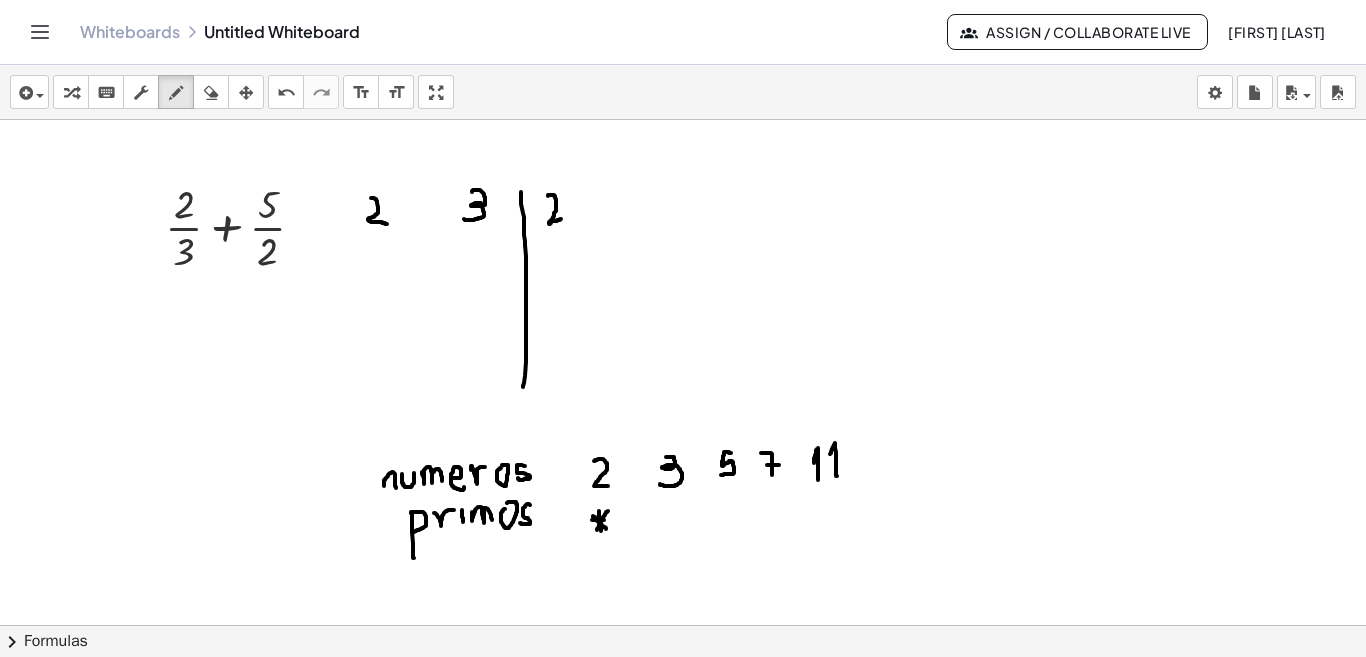 drag, startPoint x: 548, startPoint y: 196, endPoint x: 561, endPoint y: 219, distance: 26.41969 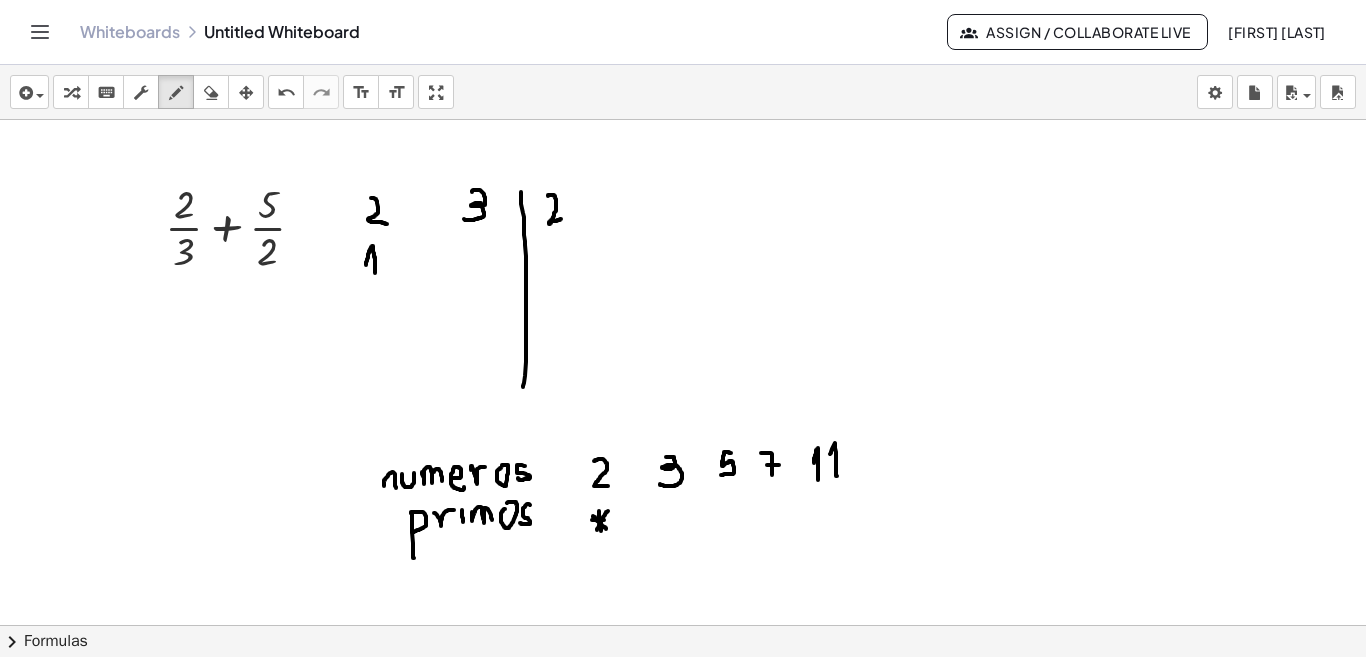 drag, startPoint x: 366, startPoint y: 265, endPoint x: 375, endPoint y: 273, distance: 12.0415945 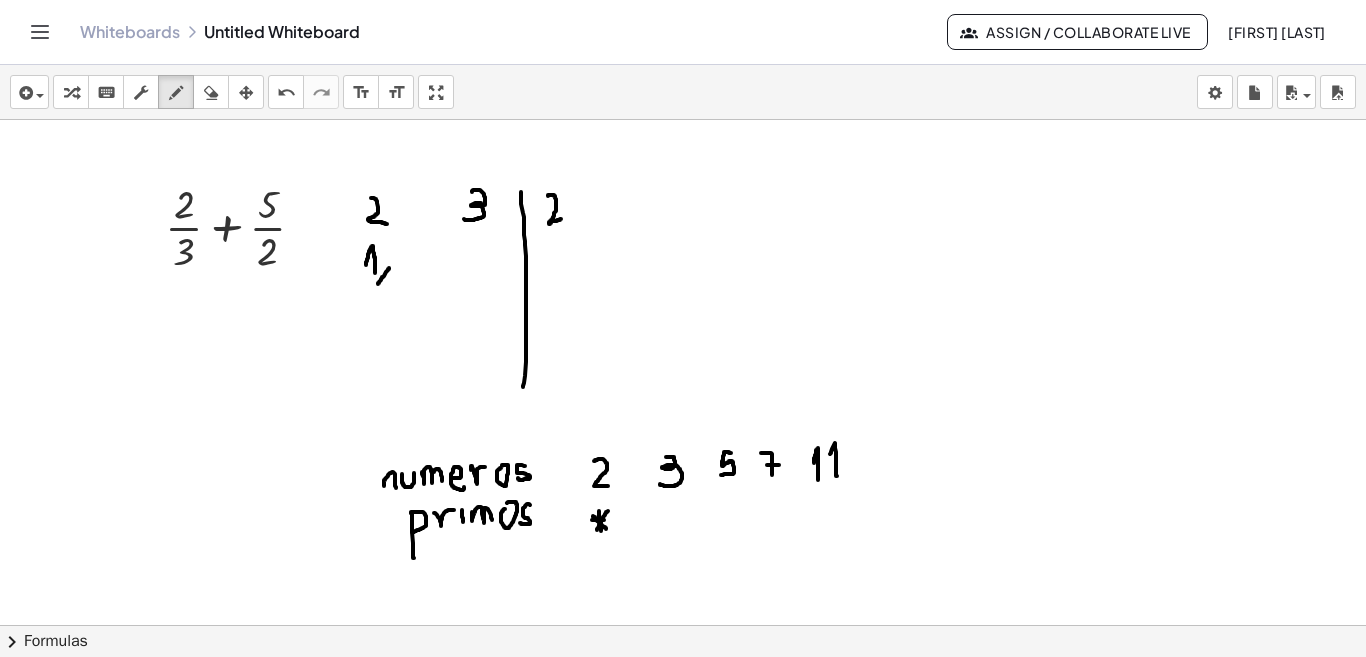 drag, startPoint x: 389, startPoint y: 268, endPoint x: 378, endPoint y: 284, distance: 19.416489 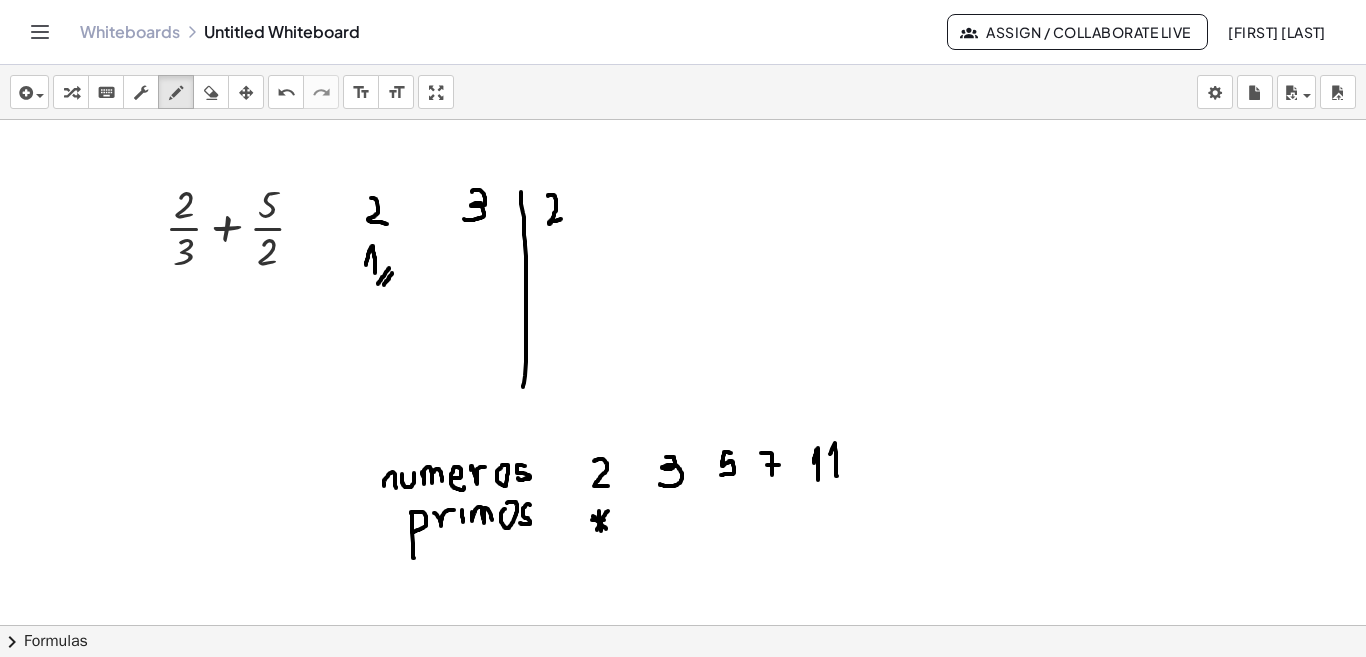 drag, startPoint x: 392, startPoint y: 273, endPoint x: 384, endPoint y: 285, distance: 14.422205 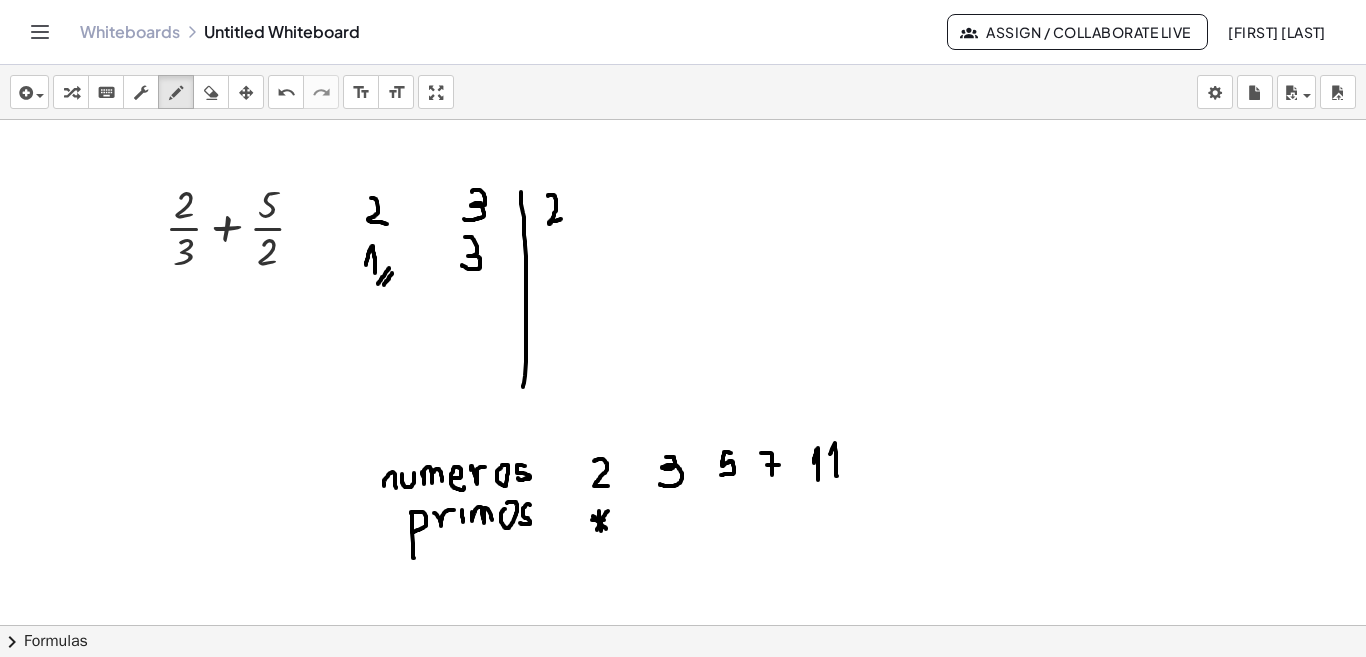 drag, startPoint x: 465, startPoint y: 237, endPoint x: 462, endPoint y: 265, distance: 28.160255 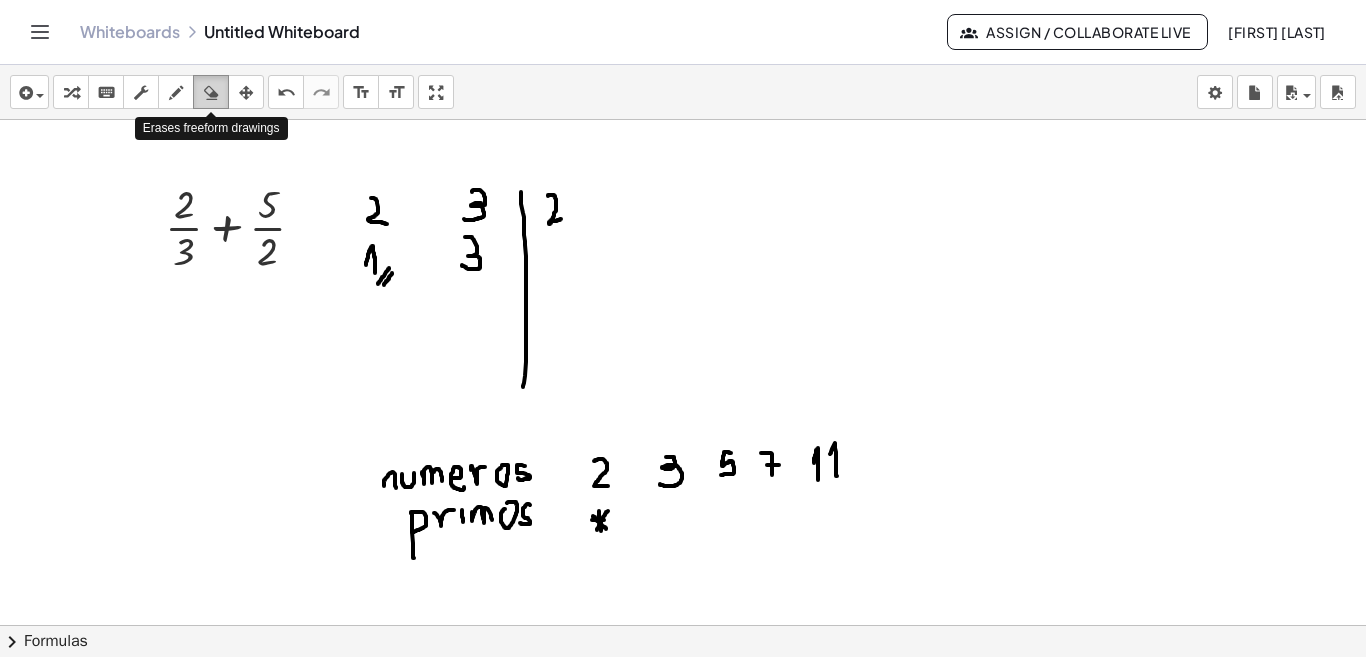 click at bounding box center (211, 93) 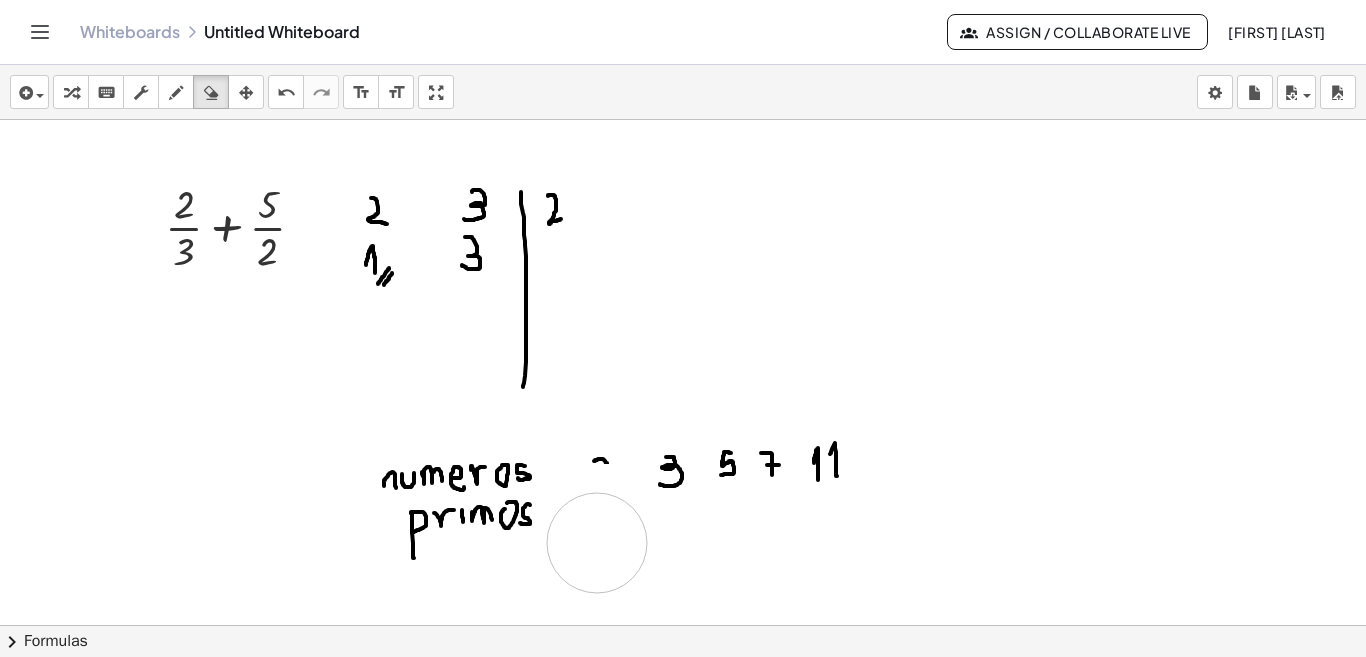drag, startPoint x: 602, startPoint y: 514, endPoint x: 597, endPoint y: 543, distance: 29.427877 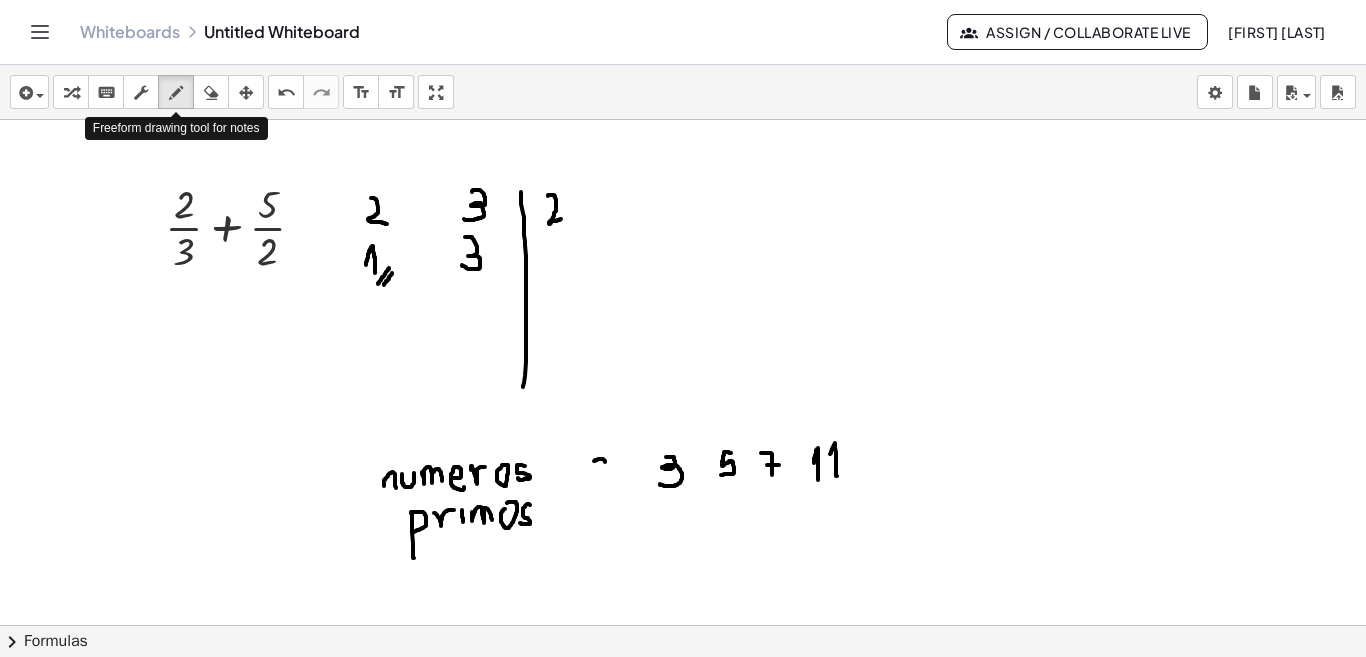 drag, startPoint x: 185, startPoint y: 101, endPoint x: 450, endPoint y: 385, distance: 388.43402 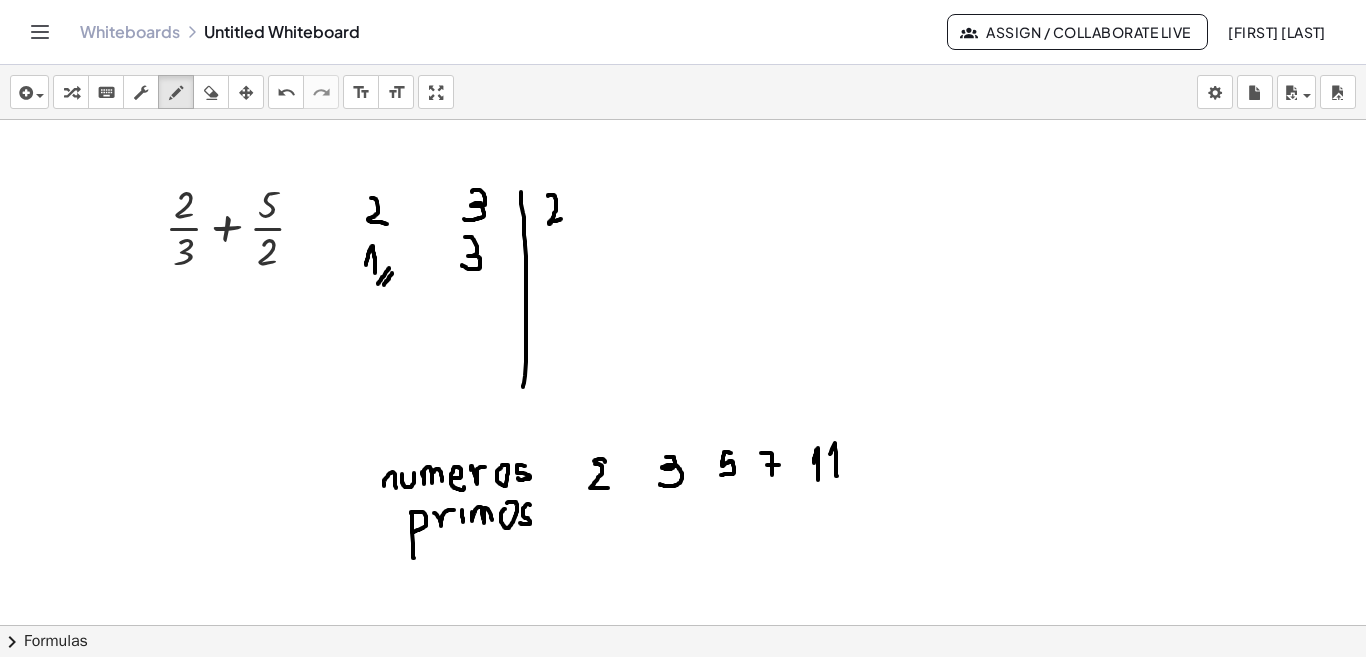 drag, startPoint x: 595, startPoint y: 464, endPoint x: 608, endPoint y: 488, distance: 27.294687 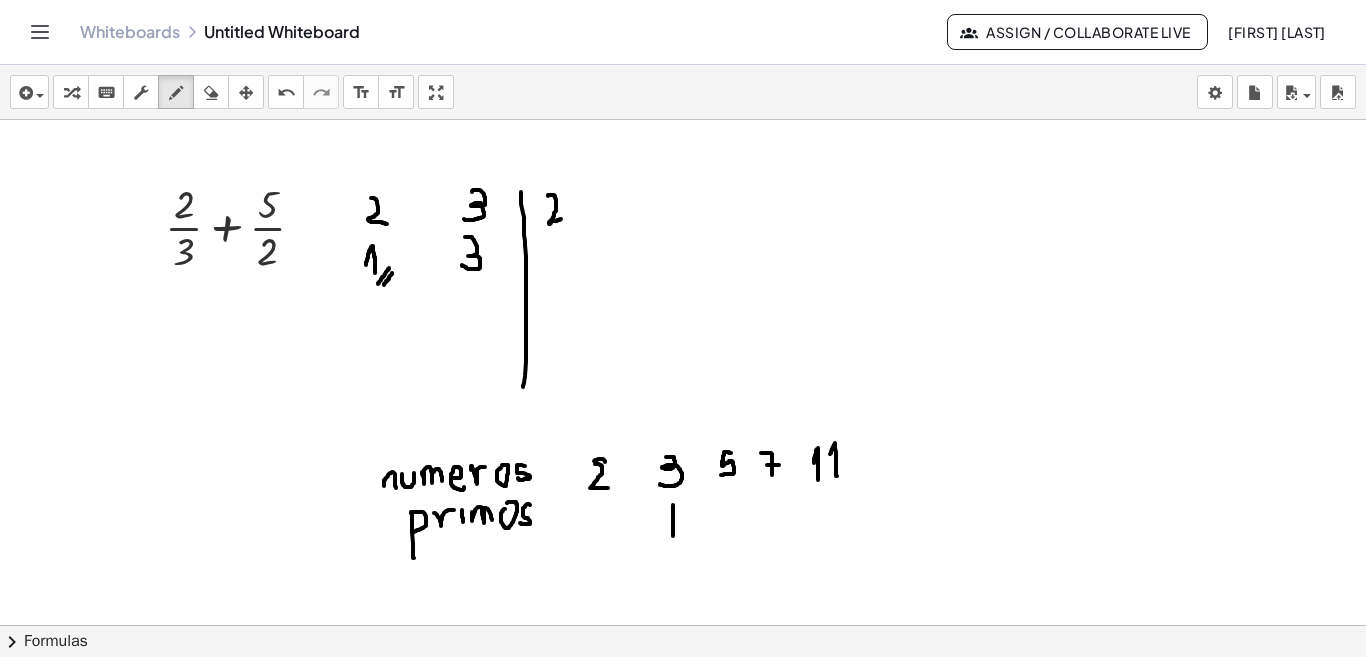 drag, startPoint x: 673, startPoint y: 508, endPoint x: 673, endPoint y: 536, distance: 28 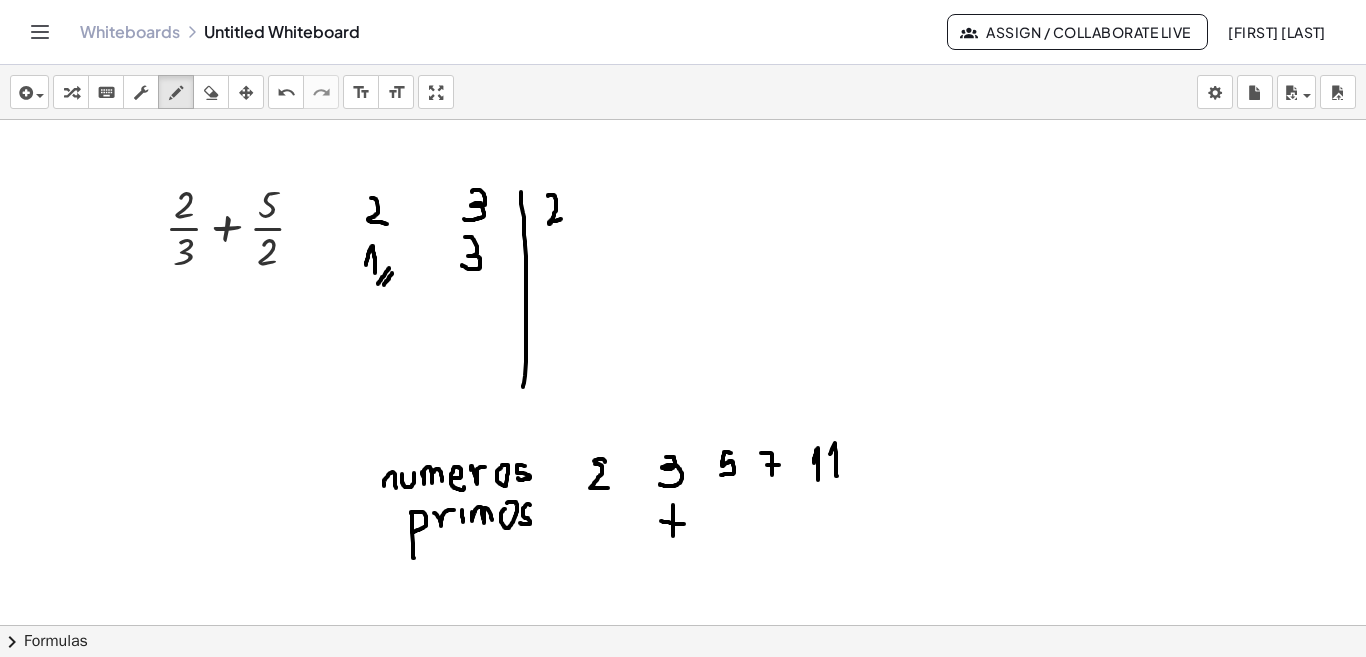 drag, startPoint x: 661, startPoint y: 521, endPoint x: 686, endPoint y: 523, distance: 25.079872 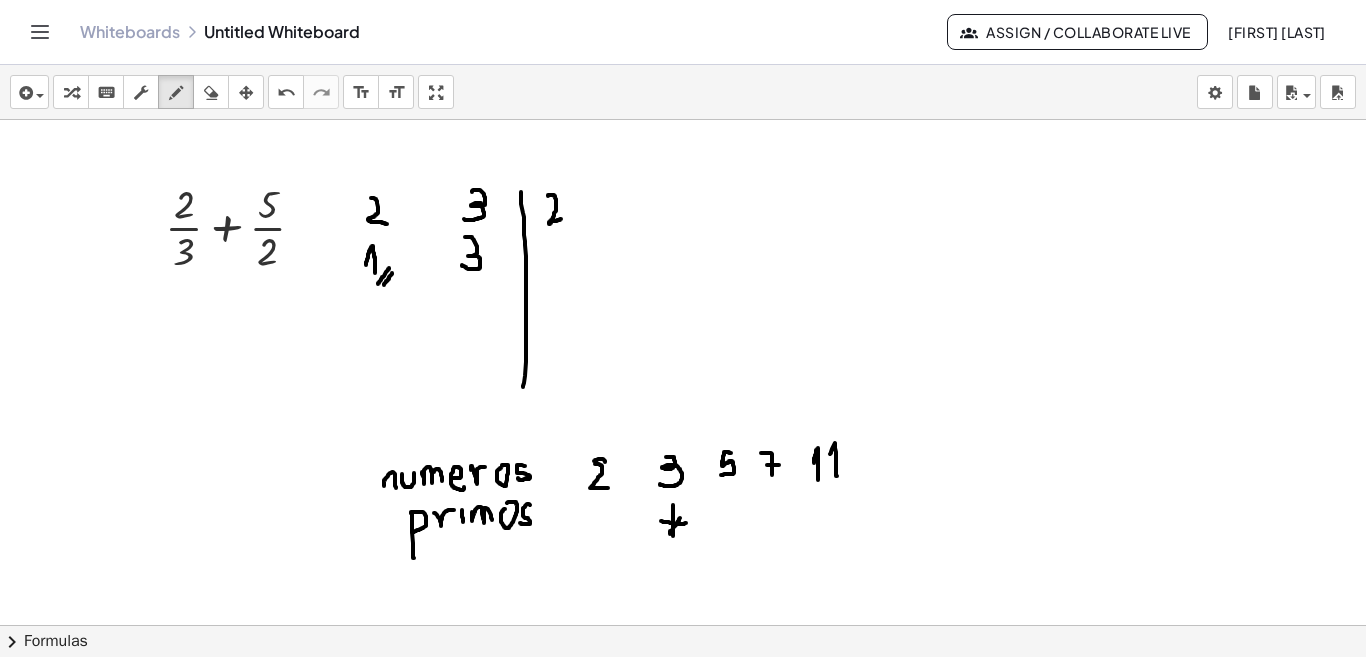 drag, startPoint x: 679, startPoint y: 521, endPoint x: 668, endPoint y: 534, distance: 17.029387 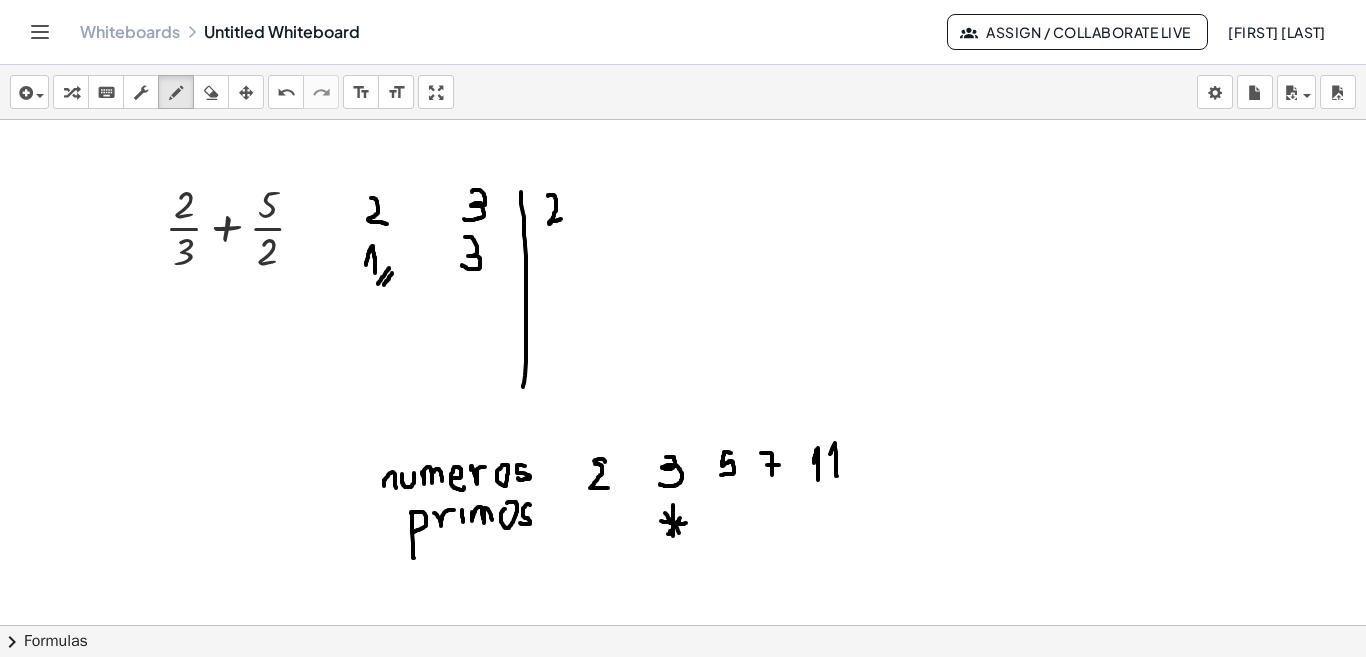 drag, startPoint x: 665, startPoint y: 513, endPoint x: 681, endPoint y: 536, distance: 28.01785 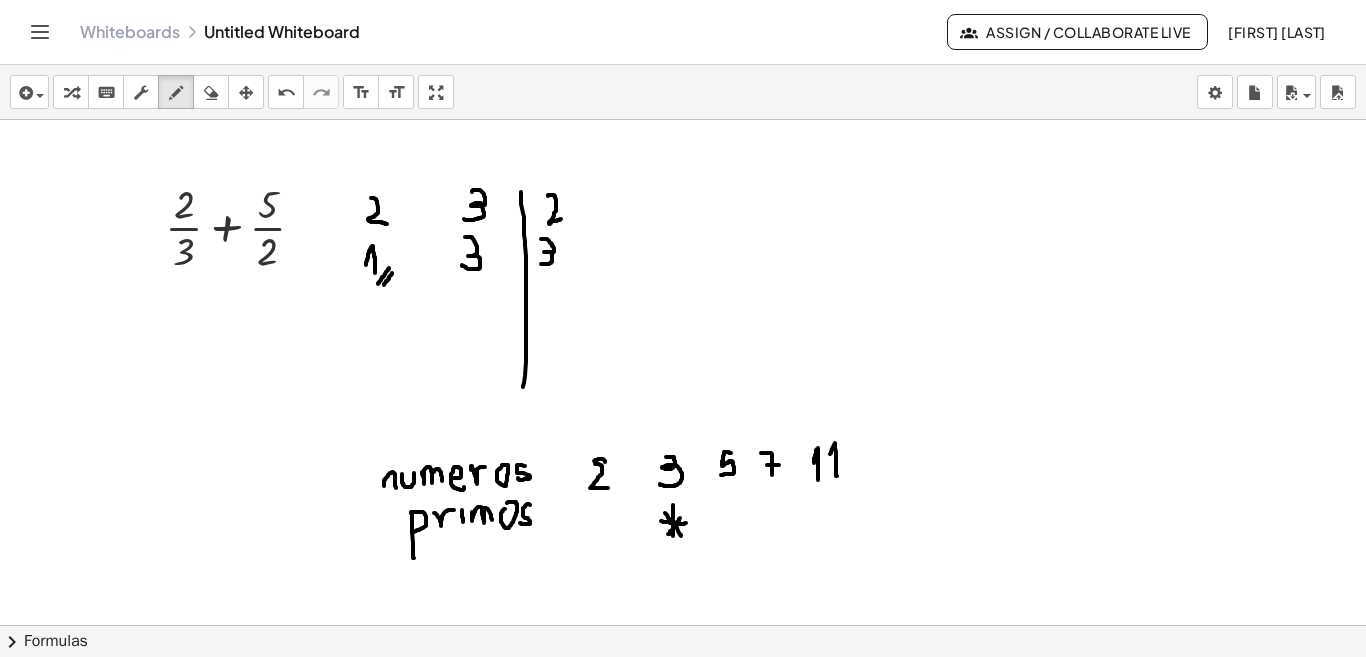 drag, startPoint x: 541, startPoint y: 239, endPoint x: 541, endPoint y: 264, distance: 25 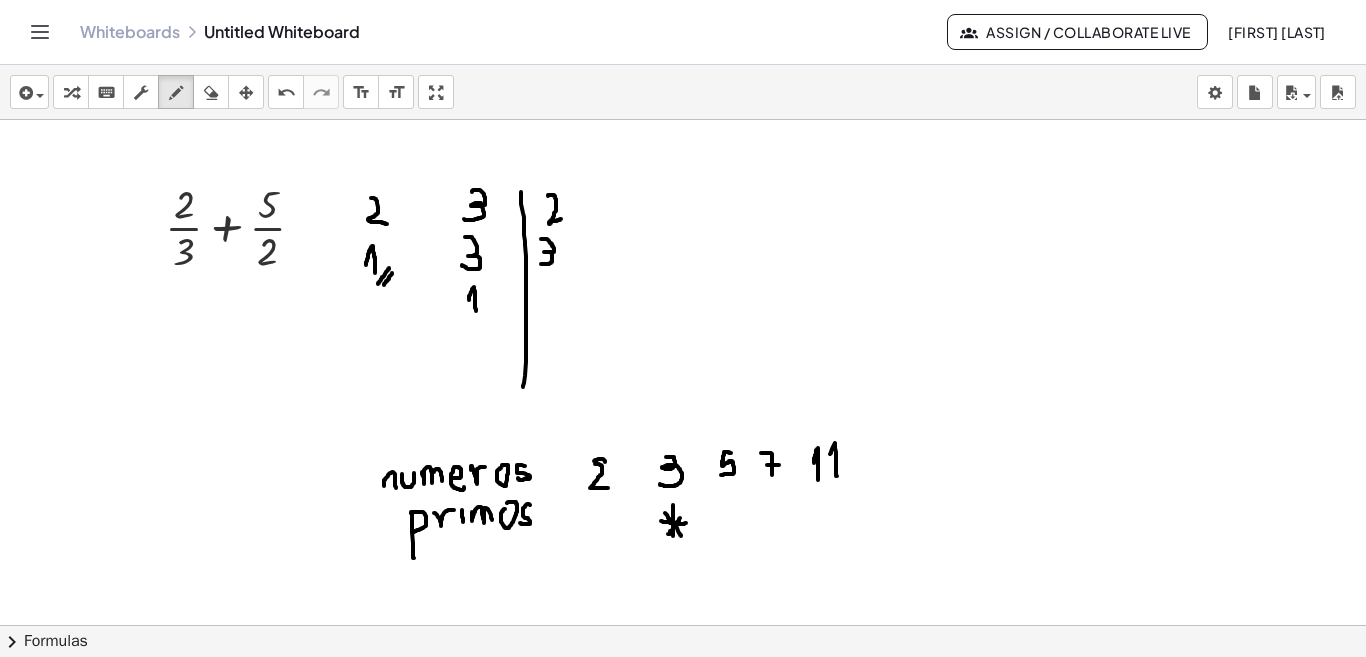 drag, startPoint x: 469, startPoint y: 296, endPoint x: 476, endPoint y: 311, distance: 16.552946 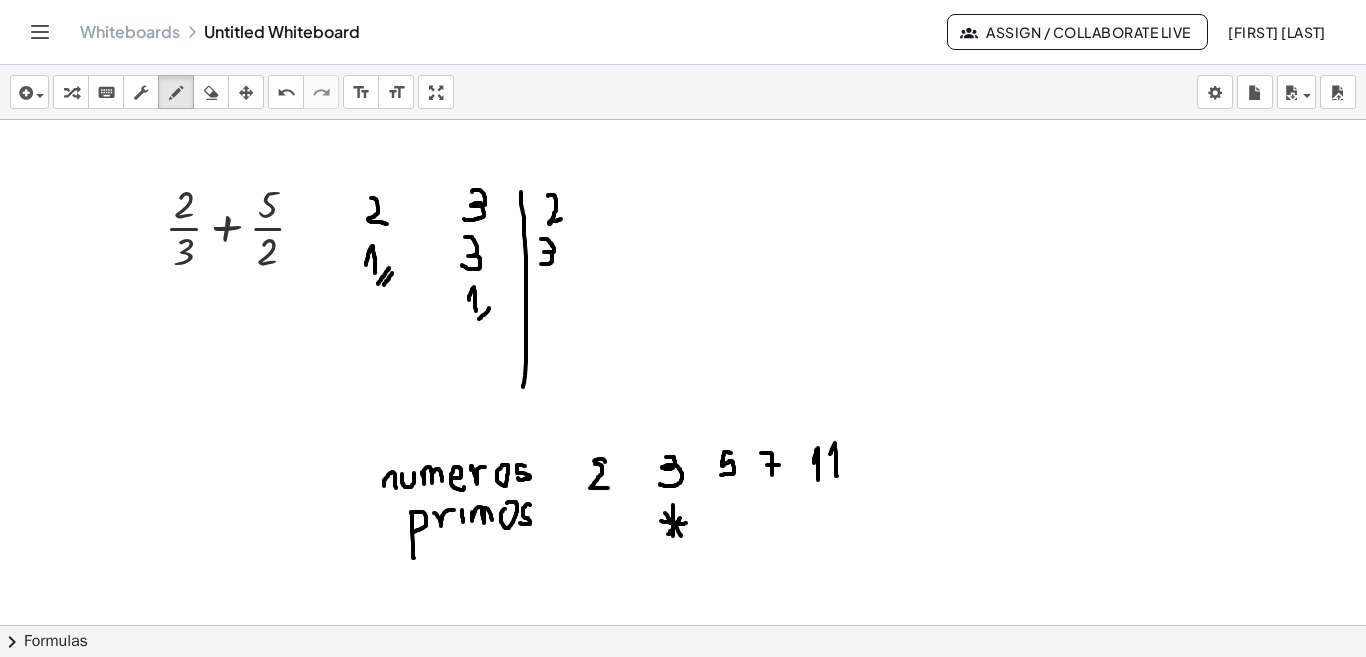 click at bounding box center (683, 670) 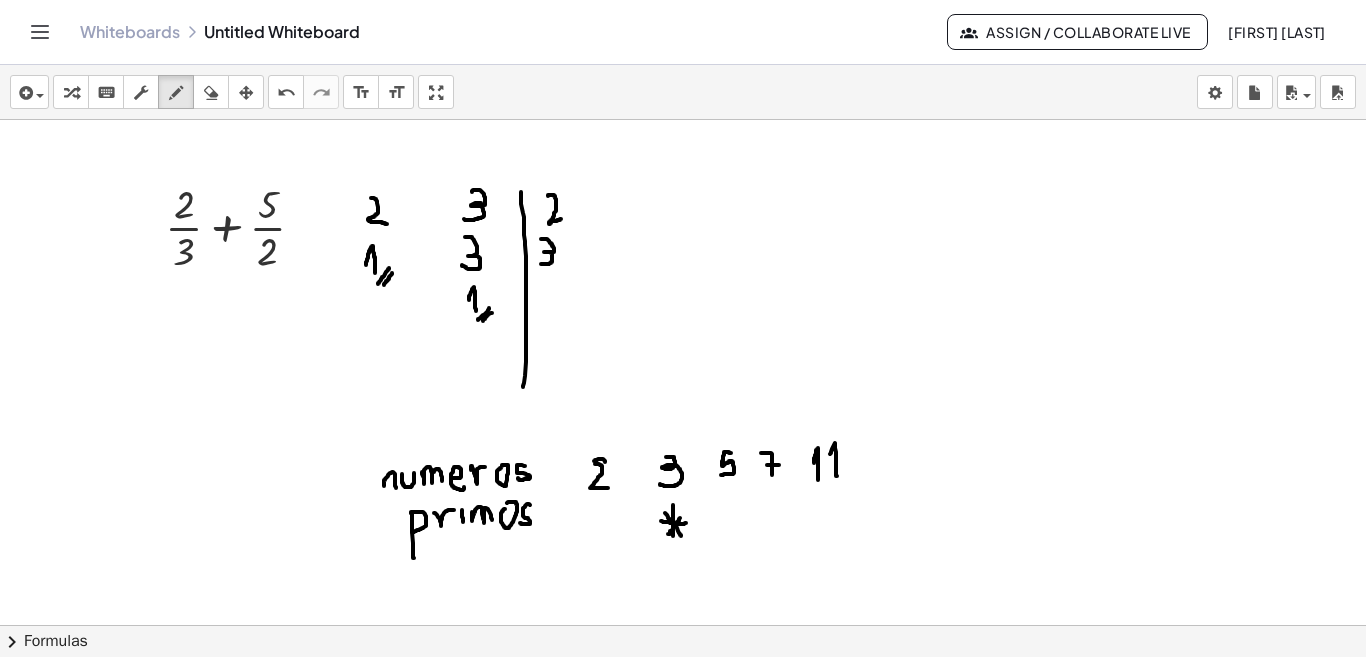 drag, startPoint x: 492, startPoint y: 313, endPoint x: 483, endPoint y: 322, distance: 12.727922 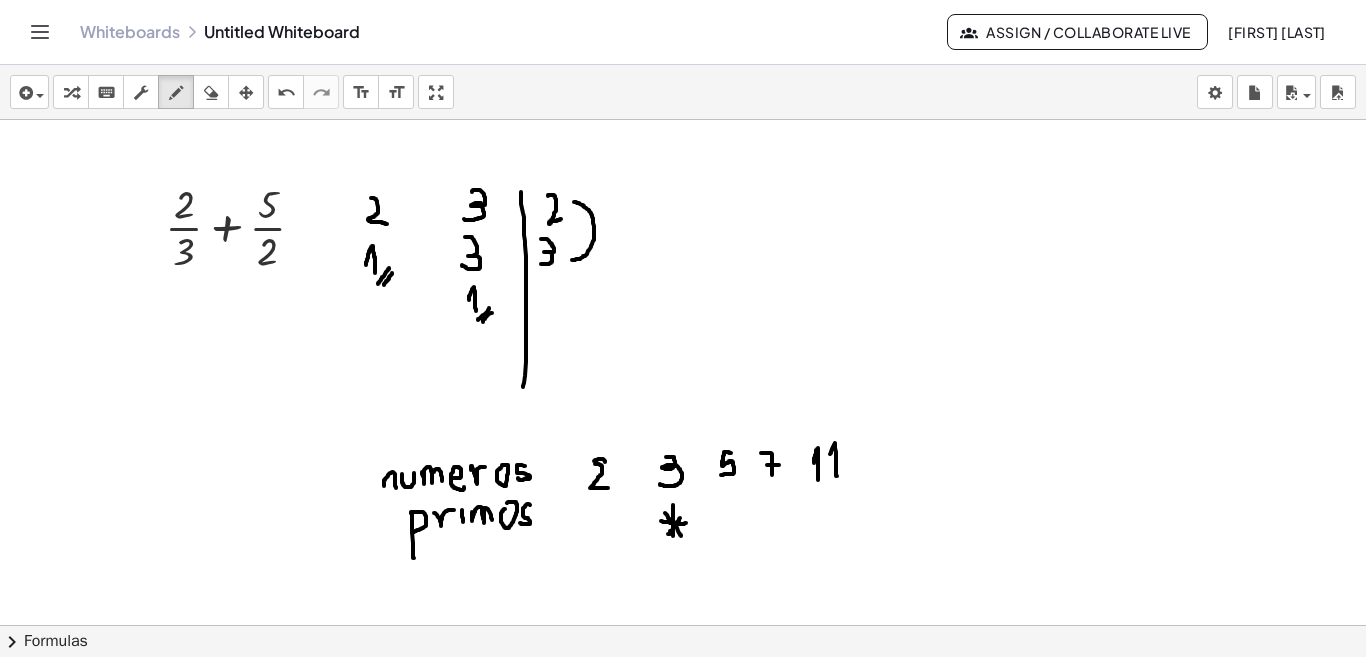 drag, startPoint x: 574, startPoint y: 202, endPoint x: 572, endPoint y: 260, distance: 58.034473 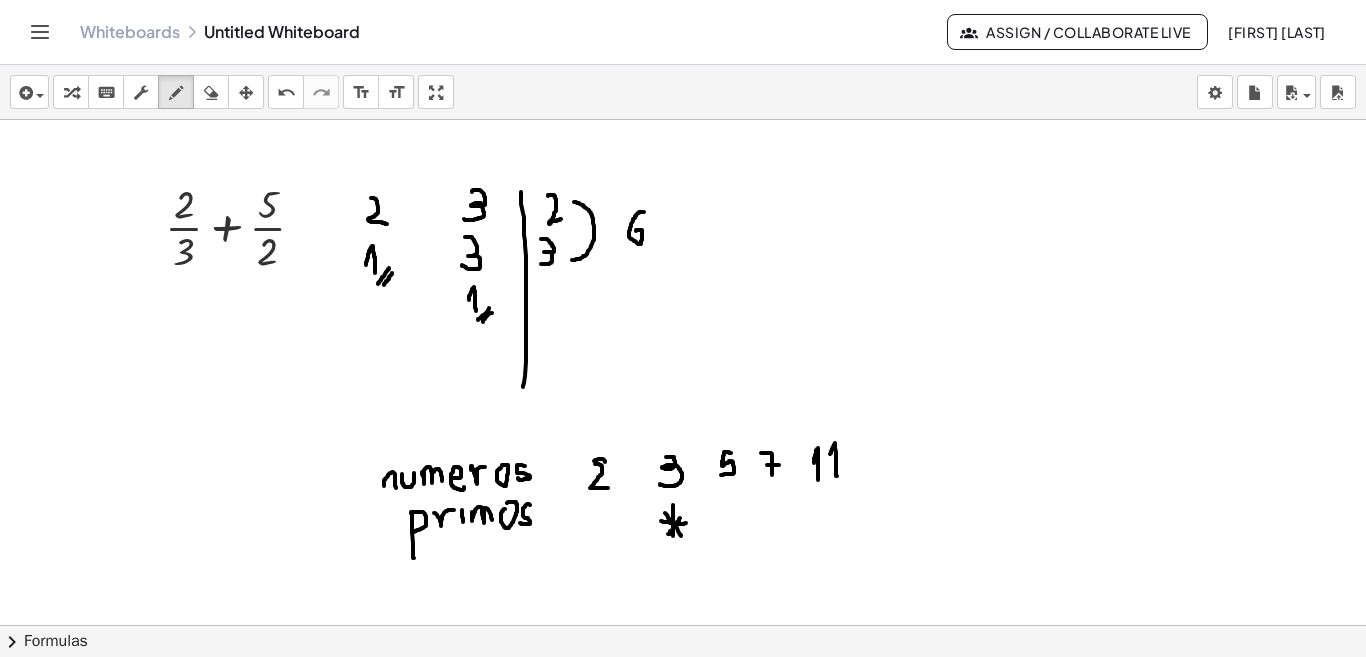 drag, startPoint x: 644, startPoint y: 212, endPoint x: 636, endPoint y: 231, distance: 20.615528 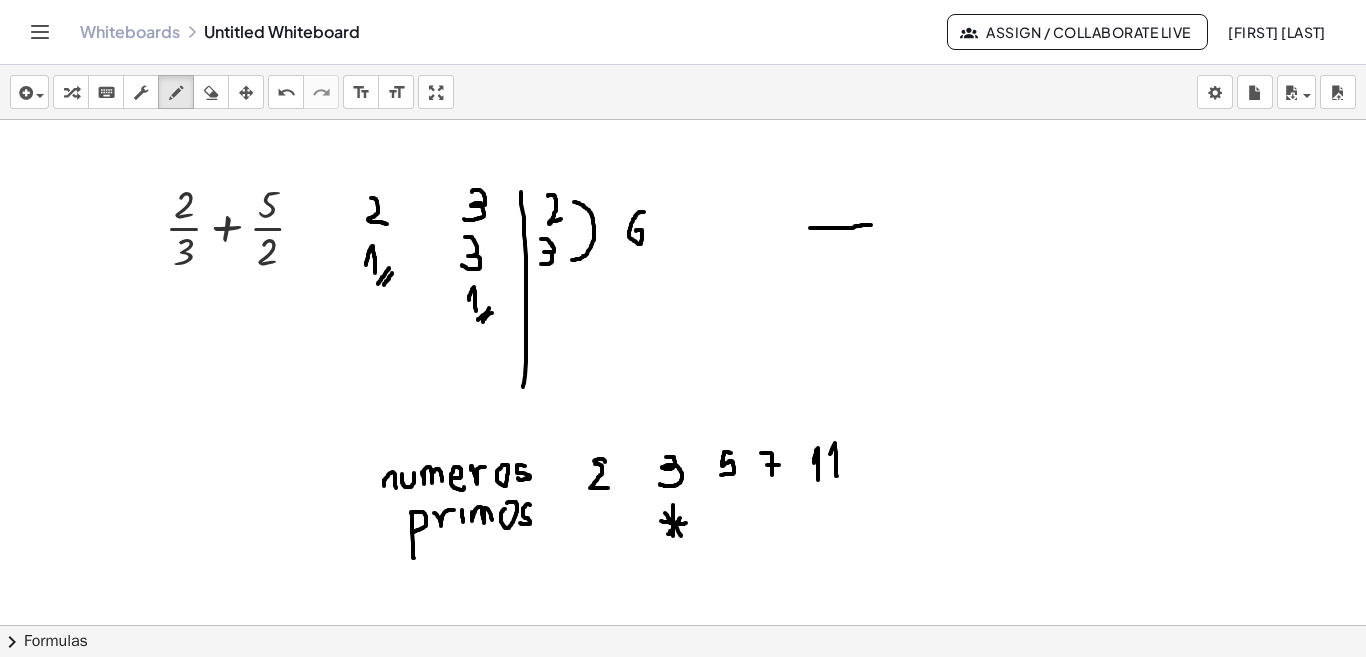 drag, startPoint x: 810, startPoint y: 228, endPoint x: 858, endPoint y: 221, distance: 48.507732 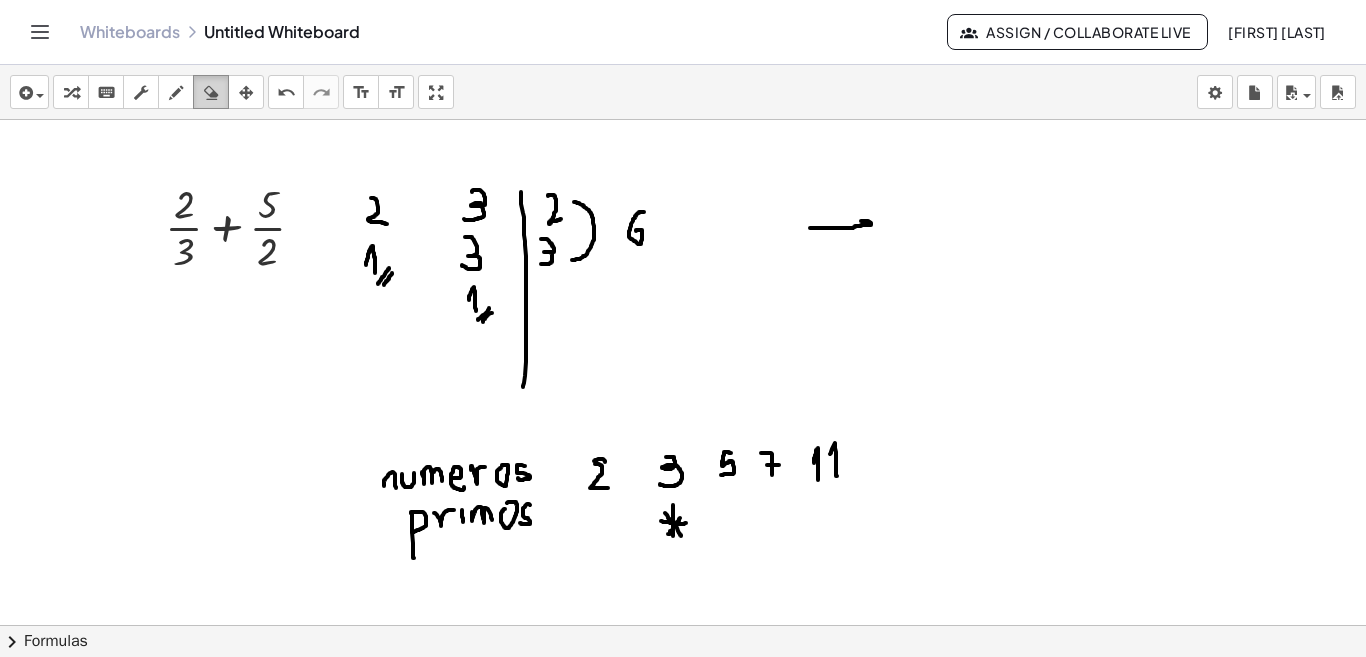 click at bounding box center (211, 93) 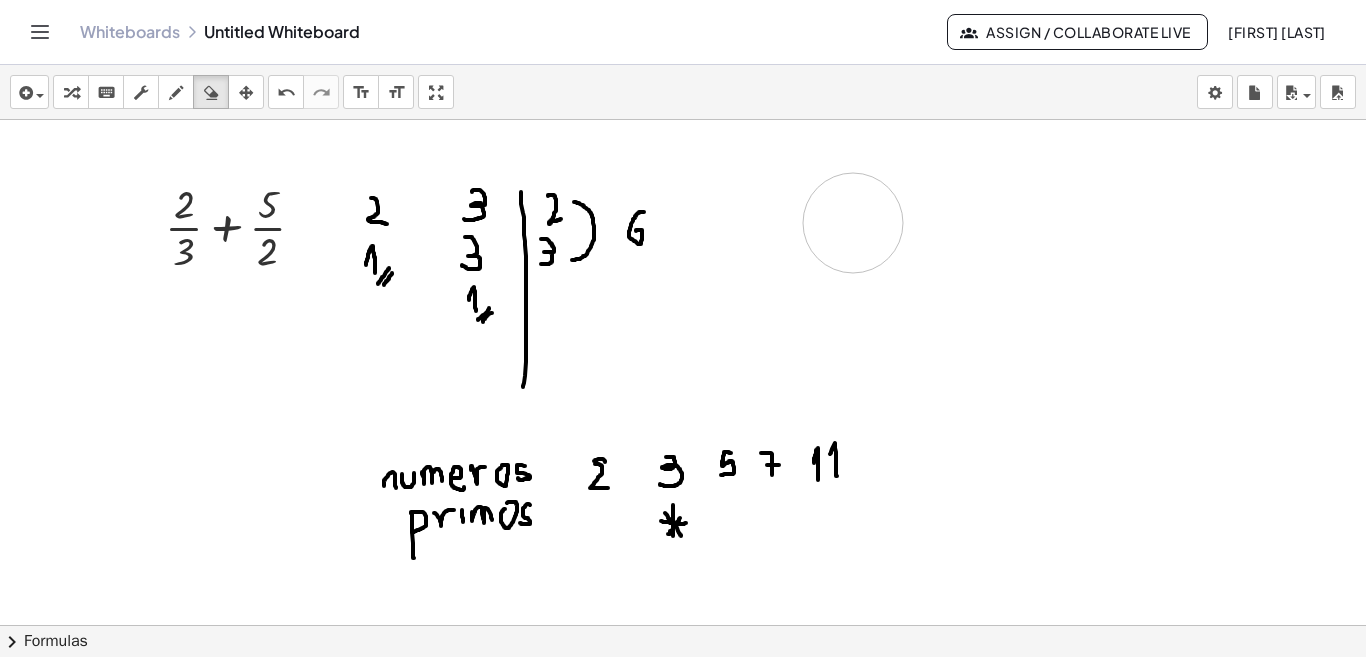 drag, startPoint x: 812, startPoint y: 222, endPoint x: 853, endPoint y: 223, distance: 41.01219 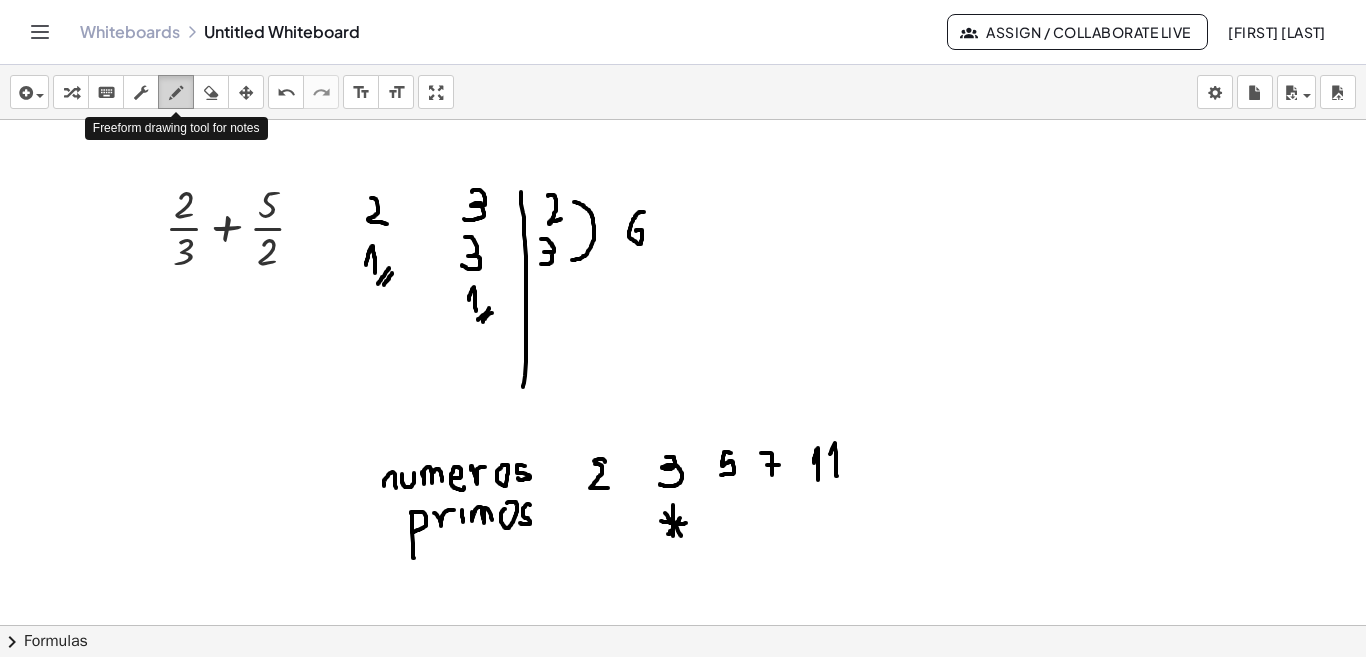 click at bounding box center [176, 93] 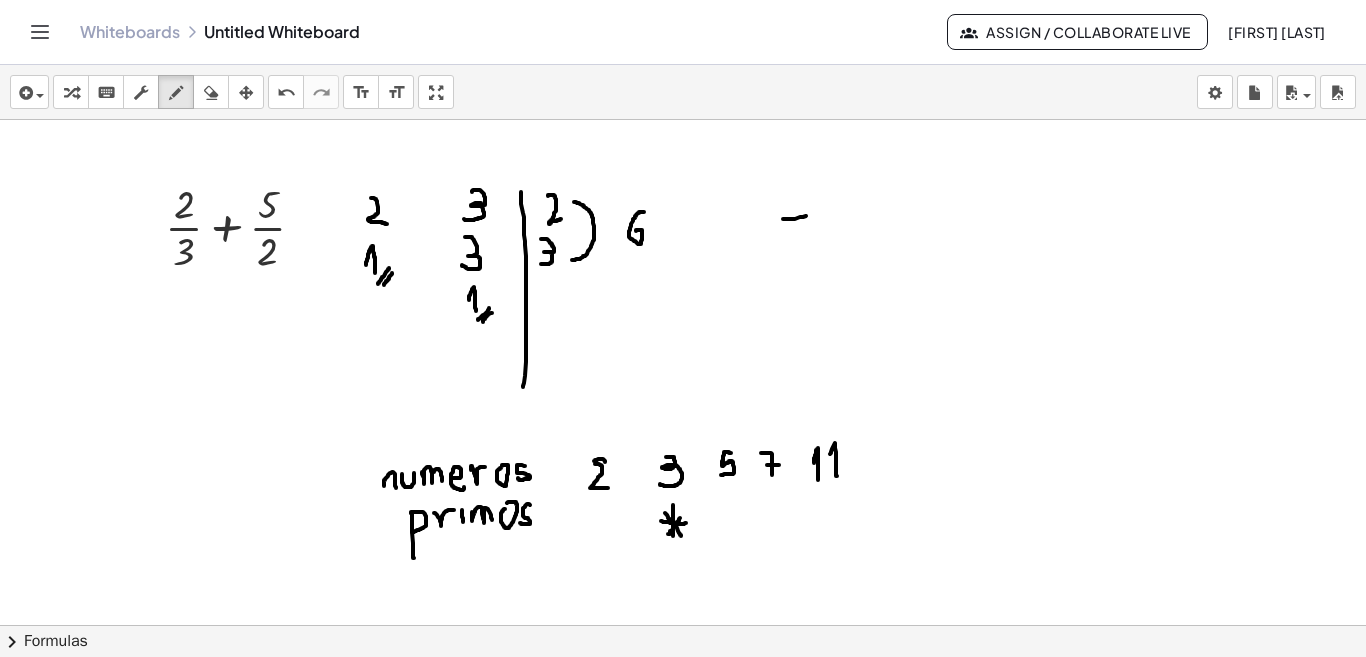 drag, startPoint x: 783, startPoint y: 219, endPoint x: 807, endPoint y: 215, distance: 24.33105 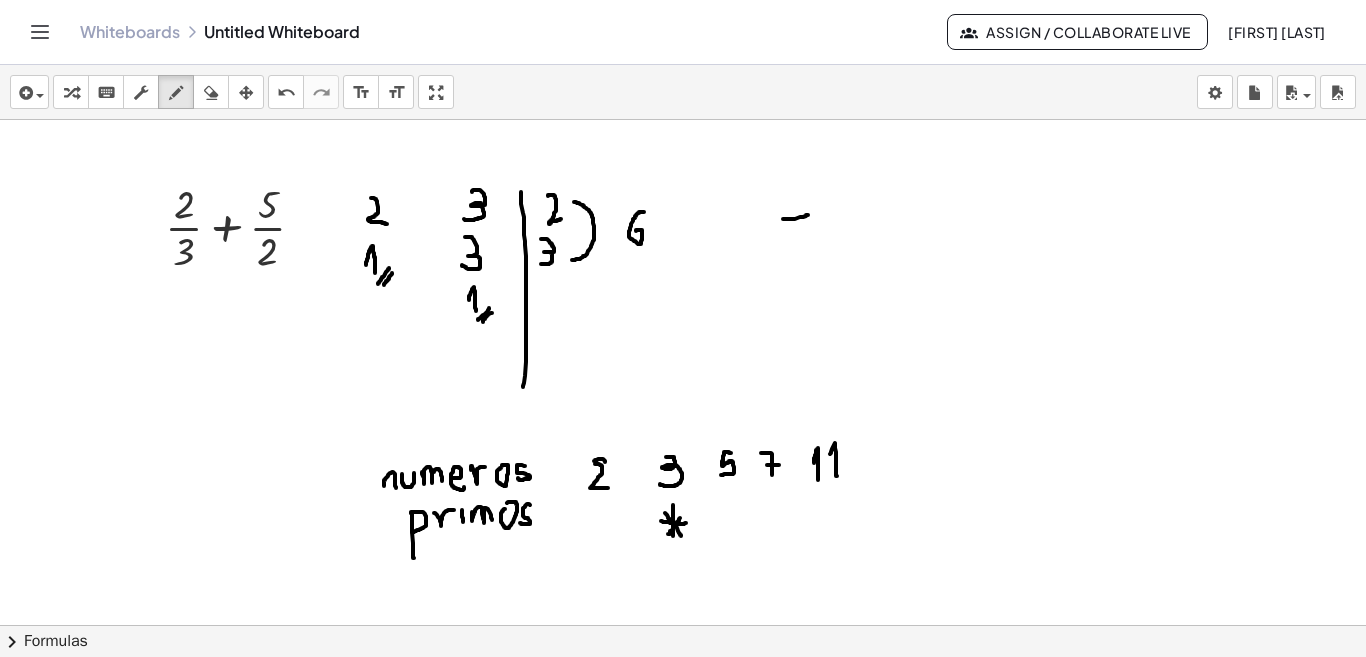 drag, startPoint x: 807, startPoint y: 215, endPoint x: 775, endPoint y: 219, distance: 32.24903 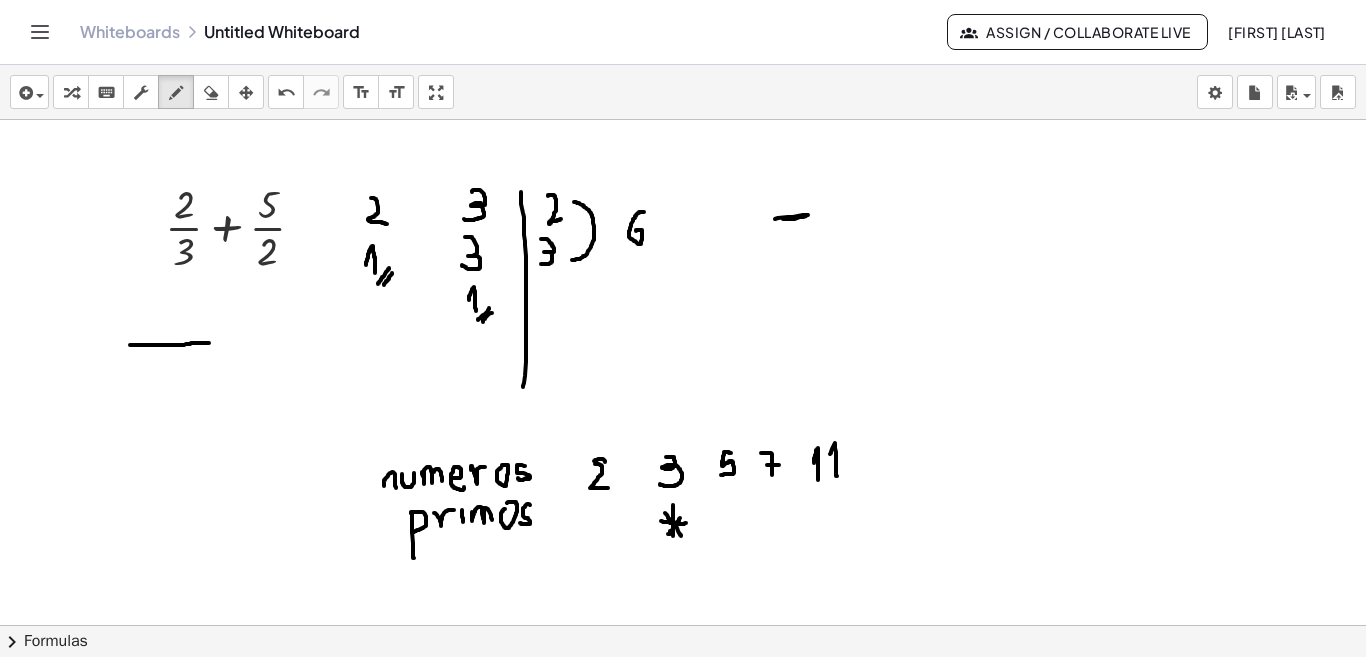 drag, startPoint x: 130, startPoint y: 345, endPoint x: 212, endPoint y: 343, distance: 82.02438 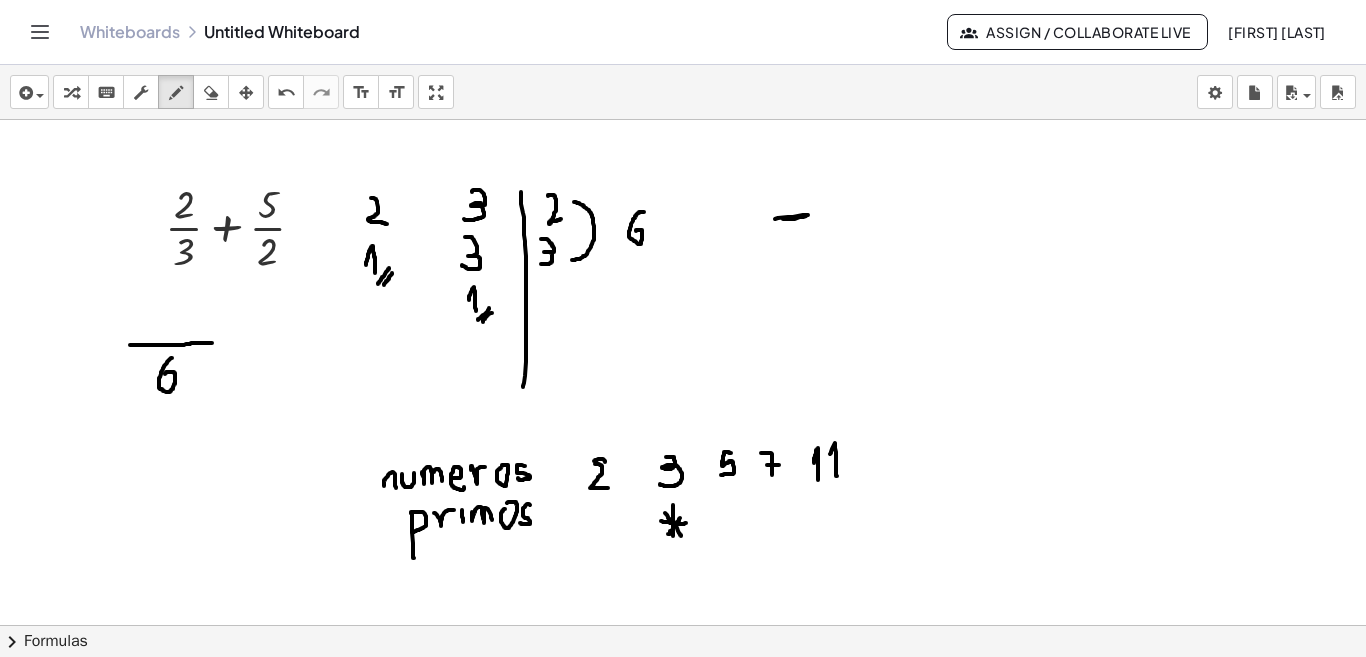 drag, startPoint x: 172, startPoint y: 358, endPoint x: 165, endPoint y: 374, distance: 17.464249 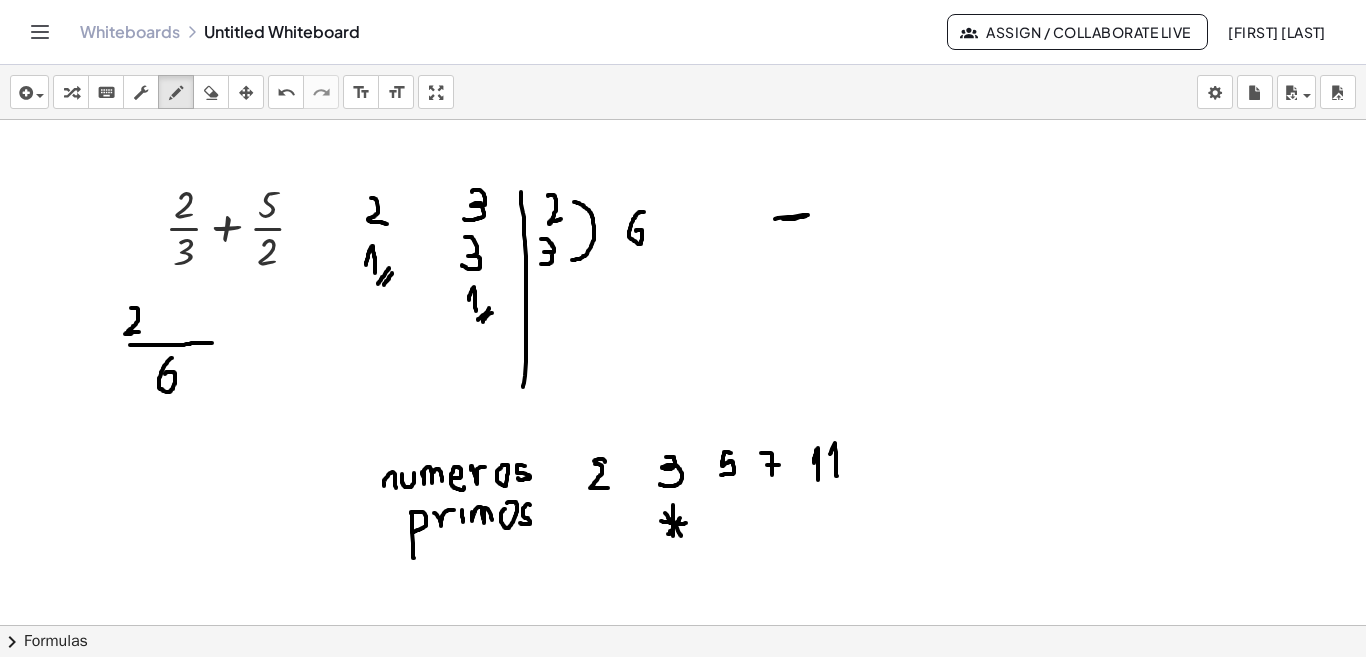 drag, startPoint x: 131, startPoint y: 308, endPoint x: 140, endPoint y: 332, distance: 25.632011 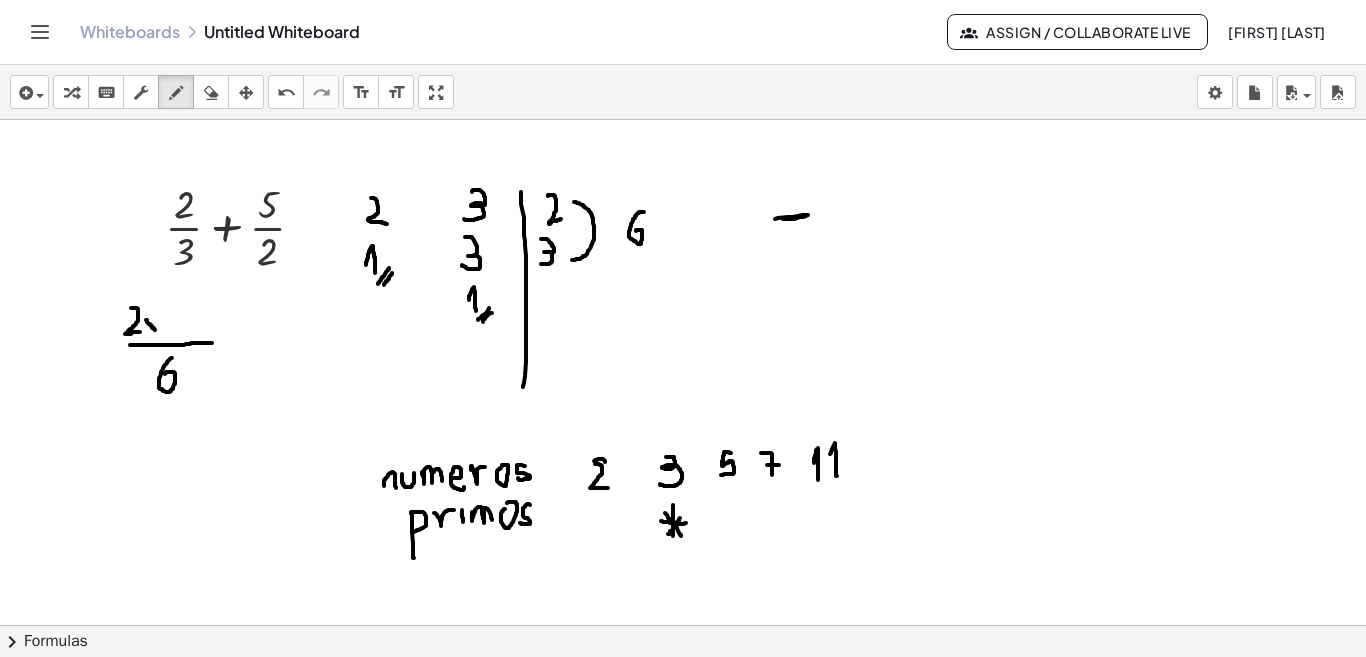 drag, startPoint x: 146, startPoint y: 320, endPoint x: 155, endPoint y: 330, distance: 13.453624 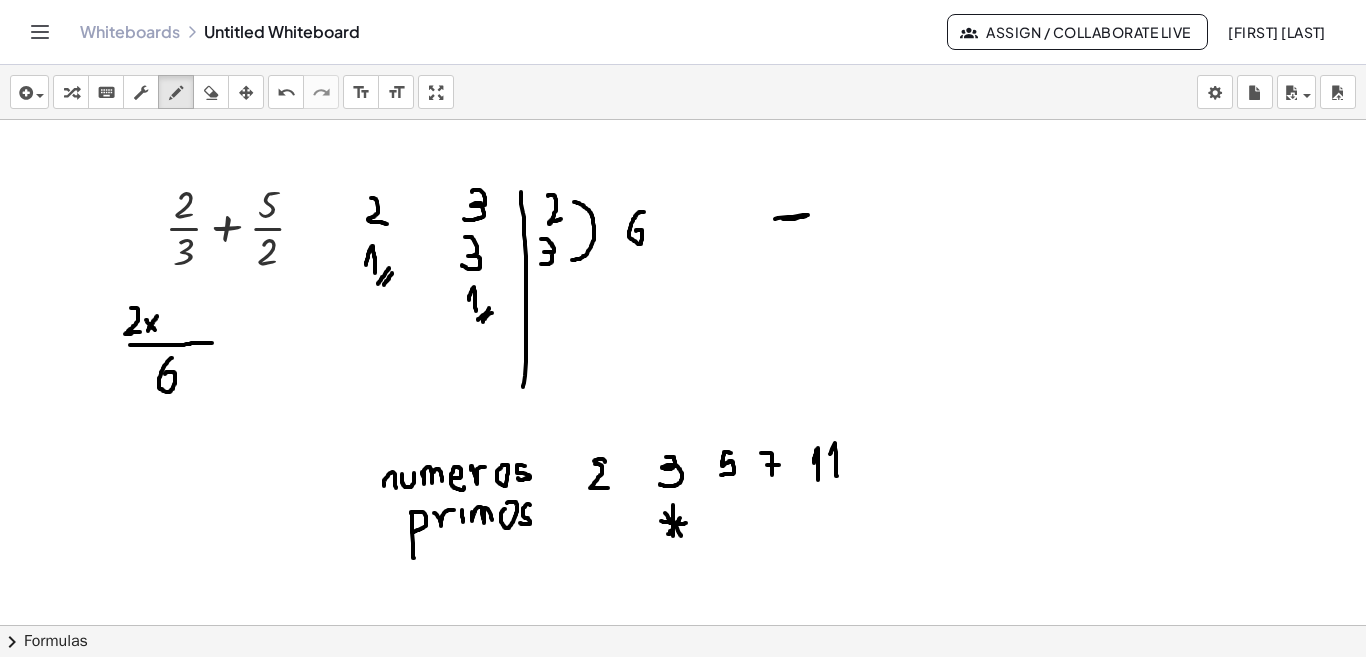 drag, startPoint x: 157, startPoint y: 316, endPoint x: 148, endPoint y: 331, distance: 17.492855 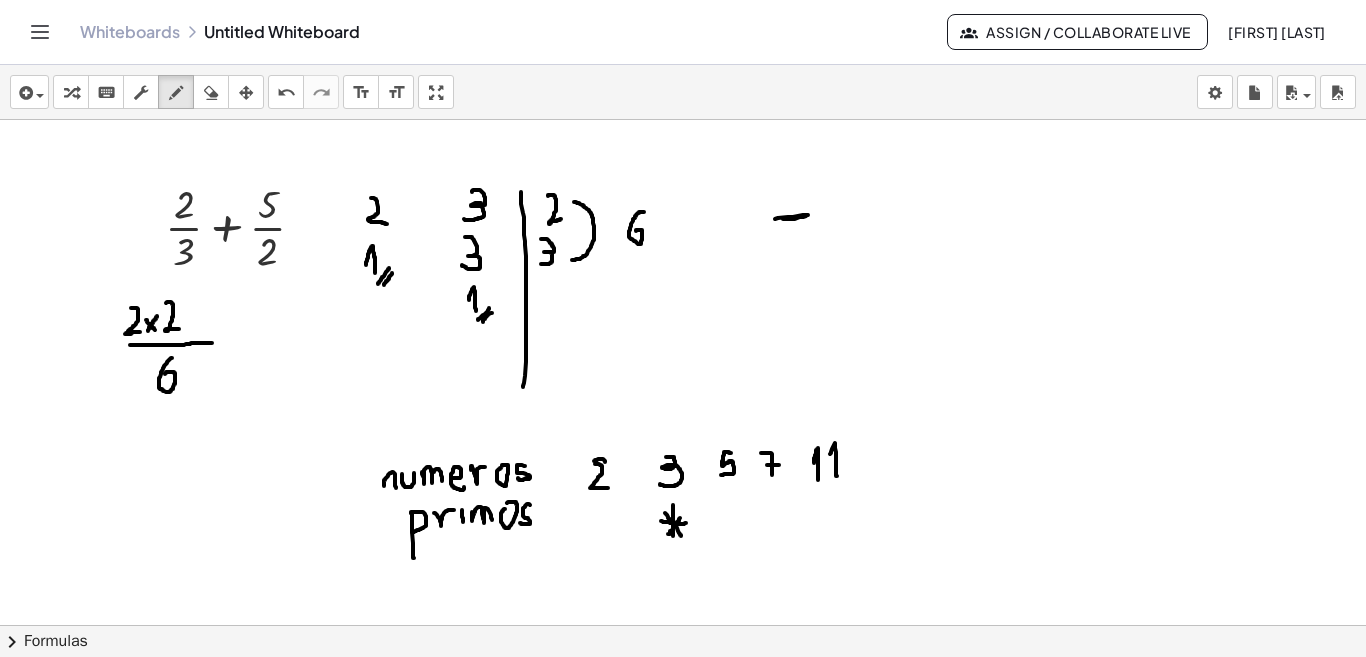 drag, startPoint x: 166, startPoint y: 303, endPoint x: 179, endPoint y: 329, distance: 29.068884 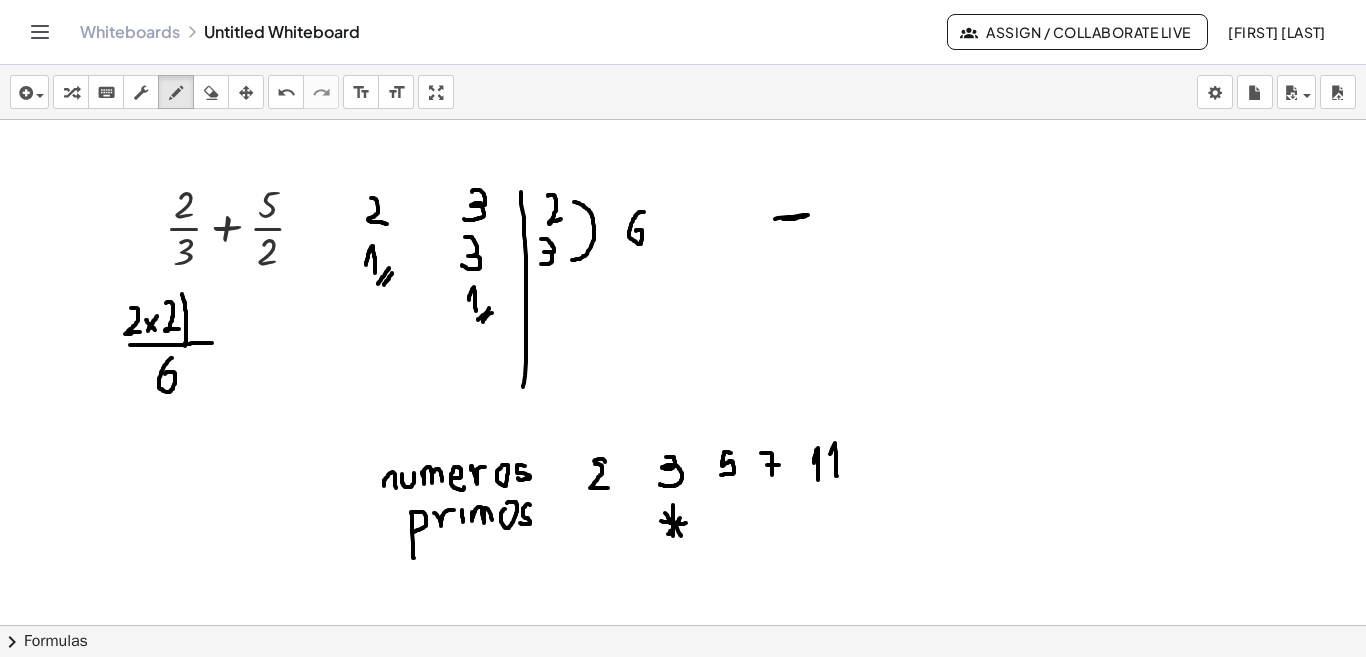 drag, startPoint x: 182, startPoint y: 295, endPoint x: 184, endPoint y: 345, distance: 50.039986 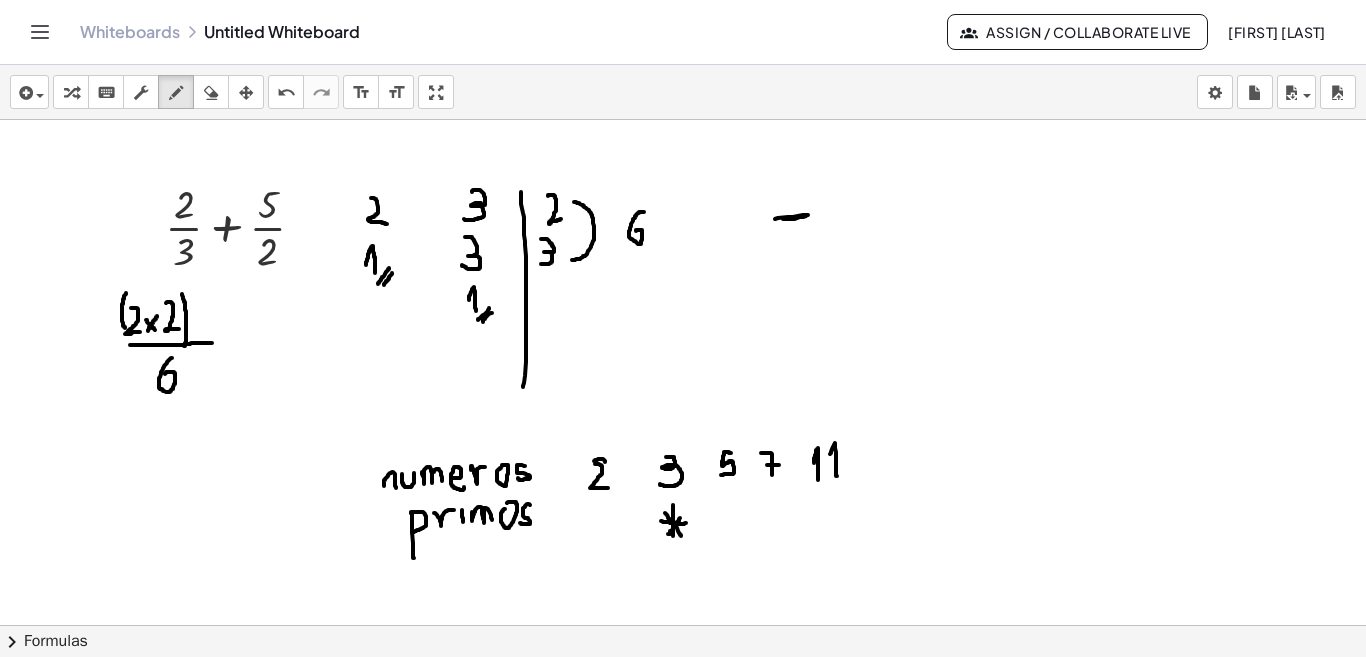drag, startPoint x: 126, startPoint y: 293, endPoint x: 125, endPoint y: 328, distance: 35.014282 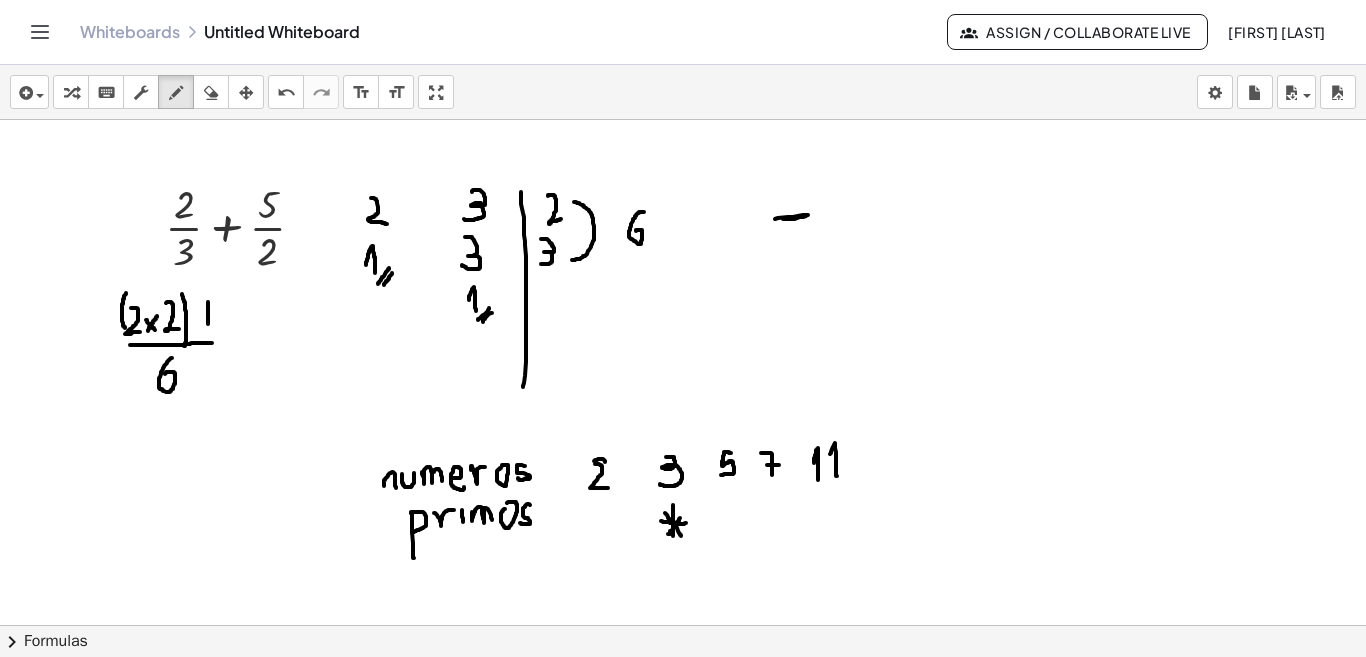 drag, startPoint x: 208, startPoint y: 302, endPoint x: 208, endPoint y: 324, distance: 22 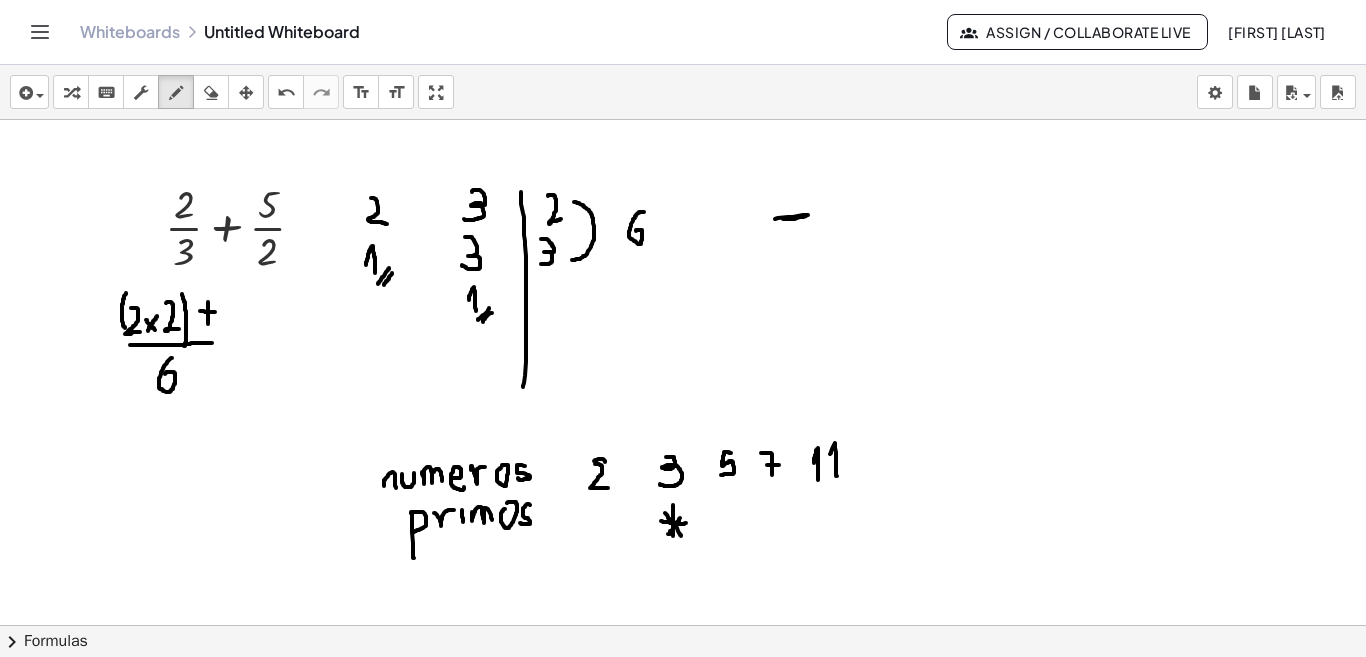 drag, startPoint x: 200, startPoint y: 311, endPoint x: 217, endPoint y: 312, distance: 17.029387 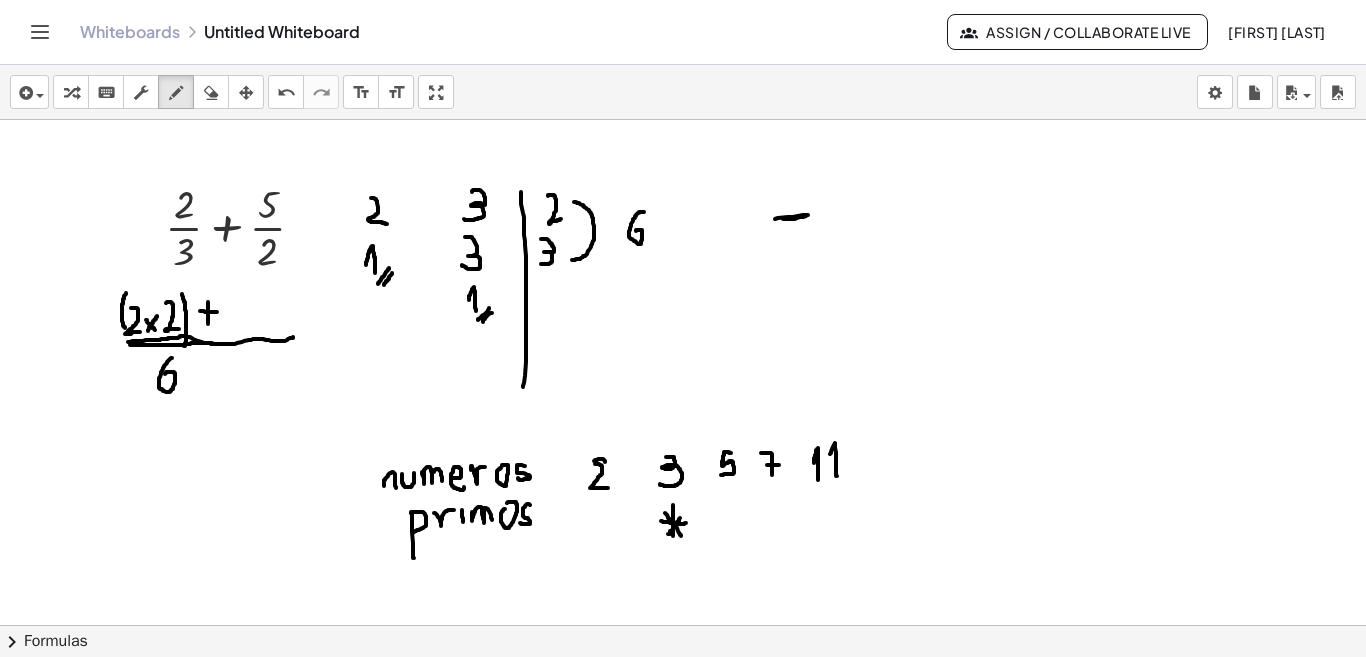 drag, startPoint x: 134, startPoint y: 341, endPoint x: 293, endPoint y: 337, distance: 159.05031 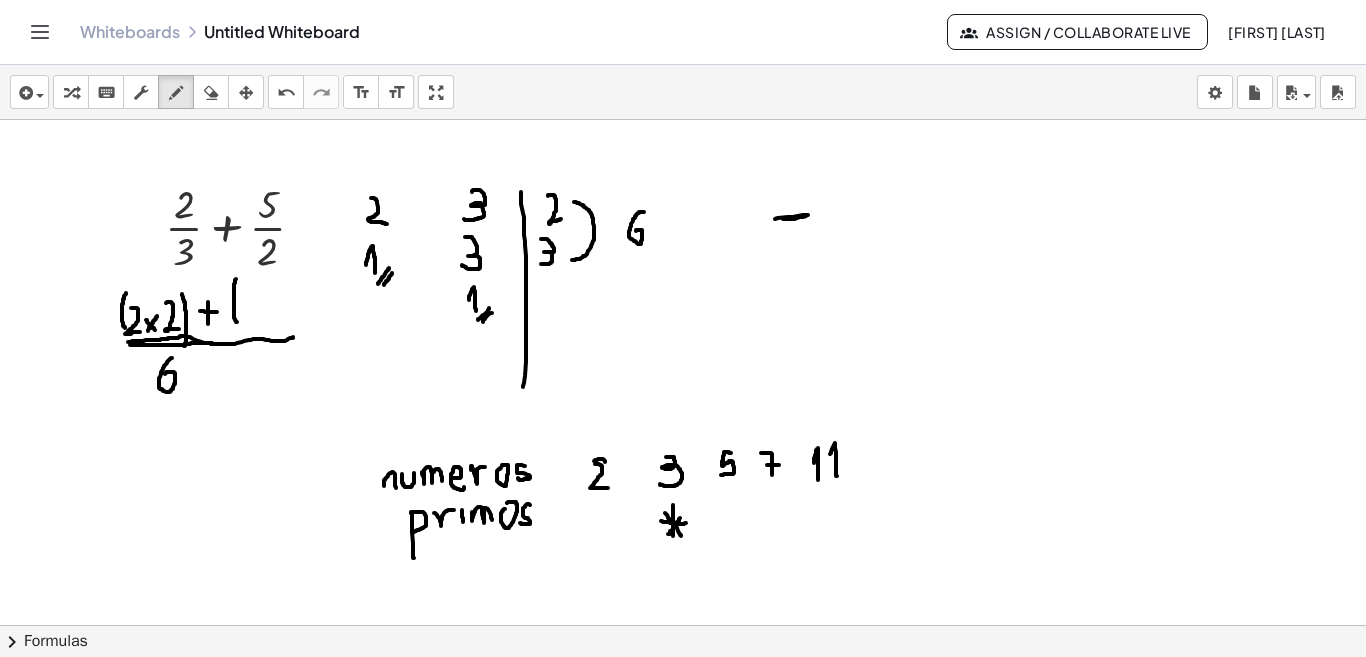 drag, startPoint x: 236, startPoint y: 279, endPoint x: 237, endPoint y: 322, distance: 43.011627 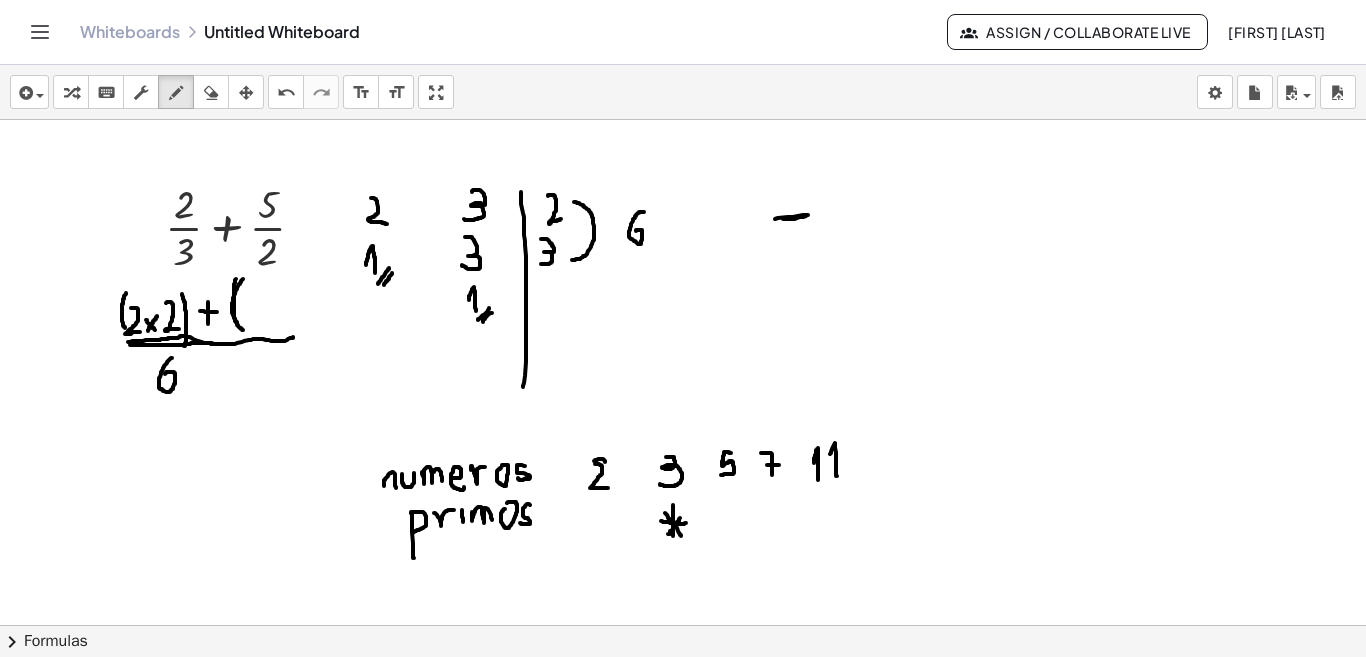 drag, startPoint x: 242, startPoint y: 280, endPoint x: 243, endPoint y: 330, distance: 50.01 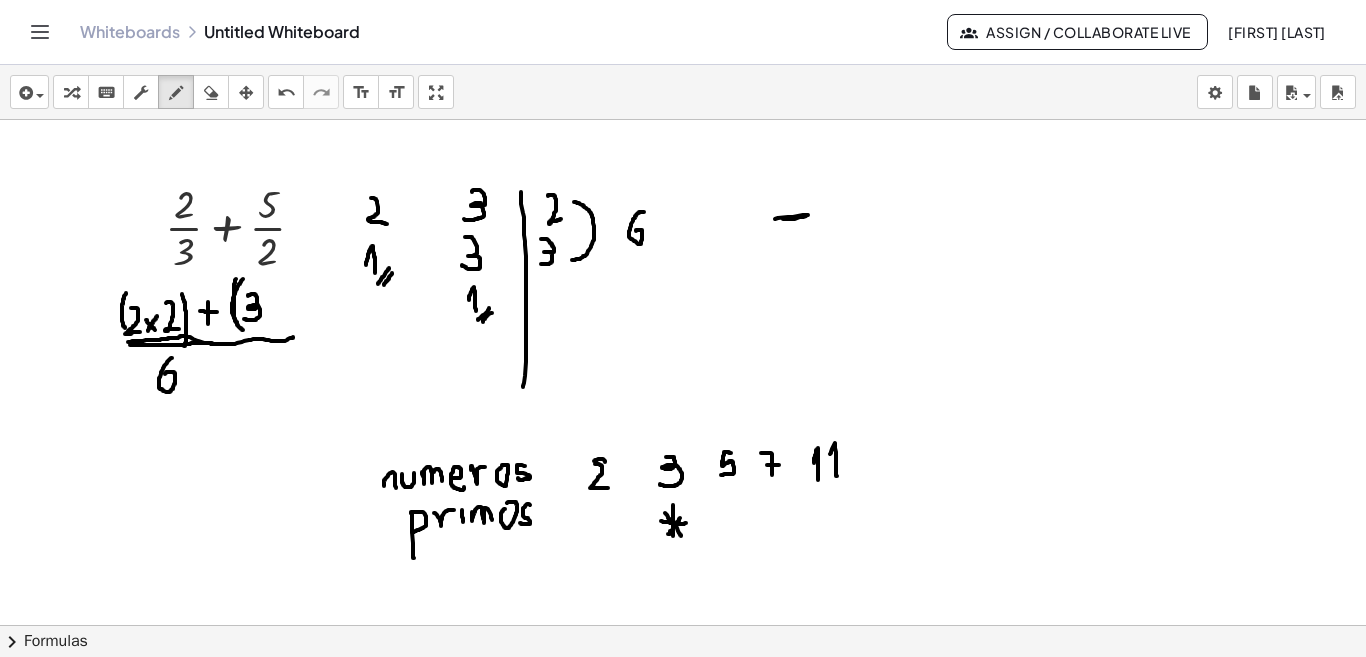 drag, startPoint x: 248, startPoint y: 295, endPoint x: 244, endPoint y: 319, distance: 24.33105 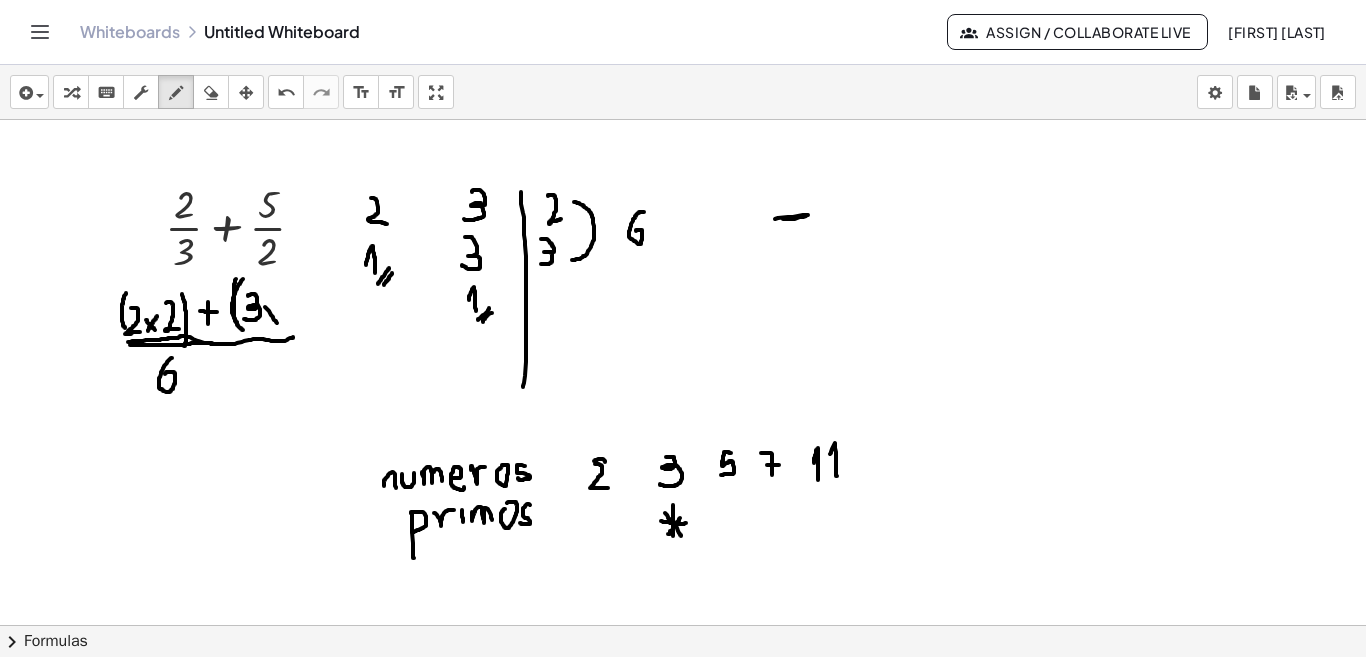 drag, startPoint x: 265, startPoint y: 307, endPoint x: 277, endPoint y: 323, distance: 20 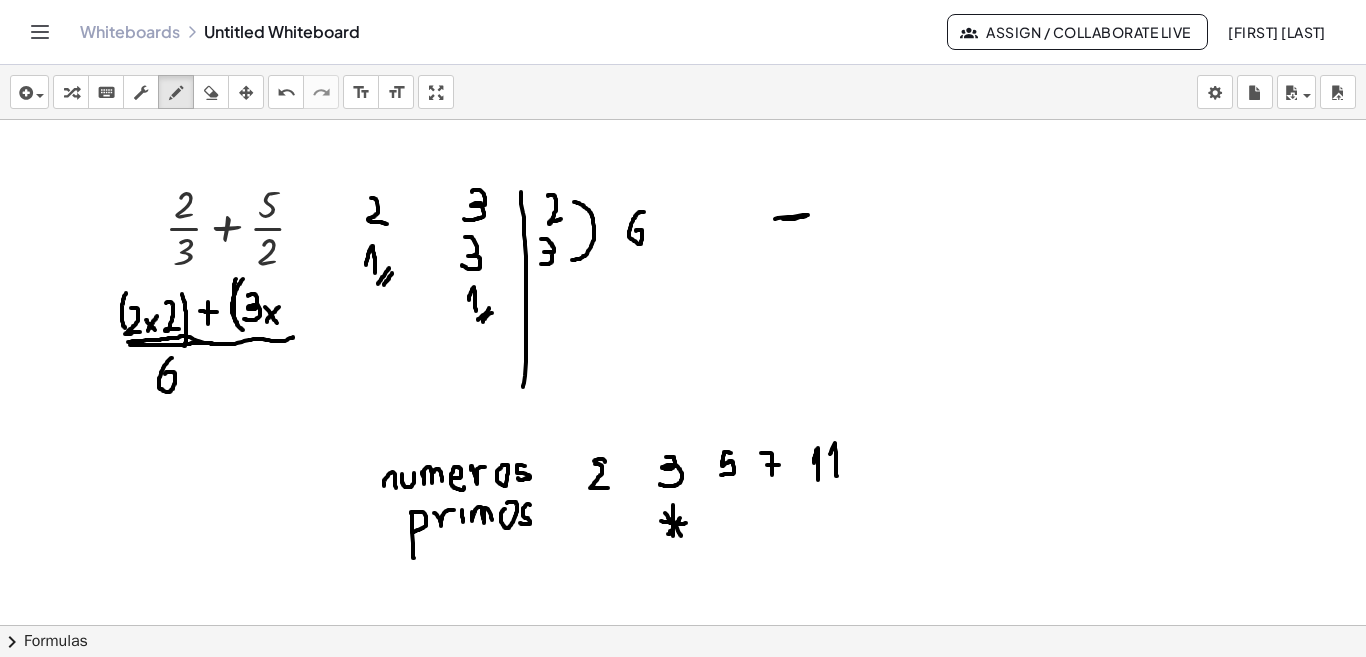 drag, startPoint x: 276, startPoint y: 309, endPoint x: 267, endPoint y: 322, distance: 15.811388 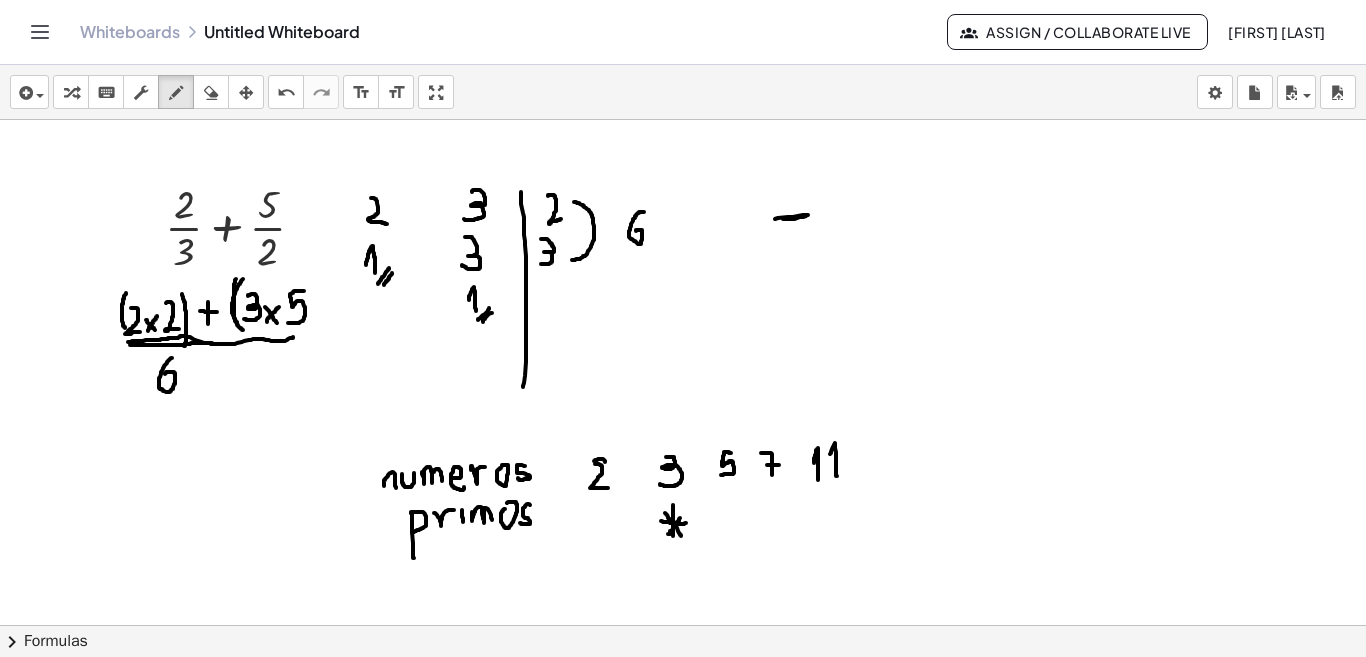 drag, startPoint x: 304, startPoint y: 291, endPoint x: 288, endPoint y: 323, distance: 35.77709 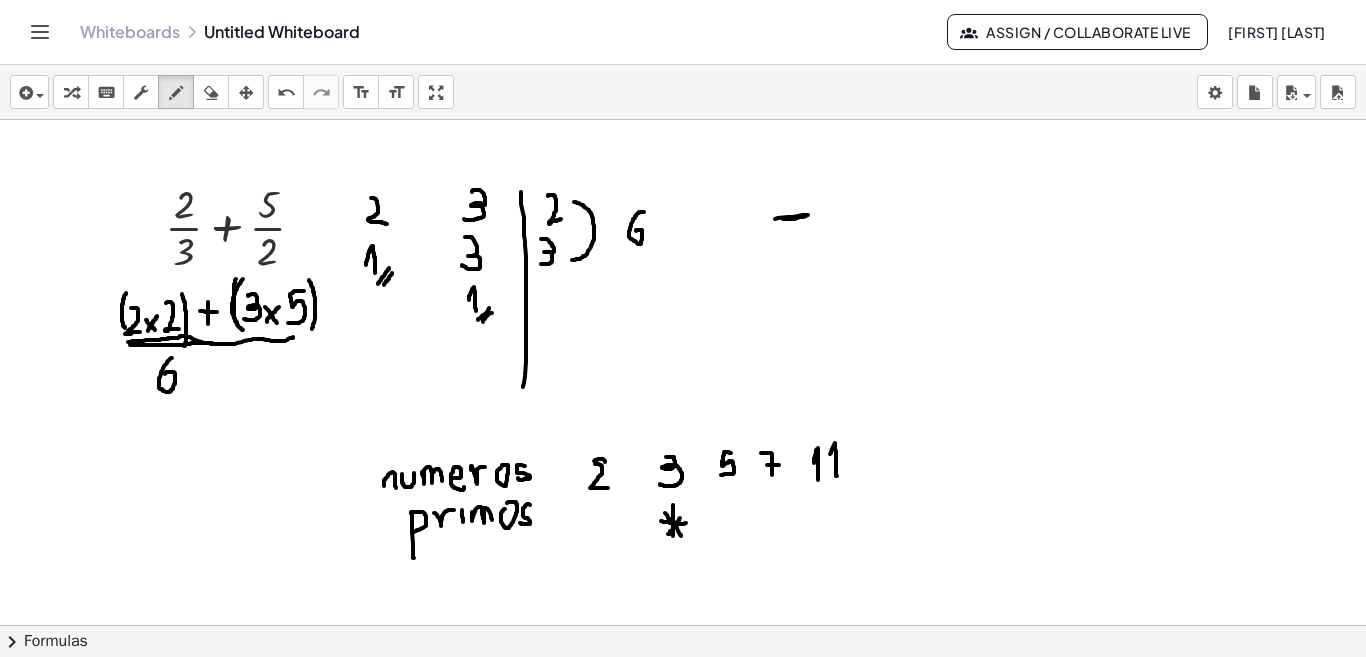 drag, startPoint x: 310, startPoint y: 282, endPoint x: 311, endPoint y: 328, distance: 46.010868 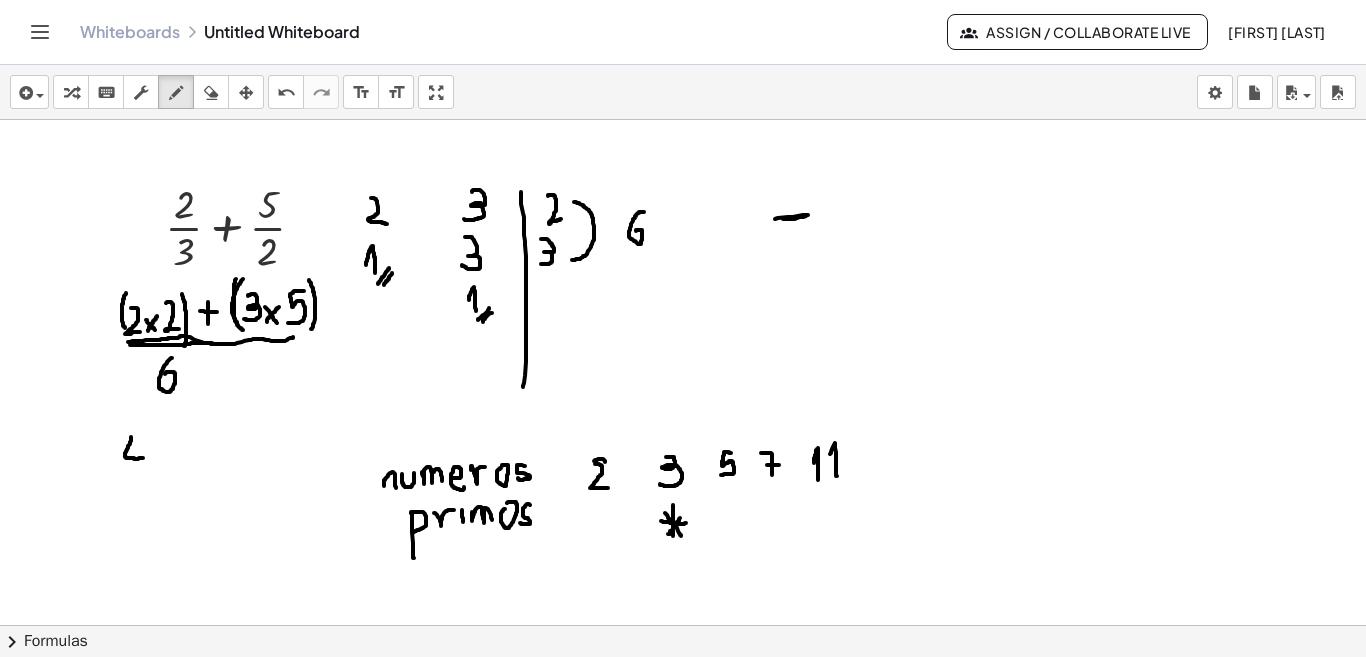 drag, startPoint x: 131, startPoint y: 437, endPoint x: 143, endPoint y: 457, distance: 23.323807 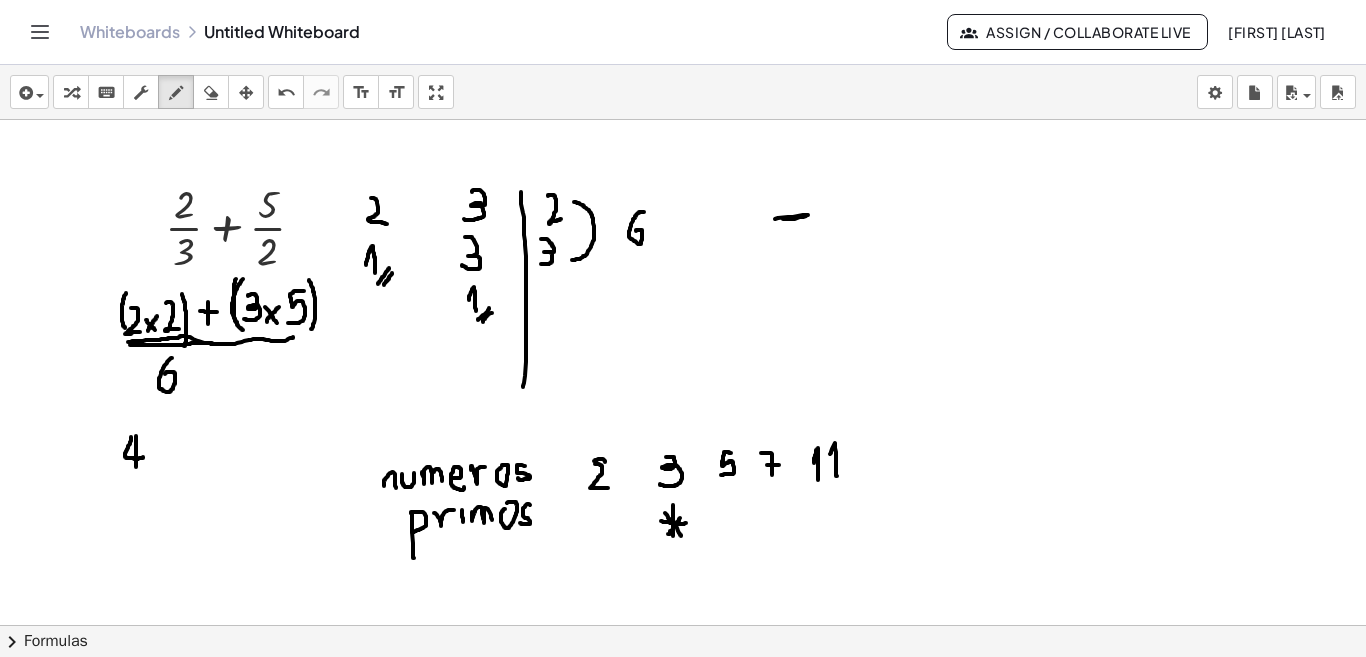 drag, startPoint x: 136, startPoint y: 436, endPoint x: 136, endPoint y: 467, distance: 31 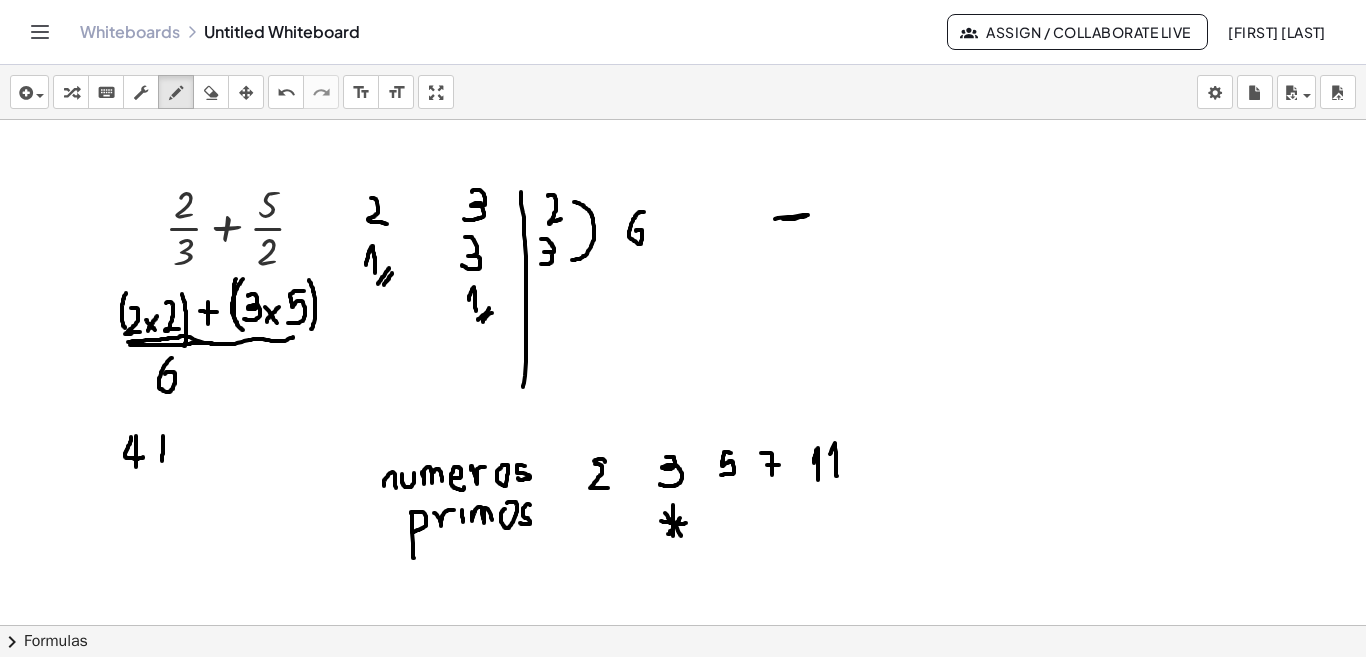 drag, startPoint x: 163, startPoint y: 436, endPoint x: 162, endPoint y: 461, distance: 25.019993 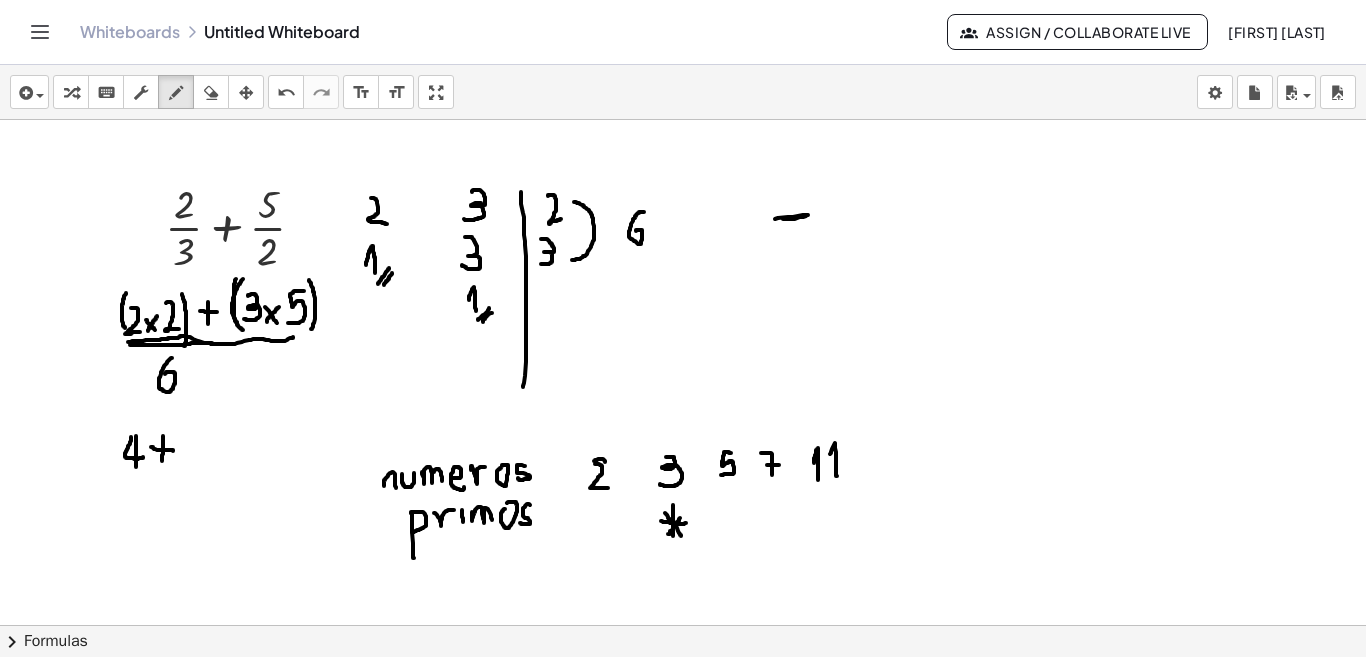 drag, startPoint x: 151, startPoint y: 447, endPoint x: 173, endPoint y: 451, distance: 22.36068 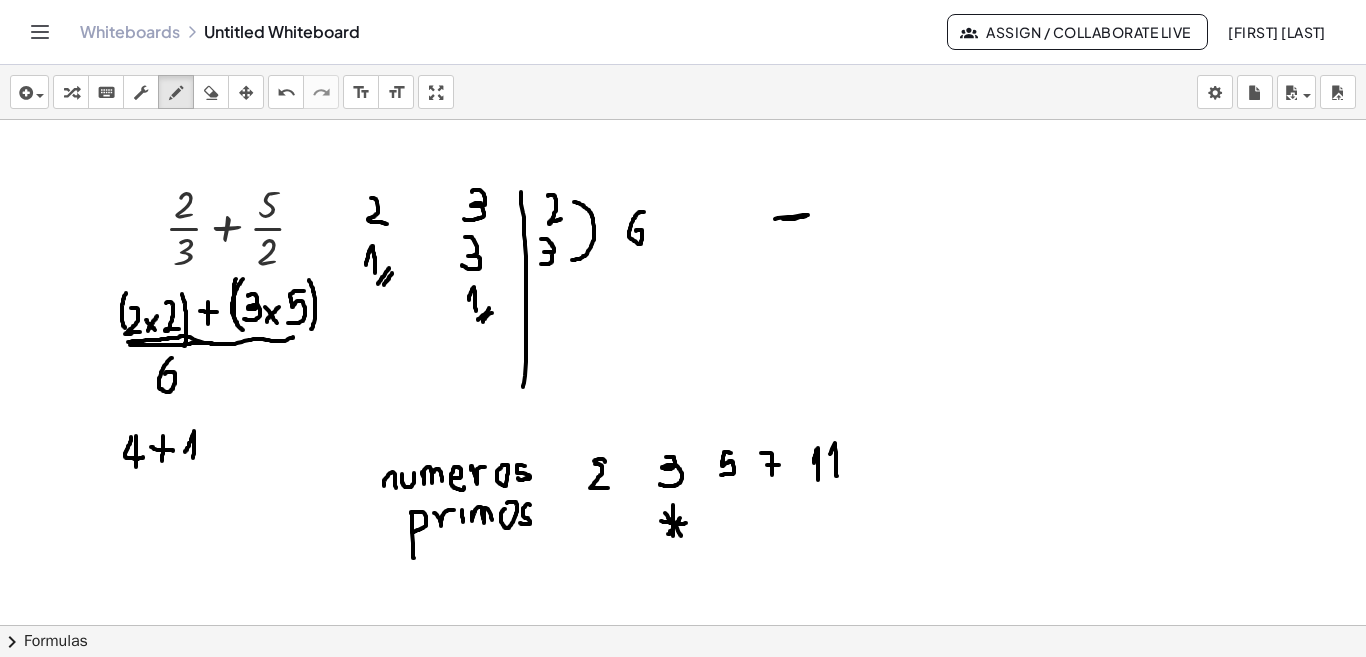 drag, startPoint x: 185, startPoint y: 451, endPoint x: 193, endPoint y: 458, distance: 10.630146 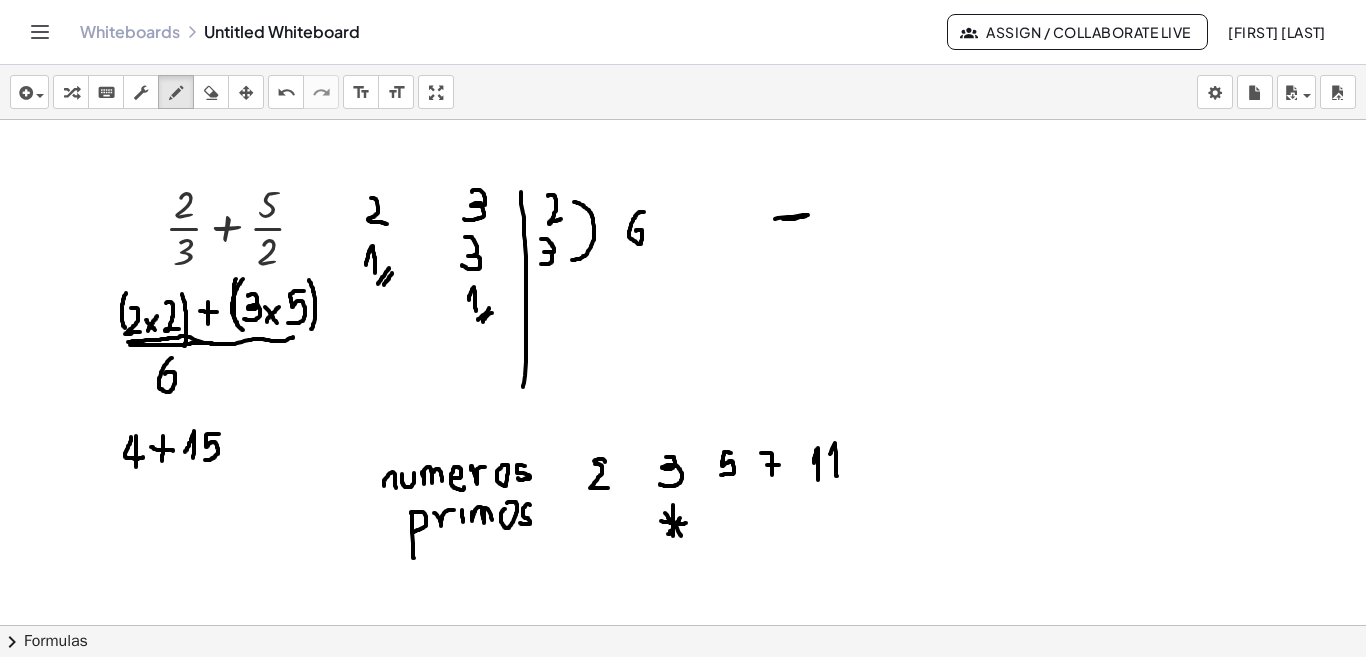drag, startPoint x: 219, startPoint y: 434, endPoint x: 205, endPoint y: 460, distance: 29.529646 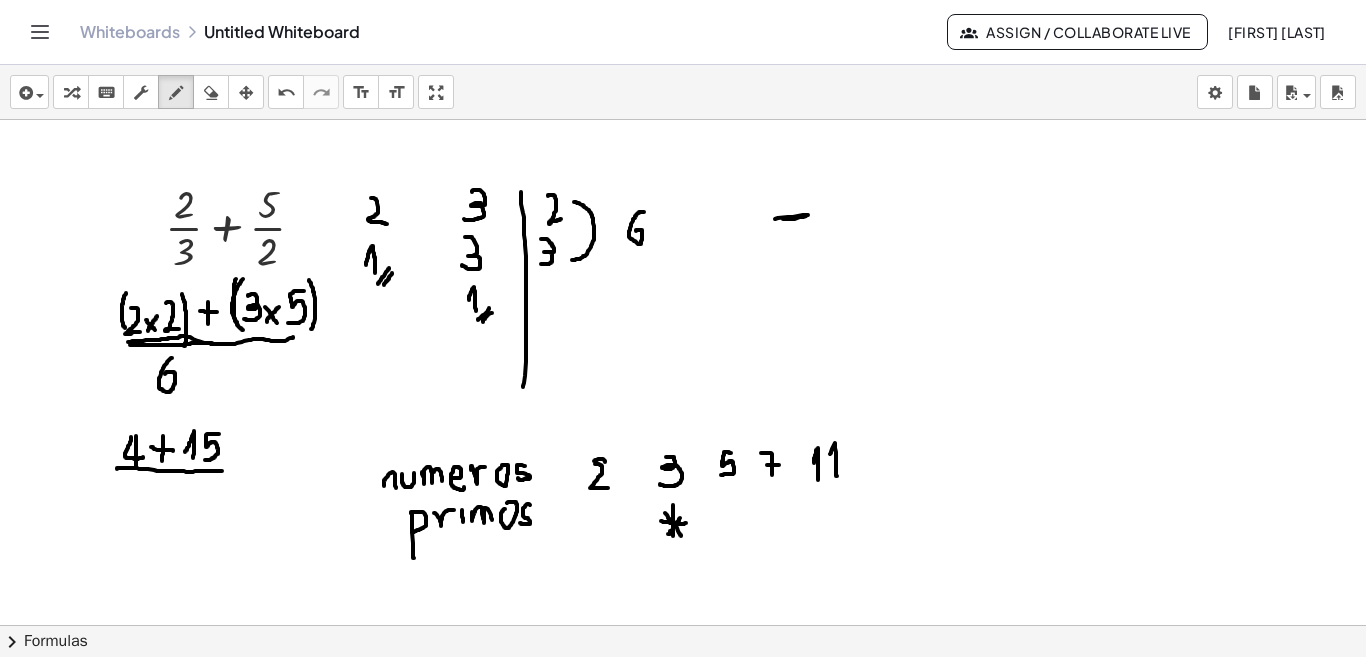 drag, startPoint x: 117, startPoint y: 469, endPoint x: 222, endPoint y: 470, distance: 105.00476 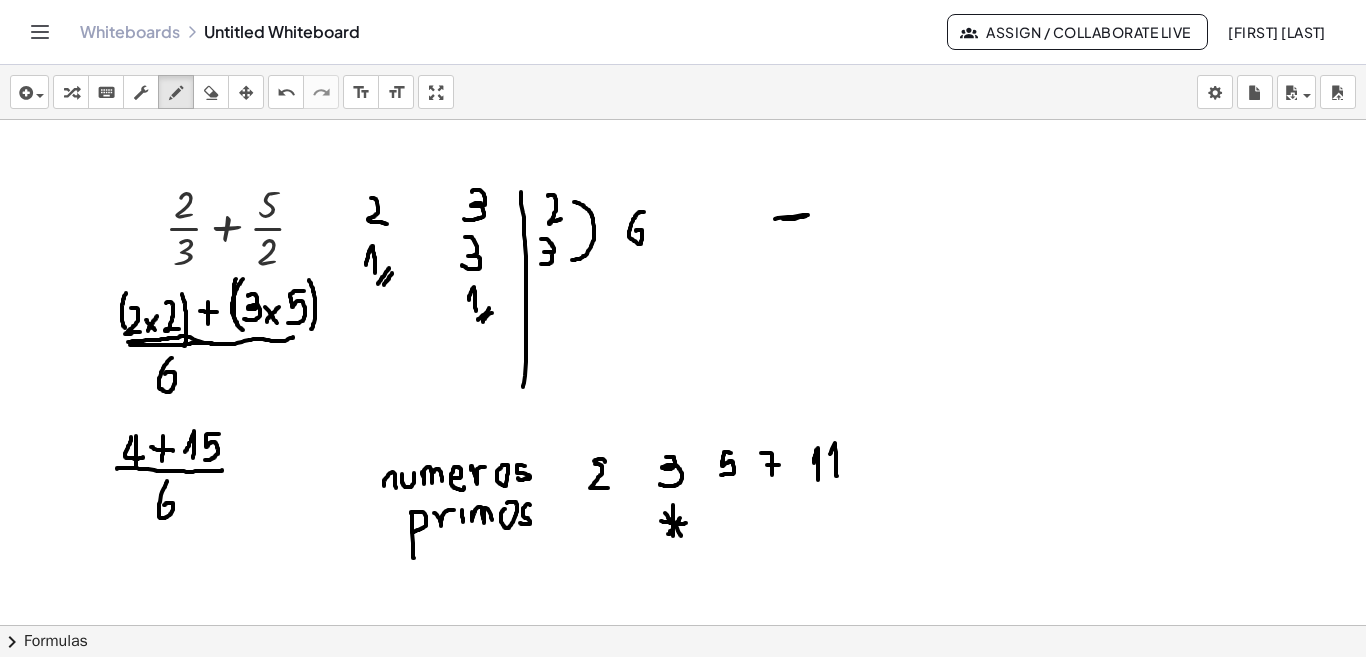 drag, startPoint x: 167, startPoint y: 481, endPoint x: 164, endPoint y: 505, distance: 24.186773 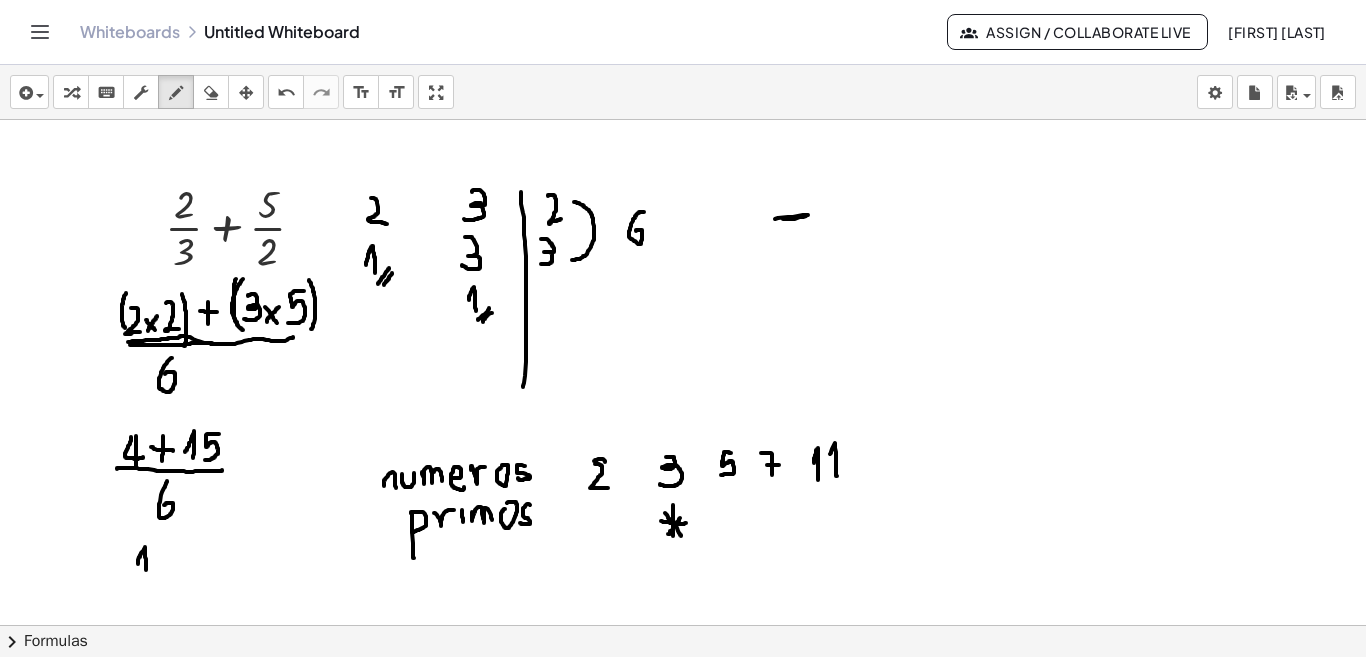 click at bounding box center [683, 670] 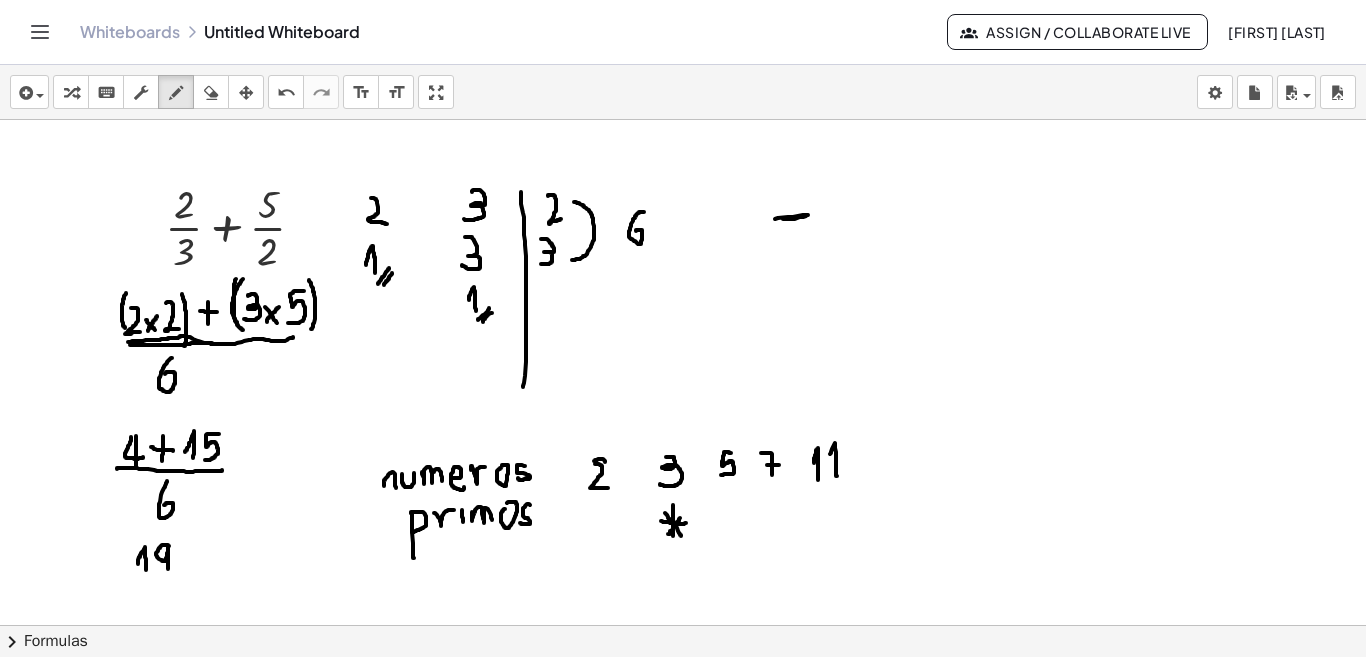drag, startPoint x: 169, startPoint y: 546, endPoint x: 168, endPoint y: 569, distance: 23.021729 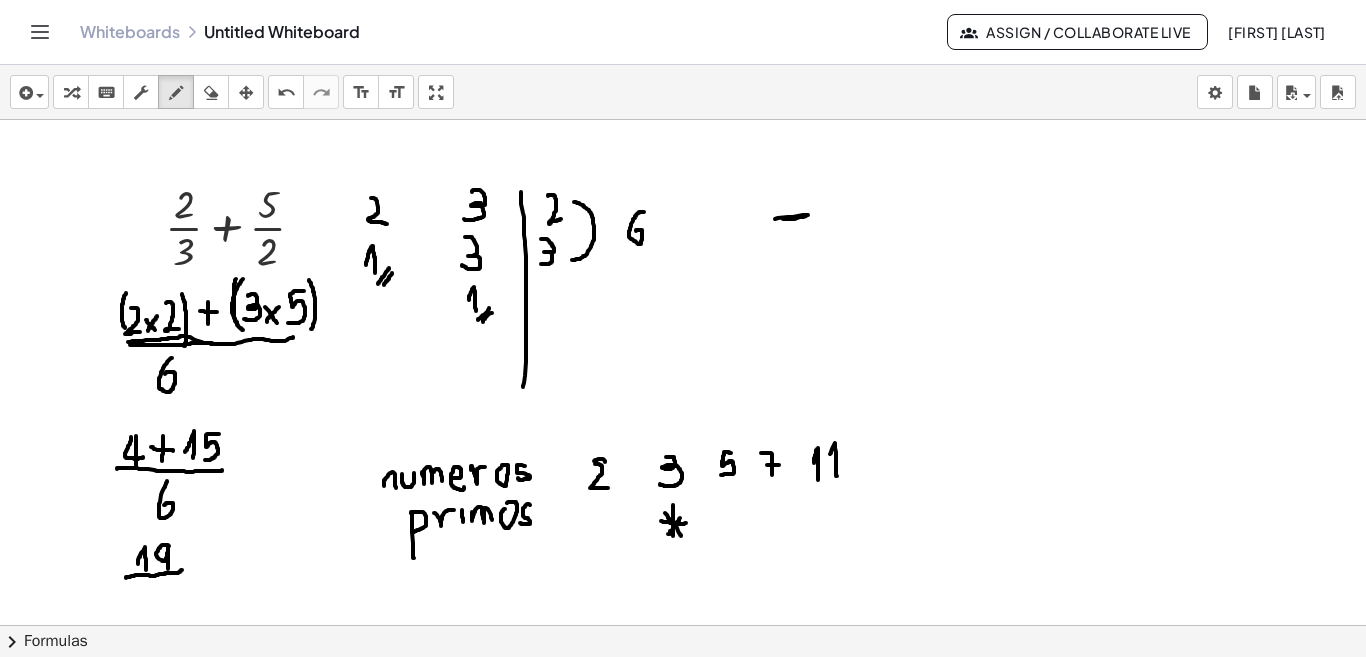 drag, startPoint x: 126, startPoint y: 578, endPoint x: 182, endPoint y: 570, distance: 56.568542 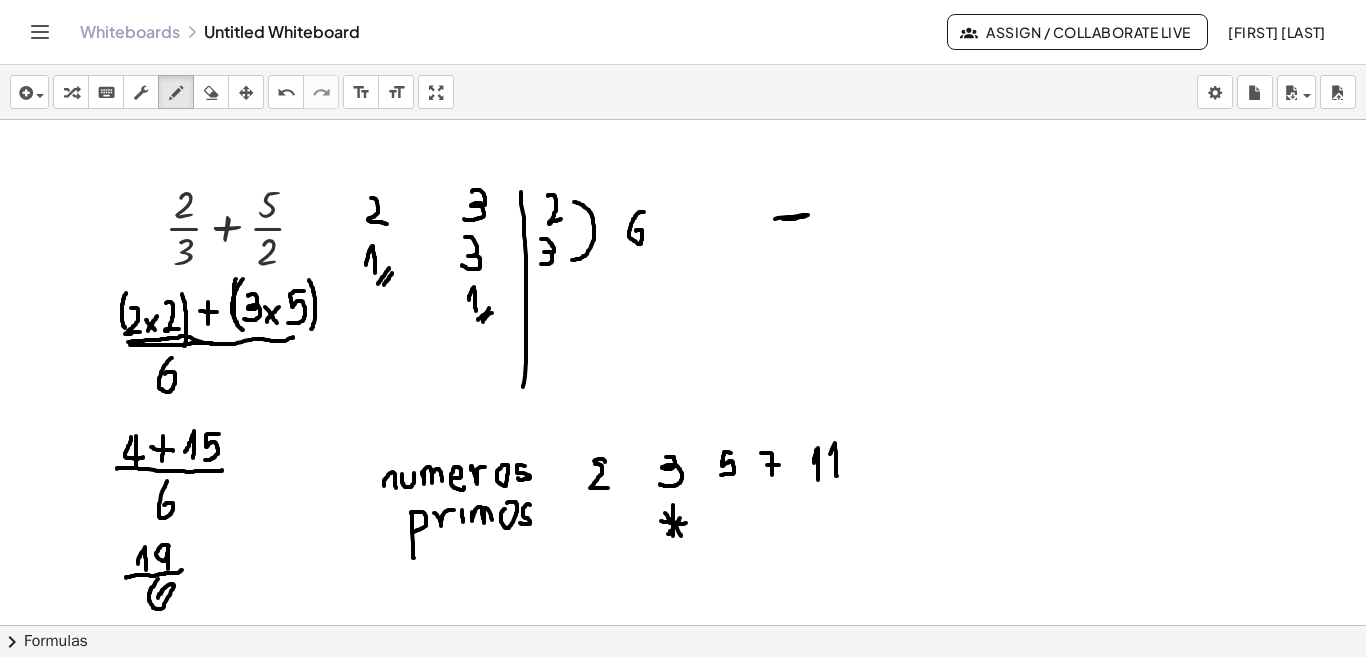 drag, startPoint x: 158, startPoint y: 579, endPoint x: 156, endPoint y: 601, distance: 22.090721 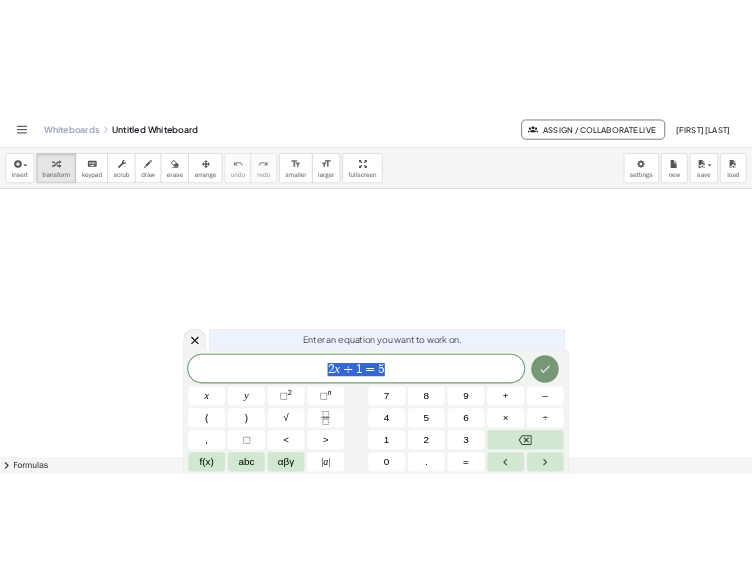 scroll, scrollTop: 0, scrollLeft: 0, axis: both 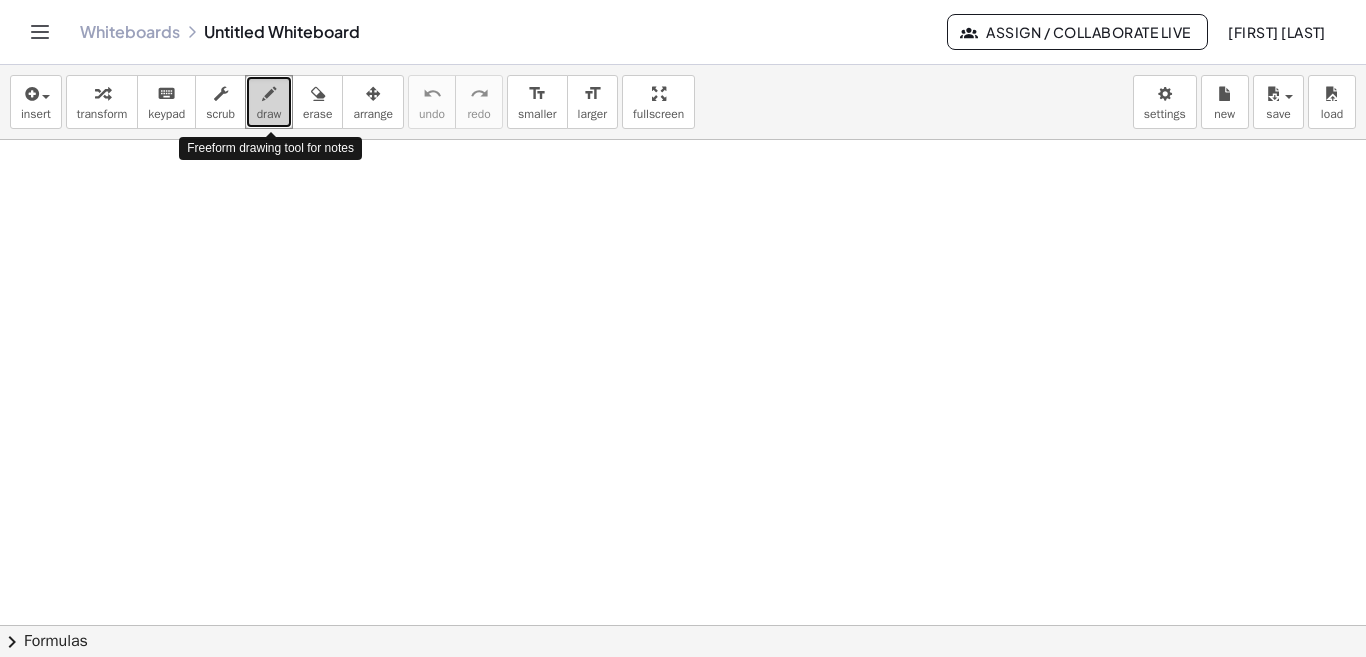 drag, startPoint x: 282, startPoint y: 112, endPoint x: 272, endPoint y: 115, distance: 10.440307 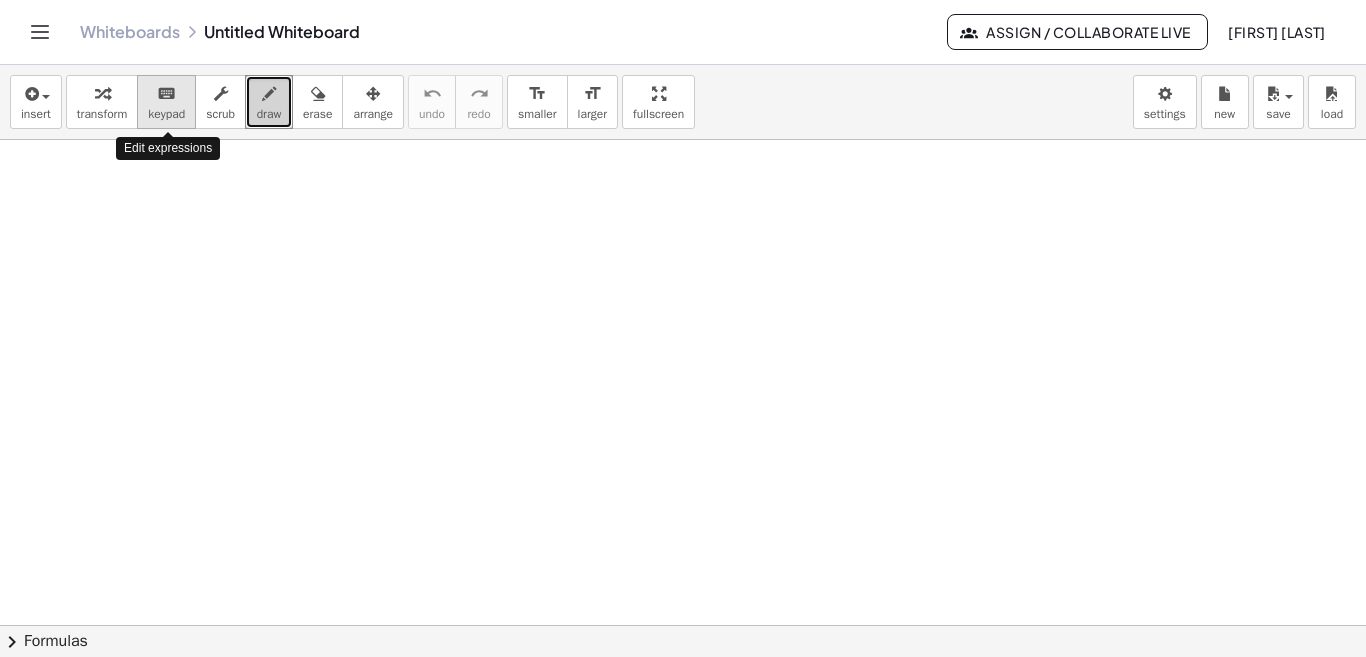 click on "keypad" at bounding box center (166, 114) 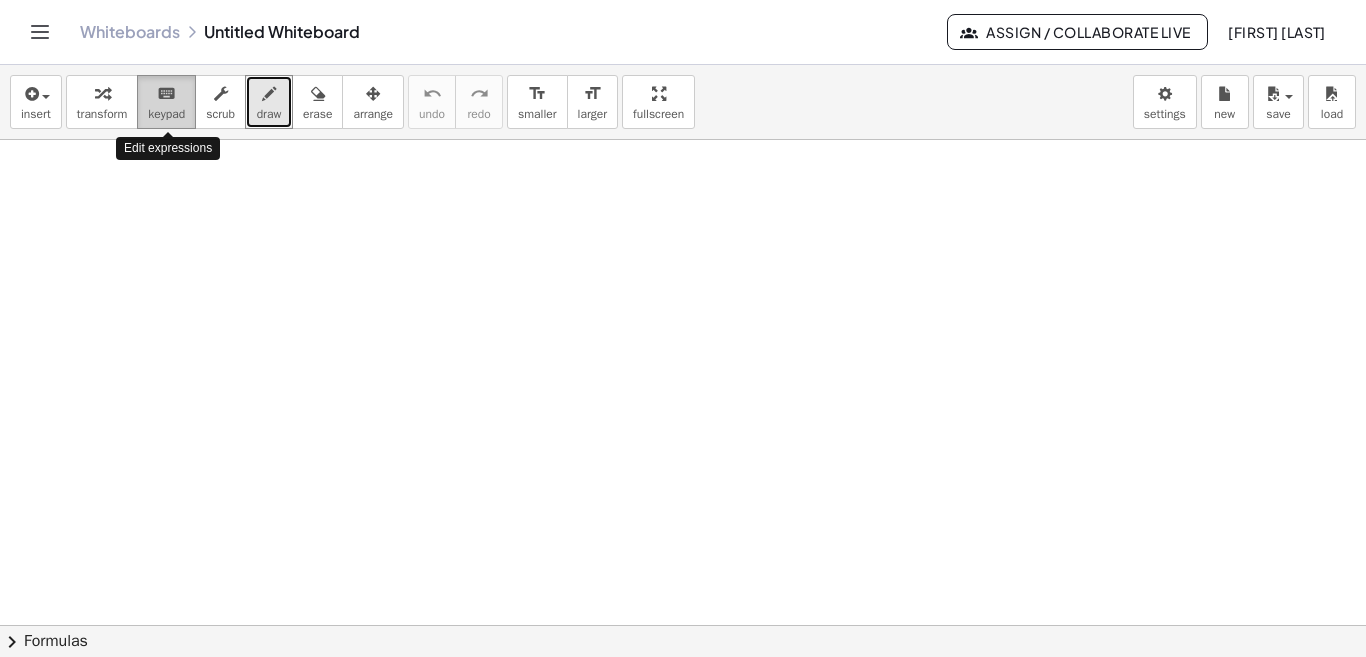 click on "keypad" at bounding box center (166, 114) 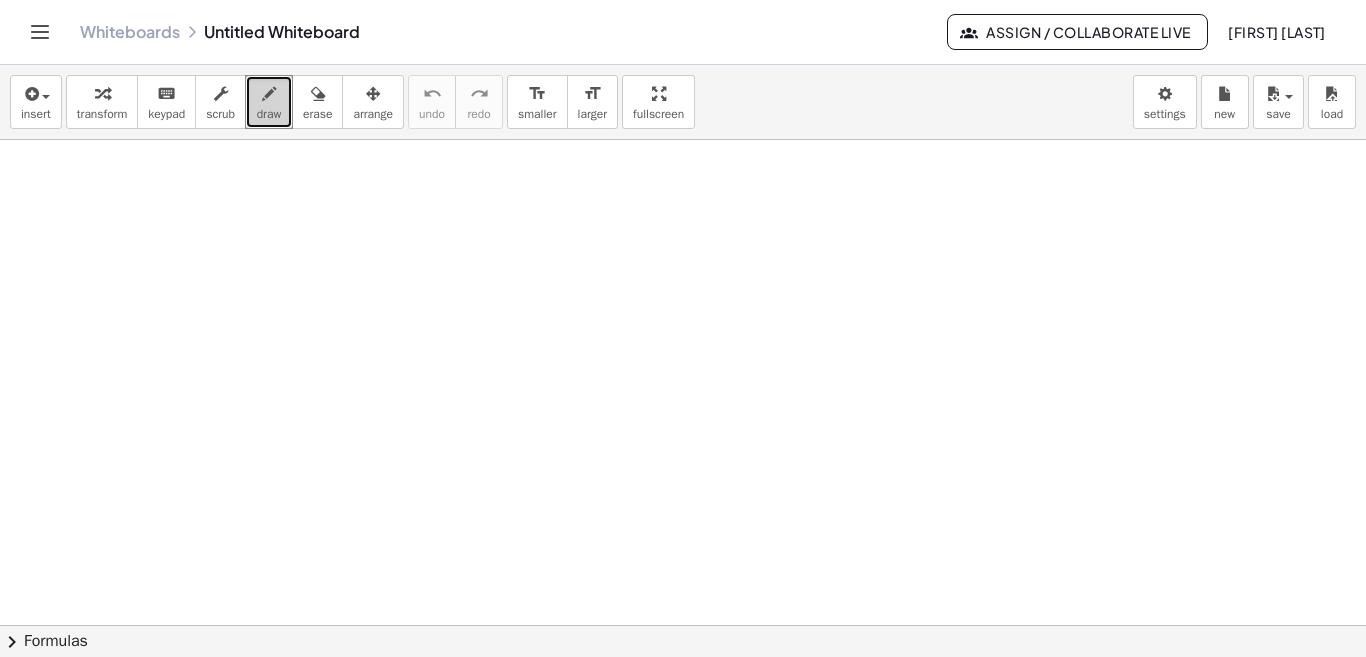 click at bounding box center [269, 94] 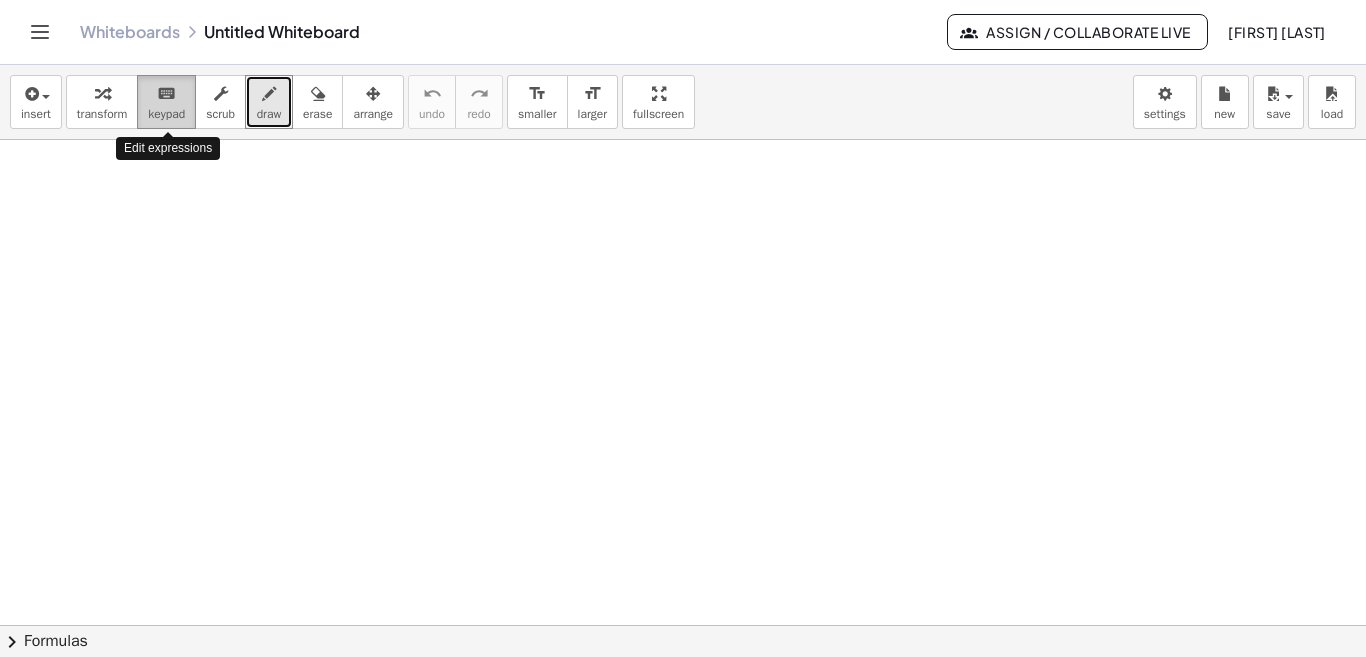 click on "keypad" at bounding box center (166, 114) 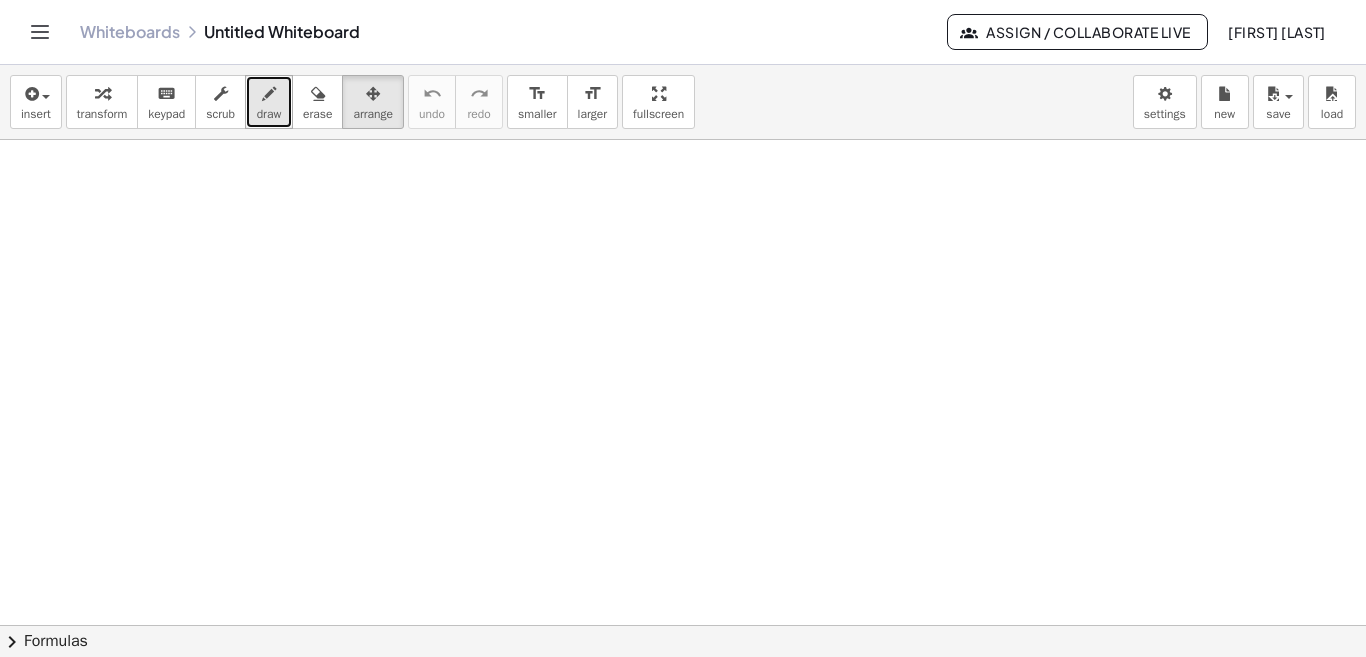 click on "draw" at bounding box center [269, 114] 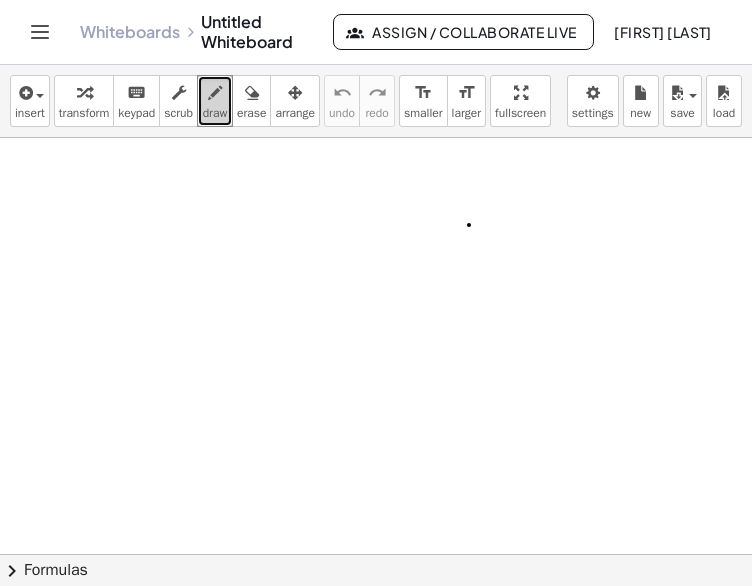 click at bounding box center (376, 688) 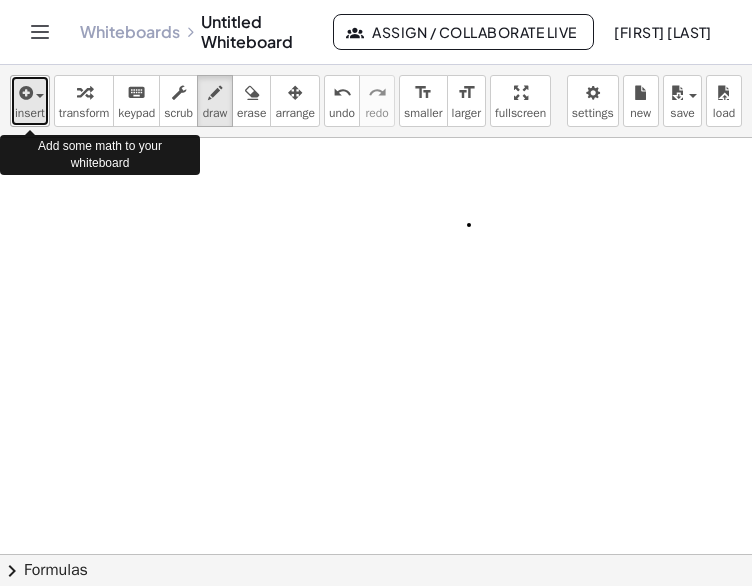 click on "insert" at bounding box center (30, 113) 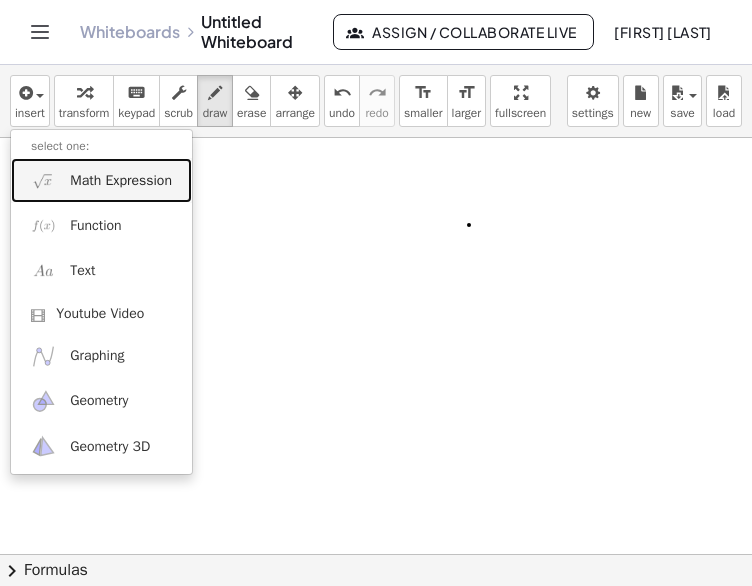 click on "Math Expression" at bounding box center (121, 181) 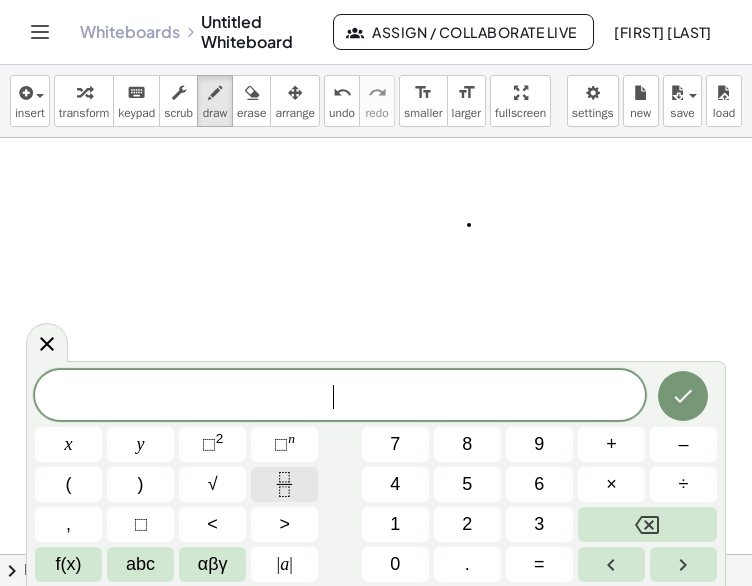 click 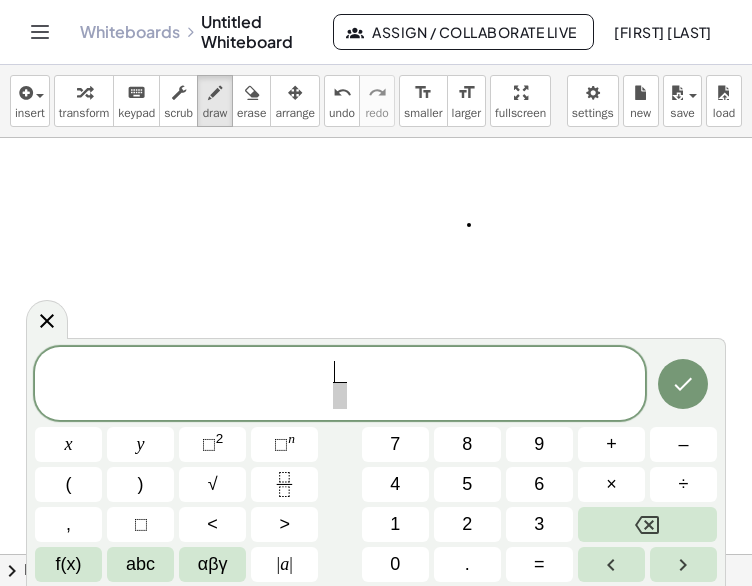 click on "​" at bounding box center (340, 372) 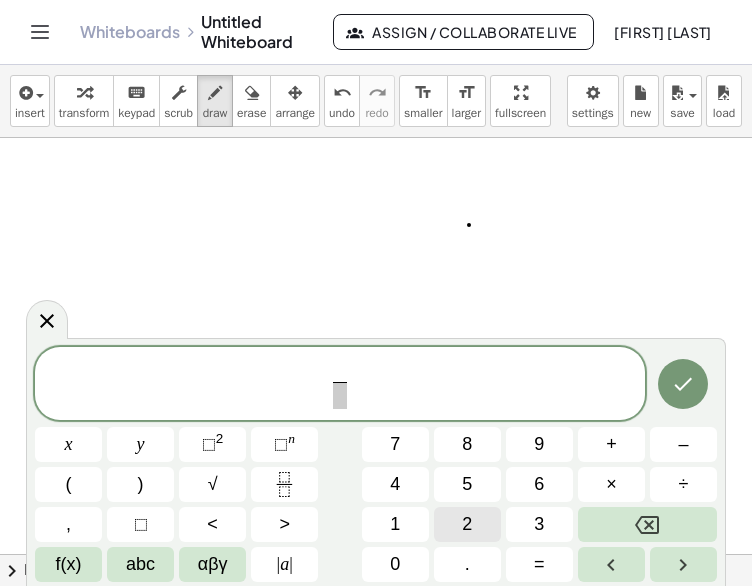 click on "2" at bounding box center [467, 524] 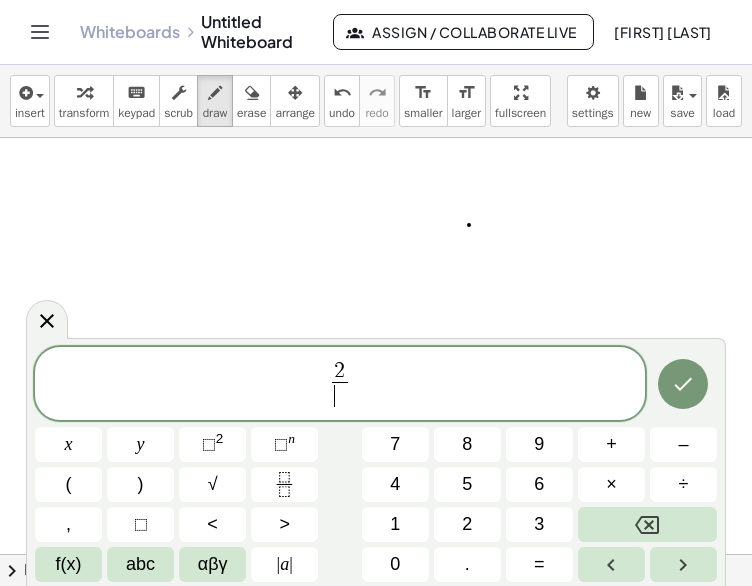 click on "​" at bounding box center [339, 395] 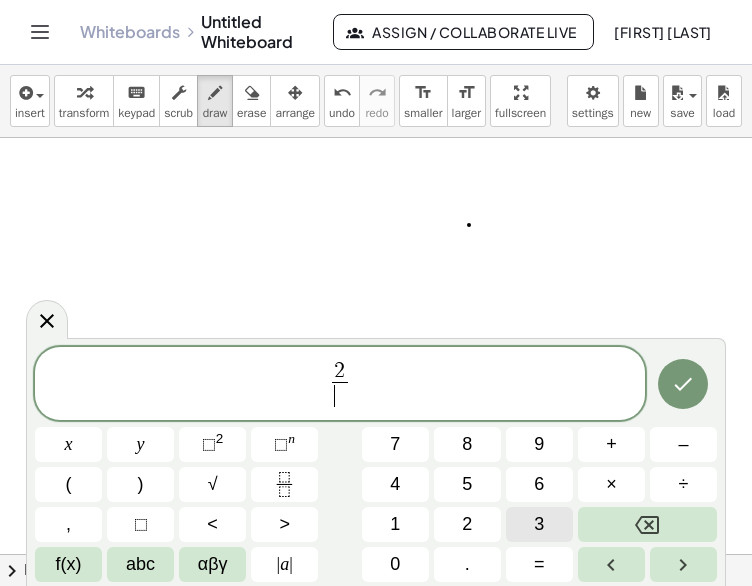 click on "3" at bounding box center (539, 524) 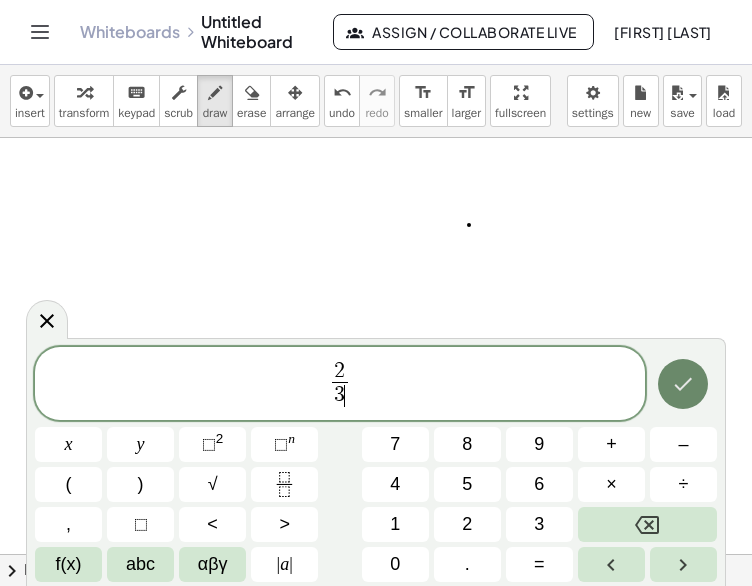 click at bounding box center (683, 384) 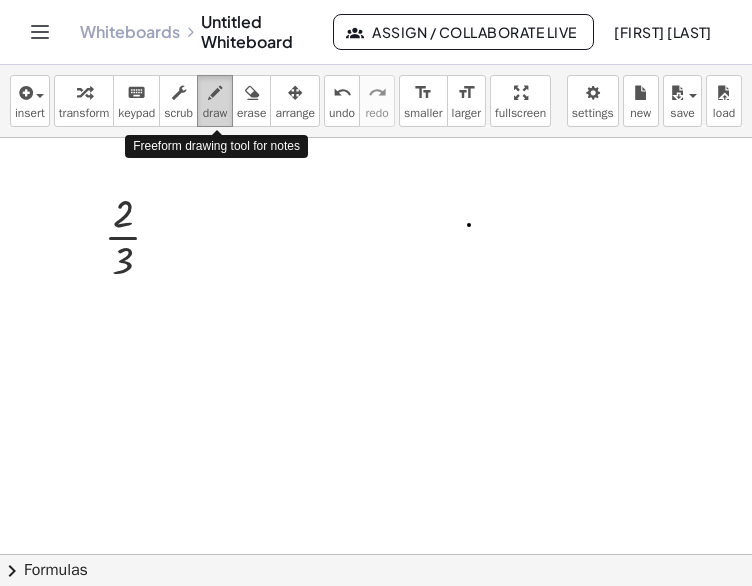 click on "draw" at bounding box center [215, 113] 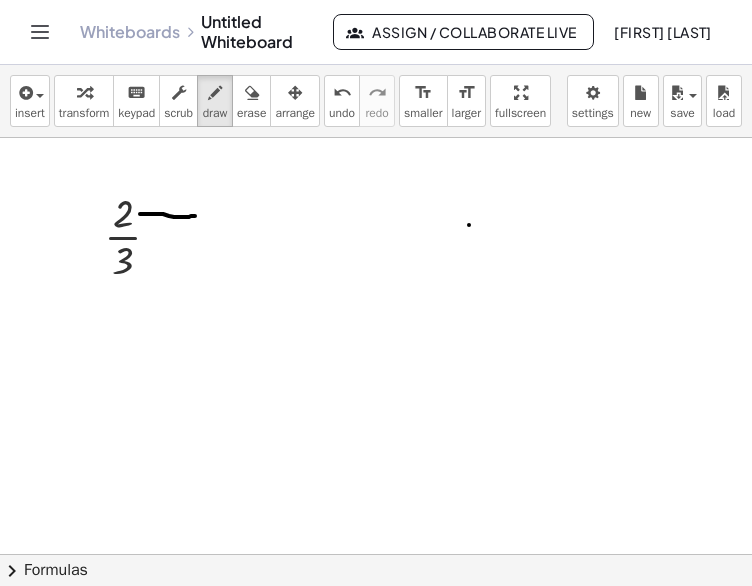 drag, startPoint x: 140, startPoint y: 214, endPoint x: 195, endPoint y: 216, distance: 55.03635 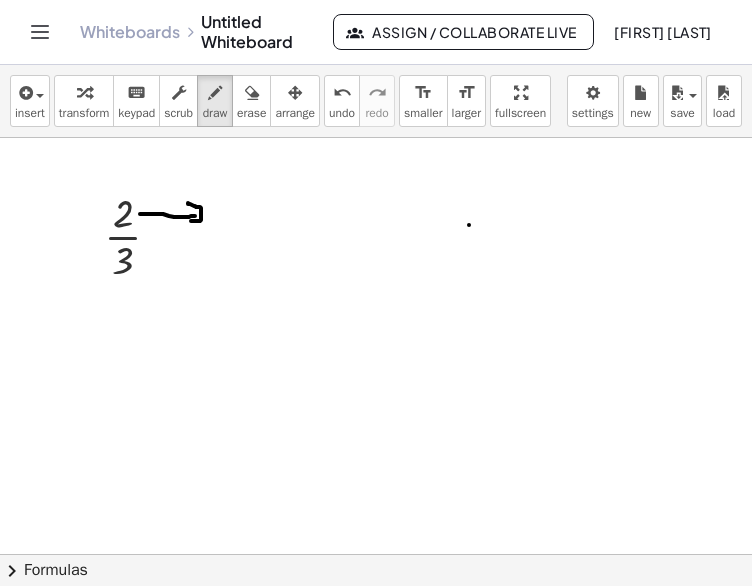 drag, startPoint x: 188, startPoint y: 203, endPoint x: 190, endPoint y: 222, distance: 19.104973 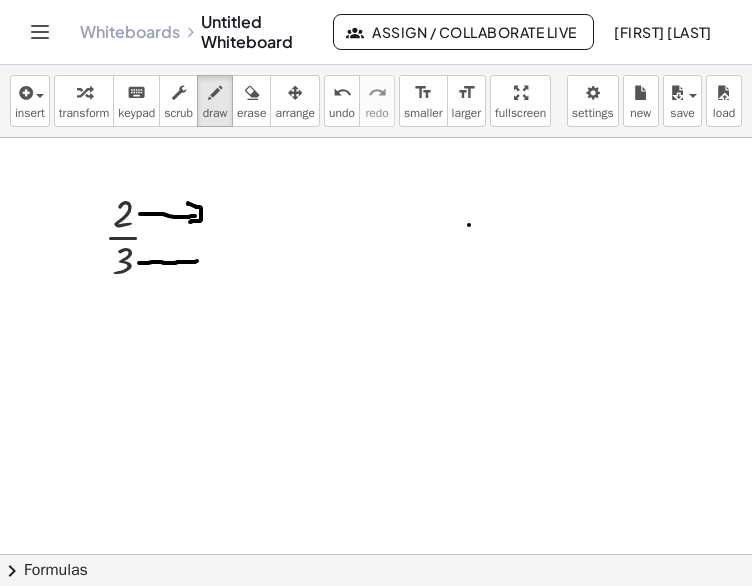 drag, startPoint x: 139, startPoint y: 263, endPoint x: 195, endPoint y: 260, distance: 56.0803 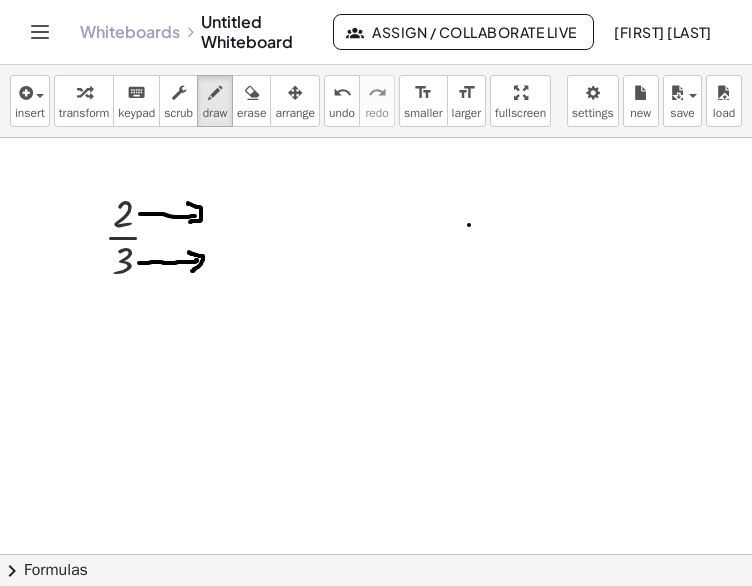 drag, startPoint x: 189, startPoint y: 252, endPoint x: 192, endPoint y: 271, distance: 19.235384 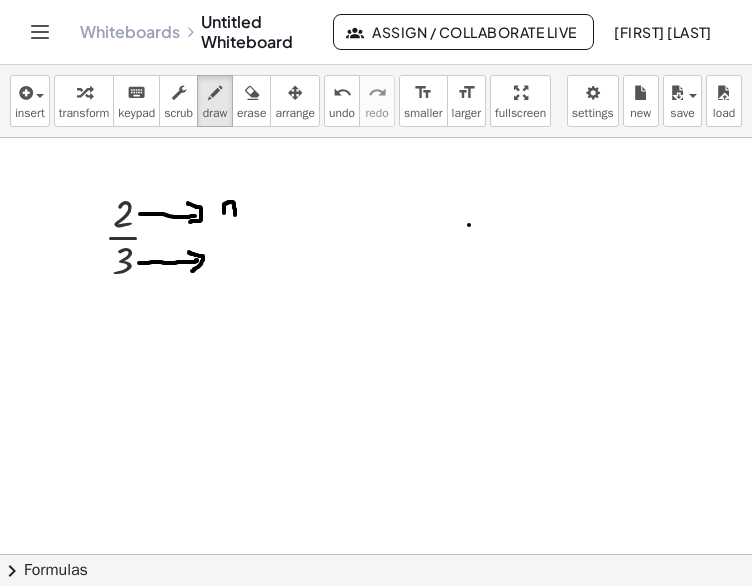 drag, startPoint x: 224, startPoint y: 205, endPoint x: 235, endPoint y: 215, distance: 14.866069 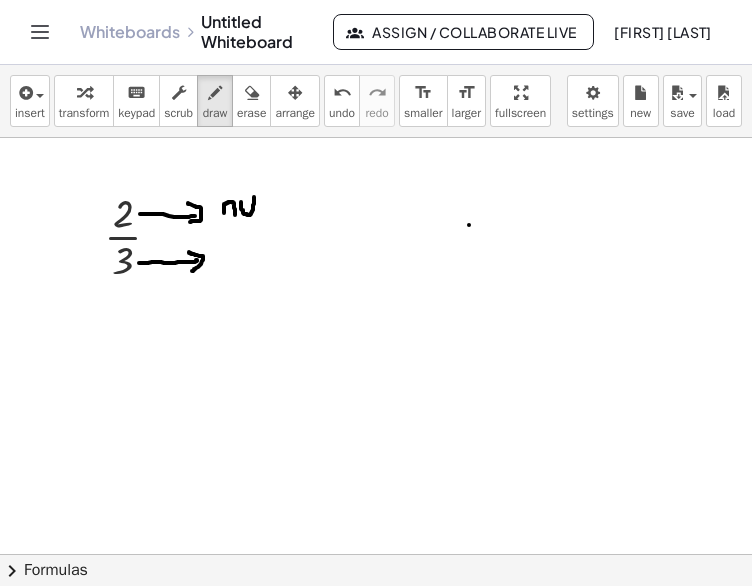 drag, startPoint x: 241, startPoint y: 202, endPoint x: 254, endPoint y: 198, distance: 13.601471 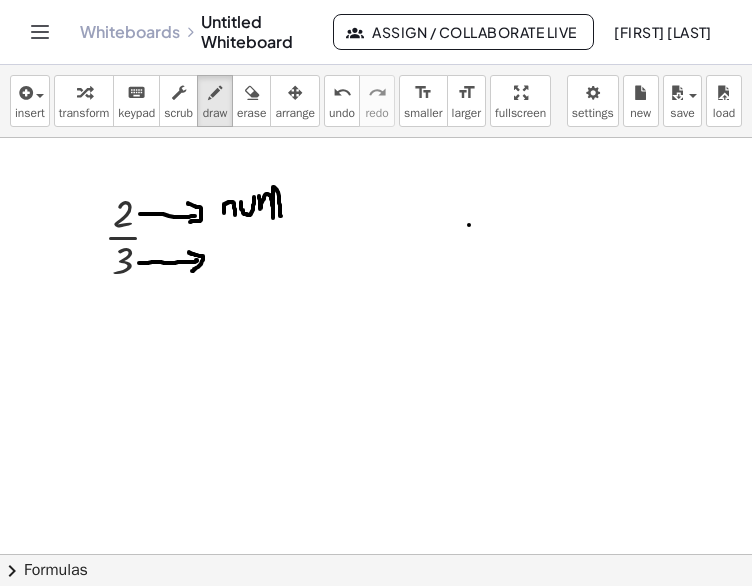 drag, startPoint x: 259, startPoint y: 196, endPoint x: 281, endPoint y: 215, distance: 29.068884 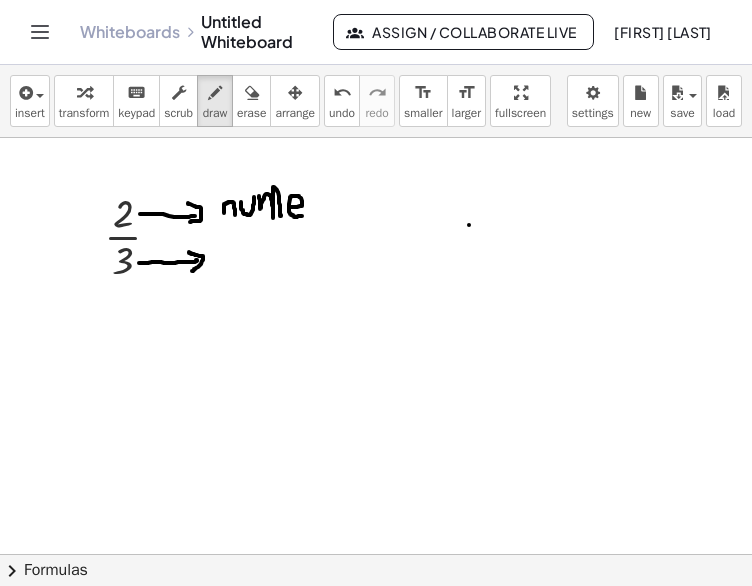 drag, startPoint x: 290, startPoint y: 207, endPoint x: 305, endPoint y: 217, distance: 18.027756 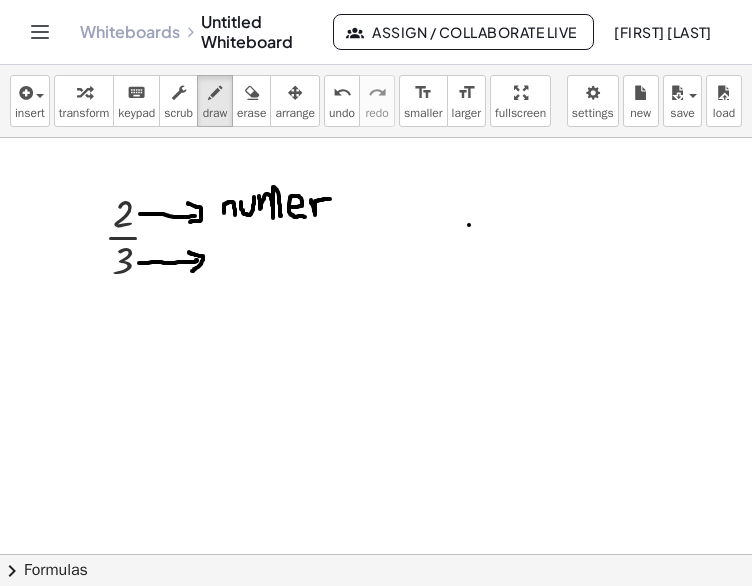 drag, startPoint x: 311, startPoint y: 200, endPoint x: 330, endPoint y: 199, distance: 19.026299 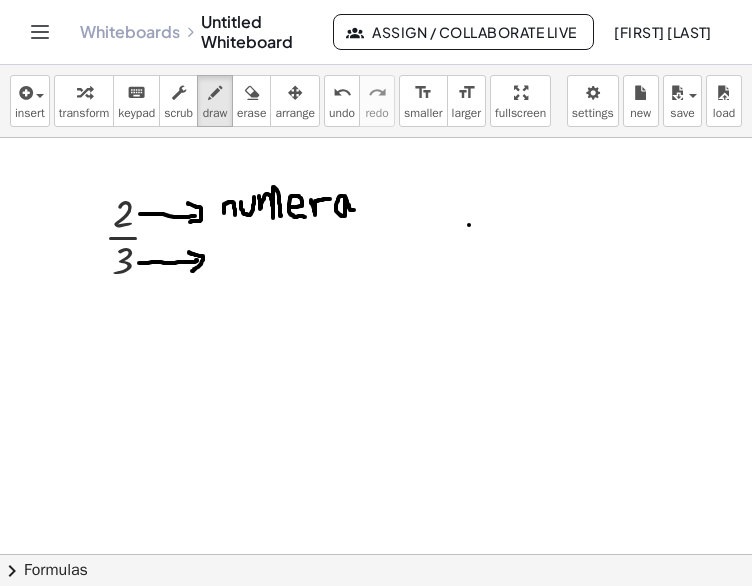 drag, startPoint x: 343, startPoint y: 196, endPoint x: 355, endPoint y: 210, distance: 18.439089 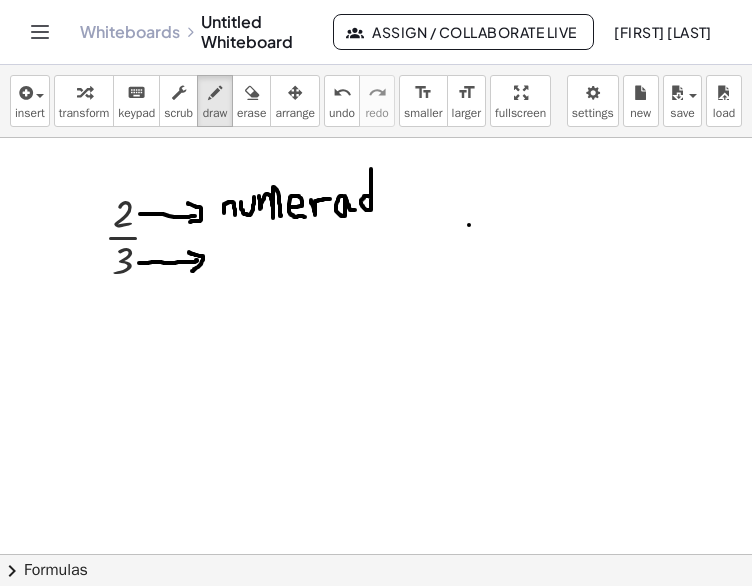 click at bounding box center (376, 688) 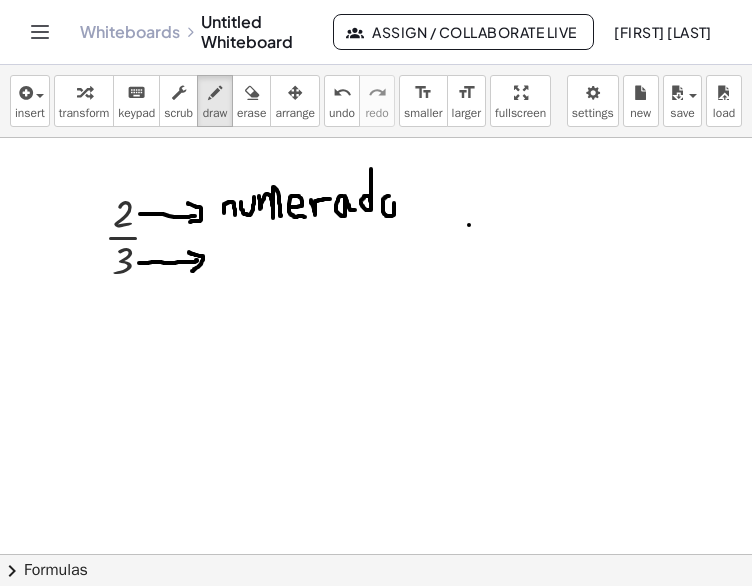 click at bounding box center [376, 688] 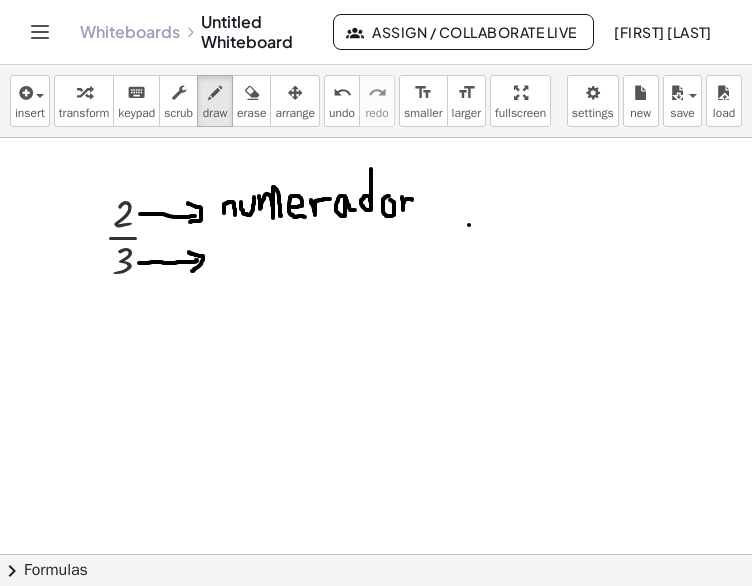 drag, startPoint x: 402, startPoint y: 197, endPoint x: 412, endPoint y: 200, distance: 10.440307 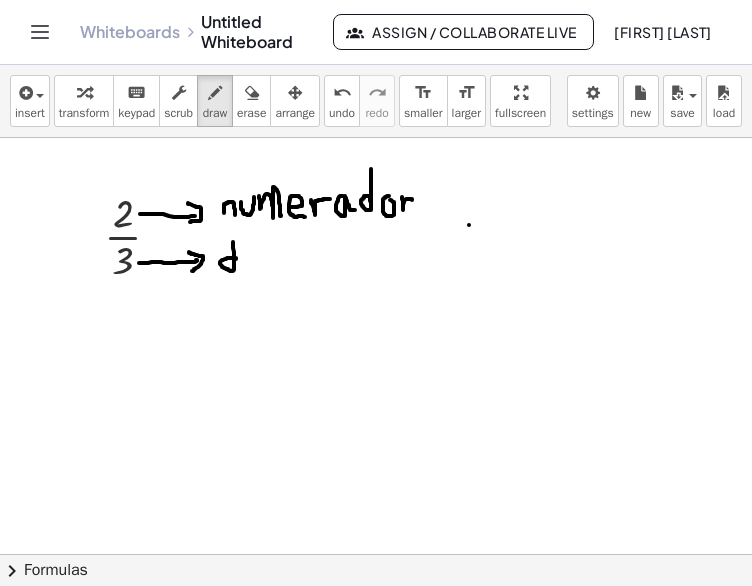 drag, startPoint x: 236, startPoint y: 259, endPoint x: 233, endPoint y: 245, distance: 14.3178215 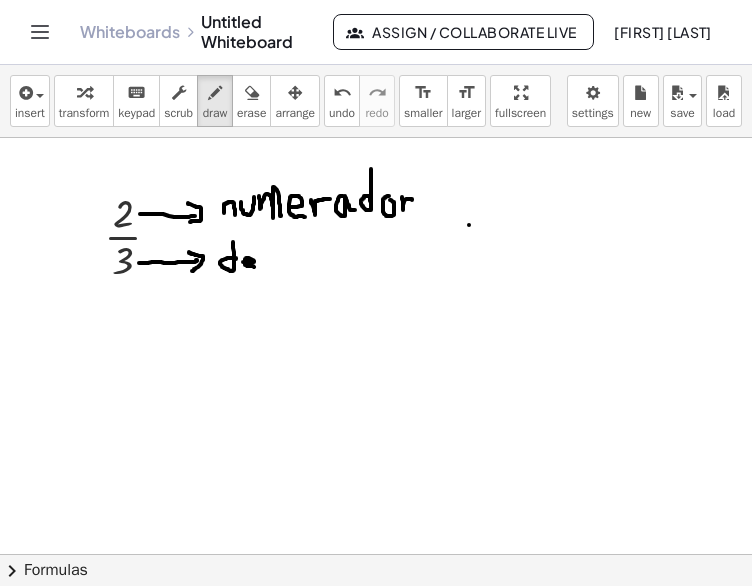 drag, startPoint x: 243, startPoint y: 262, endPoint x: 258, endPoint y: 267, distance: 15.811388 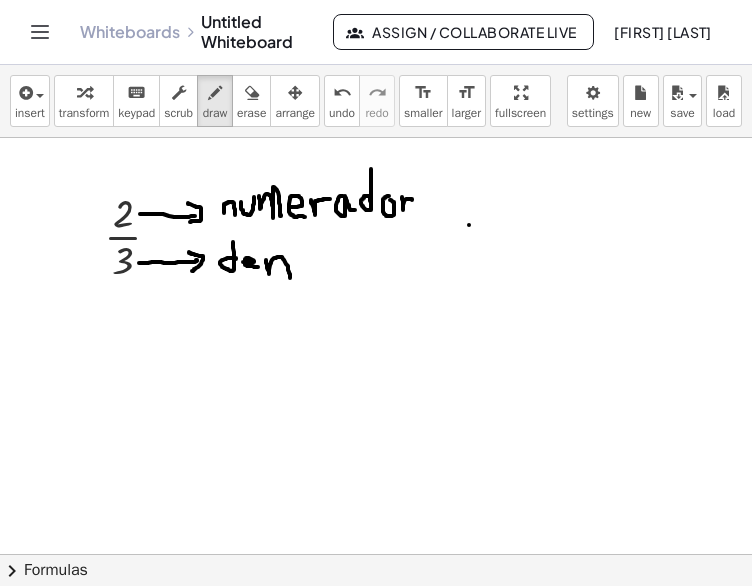 drag, startPoint x: 266, startPoint y: 260, endPoint x: 290, endPoint y: 278, distance: 30 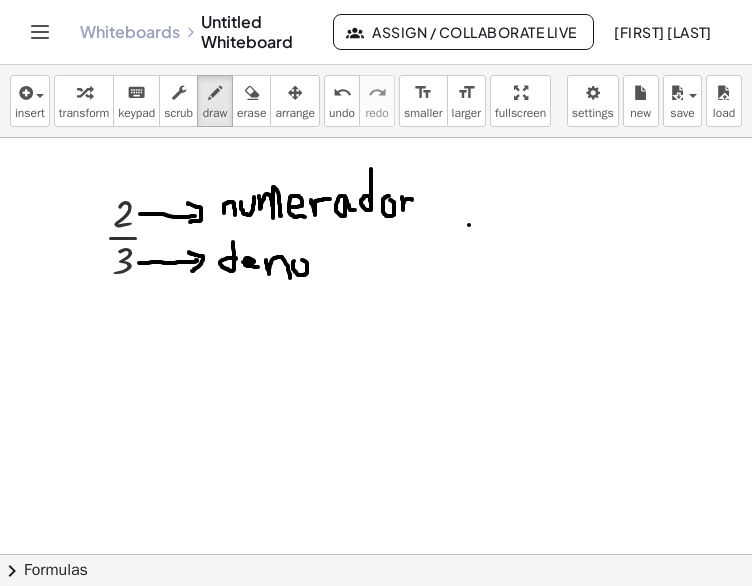 click at bounding box center (376, 688) 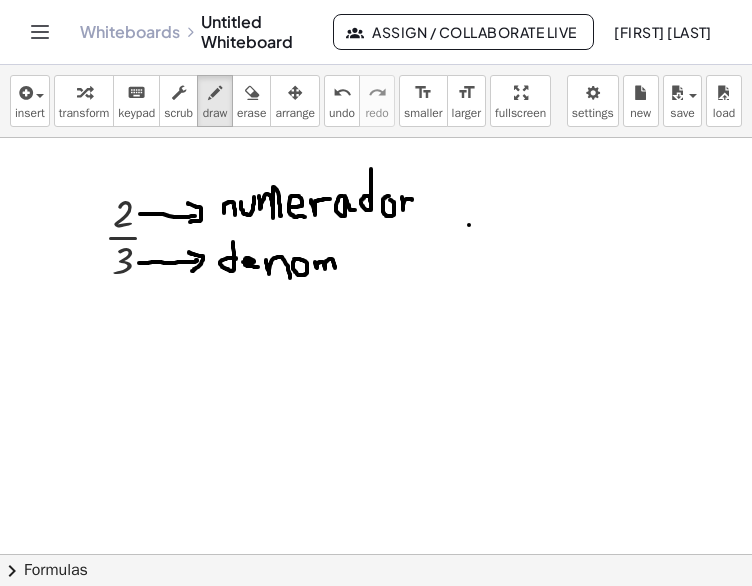 drag, startPoint x: 315, startPoint y: 262, endPoint x: 335, endPoint y: 271, distance: 21.931713 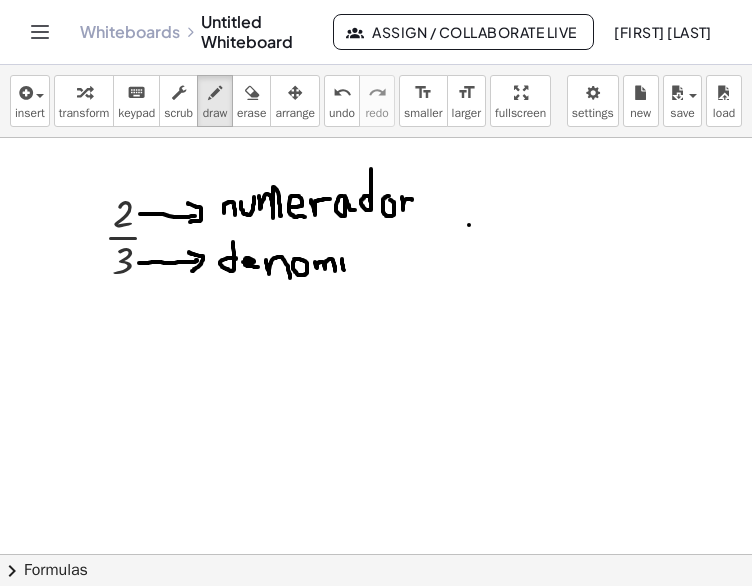 drag, startPoint x: 342, startPoint y: 259, endPoint x: 344, endPoint y: 271, distance: 12.165525 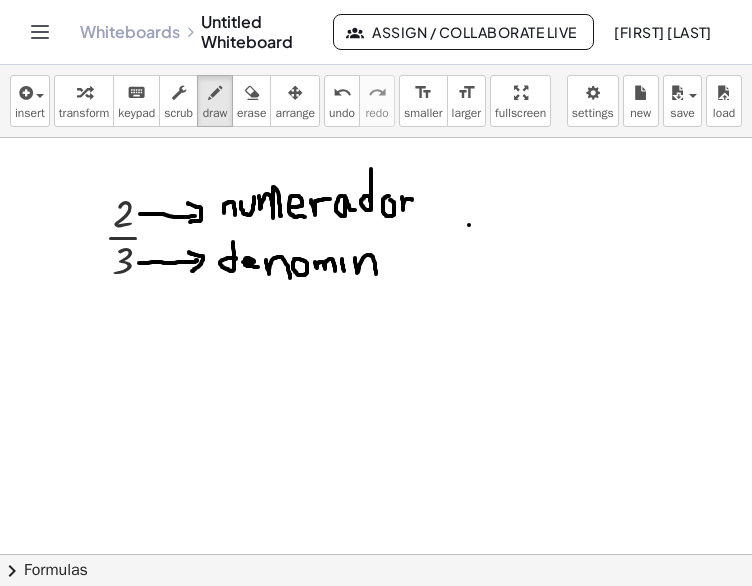 drag, startPoint x: 355, startPoint y: 258, endPoint x: 376, endPoint y: 274, distance: 26.400757 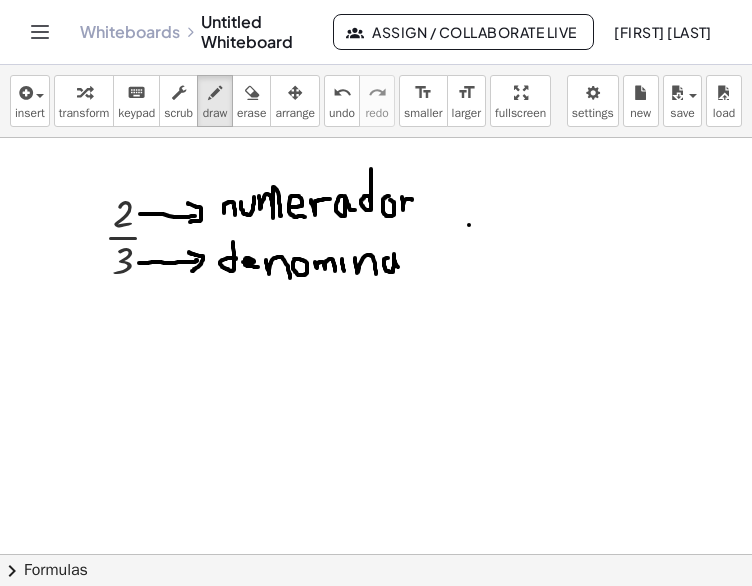 drag, startPoint x: 385, startPoint y: 259, endPoint x: 400, endPoint y: 269, distance: 18.027756 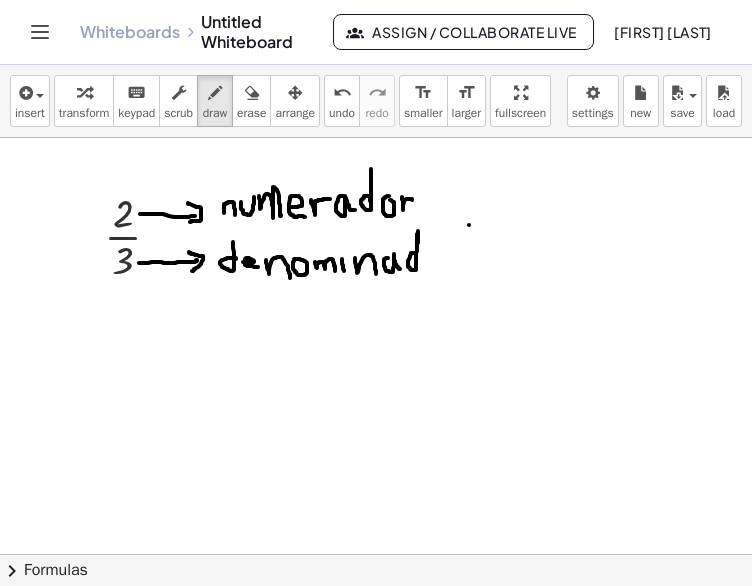 click at bounding box center [376, 688] 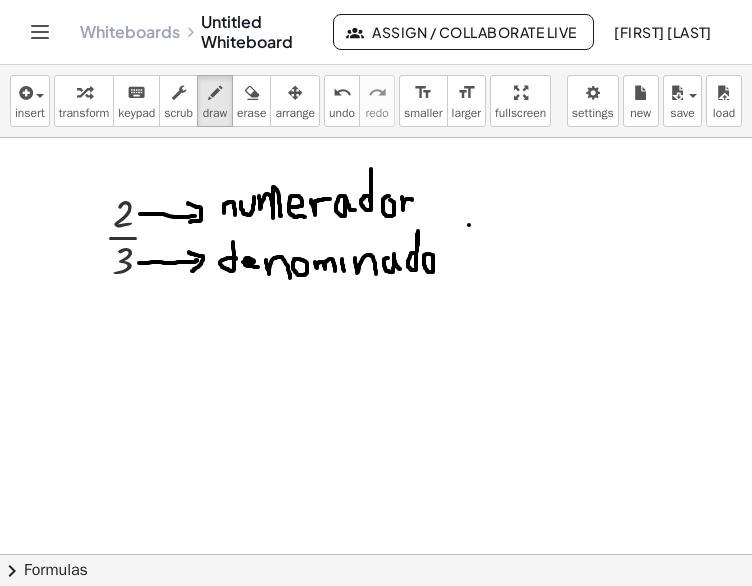 click at bounding box center [376, 688] 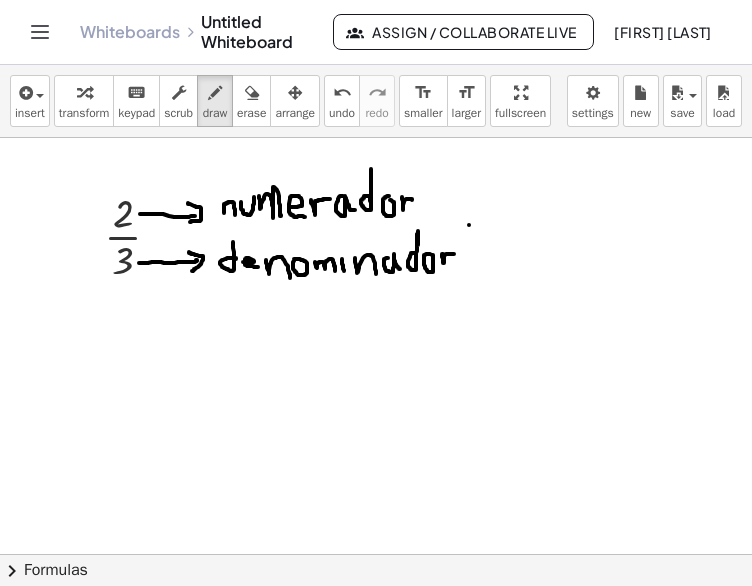 drag, startPoint x: 442, startPoint y: 257, endPoint x: 454, endPoint y: 255, distance: 12.165525 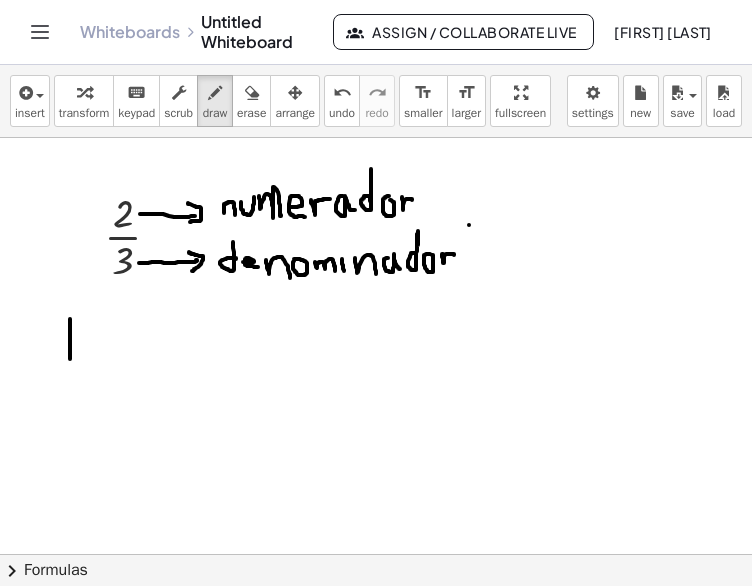 drag, startPoint x: 70, startPoint y: 319, endPoint x: 70, endPoint y: 359, distance: 40 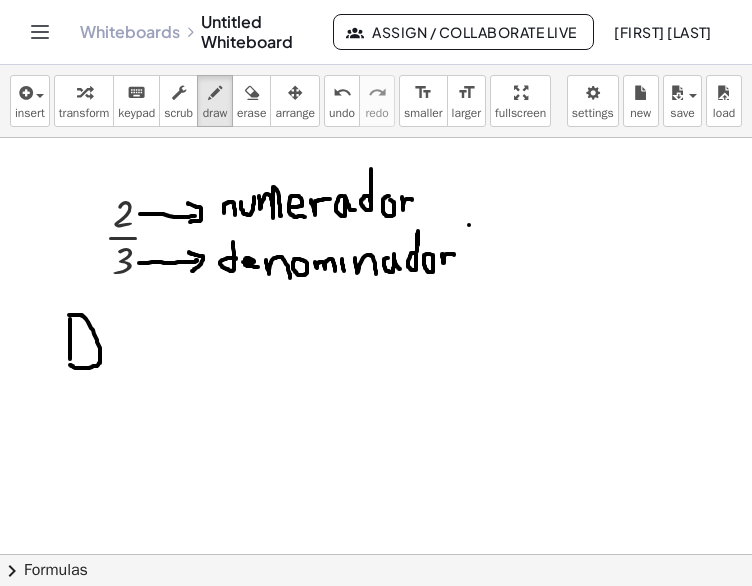 drag, startPoint x: 69, startPoint y: 315, endPoint x: 69, endPoint y: 363, distance: 48 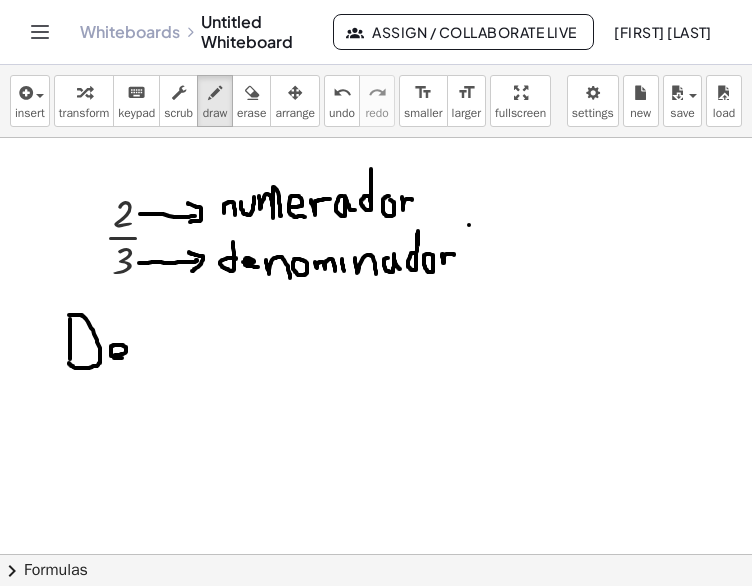 drag, startPoint x: 112, startPoint y: 356, endPoint x: 129, endPoint y: 358, distance: 17.117243 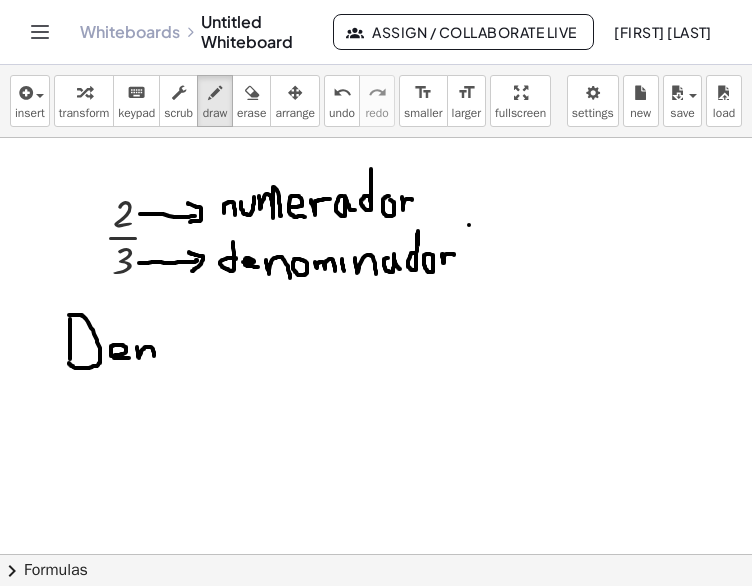 drag, startPoint x: 138, startPoint y: 354, endPoint x: 155, endPoint y: 357, distance: 17.262676 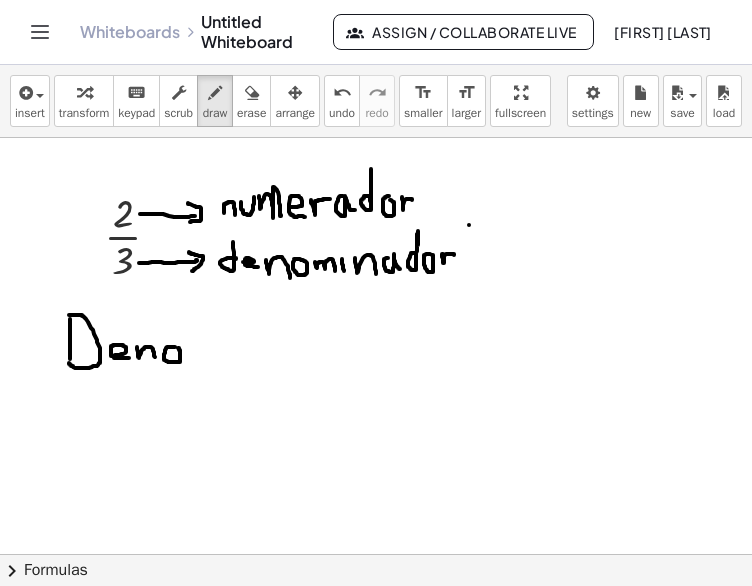 click at bounding box center [376, 688] 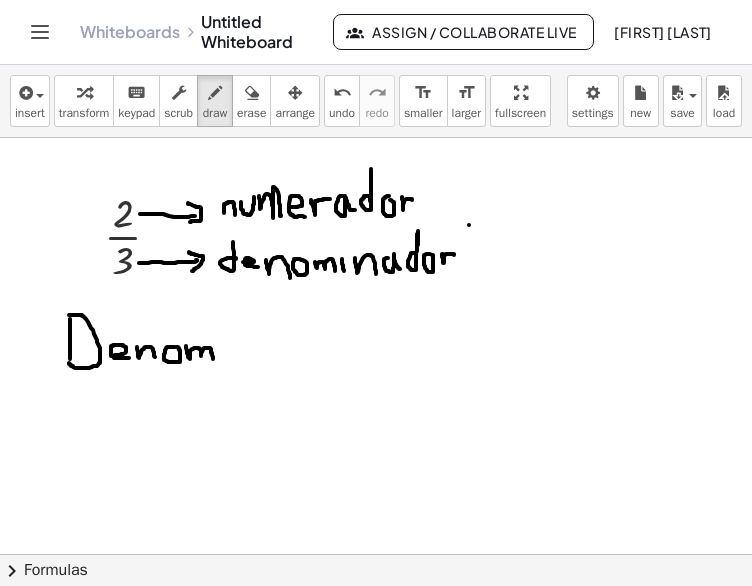 drag, startPoint x: 186, startPoint y: 346, endPoint x: 213, endPoint y: 359, distance: 29.966648 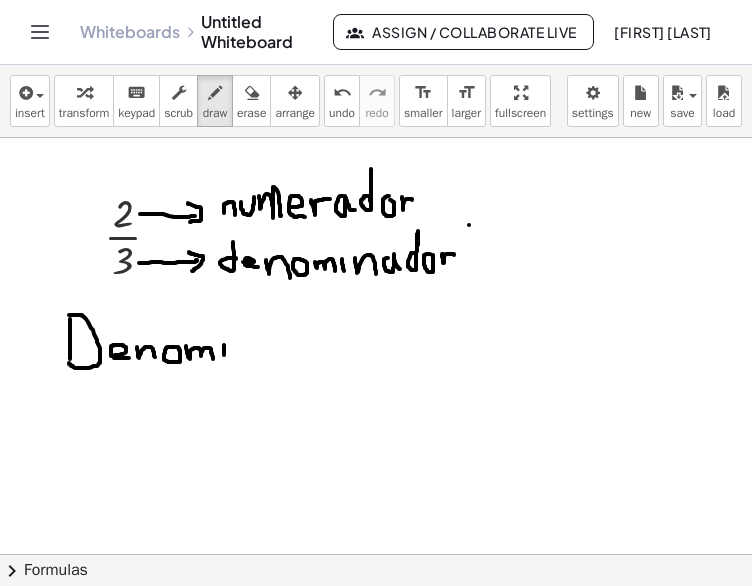 click at bounding box center [376, 688] 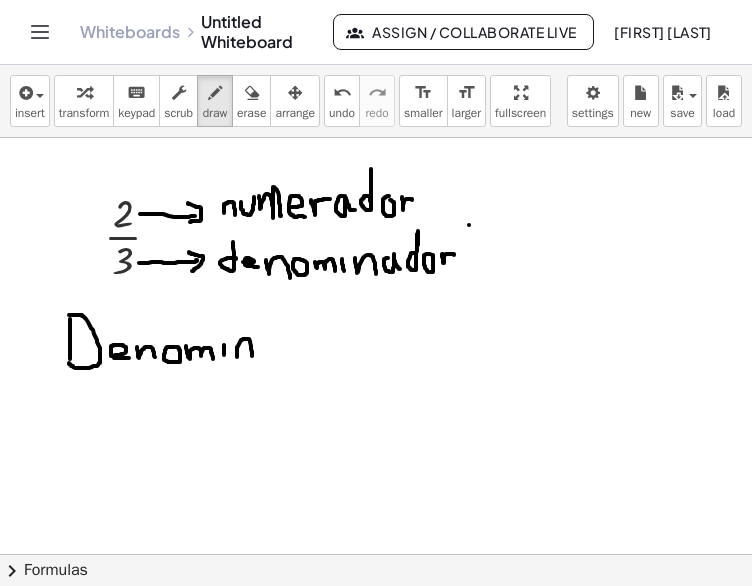 drag, startPoint x: 237, startPoint y: 348, endPoint x: 253, endPoint y: 356, distance: 17.888544 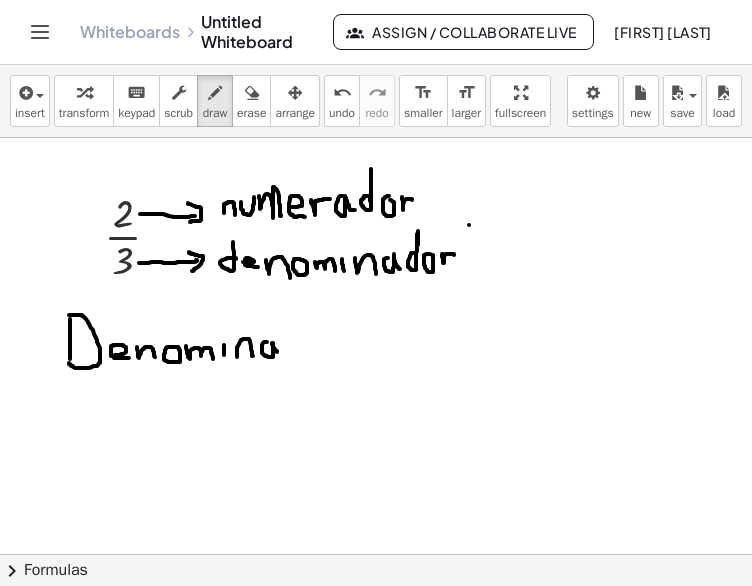 drag, startPoint x: 264, startPoint y: 342, endPoint x: 277, endPoint y: 352, distance: 16.40122 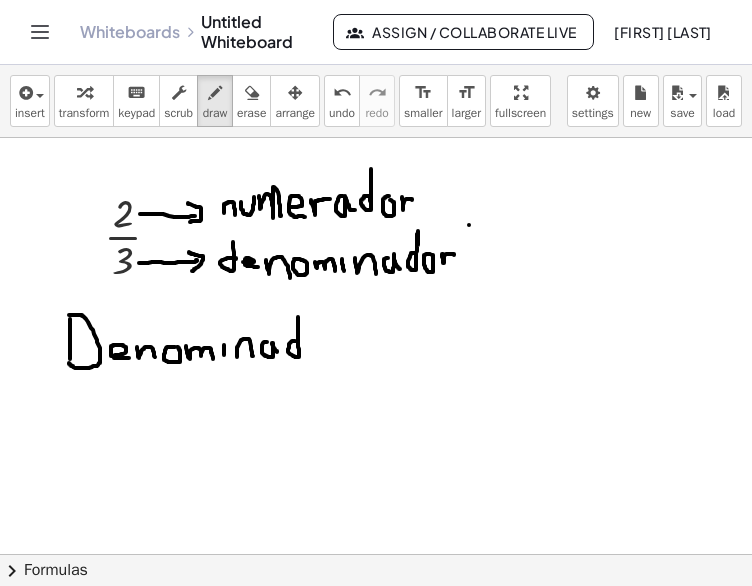 drag, startPoint x: 291, startPoint y: 342, endPoint x: 298, endPoint y: 317, distance: 25.96151 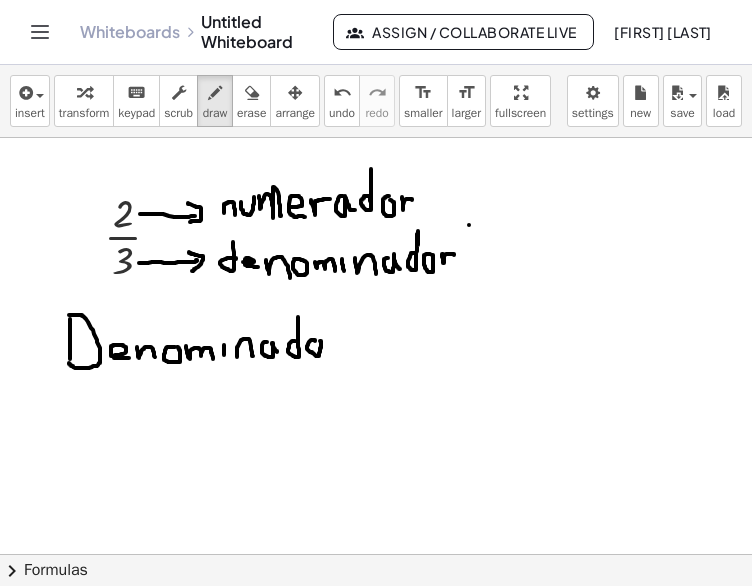 click at bounding box center (376, 688) 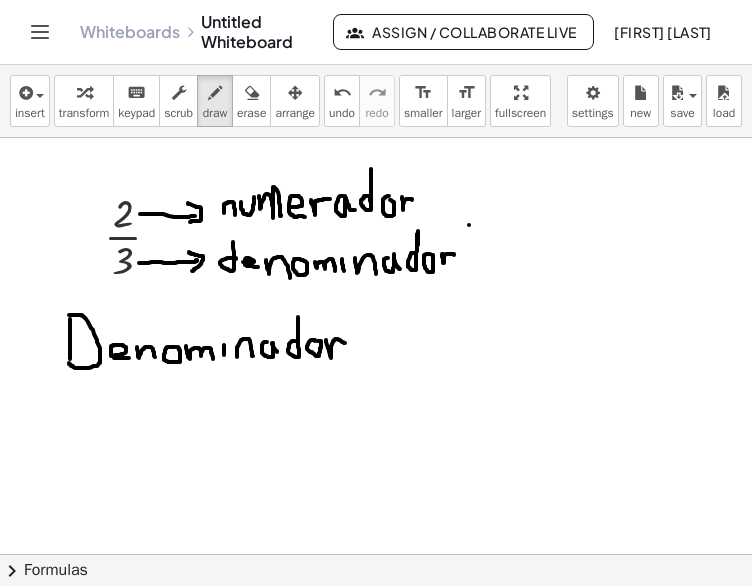 drag, startPoint x: 326, startPoint y: 340, endPoint x: 345, endPoint y: 343, distance: 19.235384 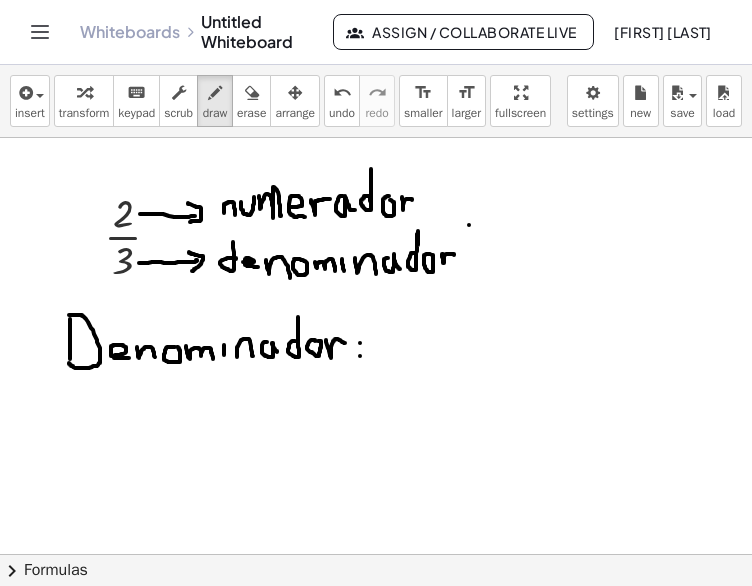 click at bounding box center [376, 688] 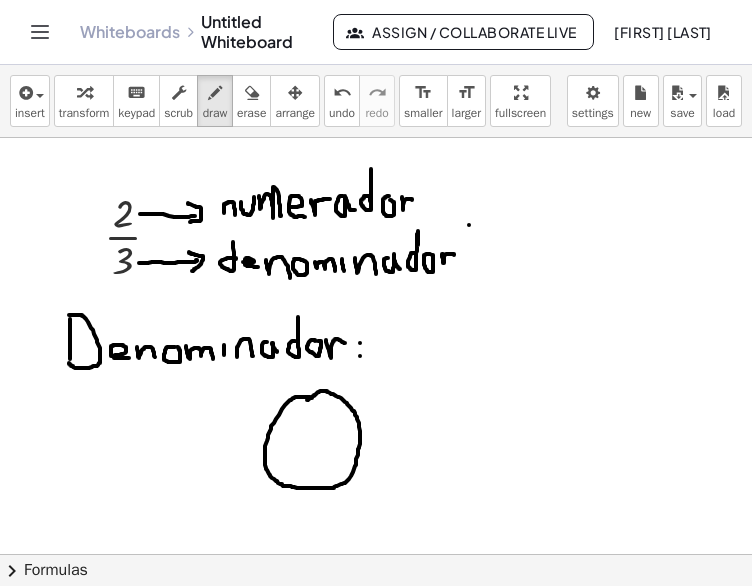 click at bounding box center (376, 688) 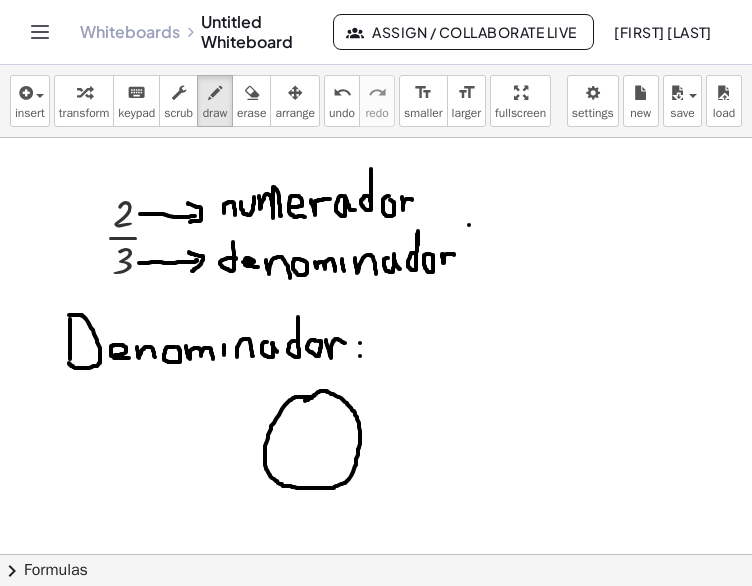 click at bounding box center [376, 688] 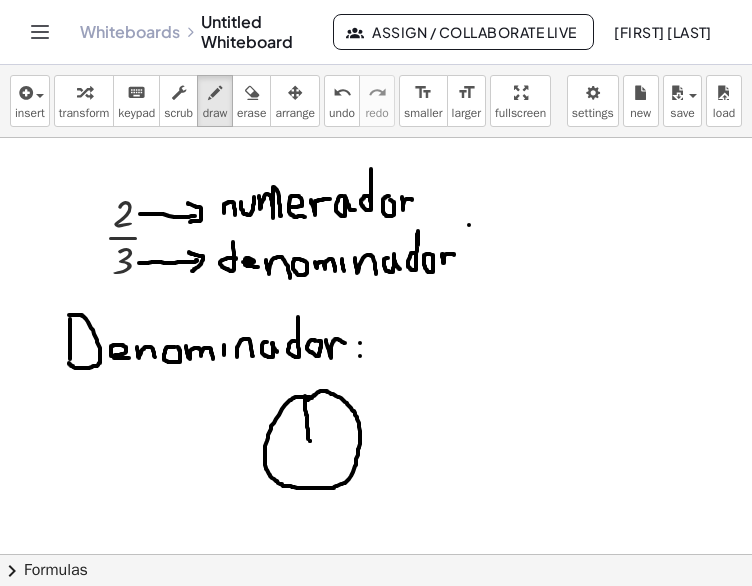 drag, startPoint x: 305, startPoint y: 396, endPoint x: 308, endPoint y: 439, distance: 43.104523 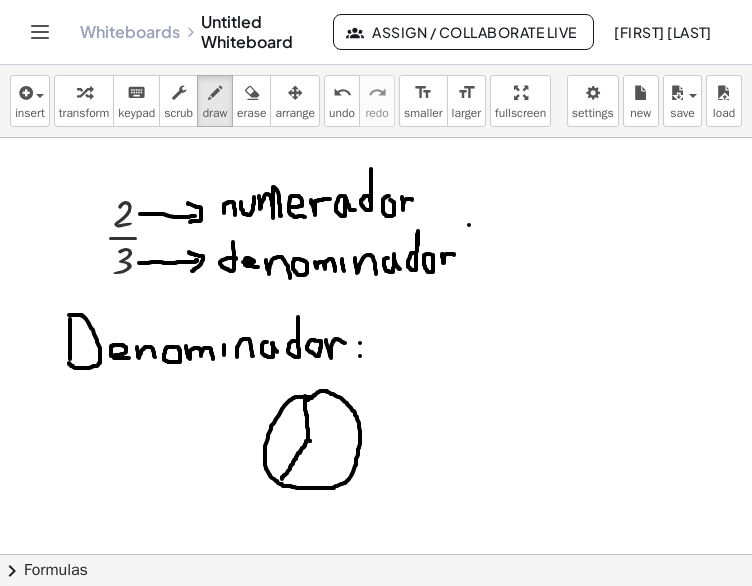 drag, startPoint x: 308, startPoint y: 439, endPoint x: 282, endPoint y: 479, distance: 47.707443 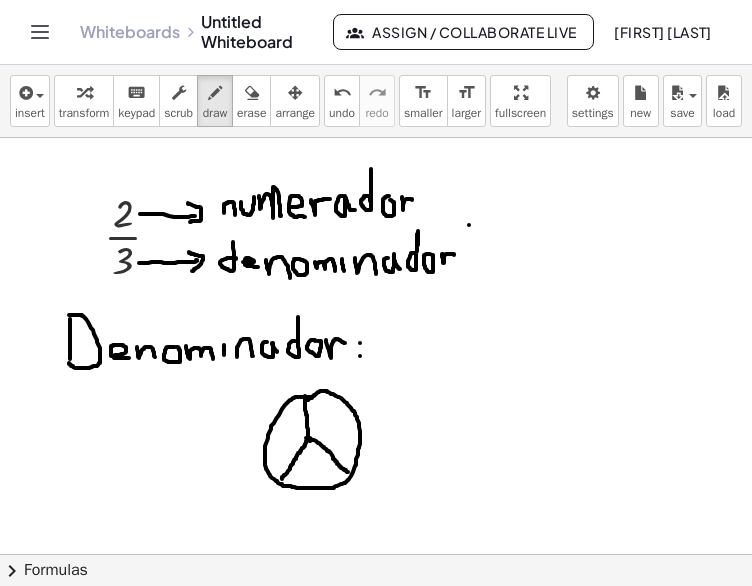 drag, startPoint x: 306, startPoint y: 438, endPoint x: 348, endPoint y: 472, distance: 54.037025 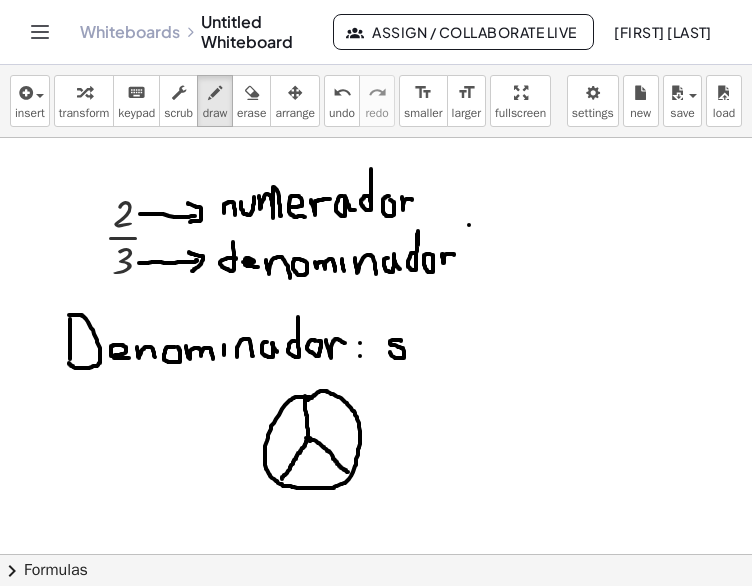 drag, startPoint x: 401, startPoint y: 341, endPoint x: 389, endPoint y: 352, distance: 16.27882 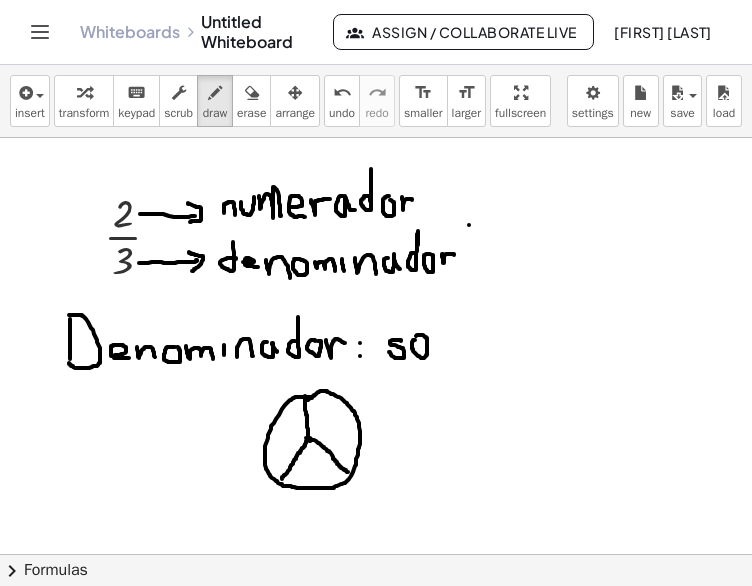 click at bounding box center [376, 688] 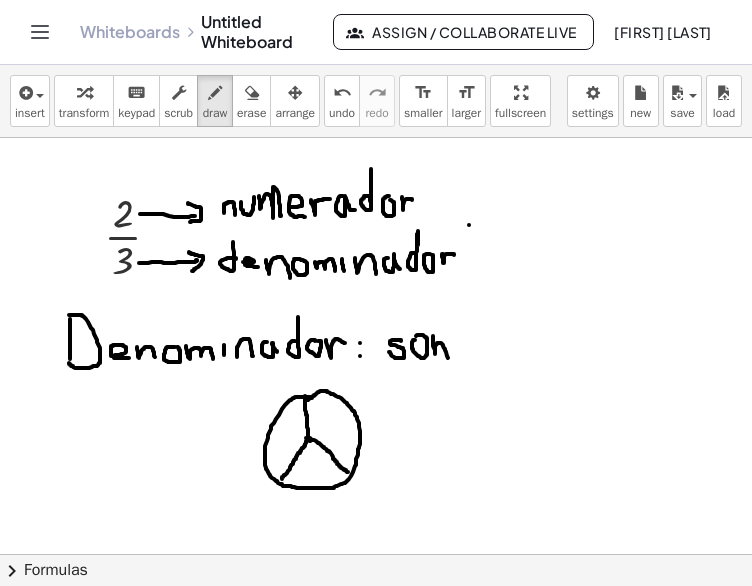 drag, startPoint x: 433, startPoint y: 336, endPoint x: 448, endPoint y: 359, distance: 27.45906 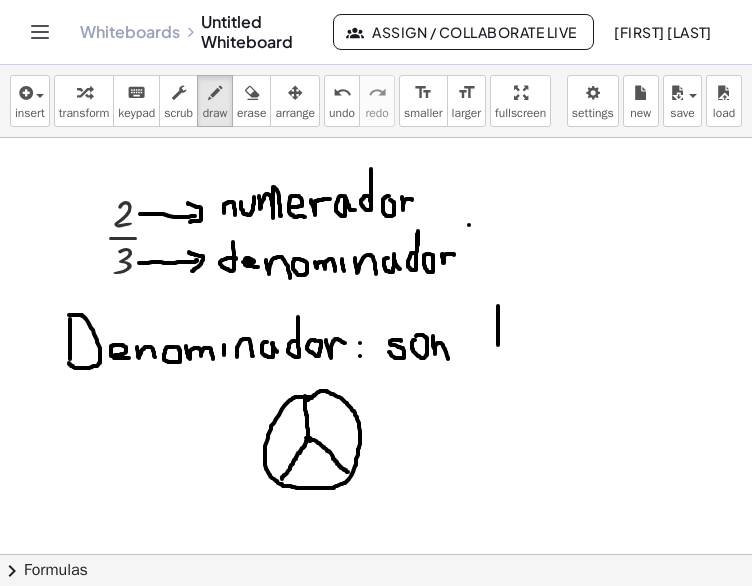 drag, startPoint x: 498, startPoint y: 308, endPoint x: 499, endPoint y: 356, distance: 48.010414 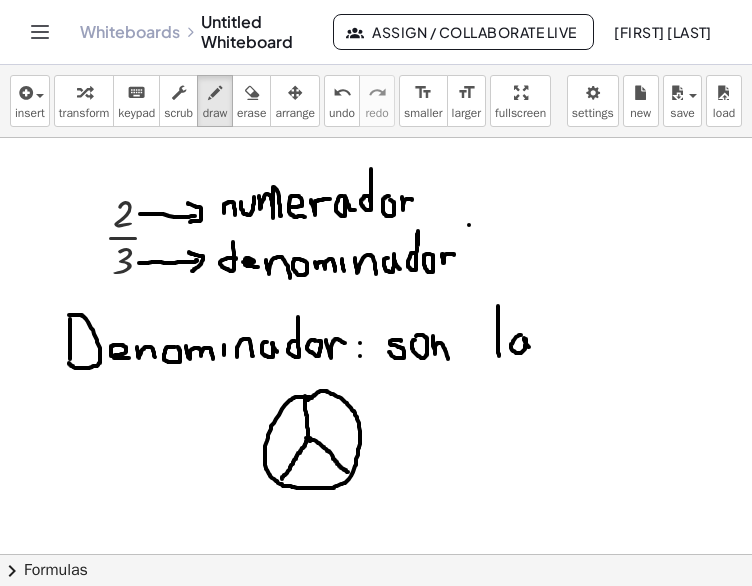 drag, startPoint x: 520, startPoint y: 335, endPoint x: 530, endPoint y: 350, distance: 18.027756 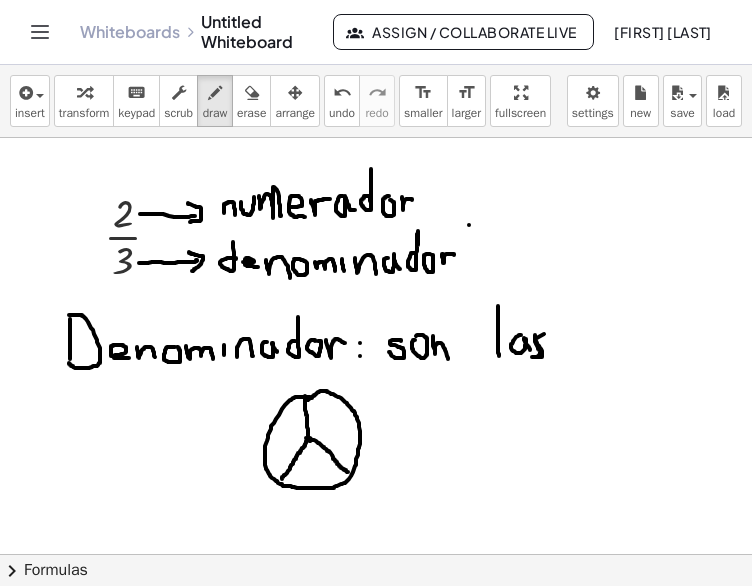 click at bounding box center [376, 688] 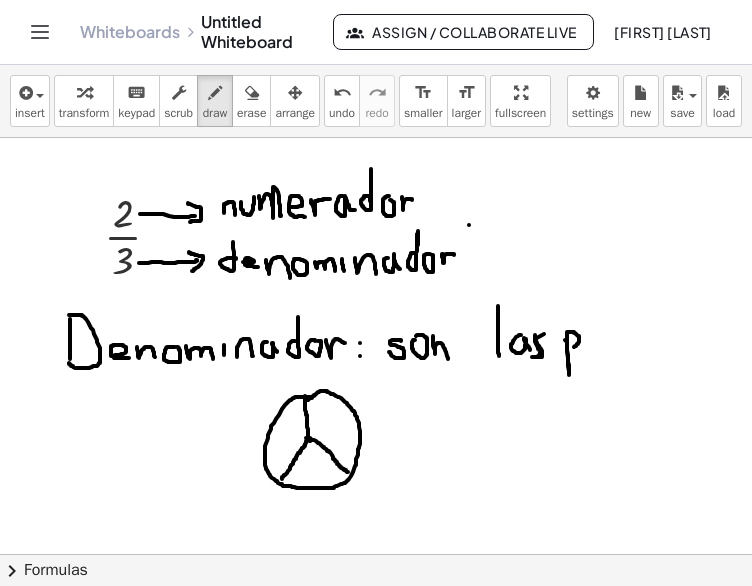 click at bounding box center (376, 688) 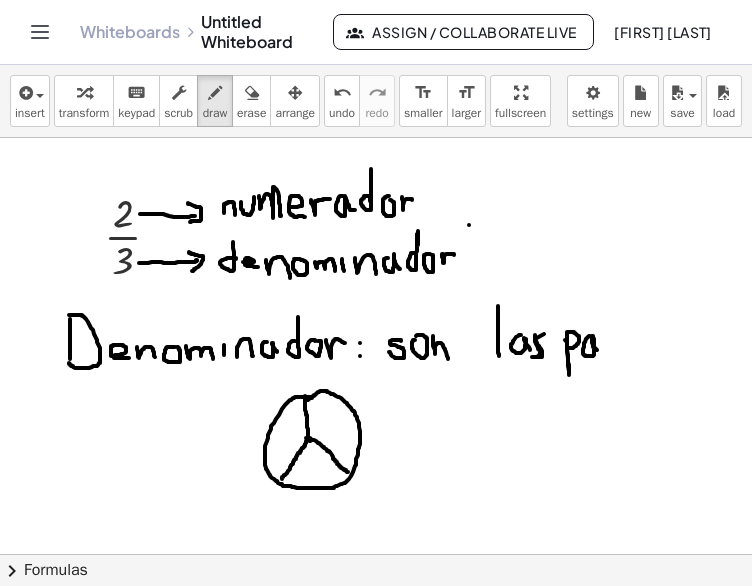 drag, startPoint x: 589, startPoint y: 336, endPoint x: 599, endPoint y: 352, distance: 18.867962 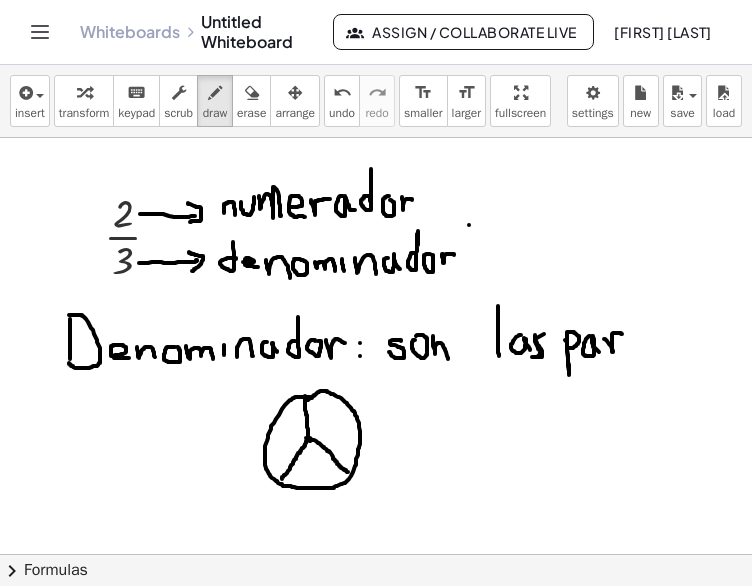 drag, startPoint x: 604, startPoint y: 339, endPoint x: 622, endPoint y: 335, distance: 18.439089 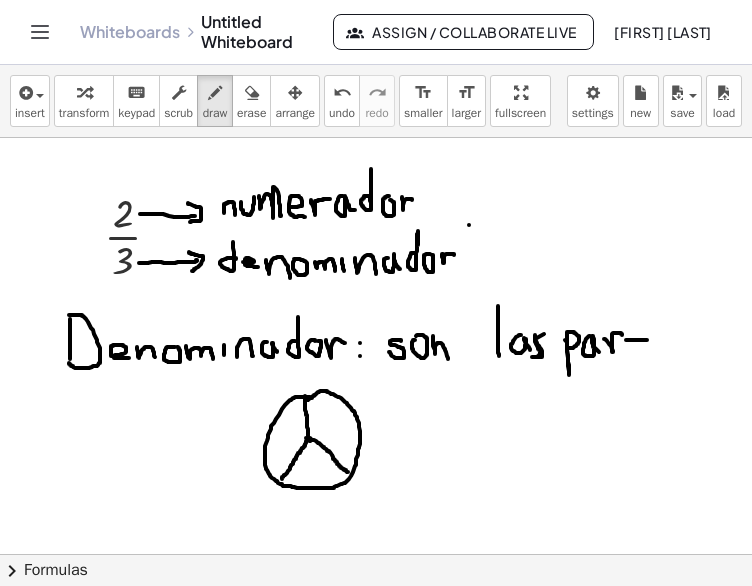 drag, startPoint x: 627, startPoint y: 340, endPoint x: 648, endPoint y: 339, distance: 21.023796 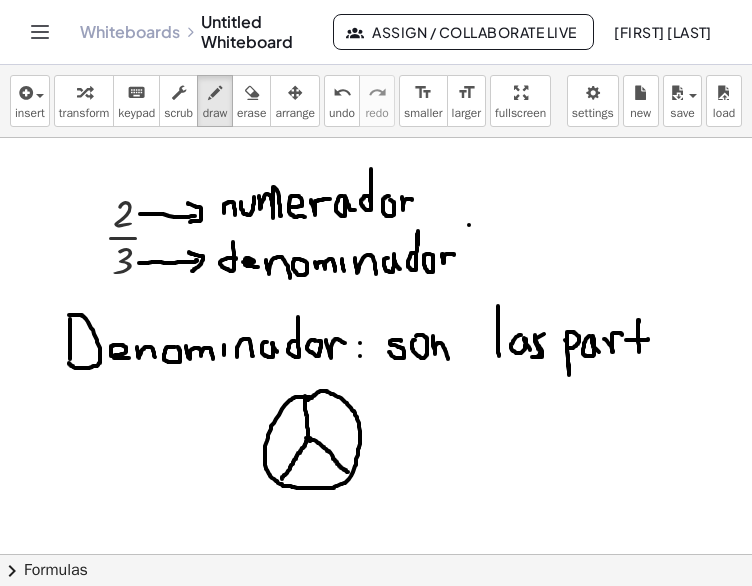 drag, startPoint x: 638, startPoint y: 322, endPoint x: 640, endPoint y: 352, distance: 30.066593 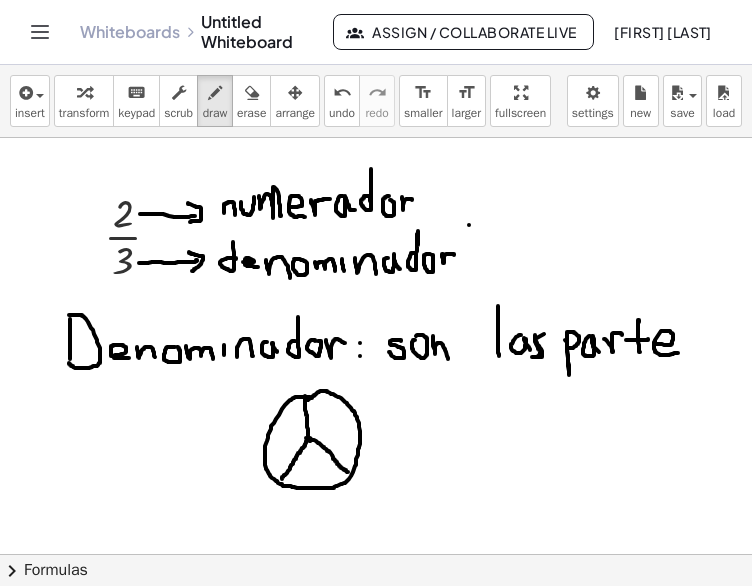 drag, startPoint x: 654, startPoint y: 343, endPoint x: 679, endPoint y: 353, distance: 26.925823 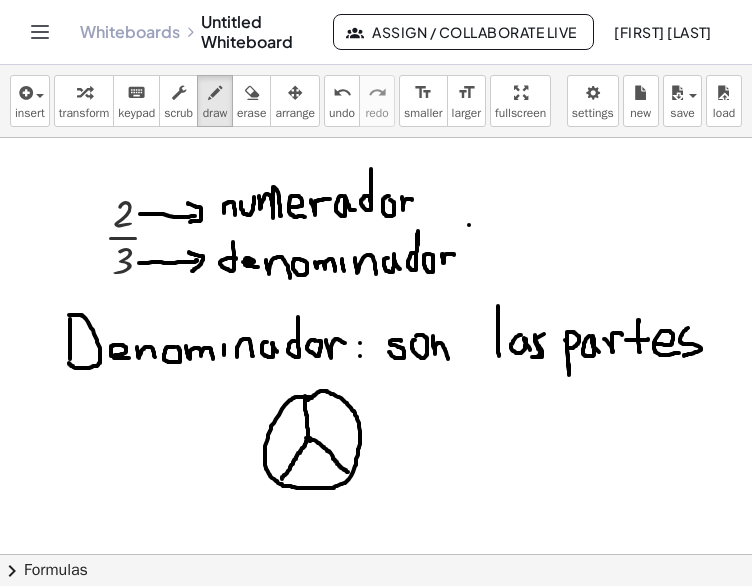 drag, startPoint x: 682, startPoint y: 335, endPoint x: 684, endPoint y: 356, distance: 21.095022 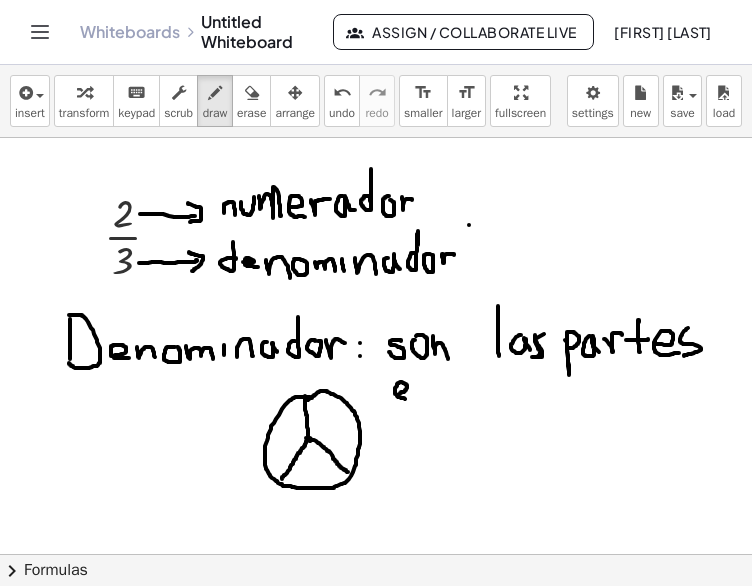 drag, startPoint x: 400, startPoint y: 393, endPoint x: 412, endPoint y: 396, distance: 12.369317 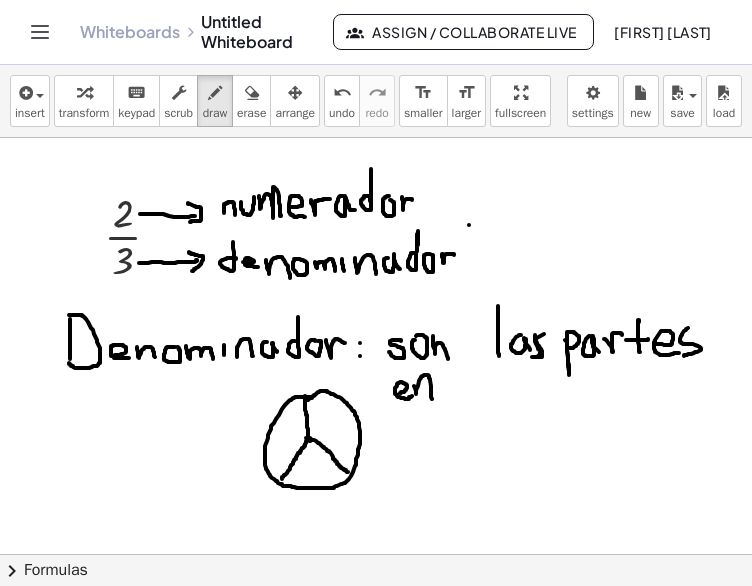 drag, startPoint x: 415, startPoint y: 388, endPoint x: 432, endPoint y: 399, distance: 20.248457 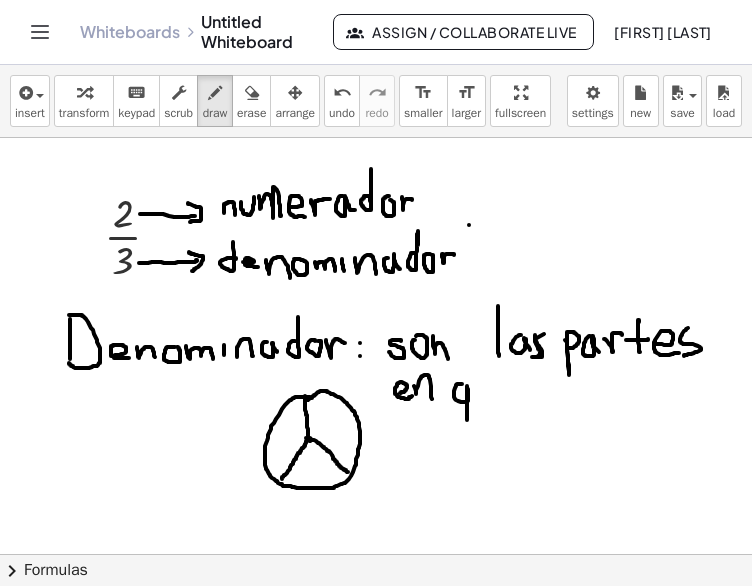 drag, startPoint x: 458, startPoint y: 384, endPoint x: 467, endPoint y: 420, distance: 37.107952 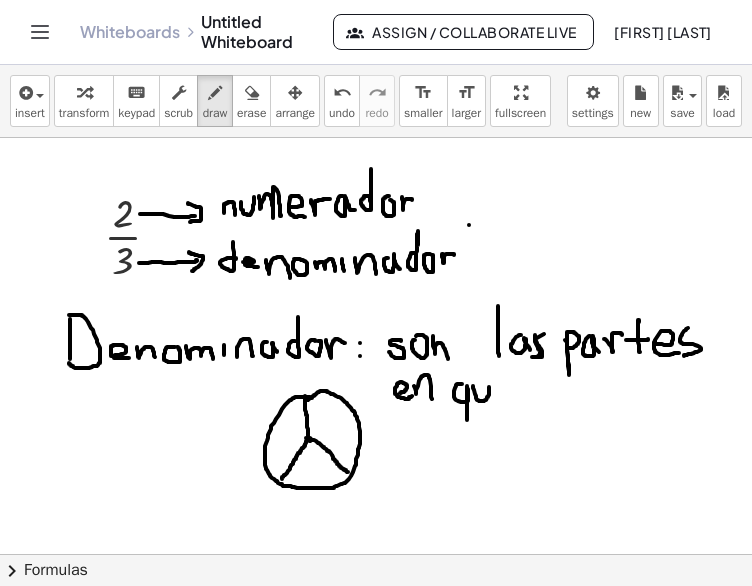 drag, startPoint x: 473, startPoint y: 386, endPoint x: 487, endPoint y: 385, distance: 14.035668 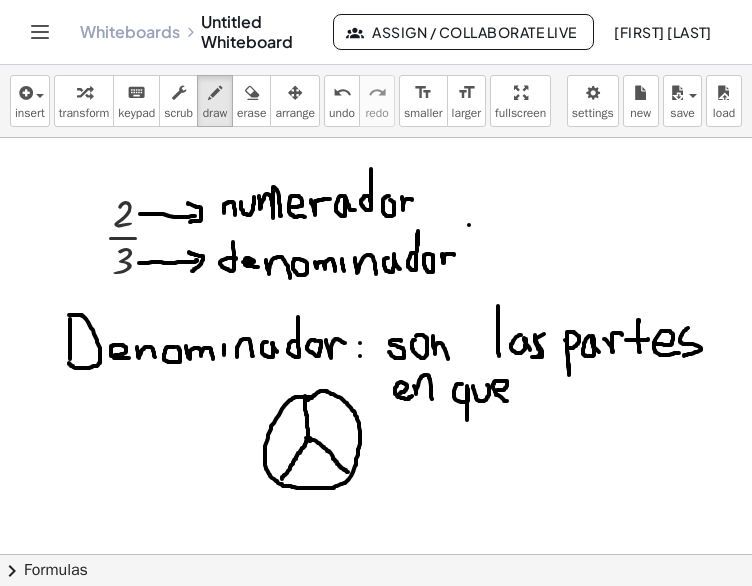 drag, startPoint x: 504, startPoint y: 390, endPoint x: 510, endPoint y: 400, distance: 11.661903 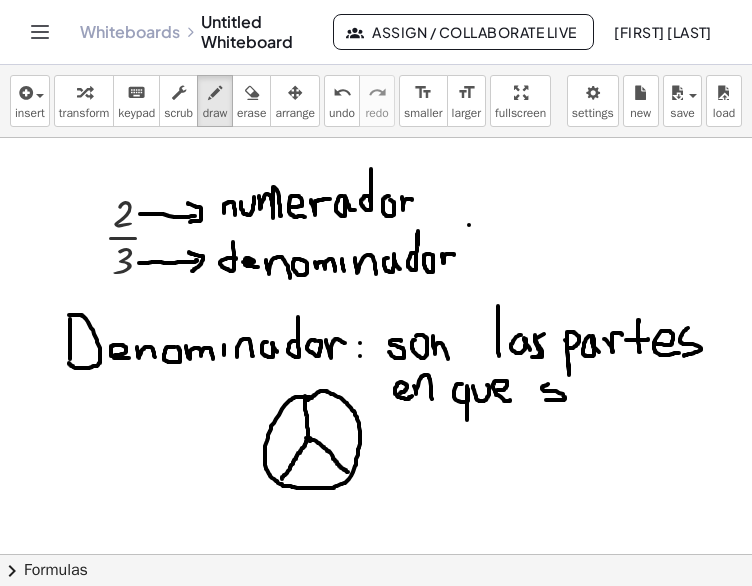 drag, startPoint x: 542, startPoint y: 389, endPoint x: 546, endPoint y: 400, distance: 11.7046995 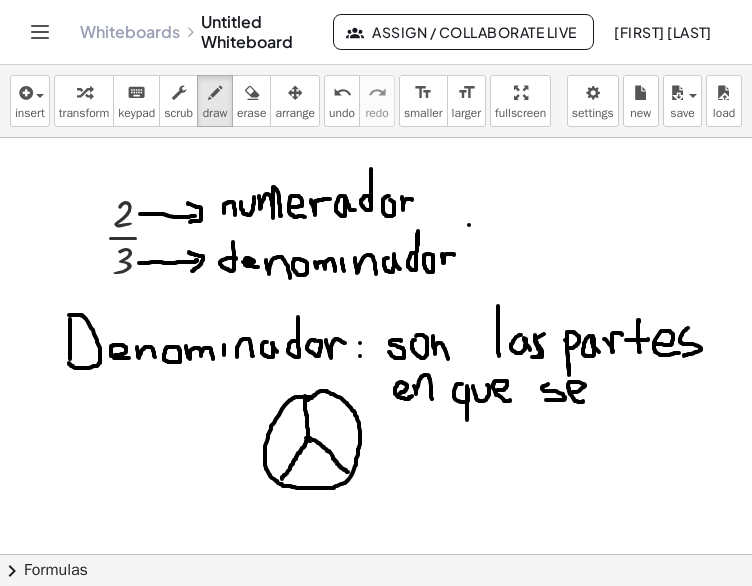 drag, startPoint x: 572, startPoint y: 392, endPoint x: 588, endPoint y: 399, distance: 17.464249 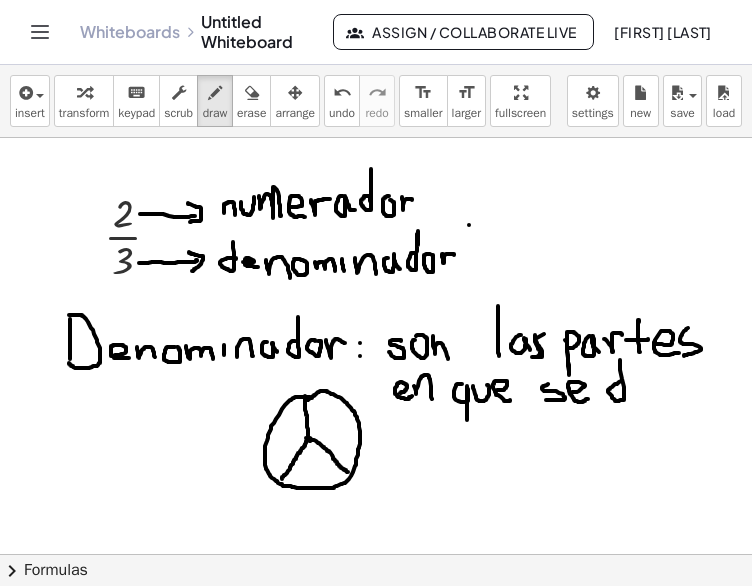 drag, startPoint x: 609, startPoint y: 389, endPoint x: 620, endPoint y: 378, distance: 15.556349 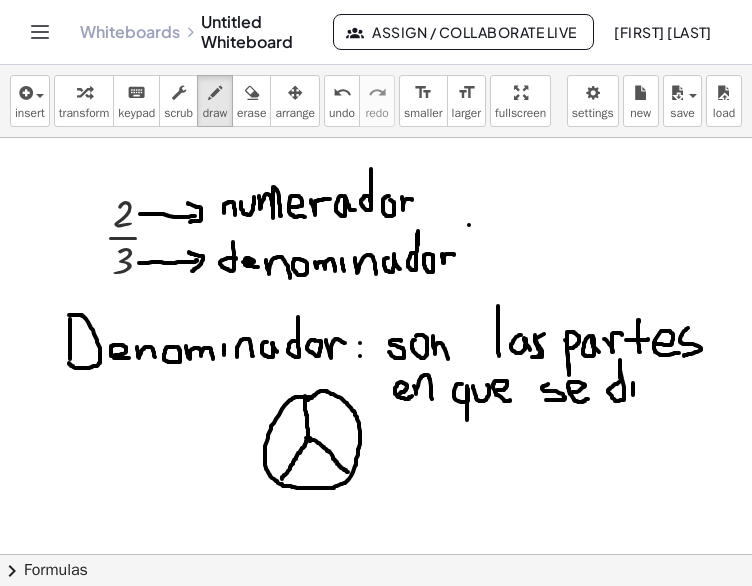 drag, startPoint x: 633, startPoint y: 383, endPoint x: 633, endPoint y: 395, distance: 12 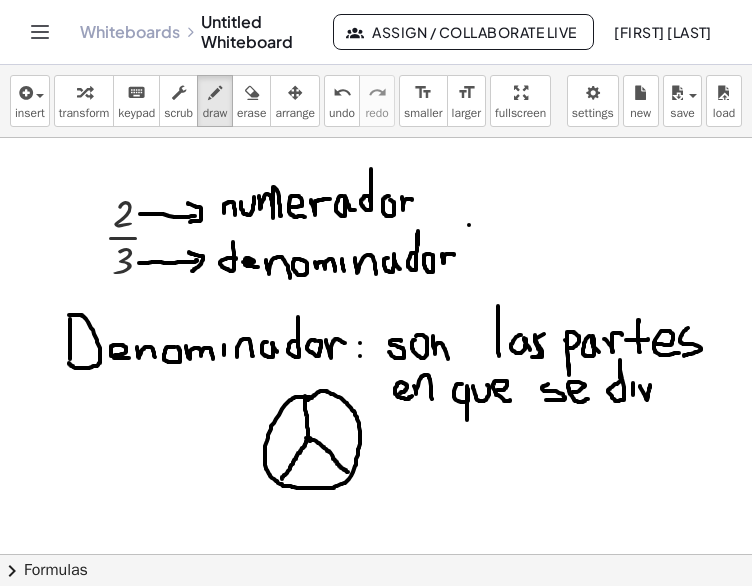 drag, startPoint x: 640, startPoint y: 386, endPoint x: 650, endPoint y: 385, distance: 10.049875 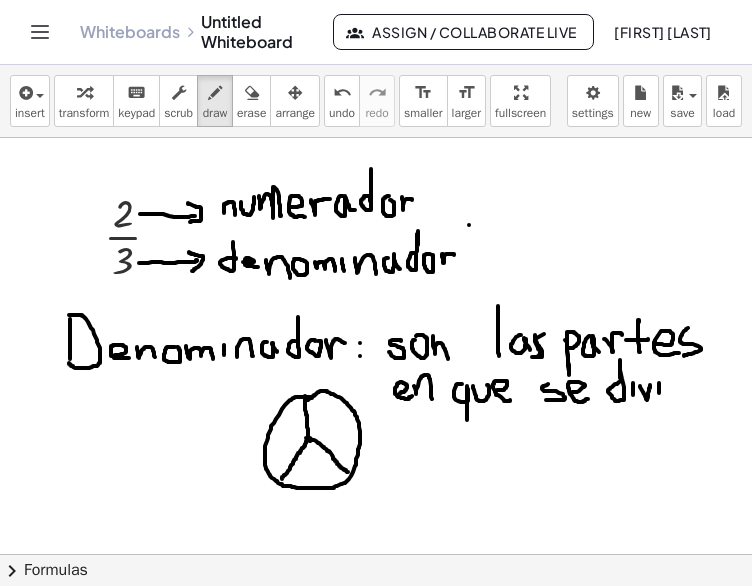 drag, startPoint x: 659, startPoint y: 383, endPoint x: 659, endPoint y: 396, distance: 13 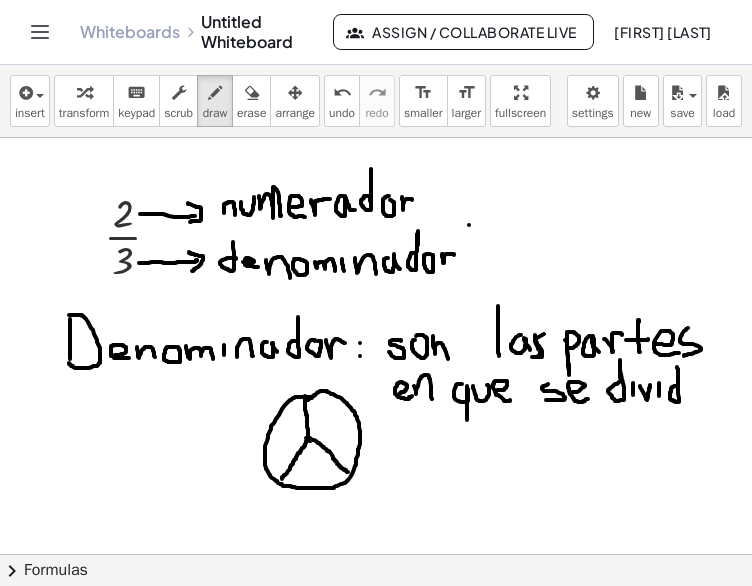 drag, startPoint x: 674, startPoint y: 386, endPoint x: 677, endPoint y: 366, distance: 20.22375 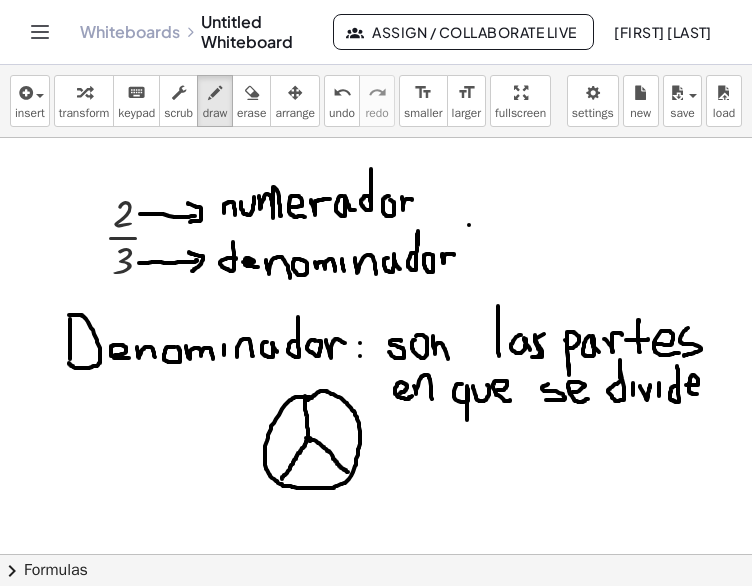 drag, startPoint x: 688, startPoint y: 385, endPoint x: 697, endPoint y: 394, distance: 12.727922 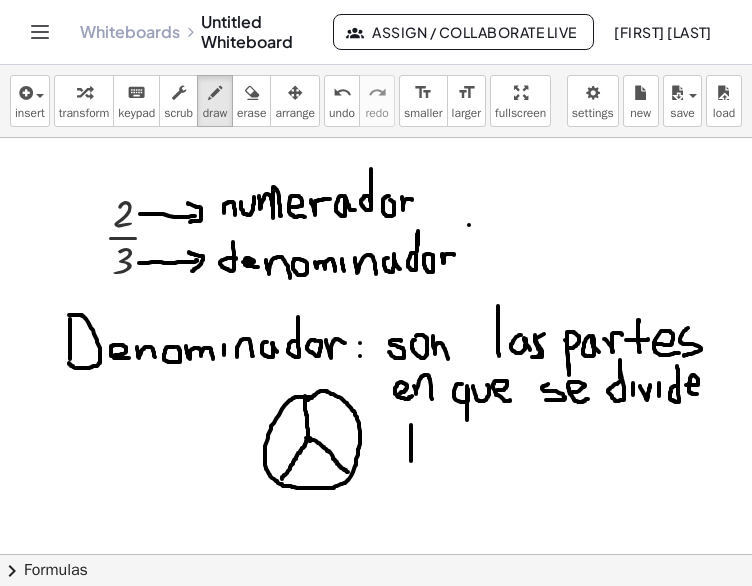 drag, startPoint x: 411, startPoint y: 425, endPoint x: 411, endPoint y: 461, distance: 36 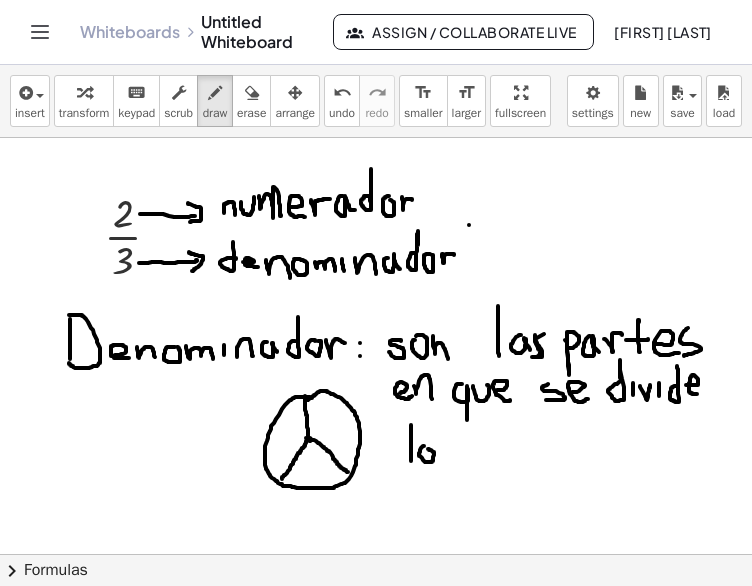 click at bounding box center [376, 688] 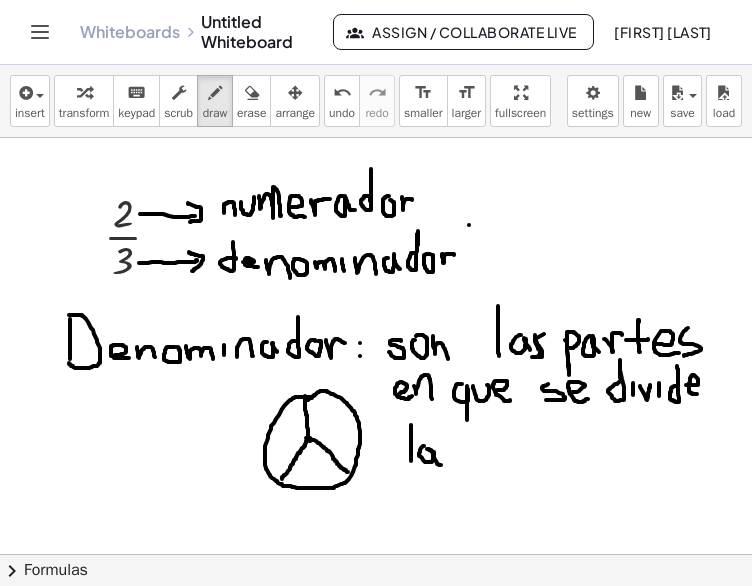 drag, startPoint x: 430, startPoint y: 450, endPoint x: 444, endPoint y: 463, distance: 19.104973 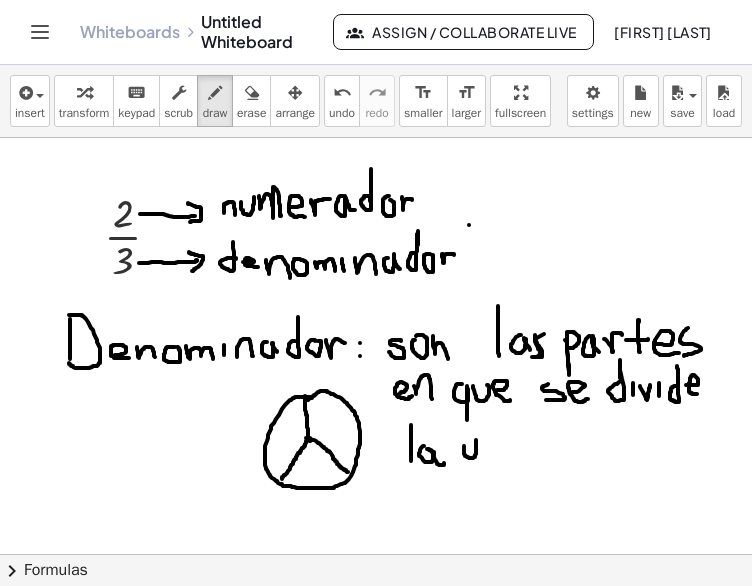 drag, startPoint x: 464, startPoint y: 446, endPoint x: 476, endPoint y: 440, distance: 13.416408 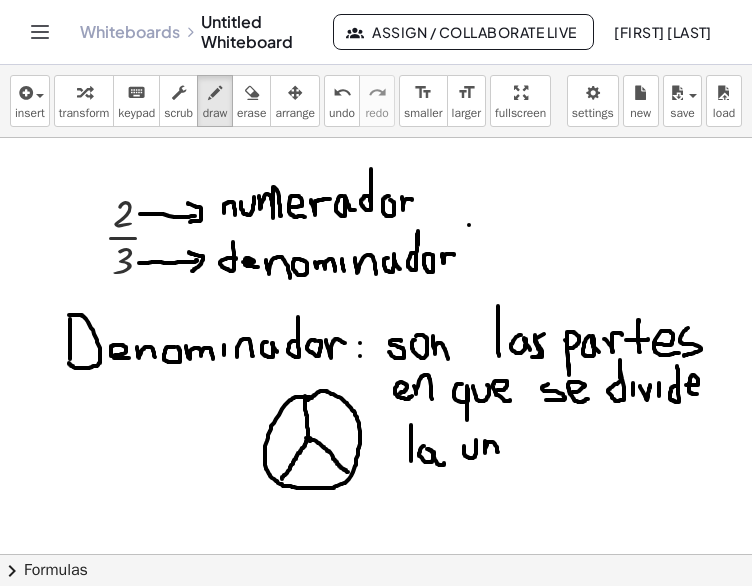 drag, startPoint x: 485, startPoint y: 441, endPoint x: 498, endPoint y: 457, distance: 20.615528 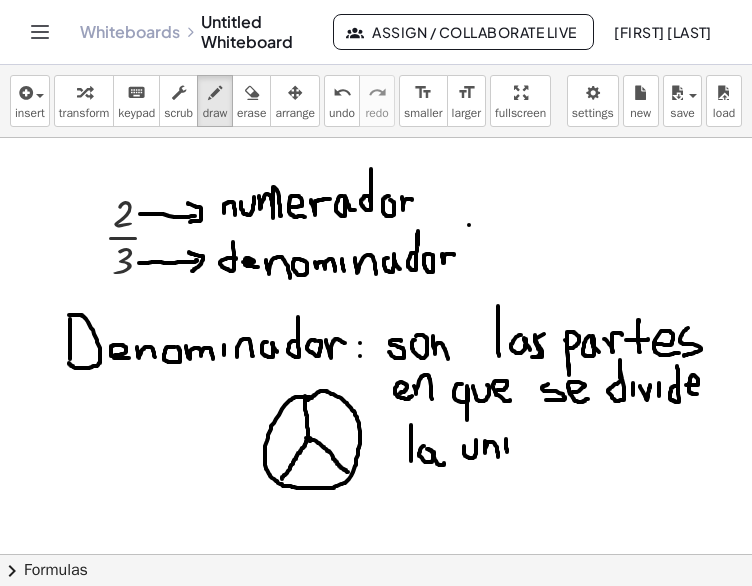 drag, startPoint x: 506, startPoint y: 439, endPoint x: 508, endPoint y: 453, distance: 14.142136 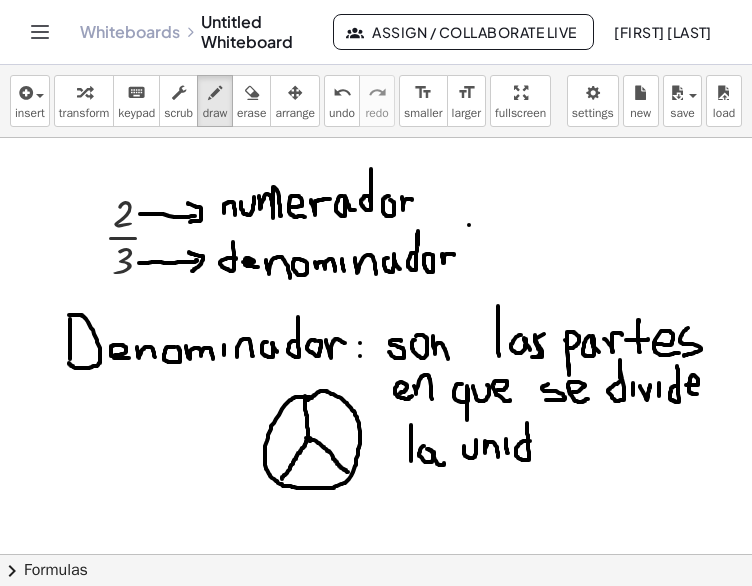 drag, startPoint x: 527, startPoint y: 441, endPoint x: 527, endPoint y: 423, distance: 18 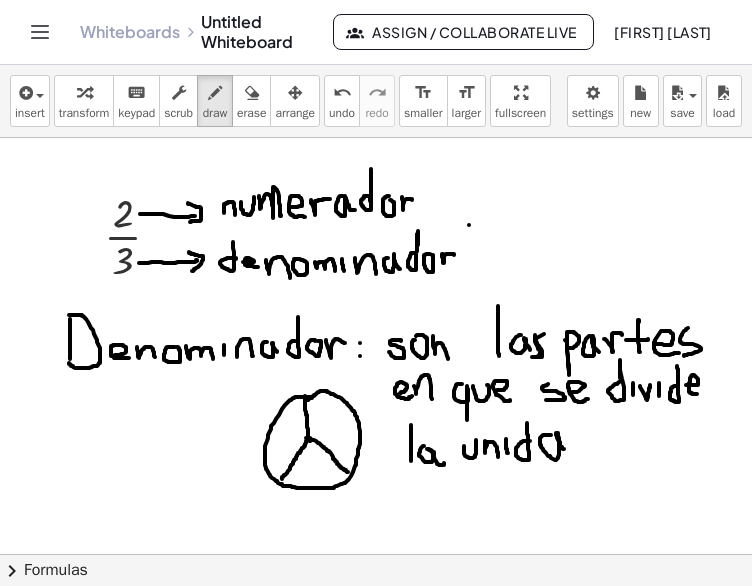 drag, startPoint x: 548, startPoint y: 435, endPoint x: 565, endPoint y: 450, distance: 22.671568 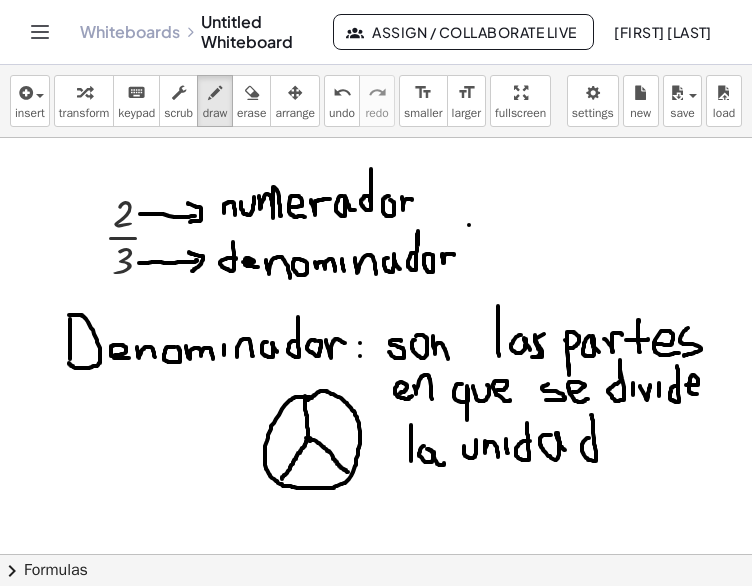 drag, startPoint x: 587, startPoint y: 438, endPoint x: 591, endPoint y: 414, distance: 24.33105 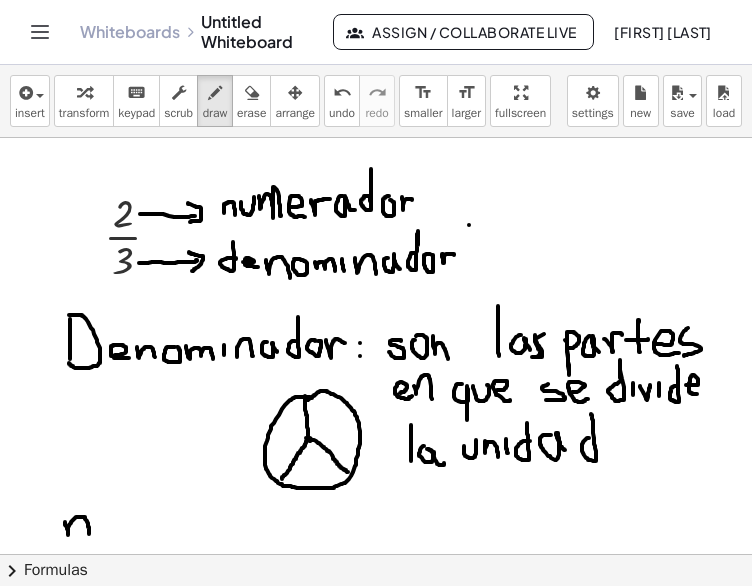 drag, startPoint x: 65, startPoint y: 522, endPoint x: 89, endPoint y: 534, distance: 26.832815 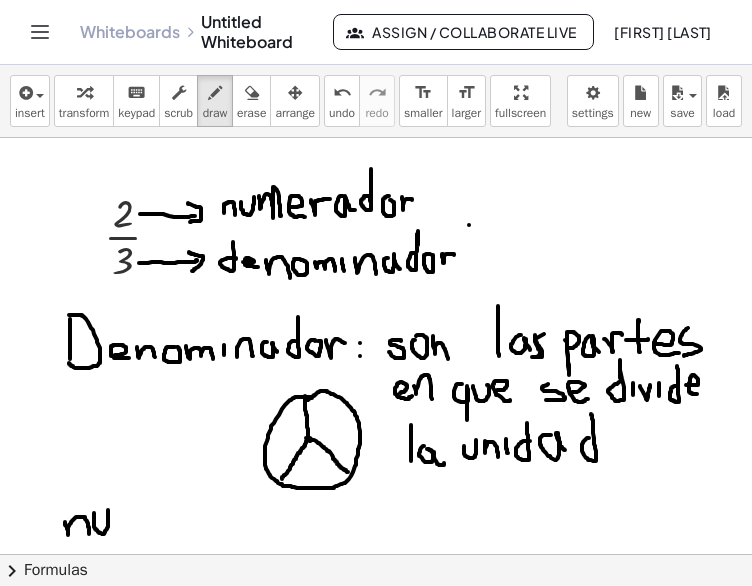 drag, startPoint x: 94, startPoint y: 522, endPoint x: 108, endPoint y: 513, distance: 16.643316 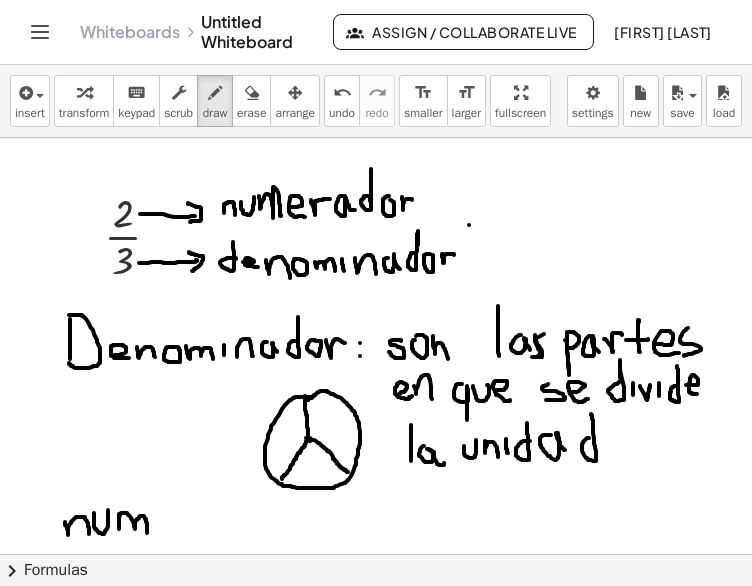 drag, startPoint x: 119, startPoint y: 514, endPoint x: 147, endPoint y: 533, distance: 33.83785 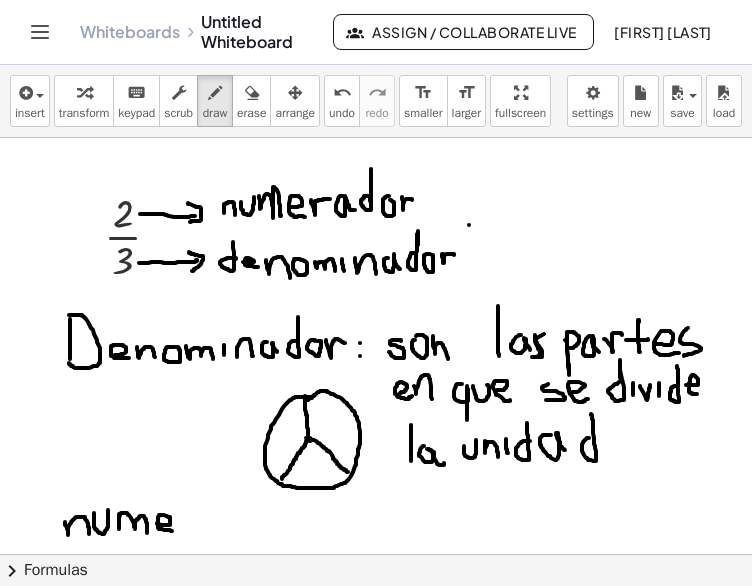 drag, startPoint x: 157, startPoint y: 523, endPoint x: 172, endPoint y: 531, distance: 17 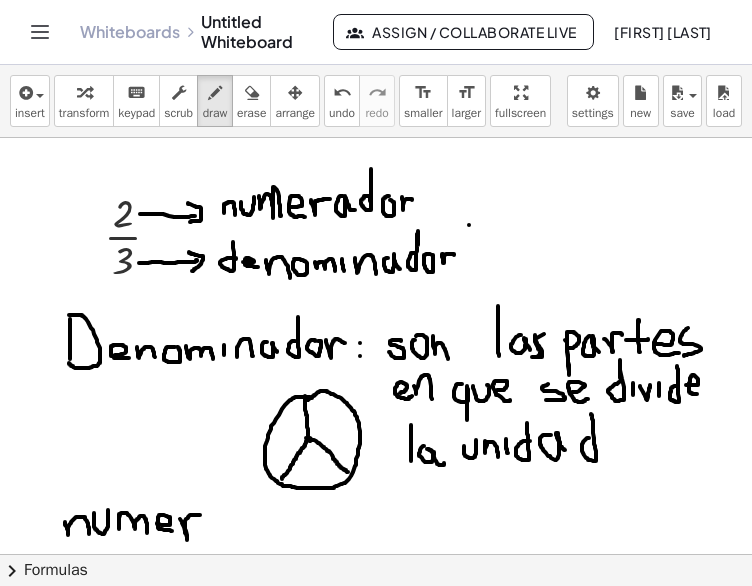 drag, startPoint x: 180, startPoint y: 519, endPoint x: 200, endPoint y: 515, distance: 20.396078 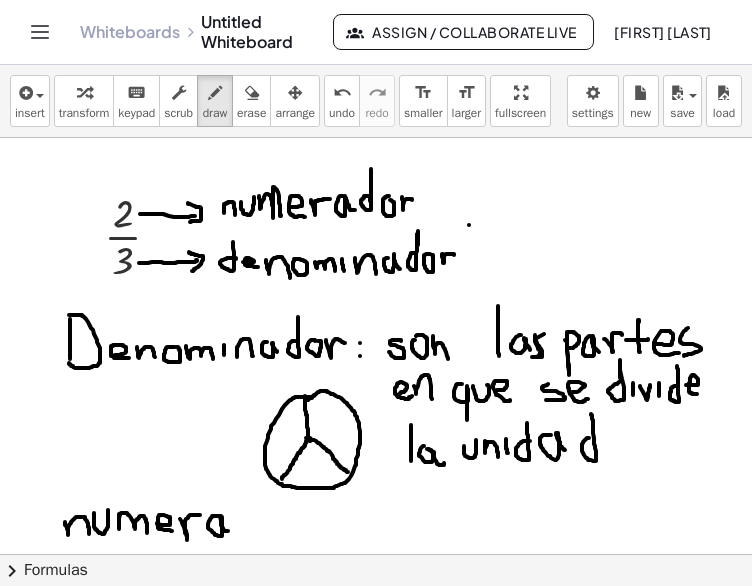 drag, startPoint x: 220, startPoint y: 516, endPoint x: 229, endPoint y: 531, distance: 17.492855 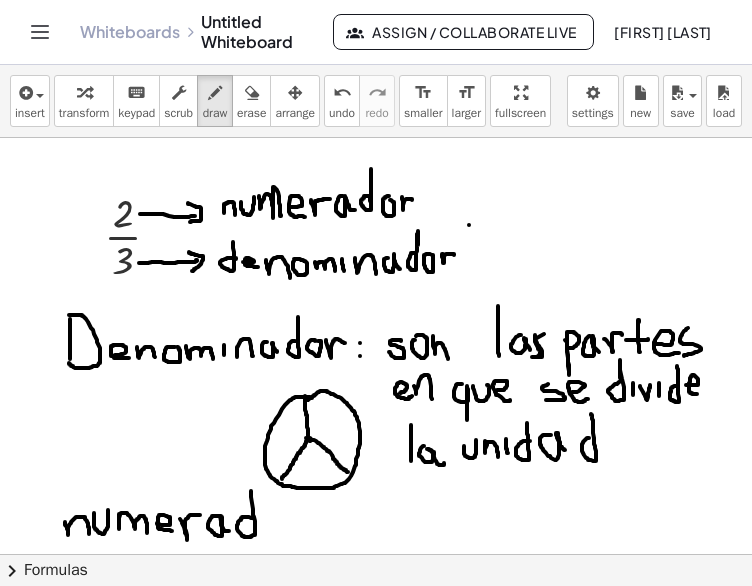 drag, startPoint x: 249, startPoint y: 517, endPoint x: 251, endPoint y: 494, distance: 23.086792 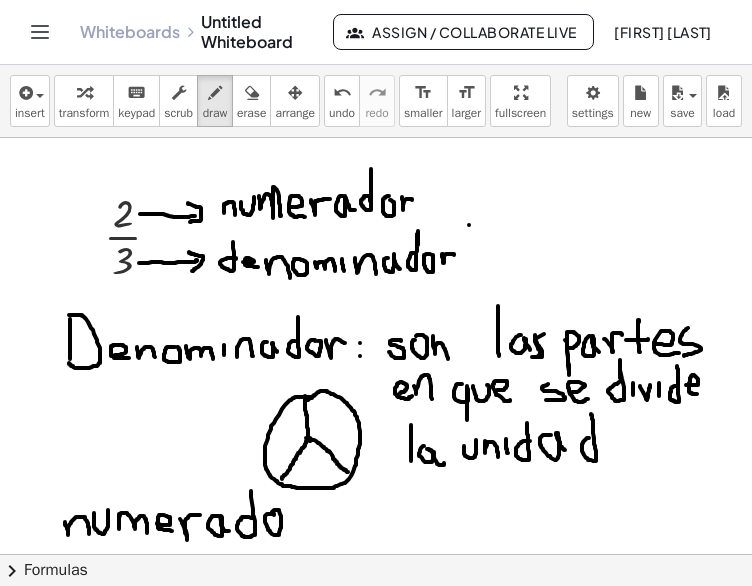 click at bounding box center (376, 688) 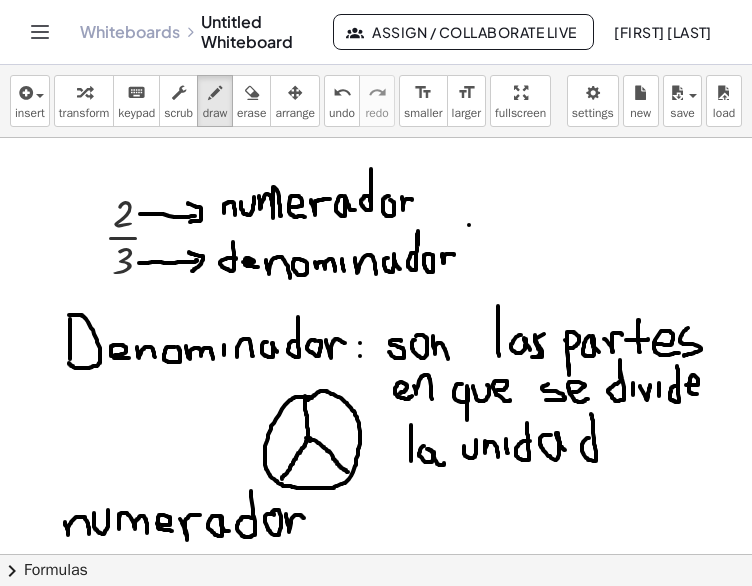 drag, startPoint x: 286, startPoint y: 514, endPoint x: 304, endPoint y: 518, distance: 18.439089 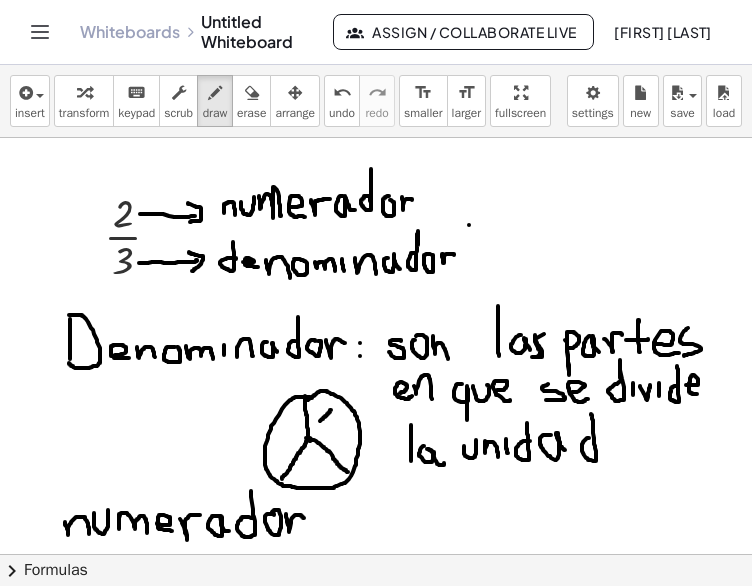 drag, startPoint x: 320, startPoint y: 421, endPoint x: 331, endPoint y: 410, distance: 15.556349 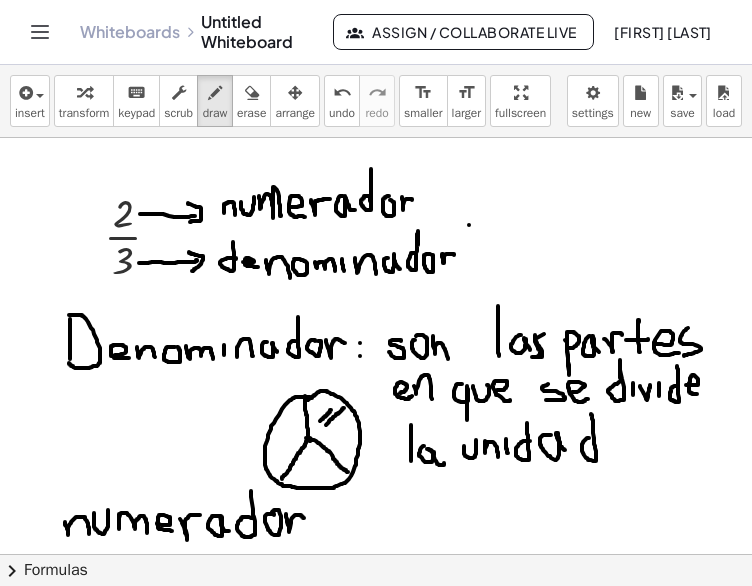 drag, startPoint x: 330, startPoint y: 420, endPoint x: 344, endPoint y: 408, distance: 18.439089 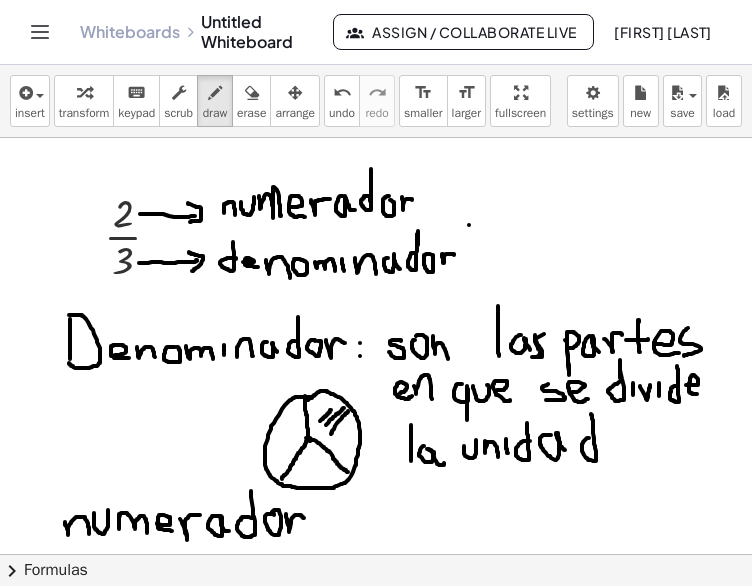 drag, startPoint x: 332, startPoint y: 432, endPoint x: 348, endPoint y: 412, distance: 25.612497 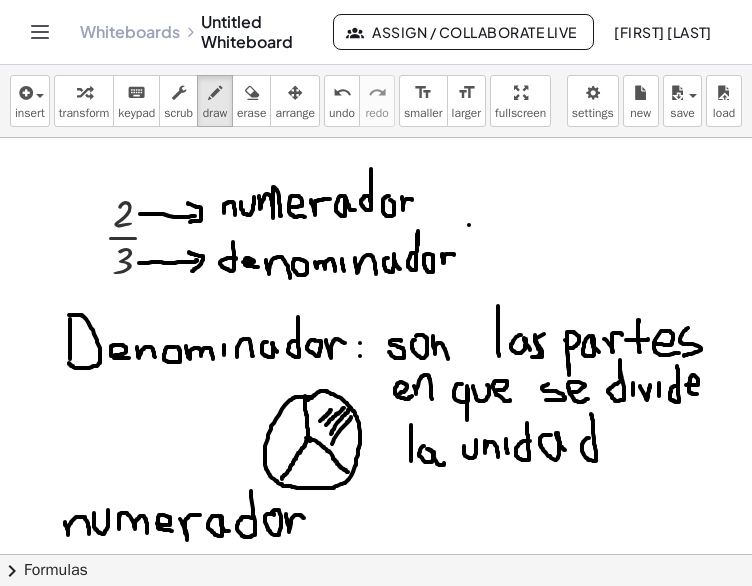 click at bounding box center (376, 688) 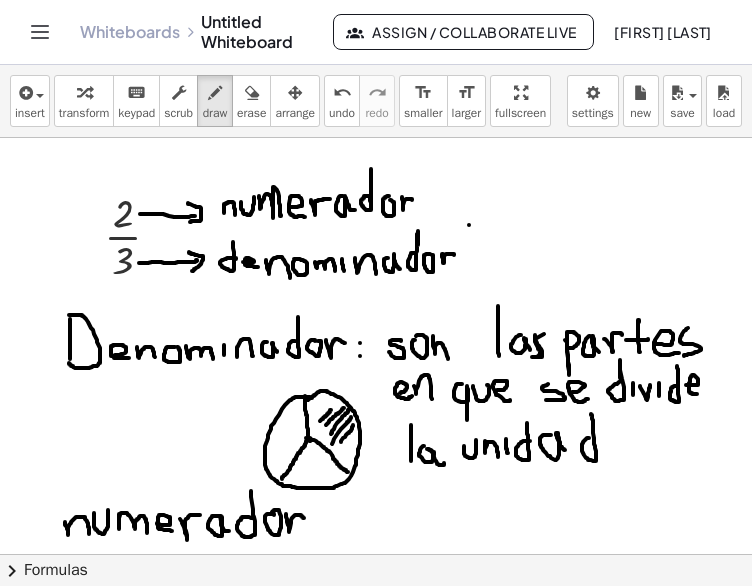 drag, startPoint x: 341, startPoint y: 442, endPoint x: 353, endPoint y: 425, distance: 20.808653 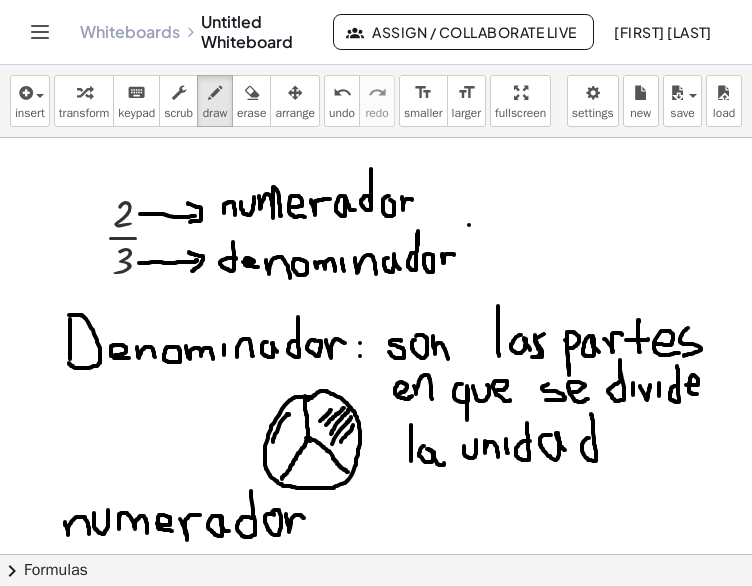 drag, startPoint x: 273, startPoint y: 442, endPoint x: 289, endPoint y: 415, distance: 31.38471 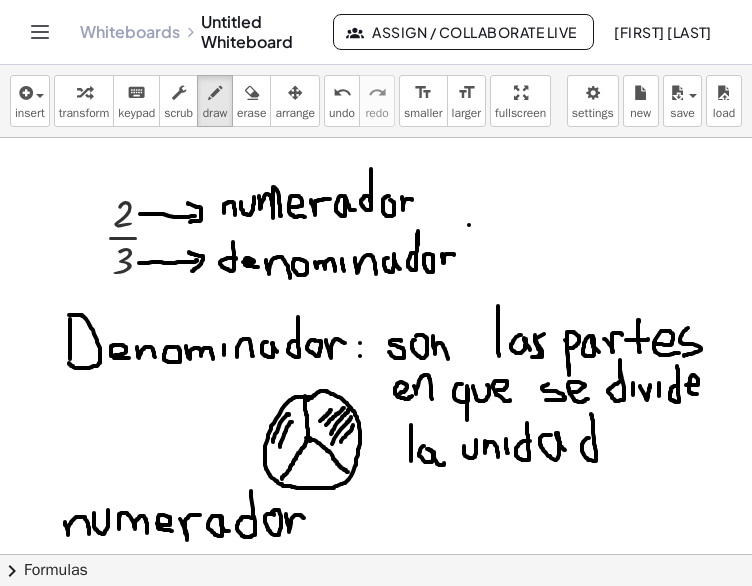 drag, startPoint x: 280, startPoint y: 447, endPoint x: 292, endPoint y: 422, distance: 27.730848 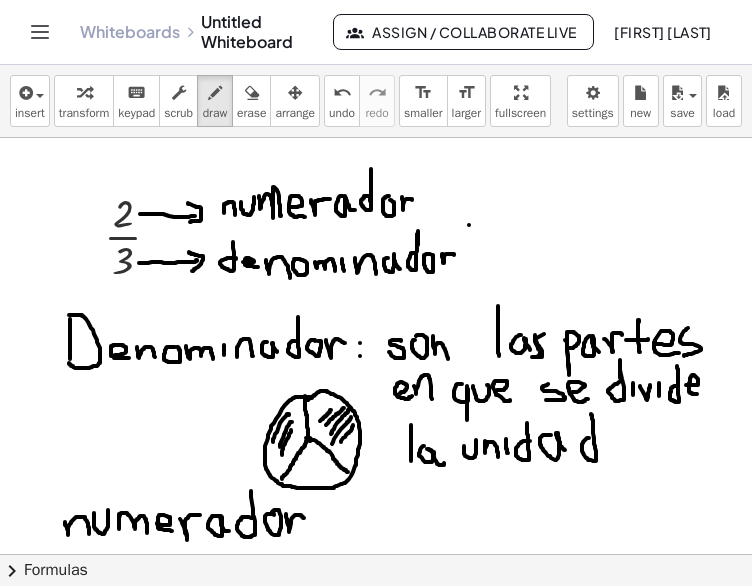 drag, startPoint x: 283, startPoint y: 447, endPoint x: 291, endPoint y: 430, distance: 18.788294 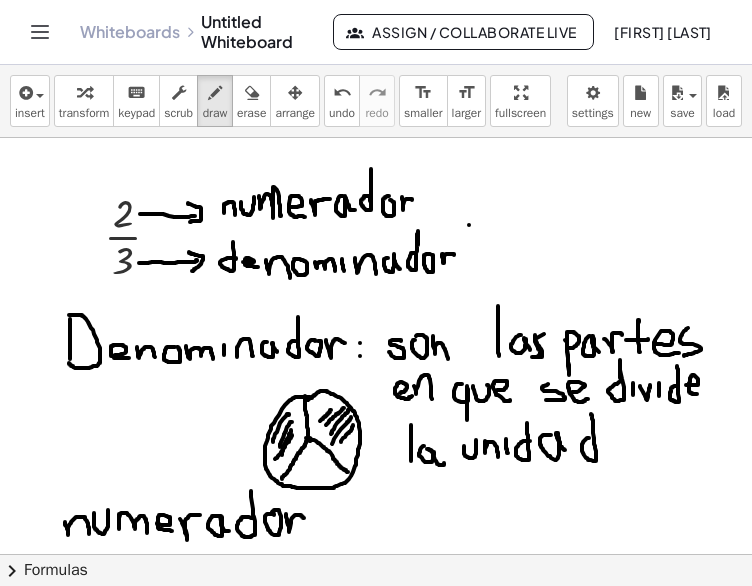 drag, startPoint x: 277, startPoint y: 458, endPoint x: 293, endPoint y: 435, distance: 28.01785 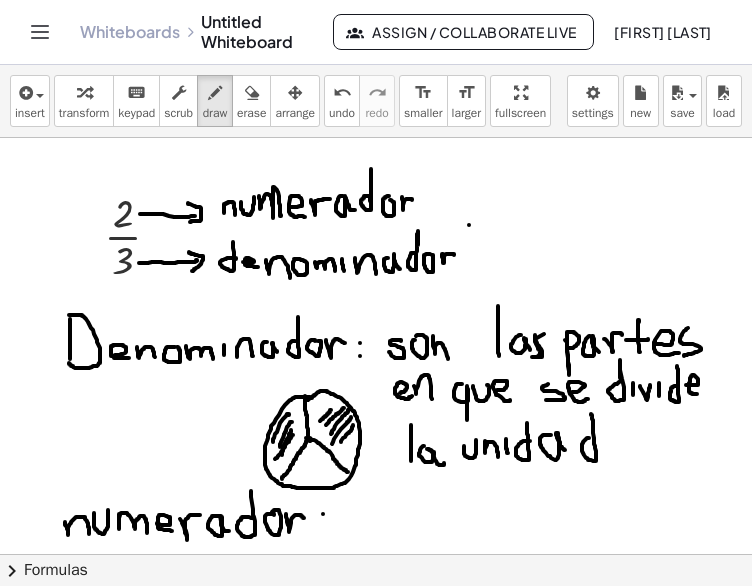 click at bounding box center (376, 688) 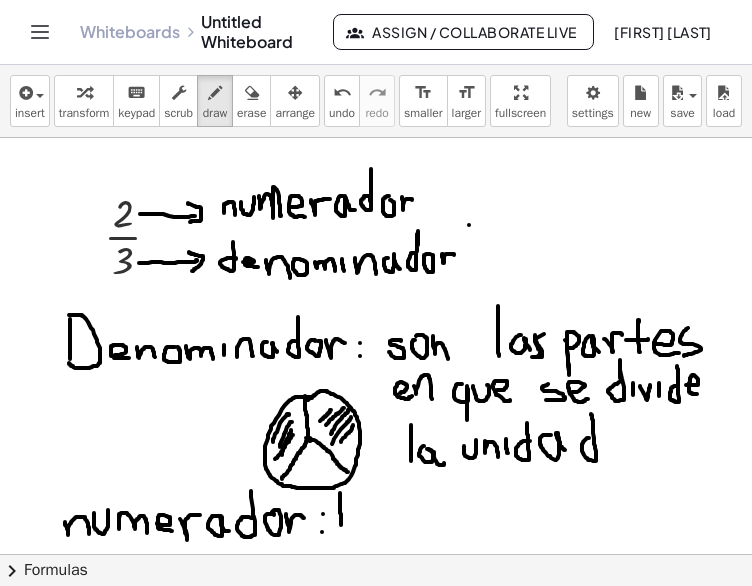 drag, startPoint x: 340, startPoint y: 493, endPoint x: 341, endPoint y: 525, distance: 32.01562 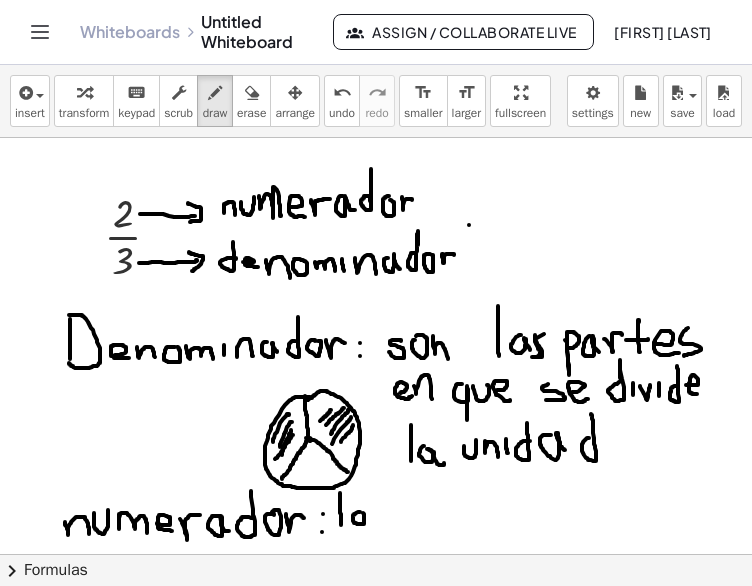 drag, startPoint x: 353, startPoint y: 515, endPoint x: 371, endPoint y: 524, distance: 20.12461 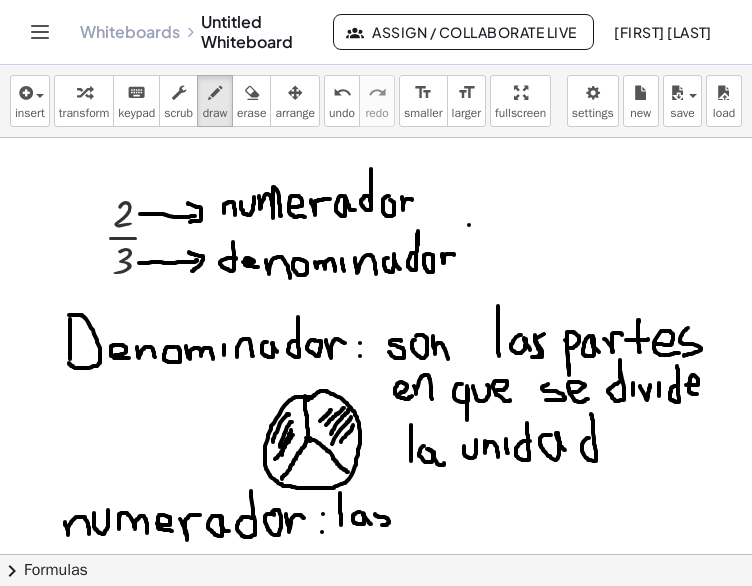 drag, startPoint x: 375, startPoint y: 515, endPoint x: 382, endPoint y: 524, distance: 11.401754 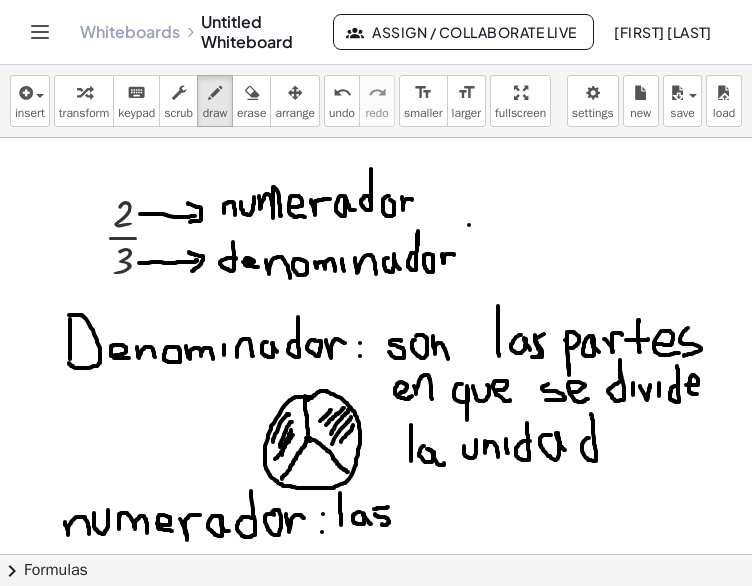 drag, startPoint x: 374, startPoint y: 509, endPoint x: 389, endPoint y: 507, distance: 15.132746 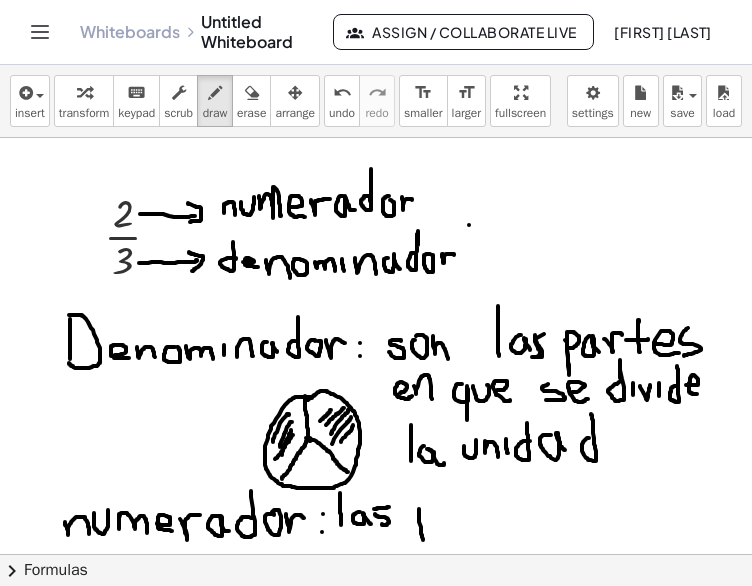 drag, startPoint x: 419, startPoint y: 516, endPoint x: 423, endPoint y: 540, distance: 24.33105 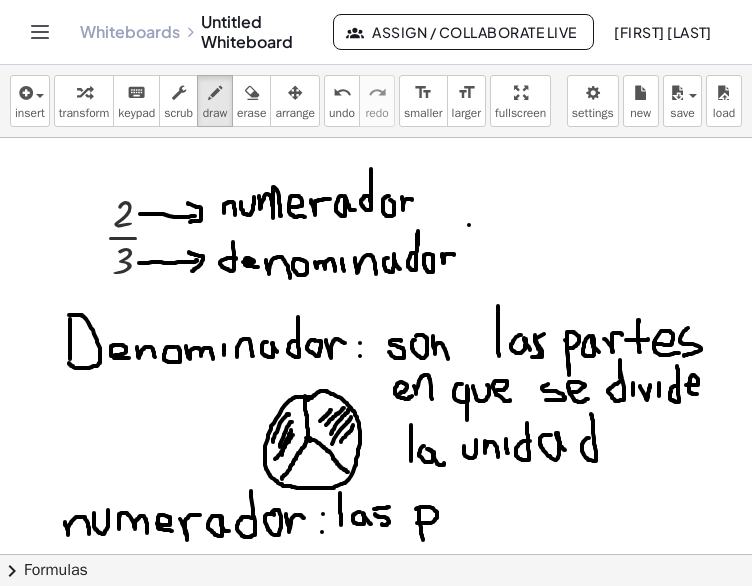 drag, startPoint x: 416, startPoint y: 509, endPoint x: 417, endPoint y: 523, distance: 14.035668 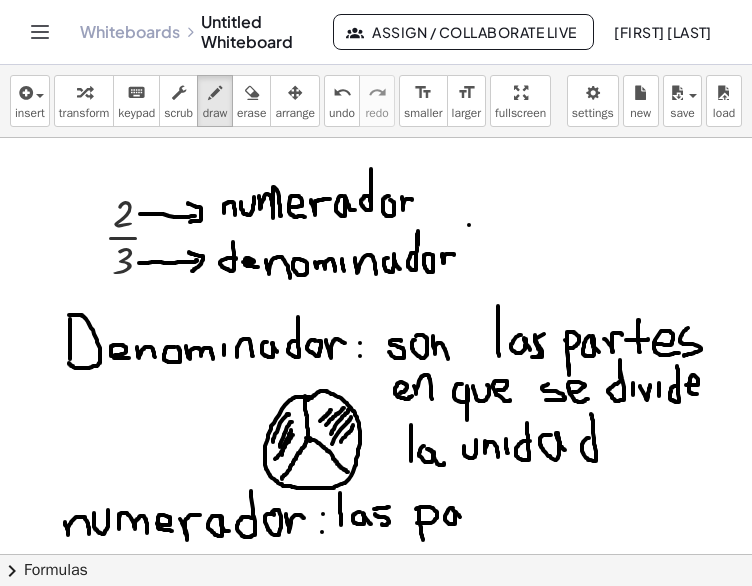 drag, startPoint x: 448, startPoint y: 511, endPoint x: 464, endPoint y: 523, distance: 20 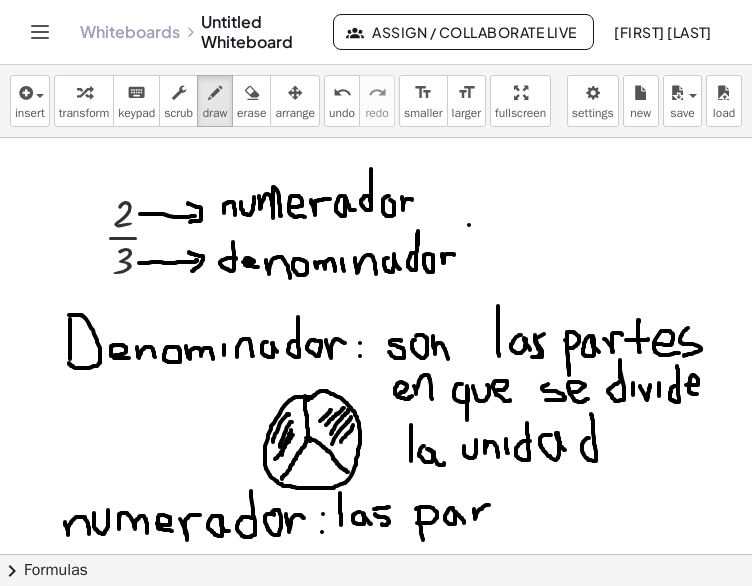 drag, startPoint x: 474, startPoint y: 511, endPoint x: 489, endPoint y: 505, distance: 16.155495 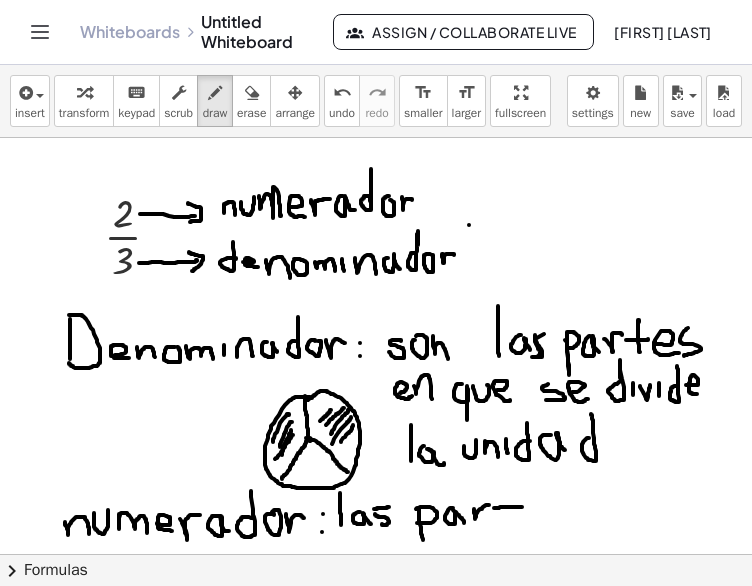 drag, startPoint x: 494, startPoint y: 508, endPoint x: 522, endPoint y: 507, distance: 28.01785 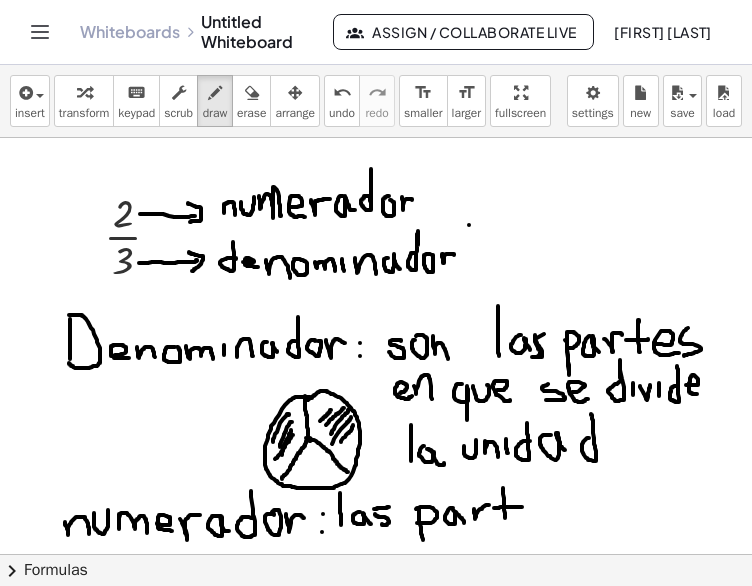 drag, startPoint x: 503, startPoint y: 488, endPoint x: 505, endPoint y: 518, distance: 30.066593 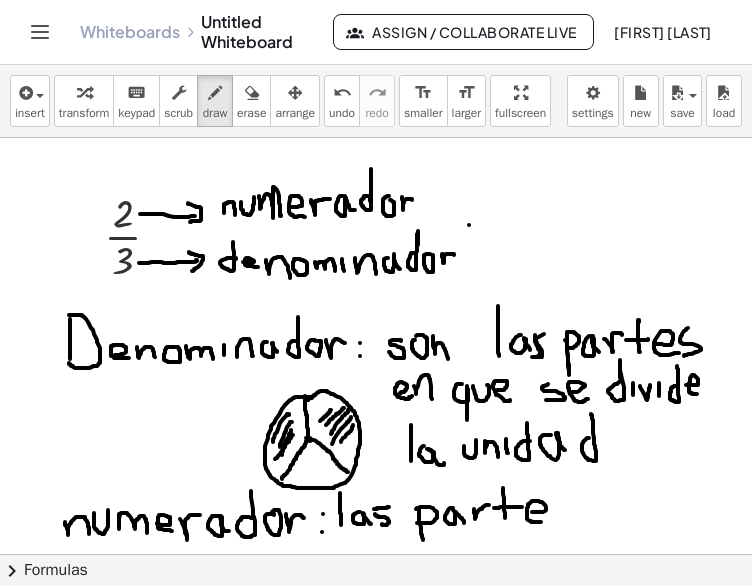 drag, startPoint x: 532, startPoint y: 512, endPoint x: 541, endPoint y: 522, distance: 13.453624 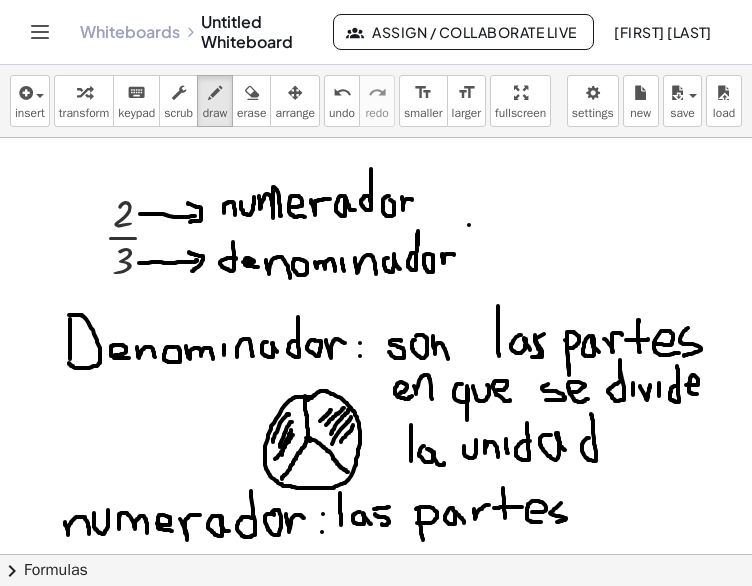 drag, startPoint x: 550, startPoint y: 513, endPoint x: 557, endPoint y: 522, distance: 11.401754 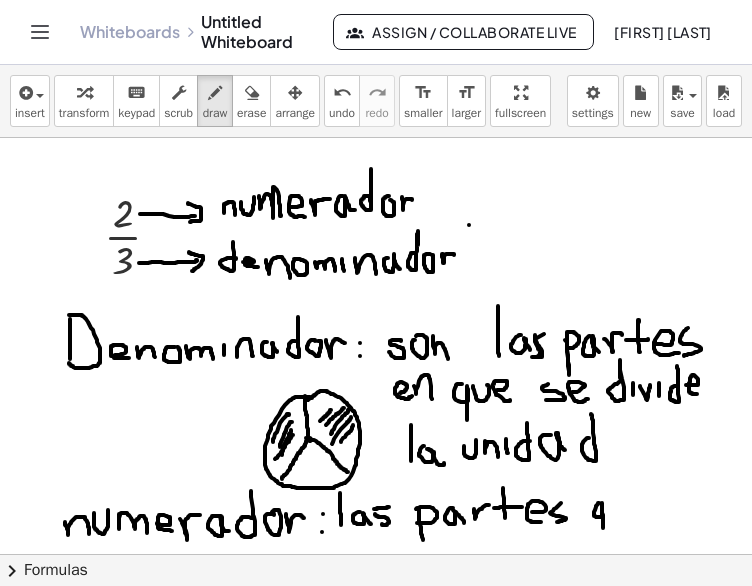 drag, startPoint x: 596, startPoint y: 506, endPoint x: 603, endPoint y: 528, distance: 23.086792 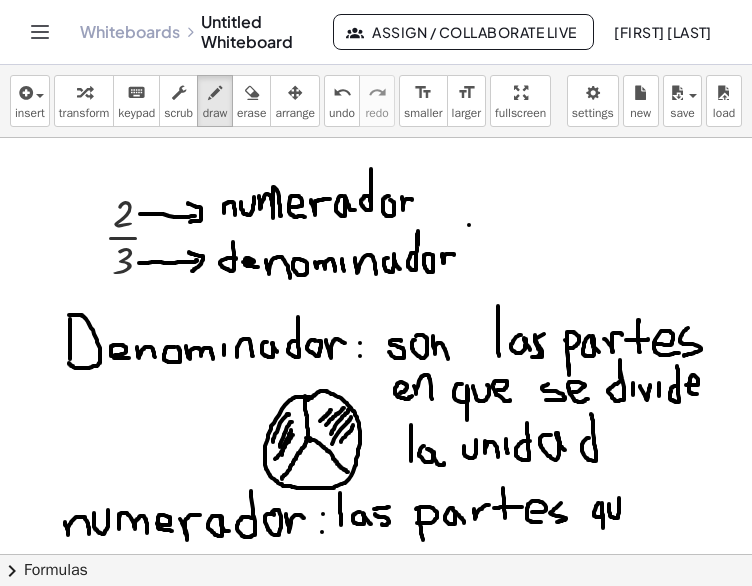 drag, startPoint x: 609, startPoint y: 504, endPoint x: 619, endPoint y: 498, distance: 11.661903 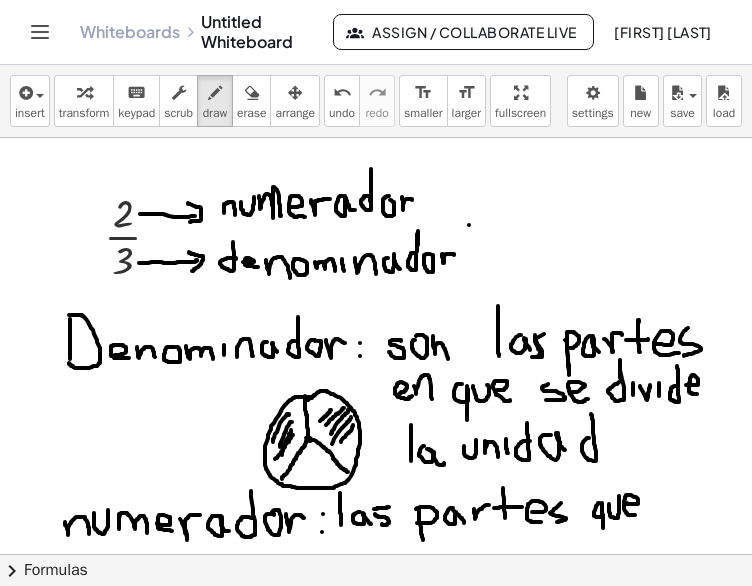 drag, startPoint x: 627, startPoint y: 503, endPoint x: 637, endPoint y: 514, distance: 14.866069 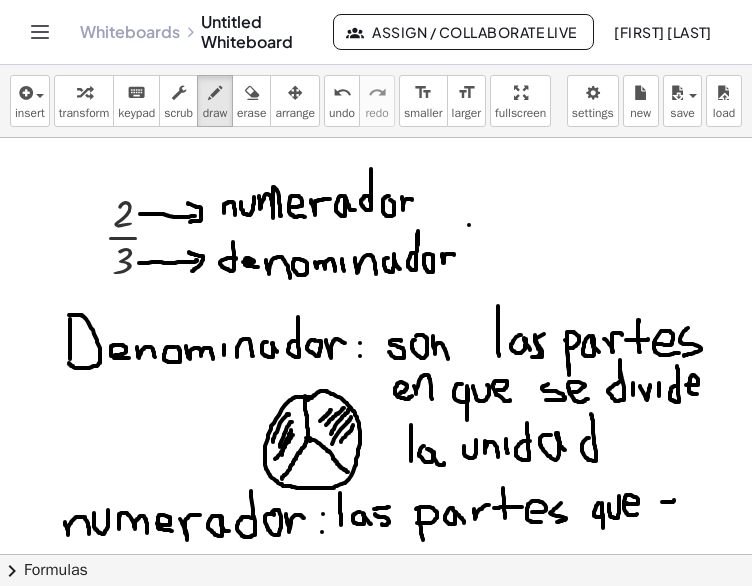 drag, startPoint x: 662, startPoint y: 502, endPoint x: 674, endPoint y: 500, distance: 12.165525 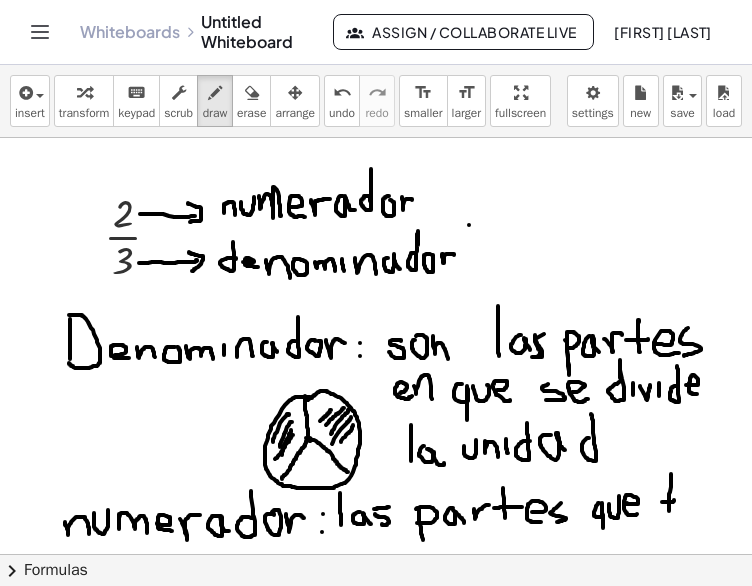 drag, startPoint x: 671, startPoint y: 474, endPoint x: 669, endPoint y: 513, distance: 39.051247 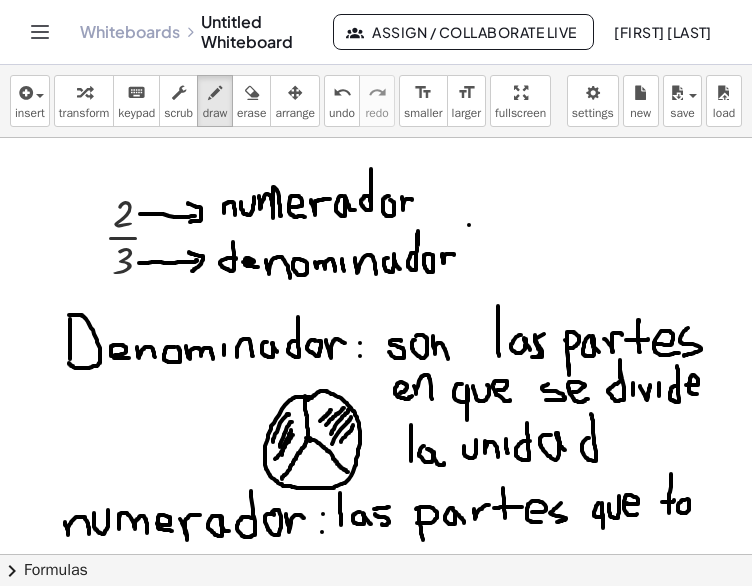 click at bounding box center [376, 688] 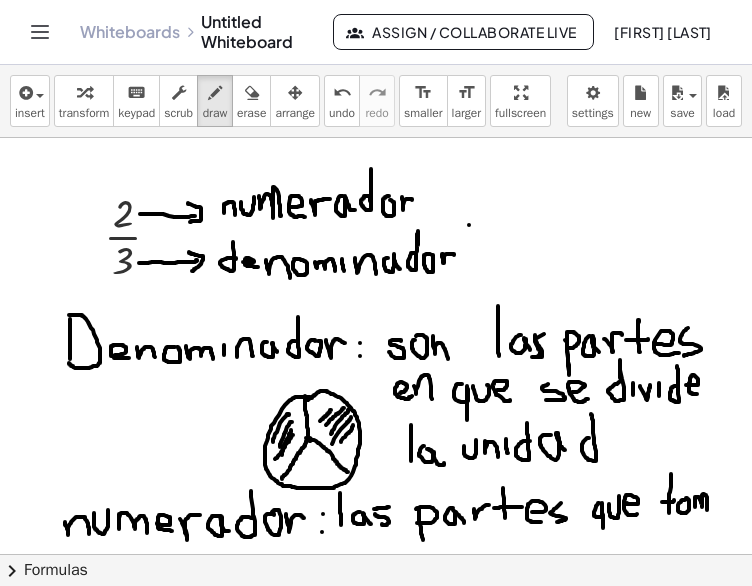 drag, startPoint x: 695, startPoint y: 497, endPoint x: 707, endPoint y: 510, distance: 17.691807 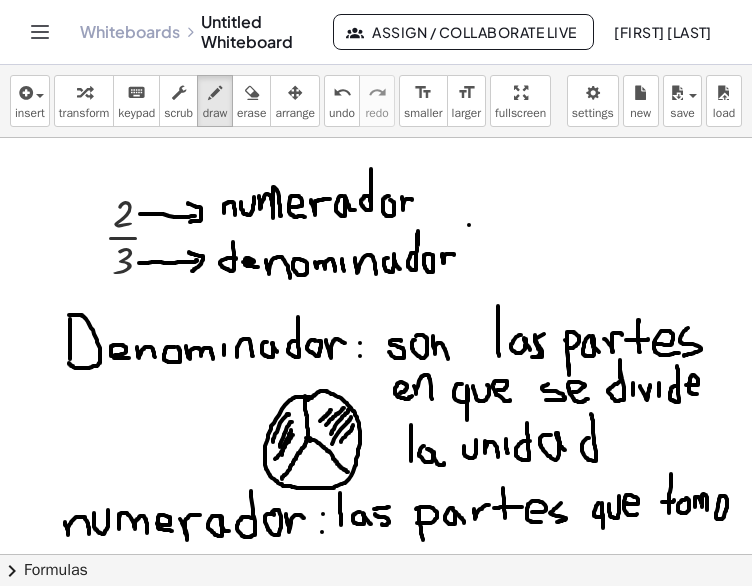 drag, startPoint x: 717, startPoint y: 511, endPoint x: 720, endPoint y: 497, distance: 14.3178215 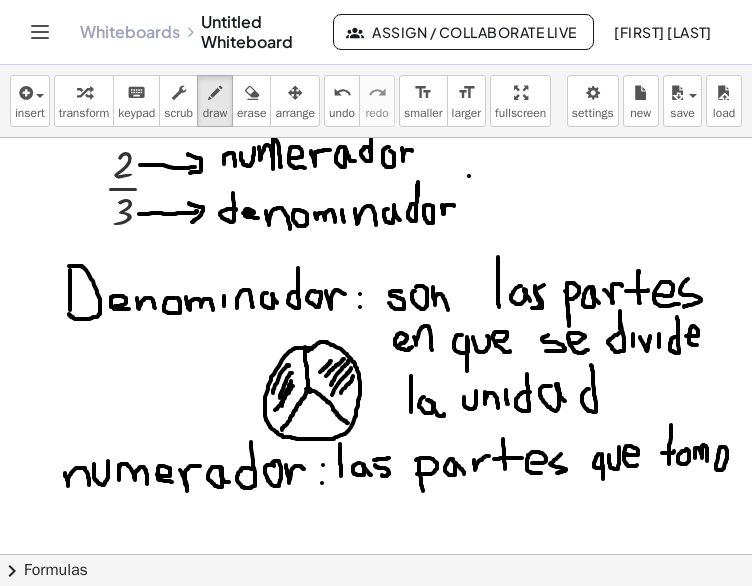 scroll, scrollTop: 54, scrollLeft: 0, axis: vertical 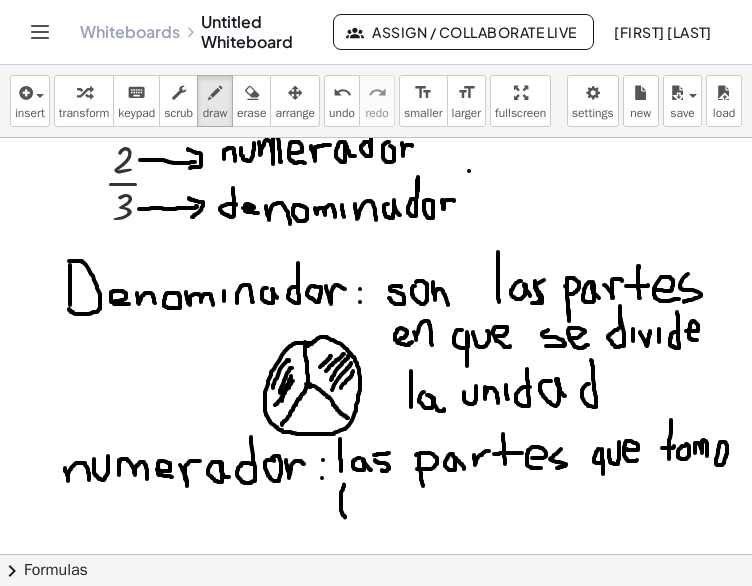 drag, startPoint x: 343, startPoint y: 487, endPoint x: 345, endPoint y: 517, distance: 30.066593 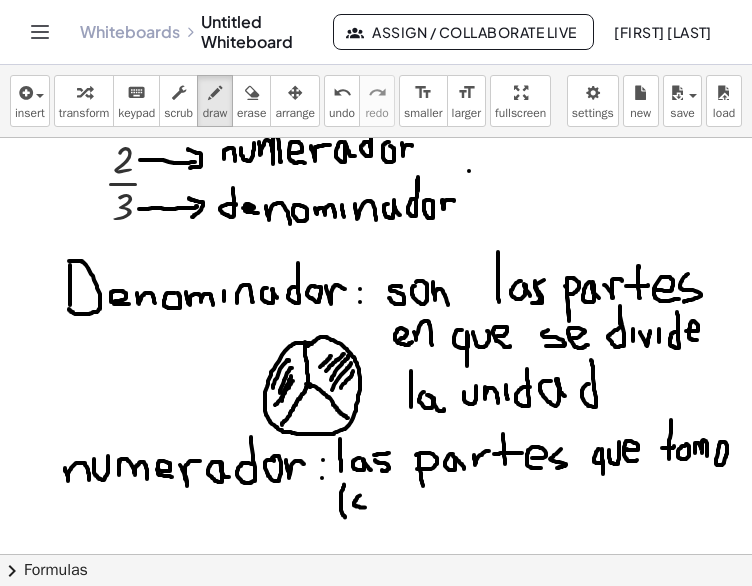 drag, startPoint x: 360, startPoint y: 495, endPoint x: 365, endPoint y: 507, distance: 13 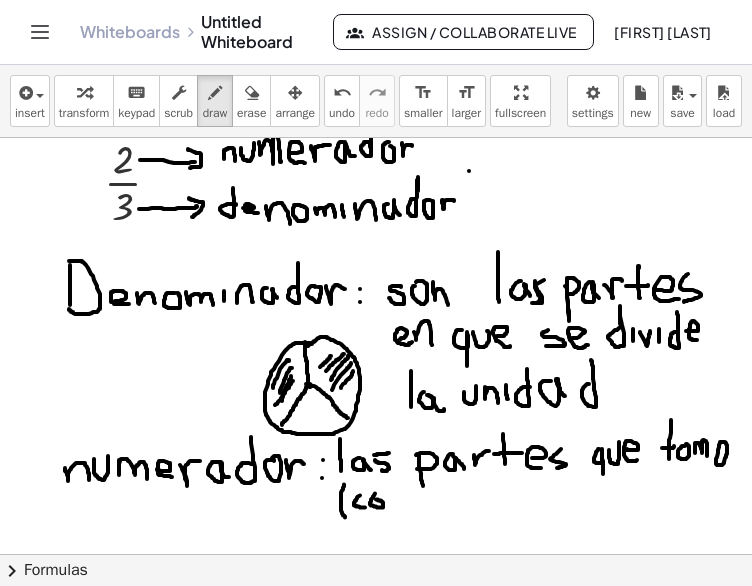click at bounding box center (376, 634) 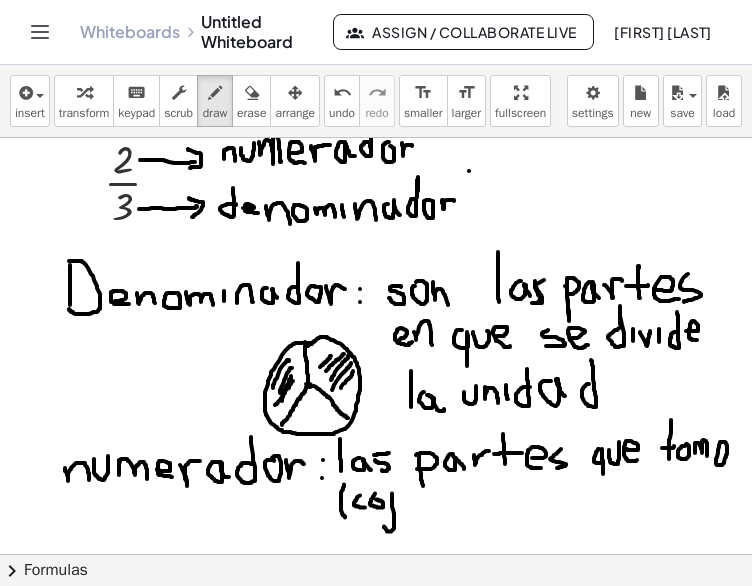 drag, startPoint x: 392, startPoint y: 493, endPoint x: 384, endPoint y: 526, distance: 33.955853 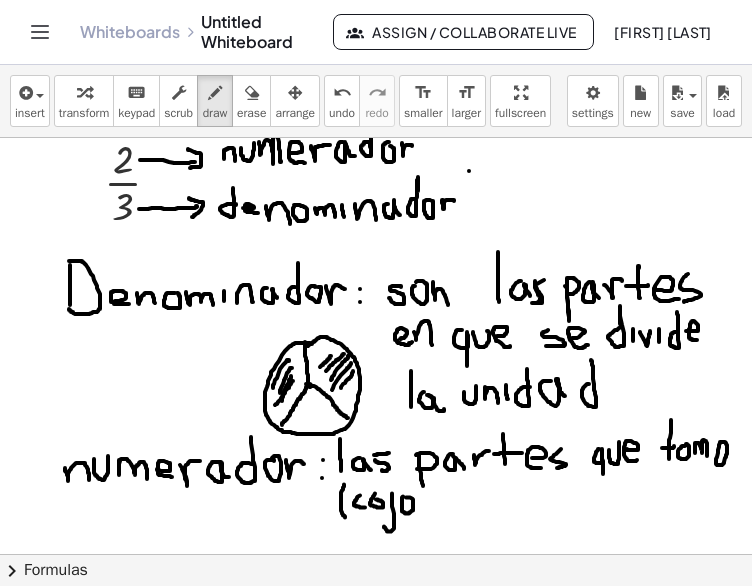 click at bounding box center [376, 634] 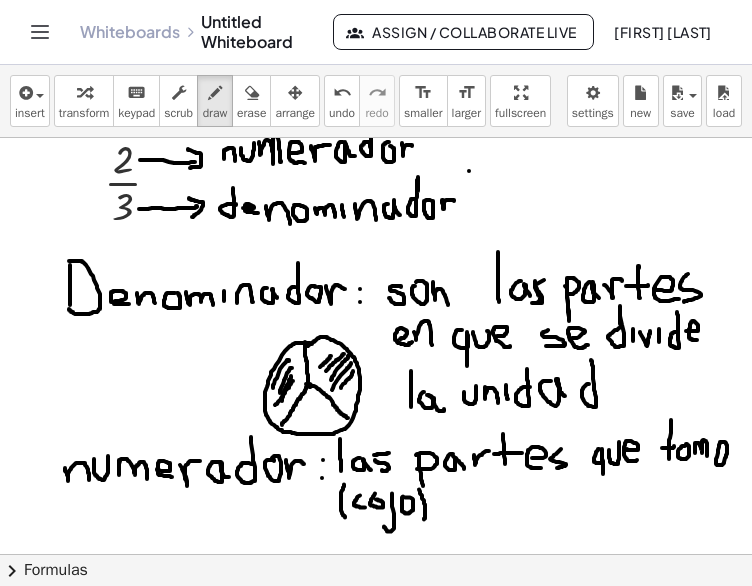 drag, startPoint x: 419, startPoint y: 489, endPoint x: 423, endPoint y: 520, distance: 31.257 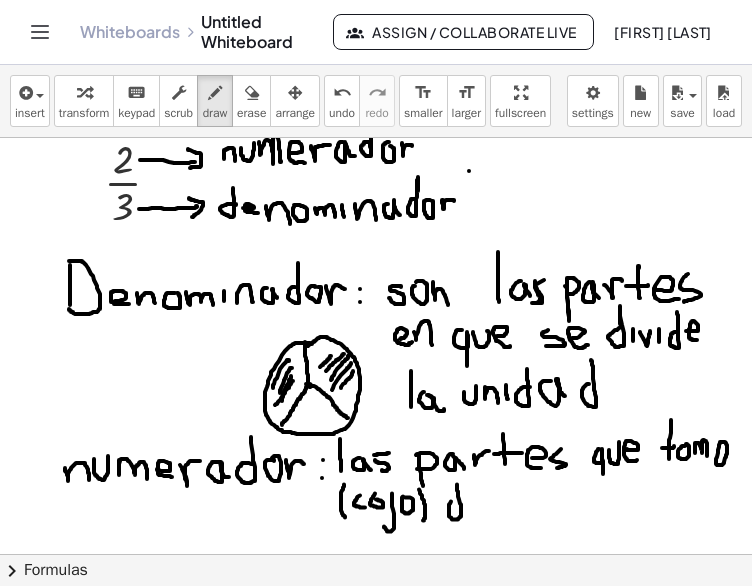 drag, startPoint x: 451, startPoint y: 501, endPoint x: 457, endPoint y: 484, distance: 18.027756 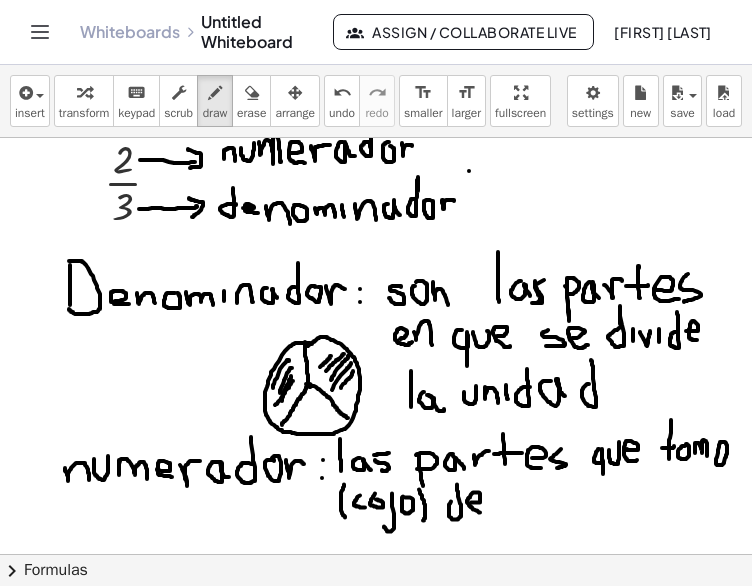 drag, startPoint x: 472, startPoint y: 502, endPoint x: 480, endPoint y: 512, distance: 12.806249 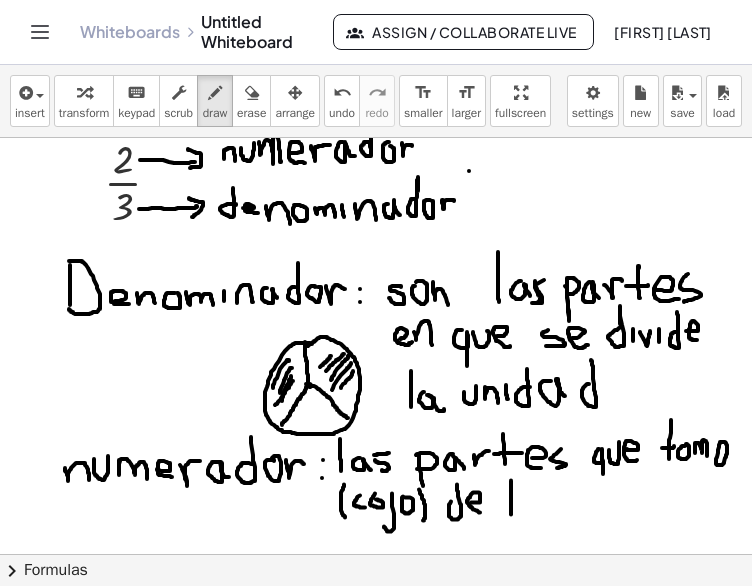 drag, startPoint x: 511, startPoint y: 480, endPoint x: 511, endPoint y: 514, distance: 34 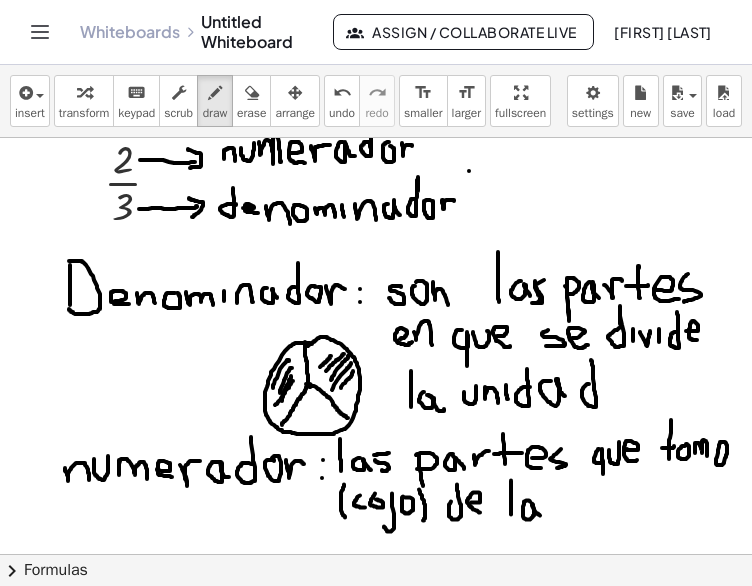 drag, startPoint x: 527, startPoint y: 500, endPoint x: 541, endPoint y: 515, distance: 20.518284 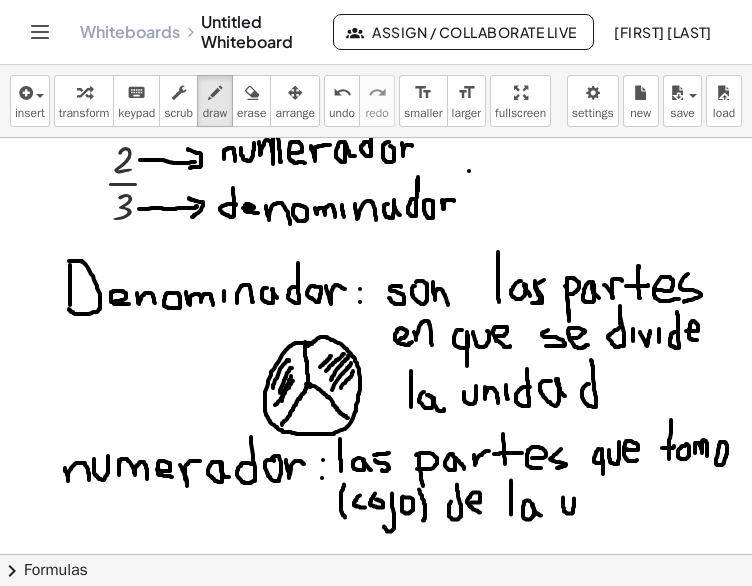 drag, startPoint x: 563, startPoint y: 497, endPoint x: 573, endPoint y: 493, distance: 10.770329 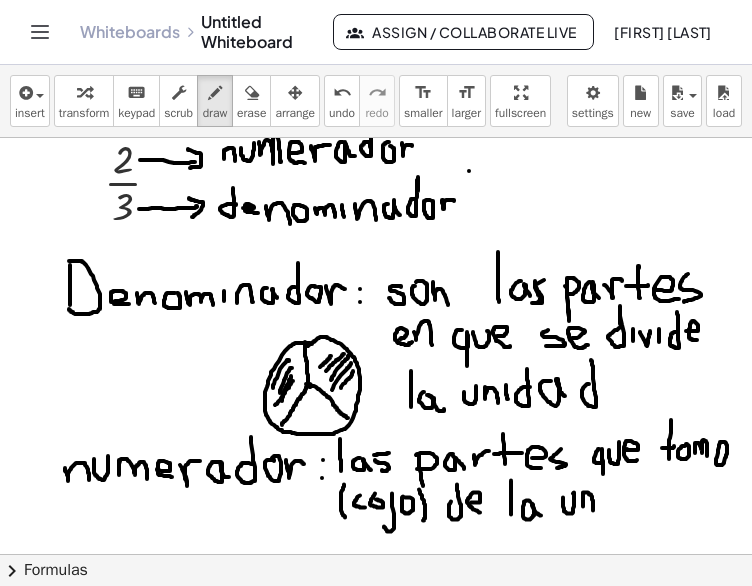 drag, startPoint x: 583, startPoint y: 496, endPoint x: 593, endPoint y: 510, distance: 17.20465 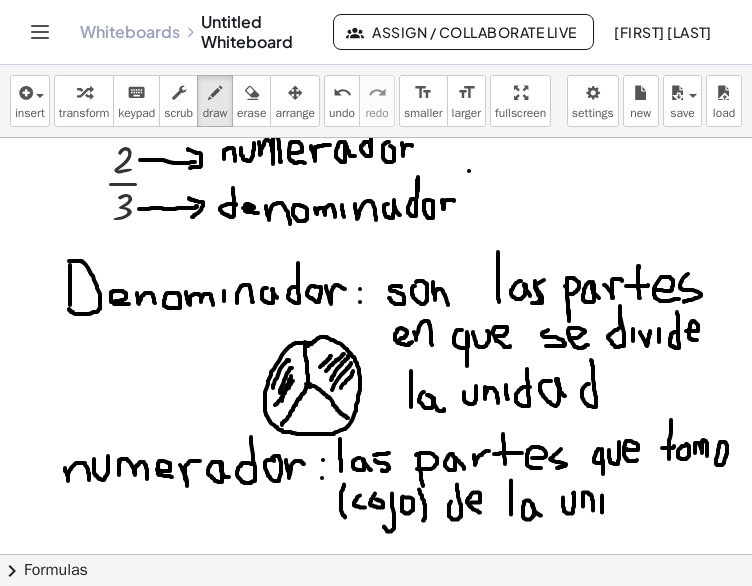 drag, startPoint x: 602, startPoint y: 495, endPoint x: 602, endPoint y: 513, distance: 18 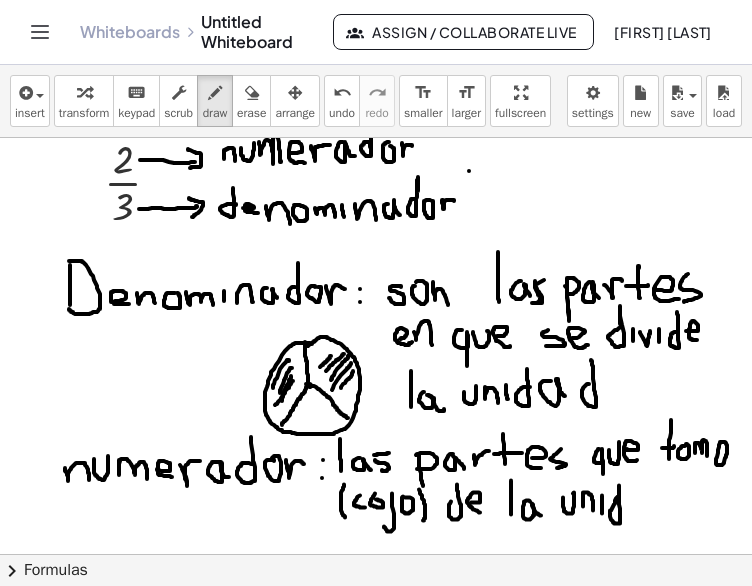 drag, startPoint x: 619, startPoint y: 496, endPoint x: 619, endPoint y: 471, distance: 25 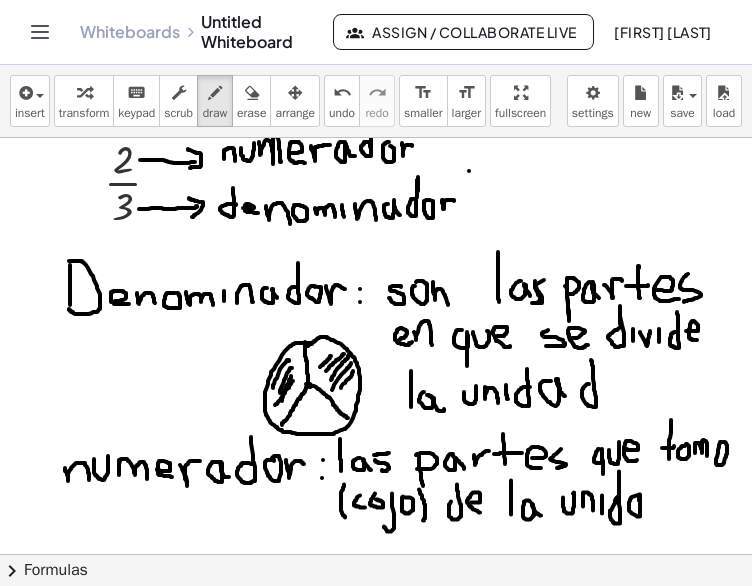 drag, startPoint x: 637, startPoint y: 495, endPoint x: 644, endPoint y: 511, distance: 17.464249 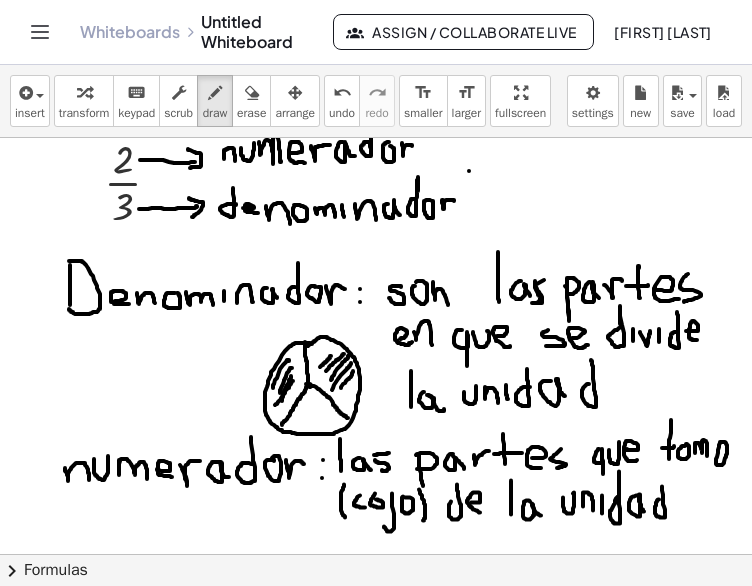 drag, startPoint x: 656, startPoint y: 503, endPoint x: 662, endPoint y: 481, distance: 22.803509 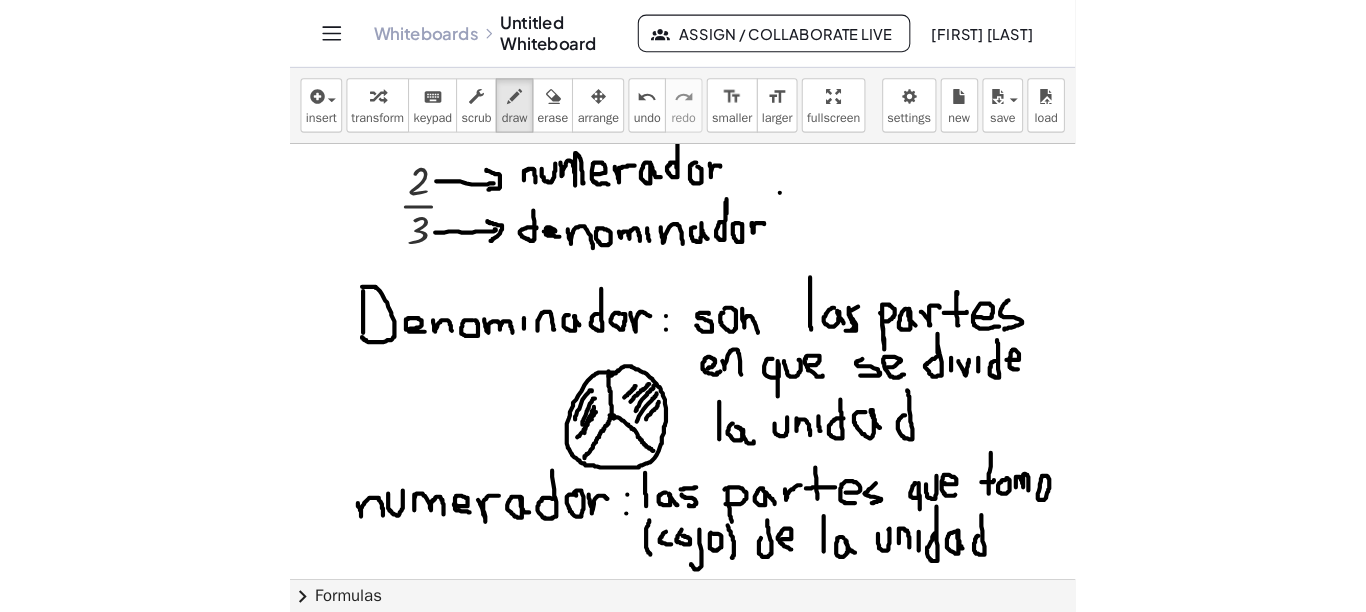 scroll, scrollTop: 37, scrollLeft: 0, axis: vertical 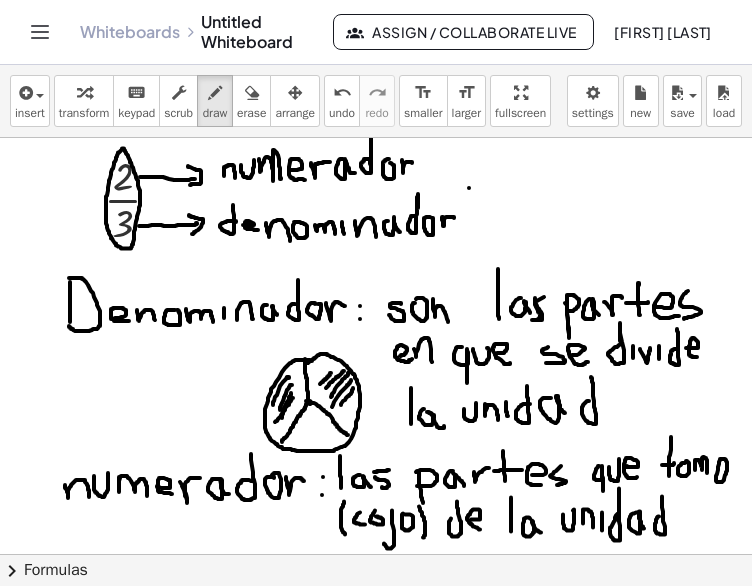 click at bounding box center (376, 651) 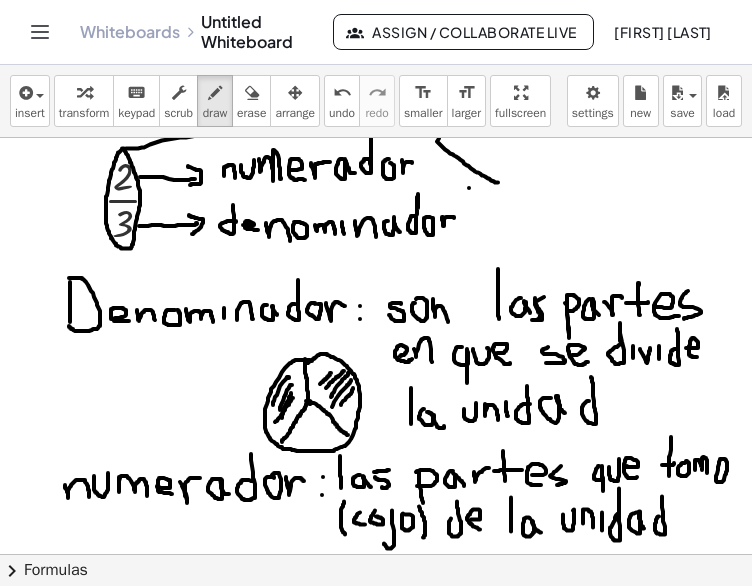 drag, startPoint x: 126, startPoint y: 148, endPoint x: 498, endPoint y: 182, distance: 373.55054 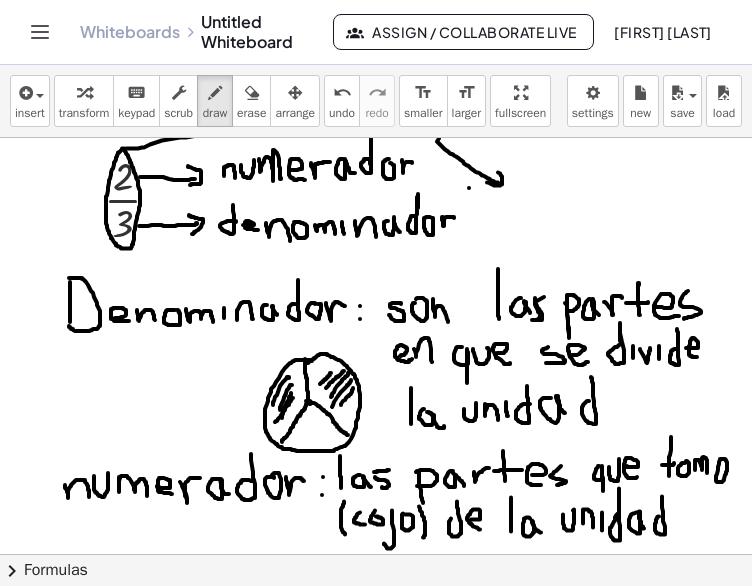 drag, startPoint x: 487, startPoint y: 182, endPoint x: 493, endPoint y: 166, distance: 17.088007 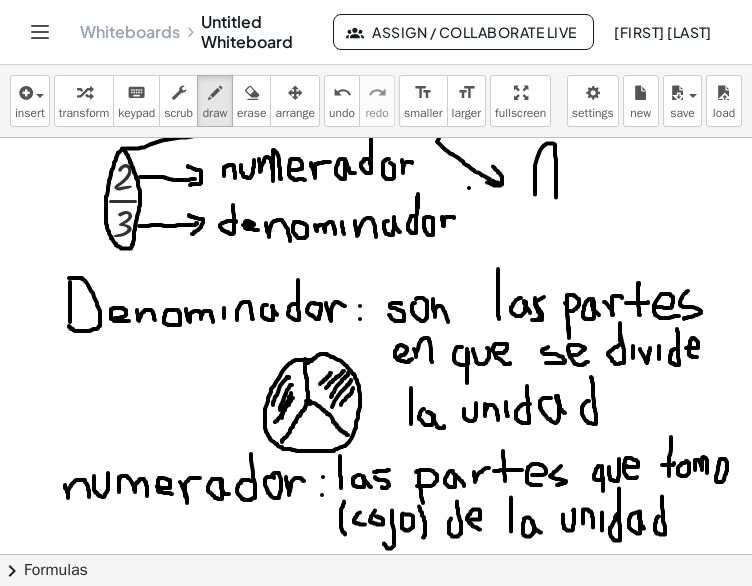 drag, startPoint x: 535, startPoint y: 180, endPoint x: 556, endPoint y: 196, distance: 26.400757 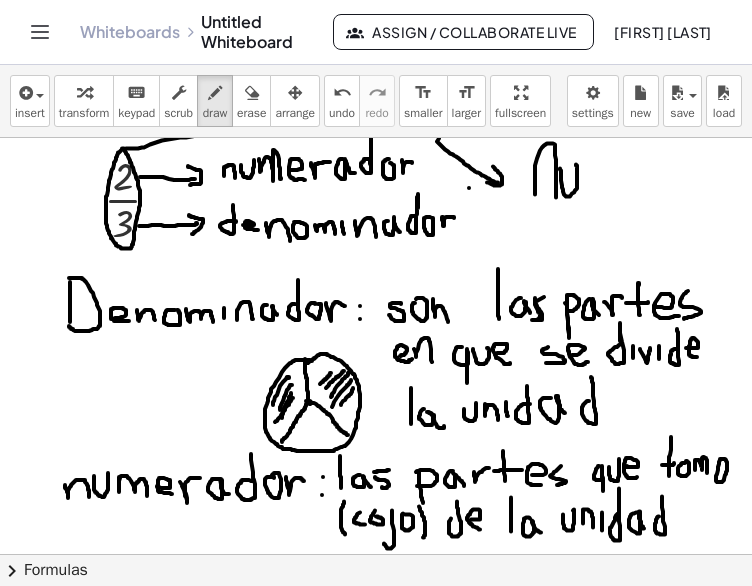 drag, startPoint x: 560, startPoint y: 169, endPoint x: 576, endPoint y: 167, distance: 16.124516 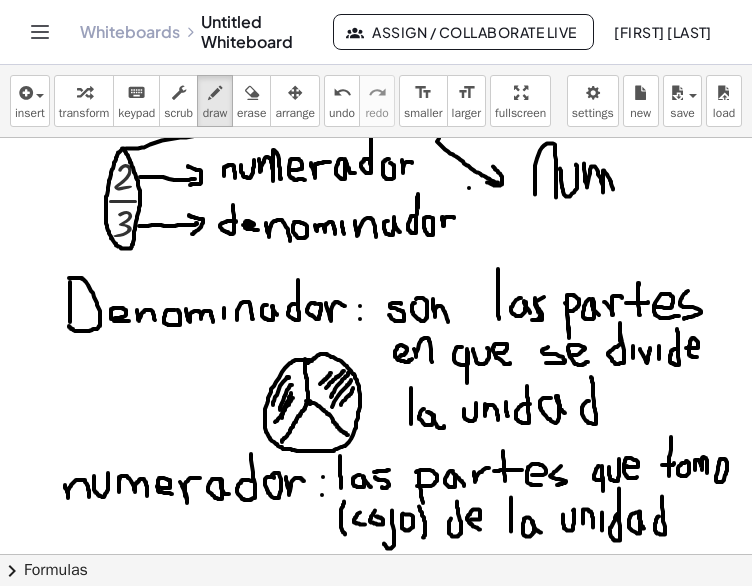 drag, startPoint x: 584, startPoint y: 166, endPoint x: 613, endPoint y: 189, distance: 37.01351 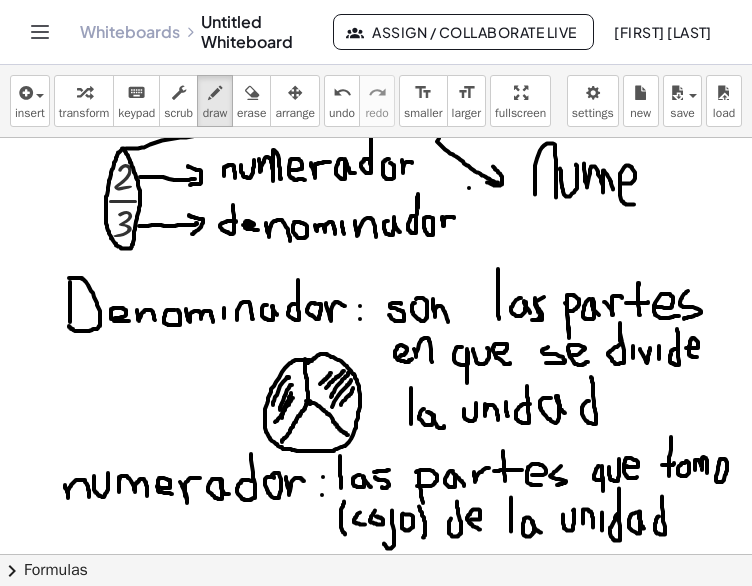 drag, startPoint x: 622, startPoint y: 183, endPoint x: 634, endPoint y: 200, distance: 20.808653 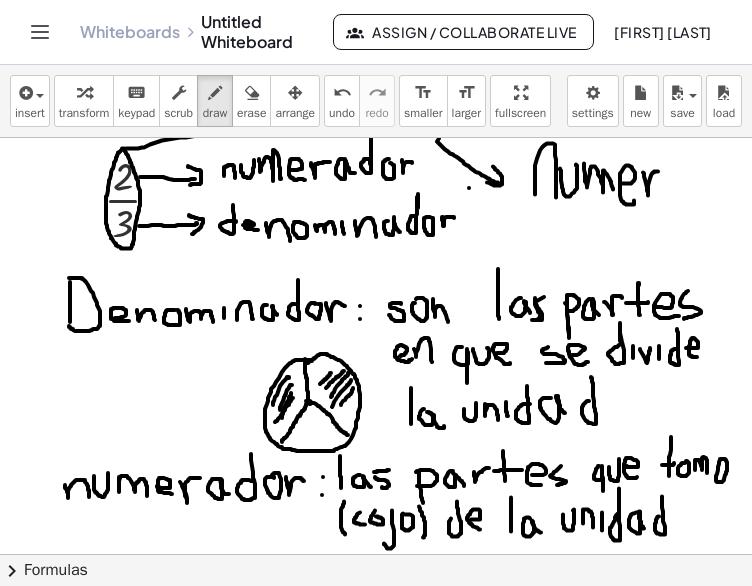 drag, startPoint x: 643, startPoint y: 172, endPoint x: 662, endPoint y: 174, distance: 19.104973 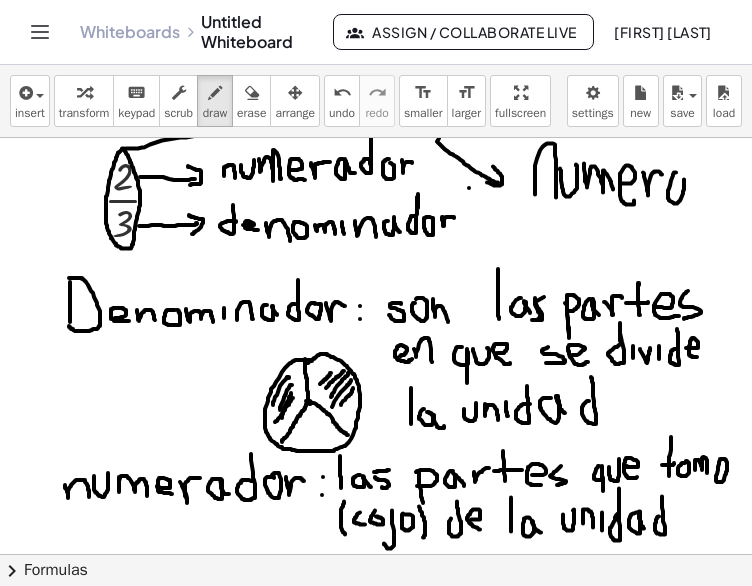 click at bounding box center (376, 651) 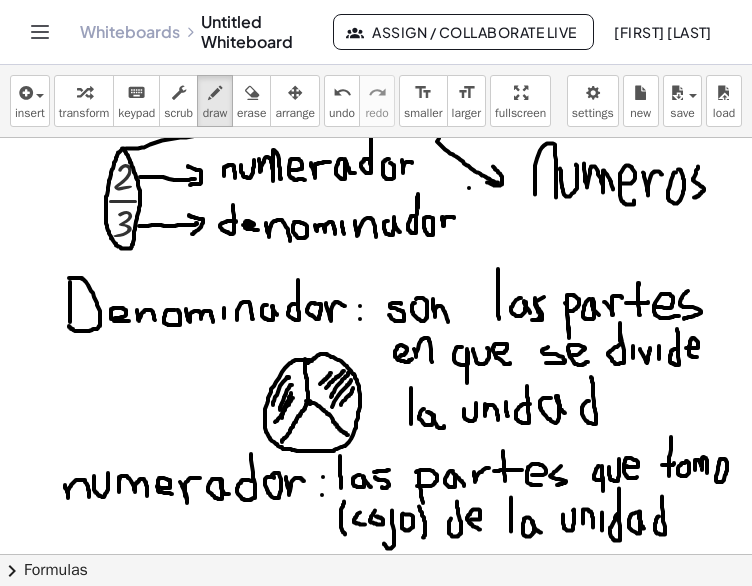 drag, startPoint x: 698, startPoint y: 166, endPoint x: 694, endPoint y: 197, distance: 31.257 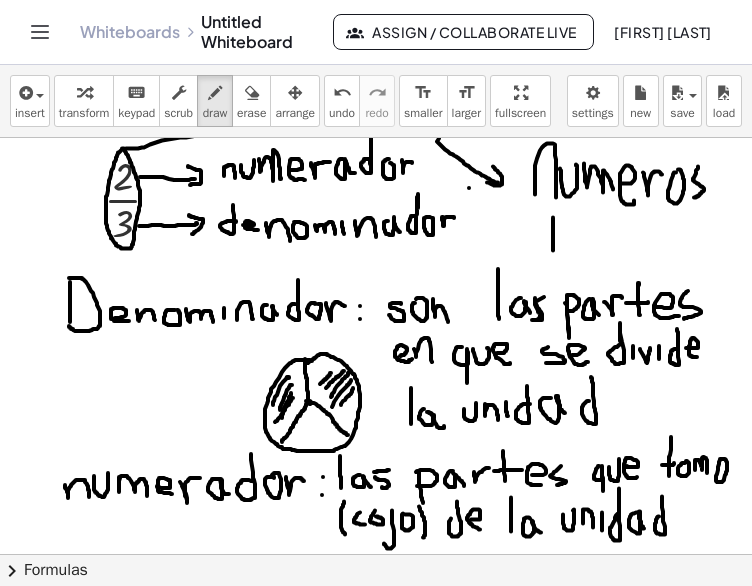 drag, startPoint x: 553, startPoint y: 218, endPoint x: 553, endPoint y: 250, distance: 32 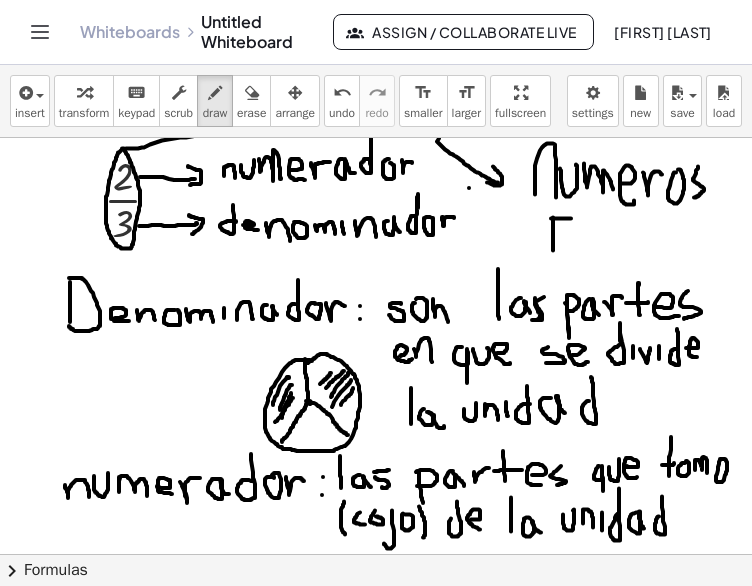 drag, startPoint x: 551, startPoint y: 218, endPoint x: 573, endPoint y: 218, distance: 22 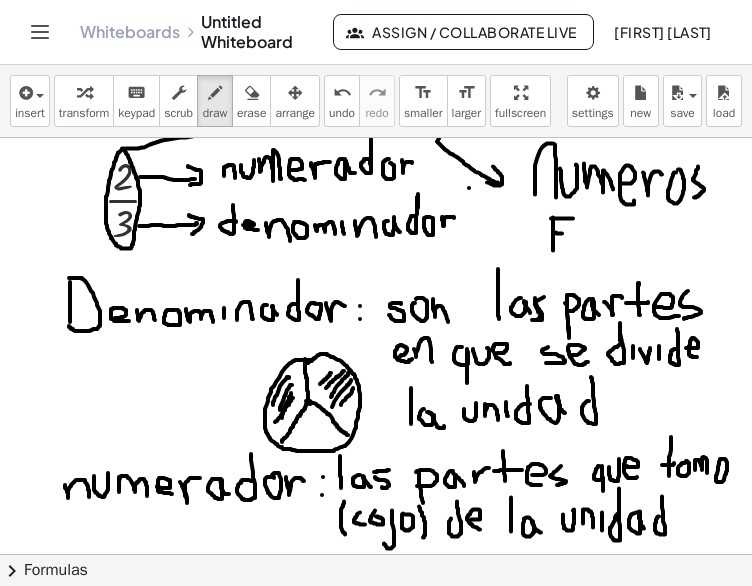 click at bounding box center (376, 651) 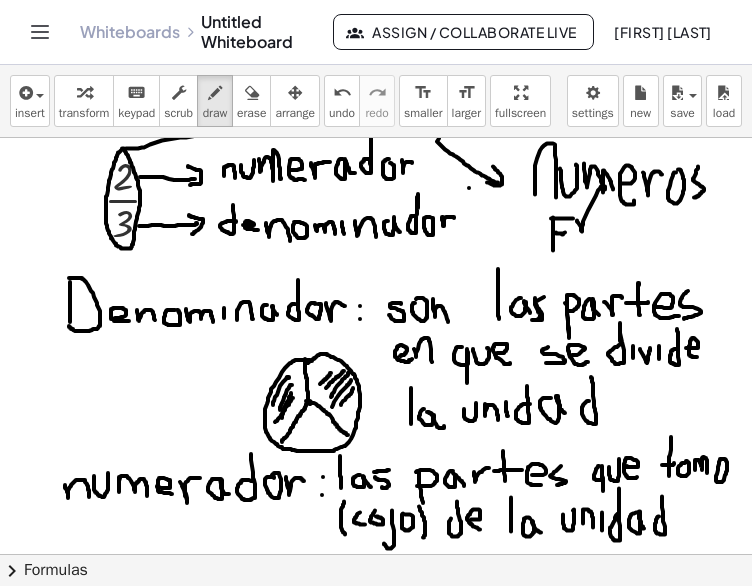 drag, startPoint x: 577, startPoint y: 220, endPoint x: 605, endPoint y: 189, distance: 41.773197 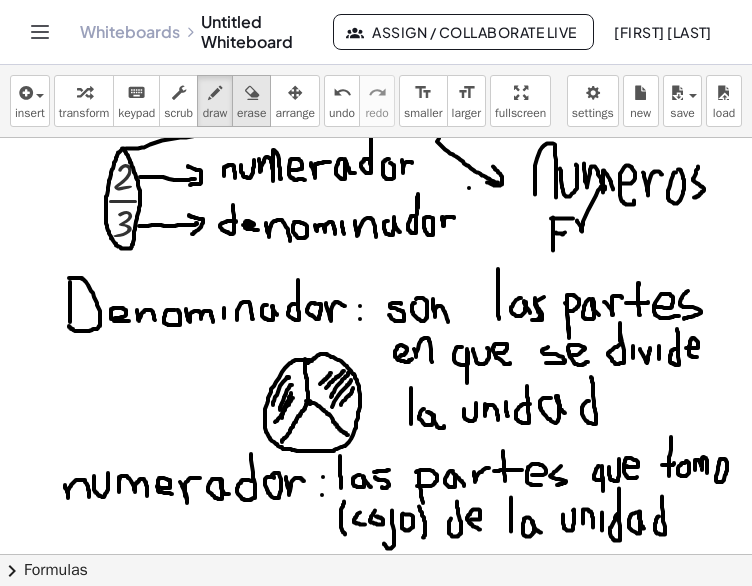 click at bounding box center (252, 93) 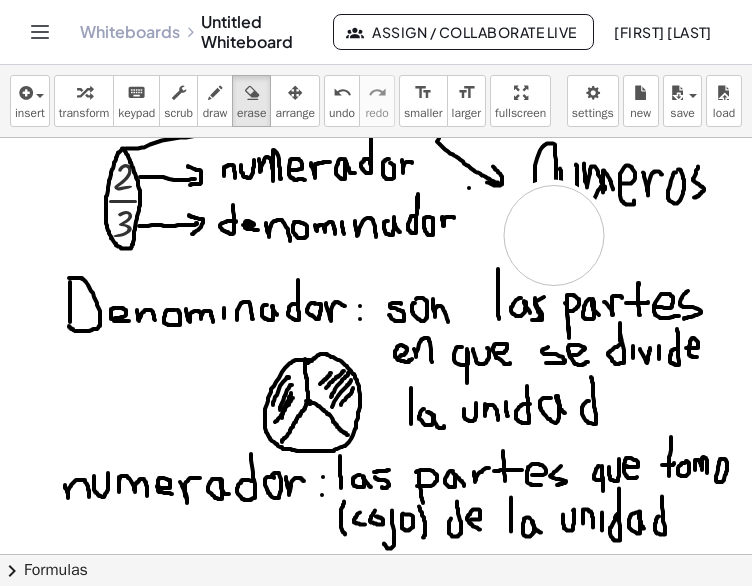 drag, startPoint x: 552, startPoint y: 229, endPoint x: 493, endPoint y: 172, distance: 82.036575 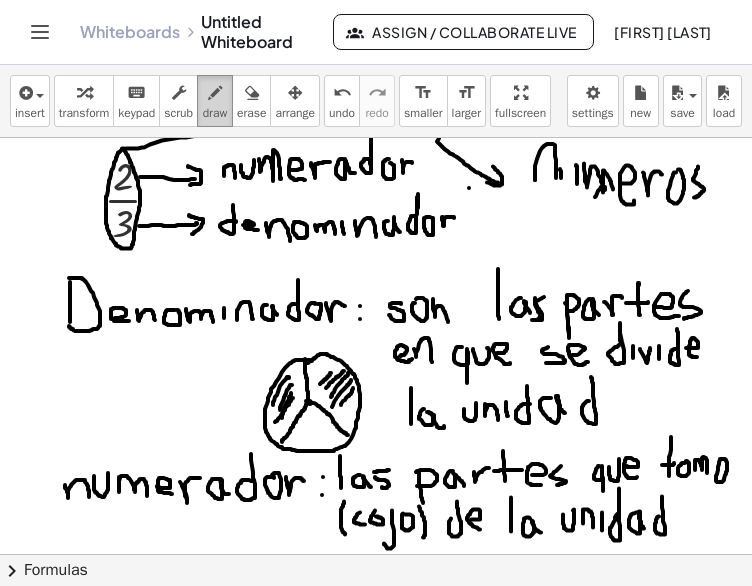 click at bounding box center [215, 92] 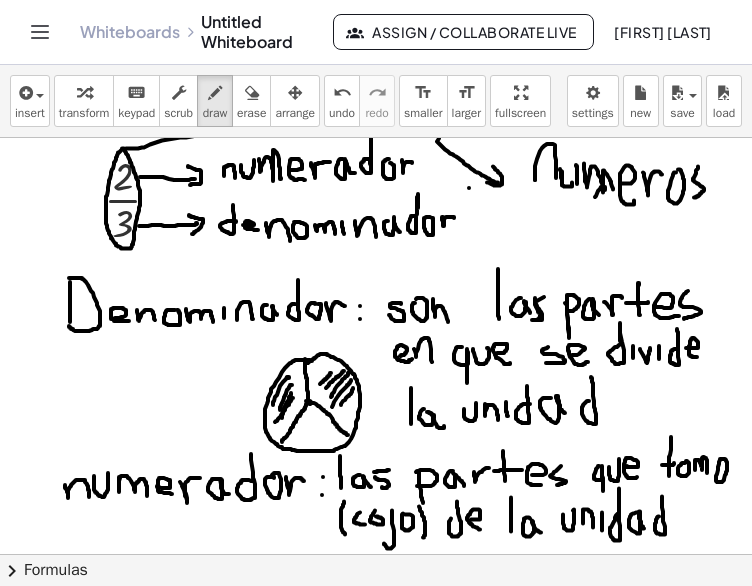 drag, startPoint x: 562, startPoint y: 171, endPoint x: 573, endPoint y: 181, distance: 14.866069 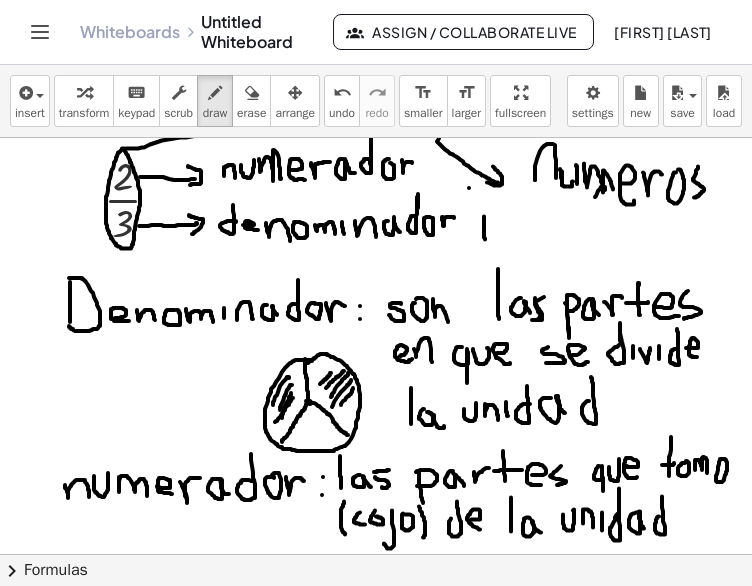 drag, startPoint x: 484, startPoint y: 216, endPoint x: 485, endPoint y: 239, distance: 23.021729 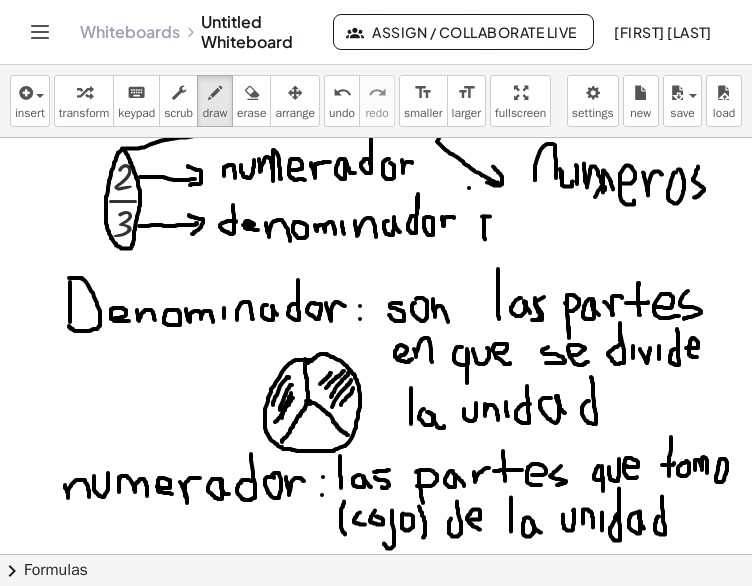 click at bounding box center (376, 651) 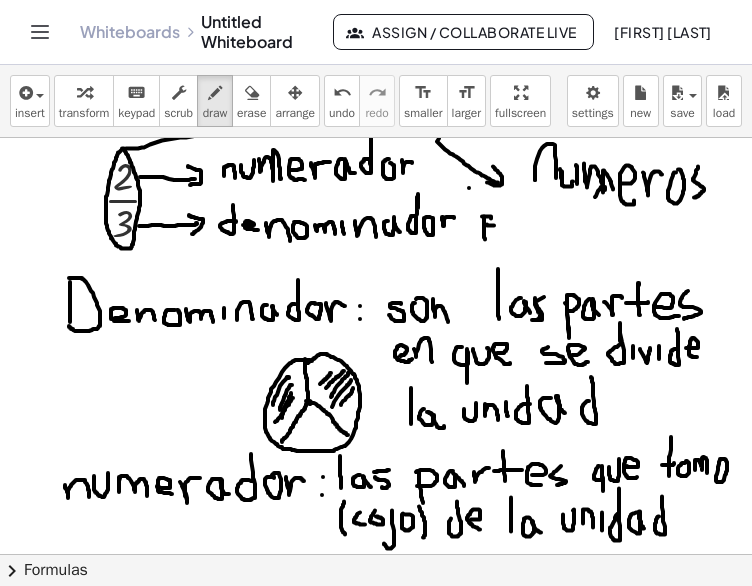 click at bounding box center (376, 651) 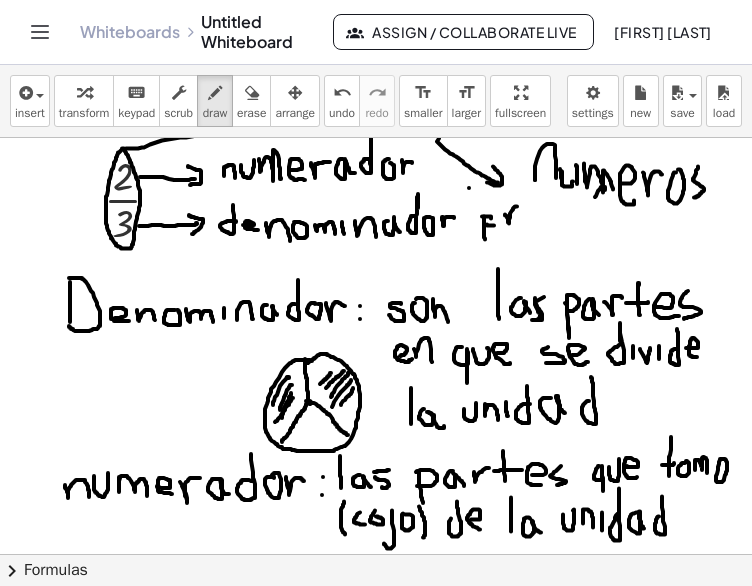 drag, startPoint x: 507, startPoint y: 217, endPoint x: 517, endPoint y: 208, distance: 13.453624 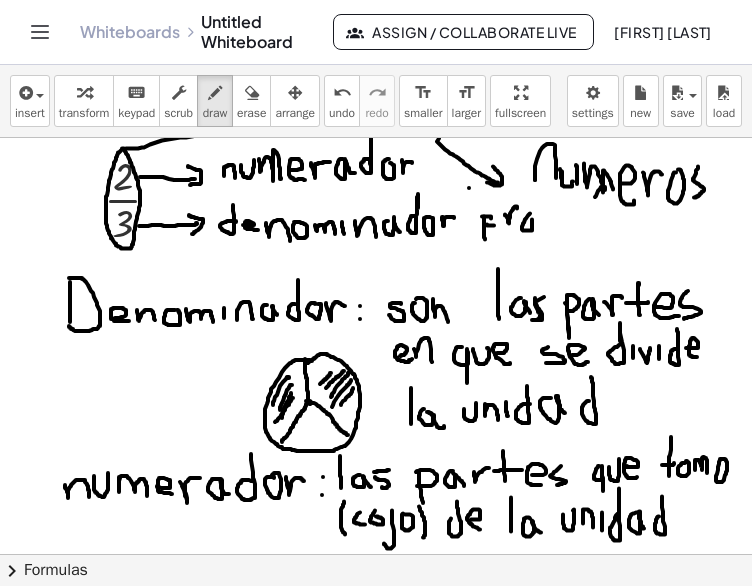 drag, startPoint x: 530, startPoint y: 213, endPoint x: 534, endPoint y: 227, distance: 14.56022 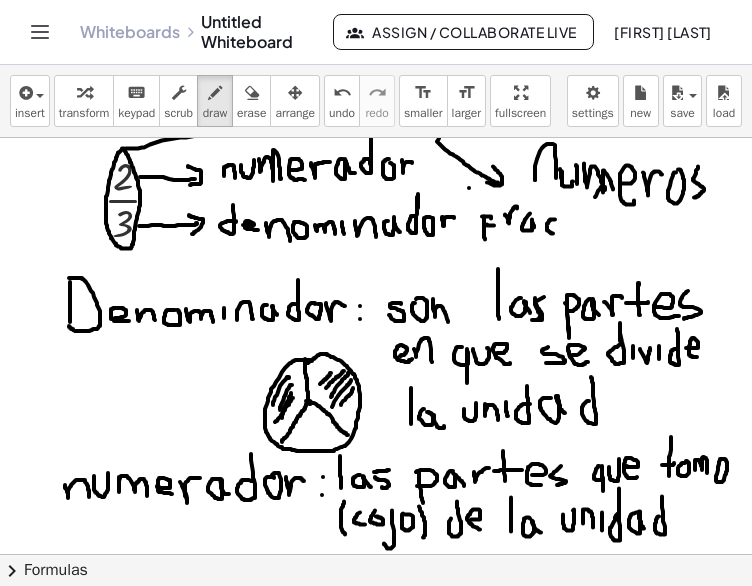 drag, startPoint x: 555, startPoint y: 219, endPoint x: 556, endPoint y: 233, distance: 14.035668 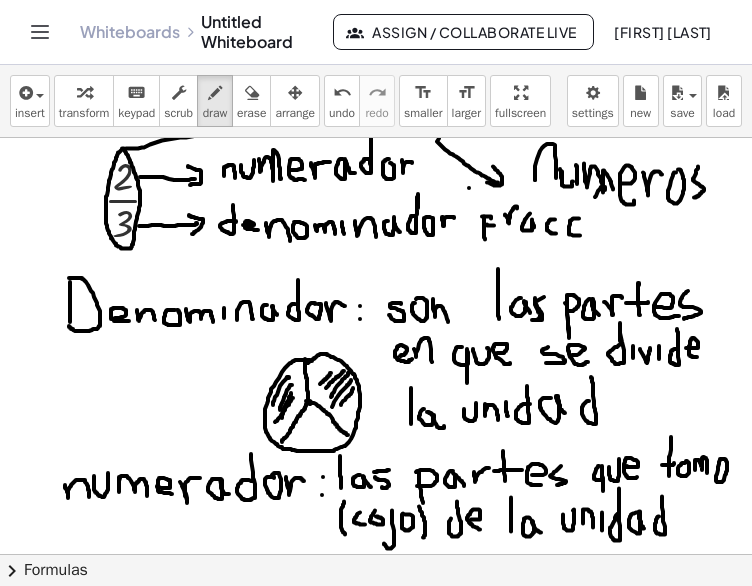 drag, startPoint x: 578, startPoint y: 218, endPoint x: 580, endPoint y: 235, distance: 17.117243 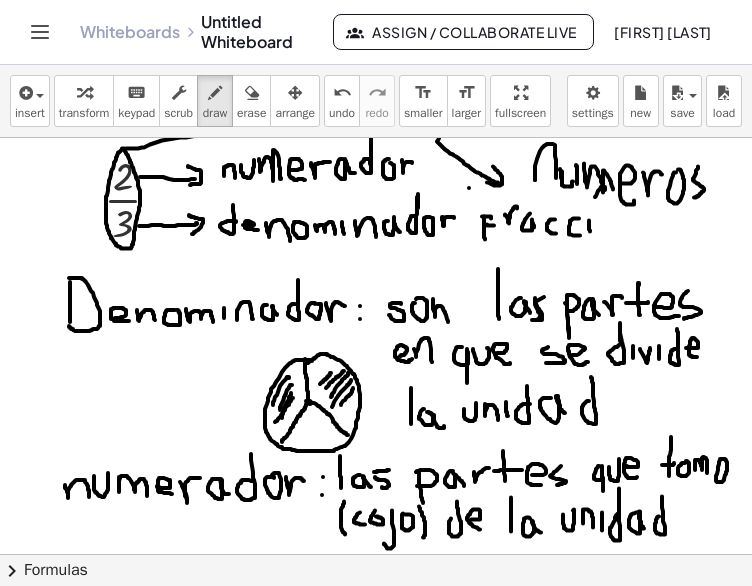 drag, startPoint x: 589, startPoint y: 220, endPoint x: 590, endPoint y: 231, distance: 11.045361 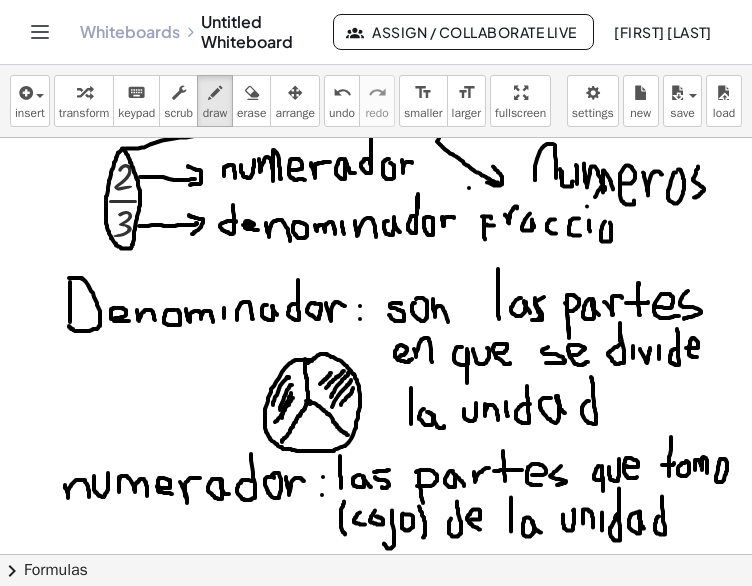 click at bounding box center (376, 651) 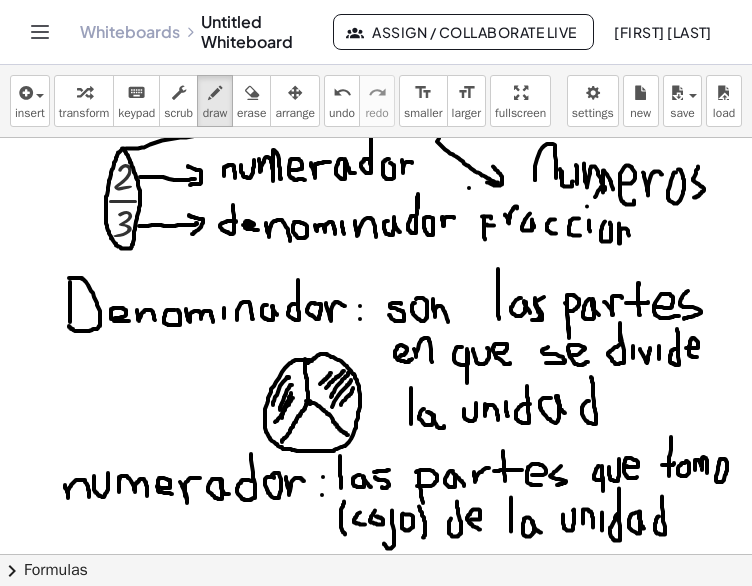 drag, startPoint x: 619, startPoint y: 223, endPoint x: 629, endPoint y: 235, distance: 15.6205 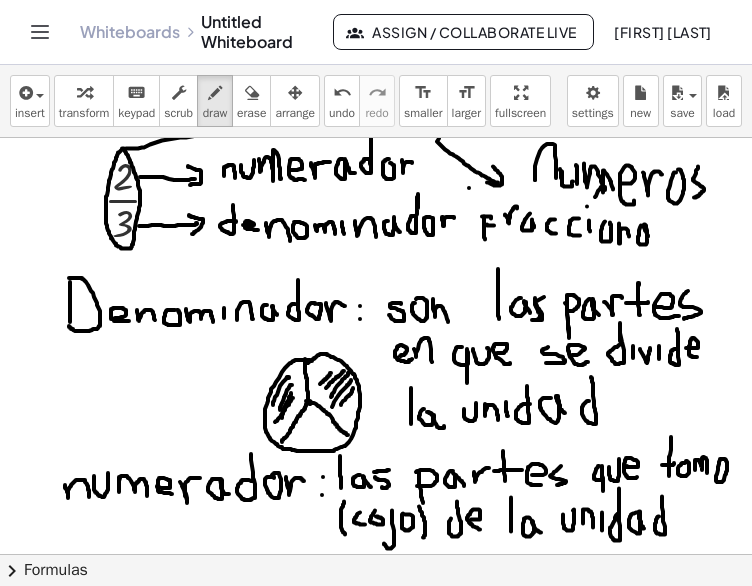 drag, startPoint x: 640, startPoint y: 227, endPoint x: 649, endPoint y: 238, distance: 14.21267 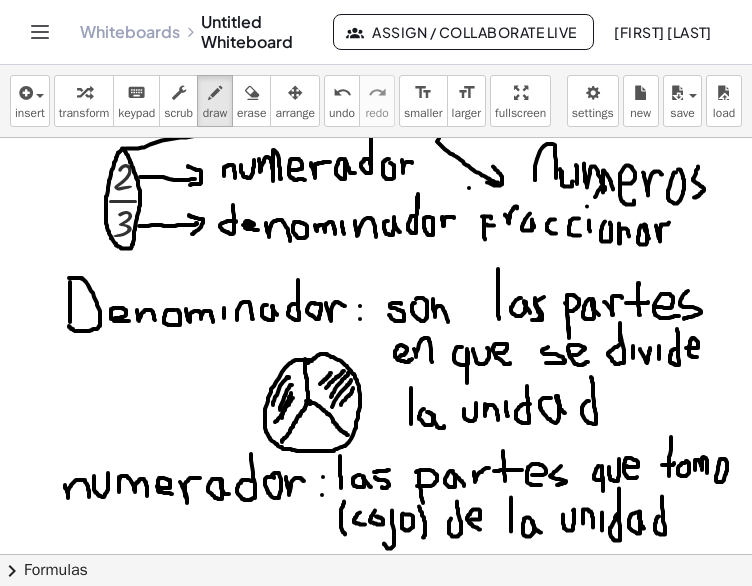 drag, startPoint x: 656, startPoint y: 225, endPoint x: 669, endPoint y: 222, distance: 13.341664 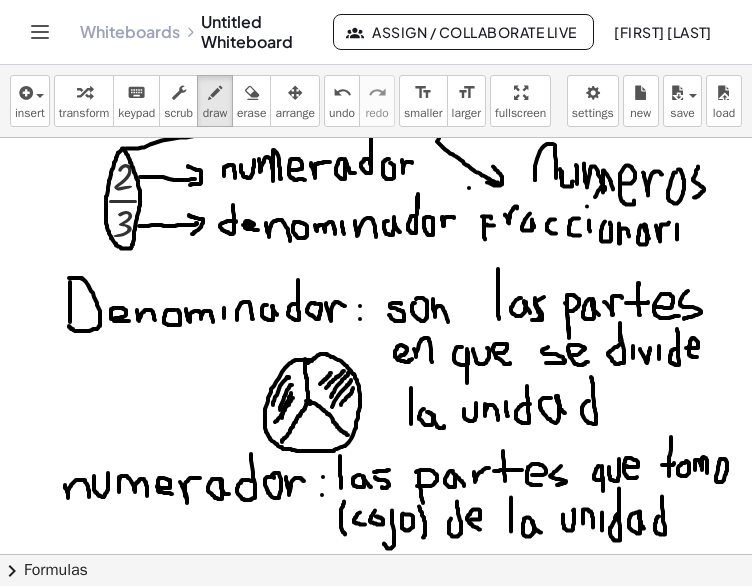 drag, startPoint x: 677, startPoint y: 224, endPoint x: 677, endPoint y: 237, distance: 13 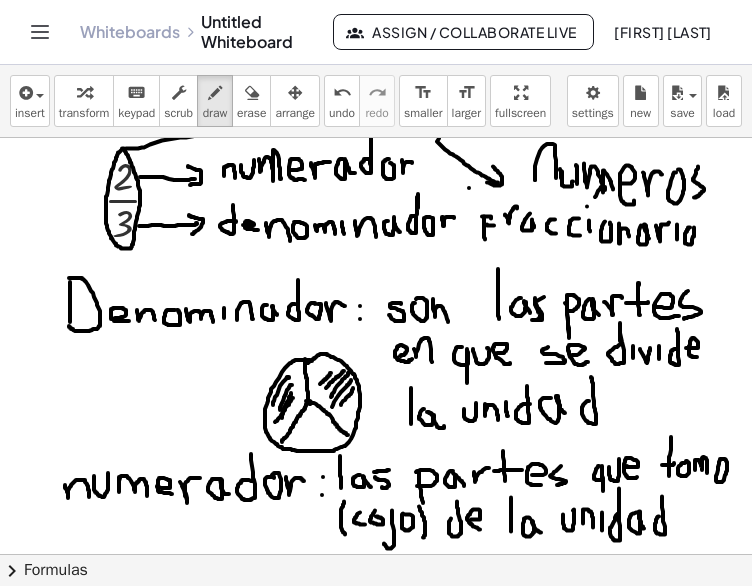 click at bounding box center (376, 651) 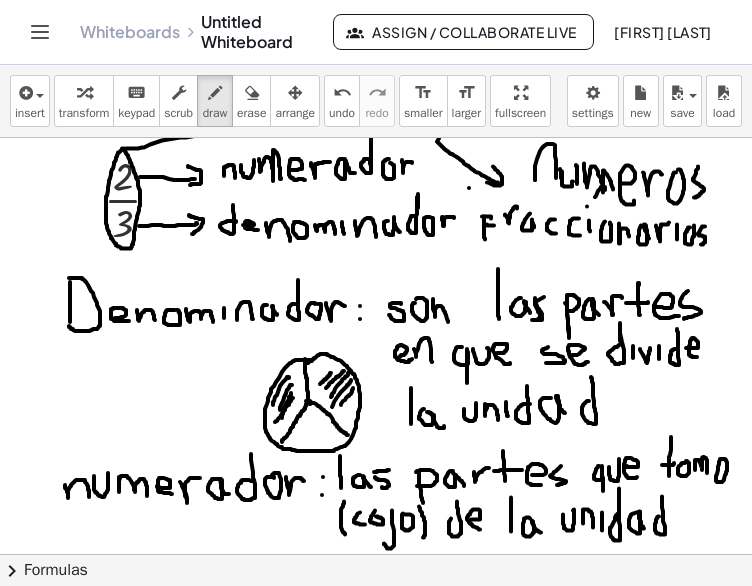 drag, startPoint x: 705, startPoint y: 226, endPoint x: 699, endPoint y: 243, distance: 18.027756 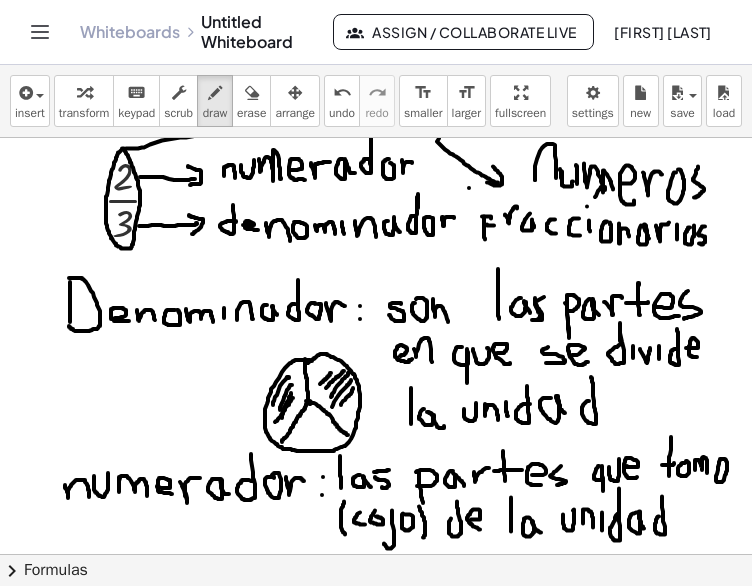 click at bounding box center (376, 651) 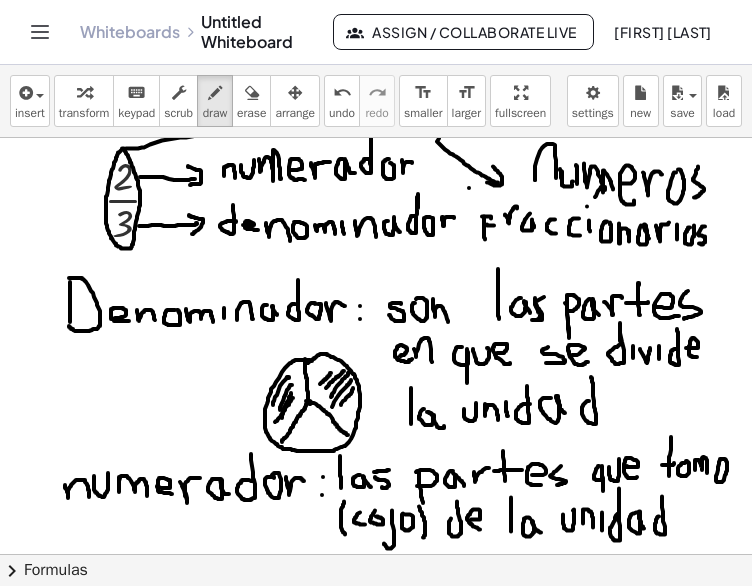 drag, startPoint x: 629, startPoint y: 230, endPoint x: 629, endPoint y: 241, distance: 11 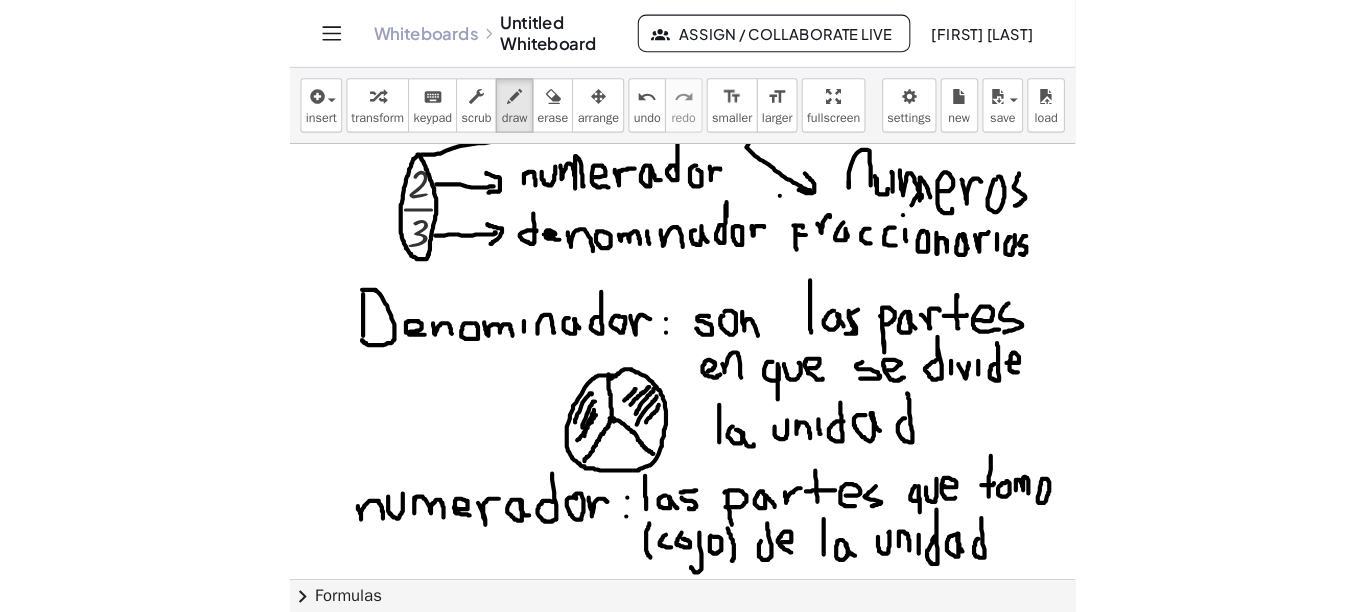 scroll, scrollTop: 37, scrollLeft: 0, axis: vertical 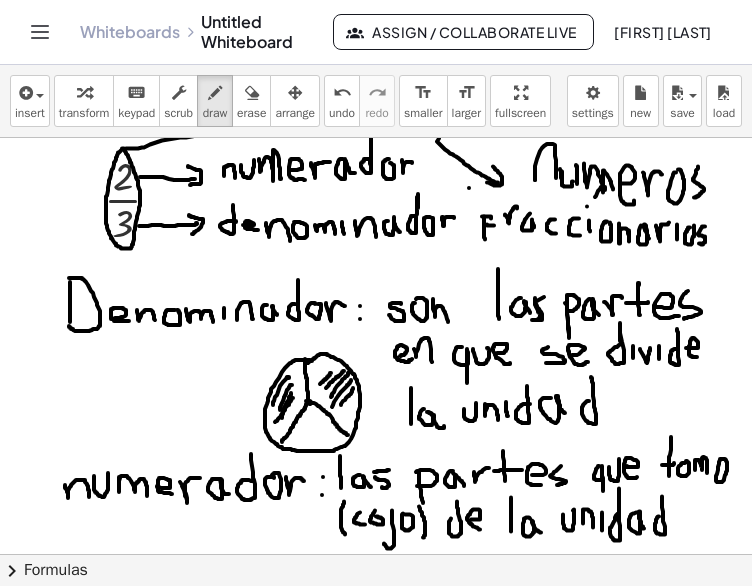 click on "chevron_right  Formulas" 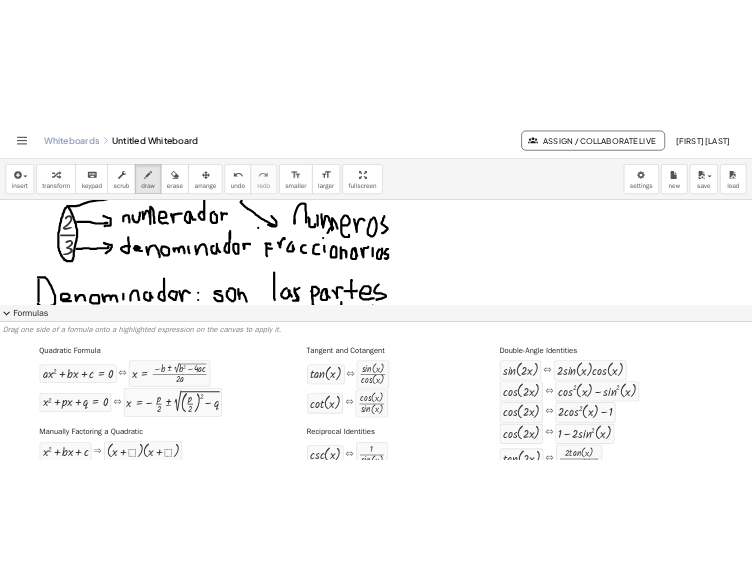 scroll, scrollTop: 36, scrollLeft: 0, axis: vertical 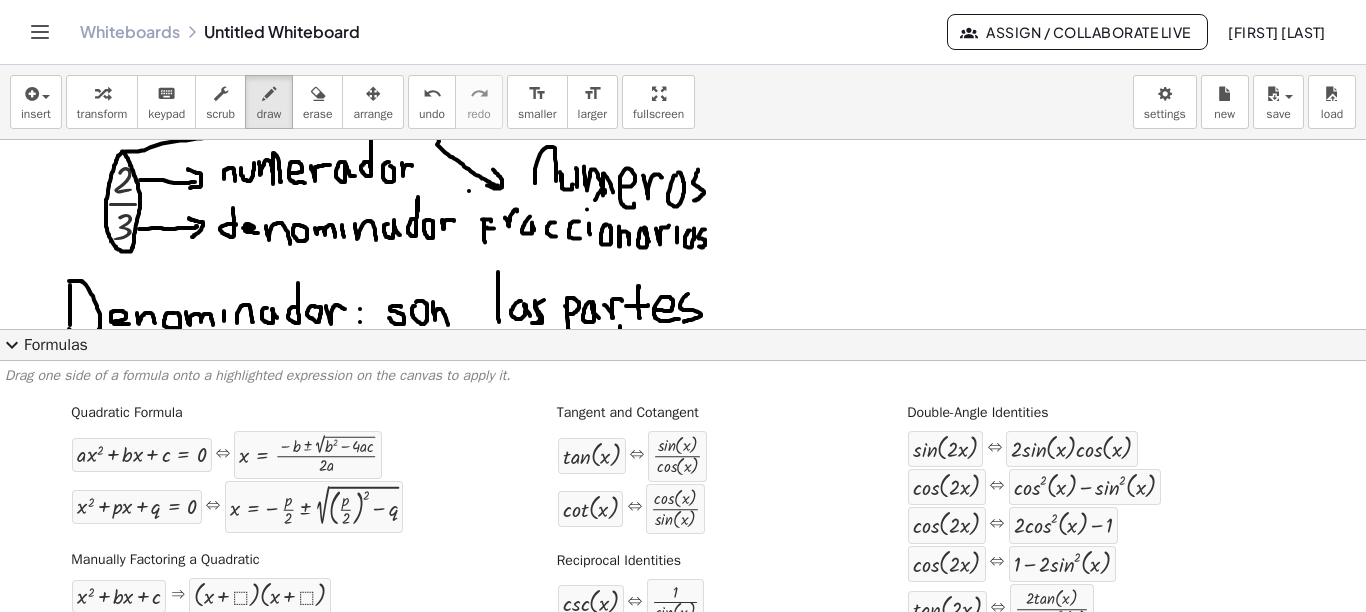 click on "expand_more" at bounding box center [12, 345] 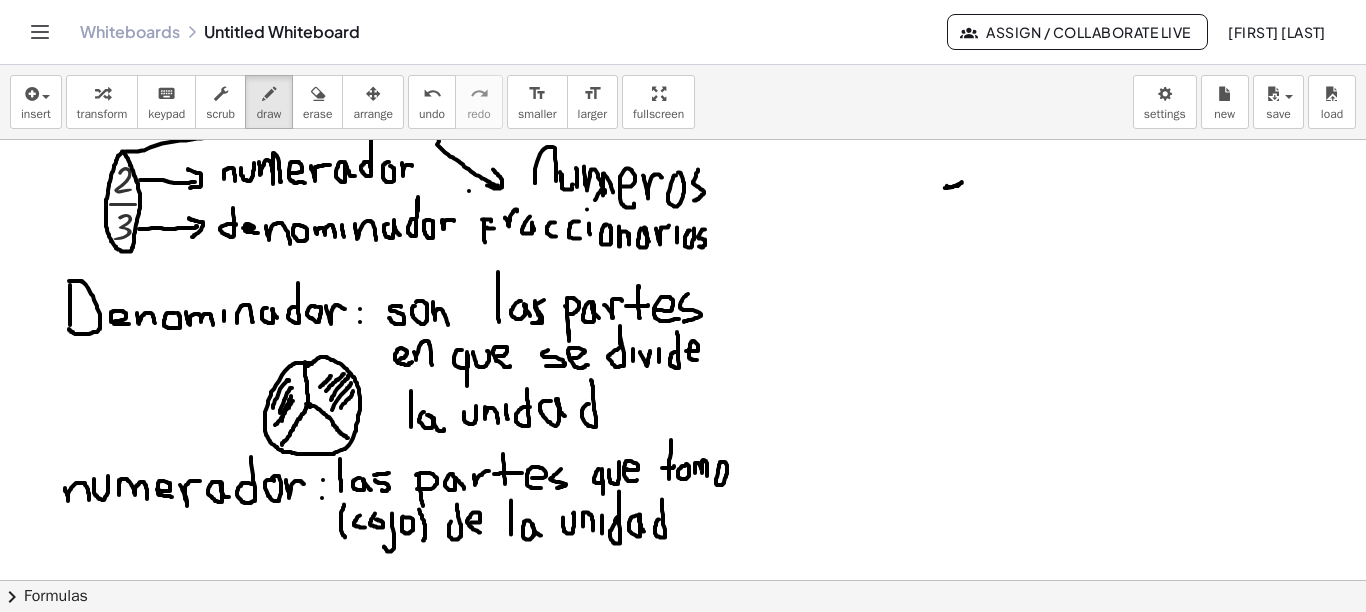 click at bounding box center (683, 654) 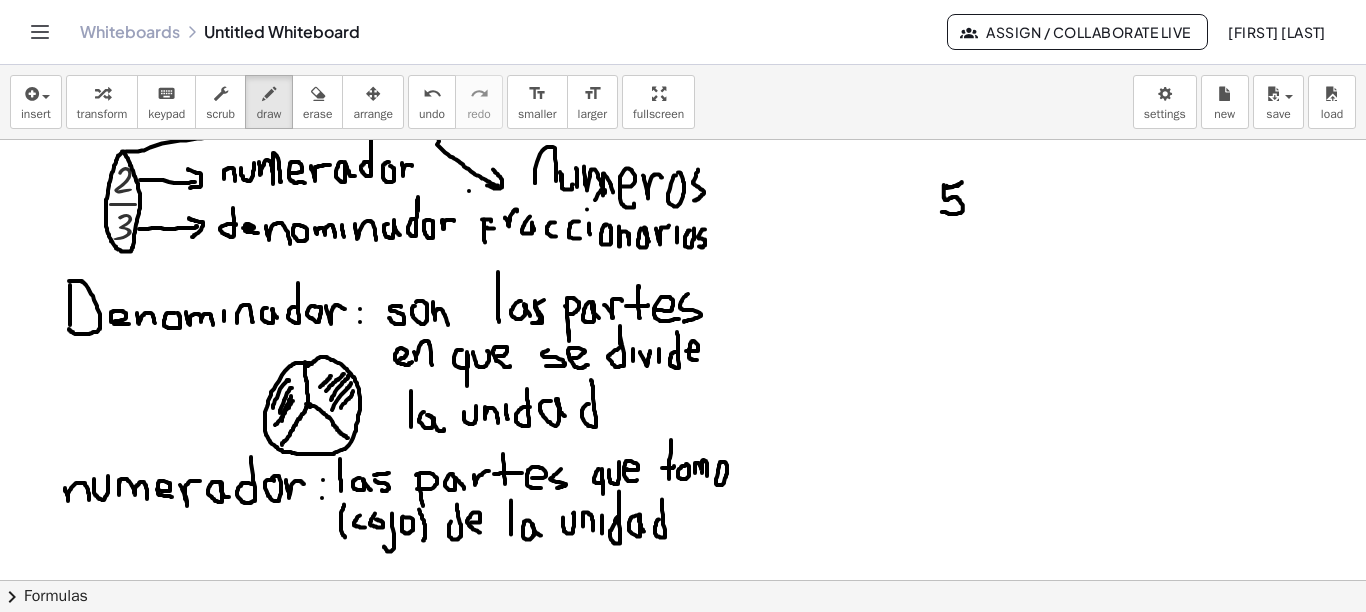 drag, startPoint x: 944, startPoint y: 183, endPoint x: 941, endPoint y: 210, distance: 27.166155 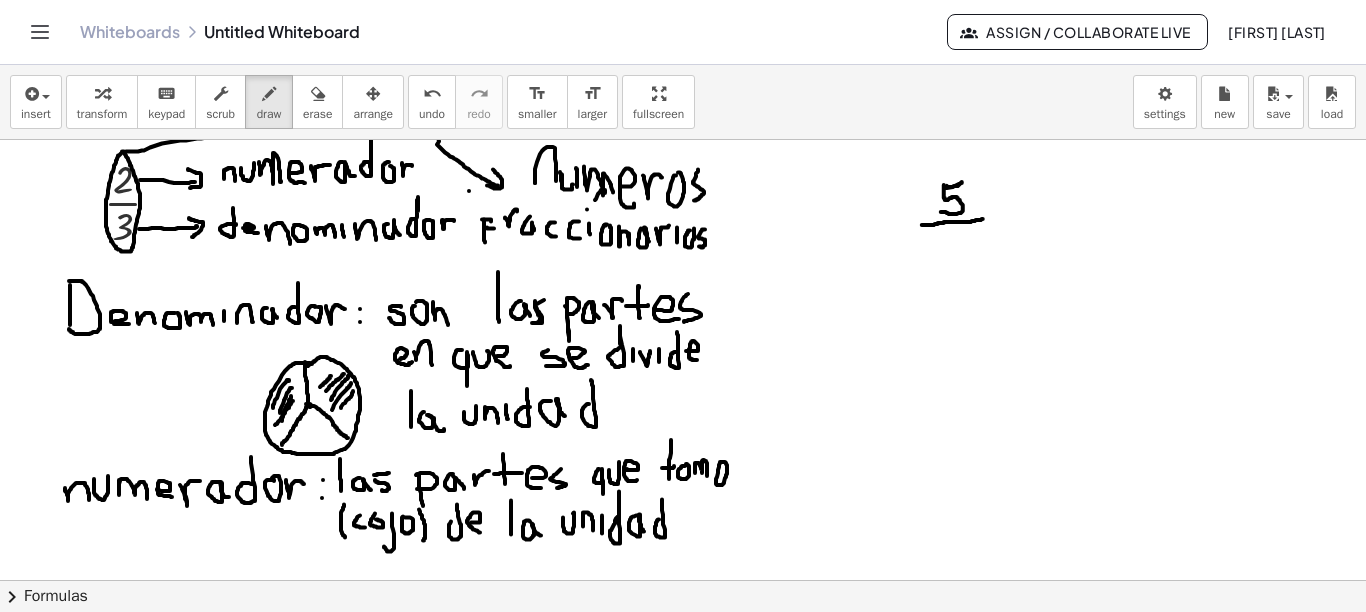 drag, startPoint x: 922, startPoint y: 223, endPoint x: 983, endPoint y: 217, distance: 61.294373 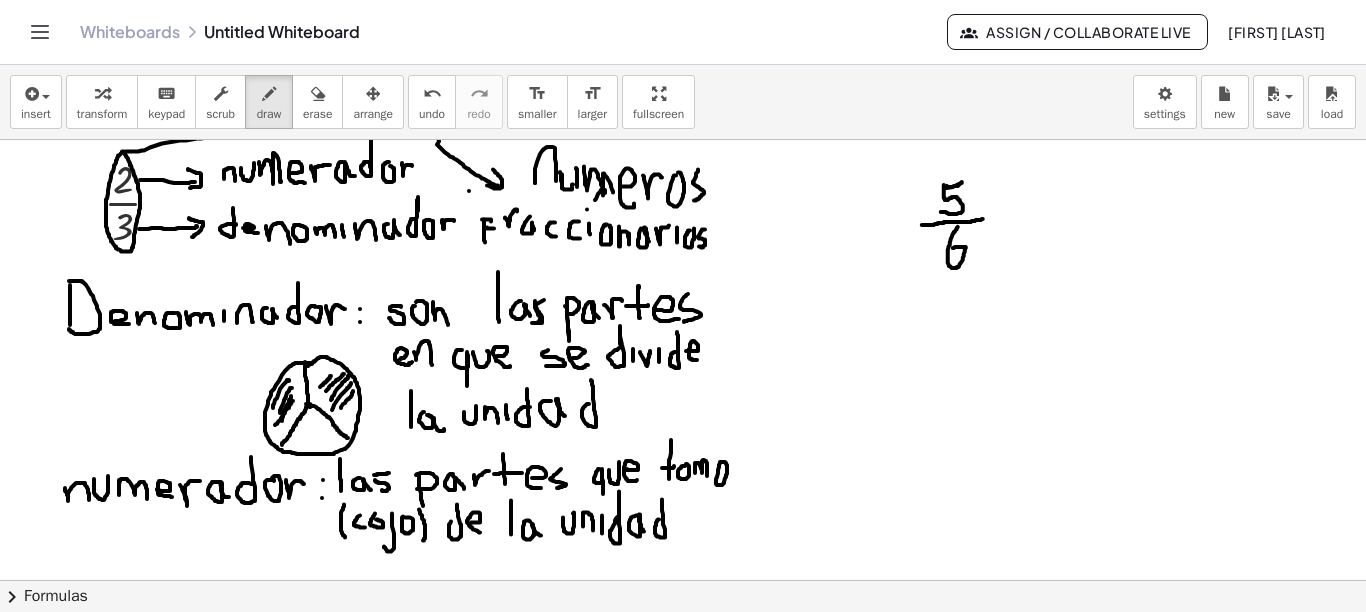 drag, startPoint x: 955, startPoint y: 230, endPoint x: 953, endPoint y: 245, distance: 15.132746 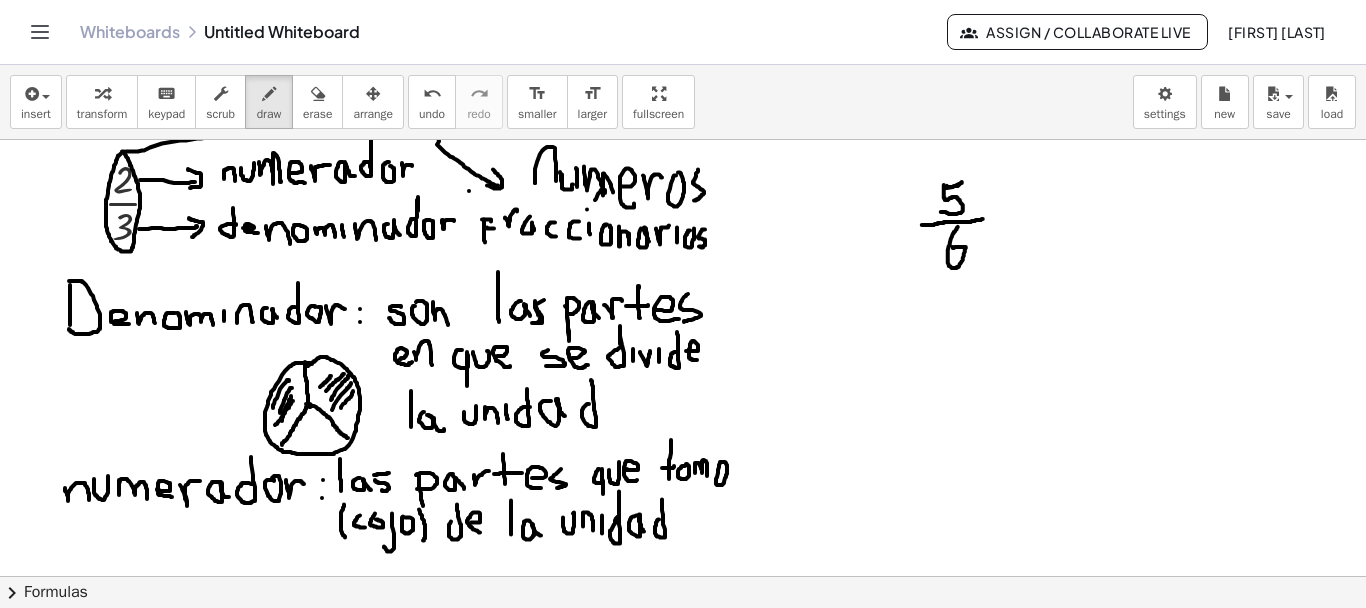 scroll, scrollTop: 36, scrollLeft: 0, axis: vertical 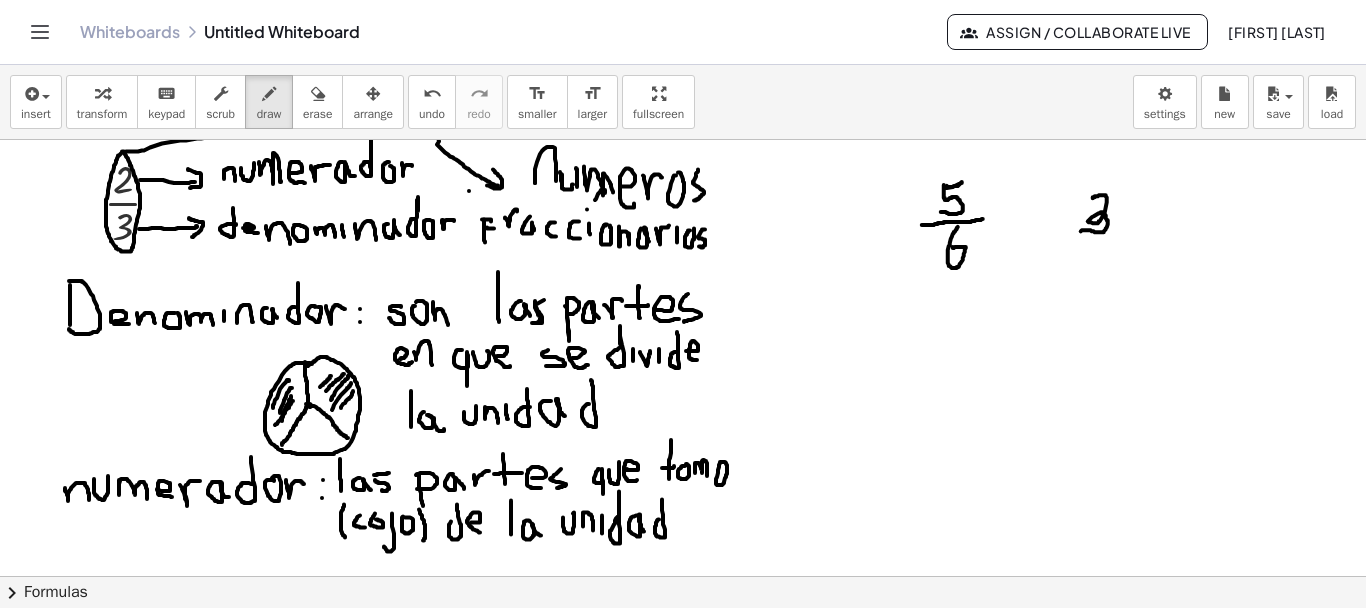 drag, startPoint x: 1093, startPoint y: 197, endPoint x: 1081, endPoint y: 230, distance: 35.1141 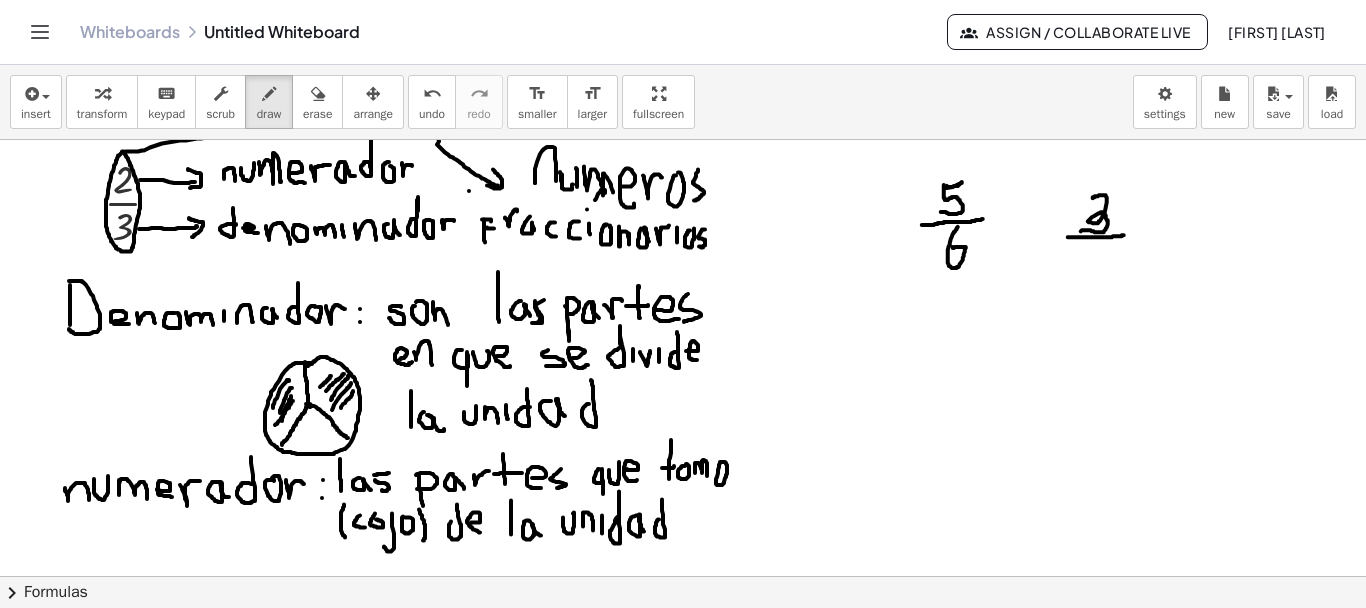 drag, startPoint x: 1068, startPoint y: 236, endPoint x: 1124, endPoint y: 234, distance: 56.0357 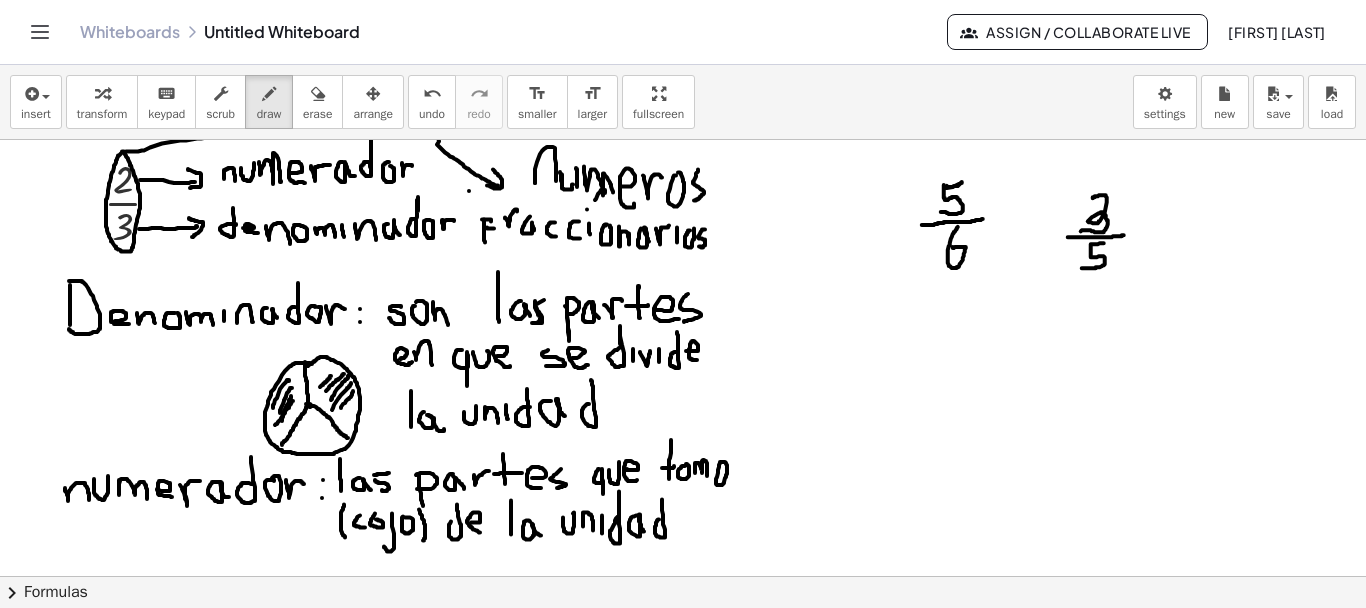 drag, startPoint x: 1104, startPoint y: 242, endPoint x: 1082, endPoint y: 267, distance: 33.30165 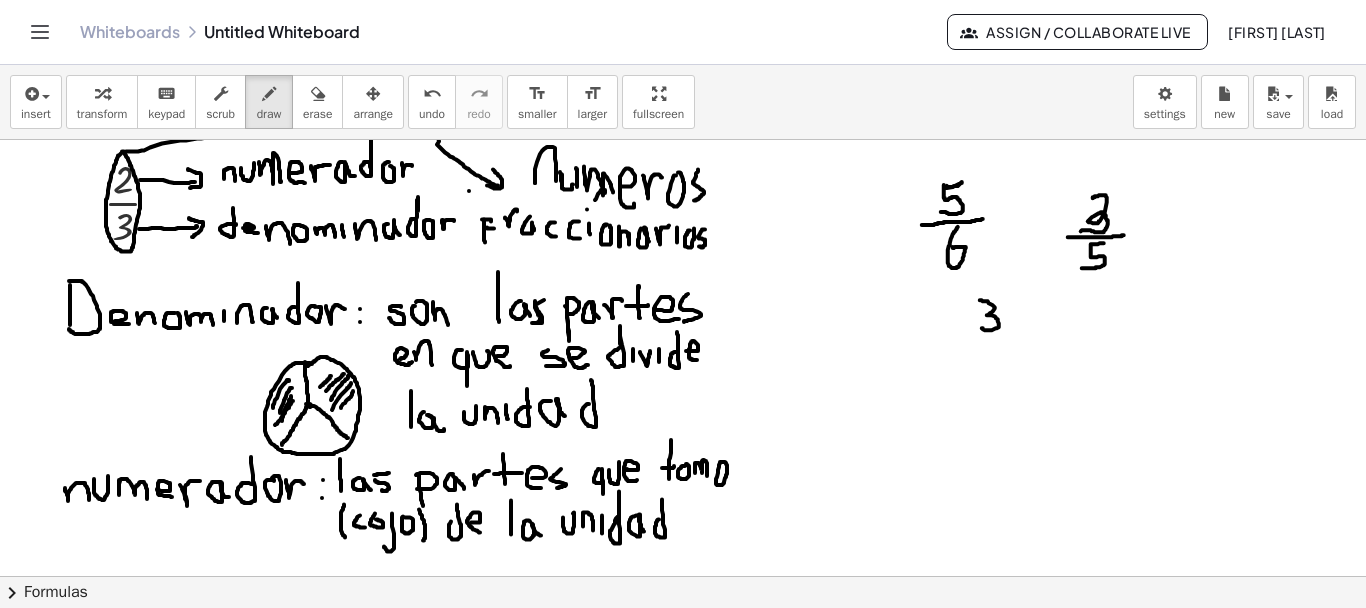 drag, startPoint x: 980, startPoint y: 299, endPoint x: 982, endPoint y: 327, distance: 28.071337 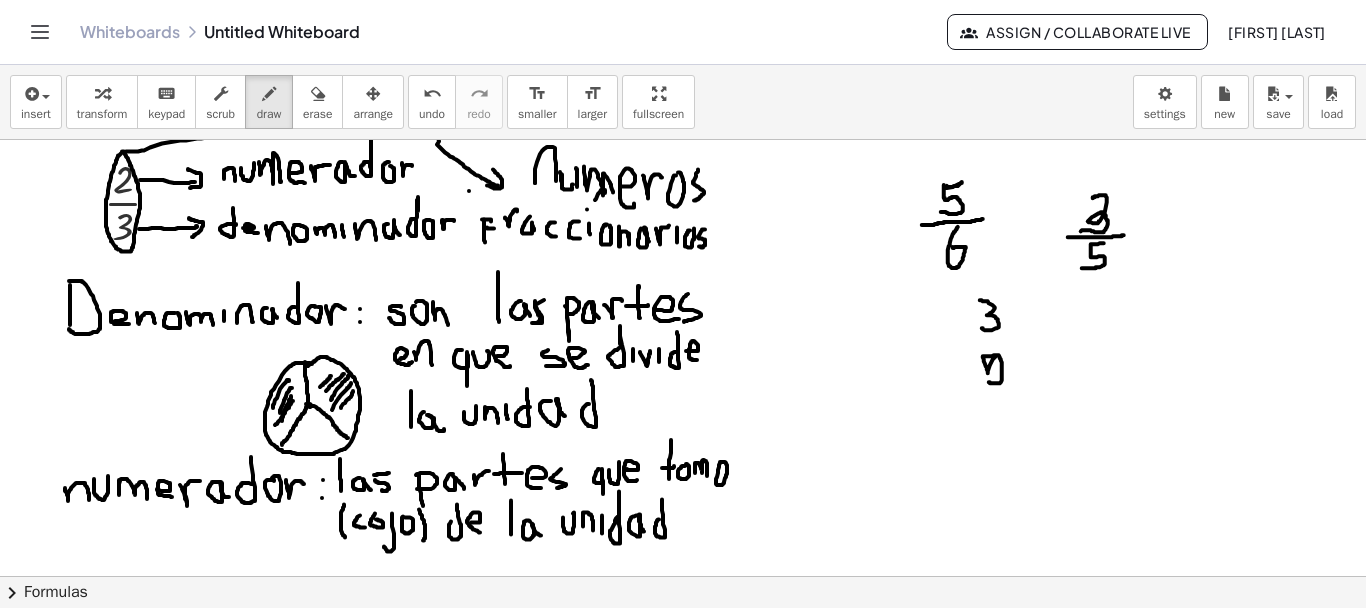 drag, startPoint x: 987, startPoint y: 355, endPoint x: 989, endPoint y: 381, distance: 26.076809 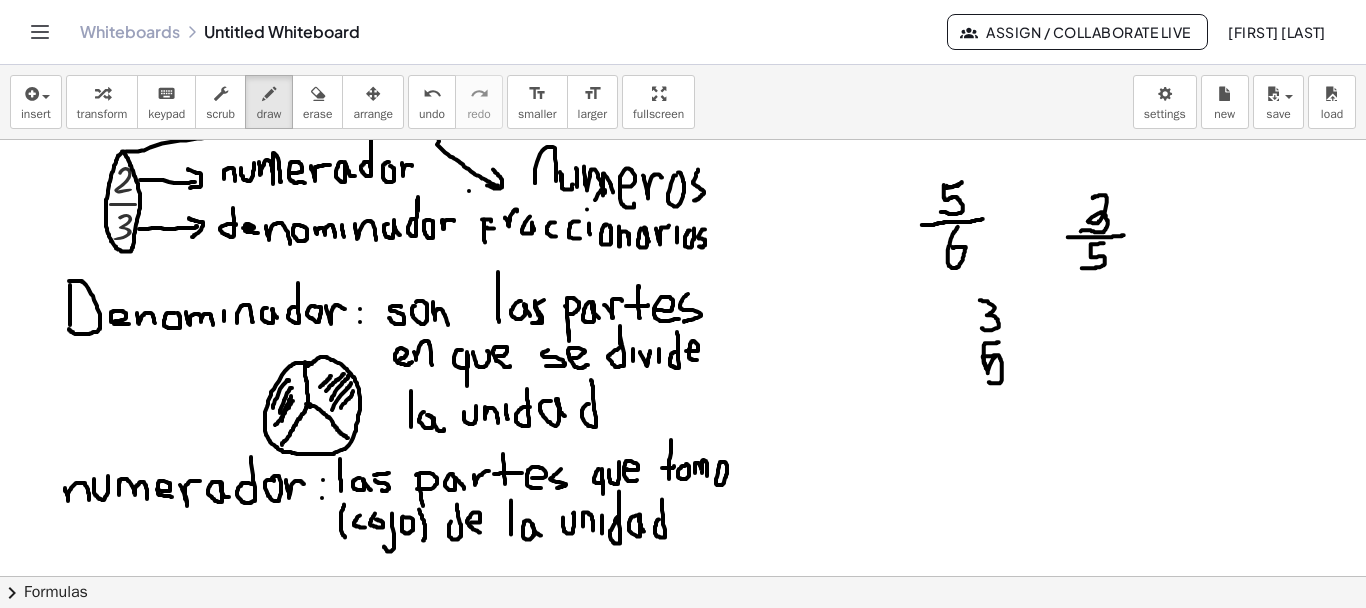 drag, startPoint x: 986, startPoint y: 367, endPoint x: 999, endPoint y: 341, distance: 29.068884 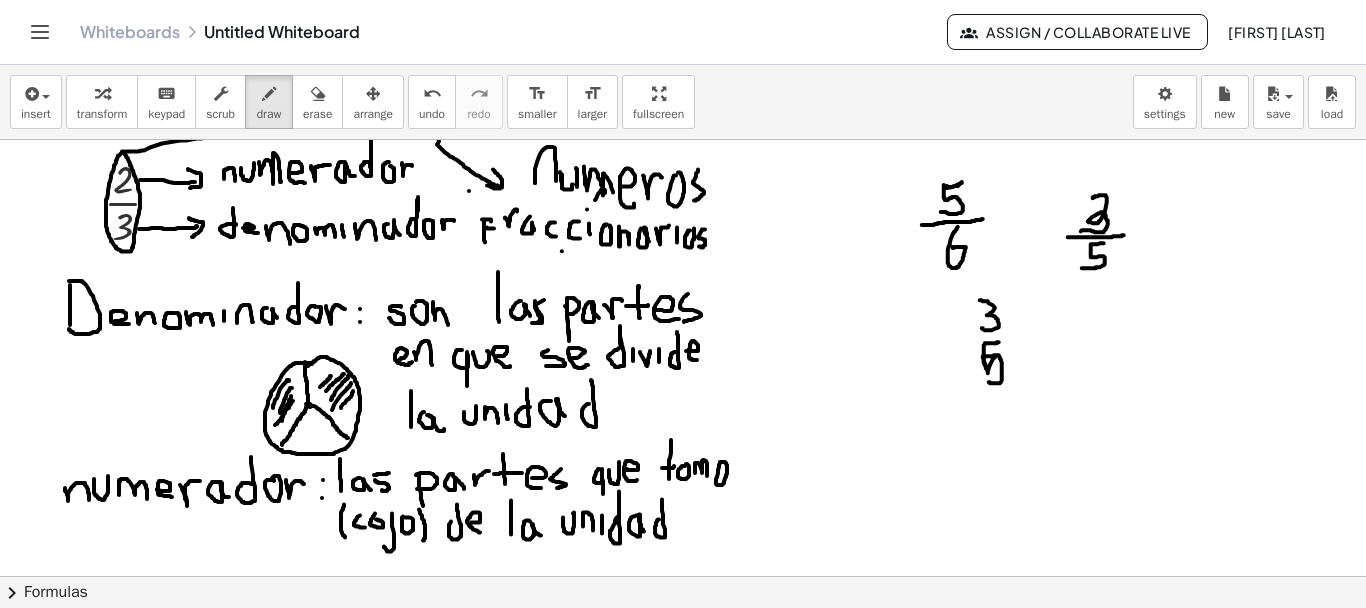 click at bounding box center (683, 654) 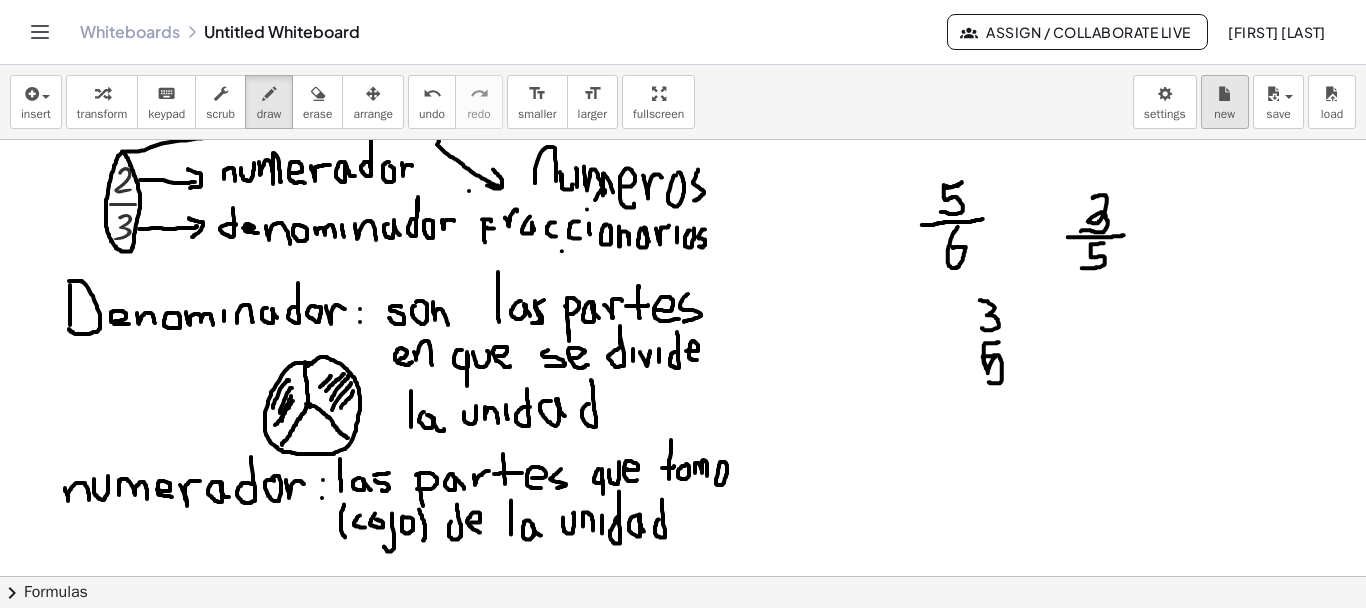 scroll, scrollTop: 36, scrollLeft: 0, axis: vertical 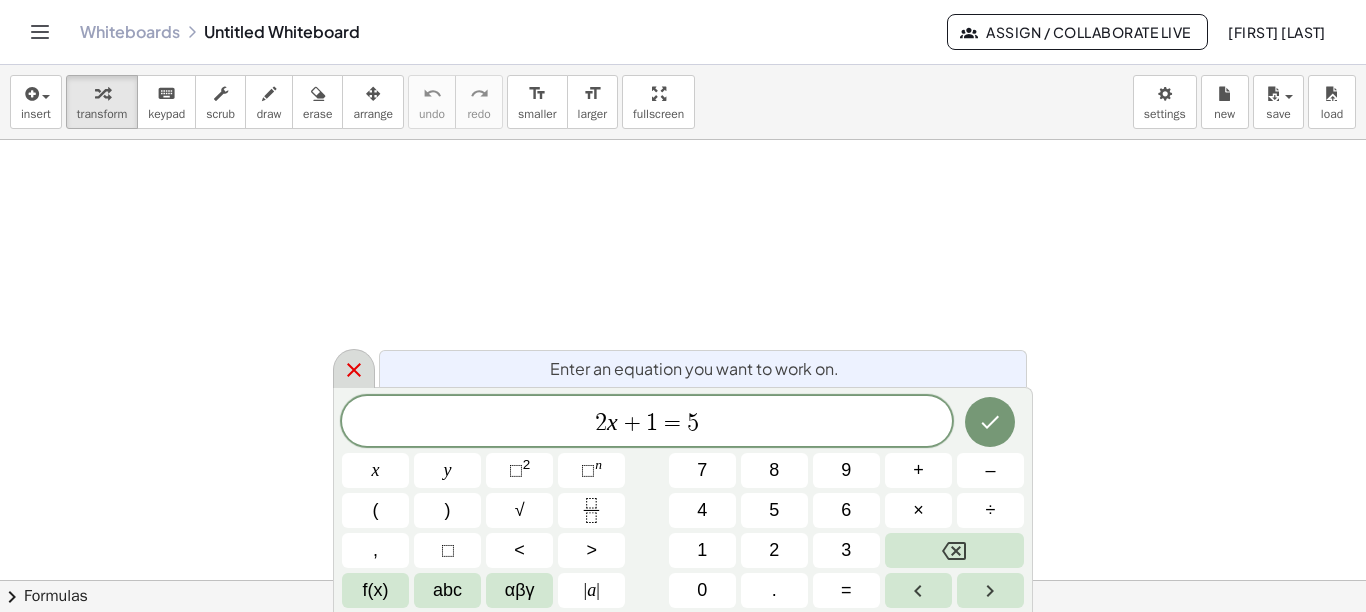 click at bounding box center (354, 368) 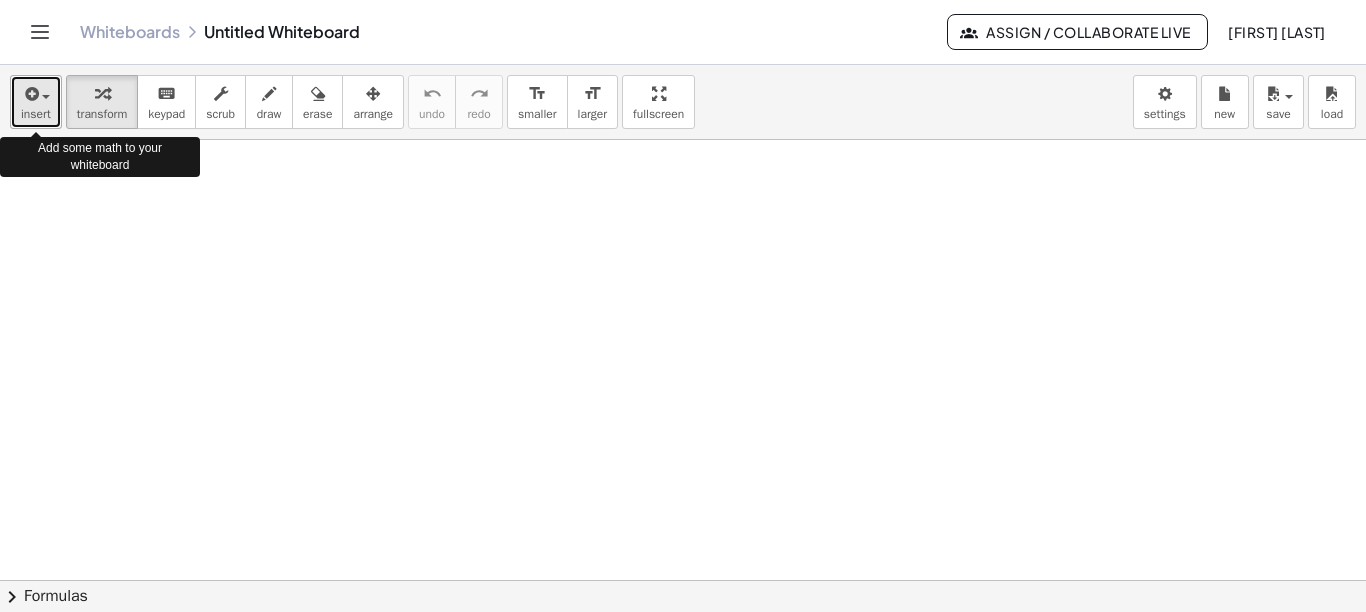 click on "insert" at bounding box center [36, 114] 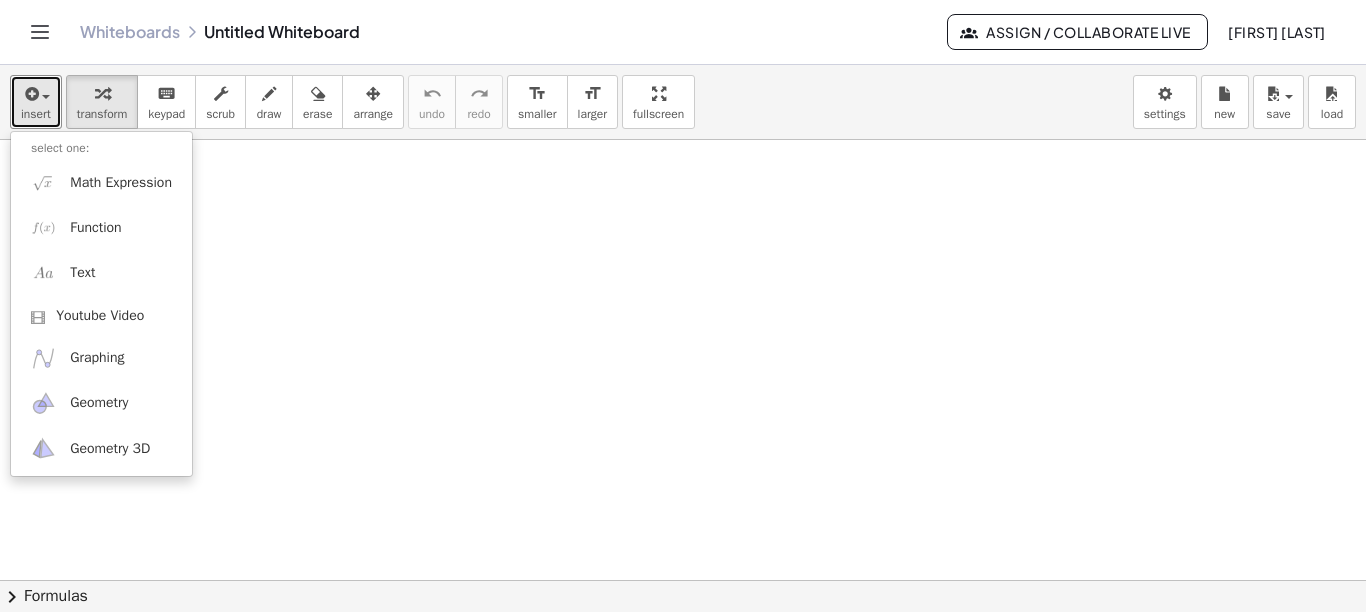 click at bounding box center [683, 645] 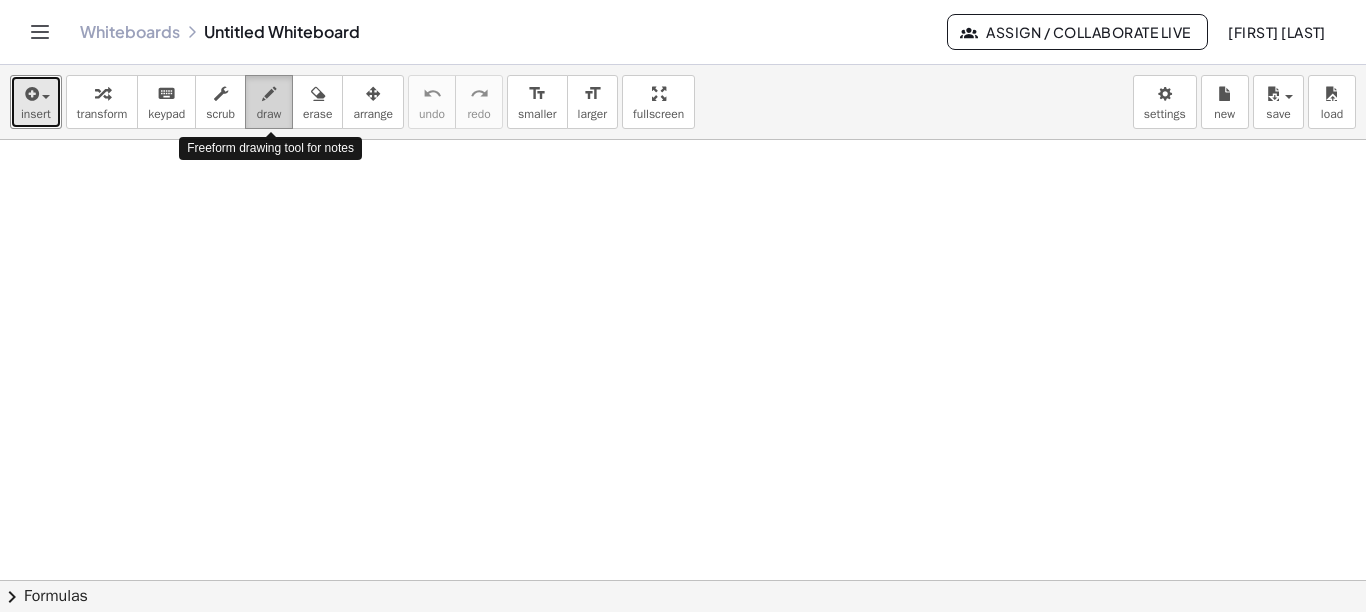click on "draw" at bounding box center [269, 102] 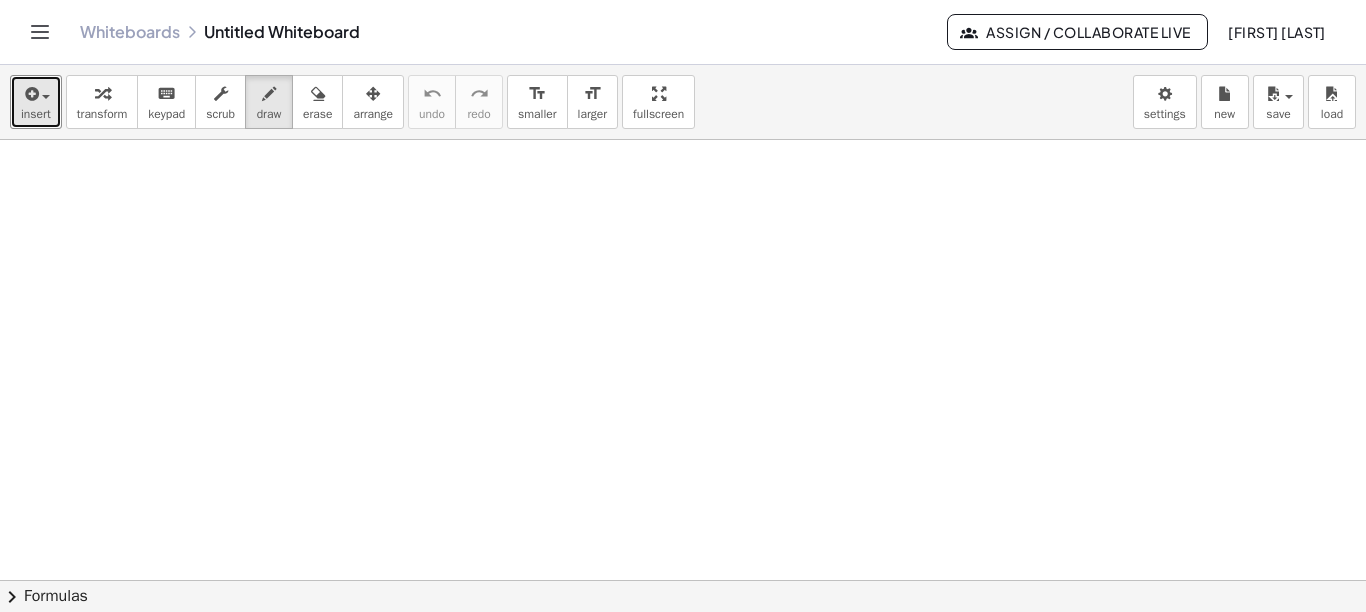 type 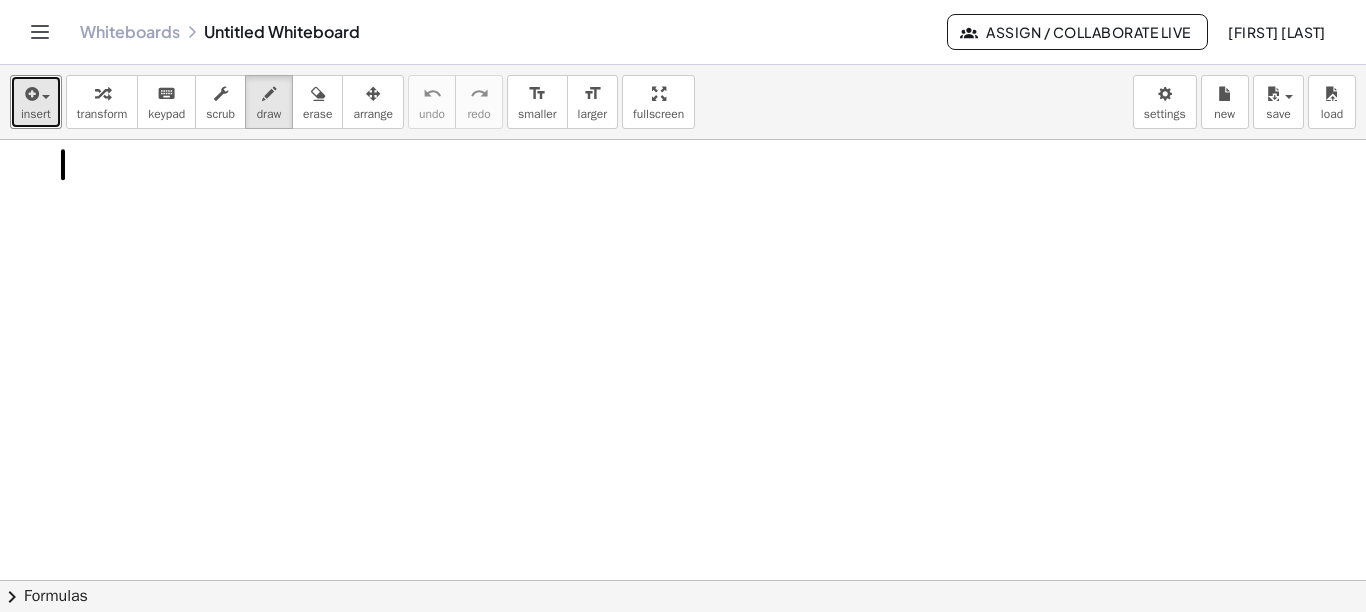 drag, startPoint x: 63, startPoint y: 150, endPoint x: 63, endPoint y: 177, distance: 27 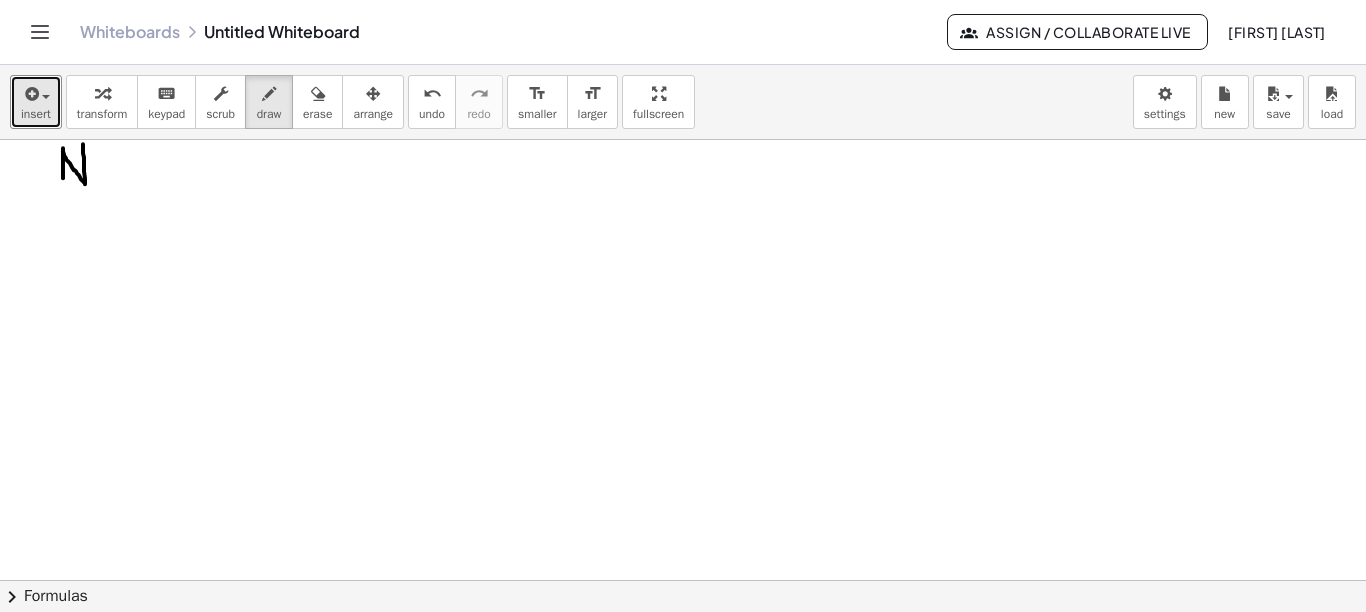 drag, startPoint x: 63, startPoint y: 147, endPoint x: 83, endPoint y: 145, distance: 20.09975 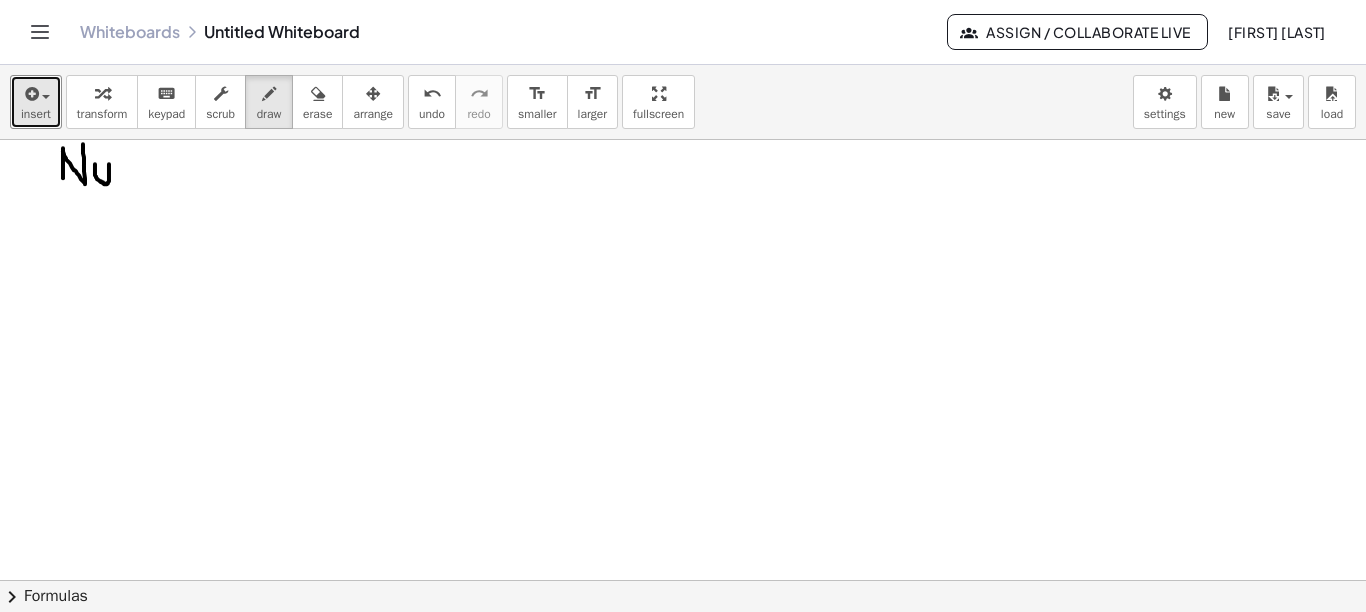 drag, startPoint x: 95, startPoint y: 163, endPoint x: 109, endPoint y: 163, distance: 14 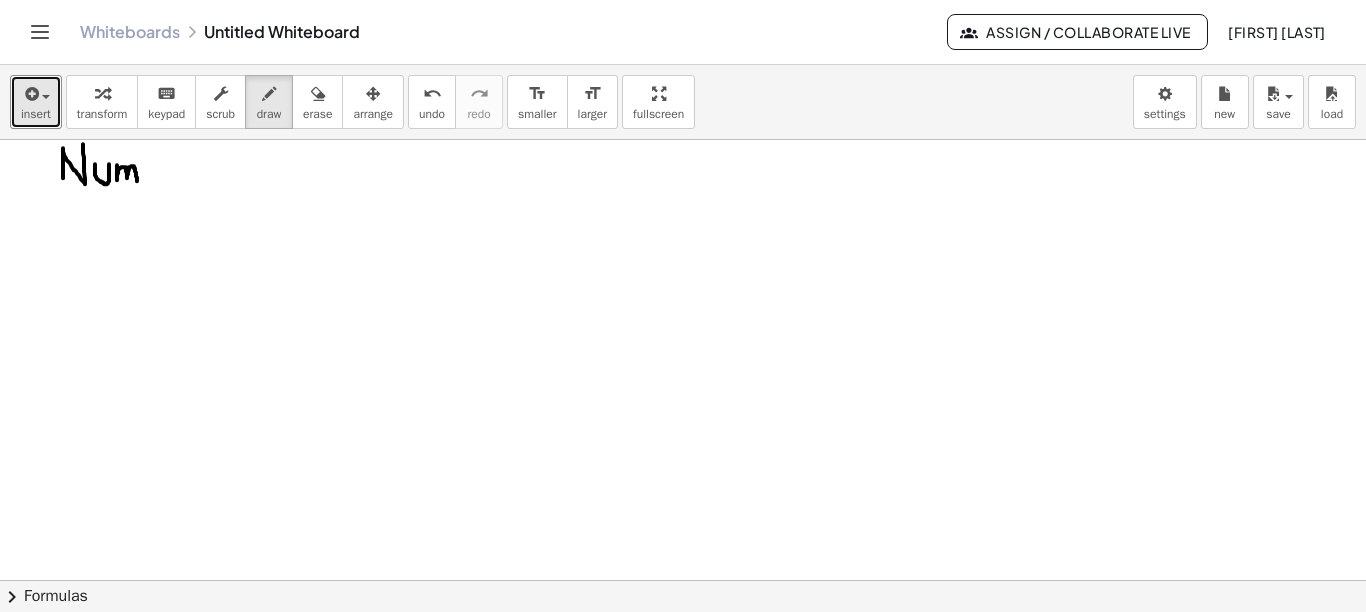 drag, startPoint x: 117, startPoint y: 164, endPoint x: 137, endPoint y: 180, distance: 25.612497 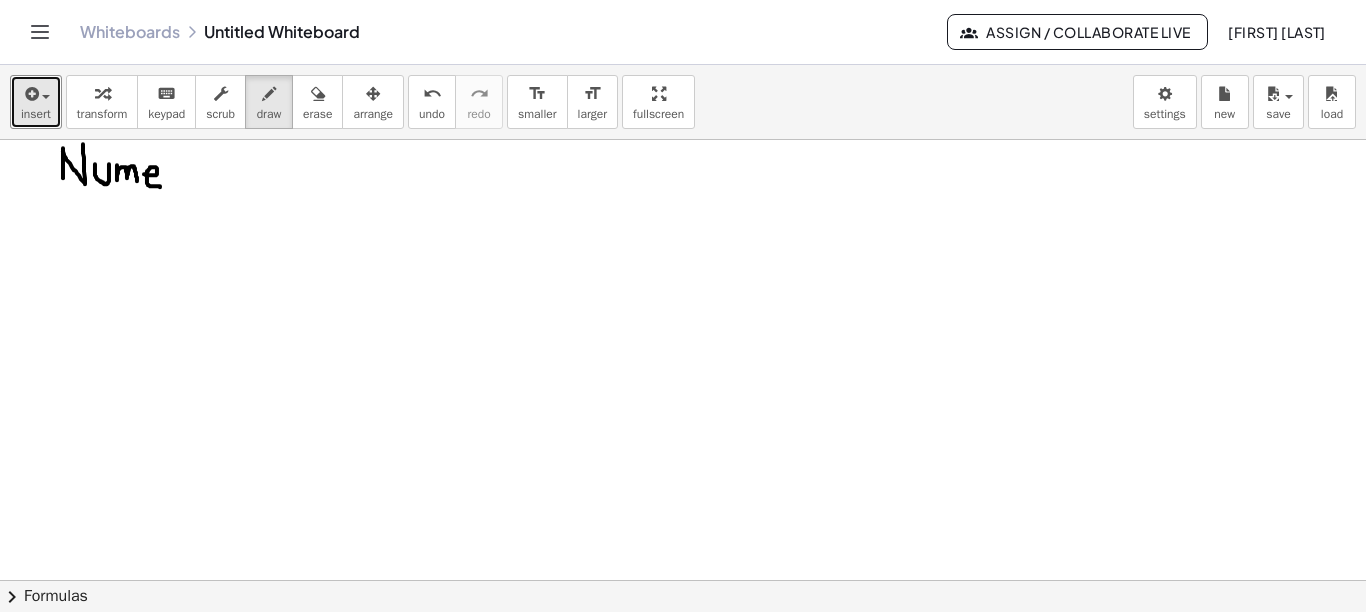drag, startPoint x: 144, startPoint y: 173, endPoint x: 160, endPoint y: 186, distance: 20.615528 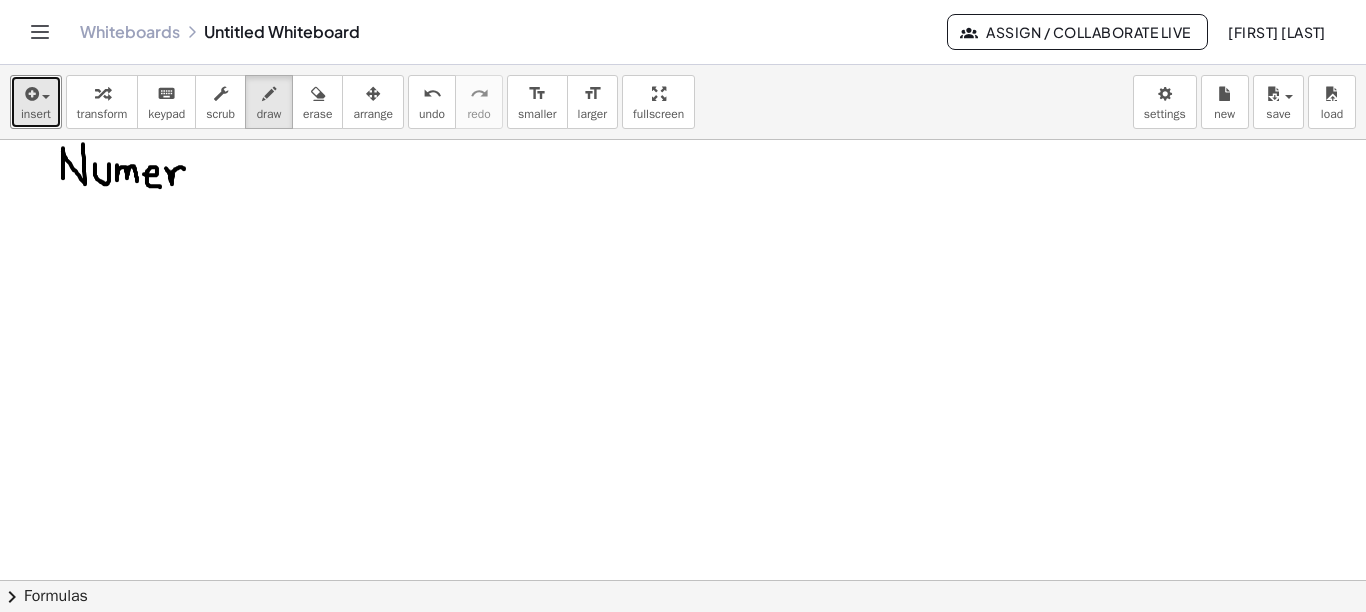 drag, startPoint x: 166, startPoint y: 167, endPoint x: 185, endPoint y: 168, distance: 19.026299 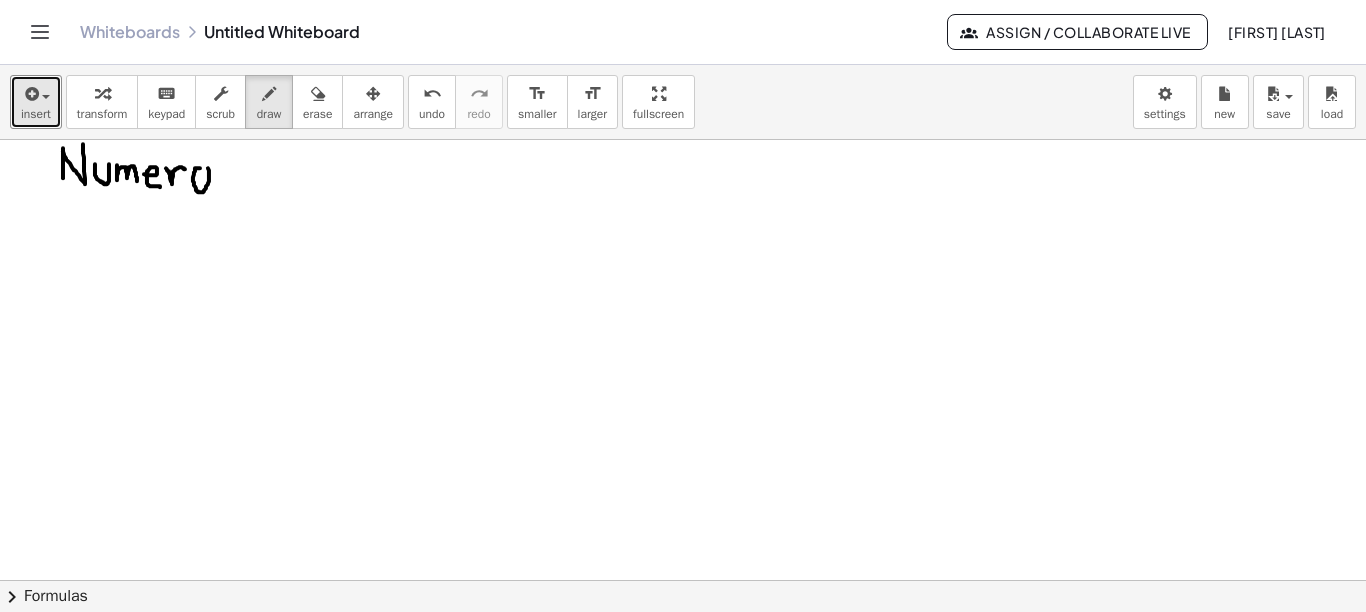click at bounding box center [683, 645] 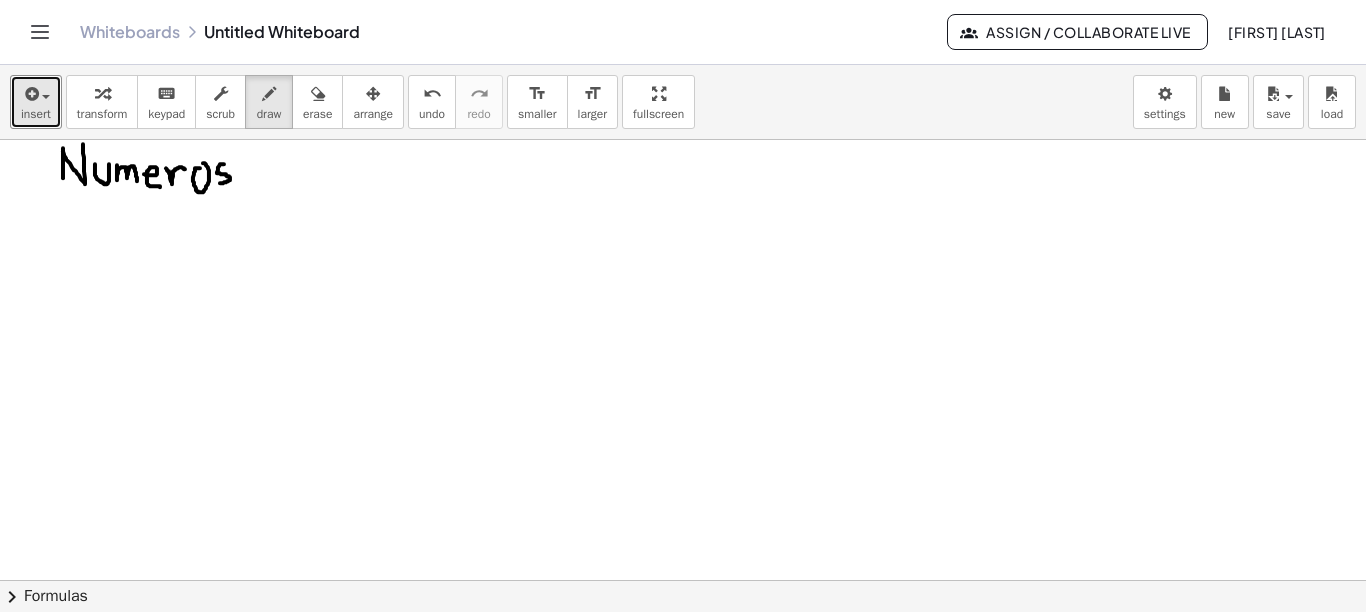 drag, startPoint x: 224, startPoint y: 163, endPoint x: 220, endPoint y: 182, distance: 19.416489 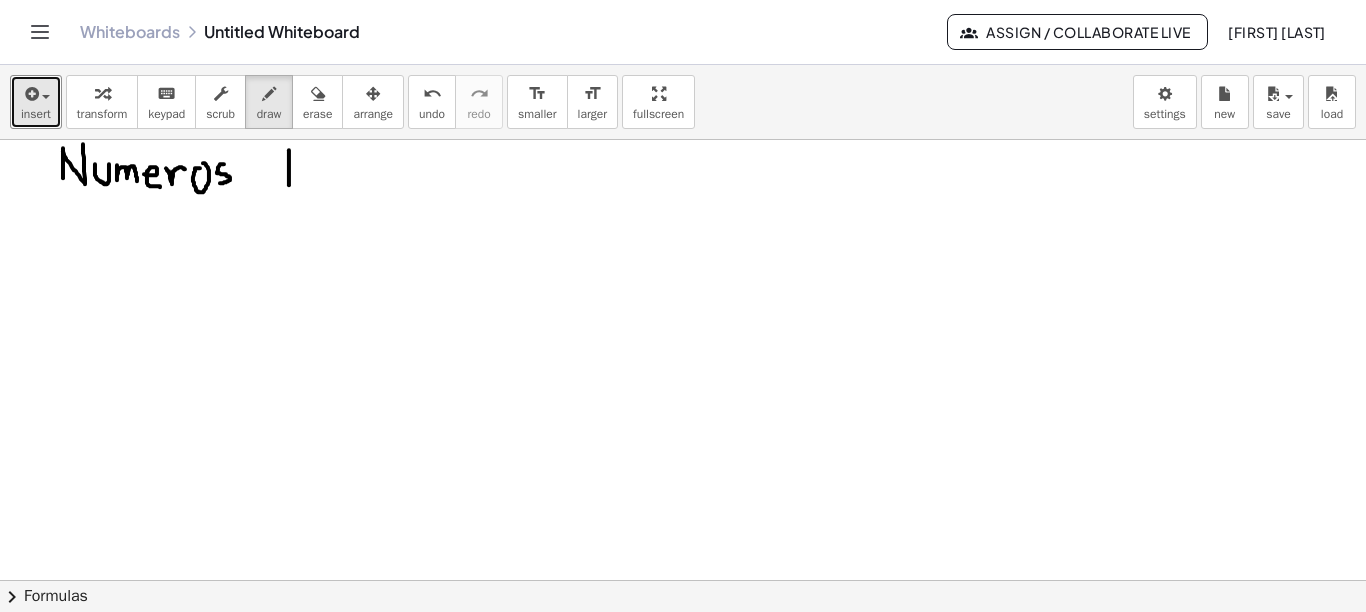 drag, startPoint x: 289, startPoint y: 149, endPoint x: 289, endPoint y: 184, distance: 35 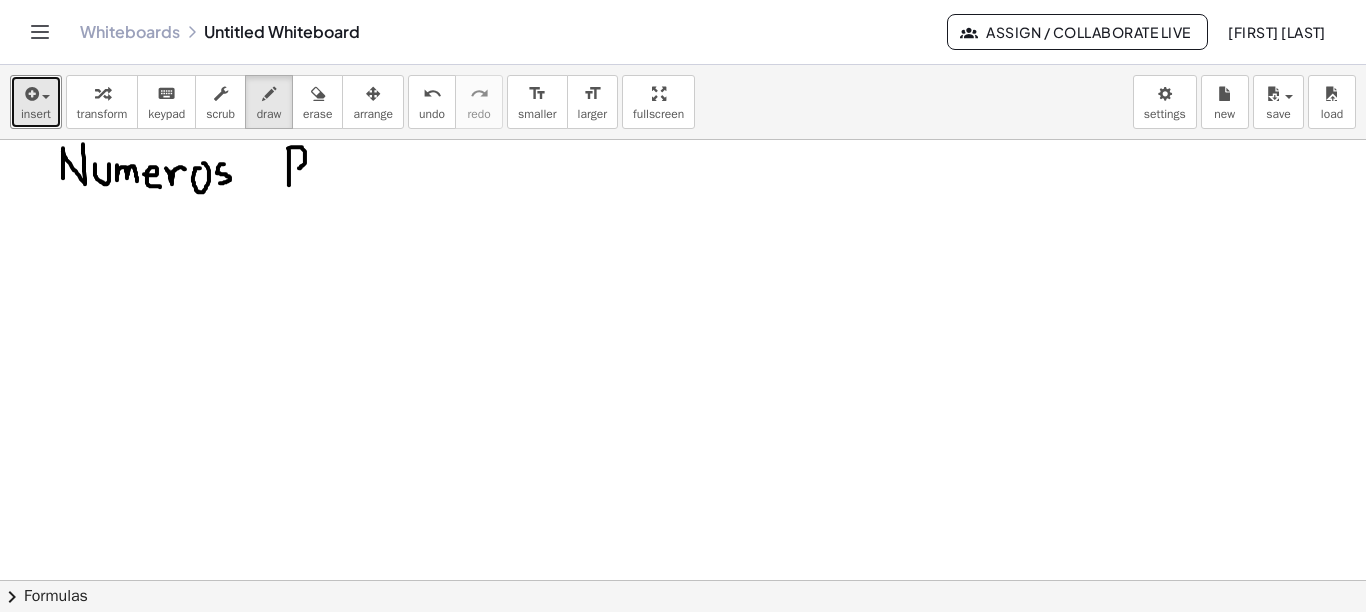 drag, startPoint x: 300, startPoint y: 146, endPoint x: 286, endPoint y: 171, distance: 28.653097 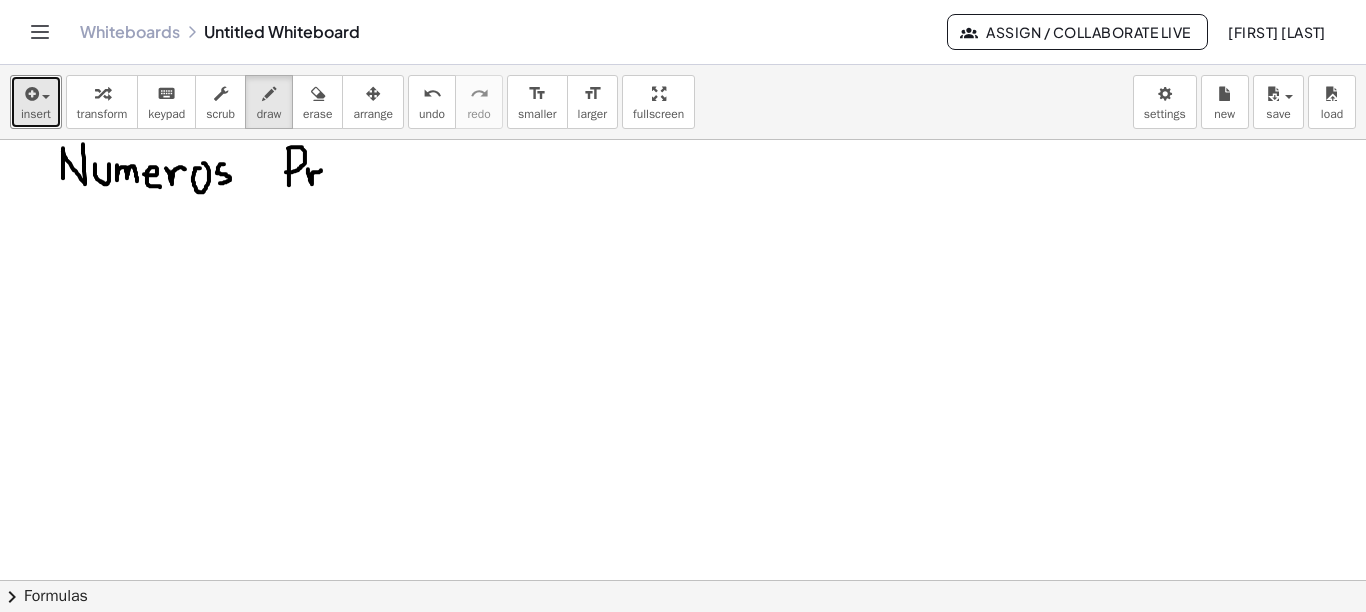 drag, startPoint x: 308, startPoint y: 168, endPoint x: 321, endPoint y: 169, distance: 13.038404 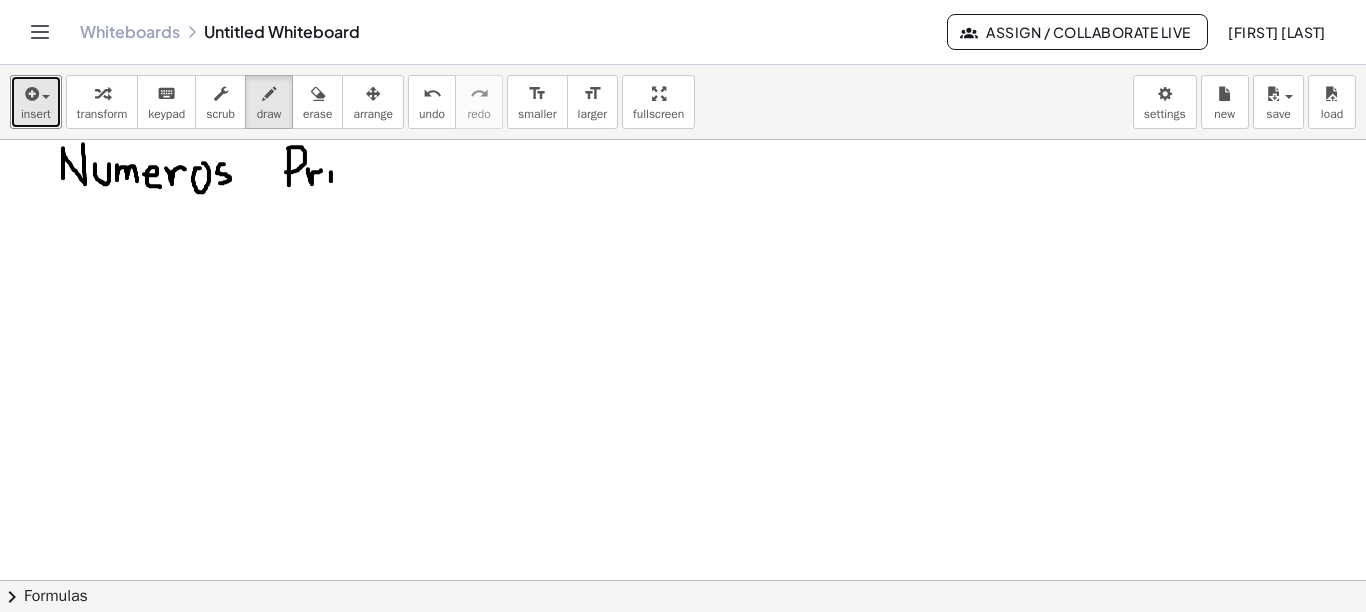 click at bounding box center [683, 645] 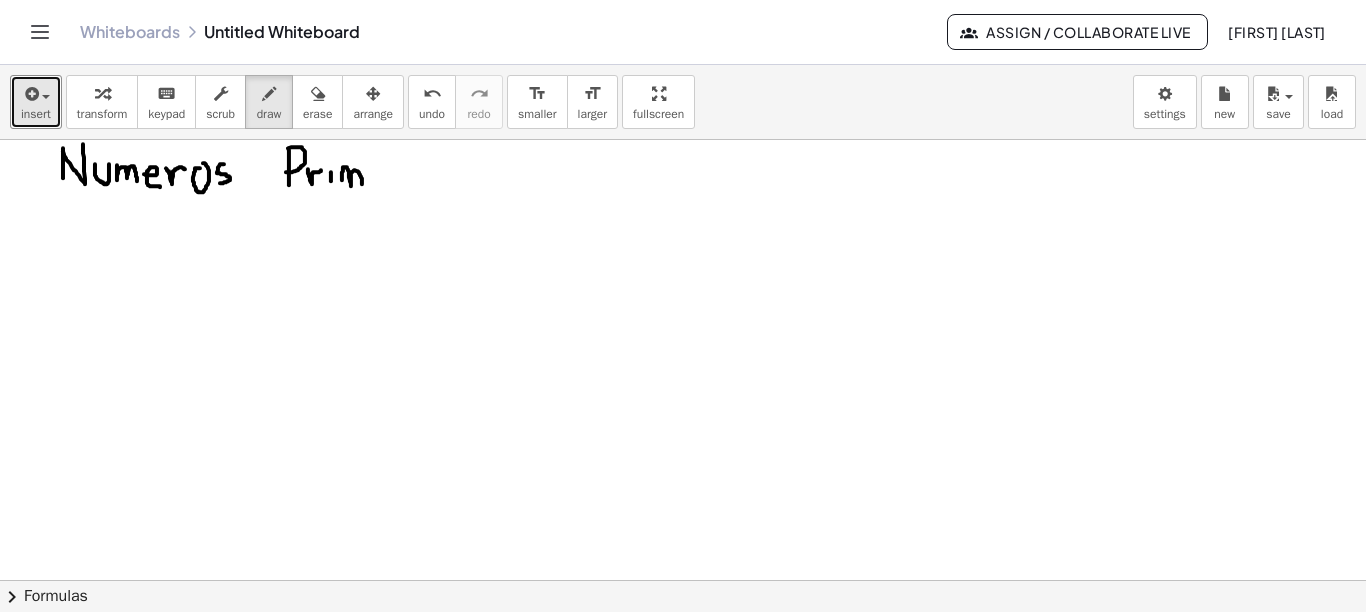 drag, startPoint x: 342, startPoint y: 172, endPoint x: 362, endPoint y: 183, distance: 22.825424 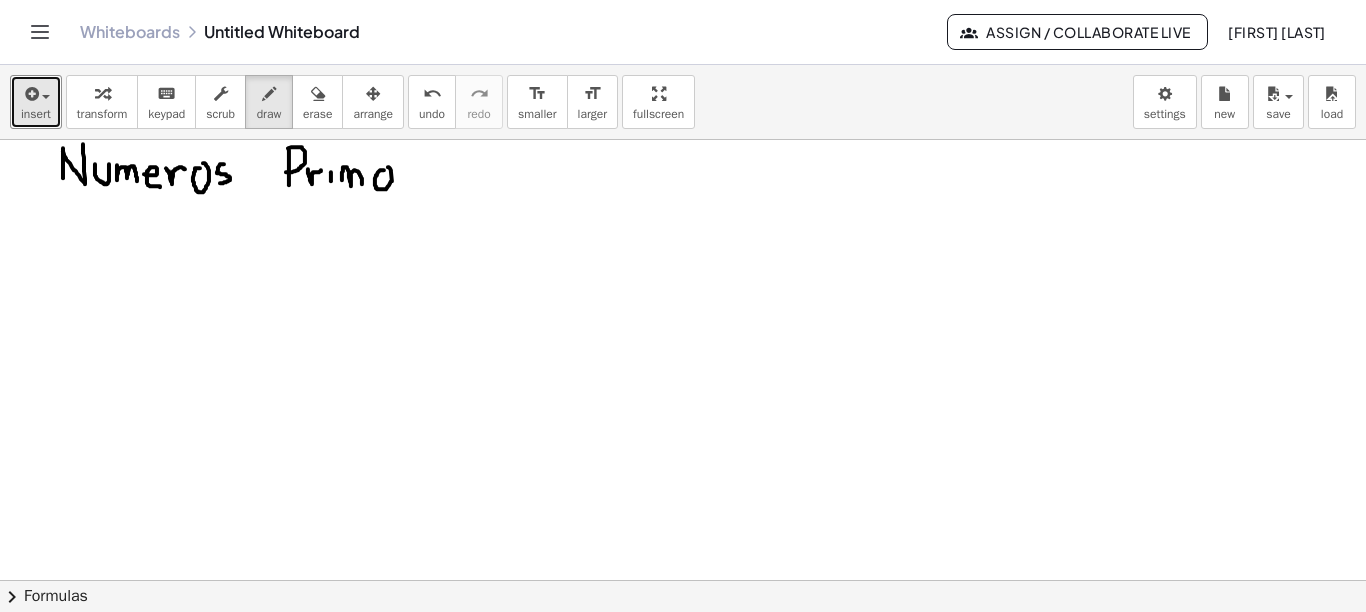 click at bounding box center [683, 645] 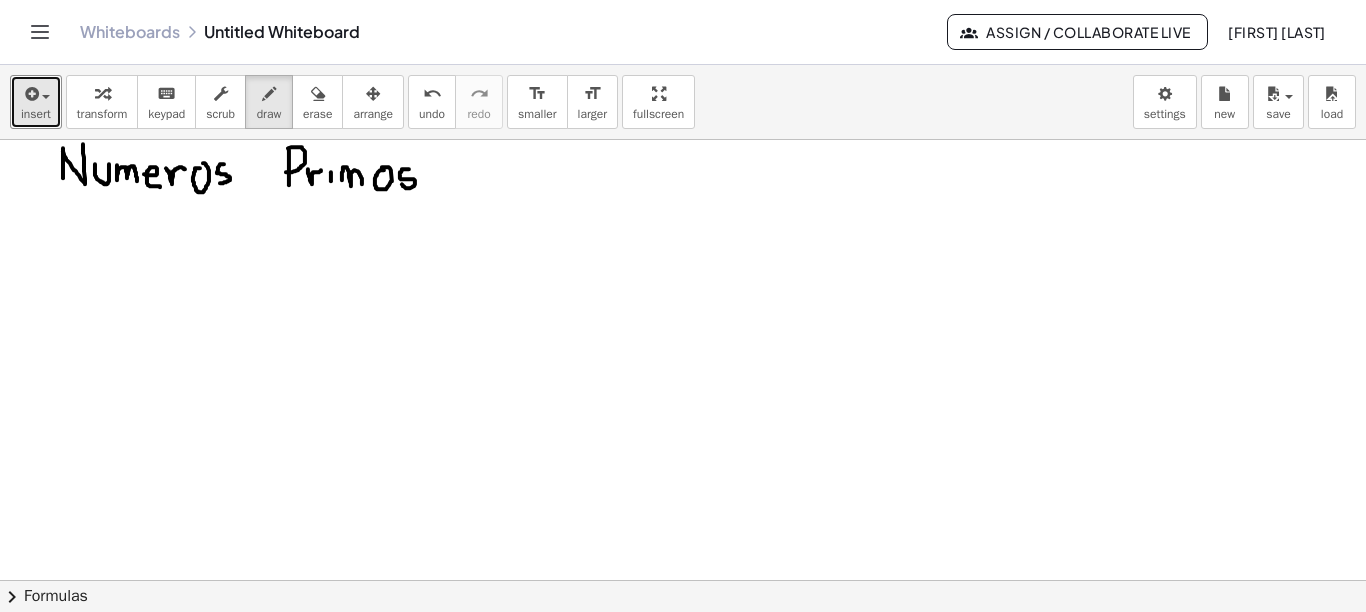 drag, startPoint x: 408, startPoint y: 168, endPoint x: 402, endPoint y: 183, distance: 16.155495 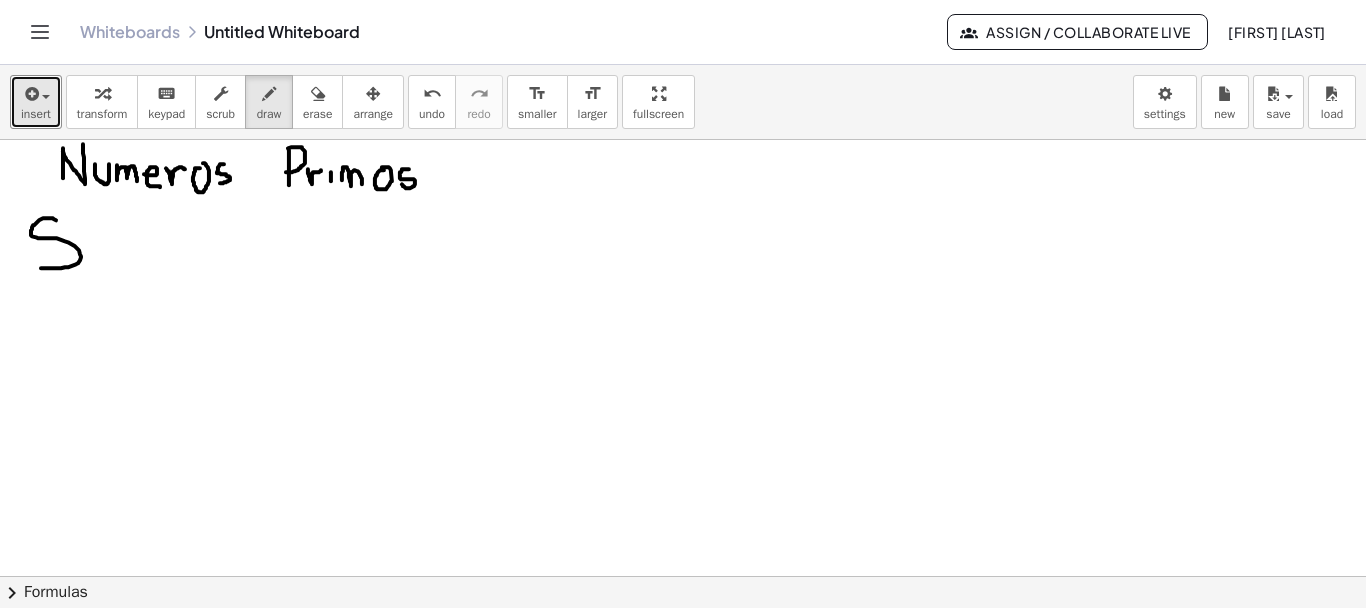 drag, startPoint x: 56, startPoint y: 219, endPoint x: 37, endPoint y: 257, distance: 42.48529 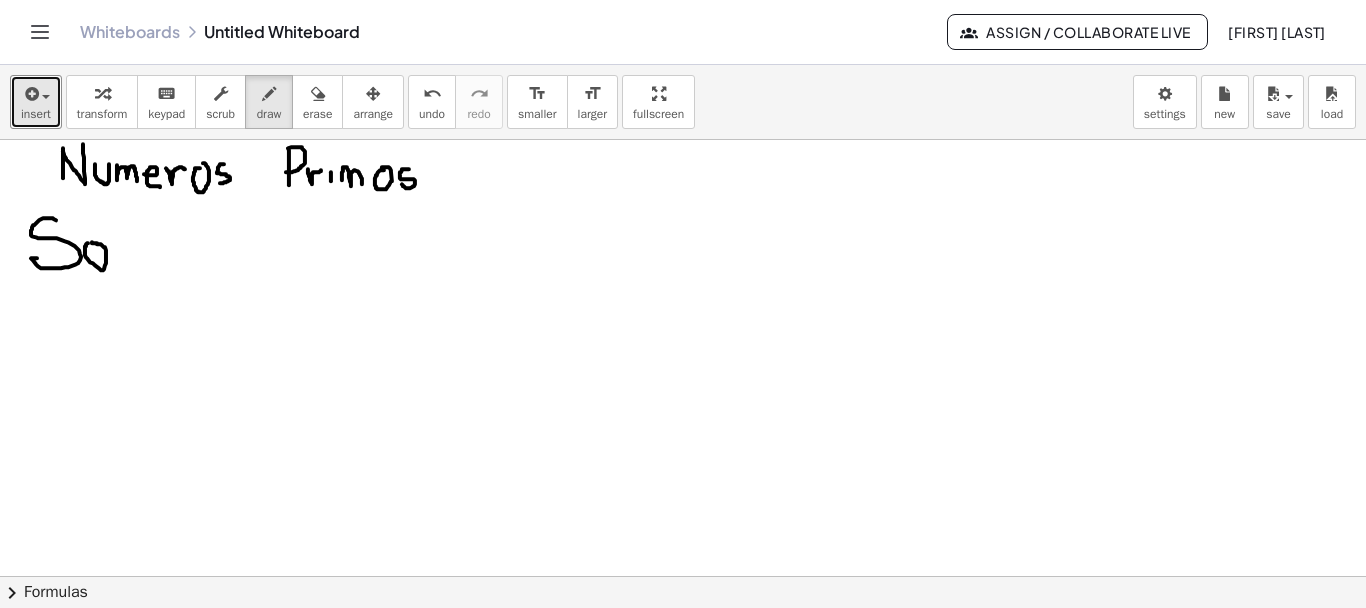 click at bounding box center [683, 645] 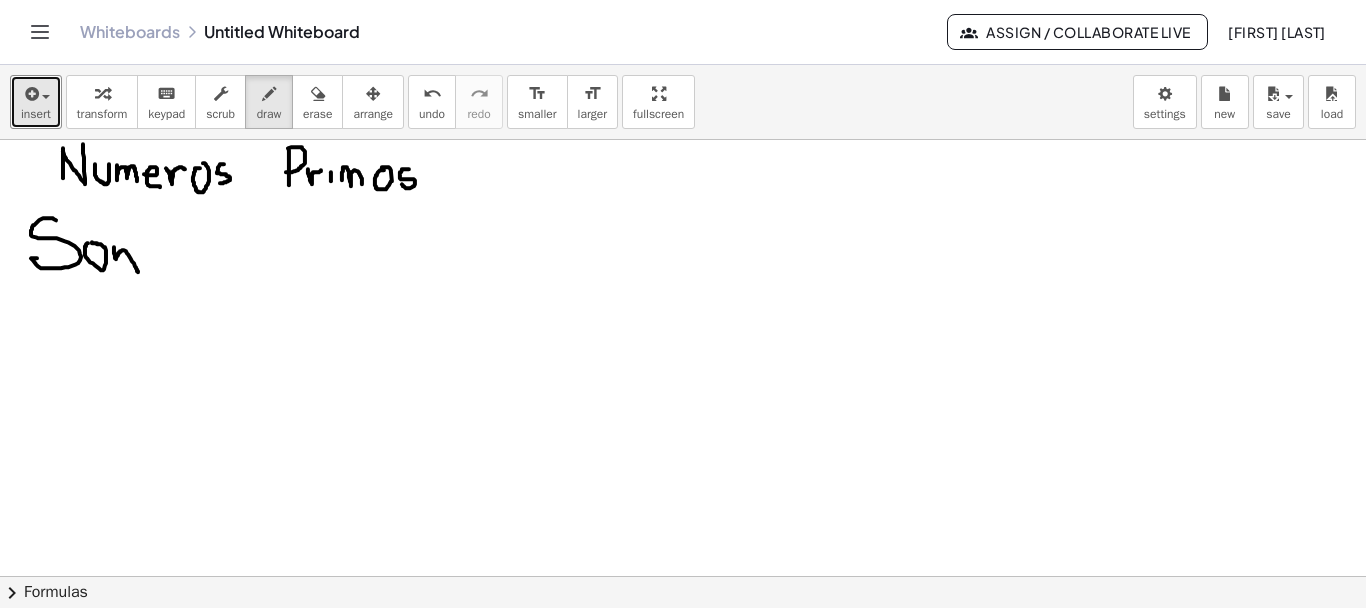 drag, startPoint x: 114, startPoint y: 246, endPoint x: 138, endPoint y: 271, distance: 34.655445 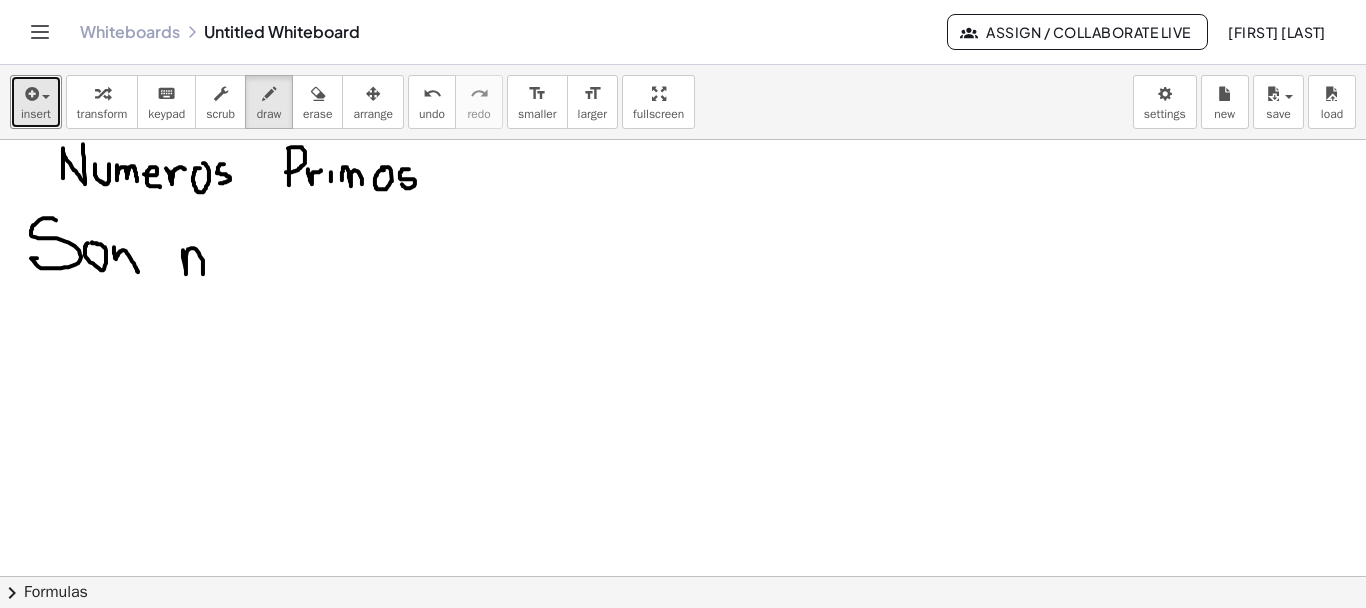 drag, startPoint x: 183, startPoint y: 249, endPoint x: 204, endPoint y: 278, distance: 35.805027 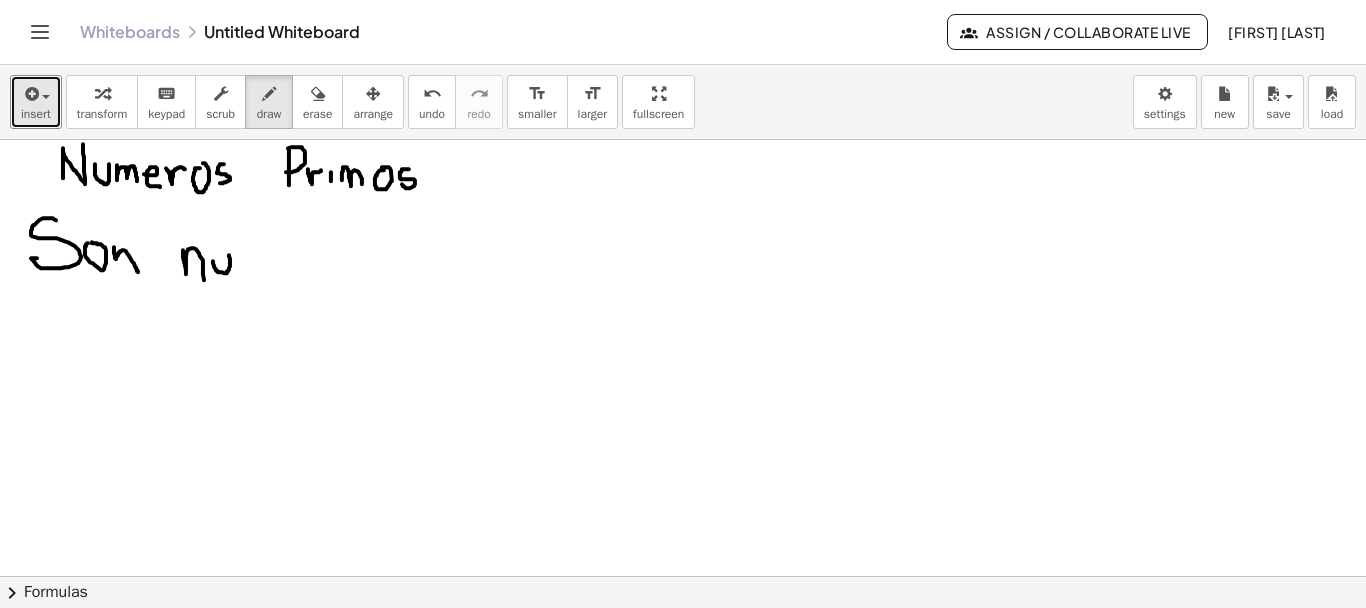 drag, startPoint x: 213, startPoint y: 261, endPoint x: 229, endPoint y: 254, distance: 17.464249 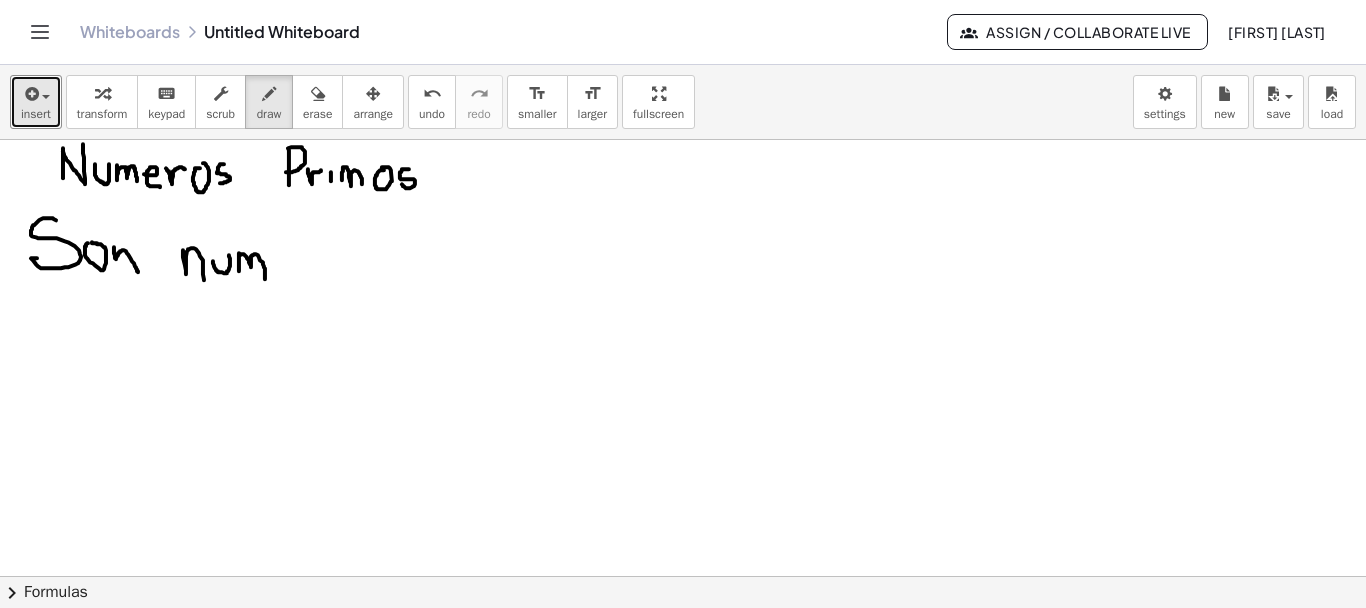 drag, startPoint x: 239, startPoint y: 252, endPoint x: 265, endPoint y: 281, distance: 38.948685 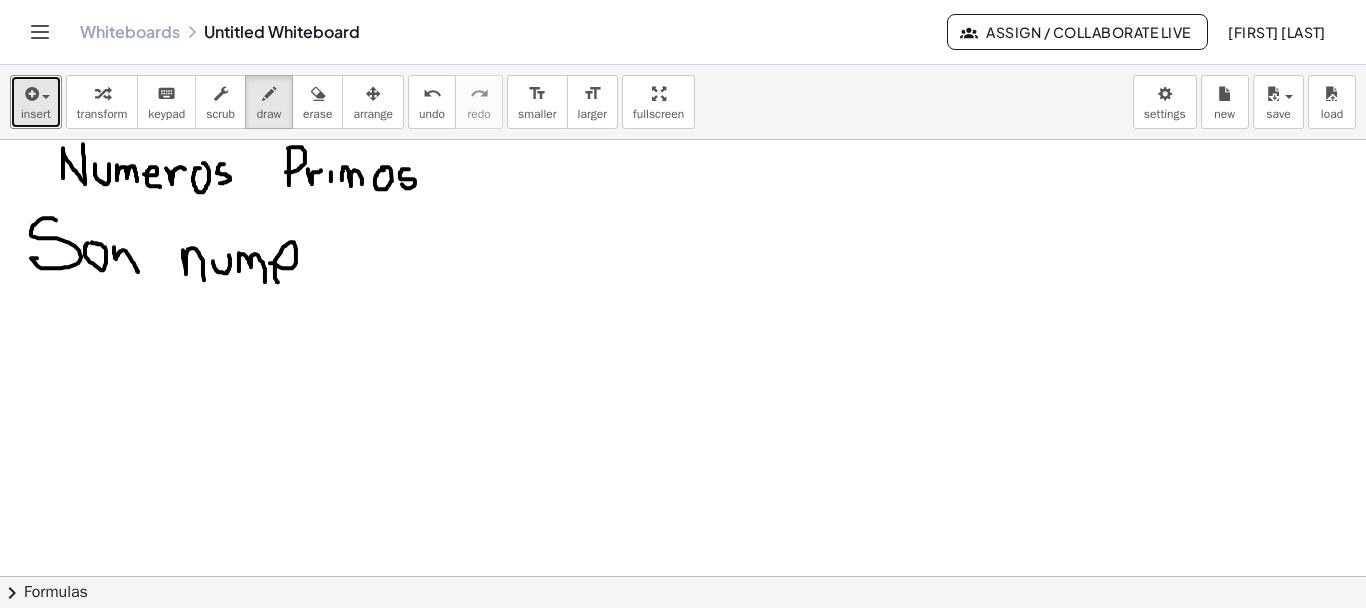 drag, startPoint x: 270, startPoint y: 262, endPoint x: 286, endPoint y: 283, distance: 26.400757 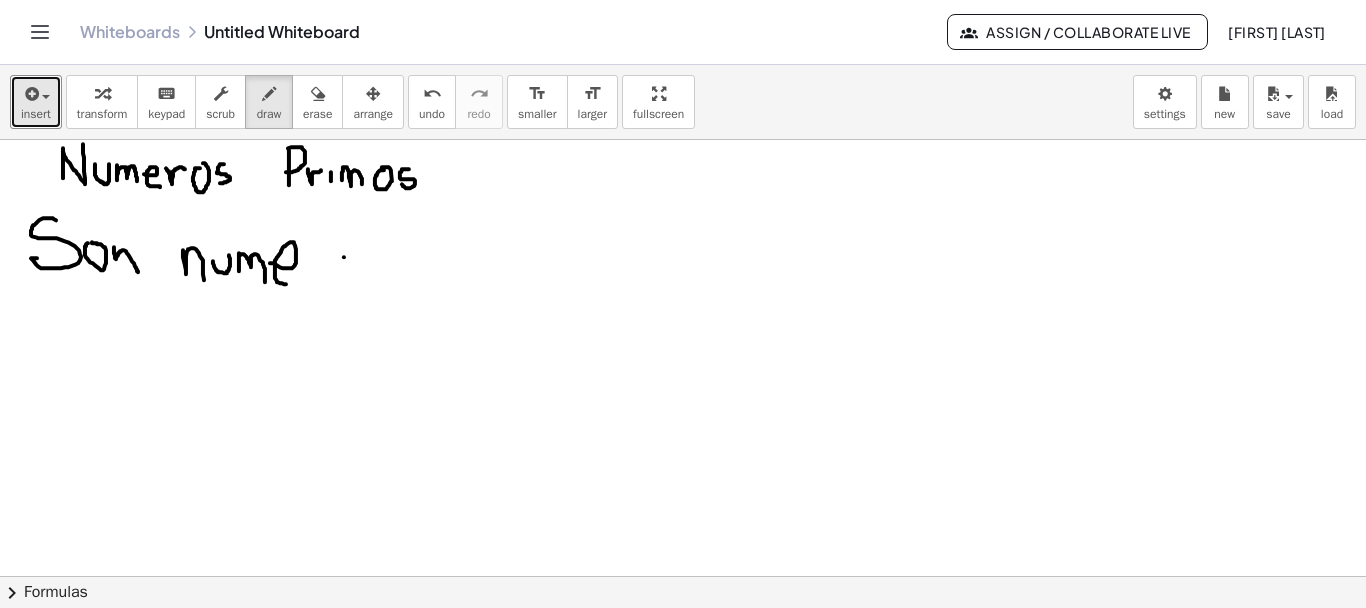 click at bounding box center [683, 645] 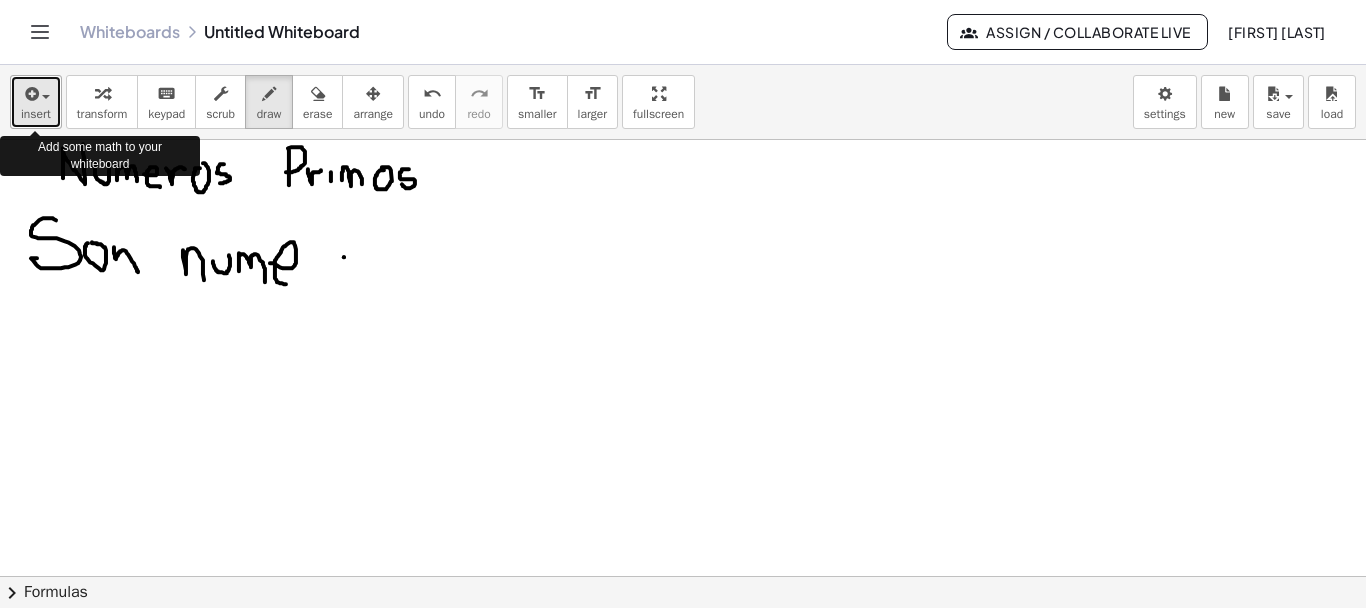 click at bounding box center (36, 93) 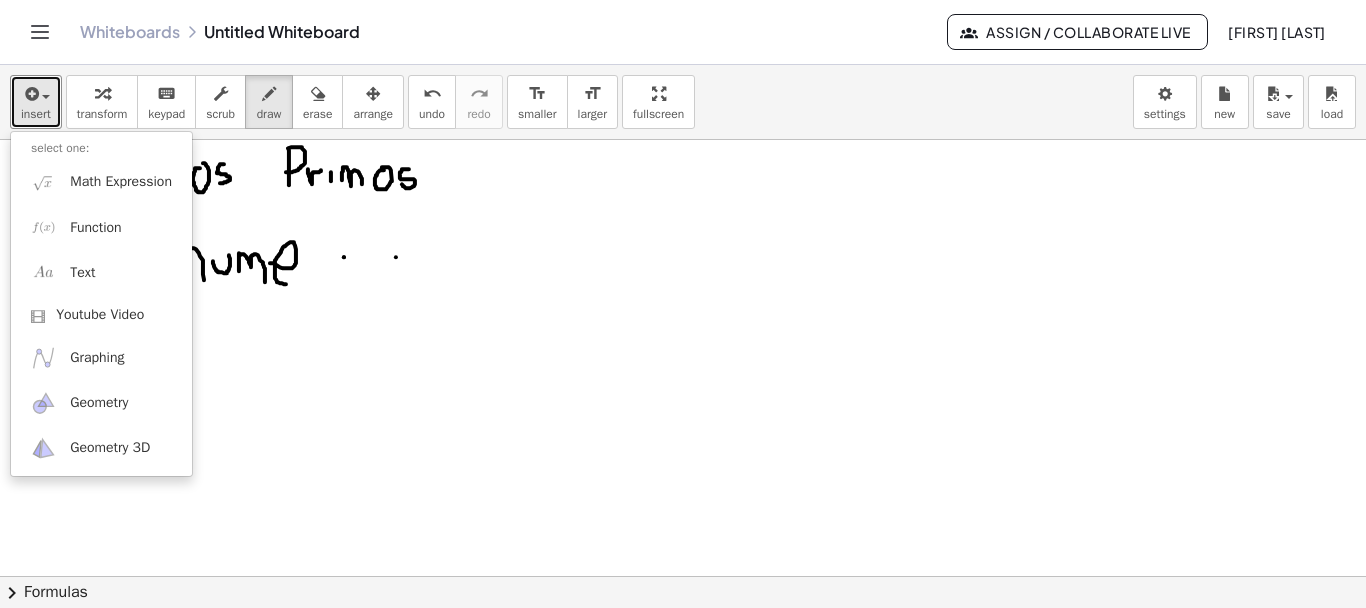 click at bounding box center (683, 645) 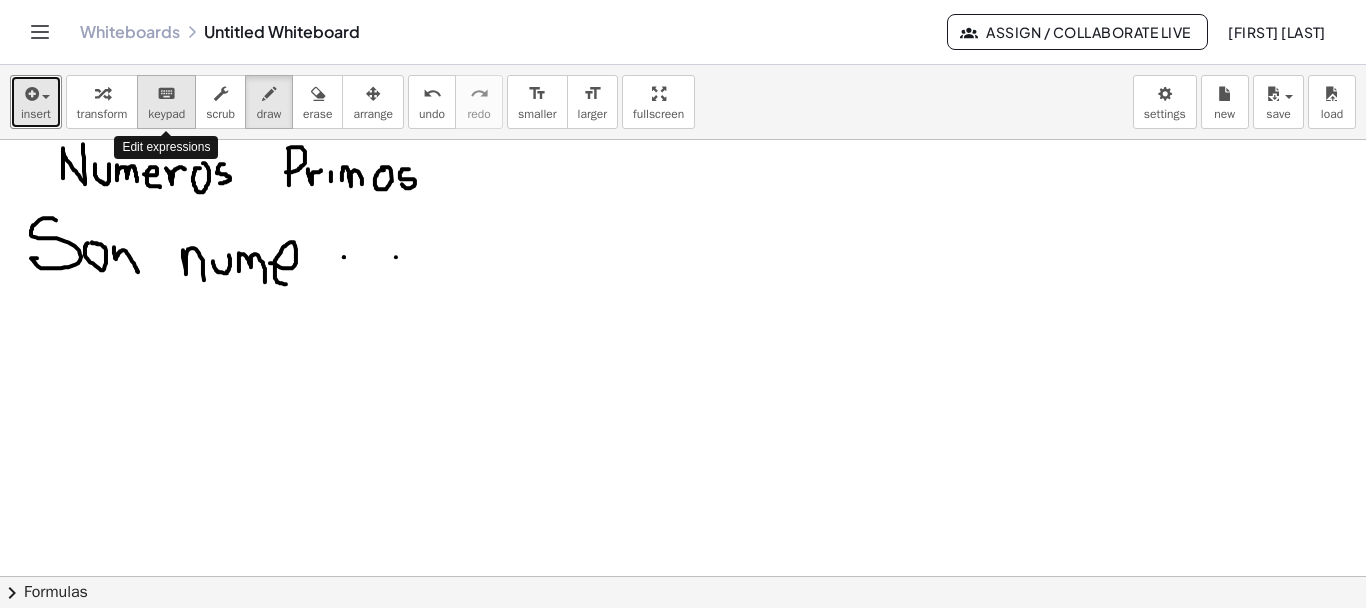 click on "keypad" at bounding box center (166, 114) 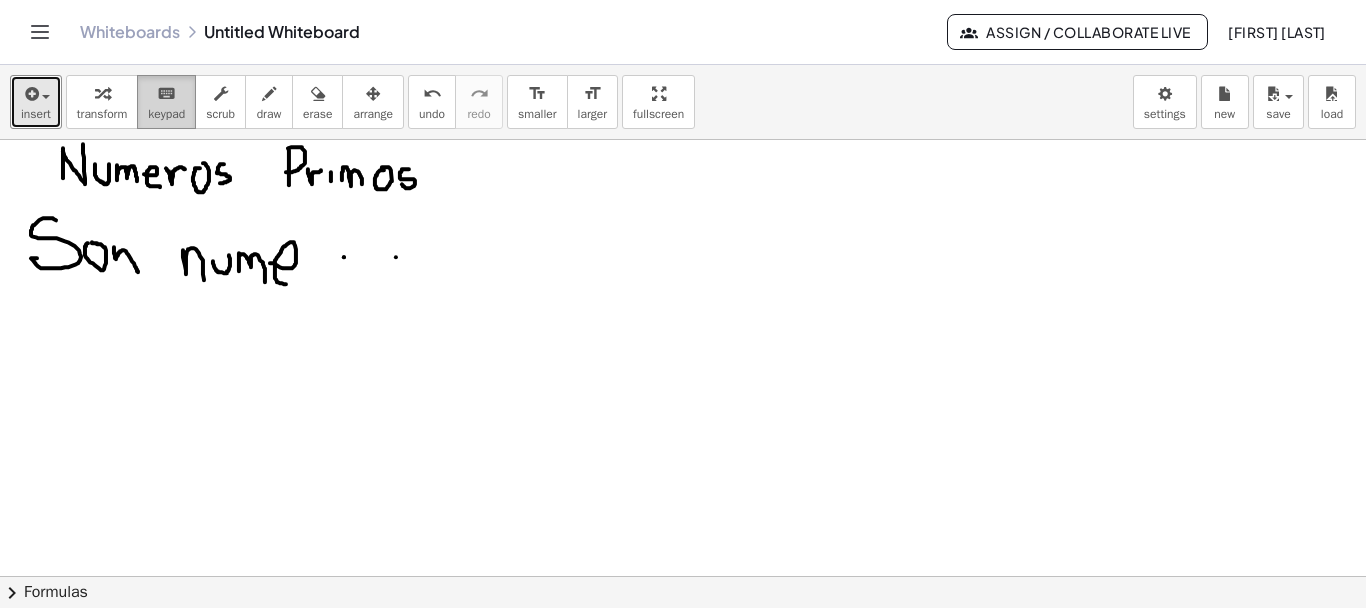 click on "keypad" at bounding box center [166, 114] 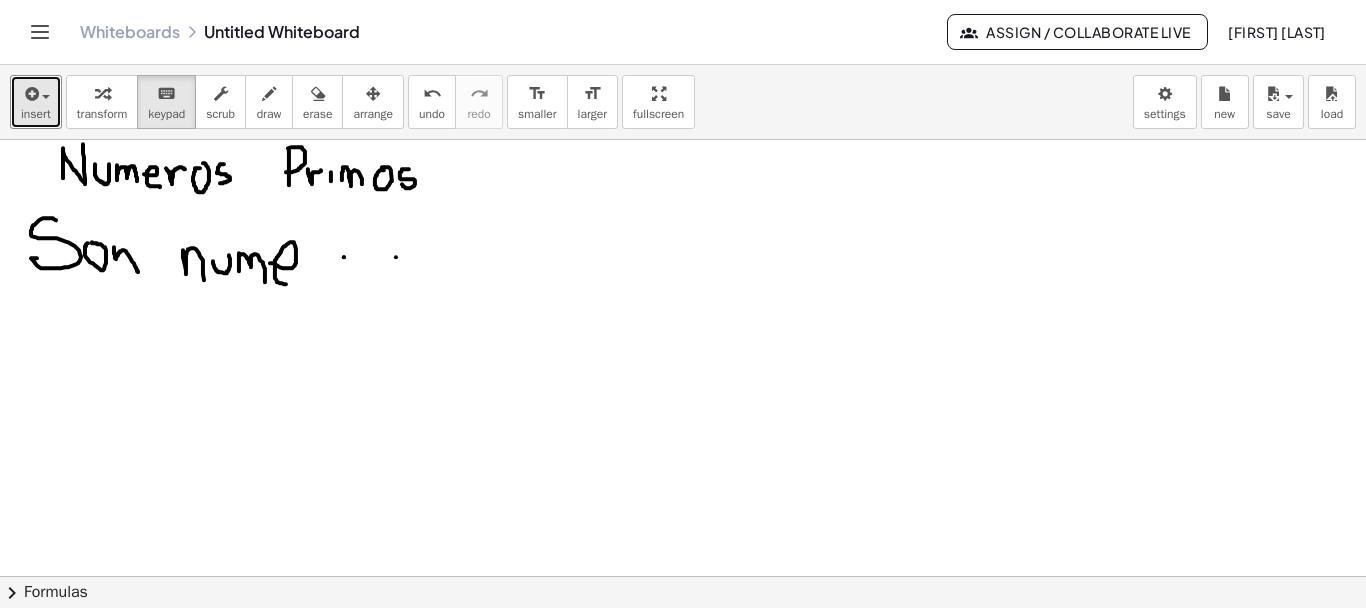 click at bounding box center (683, 645) 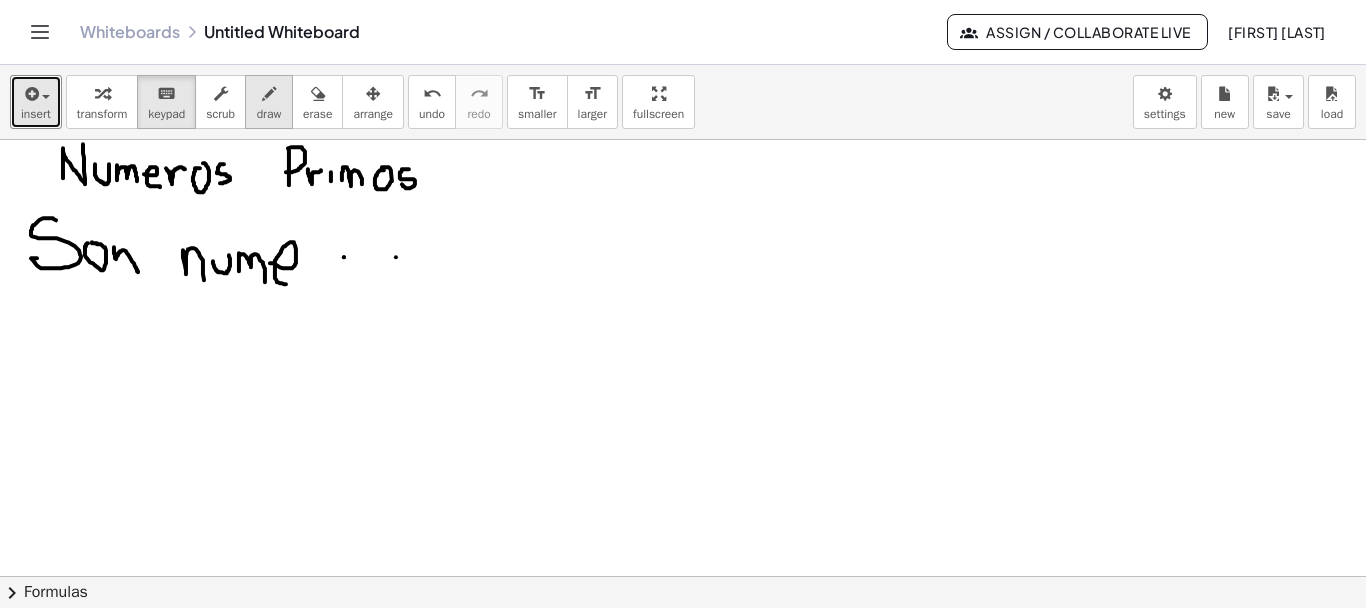 click at bounding box center [269, 94] 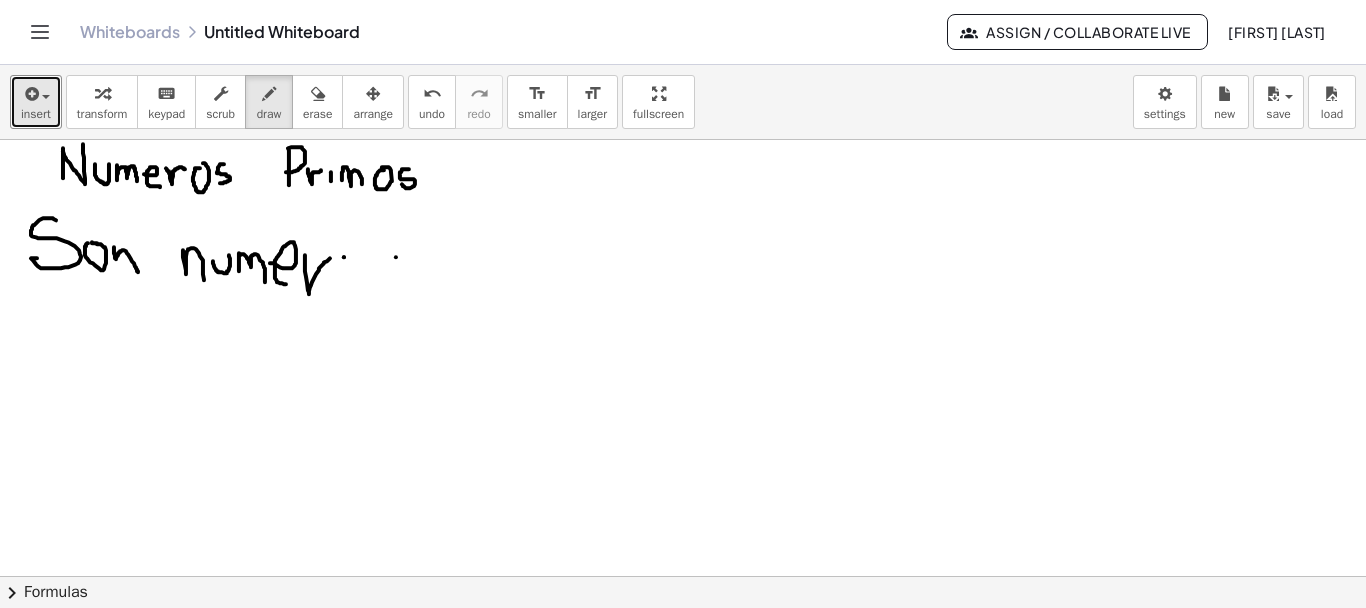 drag, startPoint x: 305, startPoint y: 254, endPoint x: 330, endPoint y: 257, distance: 25.179358 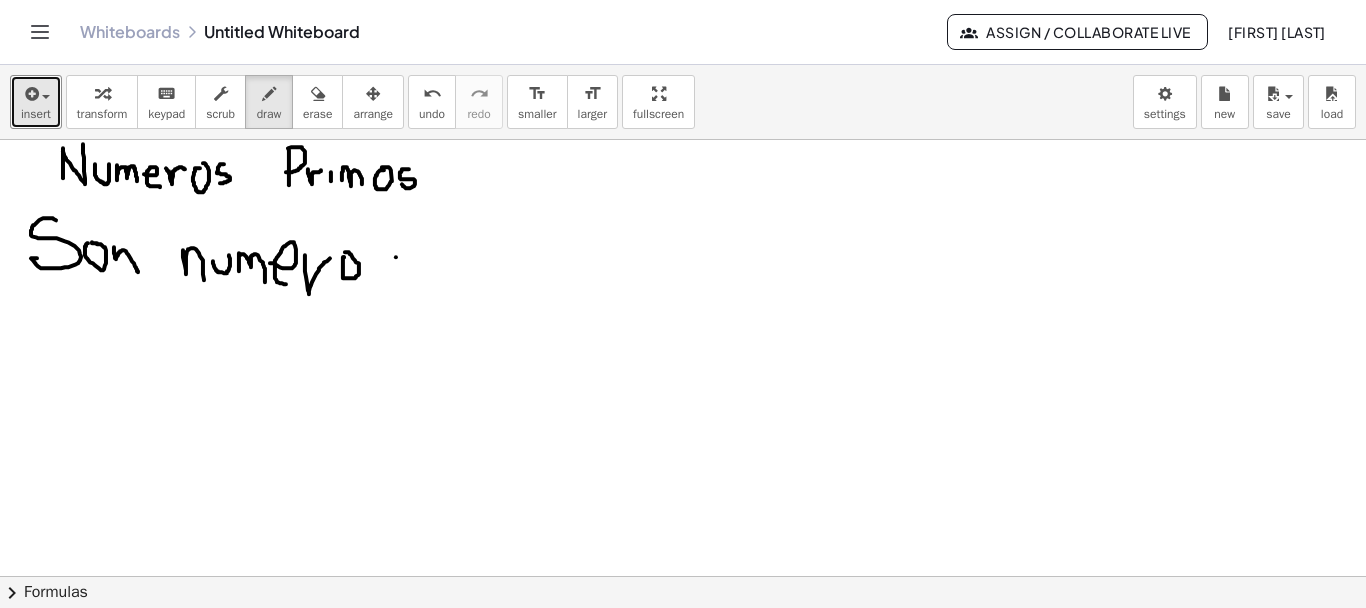 click at bounding box center (683, 645) 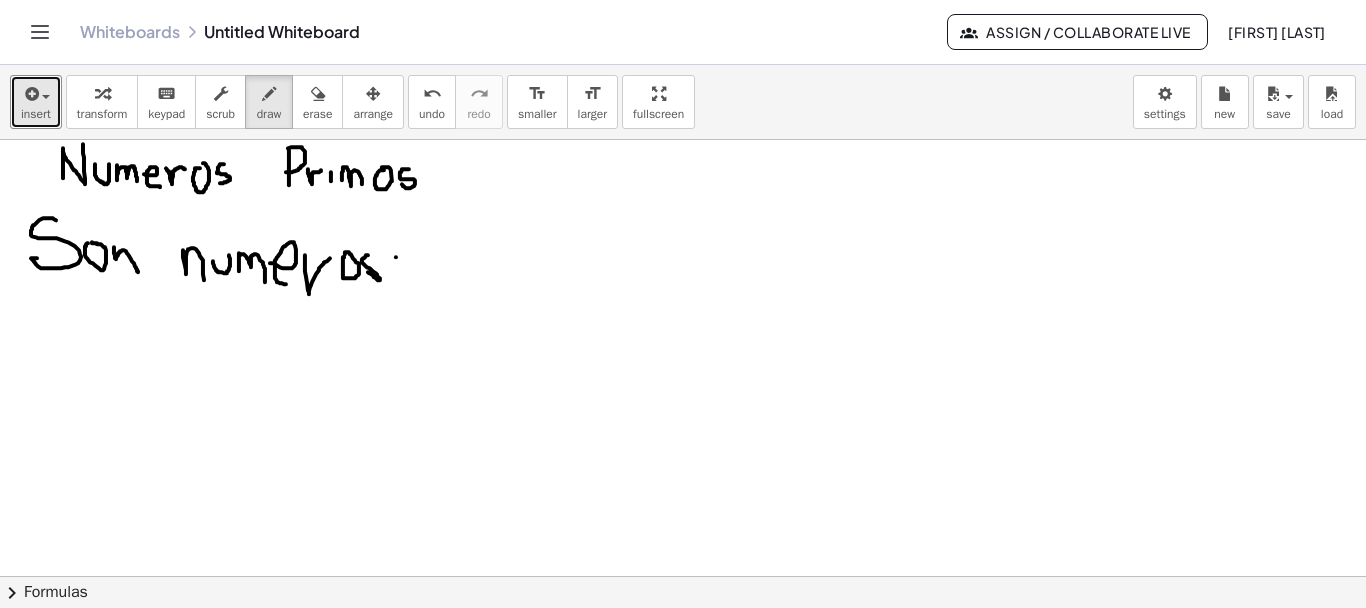 drag, startPoint x: 368, startPoint y: 254, endPoint x: 368, endPoint y: 271, distance: 17 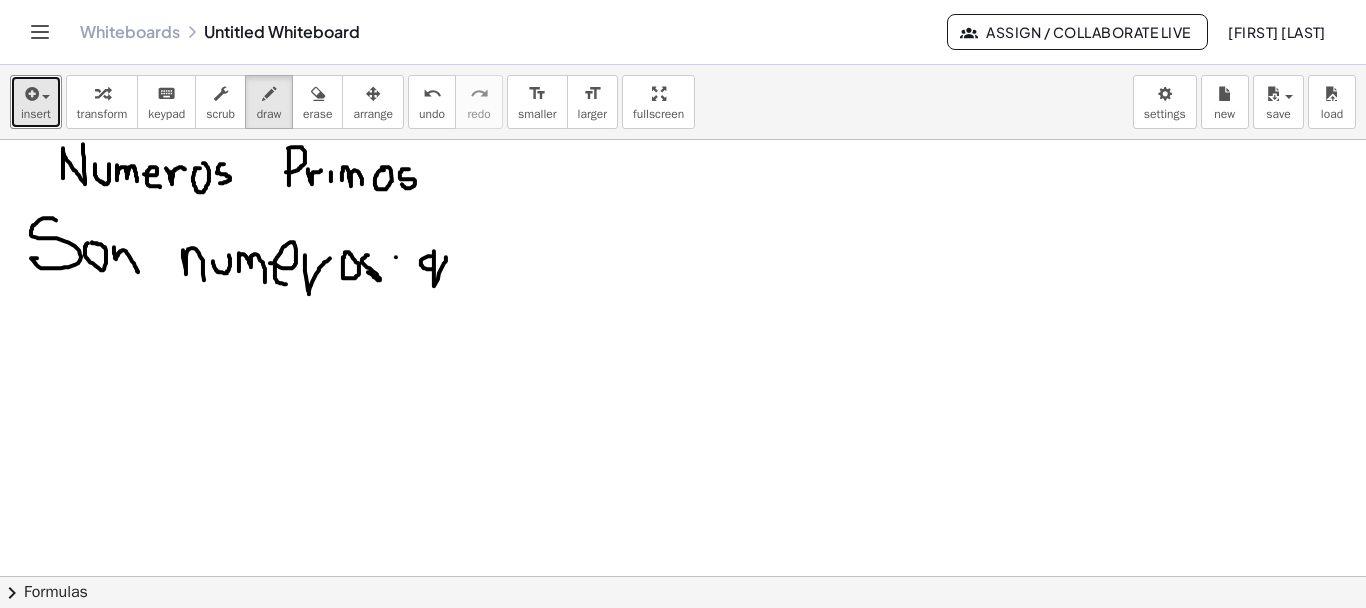 drag, startPoint x: 421, startPoint y: 259, endPoint x: 446, endPoint y: 257, distance: 25.079872 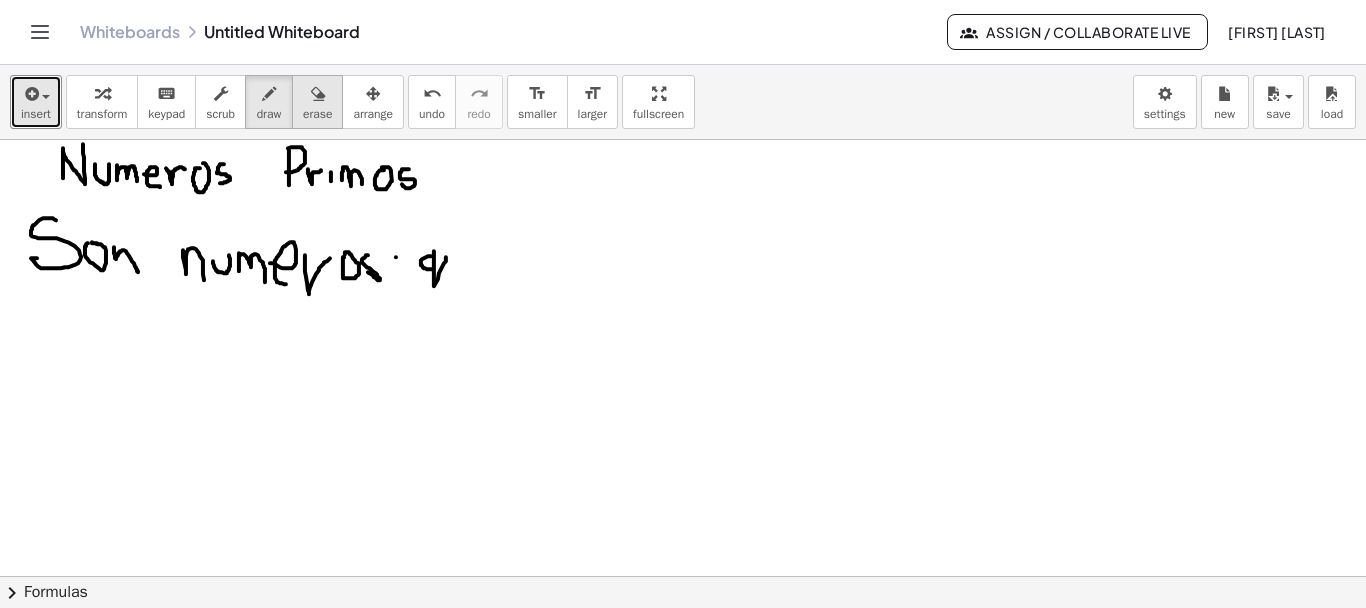 click at bounding box center [318, 94] 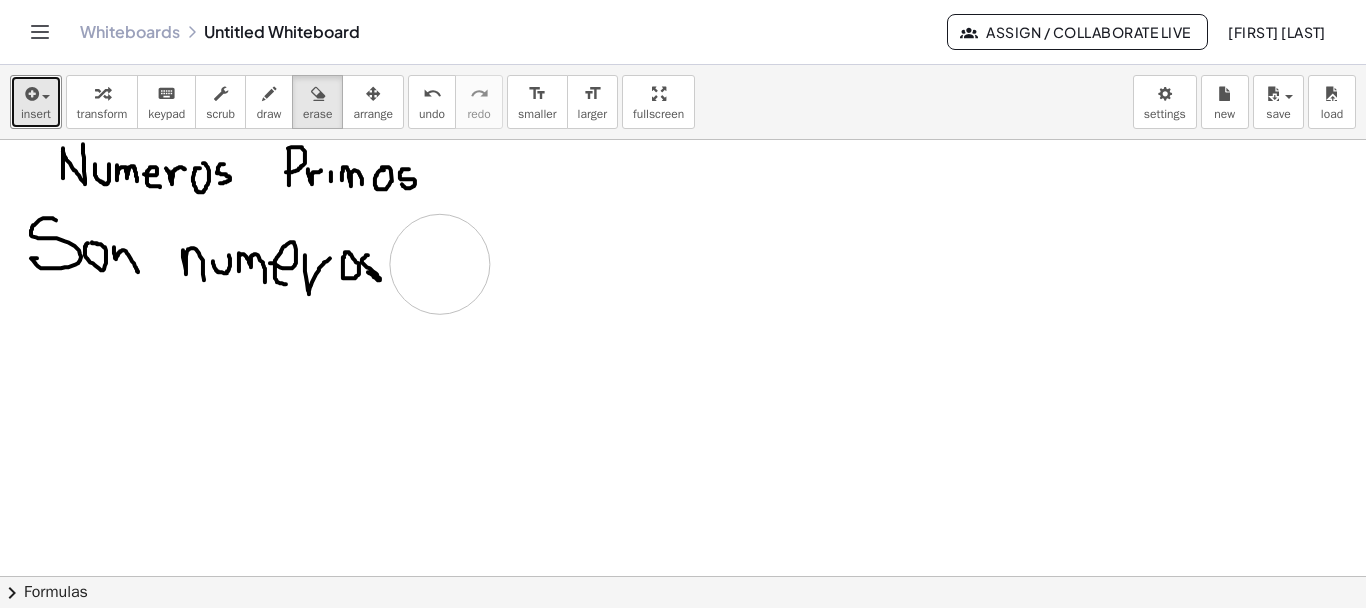 drag, startPoint x: 433, startPoint y: 258, endPoint x: 443, endPoint y: 264, distance: 11.661903 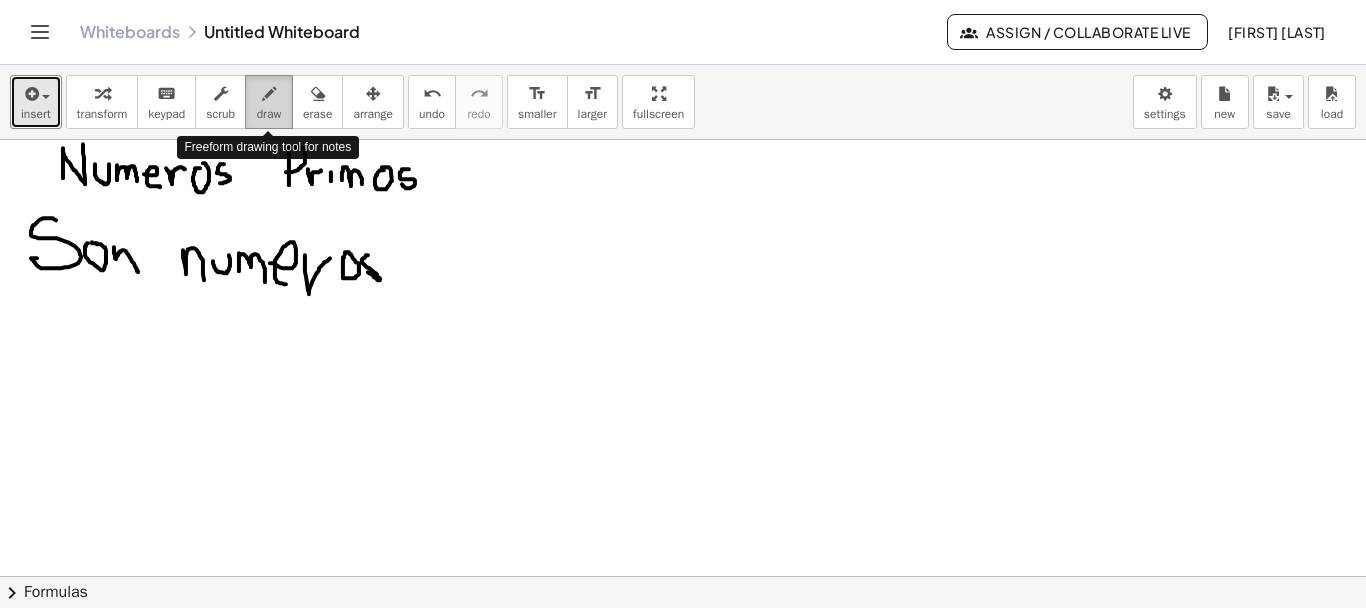 click on "draw" at bounding box center [269, 114] 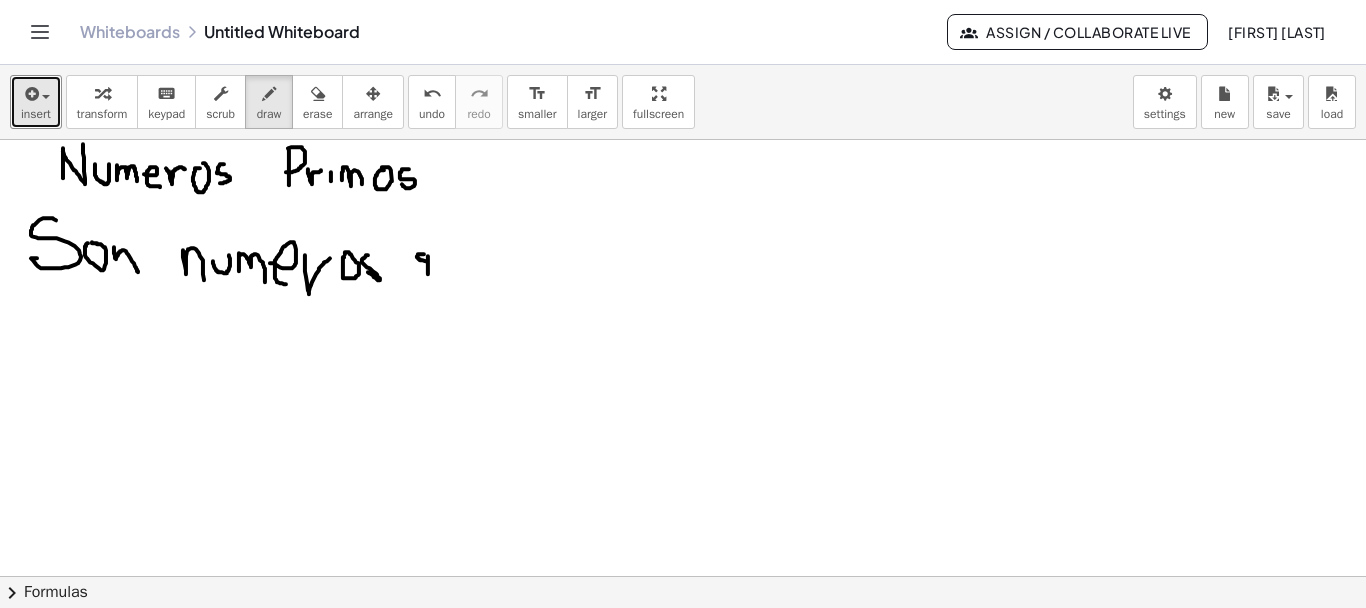 drag, startPoint x: 424, startPoint y: 253, endPoint x: 428, endPoint y: 273, distance: 20.396078 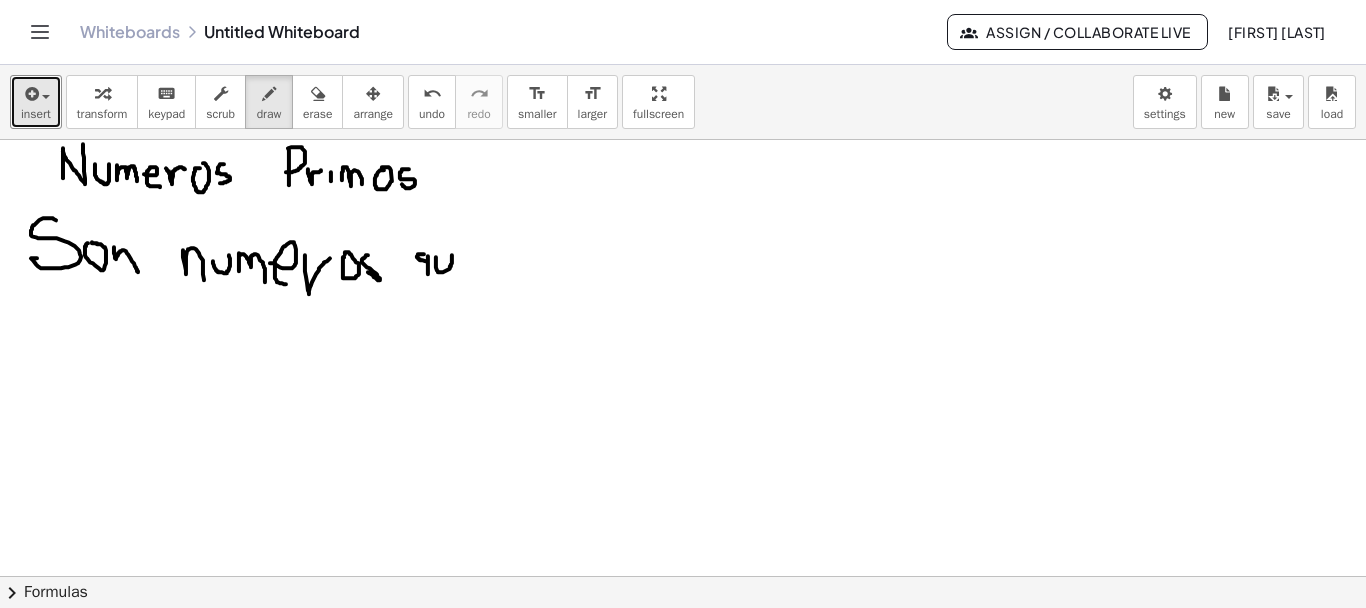 drag, startPoint x: 436, startPoint y: 256, endPoint x: 450, endPoint y: 250, distance: 15.231546 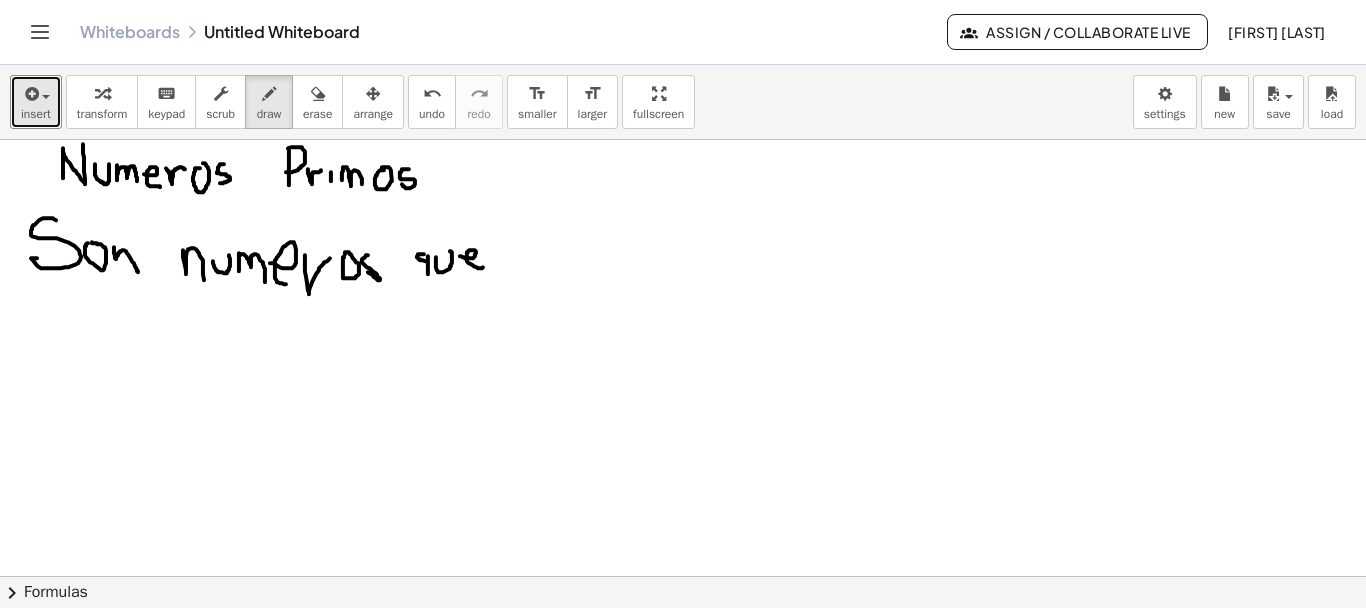 drag, startPoint x: 460, startPoint y: 255, endPoint x: 483, endPoint y: 266, distance: 25.495098 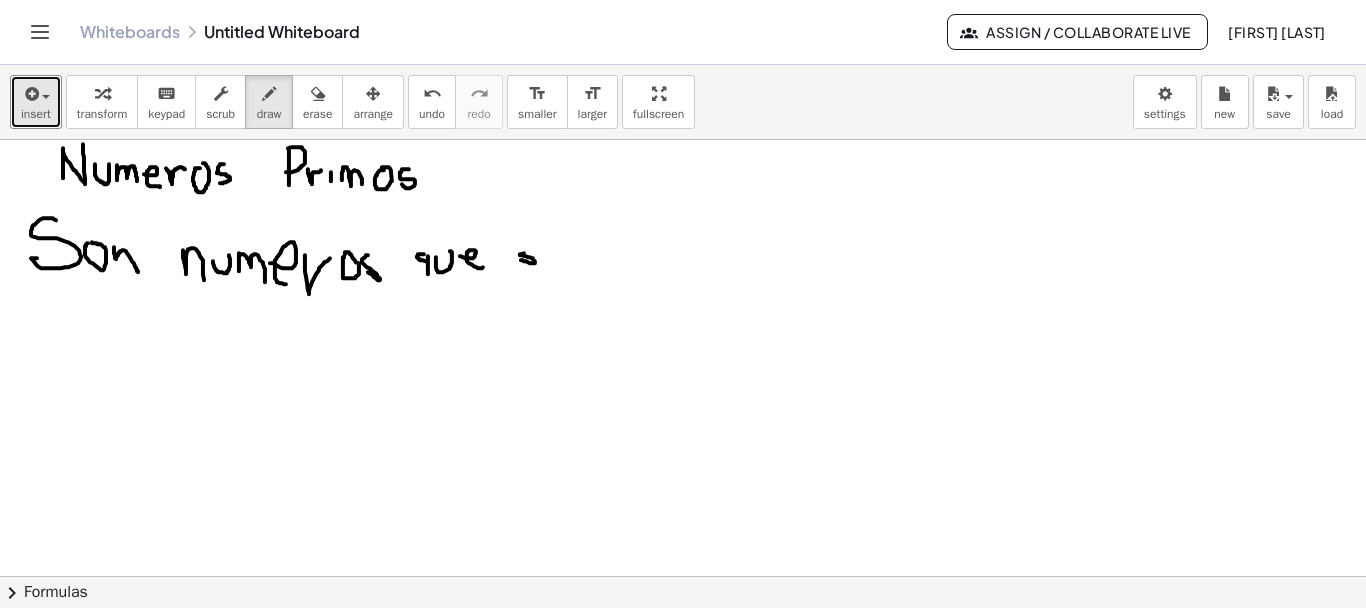 click at bounding box center (683, 645) 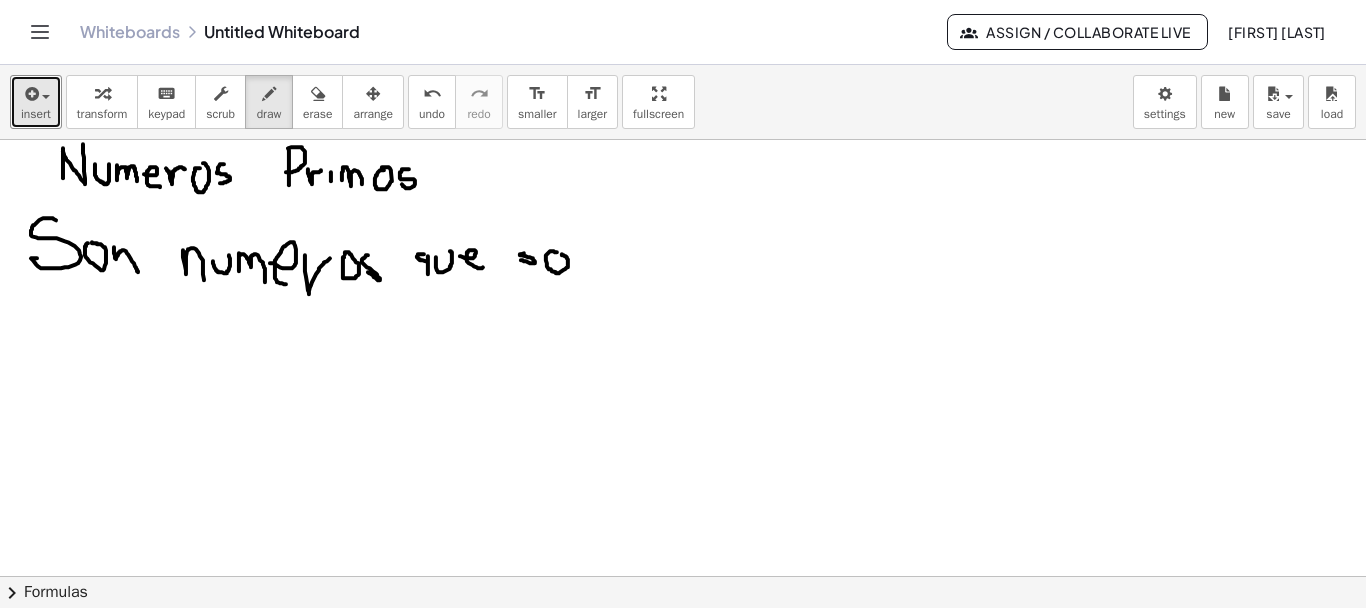 click at bounding box center (683, 645) 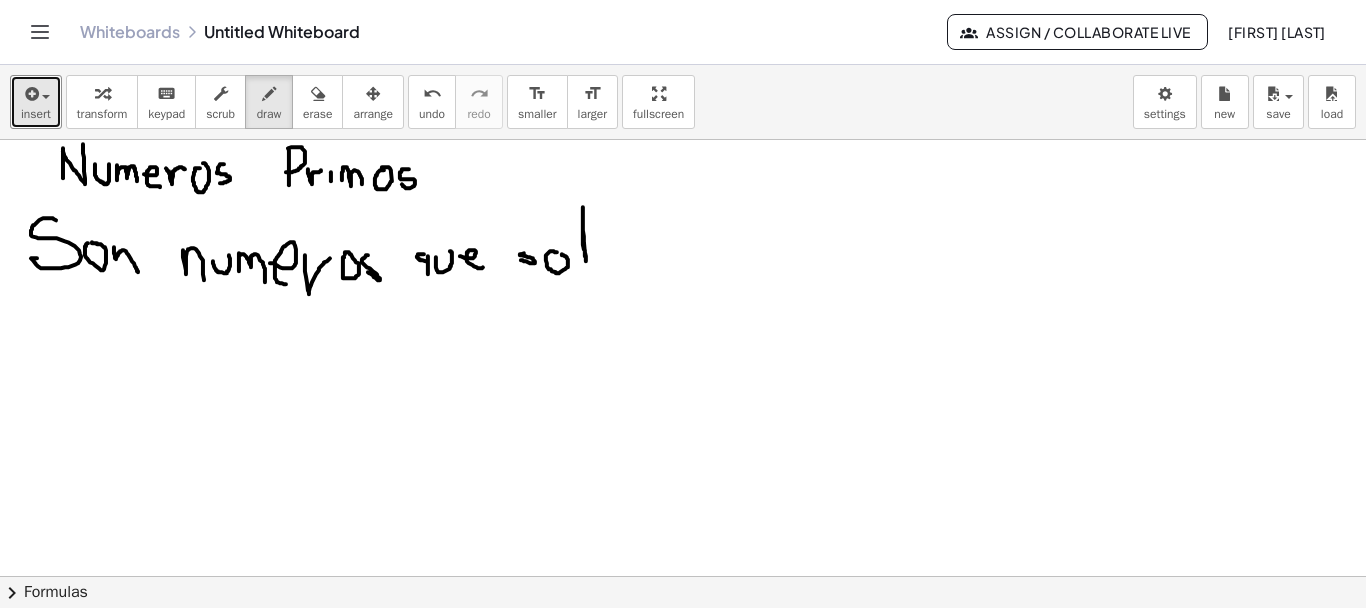 drag, startPoint x: 583, startPoint y: 244, endPoint x: 586, endPoint y: 268, distance: 24.186773 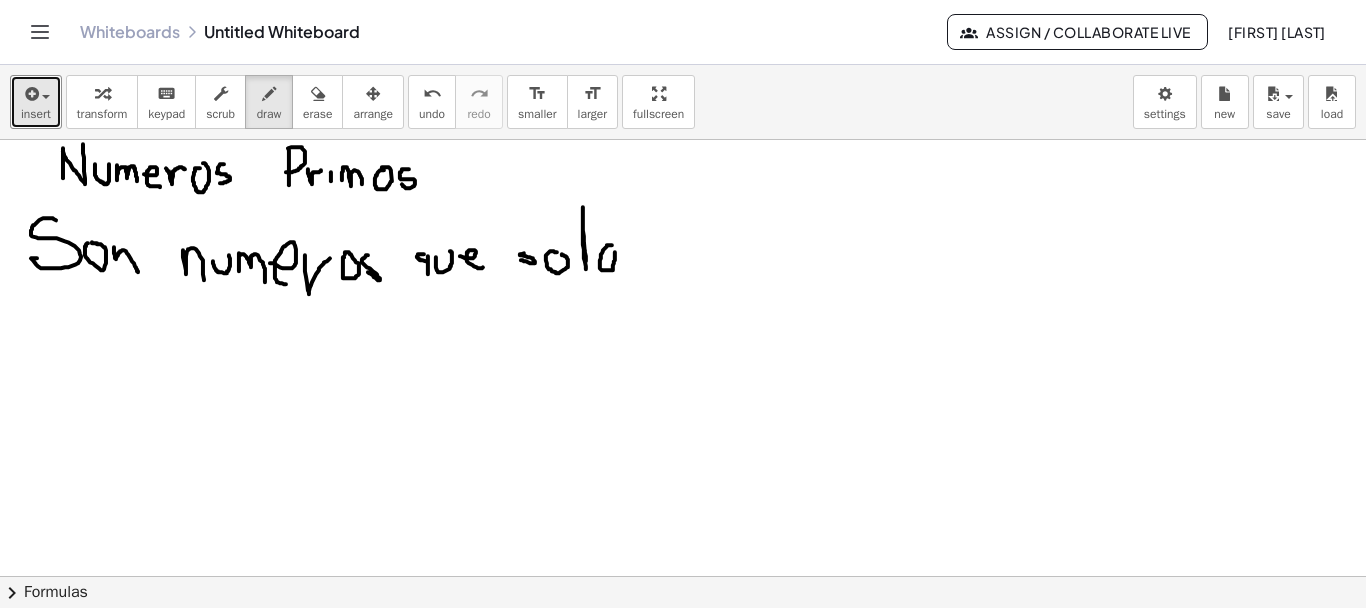 click at bounding box center [683, 645] 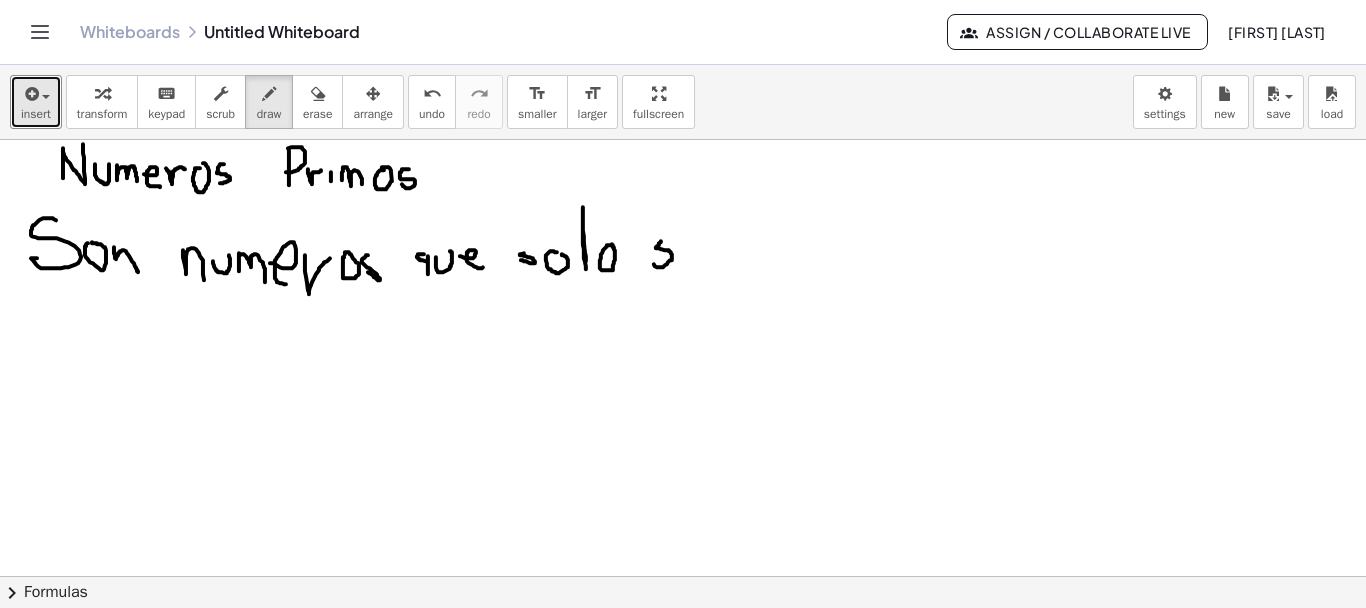drag, startPoint x: 661, startPoint y: 240, endPoint x: 653, endPoint y: 260, distance: 21.540659 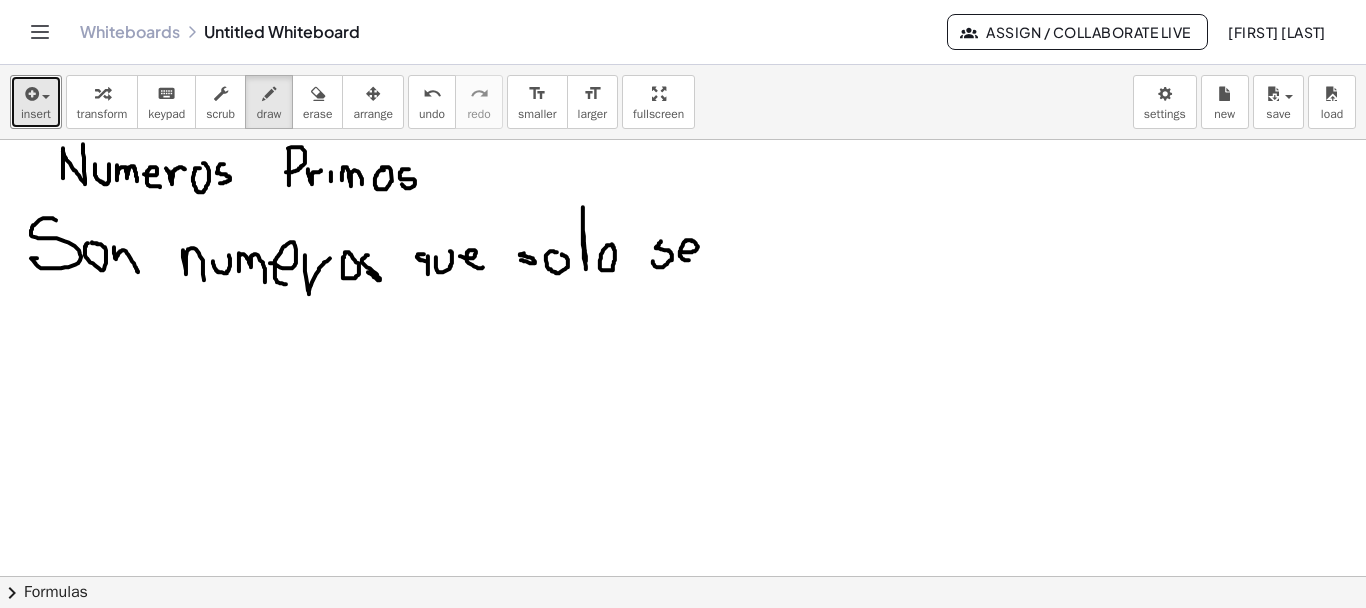 drag, startPoint x: 682, startPoint y: 251, endPoint x: 698, endPoint y: 260, distance: 18.35756 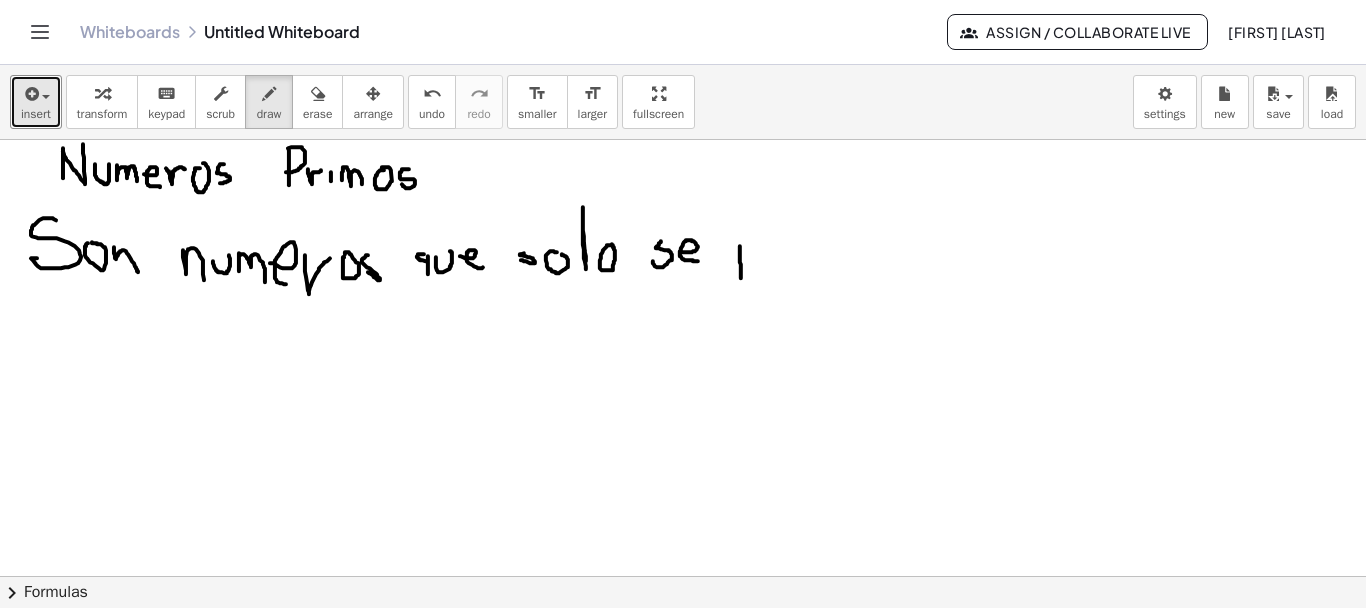 drag, startPoint x: 740, startPoint y: 245, endPoint x: 741, endPoint y: 277, distance: 32.01562 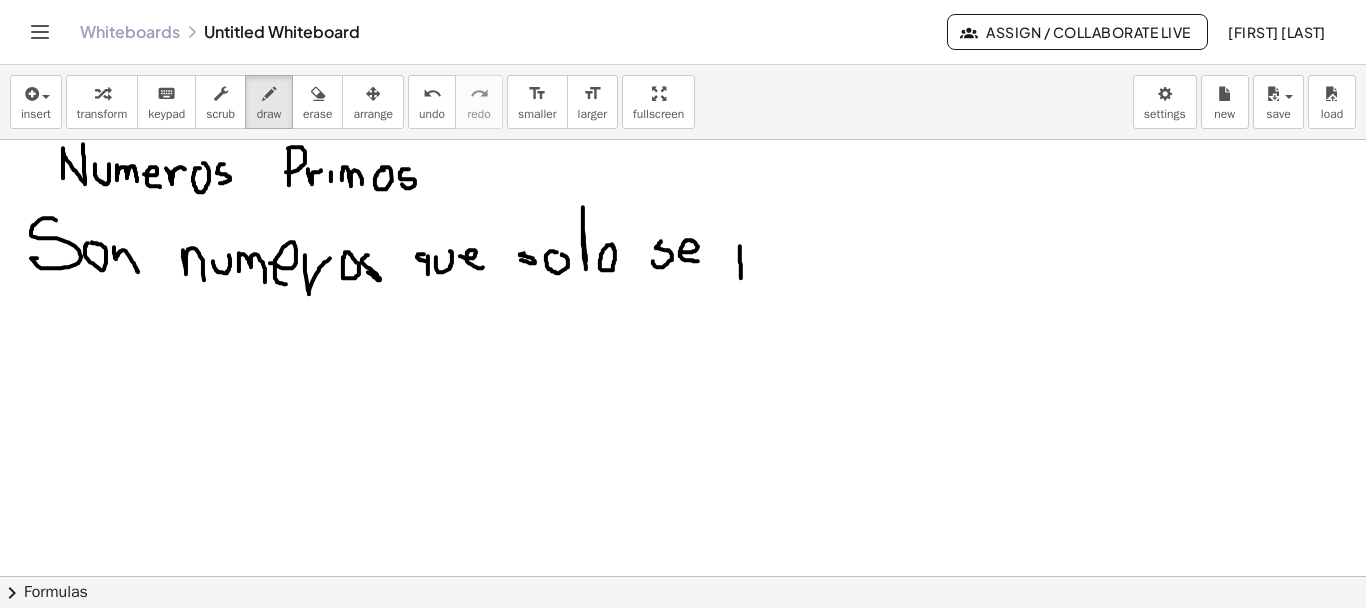 click 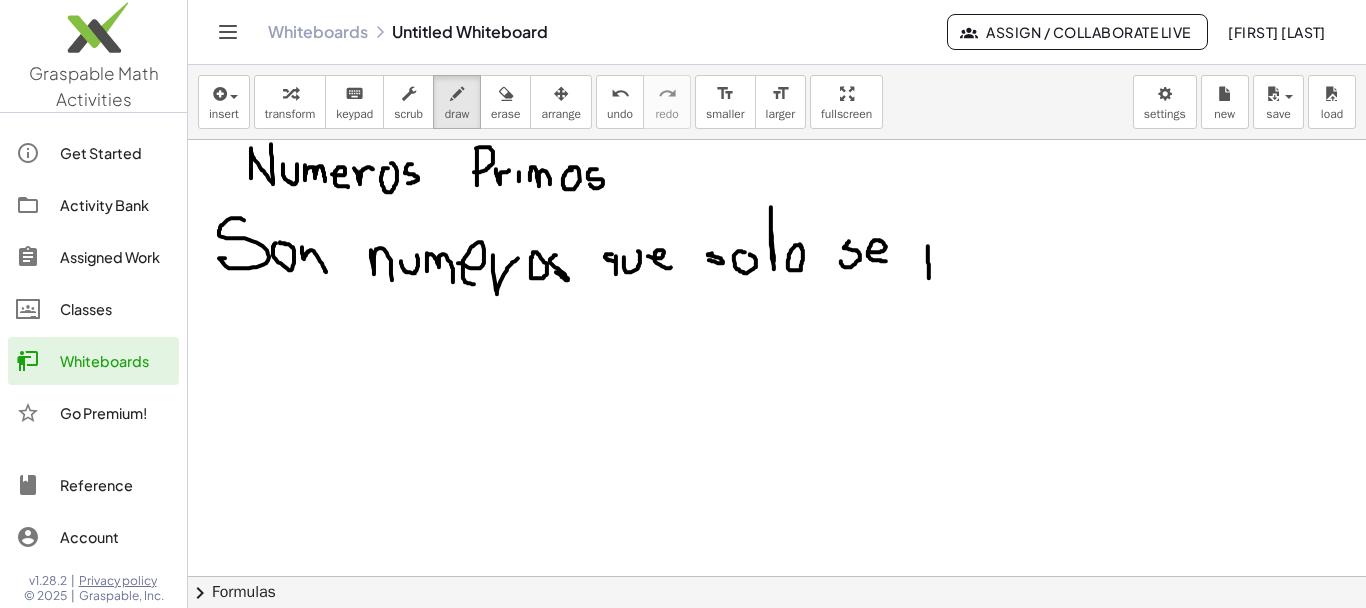 click 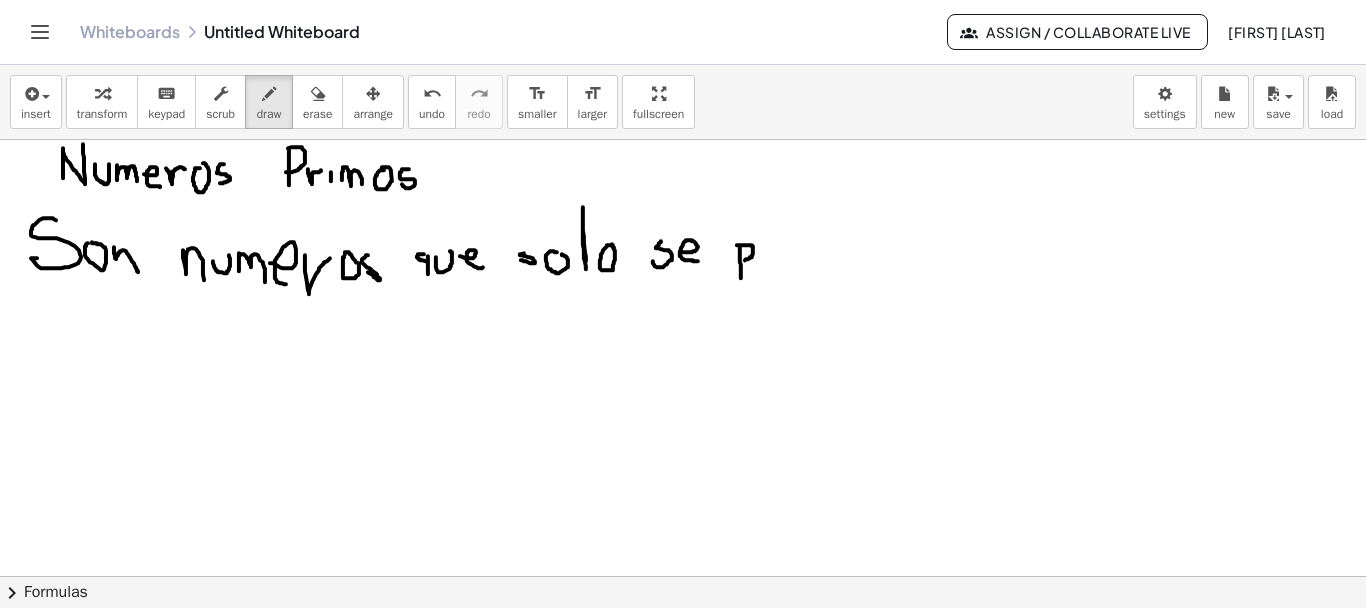 drag, startPoint x: 737, startPoint y: 244, endPoint x: 742, endPoint y: 259, distance: 15.811388 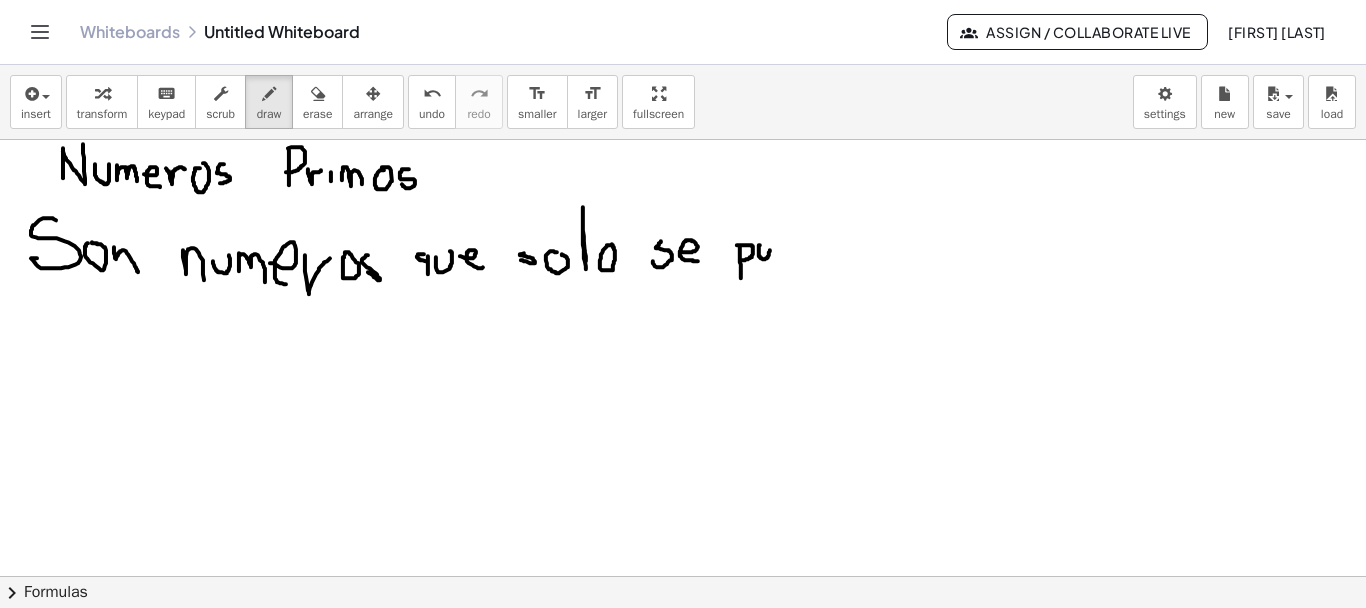drag, startPoint x: 760, startPoint y: 244, endPoint x: 770, endPoint y: 243, distance: 10.049875 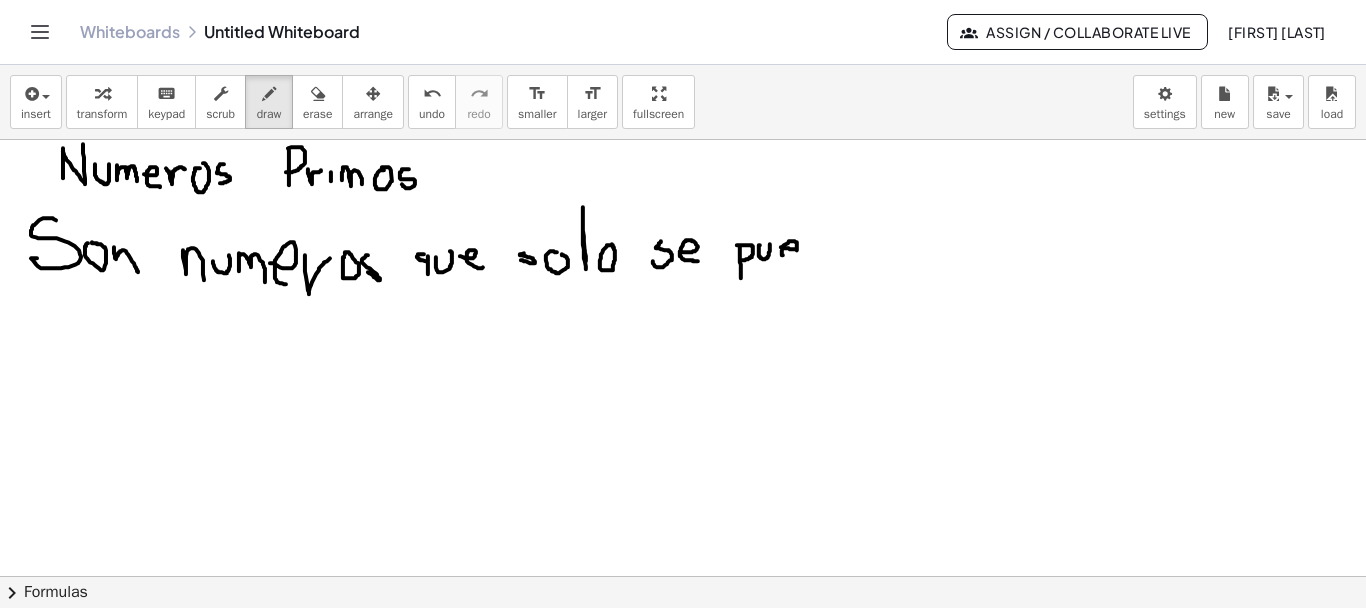 drag, startPoint x: 781, startPoint y: 246, endPoint x: 801, endPoint y: 261, distance: 25 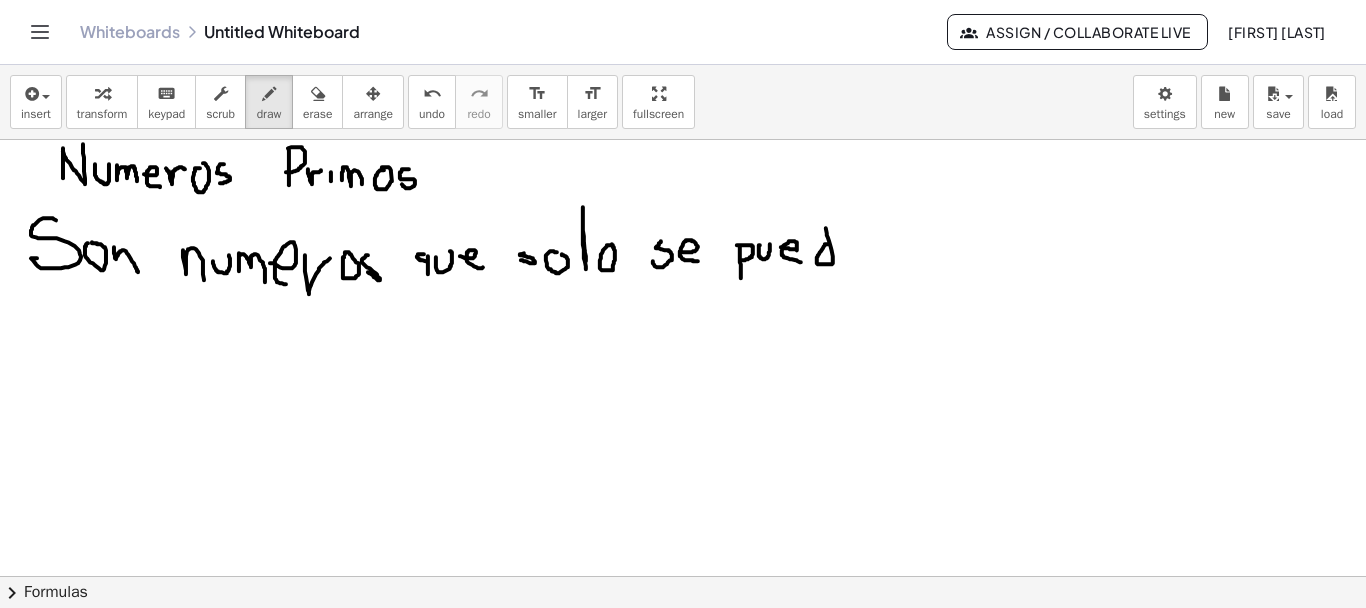 drag, startPoint x: 828, startPoint y: 243, endPoint x: 825, endPoint y: 220, distance: 23.194826 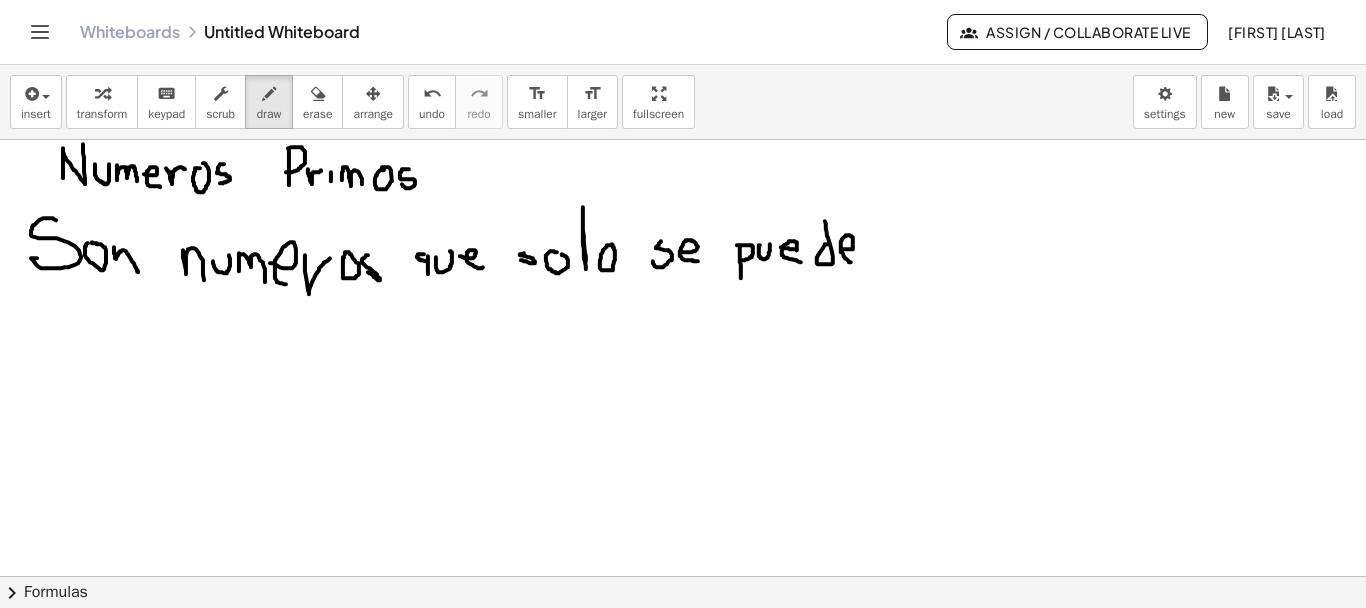 drag, startPoint x: 844, startPoint y: 248, endPoint x: 855, endPoint y: 266, distance: 21.095022 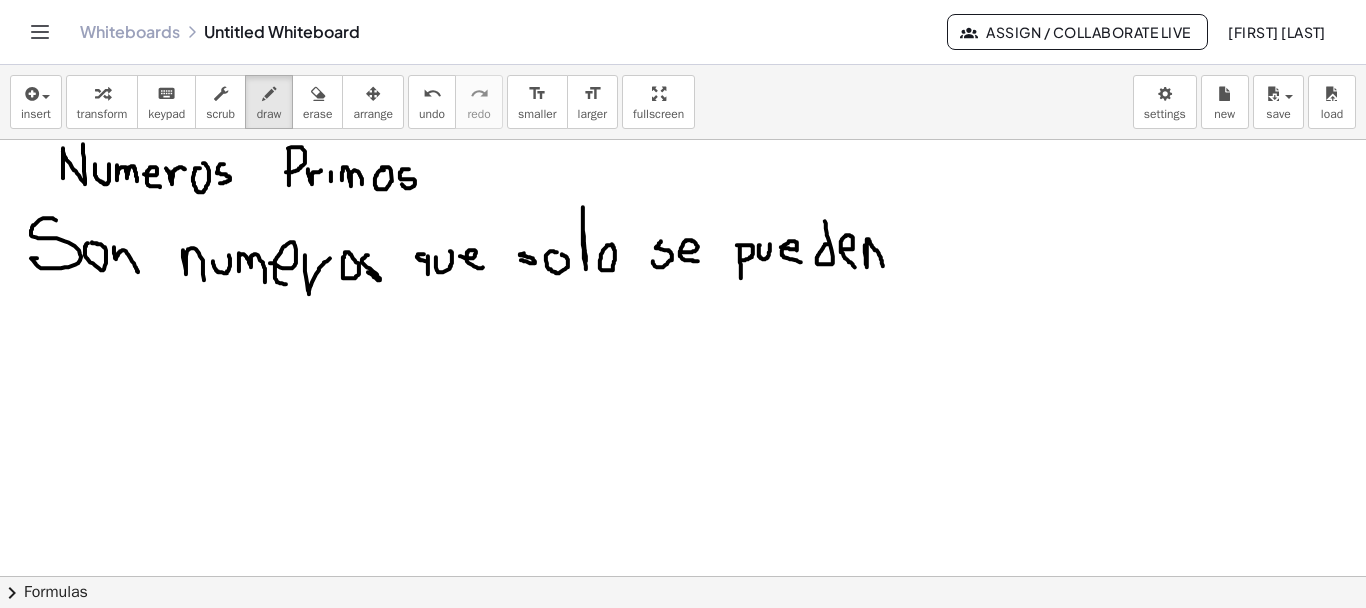 drag, startPoint x: 865, startPoint y: 244, endPoint x: 883, endPoint y: 265, distance: 27.658634 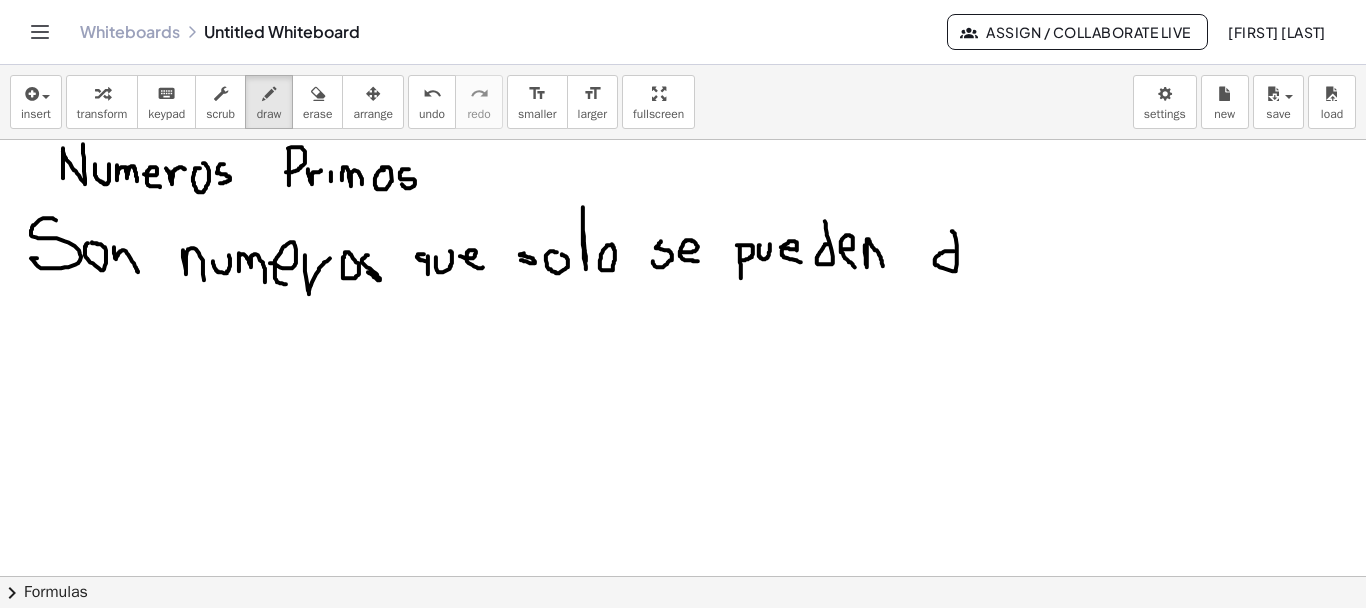 drag, startPoint x: 954, startPoint y: 250, endPoint x: 952, endPoint y: 230, distance: 20.09975 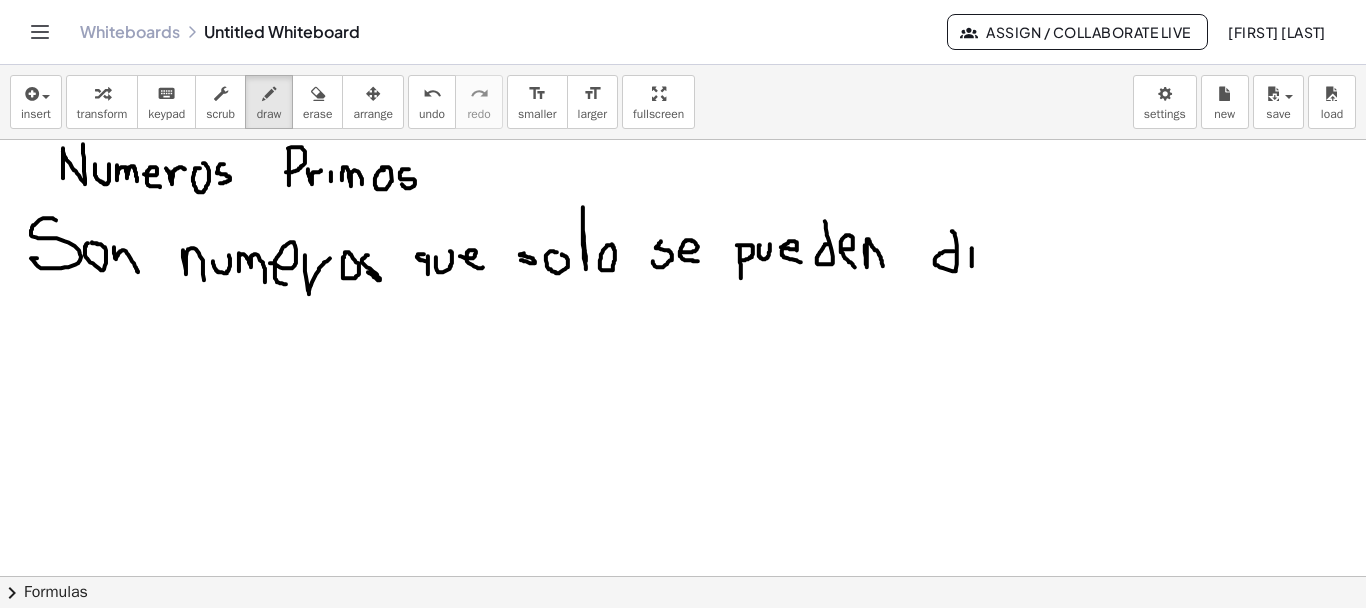 drag, startPoint x: 972, startPoint y: 247, endPoint x: 972, endPoint y: 265, distance: 18 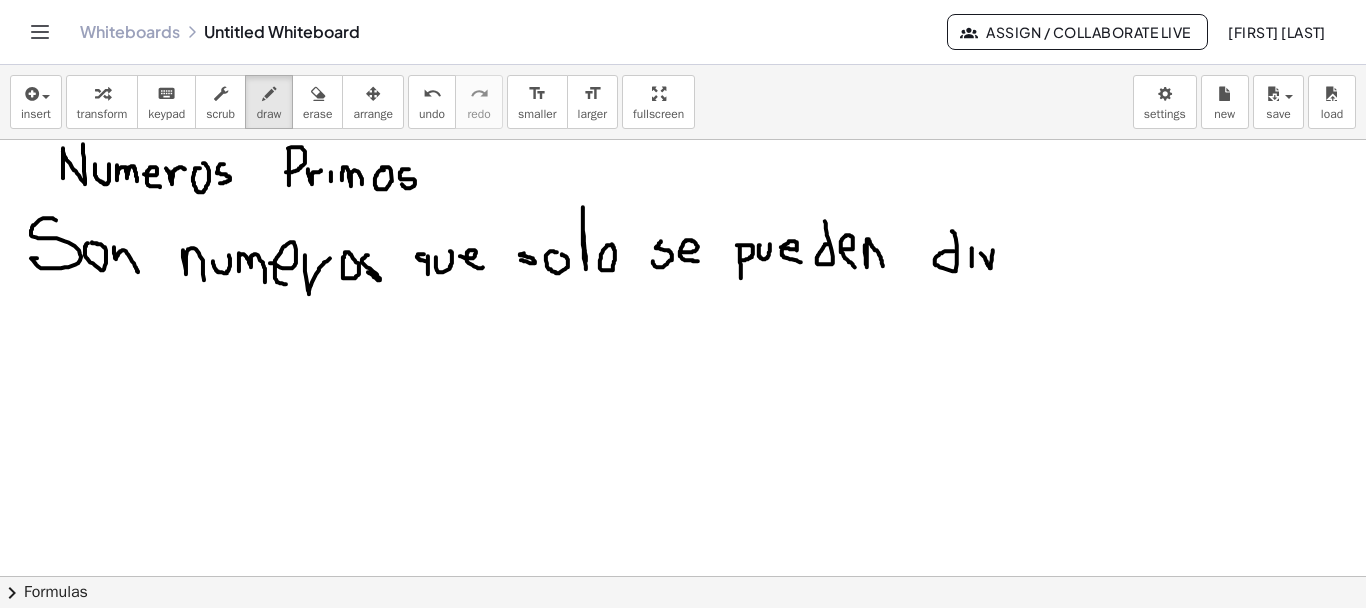 drag, startPoint x: 981, startPoint y: 252, endPoint x: 994, endPoint y: 248, distance: 13.601471 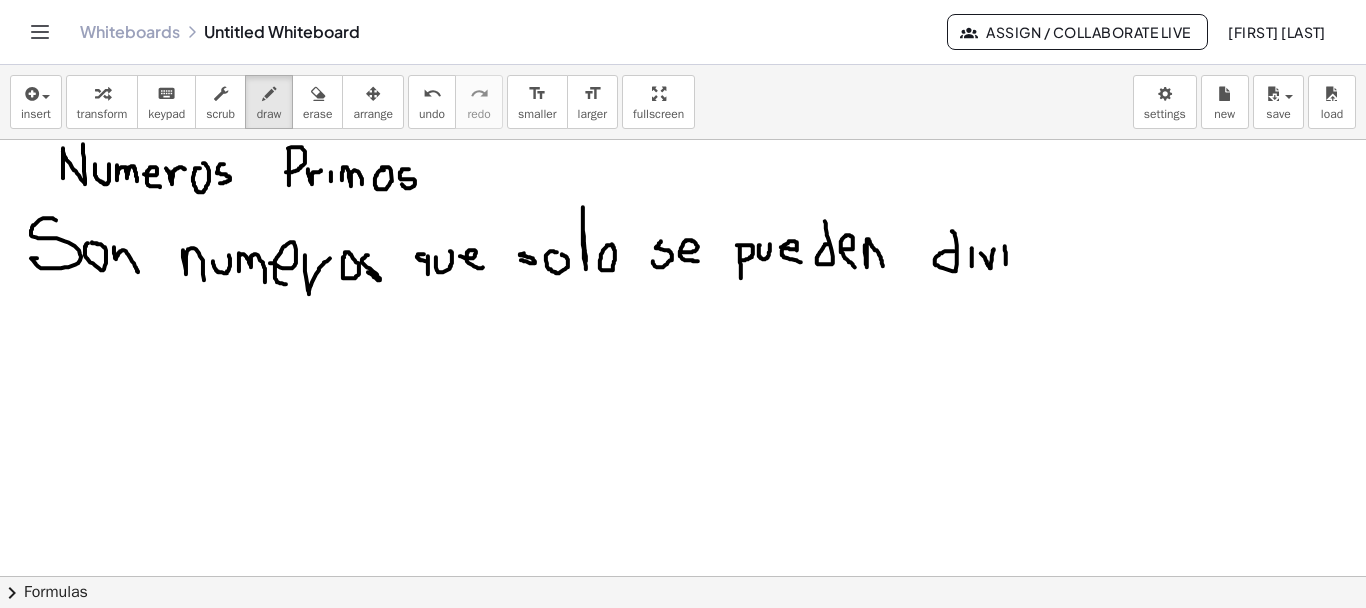 drag, startPoint x: 1005, startPoint y: 245, endPoint x: 1006, endPoint y: 264, distance: 19.026299 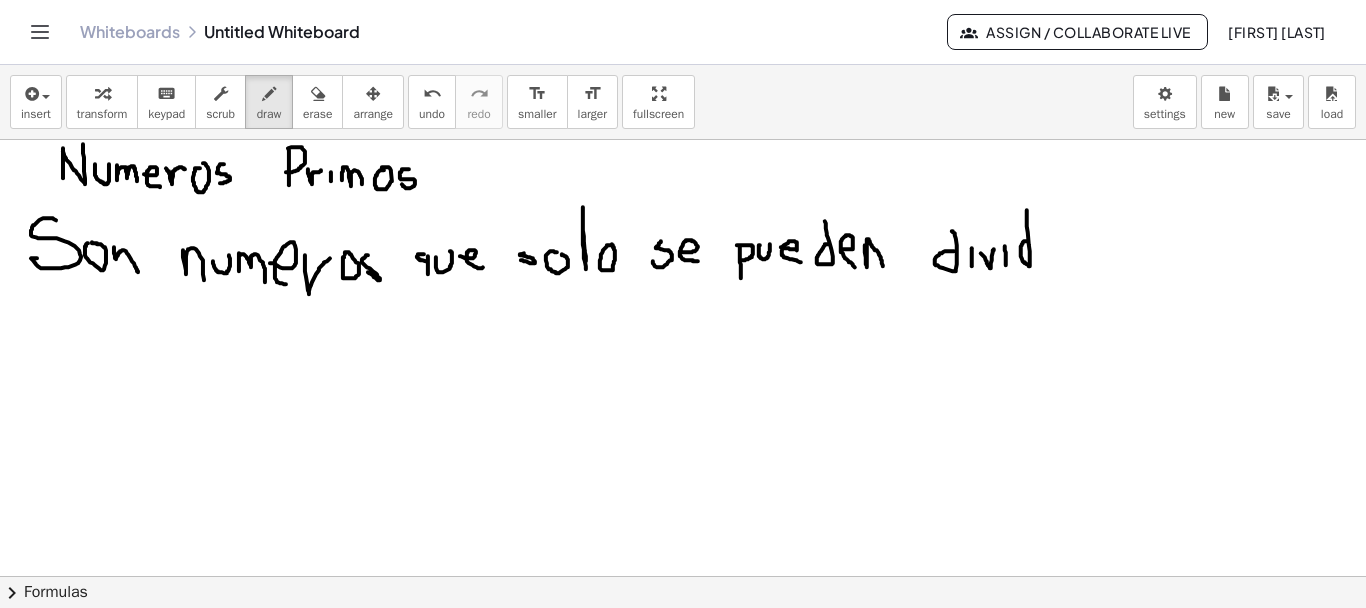 drag, startPoint x: 1023, startPoint y: 241, endPoint x: 1027, endPoint y: 209, distance: 32.24903 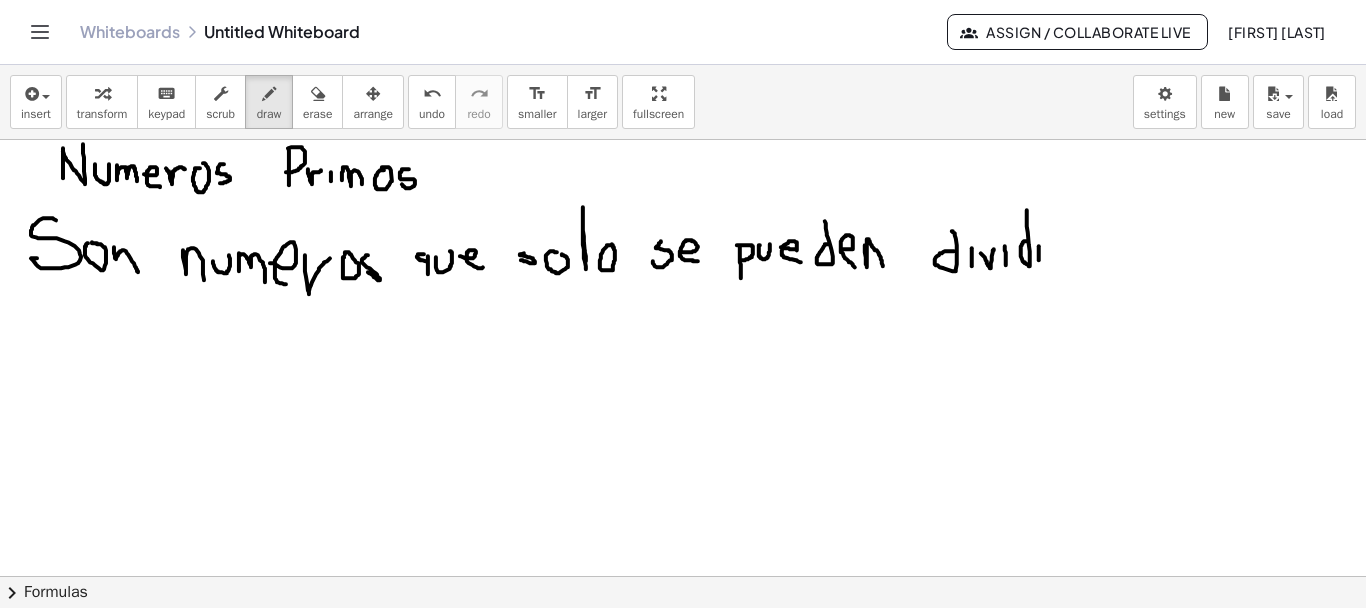 drag, startPoint x: 1039, startPoint y: 245, endPoint x: 1039, endPoint y: 259, distance: 14 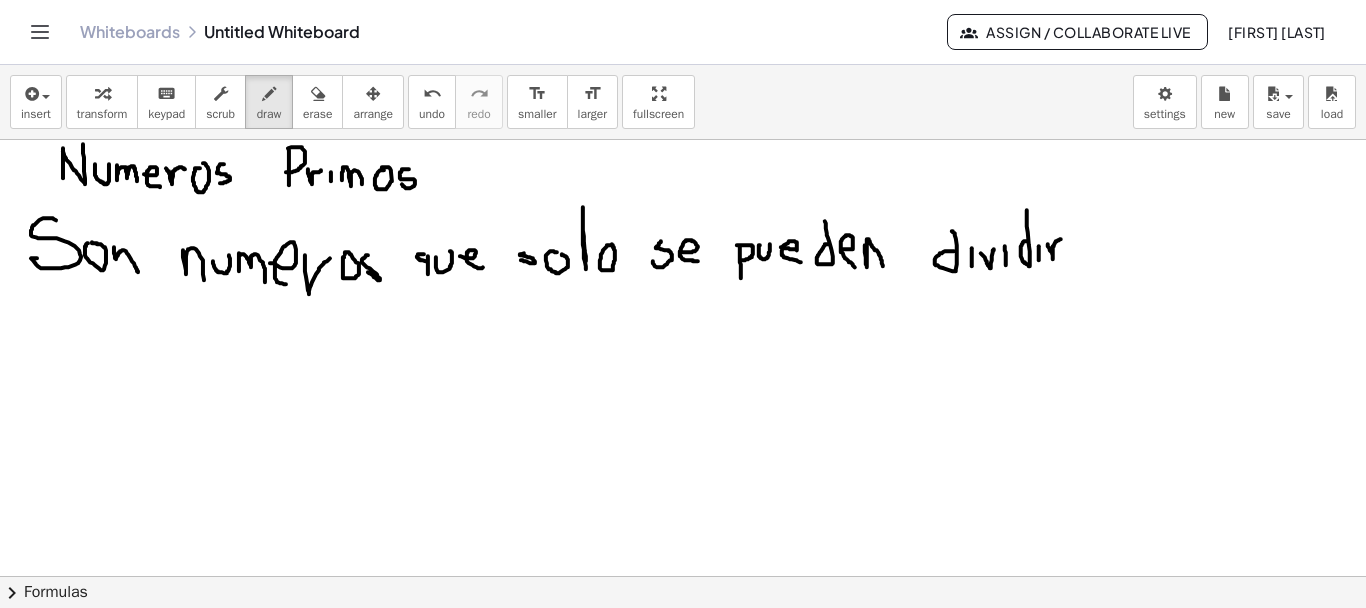 drag, startPoint x: 1048, startPoint y: 243, endPoint x: 1061, endPoint y: 238, distance: 13.928389 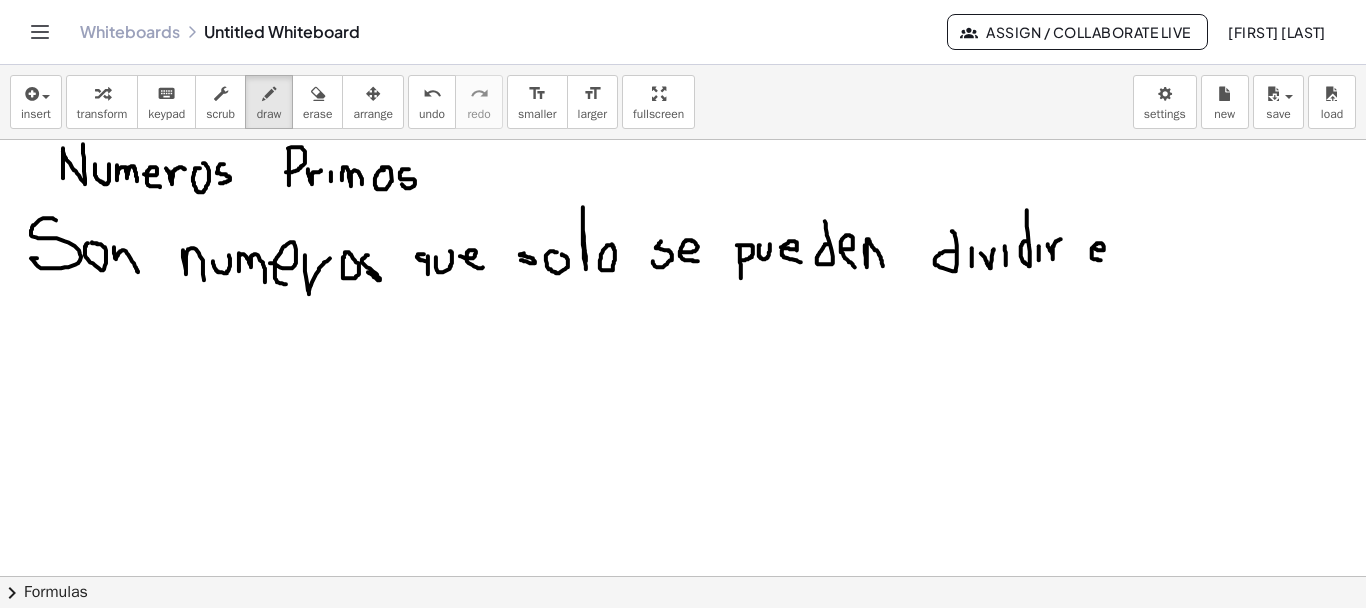 drag, startPoint x: 1096, startPoint y: 248, endPoint x: 1105, endPoint y: 257, distance: 12.727922 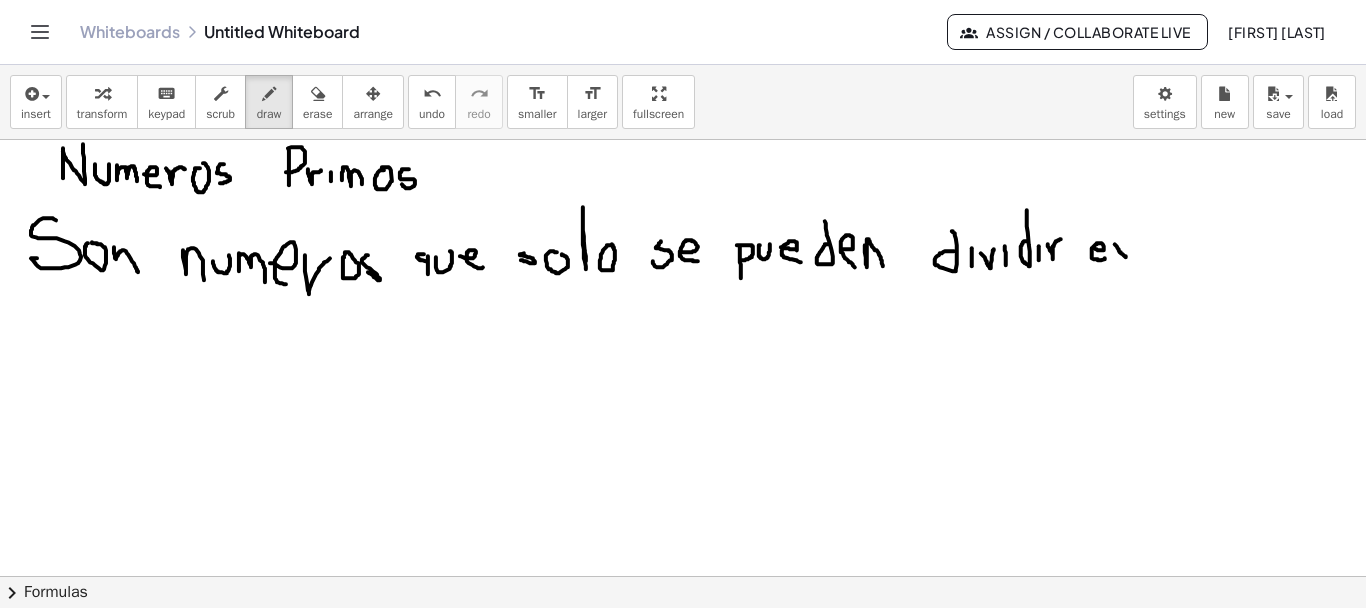 drag, startPoint x: 1115, startPoint y: 243, endPoint x: 1127, endPoint y: 256, distance: 17.691807 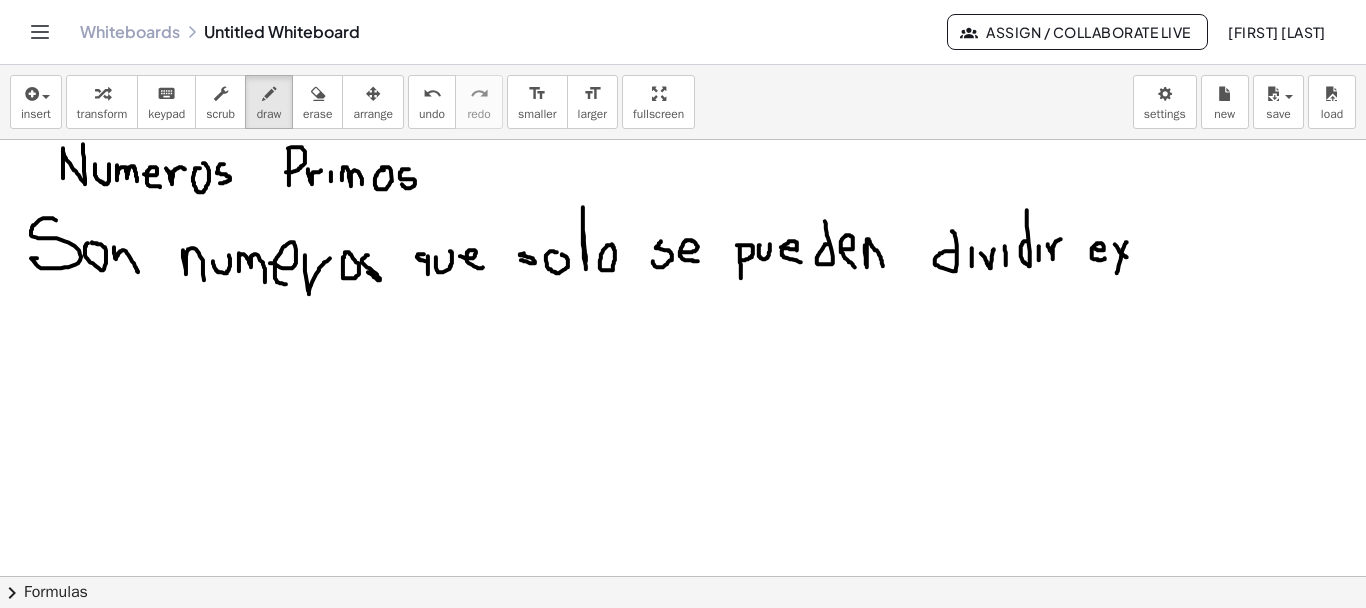 drag, startPoint x: 1126, startPoint y: 241, endPoint x: 1121, endPoint y: 267, distance: 26.476404 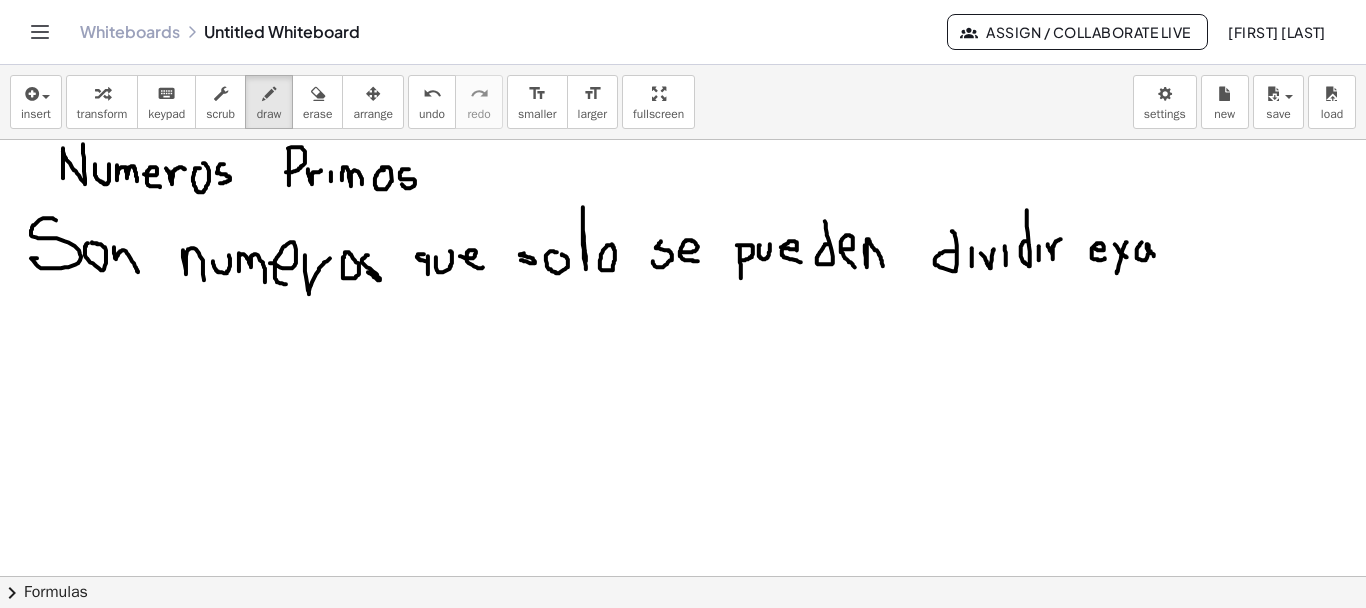 drag, startPoint x: 1142, startPoint y: 241, endPoint x: 1154, endPoint y: 255, distance: 18.439089 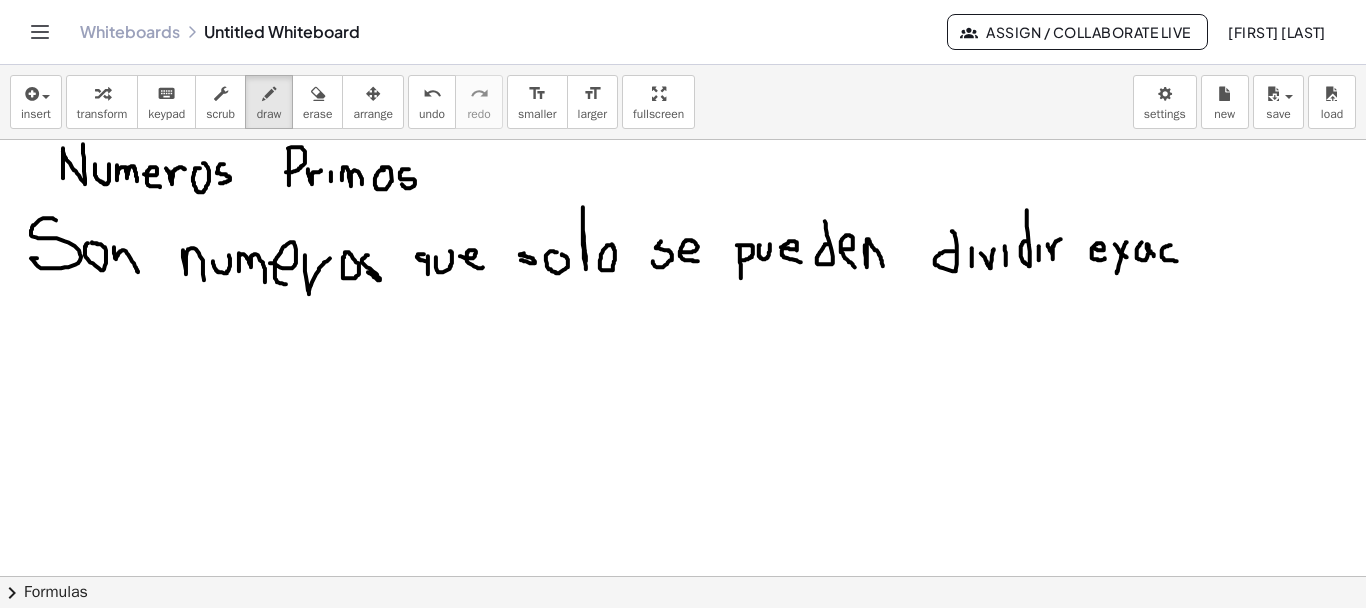 drag, startPoint x: 1171, startPoint y: 244, endPoint x: 1178, endPoint y: 260, distance: 17.464249 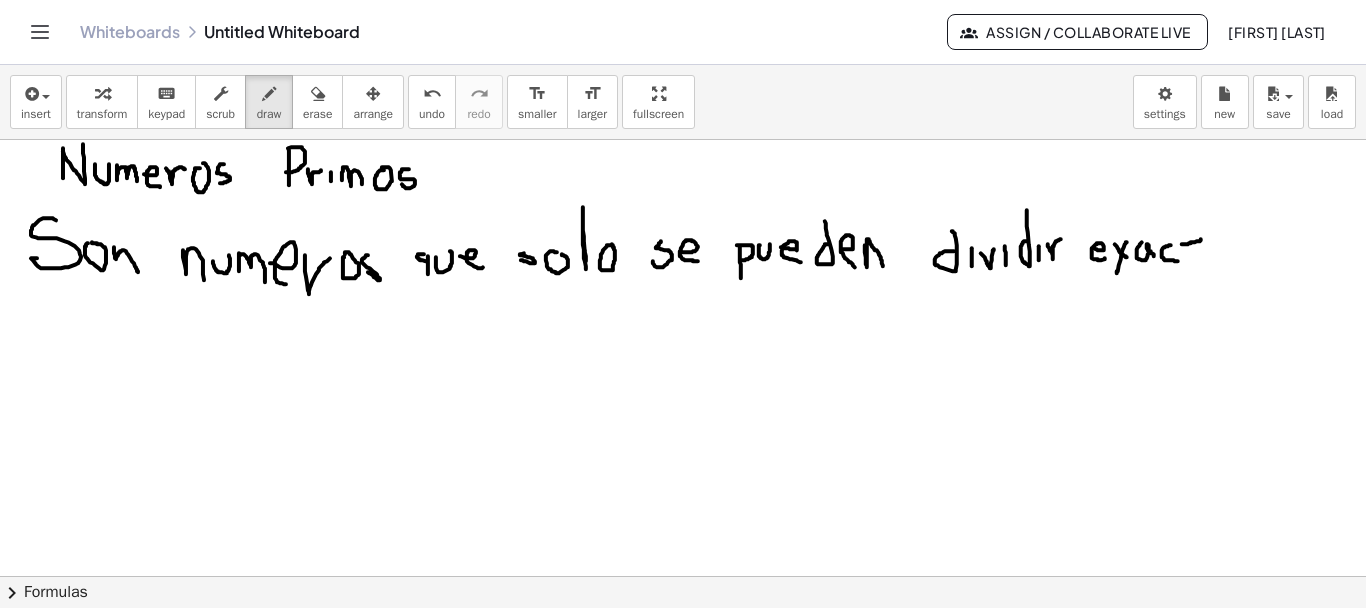 drag, startPoint x: 1182, startPoint y: 243, endPoint x: 1201, endPoint y: 238, distance: 19.646883 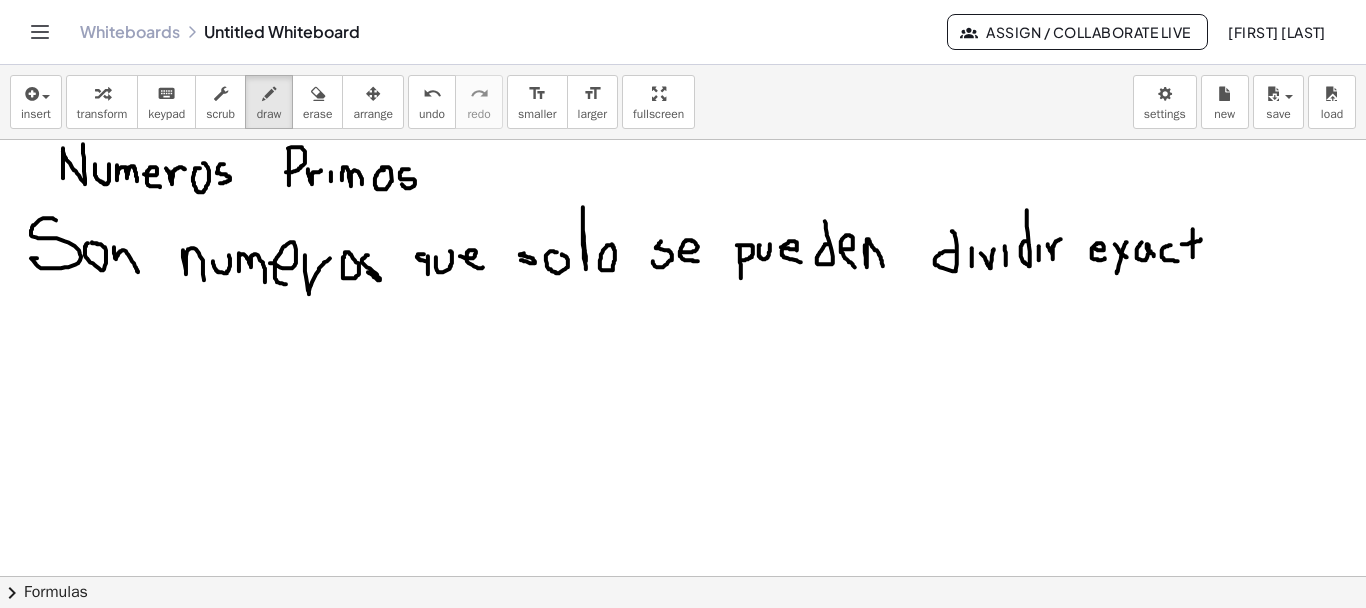 drag, startPoint x: 1193, startPoint y: 228, endPoint x: 1193, endPoint y: 256, distance: 28 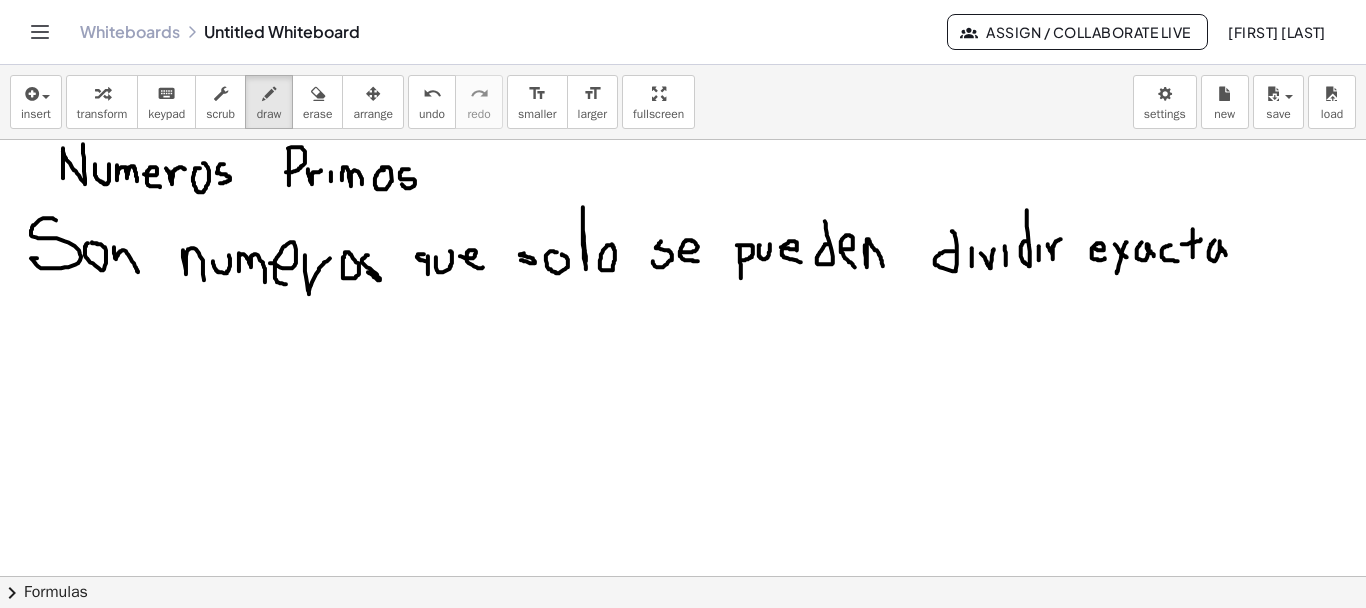 drag, startPoint x: 1213, startPoint y: 242, endPoint x: 1226, endPoint y: 254, distance: 17.691807 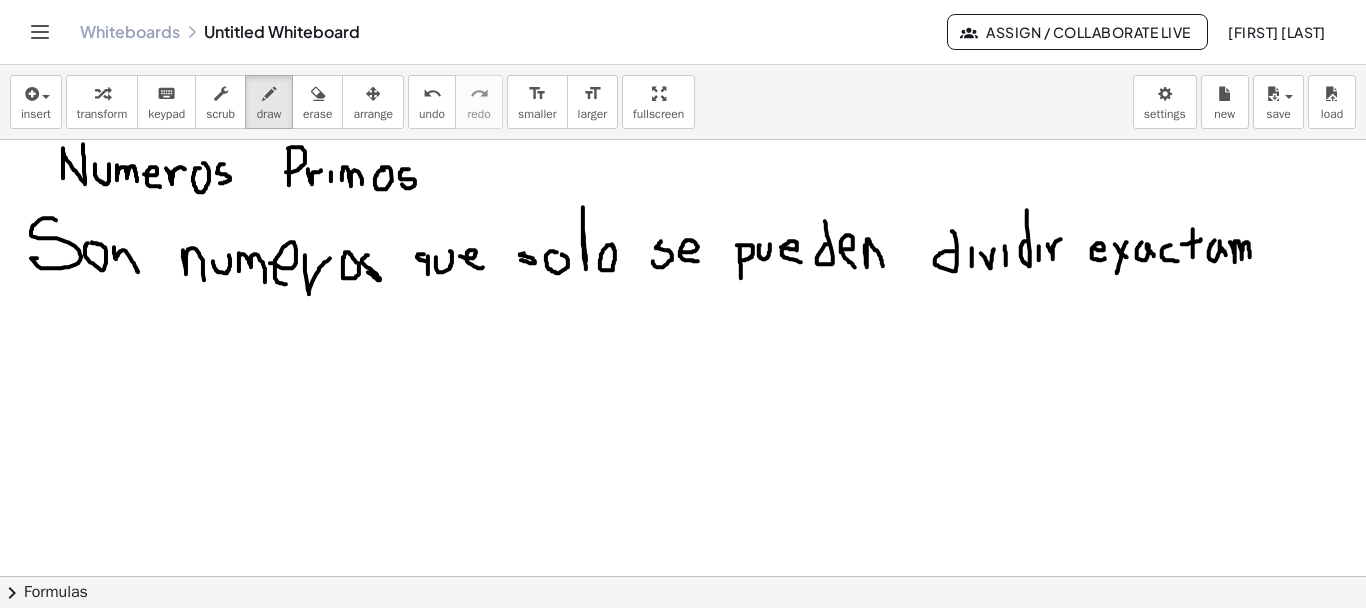 drag, startPoint x: 1230, startPoint y: 241, endPoint x: 1250, endPoint y: 256, distance: 25 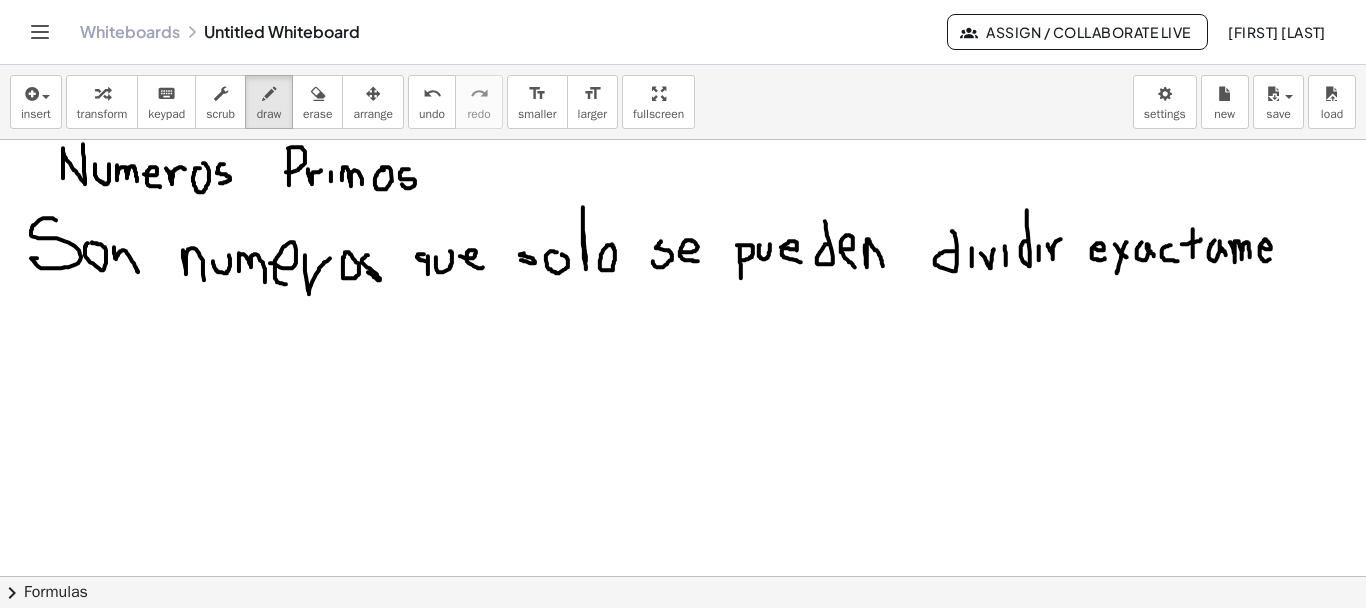 drag, startPoint x: 1260, startPoint y: 245, endPoint x: 1271, endPoint y: 256, distance: 15.556349 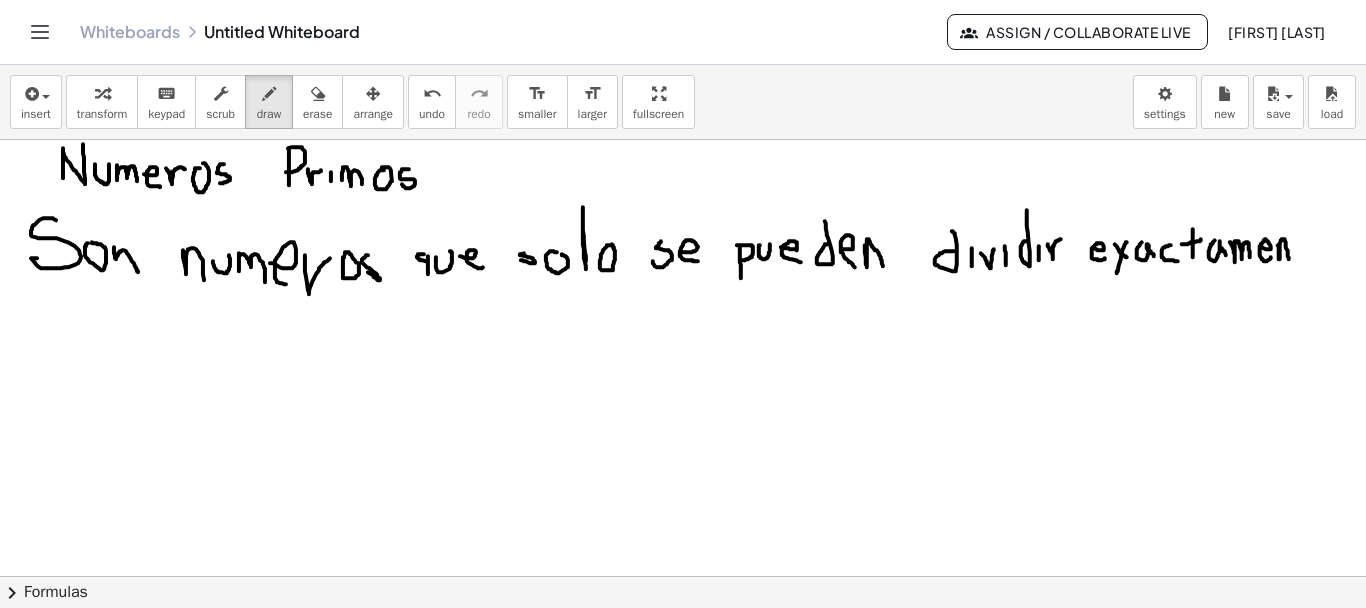 drag, startPoint x: 1278, startPoint y: 244, endPoint x: 1289, endPoint y: 258, distance: 17.804493 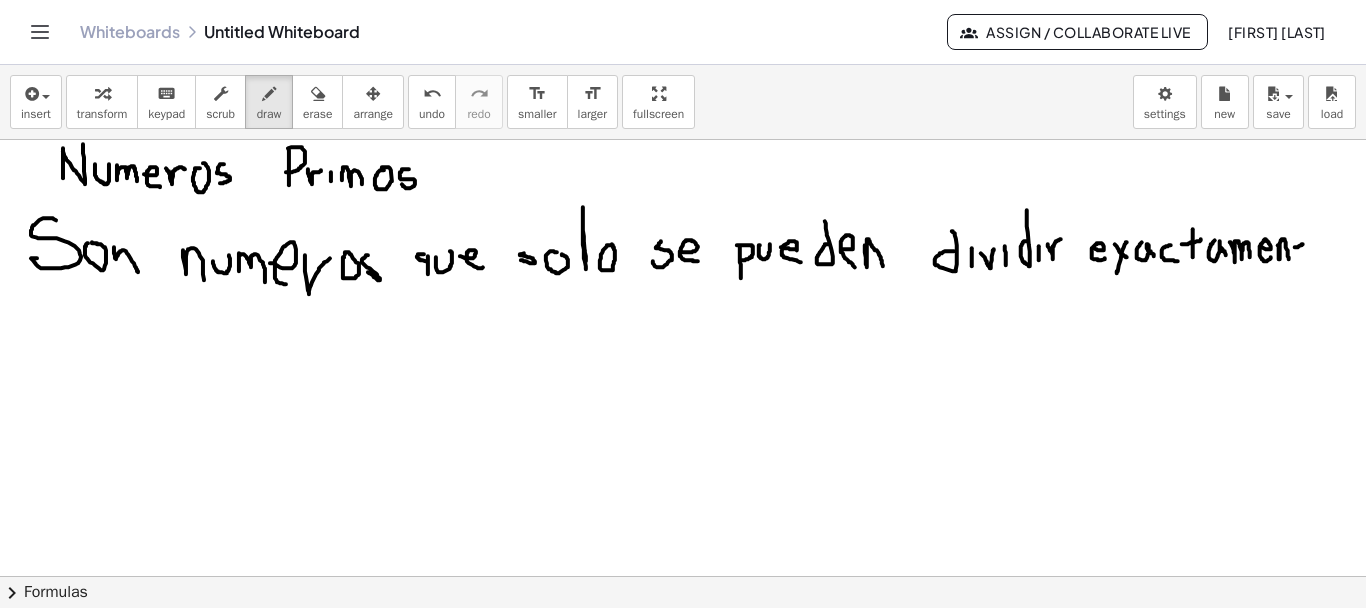 click at bounding box center (683, 645) 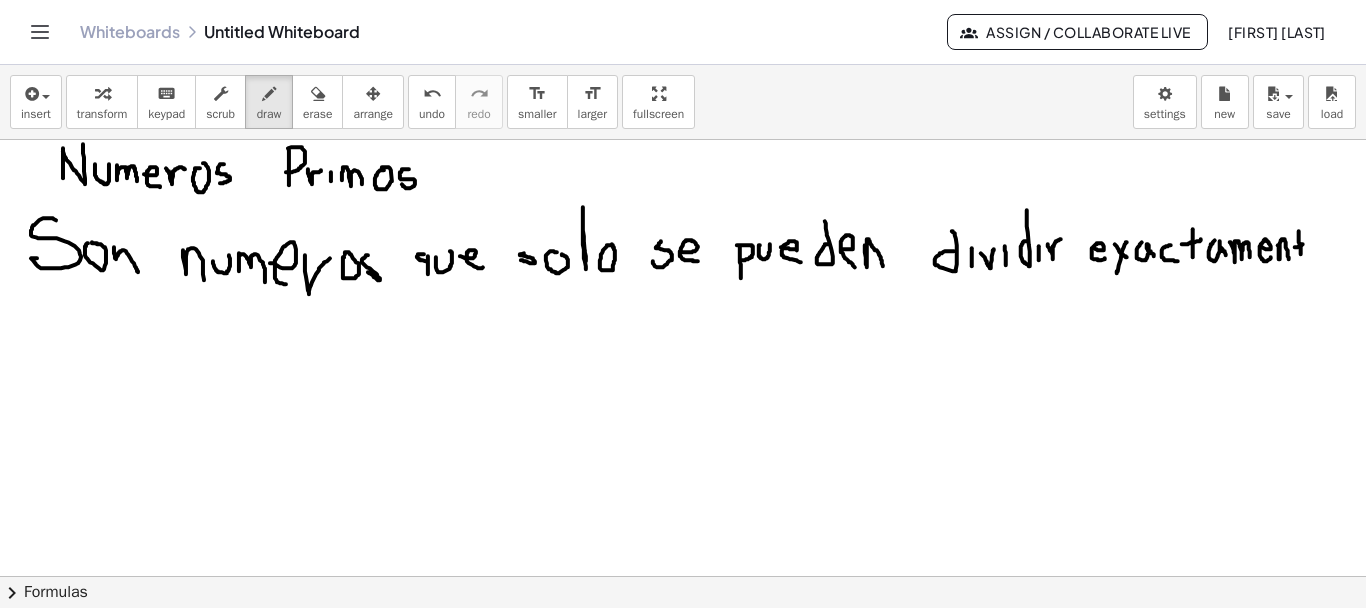 drag, startPoint x: 1299, startPoint y: 230, endPoint x: 1301, endPoint y: 253, distance: 23.086792 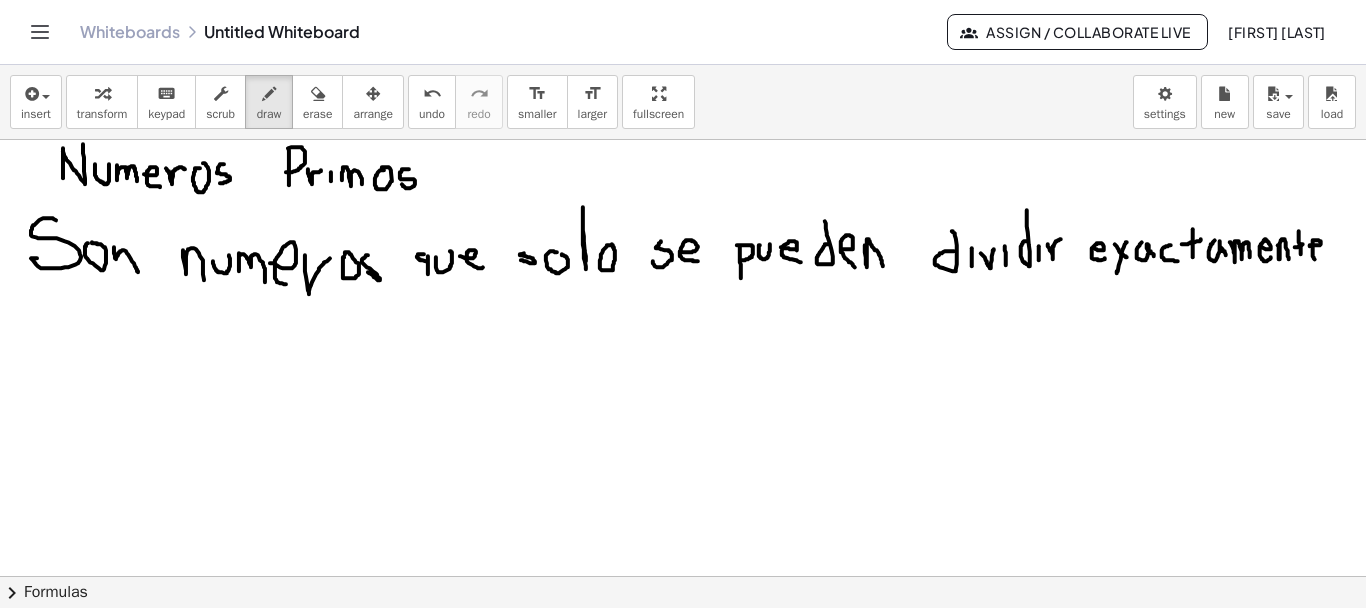 drag, startPoint x: 1310, startPoint y: 245, endPoint x: 1327, endPoint y: 252, distance: 18.384777 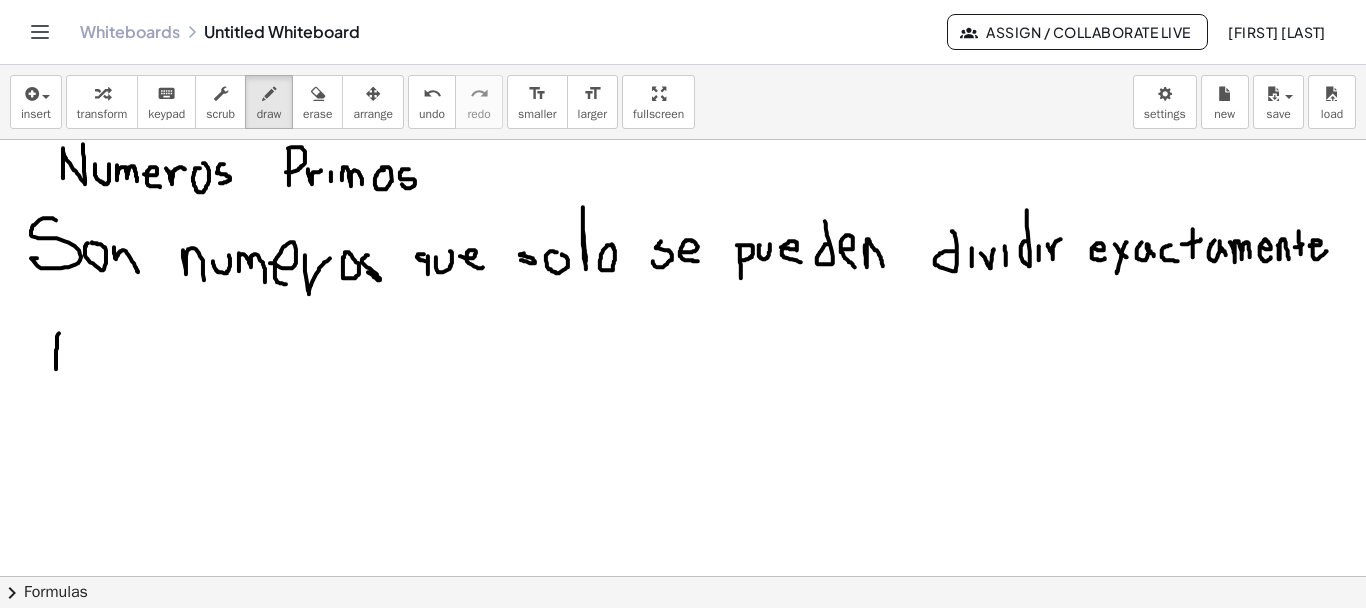 drag, startPoint x: 59, startPoint y: 332, endPoint x: 56, endPoint y: 368, distance: 36.124783 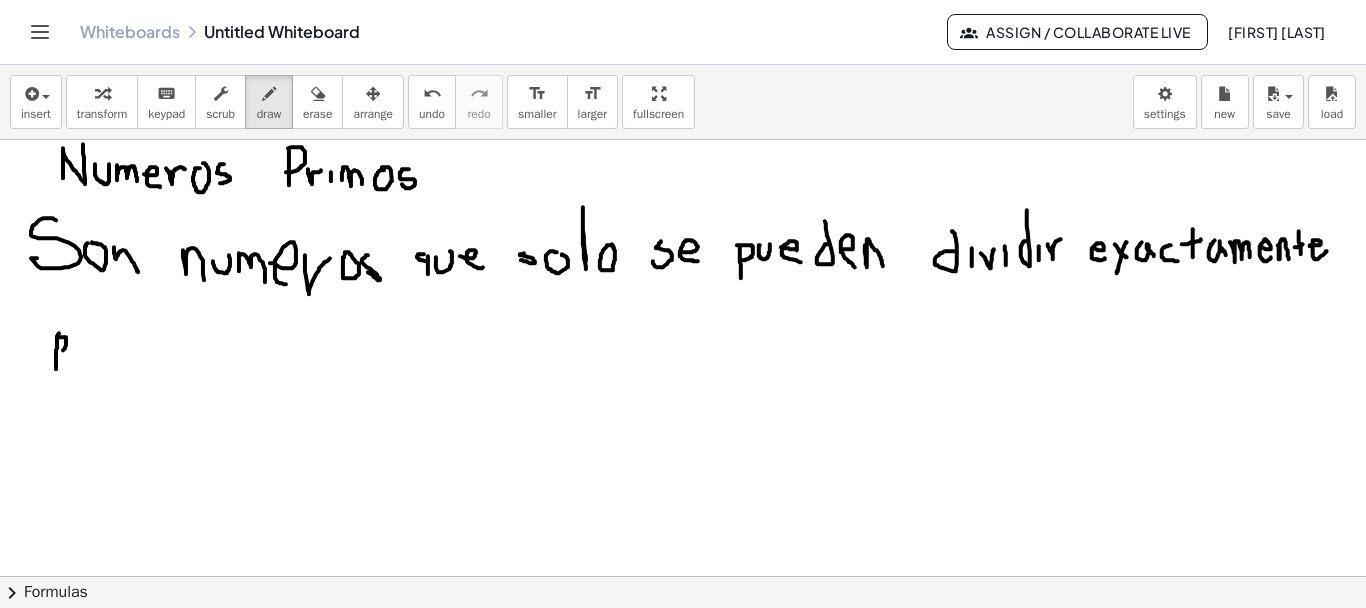drag, startPoint x: 58, startPoint y: 336, endPoint x: 57, endPoint y: 350, distance: 14.035668 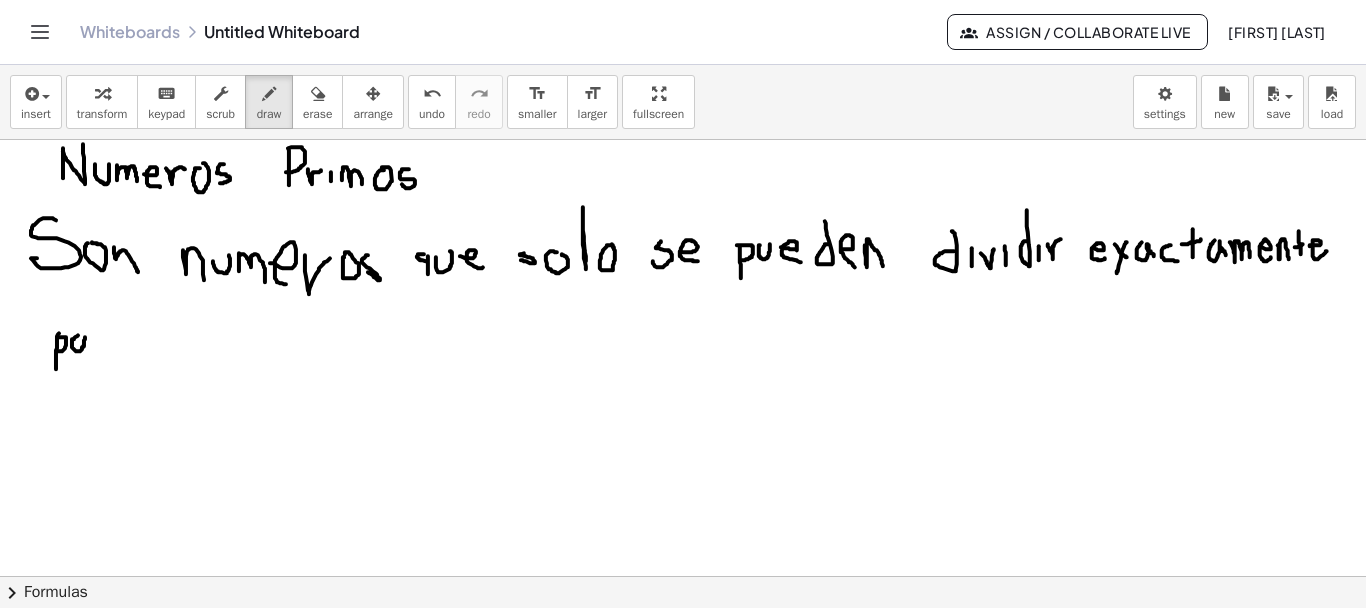 click at bounding box center [683, 645] 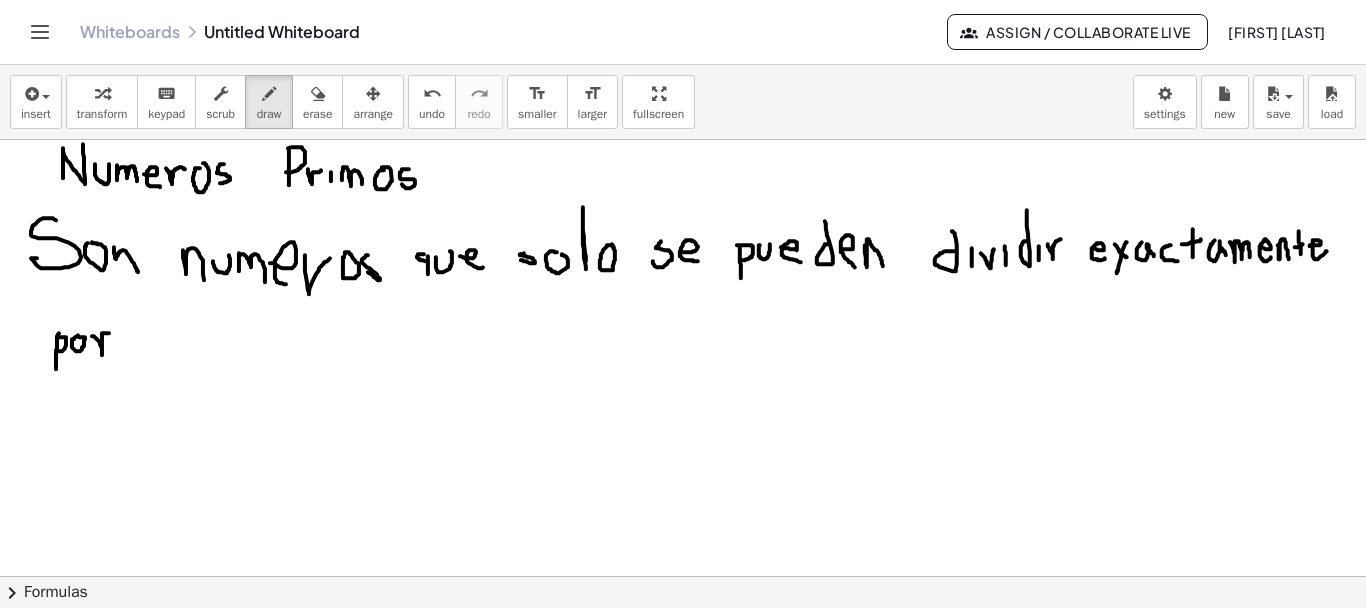 drag, startPoint x: 92, startPoint y: 335, endPoint x: 109, endPoint y: 332, distance: 17.262676 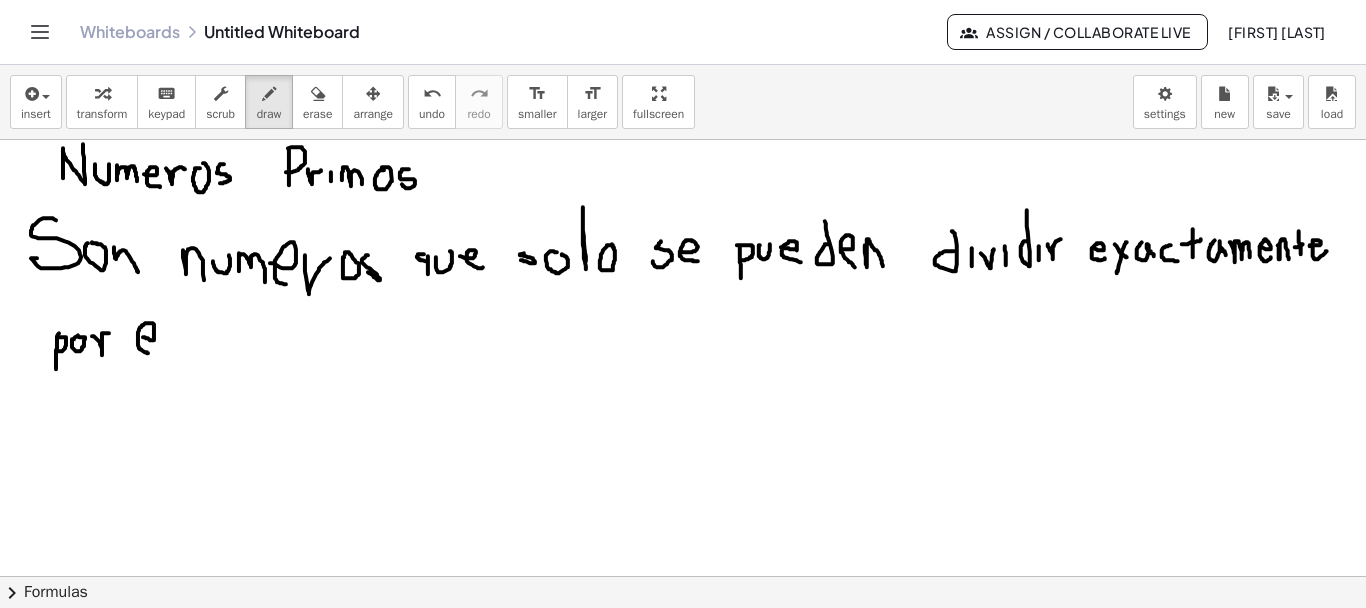 drag, startPoint x: 148, startPoint y: 337, endPoint x: 151, endPoint y: 353, distance: 16.27882 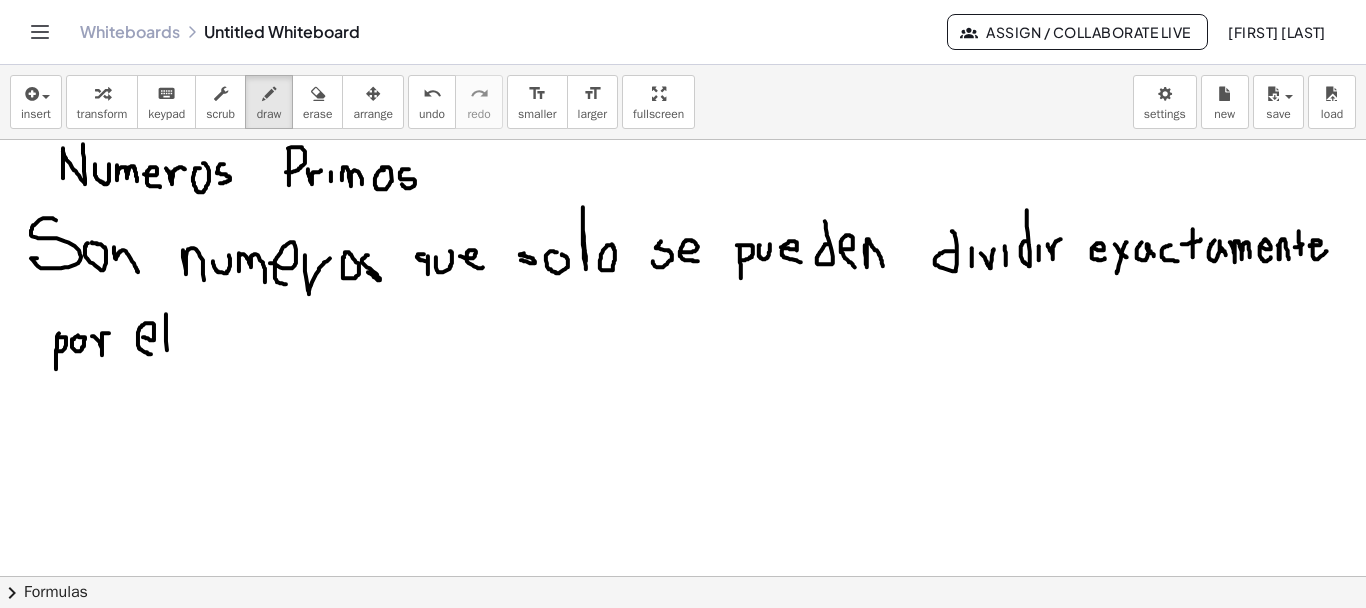 drag, startPoint x: 166, startPoint y: 313, endPoint x: 167, endPoint y: 349, distance: 36.013885 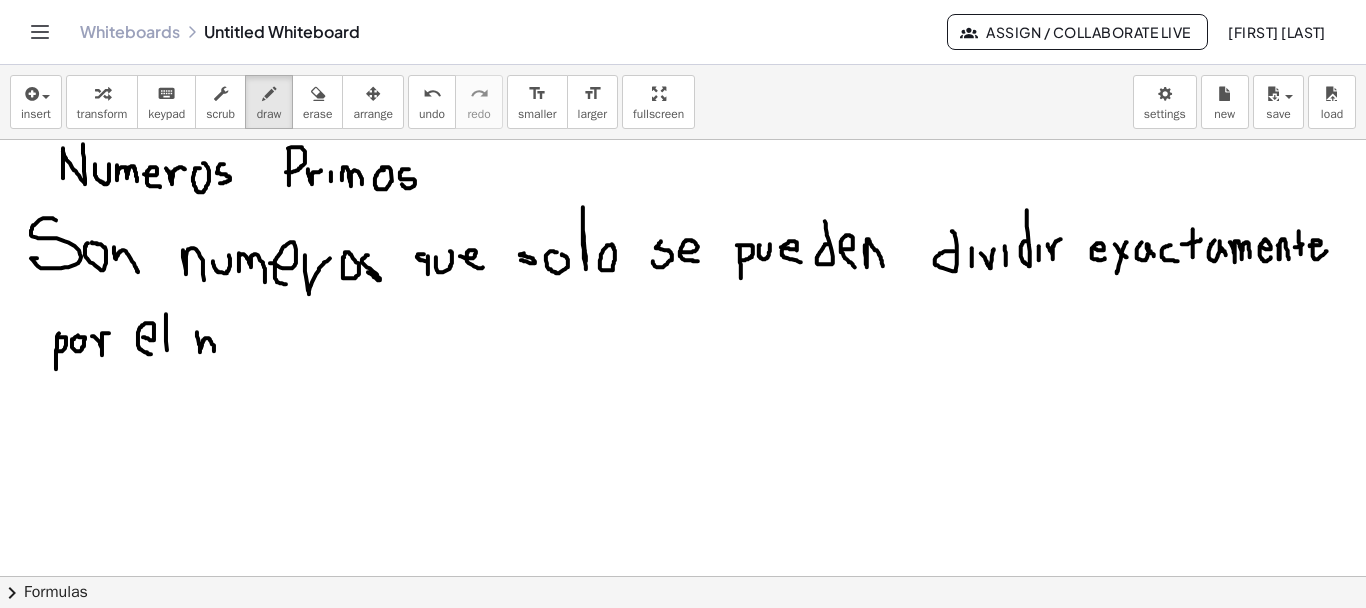 drag, startPoint x: 197, startPoint y: 331, endPoint x: 214, endPoint y: 350, distance: 25.495098 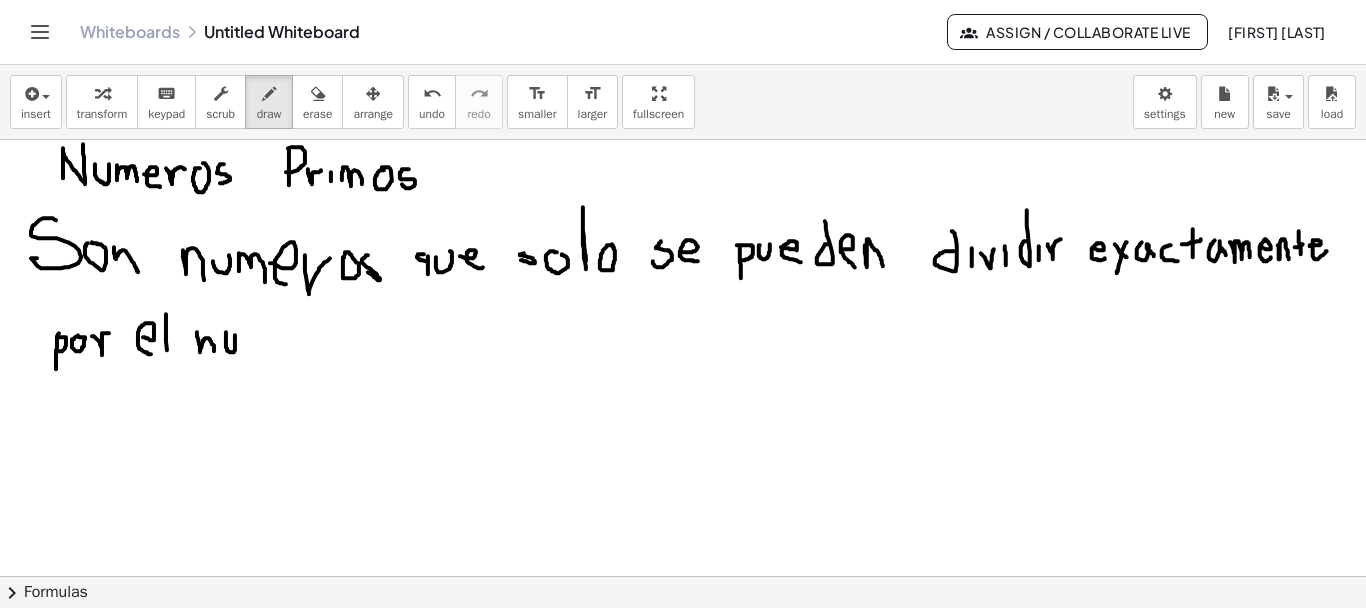 click at bounding box center (683, 645) 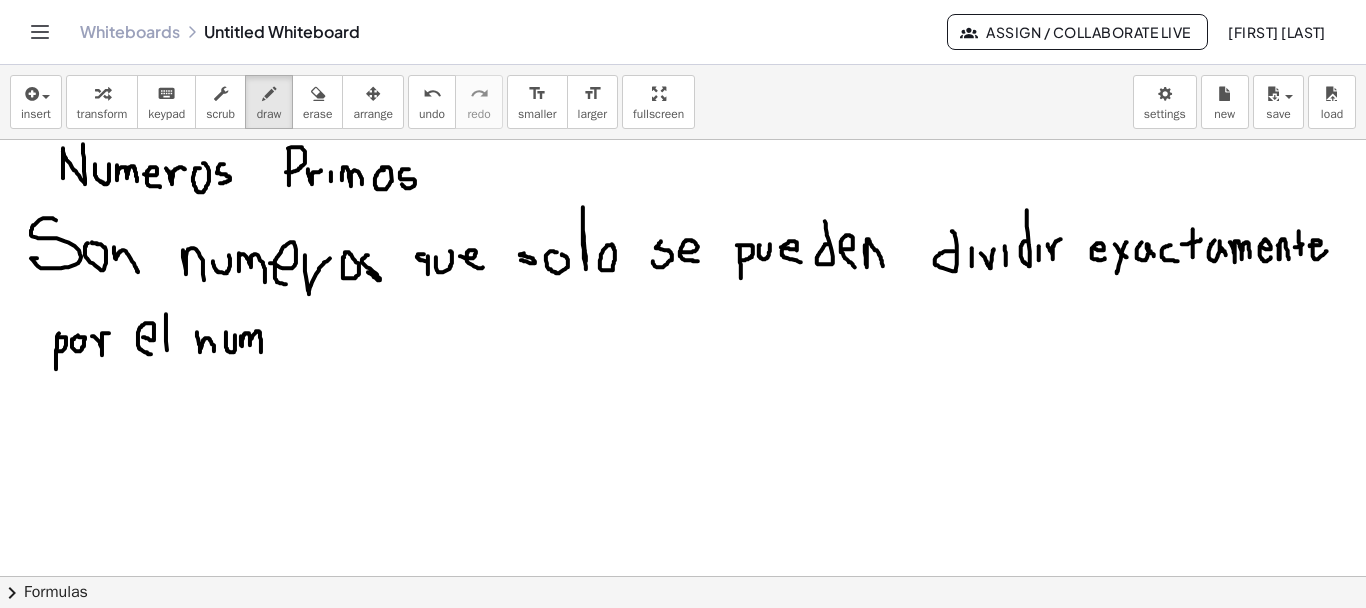 drag, startPoint x: 241, startPoint y: 336, endPoint x: 261, endPoint y: 351, distance: 25 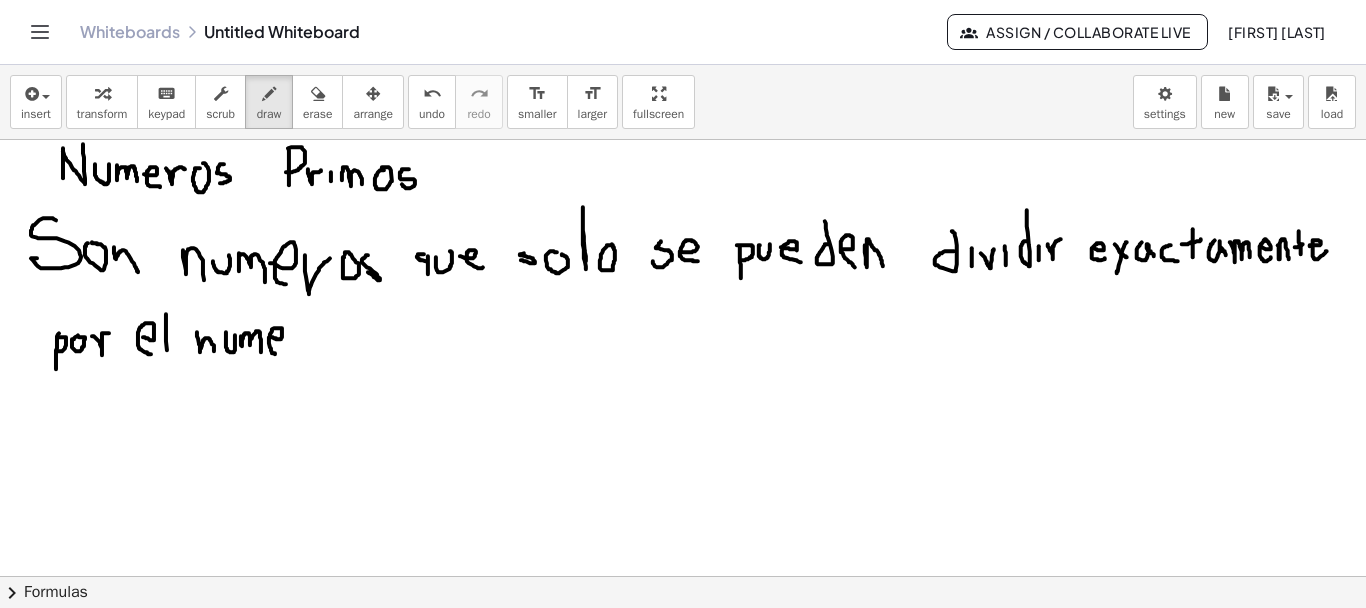 drag, startPoint x: 270, startPoint y: 336, endPoint x: 281, endPoint y: 354, distance: 21.095022 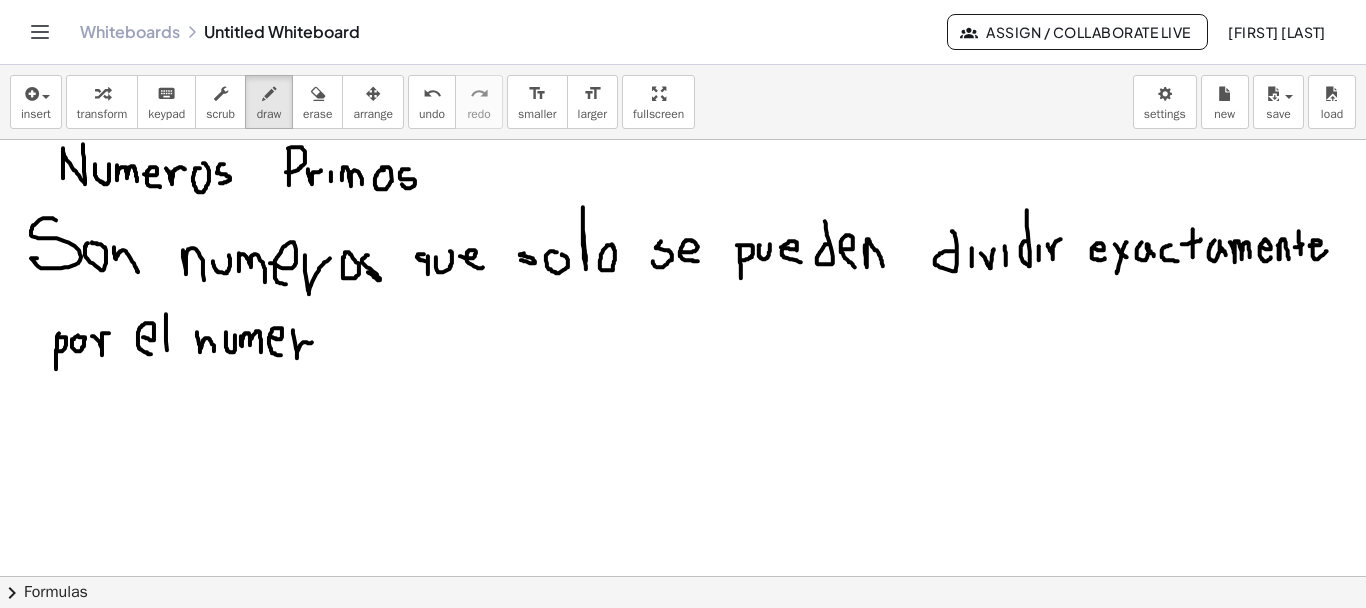 drag, startPoint x: 293, startPoint y: 329, endPoint x: 312, endPoint y: 341, distance: 22.472204 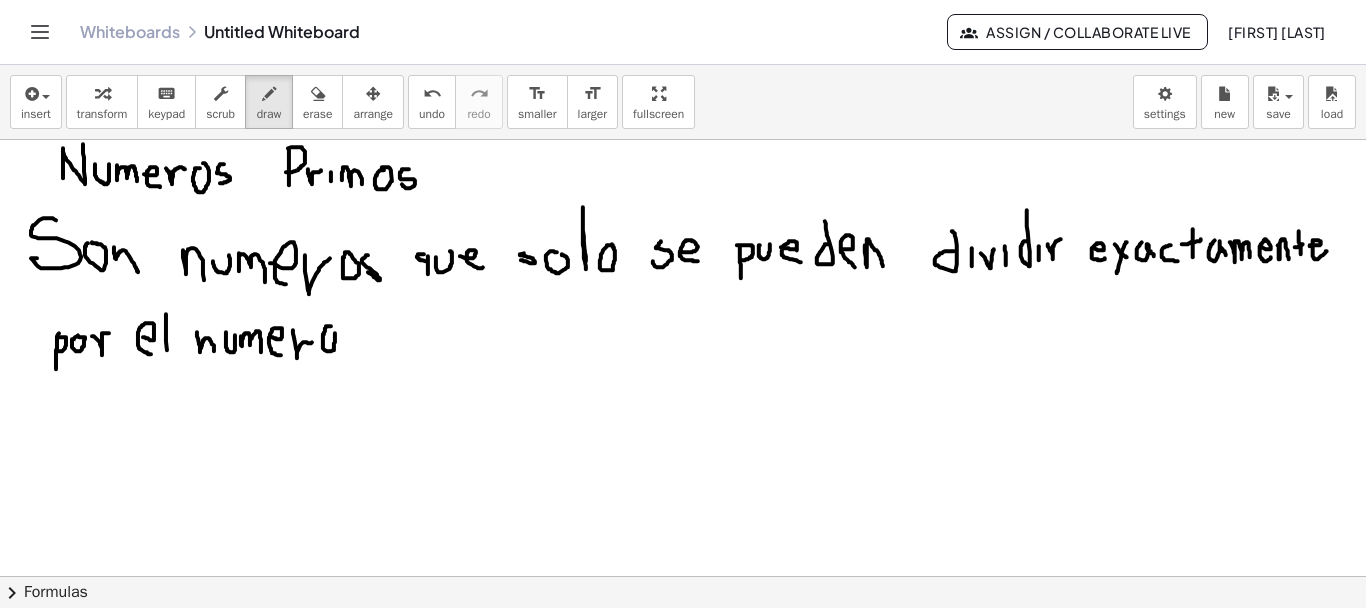 click at bounding box center [683, 645] 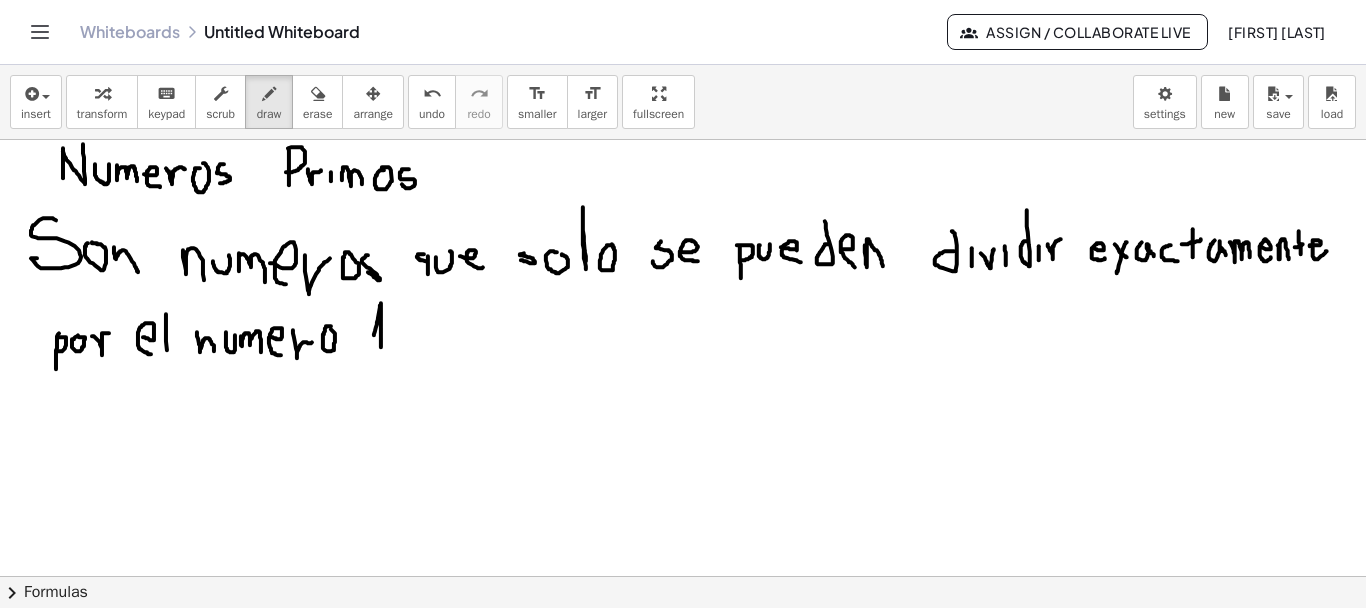 drag, startPoint x: 377, startPoint y: 321, endPoint x: 381, endPoint y: 346, distance: 25.317978 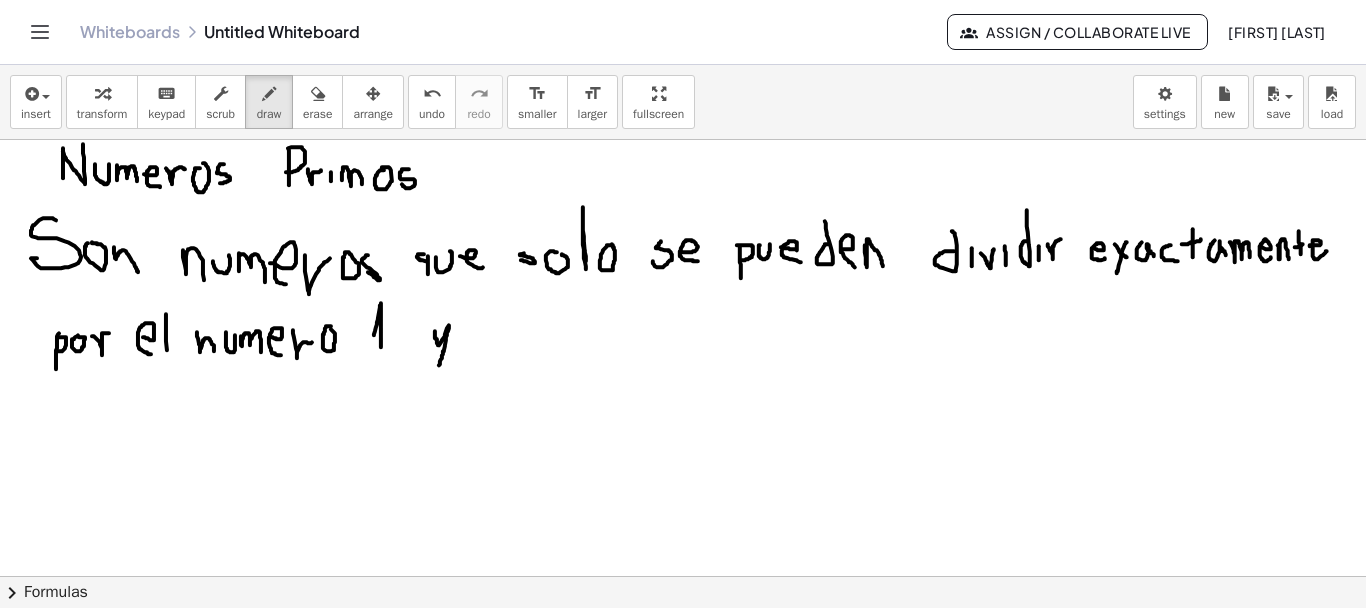 drag, startPoint x: 435, startPoint y: 330, endPoint x: 439, endPoint y: 364, distance: 34.234486 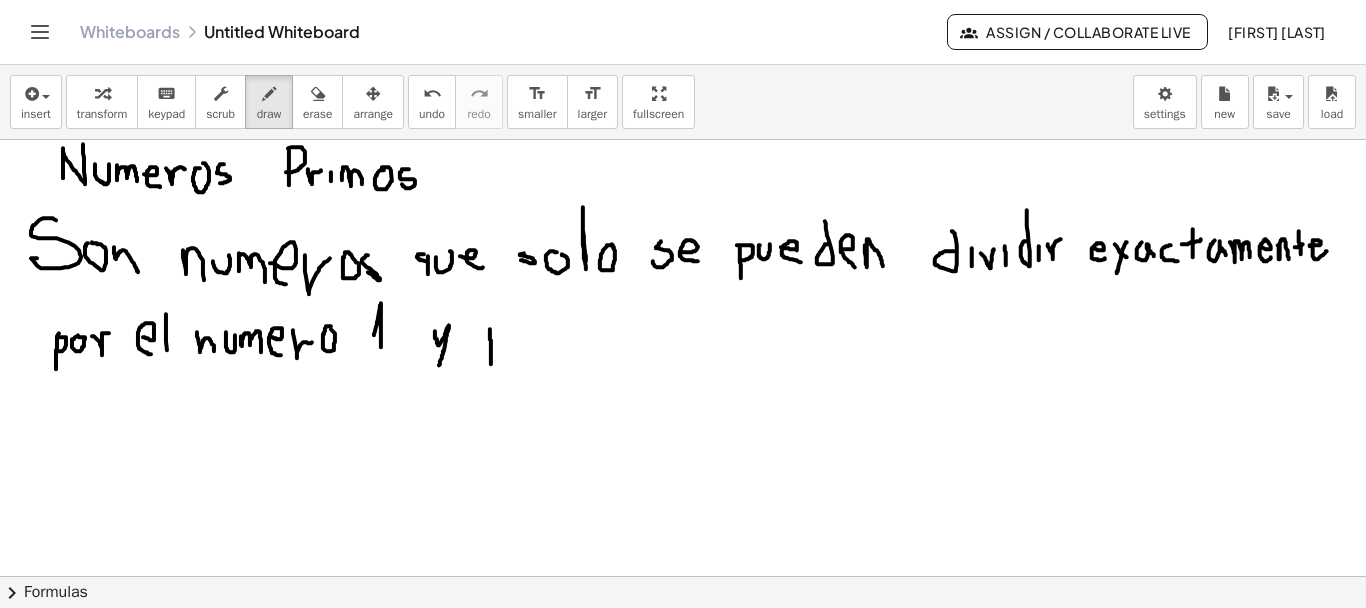 drag, startPoint x: 490, startPoint y: 328, endPoint x: 491, endPoint y: 363, distance: 35.014282 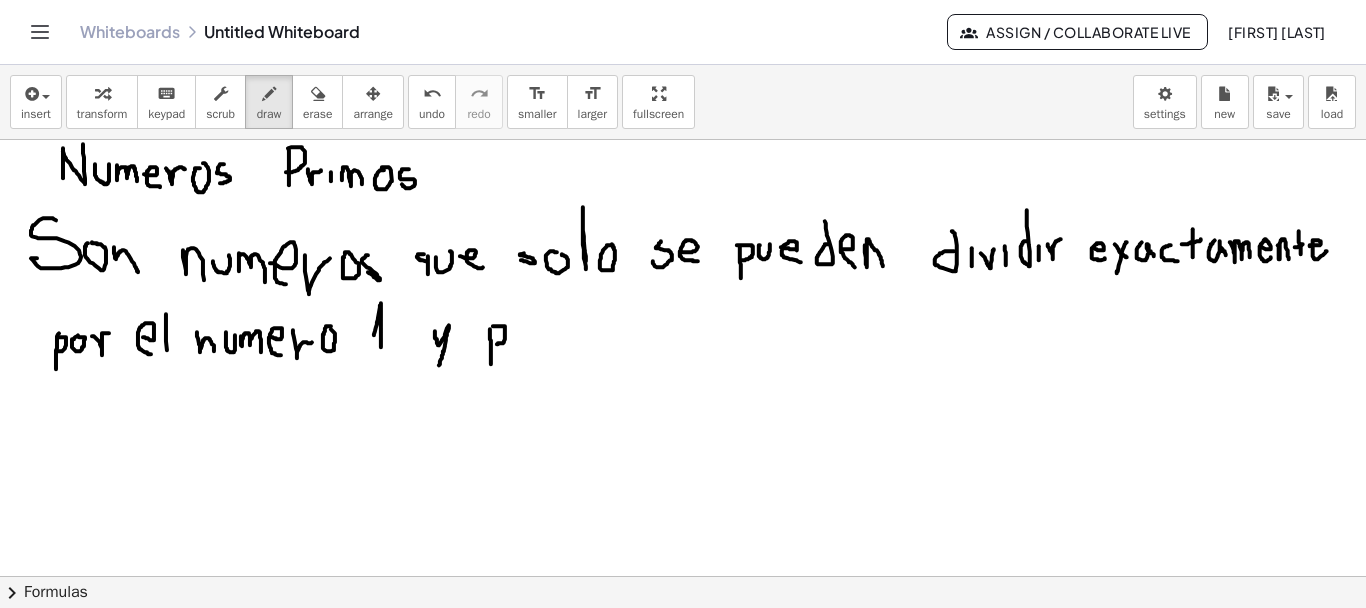 drag, startPoint x: 493, startPoint y: 325, endPoint x: 494, endPoint y: 343, distance: 18.027756 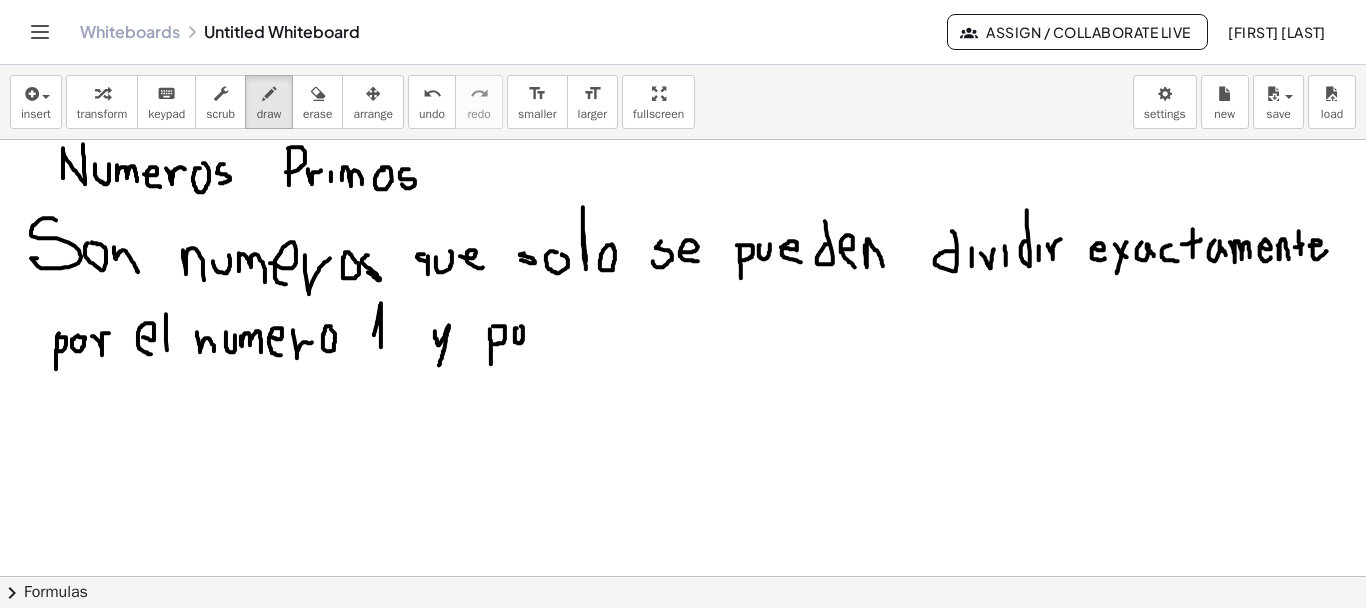click at bounding box center (683, 645) 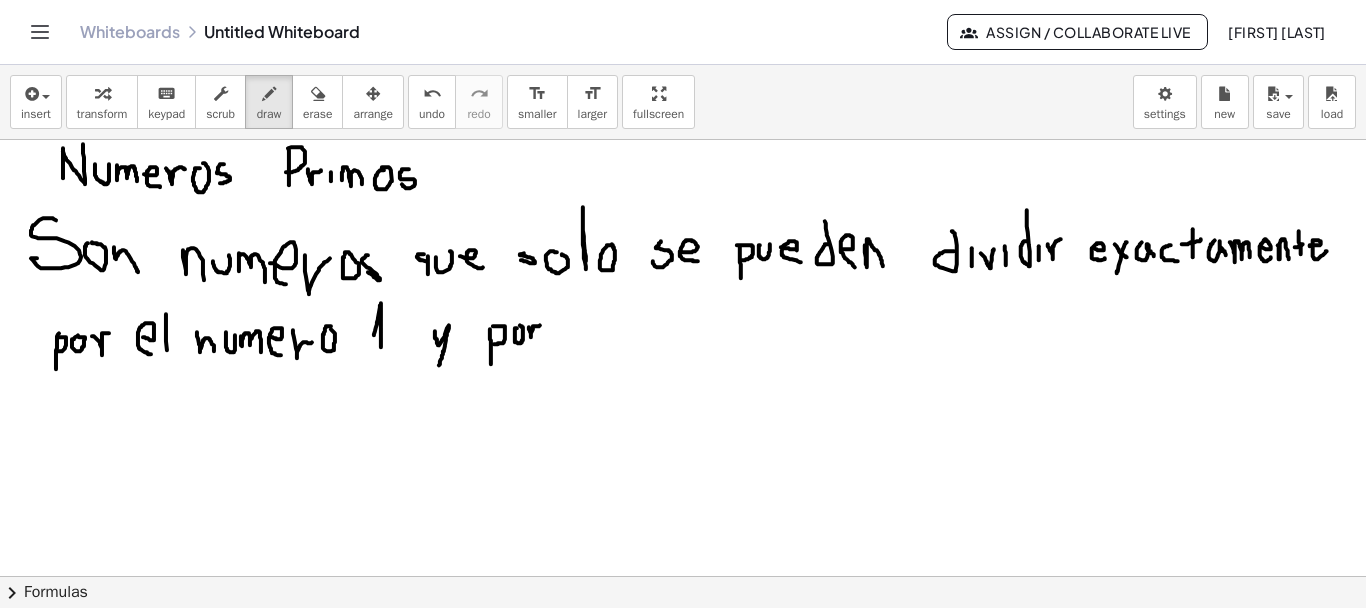 drag, startPoint x: 529, startPoint y: 326, endPoint x: 541, endPoint y: 322, distance: 12.649111 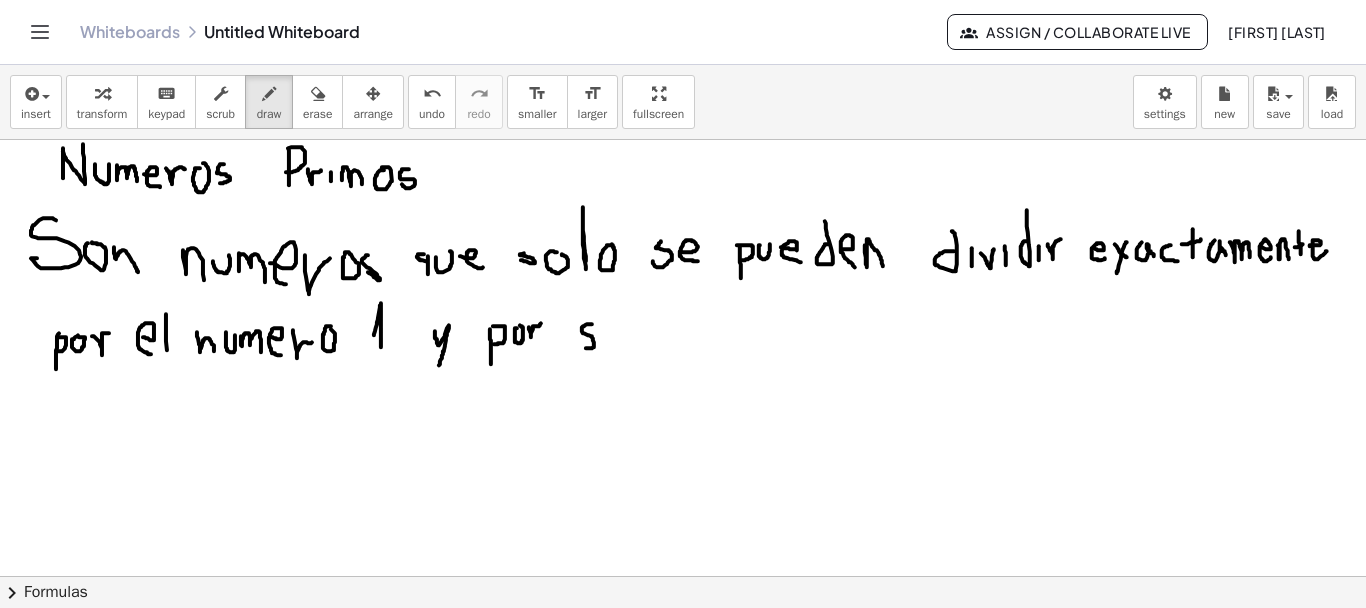 drag, startPoint x: 592, startPoint y: 323, endPoint x: 582, endPoint y: 343, distance: 22.36068 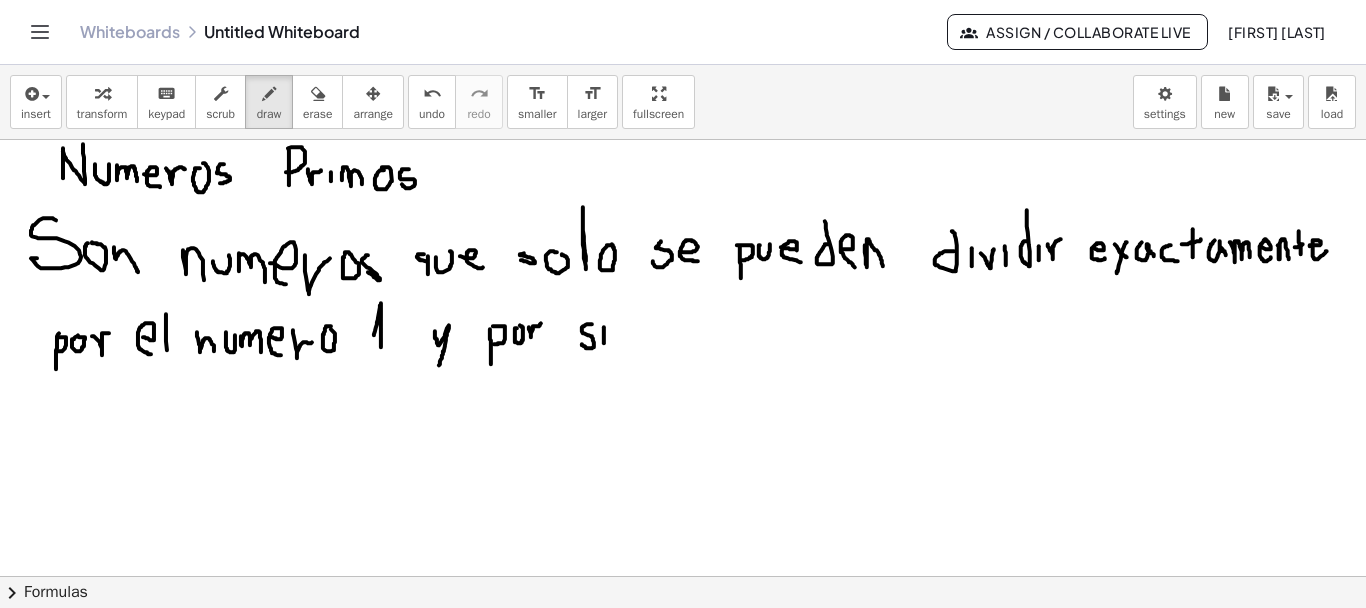 drag, startPoint x: 604, startPoint y: 326, endPoint x: 604, endPoint y: 342, distance: 16 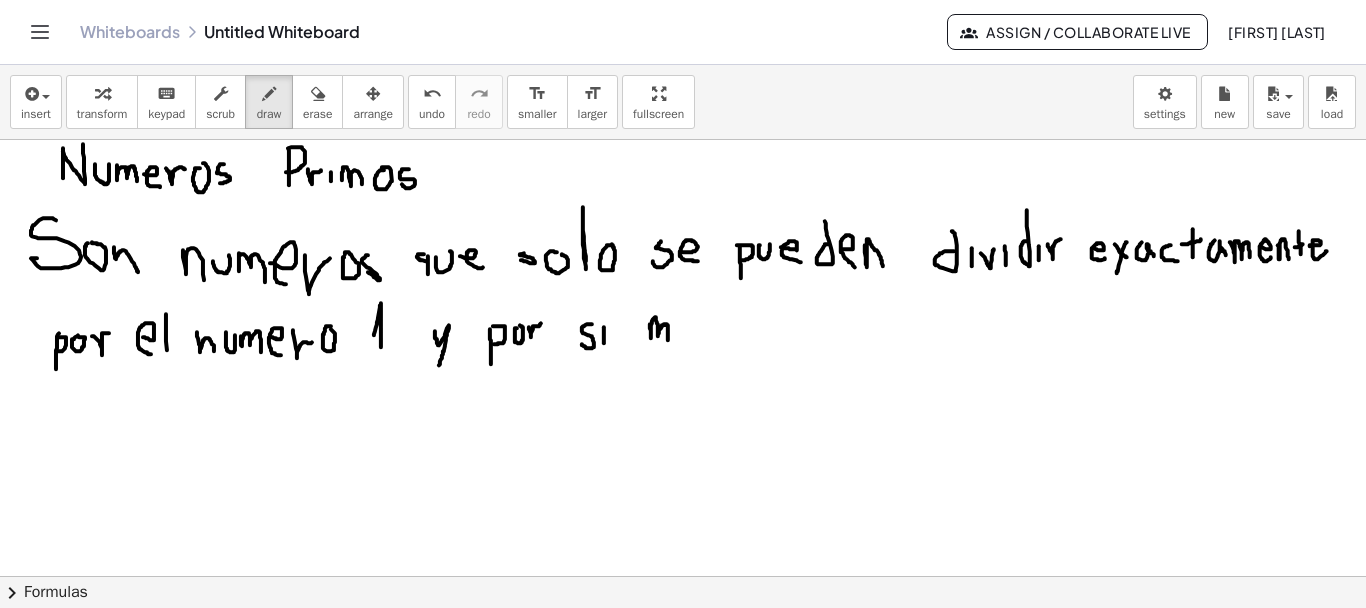 drag, startPoint x: 650, startPoint y: 323, endPoint x: 668, endPoint y: 335, distance: 21.633308 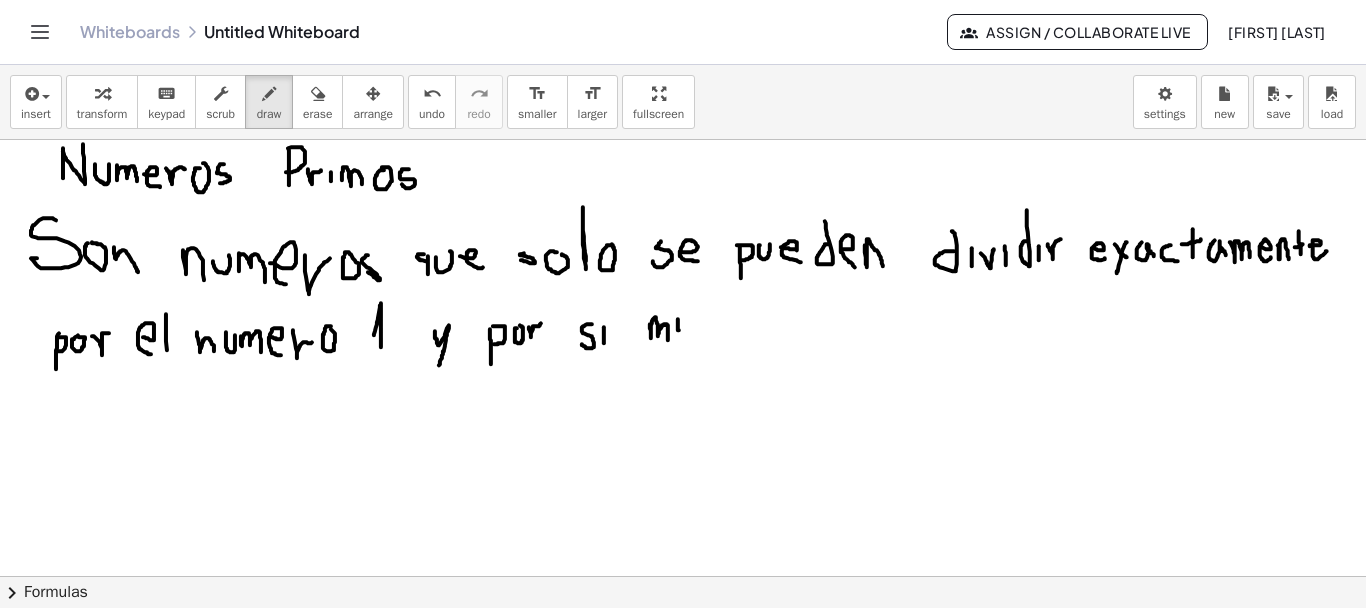 drag, startPoint x: 678, startPoint y: 318, endPoint x: 679, endPoint y: 330, distance: 12.0415945 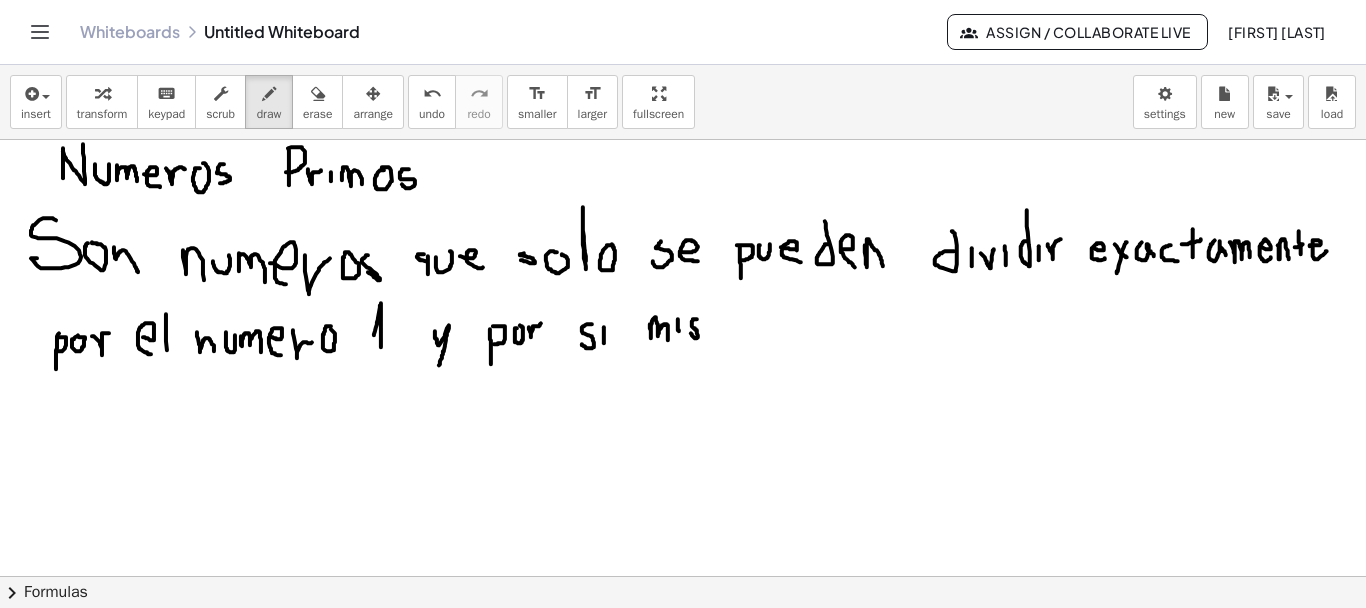 drag, startPoint x: 693, startPoint y: 318, endPoint x: 690, endPoint y: 332, distance: 14.3178215 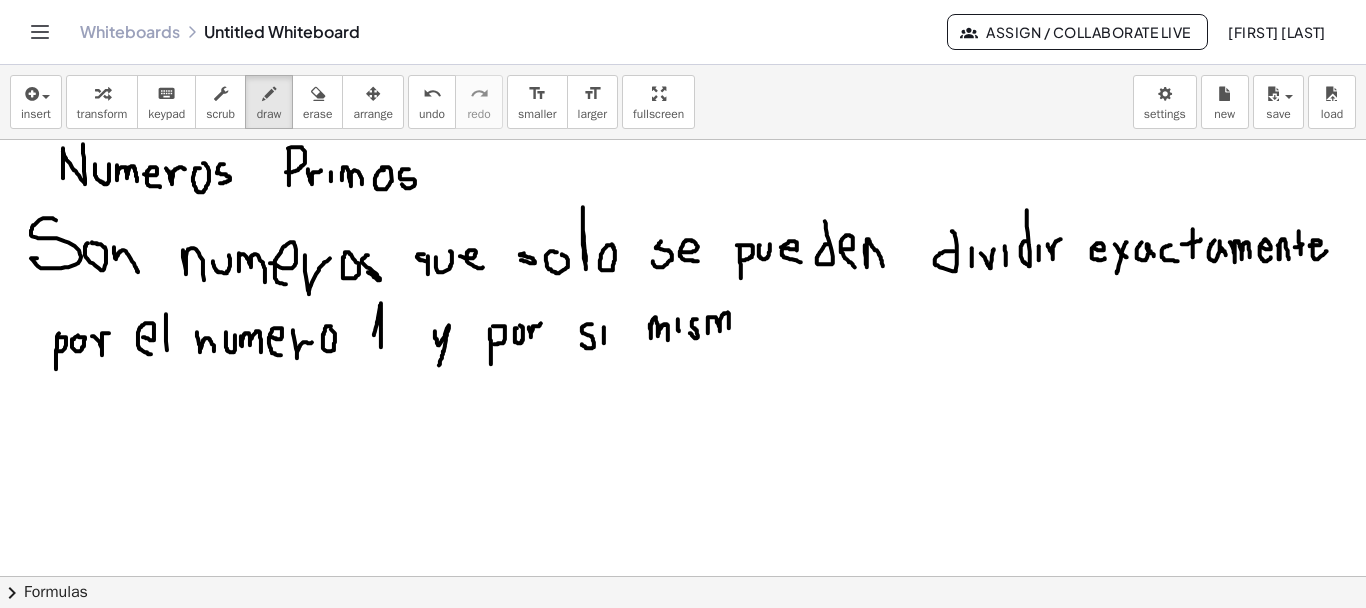 drag, startPoint x: 708, startPoint y: 332, endPoint x: 729, endPoint y: 327, distance: 21.587032 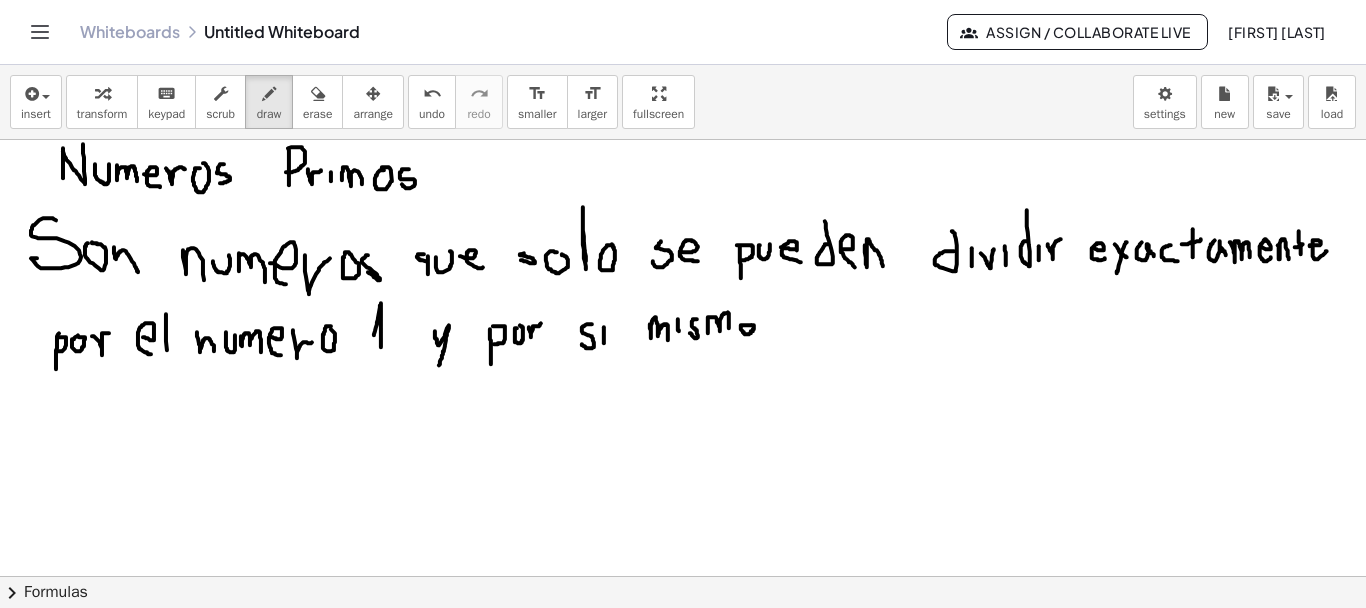click at bounding box center (683, 645) 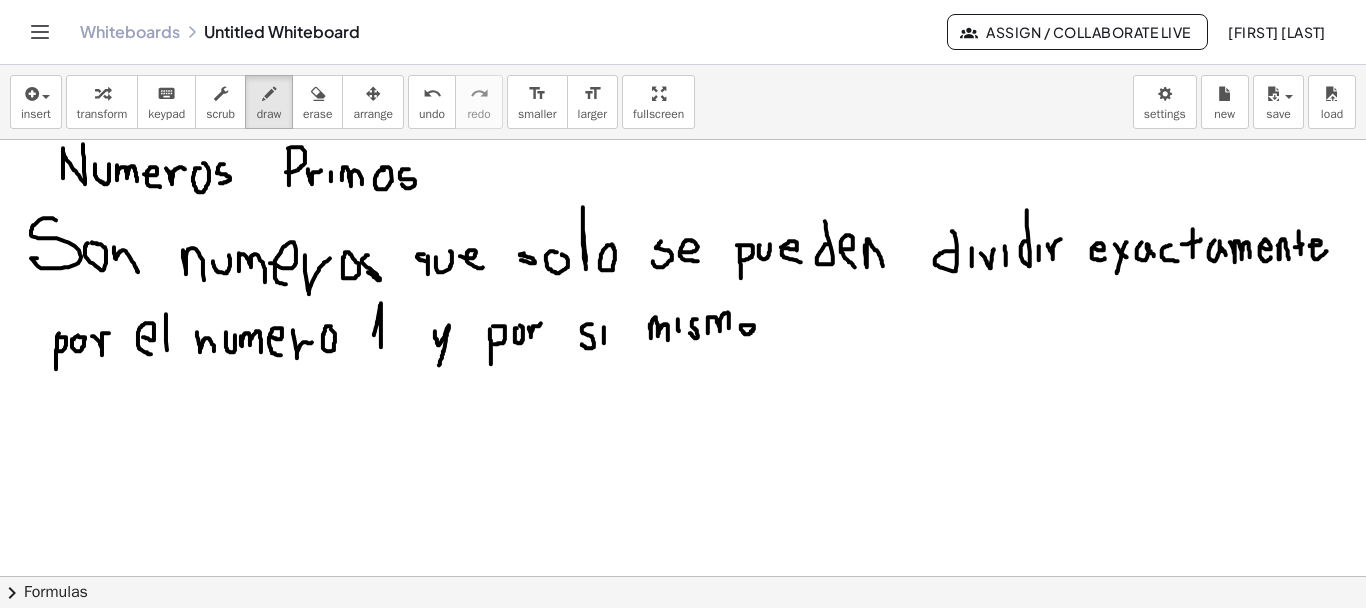 type 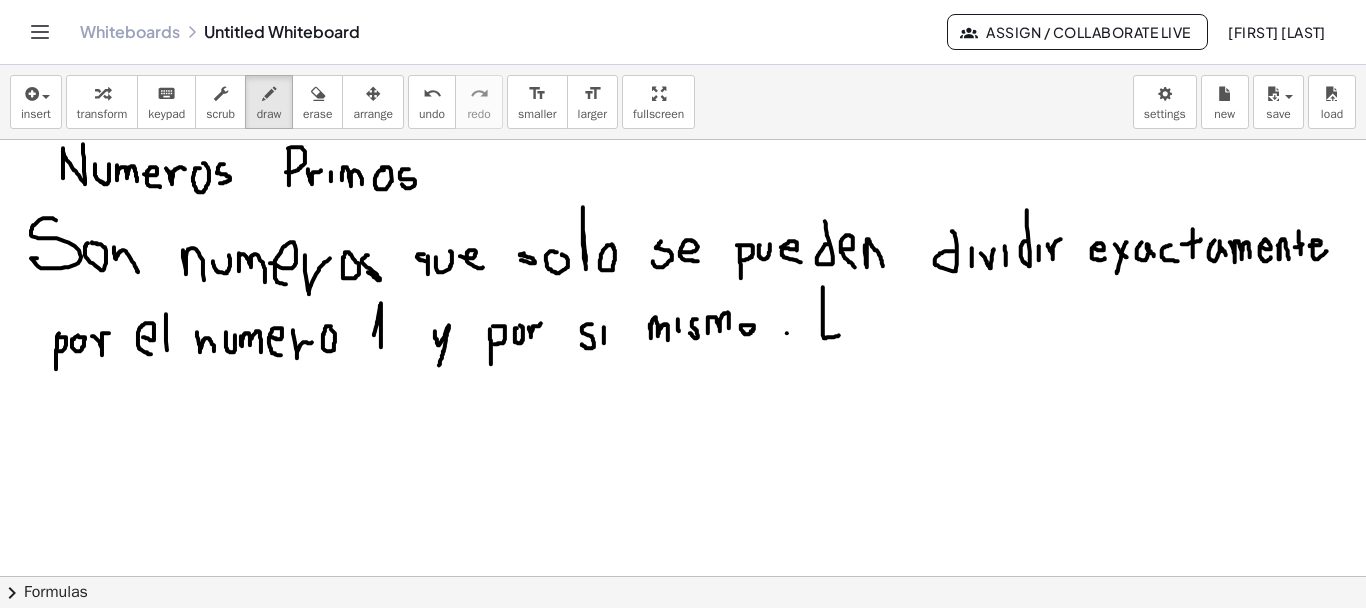 drag, startPoint x: 823, startPoint y: 286, endPoint x: 842, endPoint y: 334, distance: 51.62364 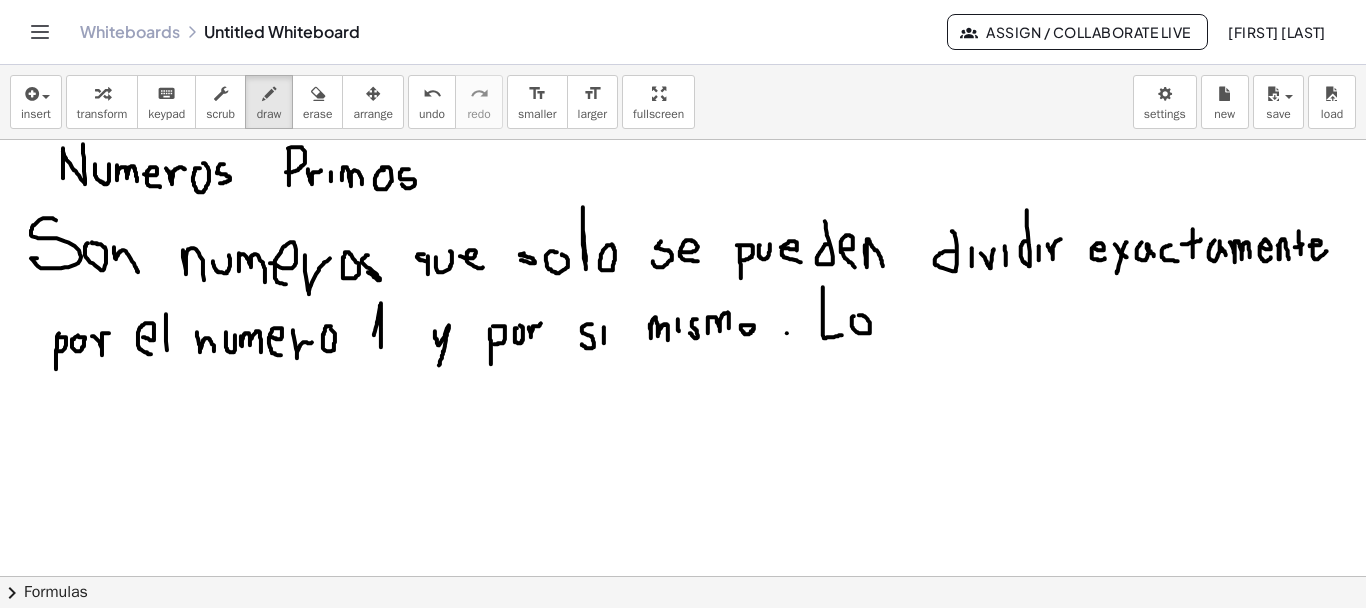 click at bounding box center (683, 645) 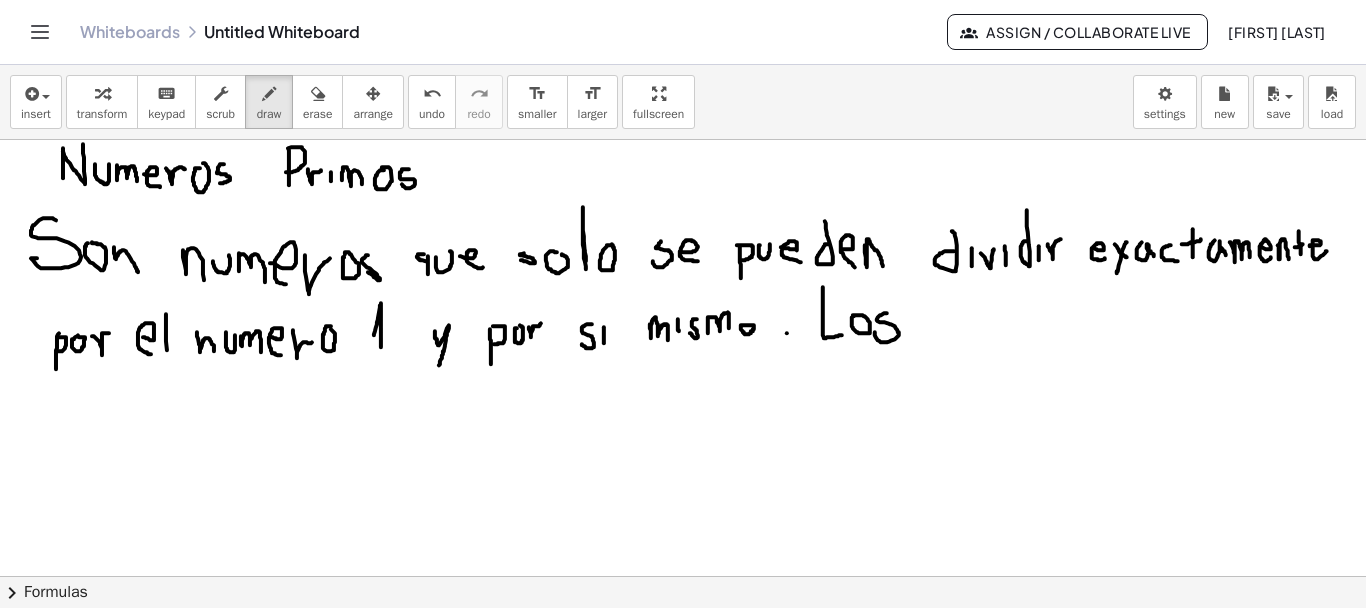 drag, startPoint x: 887, startPoint y: 312, endPoint x: 875, endPoint y: 331, distance: 22.472204 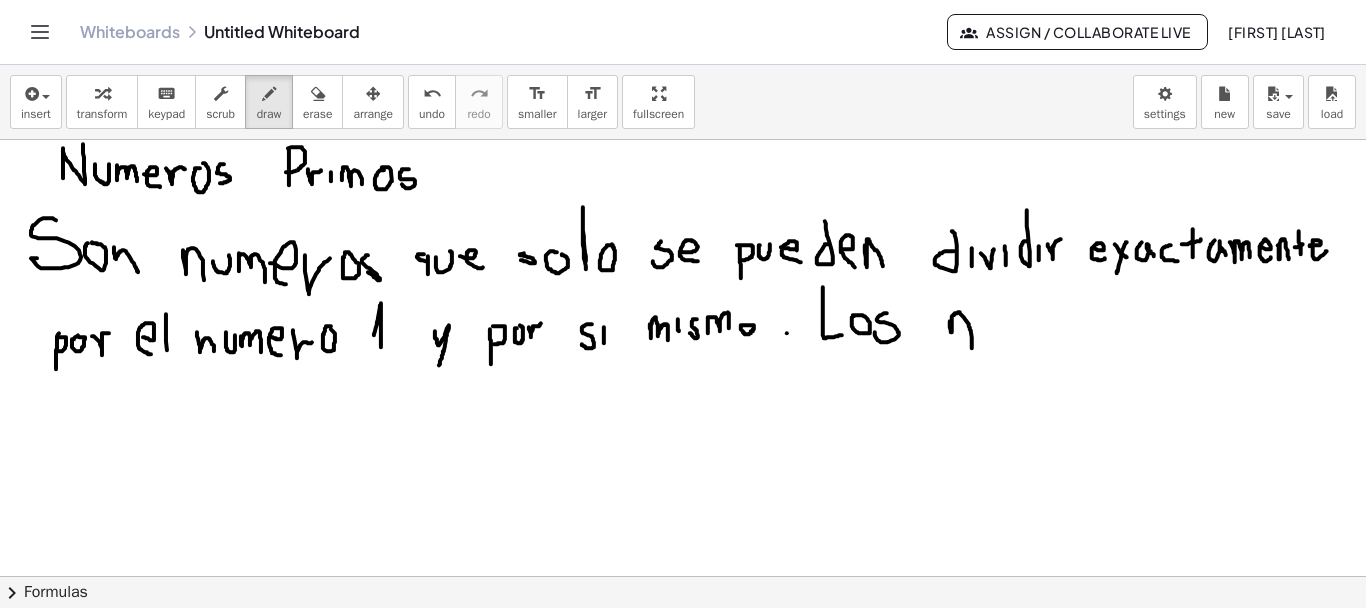 drag, startPoint x: 950, startPoint y: 320, endPoint x: 972, endPoint y: 347, distance: 34.828148 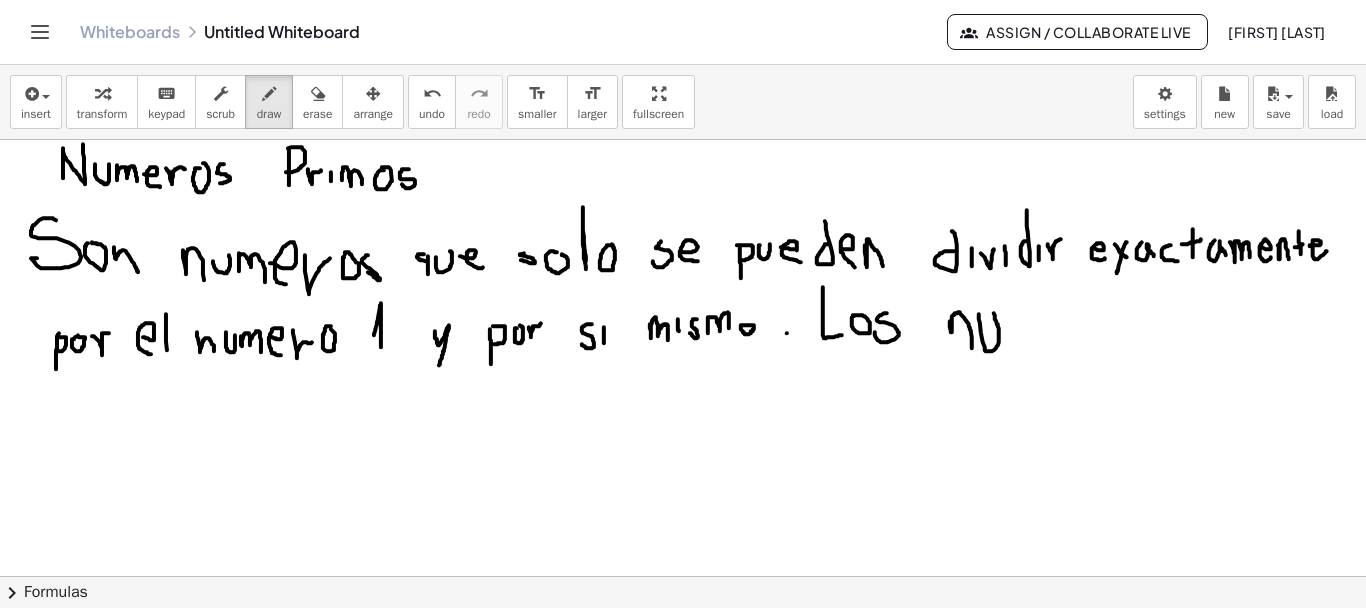 drag, startPoint x: 979, startPoint y: 313, endPoint x: 994, endPoint y: 312, distance: 15.033297 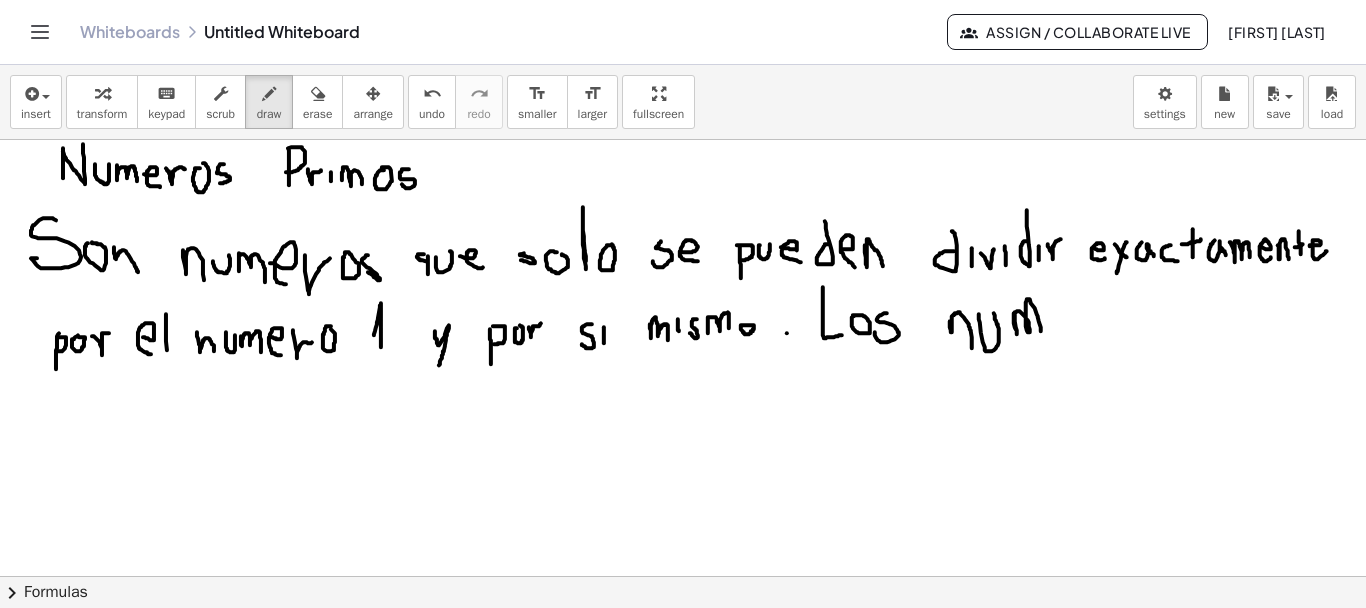 drag, startPoint x: 1014, startPoint y: 312, endPoint x: 1041, endPoint y: 330, distance: 32.449963 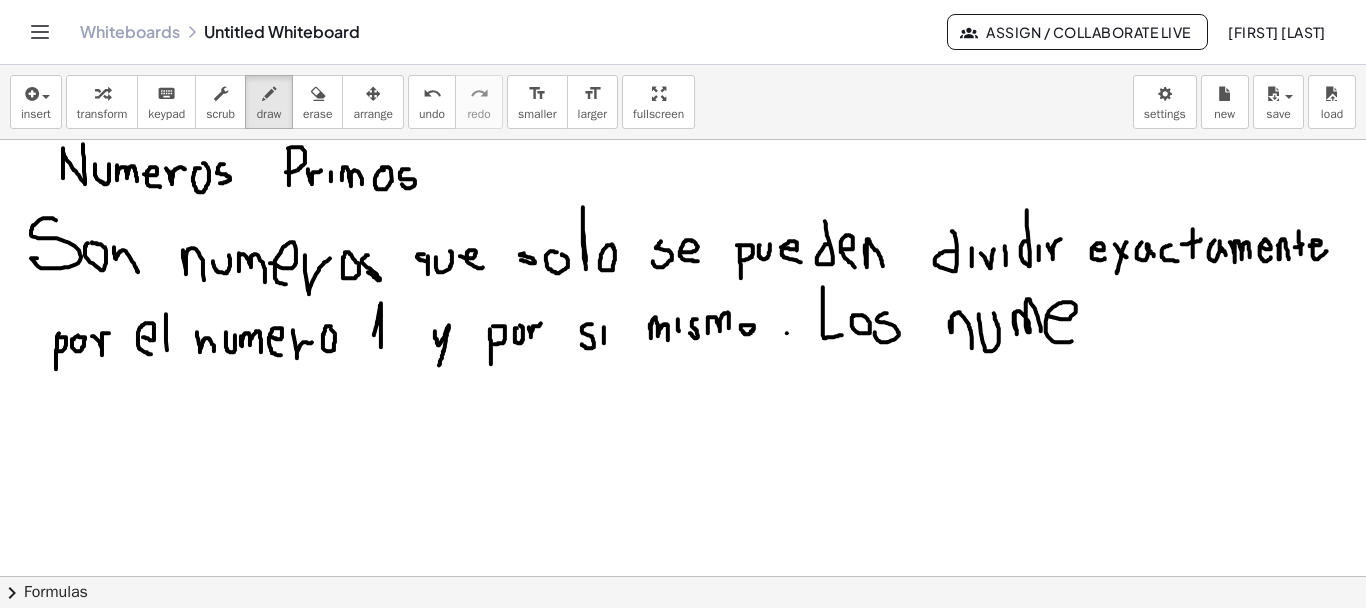 drag, startPoint x: 1047, startPoint y: 314, endPoint x: 1073, endPoint y: 339, distance: 36.069378 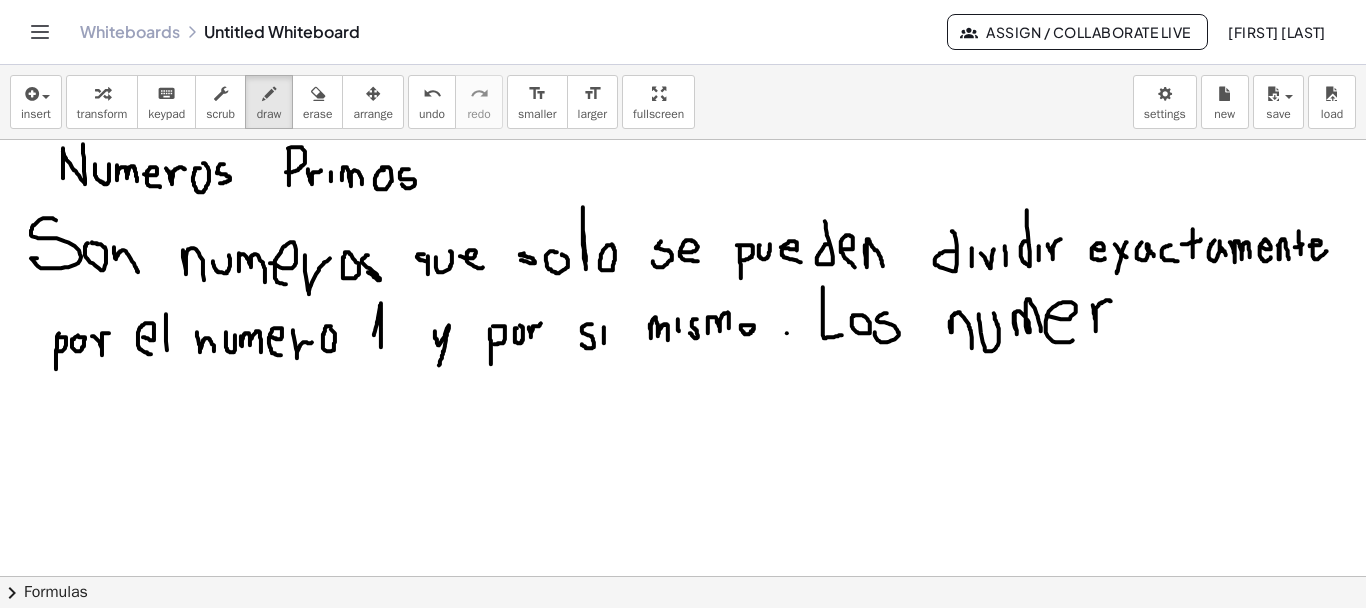 drag, startPoint x: 1094, startPoint y: 312, endPoint x: 1111, endPoint y: 300, distance: 20.808653 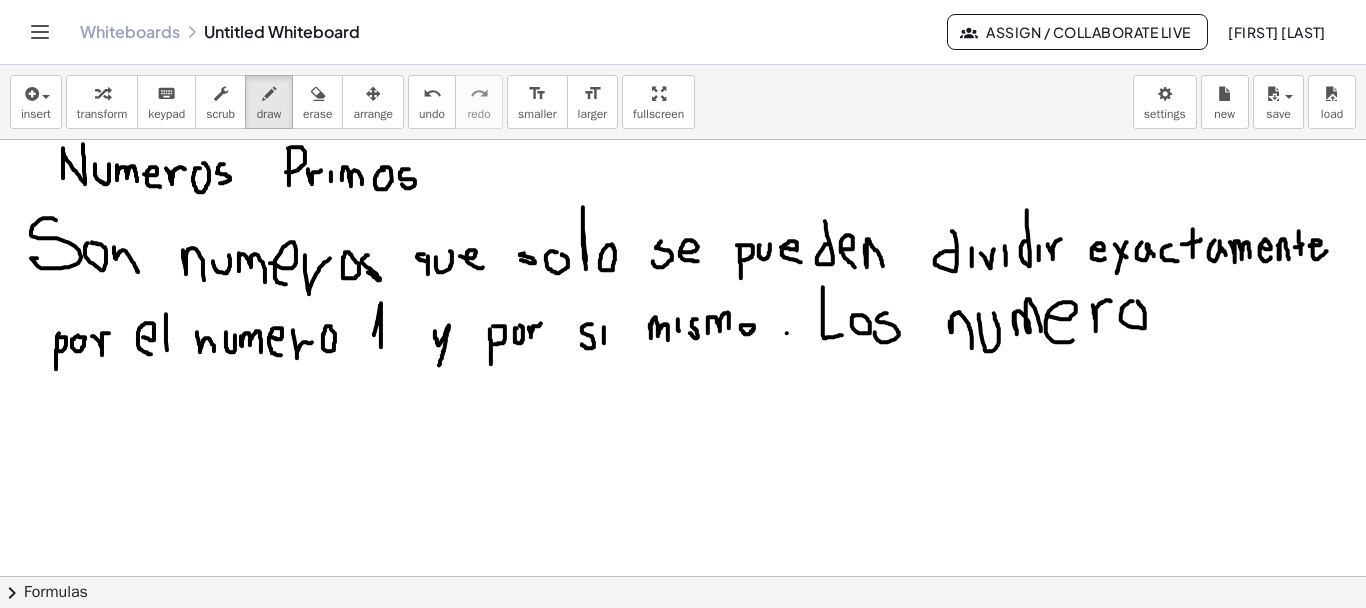 click at bounding box center [683, 645] 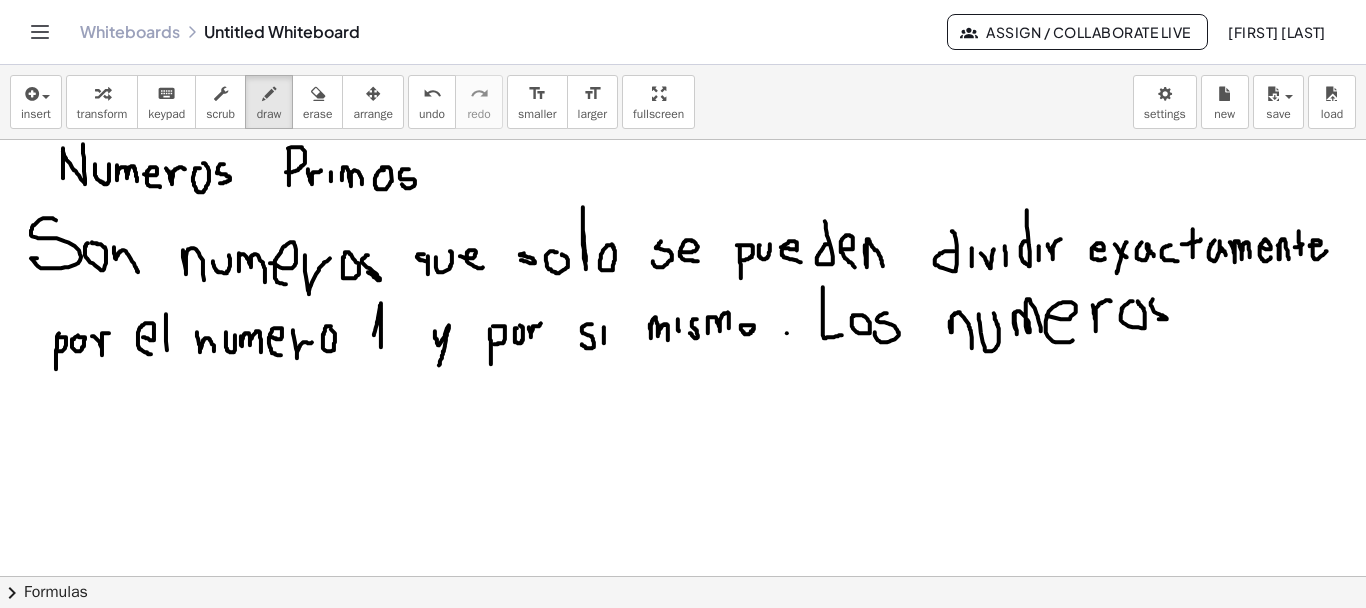 drag, startPoint x: 1152, startPoint y: 300, endPoint x: 1159, endPoint y: 318, distance: 19.313208 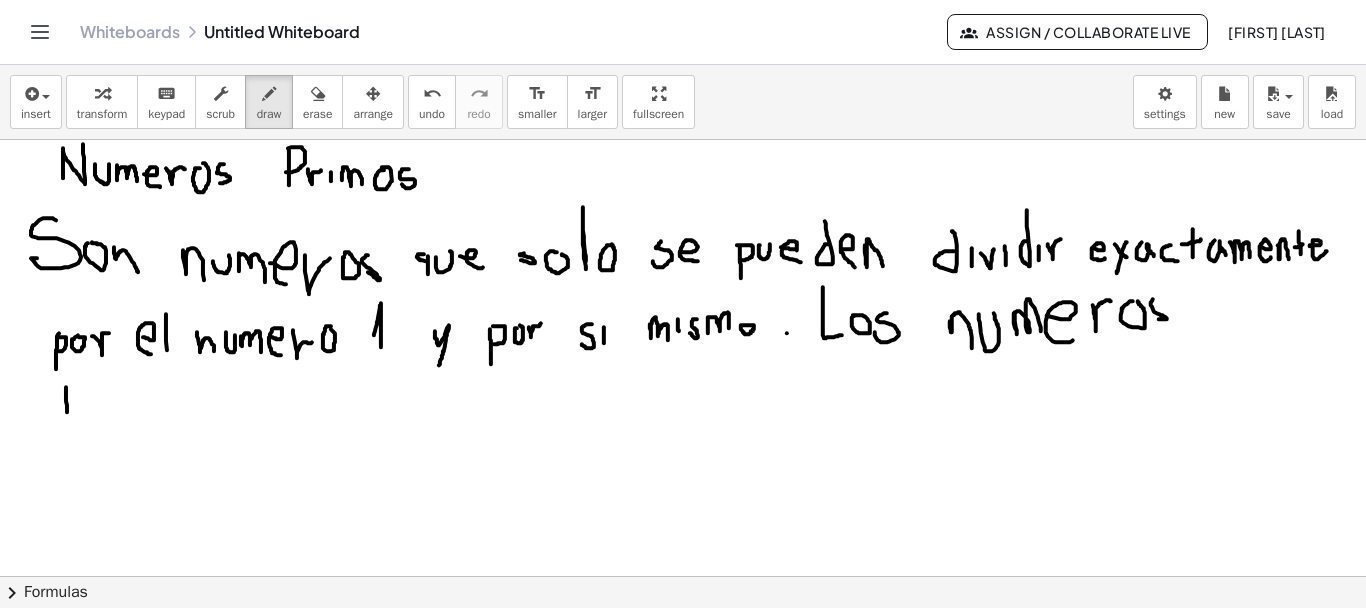 drag, startPoint x: 66, startPoint y: 386, endPoint x: 67, endPoint y: 411, distance: 25.019993 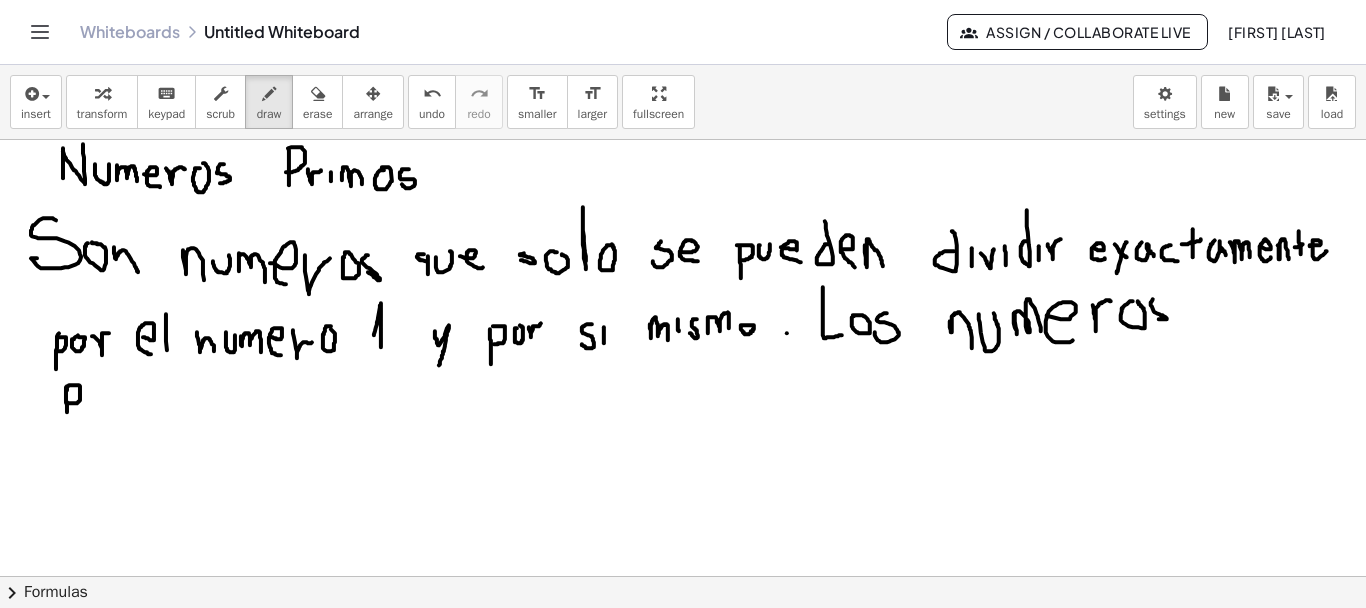 drag, startPoint x: 67, startPoint y: 389, endPoint x: 66, endPoint y: 401, distance: 12.0415945 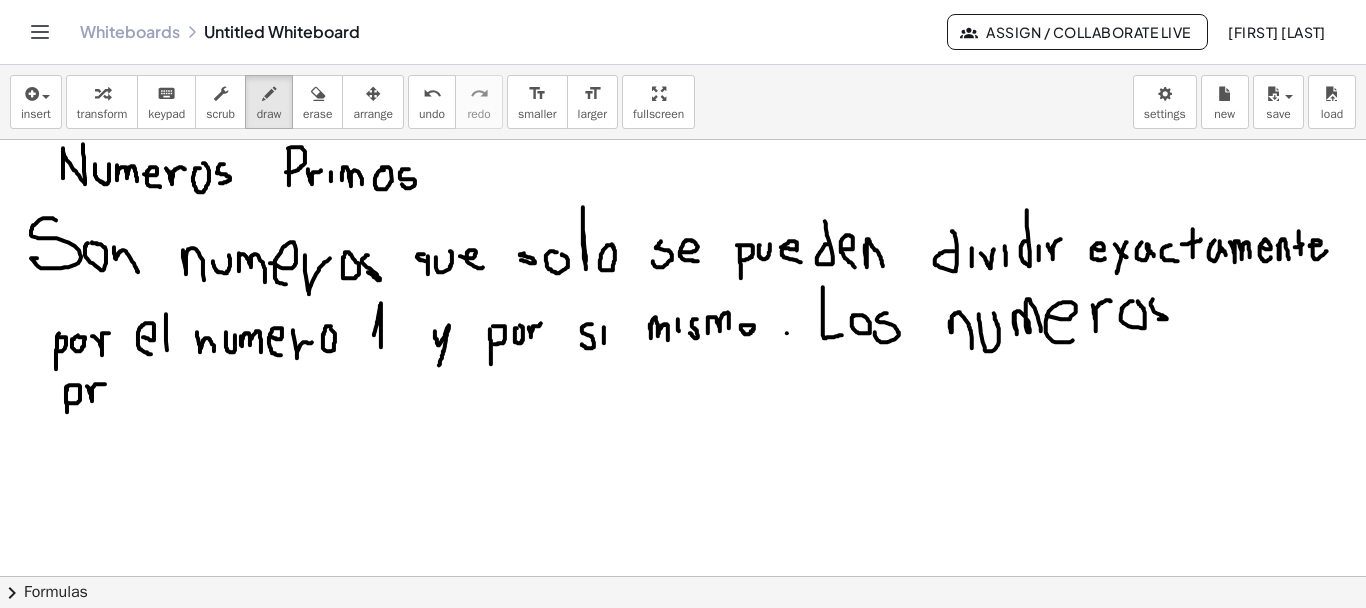 drag, startPoint x: 87, startPoint y: 385, endPoint x: 105, endPoint y: 383, distance: 18.110771 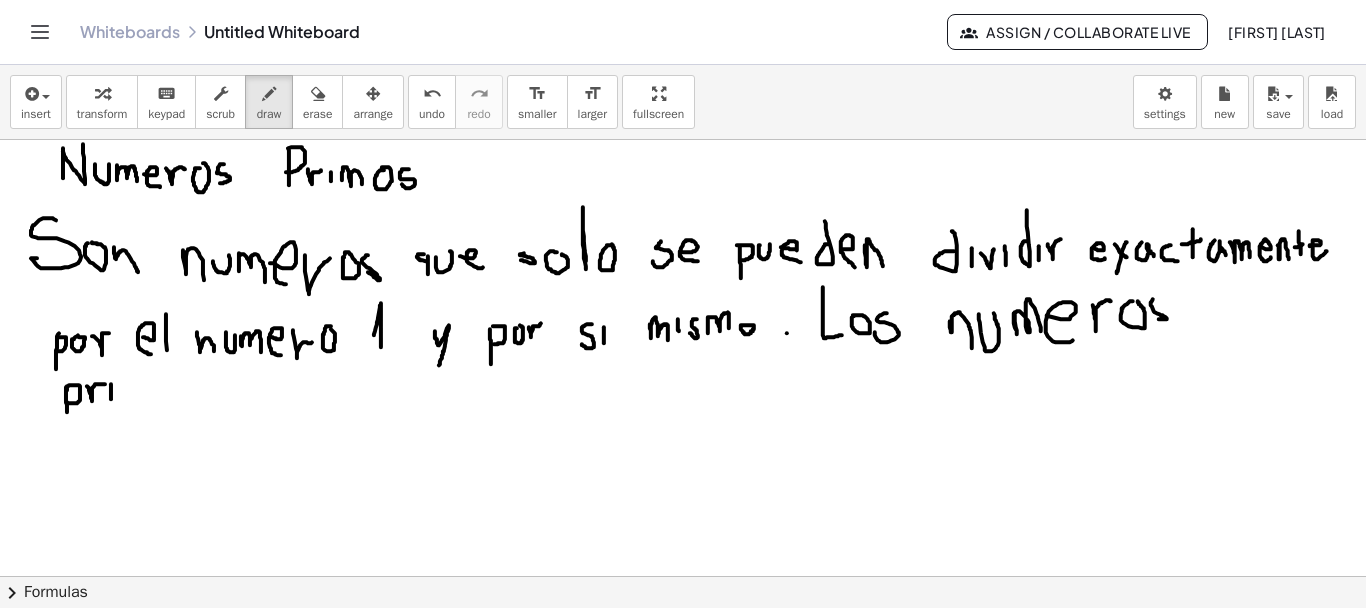 drag, startPoint x: 111, startPoint y: 384, endPoint x: 111, endPoint y: 398, distance: 14 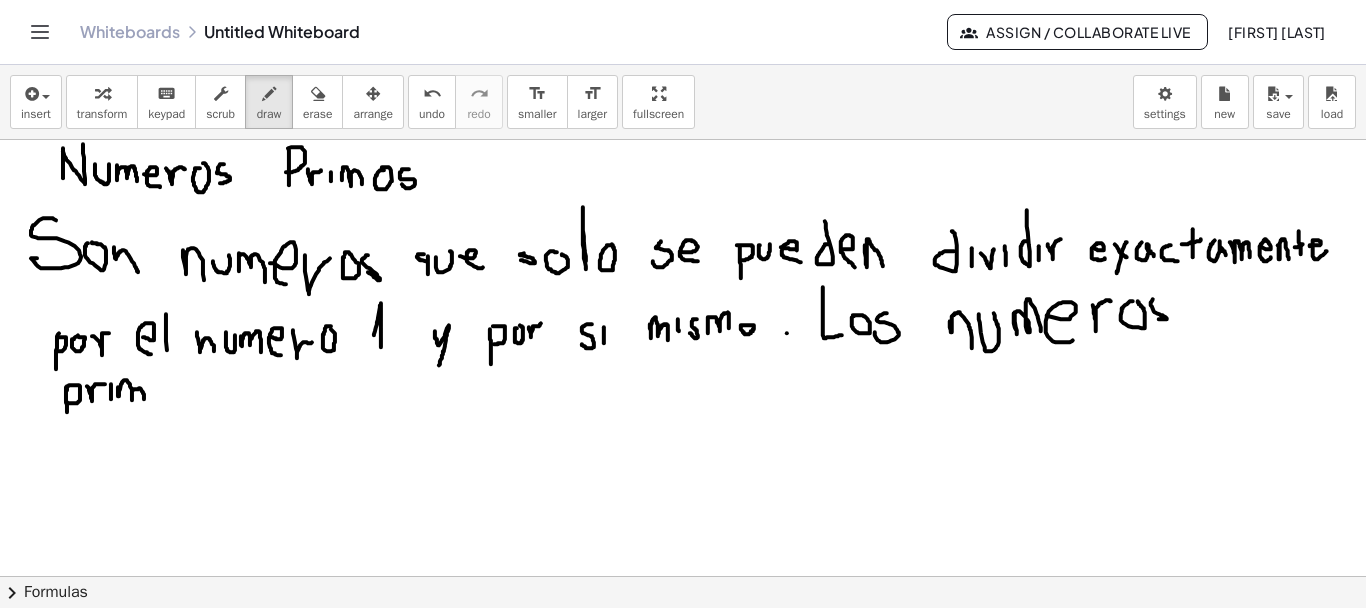 drag, startPoint x: 118, startPoint y: 386, endPoint x: 144, endPoint y: 398, distance: 28.635643 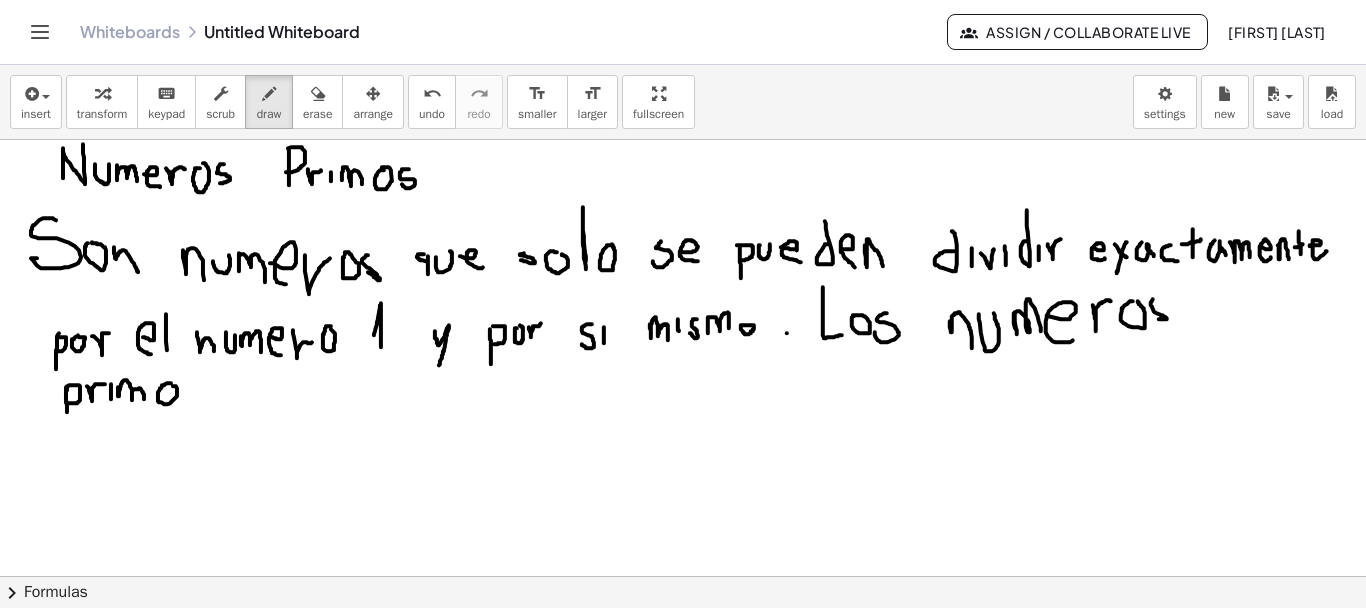 click at bounding box center [683, 645] 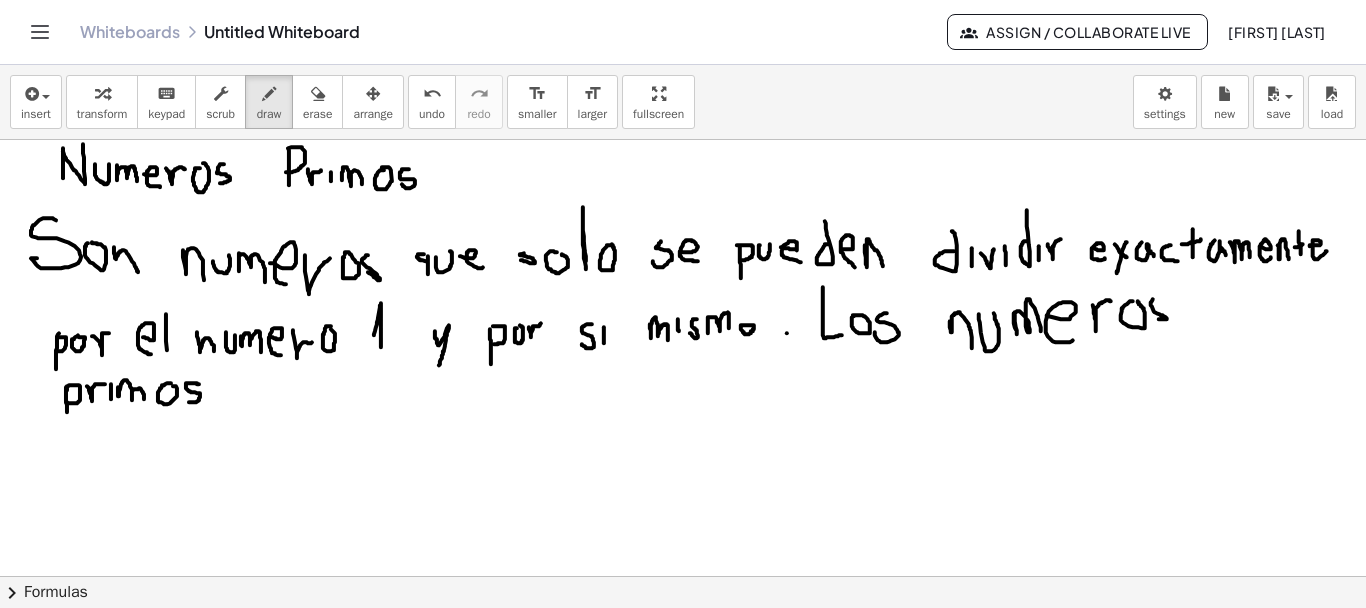 drag, startPoint x: 199, startPoint y: 383, endPoint x: 186, endPoint y: 401, distance: 22.203604 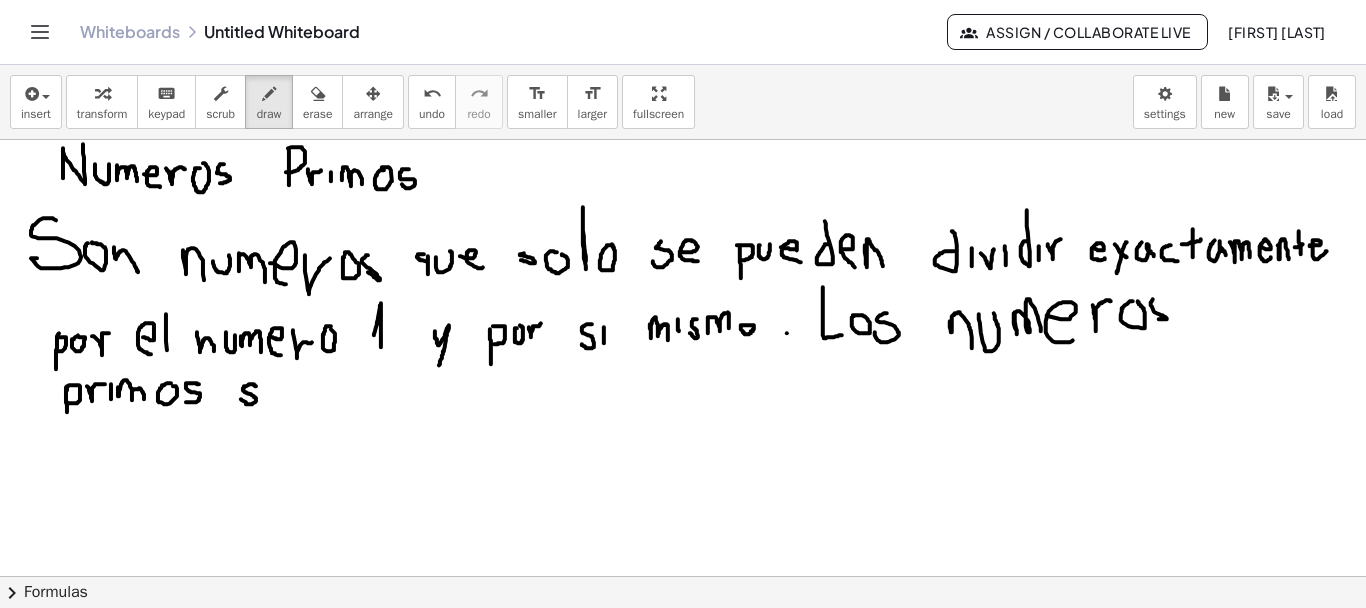 drag, startPoint x: 255, startPoint y: 385, endPoint x: 241, endPoint y: 398, distance: 19.104973 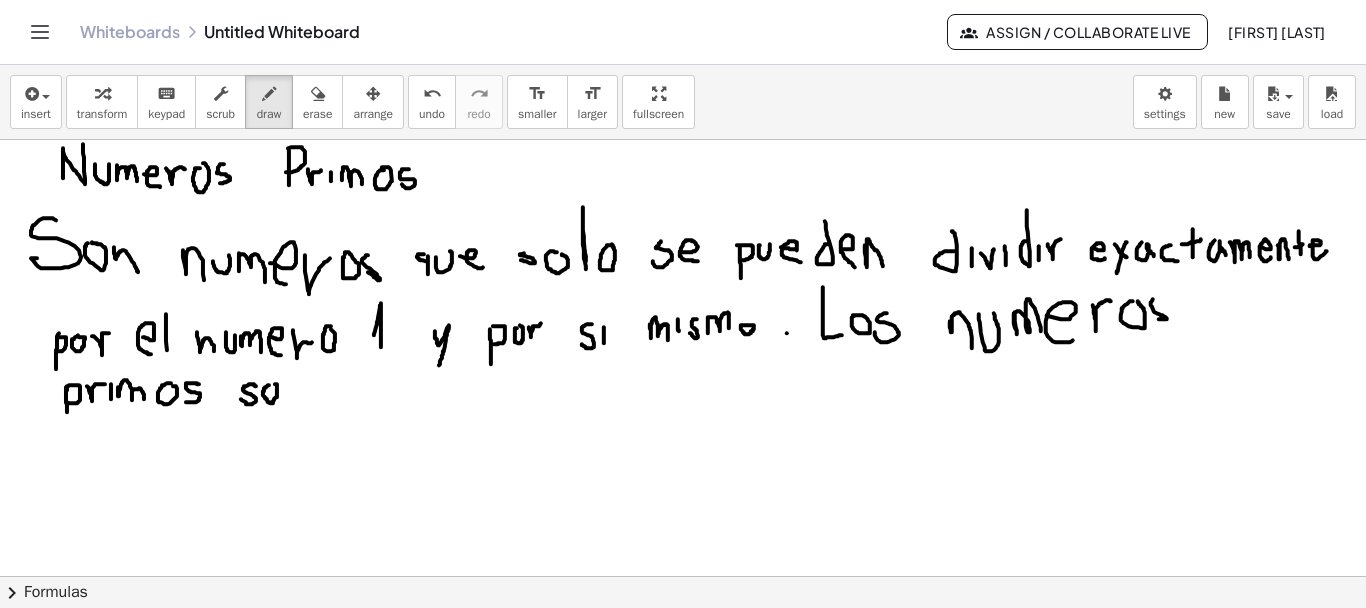 click at bounding box center (683, 645) 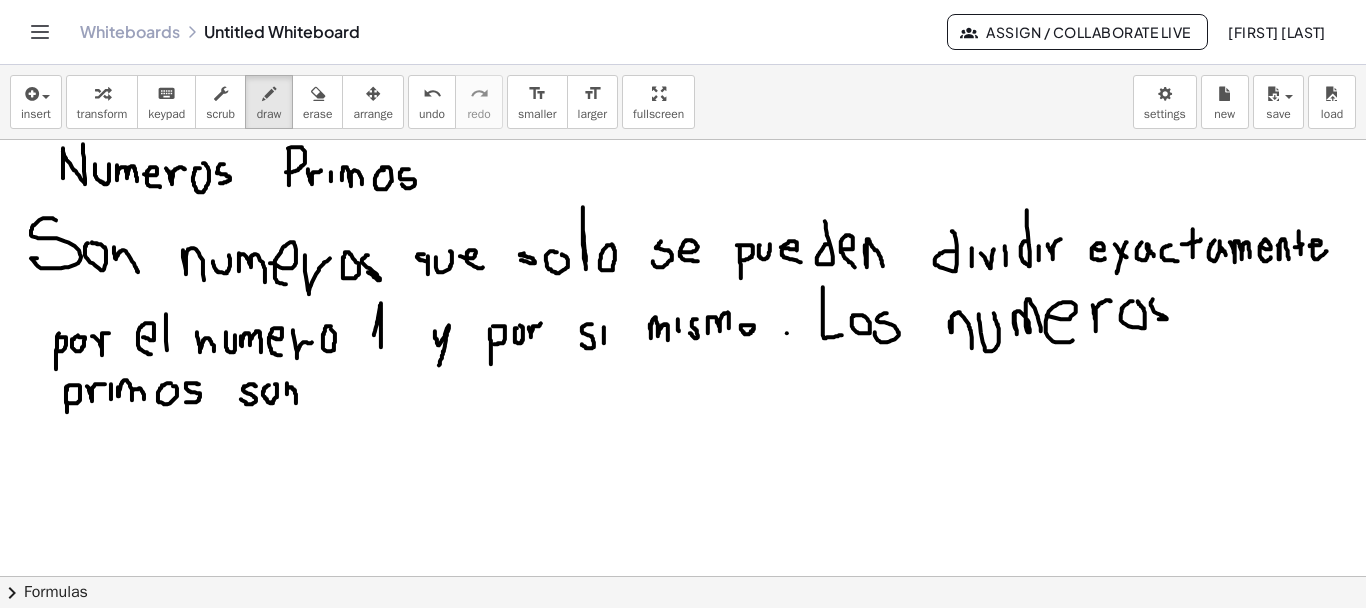 drag, startPoint x: 287, startPoint y: 382, endPoint x: 296, endPoint y: 402, distance: 21.931713 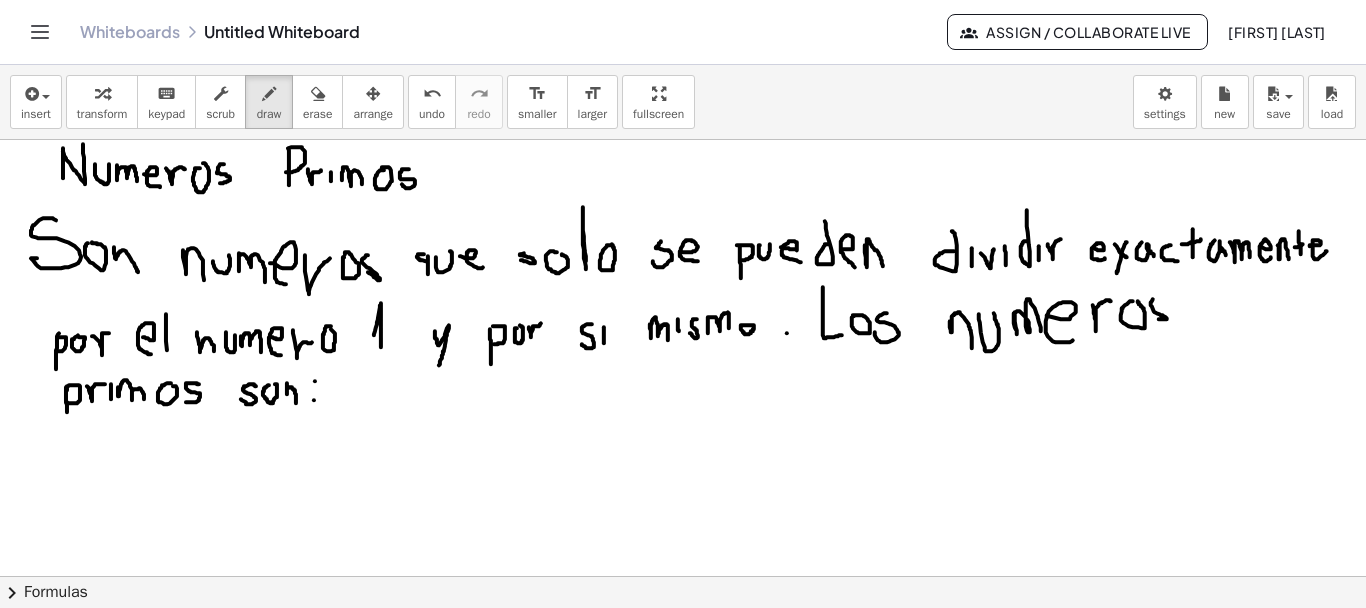 click at bounding box center (683, 645) 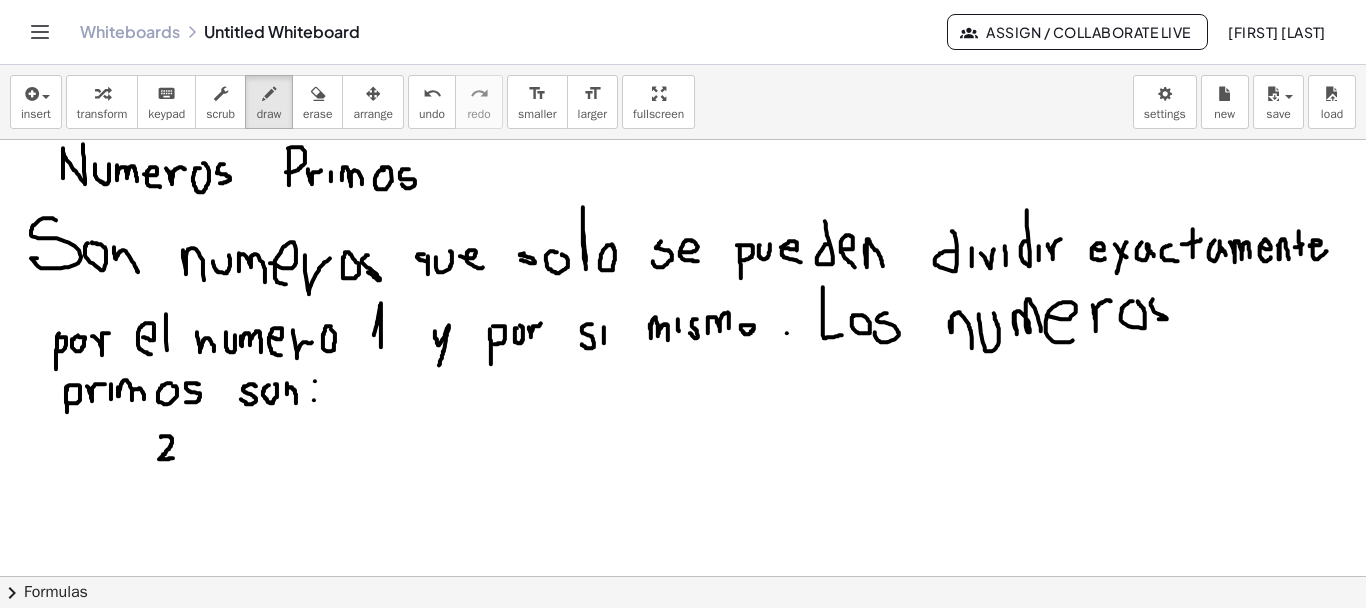 drag, startPoint x: 161, startPoint y: 435, endPoint x: 173, endPoint y: 457, distance: 25.059929 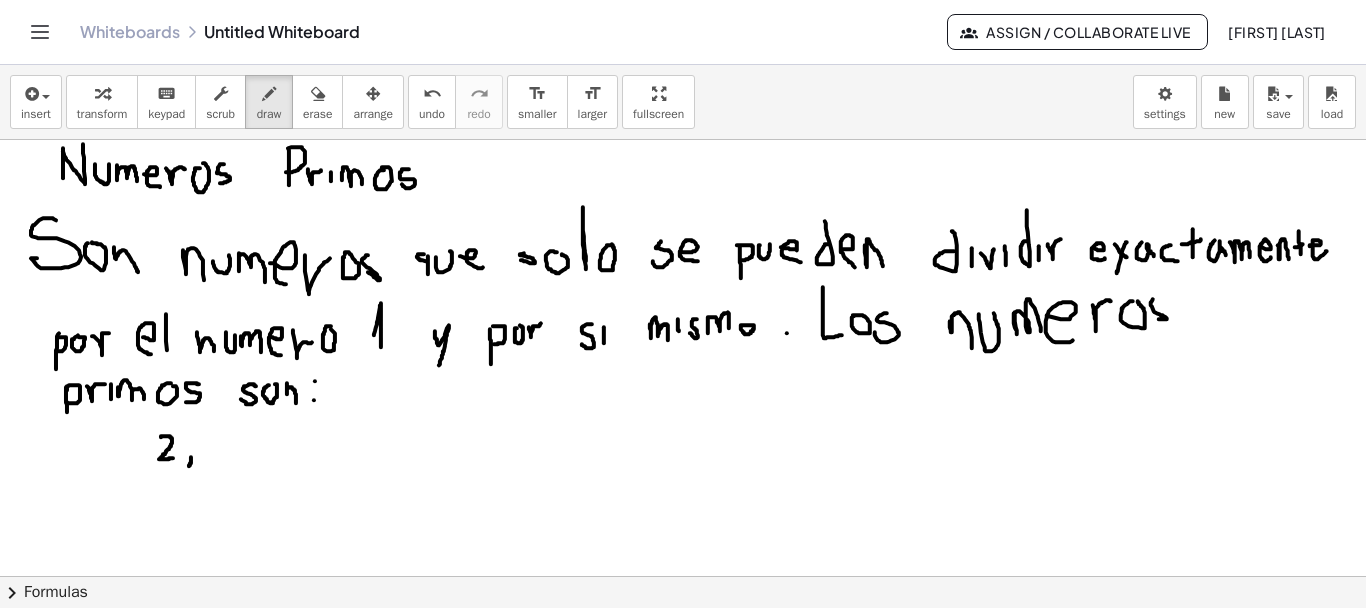 click at bounding box center (683, 645) 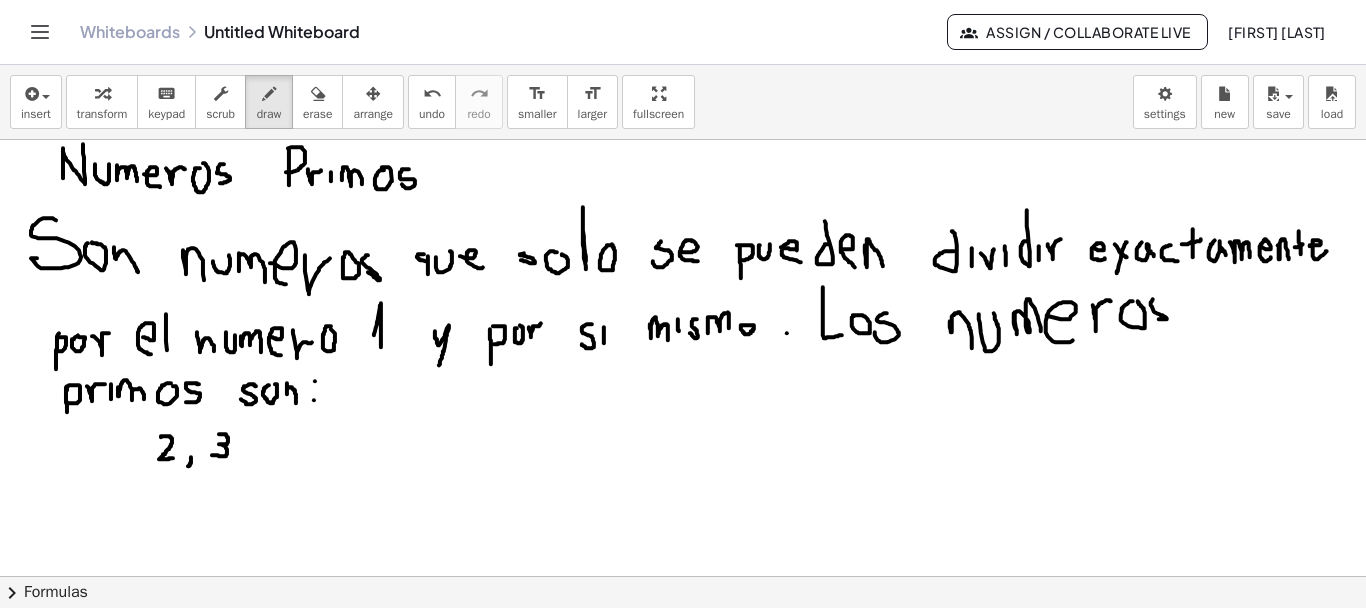 drag, startPoint x: 219, startPoint y: 433, endPoint x: 212, endPoint y: 454, distance: 22.135944 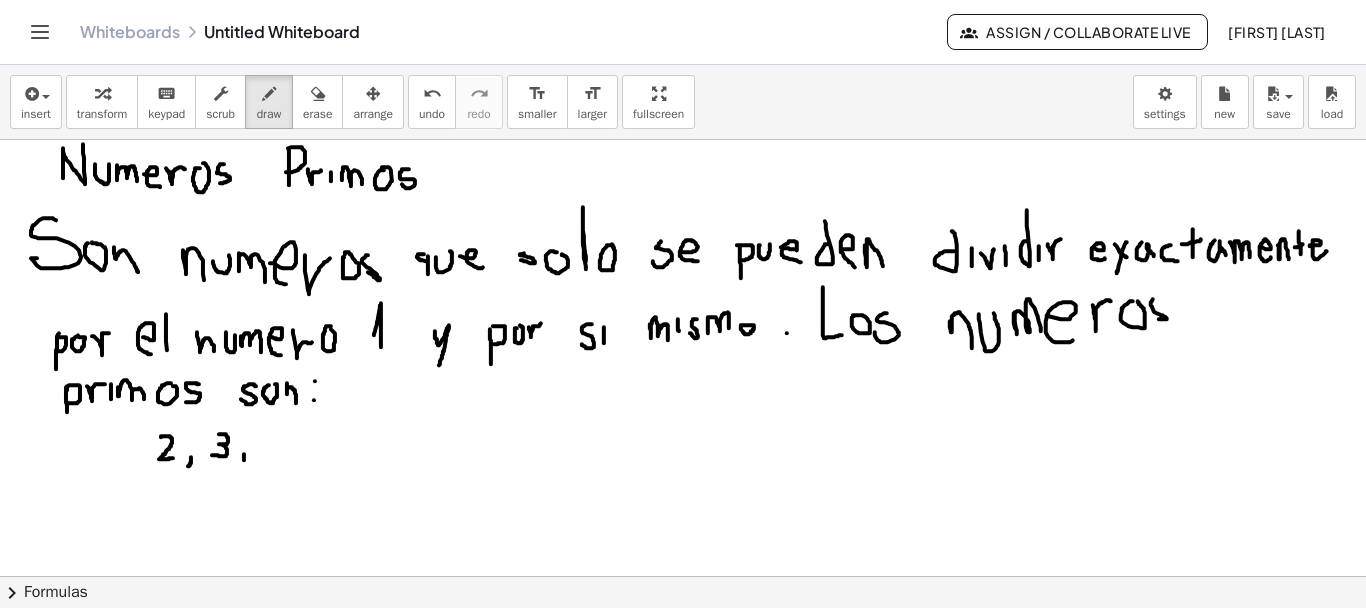 click at bounding box center [683, 645] 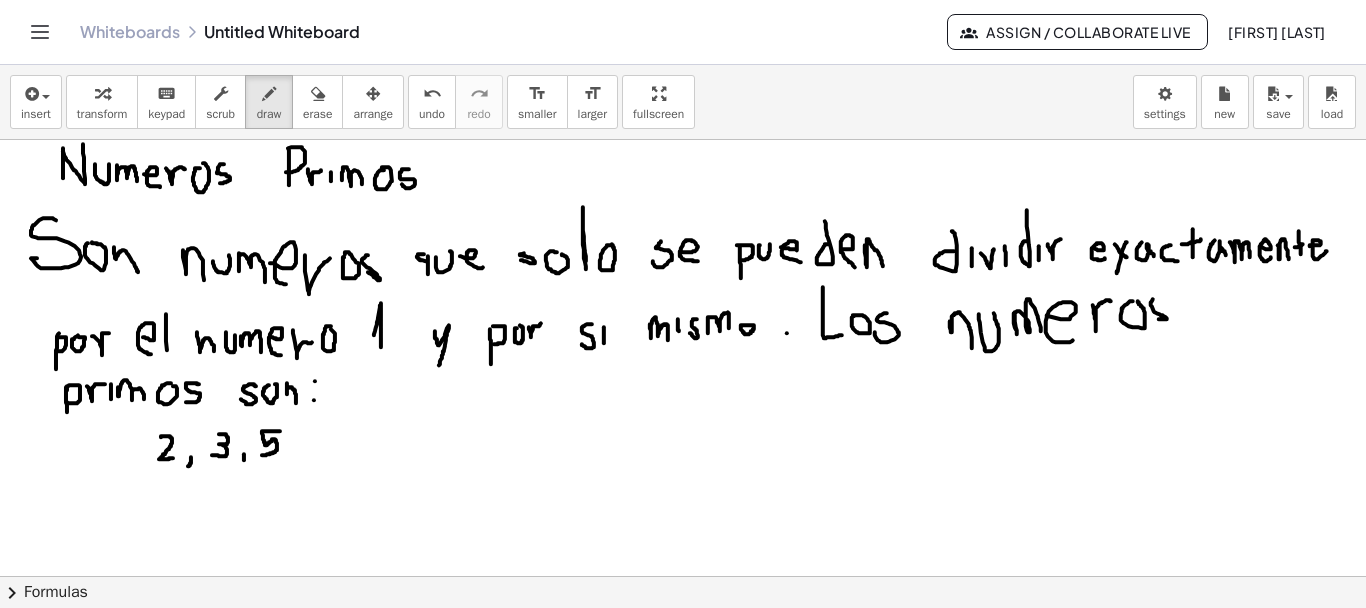 drag, startPoint x: 280, startPoint y: 430, endPoint x: 262, endPoint y: 454, distance: 30 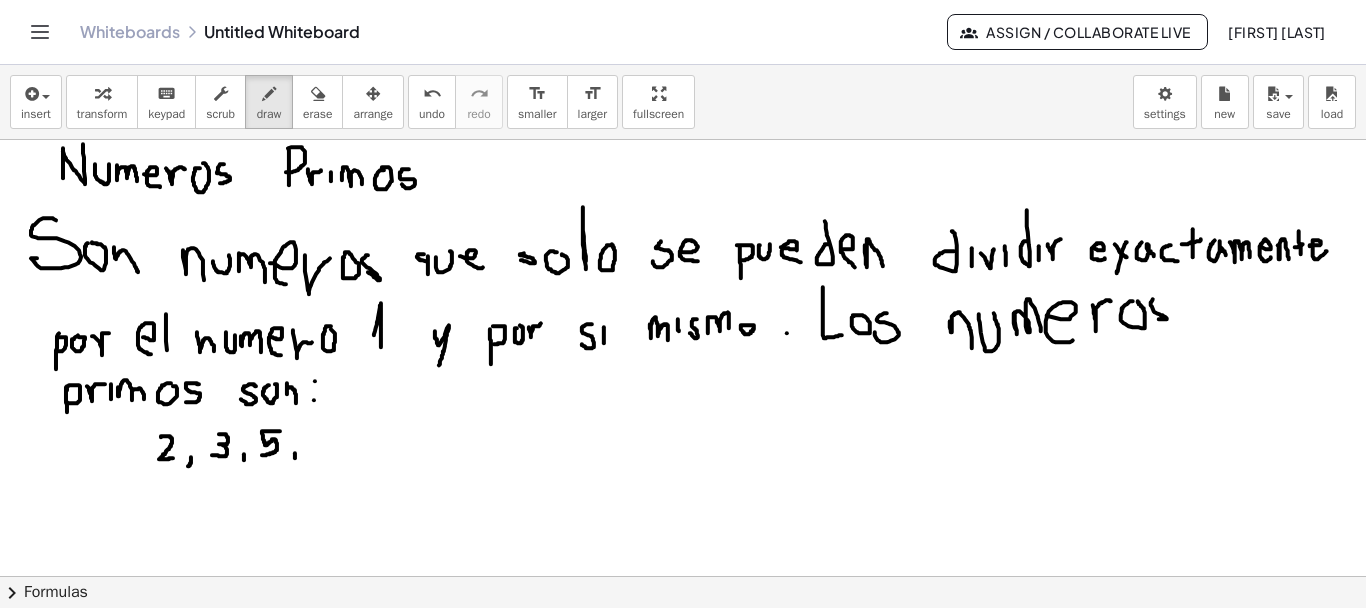 click at bounding box center (683, 645) 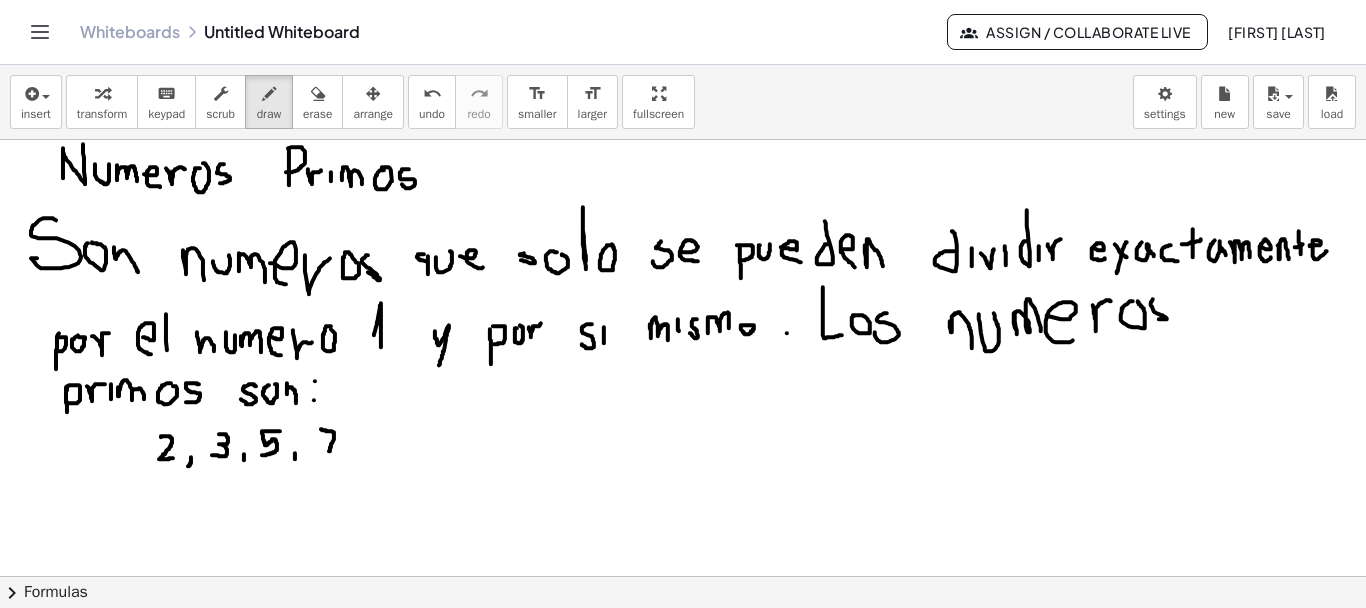 drag, startPoint x: 321, startPoint y: 428, endPoint x: 329, endPoint y: 454, distance: 27.202942 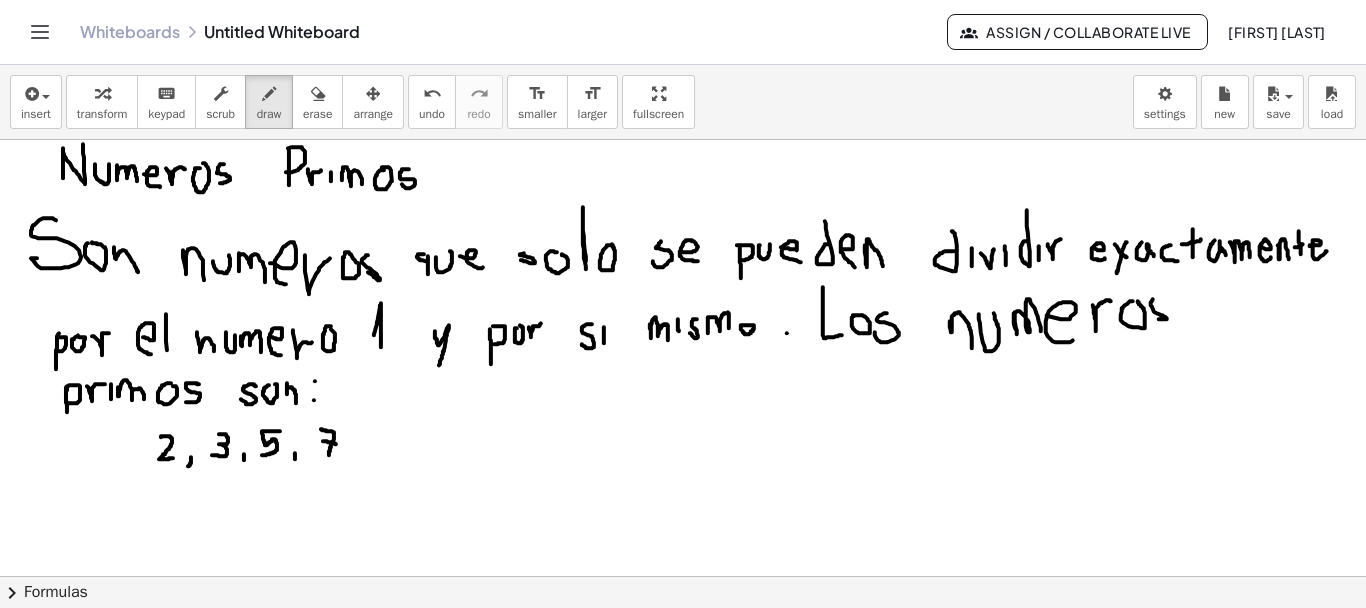 drag, startPoint x: 323, startPoint y: 440, endPoint x: 336, endPoint y: 443, distance: 13.341664 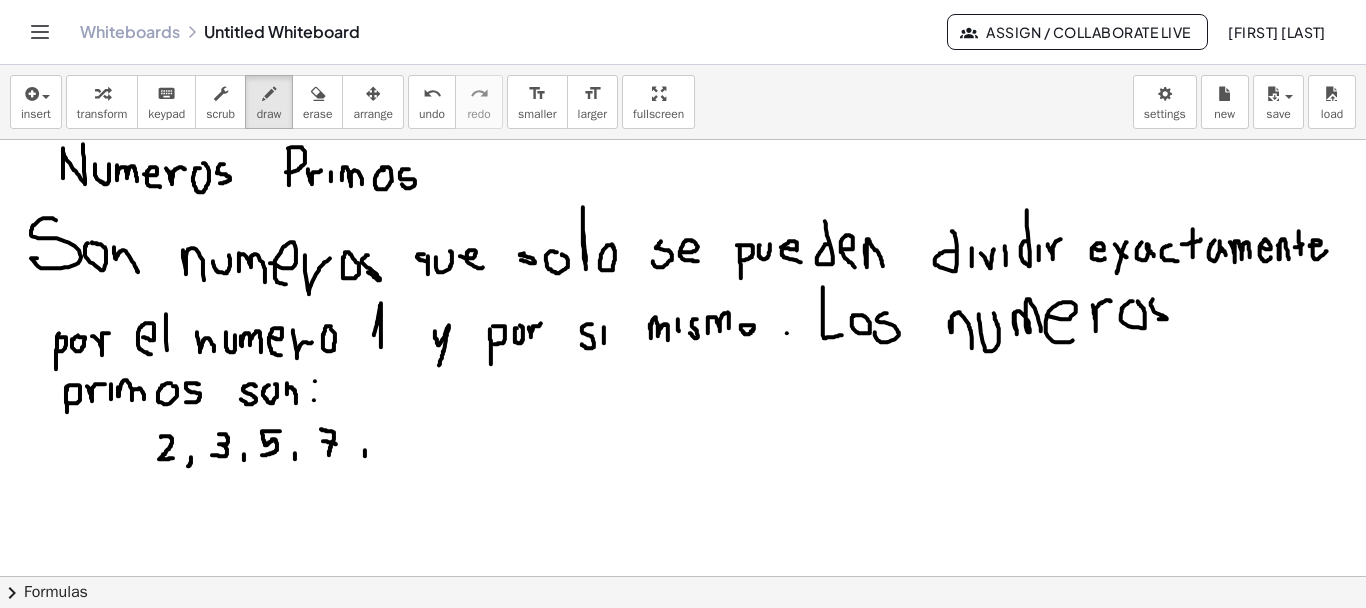 click at bounding box center [683, 645] 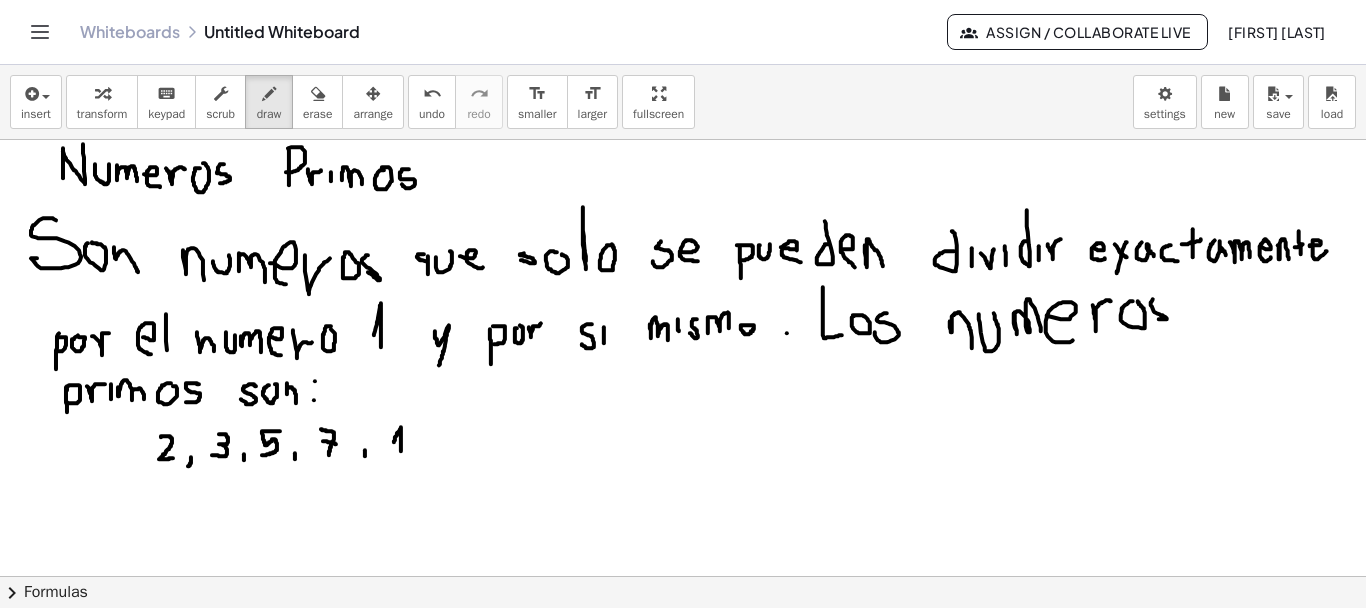 drag, startPoint x: 394, startPoint y: 441, endPoint x: 401, endPoint y: 450, distance: 11.401754 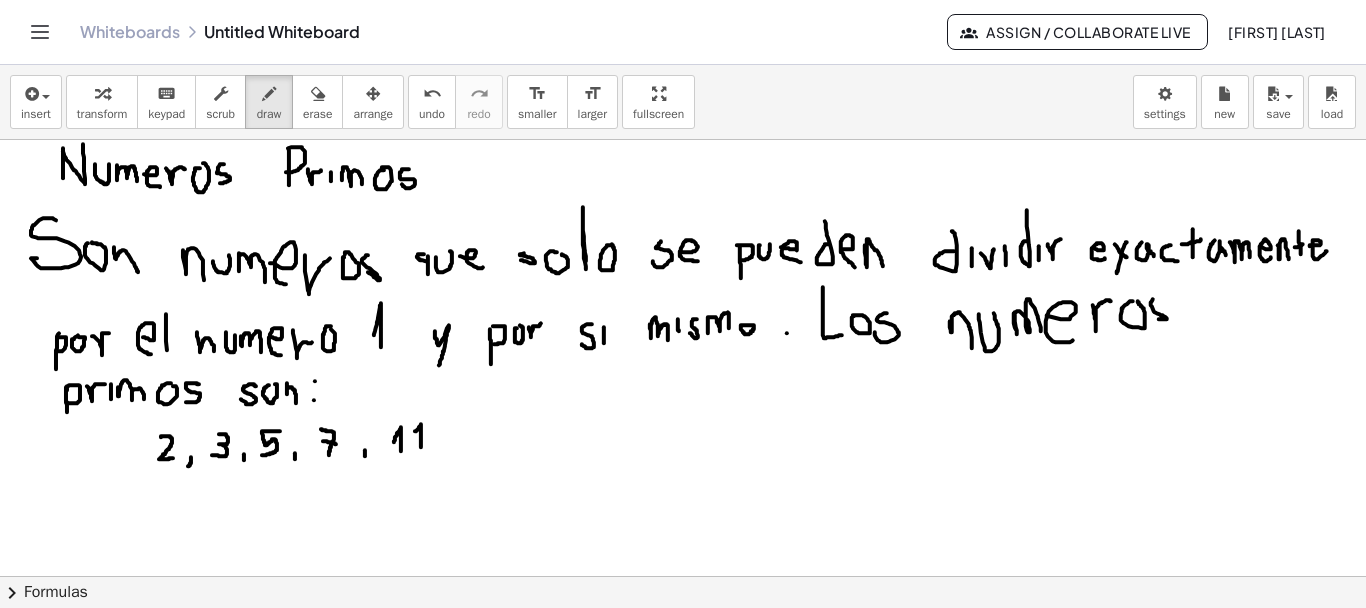 drag, startPoint x: 415, startPoint y: 430, endPoint x: 421, endPoint y: 446, distance: 17.088007 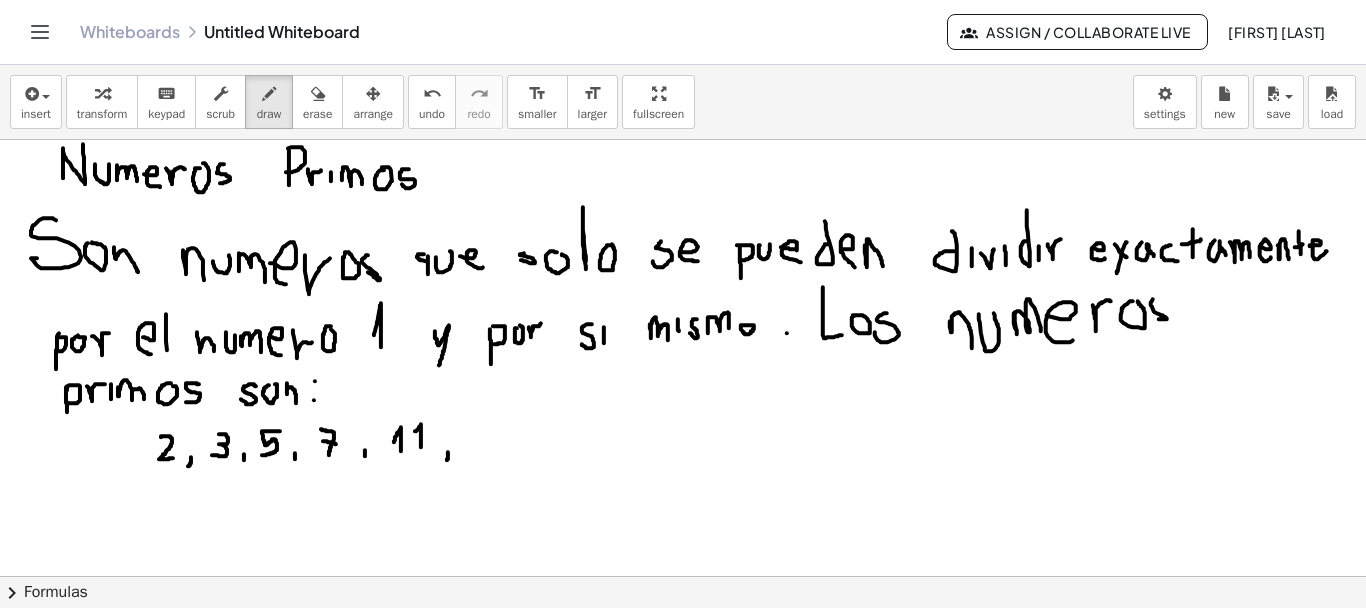click at bounding box center [683, 645] 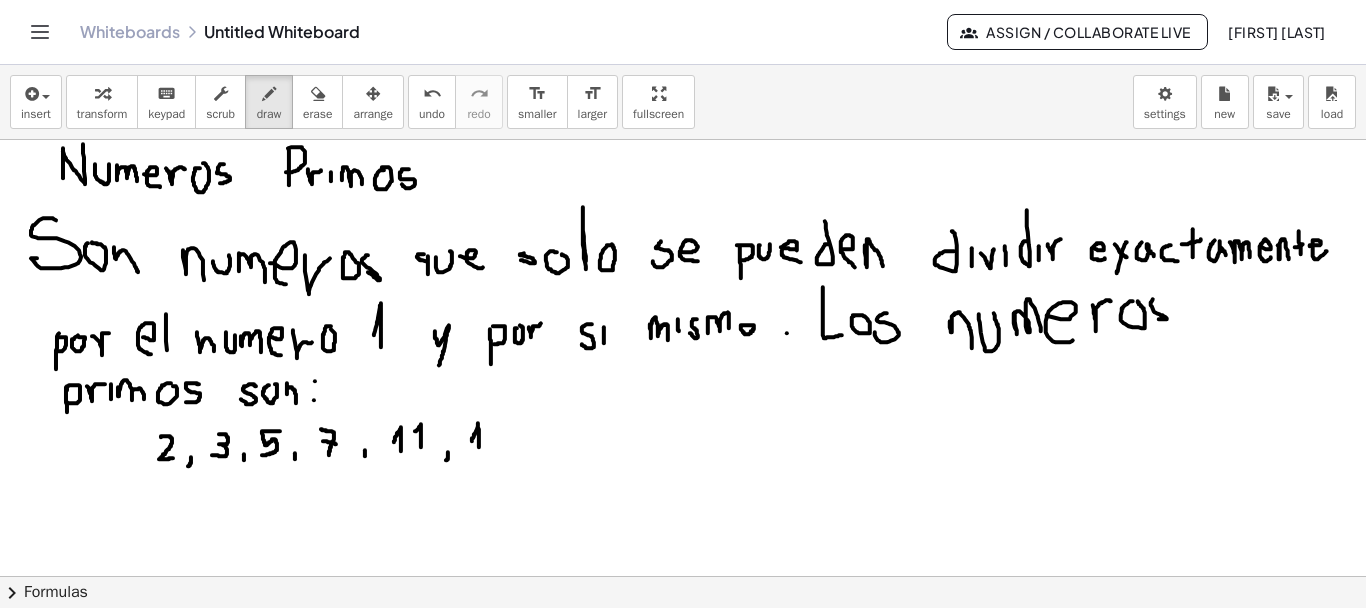 drag, startPoint x: 472, startPoint y: 440, endPoint x: 479, endPoint y: 448, distance: 10.630146 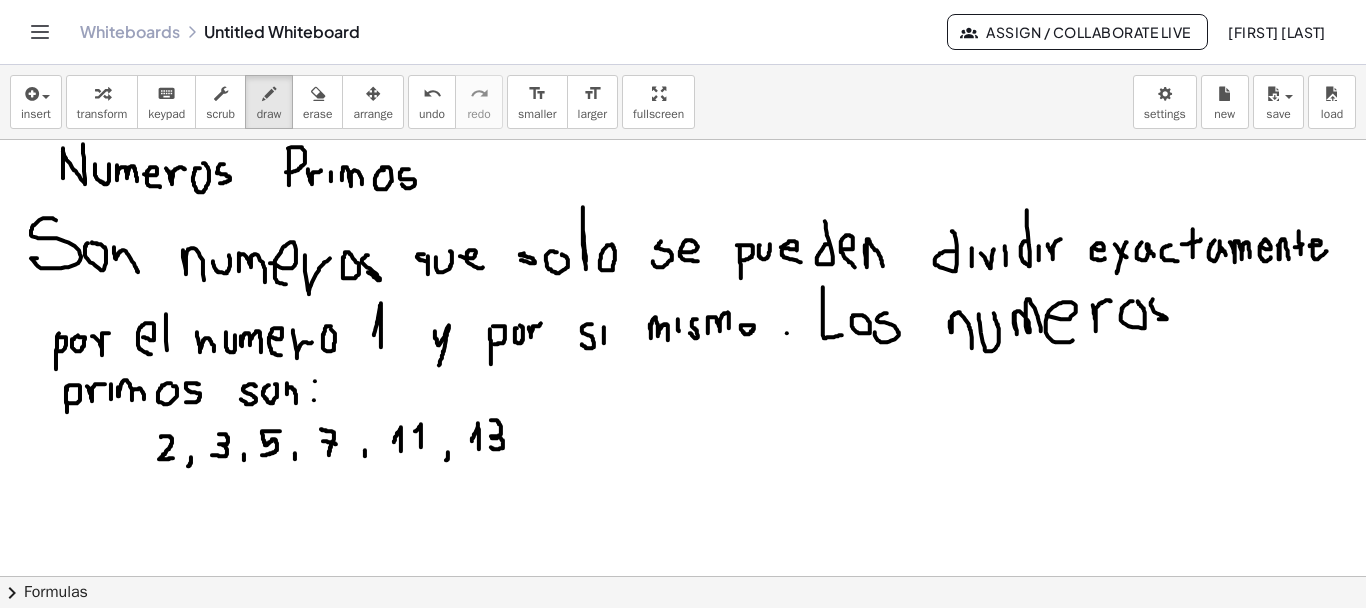 drag, startPoint x: 492, startPoint y: 419, endPoint x: 491, endPoint y: 446, distance: 27.018513 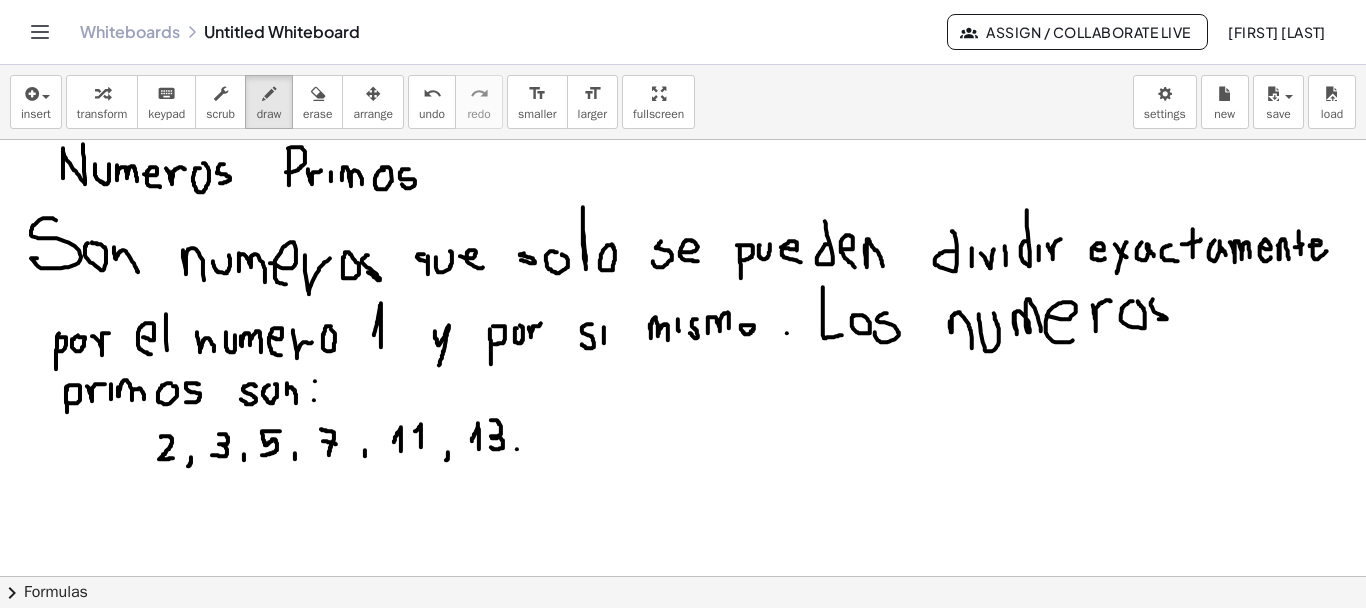 click at bounding box center [683, 645] 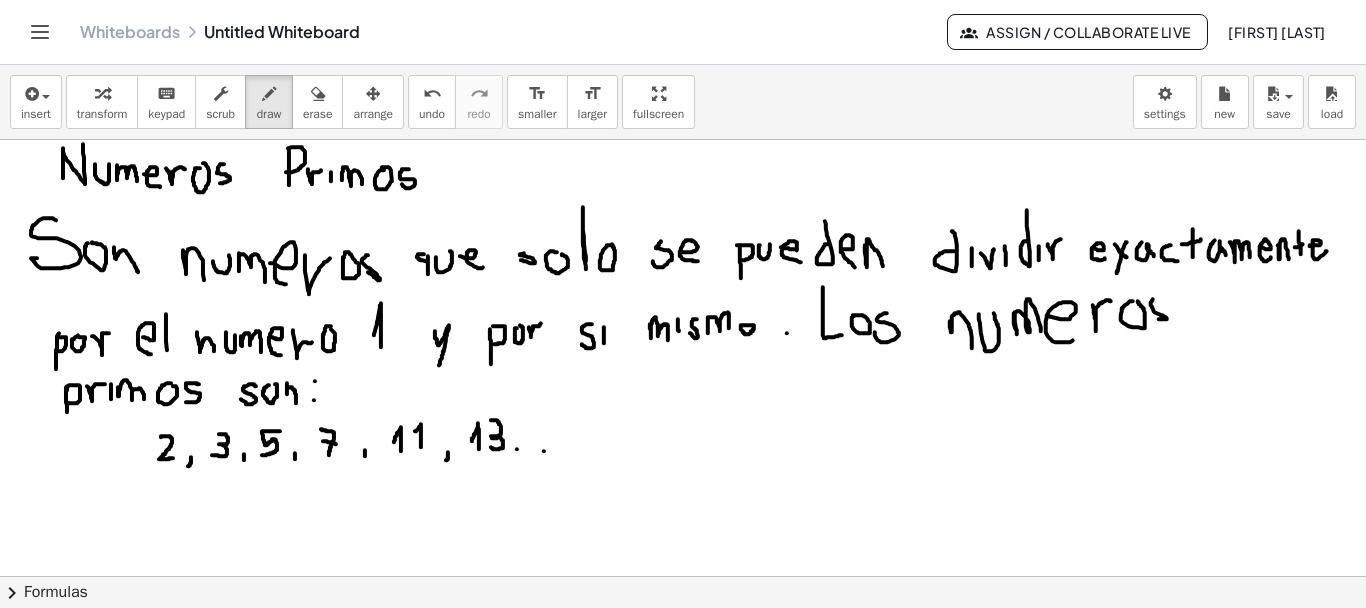 click at bounding box center (683, 645) 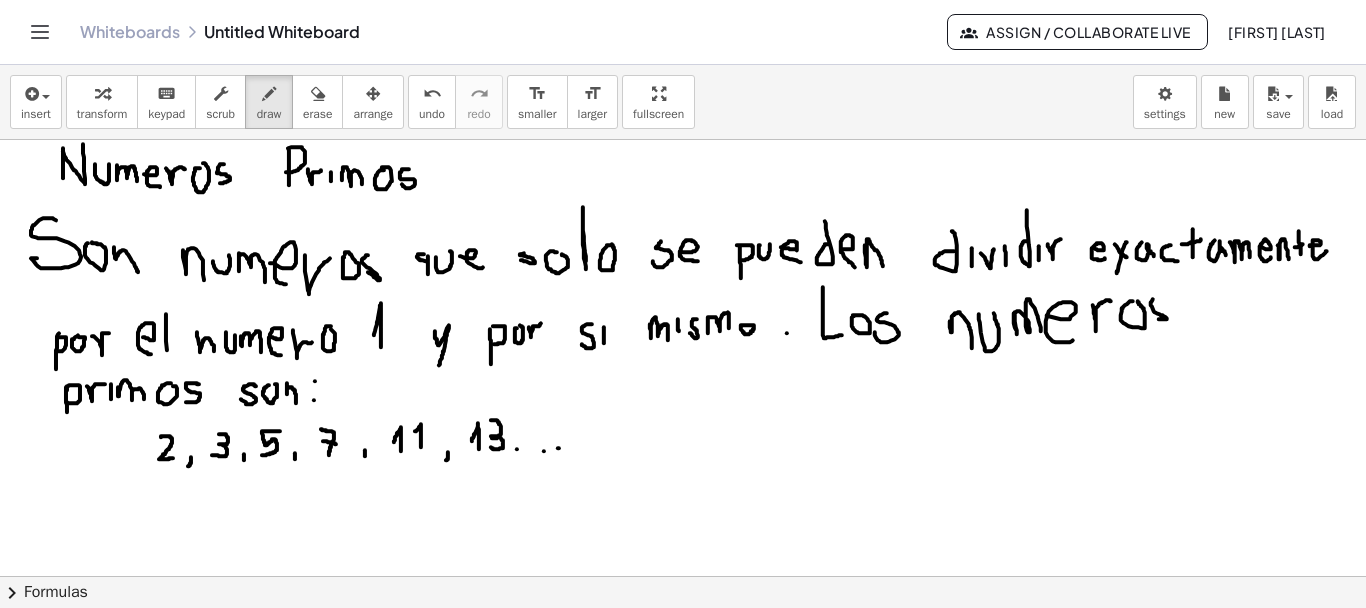 click at bounding box center (683, 645) 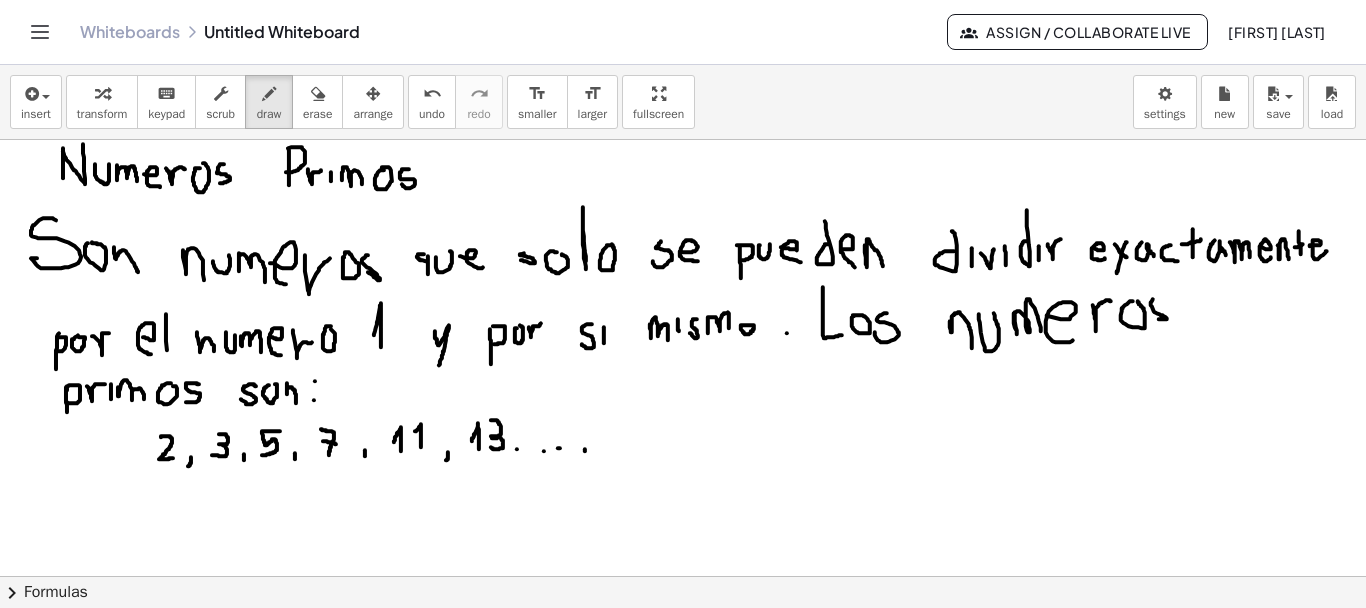 click at bounding box center (683, 645) 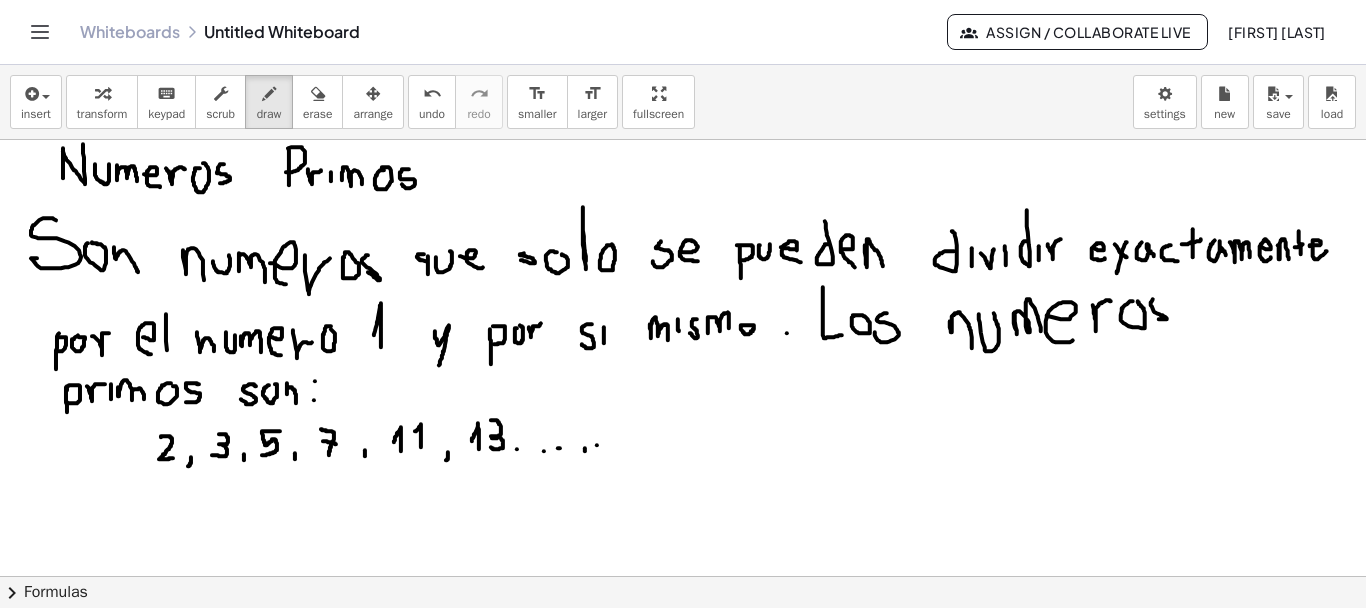 click at bounding box center (683, 645) 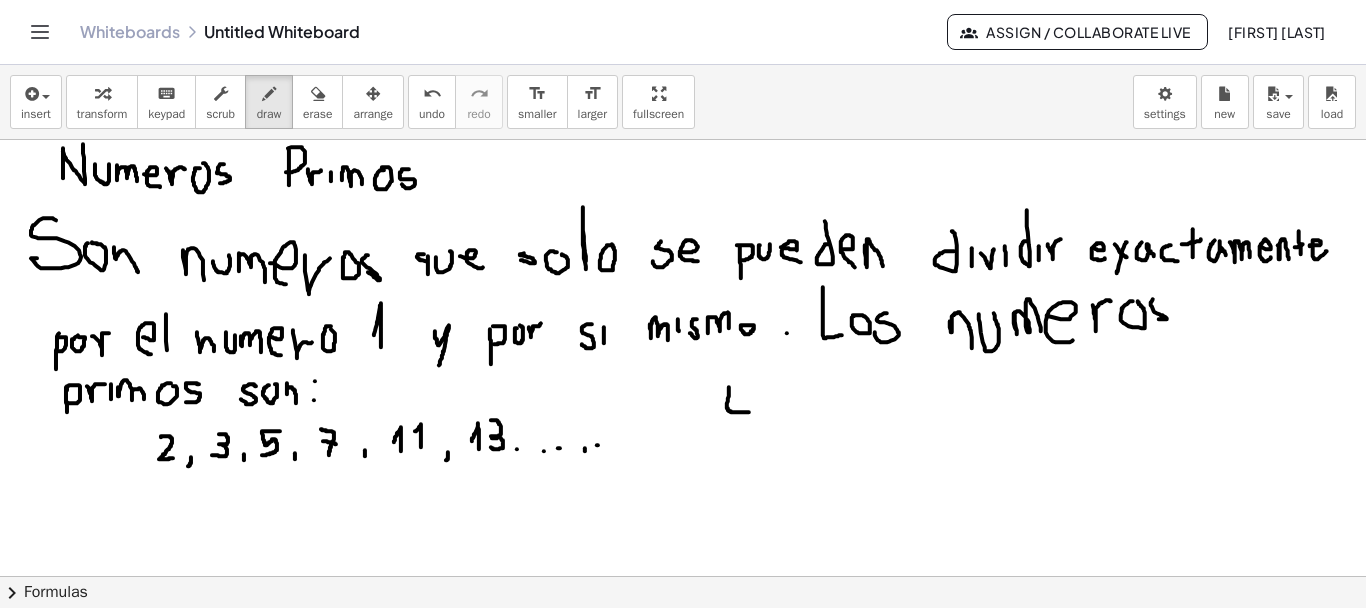 drag, startPoint x: 729, startPoint y: 392, endPoint x: 749, endPoint y: 411, distance: 27.58623 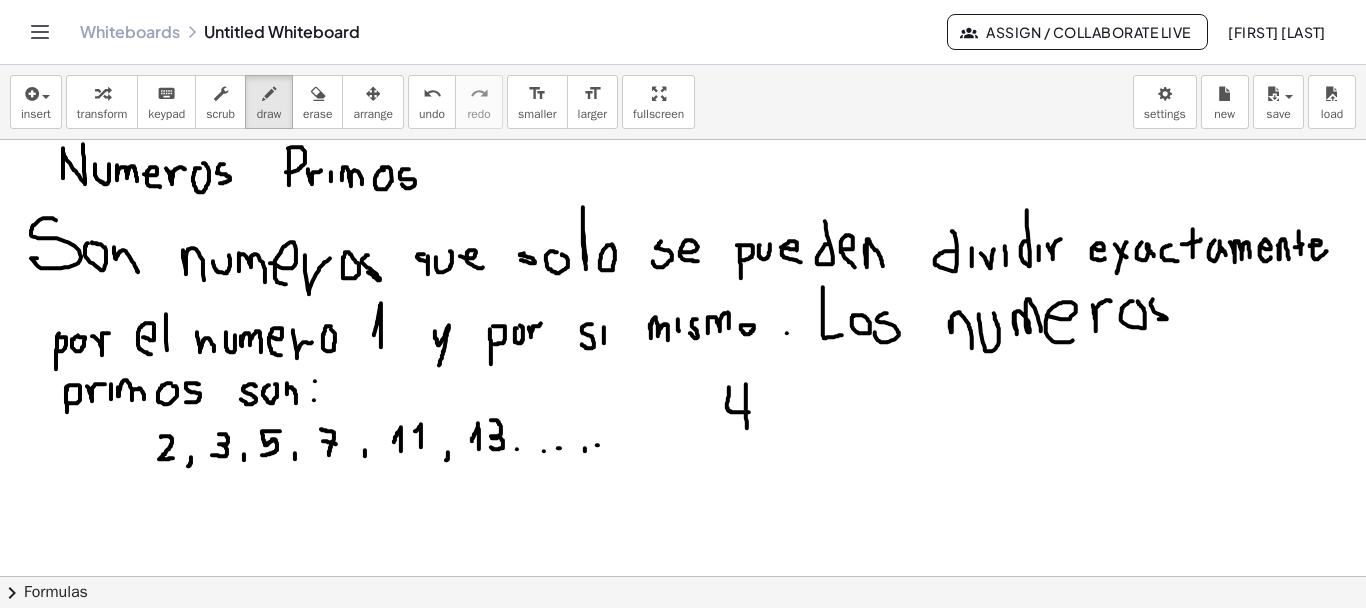 drag, startPoint x: 746, startPoint y: 383, endPoint x: 747, endPoint y: 427, distance: 44.011364 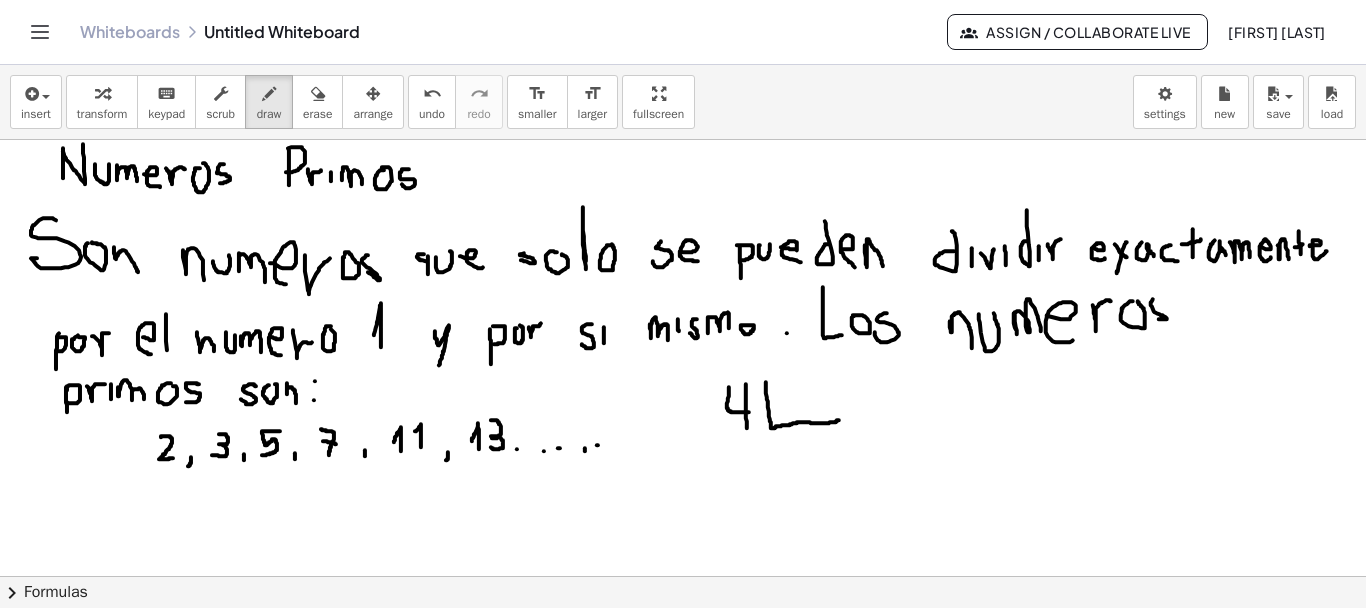 drag, startPoint x: 766, startPoint y: 381, endPoint x: 839, endPoint y: 419, distance: 82.29824 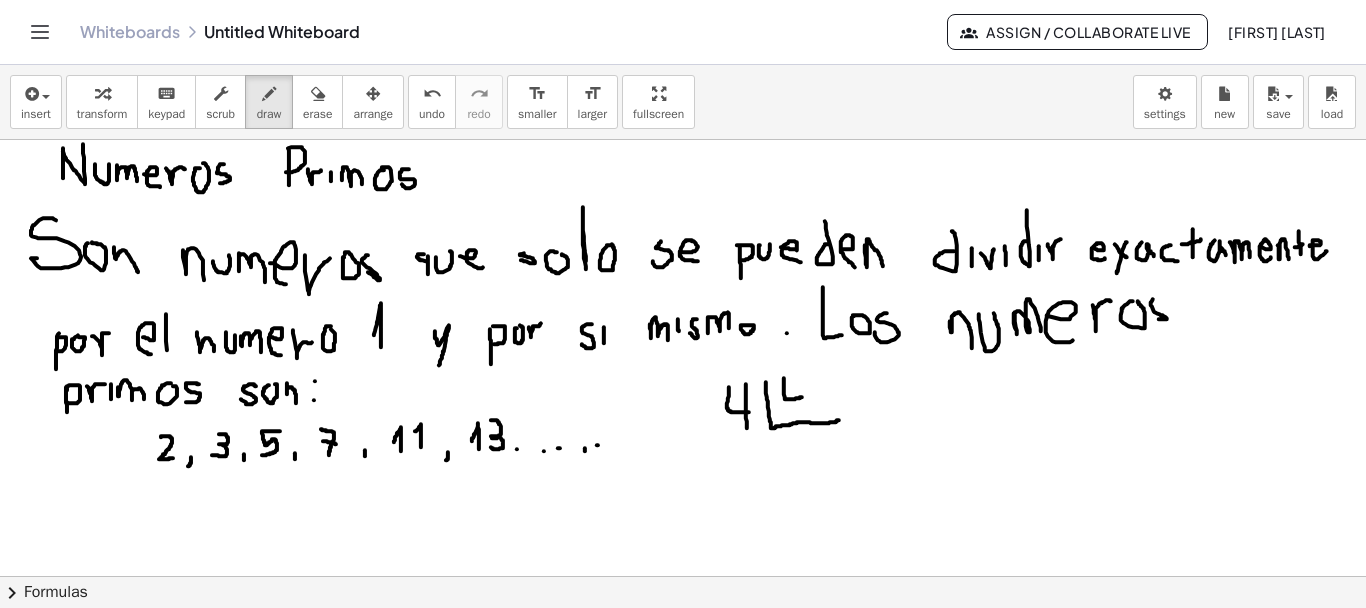 drag, startPoint x: 784, startPoint y: 377, endPoint x: 803, endPoint y: 396, distance: 26.870058 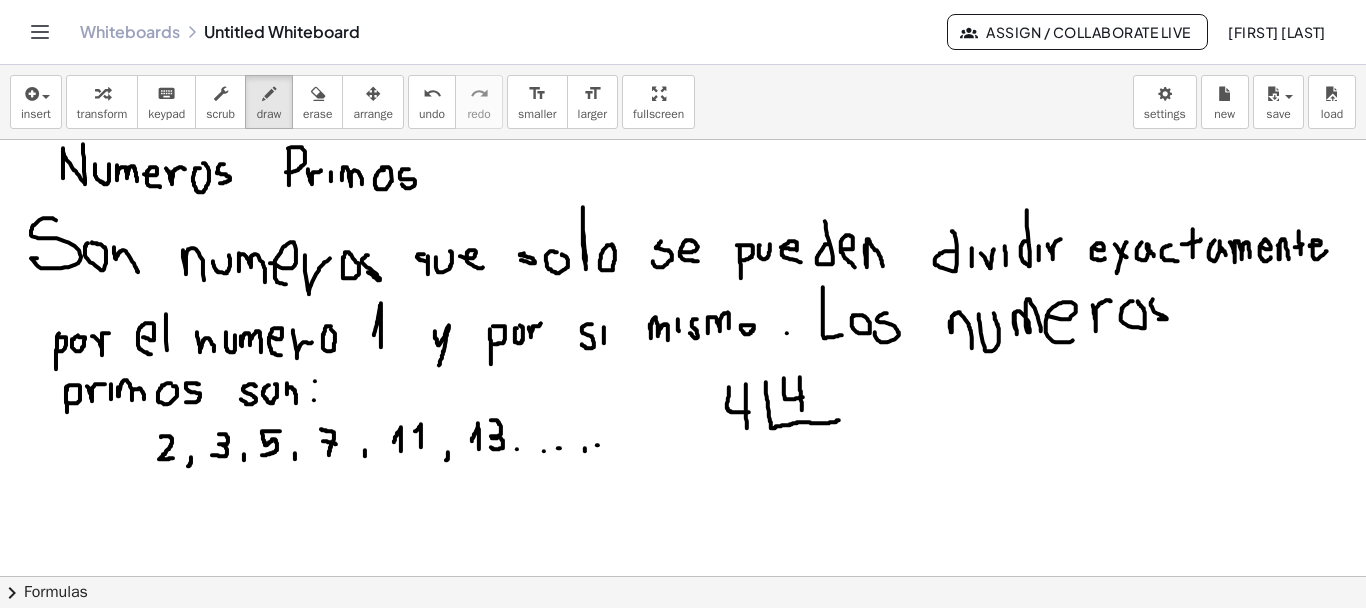 drag, startPoint x: 800, startPoint y: 376, endPoint x: 802, endPoint y: 409, distance: 33.06055 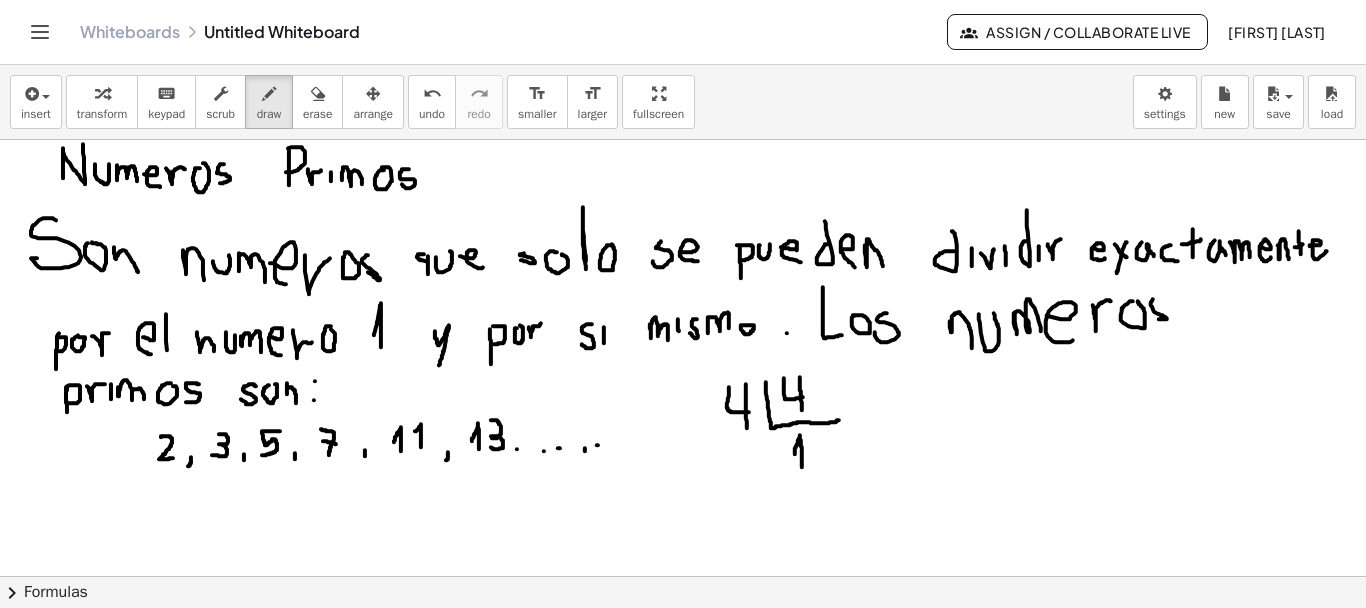 drag, startPoint x: 795, startPoint y: 453, endPoint x: 802, endPoint y: 467, distance: 15.652476 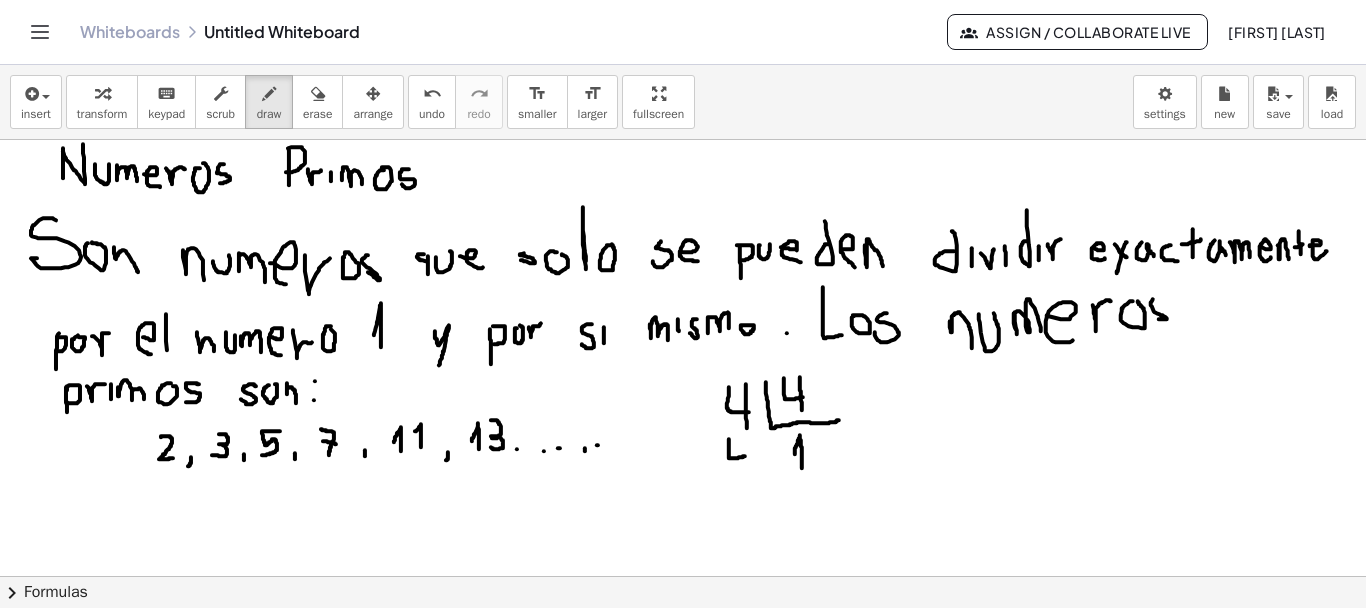 drag, startPoint x: 729, startPoint y: 438, endPoint x: 745, endPoint y: 455, distance: 23.345236 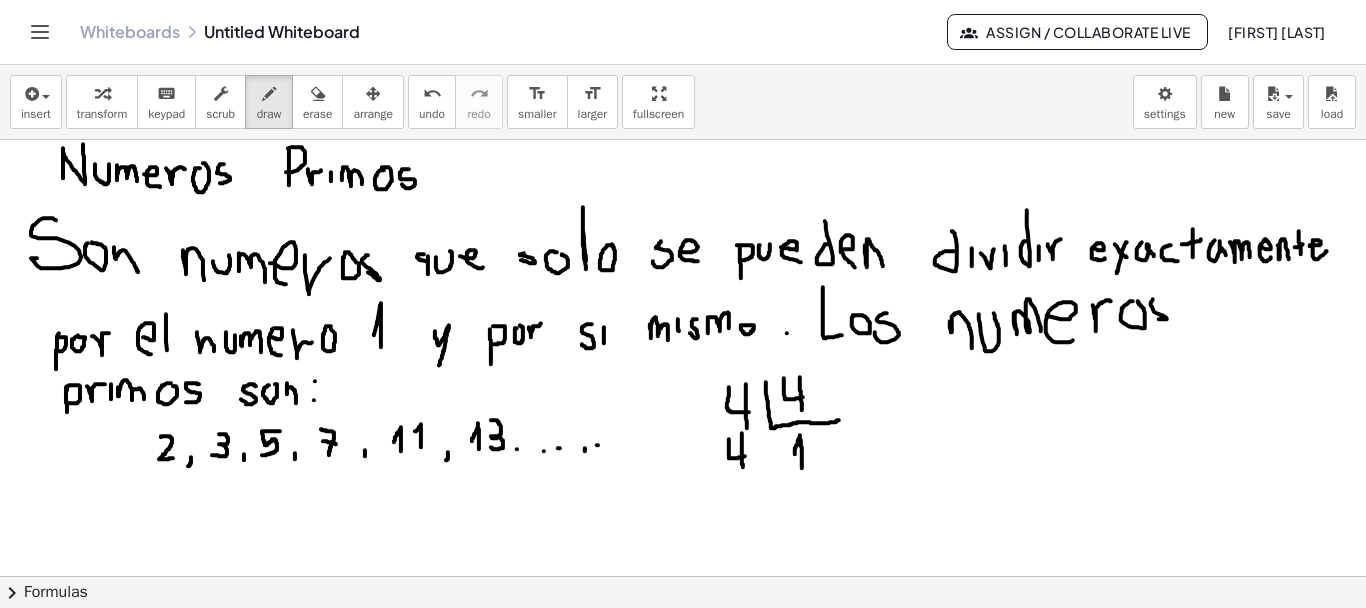 drag, startPoint x: 742, startPoint y: 432, endPoint x: 743, endPoint y: 466, distance: 34.0147 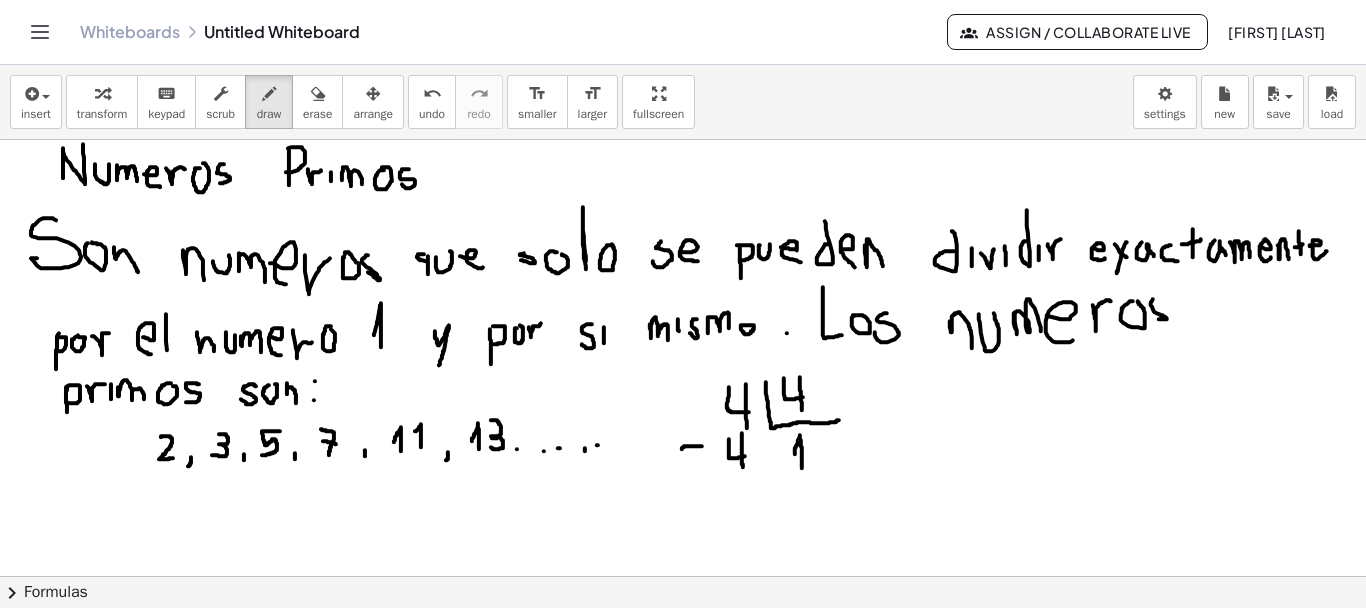 drag, startPoint x: 682, startPoint y: 448, endPoint x: 702, endPoint y: 445, distance: 20.22375 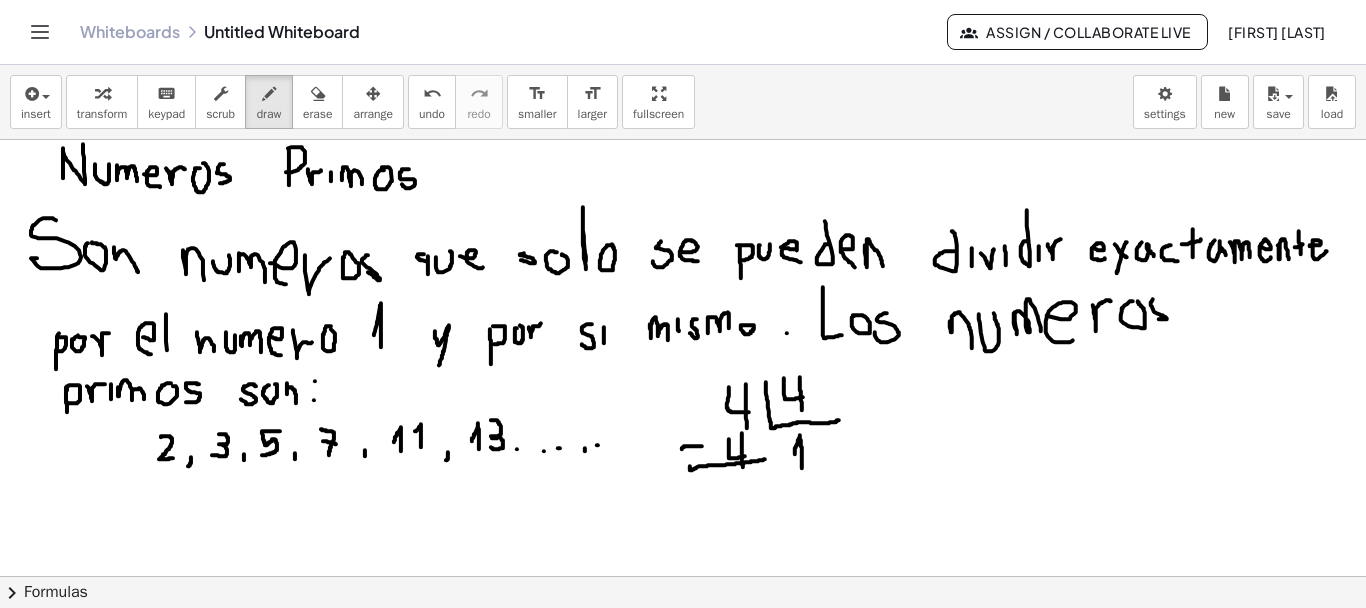 drag, startPoint x: 690, startPoint y: 465, endPoint x: 765, endPoint y: 458, distance: 75.32596 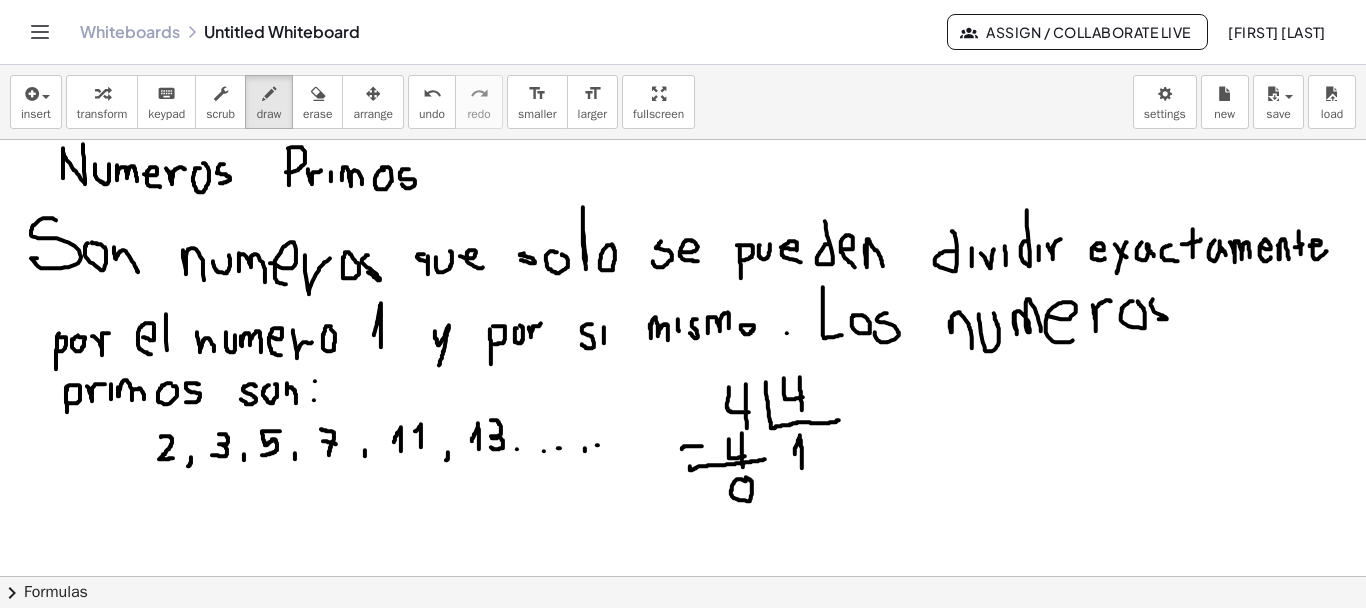 click at bounding box center (683, 645) 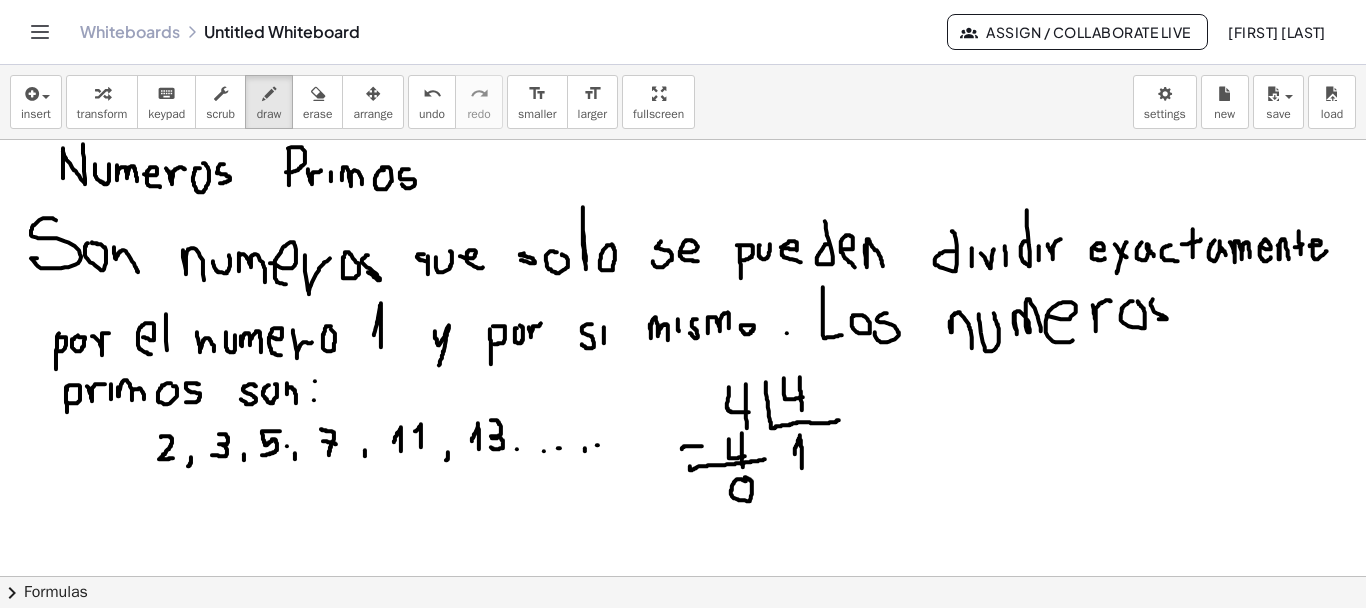 click at bounding box center [683, 645] 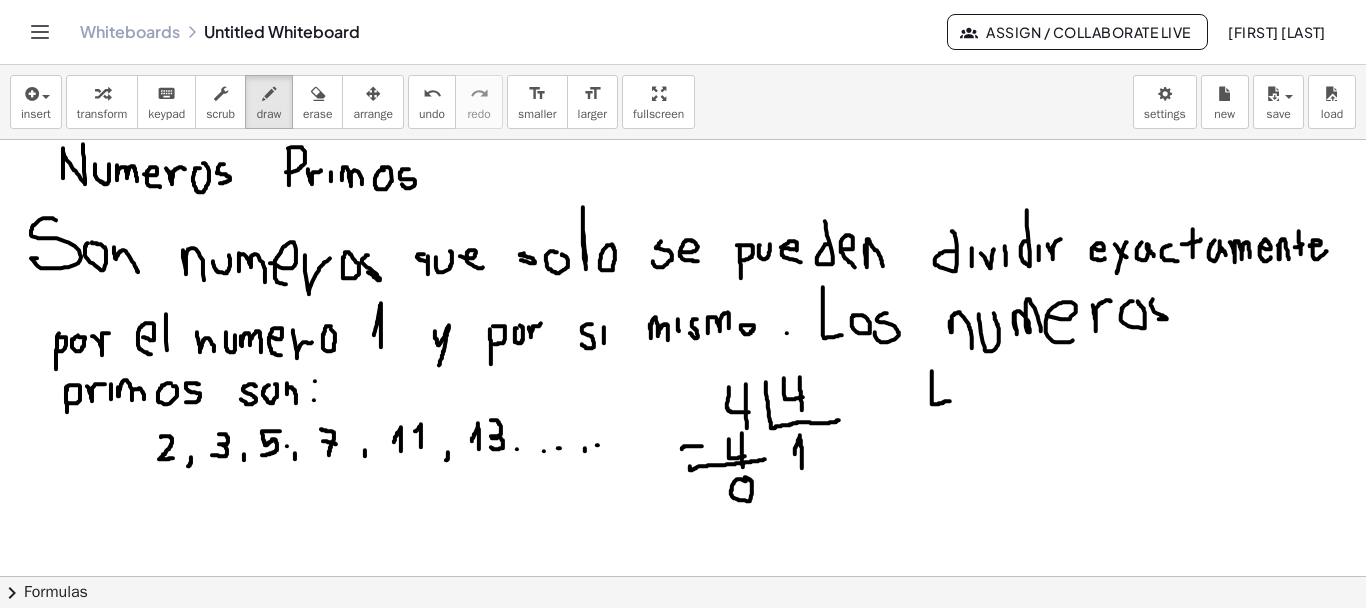 drag, startPoint x: 932, startPoint y: 370, endPoint x: 950, endPoint y: 400, distance: 34.98571 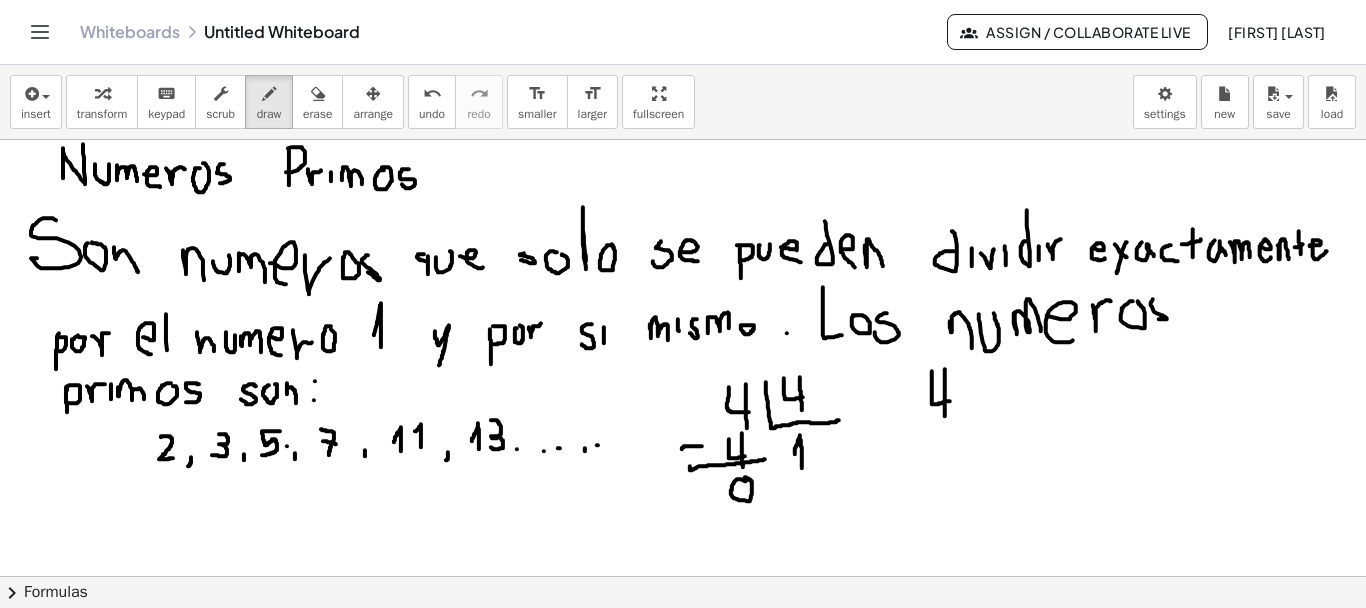 drag, startPoint x: 945, startPoint y: 368, endPoint x: 945, endPoint y: 415, distance: 47 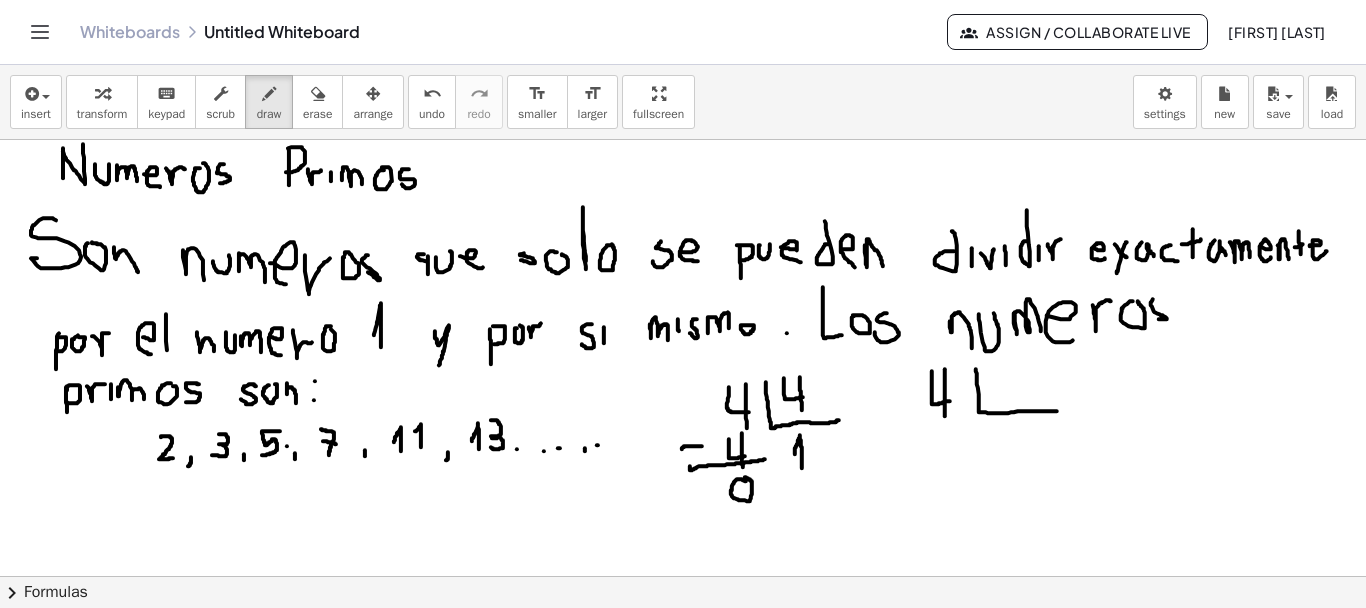 drag, startPoint x: 976, startPoint y: 368, endPoint x: 1057, endPoint y: 410, distance: 91.24144 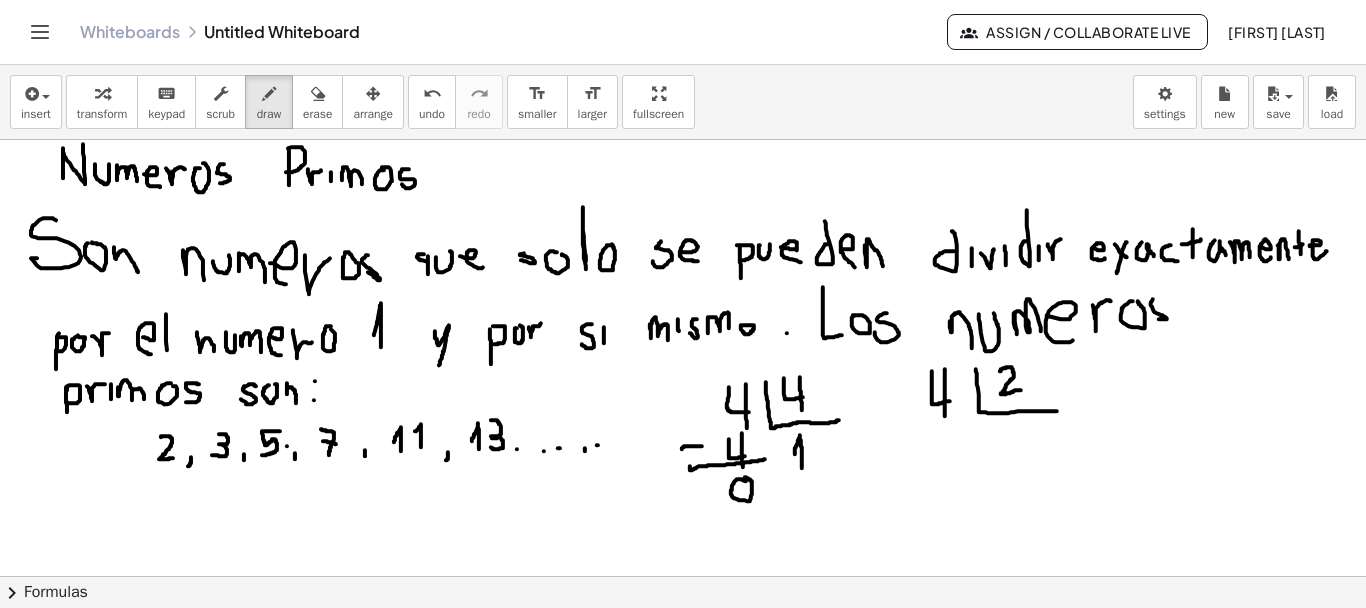 drag, startPoint x: 1000, startPoint y: 370, endPoint x: 1021, endPoint y: 389, distance: 28.319605 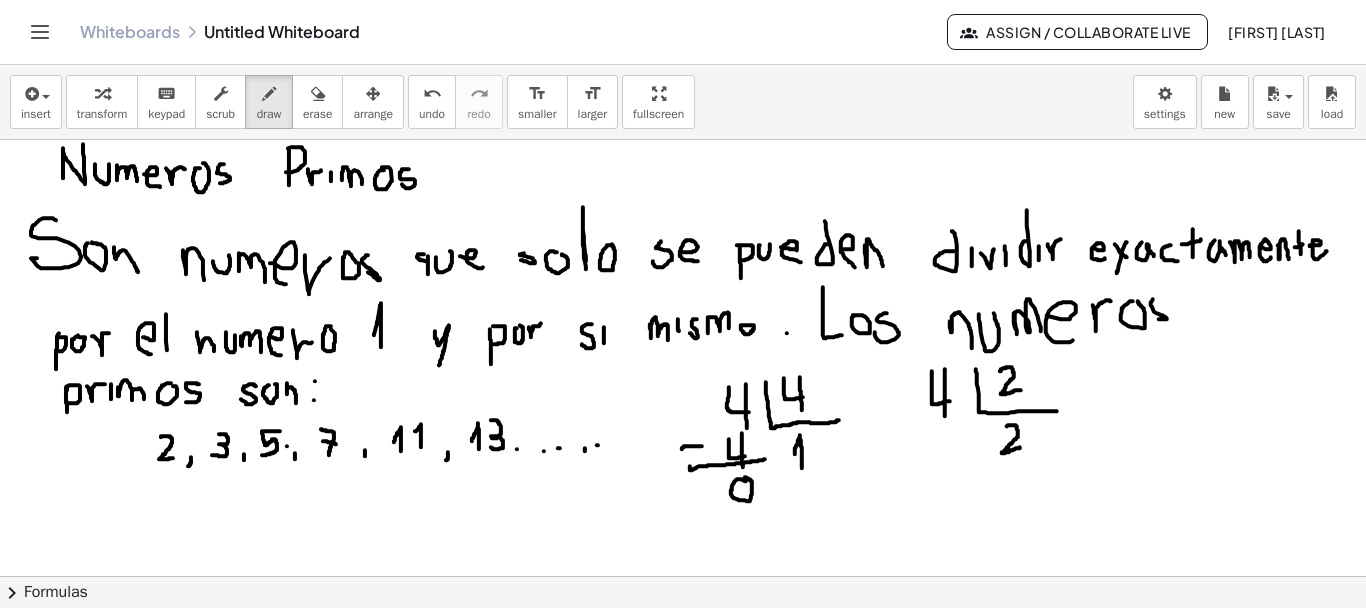 drag, startPoint x: 1007, startPoint y: 425, endPoint x: 1020, endPoint y: 446, distance: 24.698177 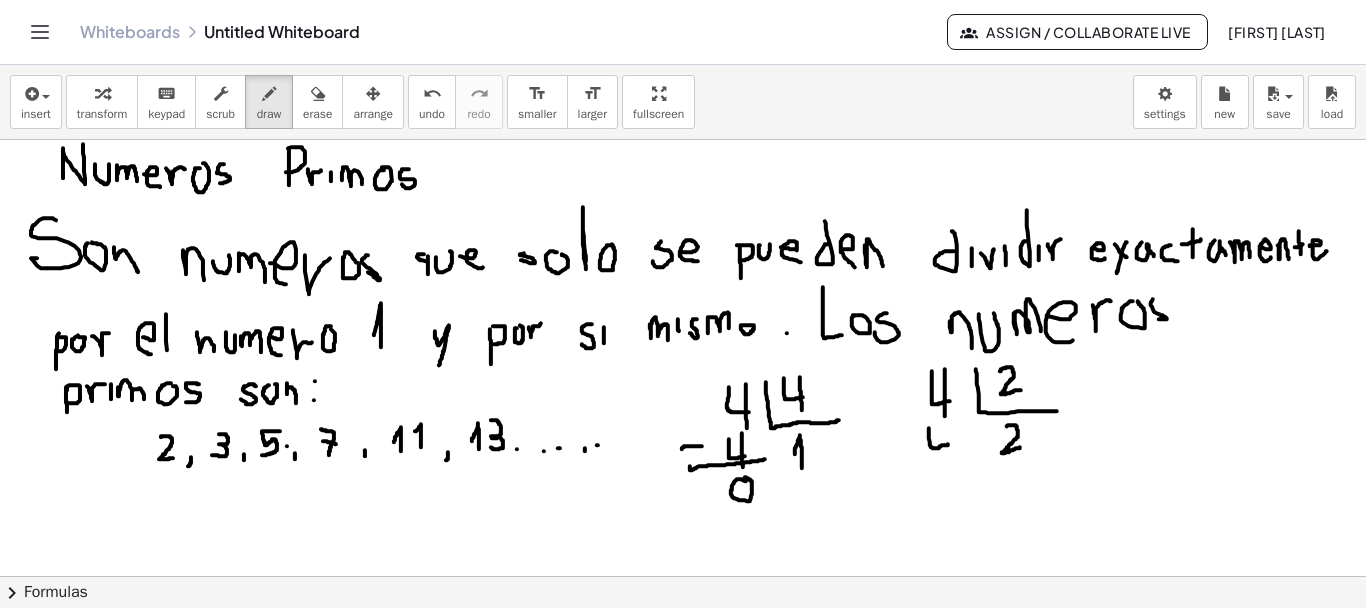 drag, startPoint x: 929, startPoint y: 427, endPoint x: 948, endPoint y: 443, distance: 24.839485 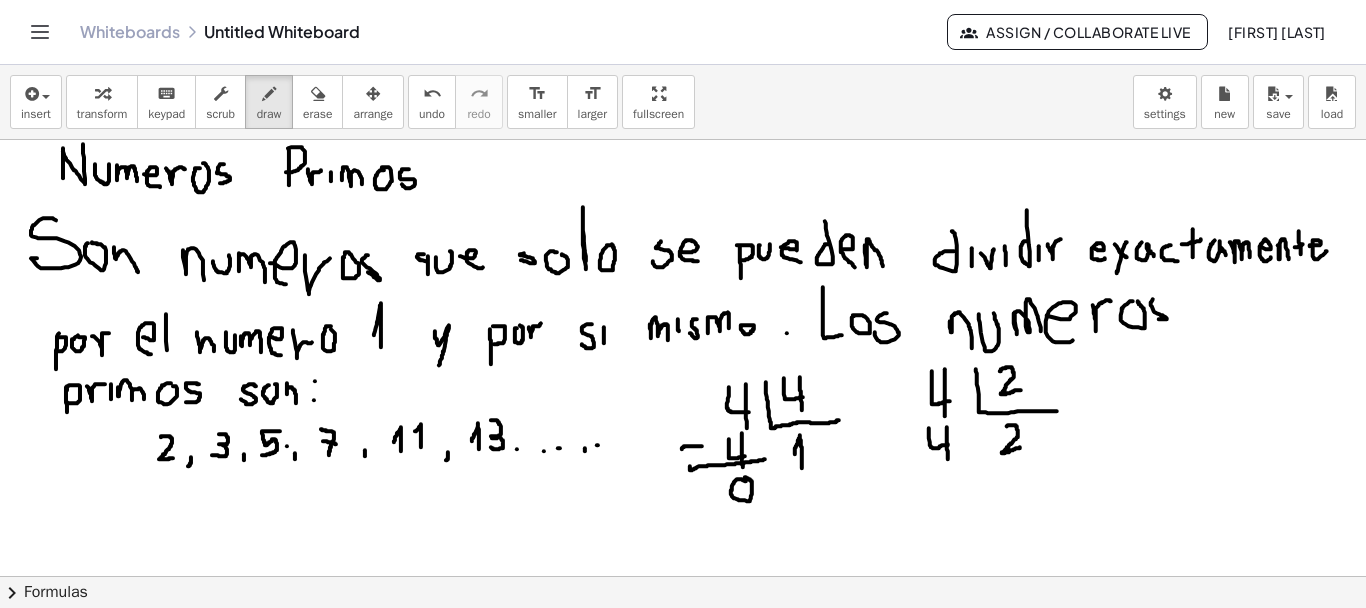 drag, startPoint x: 947, startPoint y: 426, endPoint x: 948, endPoint y: 458, distance: 32.01562 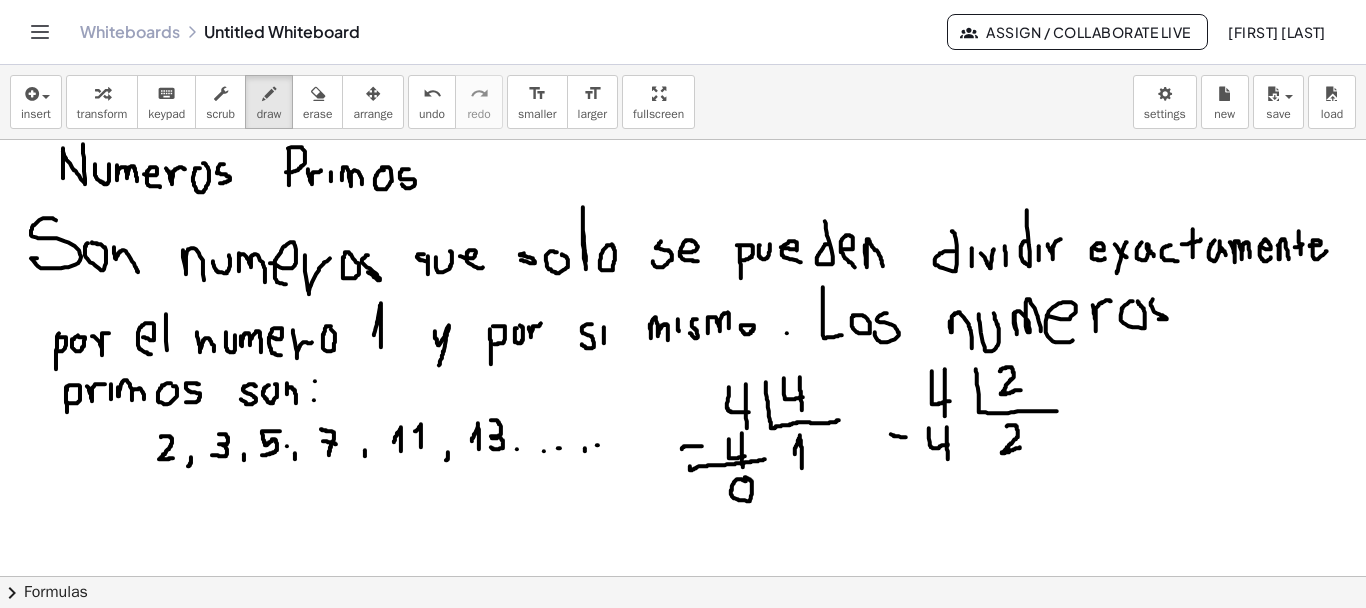 drag, startPoint x: 891, startPoint y: 433, endPoint x: 906, endPoint y: 436, distance: 15.297058 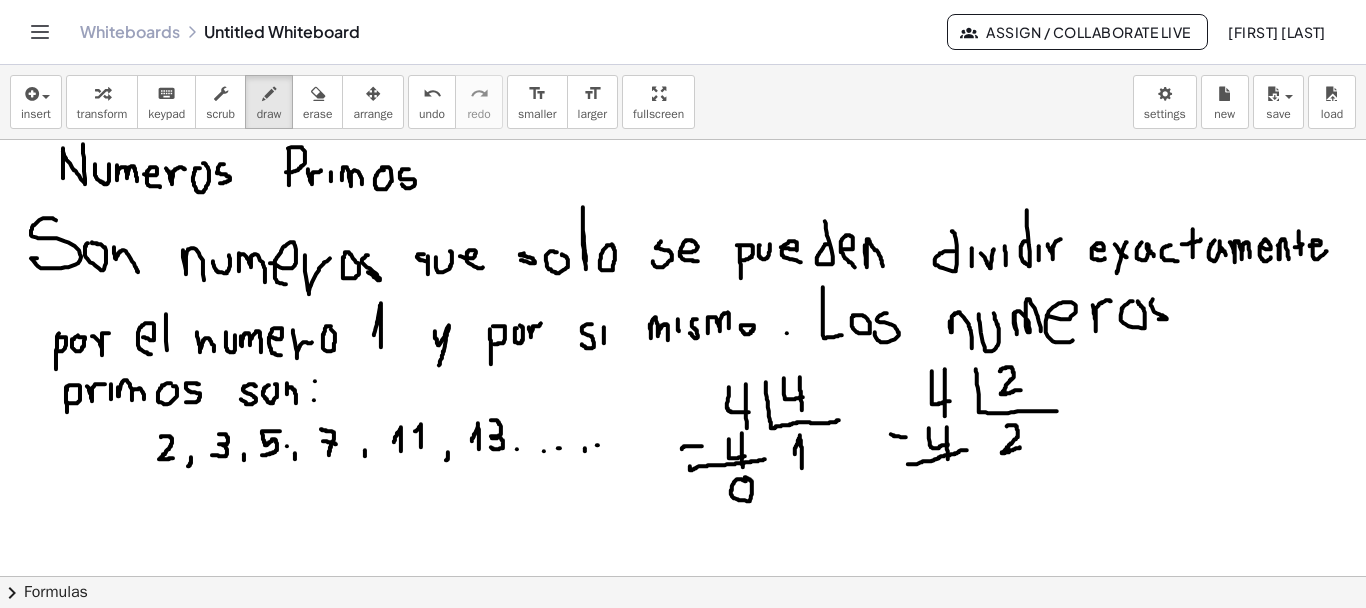 drag, startPoint x: 908, startPoint y: 463, endPoint x: 968, endPoint y: 449, distance: 61.611687 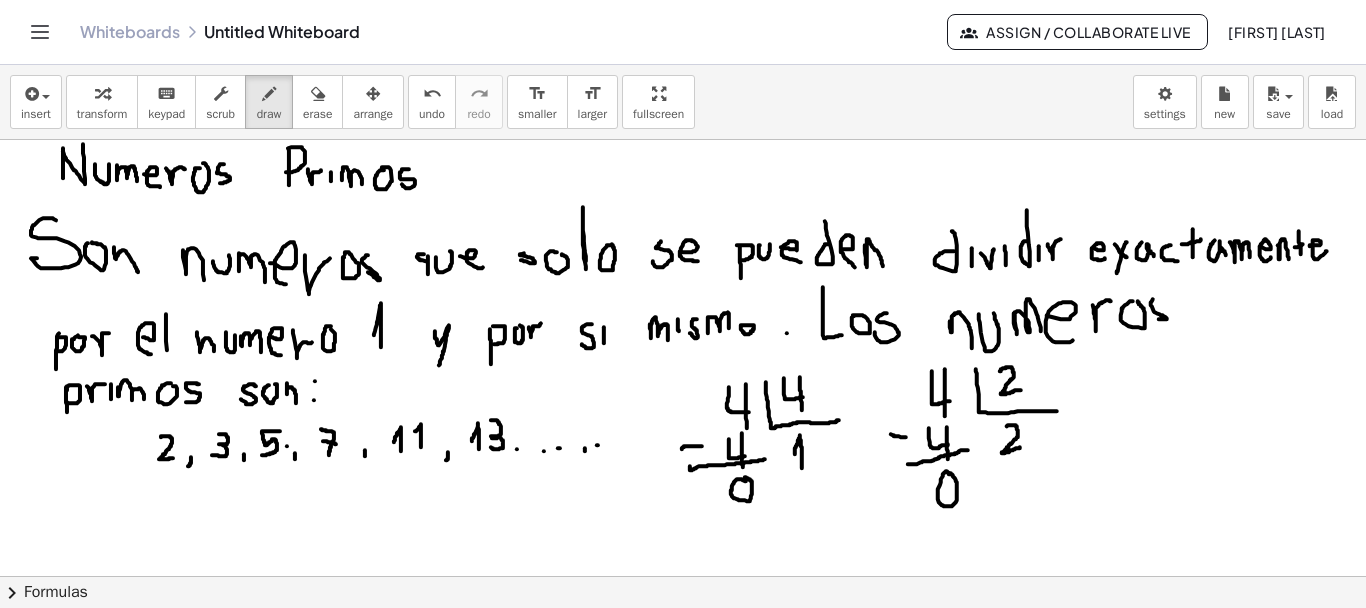 click at bounding box center [683, 645] 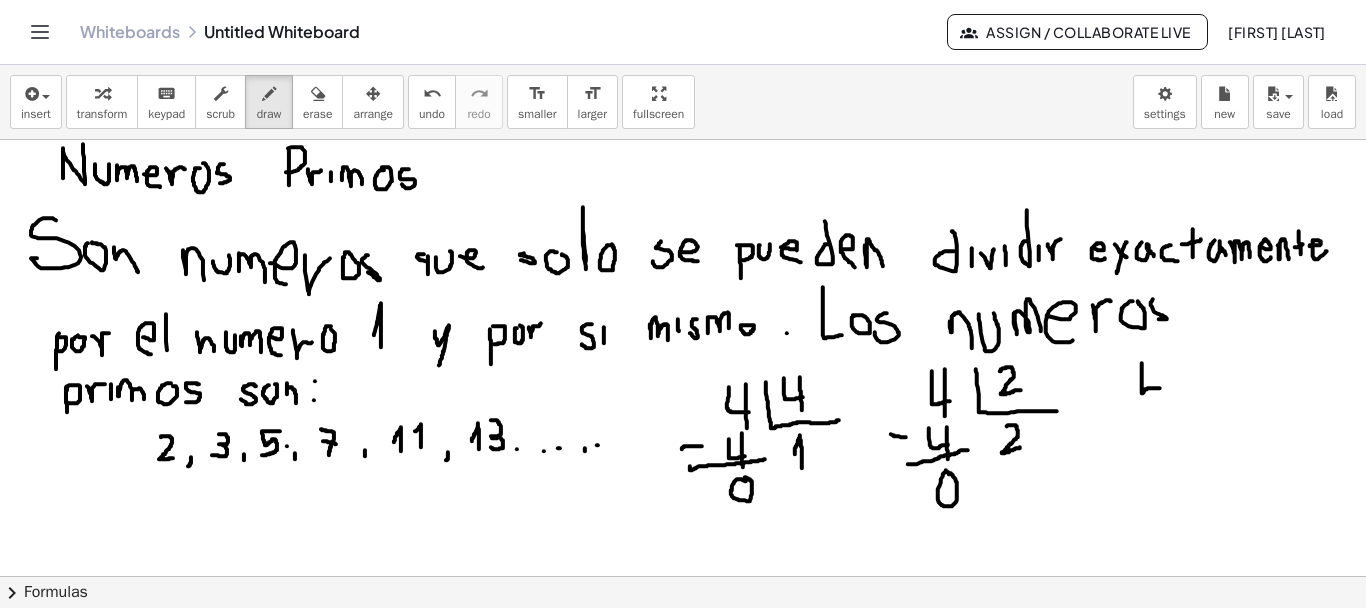drag, startPoint x: 1142, startPoint y: 362, endPoint x: 1160, endPoint y: 387, distance: 30.805843 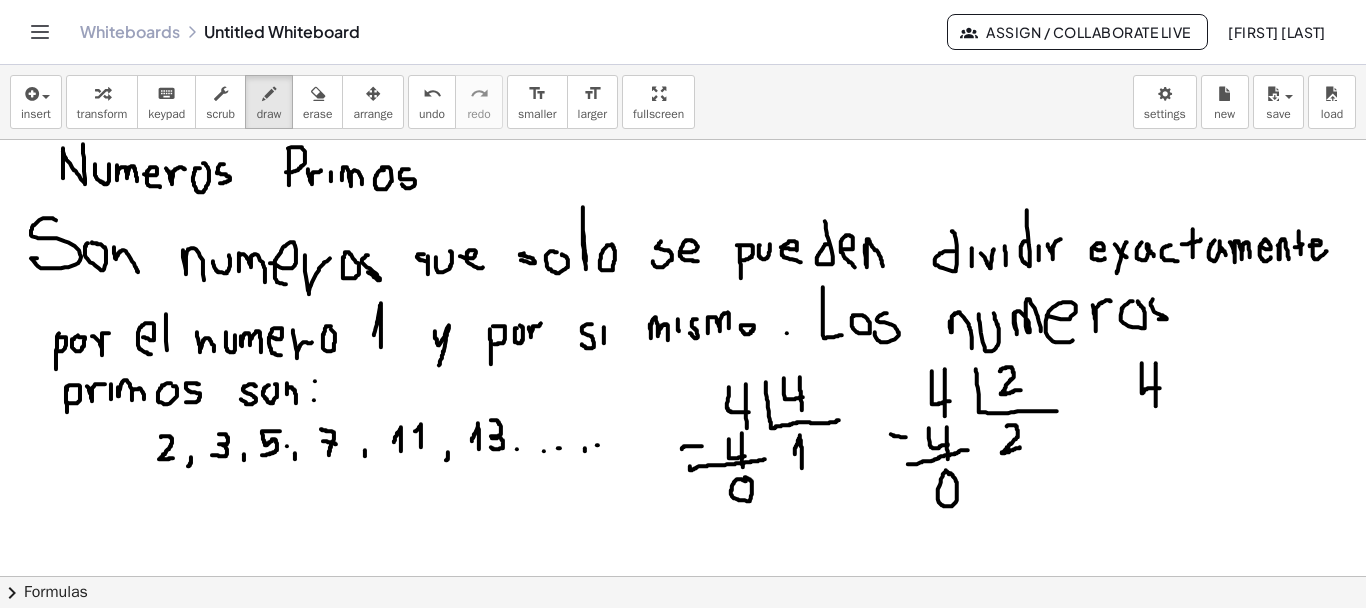 drag, startPoint x: 1156, startPoint y: 362, endPoint x: 1156, endPoint y: 405, distance: 43 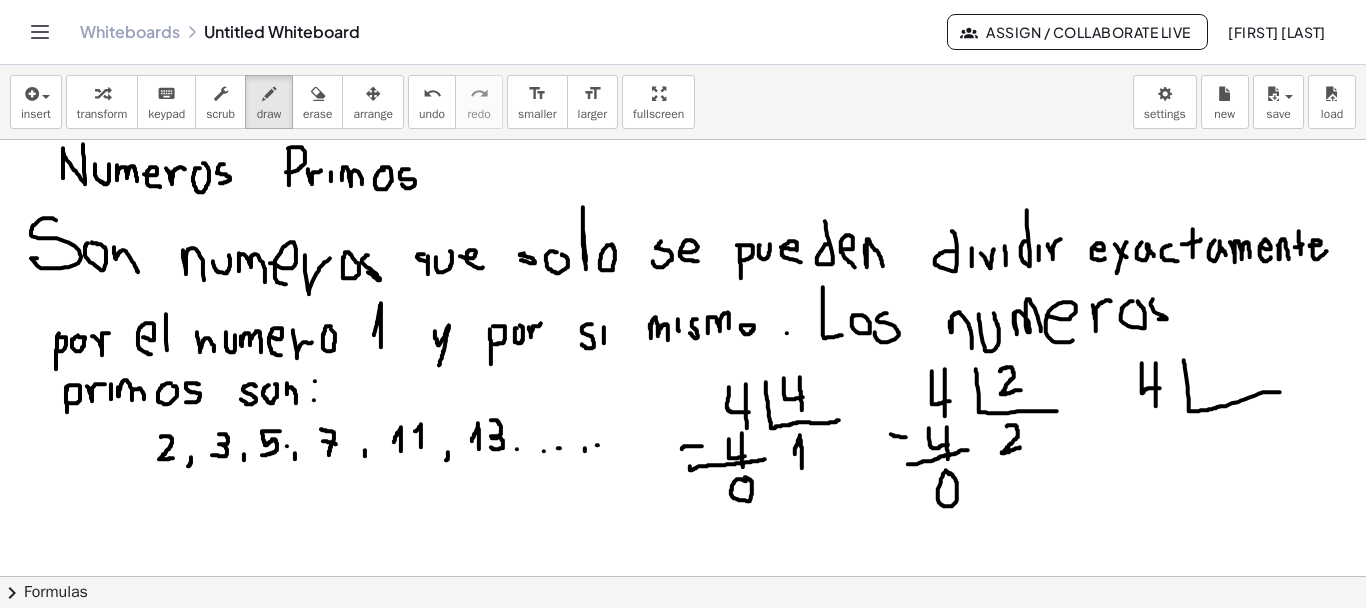 drag, startPoint x: 1184, startPoint y: 359, endPoint x: 1284, endPoint y: 391, distance: 104.99524 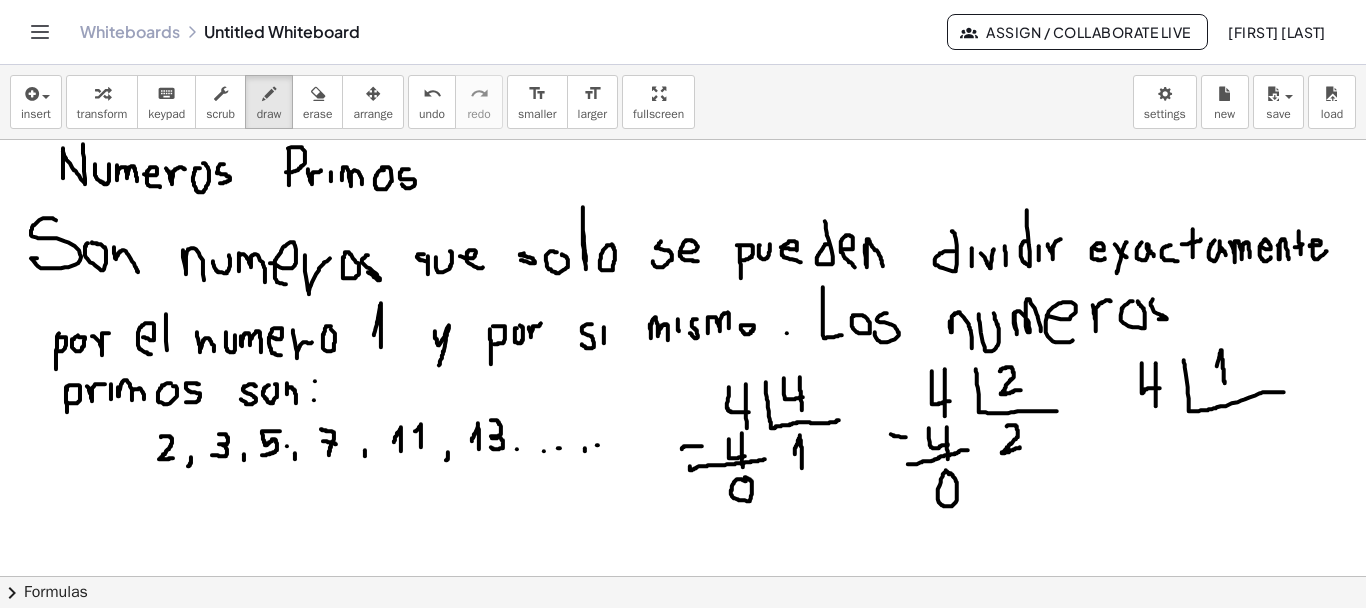 drag, startPoint x: 1220, startPoint y: 352, endPoint x: 1225, endPoint y: 382, distance: 30.413813 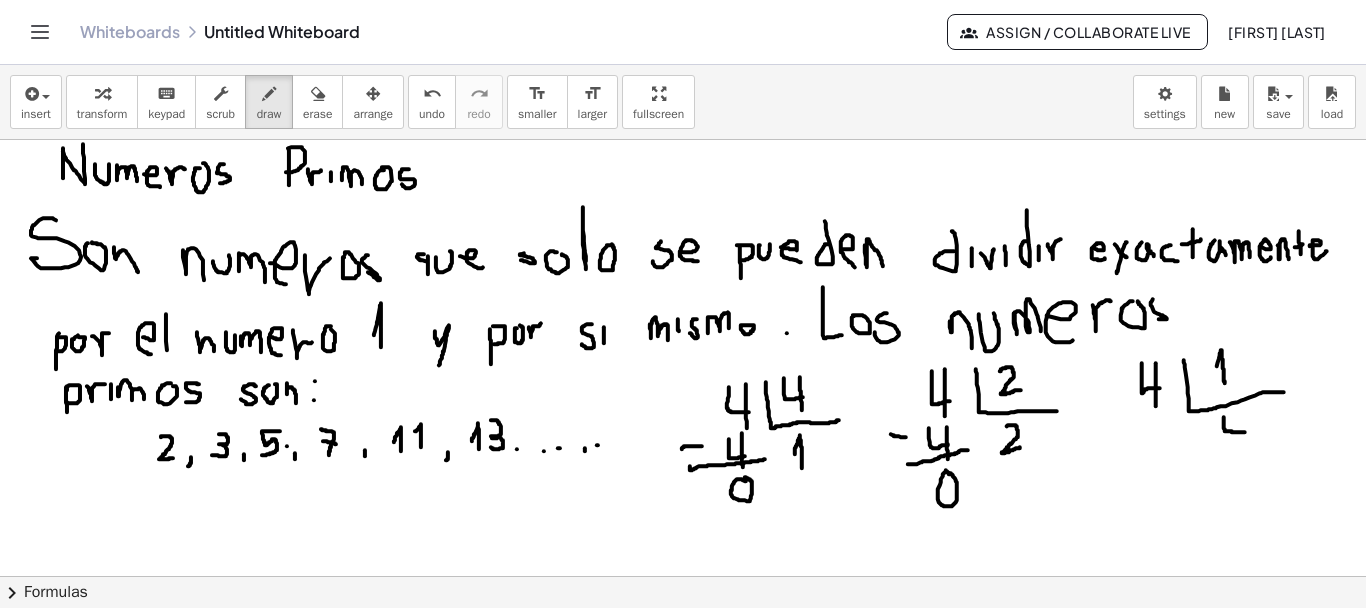 drag, startPoint x: 1224, startPoint y: 416, endPoint x: 1245, endPoint y: 431, distance: 25.806976 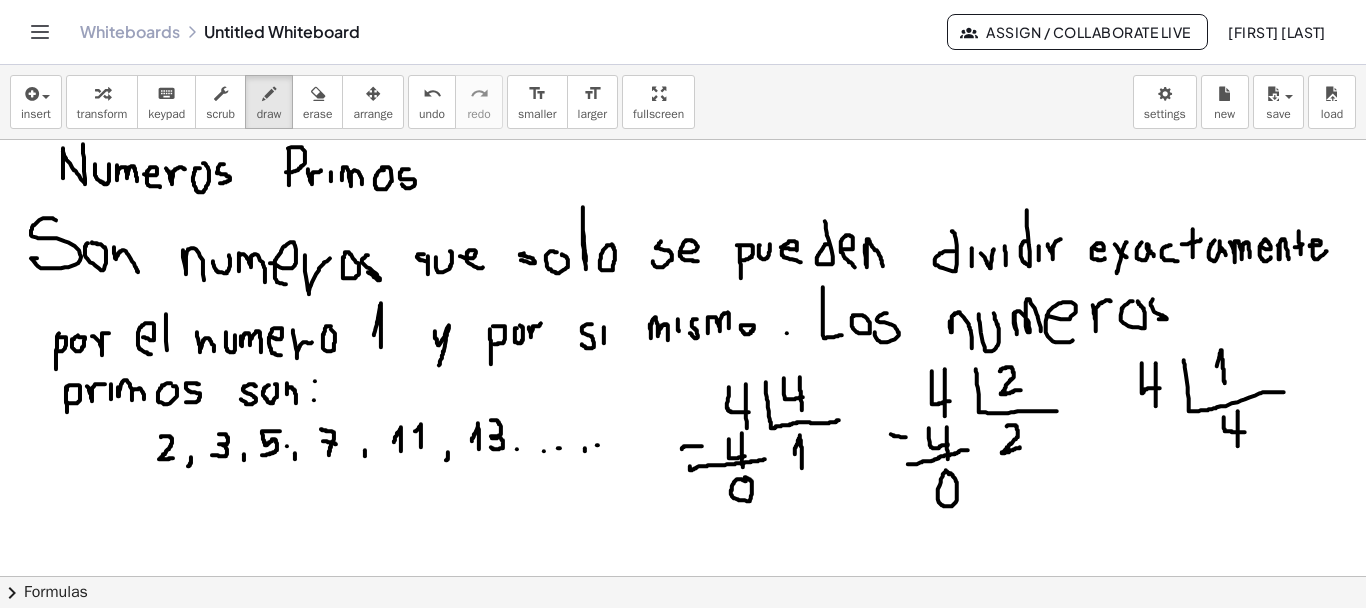 drag, startPoint x: 1238, startPoint y: 416, endPoint x: 1238, endPoint y: 448, distance: 32 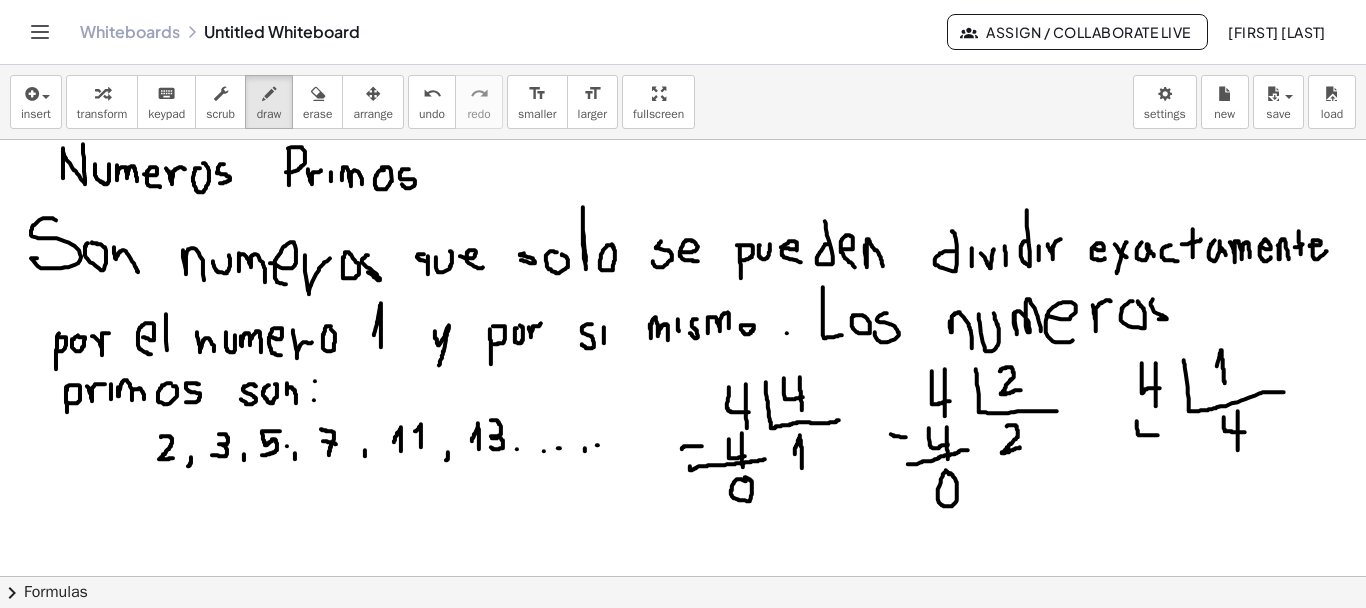 drag, startPoint x: 1137, startPoint y: 420, endPoint x: 1159, endPoint y: 433, distance: 25.553865 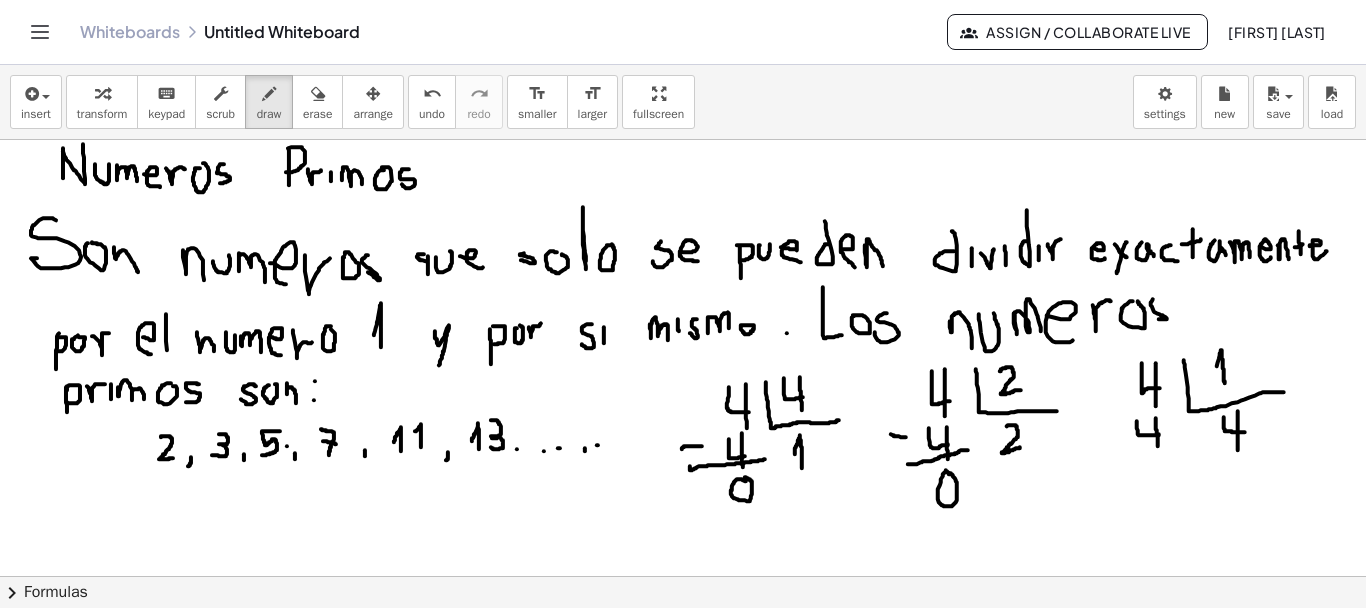 drag, startPoint x: 1156, startPoint y: 417, endPoint x: 1158, endPoint y: 445, distance: 28.071337 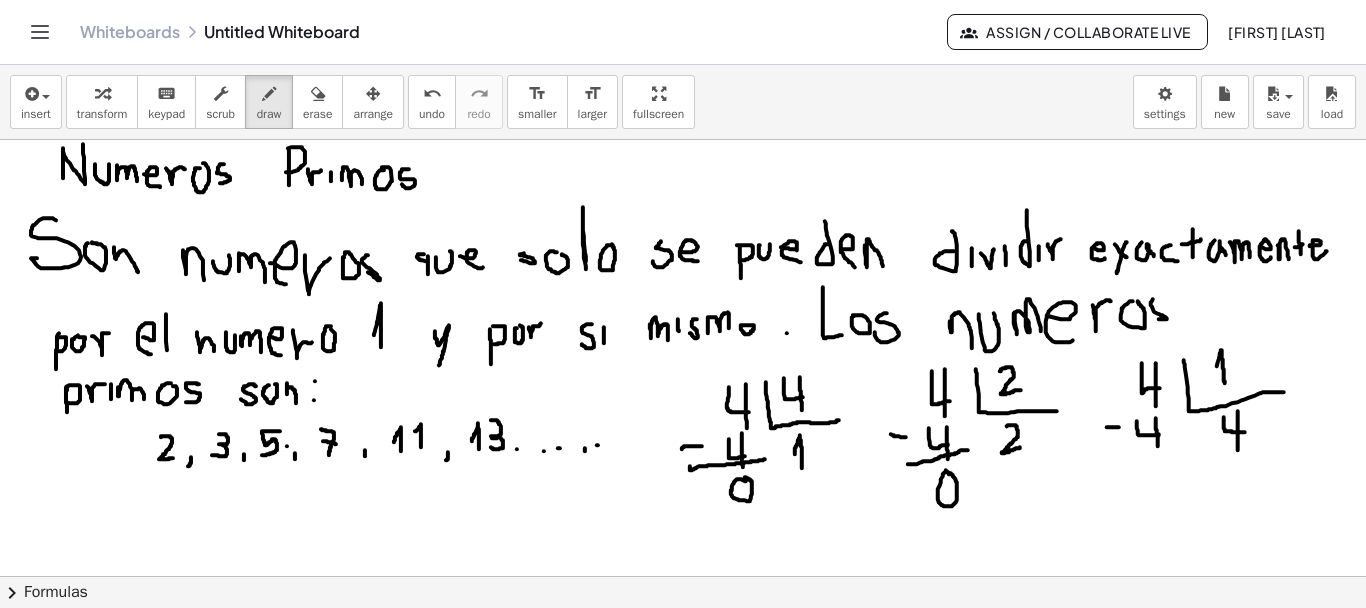 drag, startPoint x: 1107, startPoint y: 426, endPoint x: 1119, endPoint y: 426, distance: 12 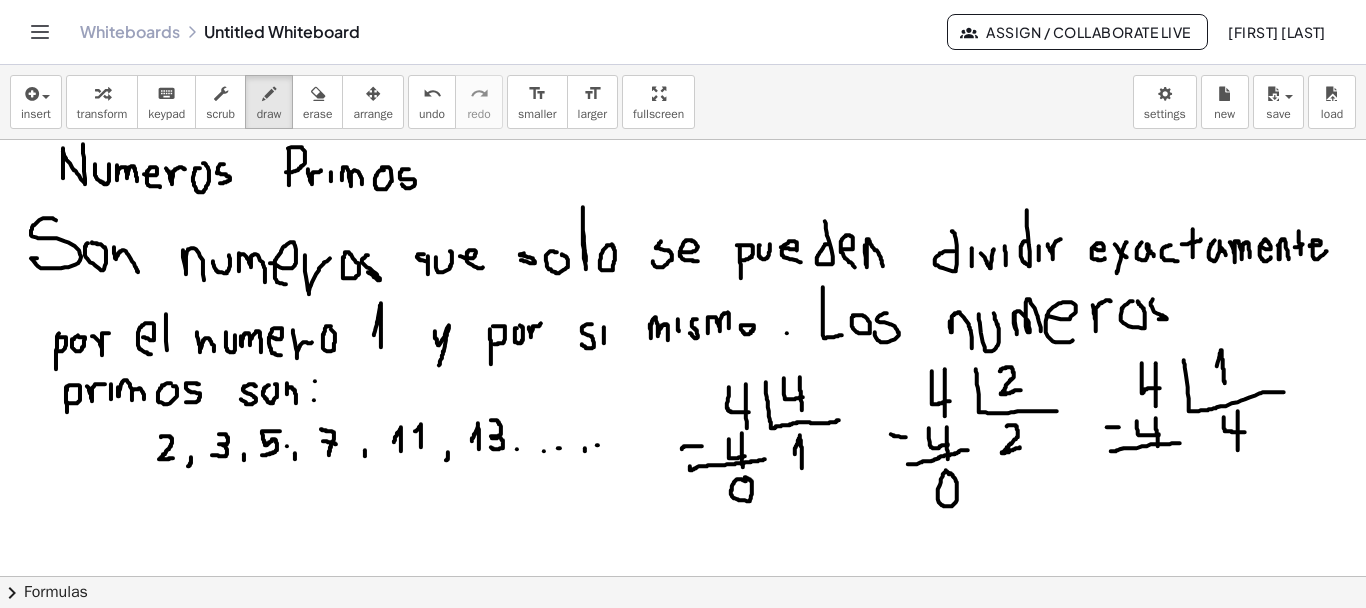 drag, startPoint x: 1111, startPoint y: 450, endPoint x: 1180, endPoint y: 442, distance: 69.46222 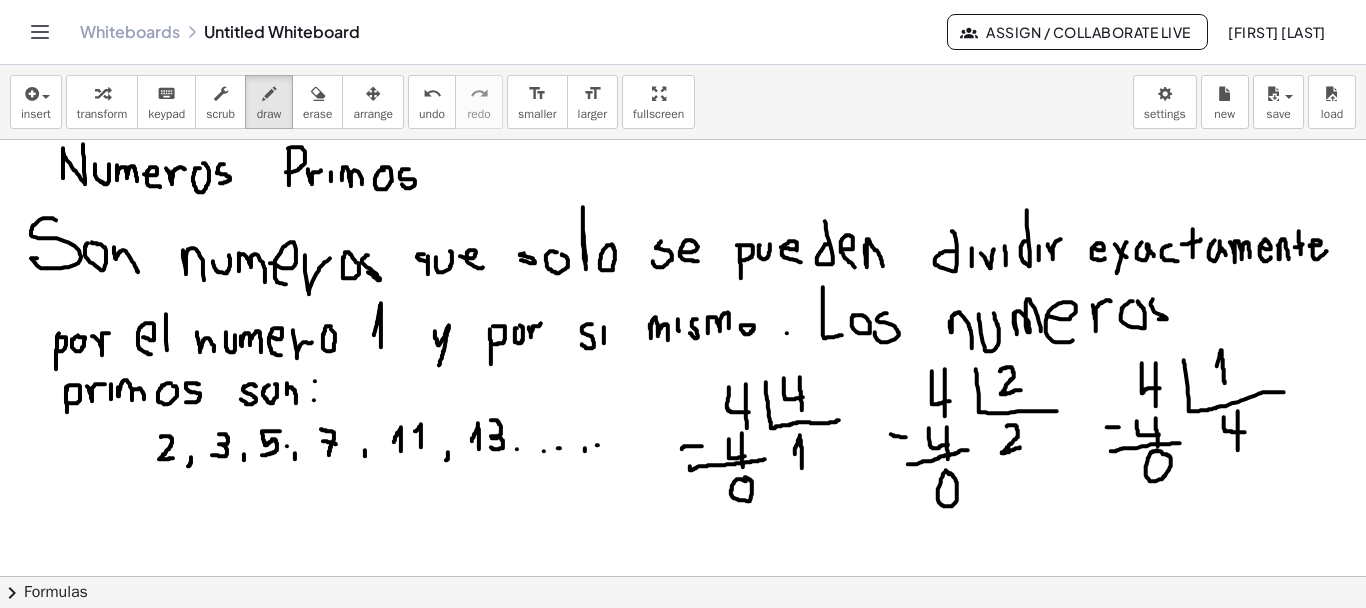 click at bounding box center [683, 645] 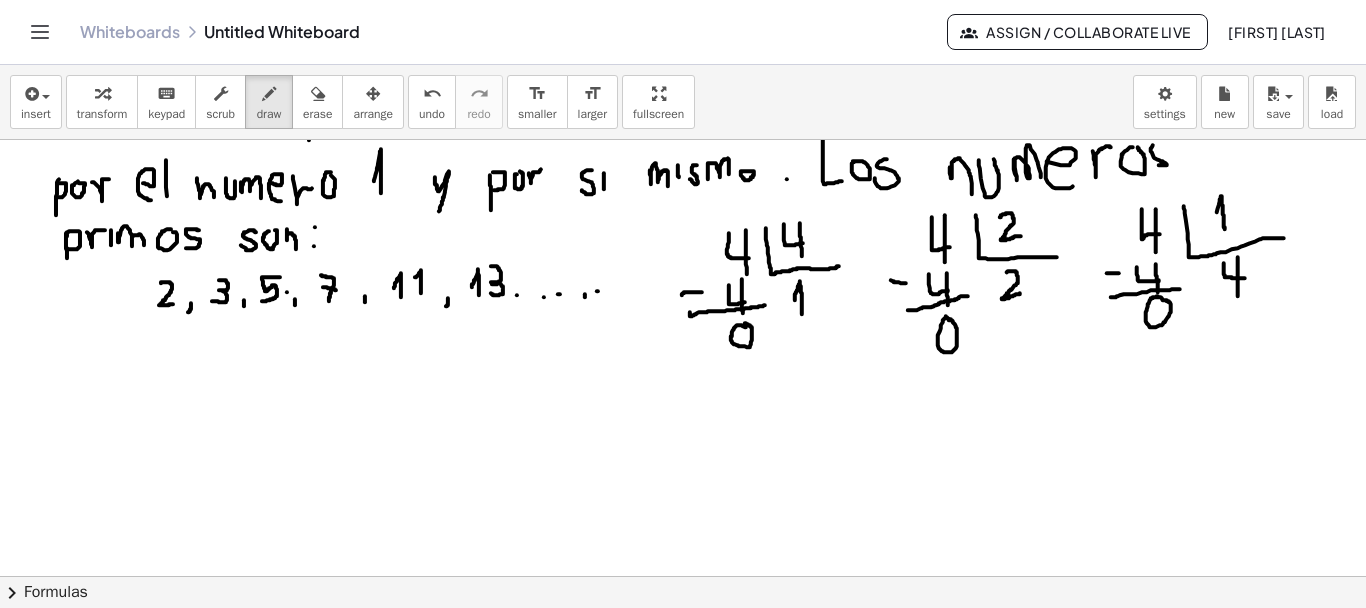 scroll, scrollTop: 161, scrollLeft: 0, axis: vertical 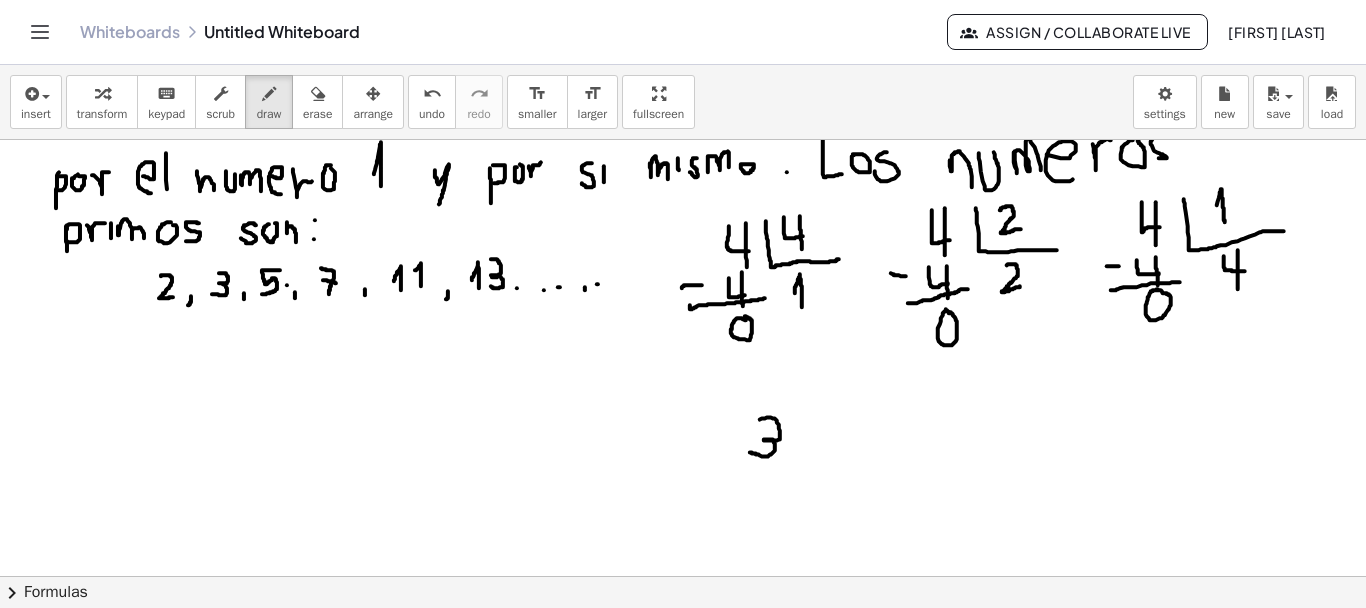 drag, startPoint x: 760, startPoint y: 418, endPoint x: 750, endPoint y: 451, distance: 34.48188 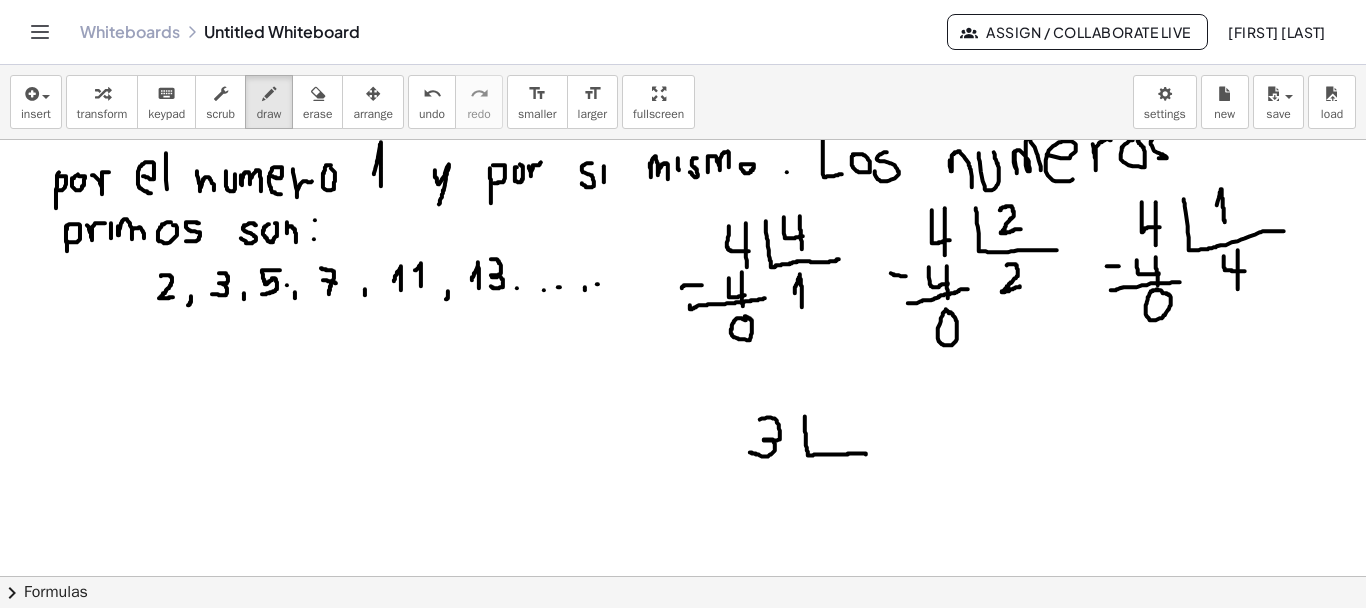 drag, startPoint x: 805, startPoint y: 420, endPoint x: 866, endPoint y: 453, distance: 69.354164 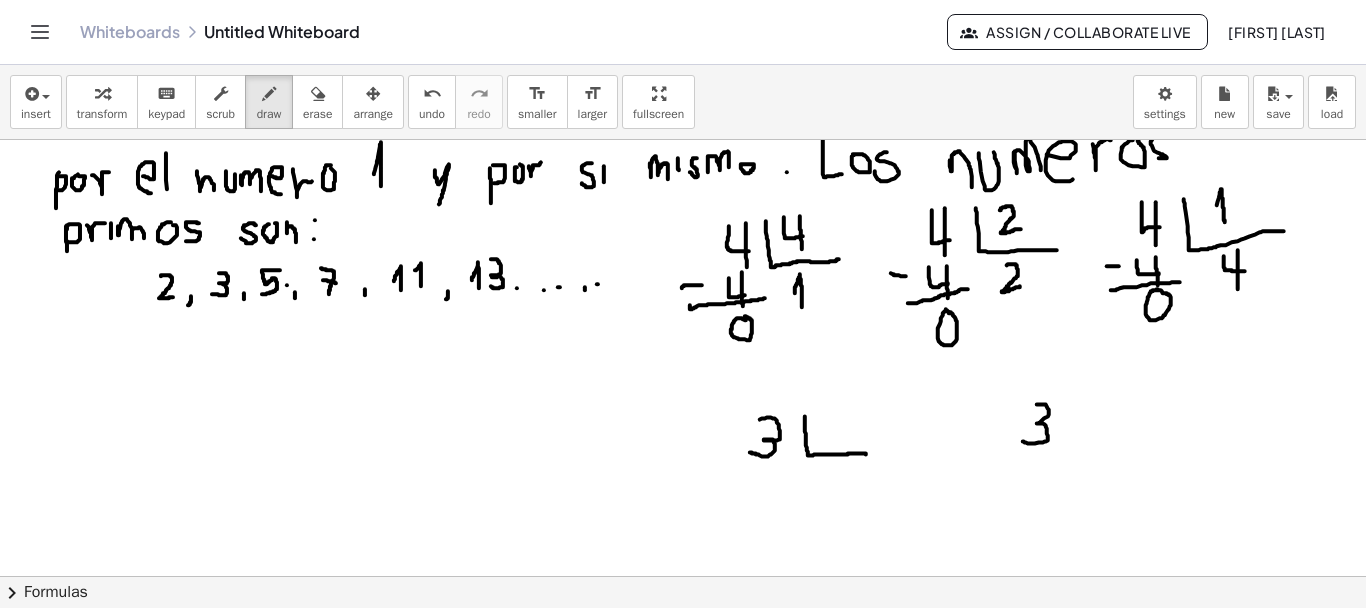 drag, startPoint x: 1037, startPoint y: 403, endPoint x: 1023, endPoint y: 440, distance: 39.56008 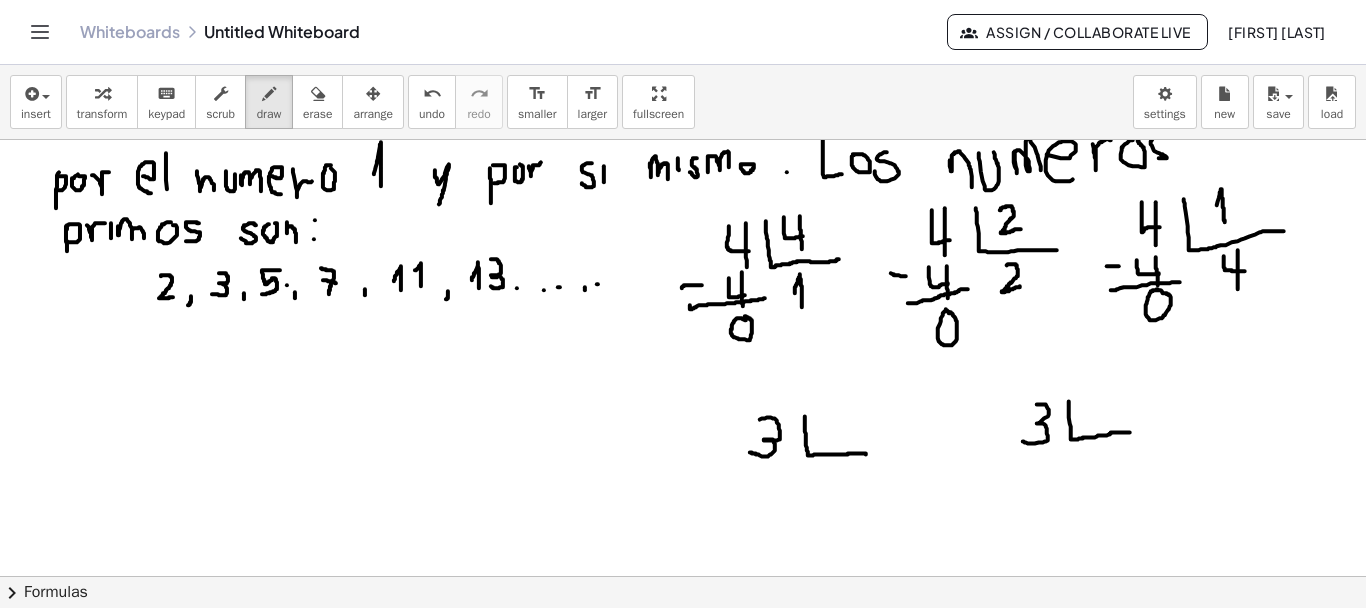 drag, startPoint x: 1069, startPoint y: 400, endPoint x: 1130, endPoint y: 431, distance: 68.42514 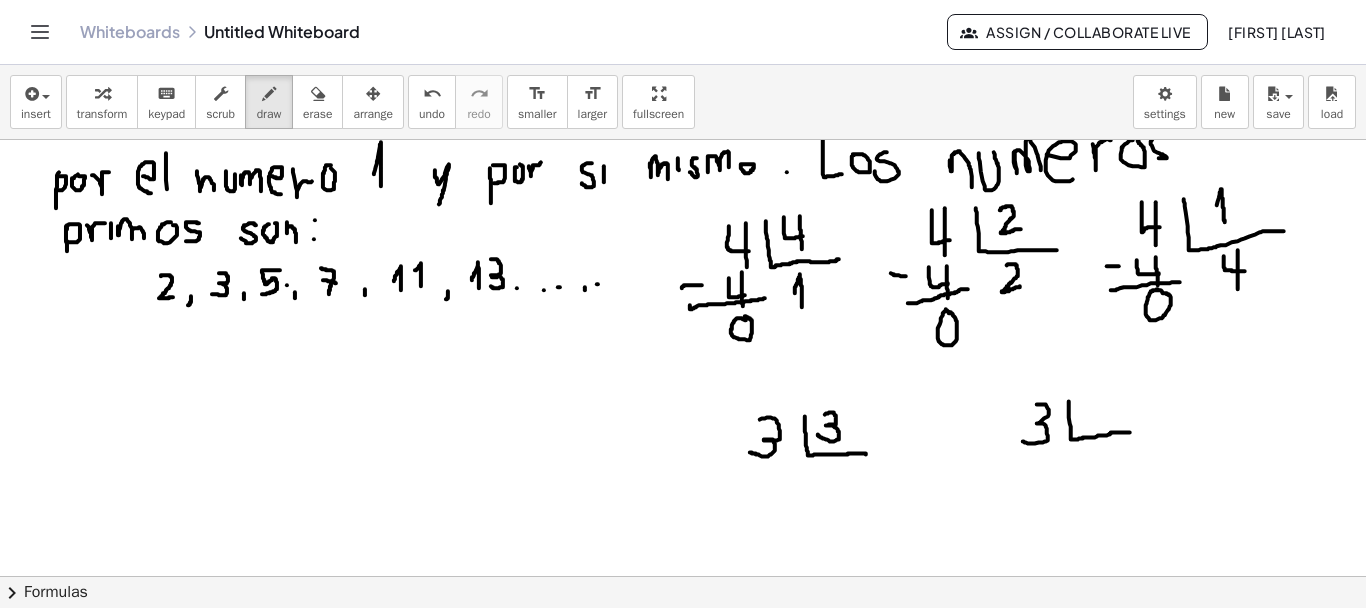 drag, startPoint x: 825, startPoint y: 413, endPoint x: 818, endPoint y: 433, distance: 21.189621 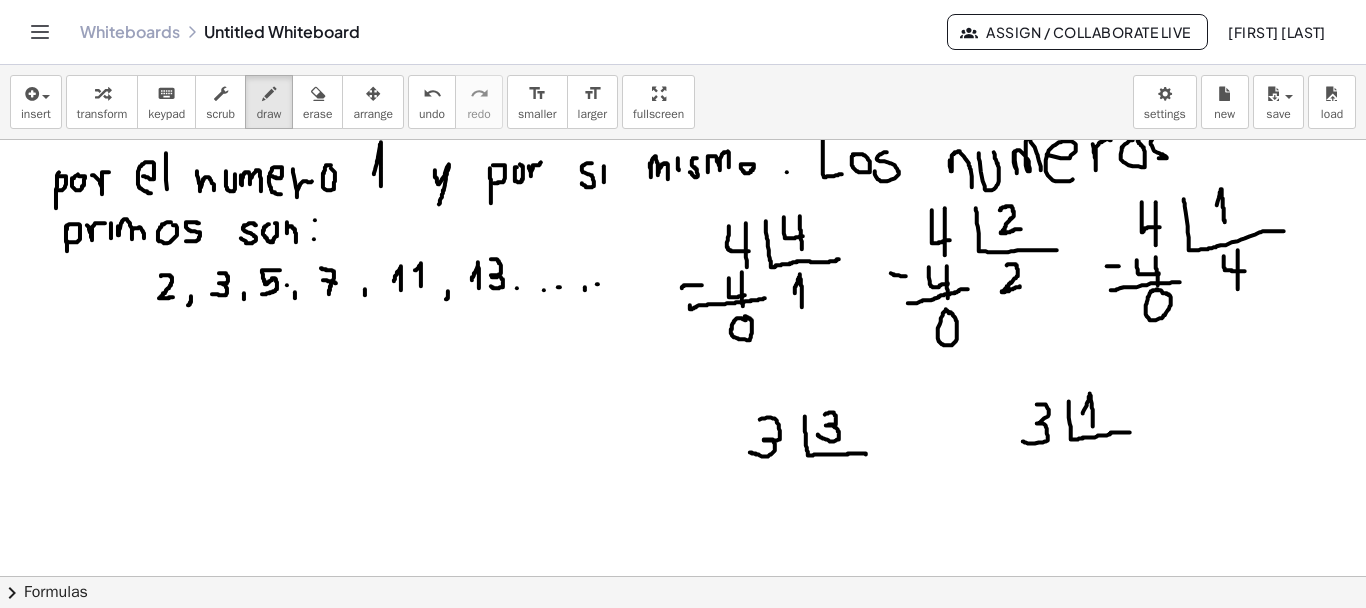 drag, startPoint x: 1083, startPoint y: 412, endPoint x: 1093, endPoint y: 425, distance: 16.40122 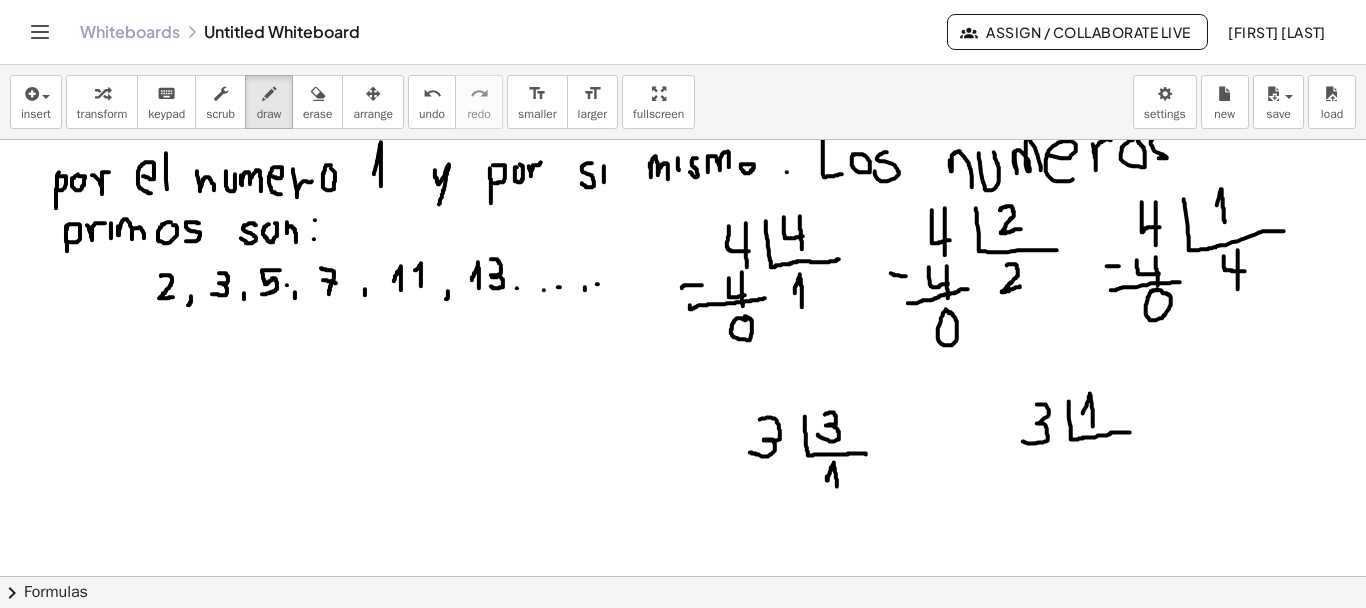 drag, startPoint x: 827, startPoint y: 475, endPoint x: 837, endPoint y: 492, distance: 19.723083 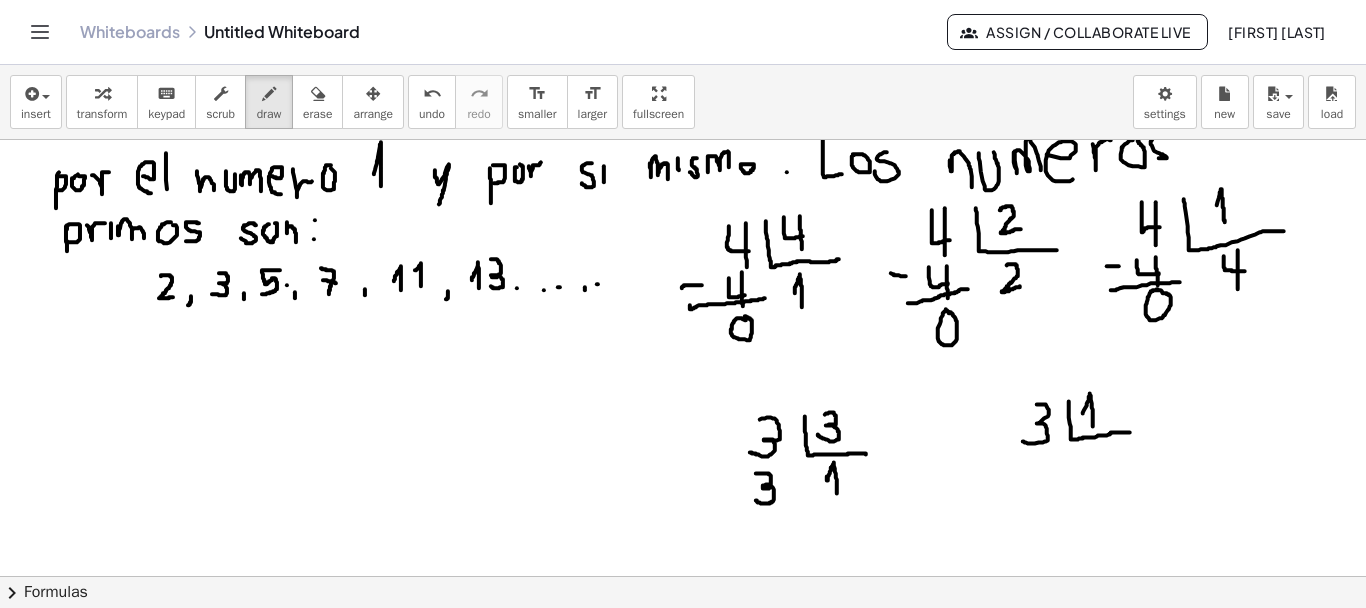 drag, startPoint x: 756, startPoint y: 472, endPoint x: 756, endPoint y: 497, distance: 25 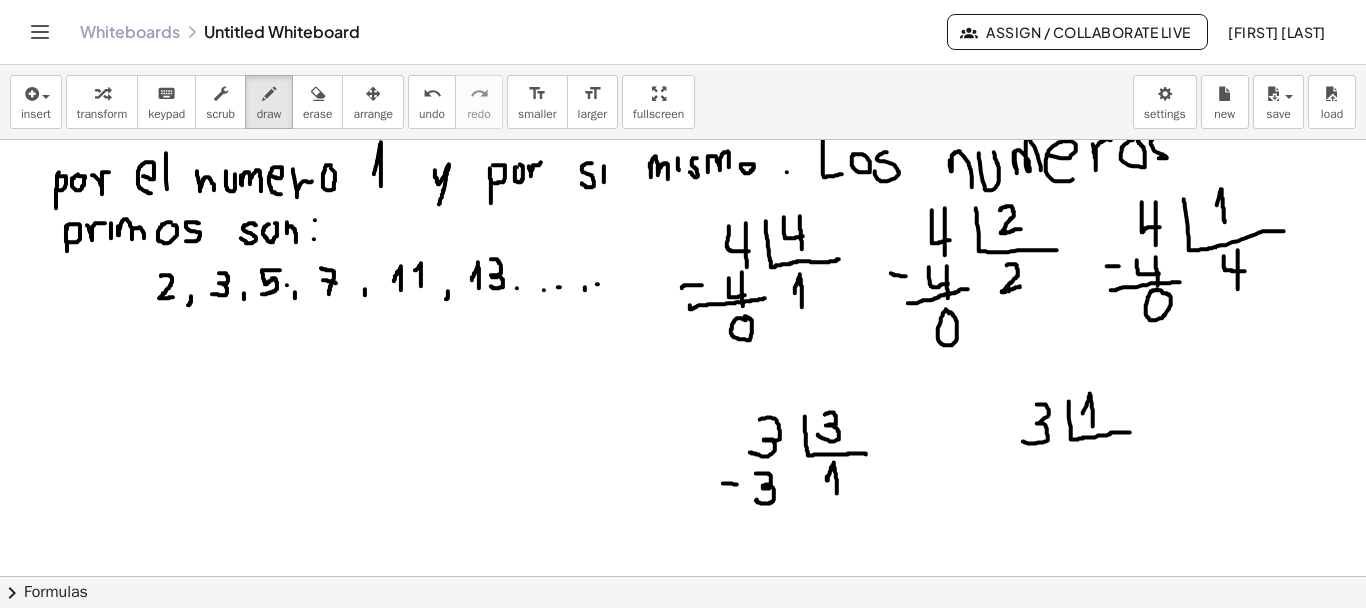 drag, startPoint x: 723, startPoint y: 482, endPoint x: 737, endPoint y: 483, distance: 14.035668 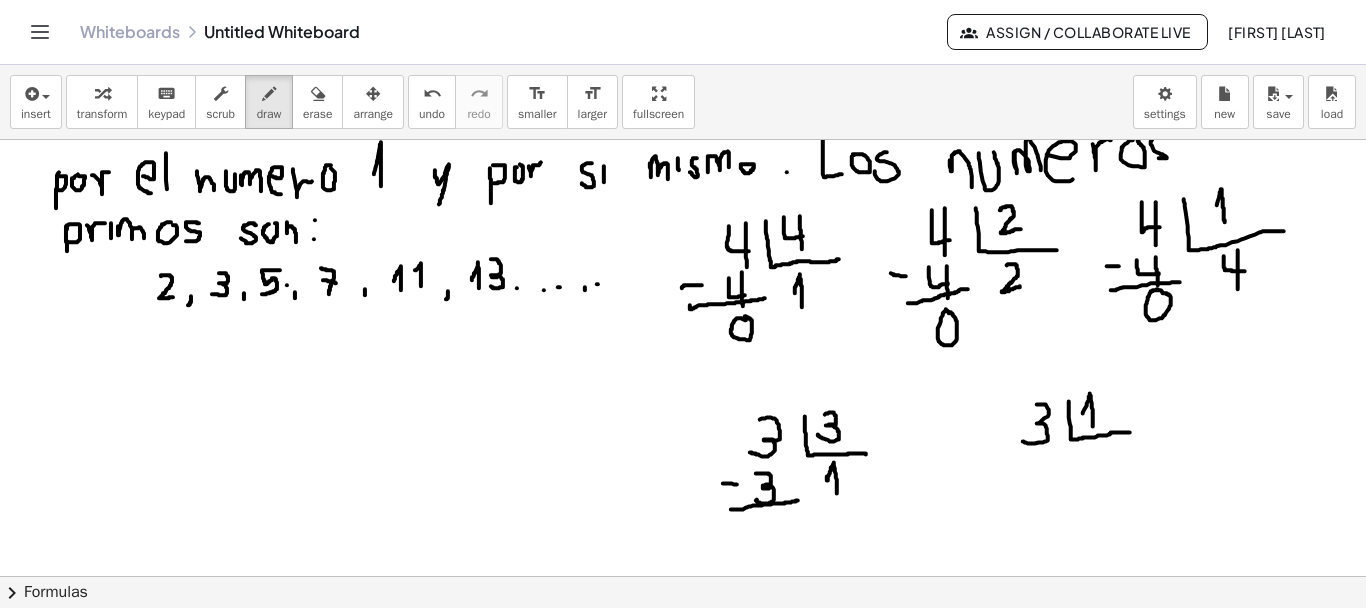 drag, startPoint x: 731, startPoint y: 508, endPoint x: 798, endPoint y: 499, distance: 67.601776 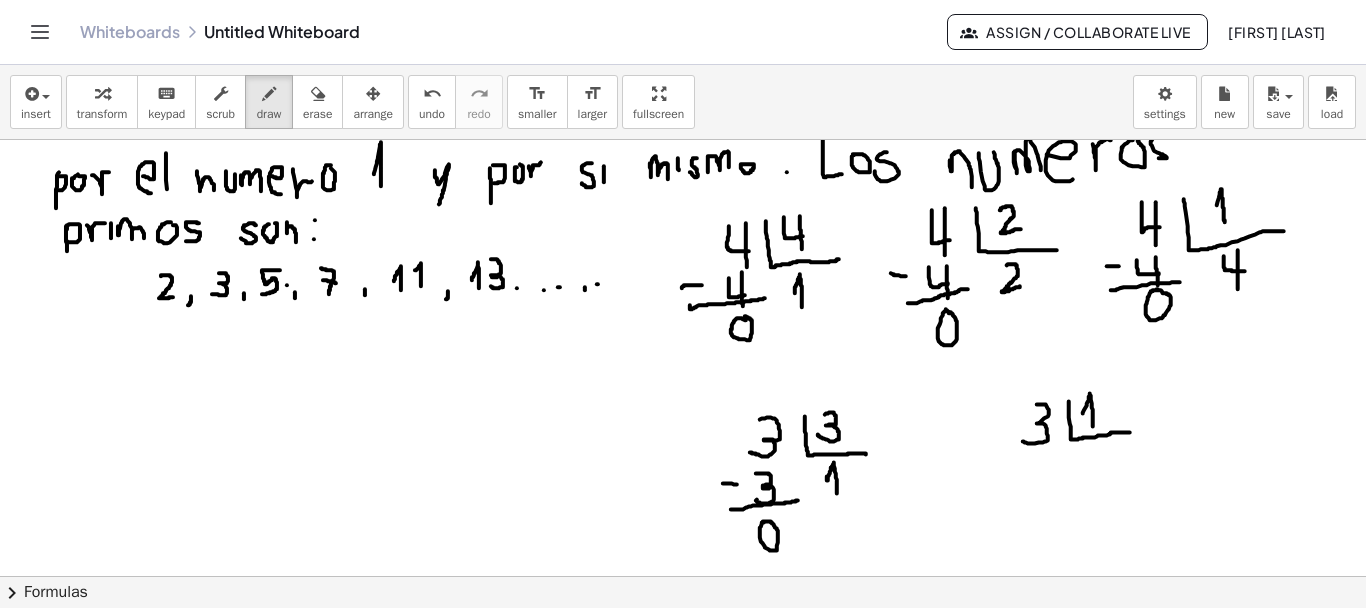 click at bounding box center (683, 484) 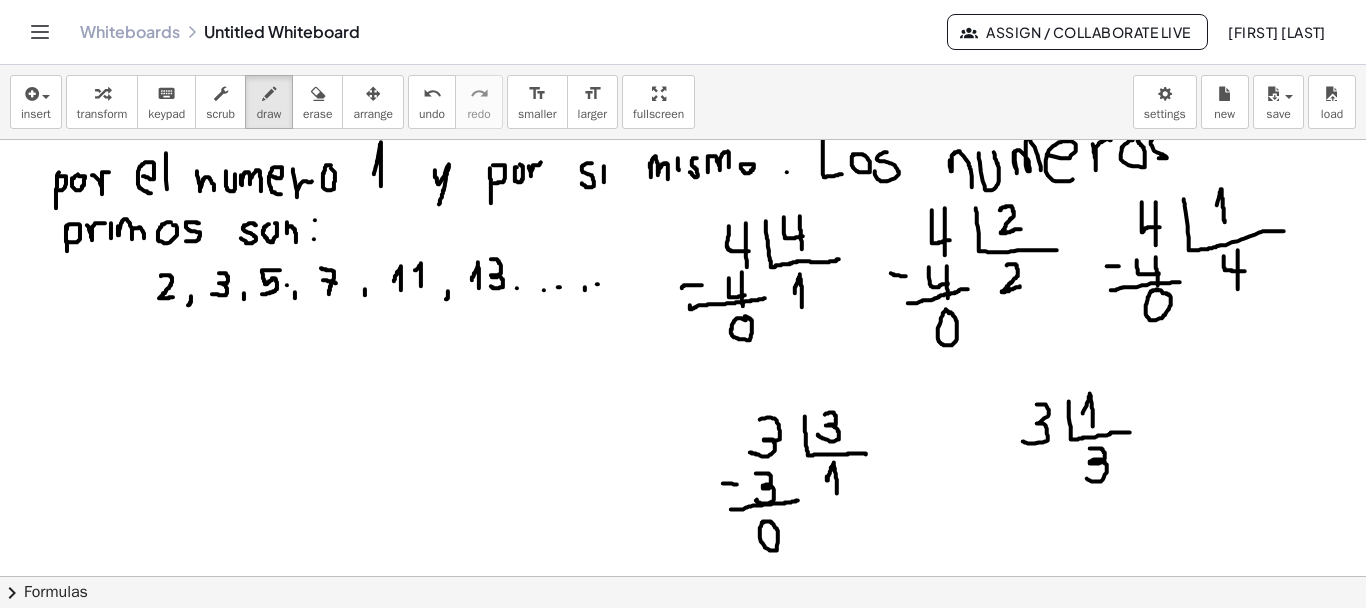 drag, startPoint x: 1092, startPoint y: 447, endPoint x: 1087, endPoint y: 477, distance: 30.413813 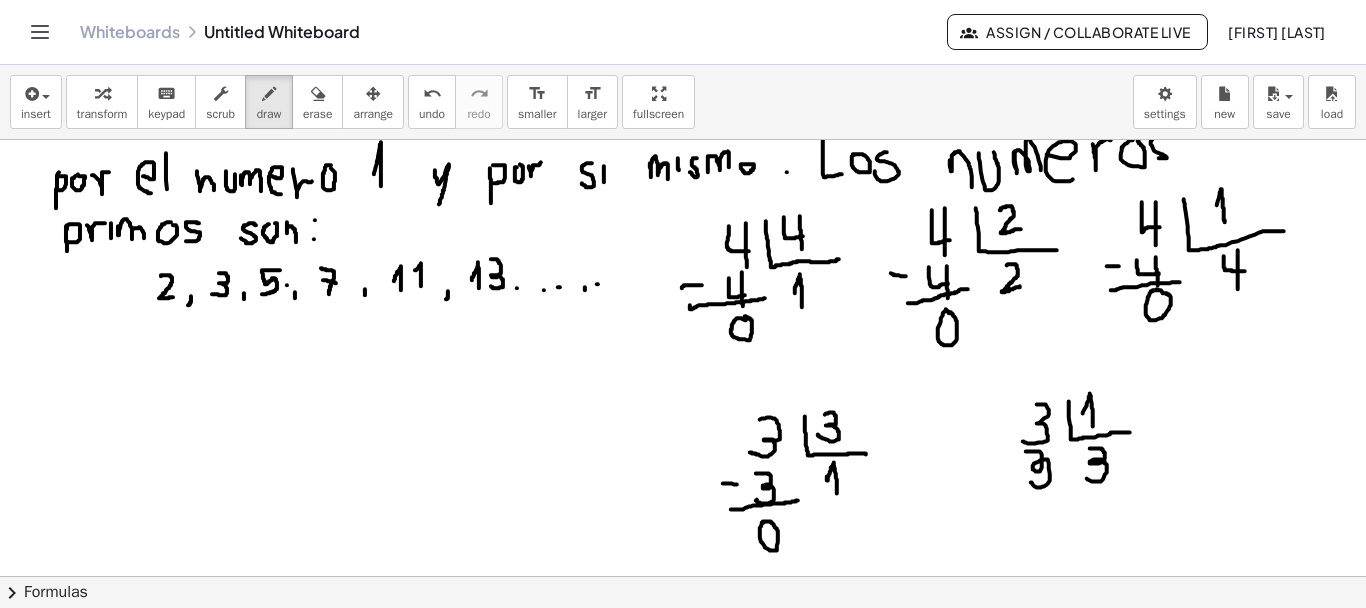 drag, startPoint x: 1030, startPoint y: 450, endPoint x: 1031, endPoint y: 480, distance: 30.016663 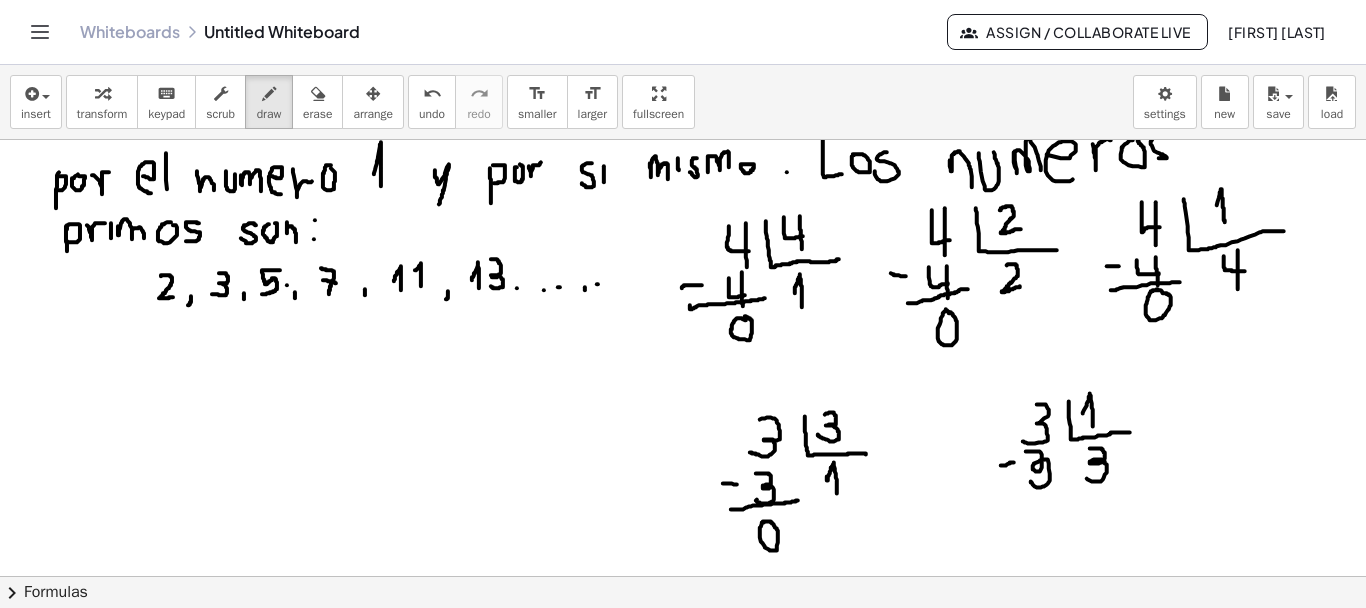 drag, startPoint x: 1001, startPoint y: 464, endPoint x: 1014, endPoint y: 461, distance: 13.341664 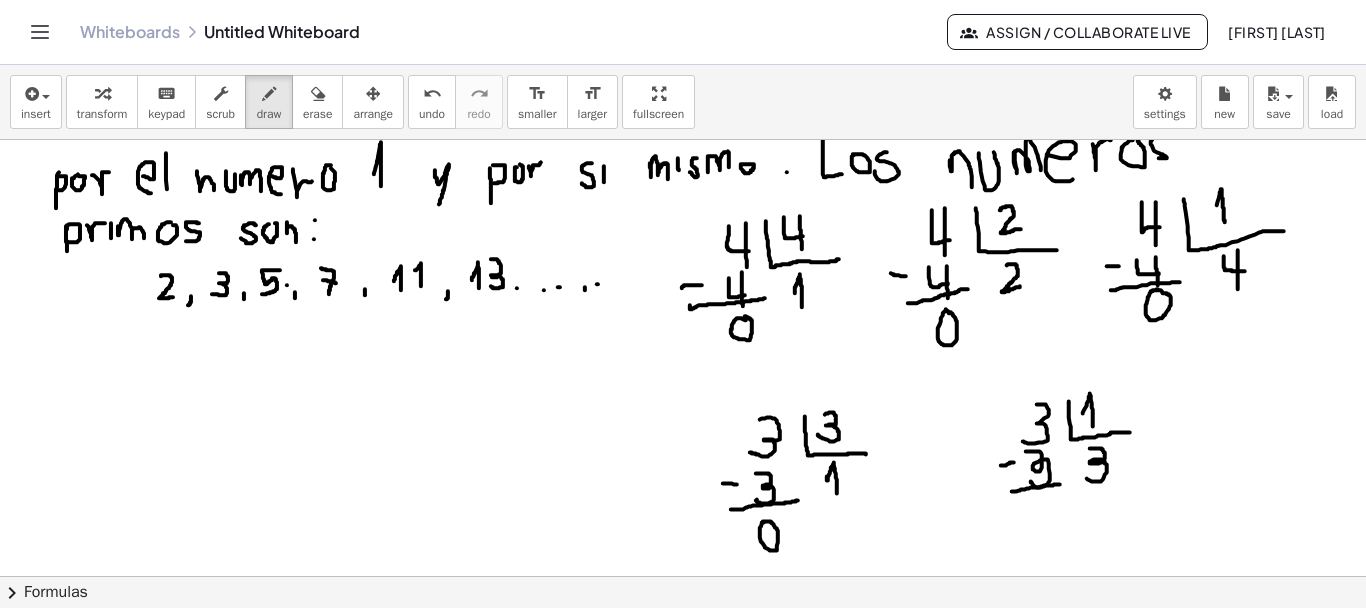 drag, startPoint x: 1012, startPoint y: 490, endPoint x: 1060, endPoint y: 483, distance: 48.507732 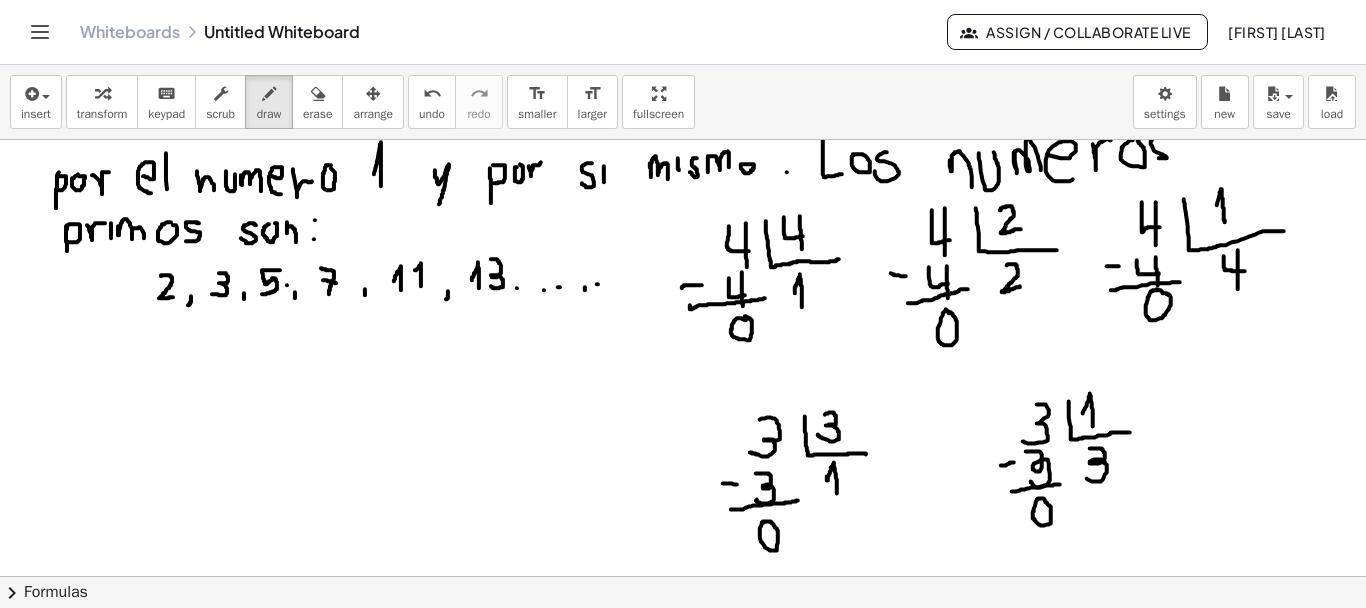 click at bounding box center (683, 484) 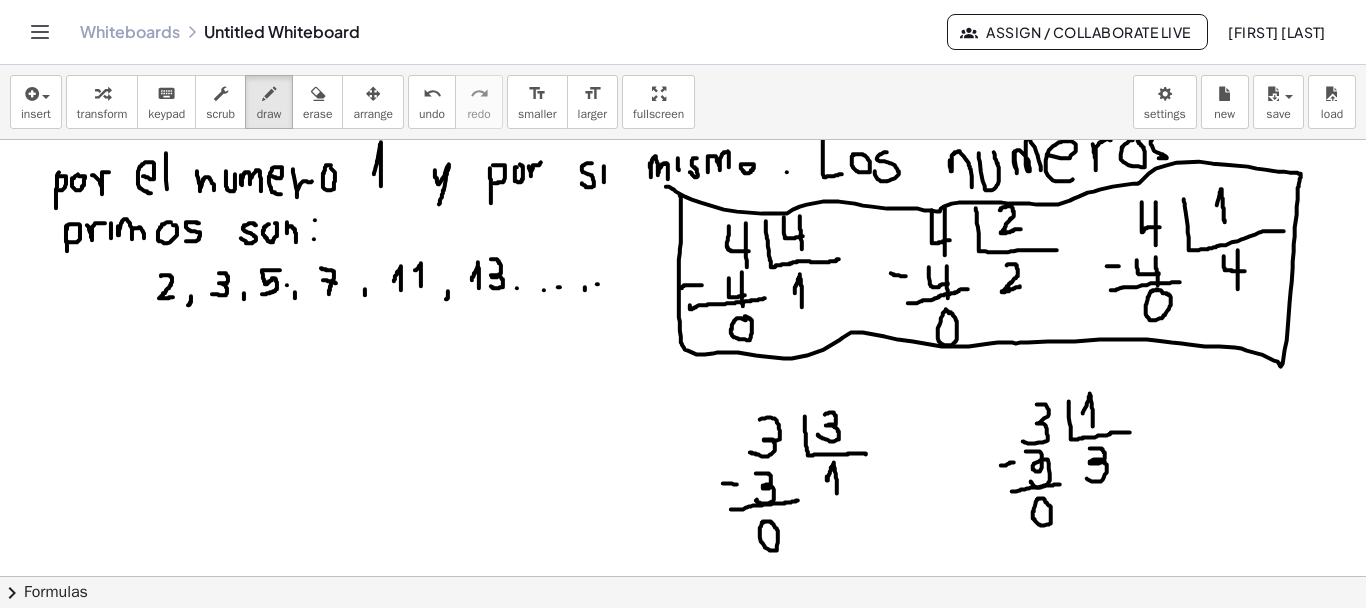drag, startPoint x: 666, startPoint y: 185, endPoint x: 680, endPoint y: 195, distance: 17.20465 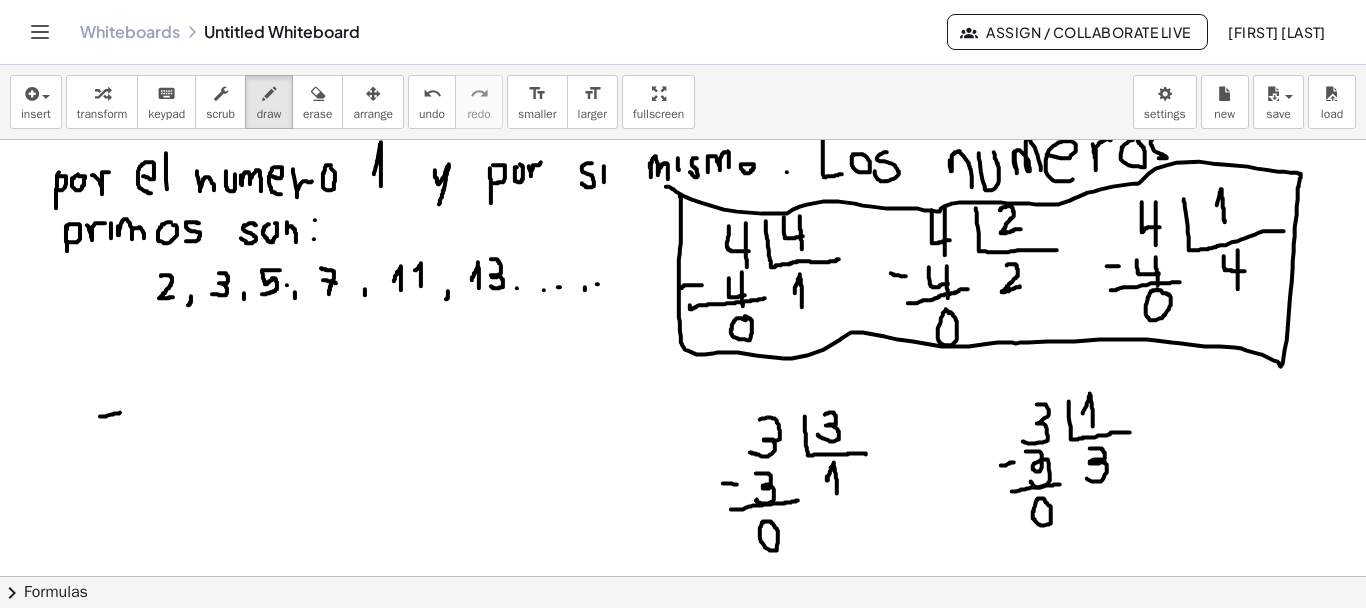 drag, startPoint x: 100, startPoint y: 415, endPoint x: 120, endPoint y: 411, distance: 20.396078 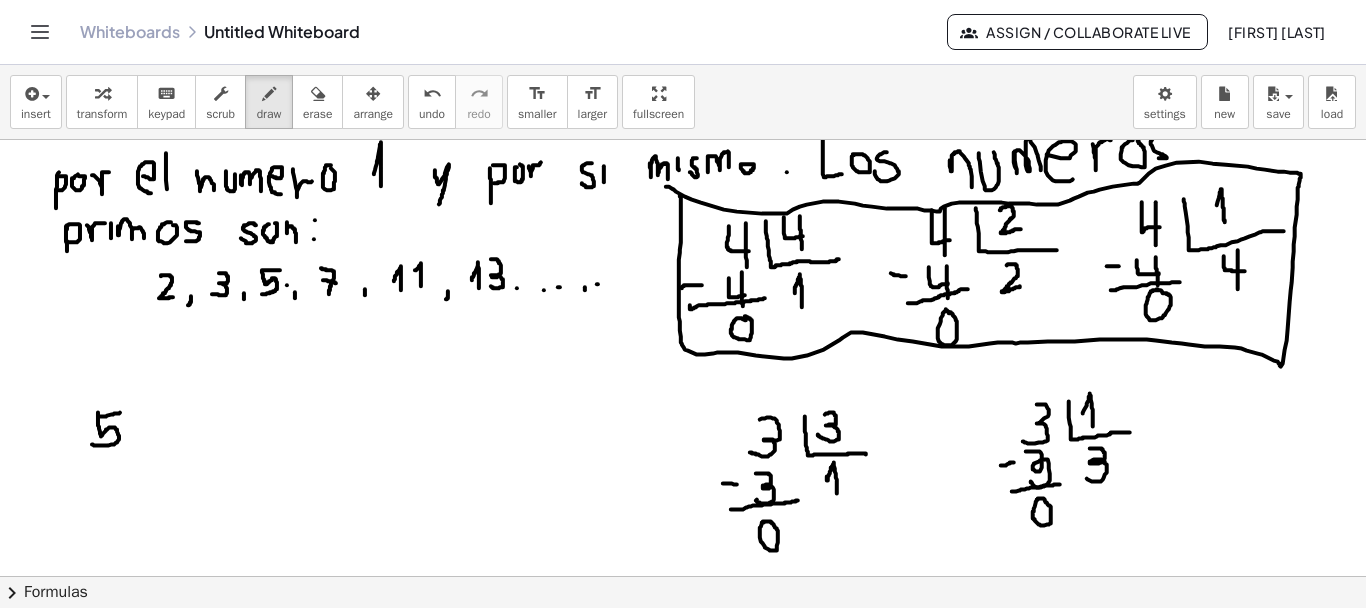 drag, startPoint x: 98, startPoint y: 411, endPoint x: 92, endPoint y: 443, distance: 32.55764 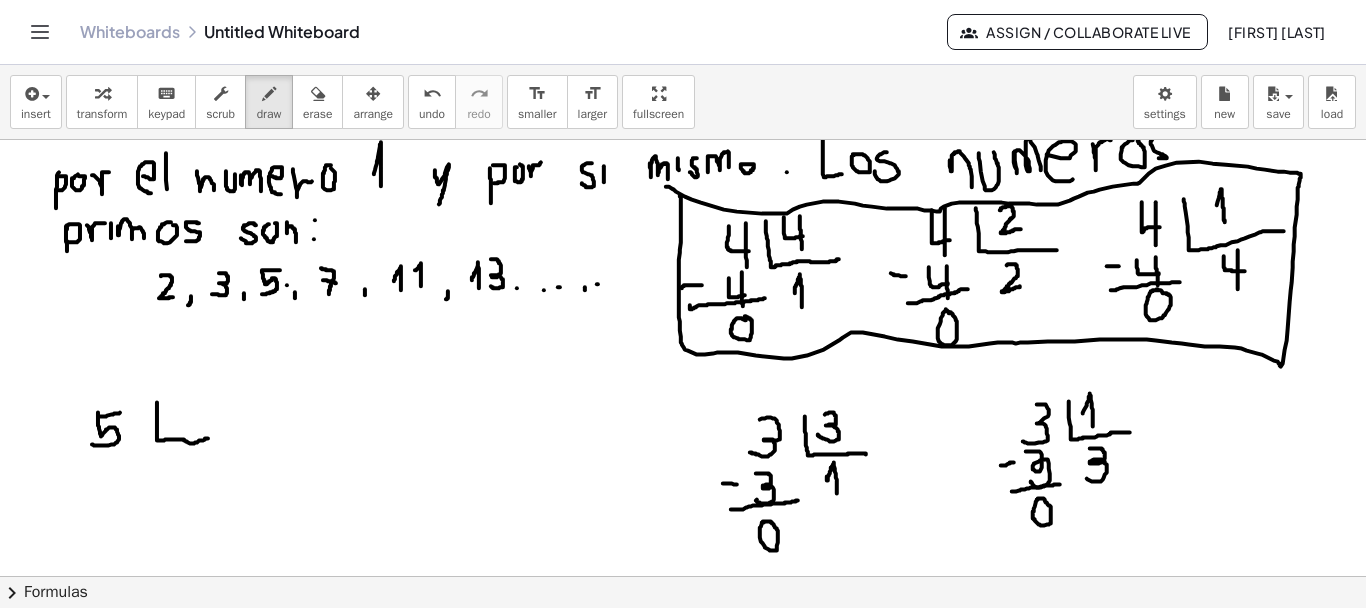 drag, startPoint x: 157, startPoint y: 401, endPoint x: 208, endPoint y: 437, distance: 62.425957 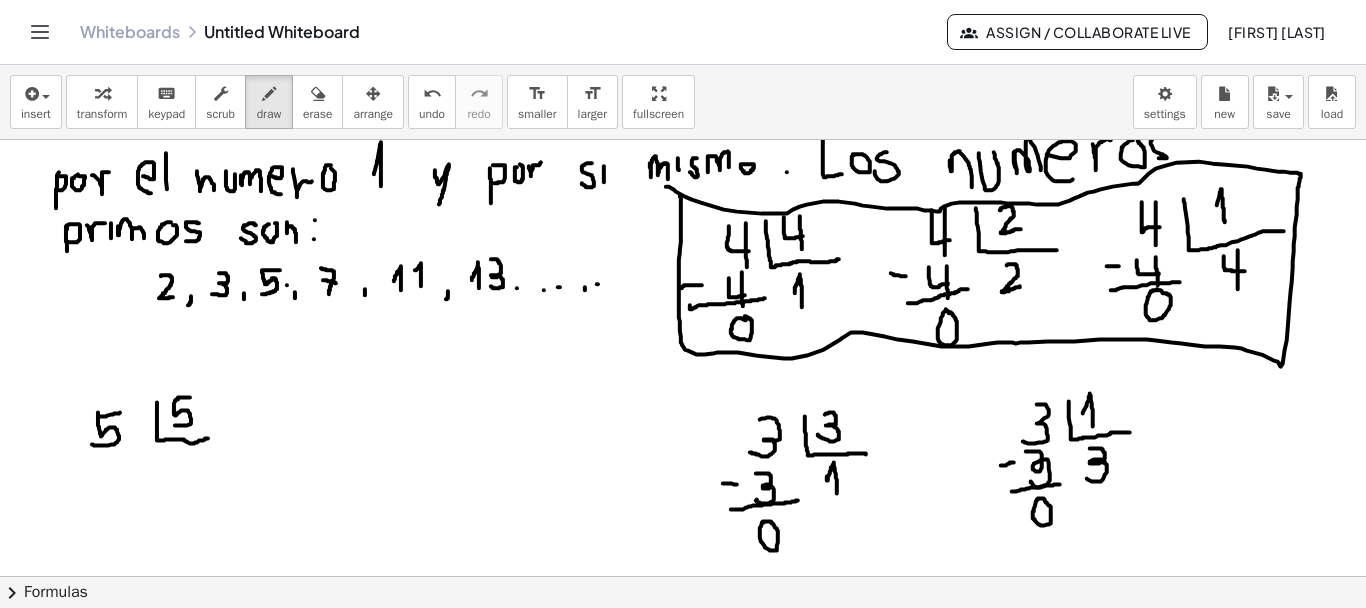 drag, startPoint x: 190, startPoint y: 396, endPoint x: 174, endPoint y: 424, distance: 32.24903 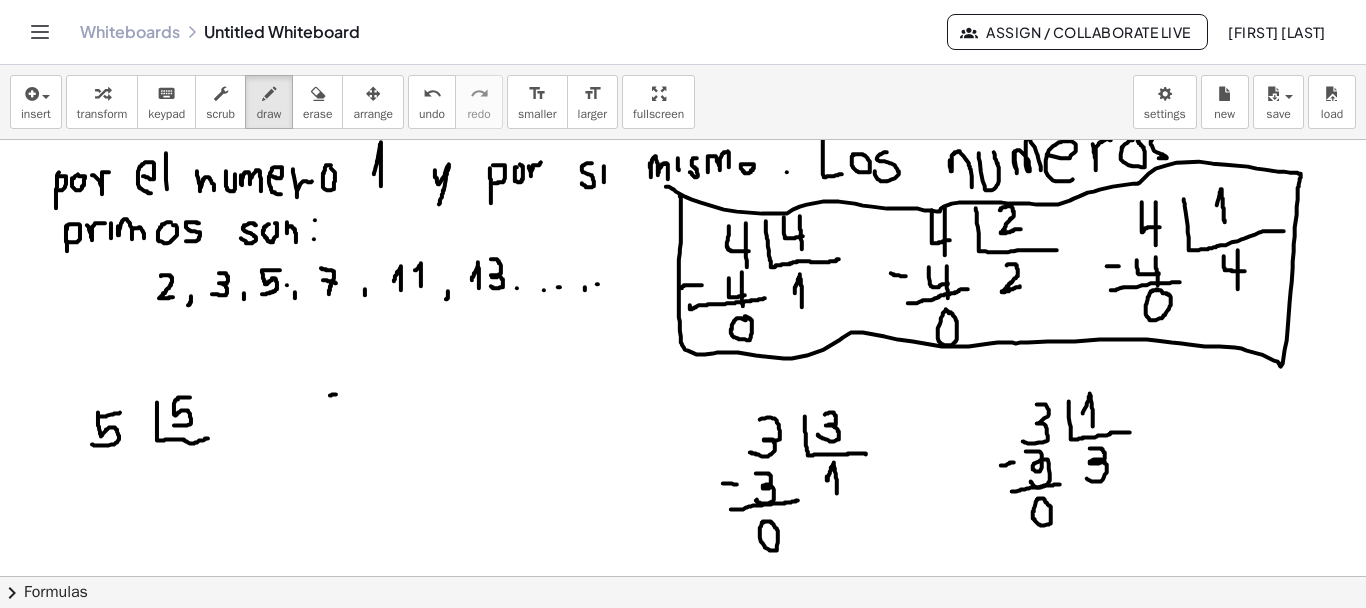 drag, startPoint x: 331, startPoint y: 394, endPoint x: 341, endPoint y: 392, distance: 10.198039 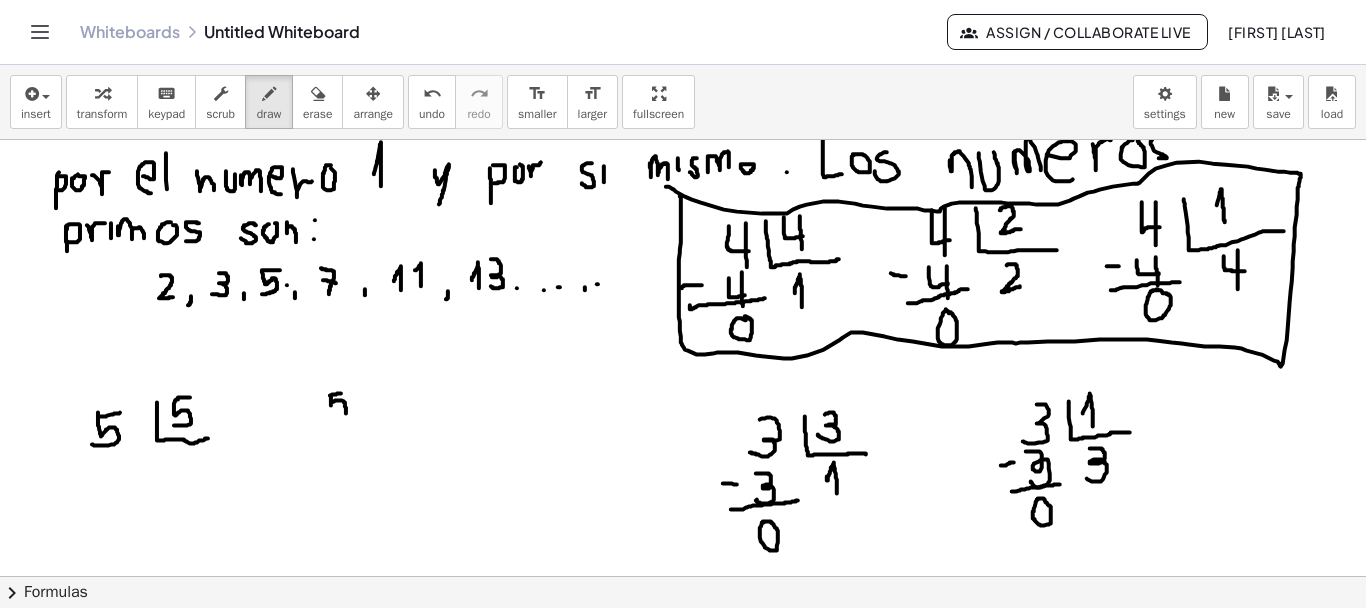 drag, startPoint x: 331, startPoint y: 394, endPoint x: 324, endPoint y: 415, distance: 22.135944 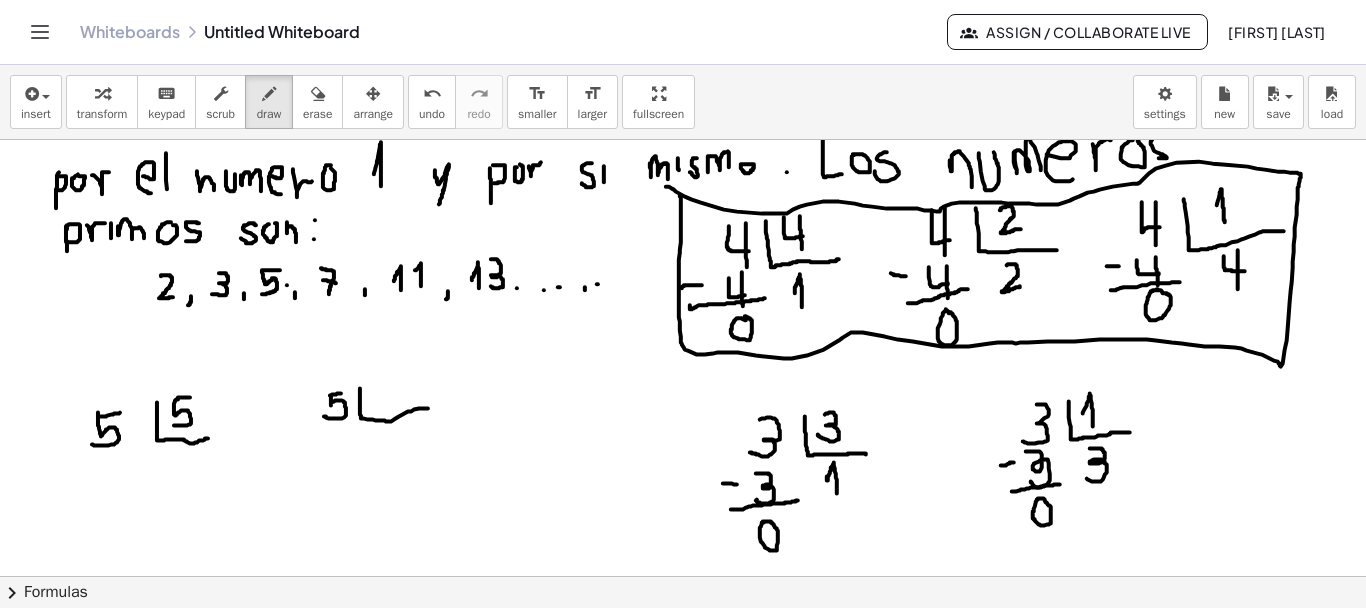drag, startPoint x: 360, startPoint y: 404, endPoint x: 428, endPoint y: 407, distance: 68.06615 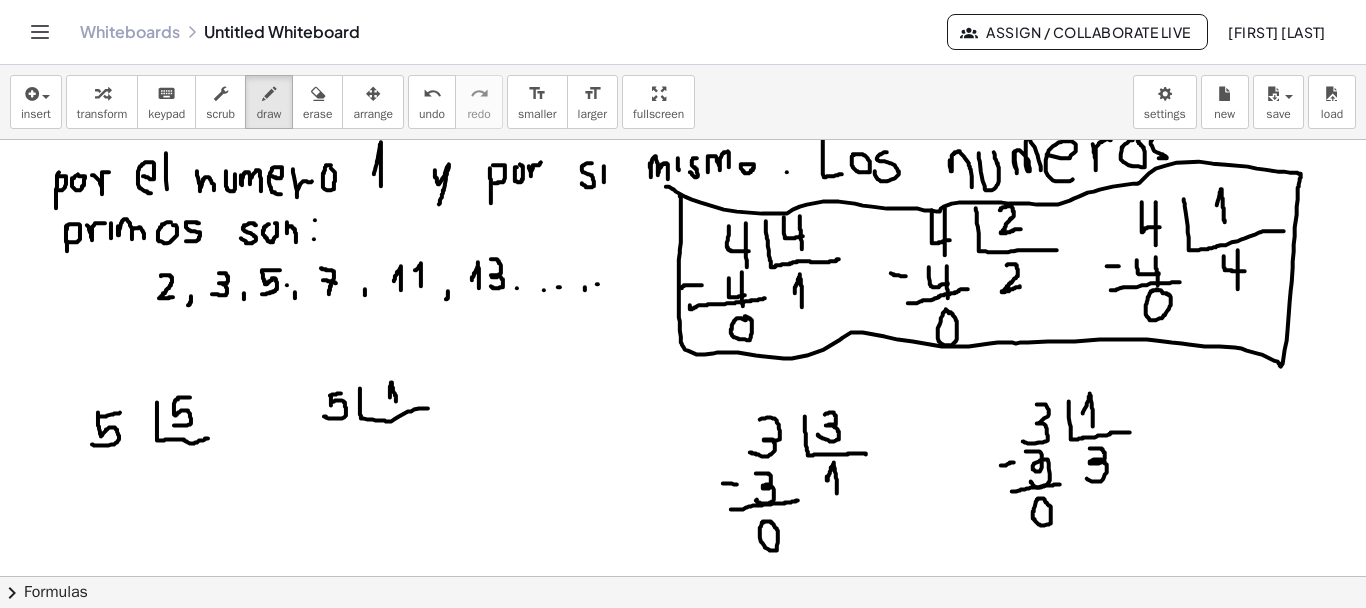 click at bounding box center (683, 484) 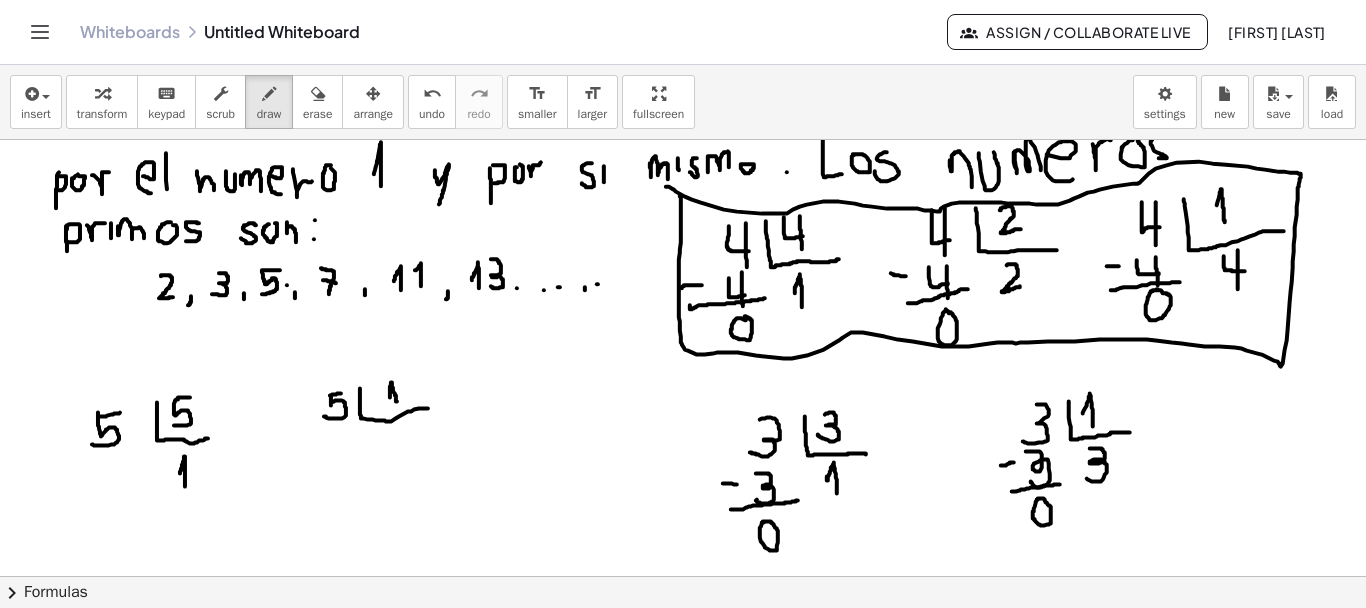 drag, startPoint x: 180, startPoint y: 472, endPoint x: 185, endPoint y: 485, distance: 13.928389 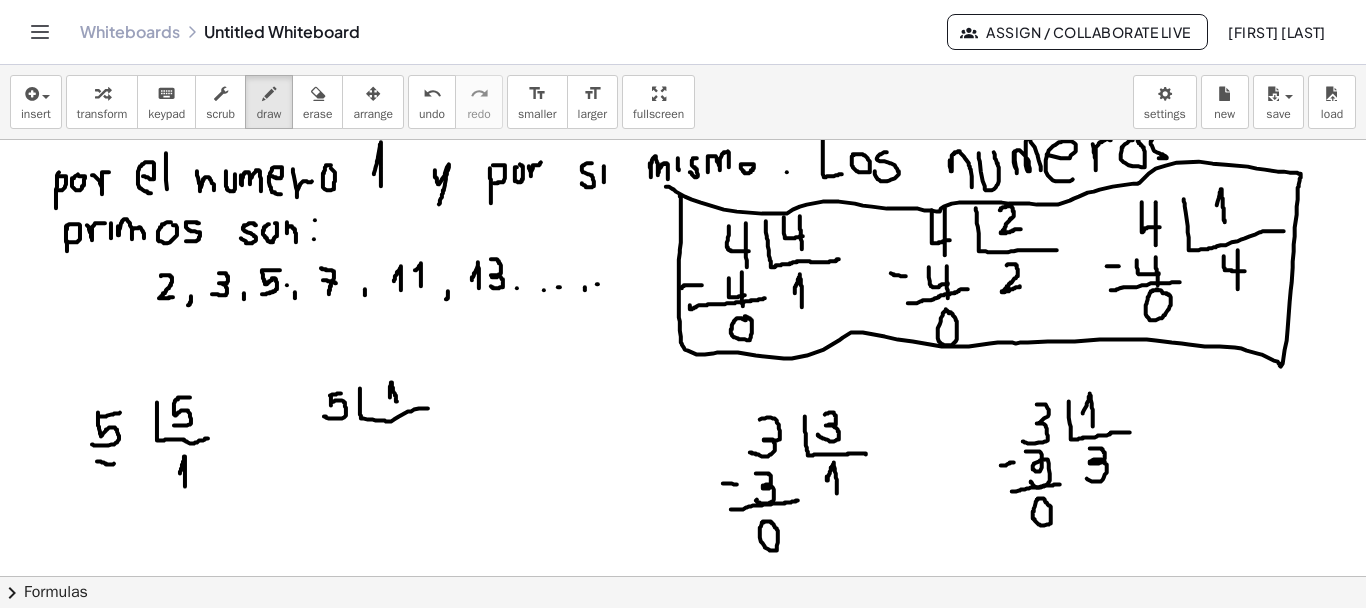 drag, startPoint x: 97, startPoint y: 460, endPoint x: 114, endPoint y: 462, distance: 17.117243 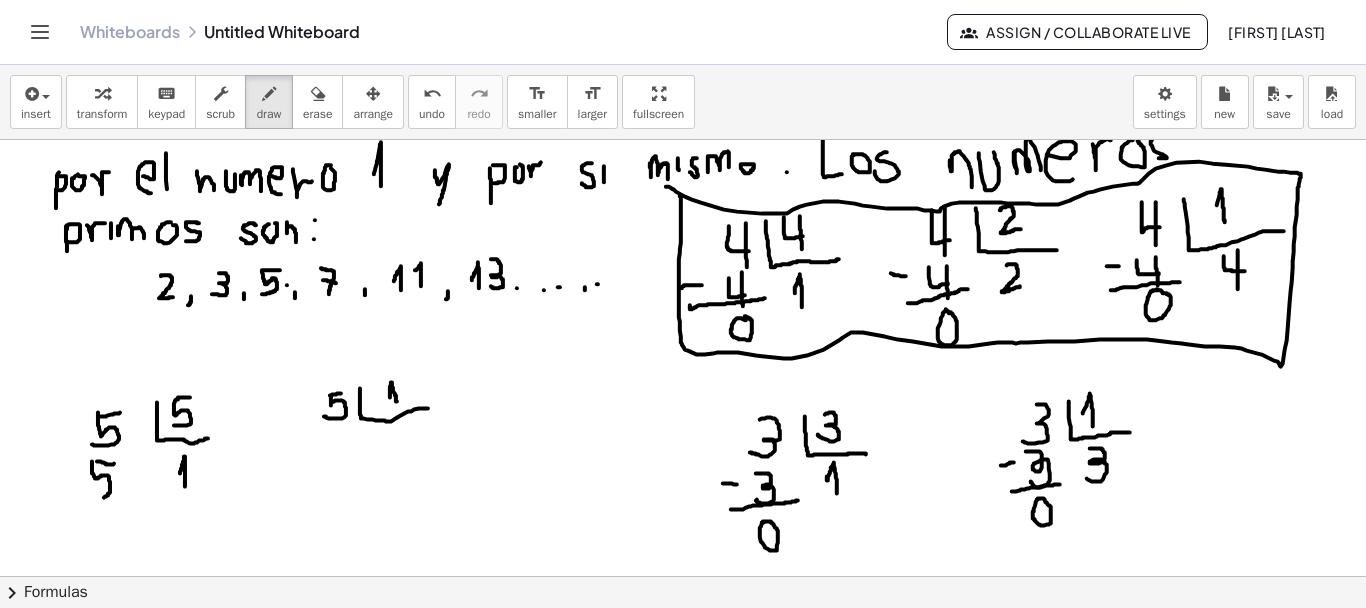 drag, startPoint x: 92, startPoint y: 464, endPoint x: 94, endPoint y: 496, distance: 32.06244 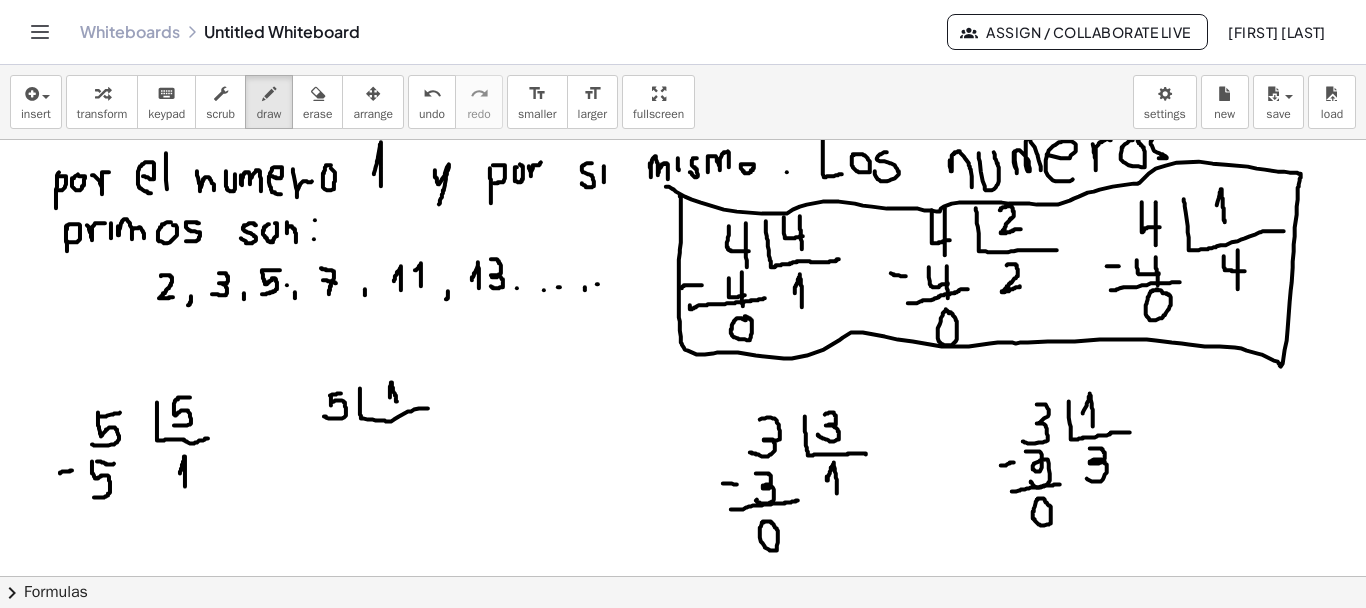 drag, startPoint x: 60, startPoint y: 472, endPoint x: 72, endPoint y: 469, distance: 12.369317 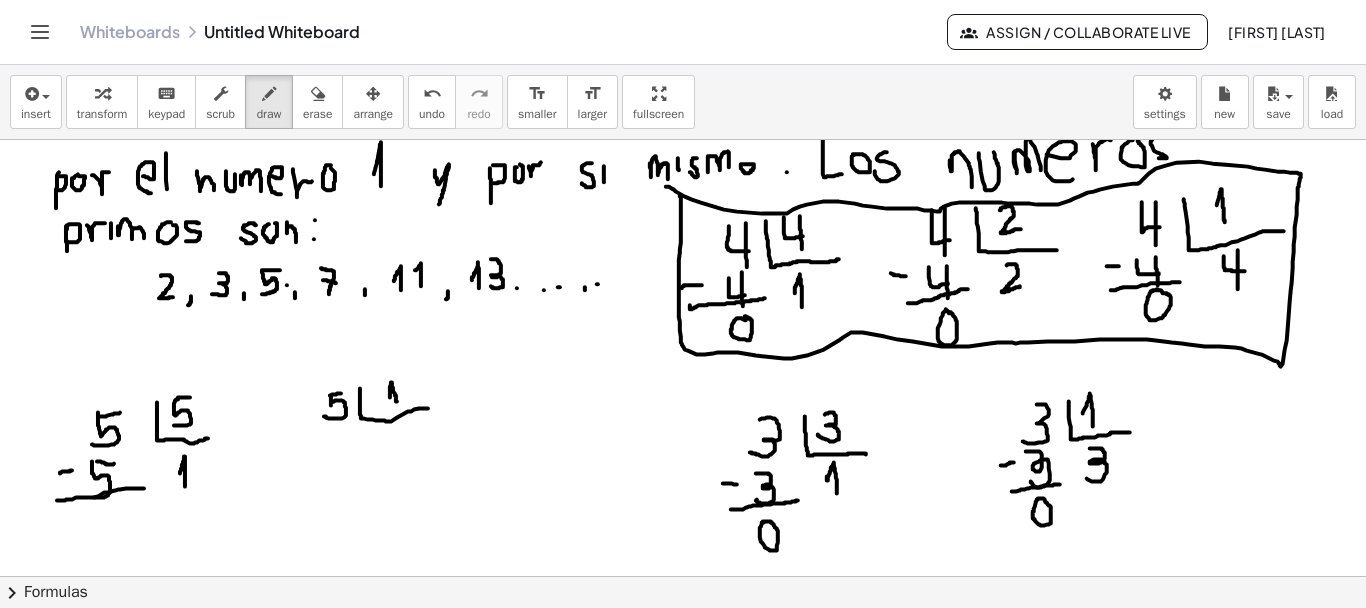 drag, startPoint x: 59, startPoint y: 499, endPoint x: 145, endPoint y: 488, distance: 86.70064 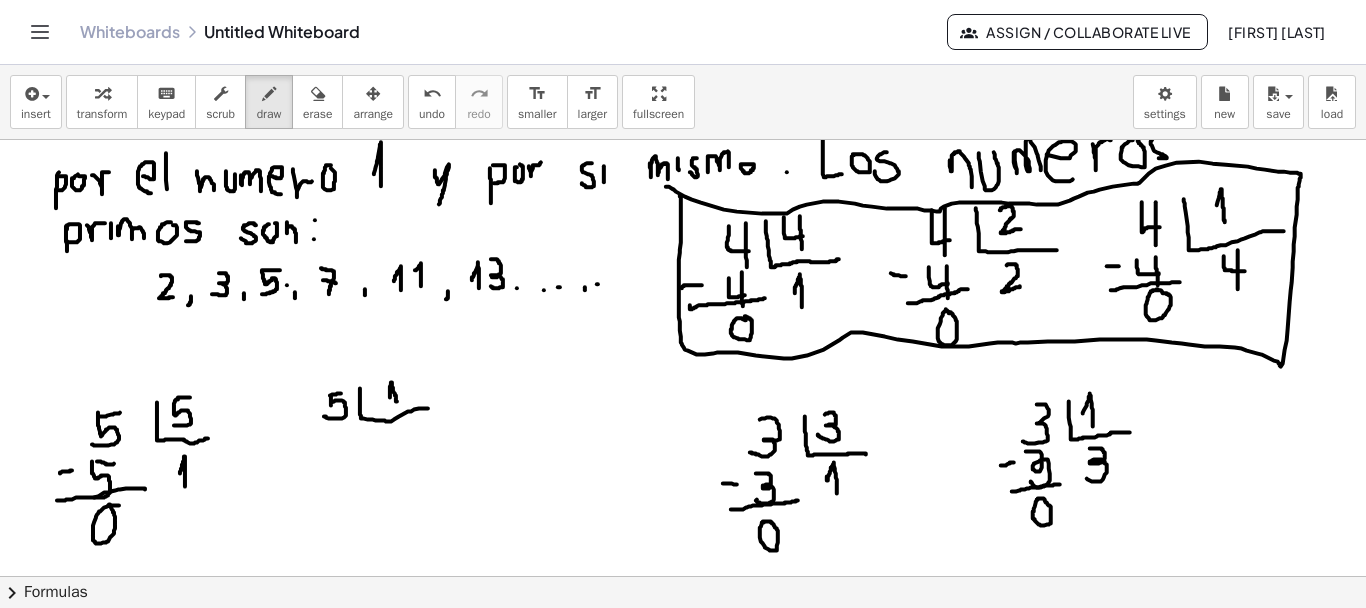 click at bounding box center (683, 484) 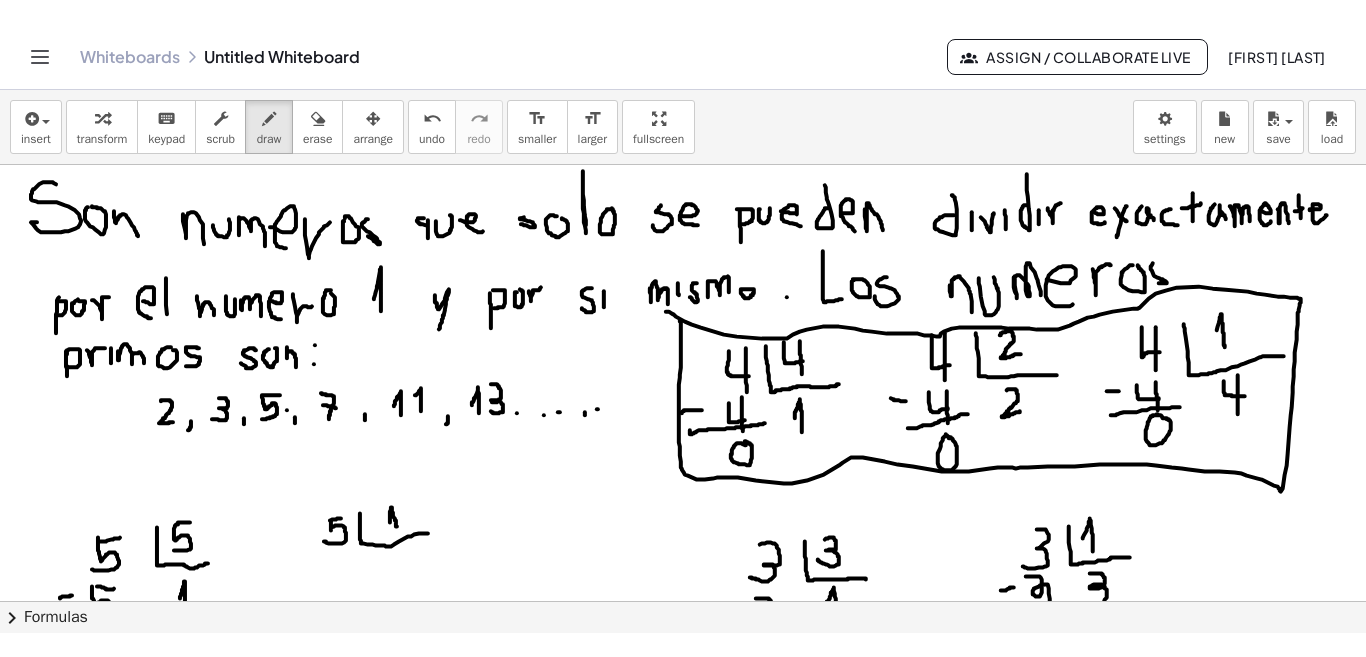 scroll, scrollTop: 161, scrollLeft: 0, axis: vertical 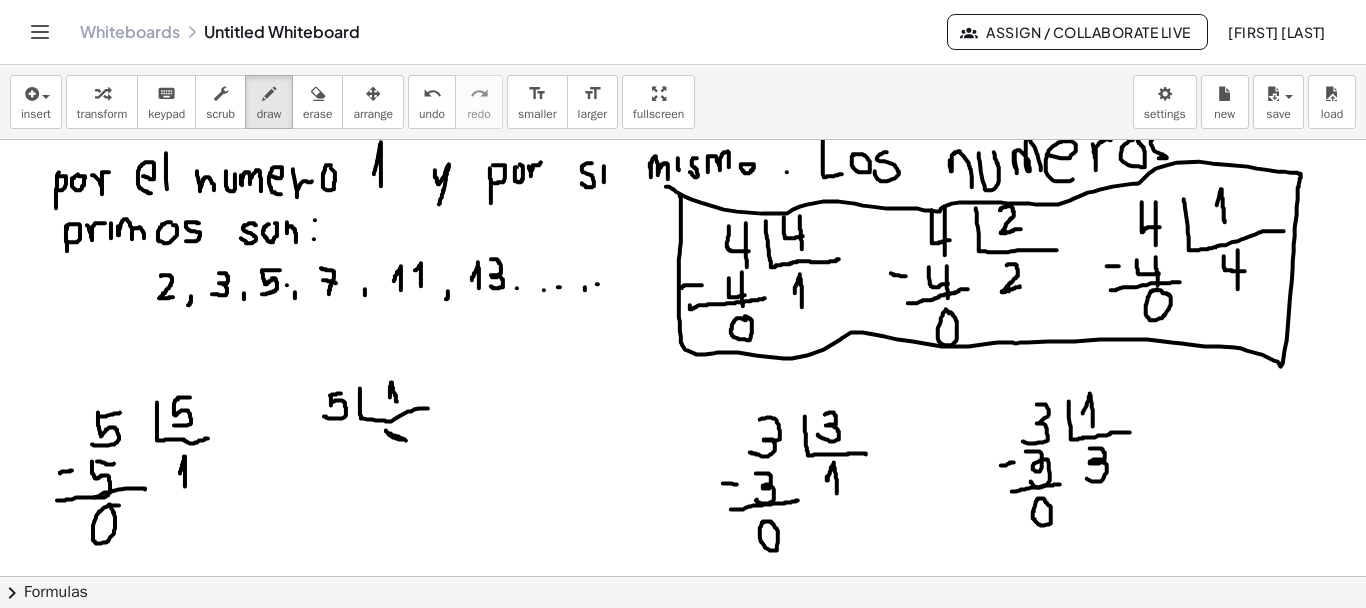 click at bounding box center (683, 484) 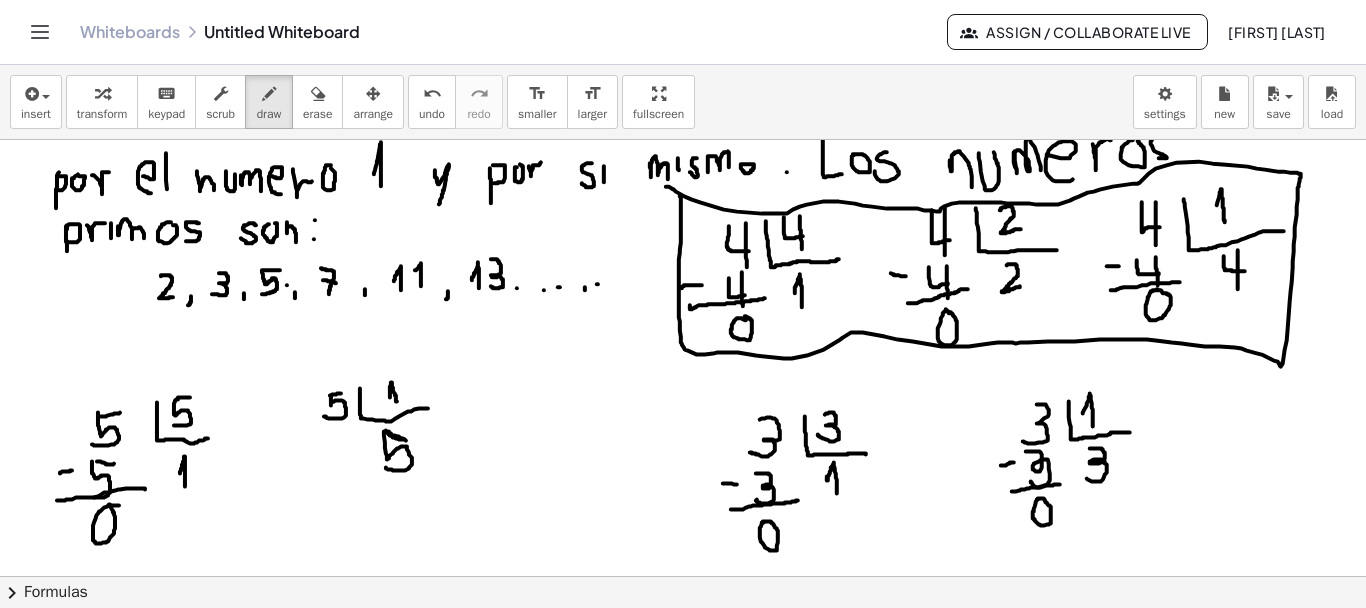 drag, startPoint x: 384, startPoint y: 430, endPoint x: 385, endPoint y: 466, distance: 36.013885 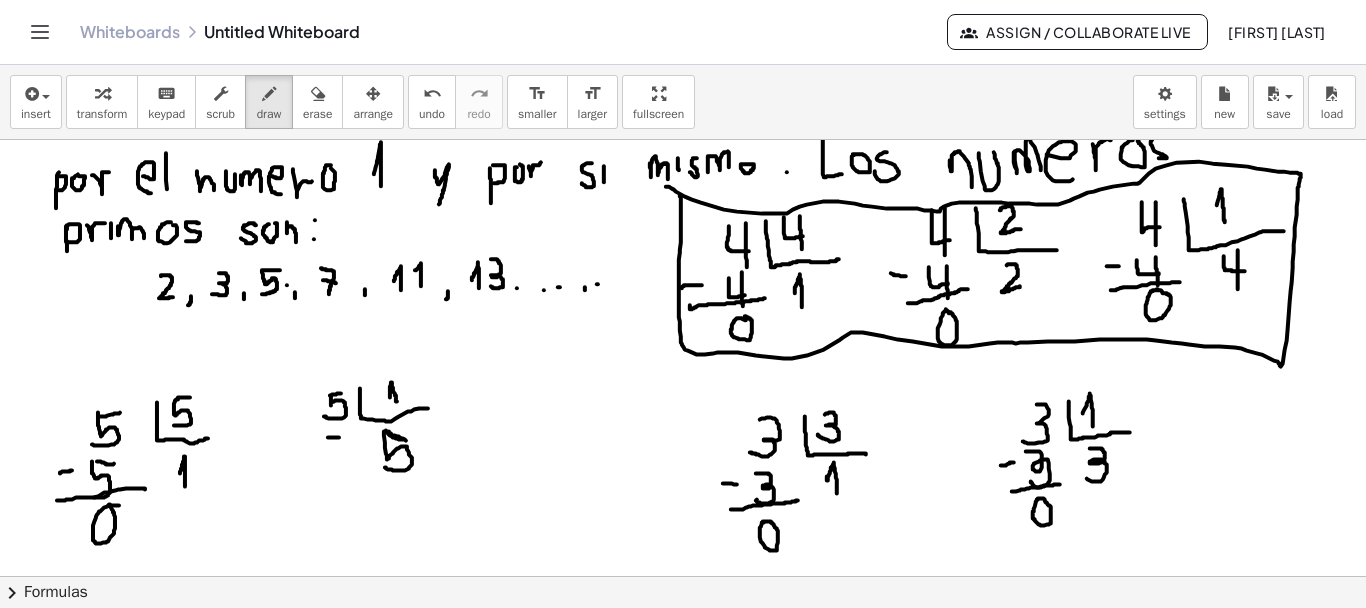 drag, startPoint x: 328, startPoint y: 436, endPoint x: 339, endPoint y: 436, distance: 11 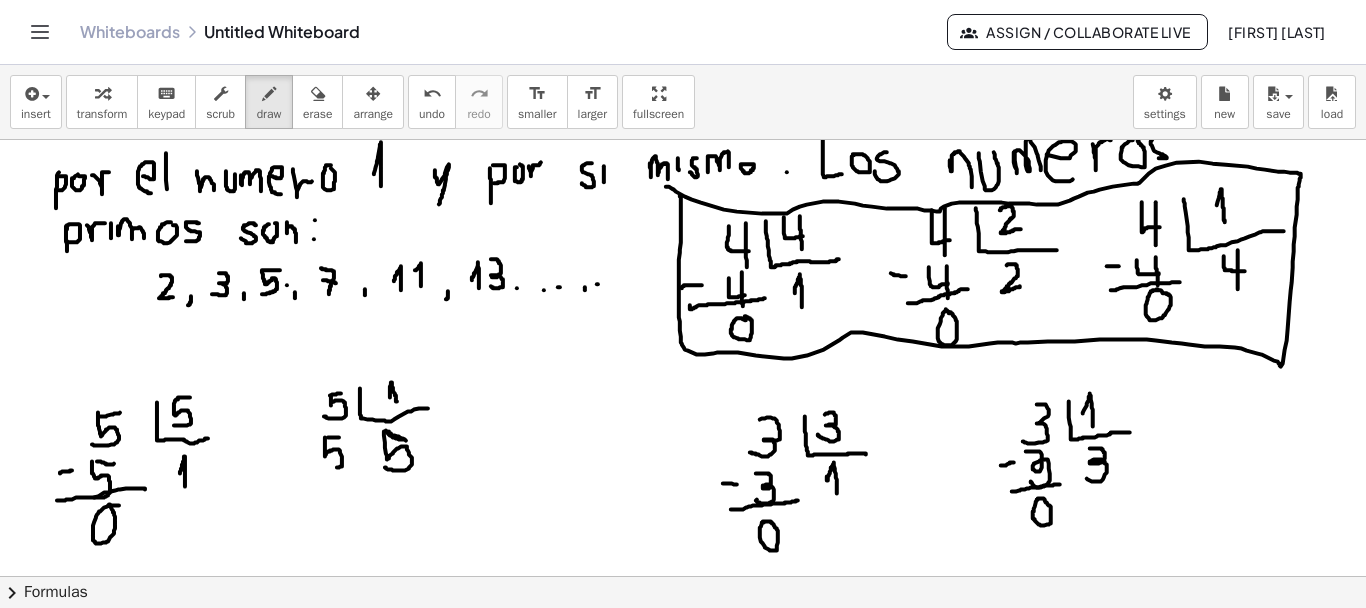 drag, startPoint x: 325, startPoint y: 436, endPoint x: 324, endPoint y: 468, distance: 32.01562 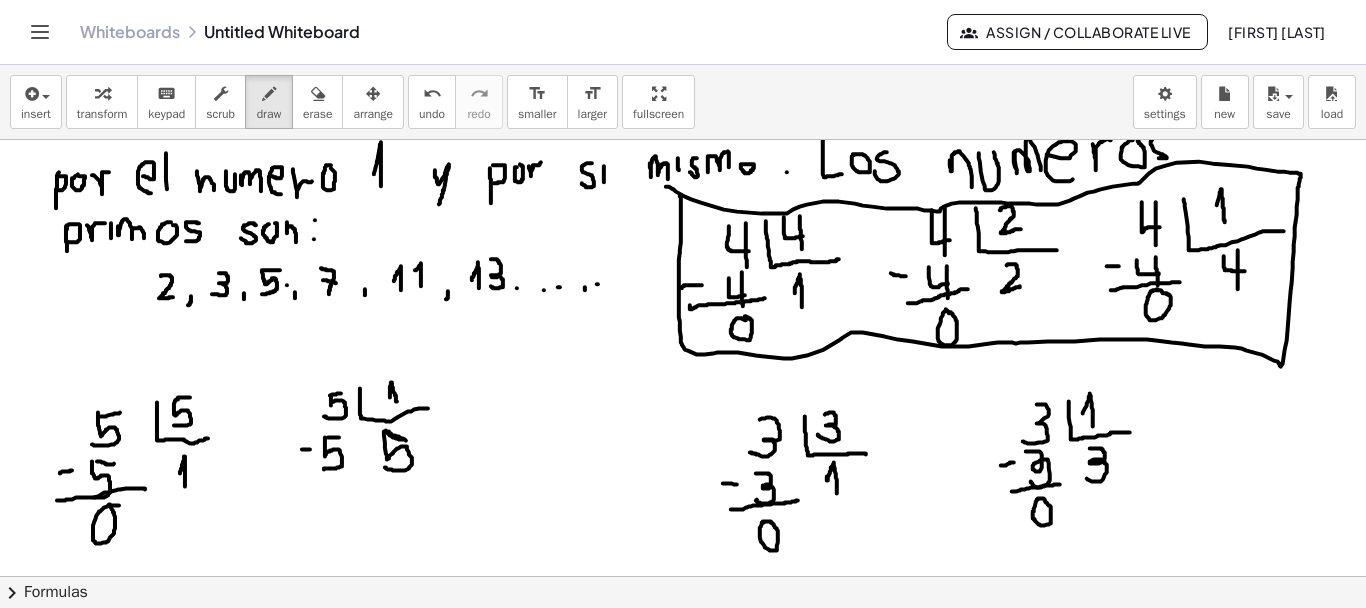 click at bounding box center (683, 484) 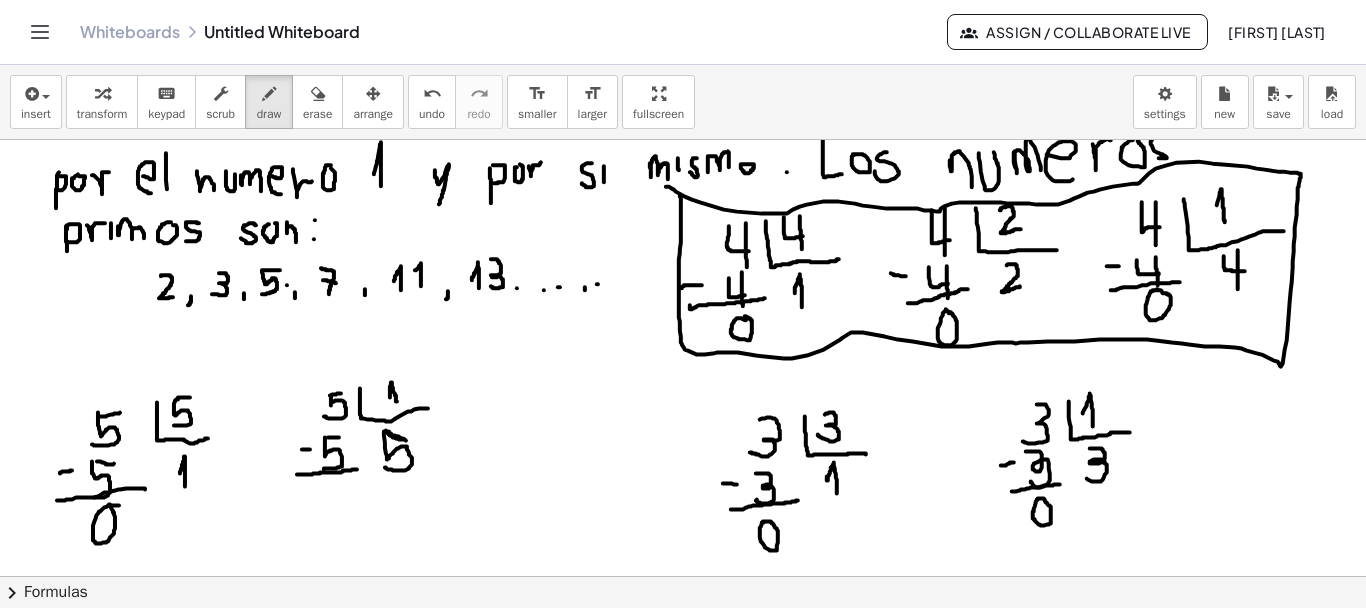 drag, startPoint x: 297, startPoint y: 473, endPoint x: 357, endPoint y: 468, distance: 60.207973 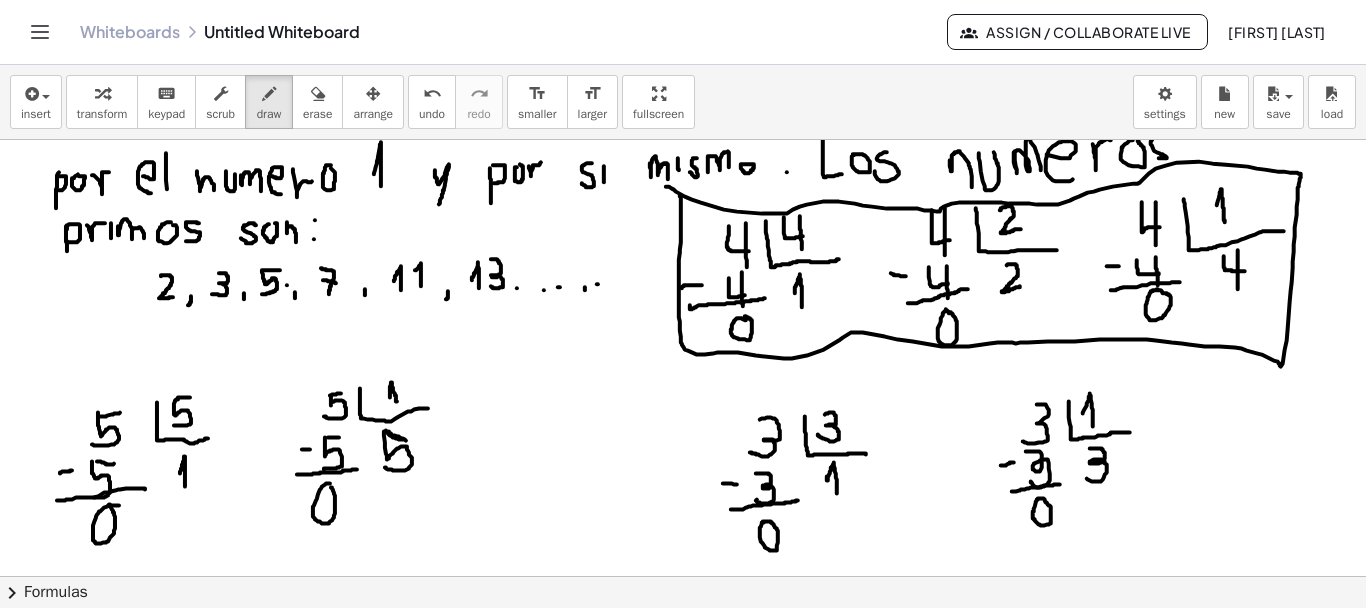 click at bounding box center (683, 484) 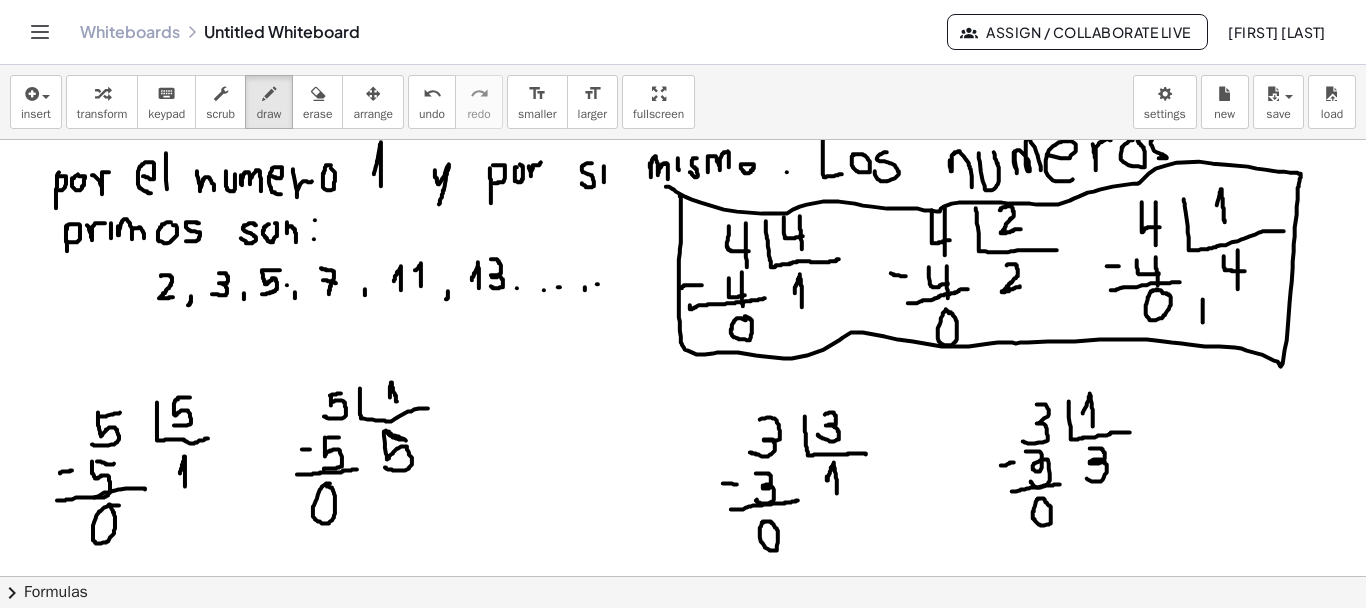 drag, startPoint x: 1203, startPoint y: 298, endPoint x: 1203, endPoint y: 321, distance: 23 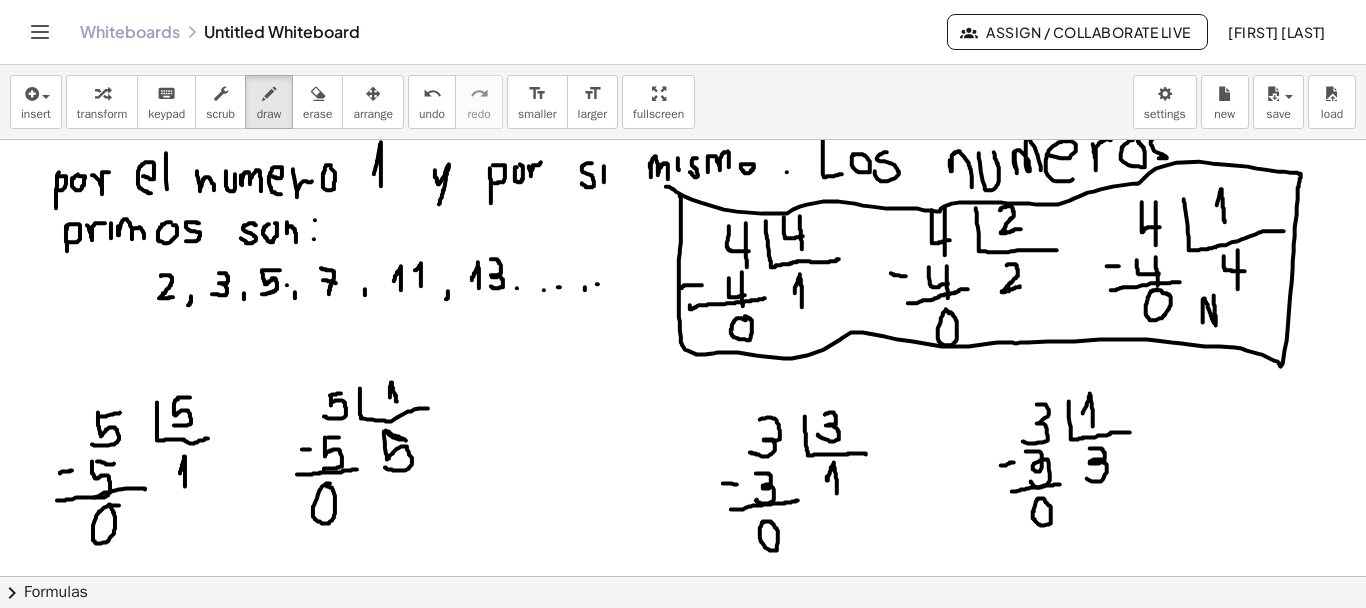 drag, startPoint x: 1204, startPoint y: 297, endPoint x: 1214, endPoint y: 298, distance: 10.049875 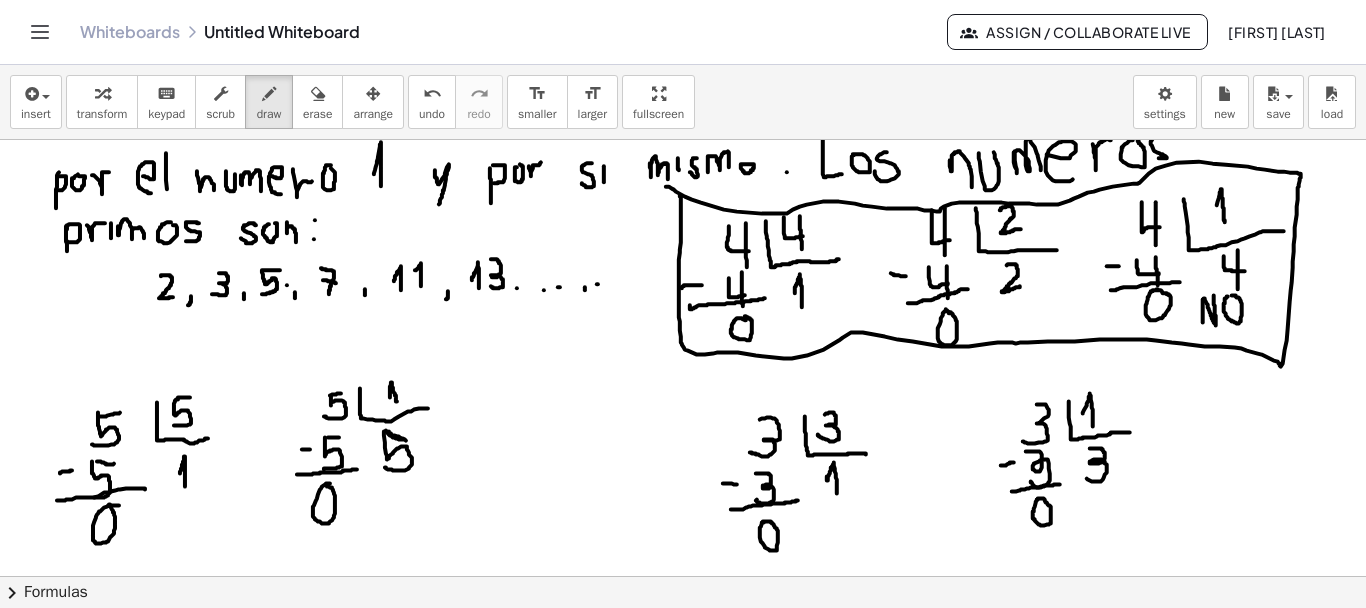 click at bounding box center [683, 484] 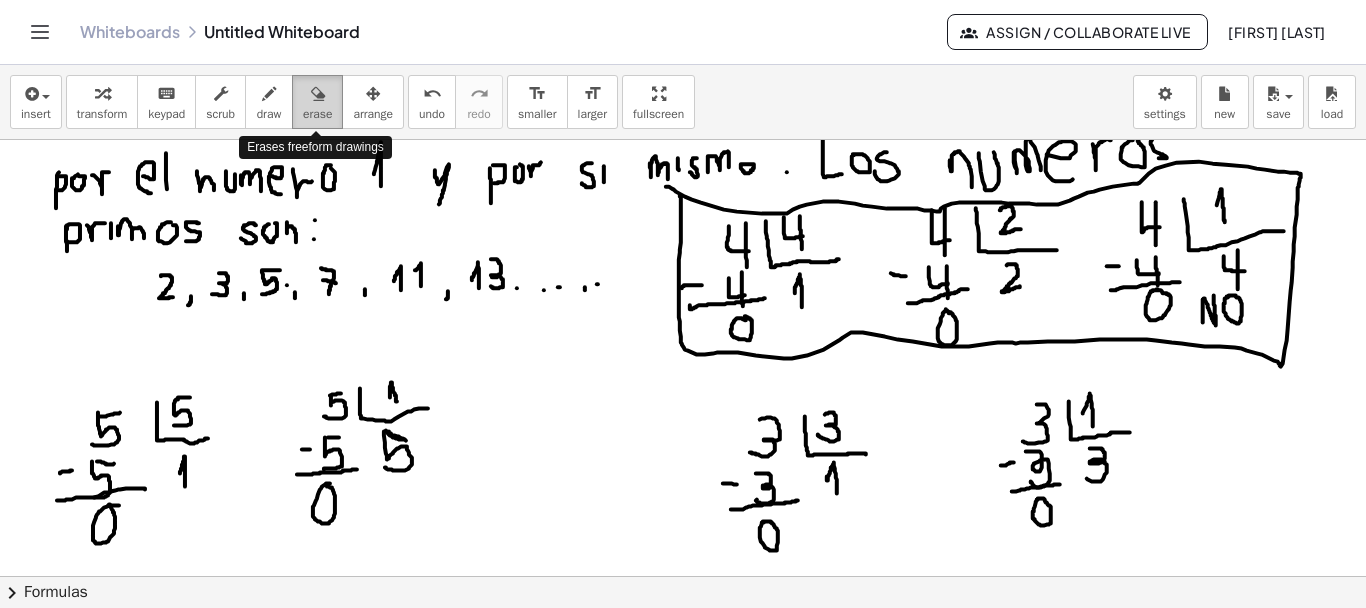 click at bounding box center (318, 94) 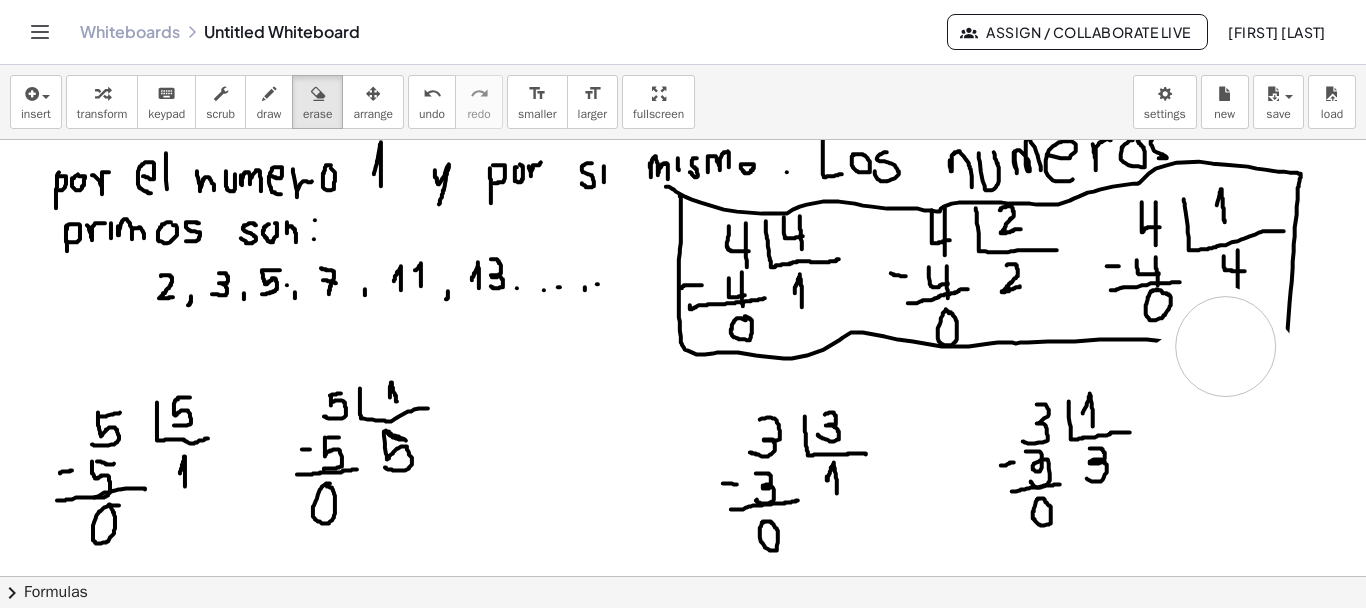 drag, startPoint x: 1234, startPoint y: 394, endPoint x: 318, endPoint y: 67, distance: 972.6176 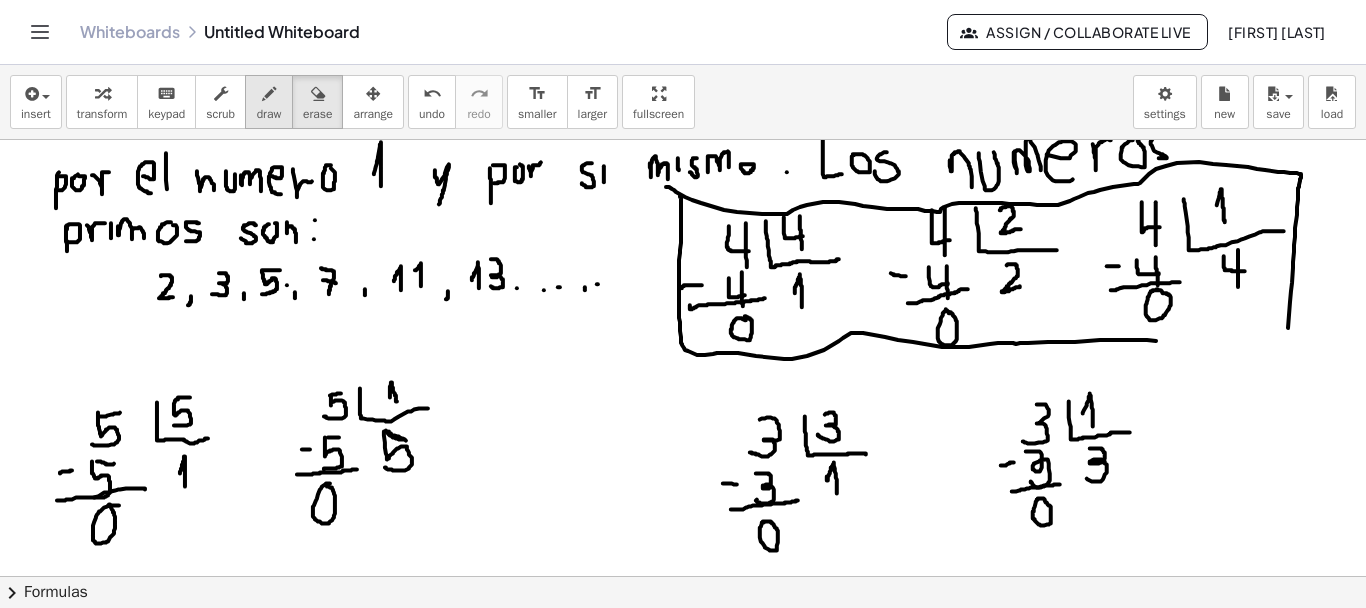 click at bounding box center [269, 94] 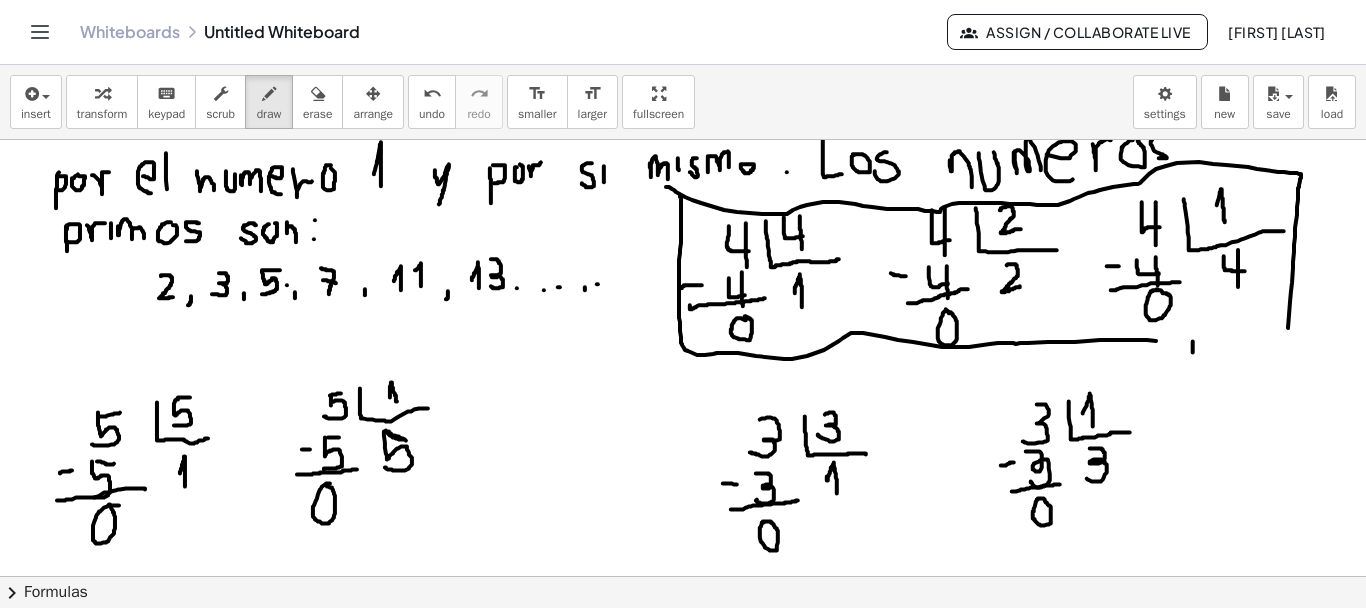 click at bounding box center (683, 484) 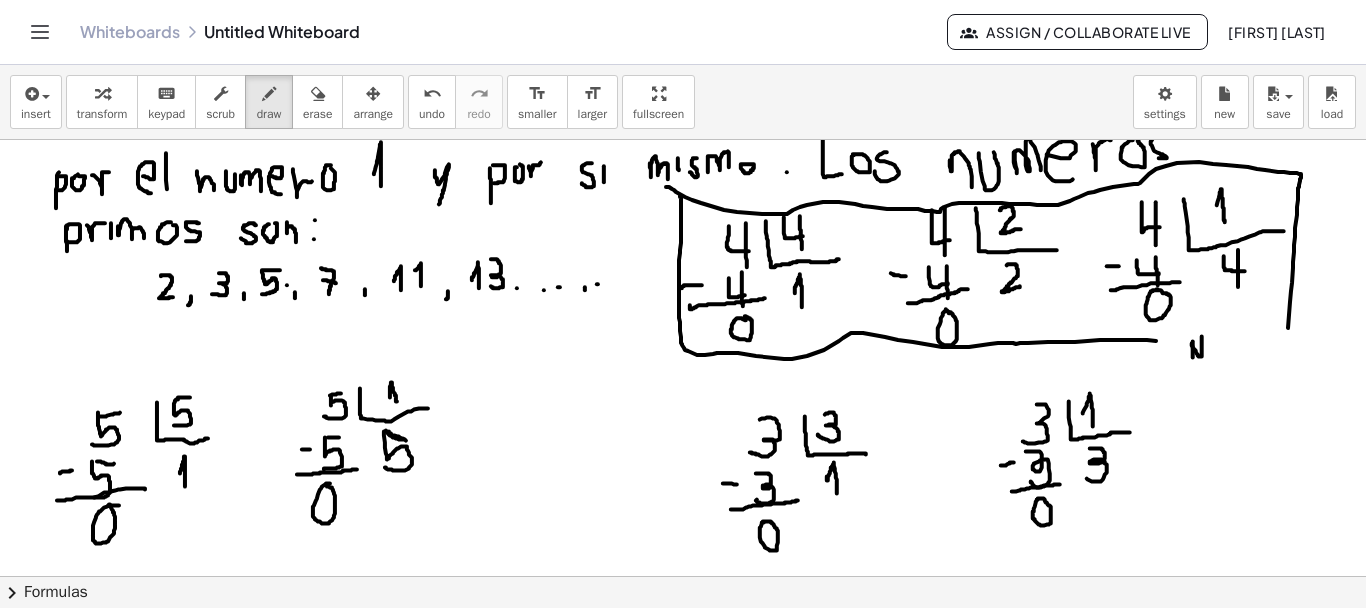 drag, startPoint x: 1192, startPoint y: 342, endPoint x: 1201, endPoint y: 335, distance: 11.401754 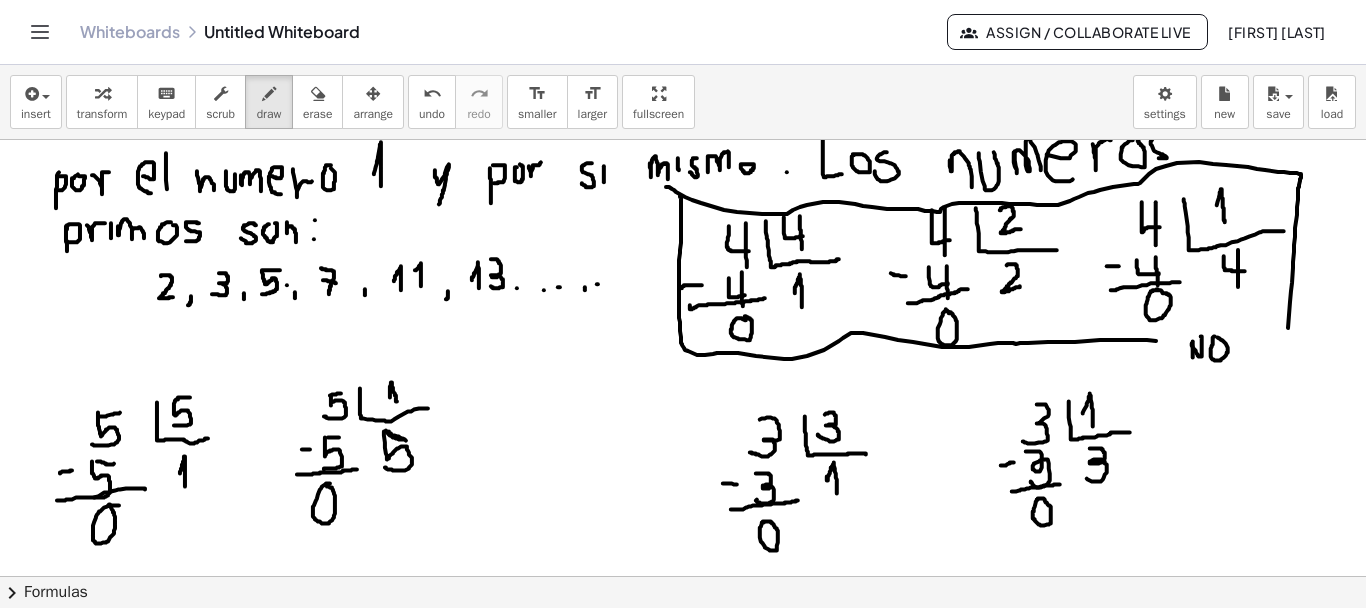 click at bounding box center (683, 484) 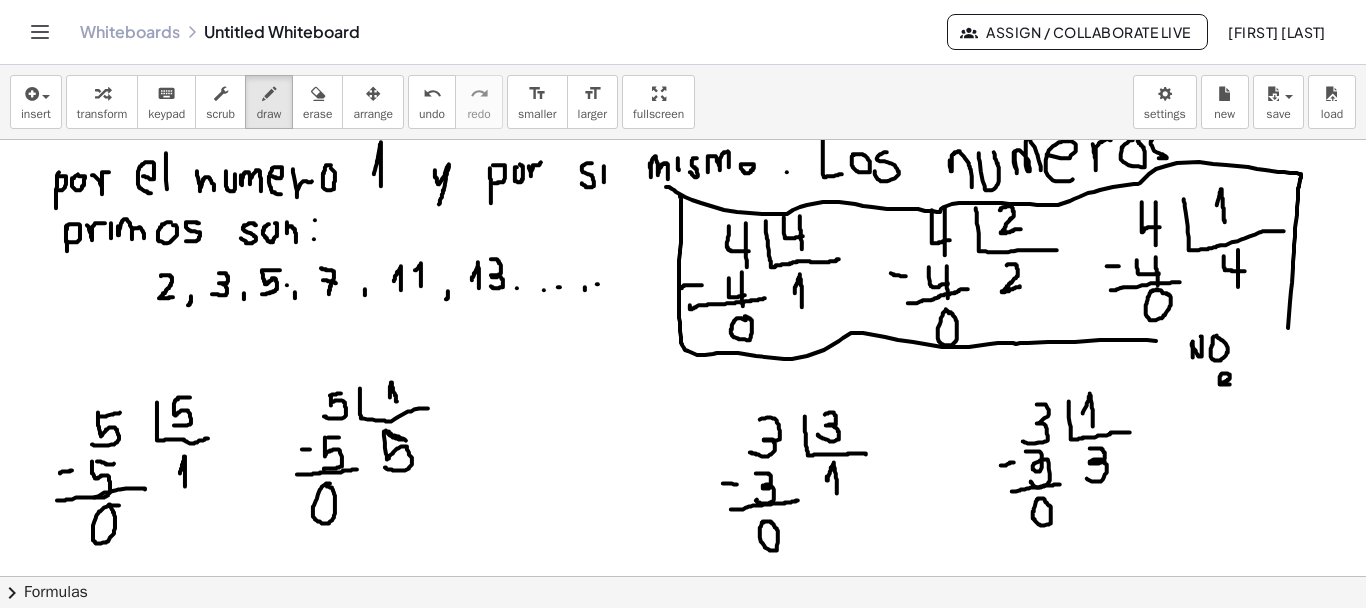 drag, startPoint x: 1221, startPoint y: 381, endPoint x: 1233, endPoint y: 383, distance: 12.165525 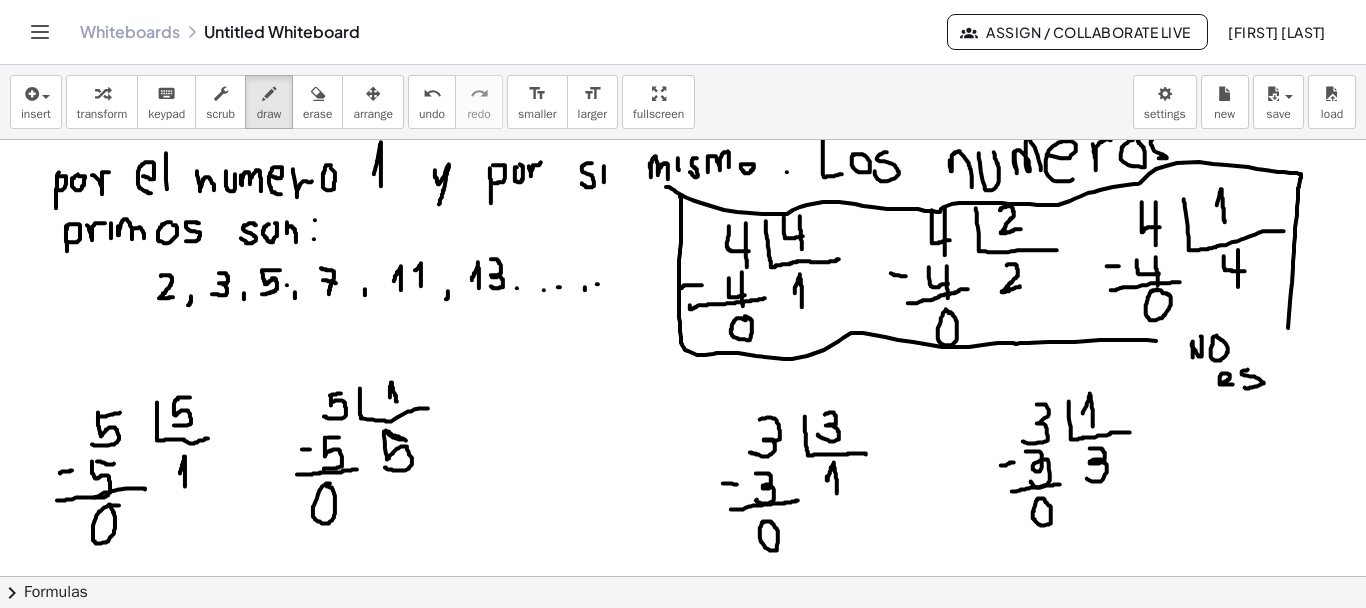 drag, startPoint x: 1242, startPoint y: 371, endPoint x: 1245, endPoint y: 386, distance: 15.297058 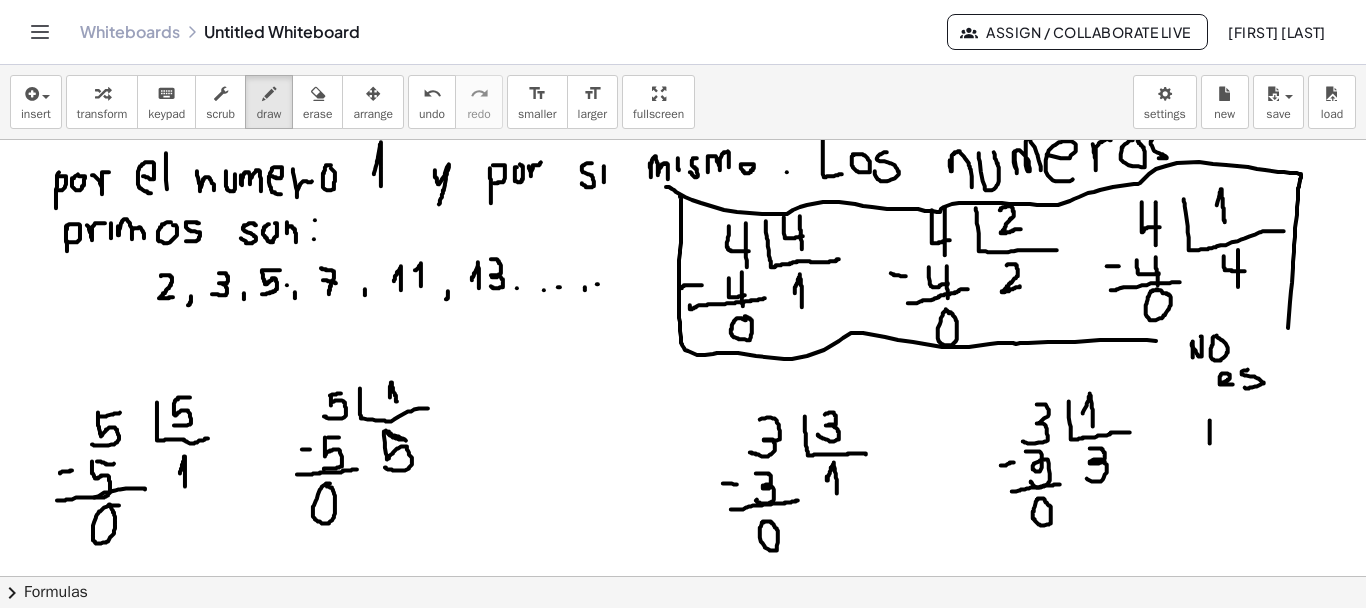 drag, startPoint x: 1210, startPoint y: 420, endPoint x: 1210, endPoint y: 442, distance: 22 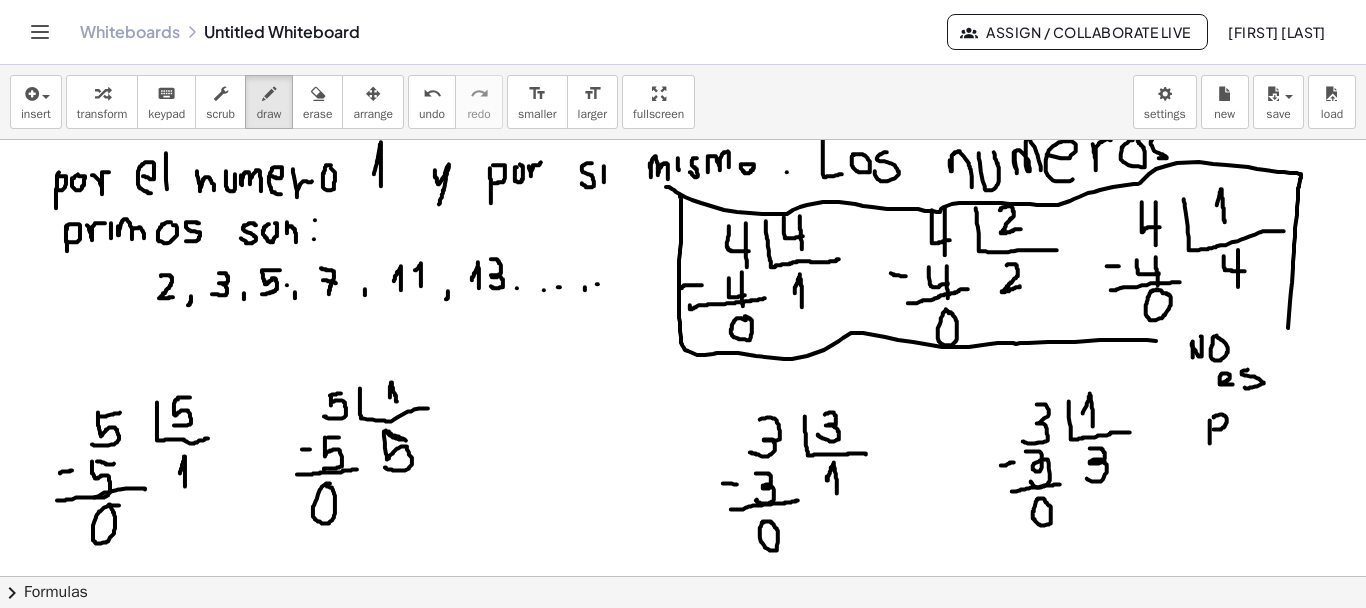 drag, startPoint x: 1214, startPoint y: 416, endPoint x: 1210, endPoint y: 429, distance: 13.601471 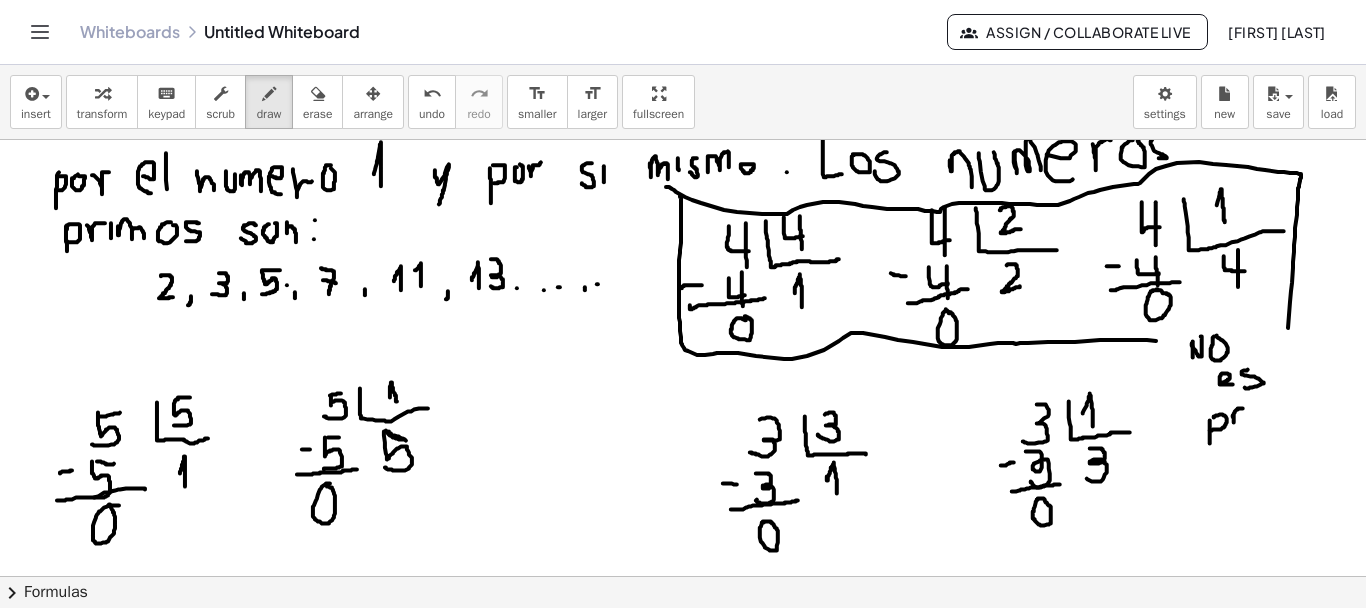 drag, startPoint x: 1234, startPoint y: 418, endPoint x: 1246, endPoint y: 409, distance: 15 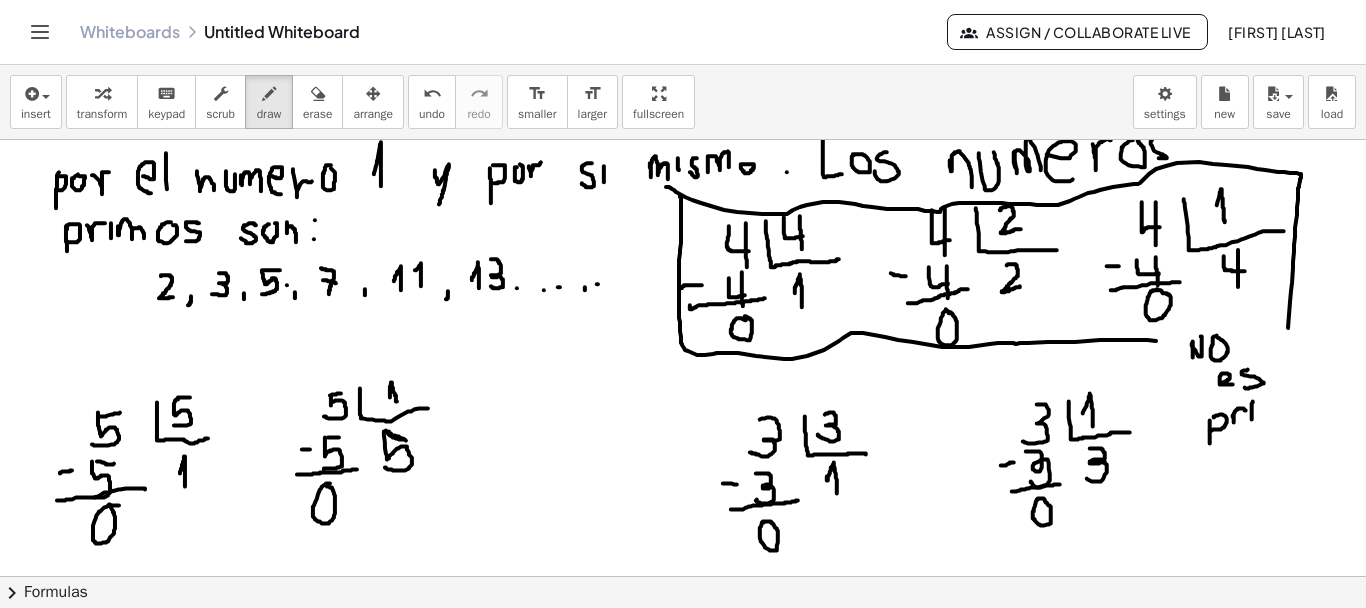 click at bounding box center [683, 484] 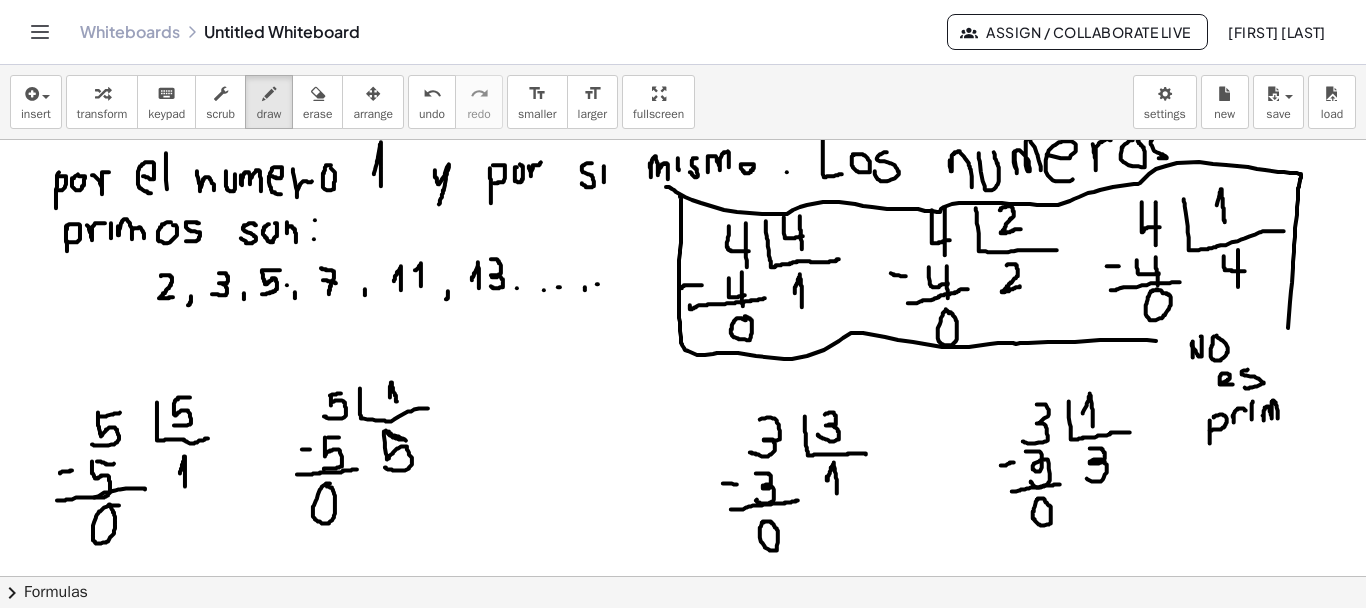drag, startPoint x: 1263, startPoint y: 414, endPoint x: 1278, endPoint y: 418, distance: 15.524175 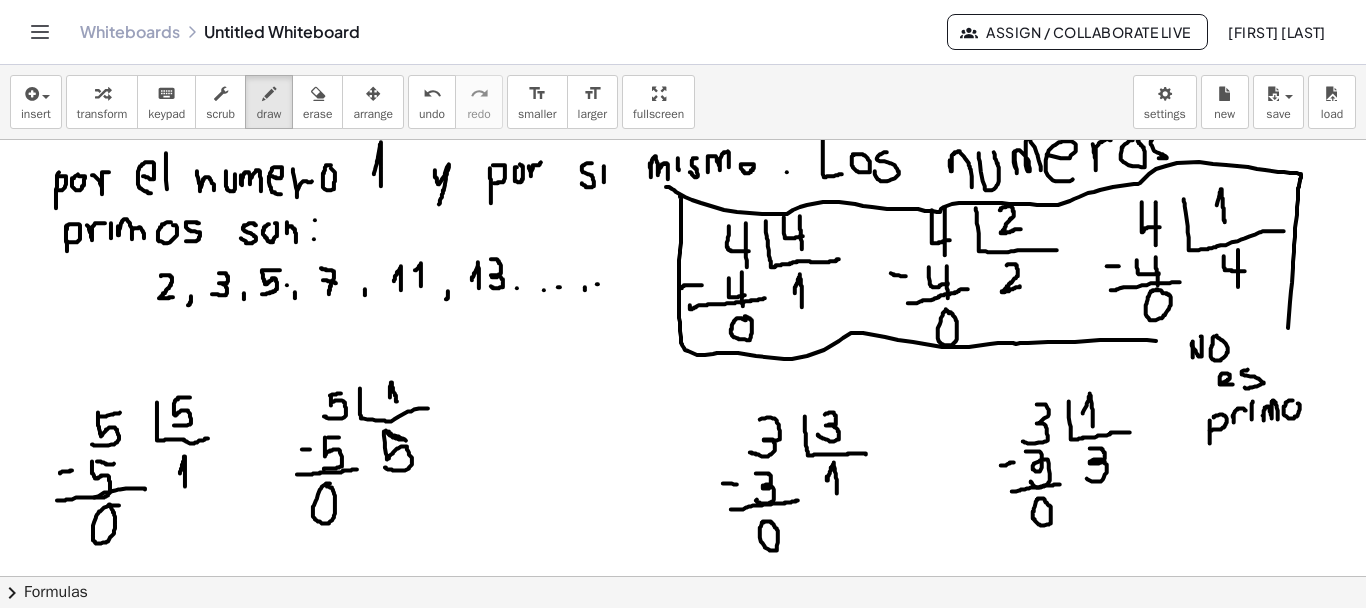 click at bounding box center (683, 484) 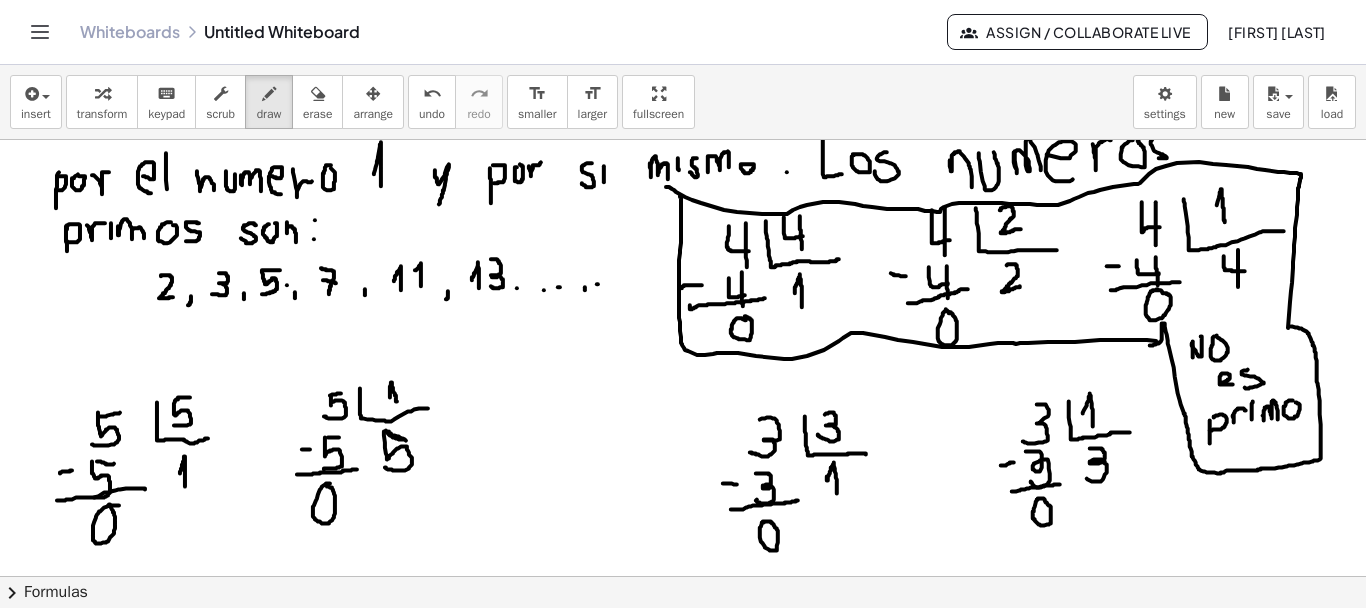 drag, startPoint x: 1291, startPoint y: 325, endPoint x: 1151, endPoint y: 346, distance: 141.56624 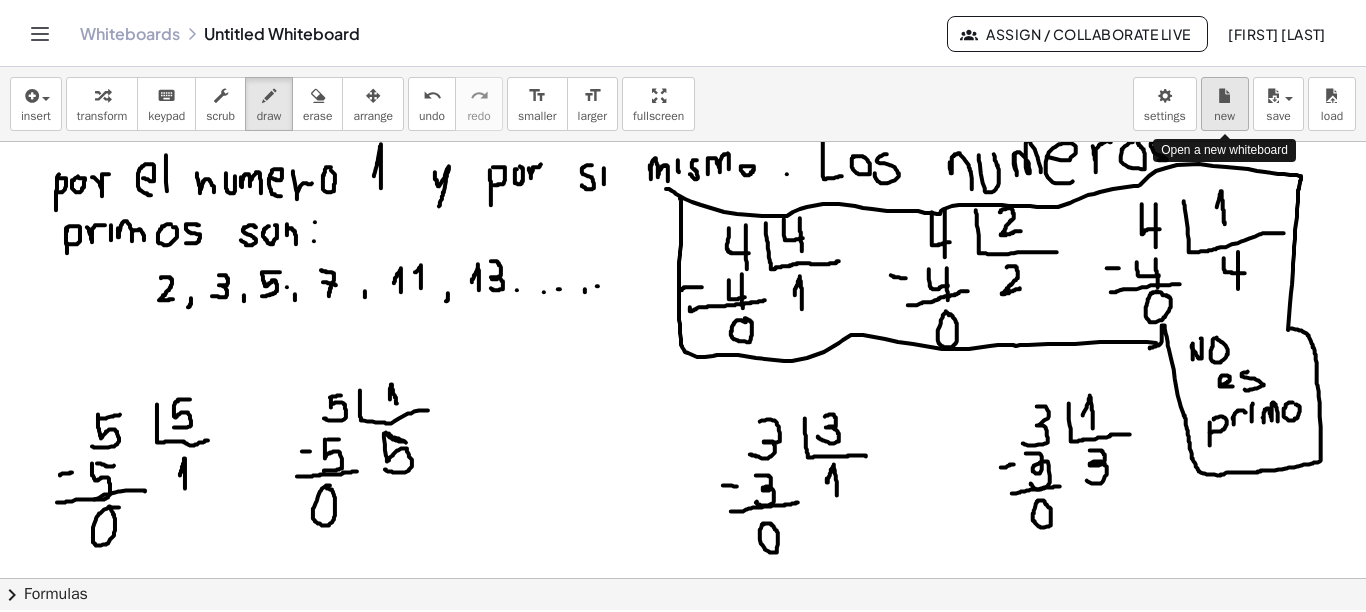 scroll, scrollTop: 161, scrollLeft: 0, axis: vertical 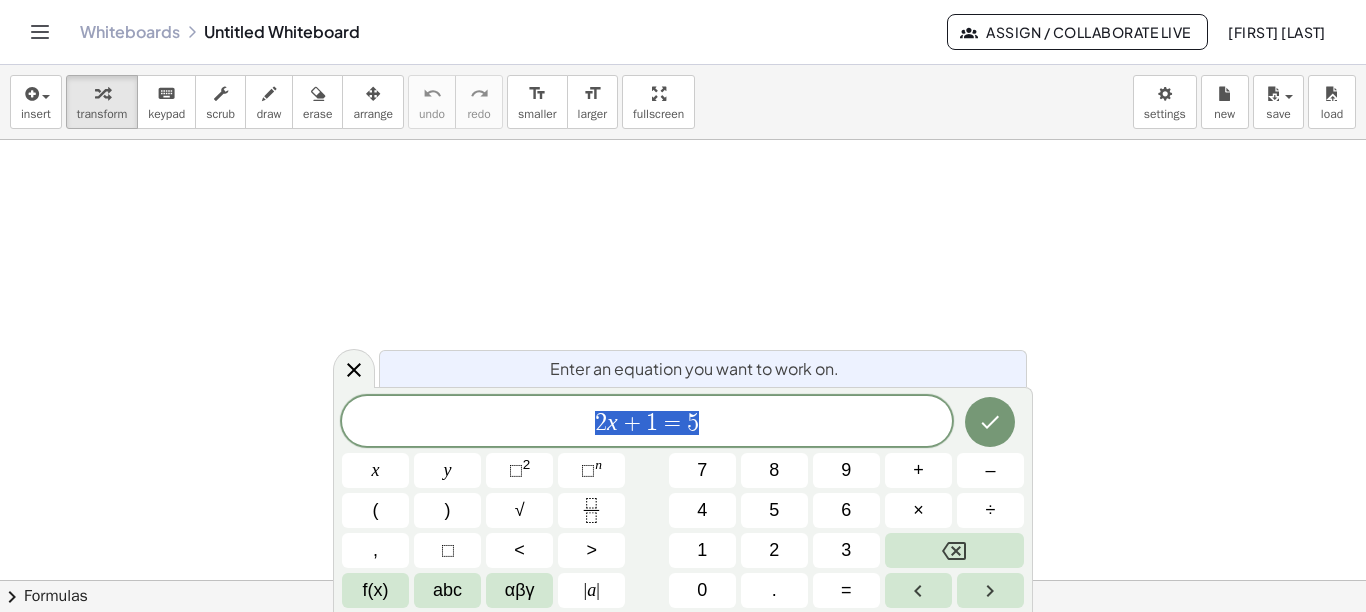 click 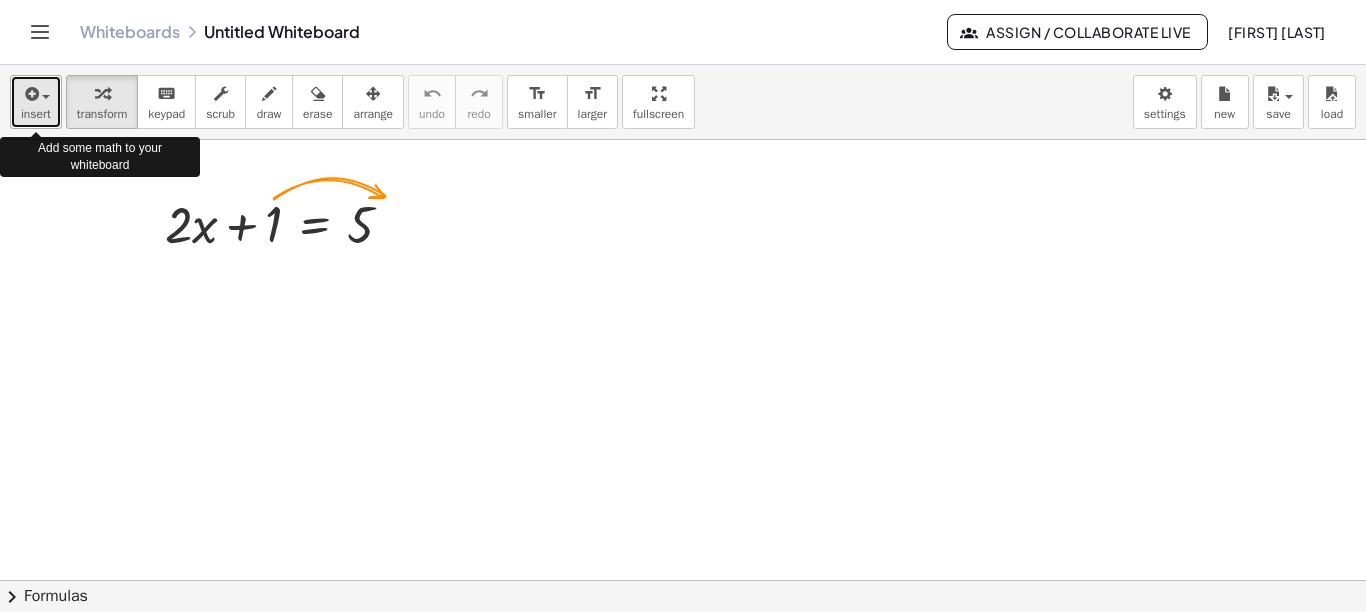 click at bounding box center [30, 94] 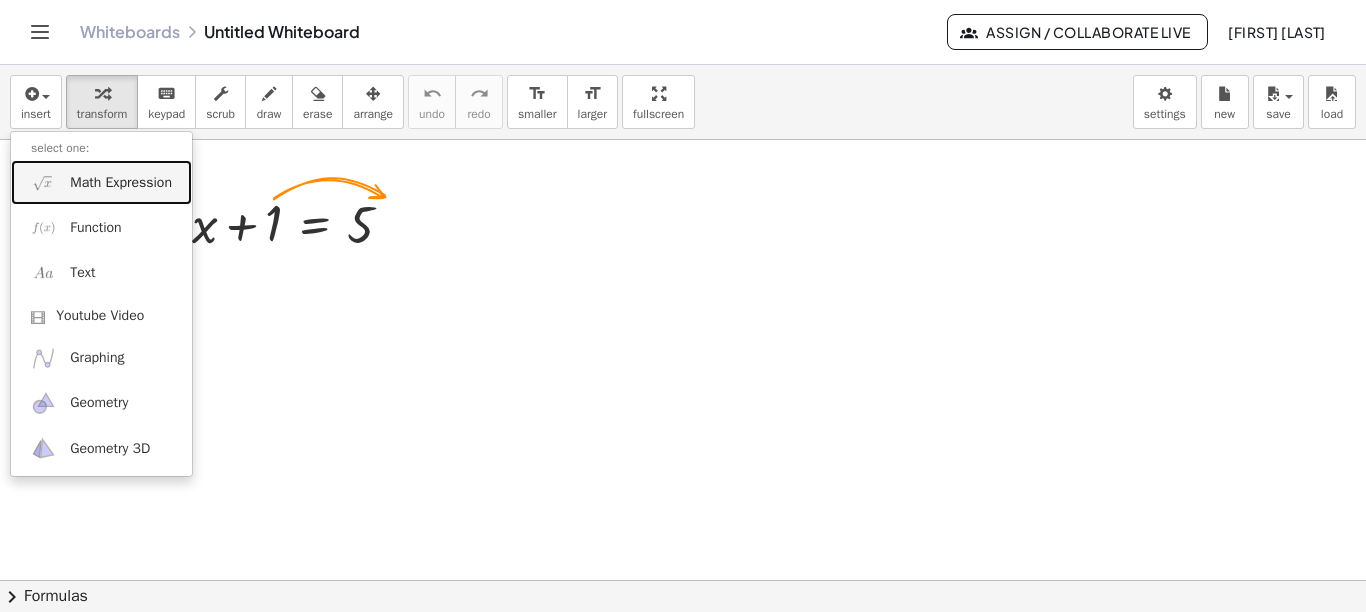 click on "Math Expression" at bounding box center (121, 183) 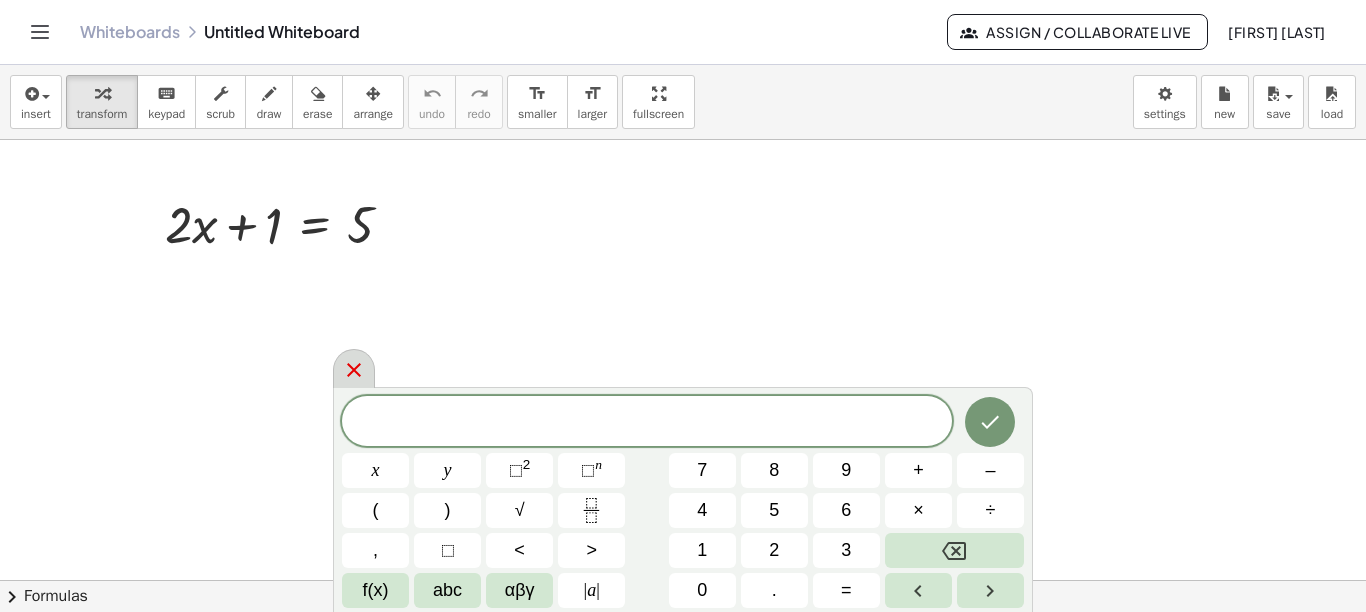 click 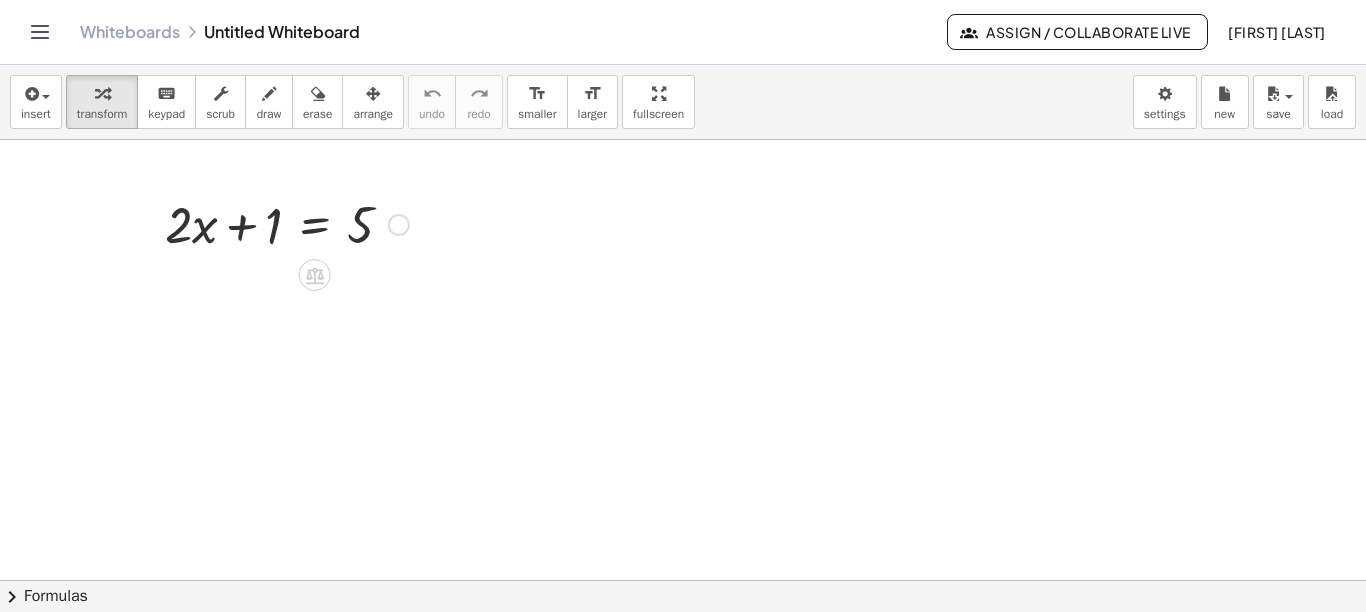click at bounding box center (287, 223) 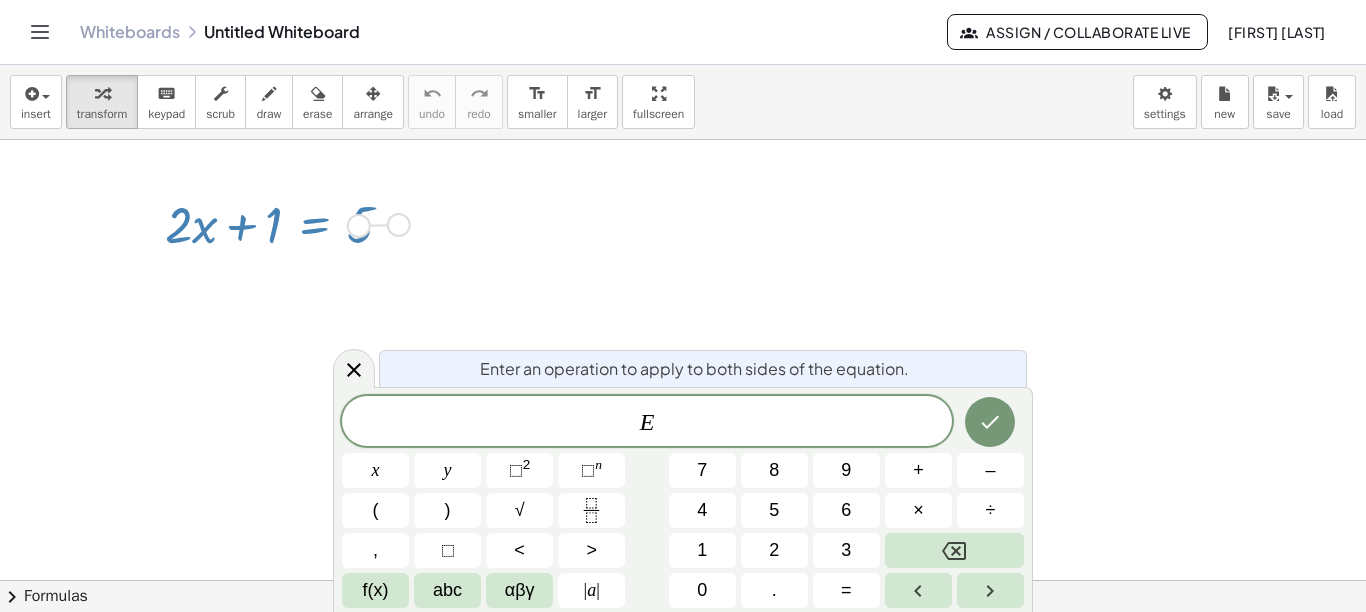 drag, startPoint x: 396, startPoint y: 219, endPoint x: 336, endPoint y: 220, distance: 60.00833 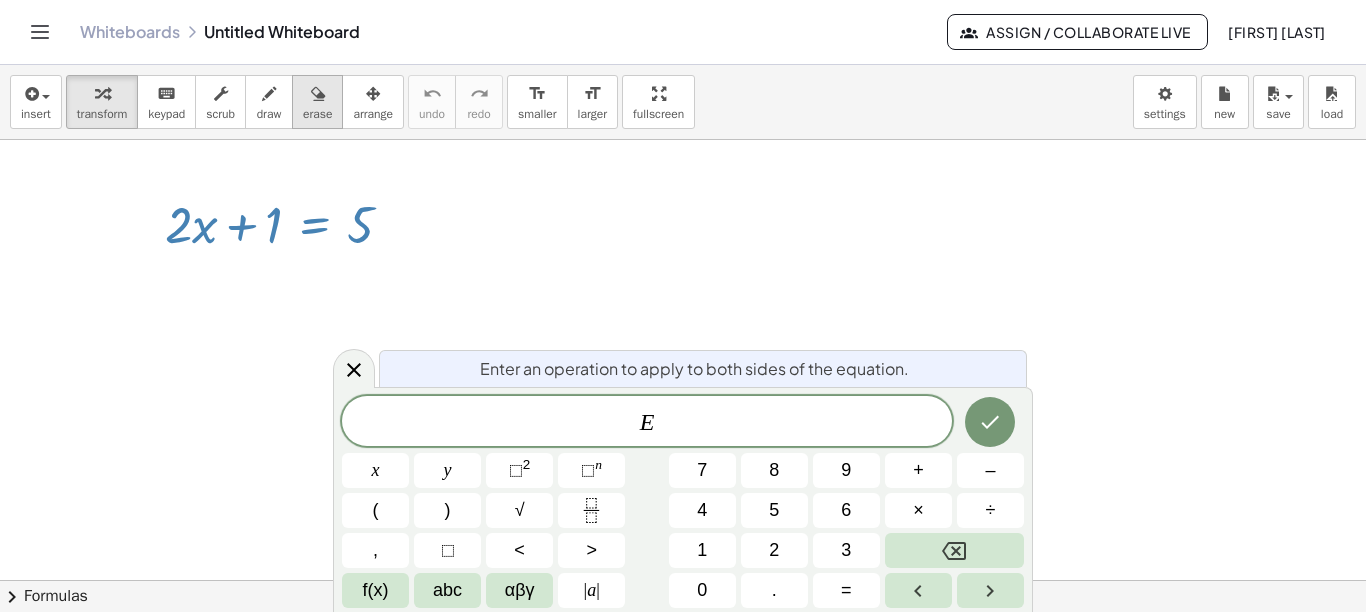 click on "erase" at bounding box center [317, 114] 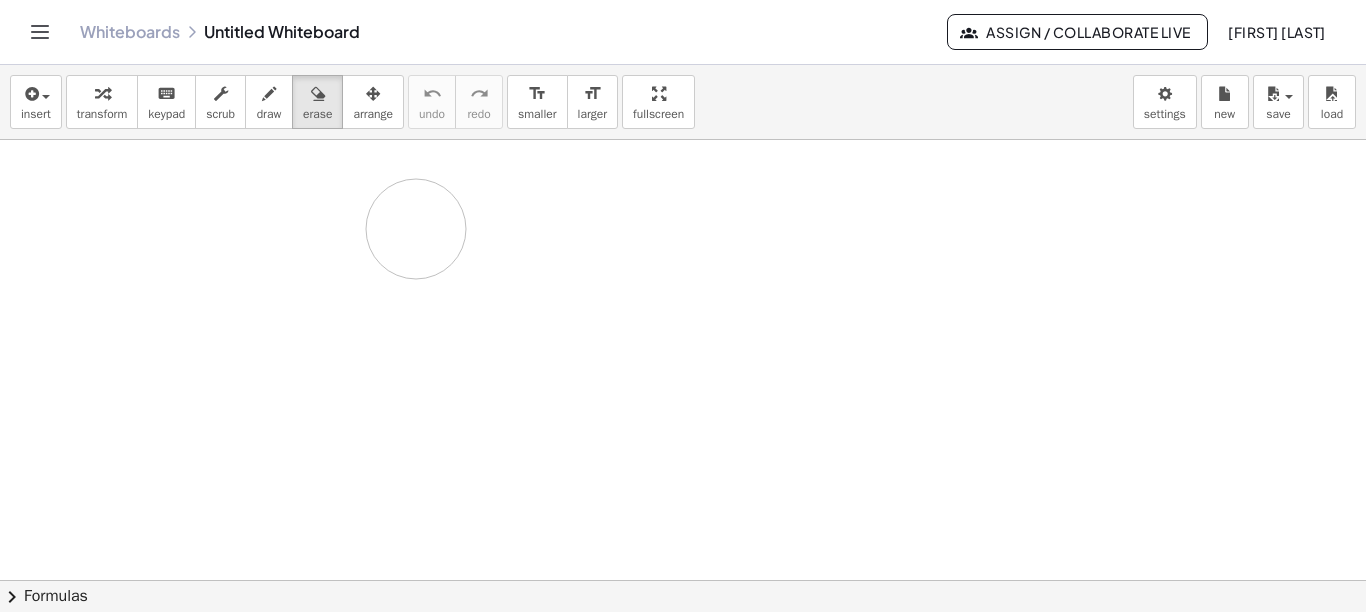 drag, startPoint x: 184, startPoint y: 231, endPoint x: 398, endPoint y: 228, distance: 214.02103 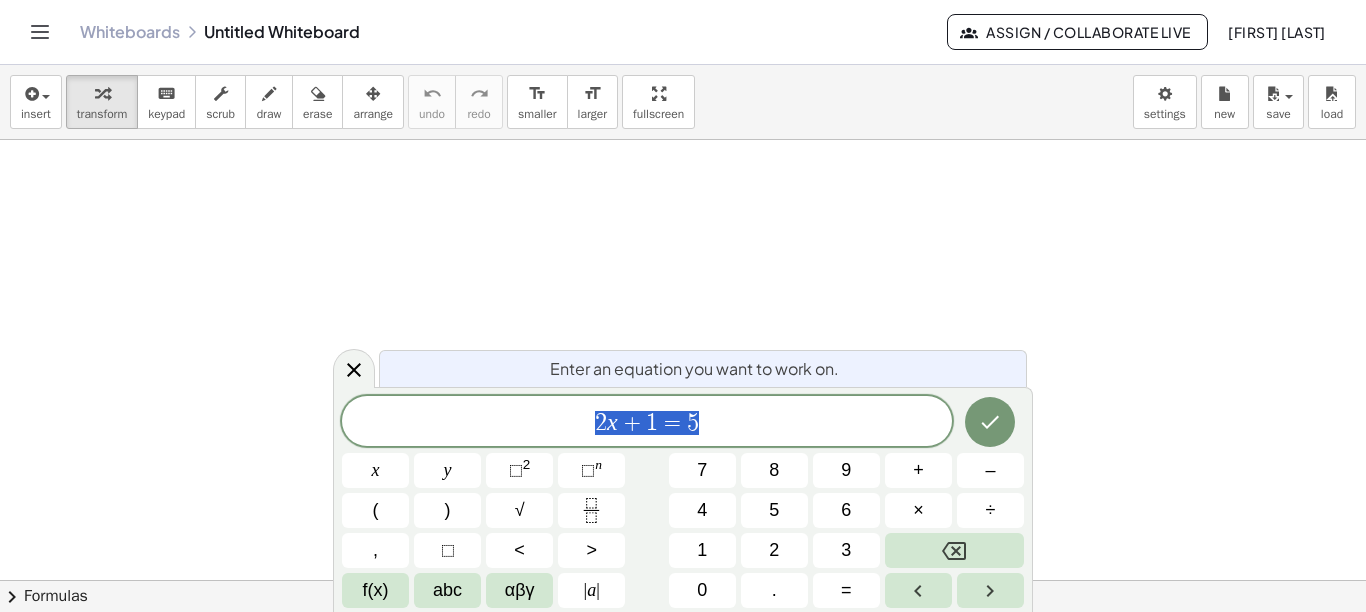 scroll, scrollTop: 0, scrollLeft: 0, axis: both 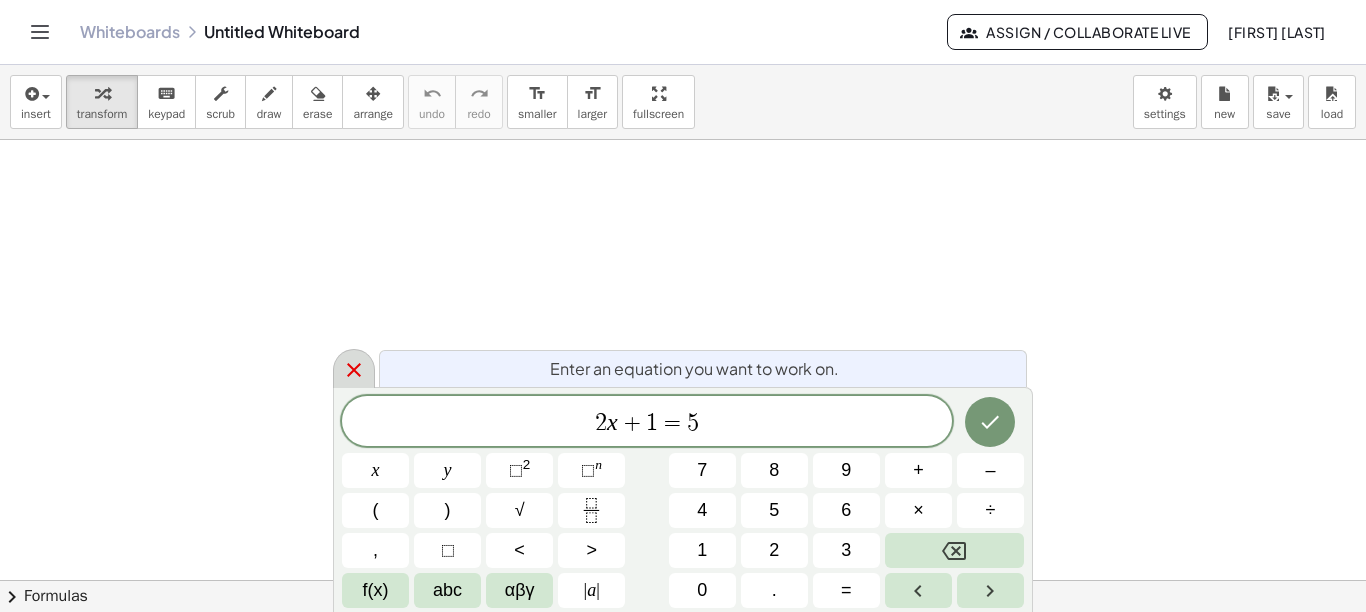 click 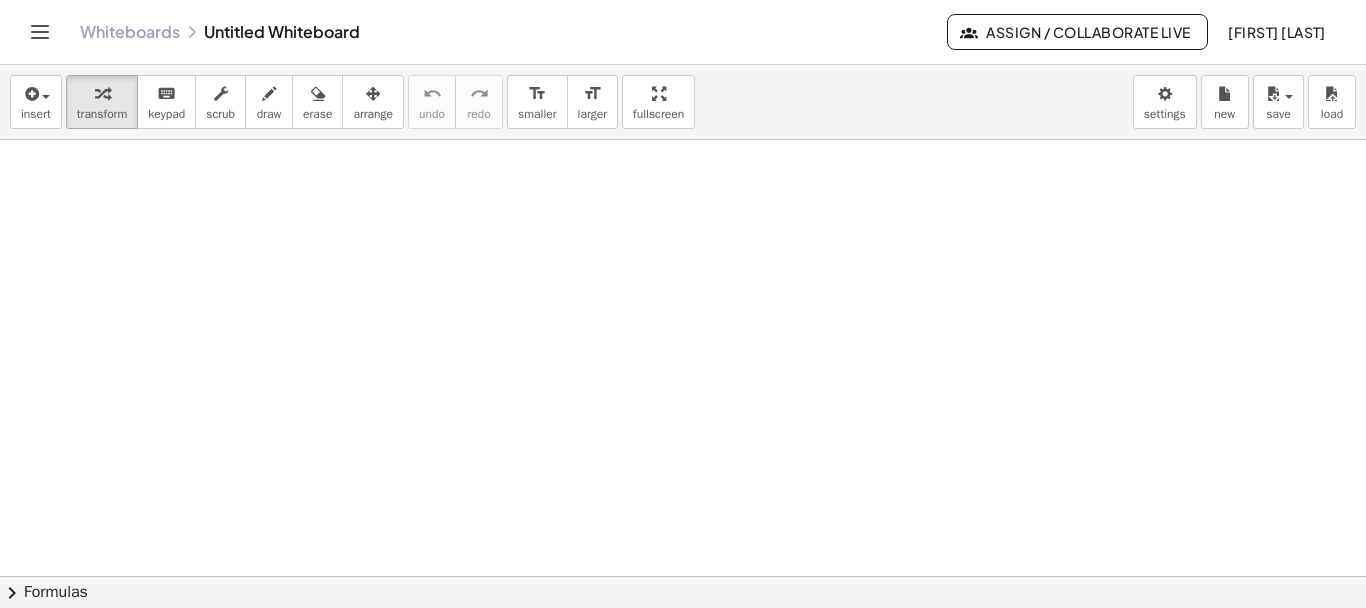 drag, startPoint x: 132, startPoint y: 203, endPoint x: 144, endPoint y: 187, distance: 20 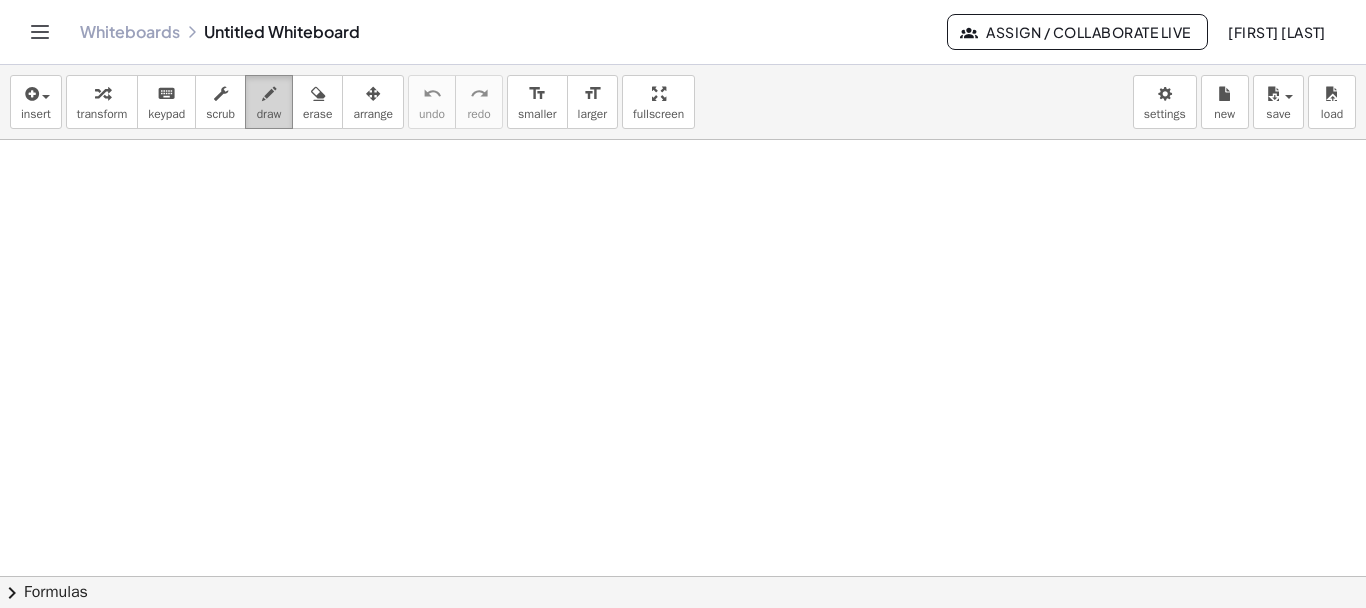 click at bounding box center (269, 94) 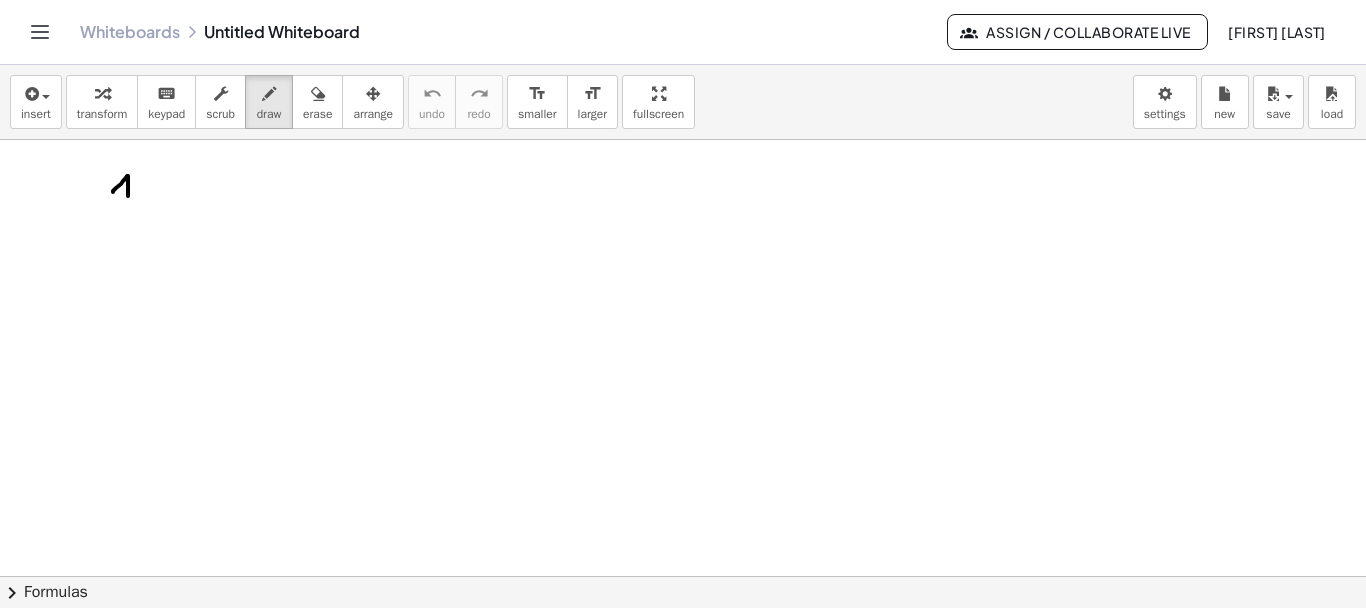 drag, startPoint x: 113, startPoint y: 192, endPoint x: 128, endPoint y: 196, distance: 15.524175 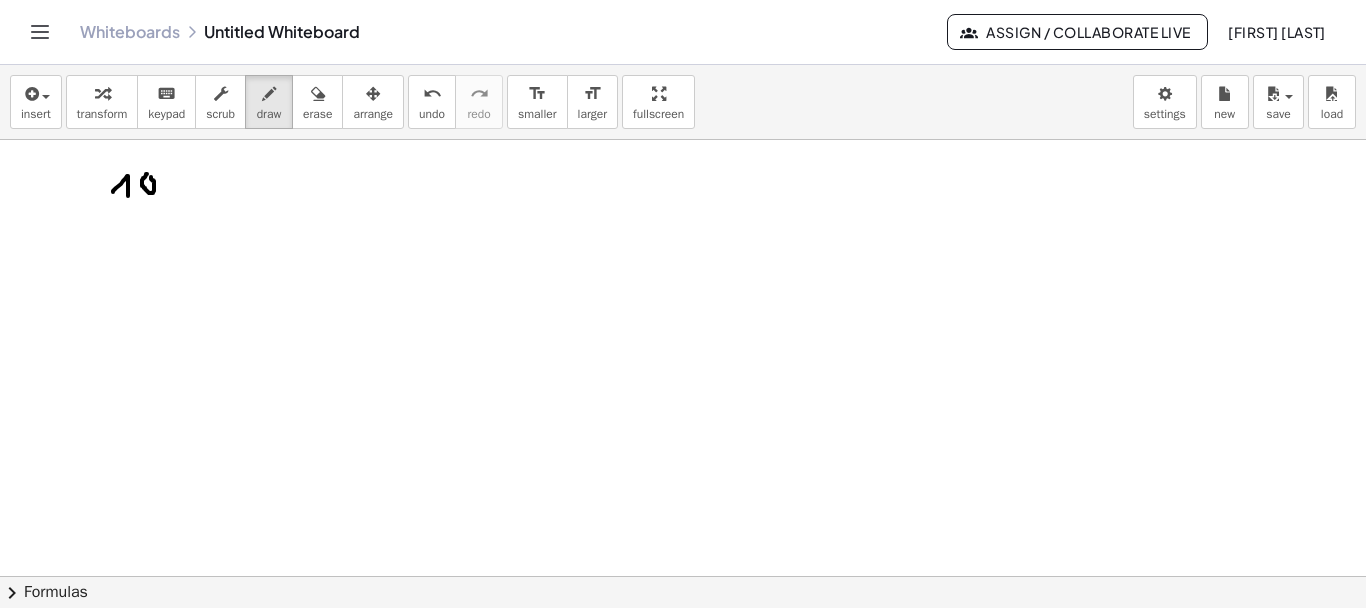 click at bounding box center [683, 645] 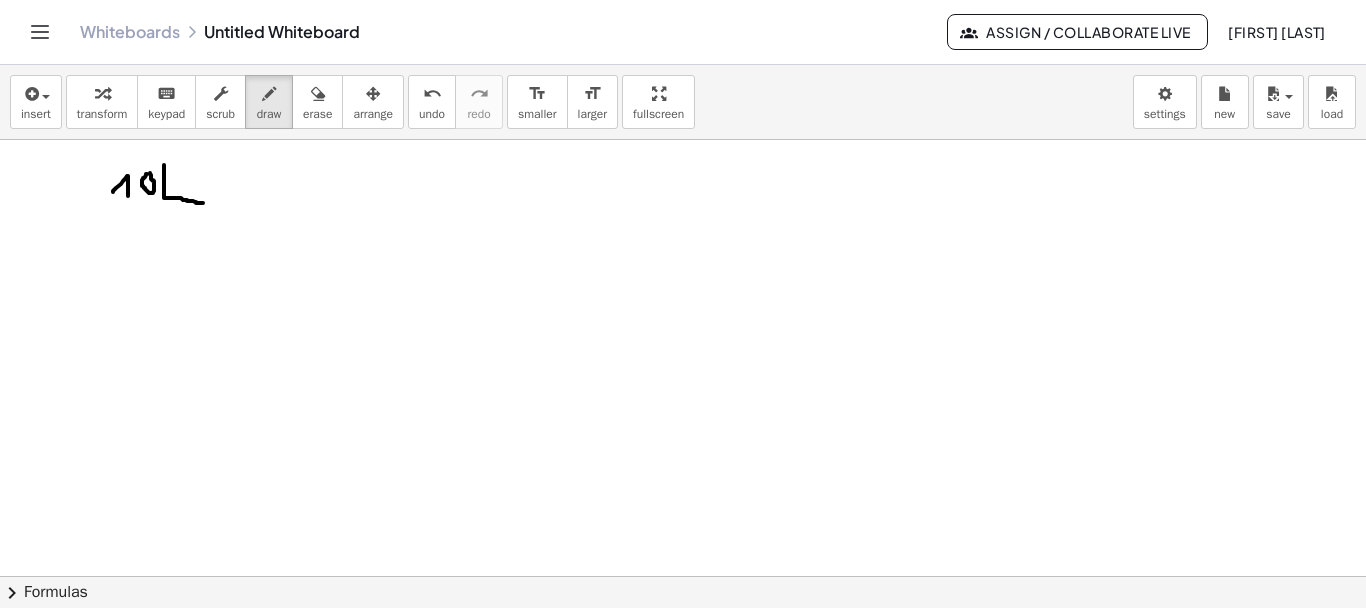 drag, startPoint x: 164, startPoint y: 165, endPoint x: 201, endPoint y: 202, distance: 52.3259 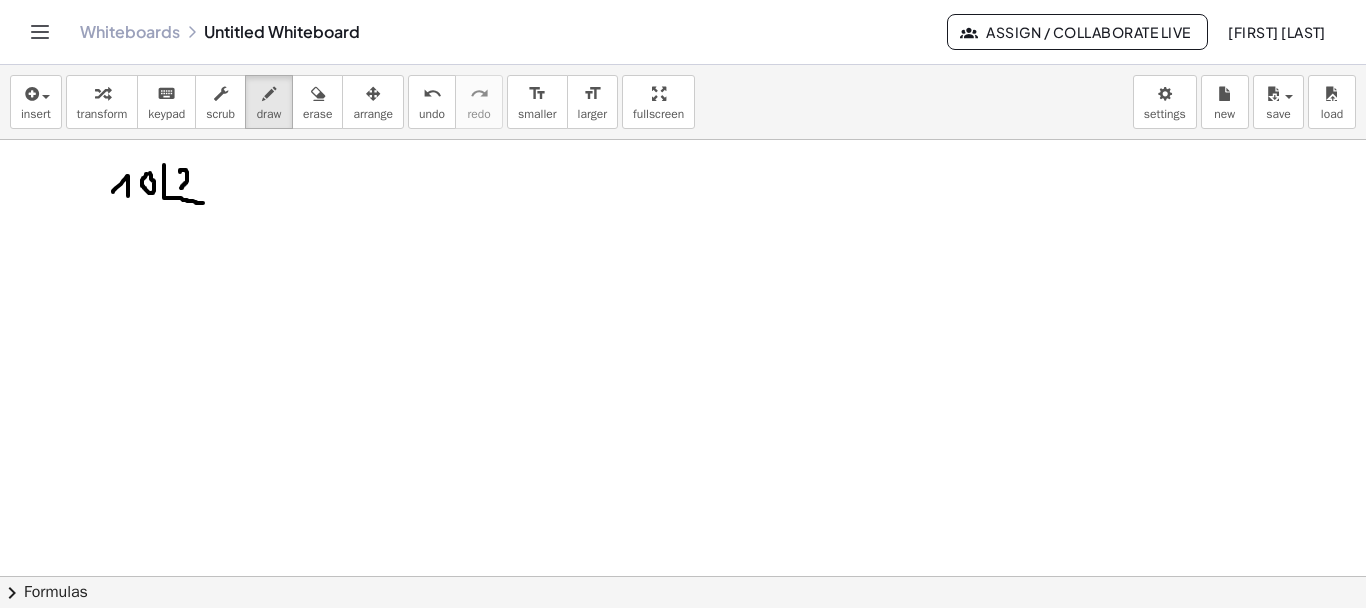 drag, startPoint x: 180, startPoint y: 171, endPoint x: 195, endPoint y: 186, distance: 21.213203 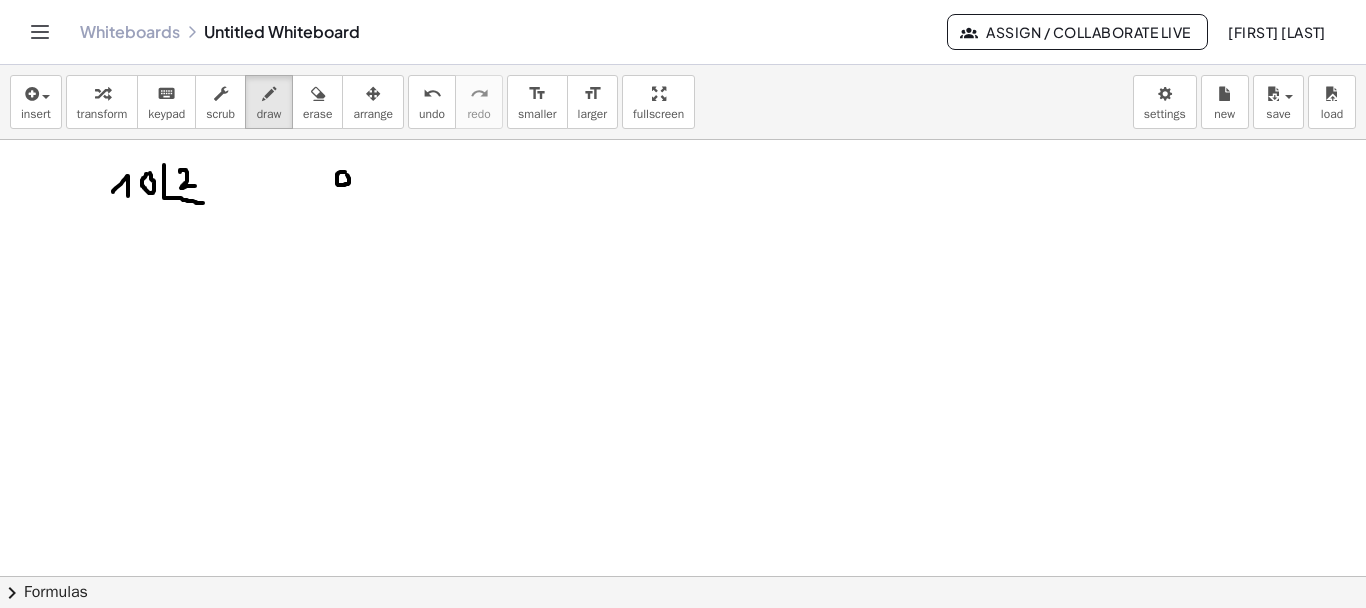 click at bounding box center (683, 645) 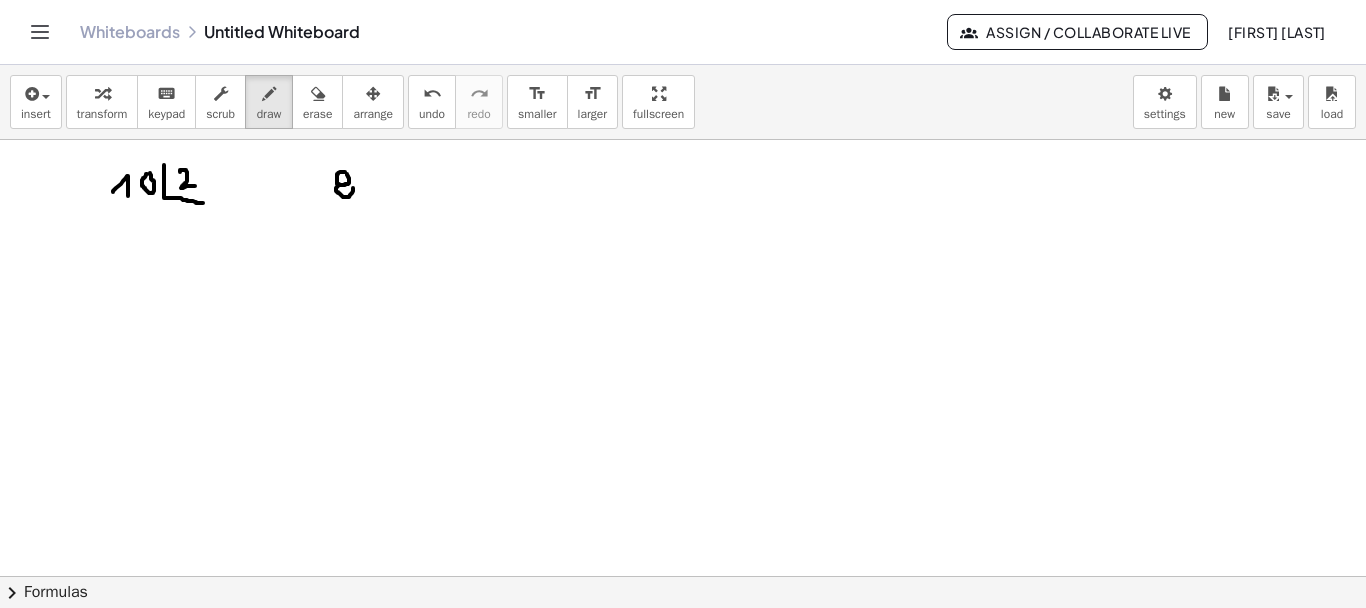 drag, startPoint x: 338, startPoint y: 186, endPoint x: 352, endPoint y: 181, distance: 14.866069 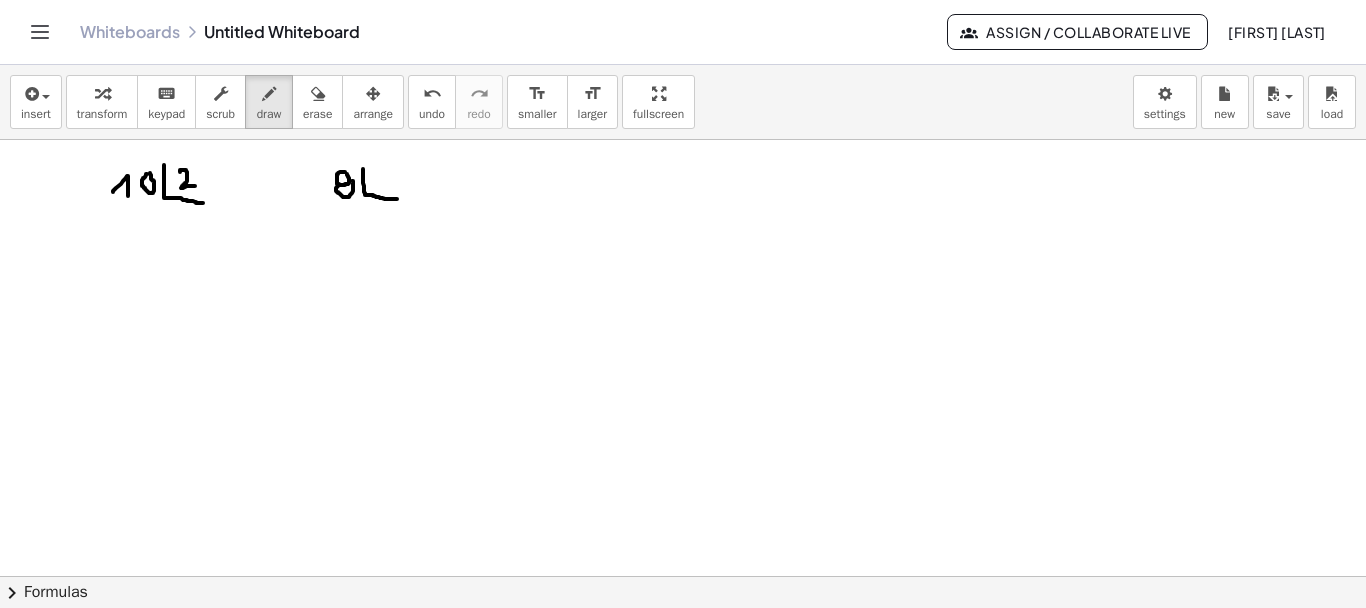 drag, startPoint x: 363, startPoint y: 169, endPoint x: 398, endPoint y: 199, distance: 46.09772 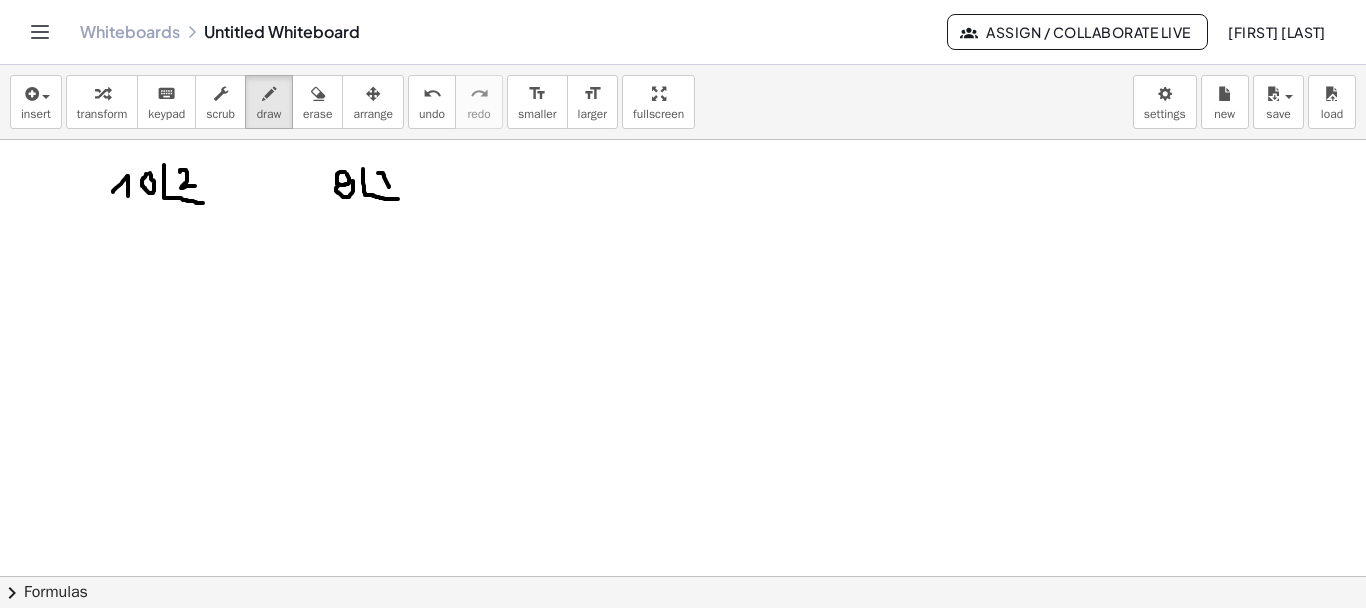 drag, startPoint x: 378, startPoint y: 173, endPoint x: 389, endPoint y: 186, distance: 17.029387 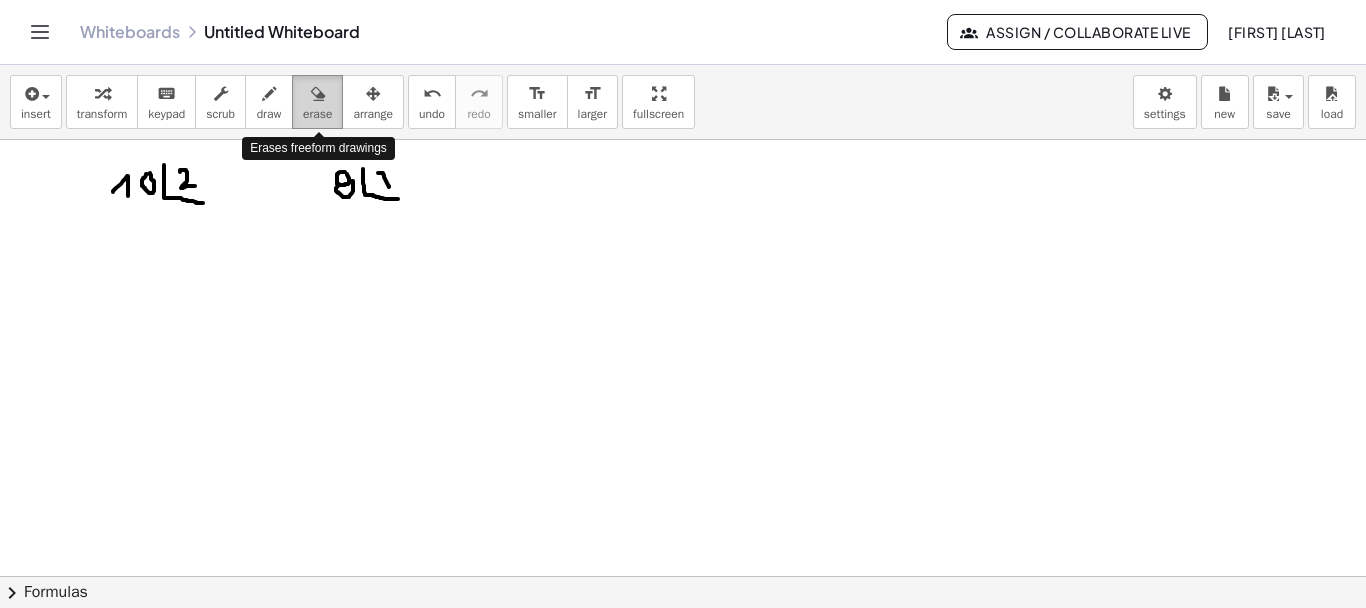 click at bounding box center (317, 93) 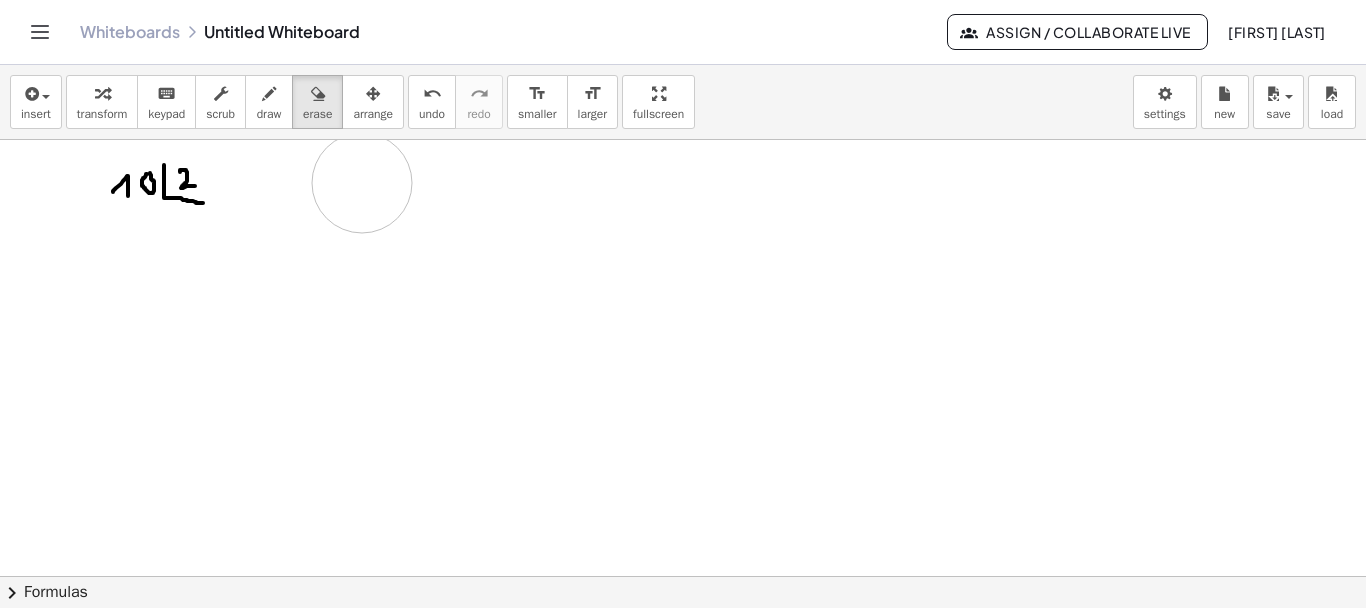 drag, startPoint x: 366, startPoint y: 171, endPoint x: 367, endPoint y: 183, distance: 12.0415945 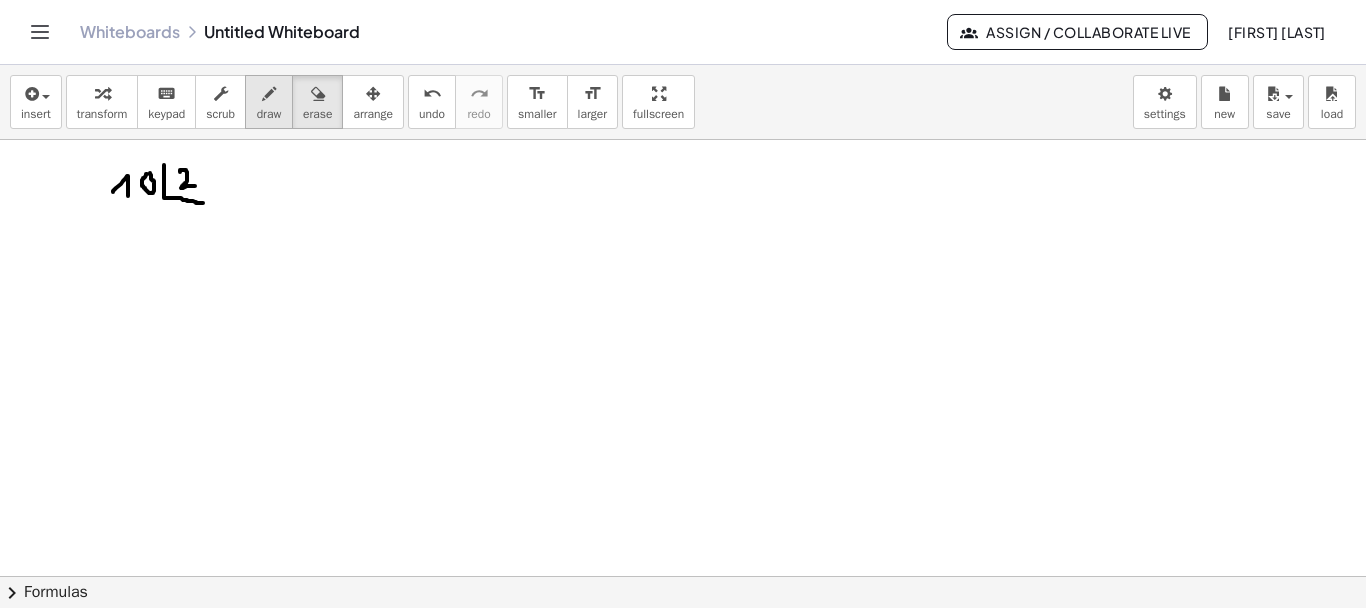 click on "draw" at bounding box center (269, 114) 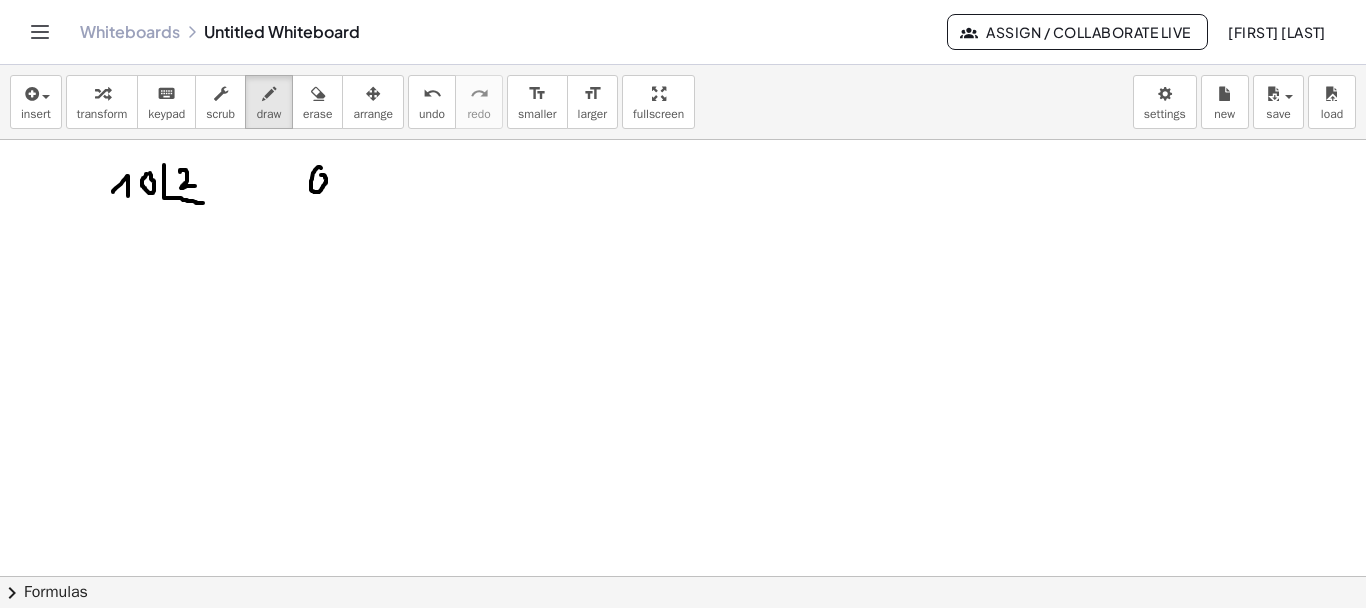 click at bounding box center (683, 645) 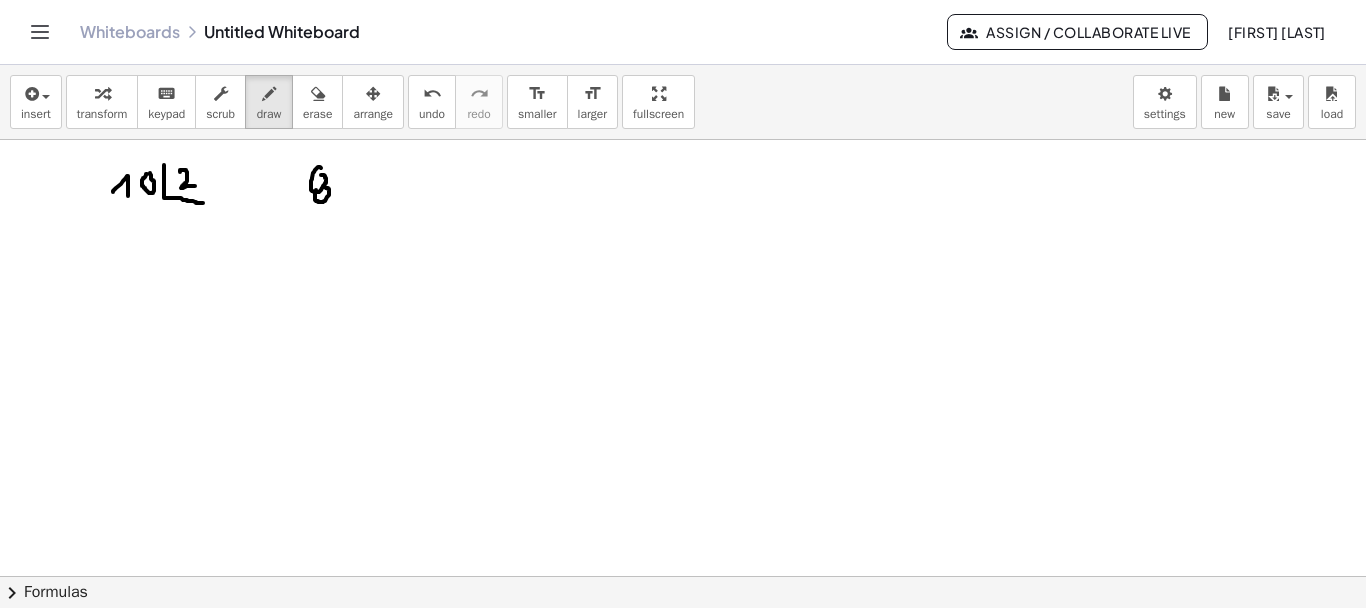 click at bounding box center (683, 645) 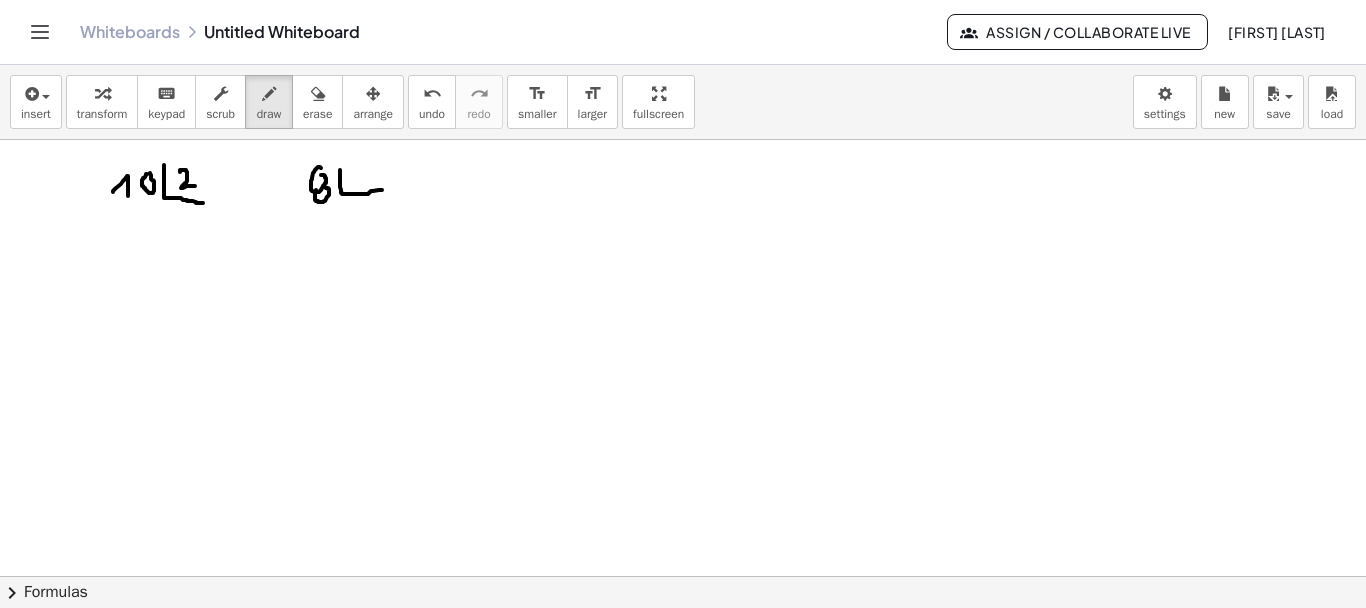 drag, startPoint x: 340, startPoint y: 170, endPoint x: 382, endPoint y: 190, distance: 46.518814 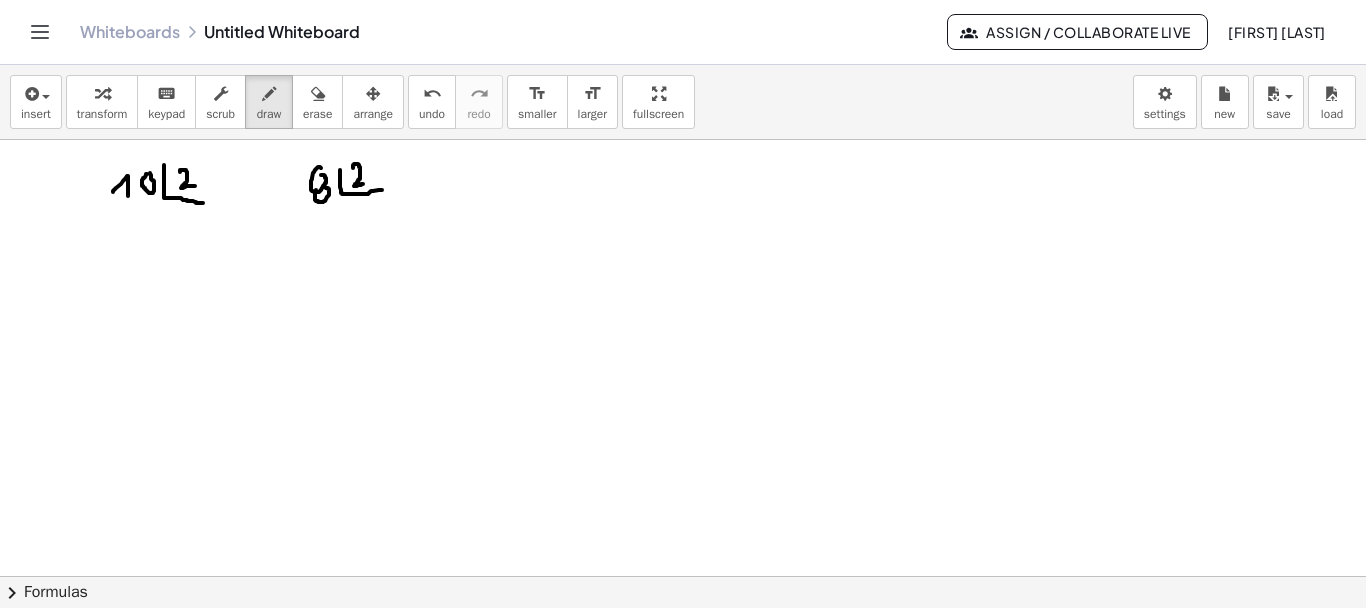 drag, startPoint x: 353, startPoint y: 168, endPoint x: 363, endPoint y: 184, distance: 18.867962 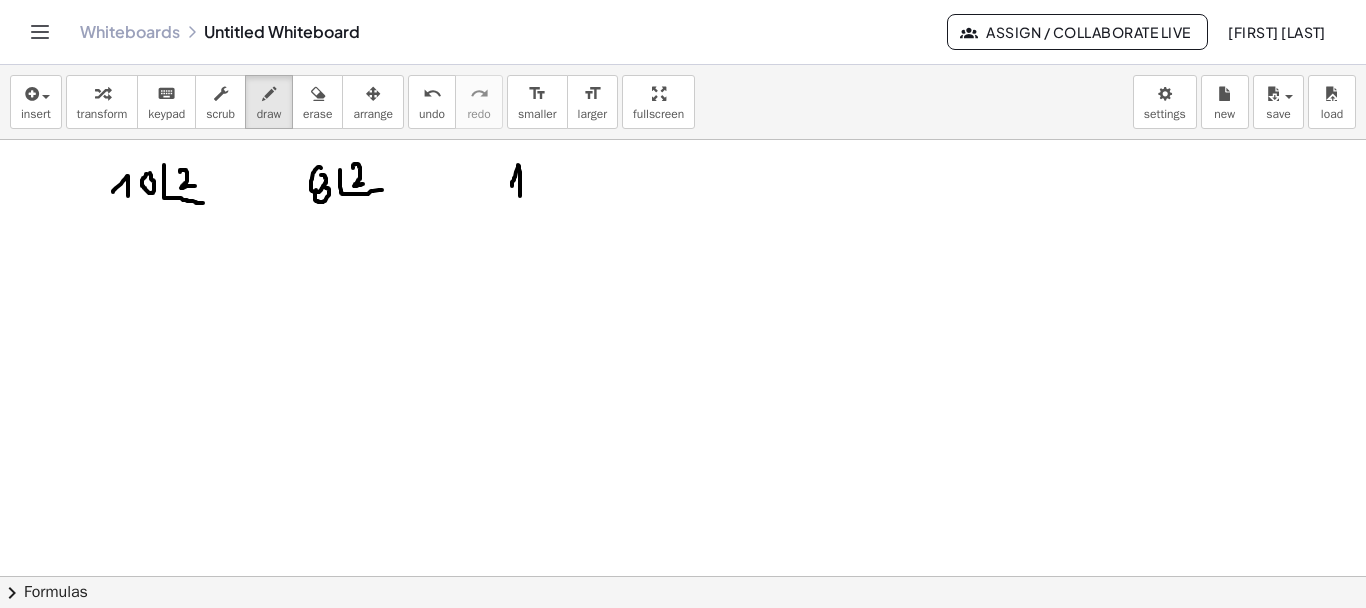 drag, startPoint x: 512, startPoint y: 186, endPoint x: 520, endPoint y: 196, distance: 12.806249 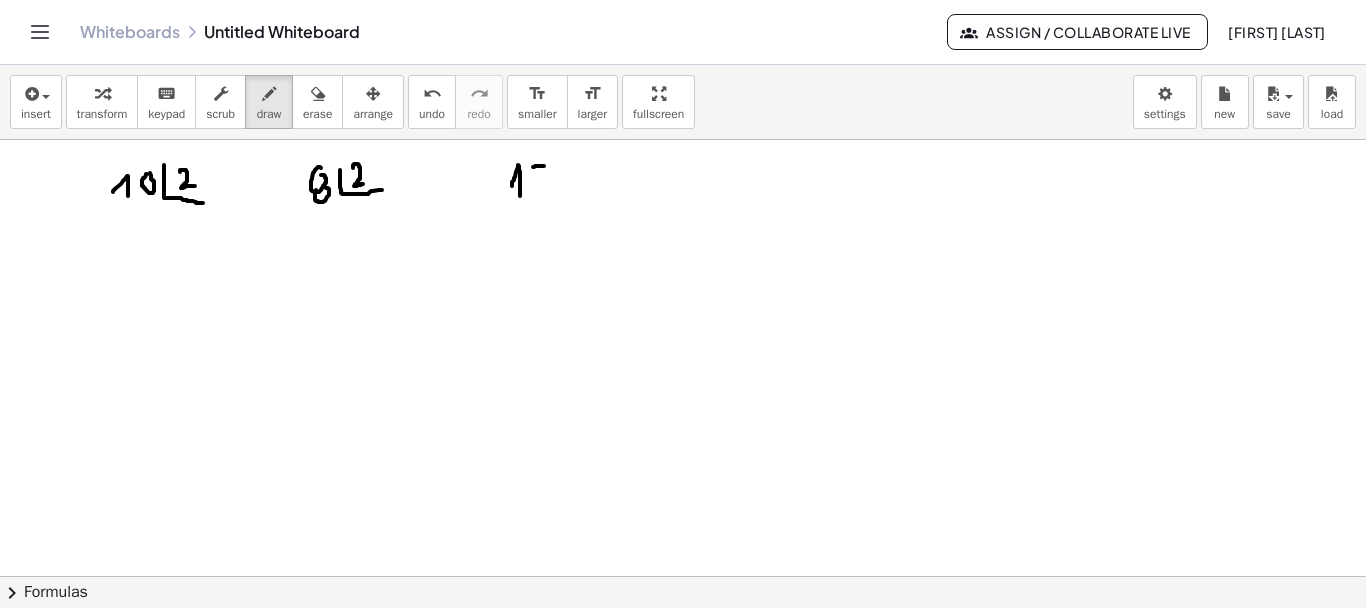 drag, startPoint x: 533, startPoint y: 167, endPoint x: 544, endPoint y: 166, distance: 11.045361 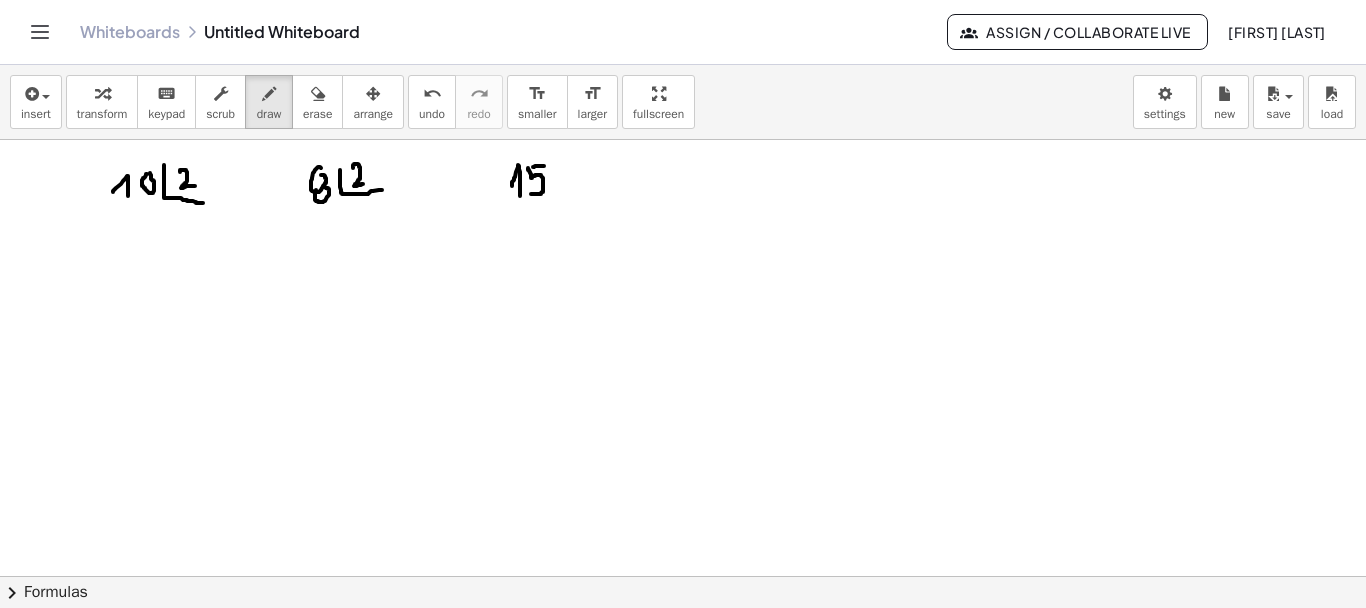 drag, startPoint x: 528, startPoint y: 168, endPoint x: 530, endPoint y: 194, distance: 26.076809 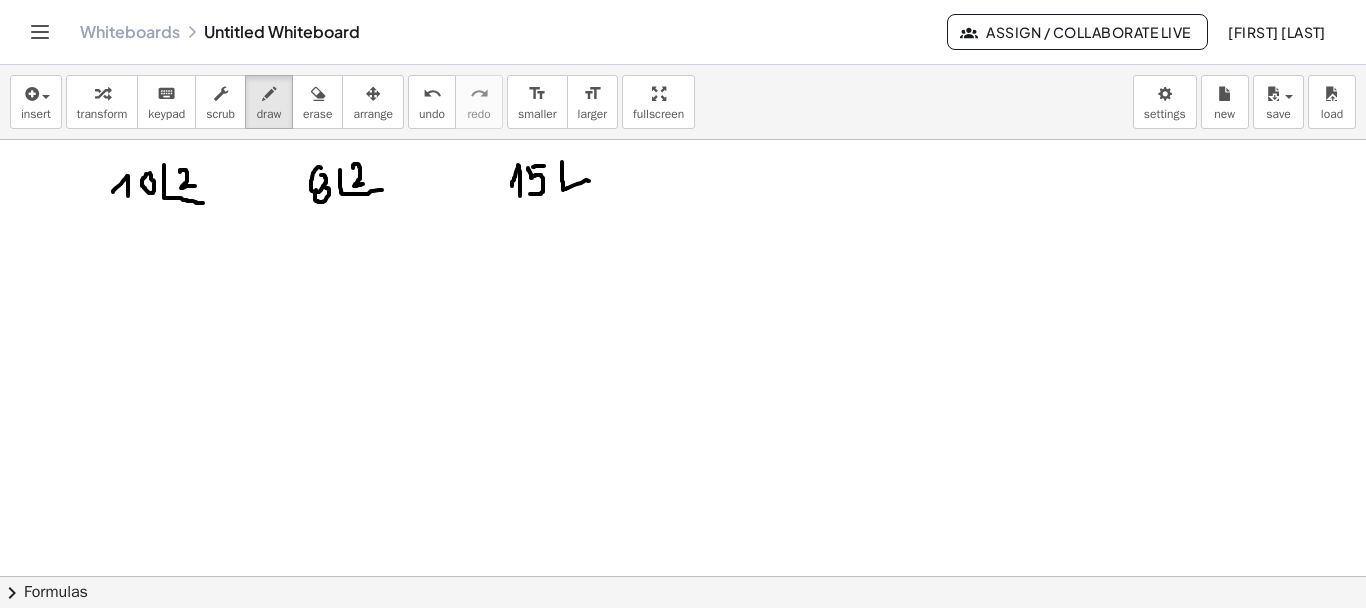 drag, startPoint x: 562, startPoint y: 162, endPoint x: 590, endPoint y: 182, distance: 34.4093 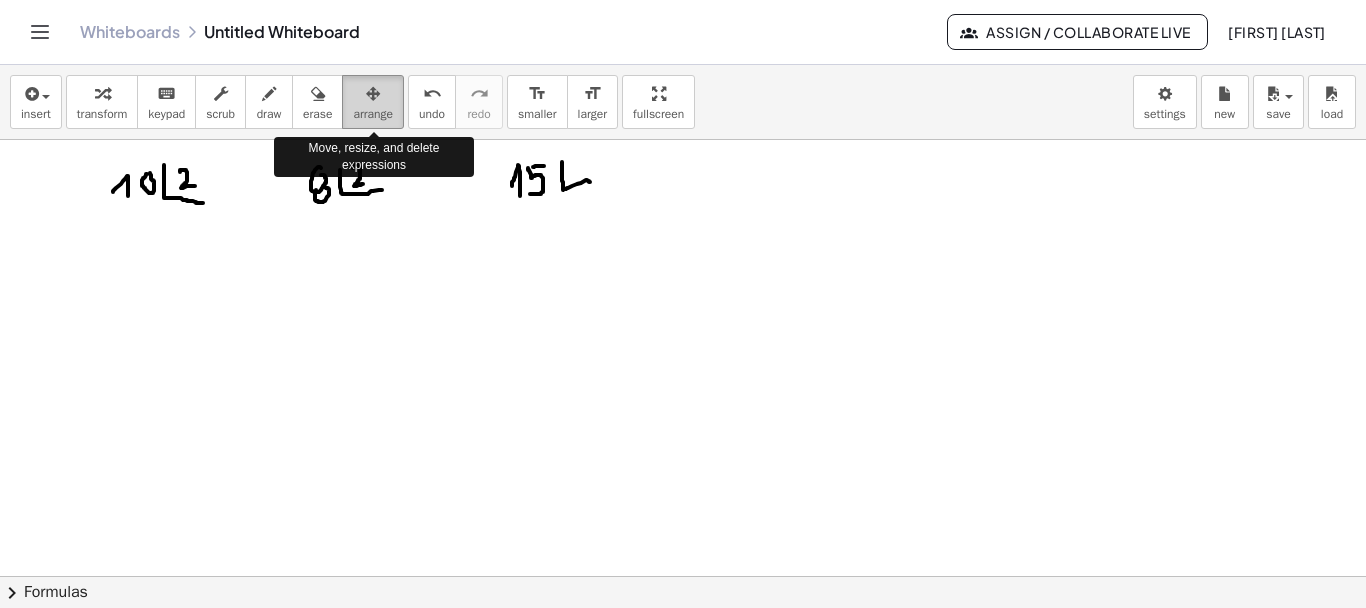 click on "arrange" at bounding box center (373, 102) 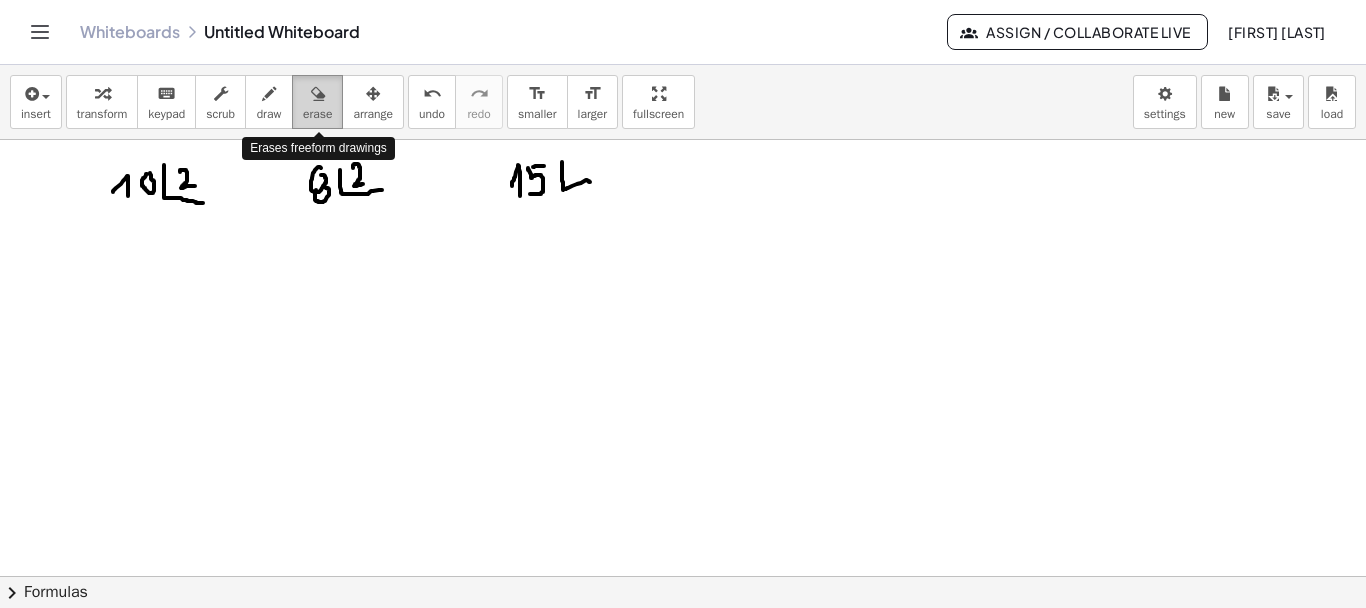 click at bounding box center (318, 94) 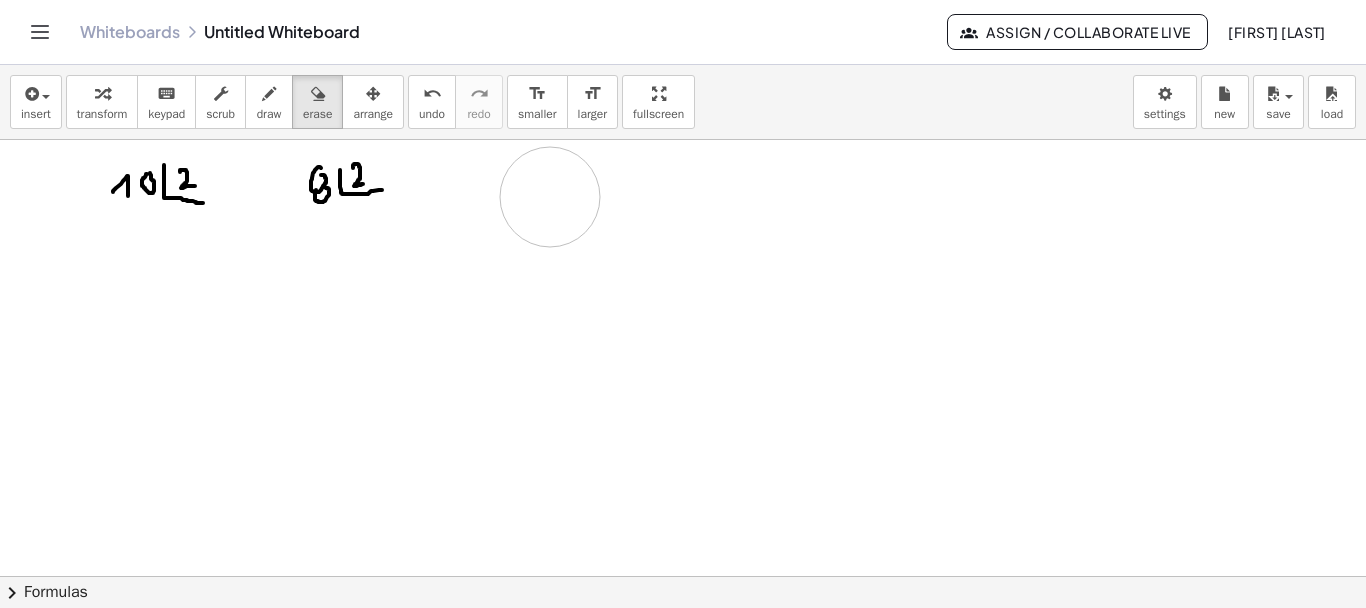 drag, startPoint x: 554, startPoint y: 180, endPoint x: 532, endPoint y: 190, distance: 24.166092 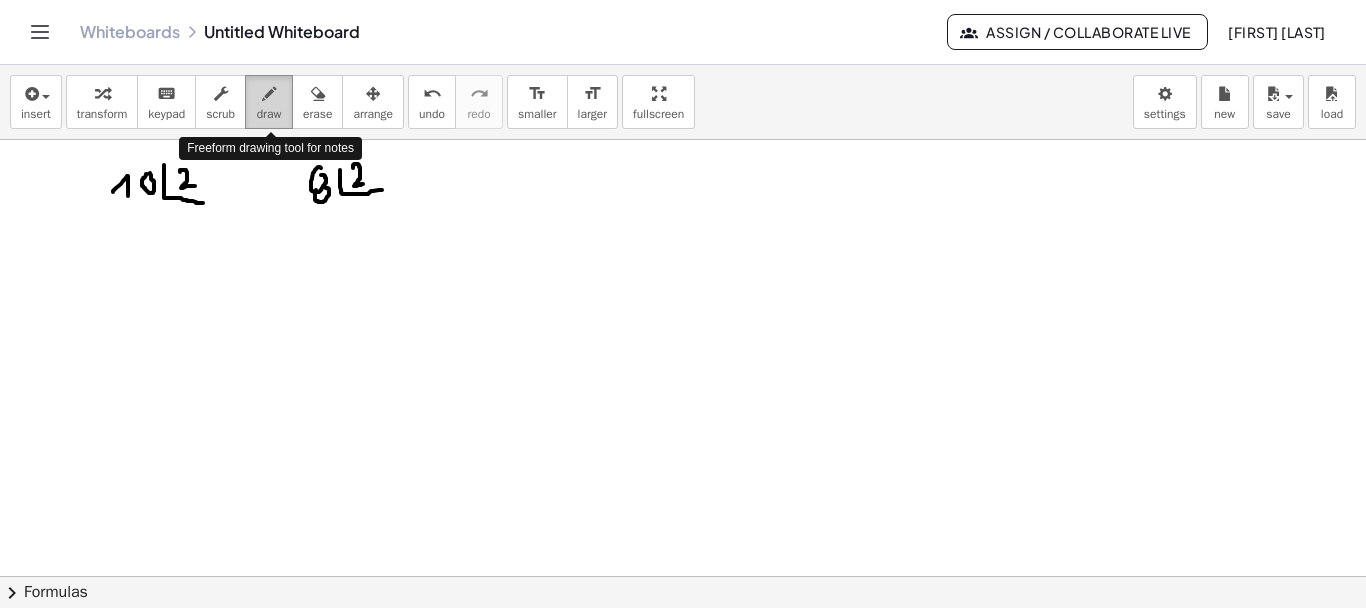 click on "draw" at bounding box center [269, 114] 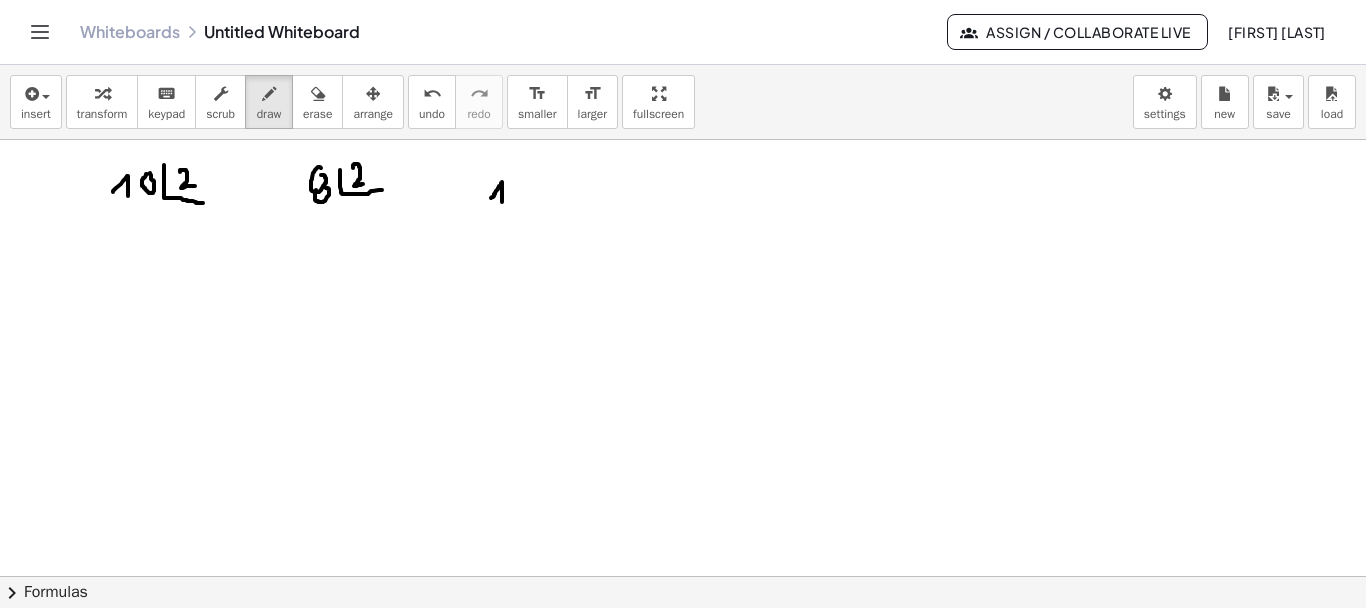 drag, startPoint x: 491, startPoint y: 198, endPoint x: 502, endPoint y: 202, distance: 11.7046995 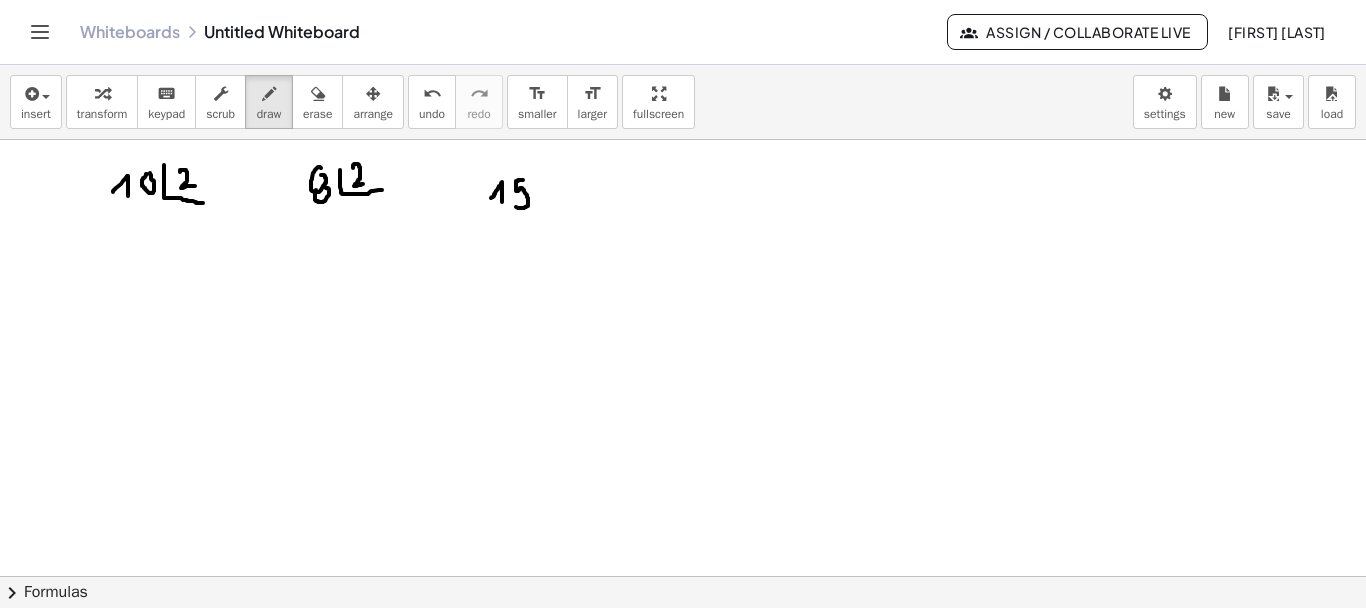drag, startPoint x: 523, startPoint y: 180, endPoint x: 513, endPoint y: 202, distance: 24.166092 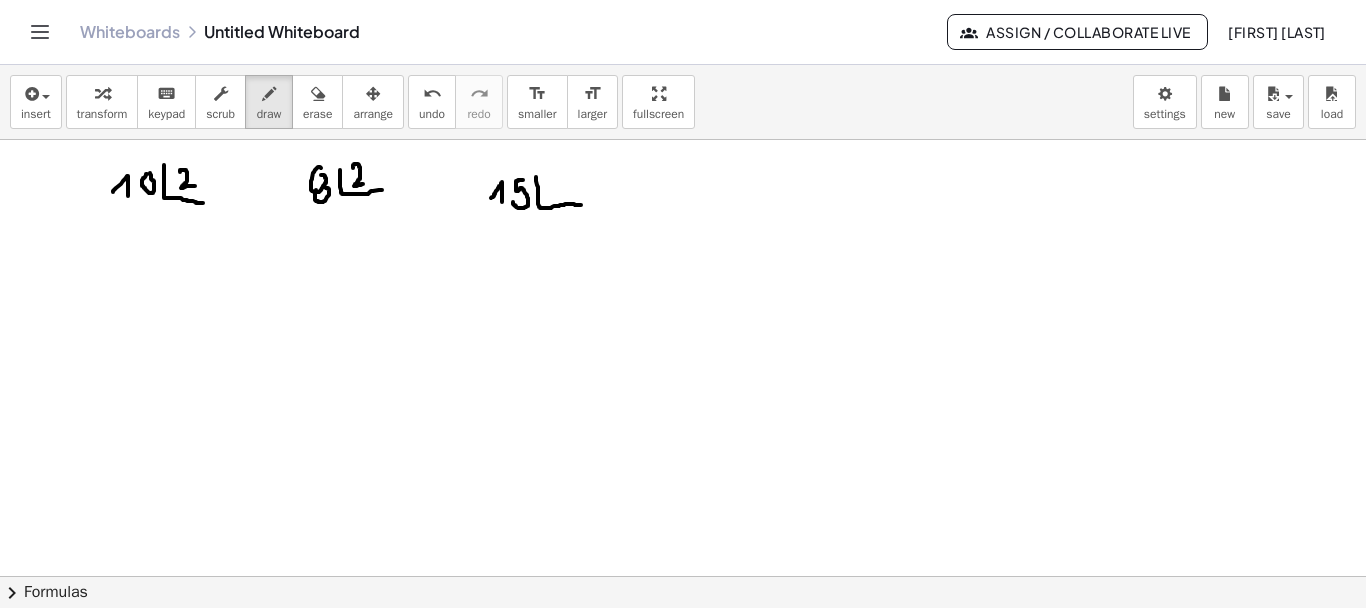 drag, startPoint x: 536, startPoint y: 177, endPoint x: 581, endPoint y: 205, distance: 53 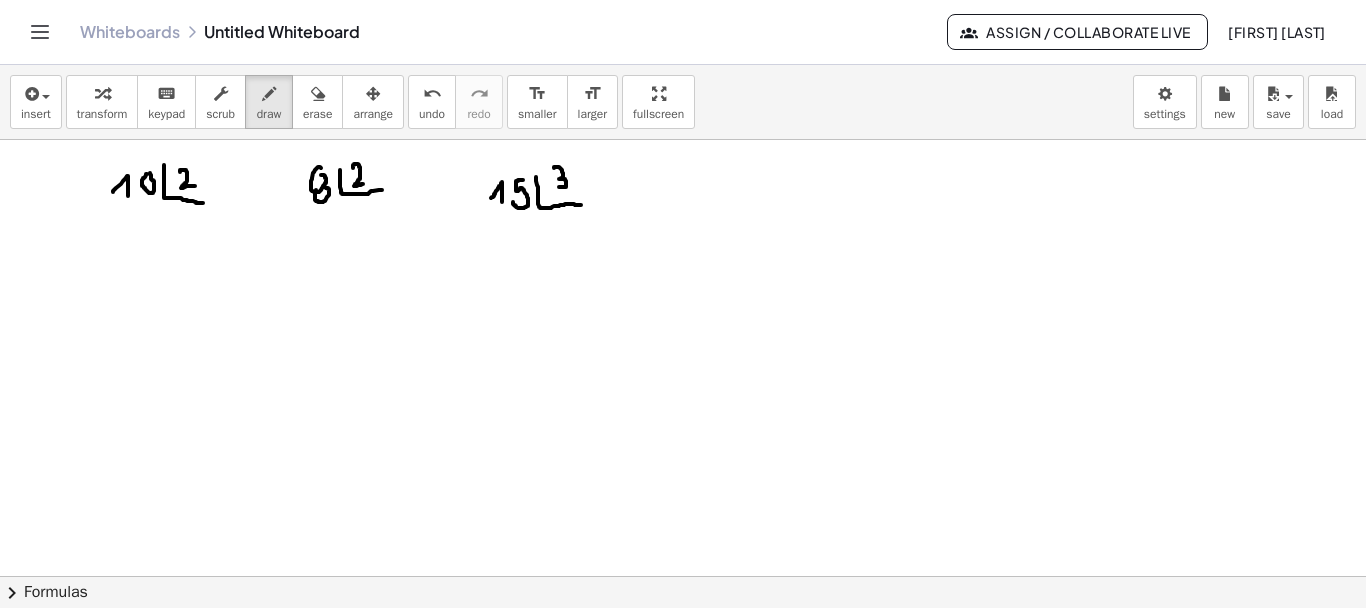 drag, startPoint x: 554, startPoint y: 168, endPoint x: 556, endPoint y: 188, distance: 20.09975 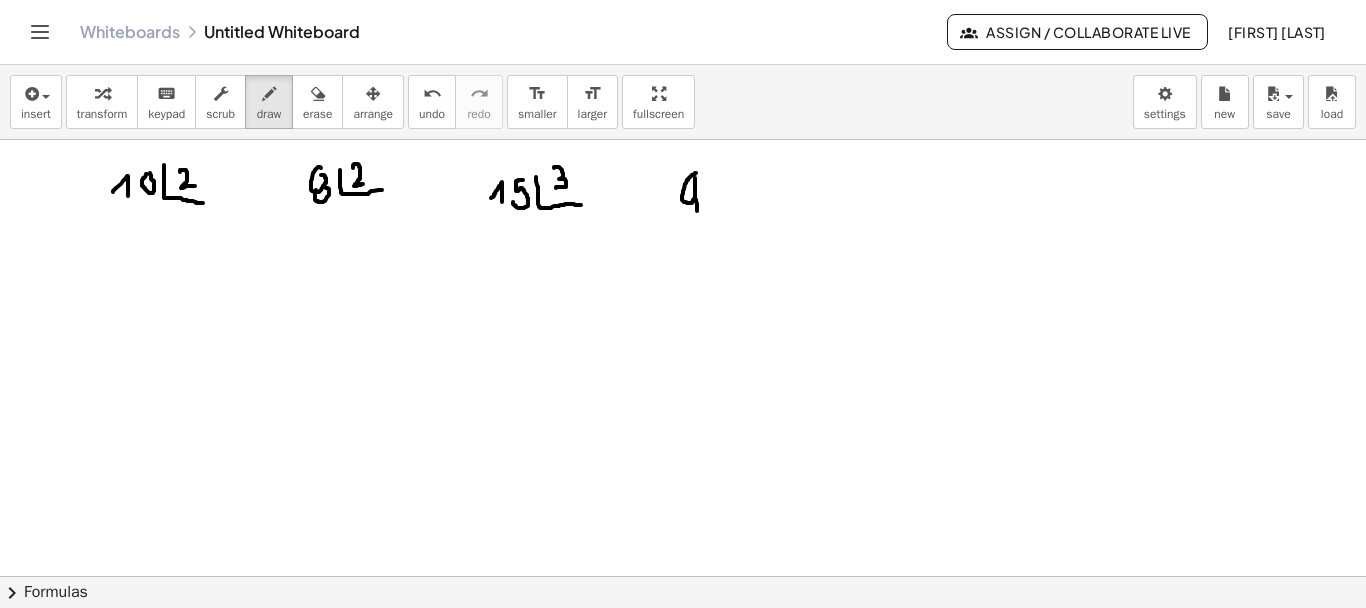 drag, startPoint x: 696, startPoint y: 173, endPoint x: 697, endPoint y: 212, distance: 39.012817 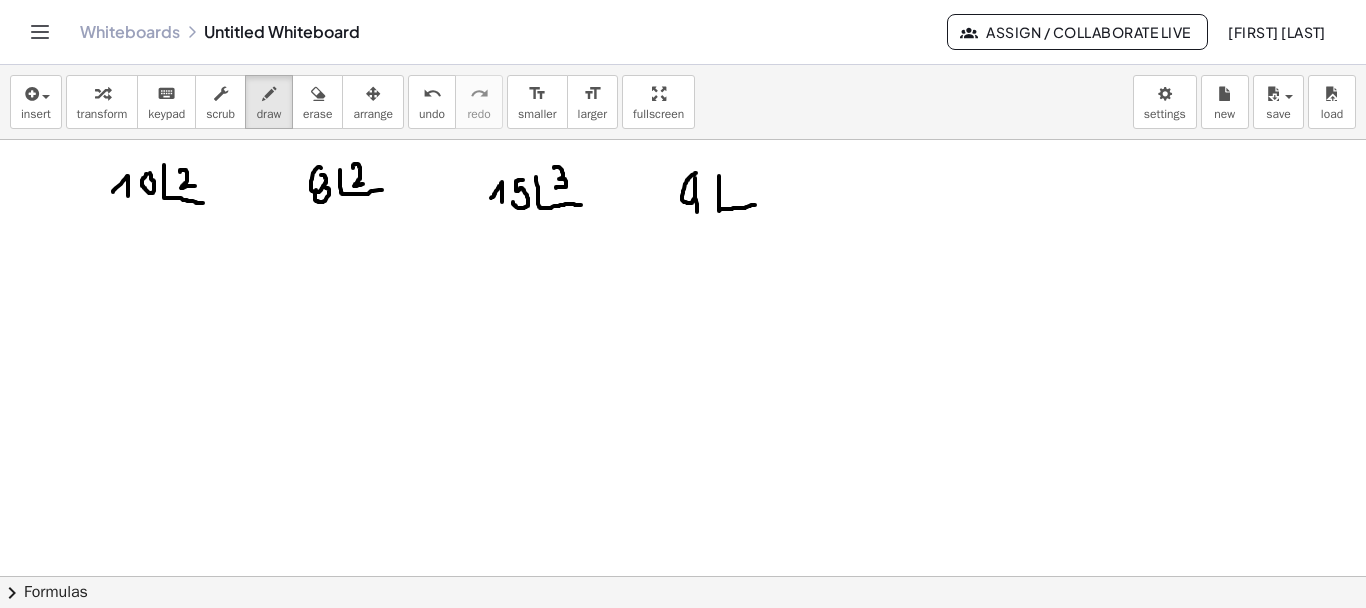 drag, startPoint x: 719, startPoint y: 192, endPoint x: 755, endPoint y: 205, distance: 38.27532 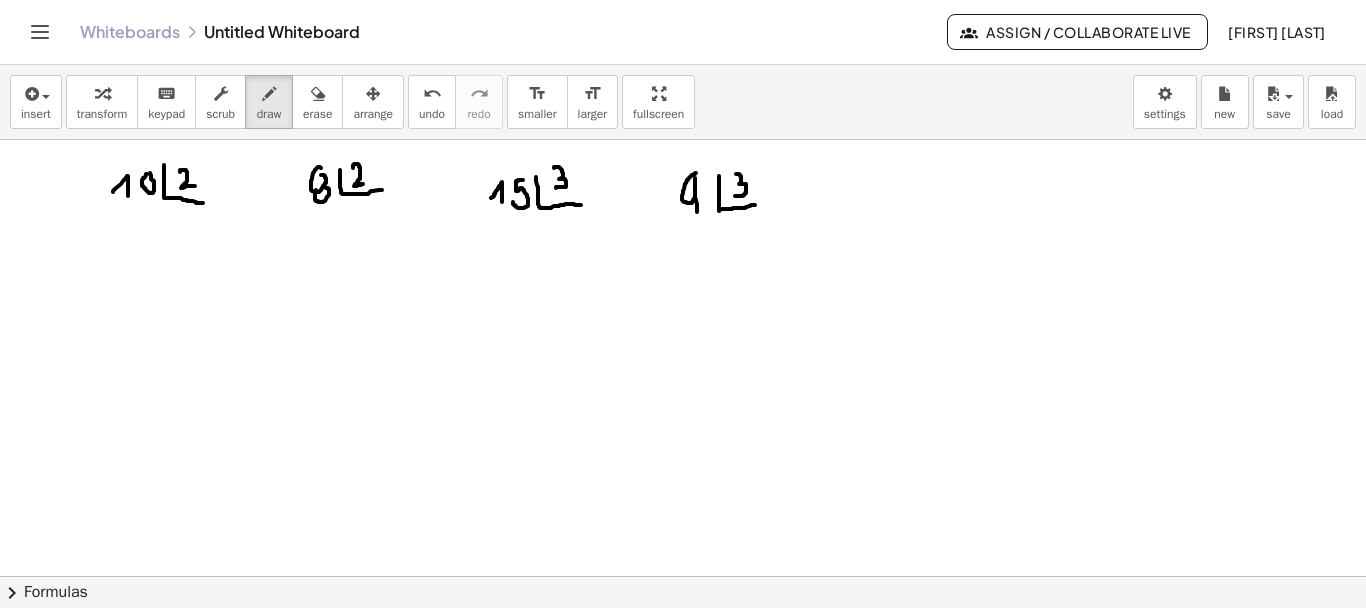 drag, startPoint x: 736, startPoint y: 174, endPoint x: 733, endPoint y: 195, distance: 21.213203 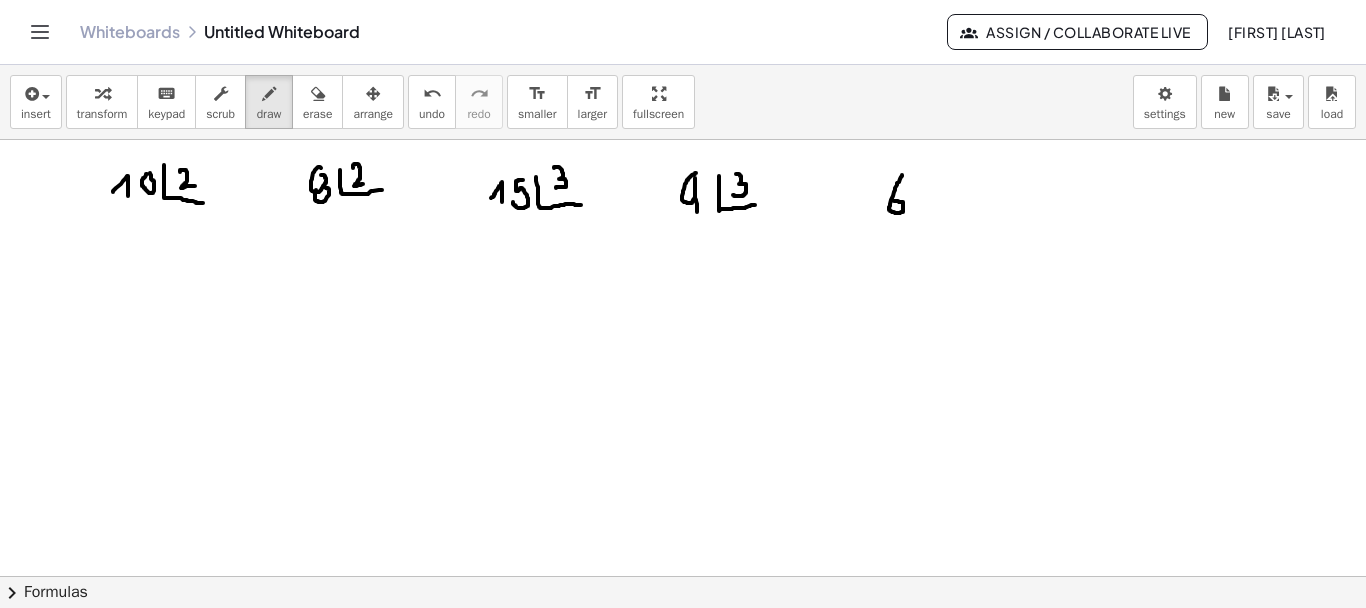 drag, startPoint x: 895, startPoint y: 188, endPoint x: 892, endPoint y: 202, distance: 14.3178215 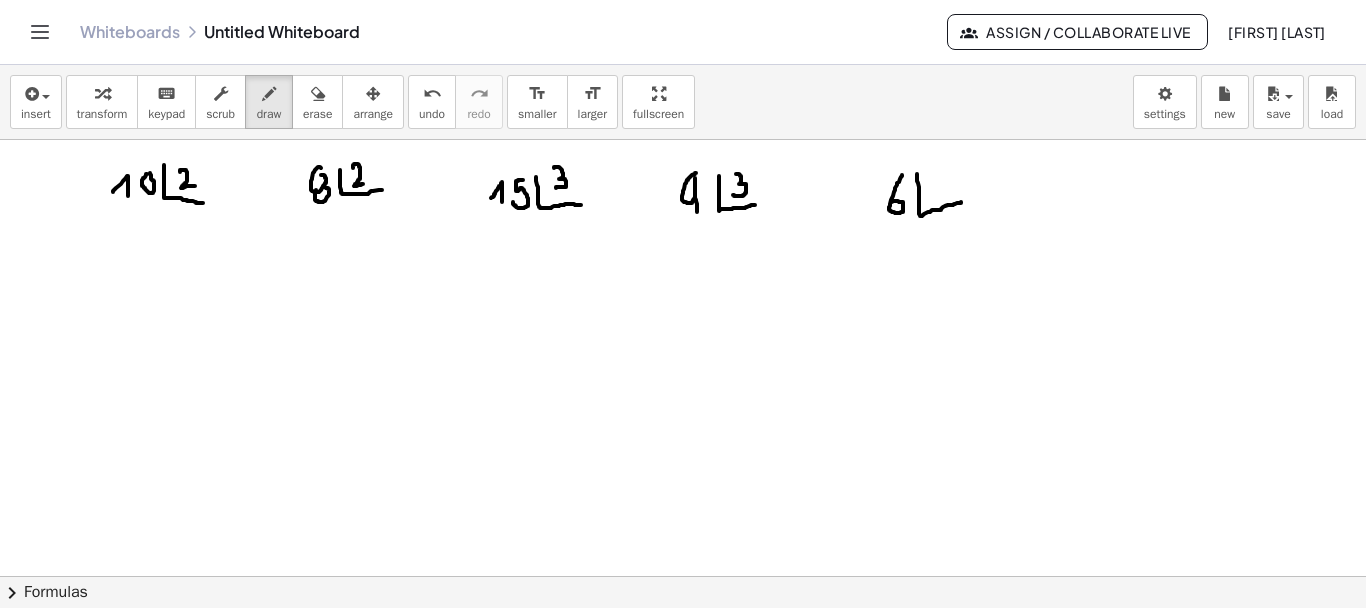 drag, startPoint x: 919, startPoint y: 193, endPoint x: 960, endPoint y: 201, distance: 41.773197 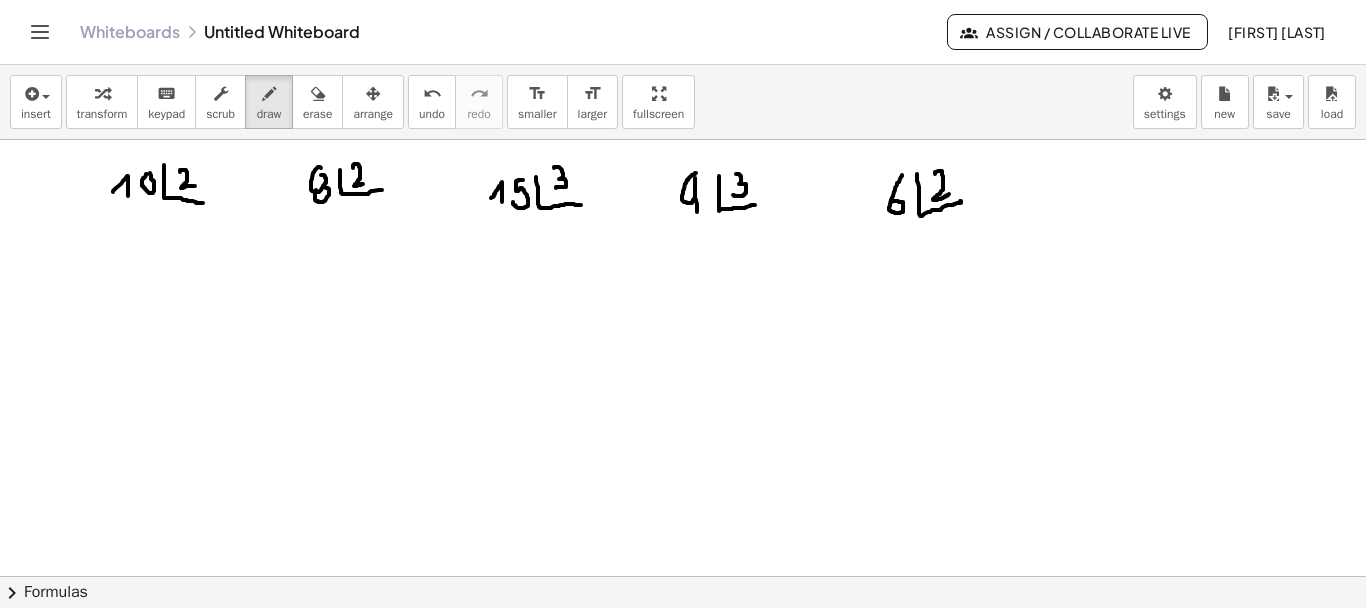 drag, startPoint x: 935, startPoint y: 174, endPoint x: 949, endPoint y: 194, distance: 24.41311 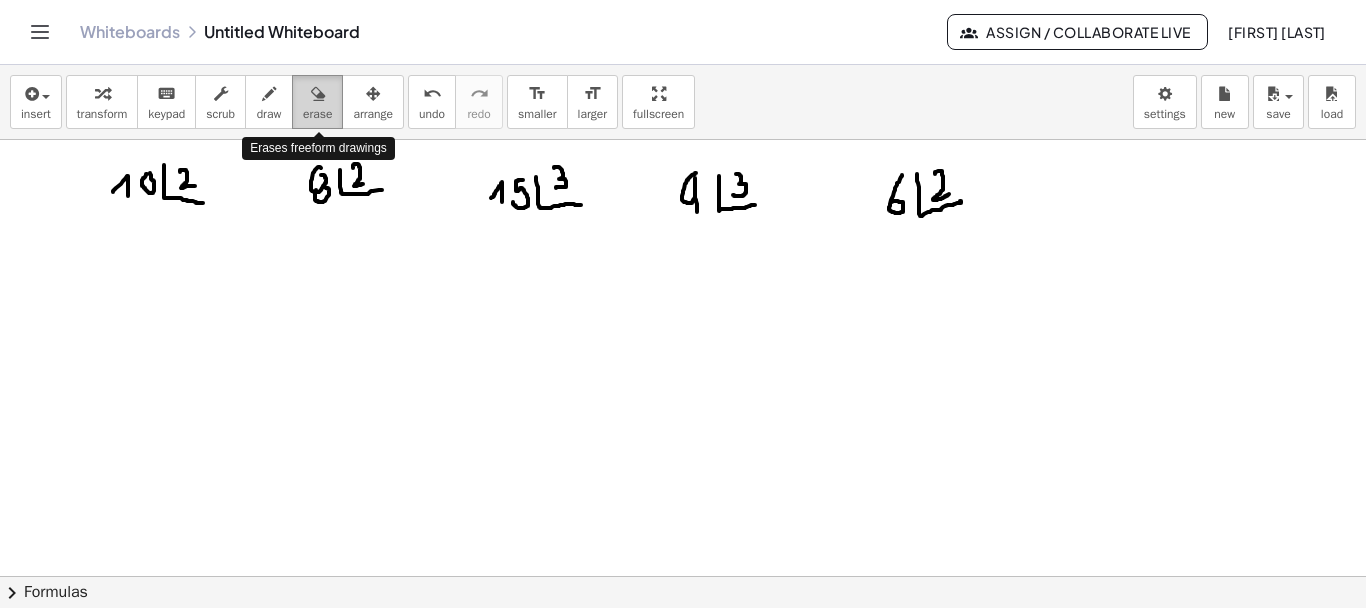 click on "erase" at bounding box center [317, 102] 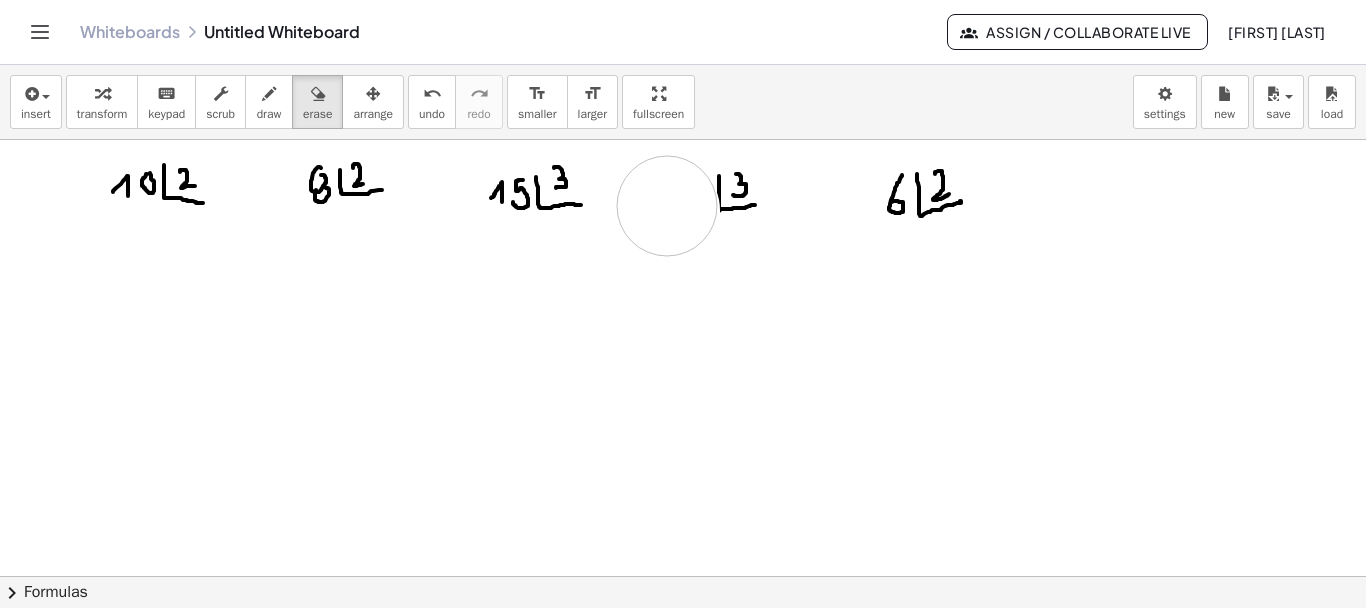 drag, startPoint x: 672, startPoint y: 260, endPoint x: 651, endPoint y: 252, distance: 22.472204 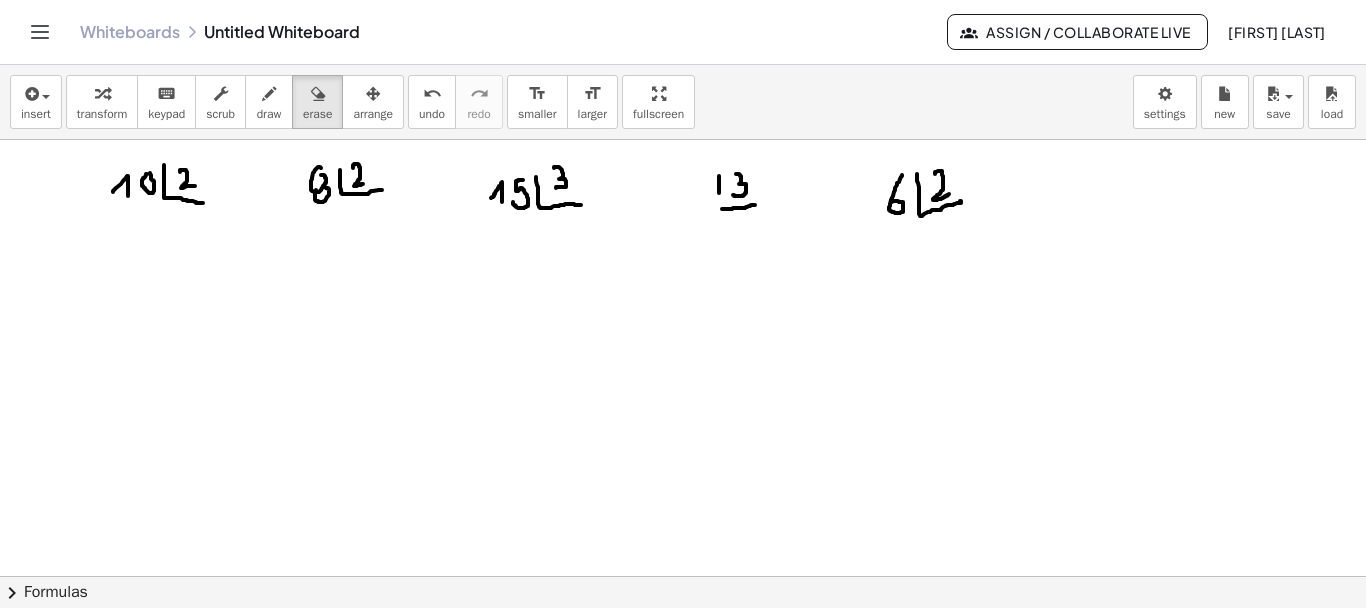 click at bounding box center [683, 645] 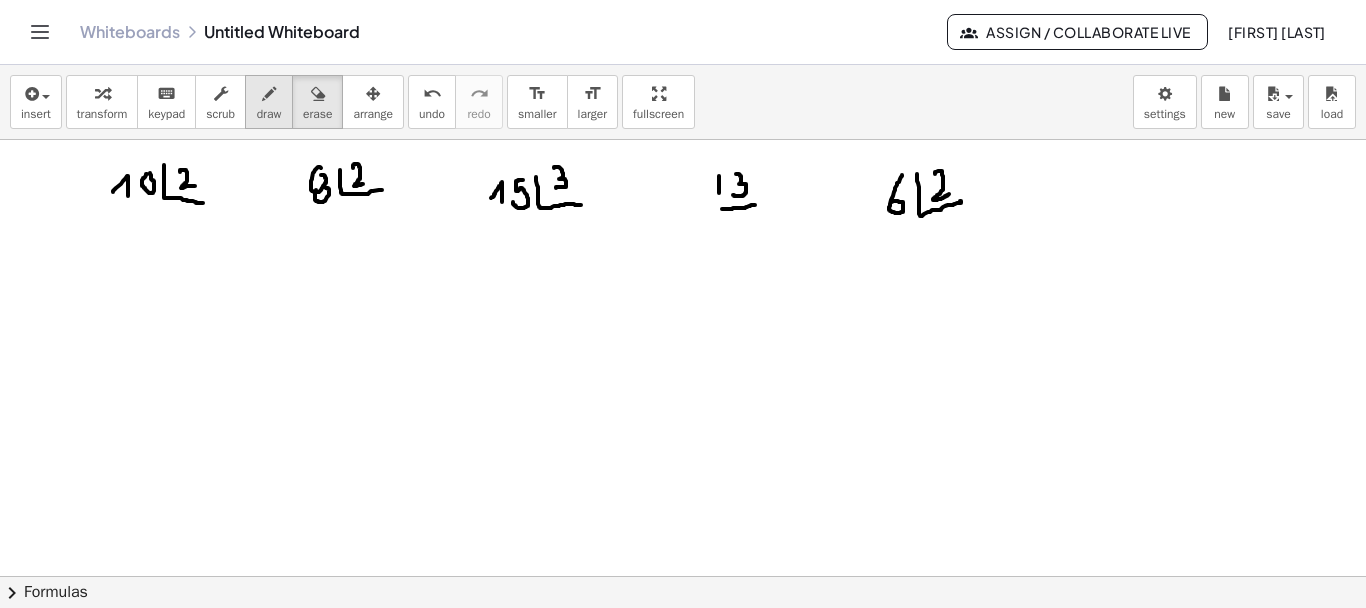 click at bounding box center (269, 94) 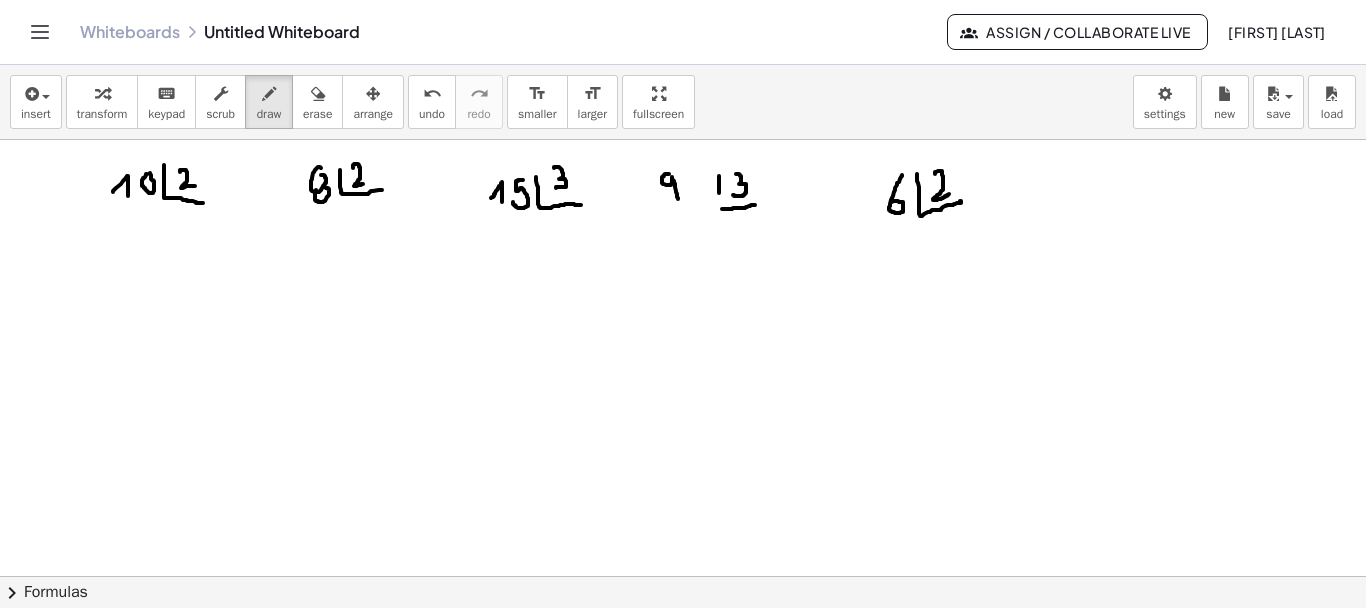 drag, startPoint x: 664, startPoint y: 176, endPoint x: 678, endPoint y: 199, distance: 26.925823 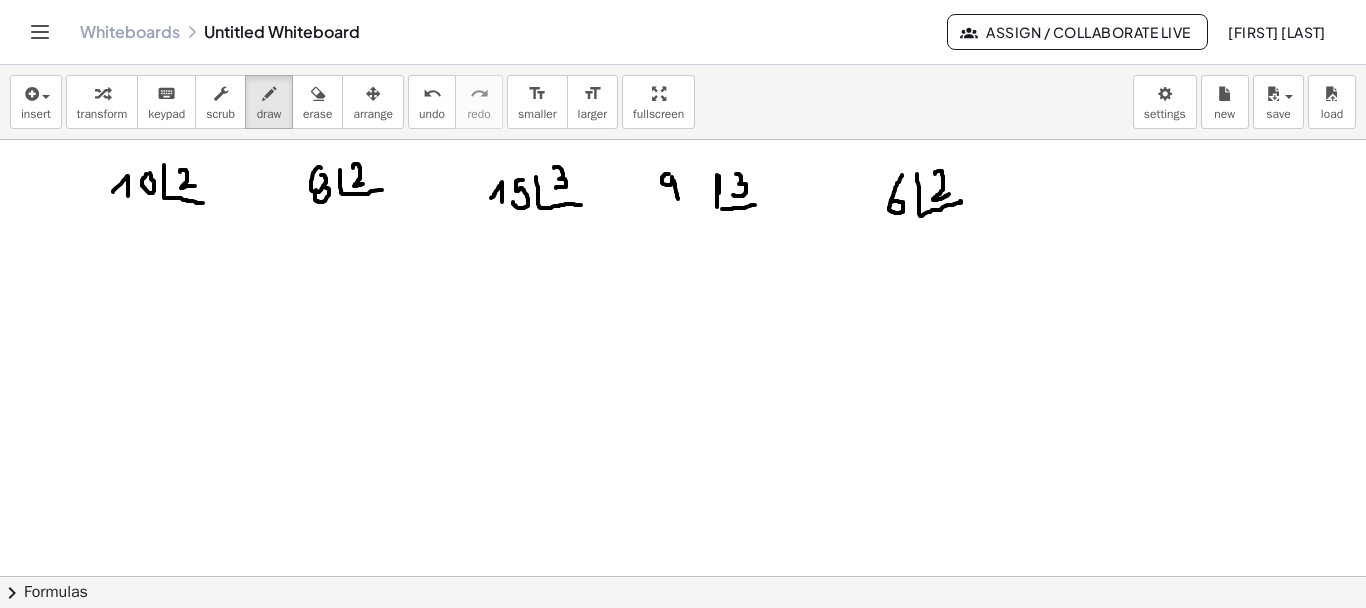drag, startPoint x: 717, startPoint y: 175, endPoint x: 716, endPoint y: 207, distance: 32.01562 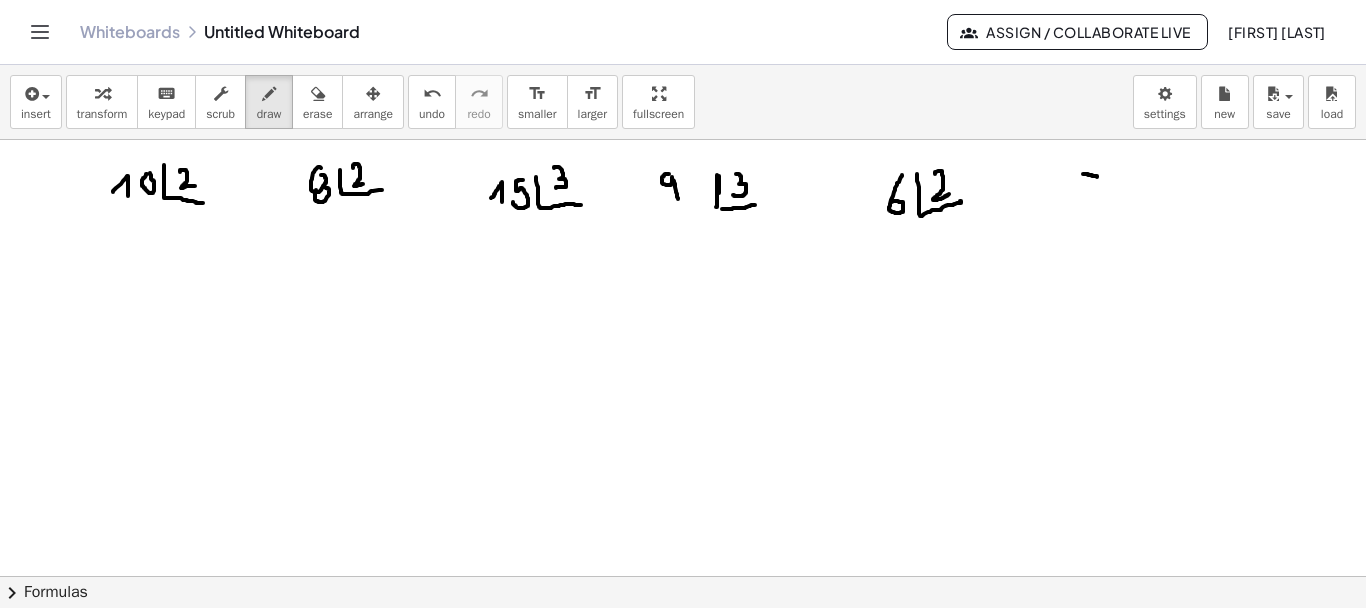 drag, startPoint x: 1083, startPoint y: 174, endPoint x: 1097, endPoint y: 177, distance: 14.3178215 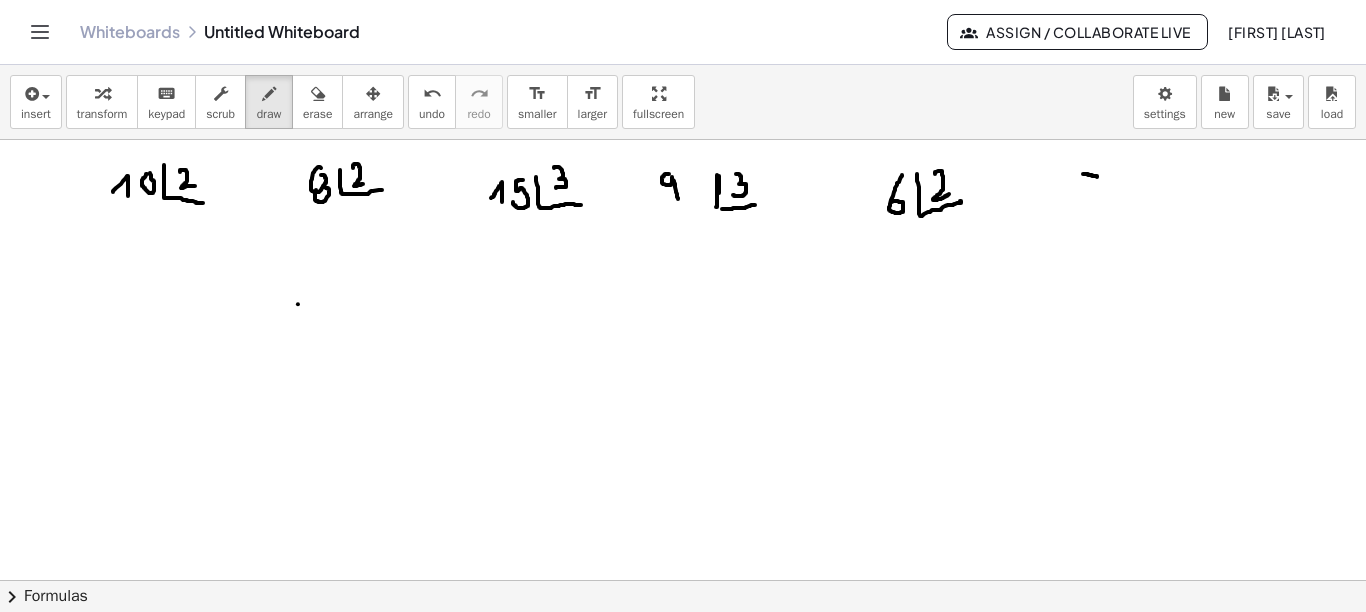 click at bounding box center [683, 645] 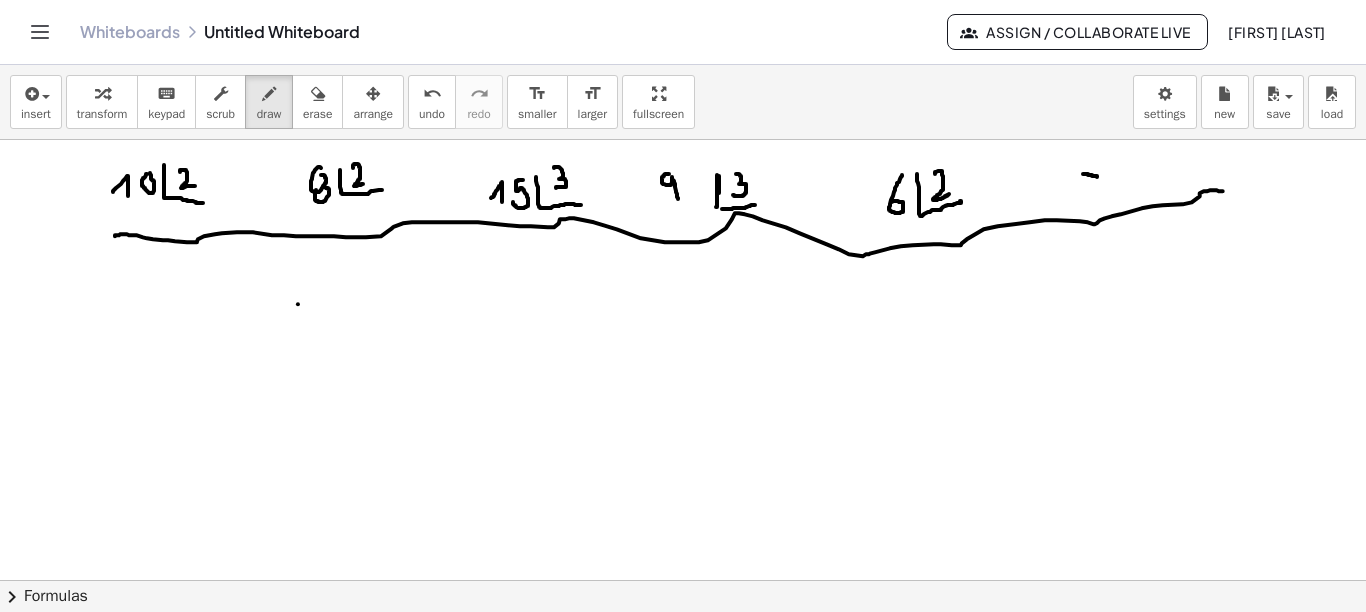 drag, startPoint x: 115, startPoint y: 235, endPoint x: 1223, endPoint y: 190, distance: 1108.9135 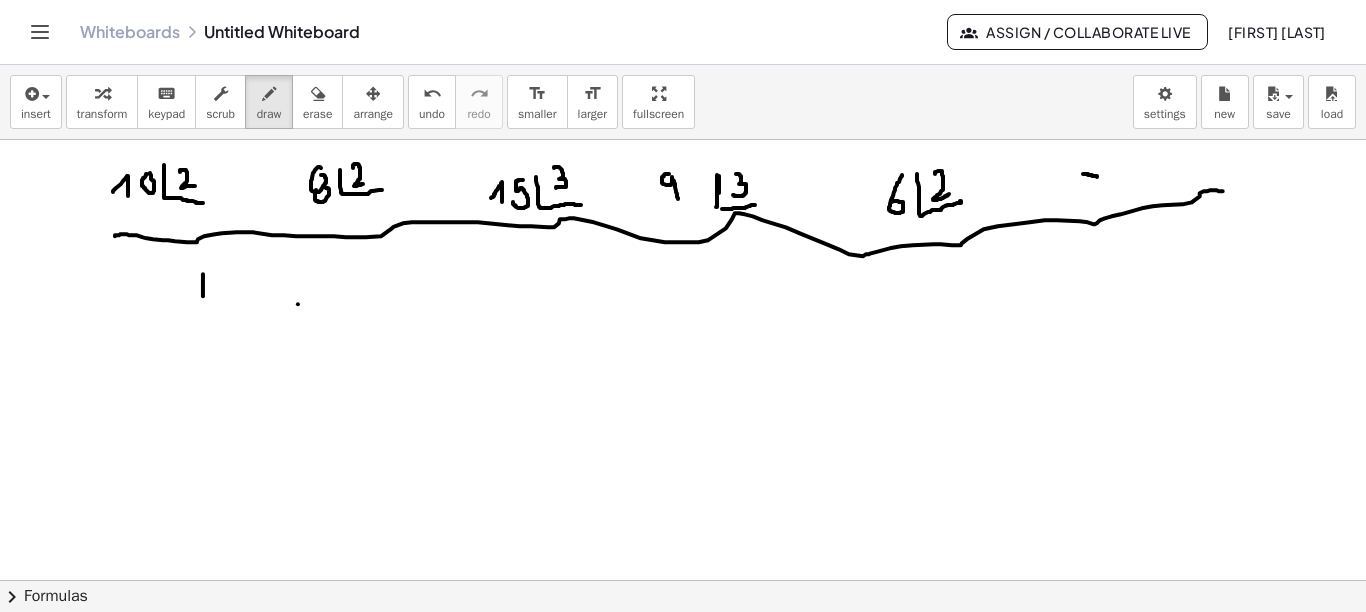 drag, startPoint x: 203, startPoint y: 274, endPoint x: 203, endPoint y: 295, distance: 21 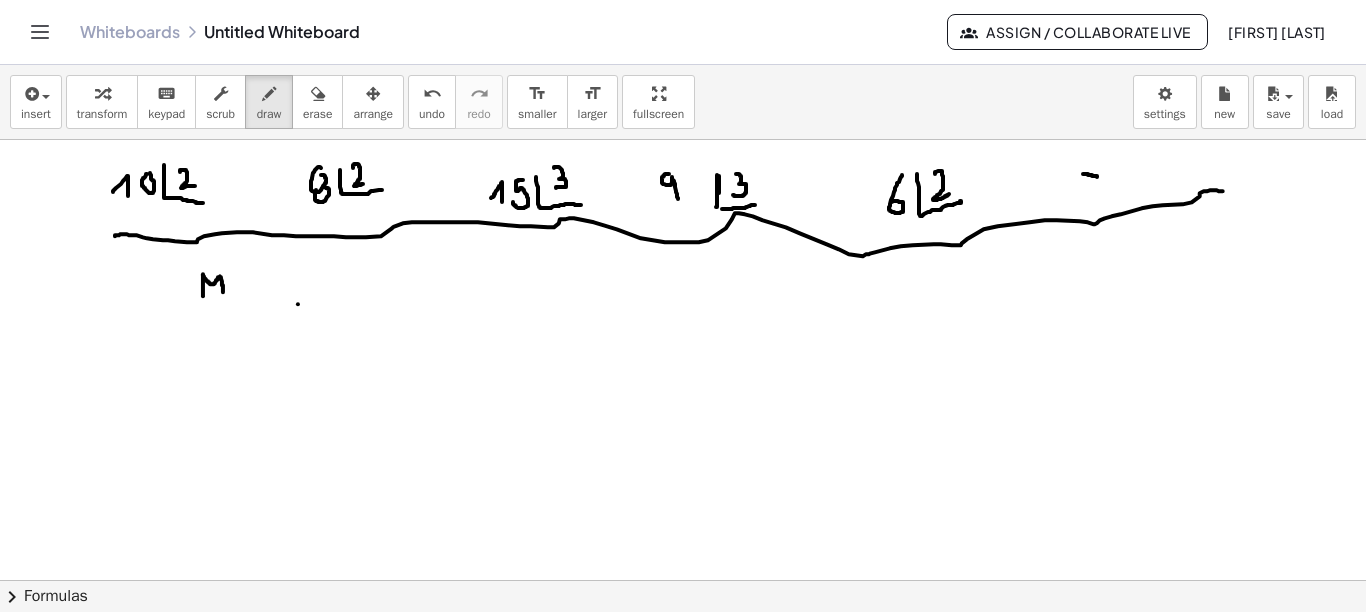 drag, startPoint x: 203, startPoint y: 274, endPoint x: 223, endPoint y: 298, distance: 31.241 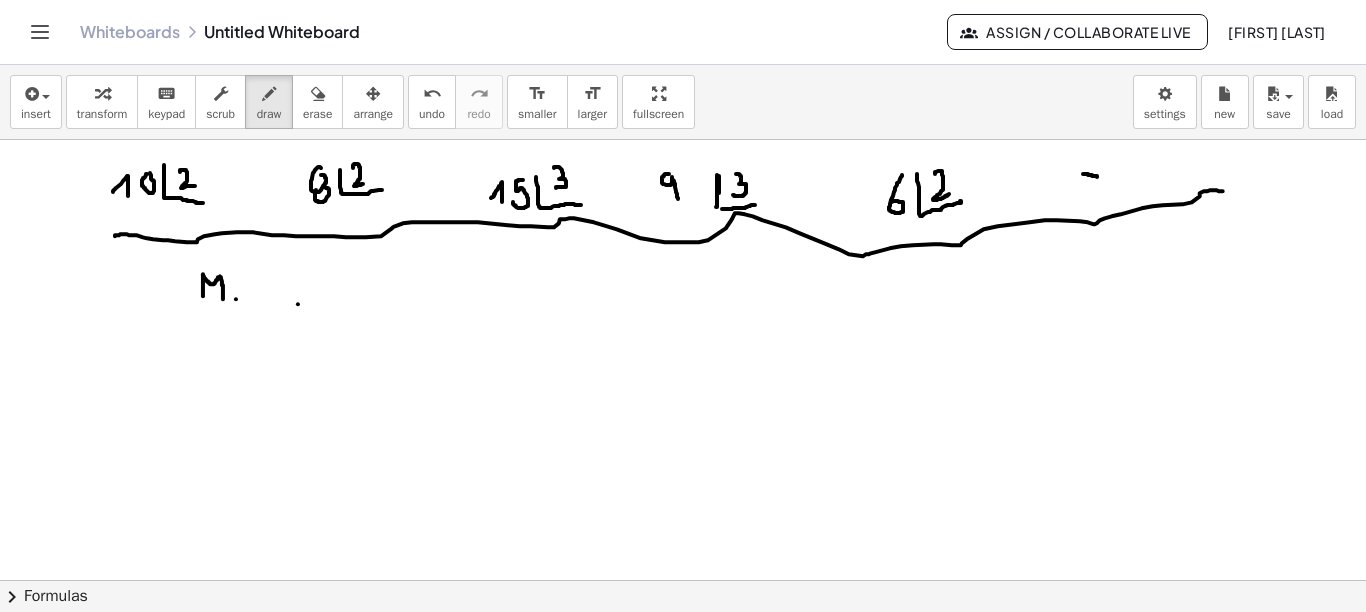 click at bounding box center (683, 645) 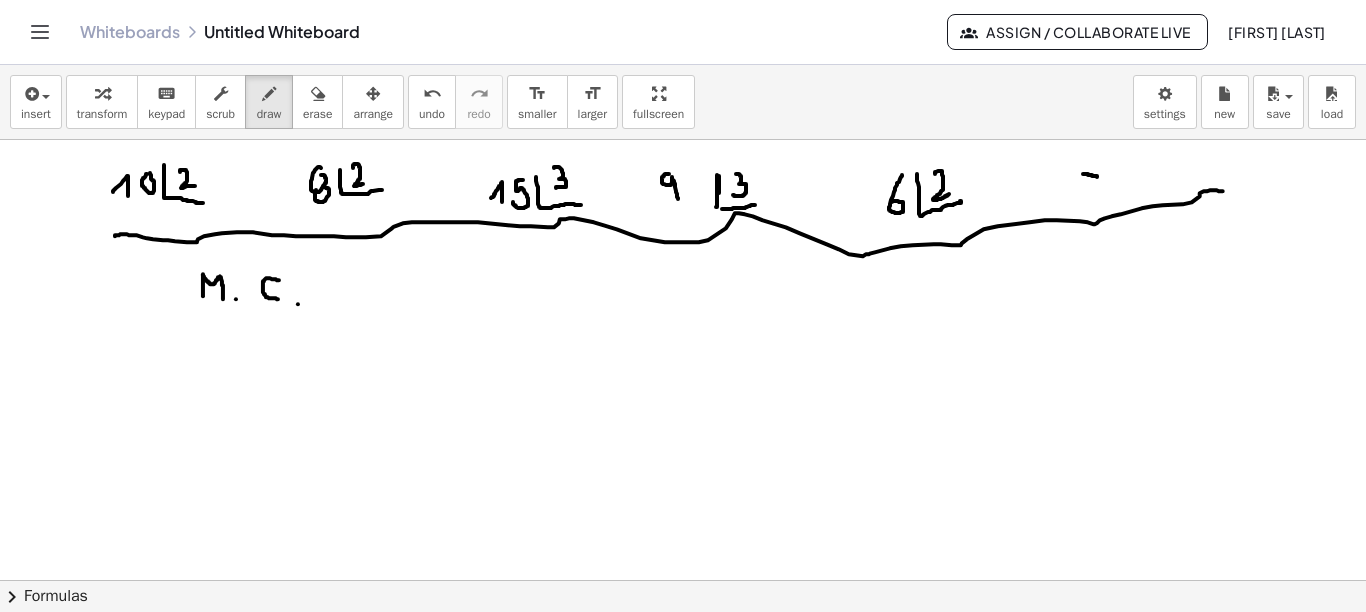 drag, startPoint x: 279, startPoint y: 279, endPoint x: 279, endPoint y: 298, distance: 19 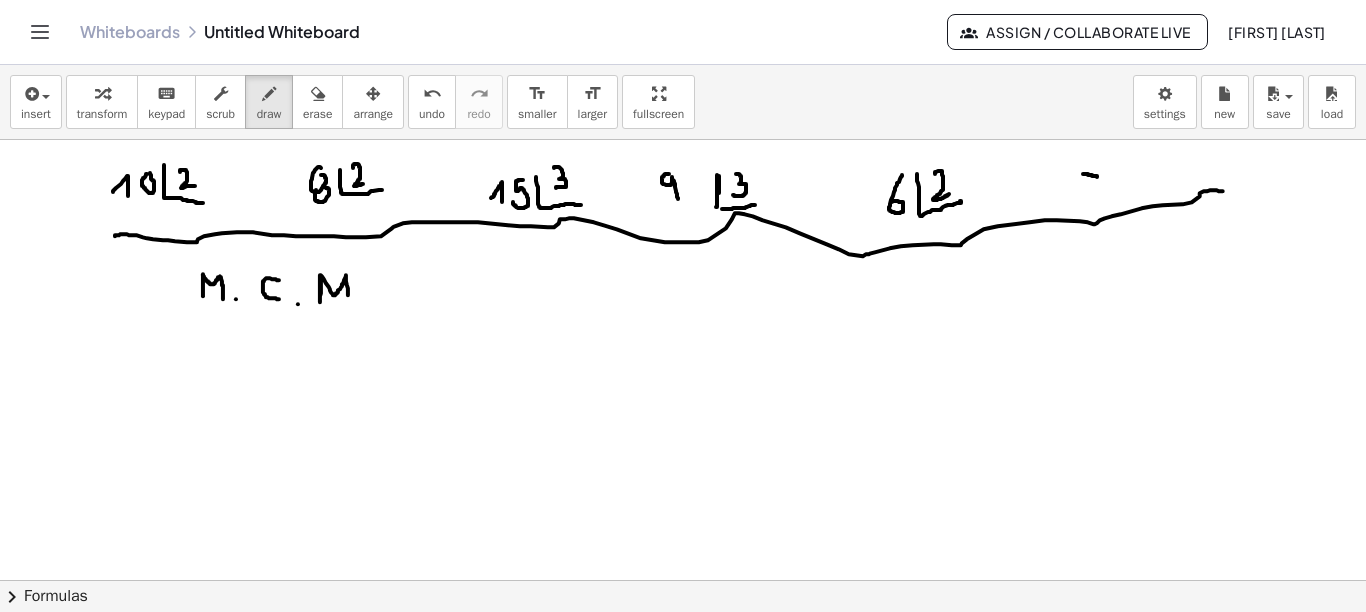 drag, startPoint x: 321, startPoint y: 278, endPoint x: 349, endPoint y: 304, distance: 38.209946 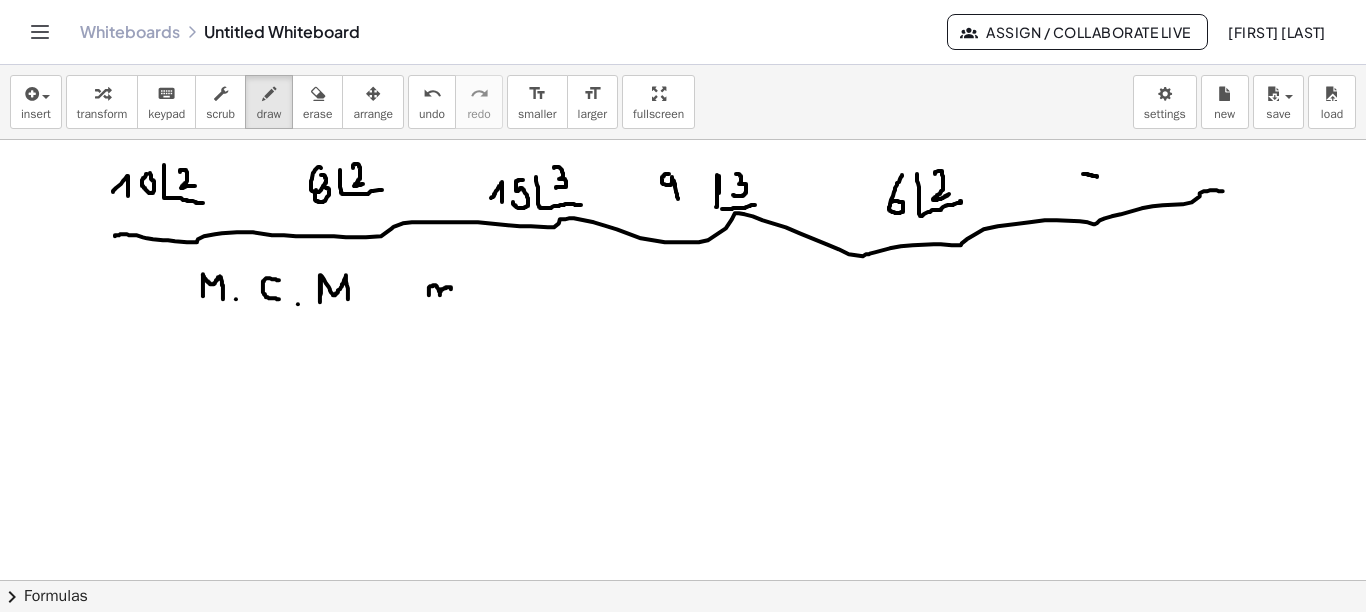 drag, startPoint x: 429, startPoint y: 288, endPoint x: 452, endPoint y: 292, distance: 23.345236 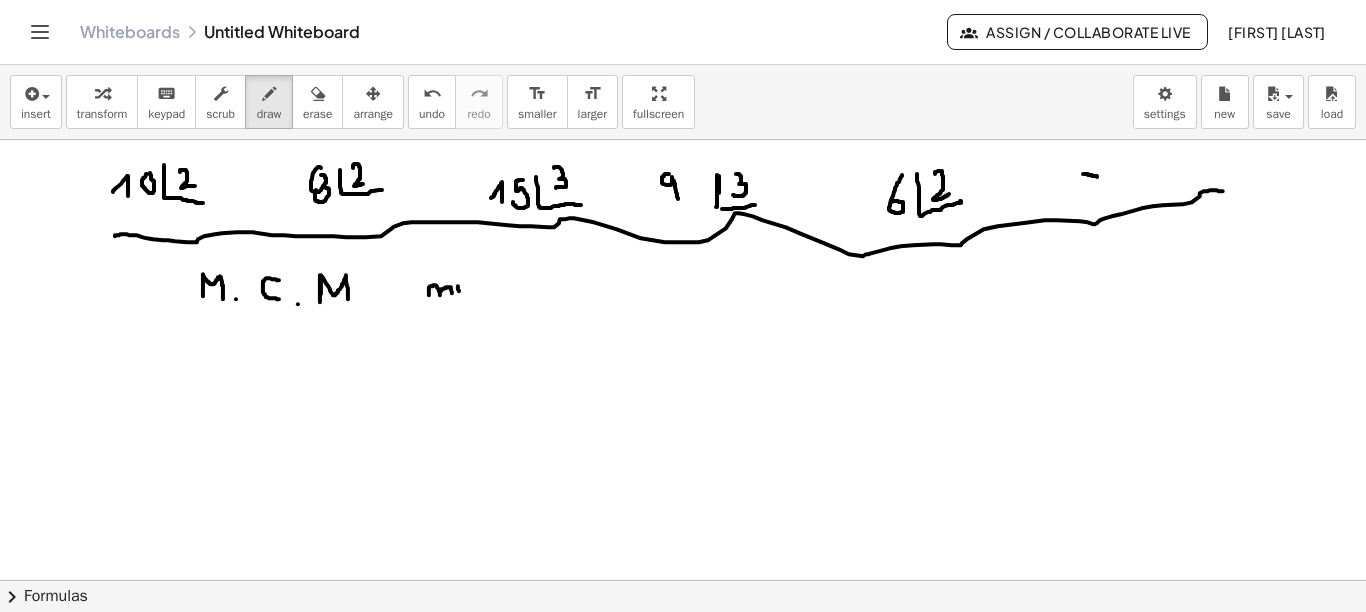 click at bounding box center [683, 645] 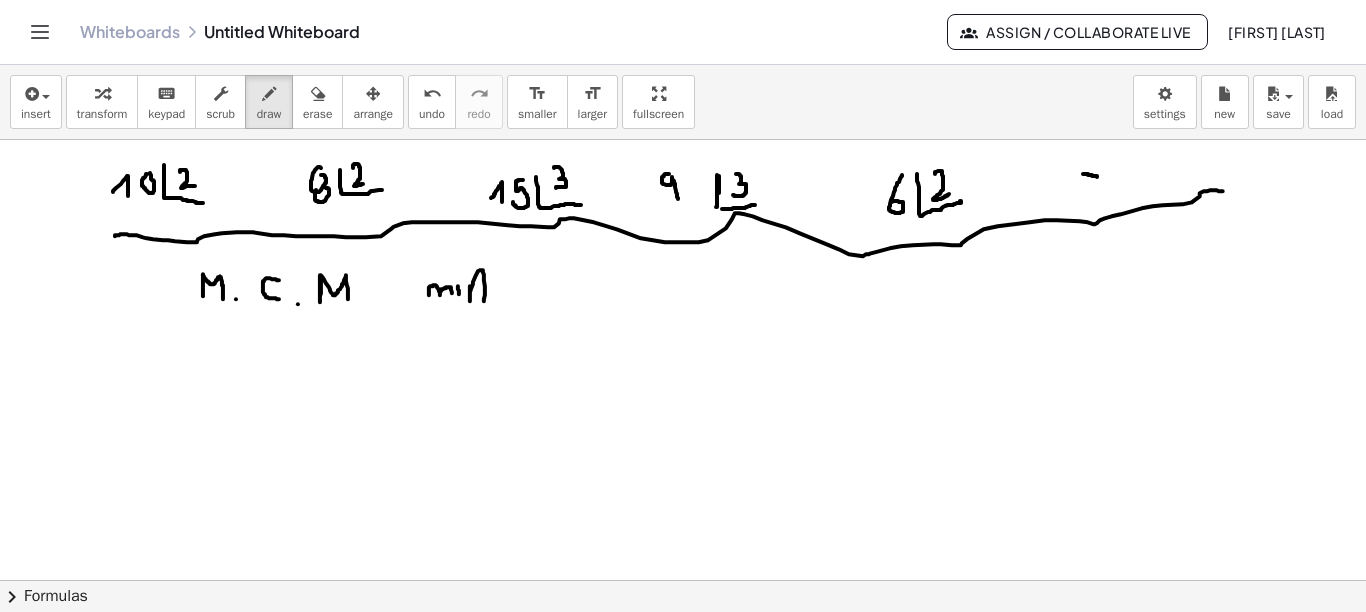 drag, startPoint x: 470, startPoint y: 285, endPoint x: 484, endPoint y: 300, distance: 20.518284 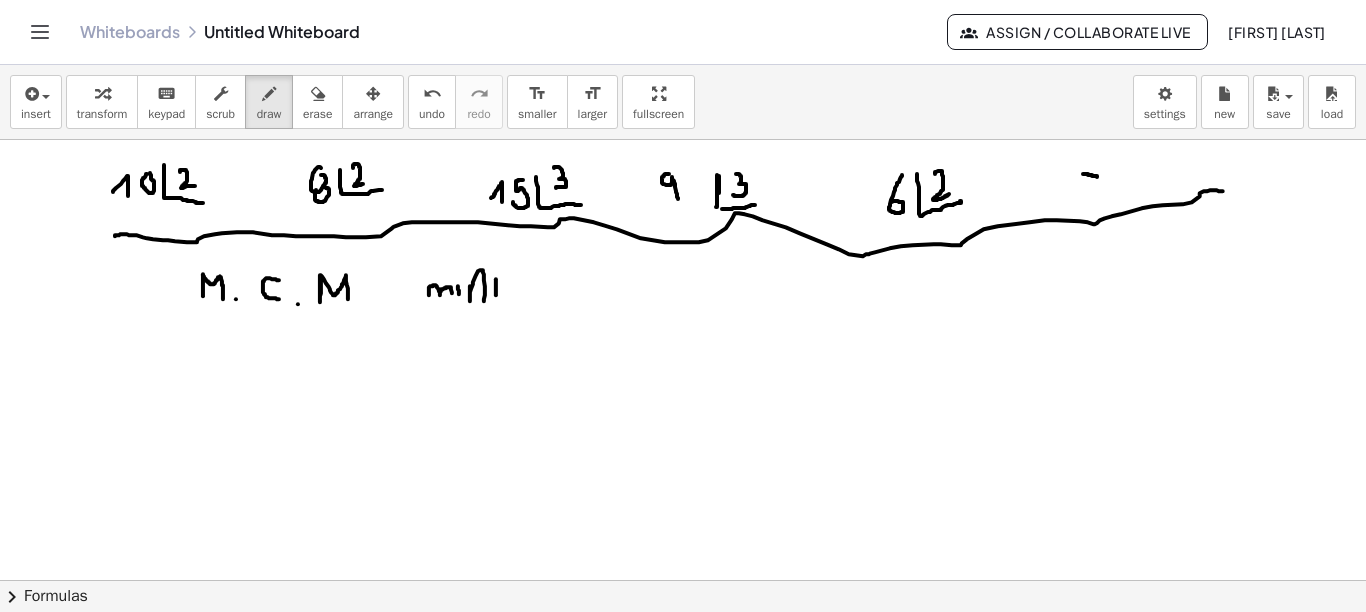 drag, startPoint x: 496, startPoint y: 278, endPoint x: 496, endPoint y: 294, distance: 16 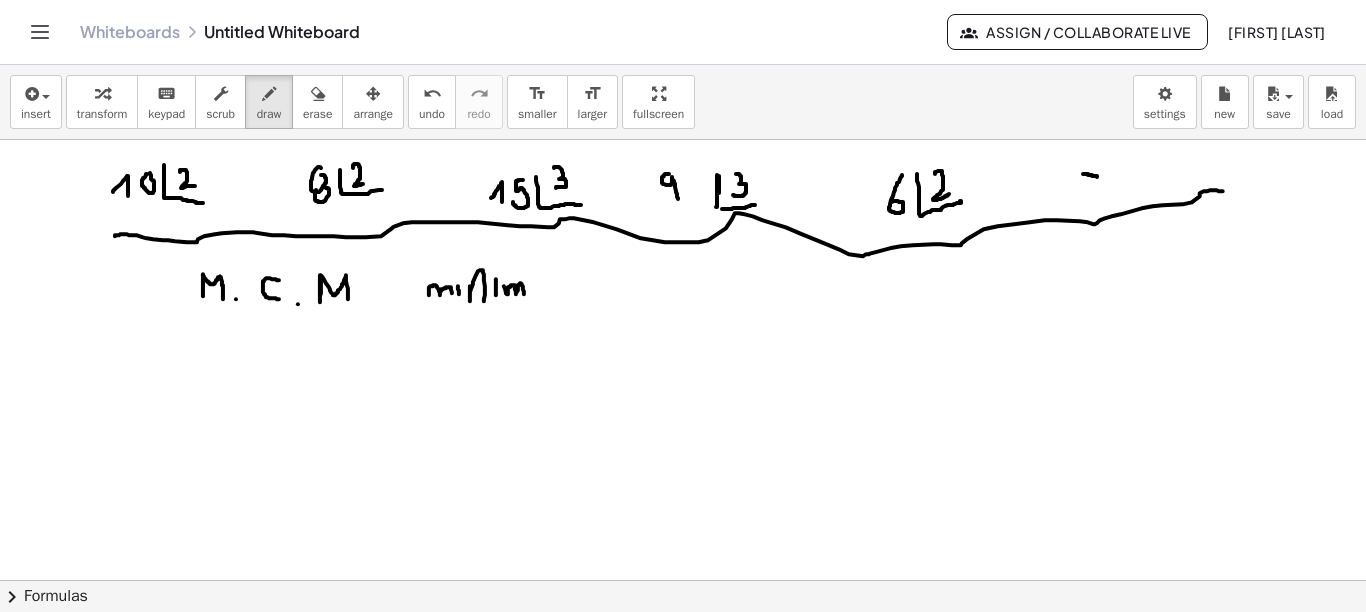 drag, startPoint x: 504, startPoint y: 285, endPoint x: 524, endPoint y: 293, distance: 21.540659 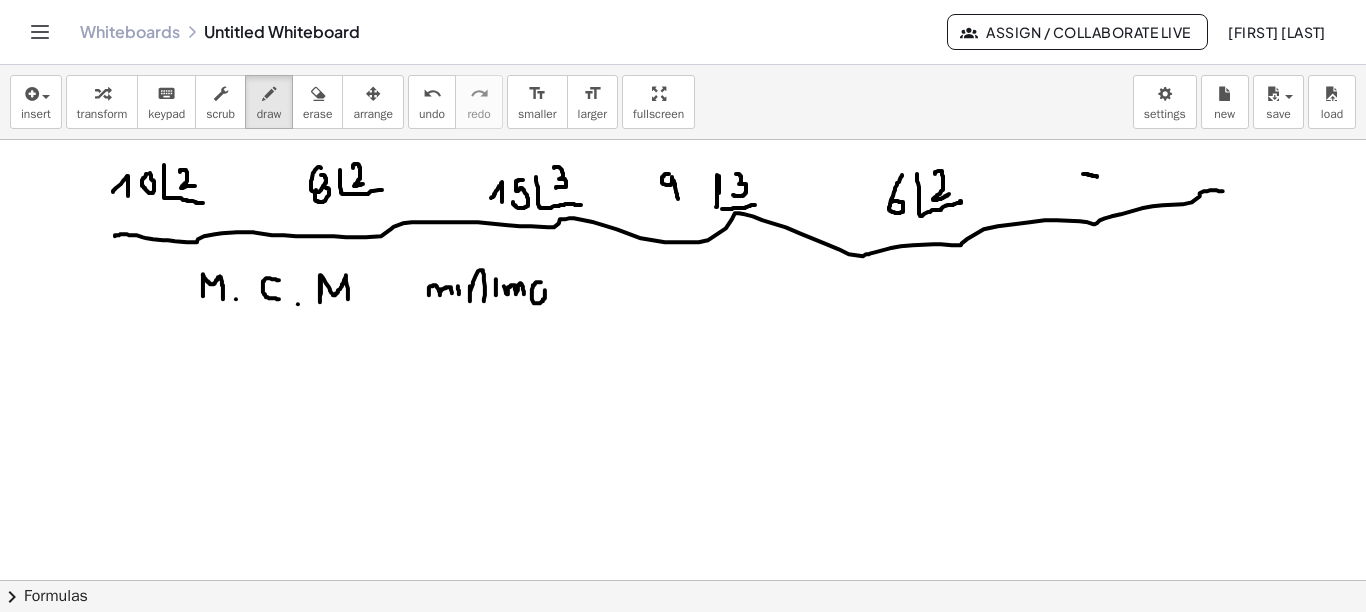 click at bounding box center (683, 645) 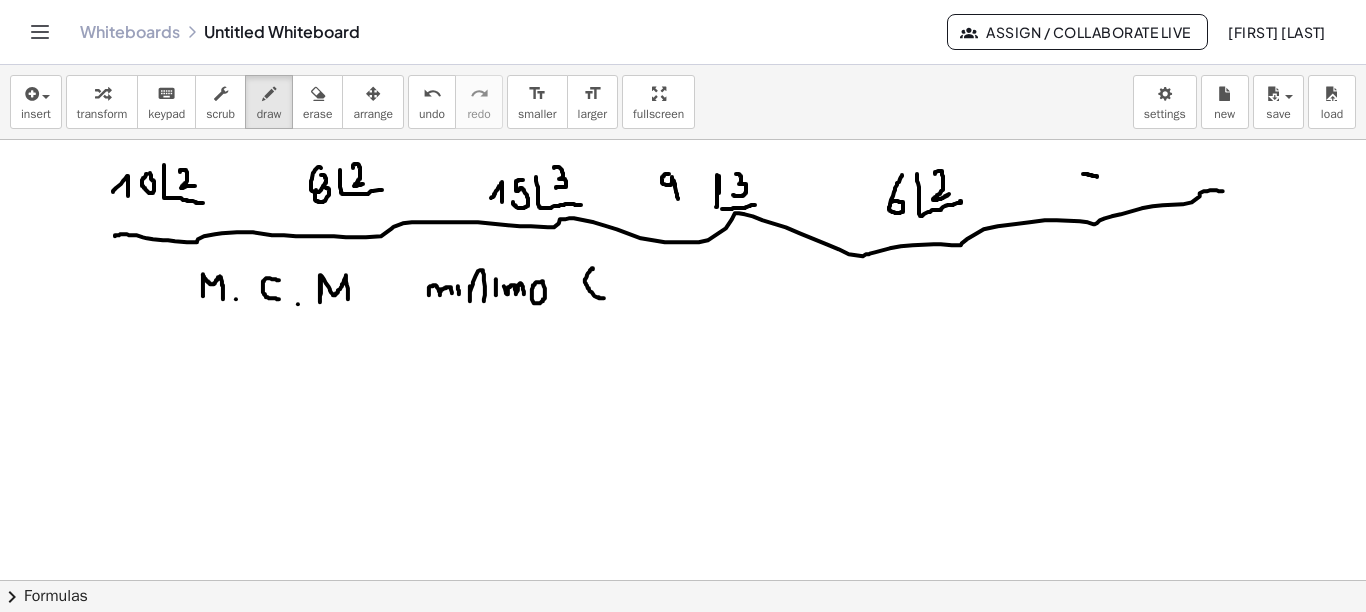 drag, startPoint x: 593, startPoint y: 267, endPoint x: 604, endPoint y: 297, distance: 31.95309 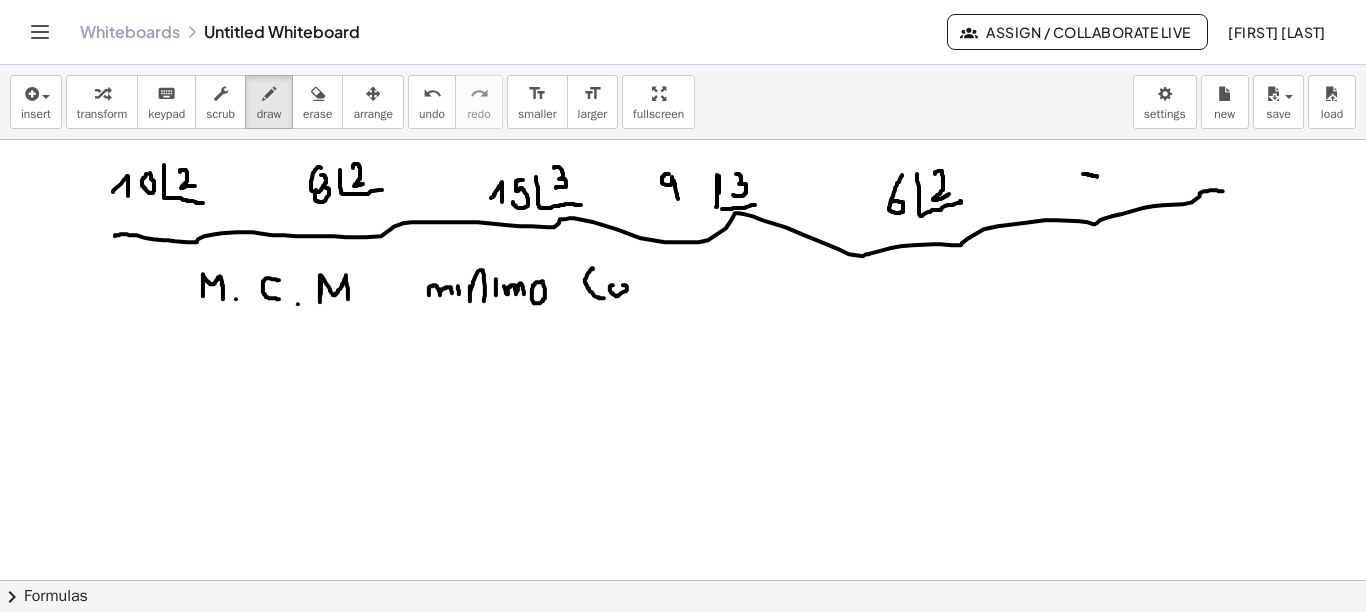 click at bounding box center (683, 645) 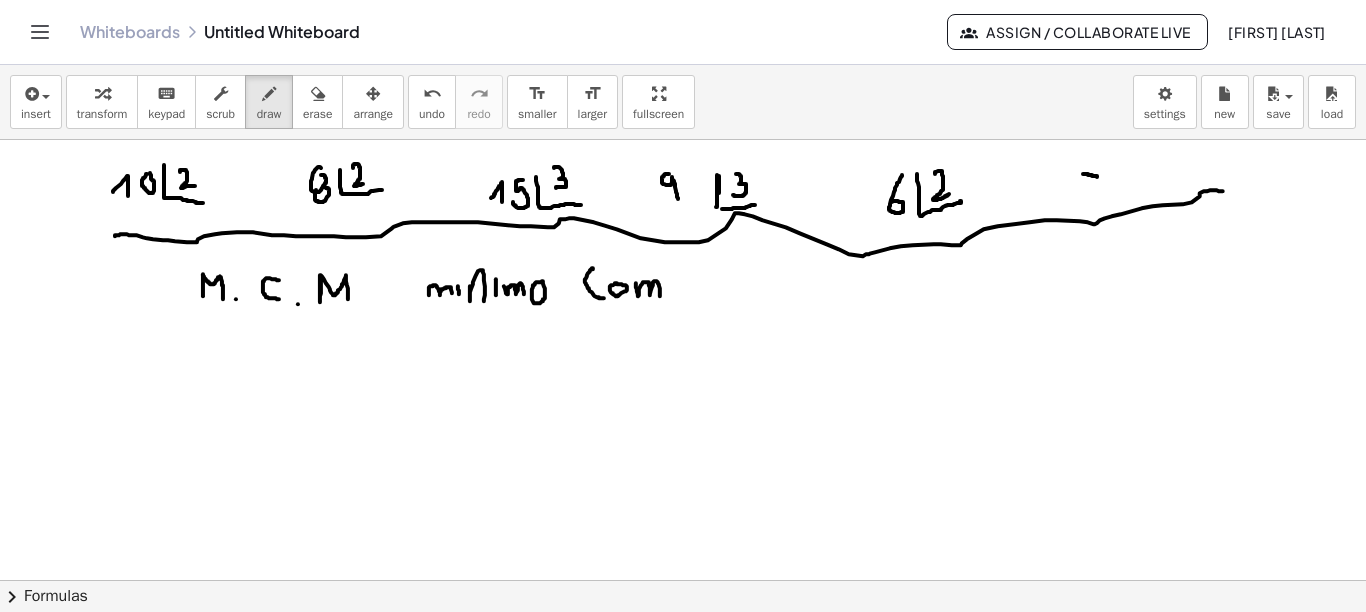 drag, startPoint x: 636, startPoint y: 282, endPoint x: 660, endPoint y: 297, distance: 28.301943 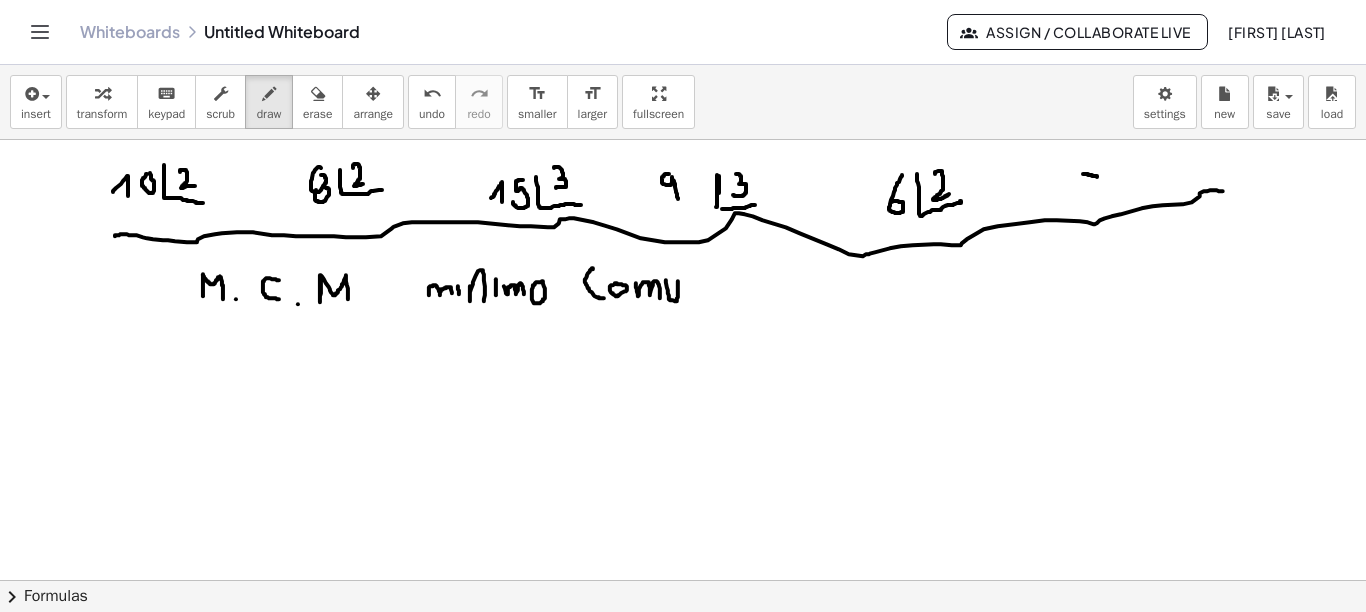 drag, startPoint x: 666, startPoint y: 279, endPoint x: 678, endPoint y: 280, distance: 12.0415945 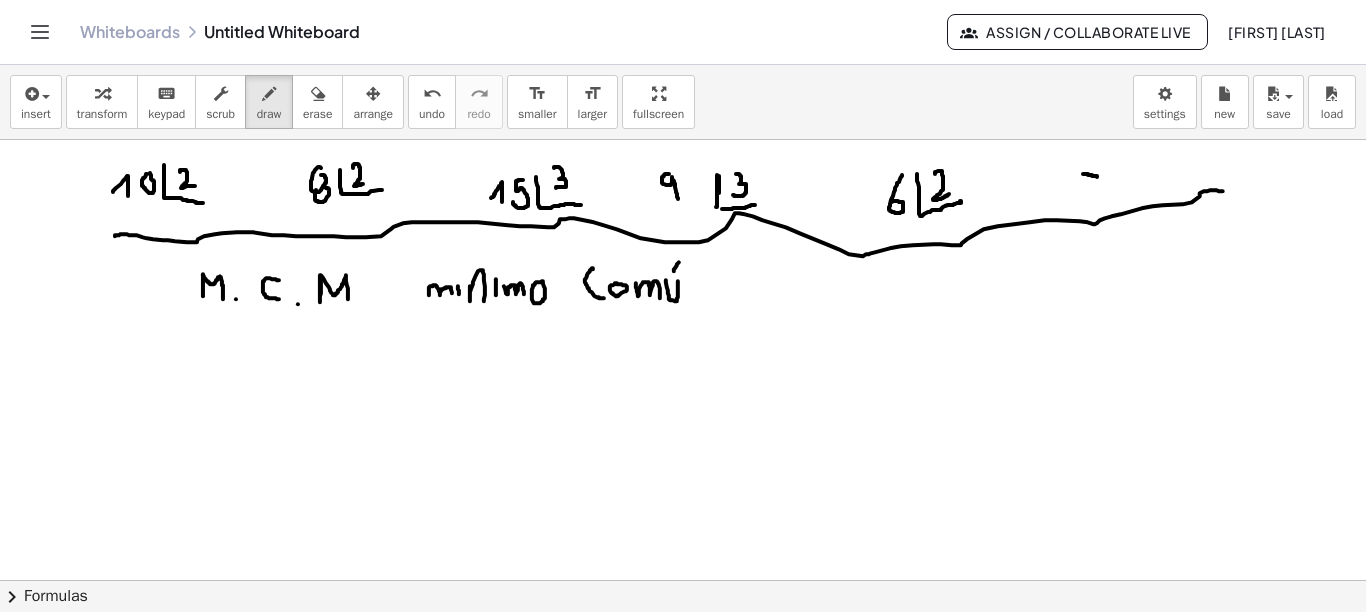 click at bounding box center [683, 645] 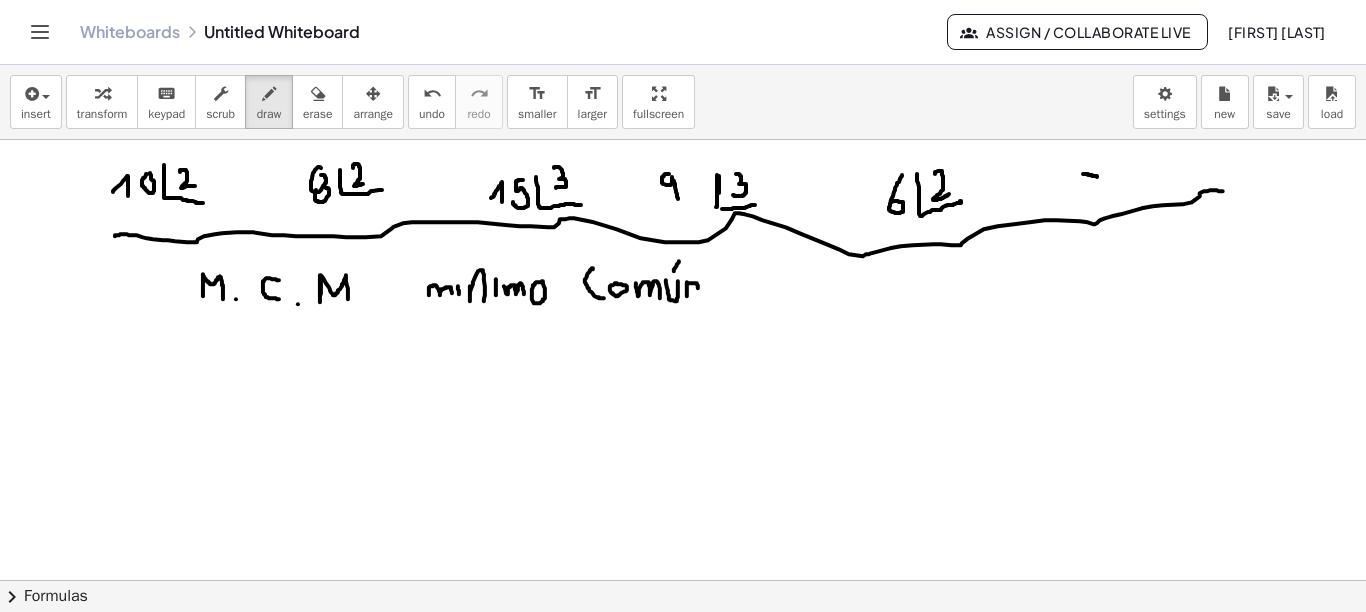 drag, startPoint x: 687, startPoint y: 281, endPoint x: 699, endPoint y: 295, distance: 18.439089 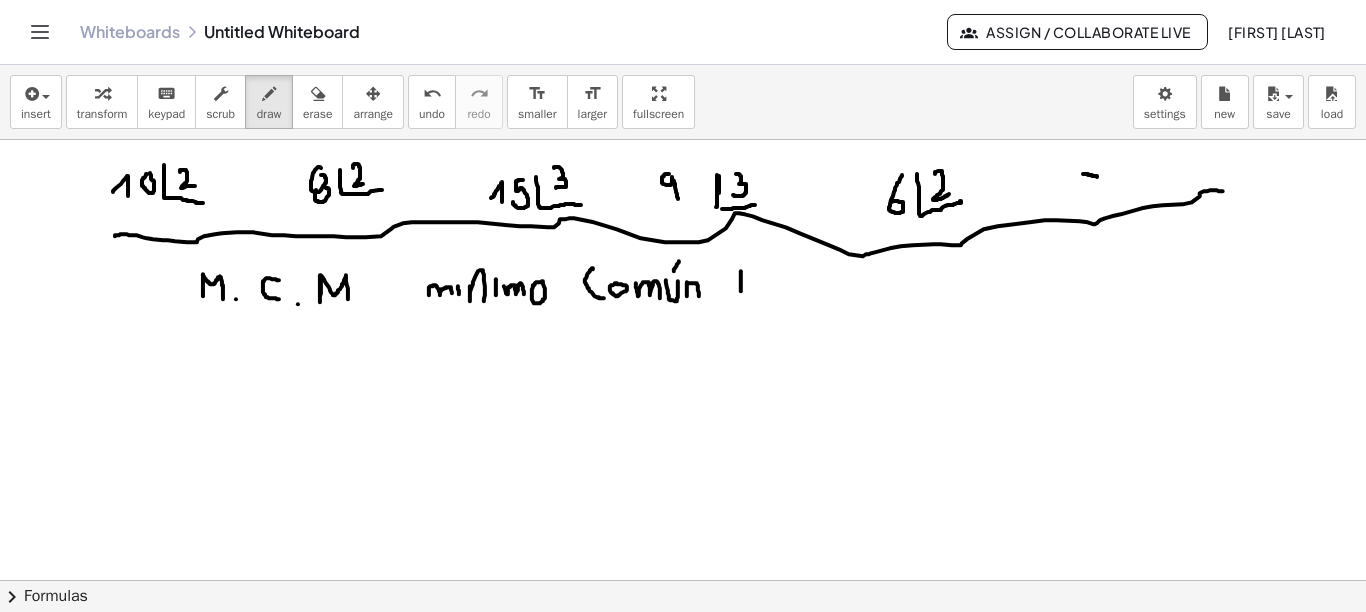 click at bounding box center (683, 645) 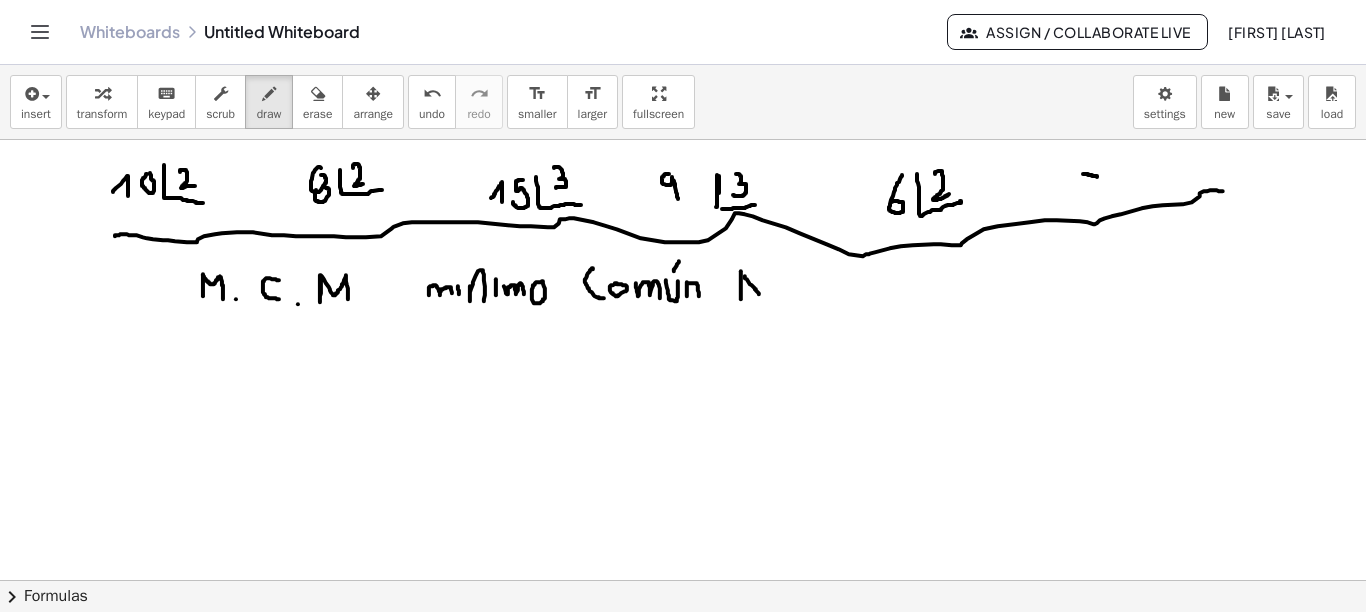 drag, startPoint x: 745, startPoint y: 275, endPoint x: 759, endPoint y: 293, distance: 22.803509 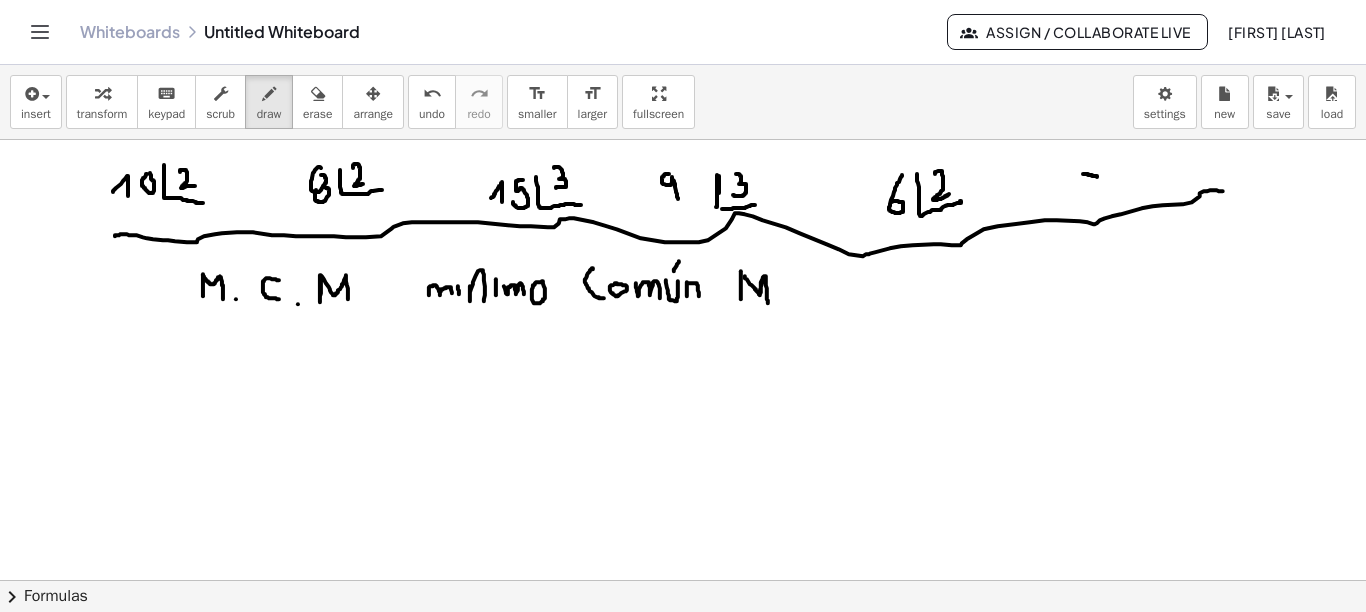 drag, startPoint x: 761, startPoint y: 282, endPoint x: 768, endPoint y: 302, distance: 21.189621 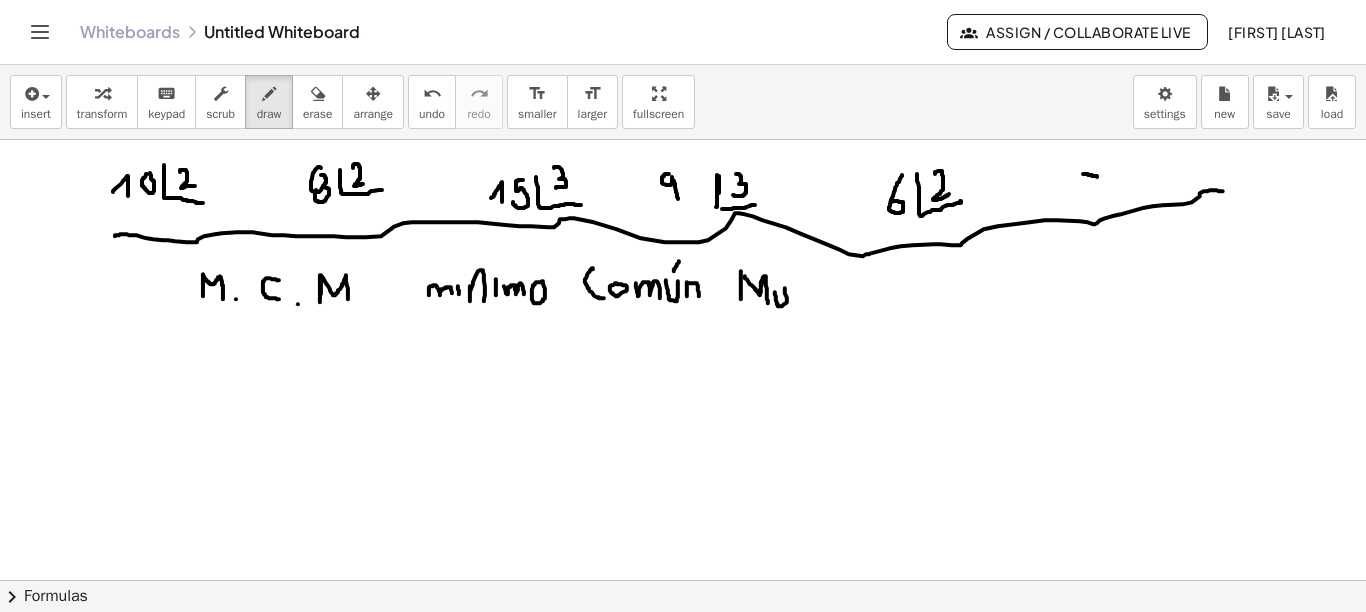 drag, startPoint x: 777, startPoint y: 303, endPoint x: 784, endPoint y: 288, distance: 16.552946 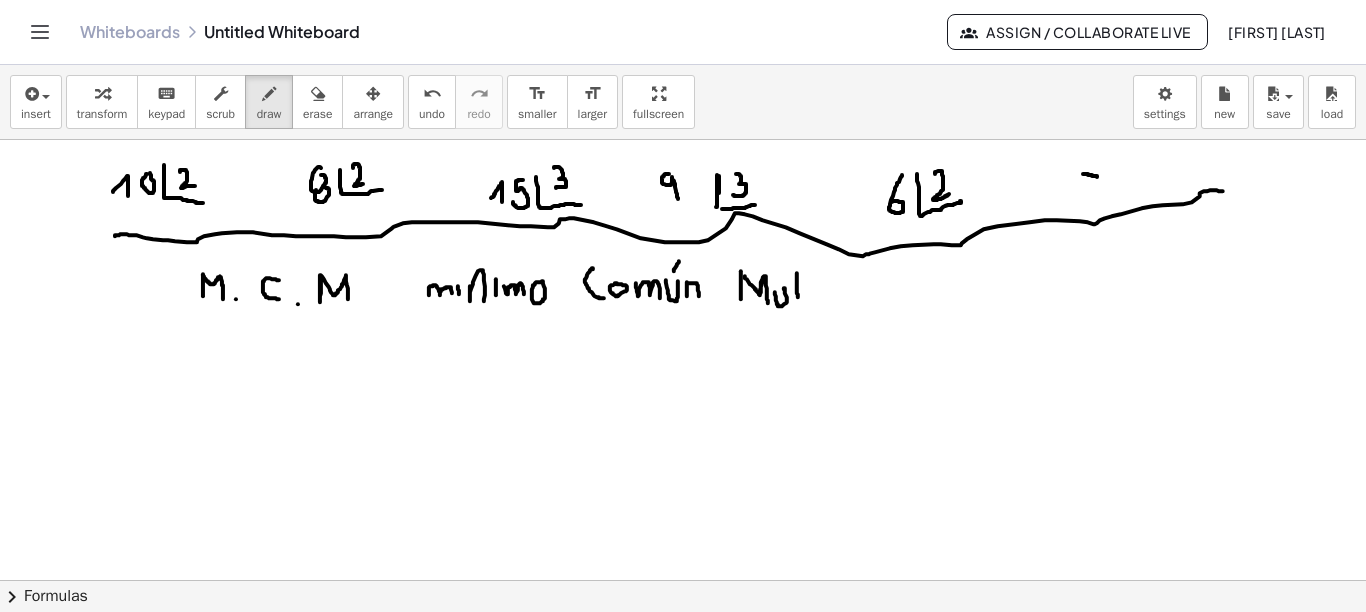 drag, startPoint x: 797, startPoint y: 282, endPoint x: 798, endPoint y: 296, distance: 14.035668 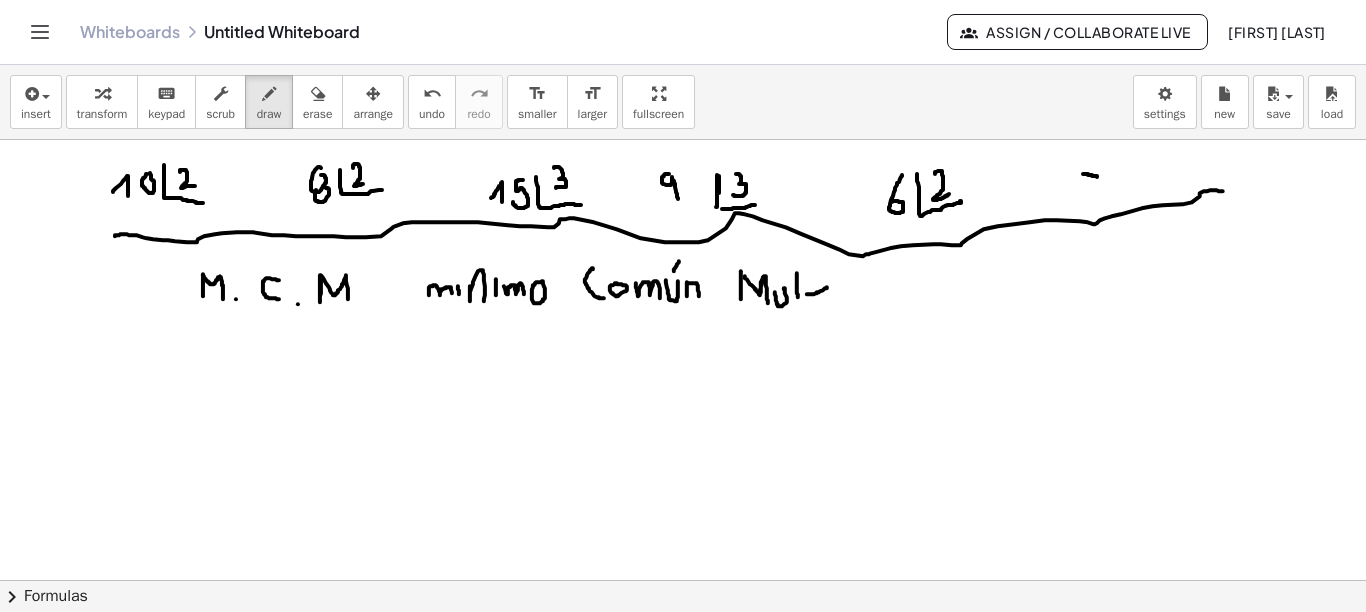 drag, startPoint x: 807, startPoint y: 293, endPoint x: 827, endPoint y: 286, distance: 21.189621 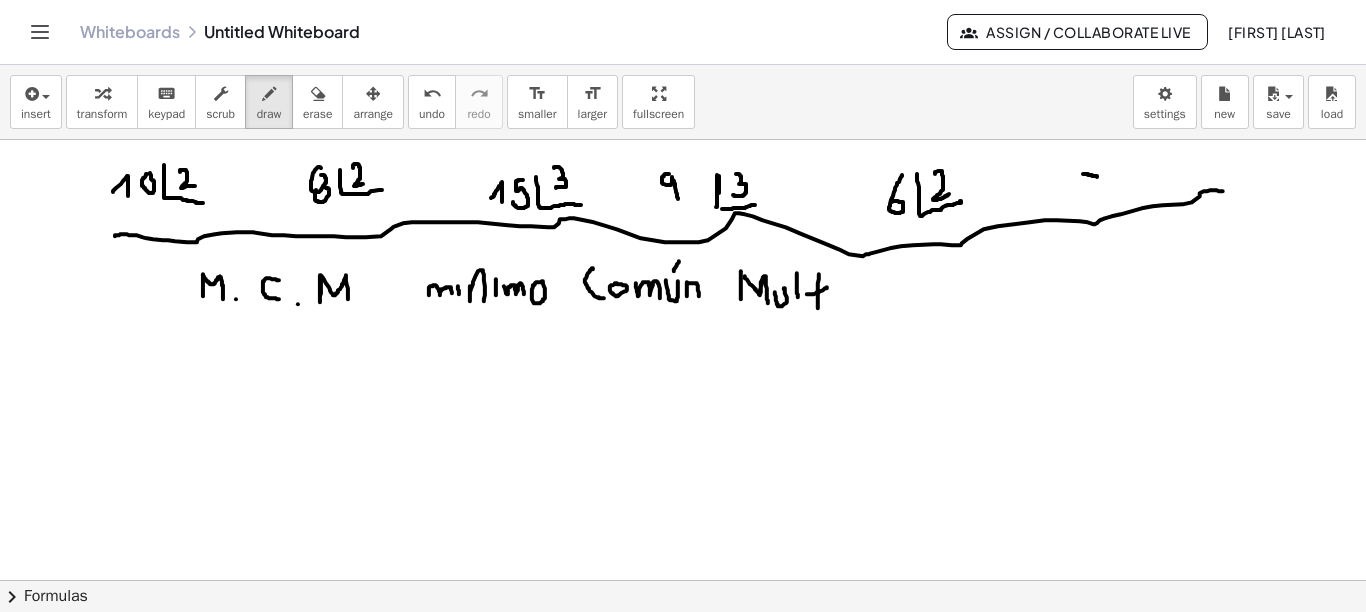 drag, startPoint x: 819, startPoint y: 273, endPoint x: 818, endPoint y: 307, distance: 34.0147 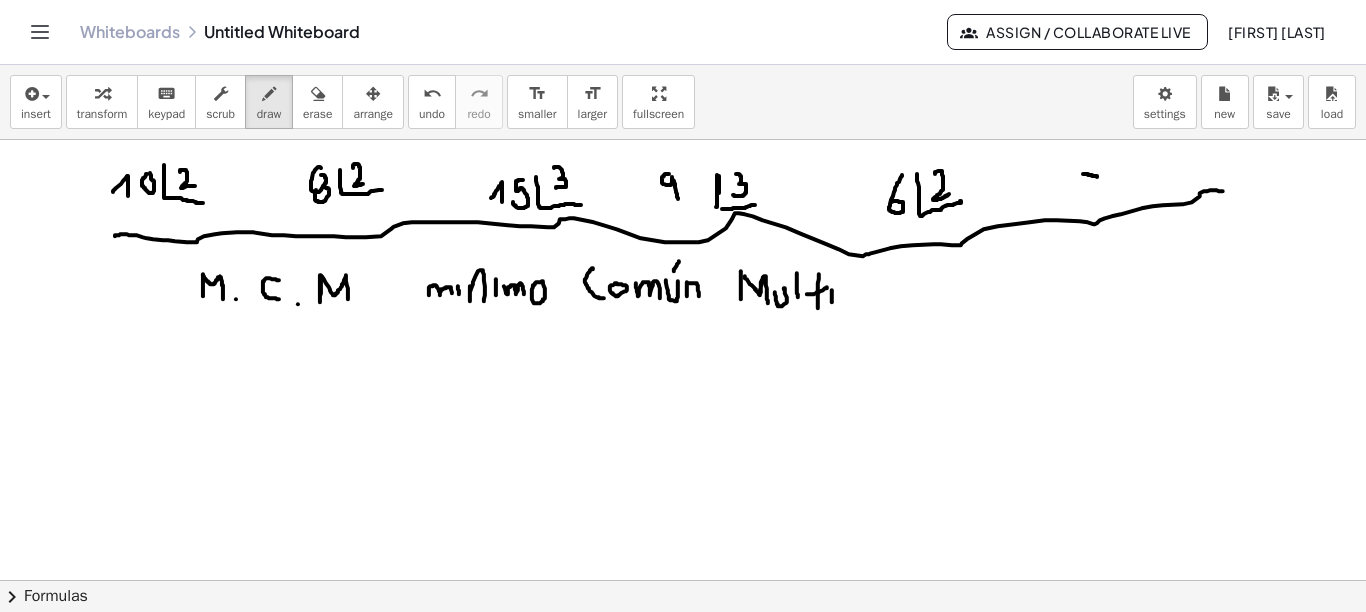 drag, startPoint x: 832, startPoint y: 289, endPoint x: 832, endPoint y: 301, distance: 12 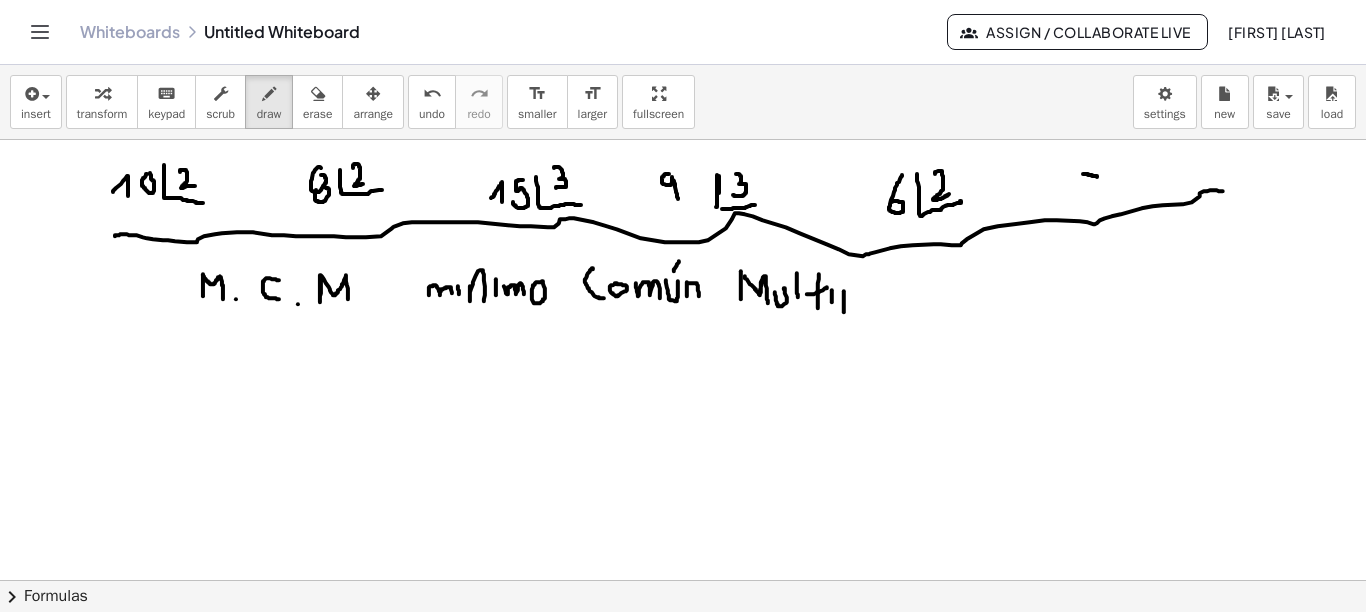 drag, startPoint x: 844, startPoint y: 290, endPoint x: 844, endPoint y: 311, distance: 21 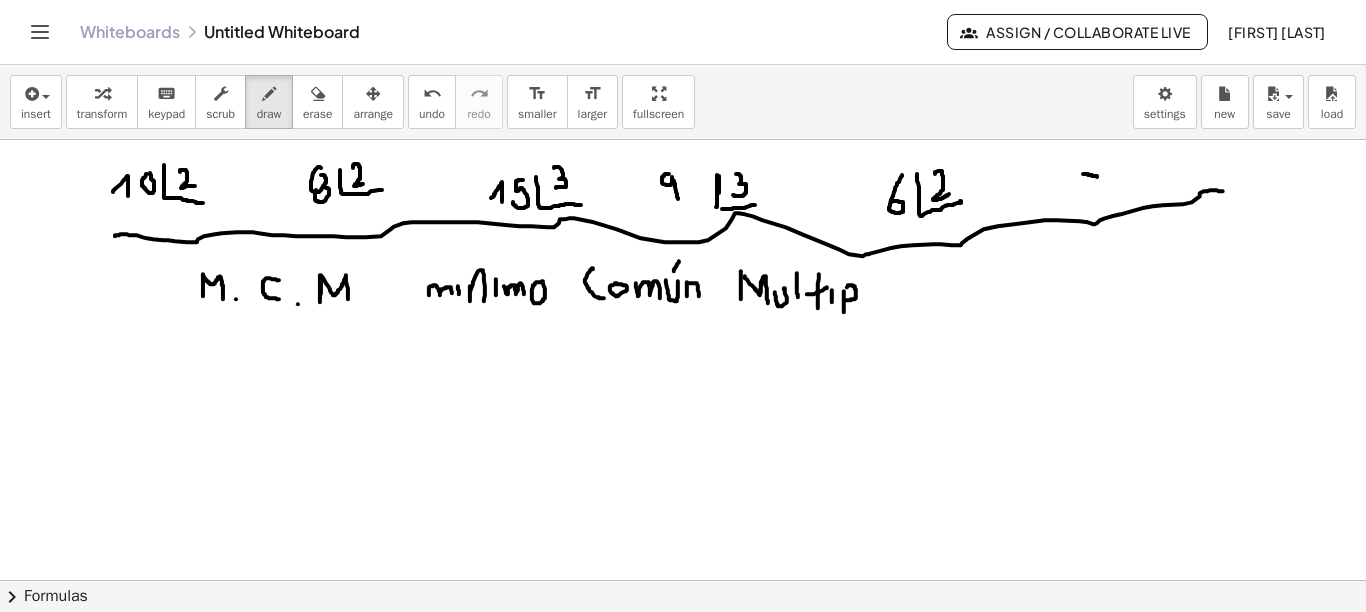 drag, startPoint x: 851, startPoint y: 284, endPoint x: 846, endPoint y: 299, distance: 15.811388 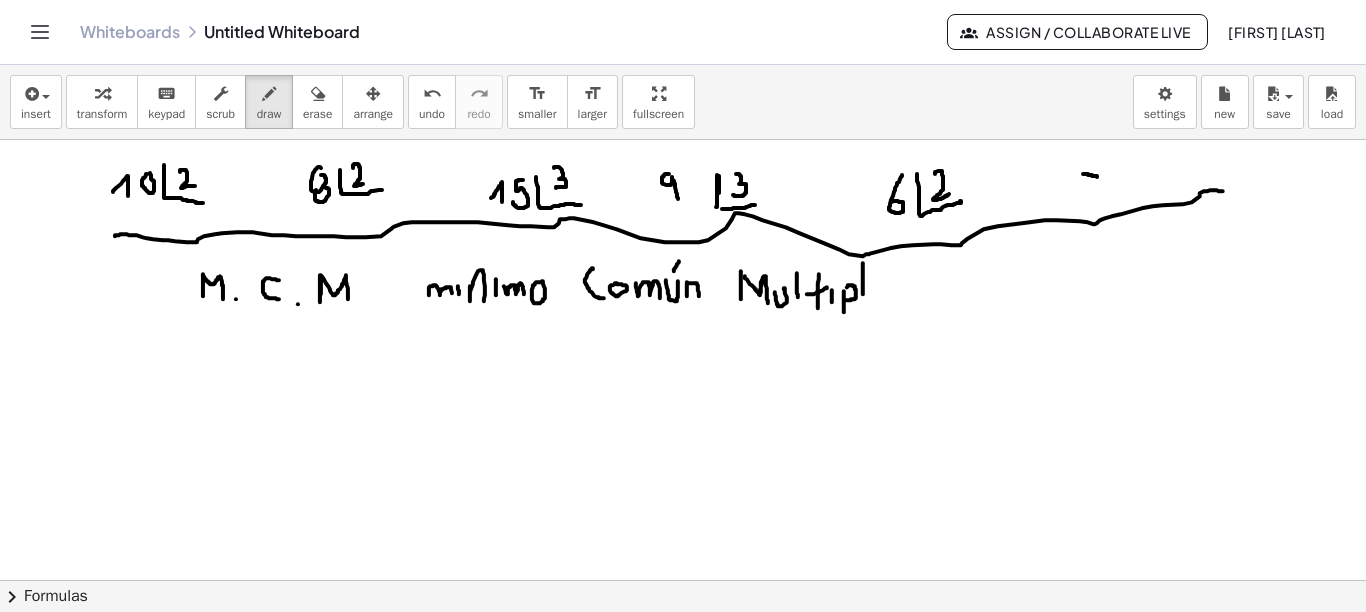 drag, startPoint x: 863, startPoint y: 262, endPoint x: 863, endPoint y: 293, distance: 31 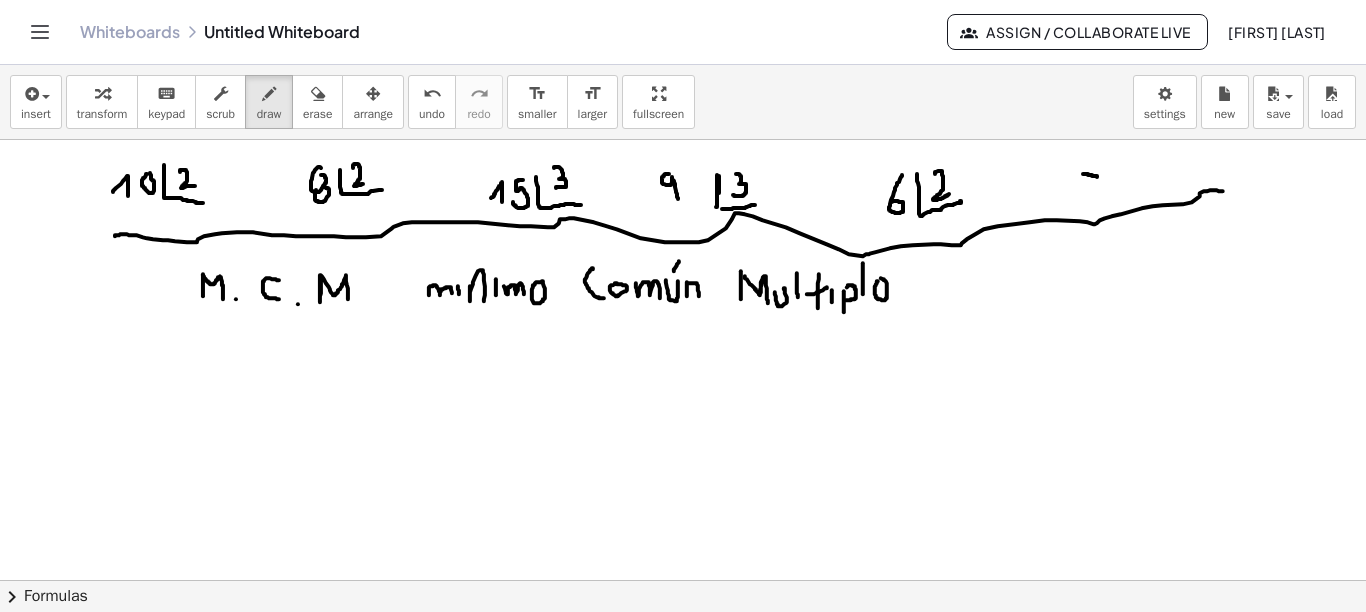 click at bounding box center (683, 645) 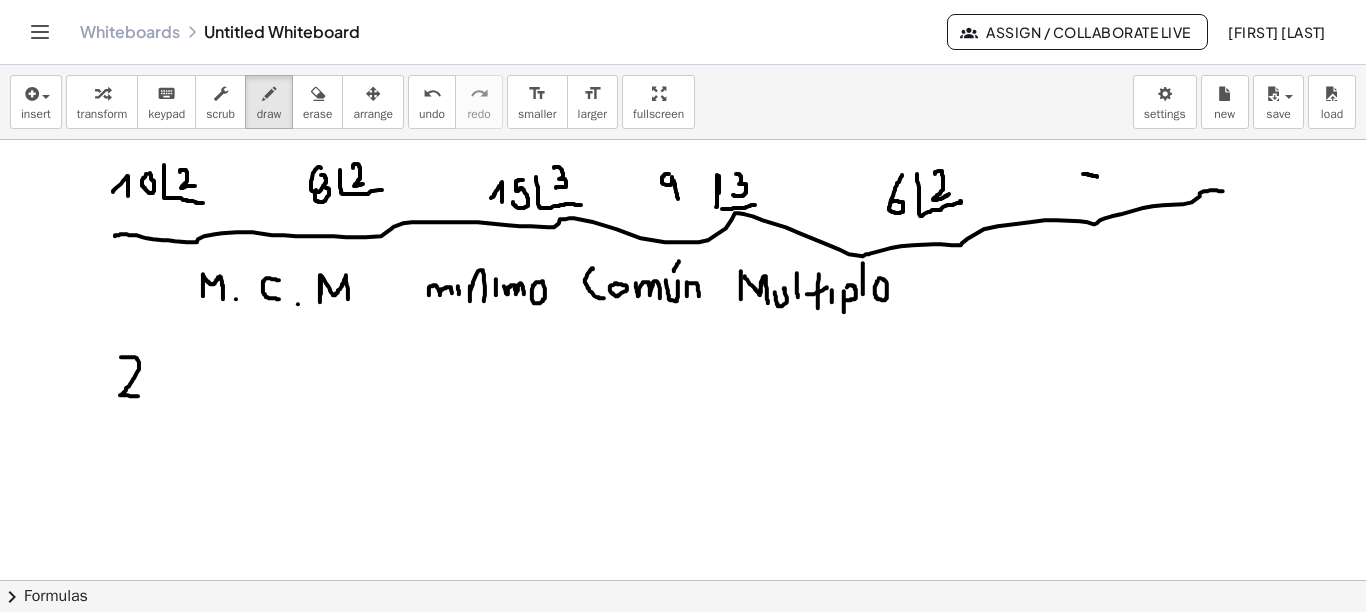 drag, startPoint x: 121, startPoint y: 356, endPoint x: 138, endPoint y: 395, distance: 42.544094 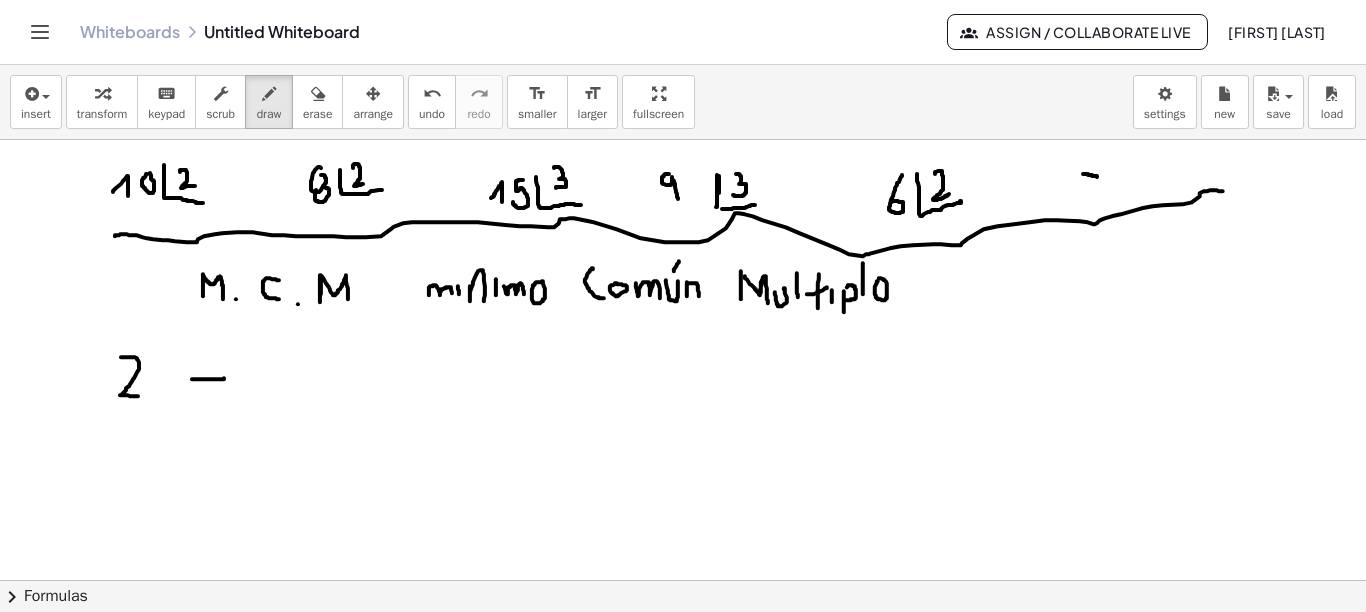 drag, startPoint x: 192, startPoint y: 378, endPoint x: 224, endPoint y: 377, distance: 32.01562 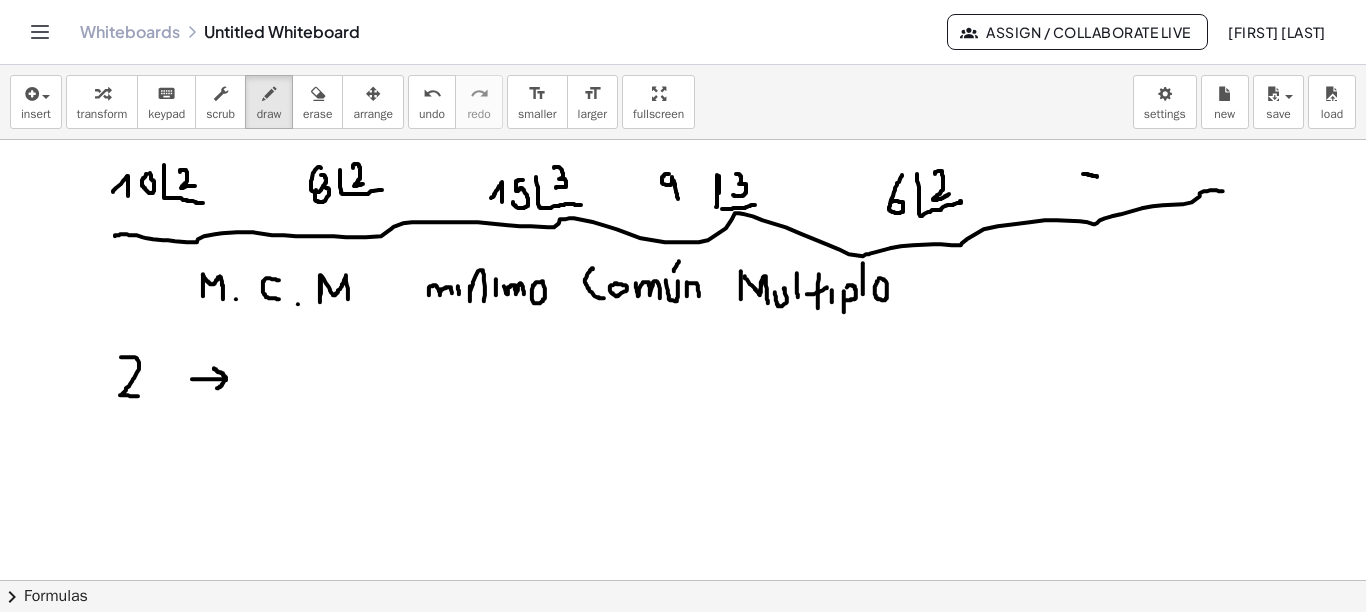drag, startPoint x: 214, startPoint y: 367, endPoint x: 217, endPoint y: 387, distance: 20.22375 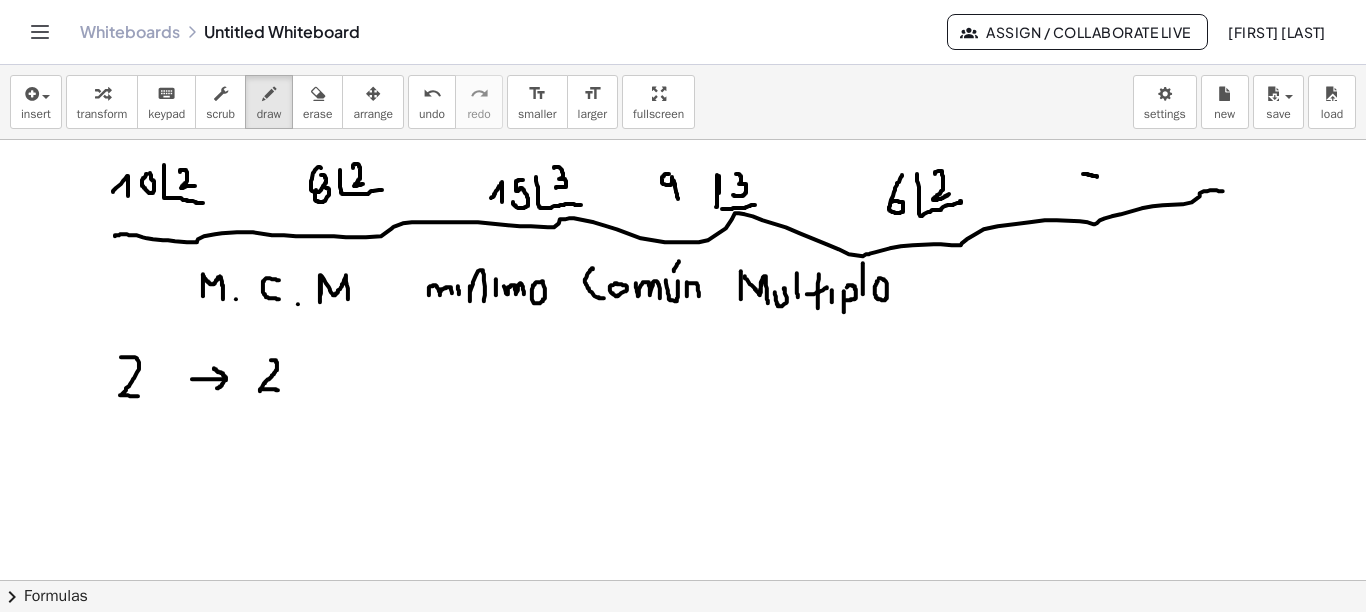 drag, startPoint x: 271, startPoint y: 359, endPoint x: 278, endPoint y: 389, distance: 30.805843 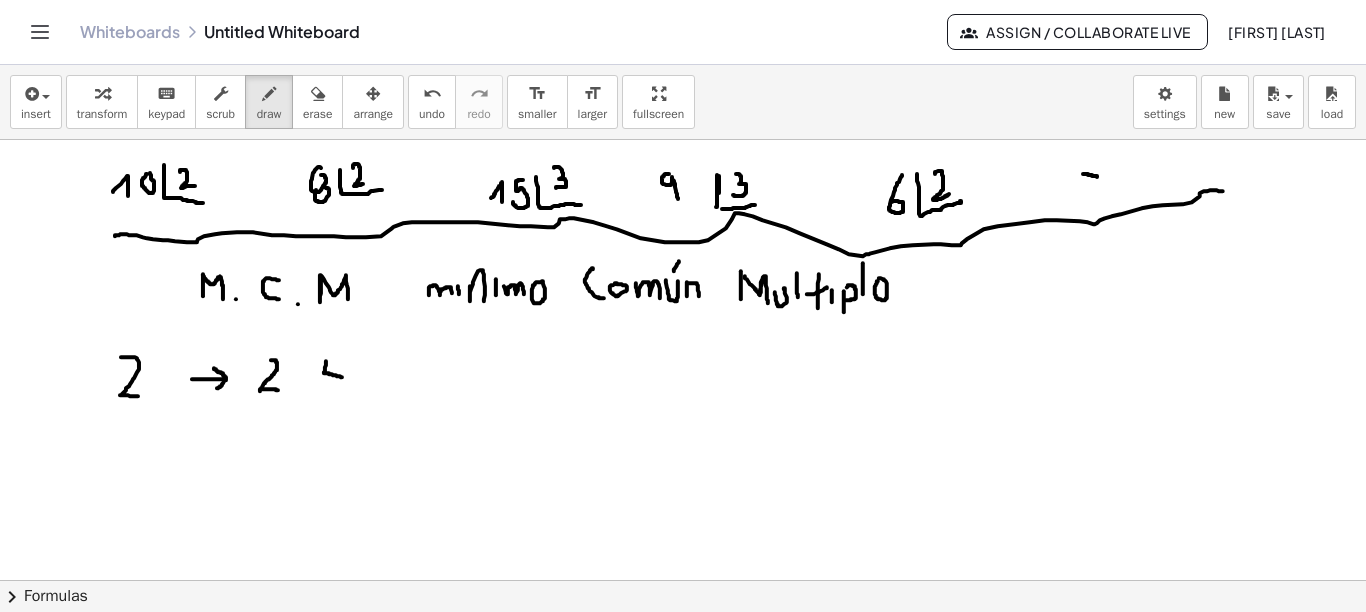 drag, startPoint x: 326, startPoint y: 360, endPoint x: 343, endPoint y: 376, distance: 23.345236 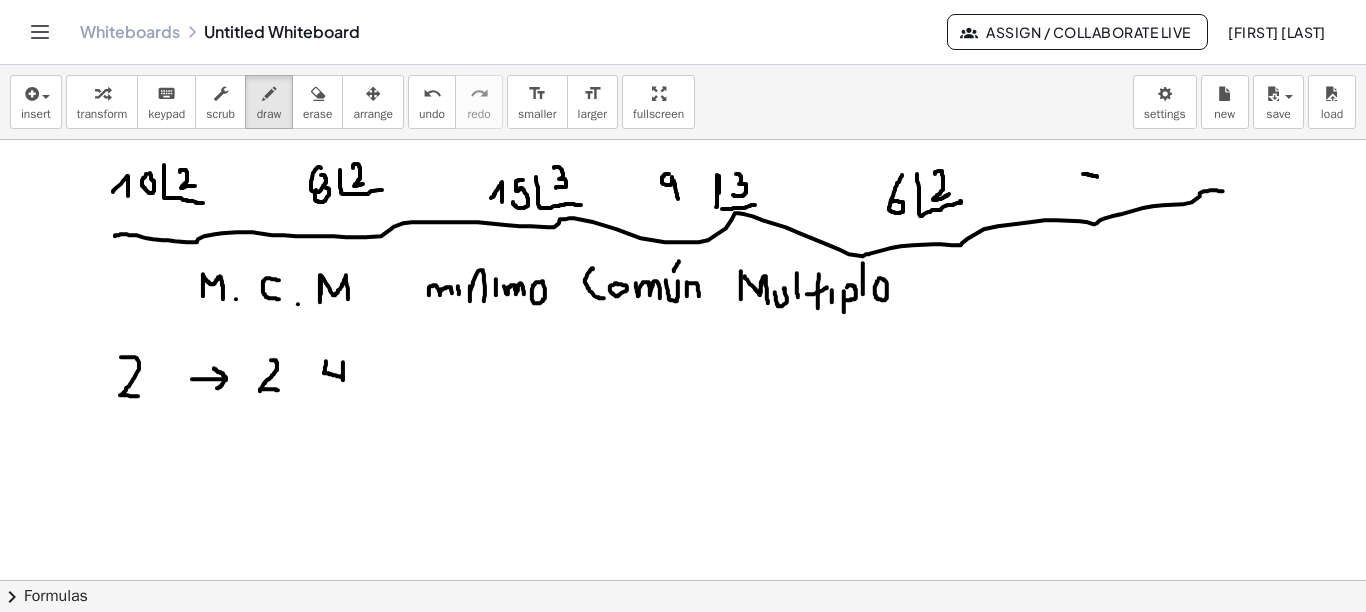 drag, startPoint x: 343, startPoint y: 365, endPoint x: 343, endPoint y: 383, distance: 18 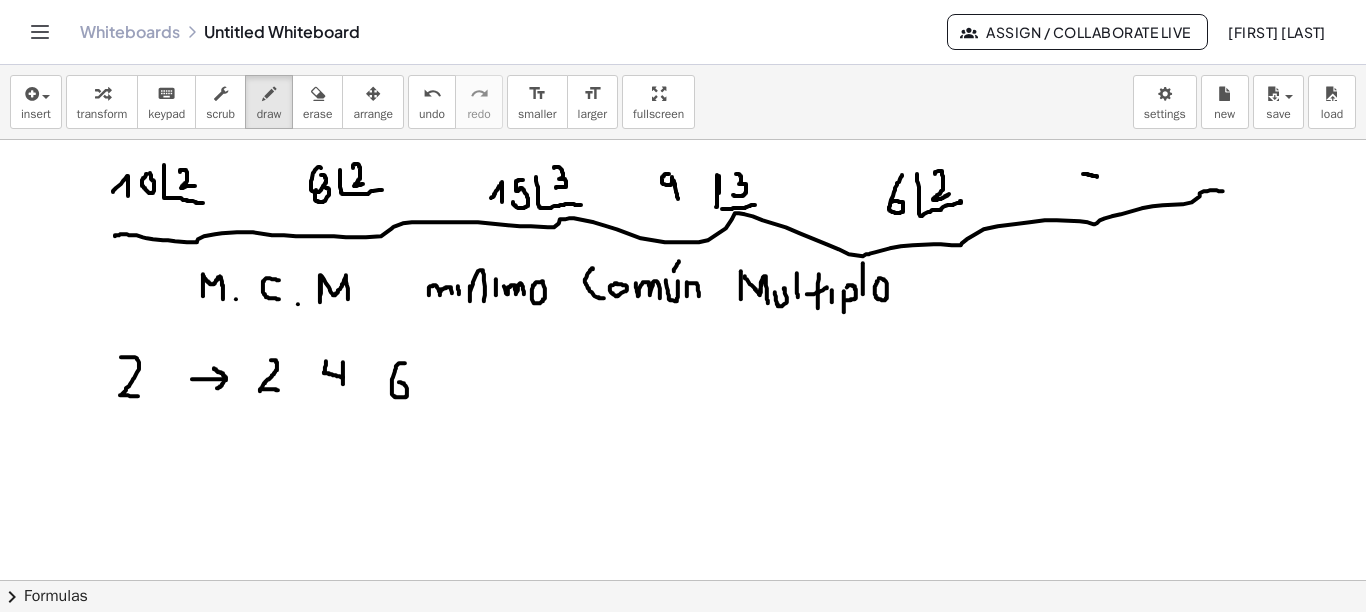 drag, startPoint x: 404, startPoint y: 362, endPoint x: 395, endPoint y: 383, distance: 22.847319 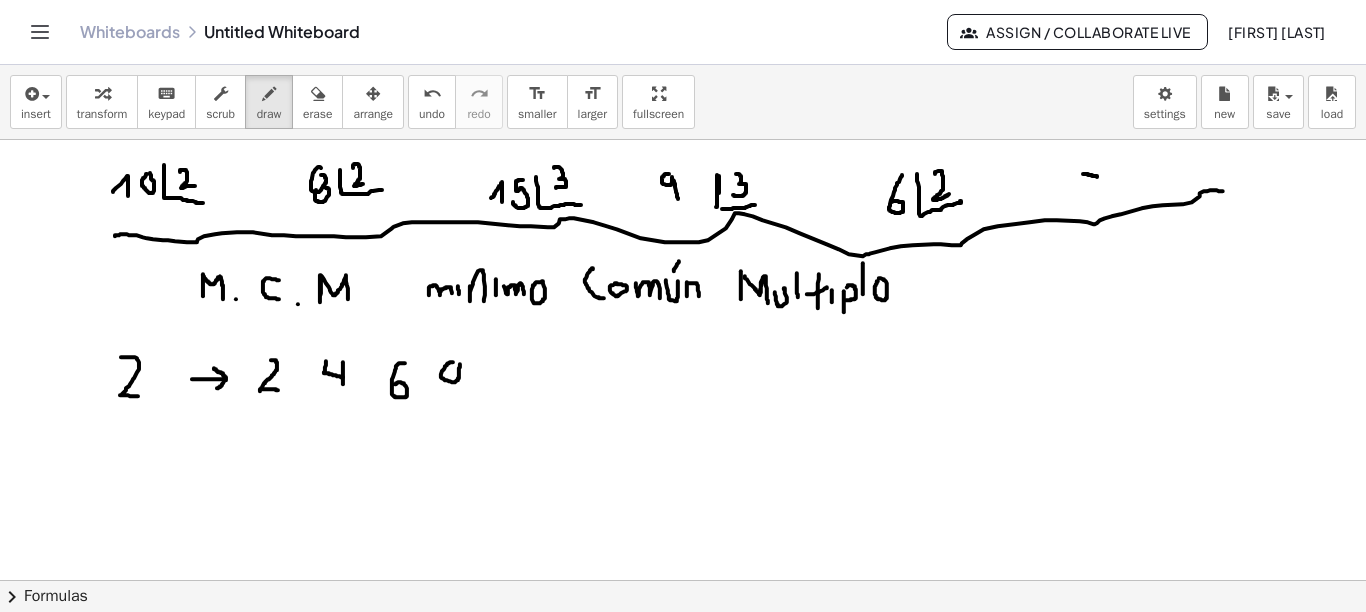 click at bounding box center [683, 645] 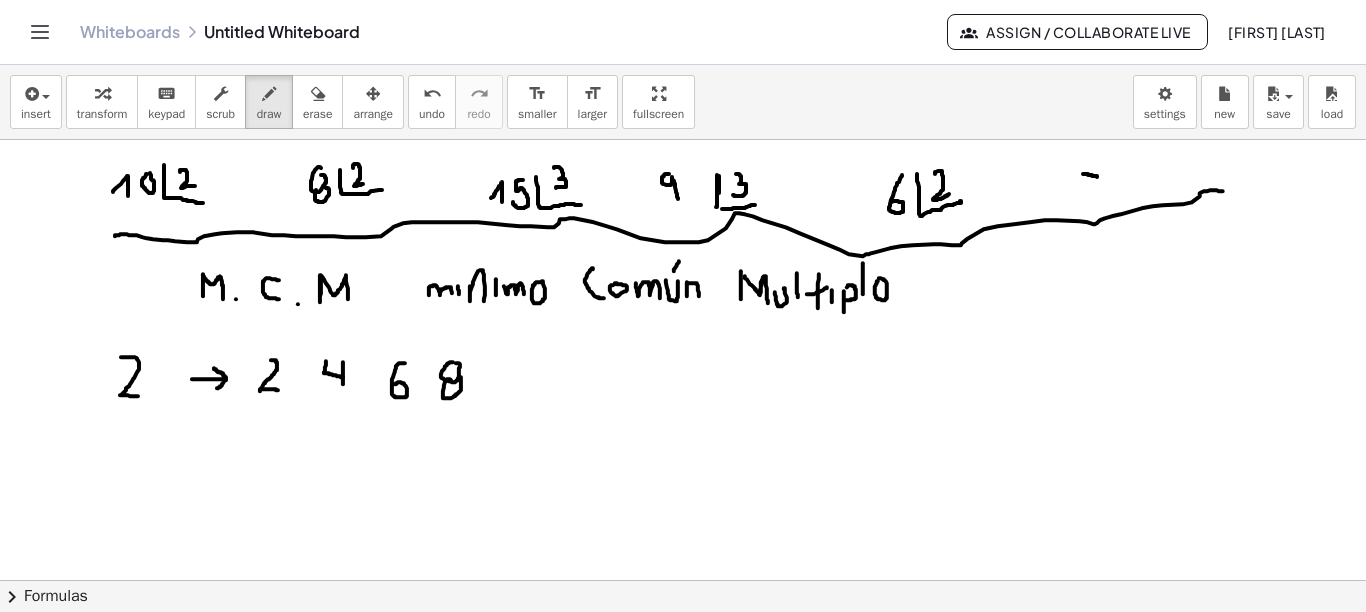 drag, startPoint x: 447, startPoint y: 378, endPoint x: 459, endPoint y: 376, distance: 12.165525 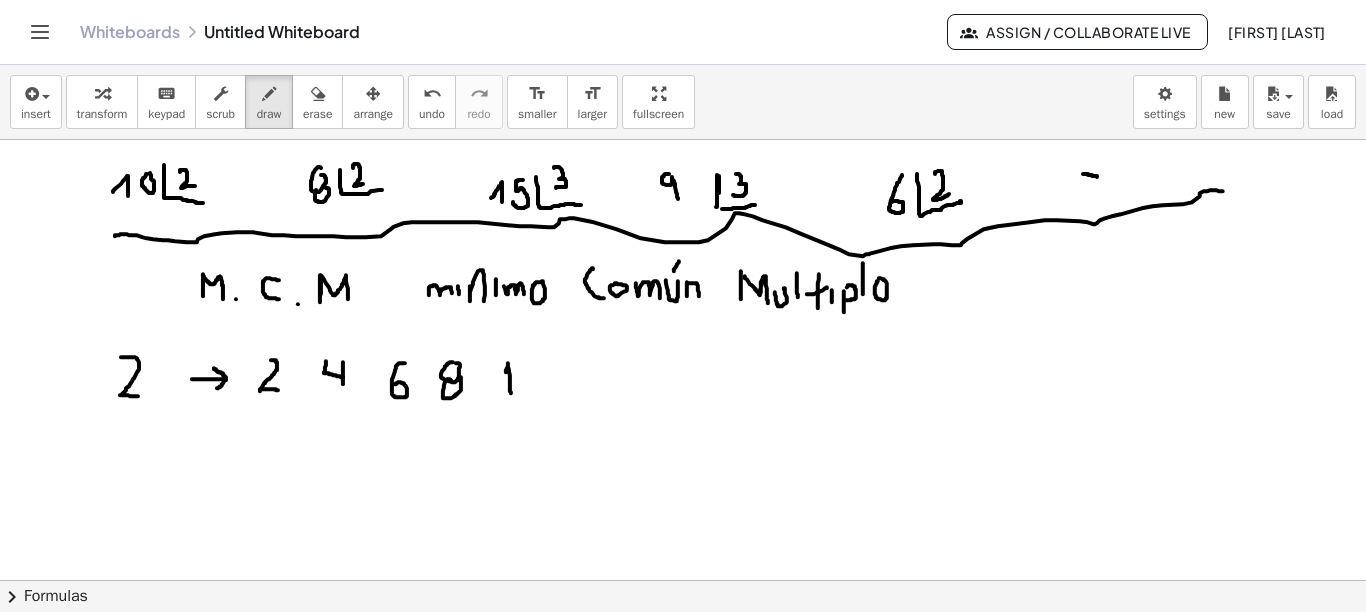drag, startPoint x: 506, startPoint y: 371, endPoint x: 511, endPoint y: 392, distance: 21.587032 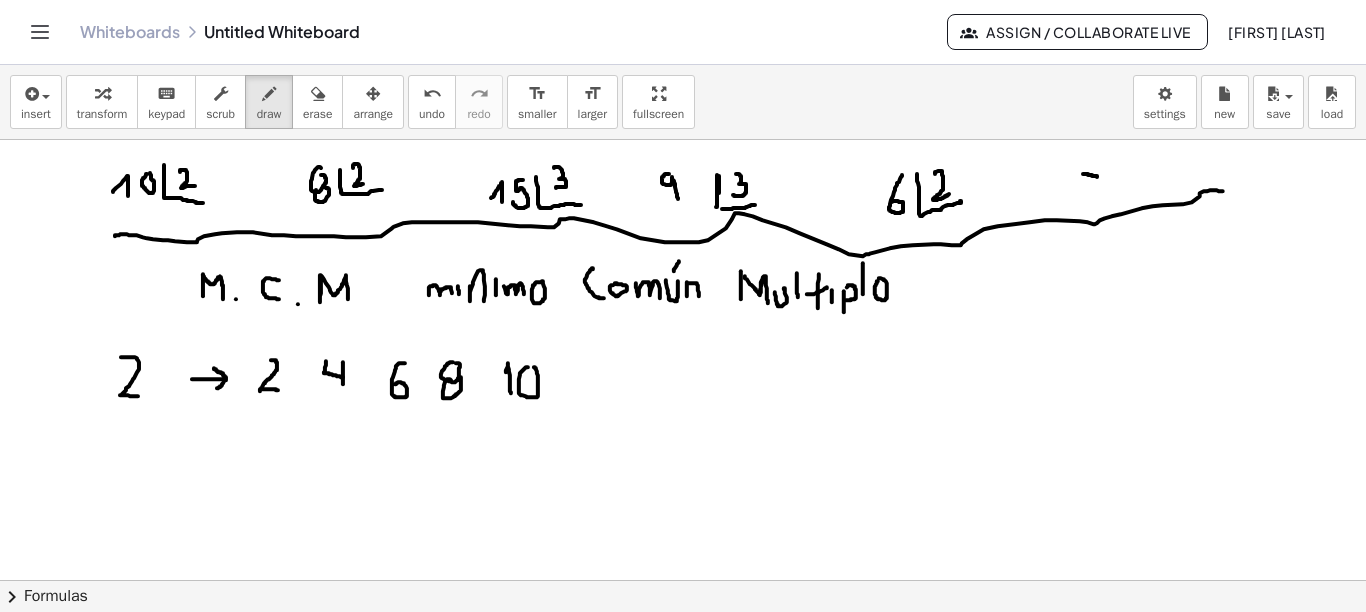 drag, startPoint x: 521, startPoint y: 371, endPoint x: 533, endPoint y: 364, distance: 13.892444 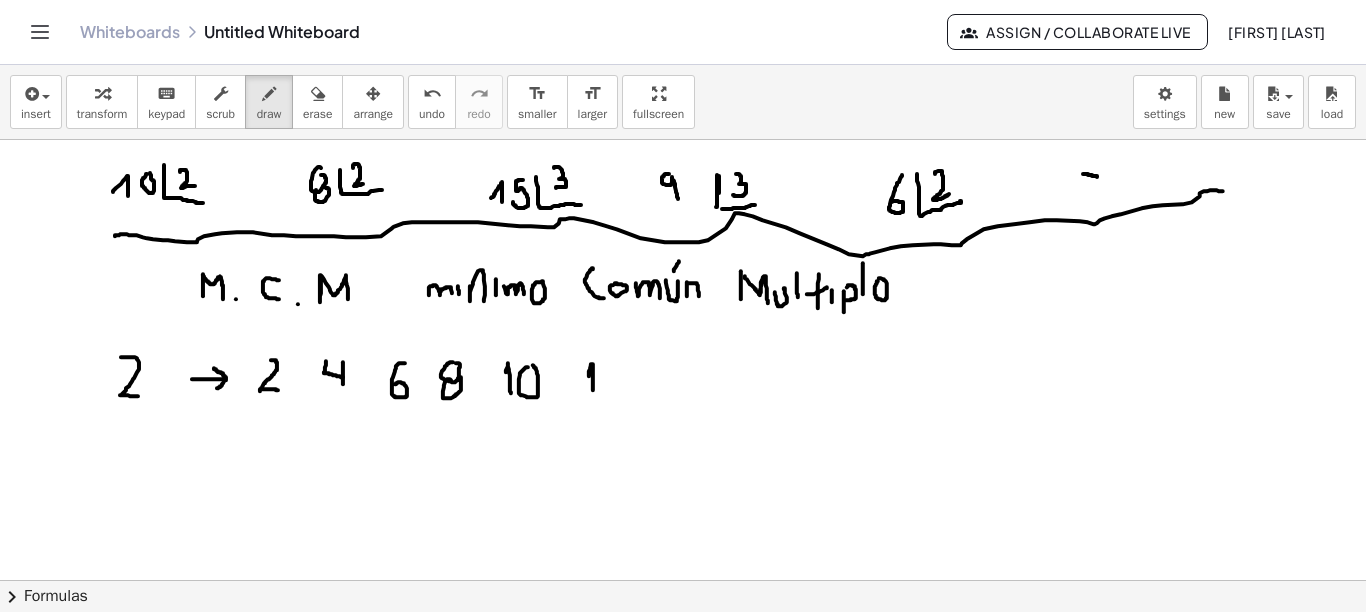 drag, startPoint x: 589, startPoint y: 375, endPoint x: 593, endPoint y: 389, distance: 14.56022 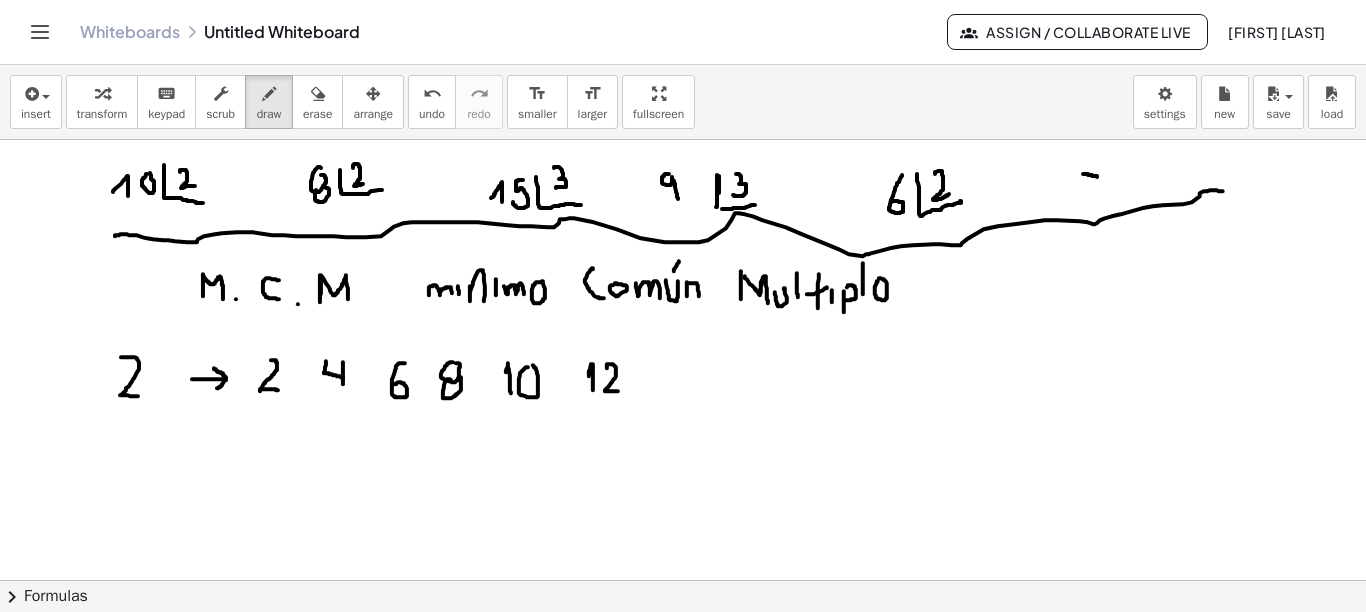 drag, startPoint x: 607, startPoint y: 367, endPoint x: 618, endPoint y: 390, distance: 25.495098 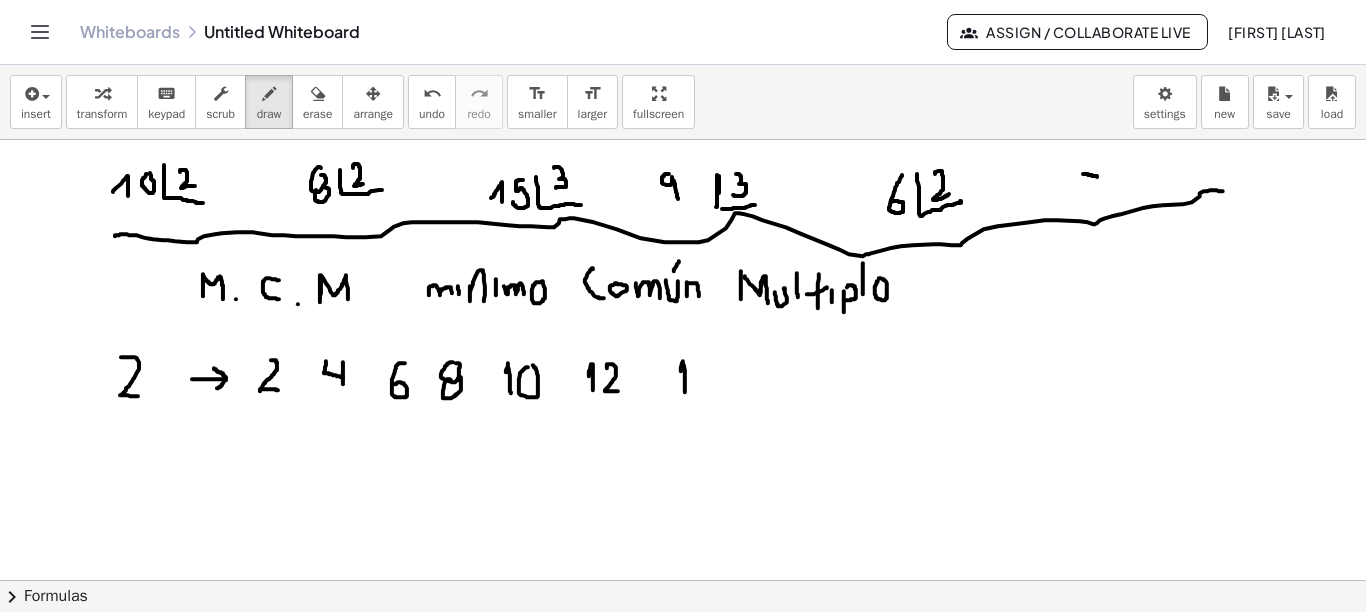 drag, startPoint x: 681, startPoint y: 370, endPoint x: 685, endPoint y: 391, distance: 21.377558 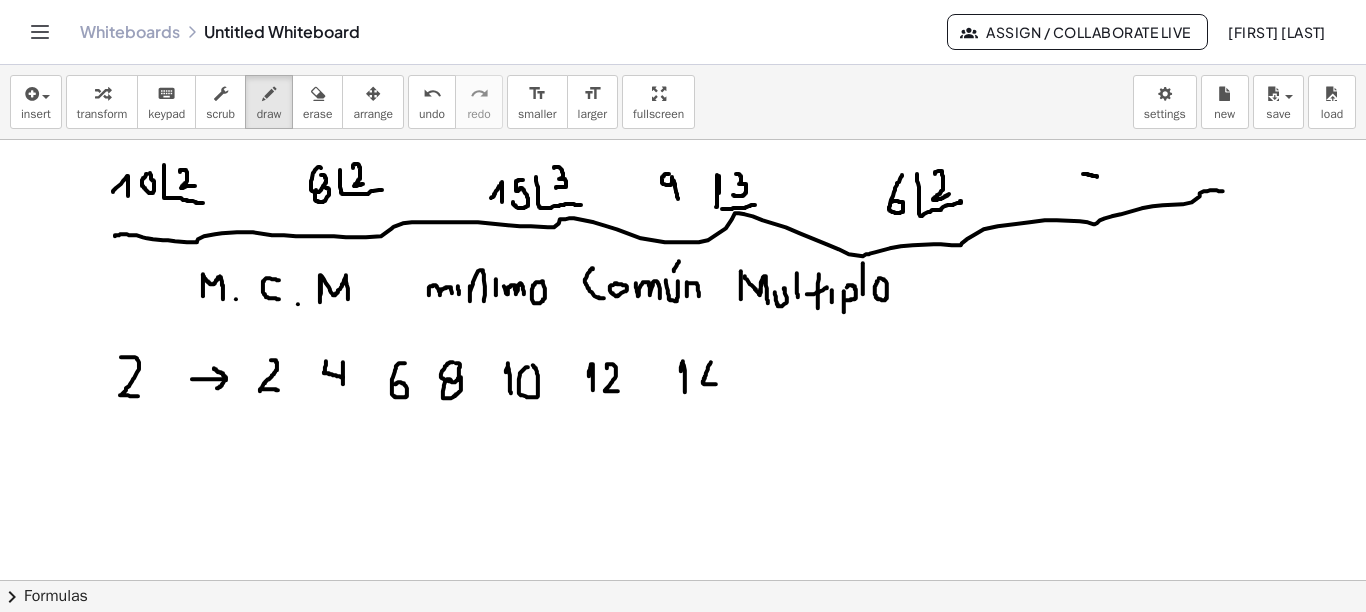 drag, startPoint x: 709, startPoint y: 364, endPoint x: 719, endPoint y: 383, distance: 21.470911 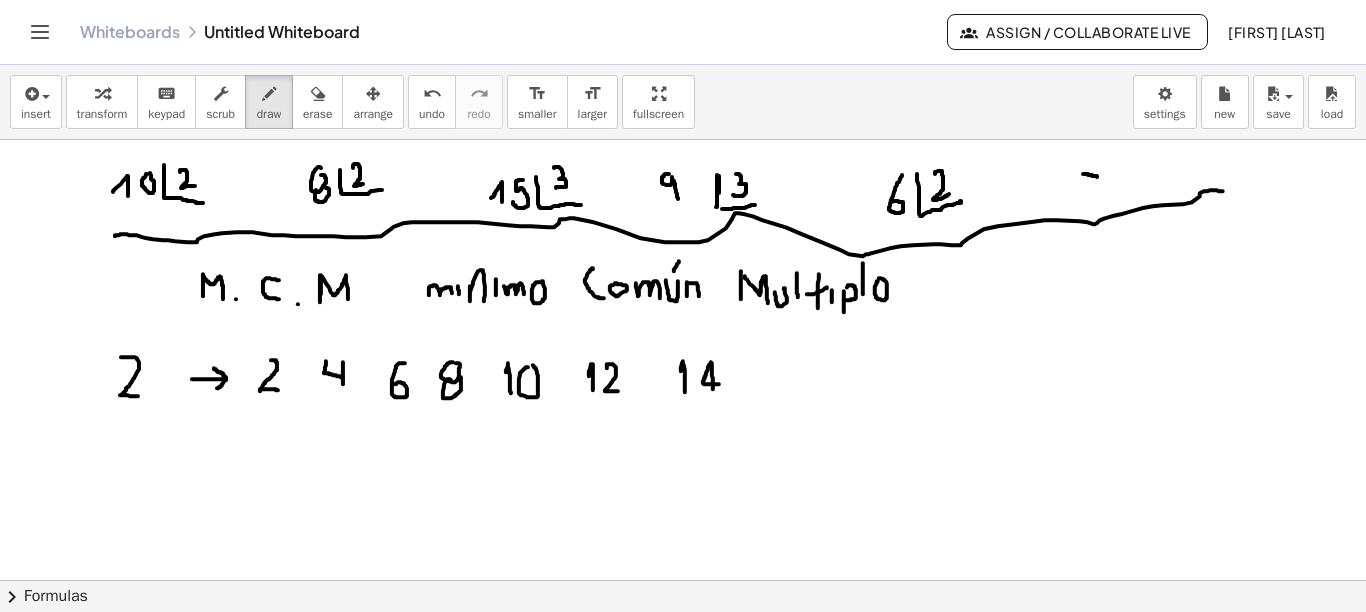 drag, startPoint x: 712, startPoint y: 362, endPoint x: 713, endPoint y: 388, distance: 26.019224 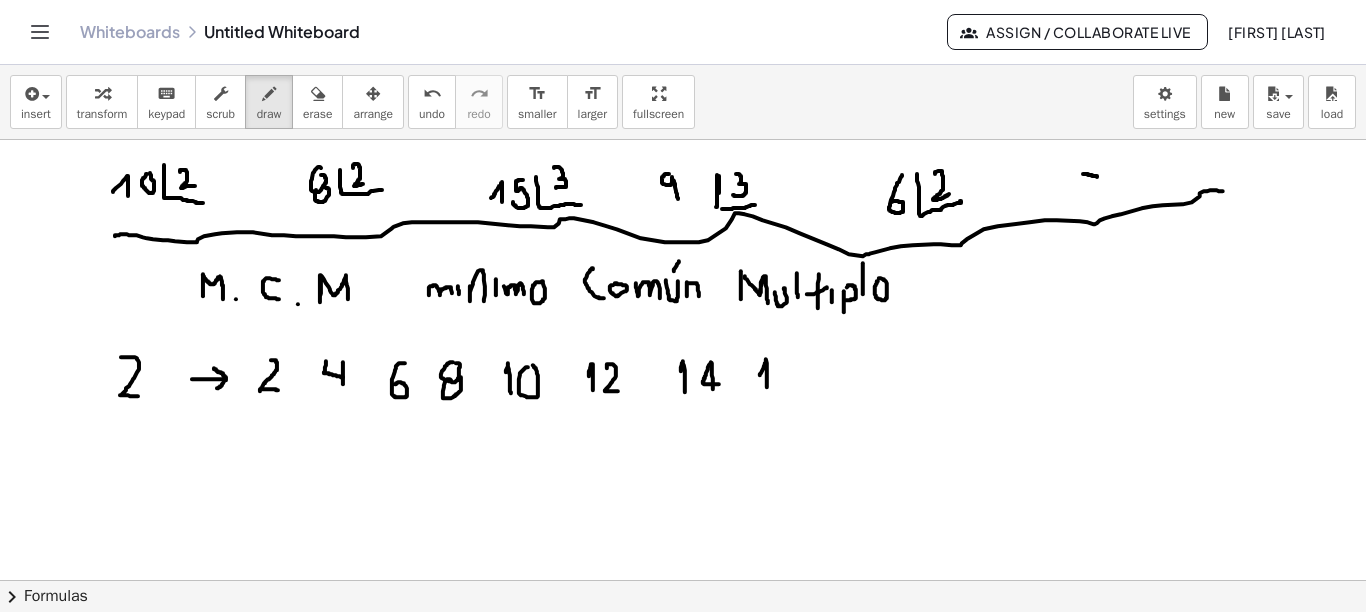 drag, startPoint x: 760, startPoint y: 373, endPoint x: 767, endPoint y: 387, distance: 15.652476 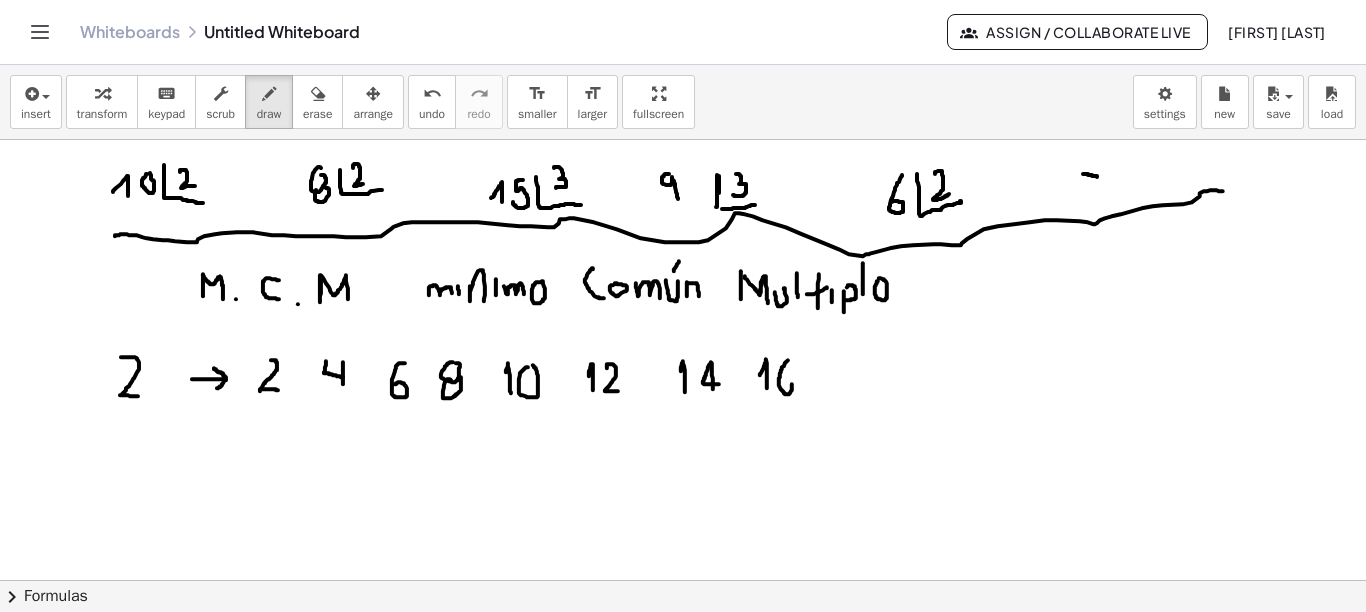 click at bounding box center [683, 645] 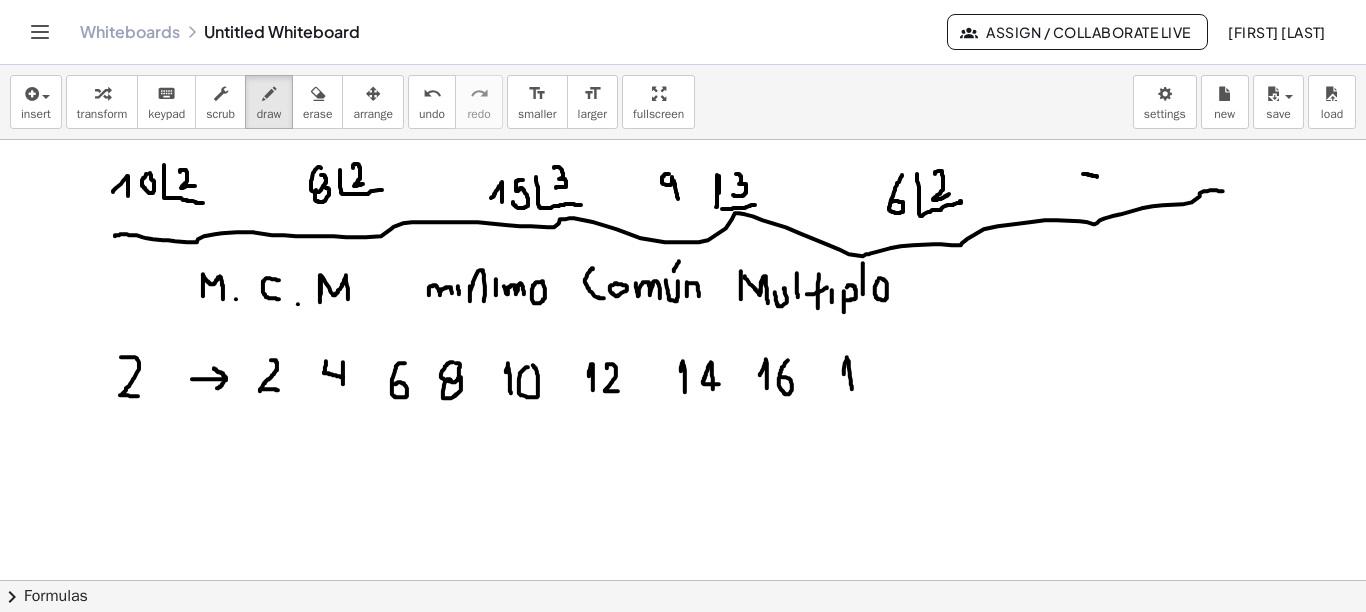 drag, startPoint x: 844, startPoint y: 373, endPoint x: 852, endPoint y: 388, distance: 17 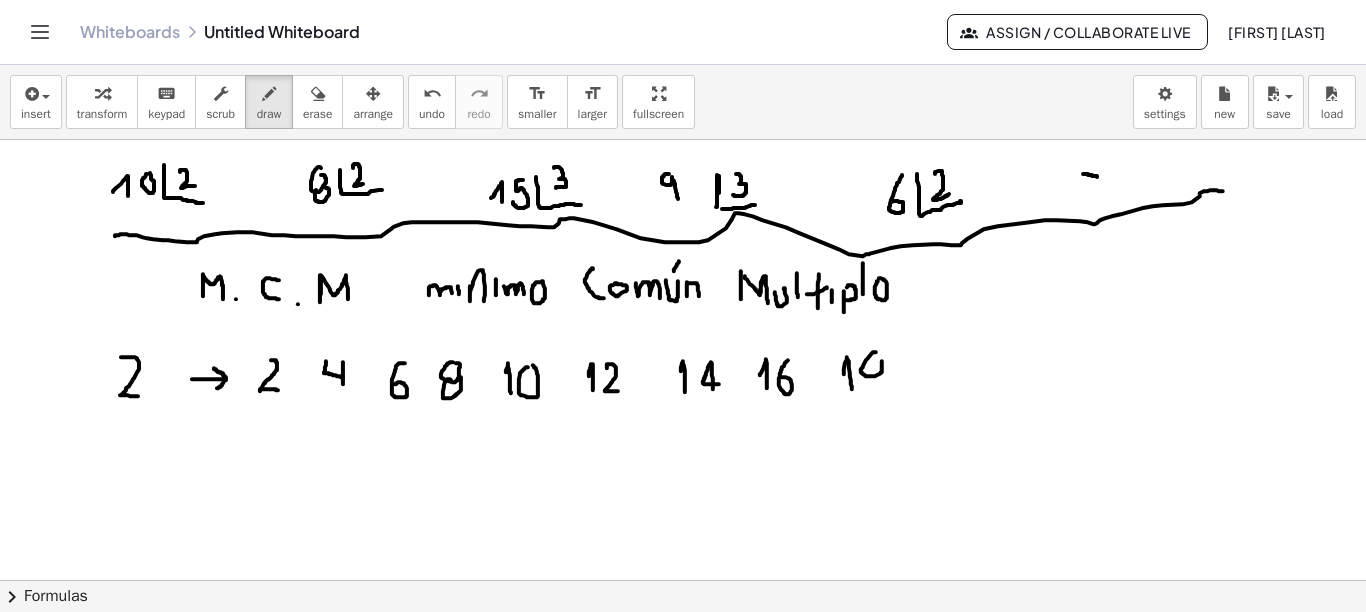 click at bounding box center [683, 645] 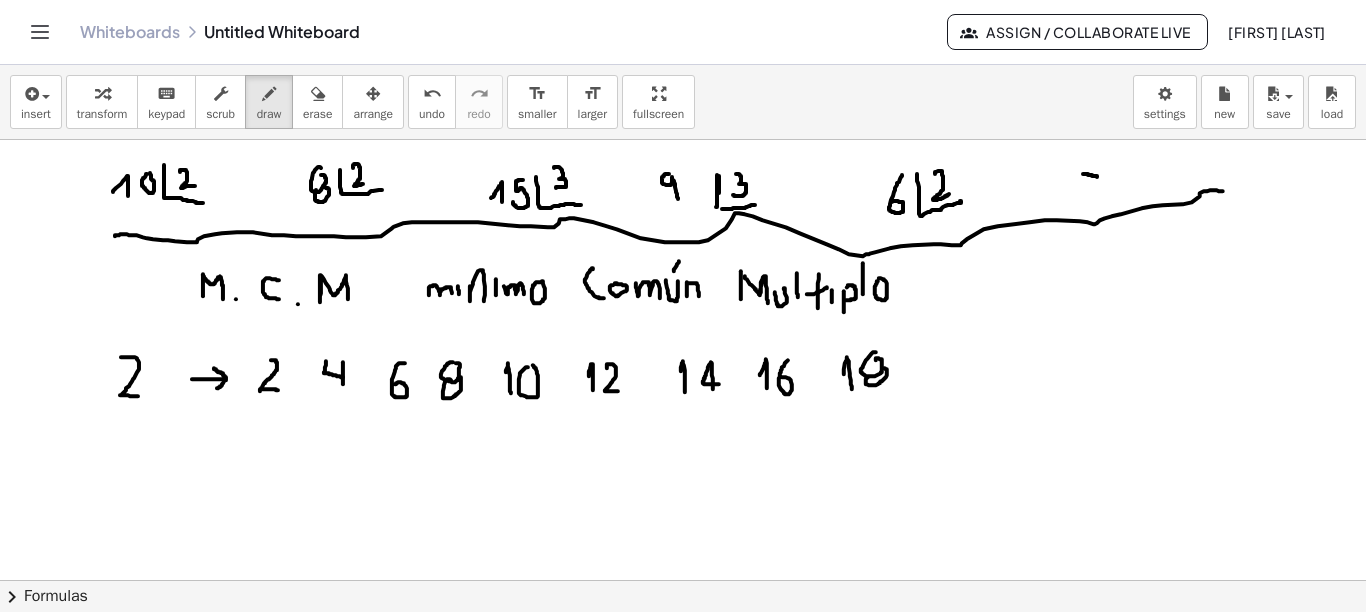 drag, startPoint x: 867, startPoint y: 376, endPoint x: 882, endPoint y: 366, distance: 18.027756 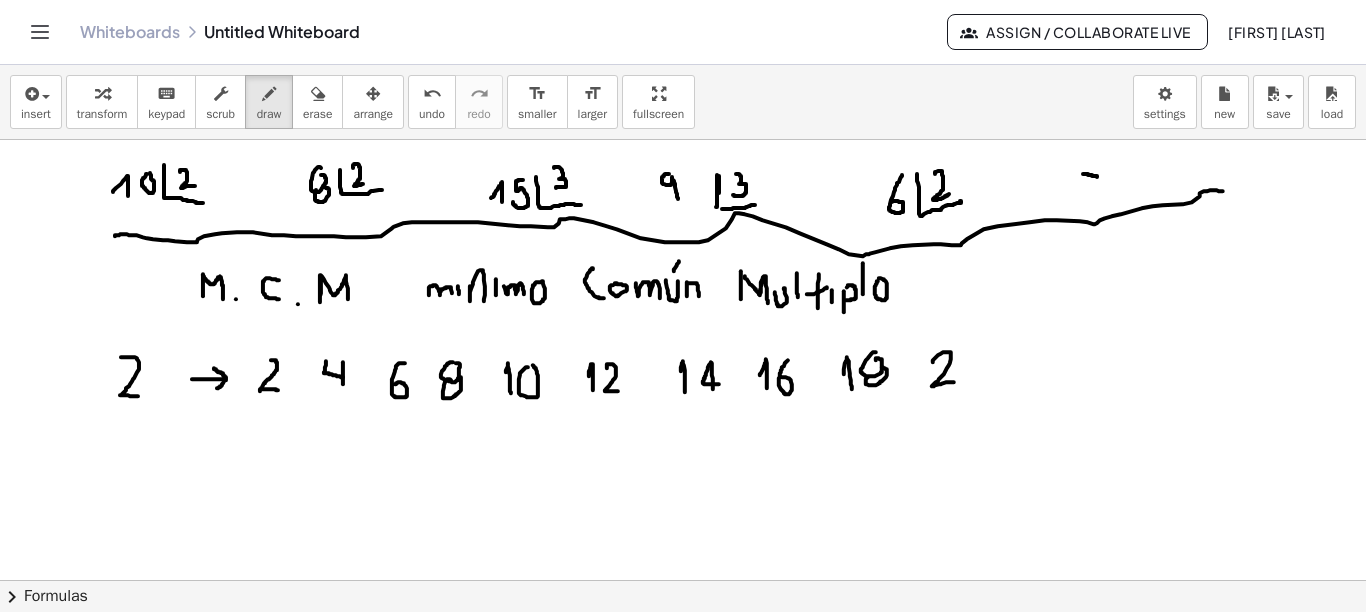drag, startPoint x: 933, startPoint y: 361, endPoint x: 954, endPoint y: 381, distance: 29 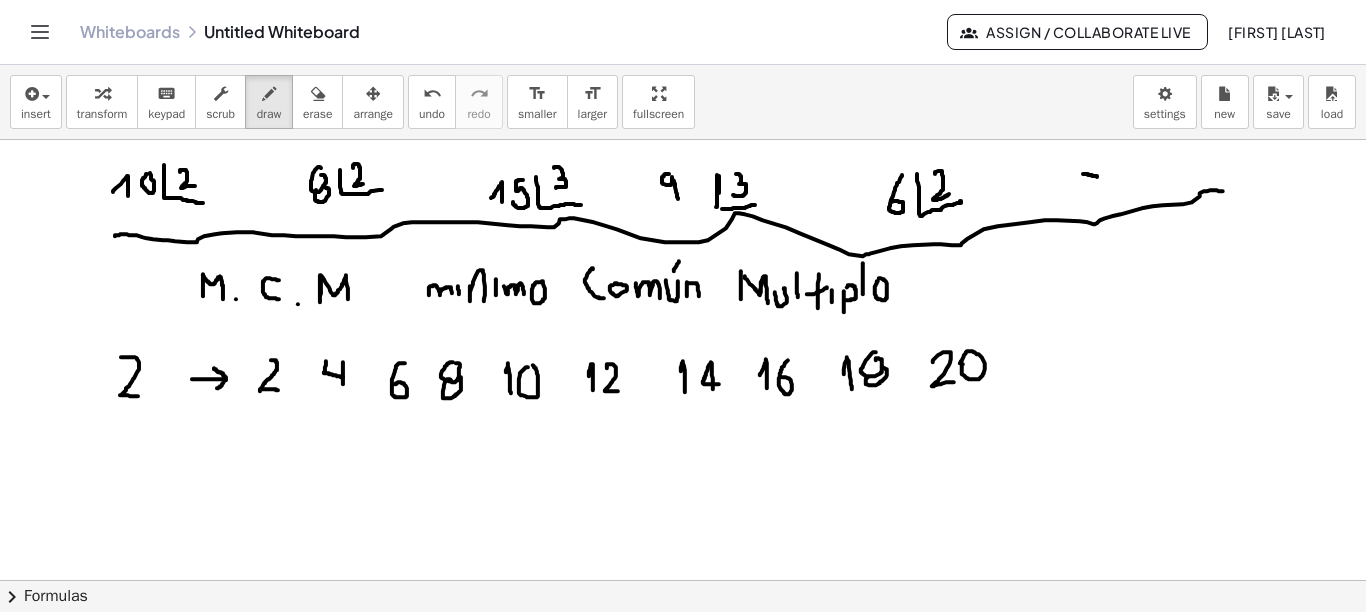 click at bounding box center [683, 645] 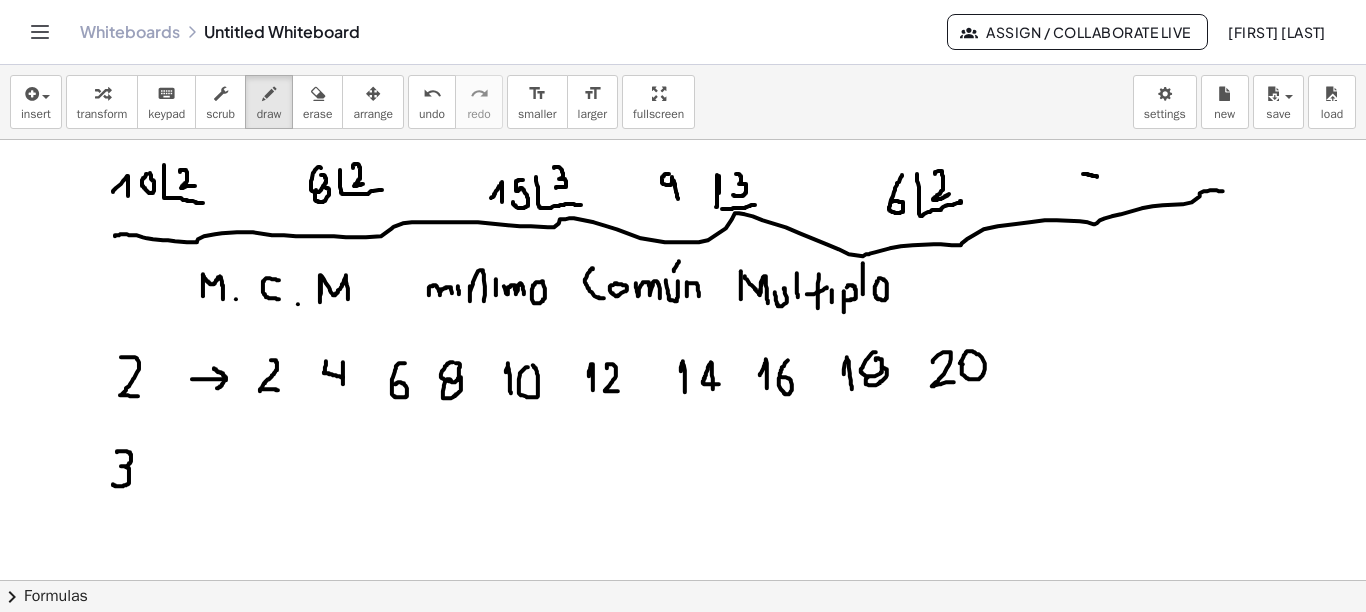 drag, startPoint x: 117, startPoint y: 451, endPoint x: 113, endPoint y: 483, distance: 32.24903 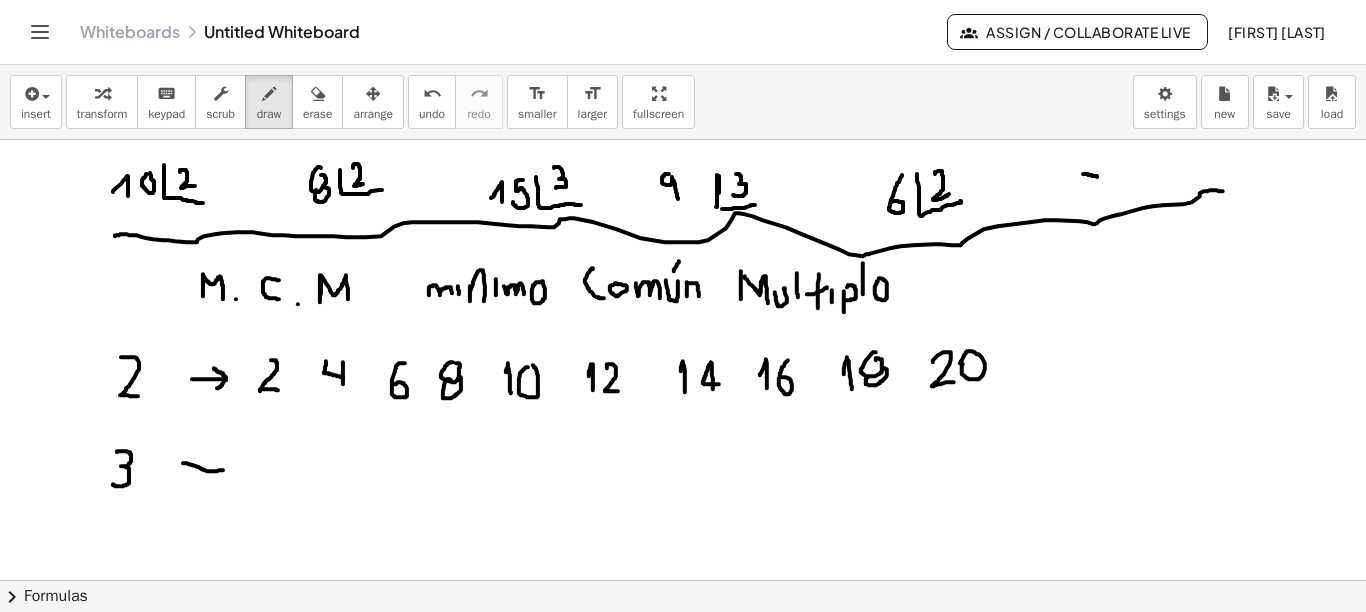 drag, startPoint x: 184, startPoint y: 462, endPoint x: 223, endPoint y: 469, distance: 39.623226 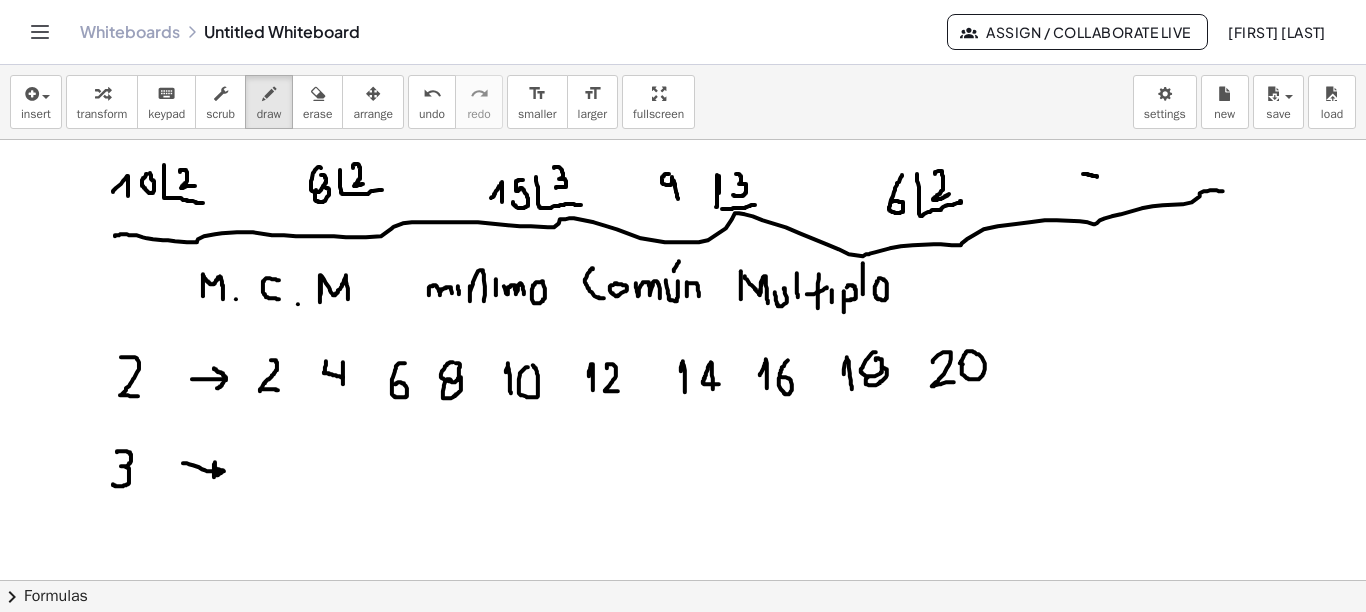 drag, startPoint x: 215, startPoint y: 461, endPoint x: 214, endPoint y: 476, distance: 15.033297 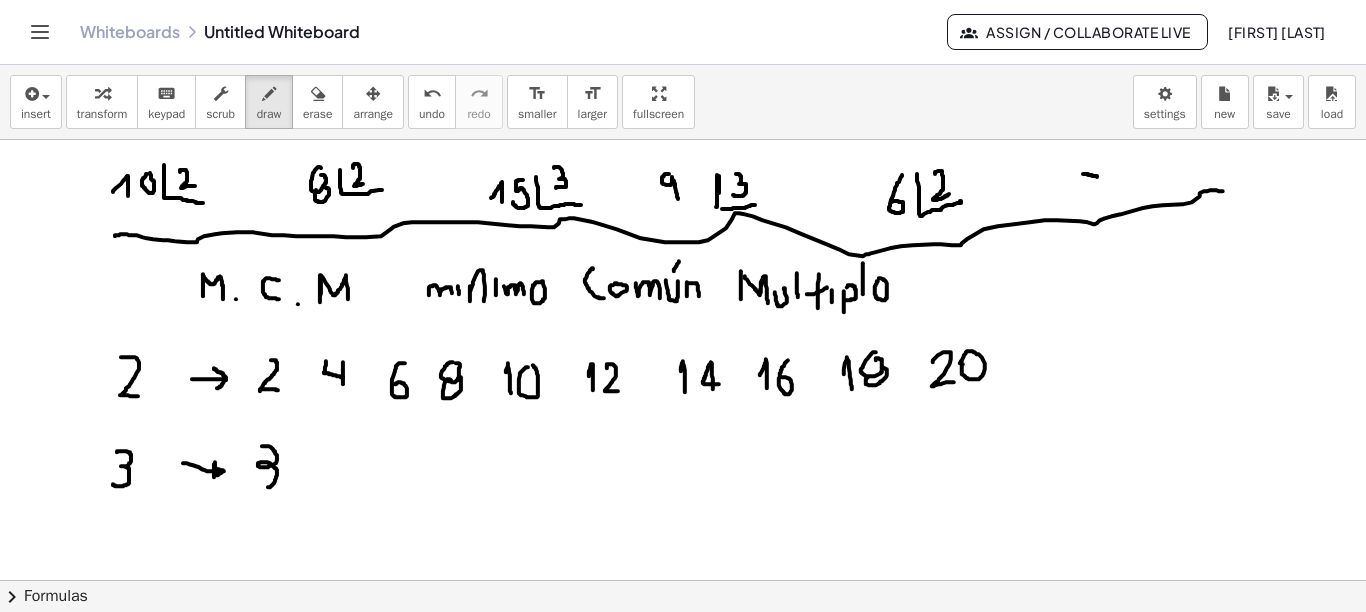 drag, startPoint x: 262, startPoint y: 445, endPoint x: 256, endPoint y: 477, distance: 32.55764 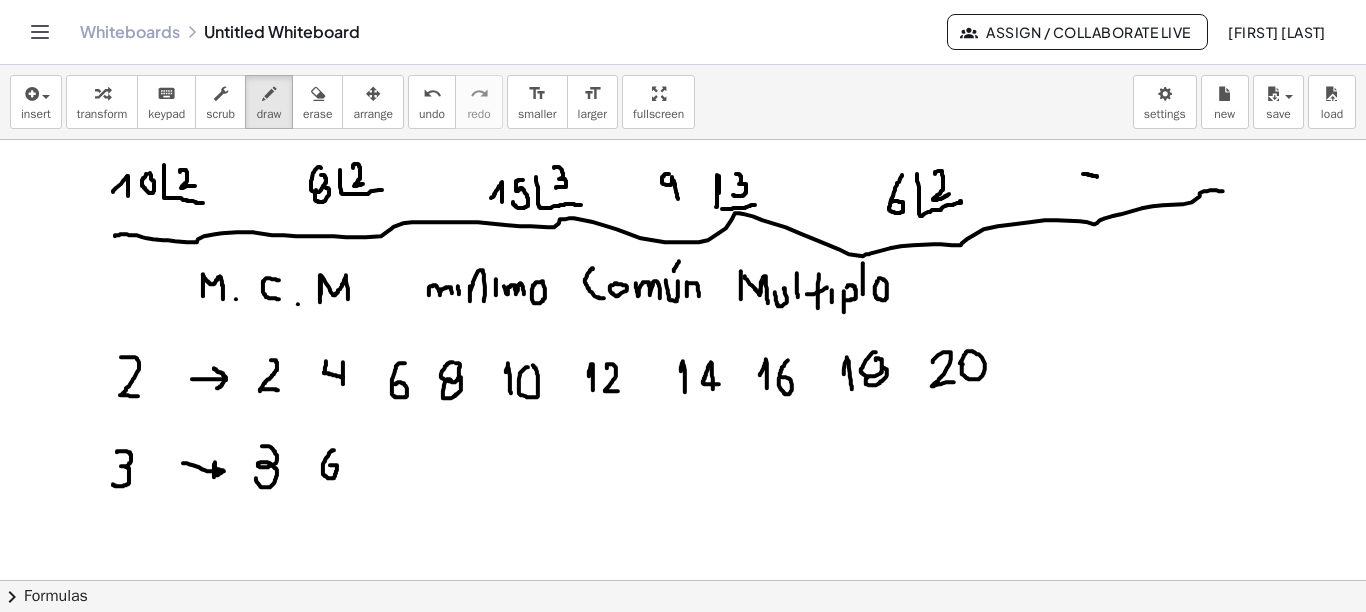 drag, startPoint x: 334, startPoint y: 449, endPoint x: 327, endPoint y: 465, distance: 17.464249 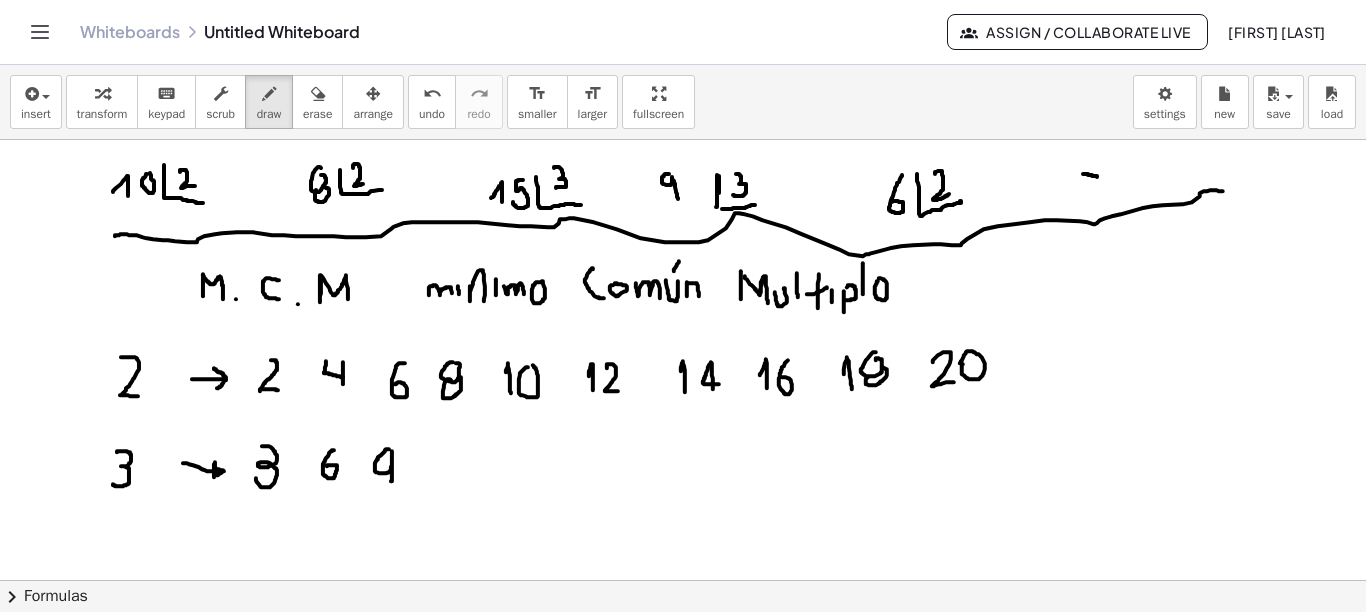 drag, startPoint x: 389, startPoint y: 448, endPoint x: 391, endPoint y: 480, distance: 32.06244 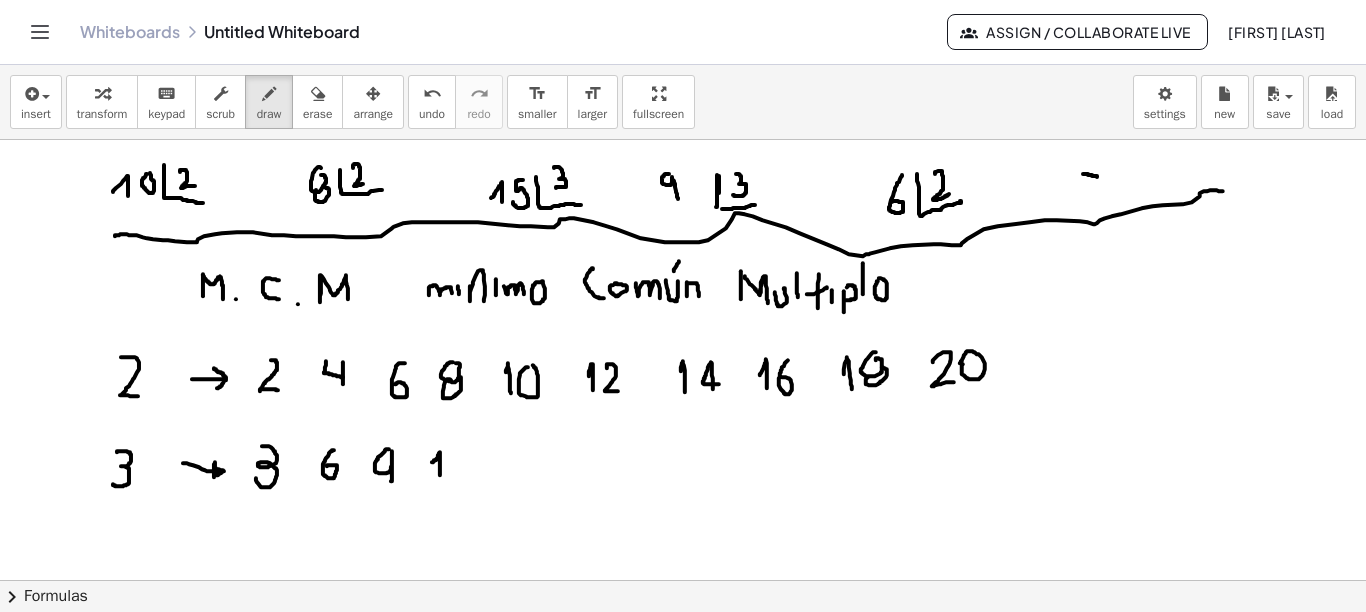 drag, startPoint x: 432, startPoint y: 461, endPoint x: 440, endPoint y: 474, distance: 15.264338 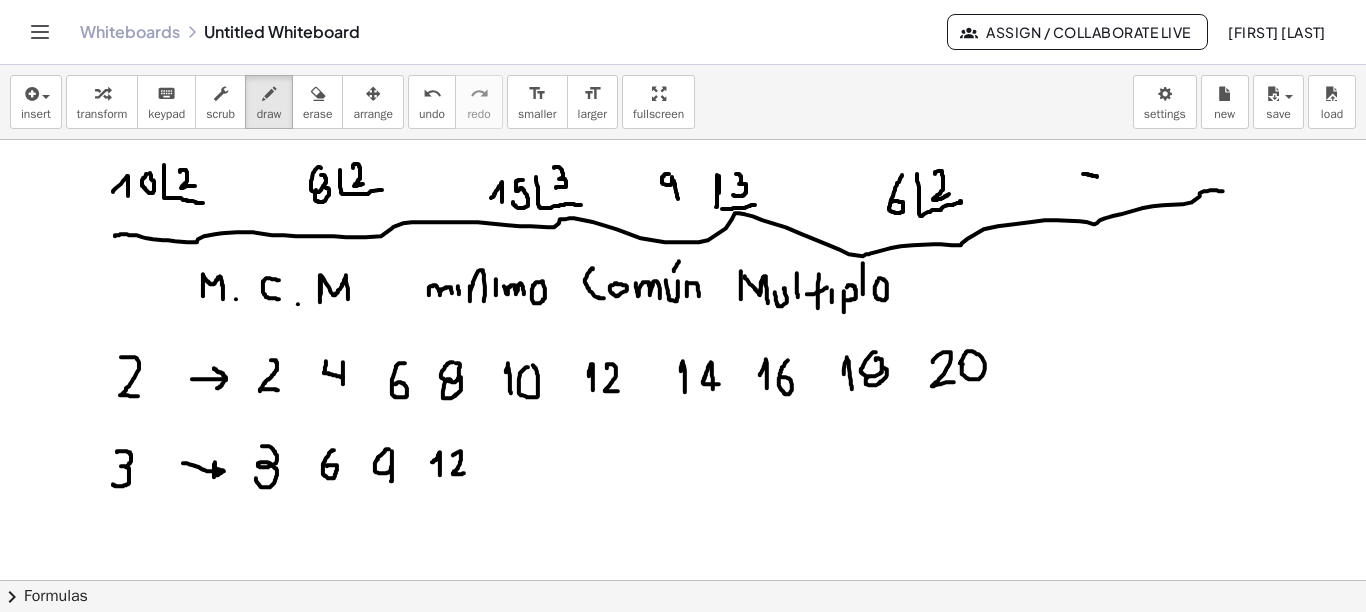 drag, startPoint x: 453, startPoint y: 454, endPoint x: 464, endPoint y: 472, distance: 21.095022 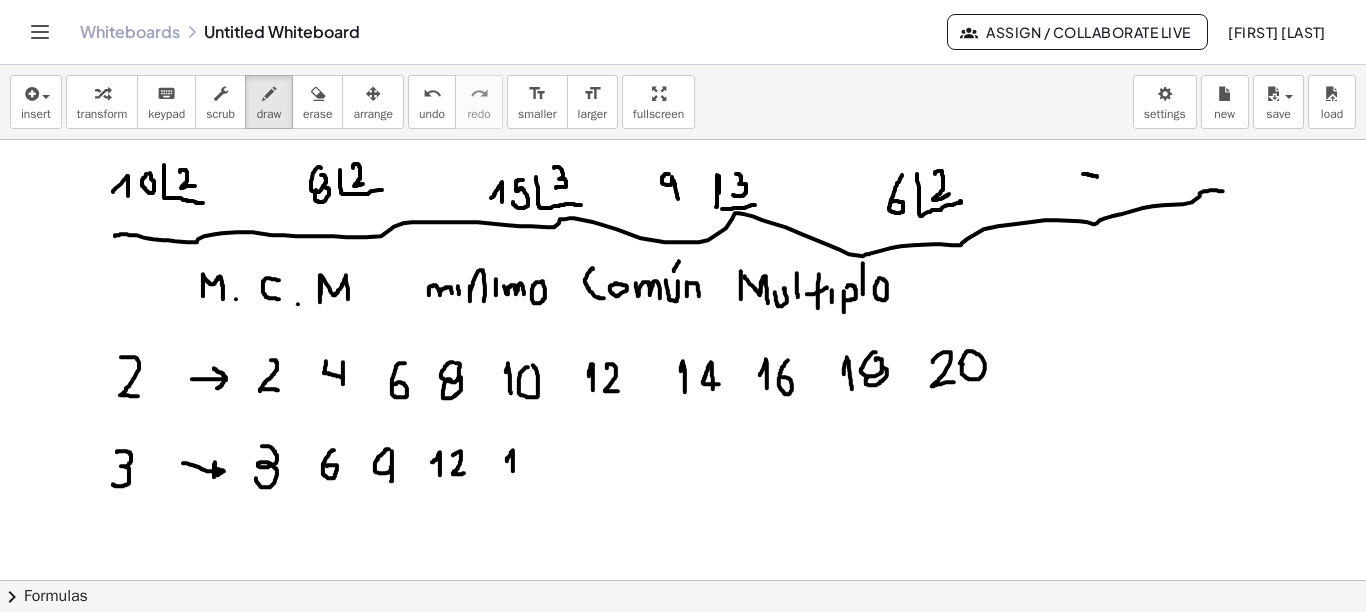 drag, startPoint x: 507, startPoint y: 460, endPoint x: 513, endPoint y: 473, distance: 14.3178215 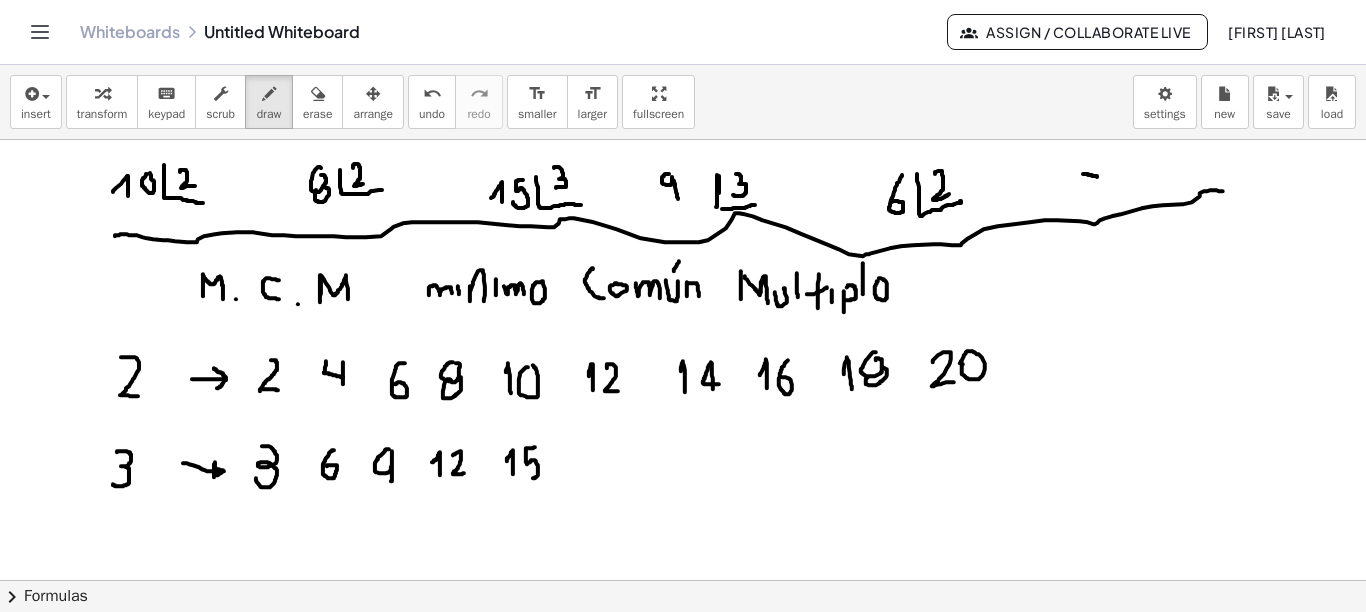 drag, startPoint x: 530, startPoint y: 447, endPoint x: 525, endPoint y: 474, distance: 27.45906 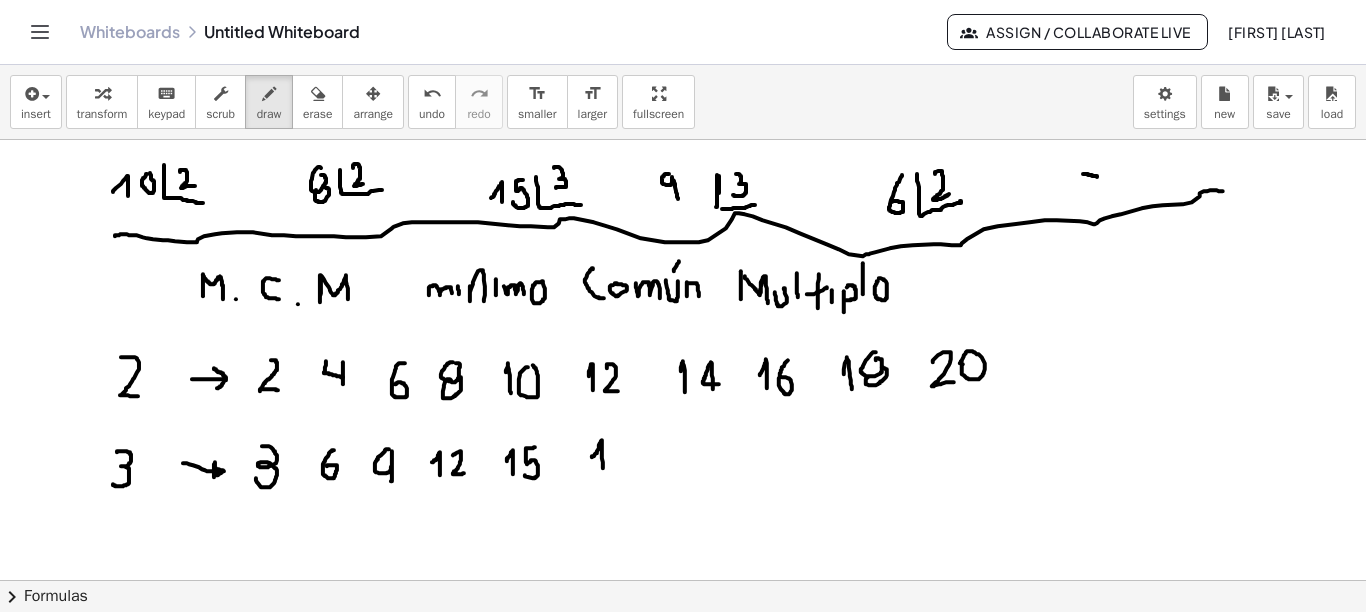 drag, startPoint x: 592, startPoint y: 456, endPoint x: 603, endPoint y: 467, distance: 15.556349 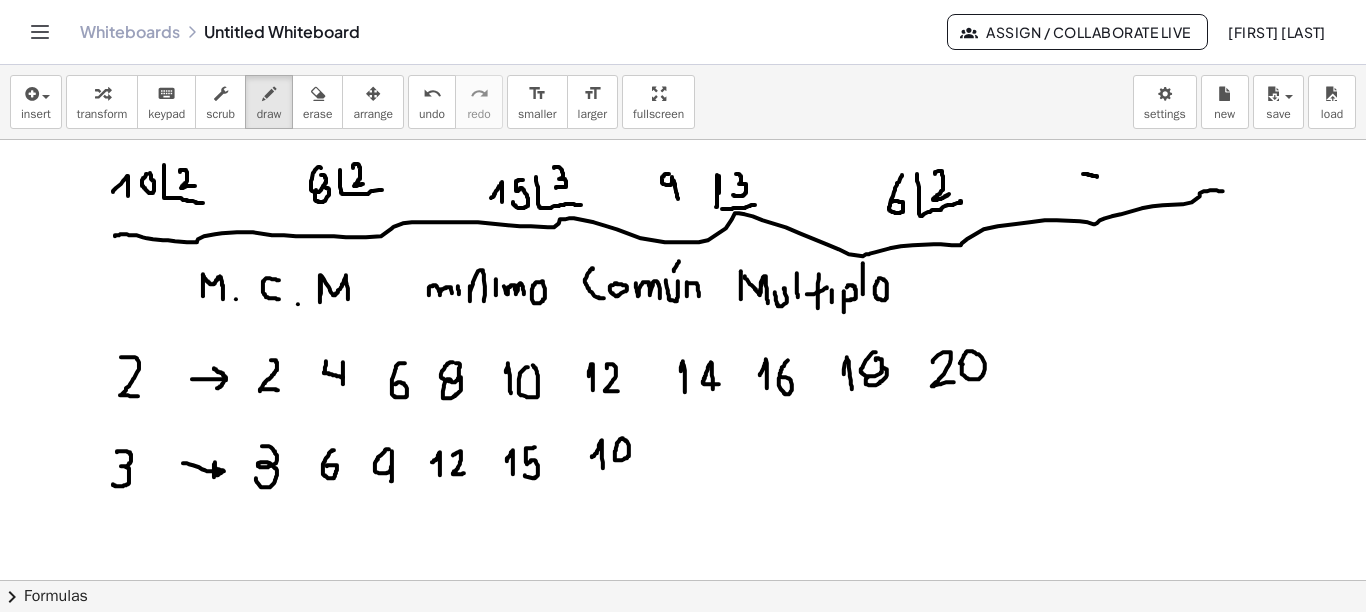 click at bounding box center [683, 645] 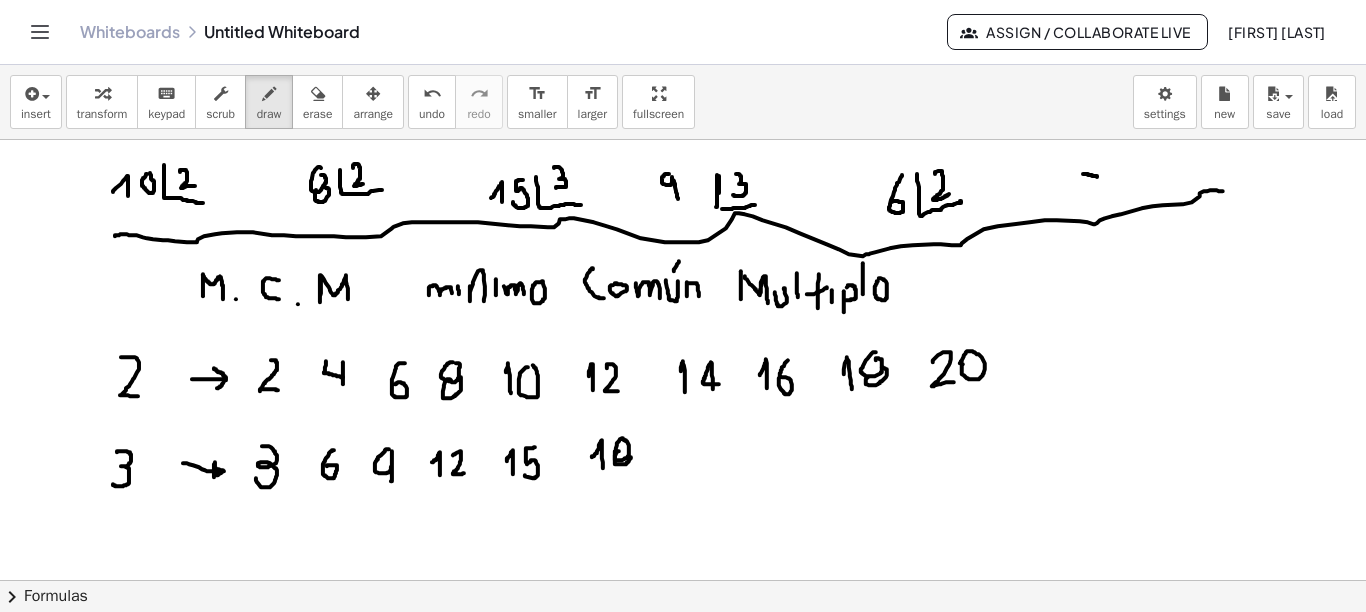 drag, startPoint x: 615, startPoint y: 454, endPoint x: 630, endPoint y: 456, distance: 15.132746 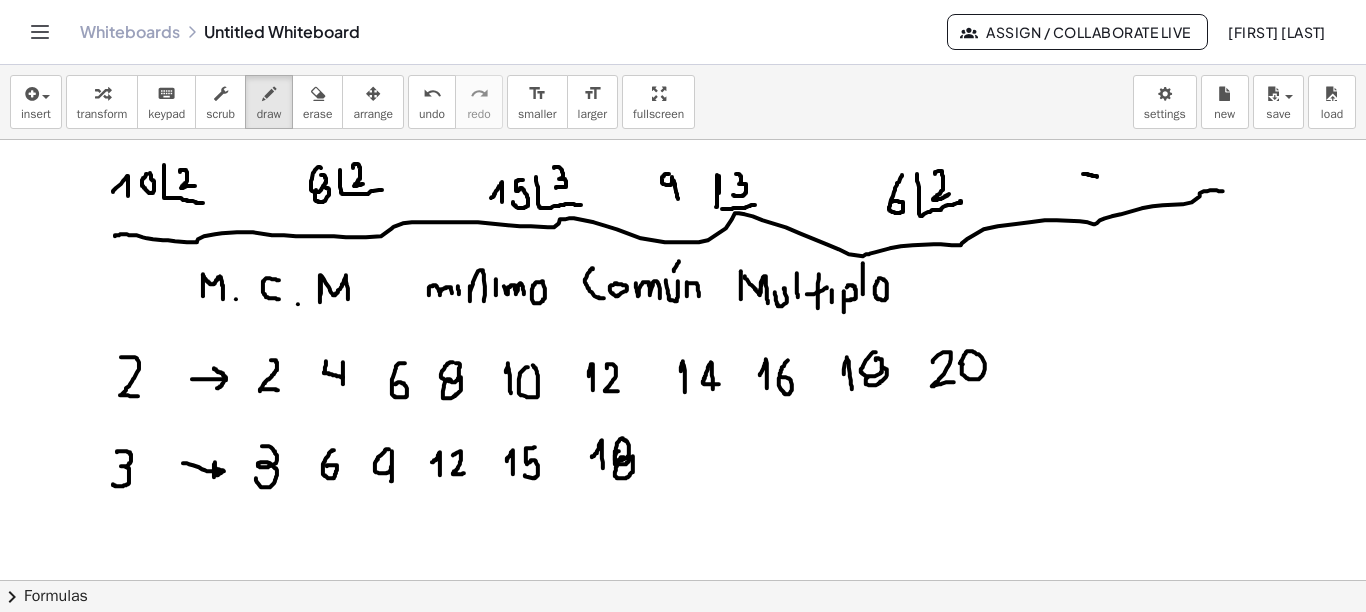 click at bounding box center (683, 645) 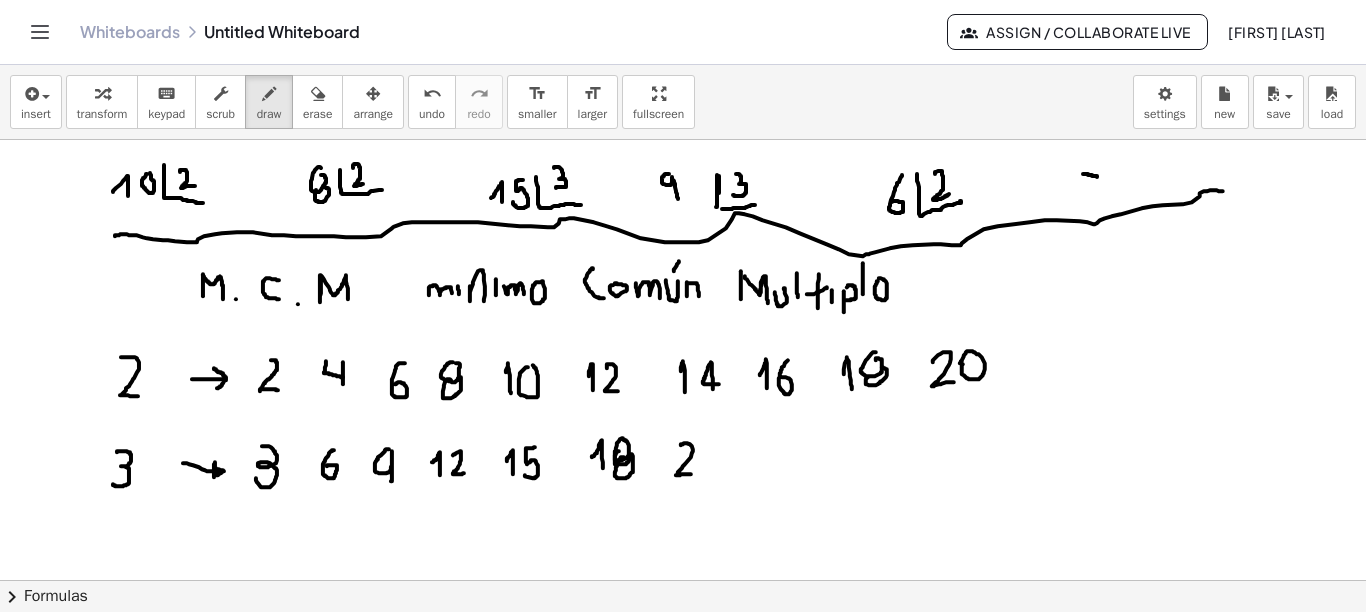 drag, startPoint x: 681, startPoint y: 444, endPoint x: 697, endPoint y: 471, distance: 31.38471 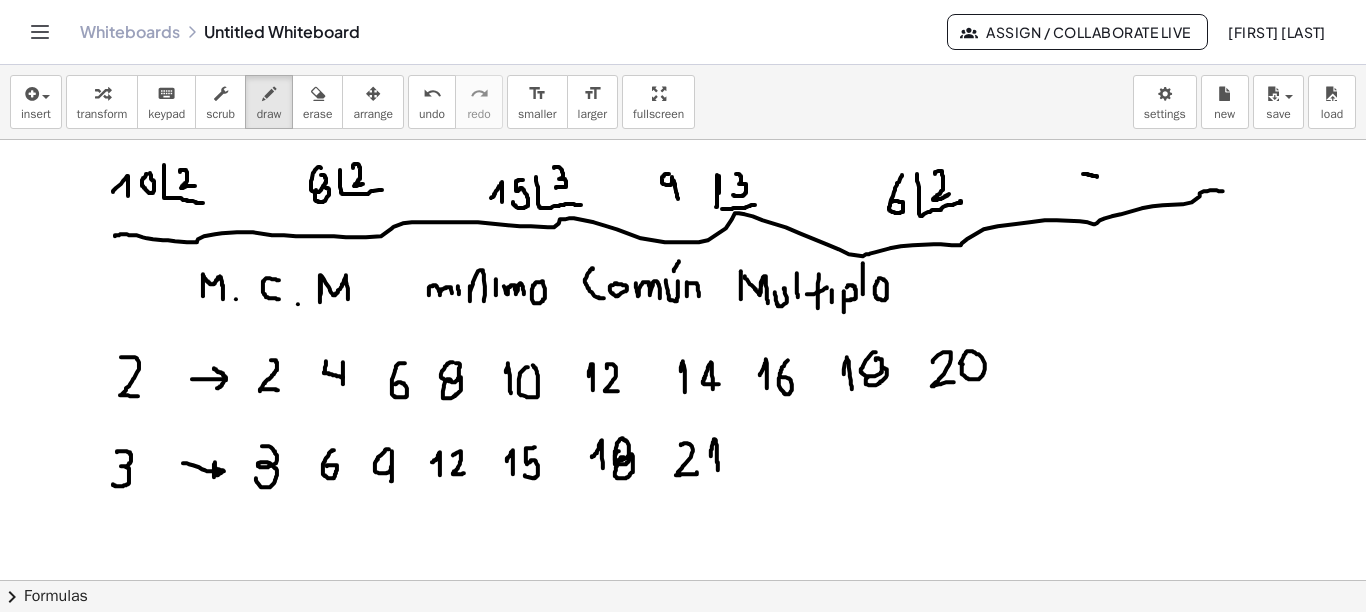 drag, startPoint x: 711, startPoint y: 455, endPoint x: 718, endPoint y: 469, distance: 15.652476 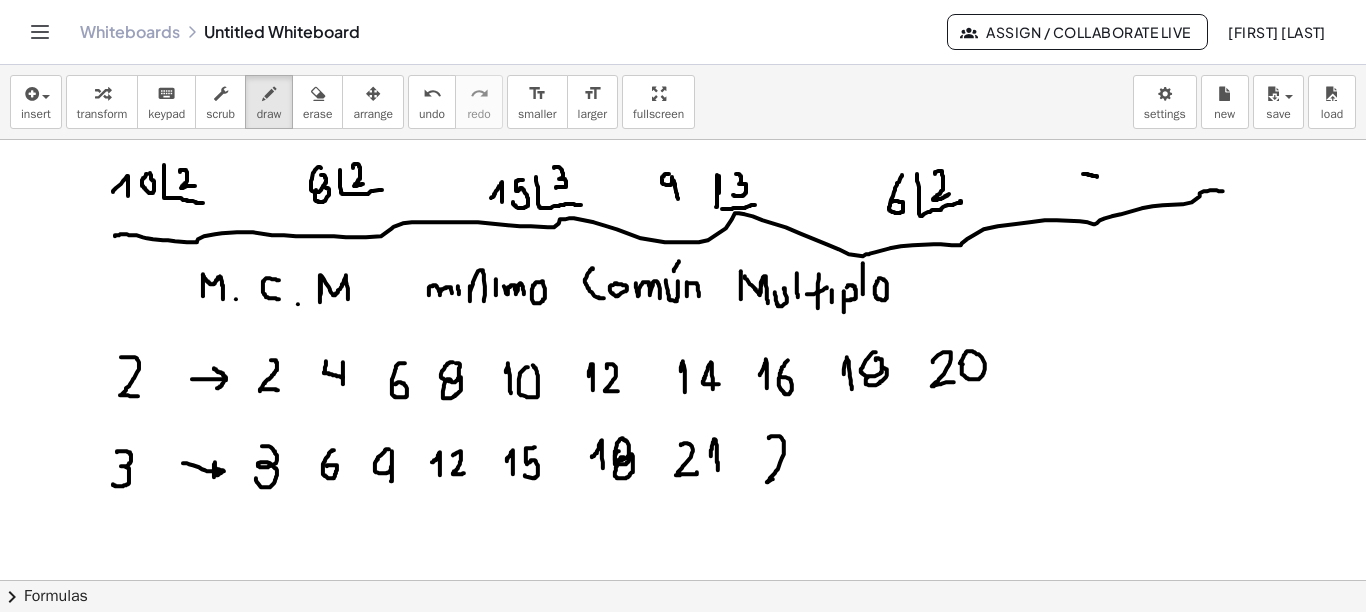 drag, startPoint x: 769, startPoint y: 437, endPoint x: 790, endPoint y: 474, distance: 42.544094 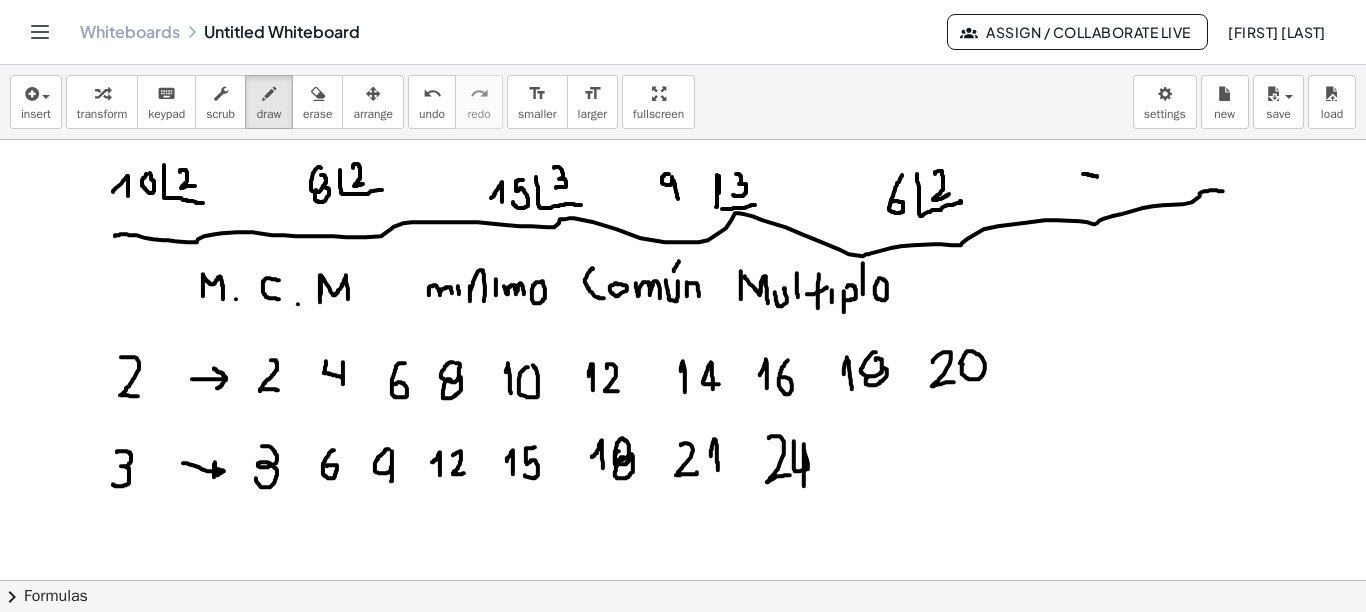 drag, startPoint x: 794, startPoint y: 440, endPoint x: 804, endPoint y: 485, distance: 46.09772 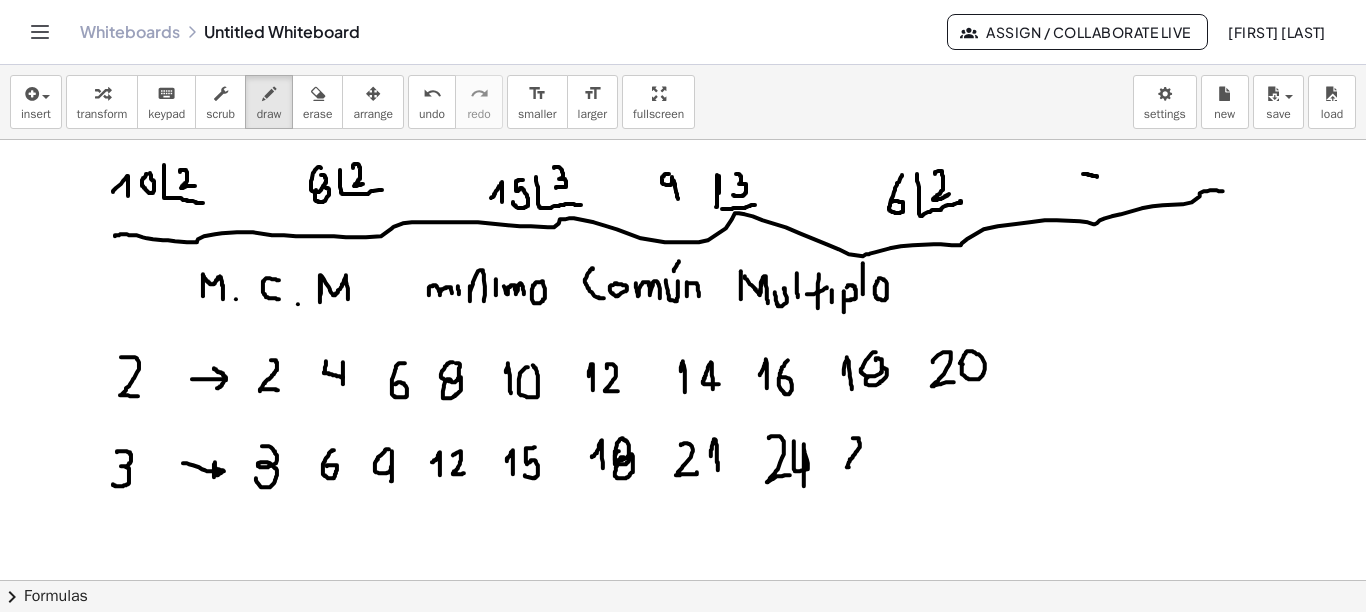 drag, startPoint x: 853, startPoint y: 437, endPoint x: 857, endPoint y: 463, distance: 26.305893 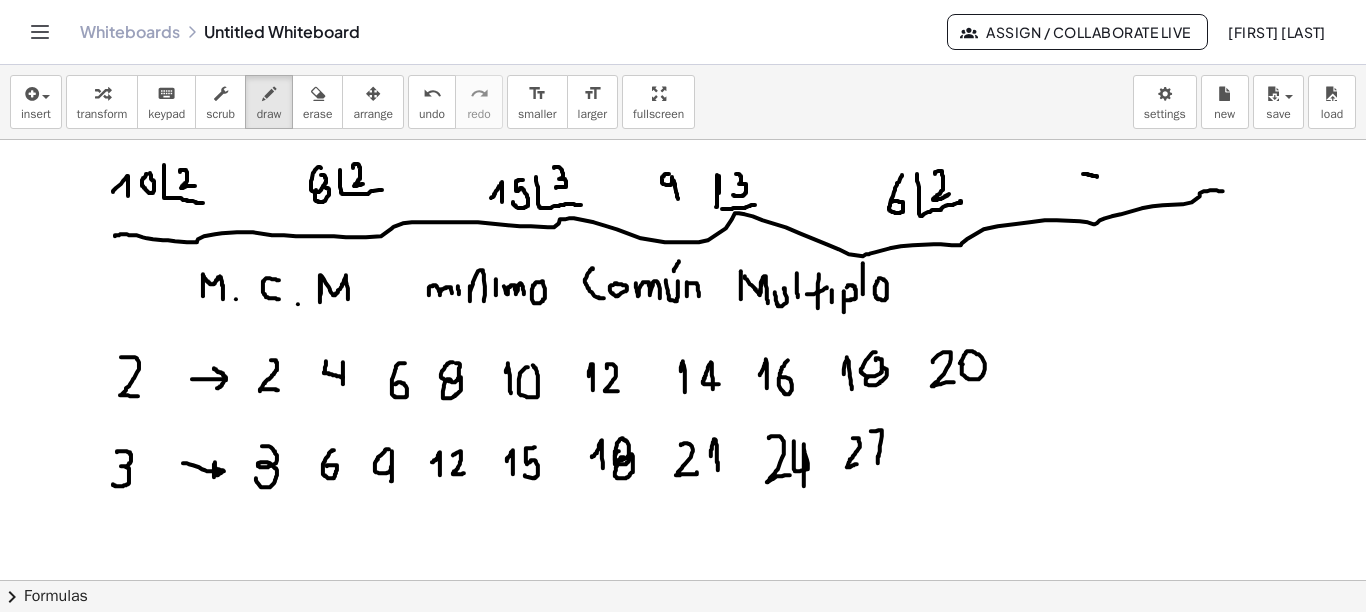 drag, startPoint x: 871, startPoint y: 430, endPoint x: 878, endPoint y: 462, distance: 32.75668 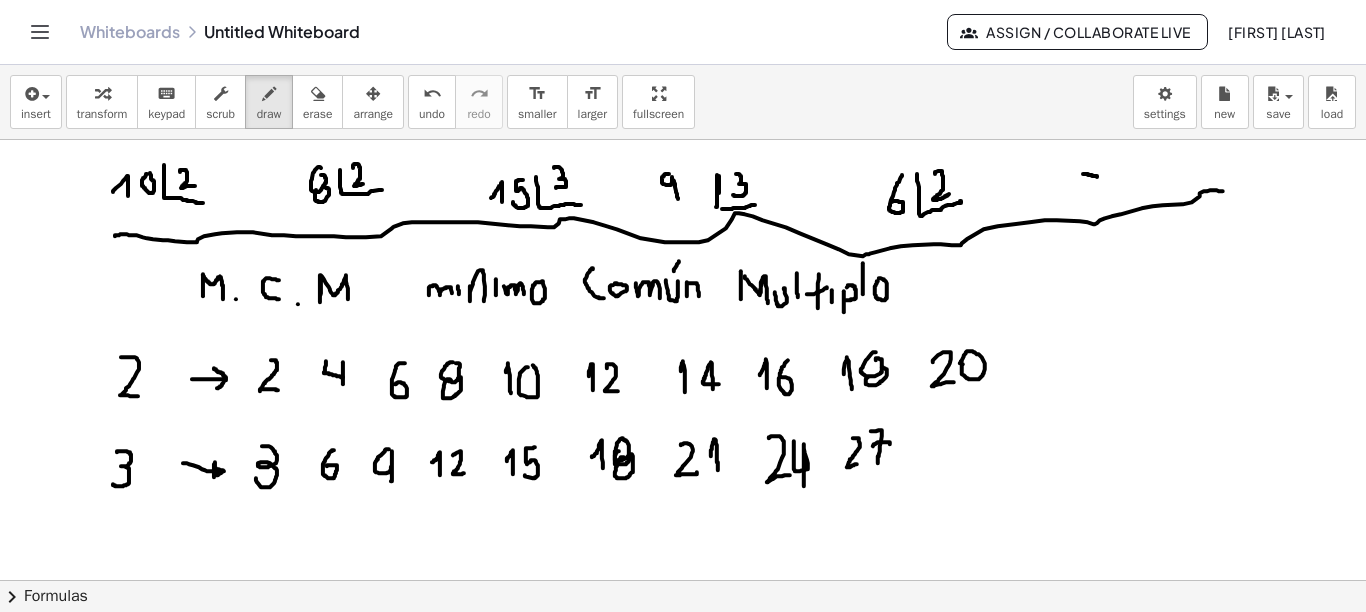 drag, startPoint x: 878, startPoint y: 441, endPoint x: 890, endPoint y: 443, distance: 12.165525 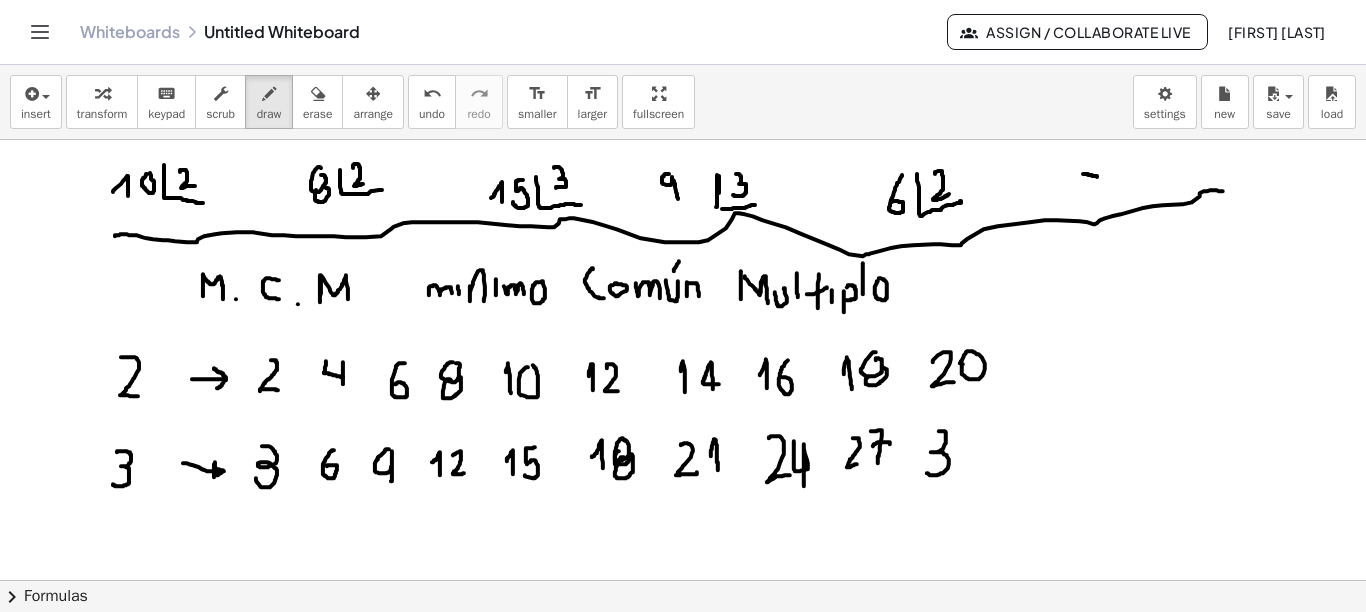 drag, startPoint x: 939, startPoint y: 430, endPoint x: 927, endPoint y: 470, distance: 41.761227 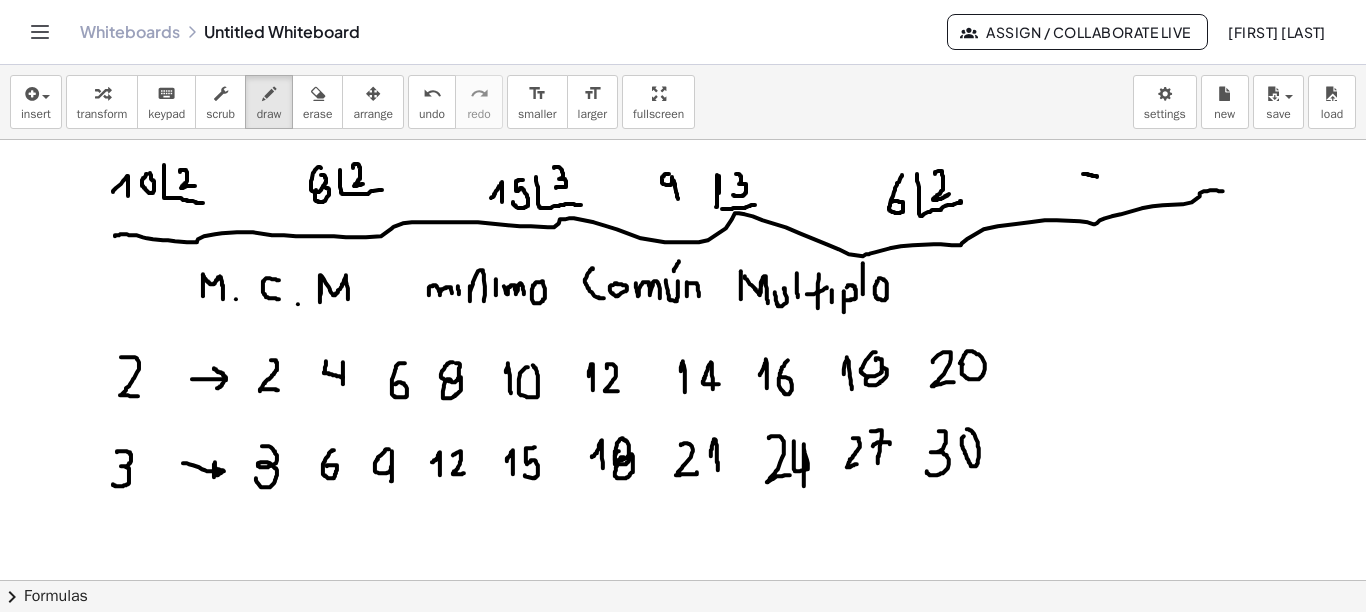 drag, startPoint x: 962, startPoint y: 438, endPoint x: 964, endPoint y: 428, distance: 10.198039 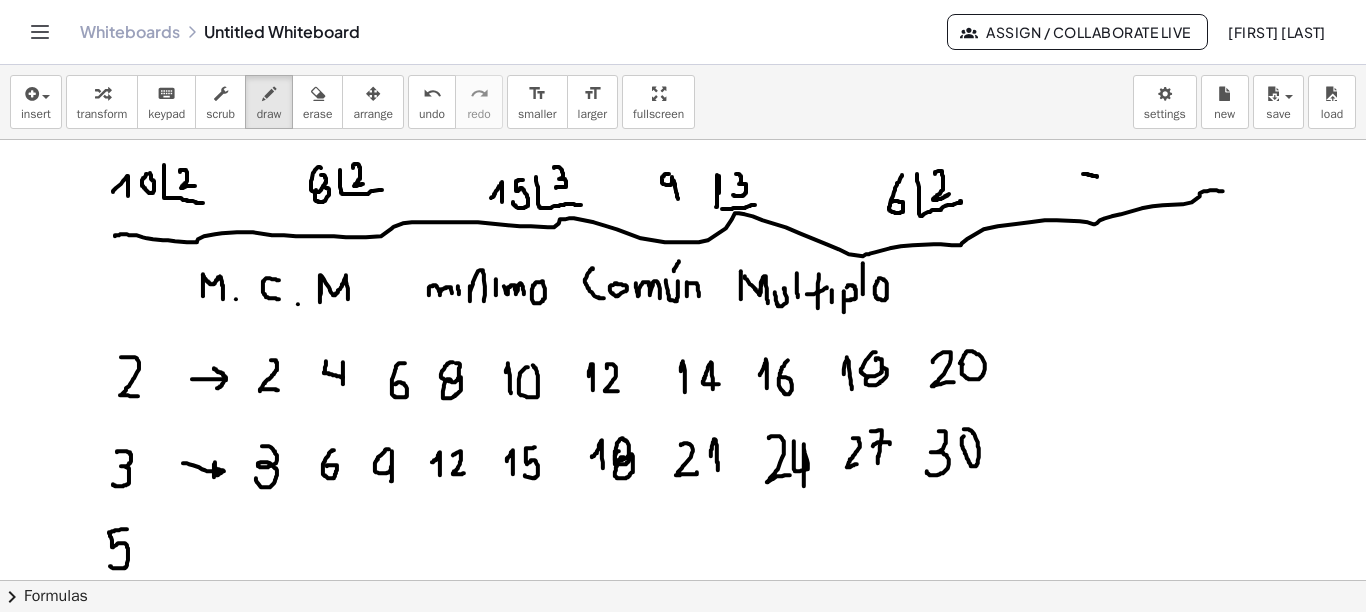 drag, startPoint x: 127, startPoint y: 528, endPoint x: 110, endPoint y: 565, distance: 40.718548 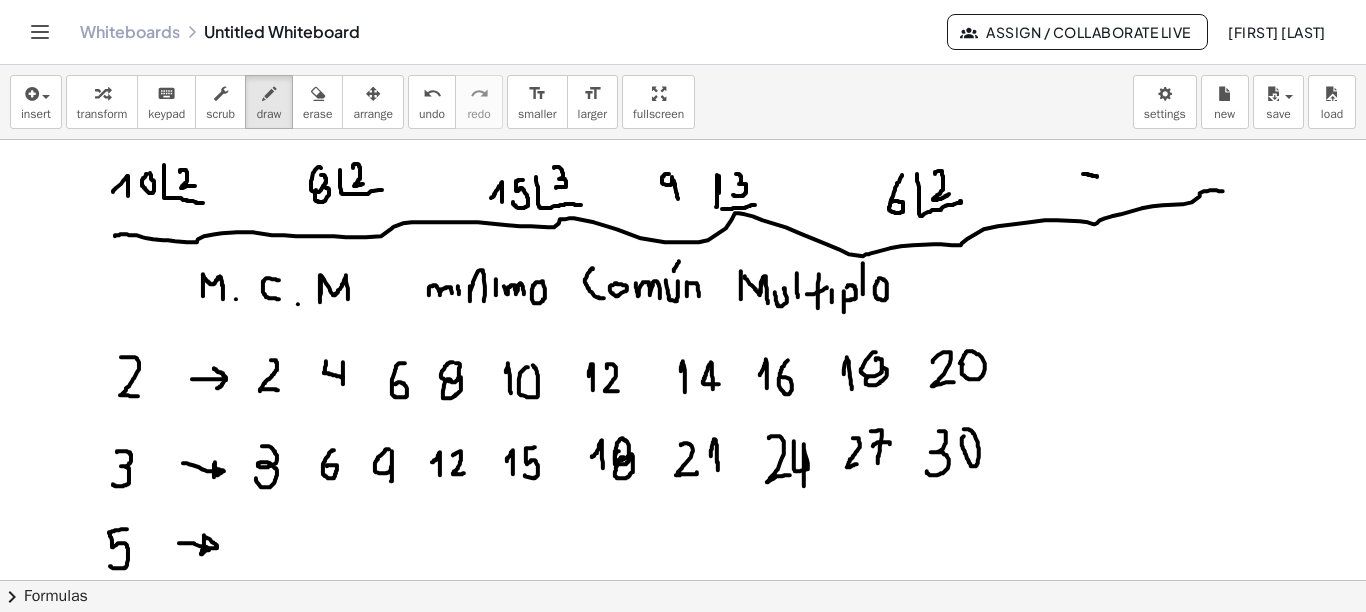 drag, startPoint x: 179, startPoint y: 542, endPoint x: 212, endPoint y: 547, distance: 33.37664 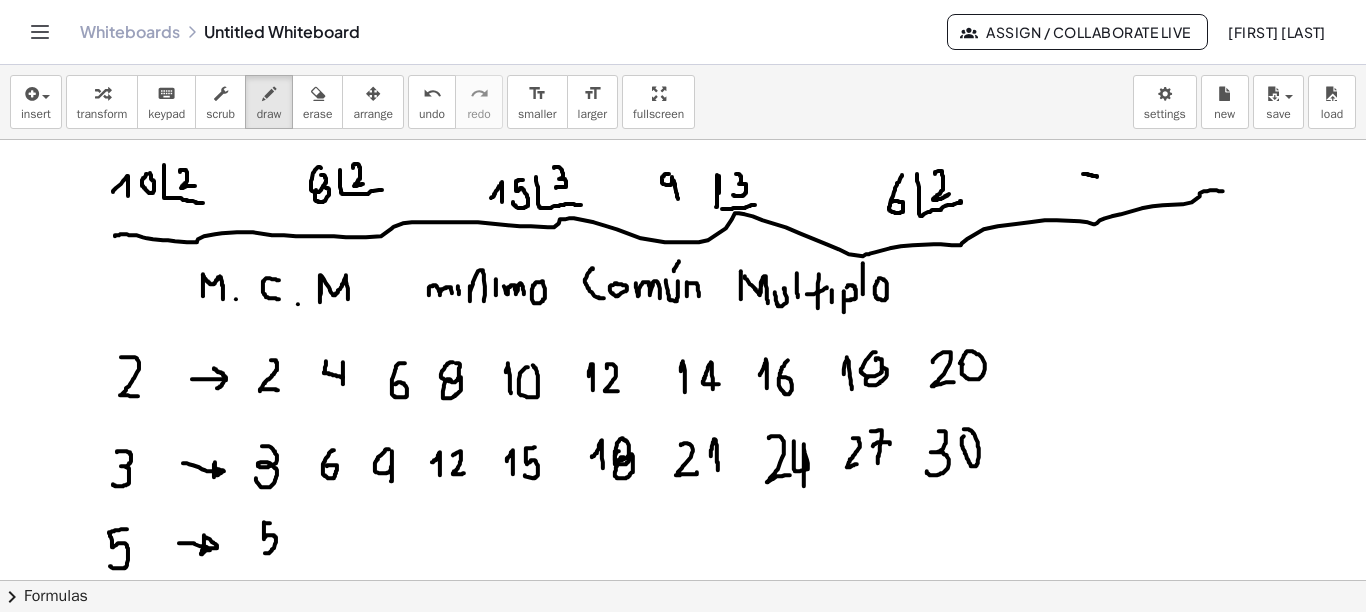 drag, startPoint x: 270, startPoint y: 522, endPoint x: 262, endPoint y: 545, distance: 24.351591 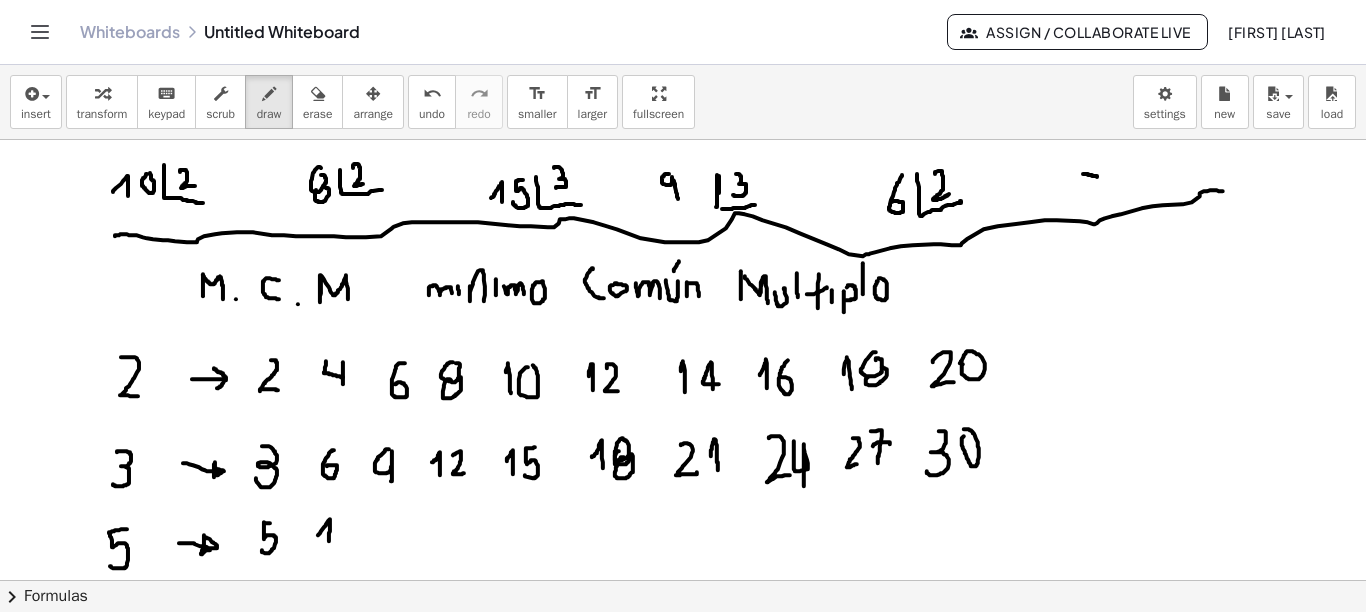 drag, startPoint x: 318, startPoint y: 534, endPoint x: 328, endPoint y: 543, distance: 13.453624 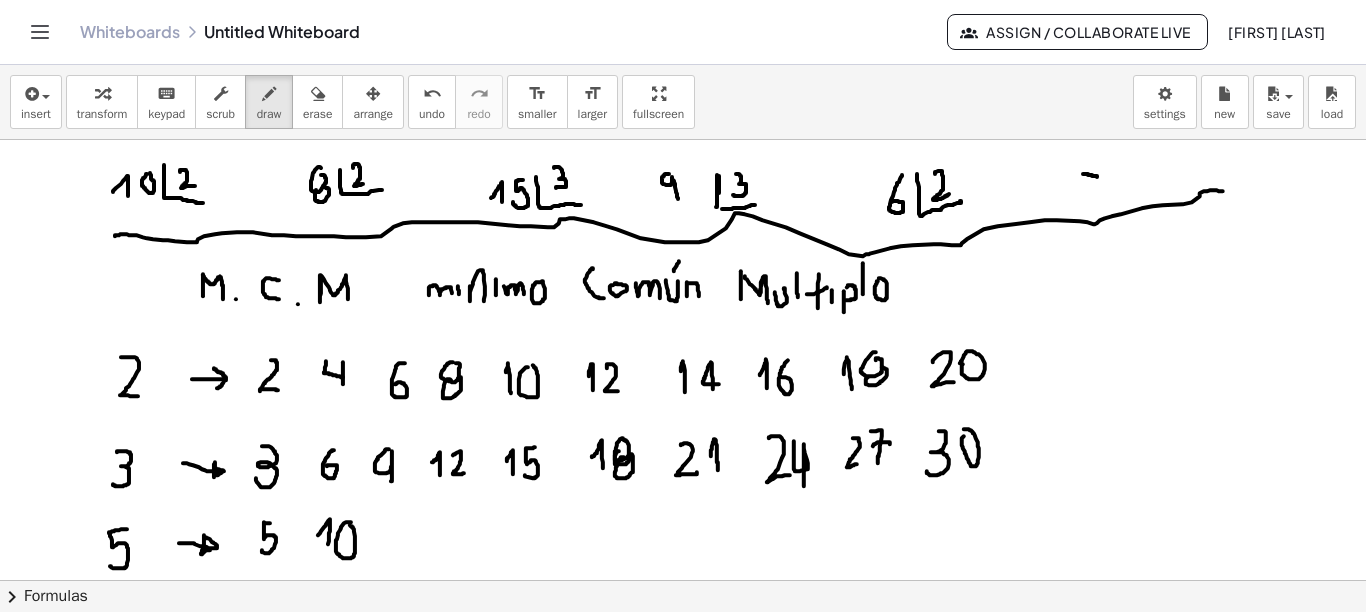 click at bounding box center [683, 645] 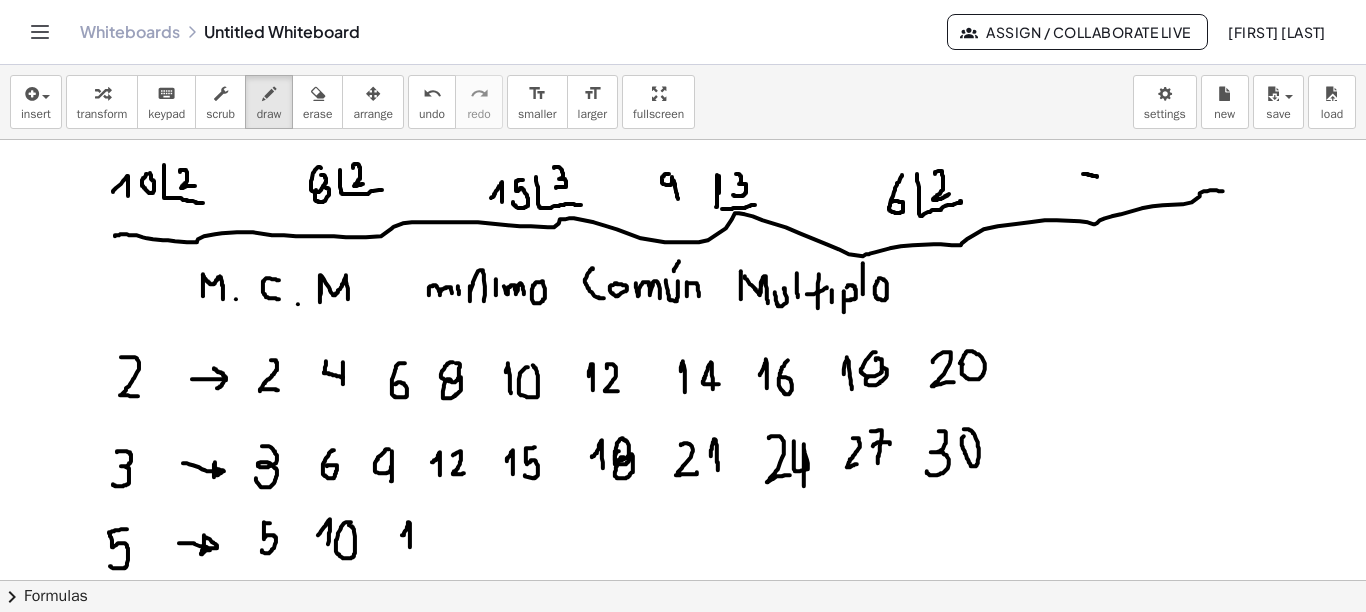 drag, startPoint x: 403, startPoint y: 534, endPoint x: 410, endPoint y: 546, distance: 13.892444 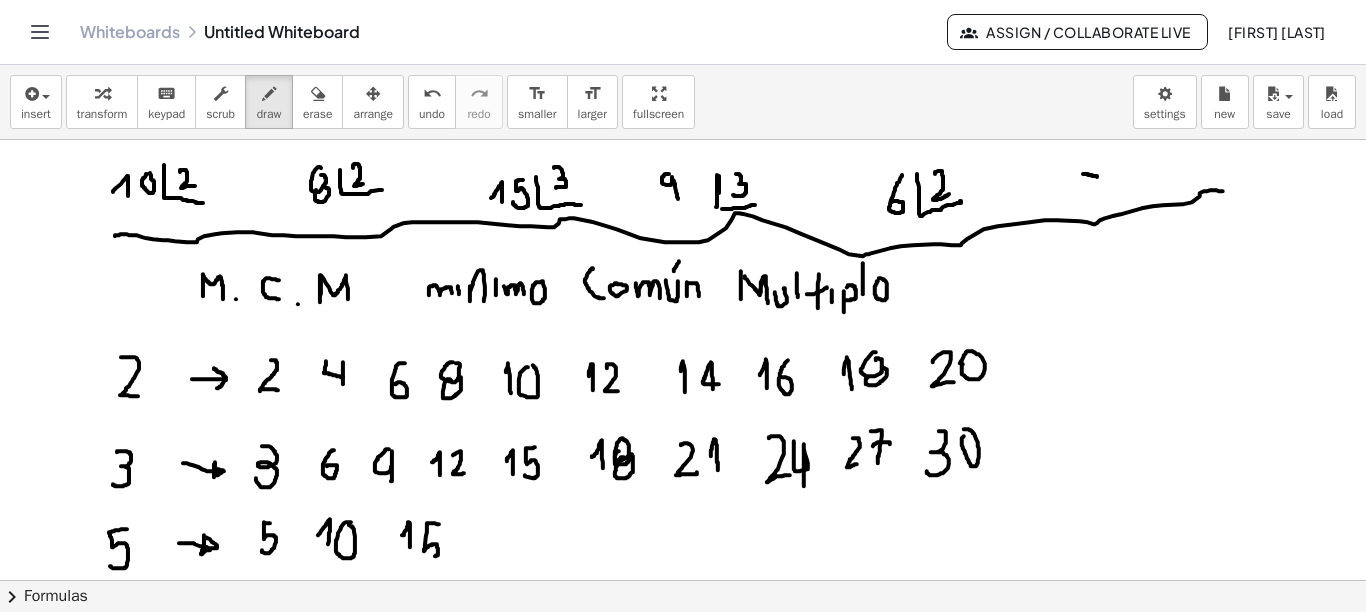 drag, startPoint x: 439, startPoint y: 523, endPoint x: 429, endPoint y: 554, distance: 32.572994 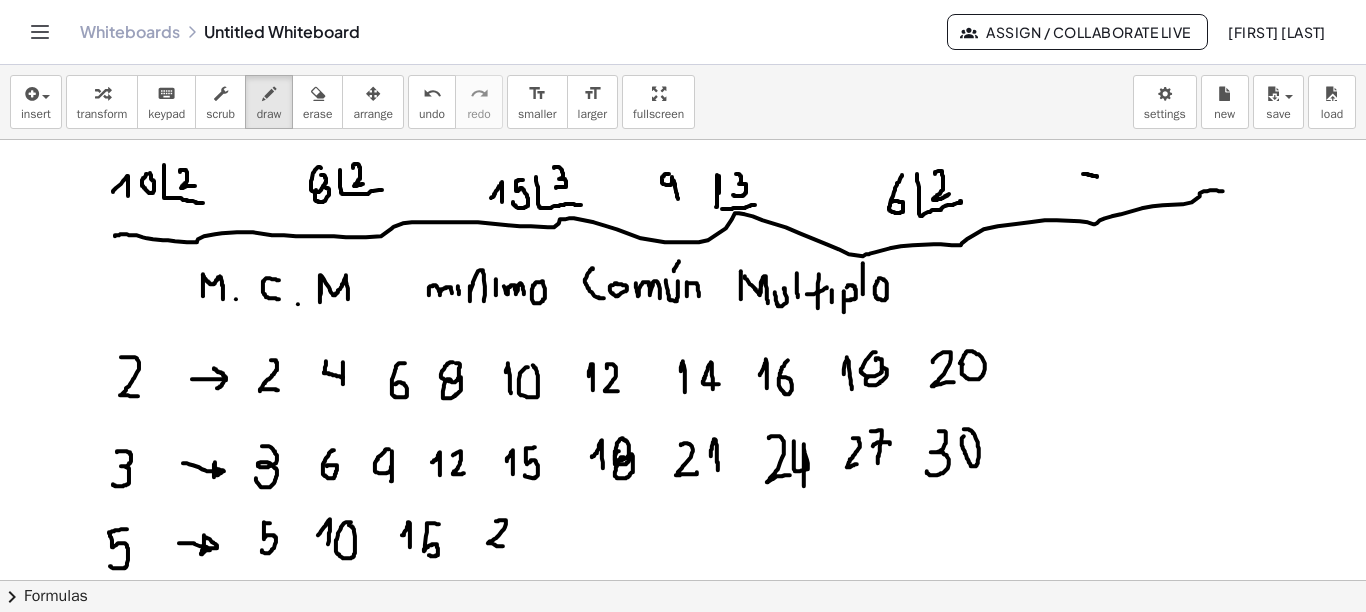 drag, startPoint x: 496, startPoint y: 520, endPoint x: 509, endPoint y: 545, distance: 28.178005 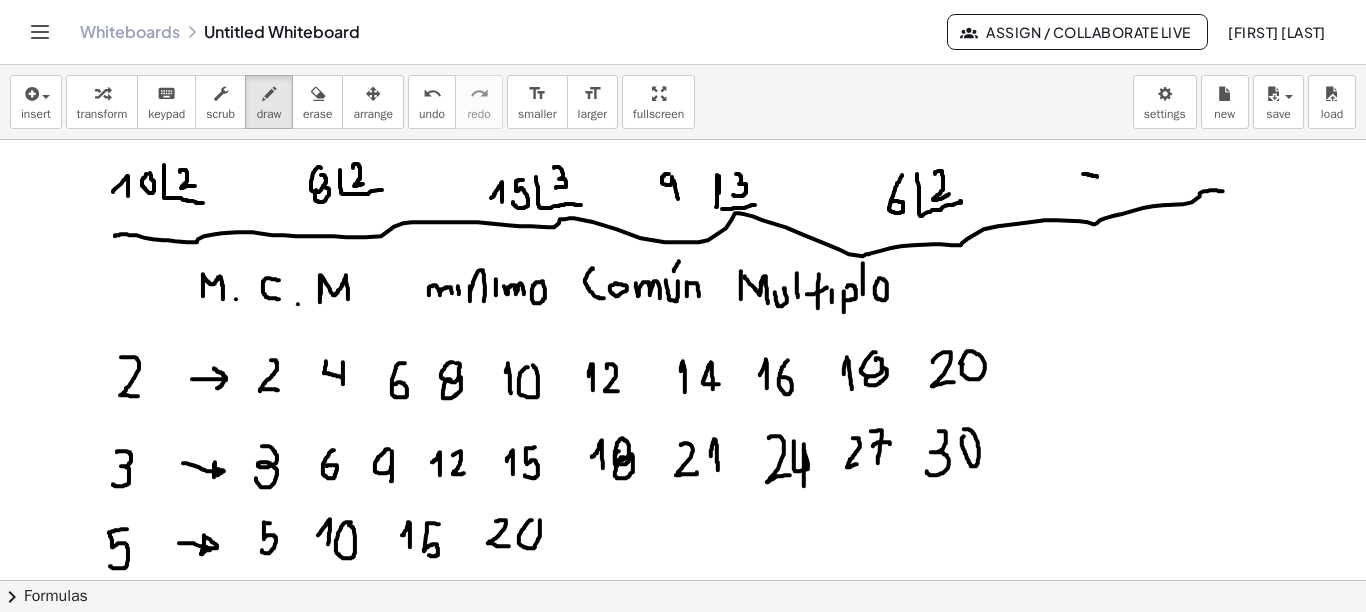 click at bounding box center [683, 645] 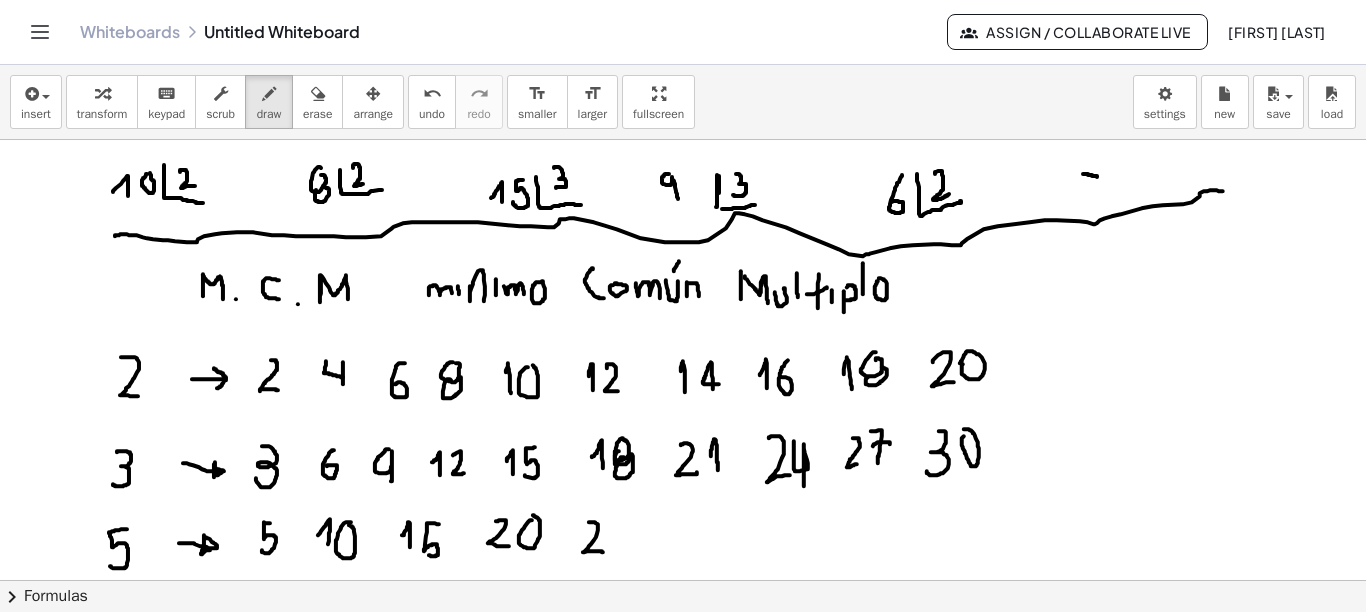 drag, startPoint x: 589, startPoint y: 521, endPoint x: 603, endPoint y: 551, distance: 33.105892 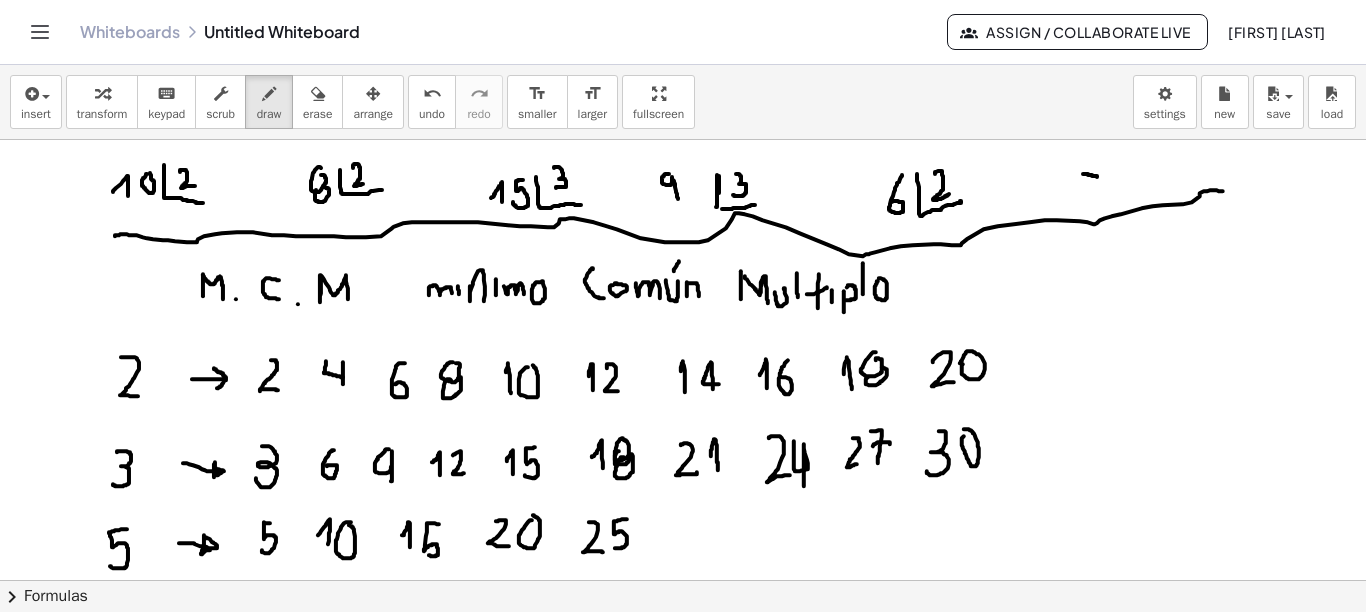 drag, startPoint x: 626, startPoint y: 518, endPoint x: 615, endPoint y: 547, distance: 31.016125 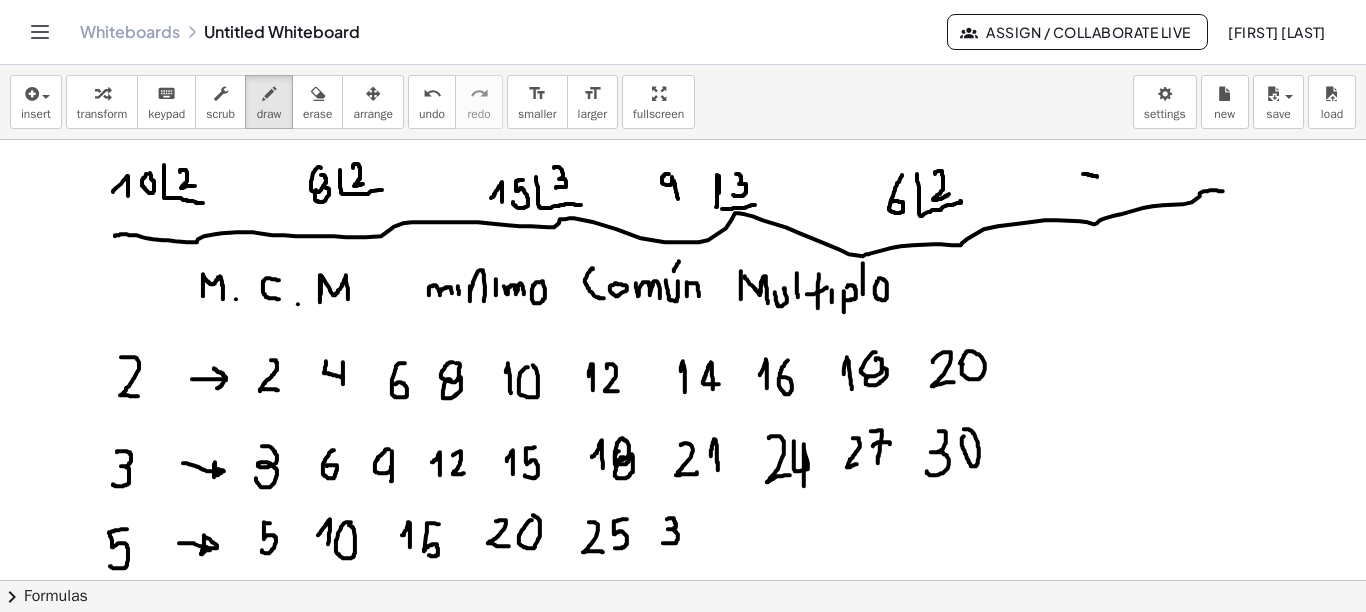 drag, startPoint x: 667, startPoint y: 518, endPoint x: 661, endPoint y: 542, distance: 24.738634 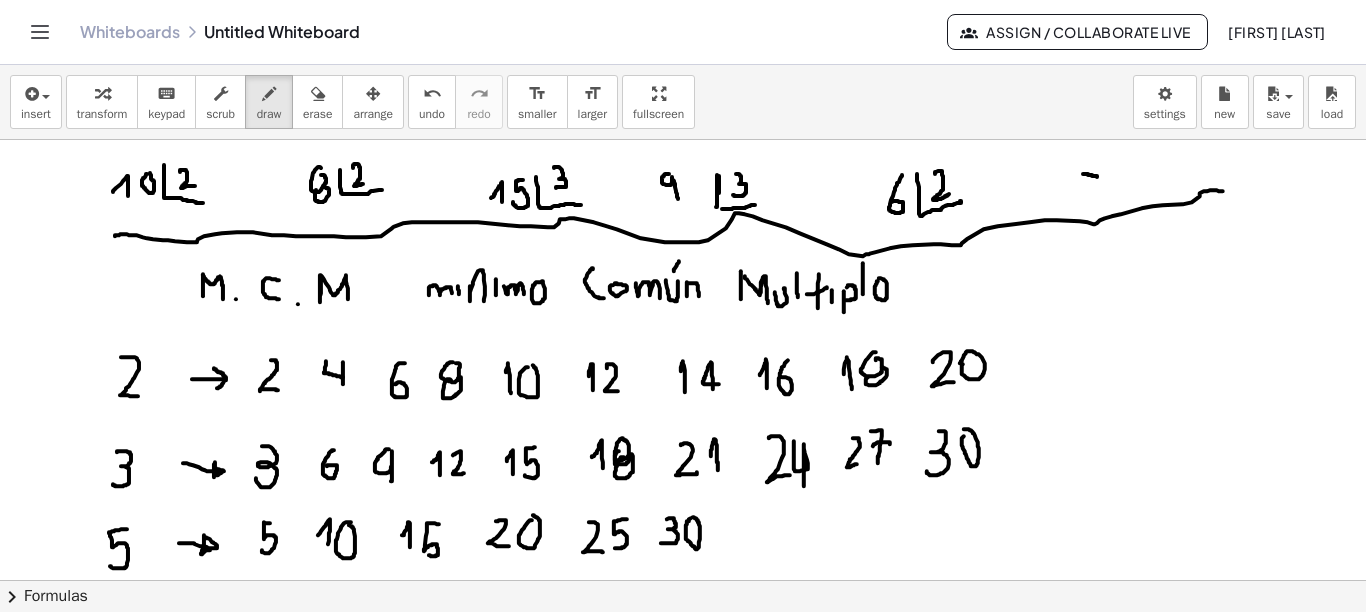 drag, startPoint x: 686, startPoint y: 525, endPoint x: 693, endPoint y: 516, distance: 11.401754 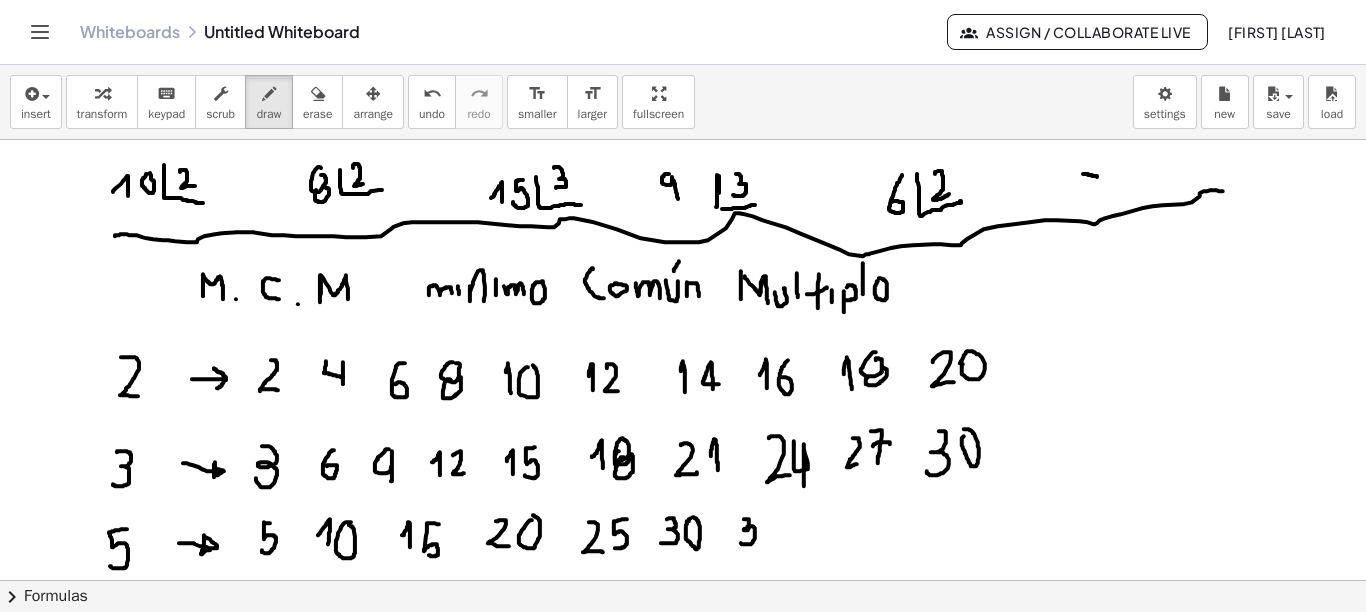 drag, startPoint x: 744, startPoint y: 518, endPoint x: 739, endPoint y: 542, distance: 24.5153 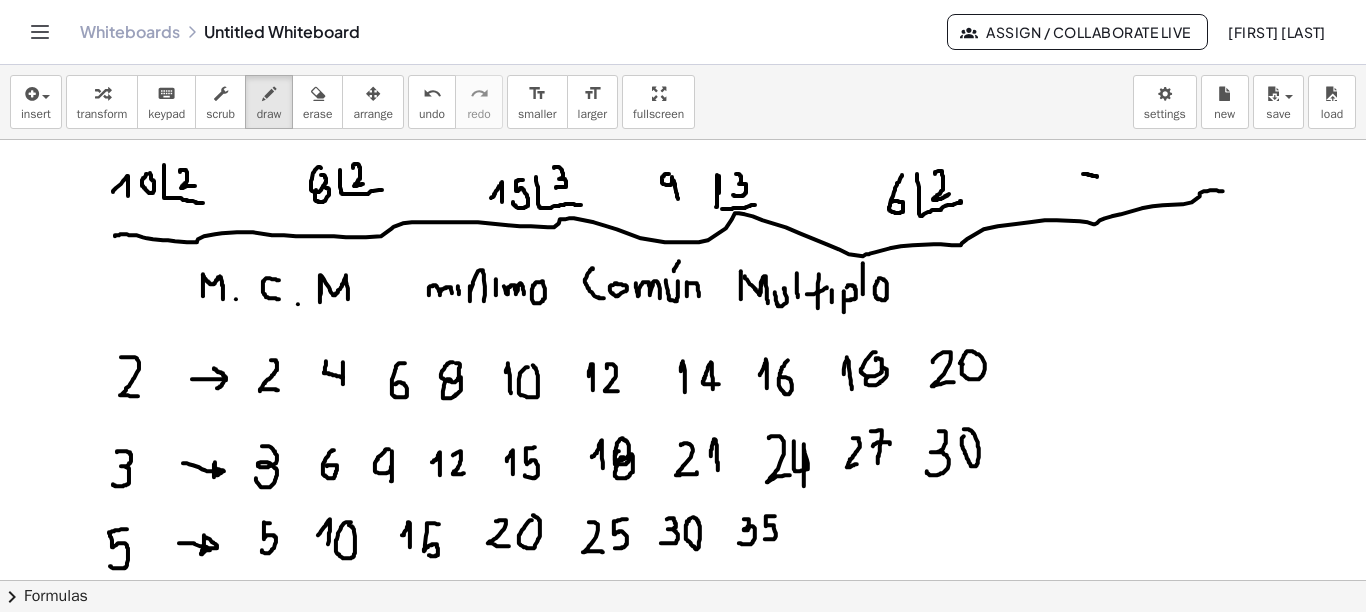 drag, startPoint x: 775, startPoint y: 515, endPoint x: 765, endPoint y: 538, distance: 25.079872 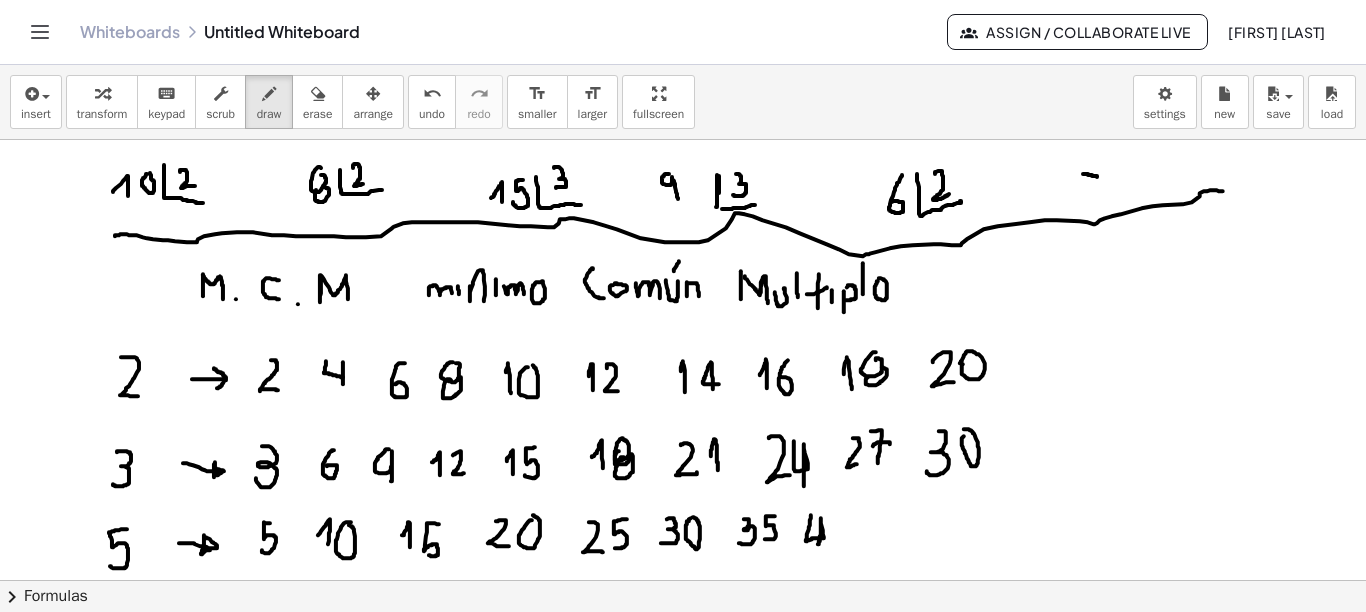 drag, startPoint x: 811, startPoint y: 514, endPoint x: 818, endPoint y: 543, distance: 29.832869 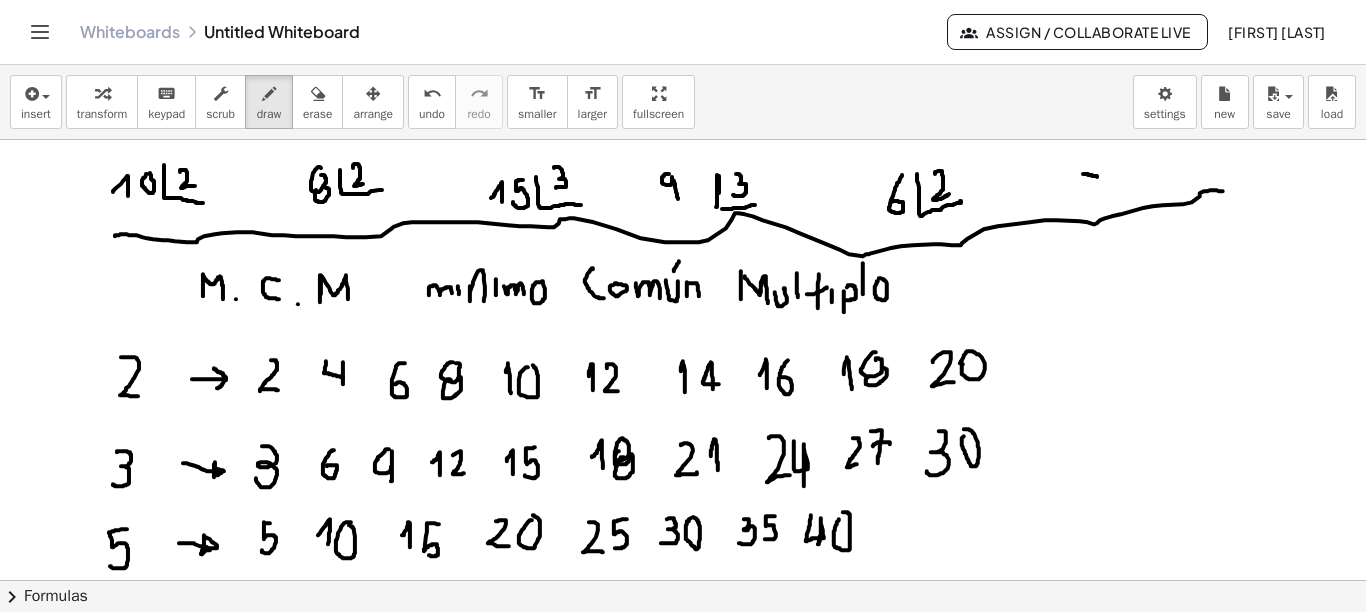drag, startPoint x: 836, startPoint y: 524, endPoint x: 843, endPoint y: 511, distance: 14.764823 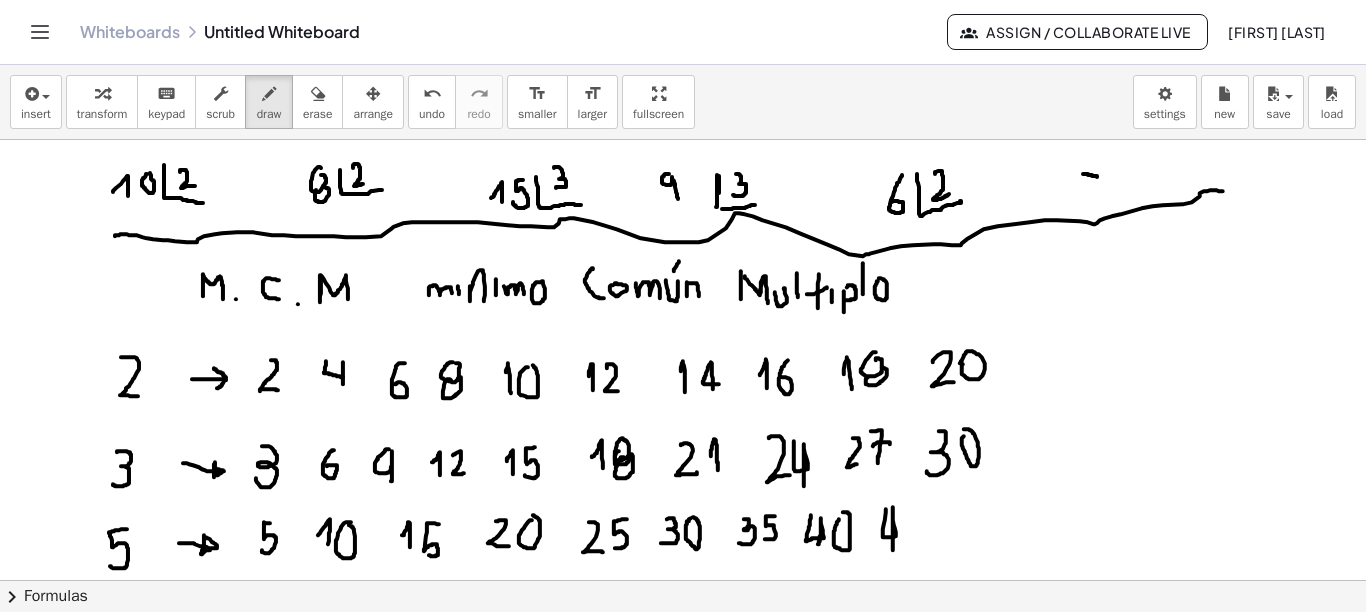 drag, startPoint x: 886, startPoint y: 508, endPoint x: 893, endPoint y: 548, distance: 40.60788 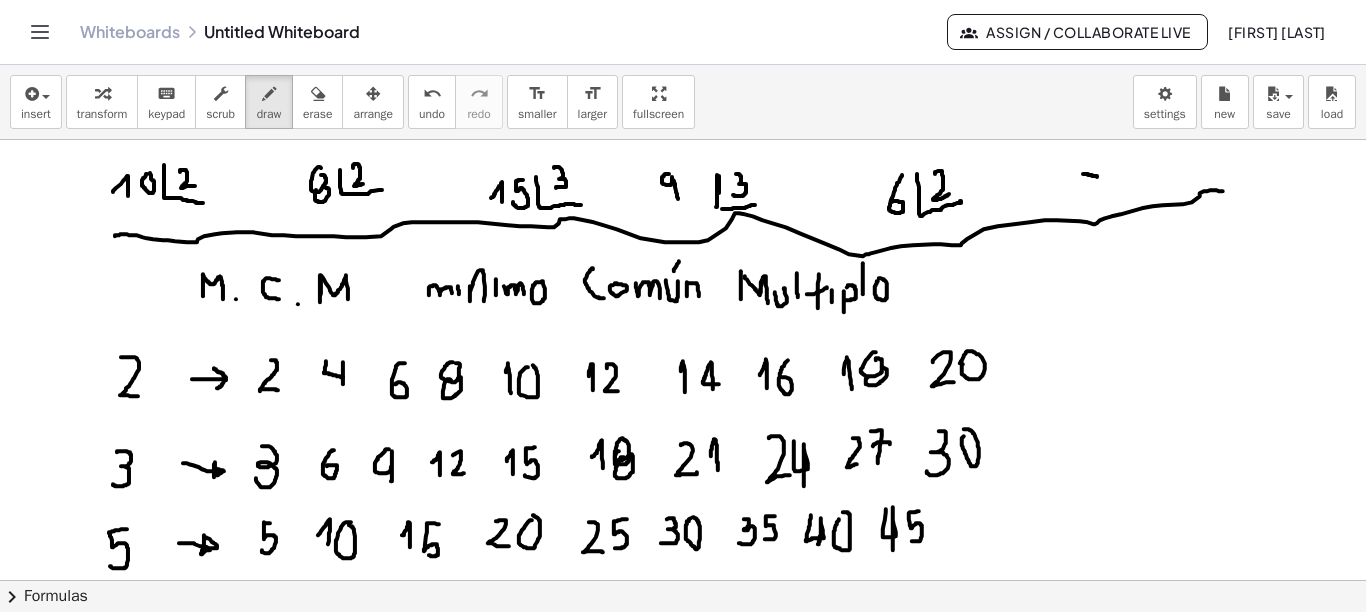 drag, startPoint x: 919, startPoint y: 510, endPoint x: 910, endPoint y: 540, distance: 31.320919 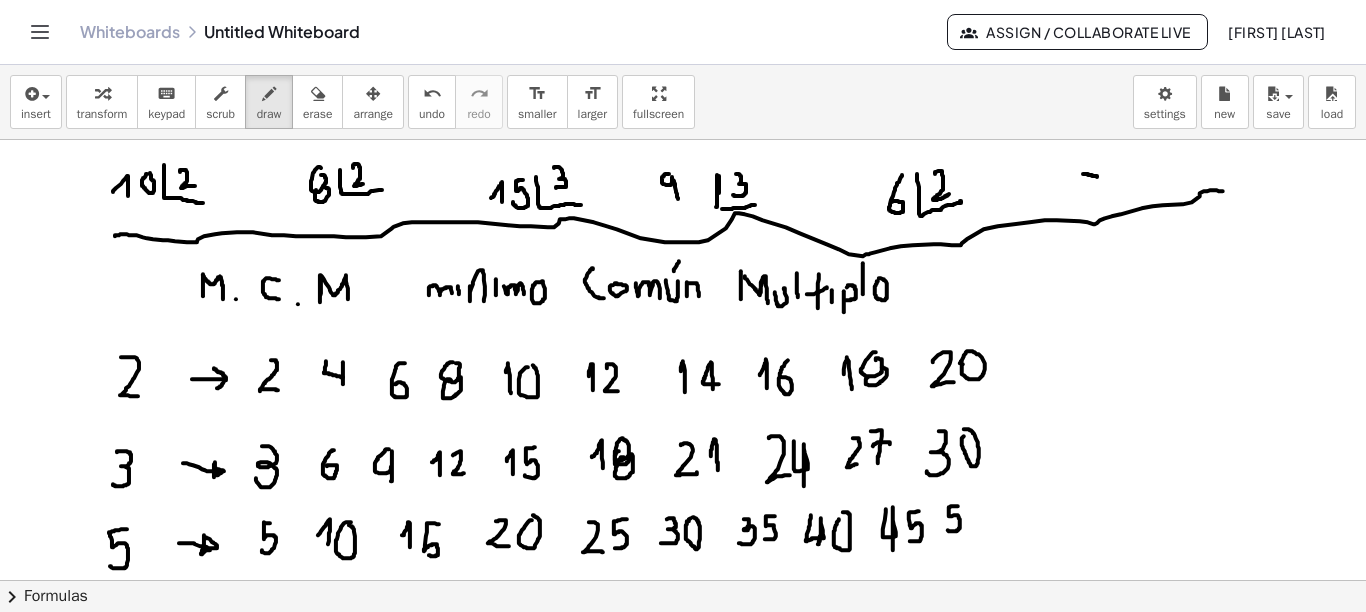 drag, startPoint x: 958, startPoint y: 505, endPoint x: 945, endPoint y: 528, distance: 26.41969 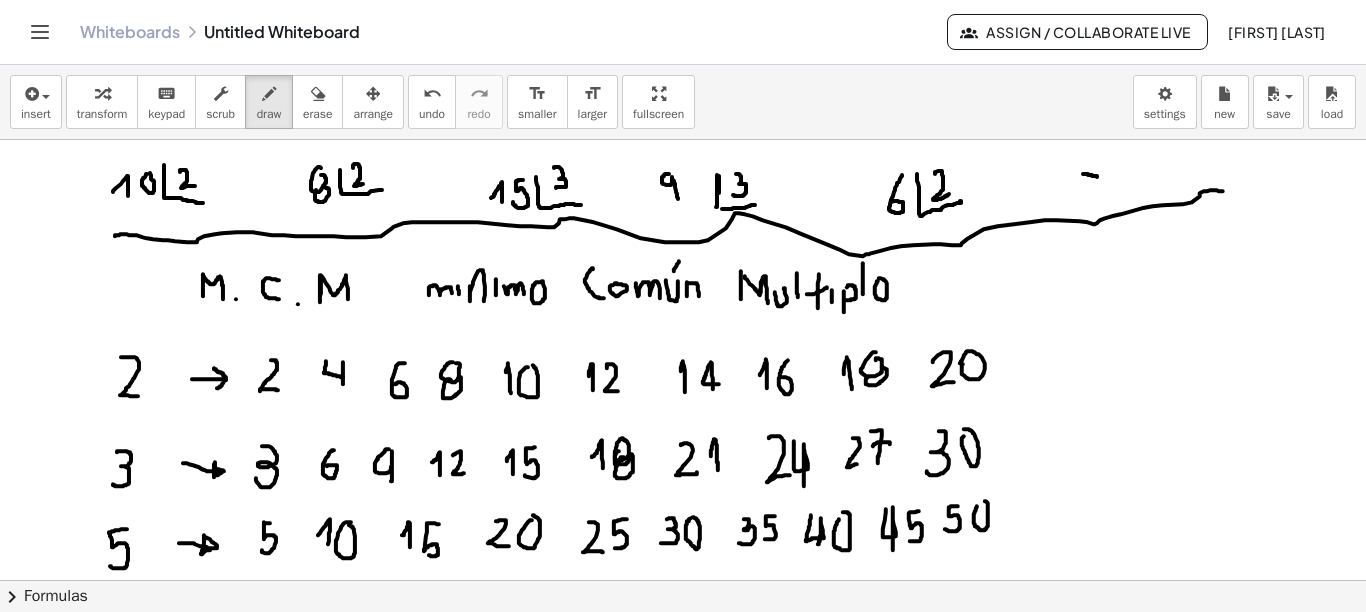 click at bounding box center (683, 645) 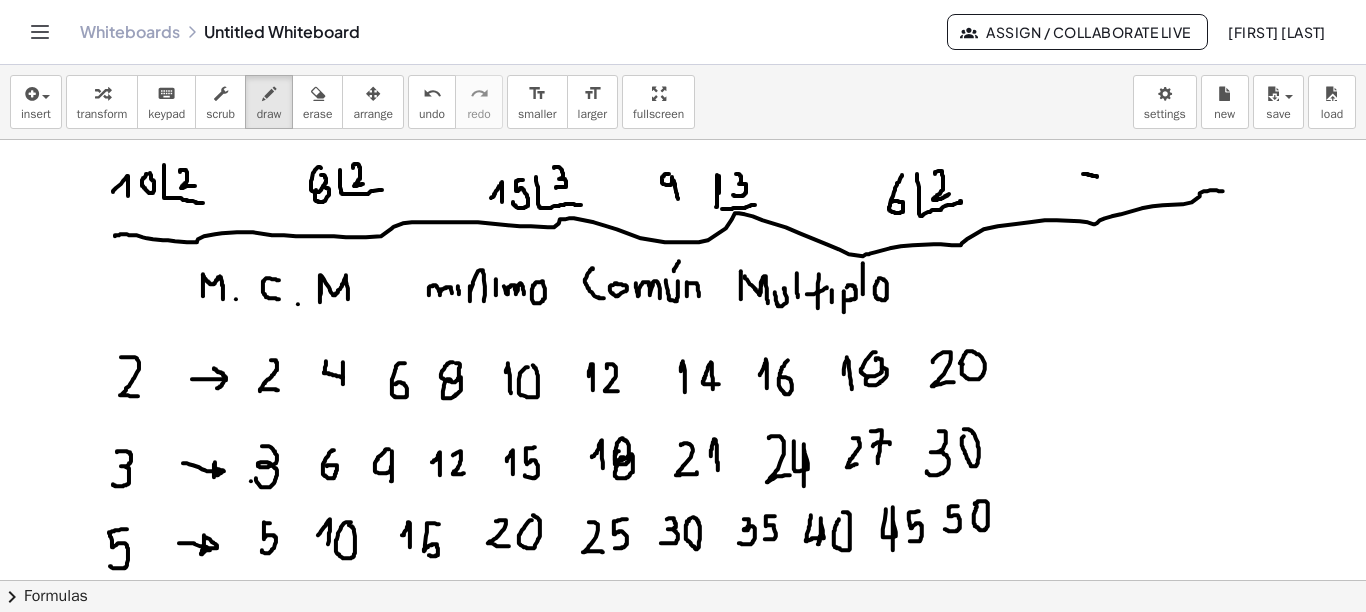 click at bounding box center (683, 645) 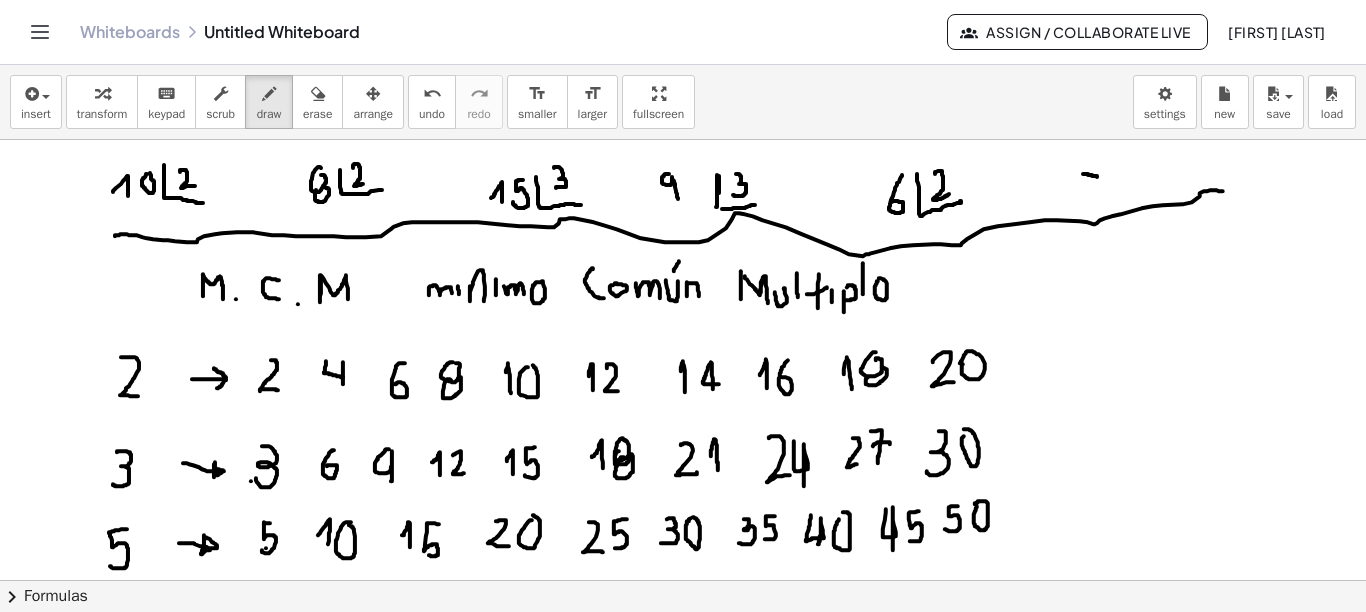 click at bounding box center (683, 645) 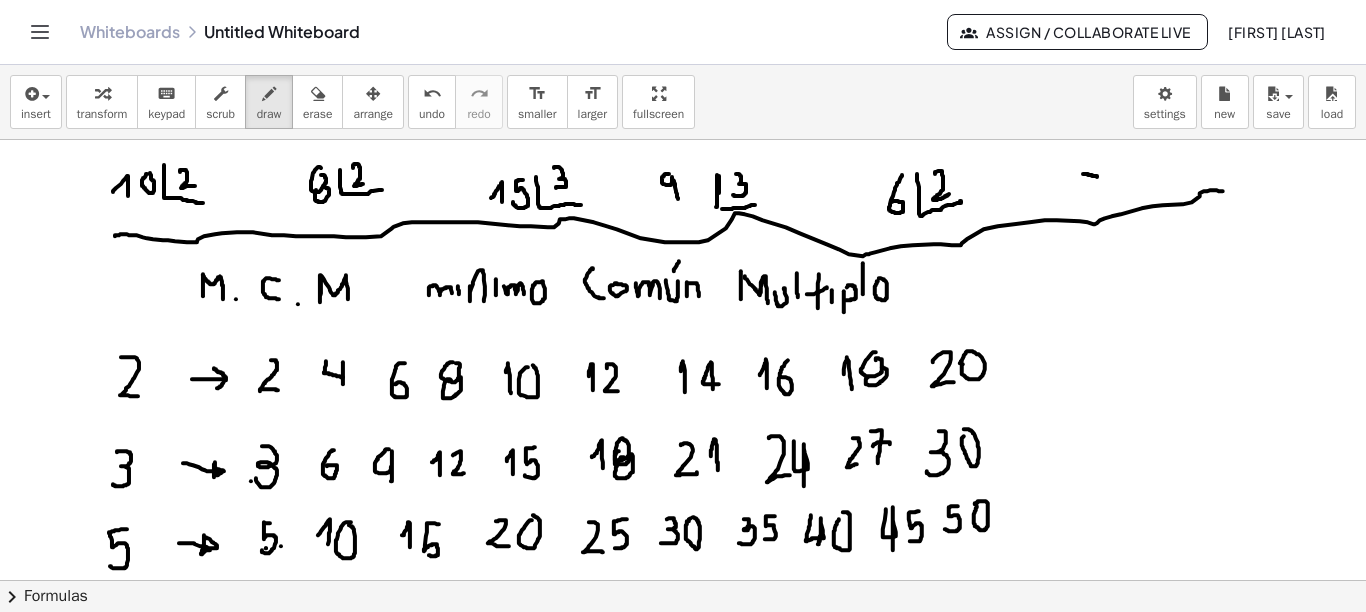 click at bounding box center [683, 645] 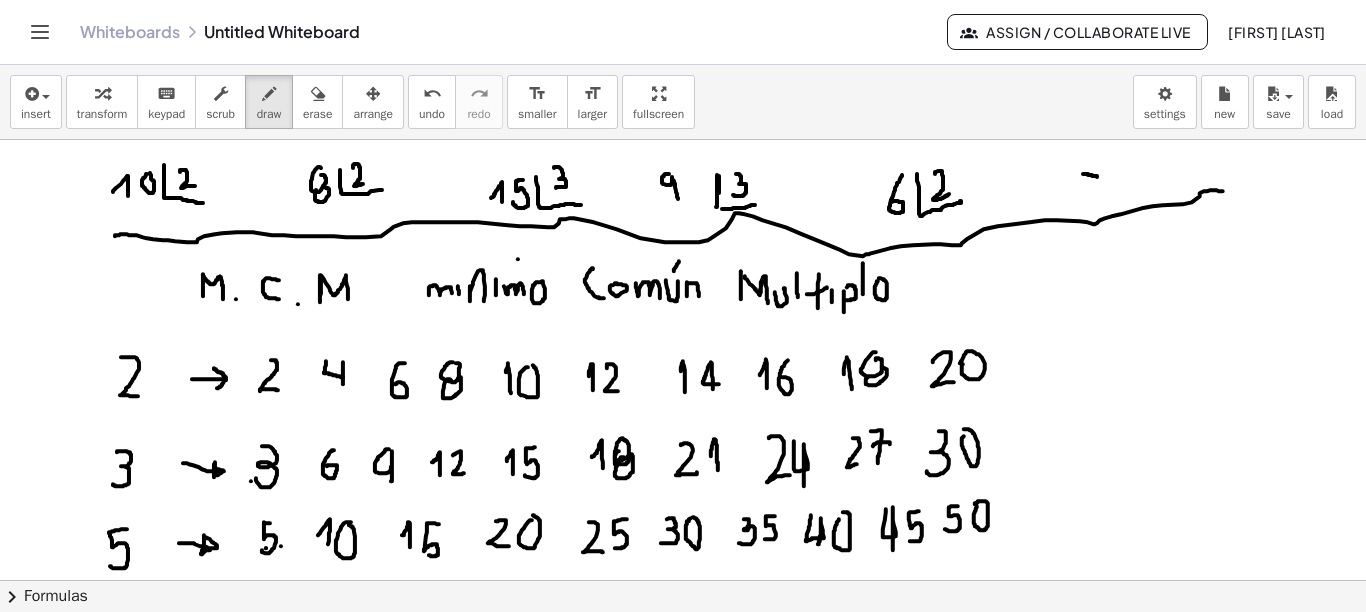 click at bounding box center [683, 645] 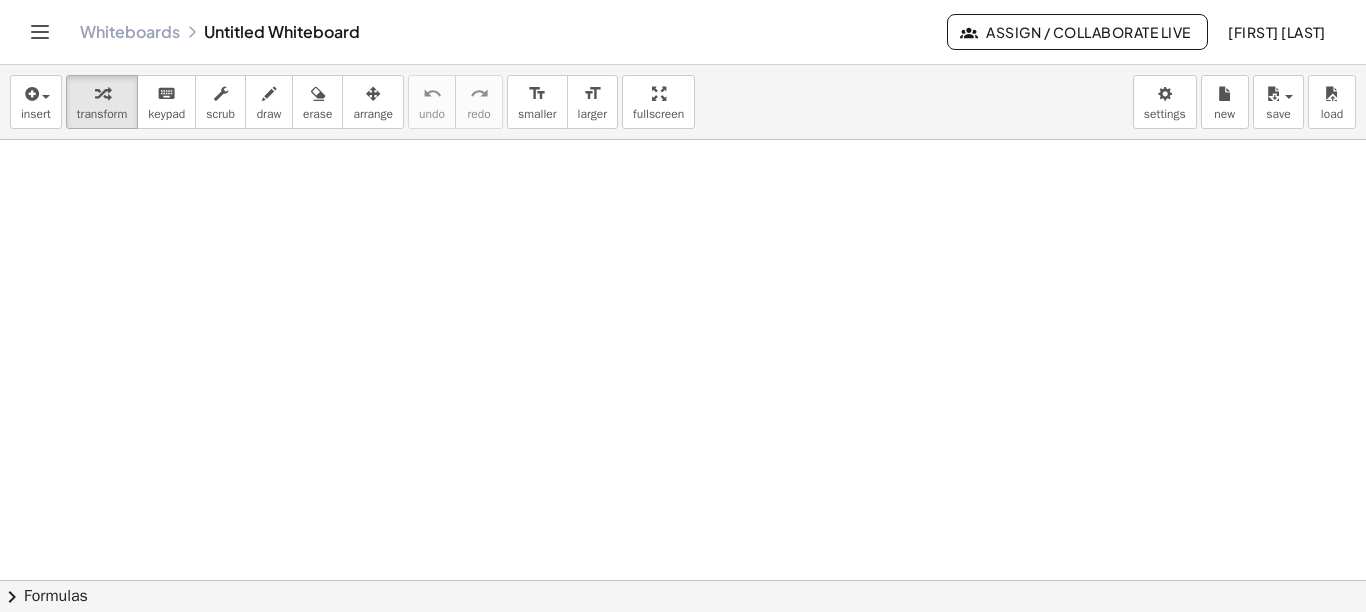 scroll, scrollTop: 0, scrollLeft: 0, axis: both 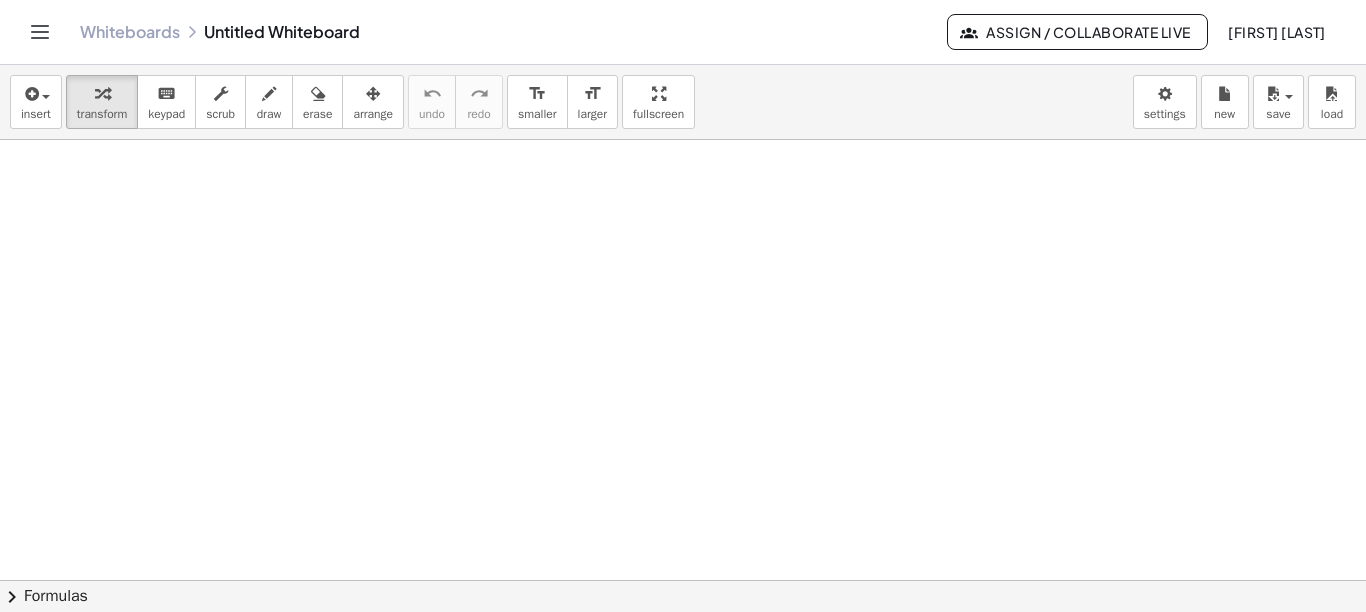 click at bounding box center [683, 645] 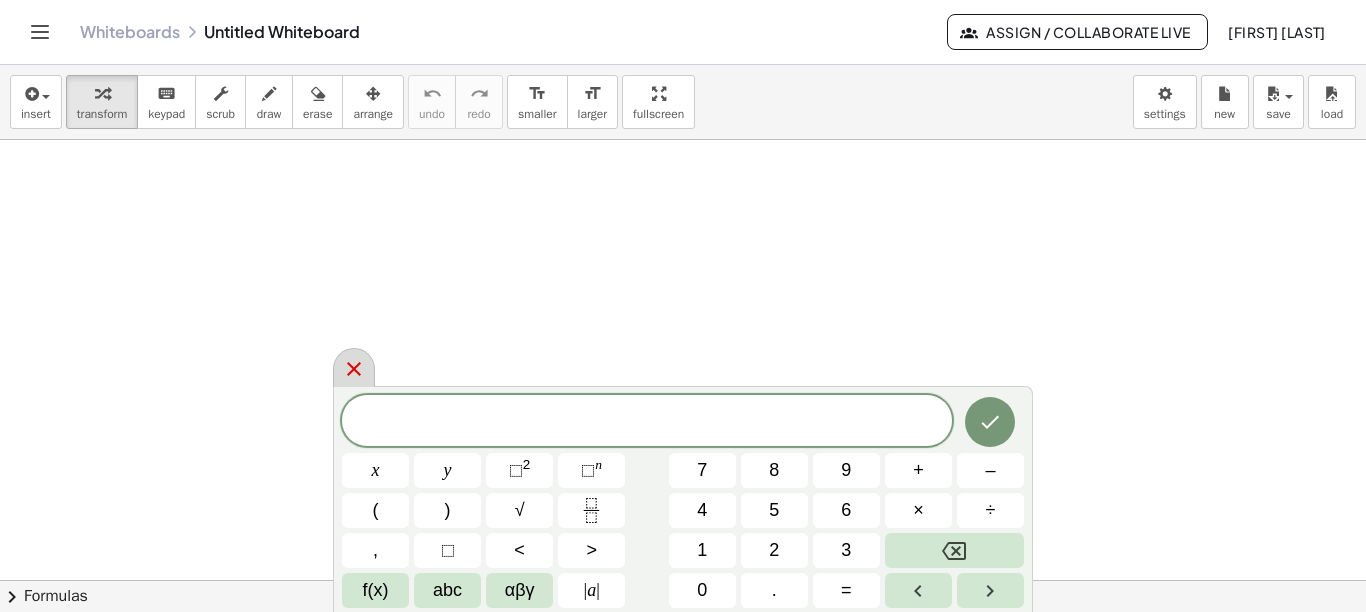 click at bounding box center (354, 367) 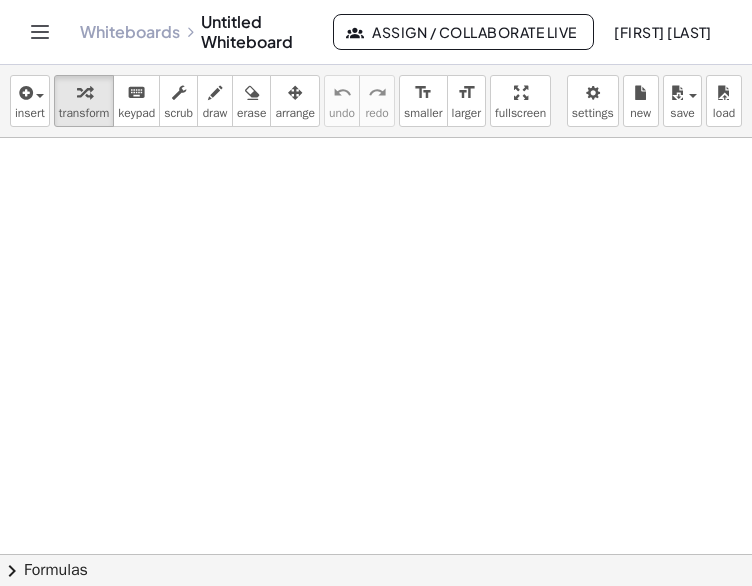drag, startPoint x: 51, startPoint y: 173, endPoint x: 52, endPoint y: 202, distance: 29.017237 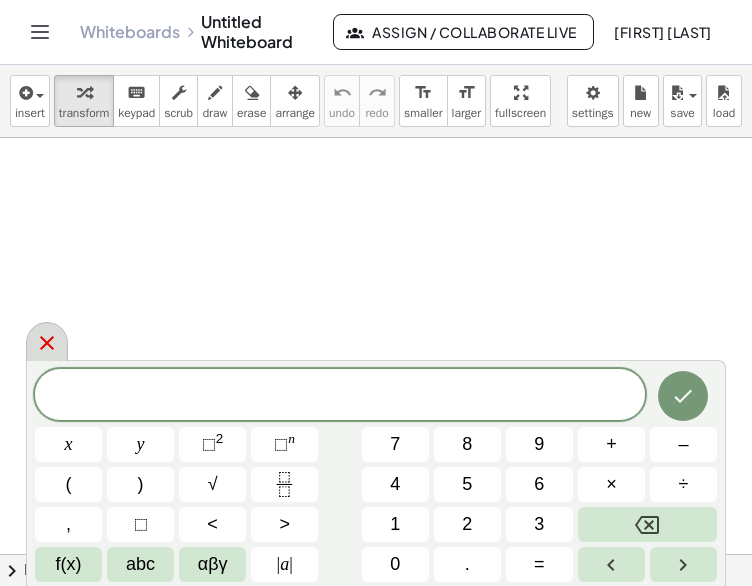 click at bounding box center [47, 341] 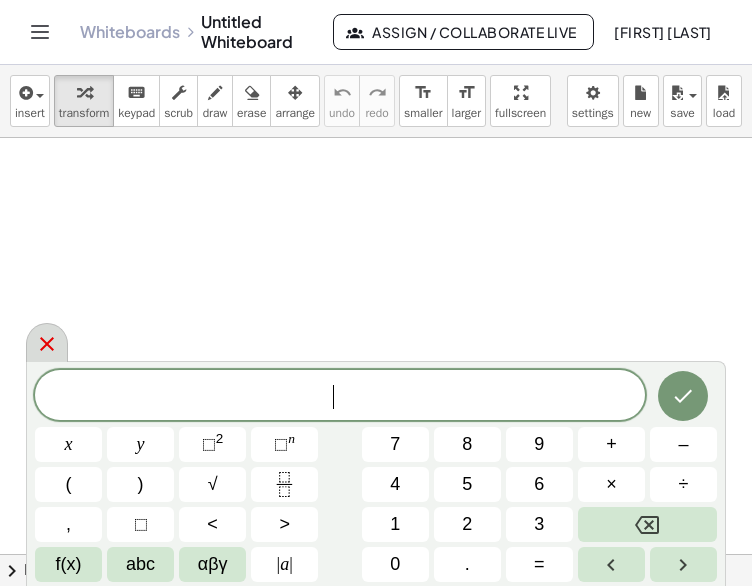 click 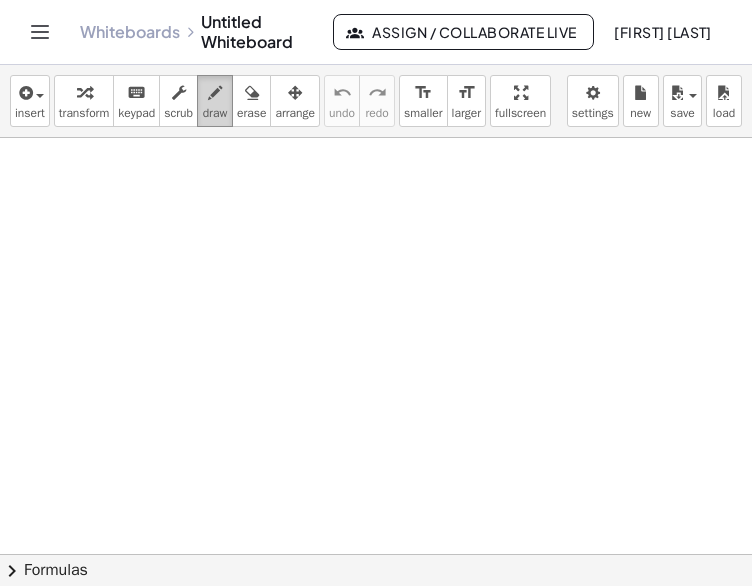 click at bounding box center [215, 93] 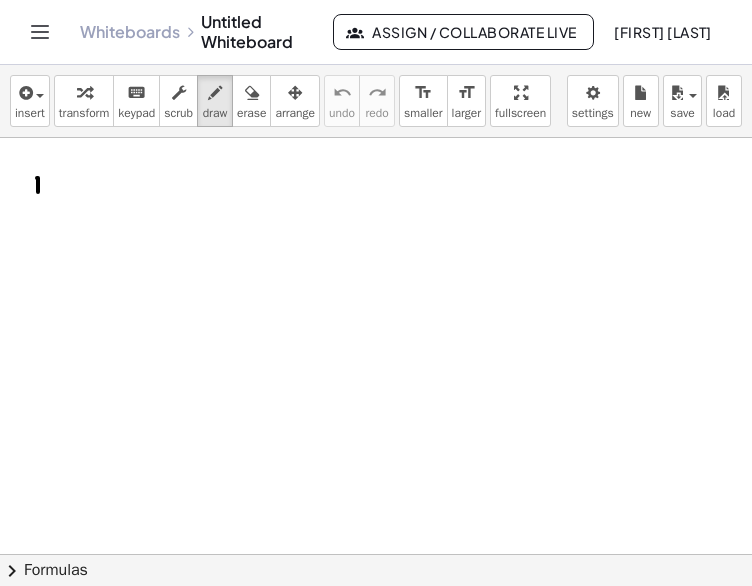 drag, startPoint x: 37, startPoint y: 178, endPoint x: 38, endPoint y: 199, distance: 21.023796 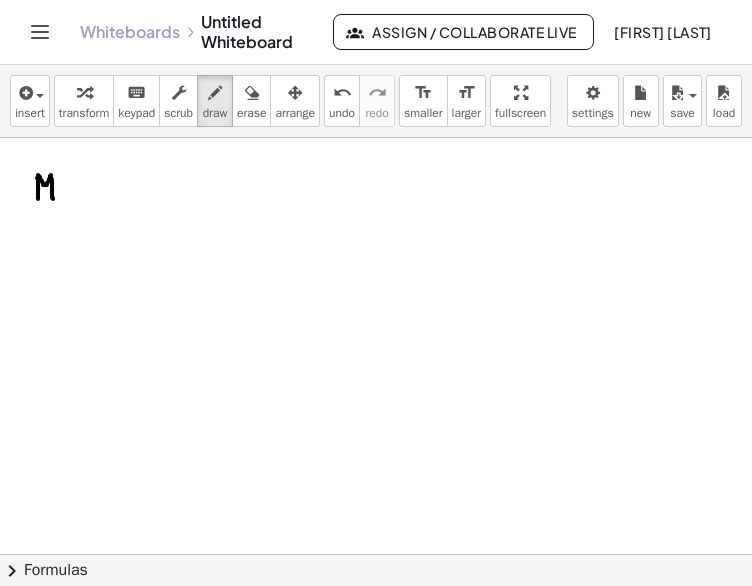 drag, startPoint x: 38, startPoint y: 175, endPoint x: 53, endPoint y: 199, distance: 28.301943 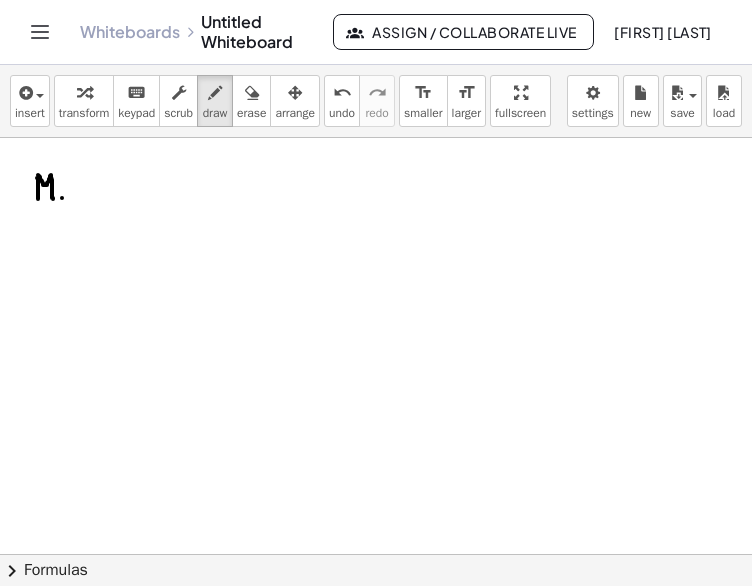 click at bounding box center [376, 643] 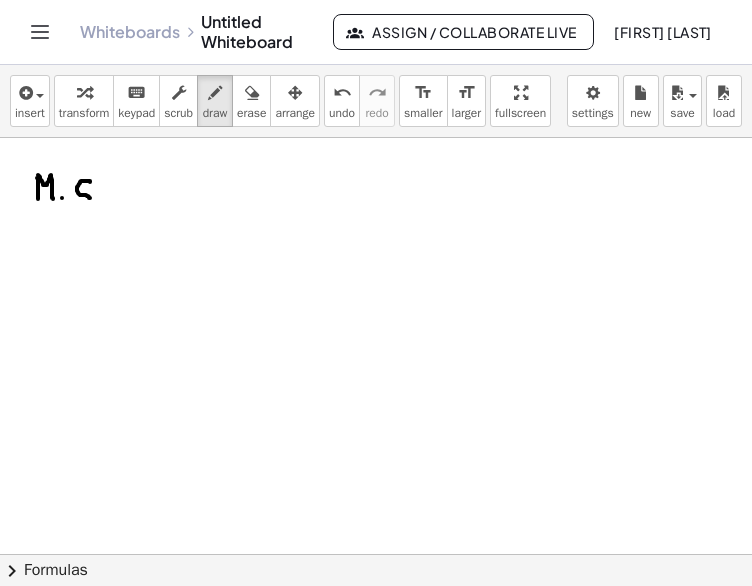 drag, startPoint x: 90, startPoint y: 181, endPoint x: 91, endPoint y: 198, distance: 17.029387 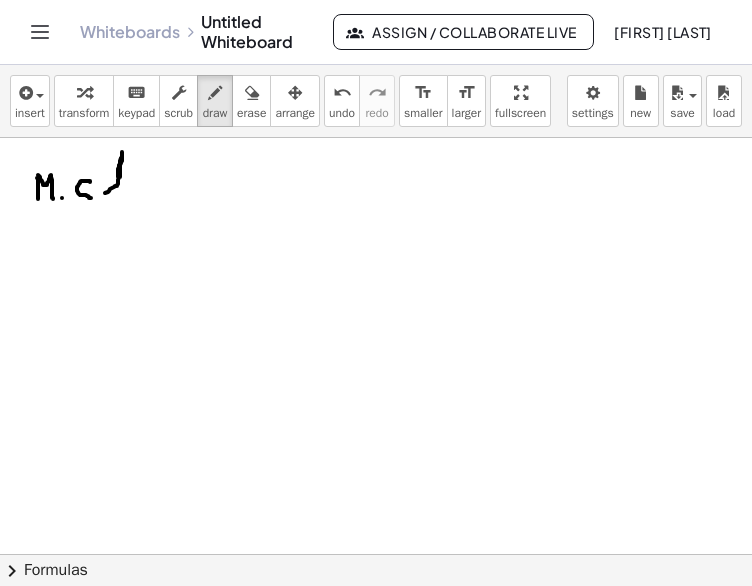 drag, startPoint x: 105, startPoint y: 193, endPoint x: 118, endPoint y: 177, distance: 20.615528 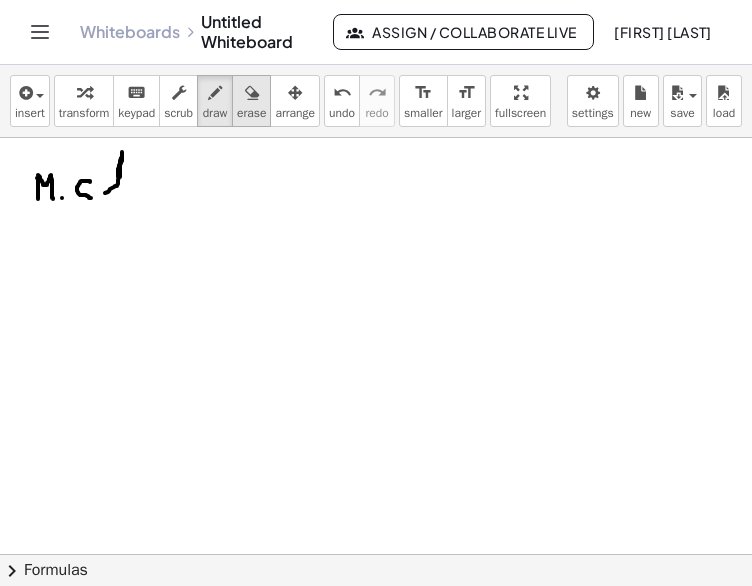 click at bounding box center [252, 93] 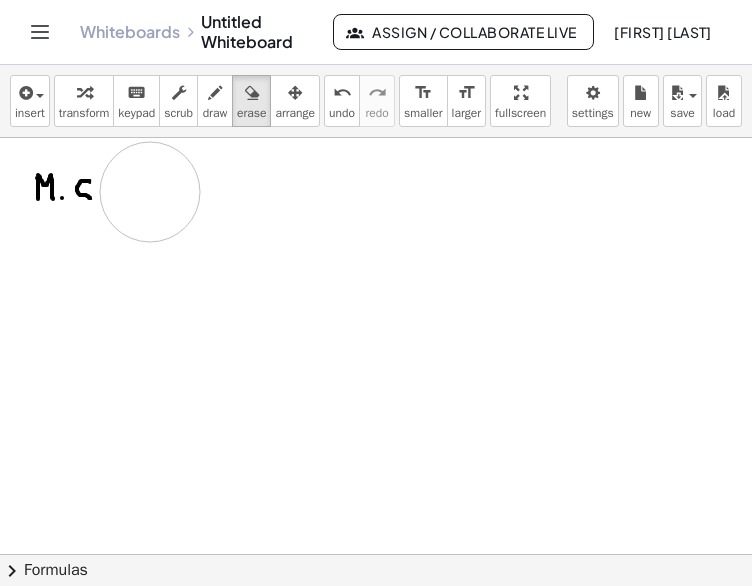 drag, startPoint x: 193, startPoint y: 199, endPoint x: 161, endPoint y: 192, distance: 32.75668 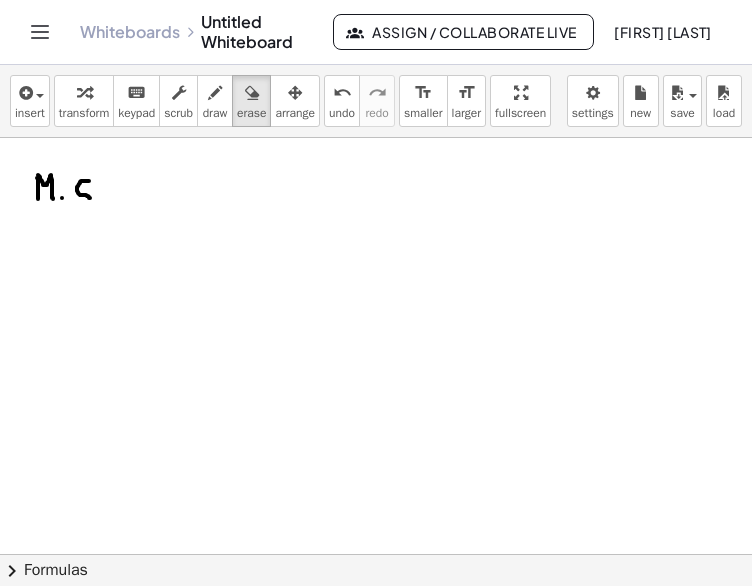 click at bounding box center [376, 643] 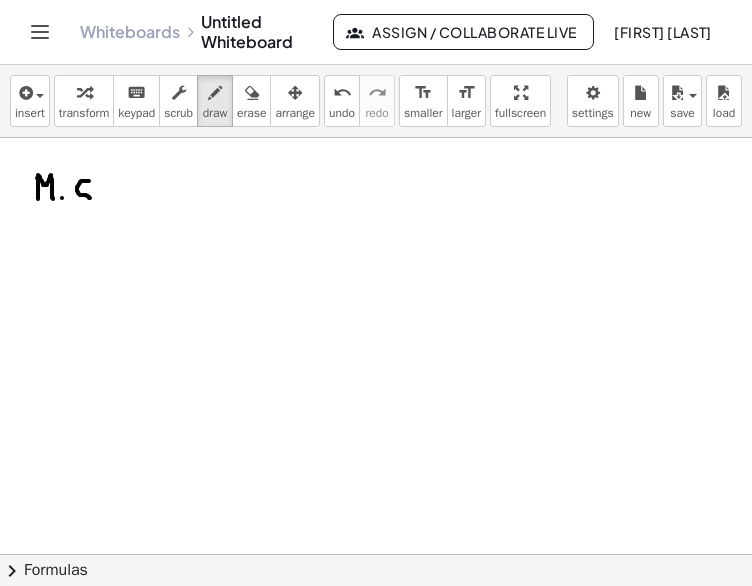 drag, startPoint x: 208, startPoint y: 96, endPoint x: 104, endPoint y: 198, distance: 145.67087 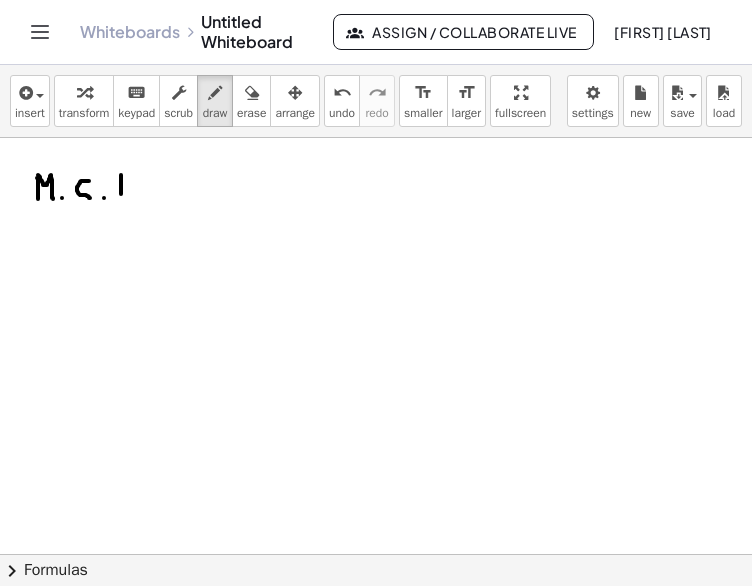 drag, startPoint x: 121, startPoint y: 175, endPoint x: 121, endPoint y: 194, distance: 19 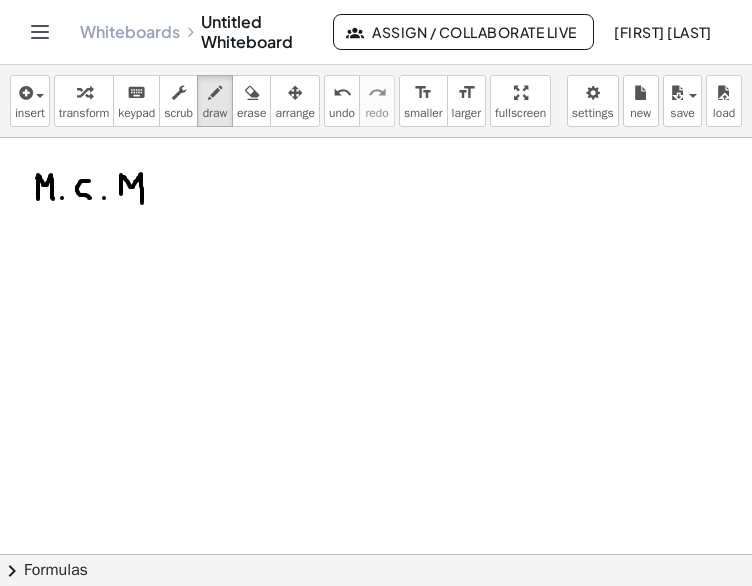 drag, startPoint x: 123, startPoint y: 177, endPoint x: 142, endPoint y: 203, distance: 32.202484 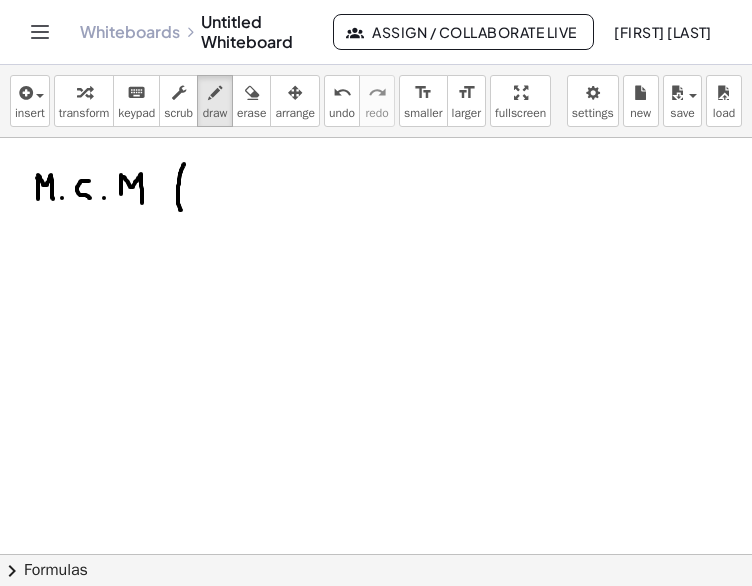 drag, startPoint x: 183, startPoint y: 166, endPoint x: 181, endPoint y: 210, distance: 44.04543 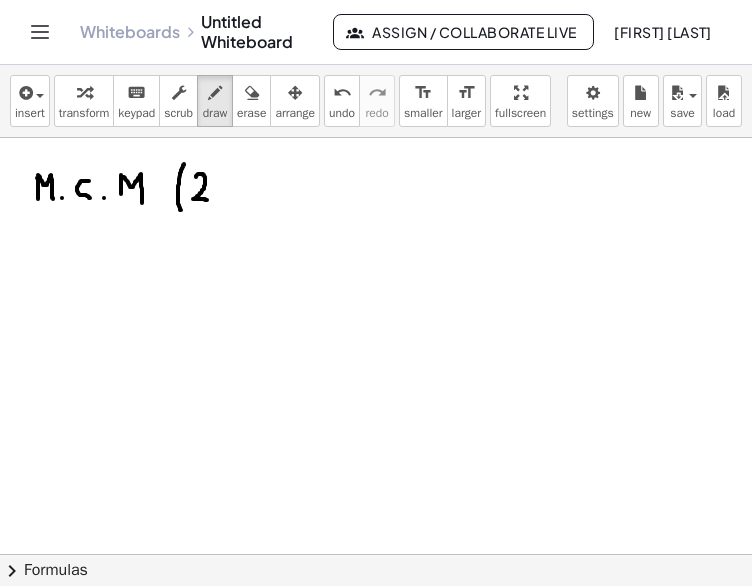 drag, startPoint x: 196, startPoint y: 176, endPoint x: 207, endPoint y: 200, distance: 26.400757 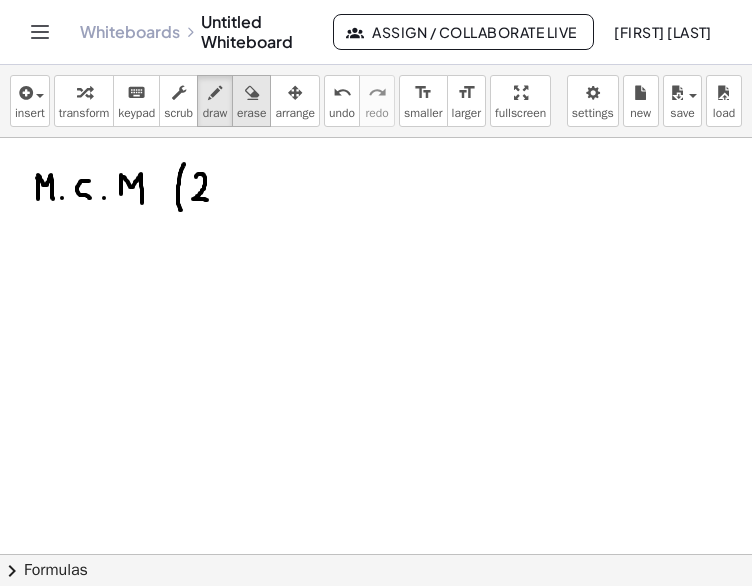 click on "erase" at bounding box center [251, 113] 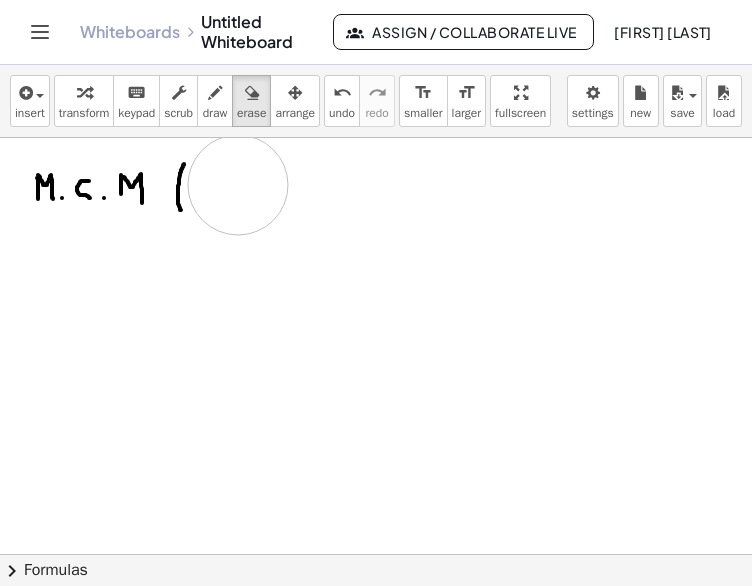 drag, startPoint x: 258, startPoint y: 180, endPoint x: 238, endPoint y: 185, distance: 20.615528 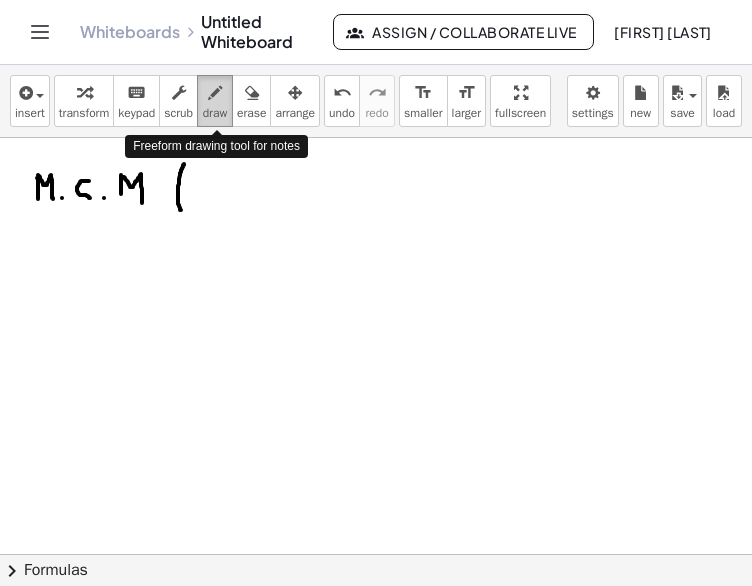 click on "draw" at bounding box center (215, 113) 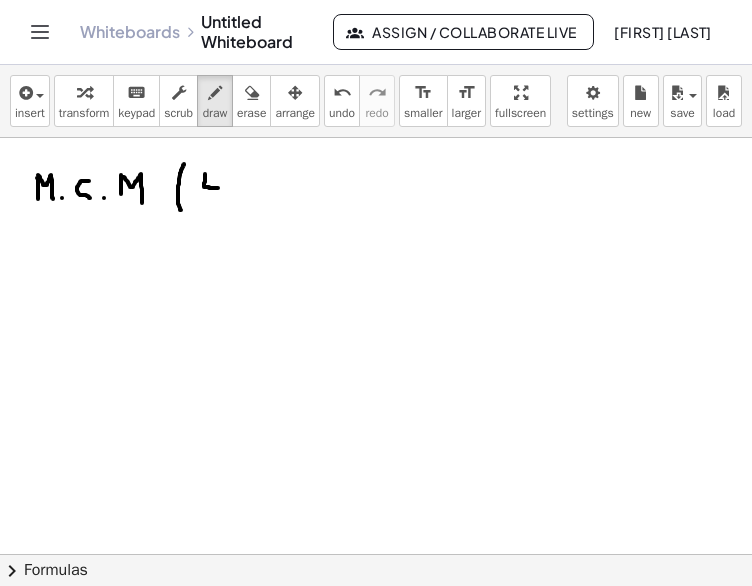 drag, startPoint x: 205, startPoint y: 174, endPoint x: 218, endPoint y: 188, distance: 19.104973 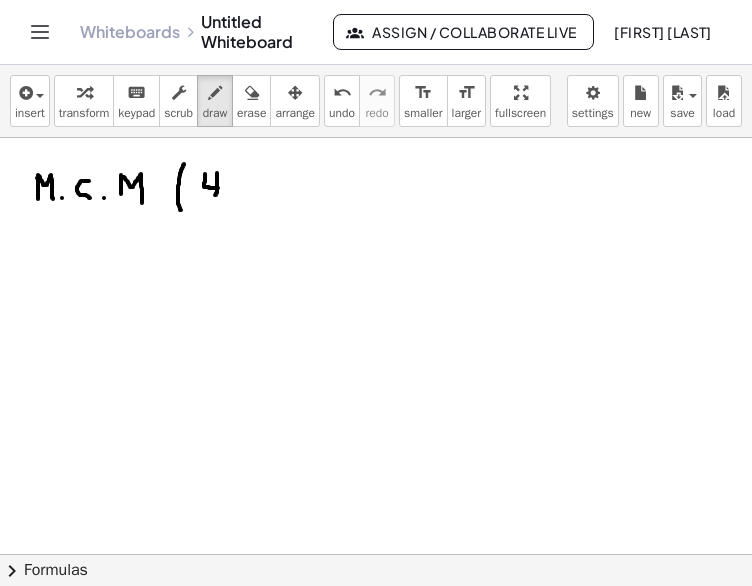 drag, startPoint x: 217, startPoint y: 173, endPoint x: 215, endPoint y: 195, distance: 22.090721 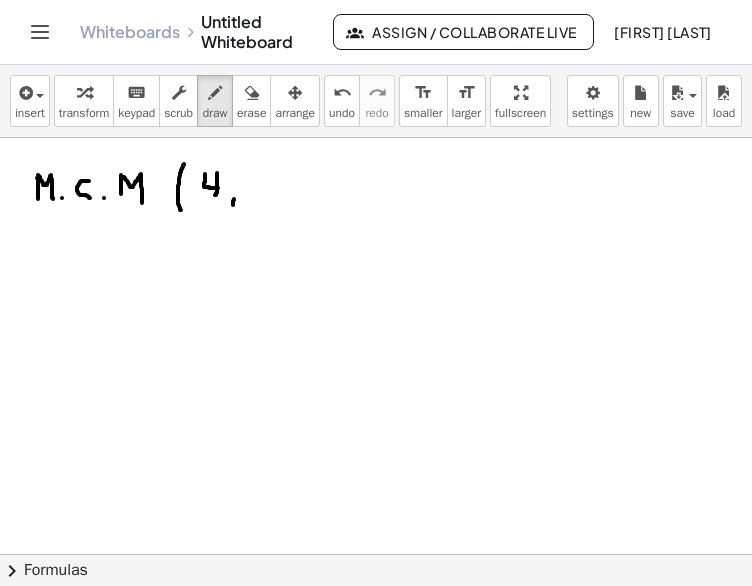 click at bounding box center (376, 643) 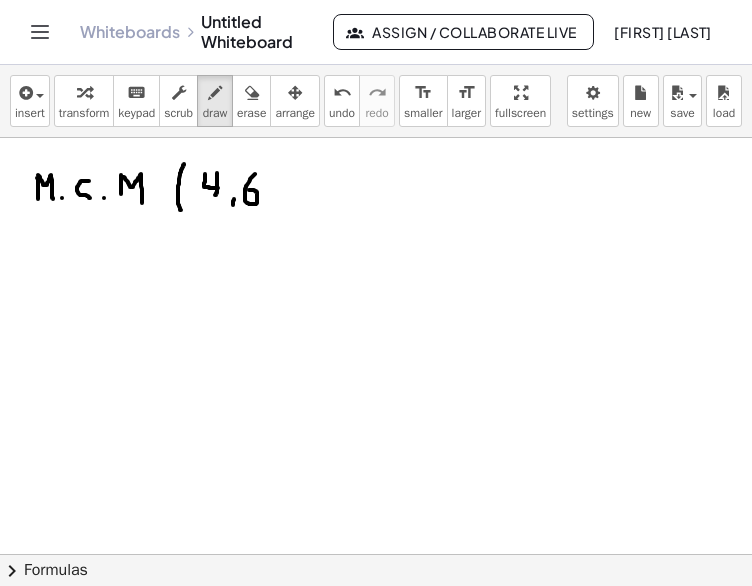 drag, startPoint x: 249, startPoint y: 182, endPoint x: 246, endPoint y: 195, distance: 13.341664 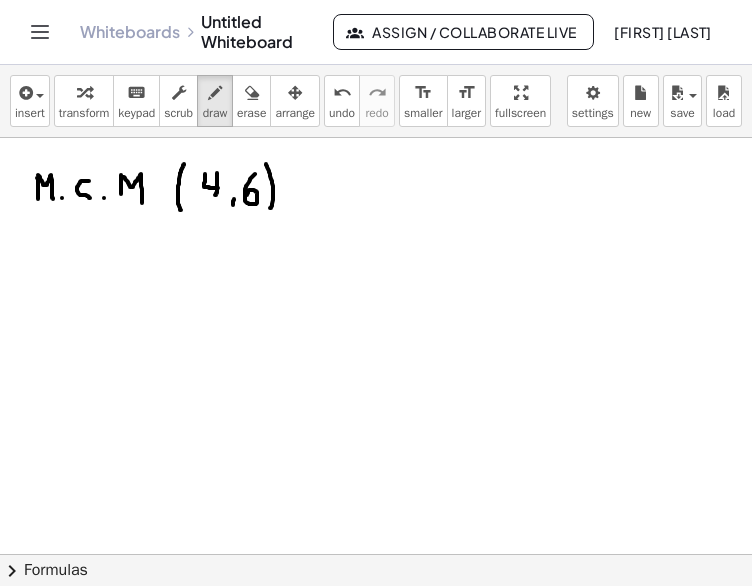 drag, startPoint x: 267, startPoint y: 167, endPoint x: 270, endPoint y: 208, distance: 41.109608 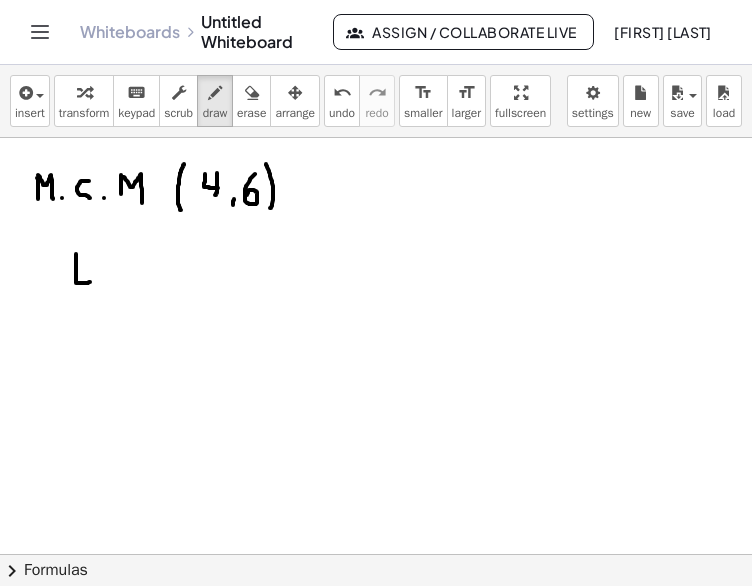 drag, startPoint x: 76, startPoint y: 254, endPoint x: 91, endPoint y: 282, distance: 31.764761 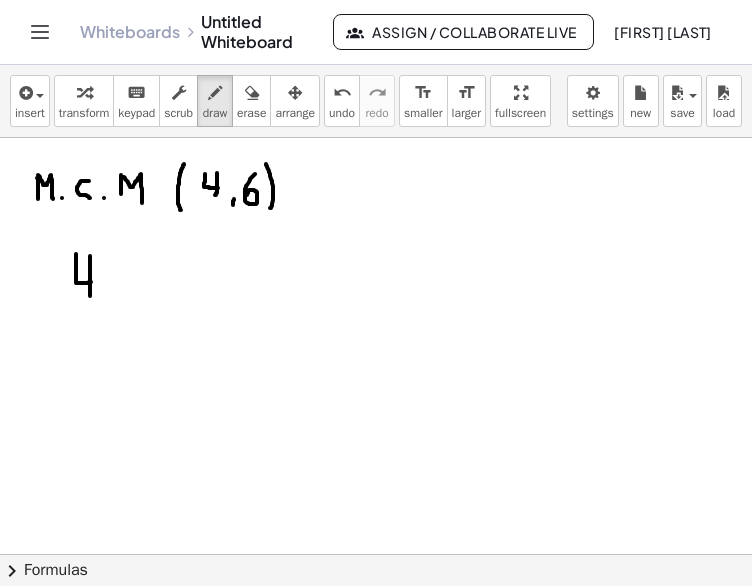 drag, startPoint x: 90, startPoint y: 260, endPoint x: 90, endPoint y: 296, distance: 36 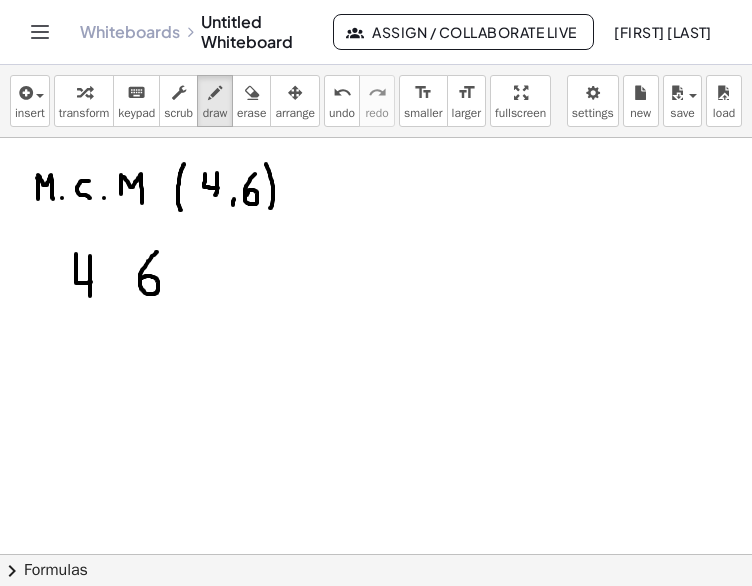 drag, startPoint x: 157, startPoint y: 252, endPoint x: 141, endPoint y: 278, distance: 30.528675 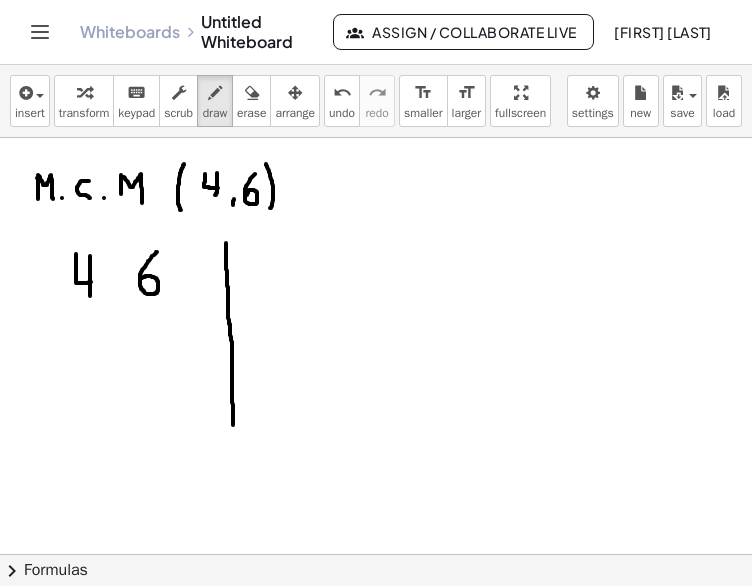 drag, startPoint x: 226, startPoint y: 243, endPoint x: 233, endPoint y: 425, distance: 182.13457 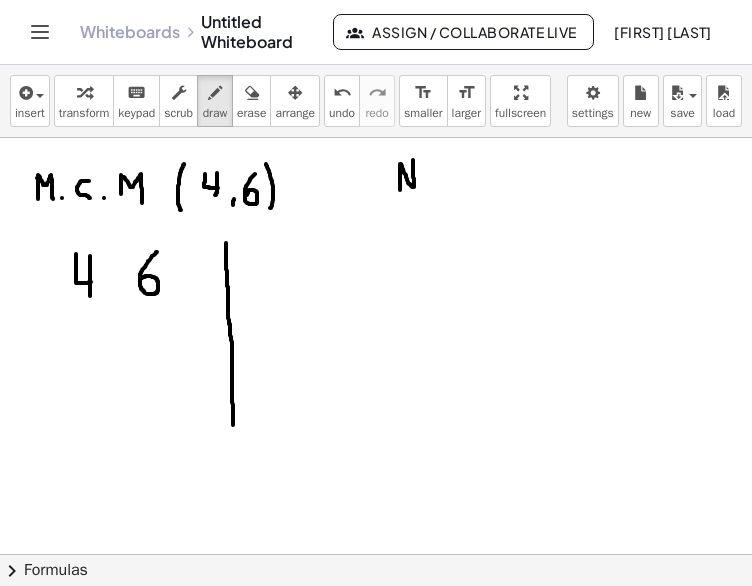 drag, startPoint x: 400, startPoint y: 166, endPoint x: 413, endPoint y: 160, distance: 14.3178215 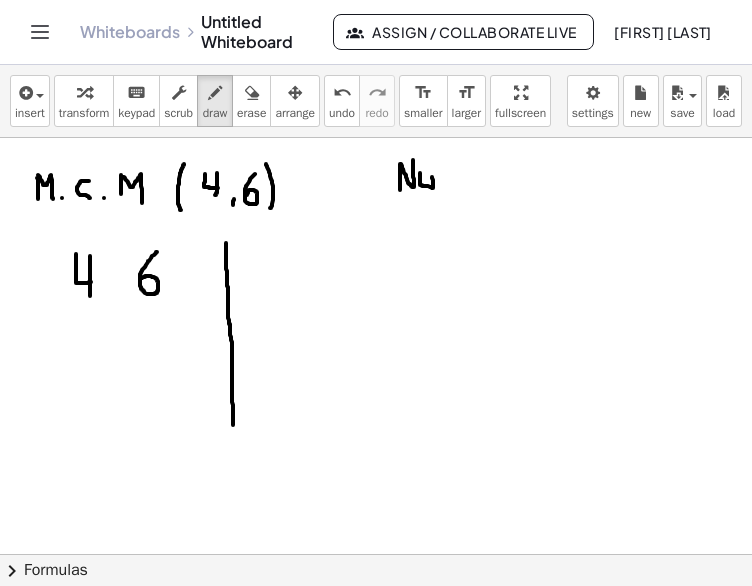 drag, startPoint x: 420, startPoint y: 173, endPoint x: 431, endPoint y: 174, distance: 11.045361 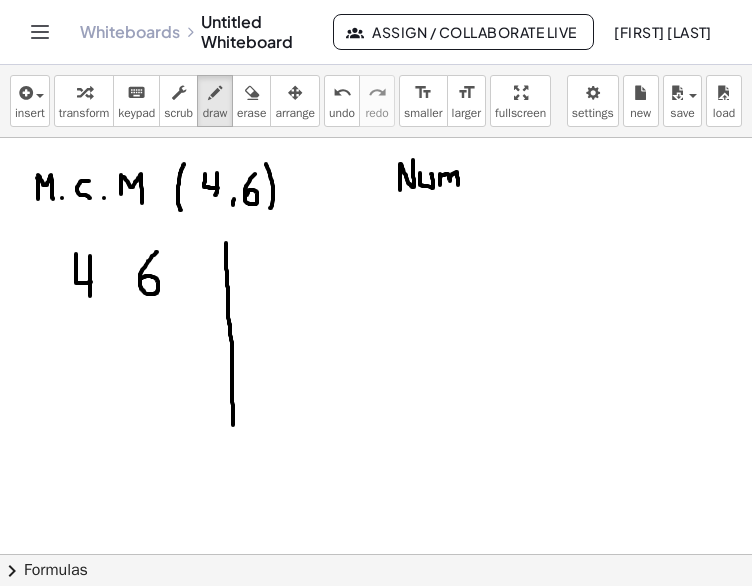 drag, startPoint x: 440, startPoint y: 174, endPoint x: 458, endPoint y: 185, distance: 21.095022 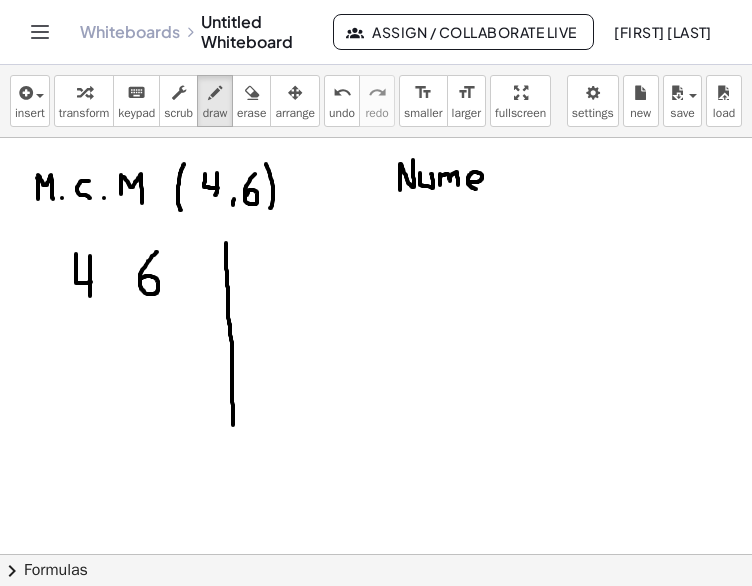 drag, startPoint x: 469, startPoint y: 182, endPoint x: 481, endPoint y: 192, distance: 15.6205 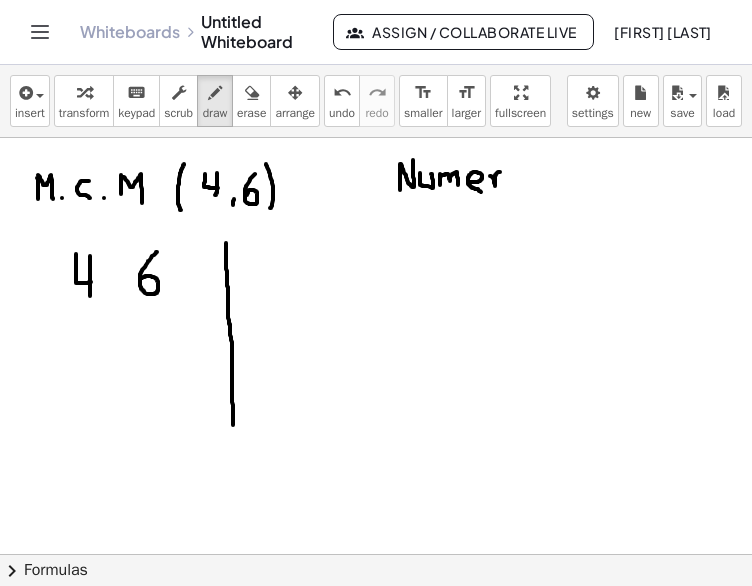 drag, startPoint x: 490, startPoint y: 176, endPoint x: 504, endPoint y: 173, distance: 14.3178215 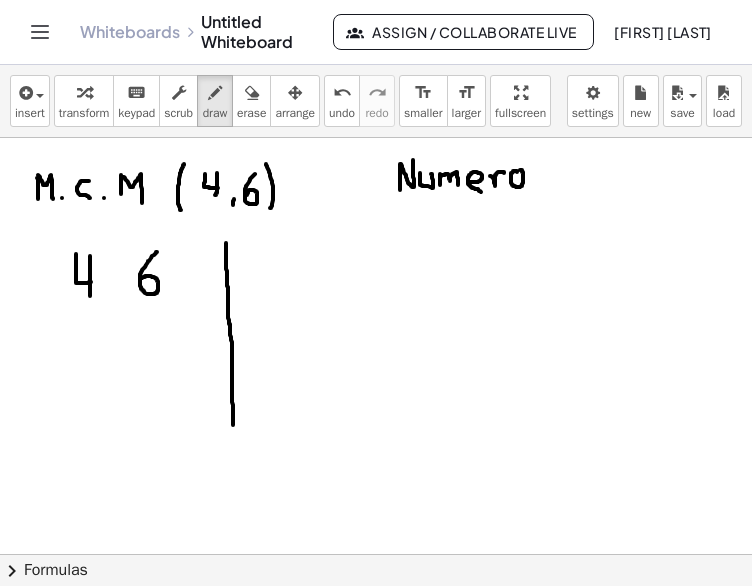 click at bounding box center (376, 643) 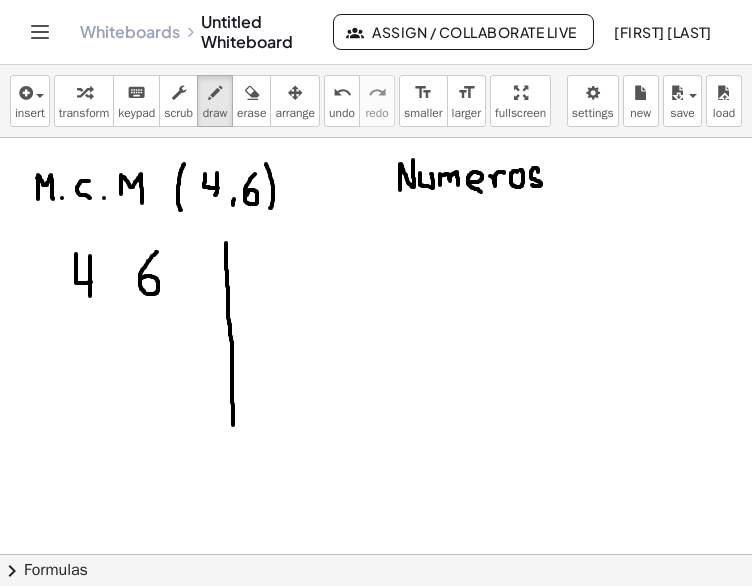 drag, startPoint x: 538, startPoint y: 172, endPoint x: 532, endPoint y: 185, distance: 14.3178215 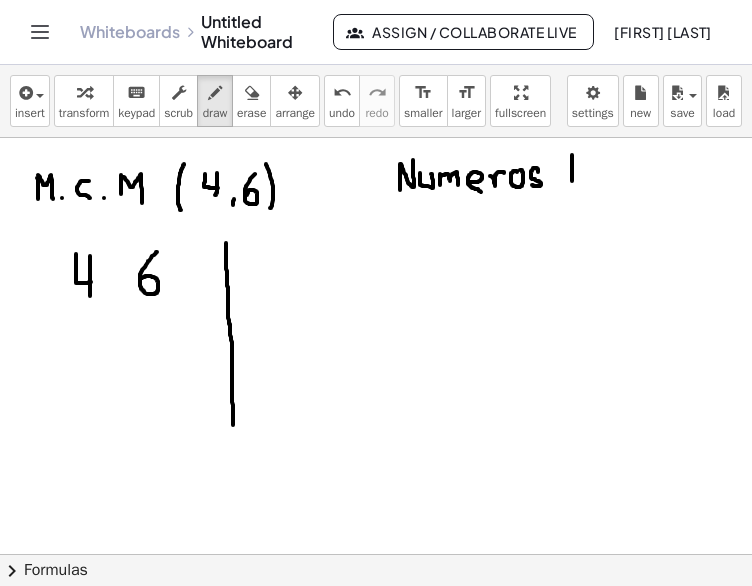 drag, startPoint x: 572, startPoint y: 156, endPoint x: 572, endPoint y: 179, distance: 23 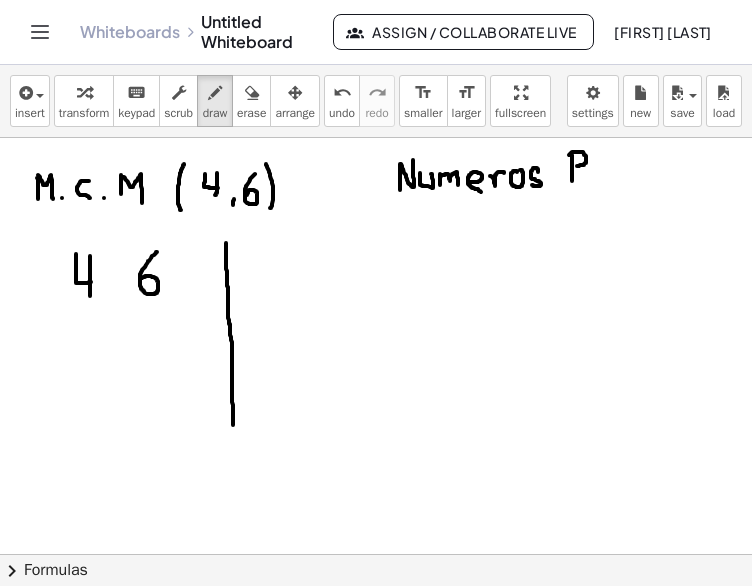 drag, startPoint x: 580, startPoint y: 152, endPoint x: 577, endPoint y: 167, distance: 15.297058 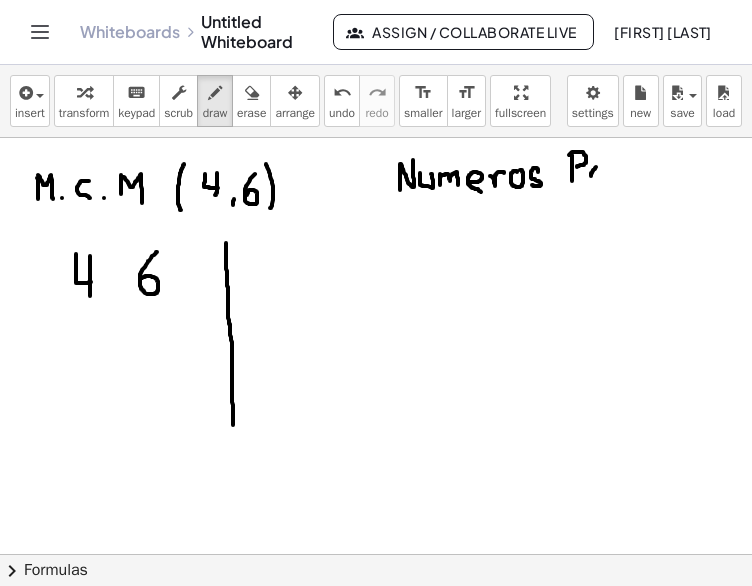 drag, startPoint x: 591, startPoint y: 173, endPoint x: 602, endPoint y: 167, distance: 12.529964 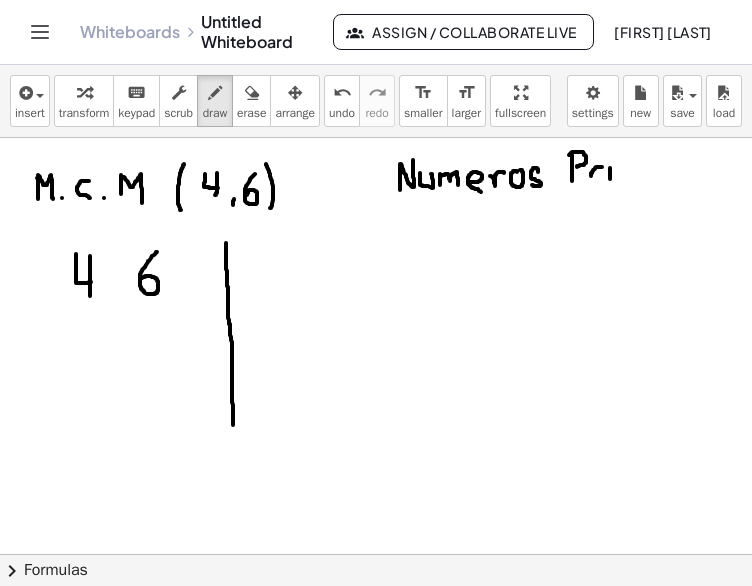 drag, startPoint x: 610, startPoint y: 168, endPoint x: 610, endPoint y: 181, distance: 13 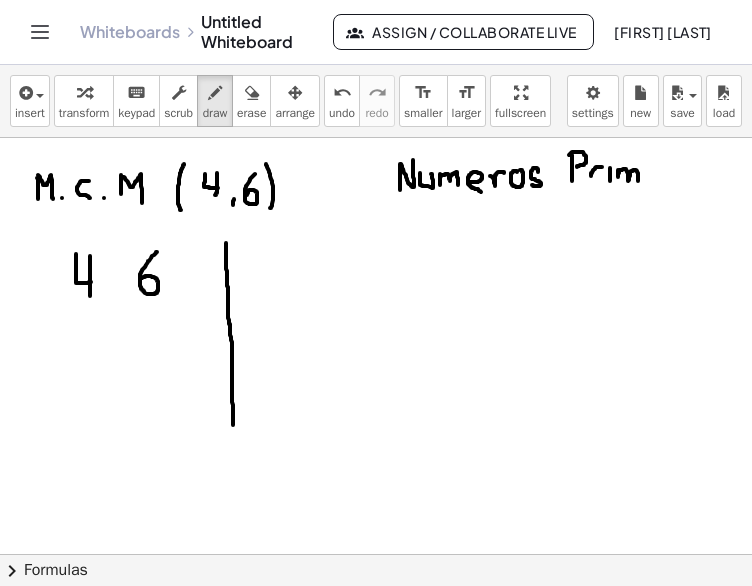 drag, startPoint x: 618, startPoint y: 170, endPoint x: 638, endPoint y: 182, distance: 23.323807 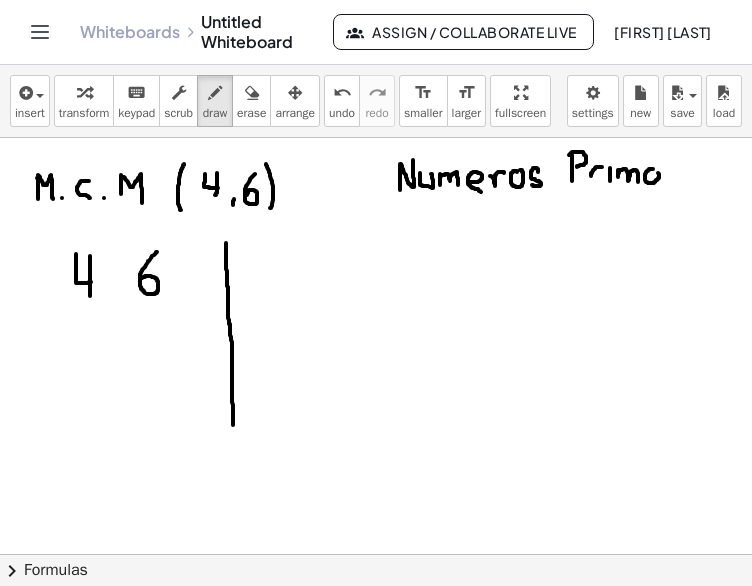 click at bounding box center (376, 643) 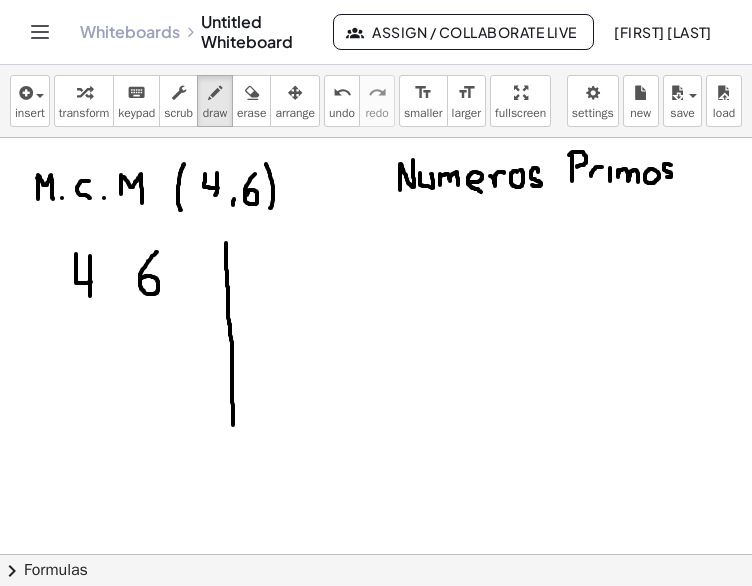 drag, startPoint x: 671, startPoint y: 165, endPoint x: 667, endPoint y: 177, distance: 12.649111 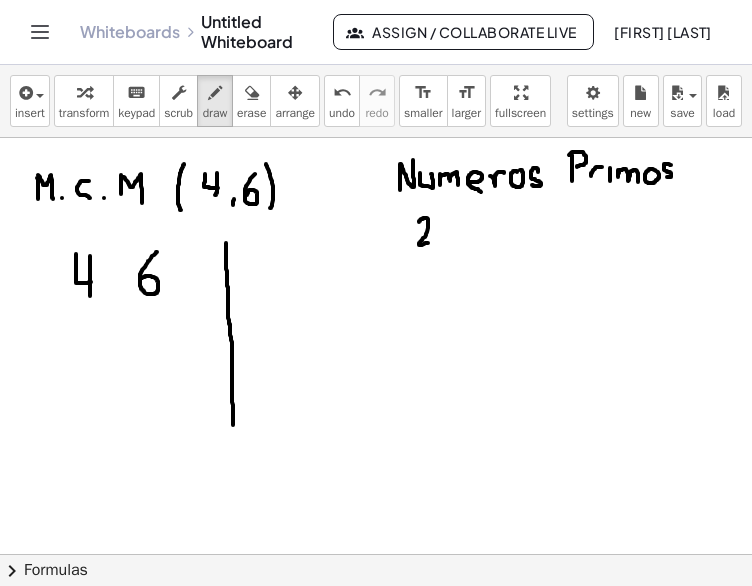 drag, startPoint x: 419, startPoint y: 222, endPoint x: 431, endPoint y: 243, distance: 24.186773 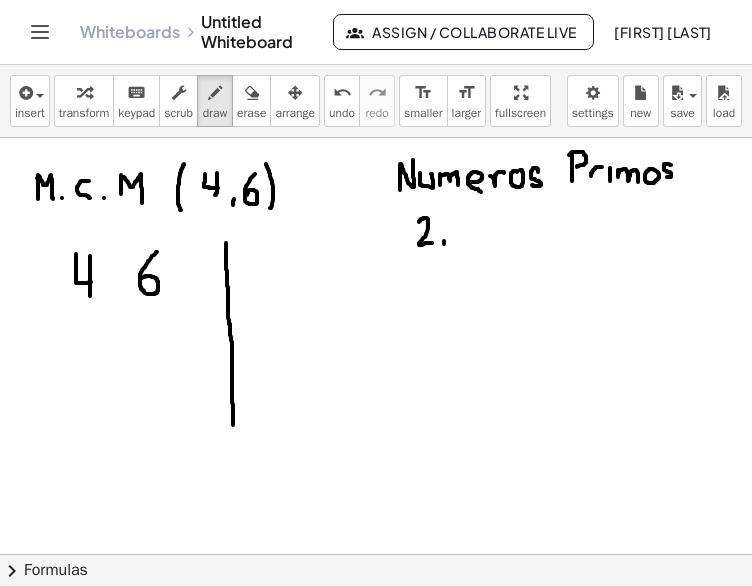 click at bounding box center (376, 643) 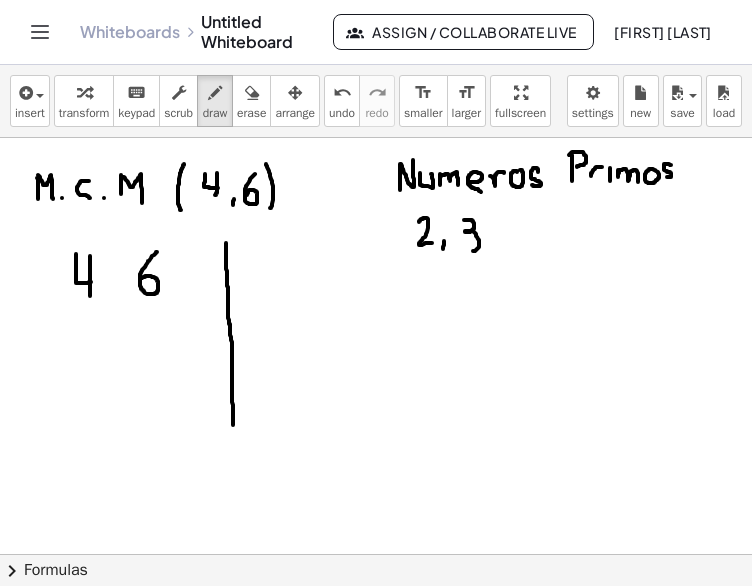 drag, startPoint x: 464, startPoint y: 220, endPoint x: 463, endPoint y: 247, distance: 27.018513 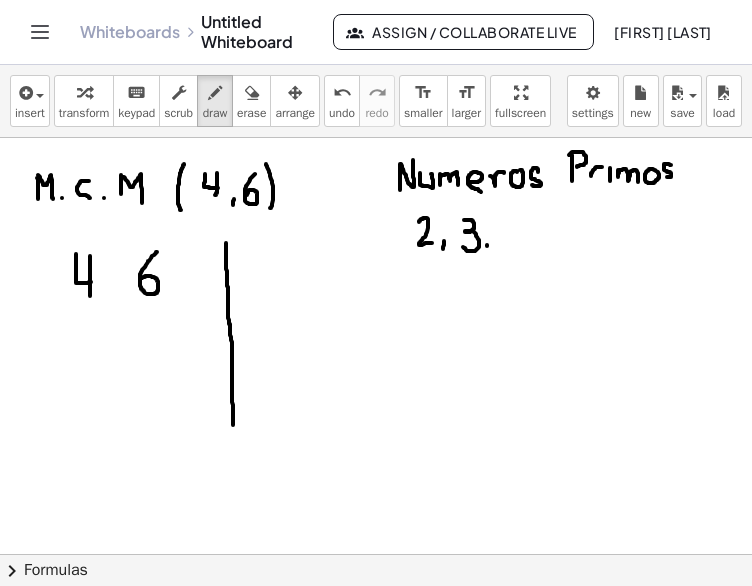 click at bounding box center (376, 643) 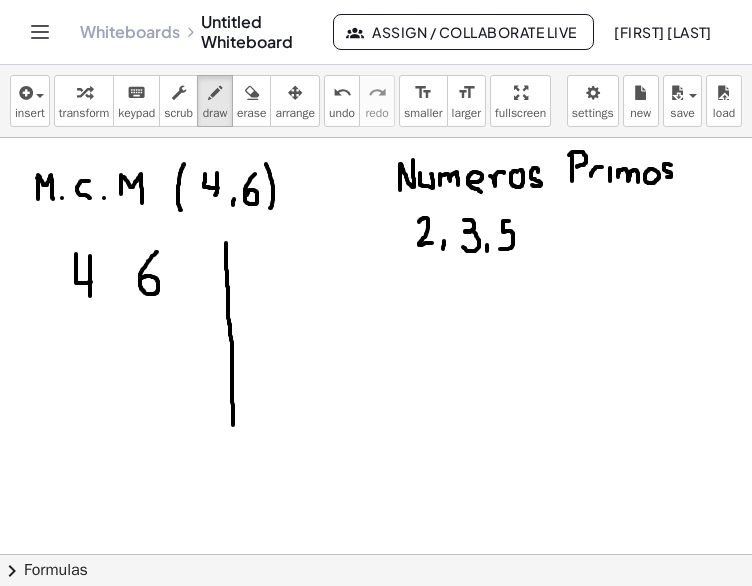 drag, startPoint x: 509, startPoint y: 221, endPoint x: 500, endPoint y: 249, distance: 29.410883 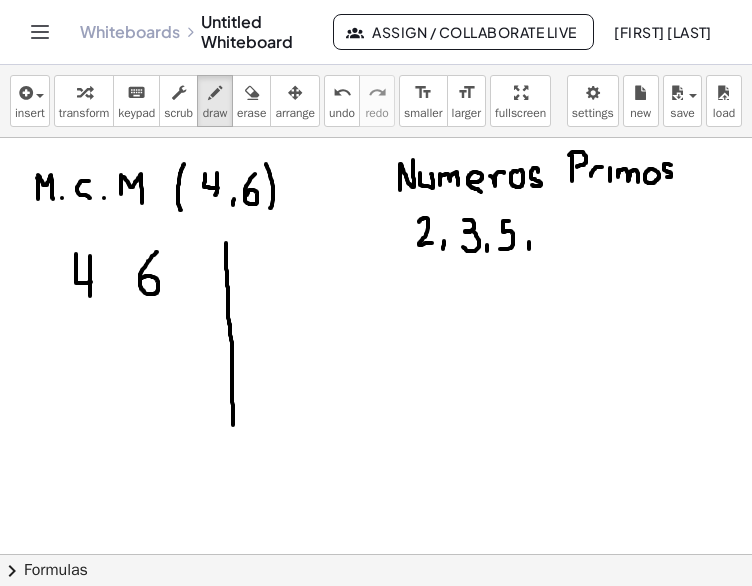 click at bounding box center [376, 643] 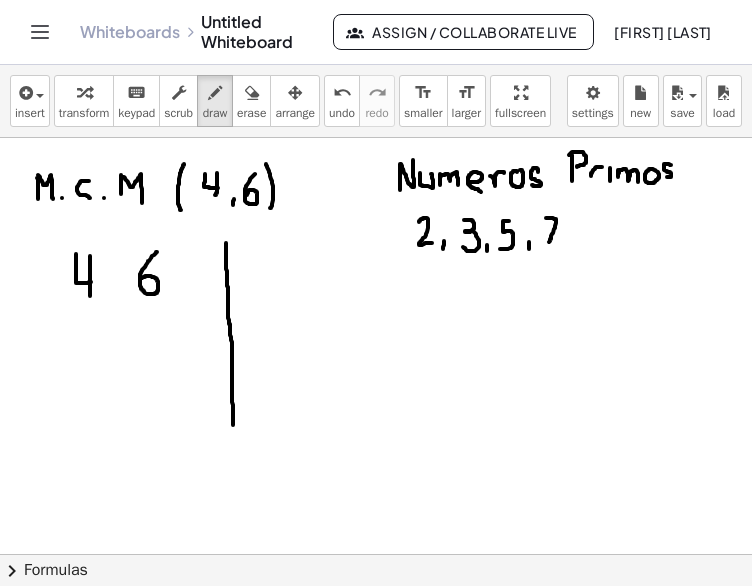 drag, startPoint x: 546, startPoint y: 218, endPoint x: 549, endPoint y: 242, distance: 24.186773 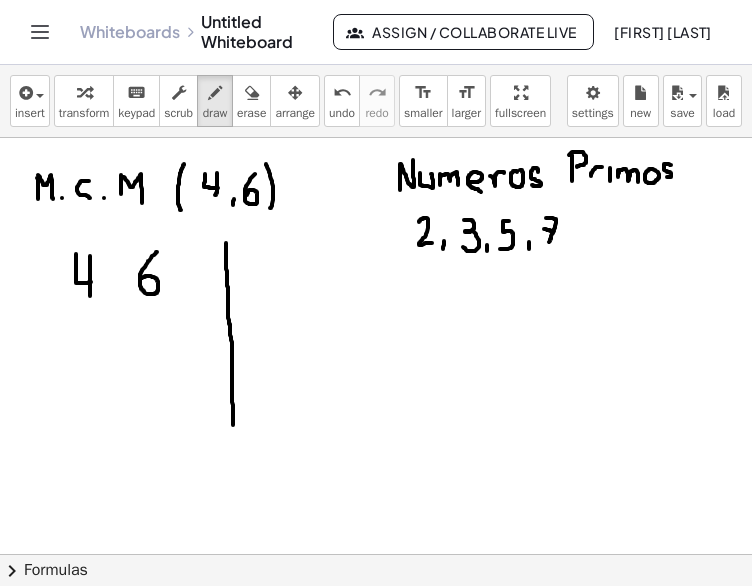 drag, startPoint x: 544, startPoint y: 229, endPoint x: 554, endPoint y: 231, distance: 10.198039 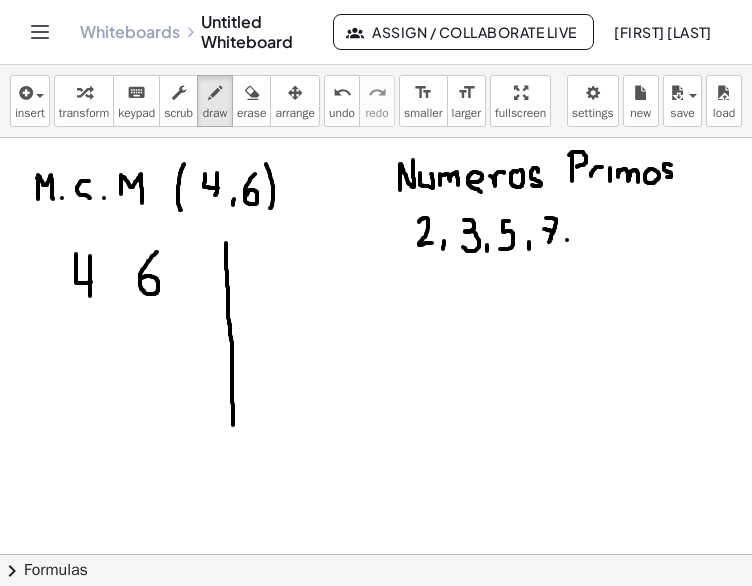 click at bounding box center (376, 643) 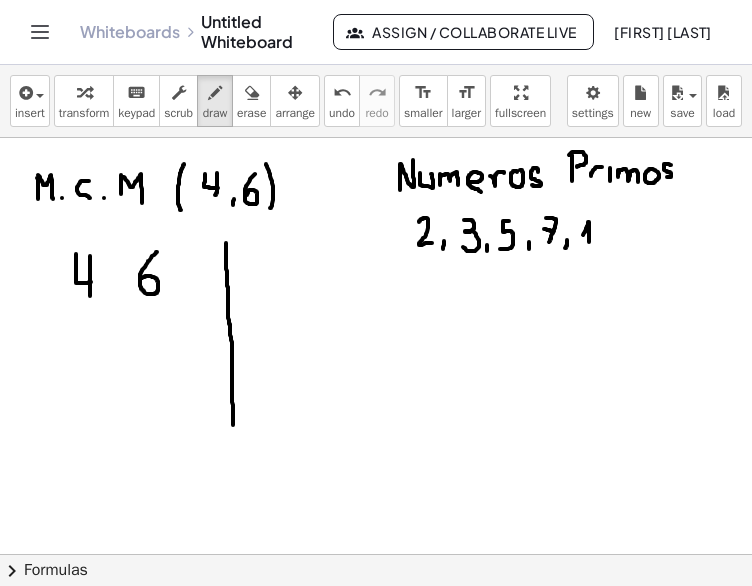 click at bounding box center (376, 643) 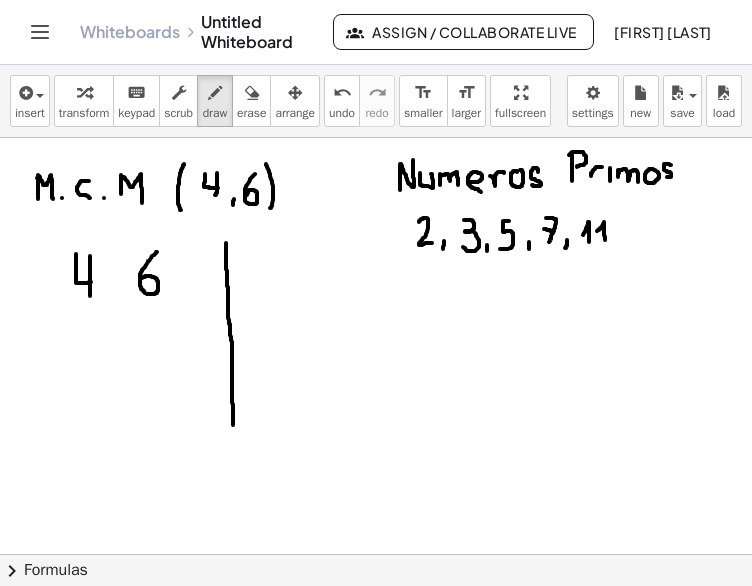 drag, startPoint x: 598, startPoint y: 230, endPoint x: 605, endPoint y: 240, distance: 12.206555 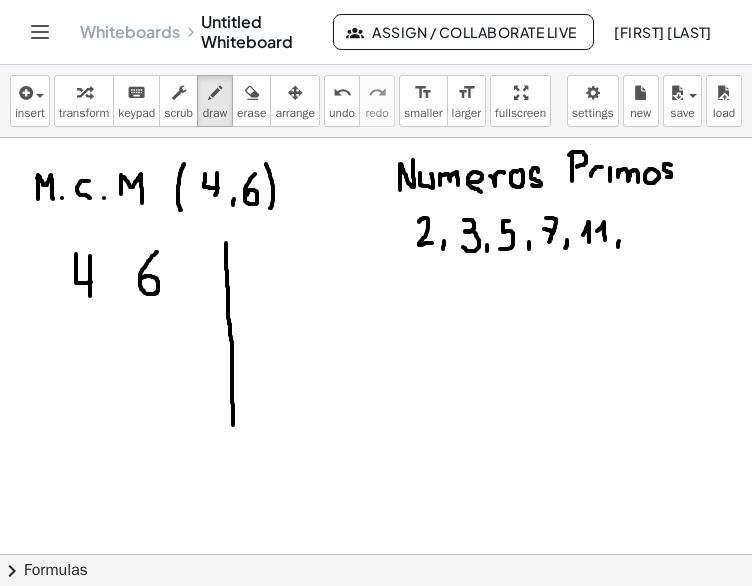 drag, startPoint x: 619, startPoint y: 241, endPoint x: 612, endPoint y: 256, distance: 16.552946 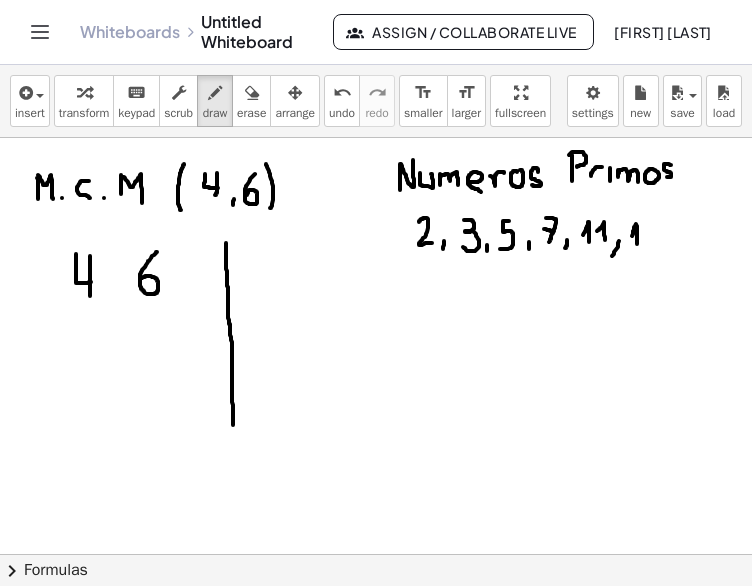 click at bounding box center (376, 643) 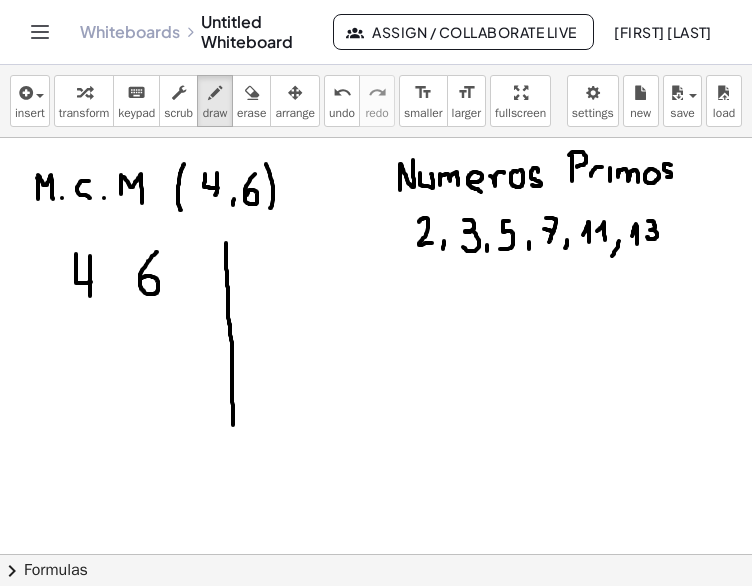 drag, startPoint x: 648, startPoint y: 221, endPoint x: 647, endPoint y: 238, distance: 17.029387 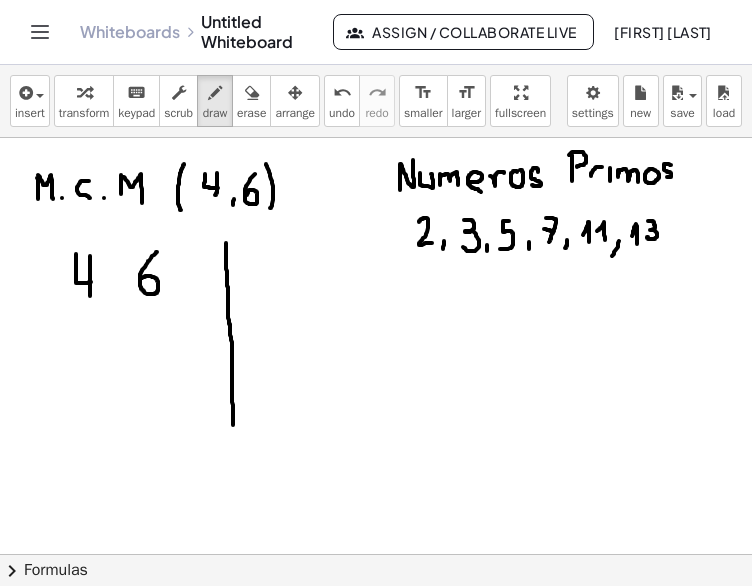 click at bounding box center [376, 643] 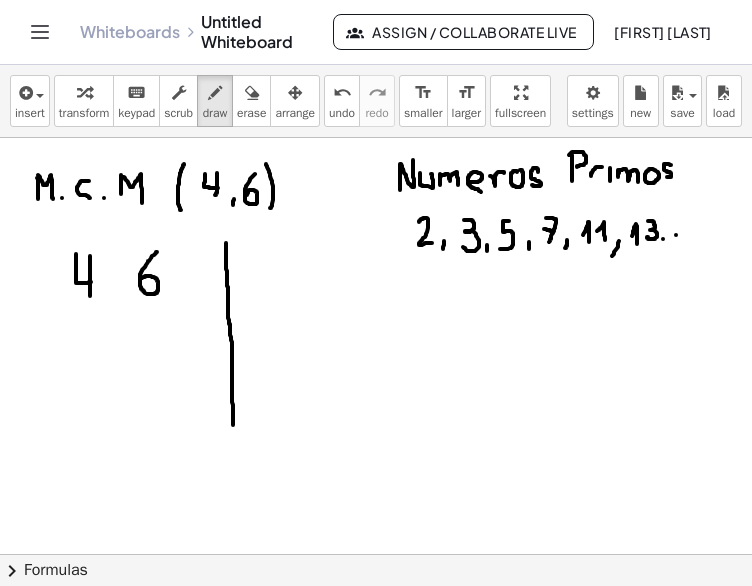 click at bounding box center [376, 643] 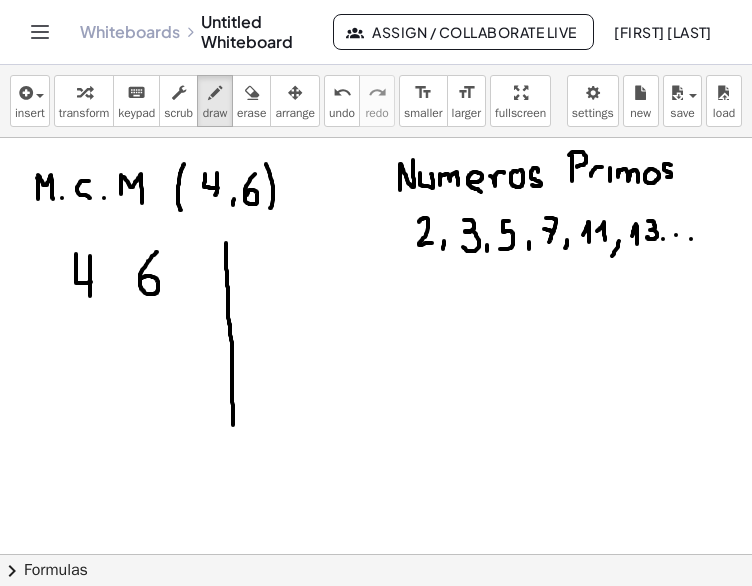 click at bounding box center (376, 643) 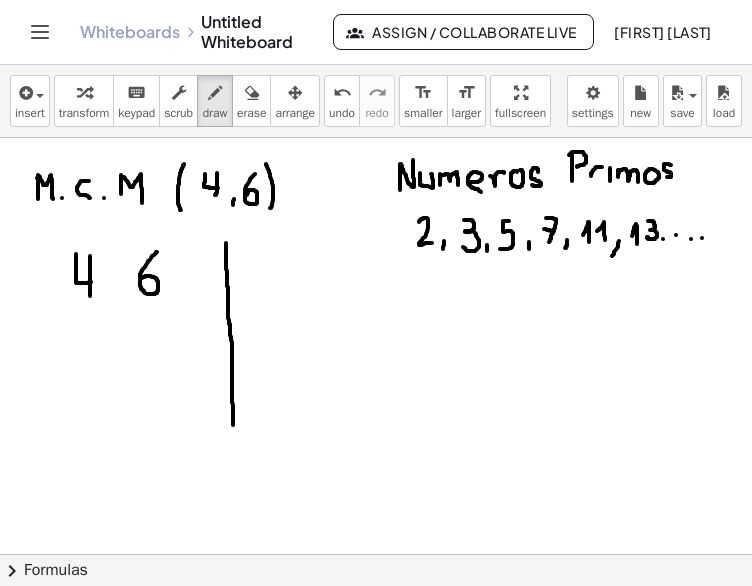 click at bounding box center [376, 643] 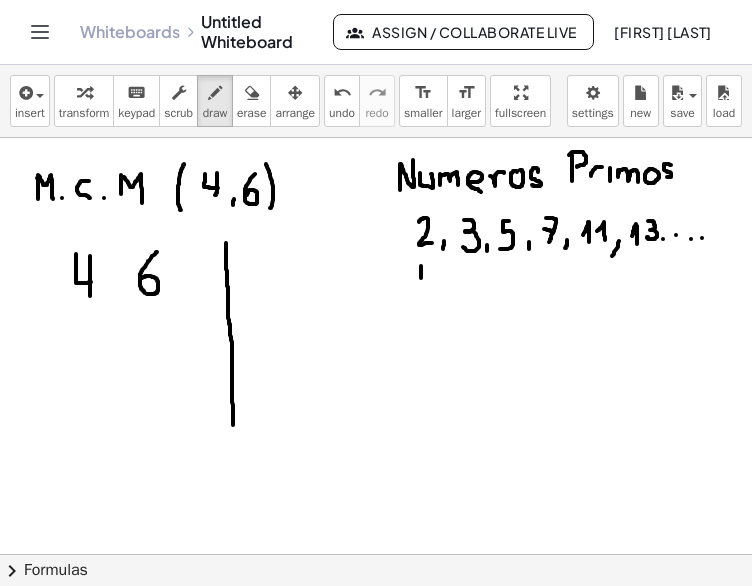 drag, startPoint x: 421, startPoint y: 266, endPoint x: 421, endPoint y: 278, distance: 12 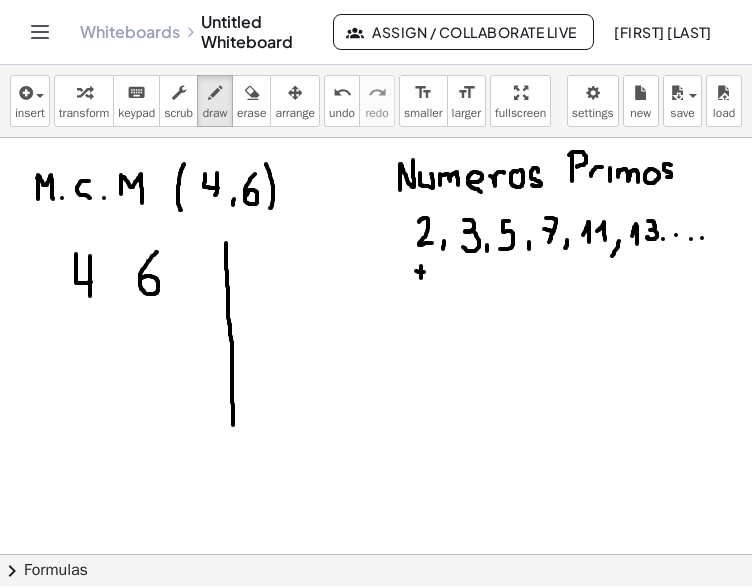 click at bounding box center [376, 643] 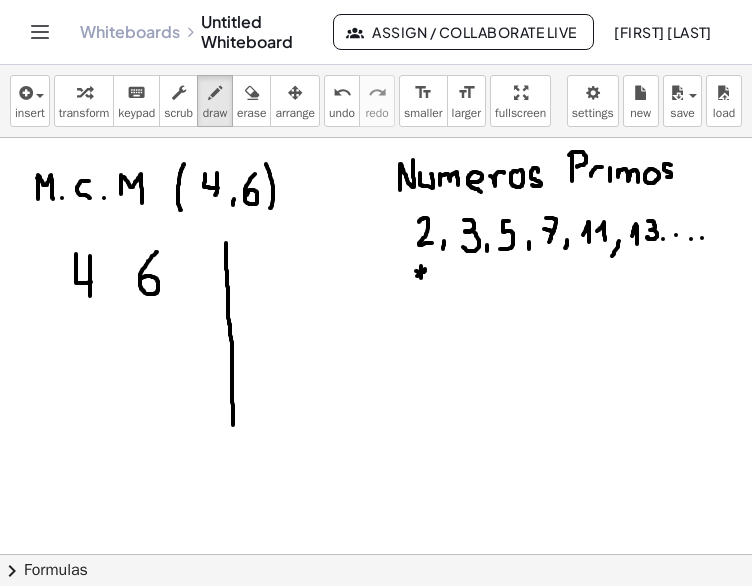 click at bounding box center [376, 643] 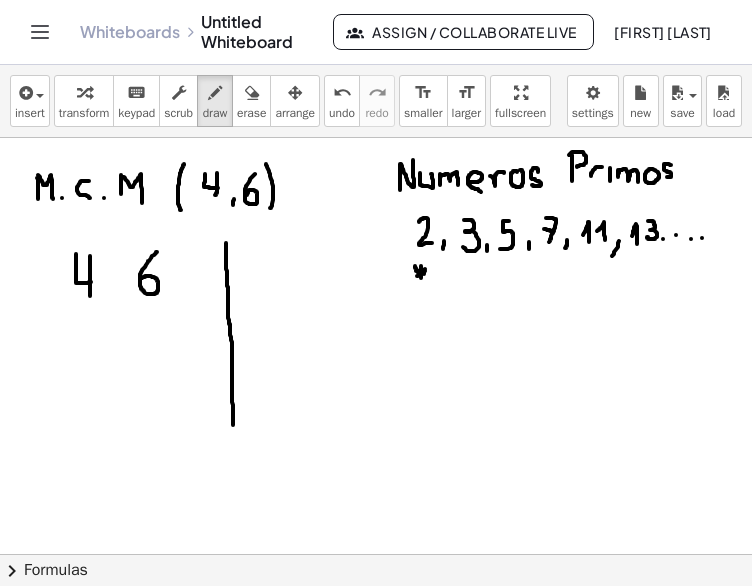 drag, startPoint x: 415, startPoint y: 266, endPoint x: 424, endPoint y: 274, distance: 12.0415945 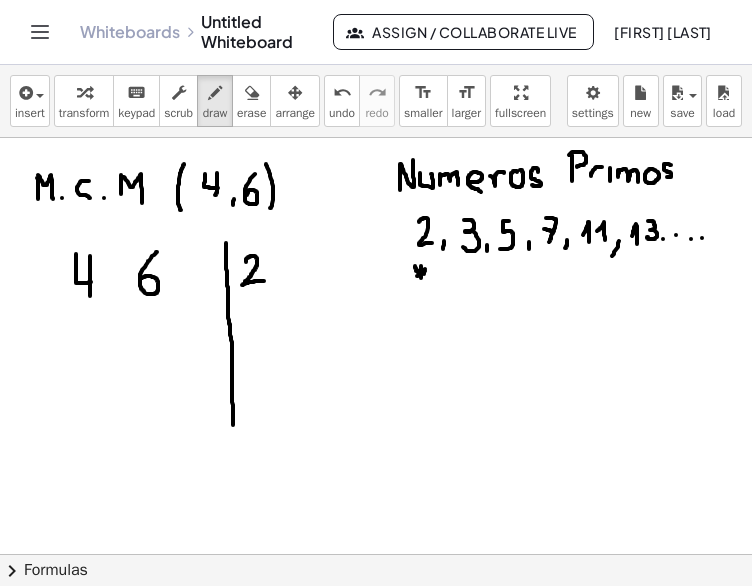 drag, startPoint x: 246, startPoint y: 262, endPoint x: 264, endPoint y: 281, distance: 26.172504 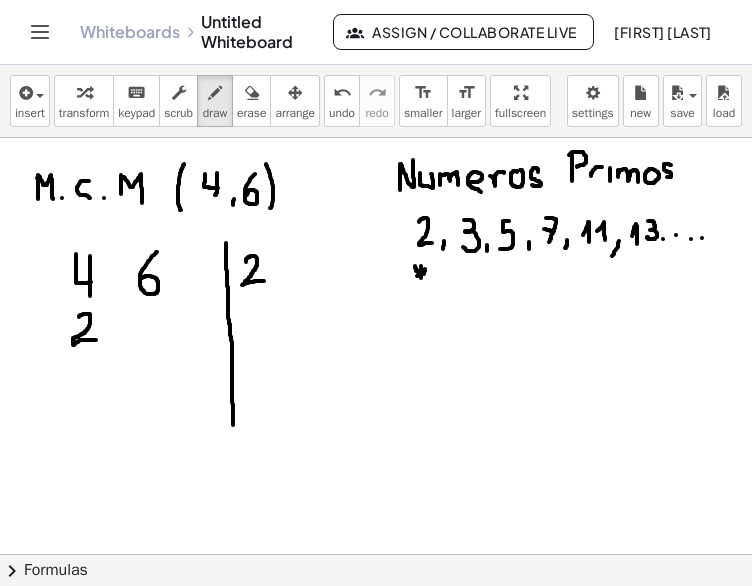 drag, startPoint x: 79, startPoint y: 317, endPoint x: 96, endPoint y: 340, distance: 28.600698 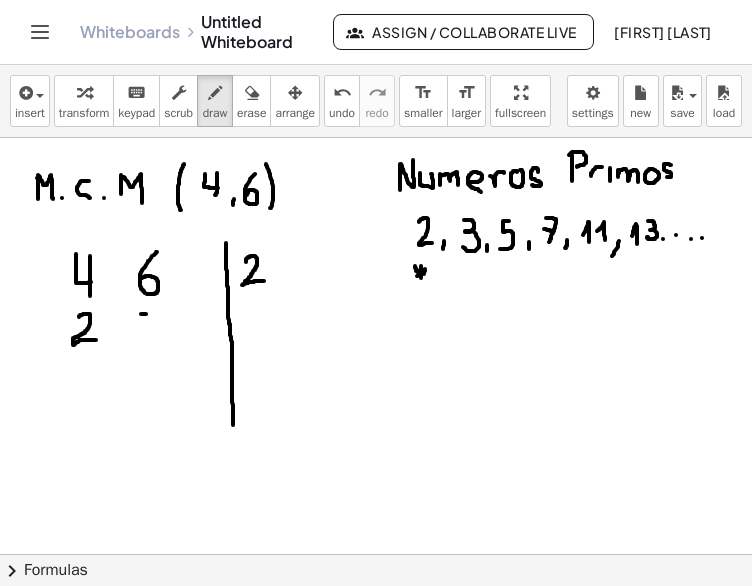 click at bounding box center (376, 643) 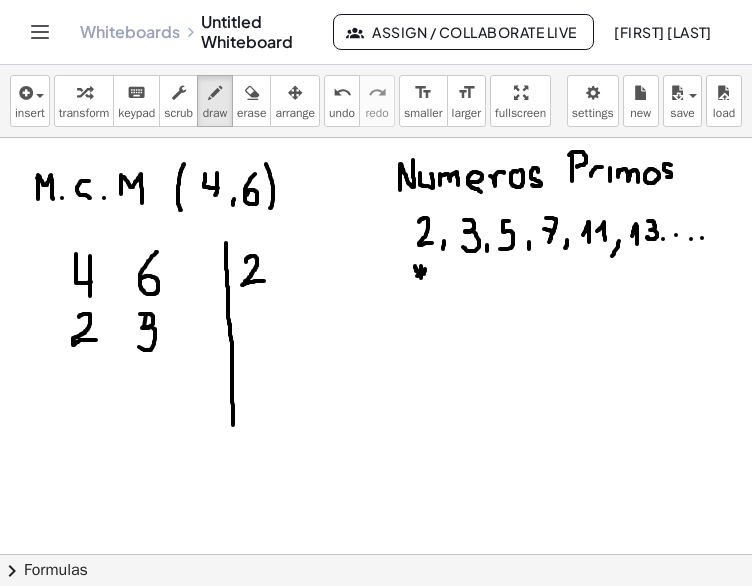 drag, startPoint x: 143, startPoint y: 314, endPoint x: 136, endPoint y: 343, distance: 29.832869 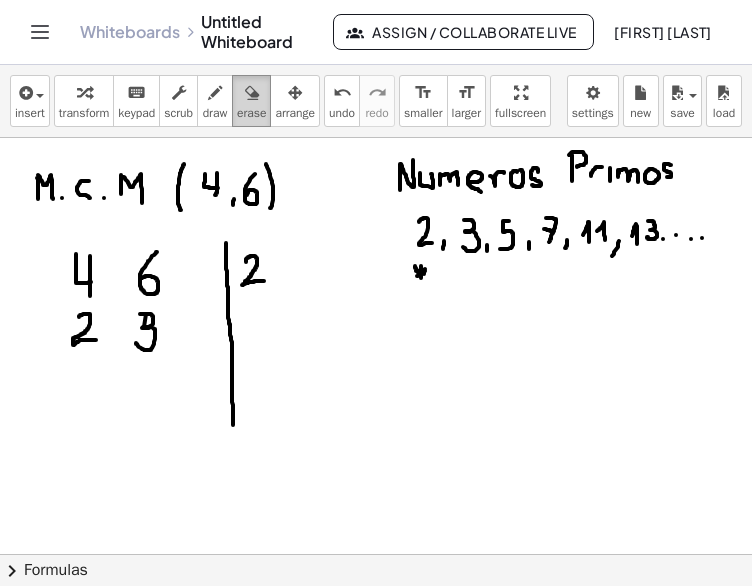 click at bounding box center [252, 93] 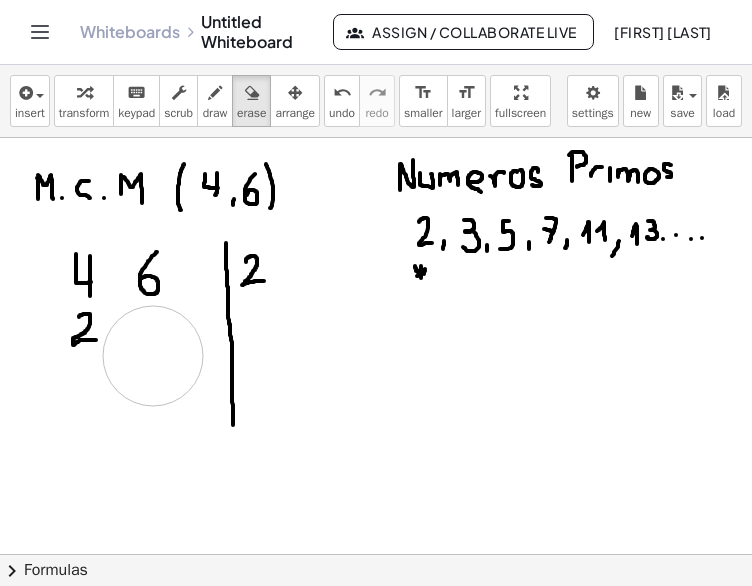 click at bounding box center [376, 643] 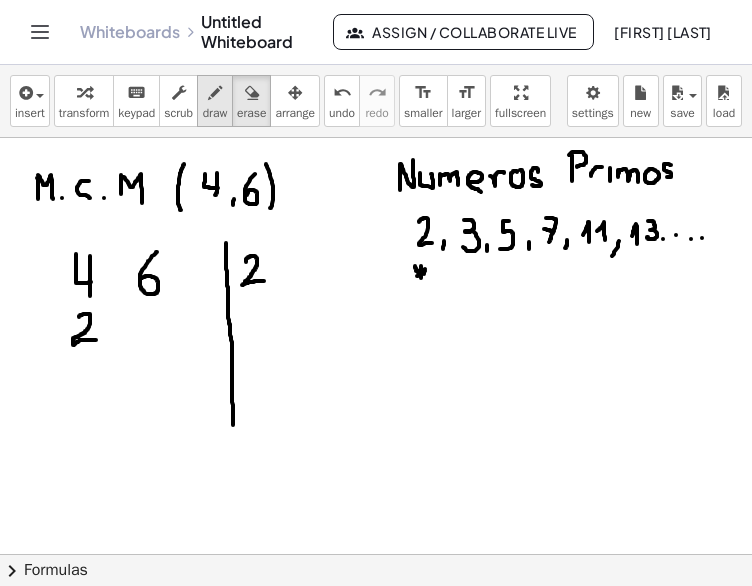 click at bounding box center (215, 93) 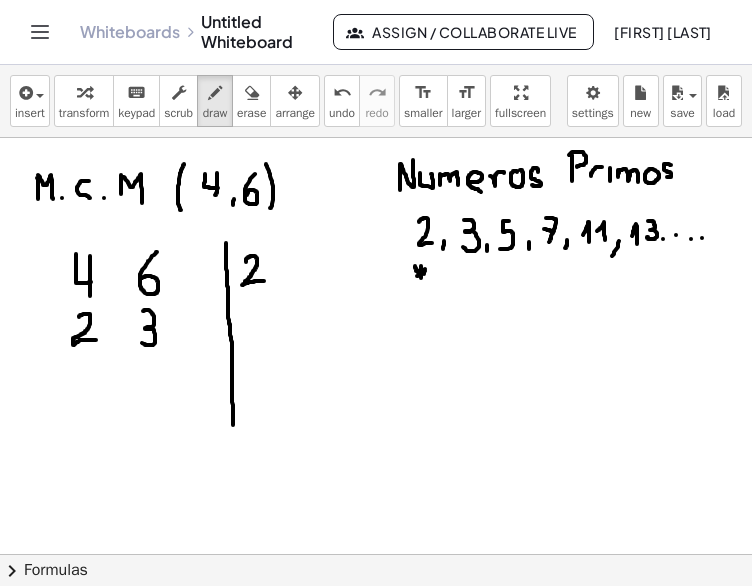 drag, startPoint x: 143, startPoint y: 311, endPoint x: 141, endPoint y: 343, distance: 32.06244 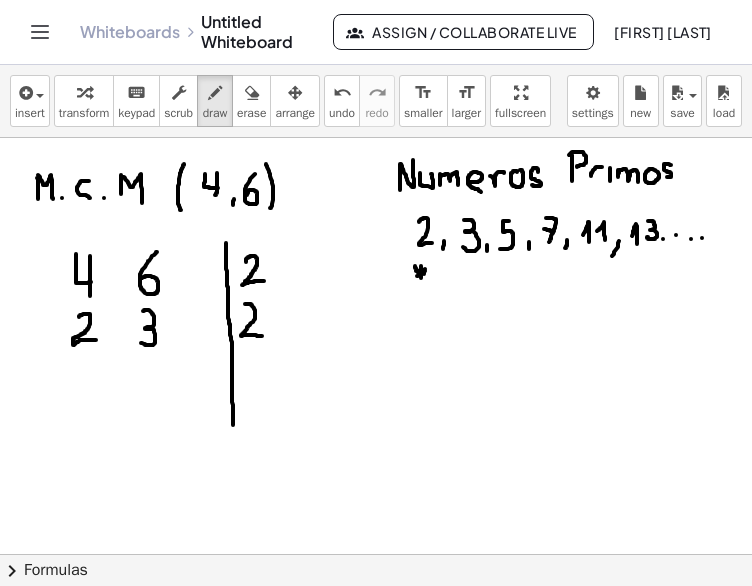 drag, startPoint x: 245, startPoint y: 304, endPoint x: 262, endPoint y: 336, distance: 36.23534 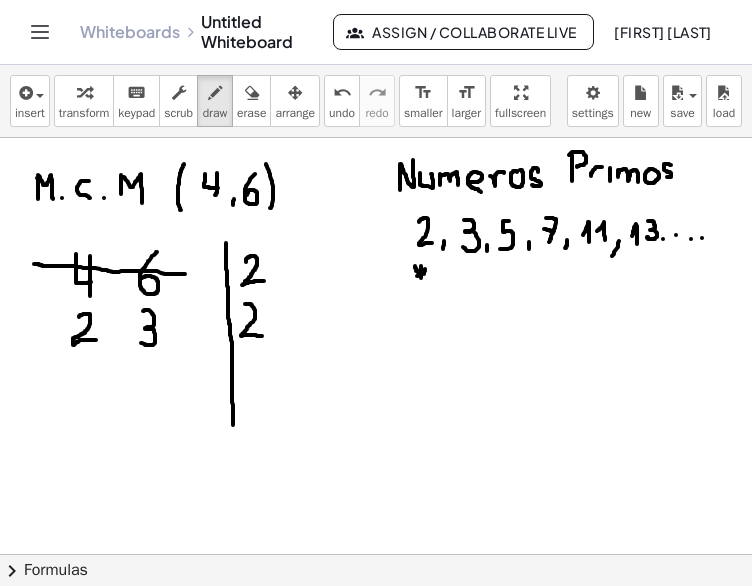 drag, startPoint x: 34, startPoint y: 264, endPoint x: 187, endPoint y: 274, distance: 153.32645 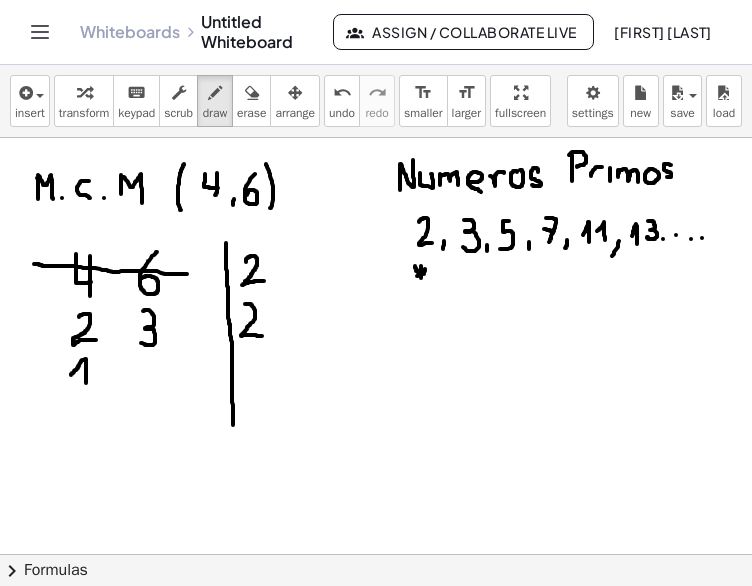 drag, startPoint x: 71, startPoint y: 375, endPoint x: 86, endPoint y: 383, distance: 17 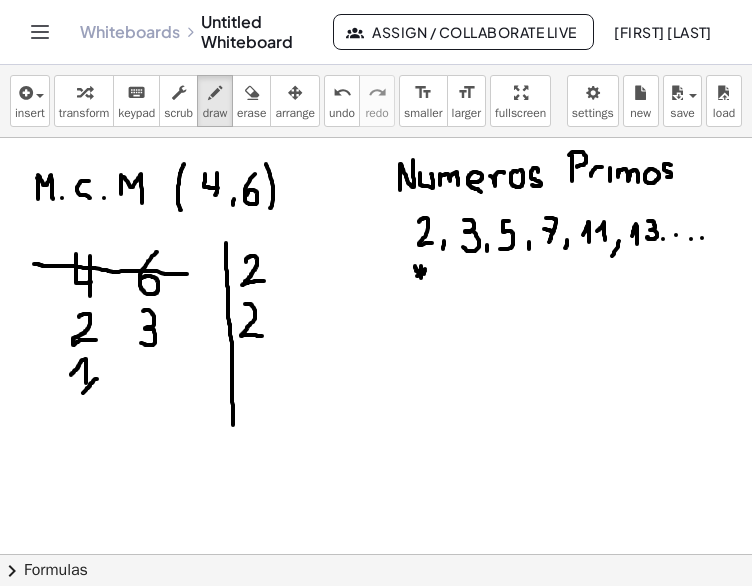 drag, startPoint x: 97, startPoint y: 379, endPoint x: 83, endPoint y: 393, distance: 19.79899 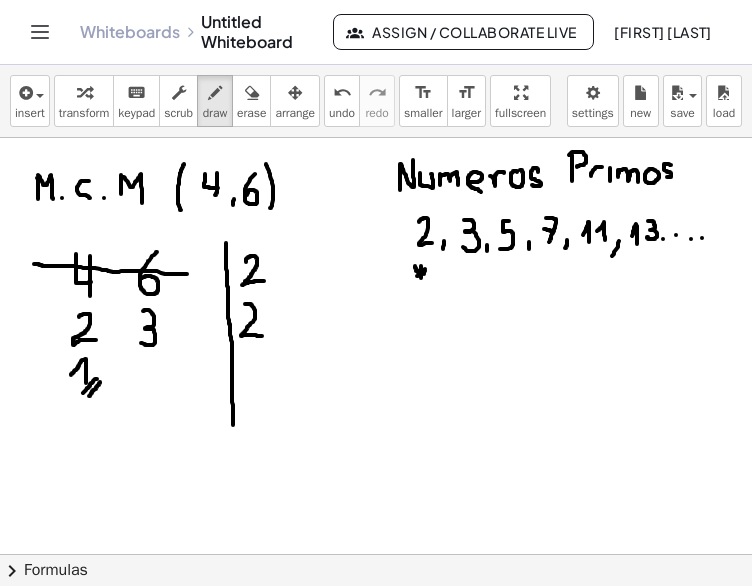 drag, startPoint x: 100, startPoint y: 382, endPoint x: 89, endPoint y: 396, distance: 17.804493 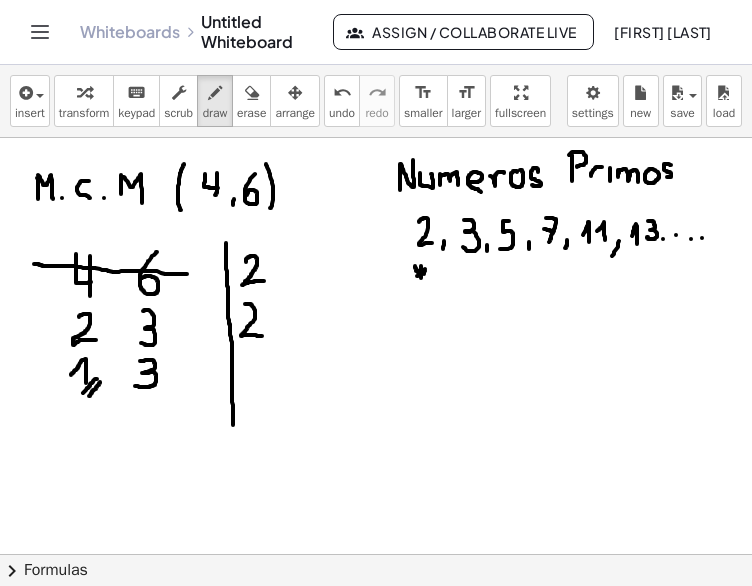 drag, startPoint x: 141, startPoint y: 361, endPoint x: 135, endPoint y: 386, distance: 25.70992 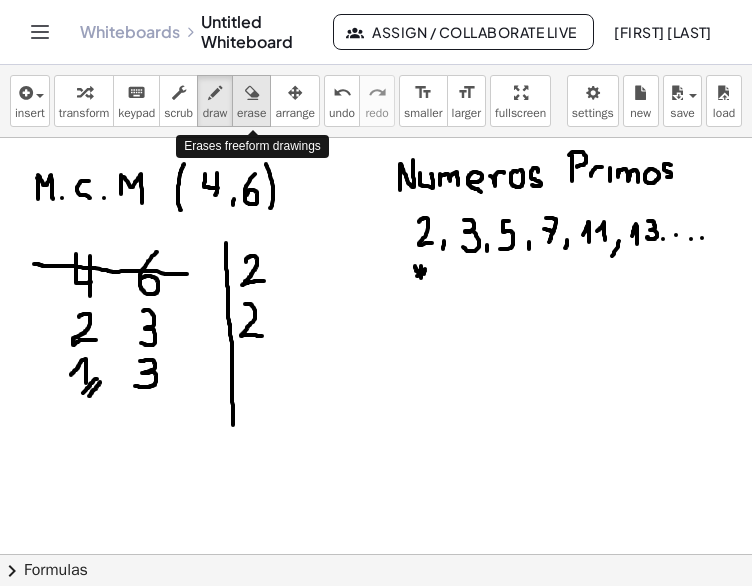 click at bounding box center (252, 93) 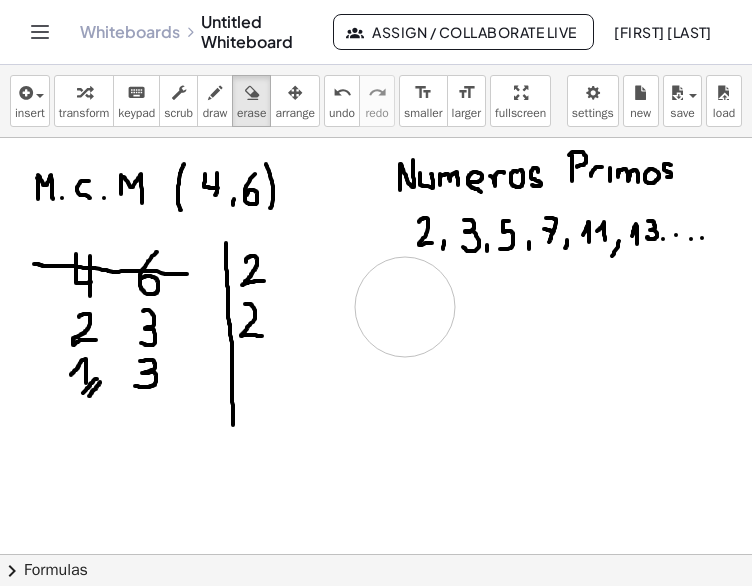 drag, startPoint x: 385, startPoint y: 311, endPoint x: 405, endPoint y: 307, distance: 20.396078 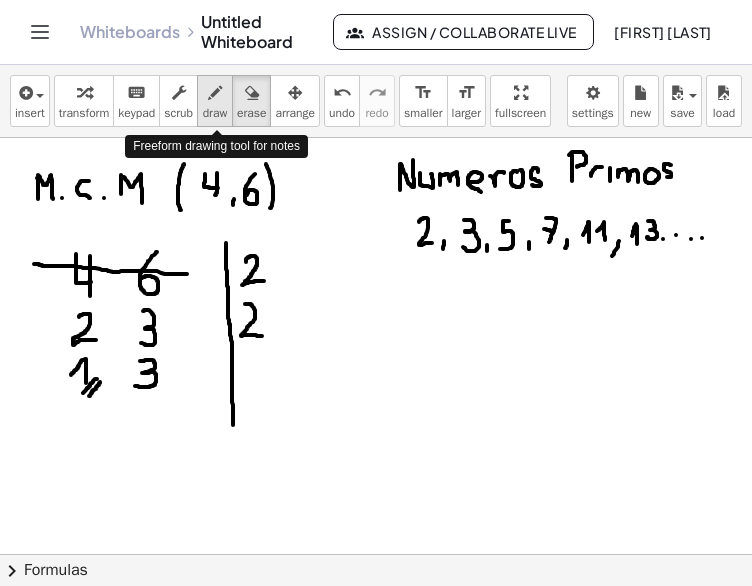 click at bounding box center (215, 93) 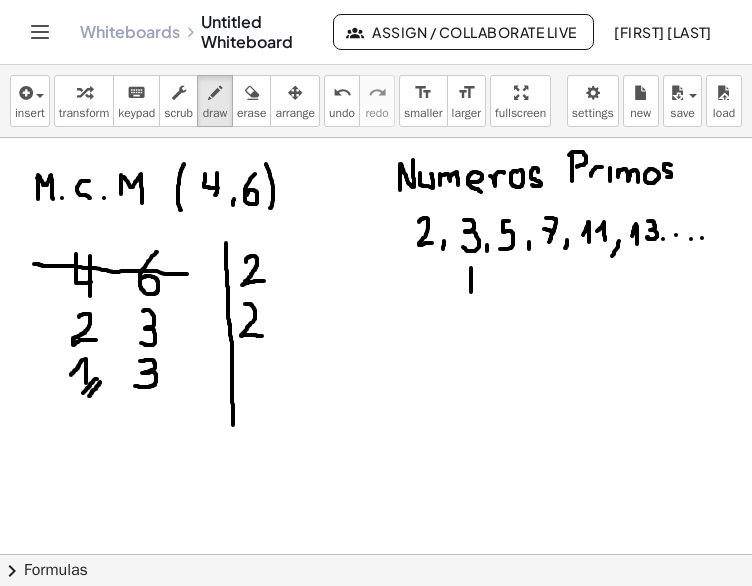 drag, startPoint x: 471, startPoint y: 268, endPoint x: 471, endPoint y: 296, distance: 28 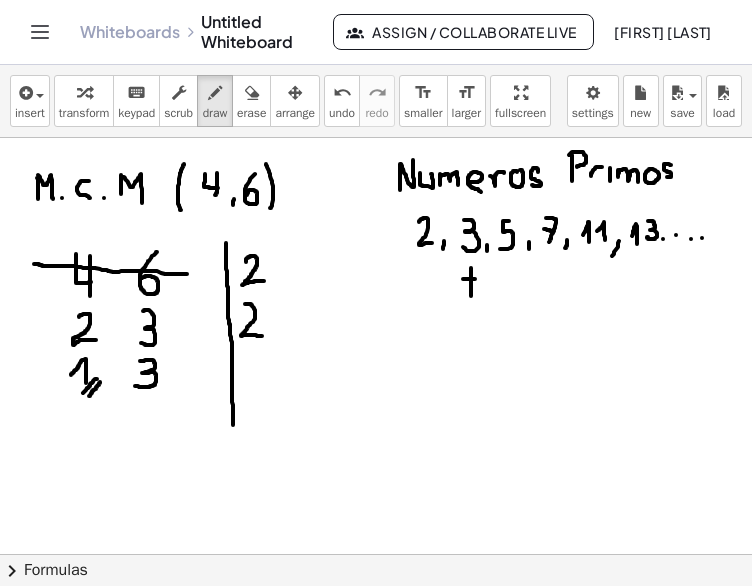 drag, startPoint x: 464, startPoint y: 279, endPoint x: 476, endPoint y: 279, distance: 12 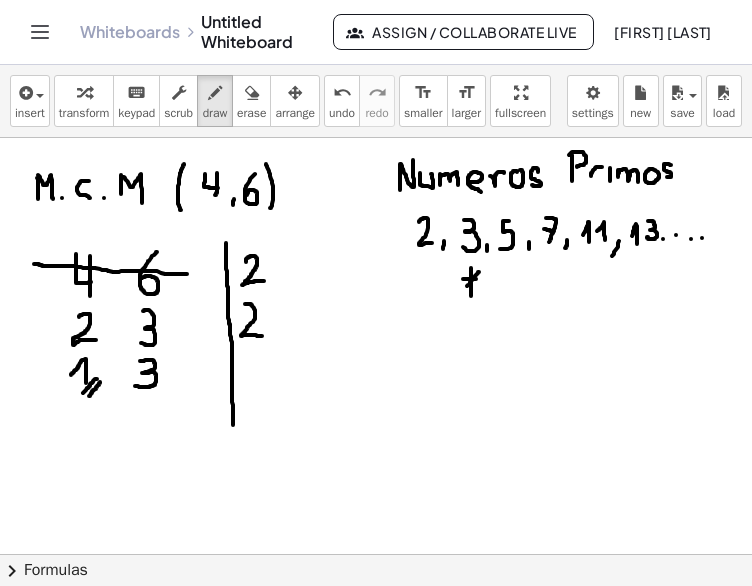 drag, startPoint x: 479, startPoint y: 272, endPoint x: 467, endPoint y: 286, distance: 18.439089 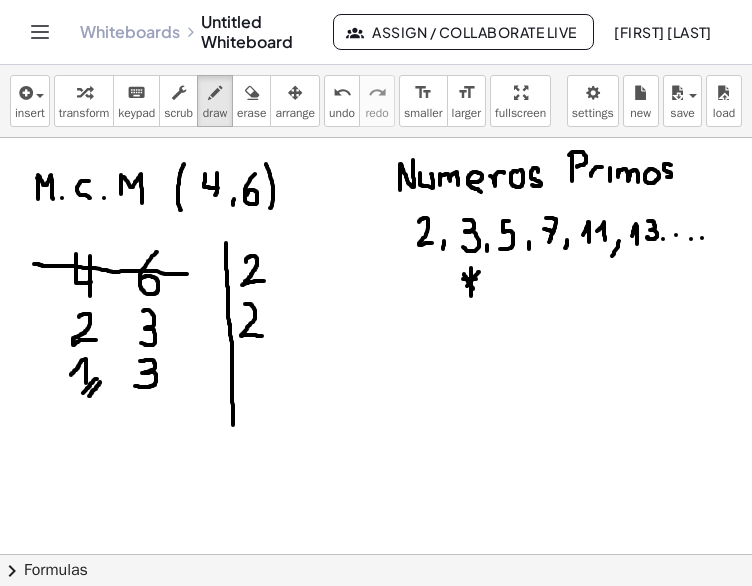 drag, startPoint x: 464, startPoint y: 274, endPoint x: 473, endPoint y: 289, distance: 17.492855 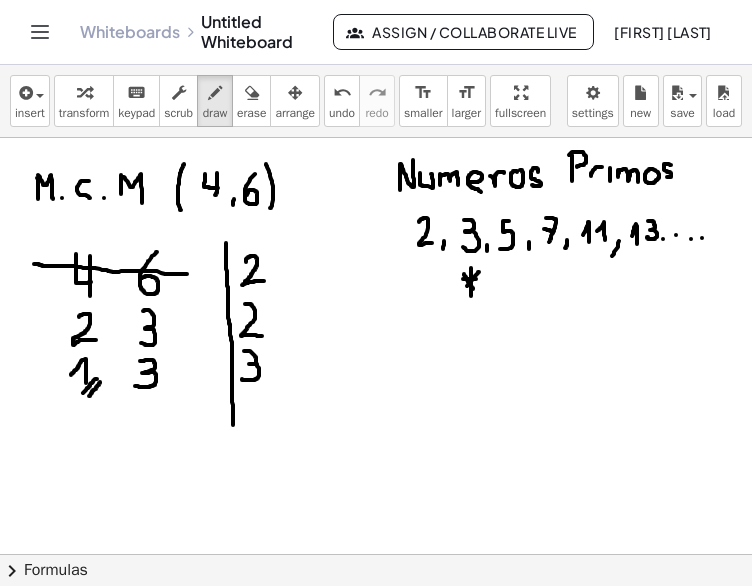 drag, startPoint x: 244, startPoint y: 351, endPoint x: 240, endPoint y: 379, distance: 28.284271 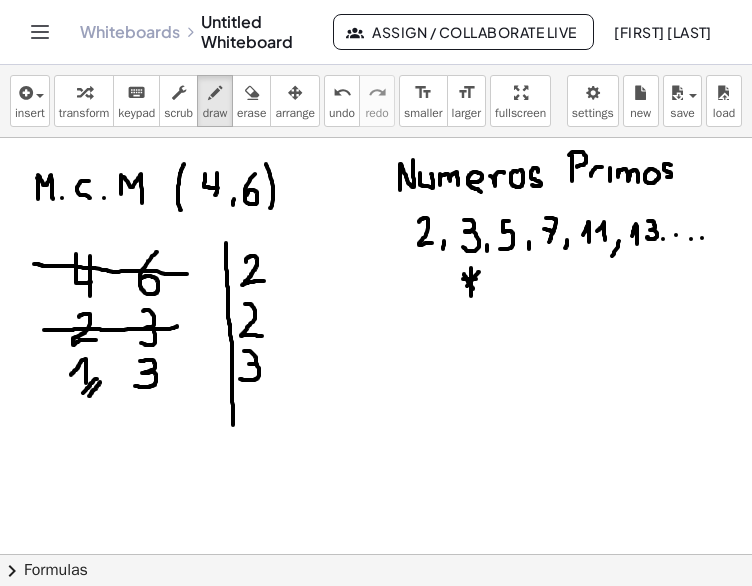drag, startPoint x: 44, startPoint y: 330, endPoint x: 178, endPoint y: 326, distance: 134.0597 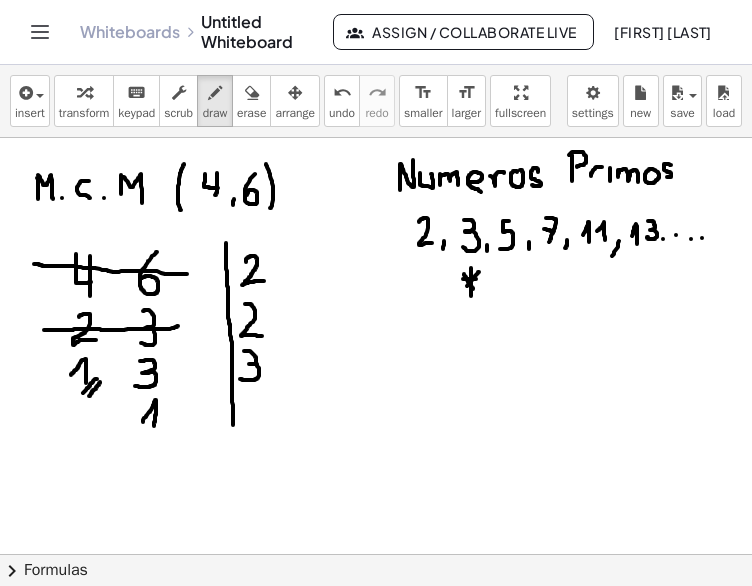 drag, startPoint x: 143, startPoint y: 421, endPoint x: 154, endPoint y: 426, distance: 12.083046 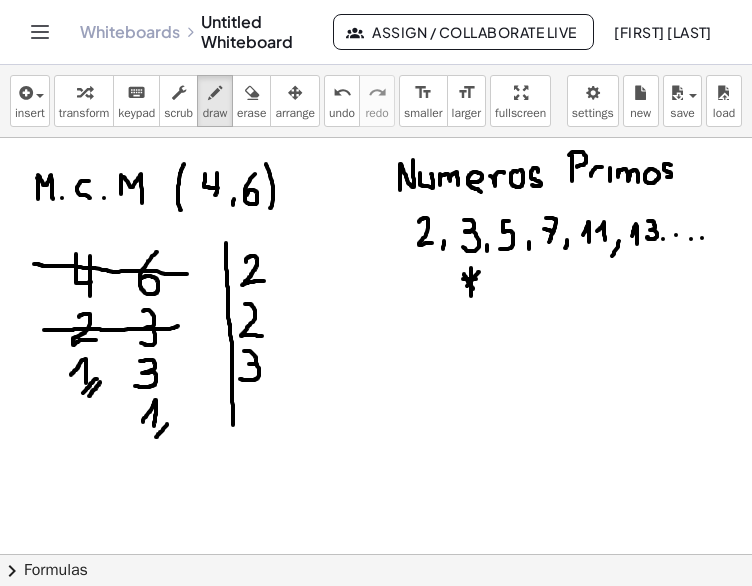 drag, startPoint x: 167, startPoint y: 424, endPoint x: 156, endPoint y: 437, distance: 17.029387 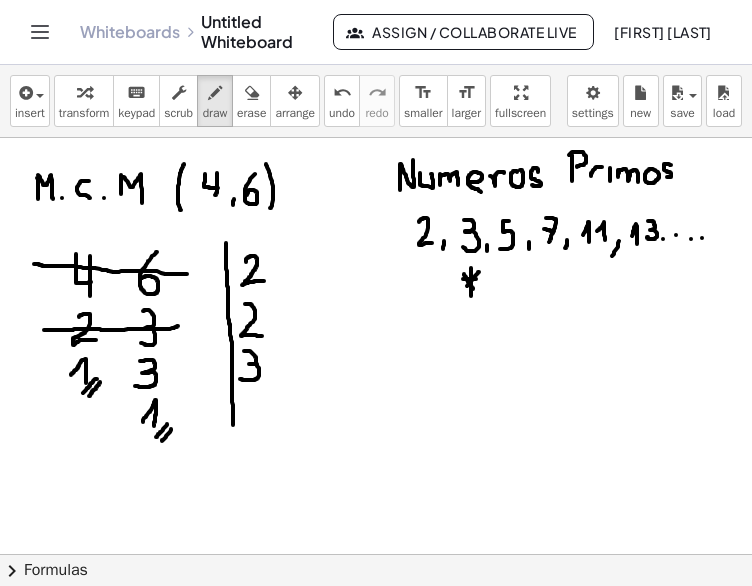 drag, startPoint x: 171, startPoint y: 429, endPoint x: 162, endPoint y: 441, distance: 15 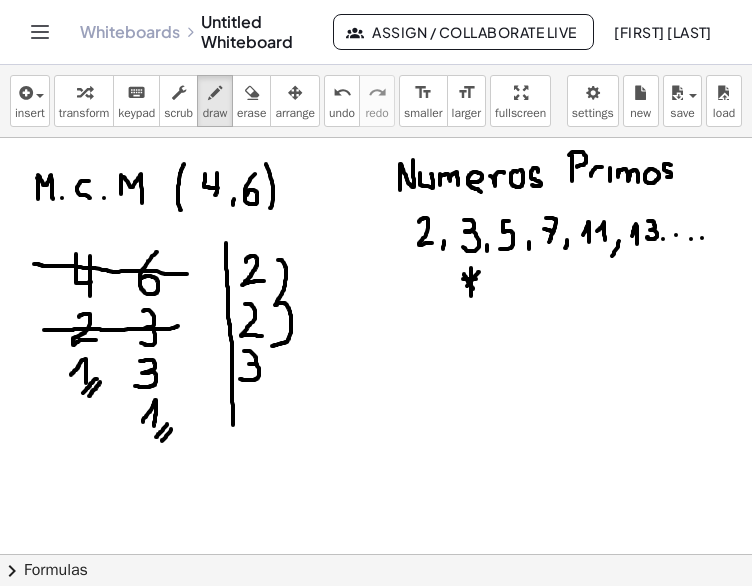 drag, startPoint x: 278, startPoint y: 260, endPoint x: 272, endPoint y: 346, distance: 86.209045 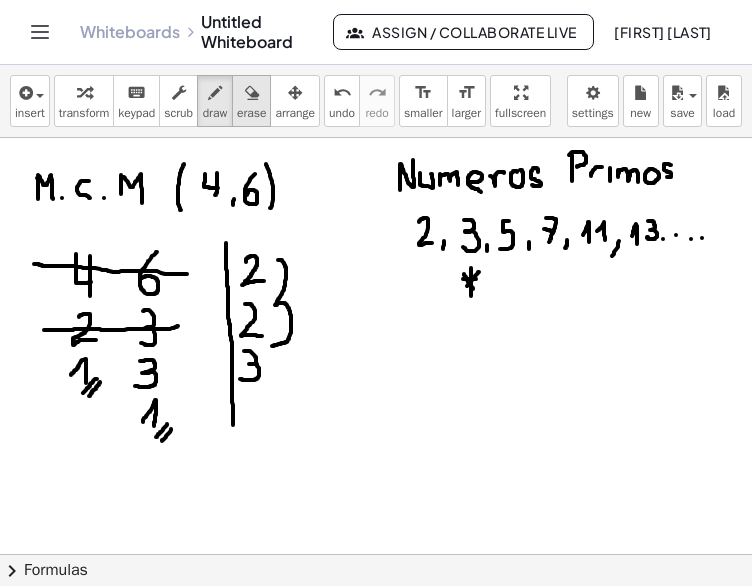 click at bounding box center (252, 93) 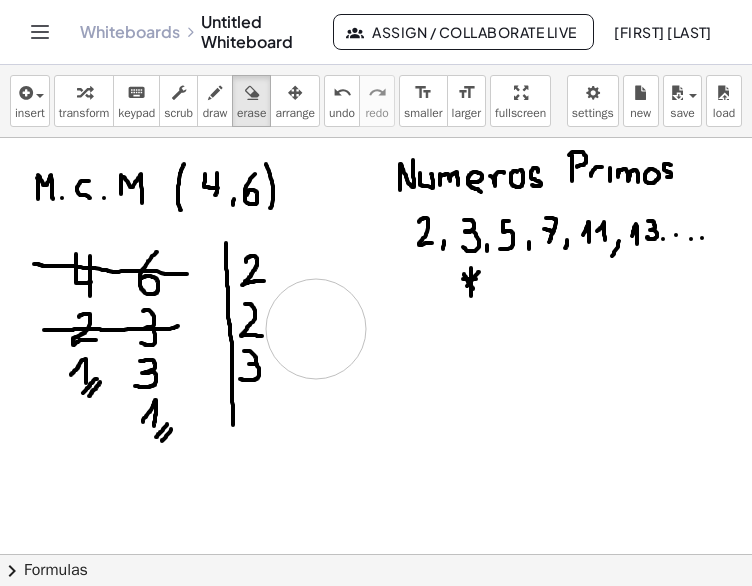 drag, startPoint x: 336, startPoint y: 242, endPoint x: 316, endPoint y: 330, distance: 90.24411 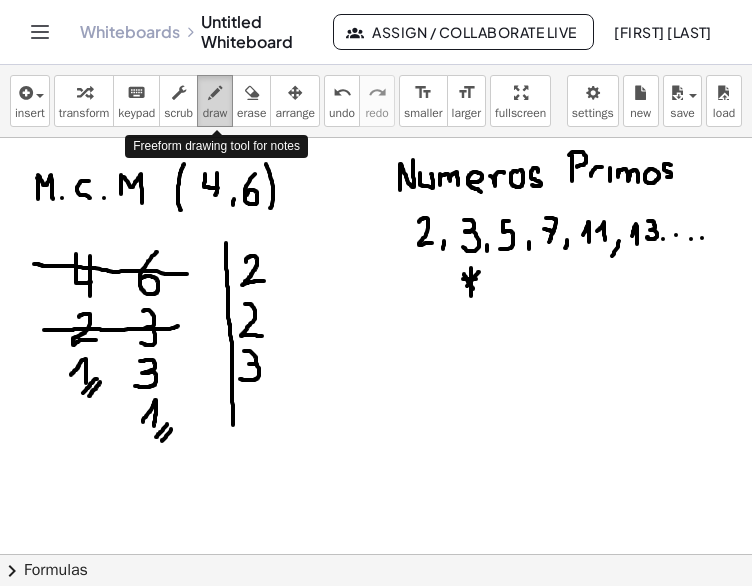 click on "draw" at bounding box center (215, 113) 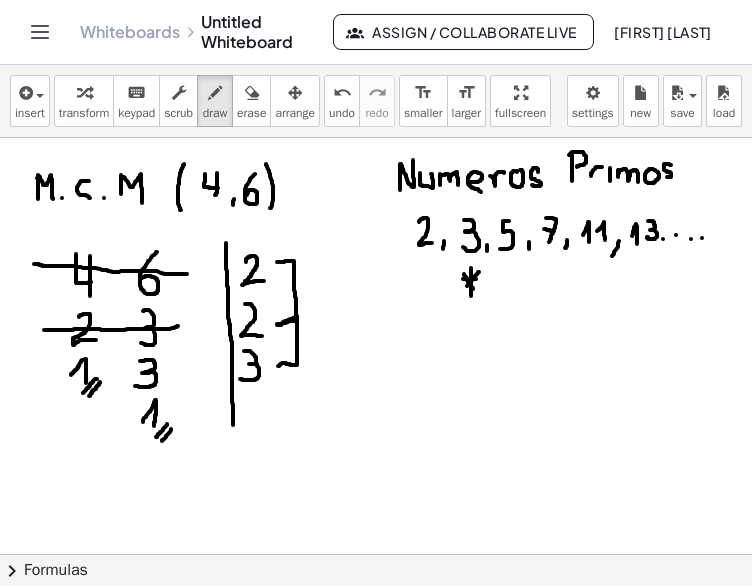 drag, startPoint x: 277, startPoint y: 262, endPoint x: 278, endPoint y: 366, distance: 104.00481 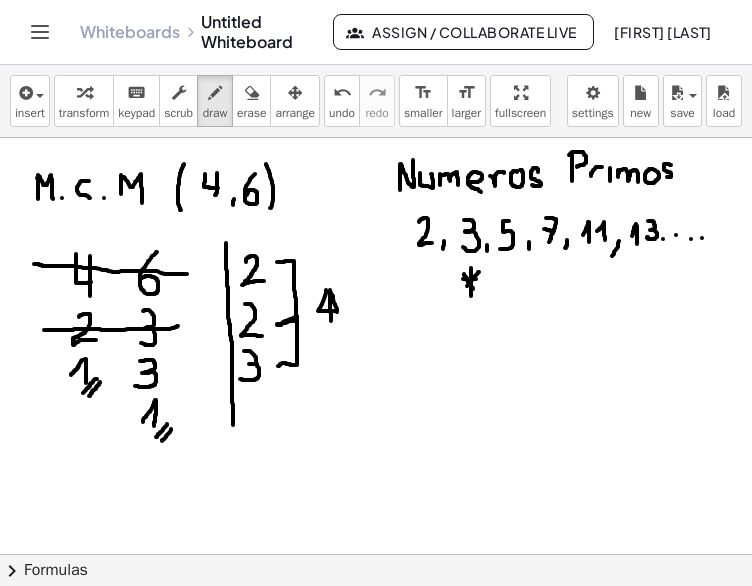 drag, startPoint x: 326, startPoint y: 291, endPoint x: 331, endPoint y: 321, distance: 30.413813 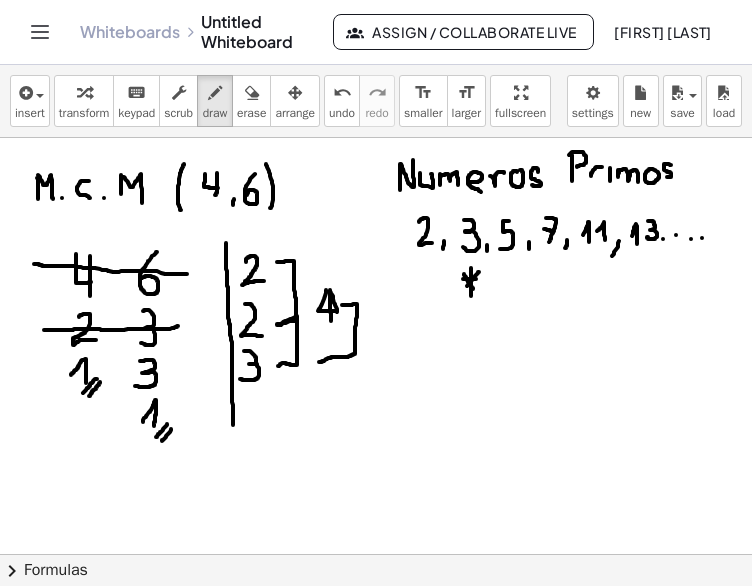 drag, startPoint x: 342, startPoint y: 305, endPoint x: 329, endPoint y: 360, distance: 56.515484 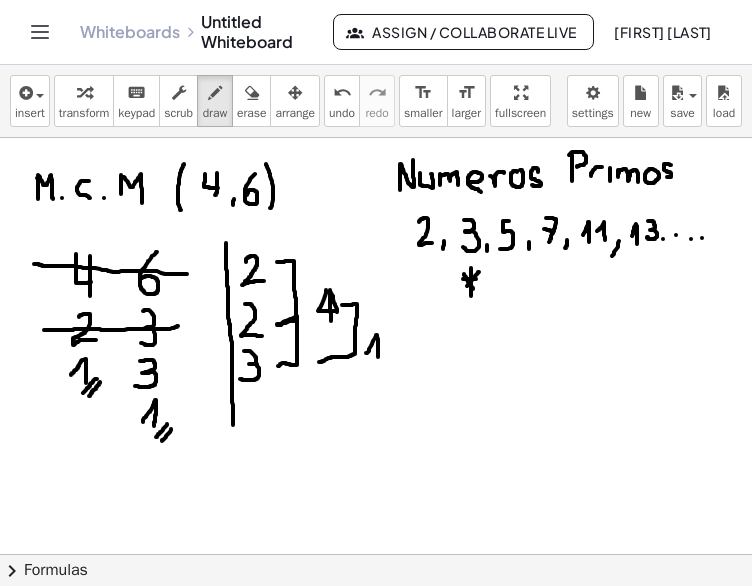 drag, startPoint x: 366, startPoint y: 353, endPoint x: 378, endPoint y: 357, distance: 12.649111 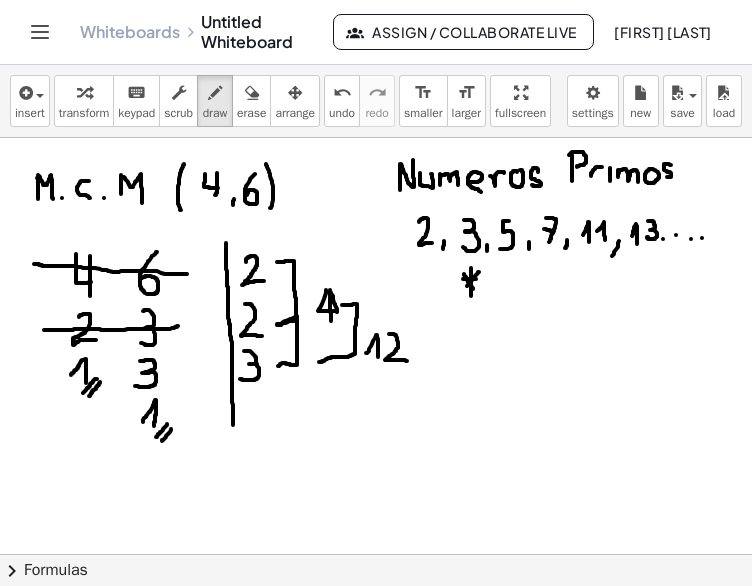 drag, startPoint x: 389, startPoint y: 334, endPoint x: 407, endPoint y: 361, distance: 32.449963 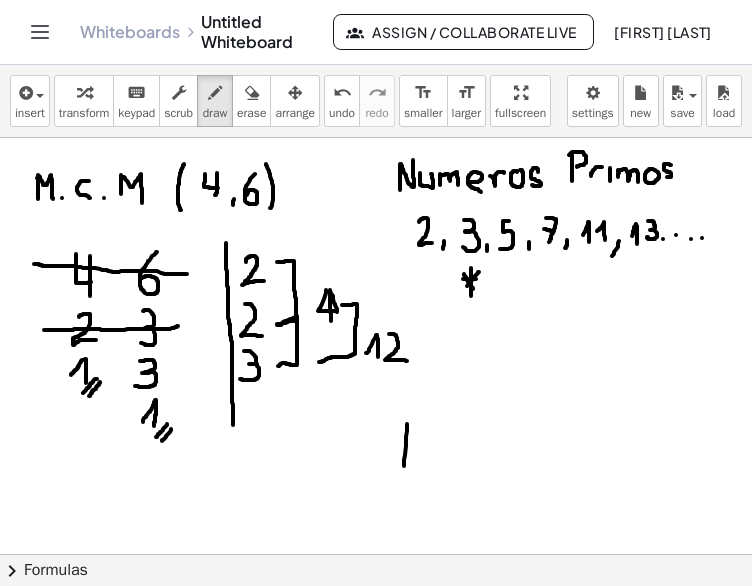 drag, startPoint x: 407, startPoint y: 424, endPoint x: 403, endPoint y: 460, distance: 36.221542 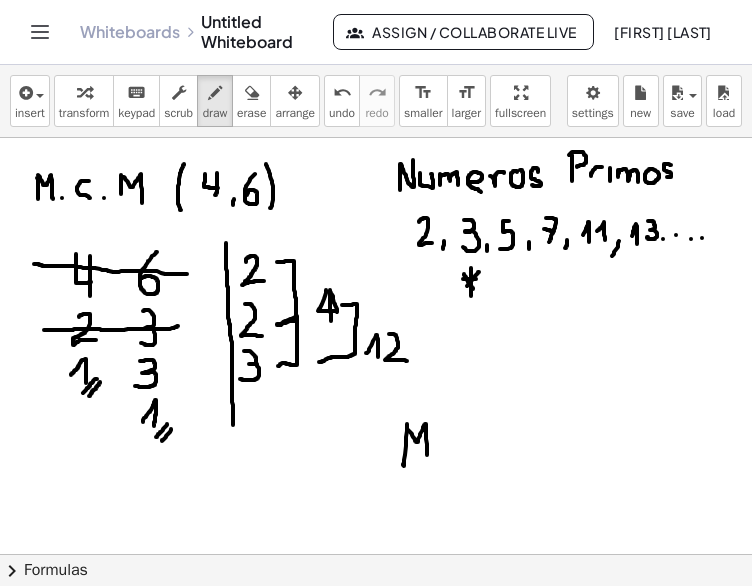 drag, startPoint x: 407, startPoint y: 428, endPoint x: 427, endPoint y: 458, distance: 36.05551 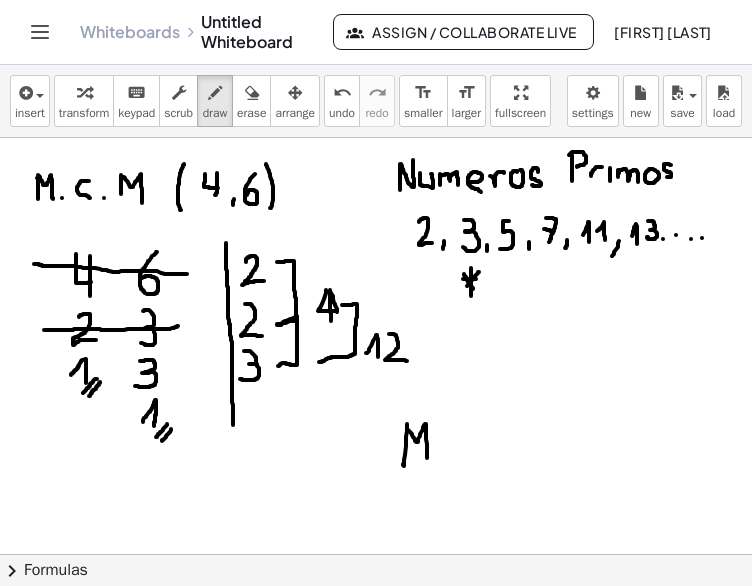 click at bounding box center [376, 643] 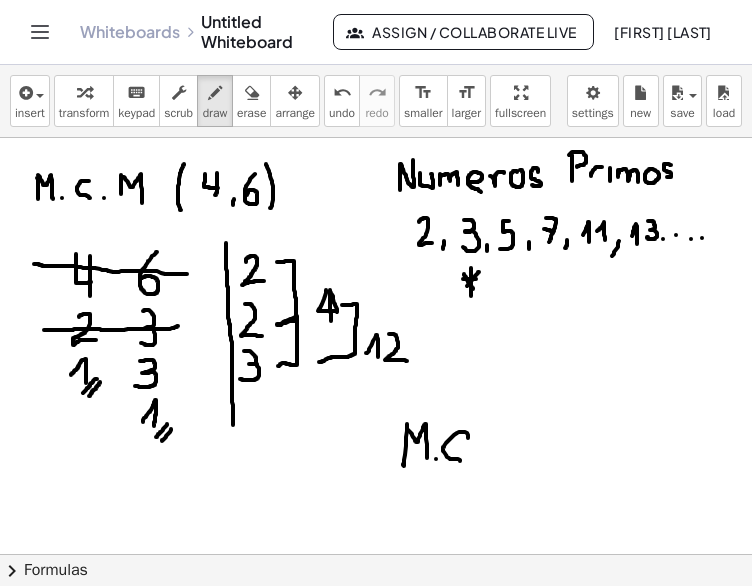 drag, startPoint x: 464, startPoint y: 432, endPoint x: 462, endPoint y: 461, distance: 29.068884 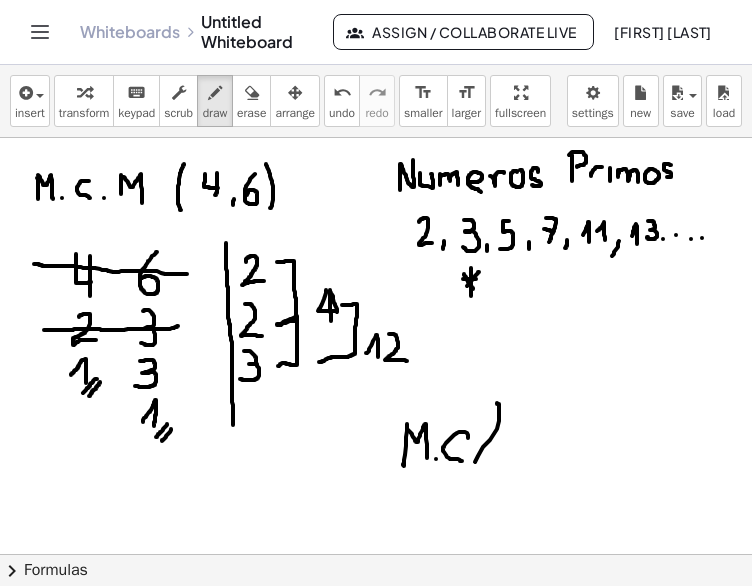 drag, startPoint x: 475, startPoint y: 462, endPoint x: 497, endPoint y: 406, distance: 60.166435 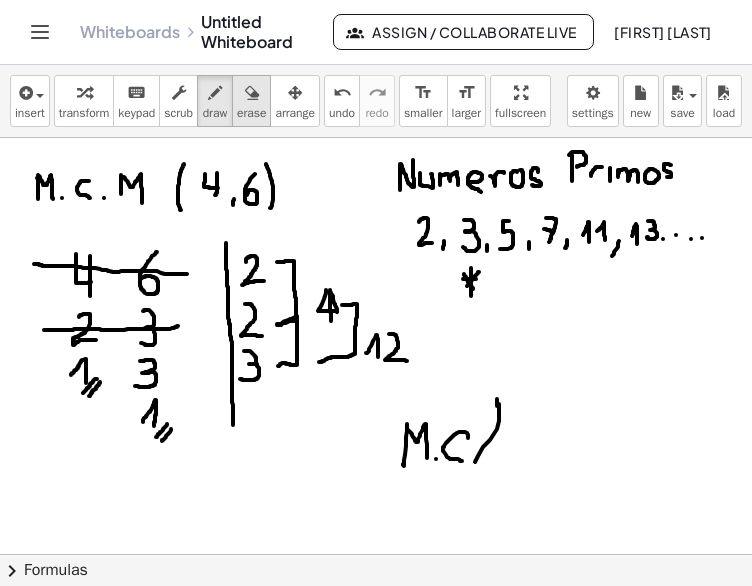click on "erase" at bounding box center [251, 113] 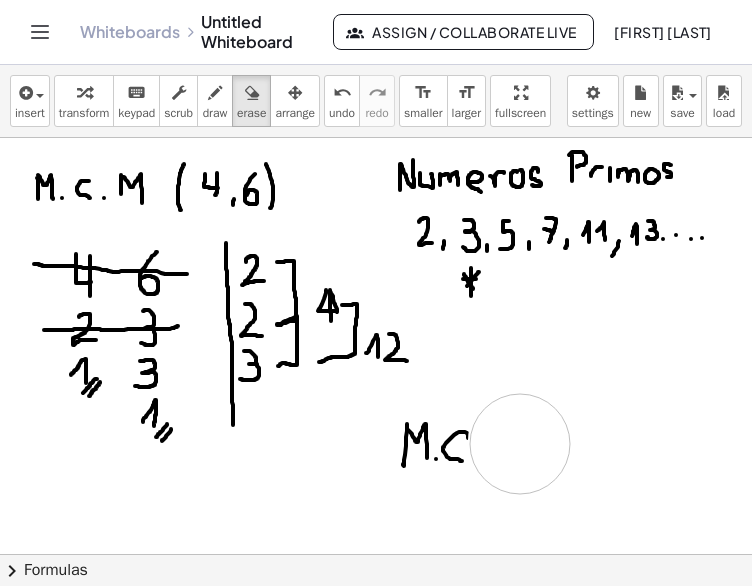 click at bounding box center [376, 643] 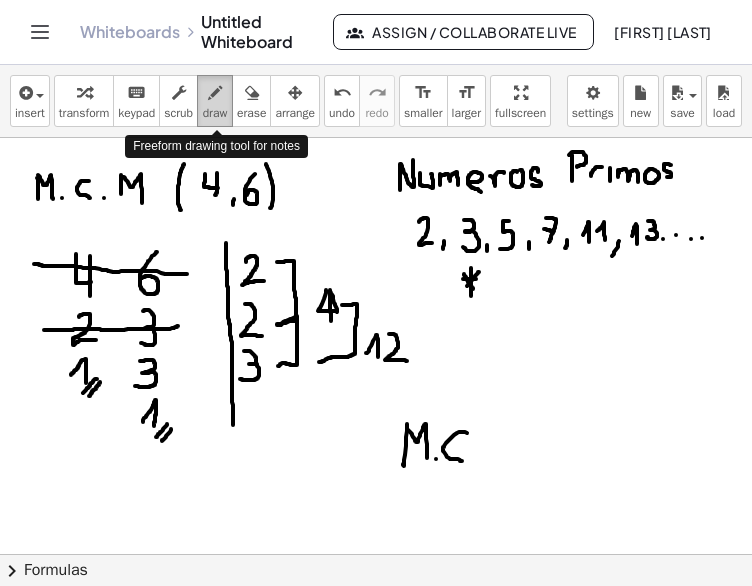 click at bounding box center (215, 93) 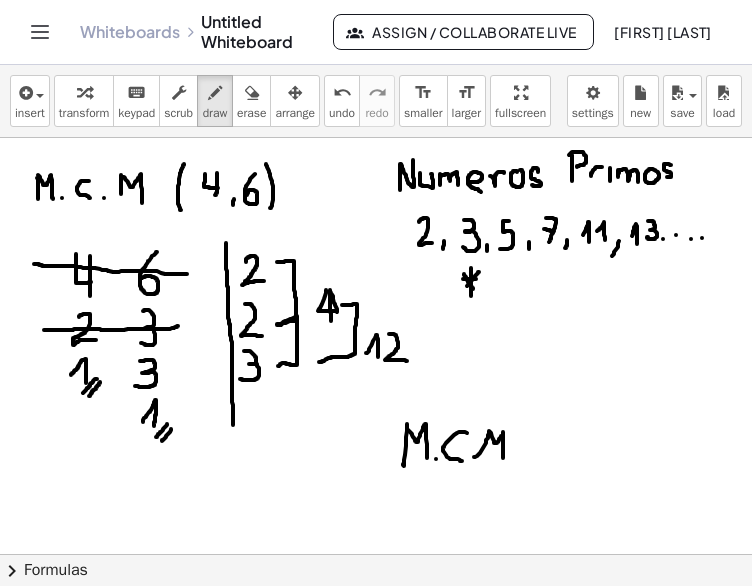 drag, startPoint x: 474, startPoint y: 457, endPoint x: 503, endPoint y: 458, distance: 29.017237 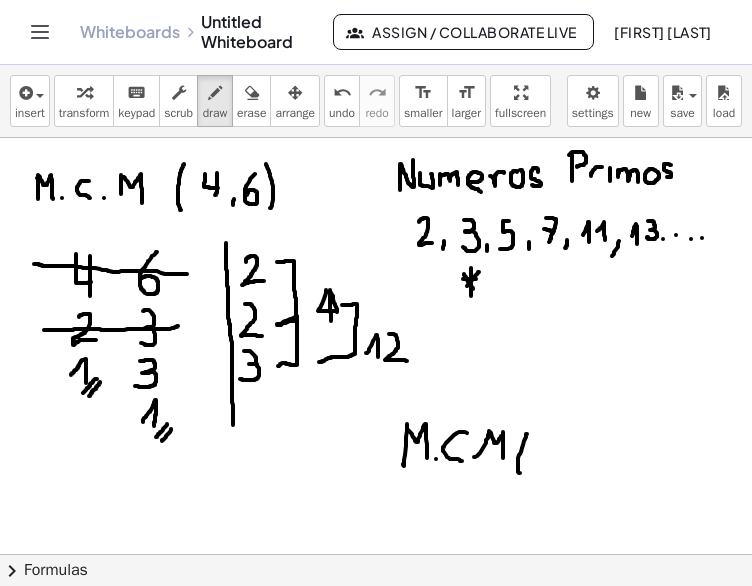 drag, startPoint x: 527, startPoint y: 434, endPoint x: 521, endPoint y: 475, distance: 41.4367 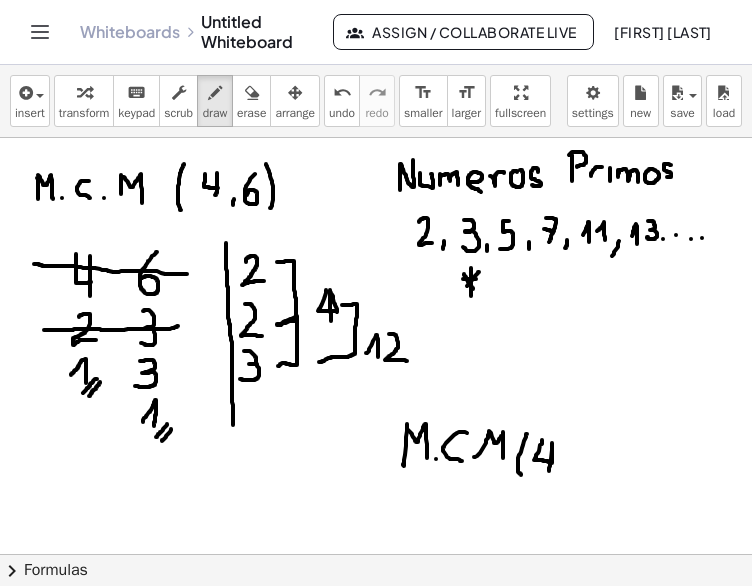 drag, startPoint x: 542, startPoint y: 440, endPoint x: 549, endPoint y: 471, distance: 31.780497 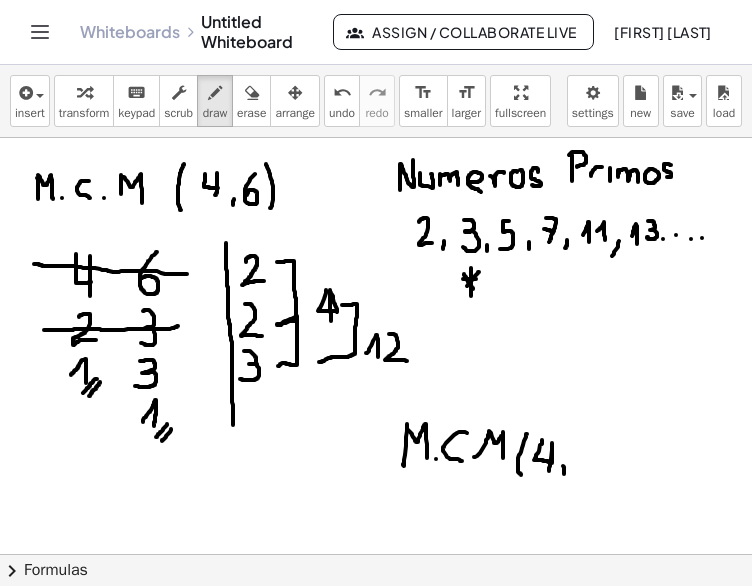 click at bounding box center (376, 643) 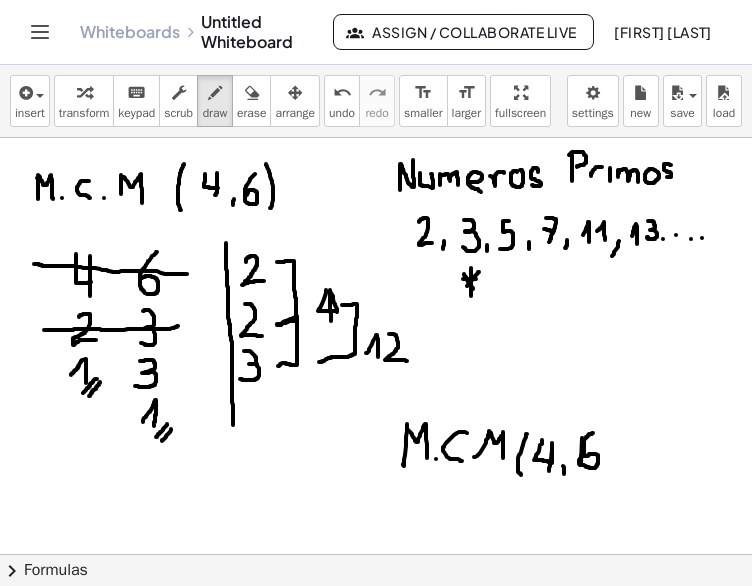 drag, startPoint x: 584, startPoint y: 449, endPoint x: 593, endPoint y: 433, distance: 18.35756 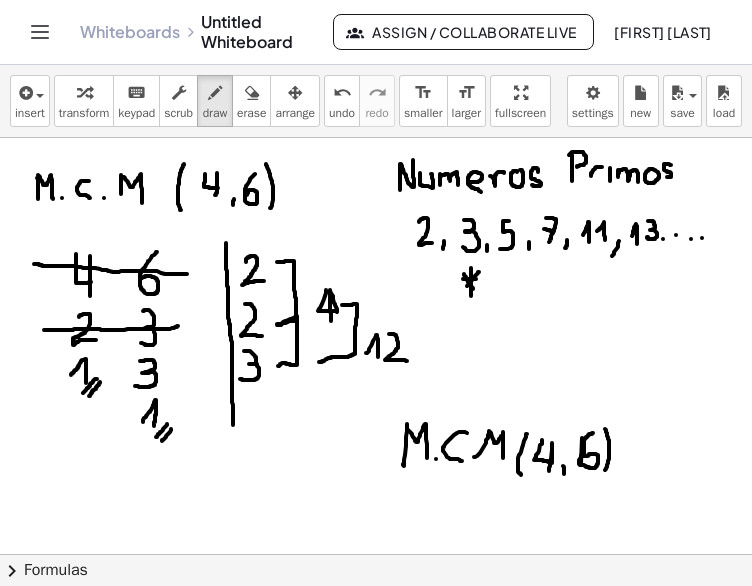 drag, startPoint x: 605, startPoint y: 429, endPoint x: 605, endPoint y: 470, distance: 41 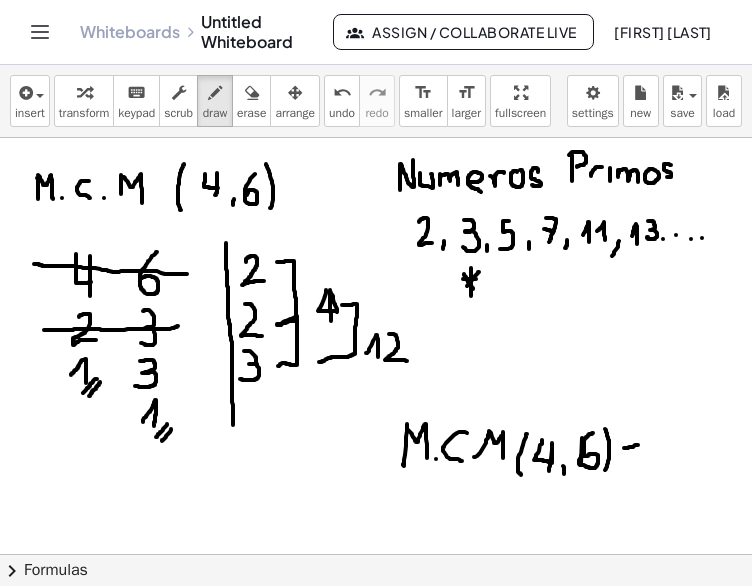 drag, startPoint x: 624, startPoint y: 448, endPoint x: 638, endPoint y: 445, distance: 14.3178215 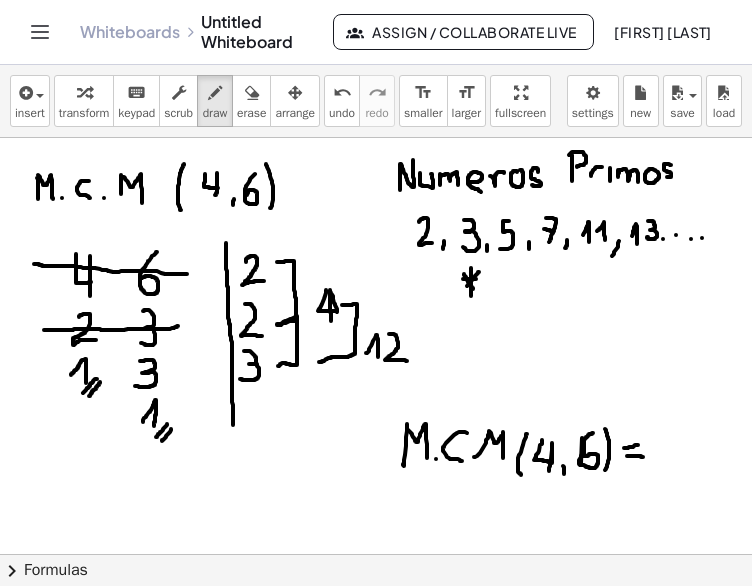 drag, startPoint x: 629, startPoint y: 456, endPoint x: 643, endPoint y: 457, distance: 14.035668 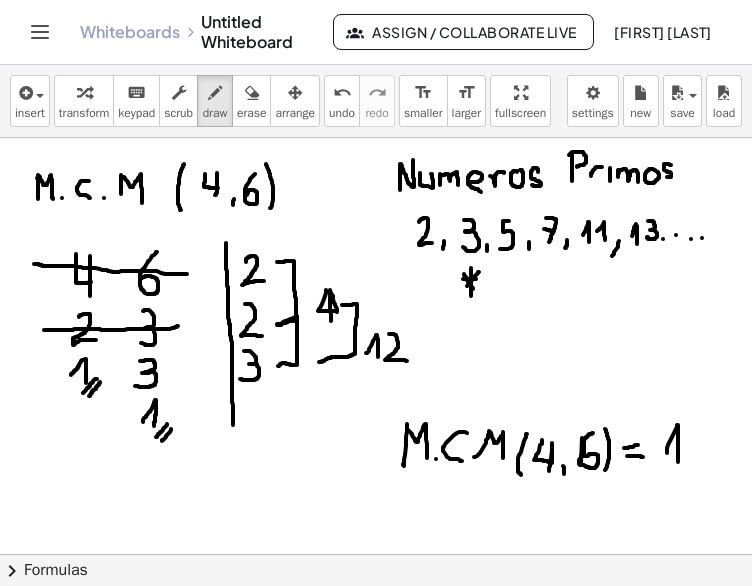 drag, startPoint x: 667, startPoint y: 453, endPoint x: 678, endPoint y: 462, distance: 14.21267 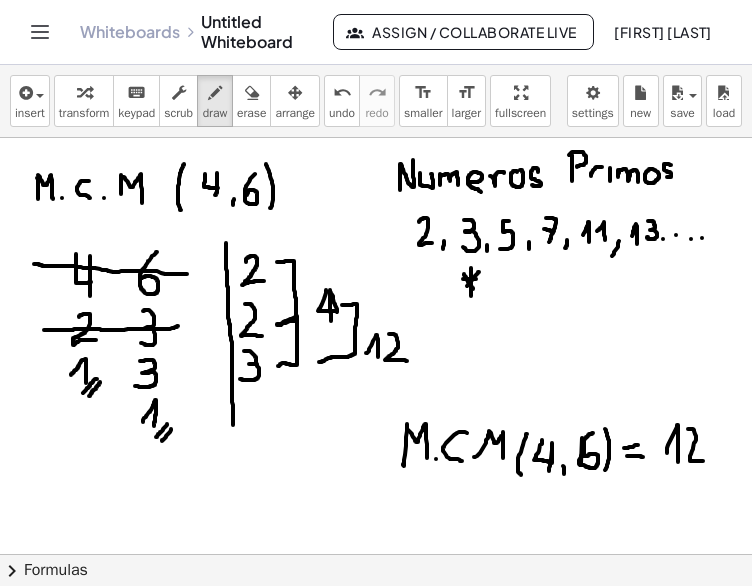 drag, startPoint x: 688, startPoint y: 429, endPoint x: 703, endPoint y: 461, distance: 35.341194 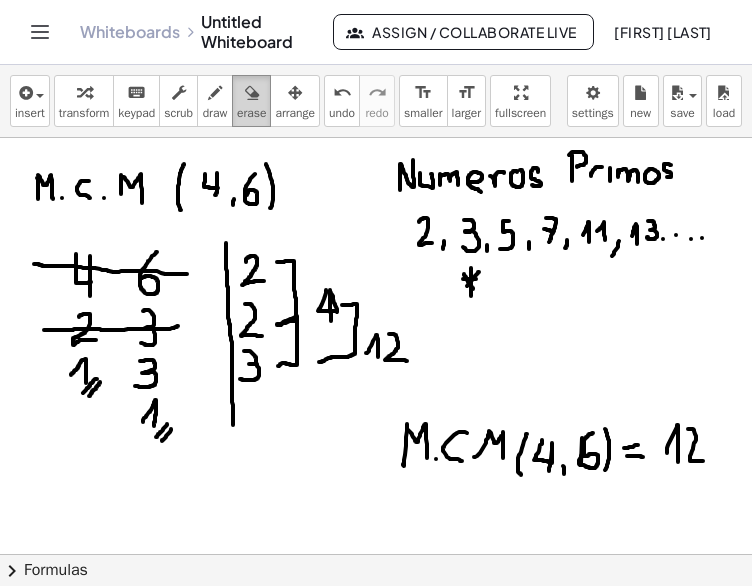 click on "erase" at bounding box center (251, 113) 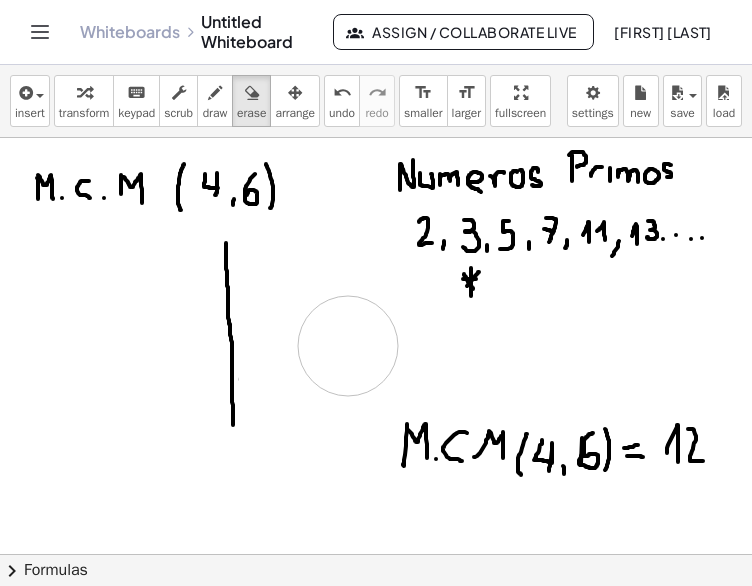 drag, startPoint x: 154, startPoint y: 326, endPoint x: 348, endPoint y: 346, distance: 195.0282 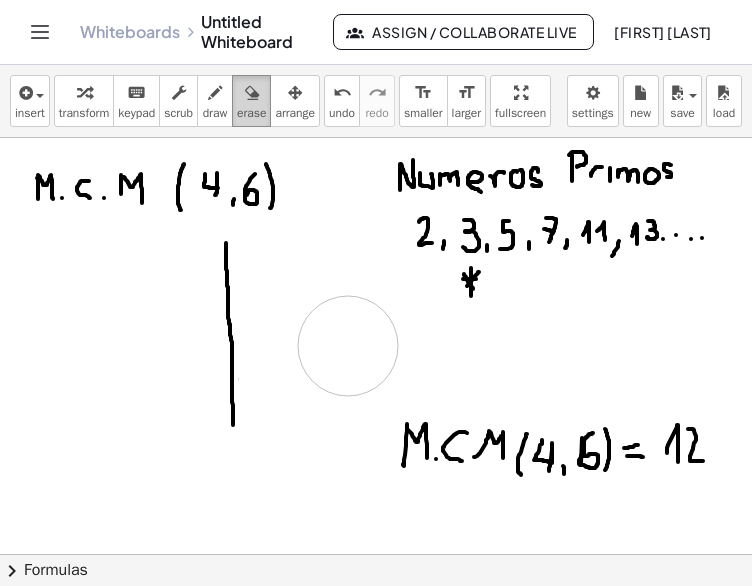 click at bounding box center (376, 643) 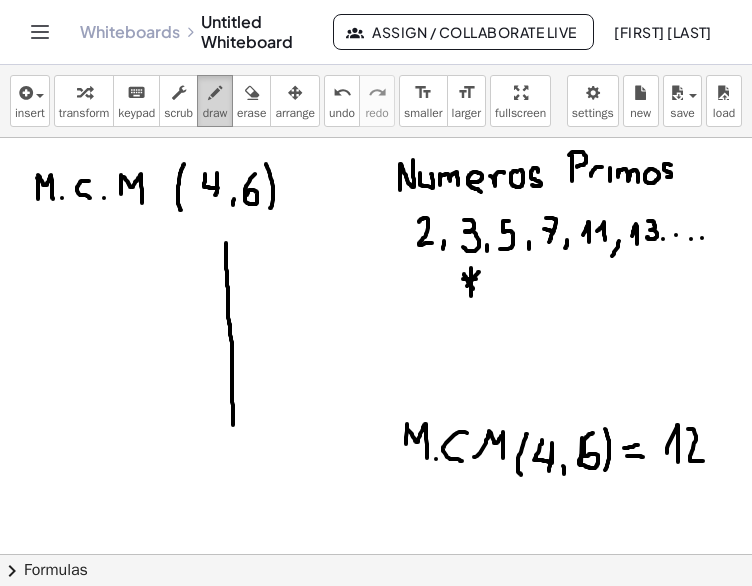 click on "draw" at bounding box center [215, 113] 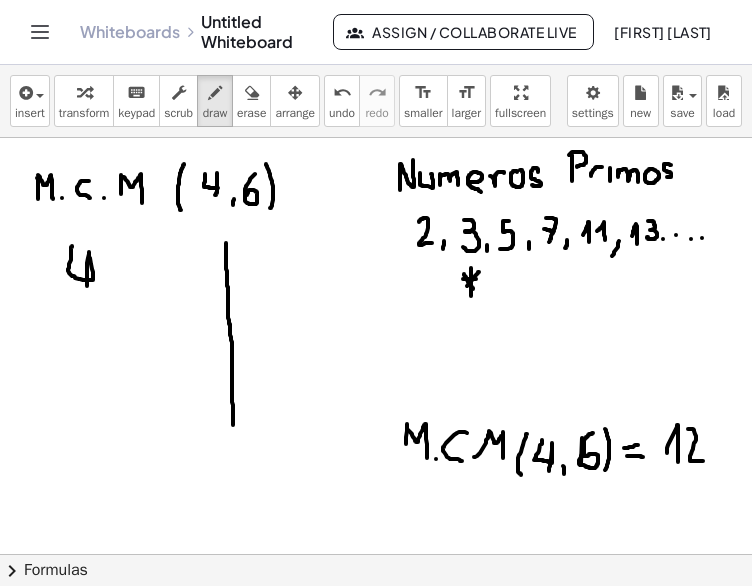 drag, startPoint x: 72, startPoint y: 246, endPoint x: 87, endPoint y: 294, distance: 50.289165 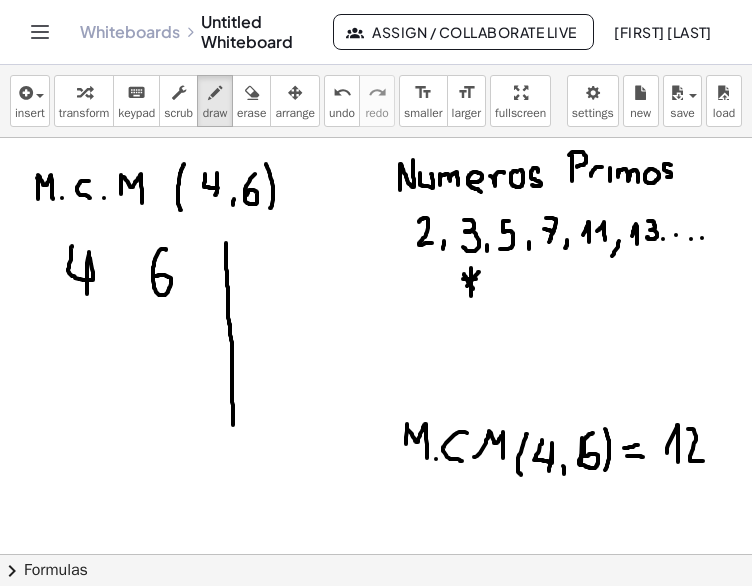 drag, startPoint x: 166, startPoint y: 250, endPoint x: 155, endPoint y: 276, distance: 28.231188 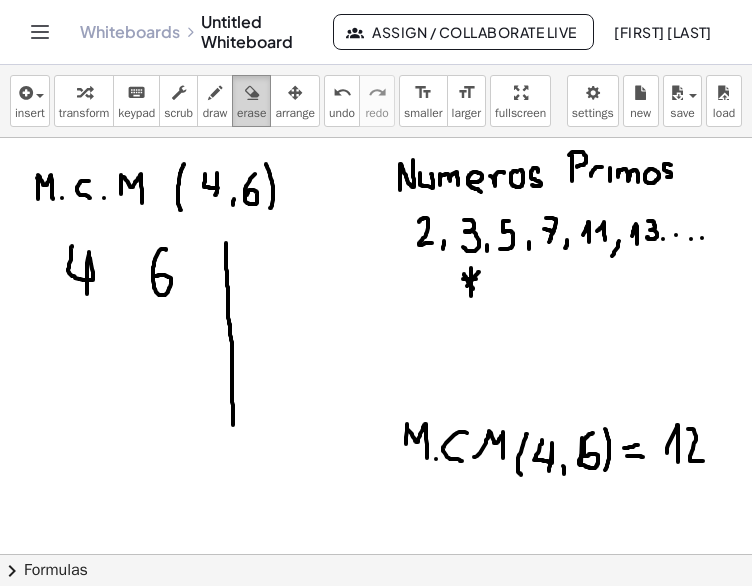 click at bounding box center [252, 93] 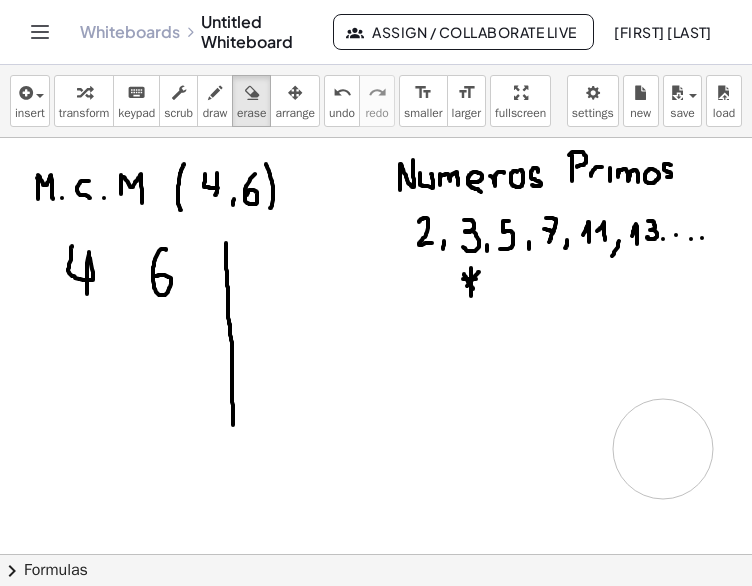 drag, startPoint x: 420, startPoint y: 414, endPoint x: 489, endPoint y: 429, distance: 70.61161 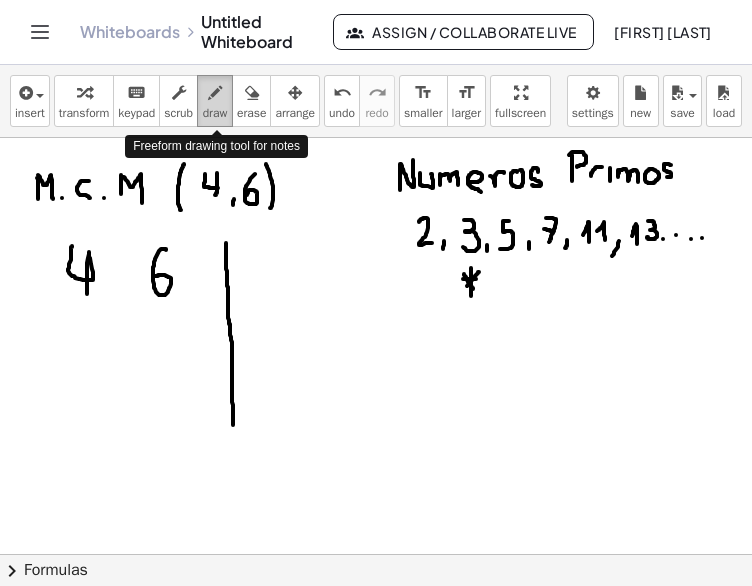 click at bounding box center (215, 93) 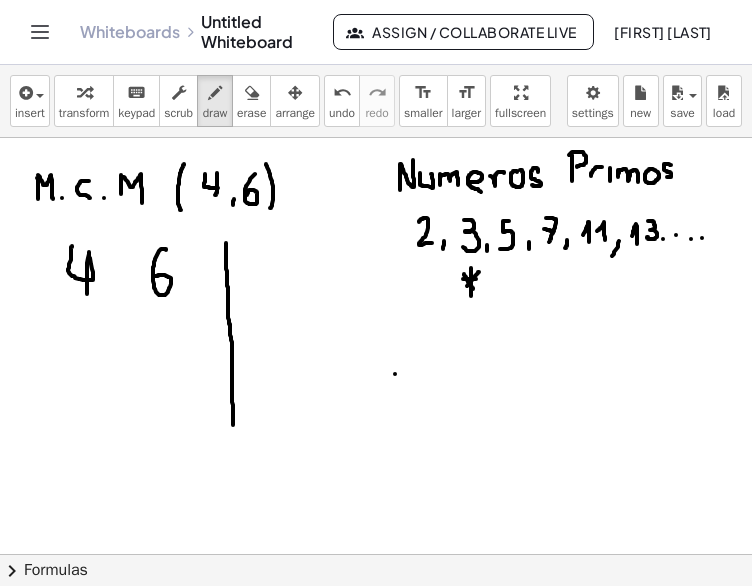 click at bounding box center [376, 643] 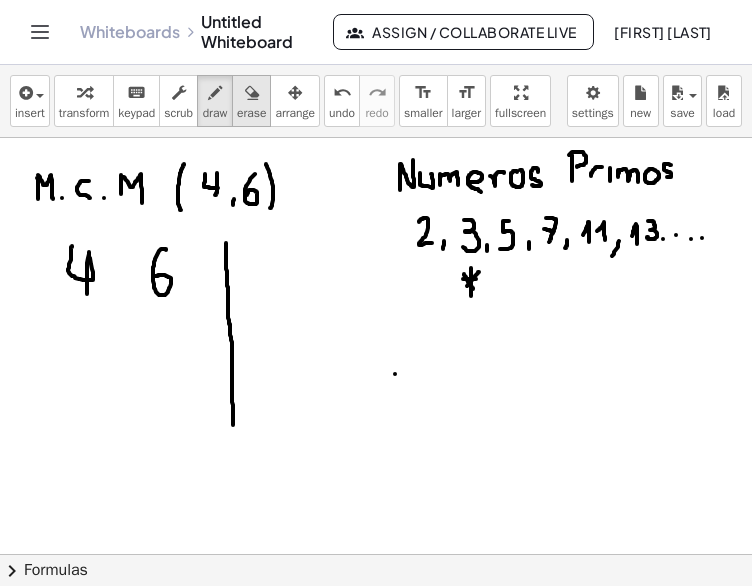 click on "erase" at bounding box center [251, 113] 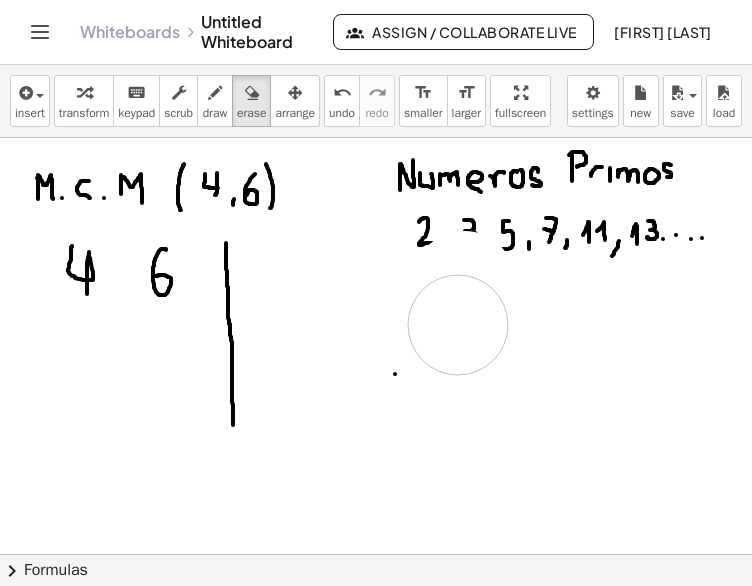 drag, startPoint x: 465, startPoint y: 281, endPoint x: 458, endPoint y: 325, distance: 44.553337 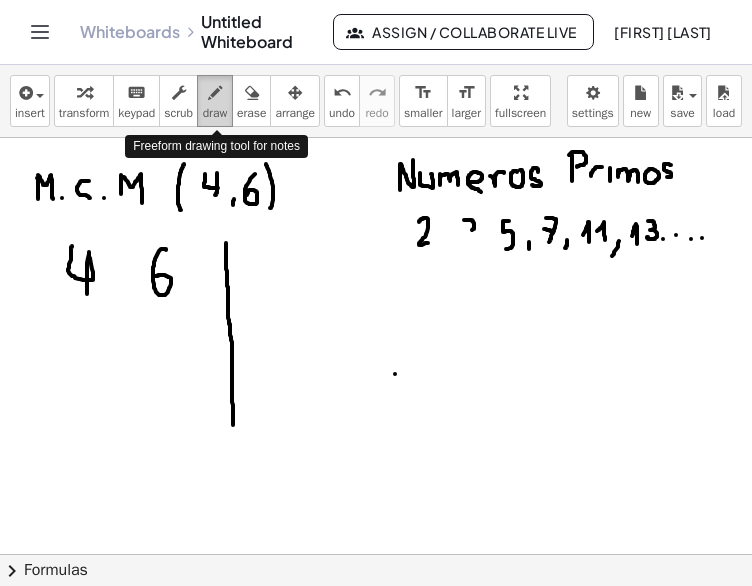 click at bounding box center (215, 93) 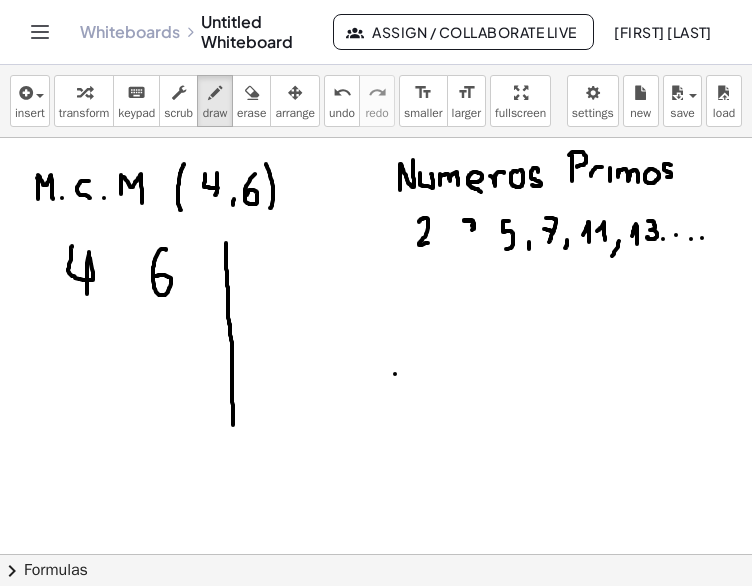 click at bounding box center [376, 643] 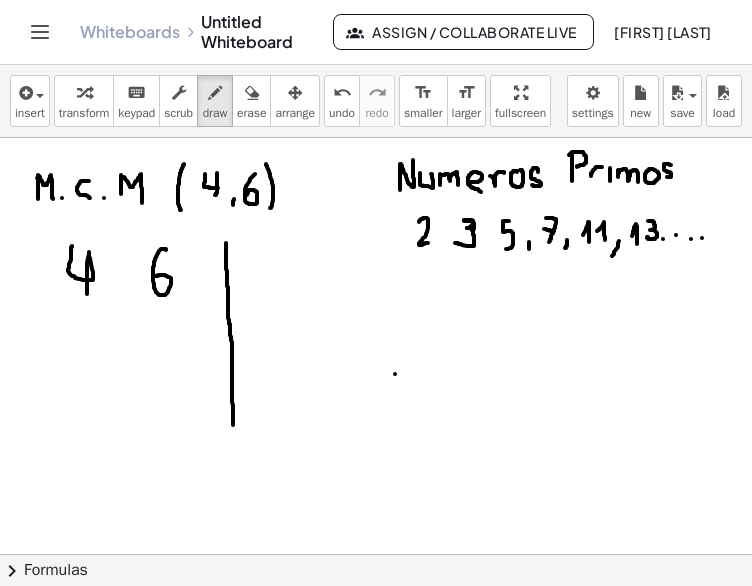 drag, startPoint x: 467, startPoint y: 228, endPoint x: 456, endPoint y: 243, distance: 18.601076 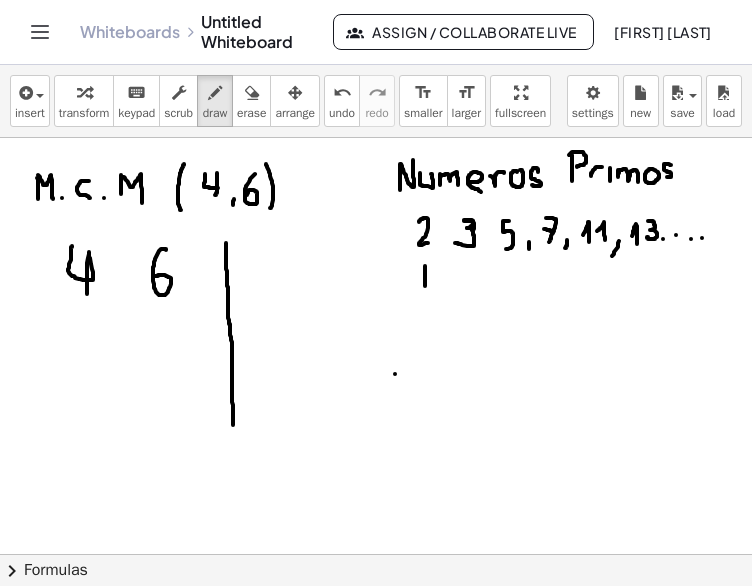 drag, startPoint x: 425, startPoint y: 266, endPoint x: 425, endPoint y: 286, distance: 20 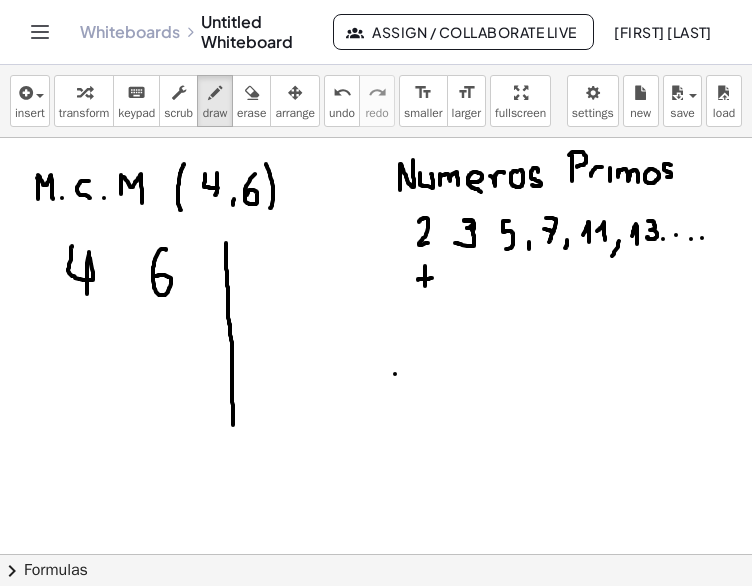 drag, startPoint x: 418, startPoint y: 280, endPoint x: 432, endPoint y: 278, distance: 14.142136 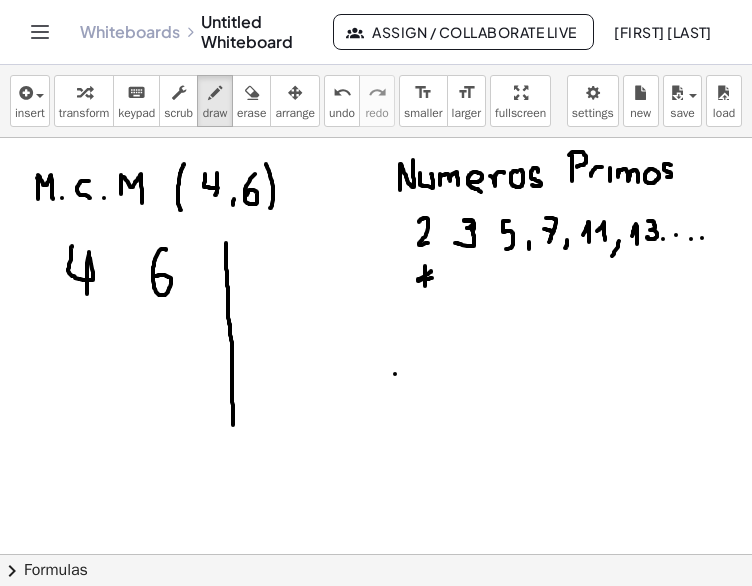 click at bounding box center [376, 643] 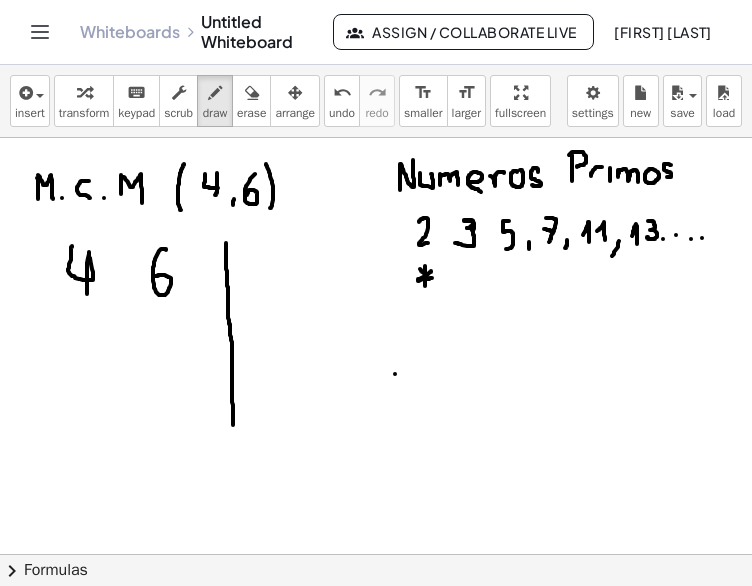 drag, startPoint x: 420, startPoint y: 269, endPoint x: 429, endPoint y: 280, distance: 14.21267 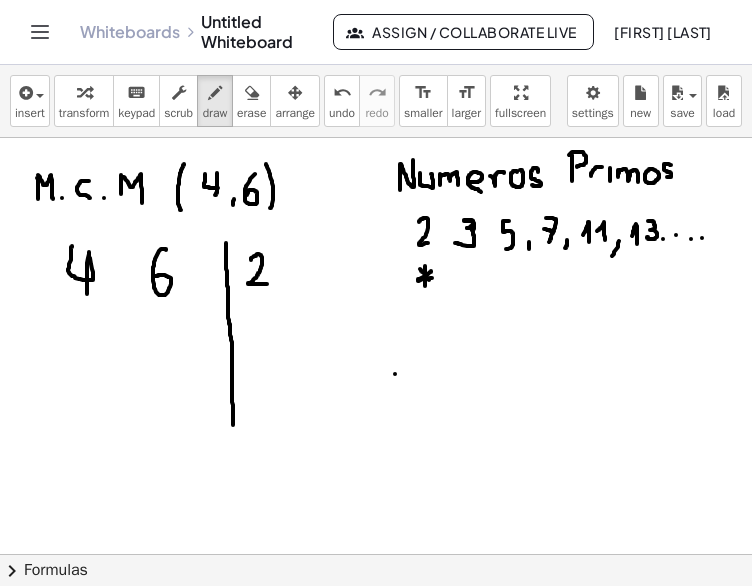drag, startPoint x: 251, startPoint y: 260, endPoint x: 267, endPoint y: 285, distance: 29.681644 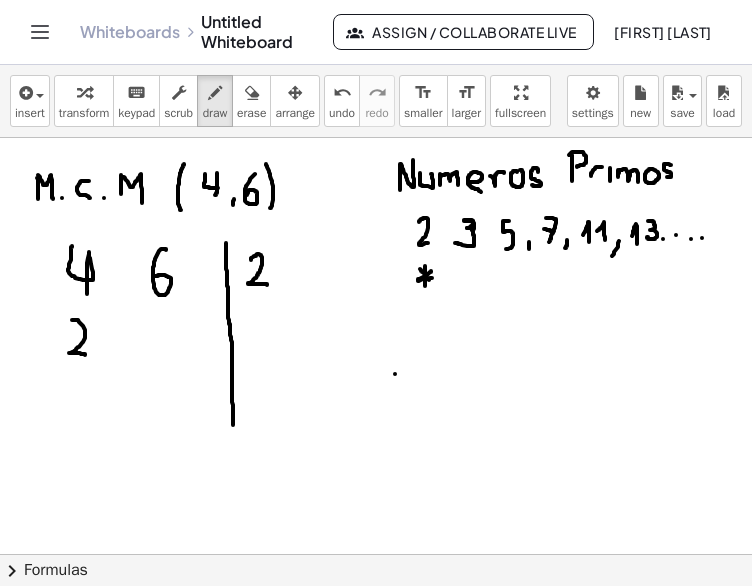 drag, startPoint x: 72, startPoint y: 320, endPoint x: 85, endPoint y: 355, distance: 37.336308 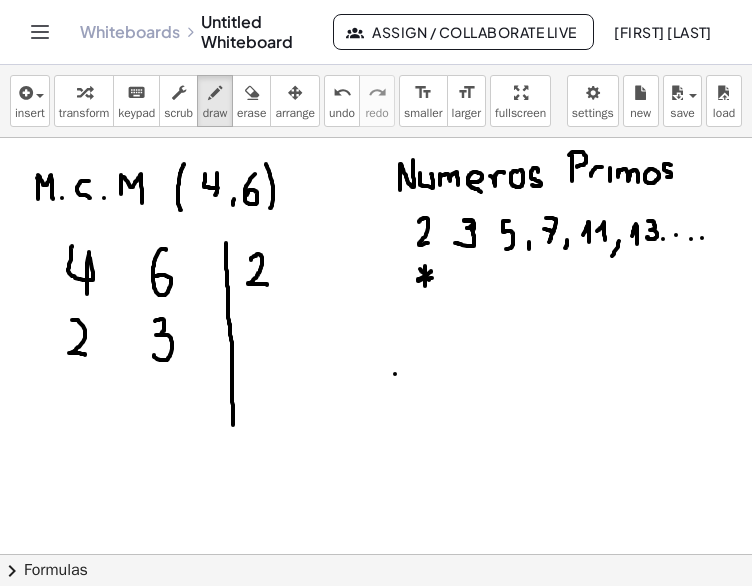 drag, startPoint x: 156, startPoint y: 320, endPoint x: 154, endPoint y: 355, distance: 35.057095 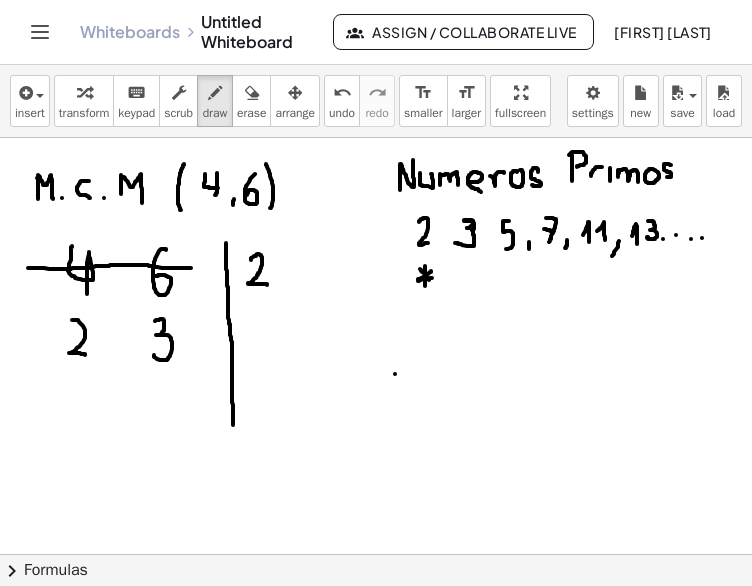drag, startPoint x: 28, startPoint y: 268, endPoint x: 191, endPoint y: 268, distance: 163 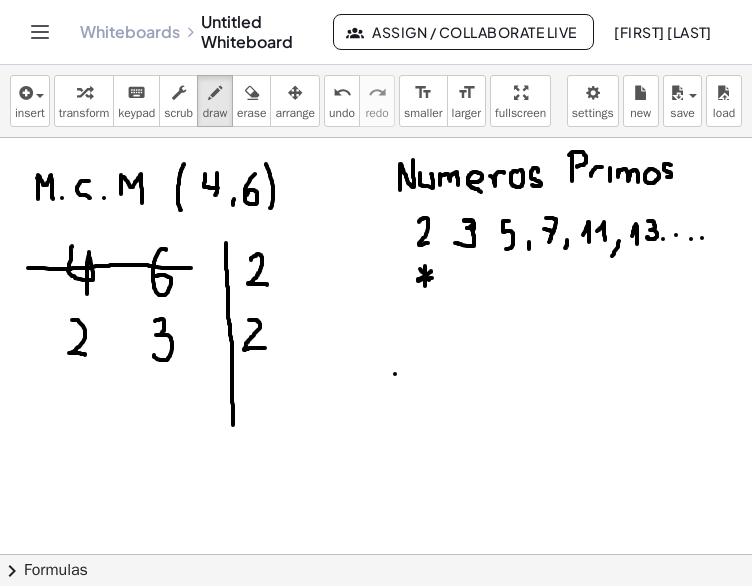 drag, startPoint x: 249, startPoint y: 320, endPoint x: 265, endPoint y: 348, distance: 32.24903 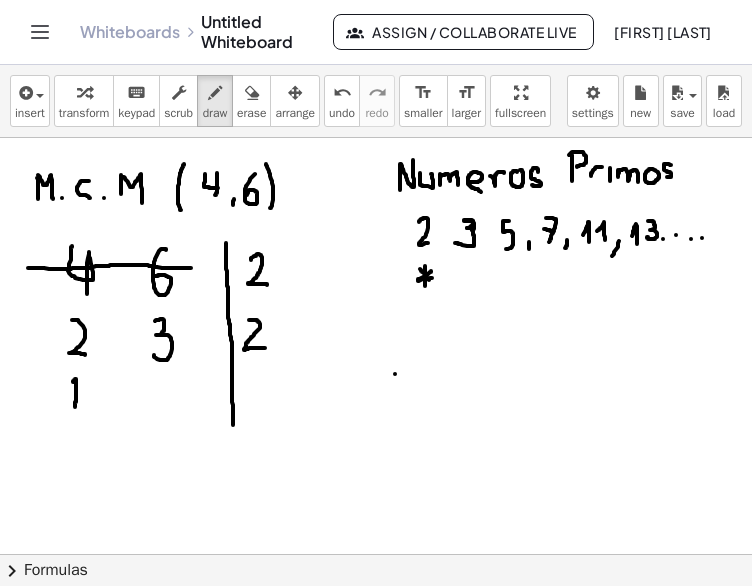 drag, startPoint x: 74, startPoint y: 380, endPoint x: 75, endPoint y: 408, distance: 28.01785 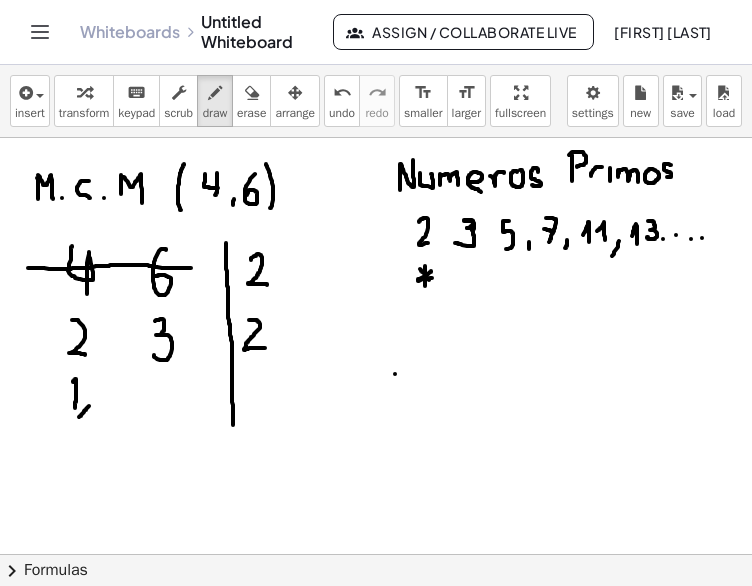 drag, startPoint x: 87, startPoint y: 408, endPoint x: 78, endPoint y: 420, distance: 15 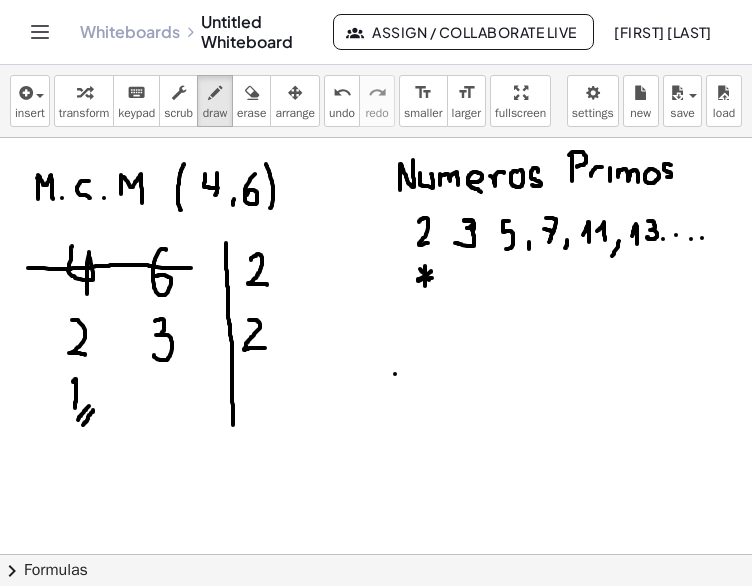 drag, startPoint x: 93, startPoint y: 410, endPoint x: 83, endPoint y: 425, distance: 18.027756 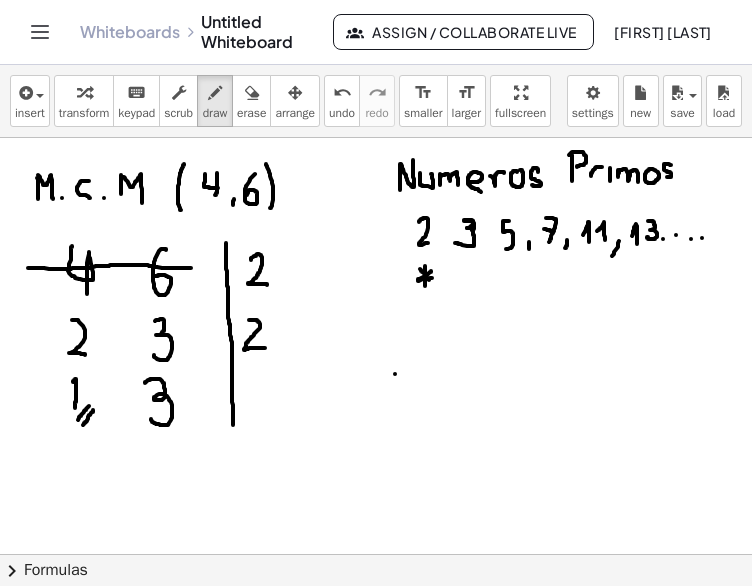 drag, startPoint x: 145, startPoint y: 383, endPoint x: 151, endPoint y: 419, distance: 36.496574 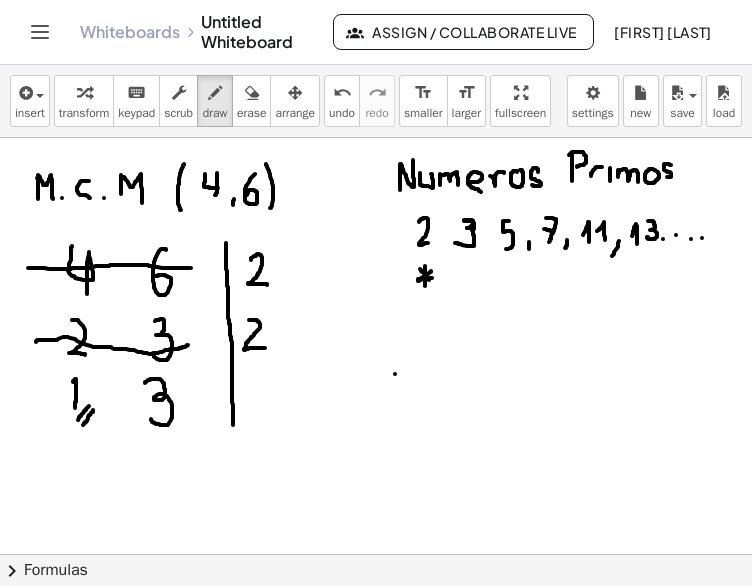 drag, startPoint x: 36, startPoint y: 342, endPoint x: 188, endPoint y: 345, distance: 152.0296 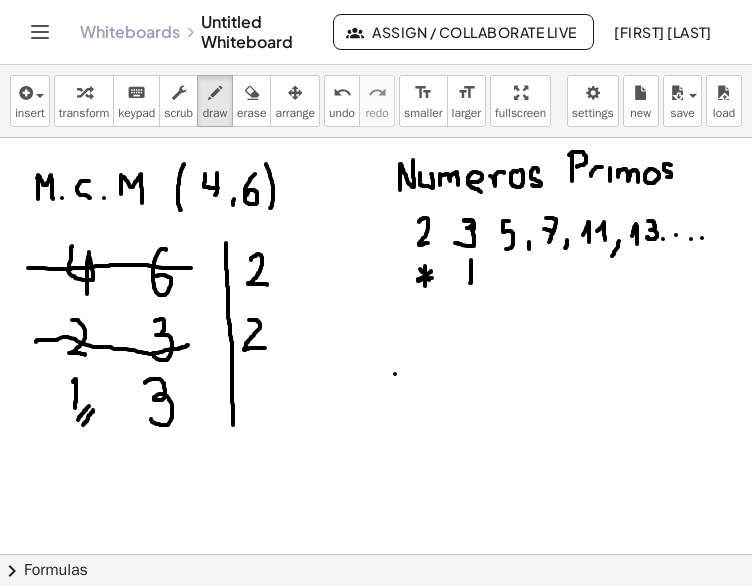 drag, startPoint x: 471, startPoint y: 261, endPoint x: 470, endPoint y: 284, distance: 23.021729 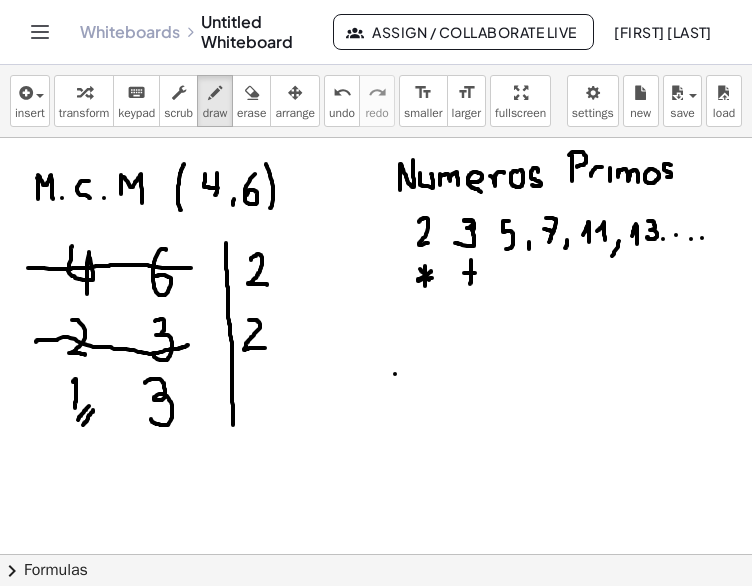drag, startPoint x: 464, startPoint y: 273, endPoint x: 476, endPoint y: 273, distance: 12 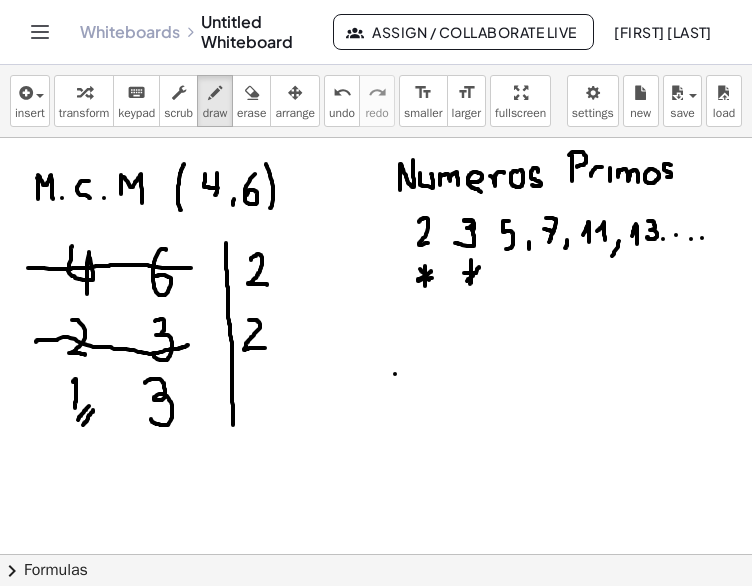 drag, startPoint x: 479, startPoint y: 268, endPoint x: 466, endPoint y: 280, distance: 17.691807 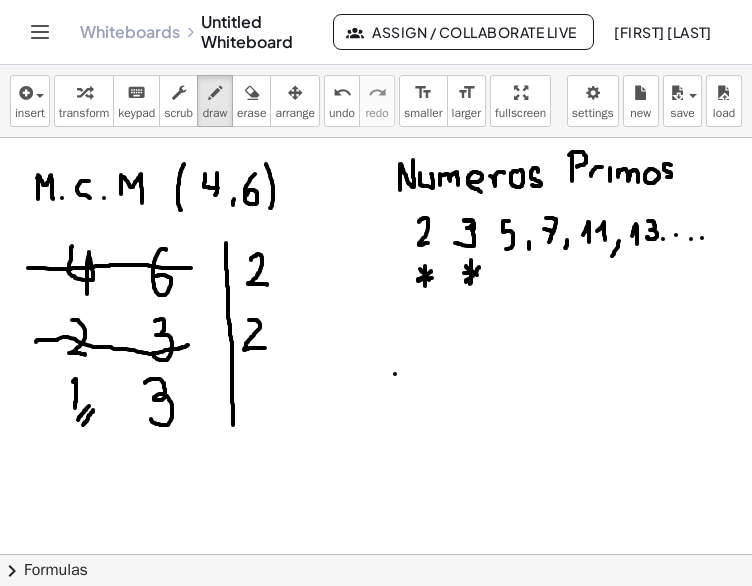 drag, startPoint x: 466, startPoint y: 266, endPoint x: 477, endPoint y: 275, distance: 14.21267 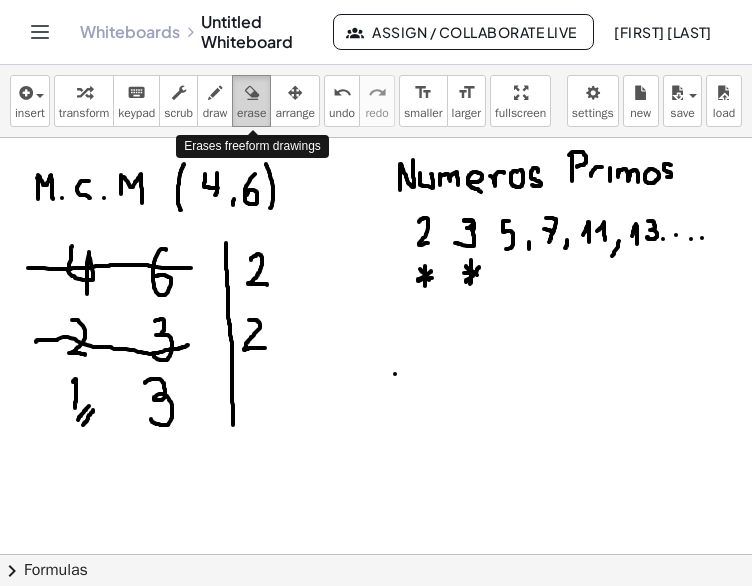 click at bounding box center (252, 93) 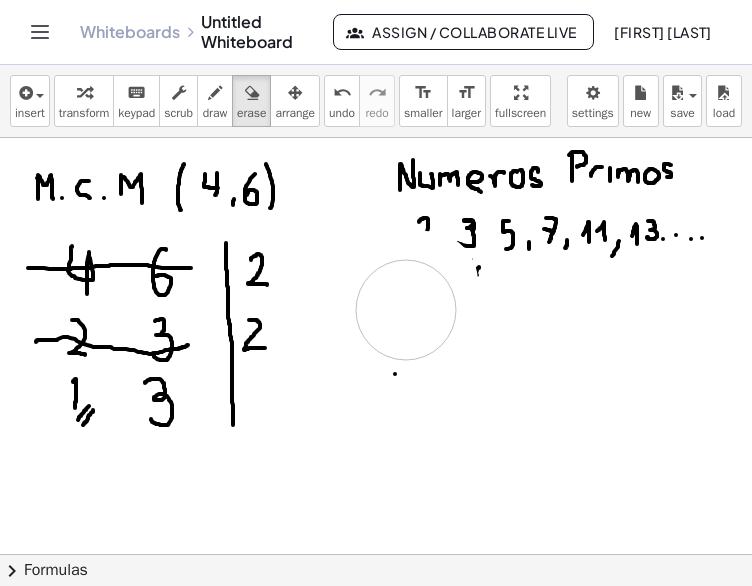 drag, startPoint x: 416, startPoint y: 282, endPoint x: 370, endPoint y: 255, distance: 53.338543 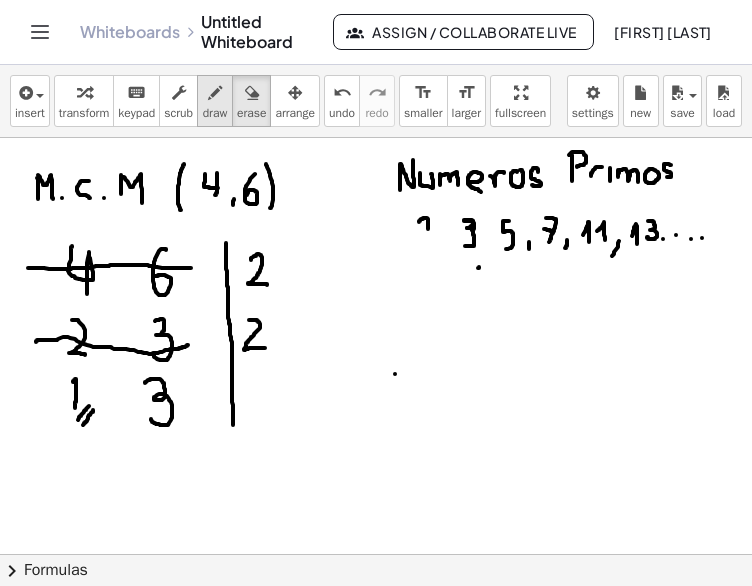 click at bounding box center [215, 93] 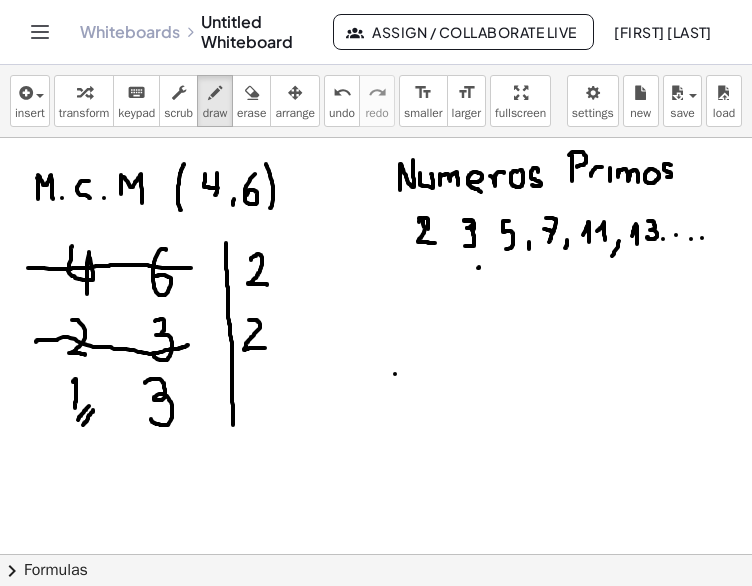 drag, startPoint x: 419, startPoint y: 218, endPoint x: 435, endPoint y: 243, distance: 29.681644 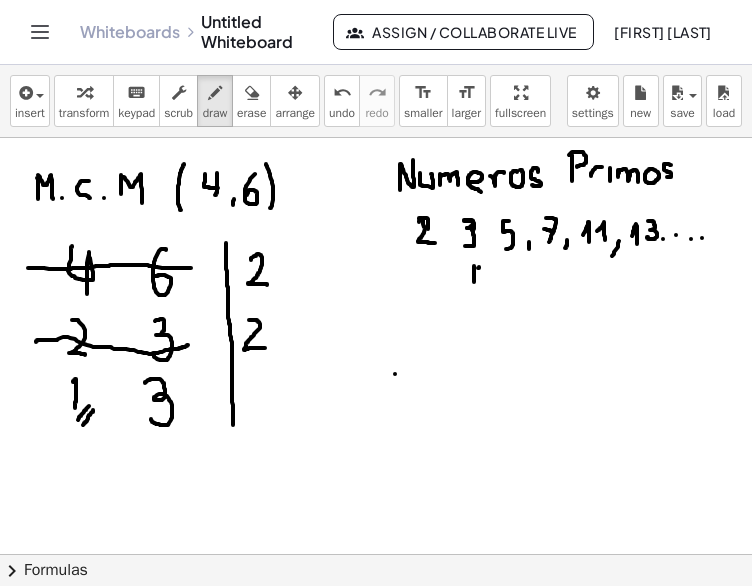 drag, startPoint x: 474, startPoint y: 266, endPoint x: 474, endPoint y: 282, distance: 16 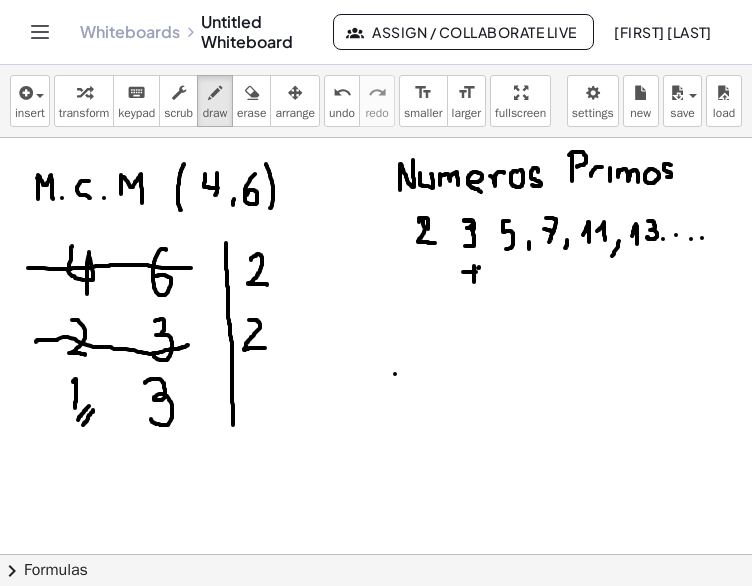 drag, startPoint x: 468, startPoint y: 272, endPoint x: 480, endPoint y: 272, distance: 12 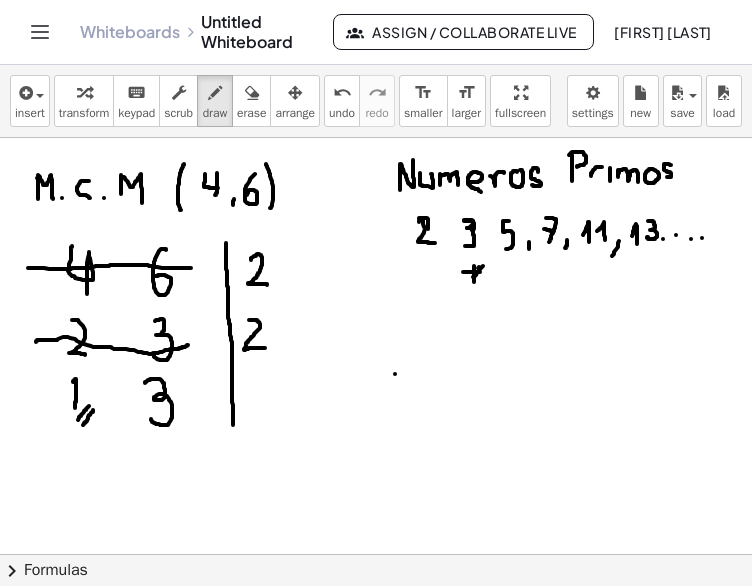 drag, startPoint x: 483, startPoint y: 266, endPoint x: 472, endPoint y: 278, distance: 16.27882 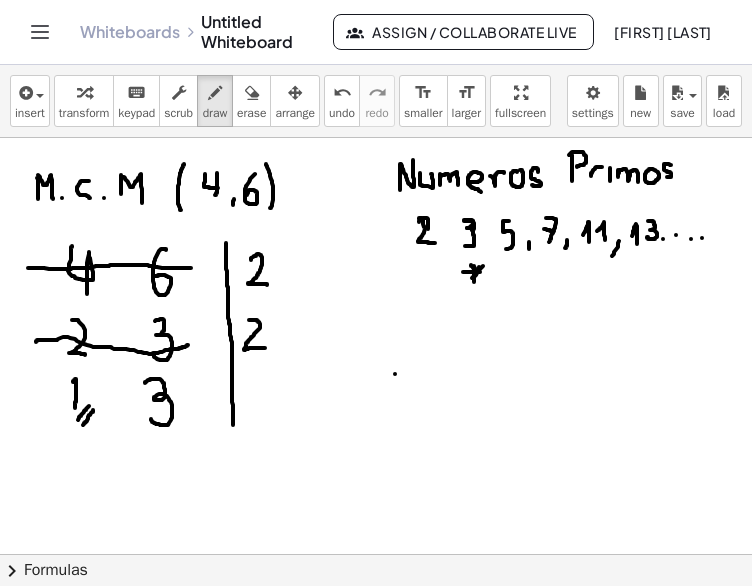 drag, startPoint x: 471, startPoint y: 265, endPoint x: 482, endPoint y: 276, distance: 15.556349 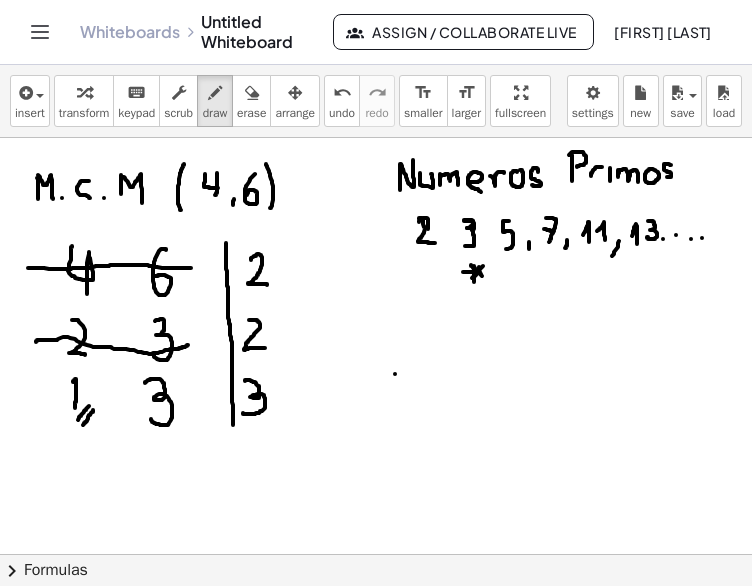 drag, startPoint x: 245, startPoint y: 380, endPoint x: 243, endPoint y: 413, distance: 33.06055 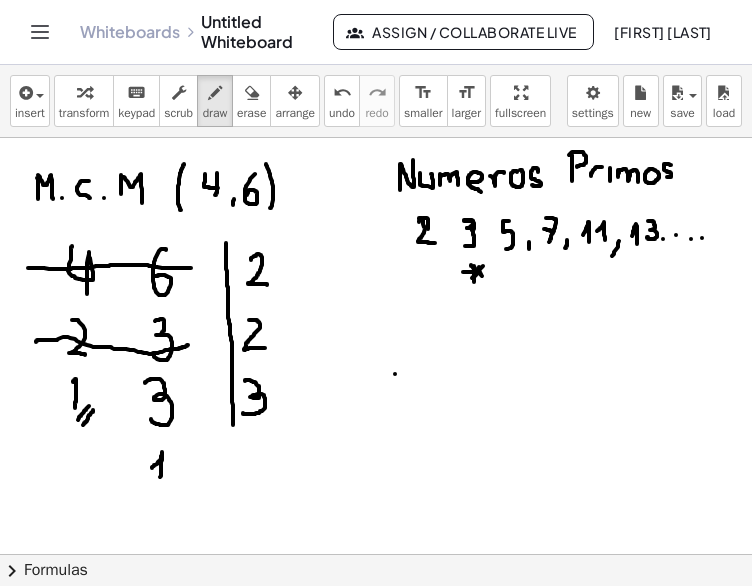 drag, startPoint x: 152, startPoint y: 468, endPoint x: 160, endPoint y: 480, distance: 14.422205 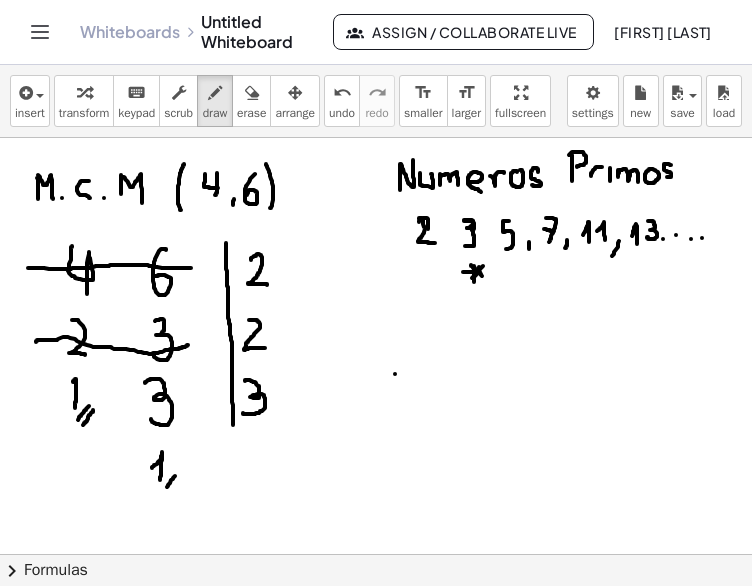 drag, startPoint x: 175, startPoint y: 476, endPoint x: 164, endPoint y: 493, distance: 20.248457 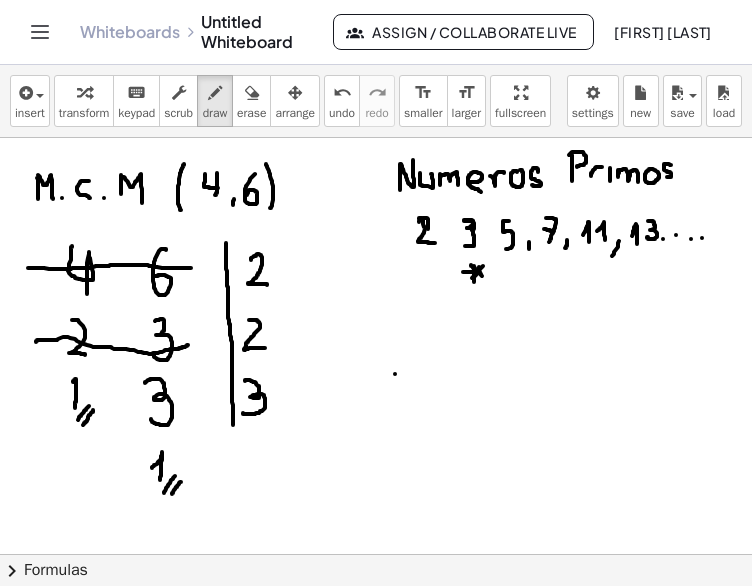 drag, startPoint x: 181, startPoint y: 482, endPoint x: 172, endPoint y: 494, distance: 15 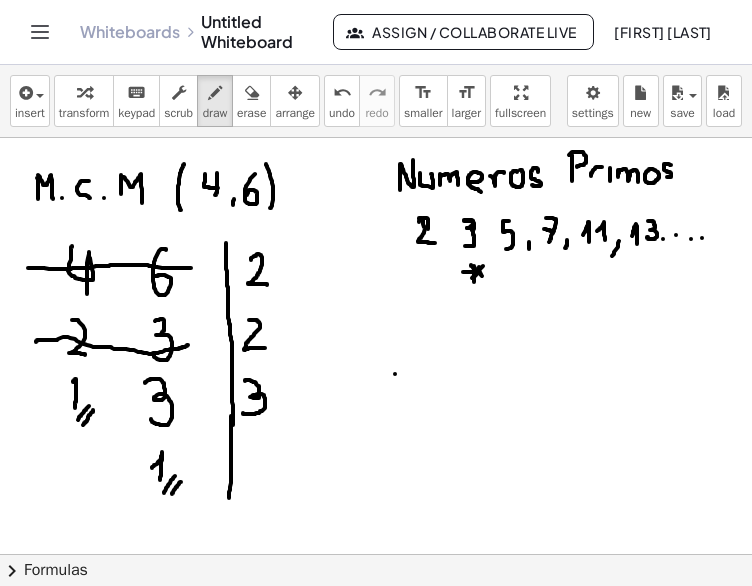 drag, startPoint x: 231, startPoint y: 416, endPoint x: 229, endPoint y: 498, distance: 82.02438 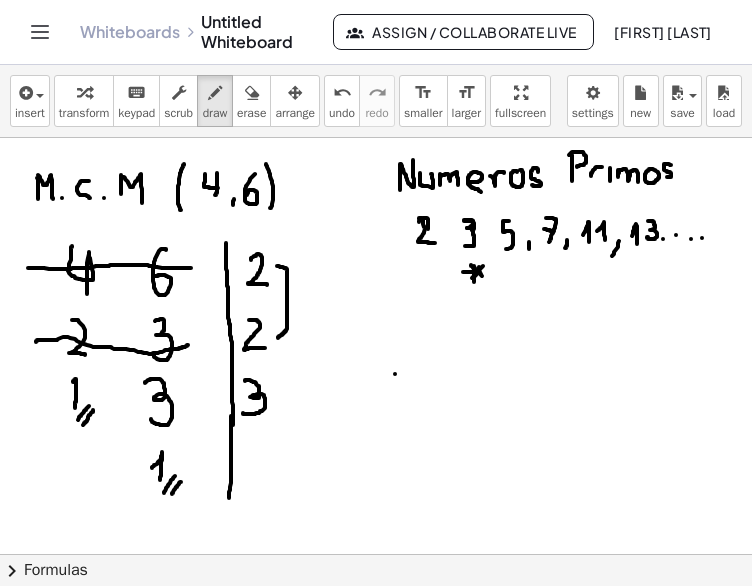 drag, startPoint x: 277, startPoint y: 266, endPoint x: 286, endPoint y: 330, distance: 64.629715 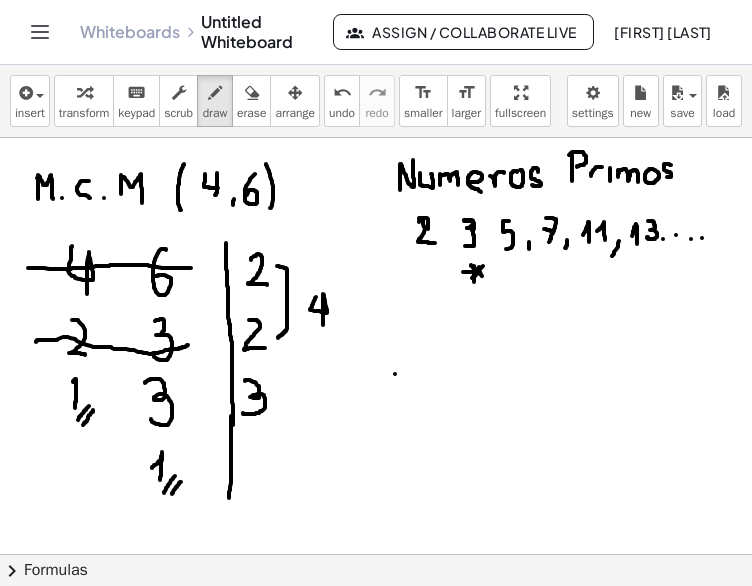 drag, startPoint x: 316, startPoint y: 297, endPoint x: 323, endPoint y: 325, distance: 28.86174 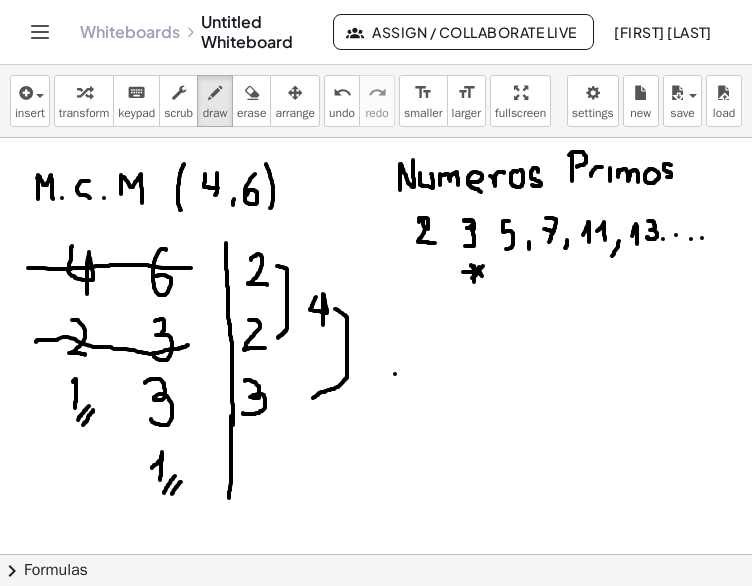 drag, startPoint x: 335, startPoint y: 309, endPoint x: 313, endPoint y: 398, distance: 91.67879 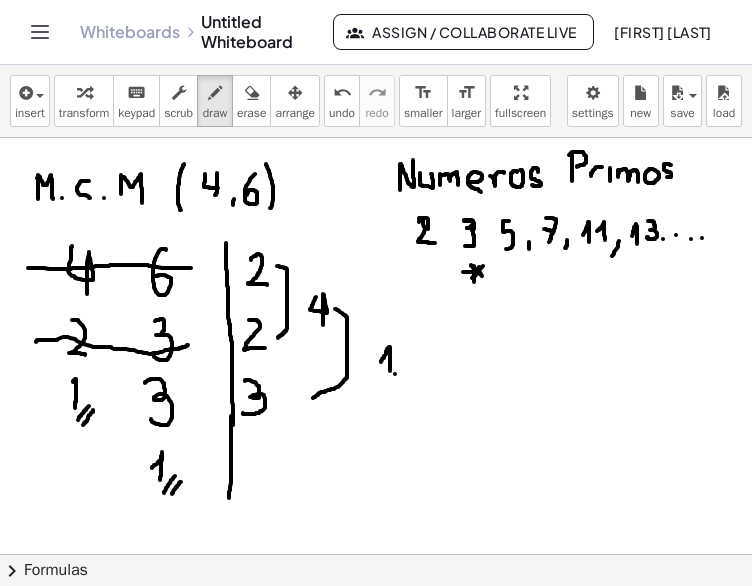 drag, startPoint x: 381, startPoint y: 362, endPoint x: 390, endPoint y: 371, distance: 12.727922 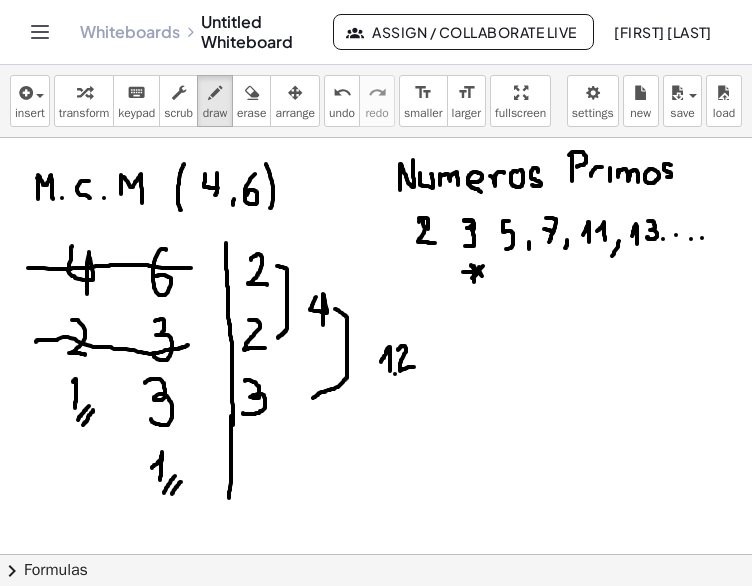 drag, startPoint x: 398, startPoint y: 350, endPoint x: 414, endPoint y: 367, distance: 23.345236 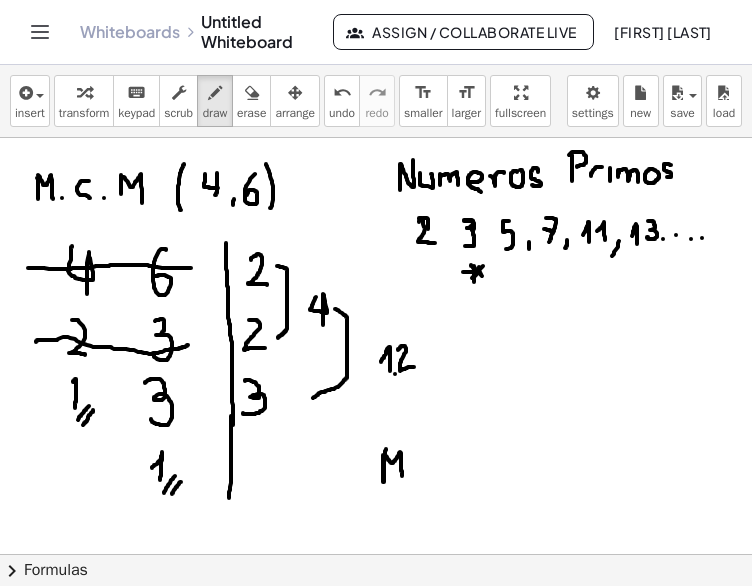 drag, startPoint x: 385, startPoint y: 452, endPoint x: 402, endPoint y: 476, distance: 29.410883 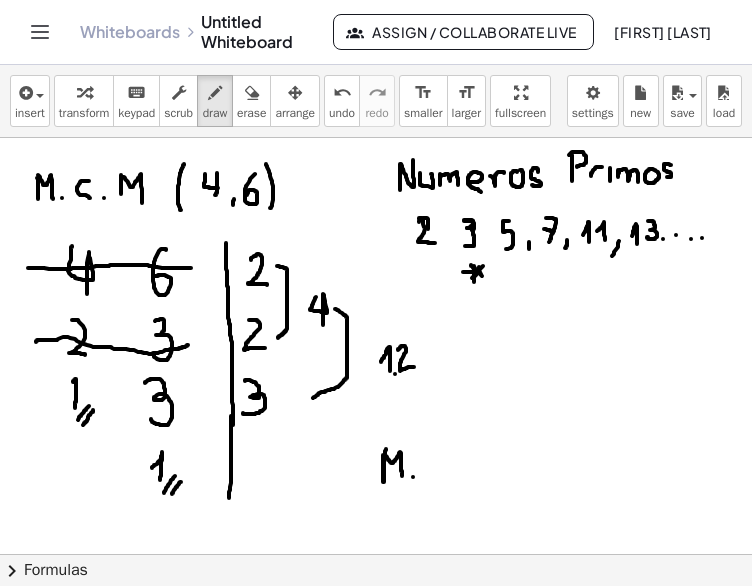 click at bounding box center (376, 643) 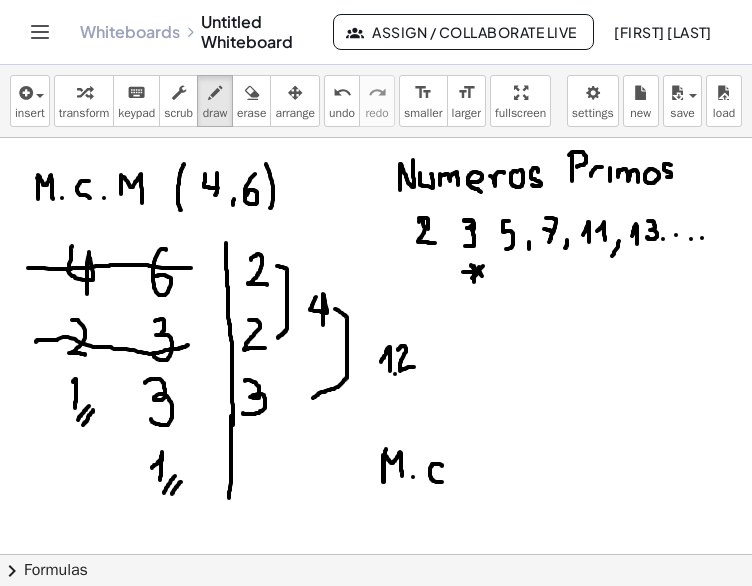 drag, startPoint x: 442, startPoint y: 466, endPoint x: 444, endPoint y: 482, distance: 16.124516 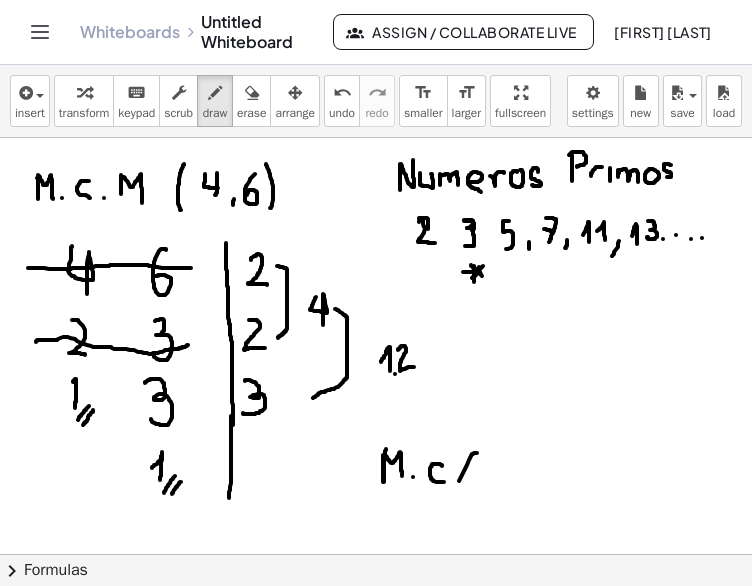 drag, startPoint x: 459, startPoint y: 481, endPoint x: 477, endPoint y: 453, distance: 33.286633 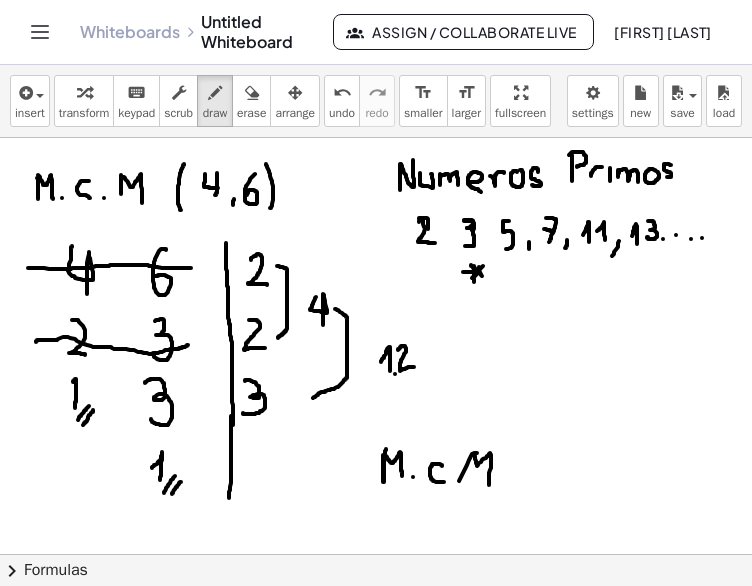 drag, startPoint x: 473, startPoint y: 454, endPoint x: 489, endPoint y: 486, distance: 35.77709 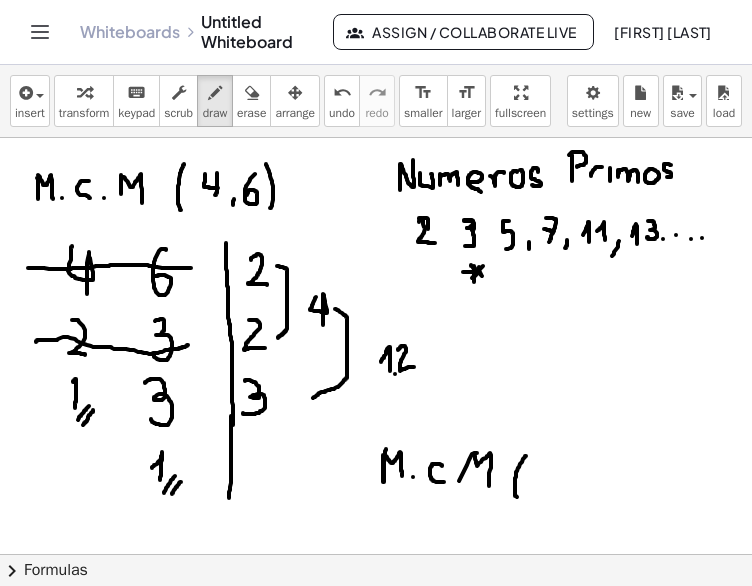drag, startPoint x: 524, startPoint y: 458, endPoint x: 517, endPoint y: 497, distance: 39.623226 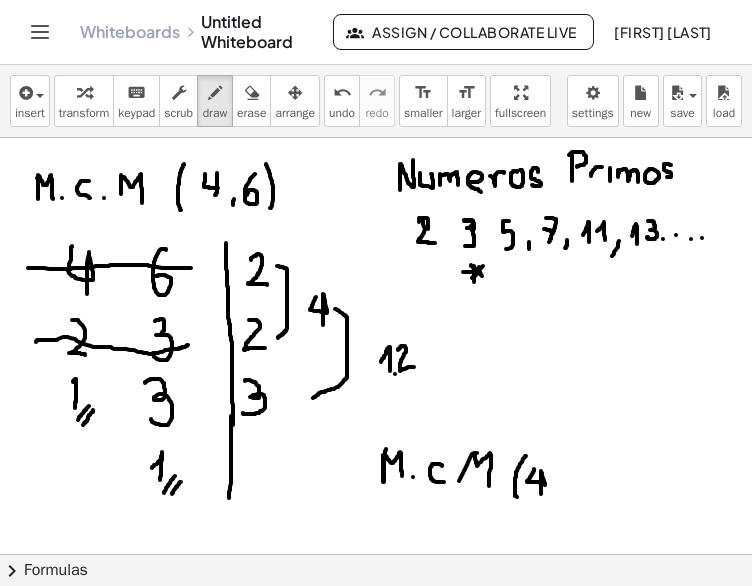 drag, startPoint x: 534, startPoint y: 469, endPoint x: 541, endPoint y: 494, distance: 25.96151 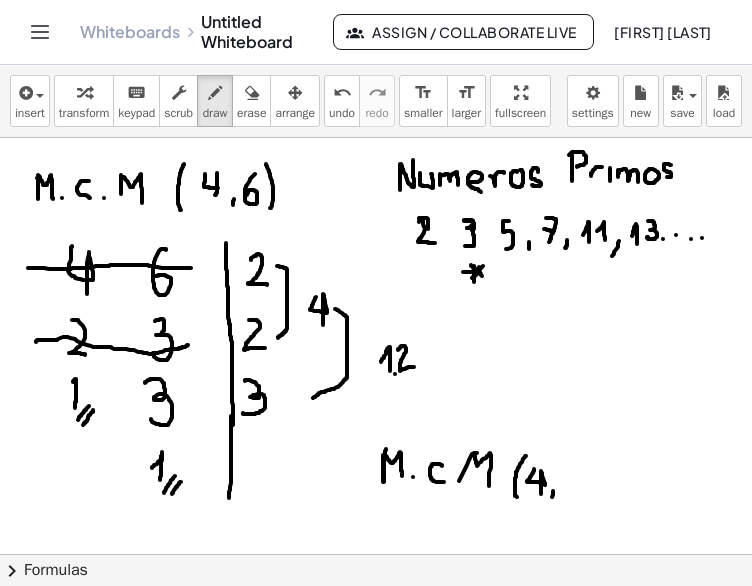 click at bounding box center [376, 643] 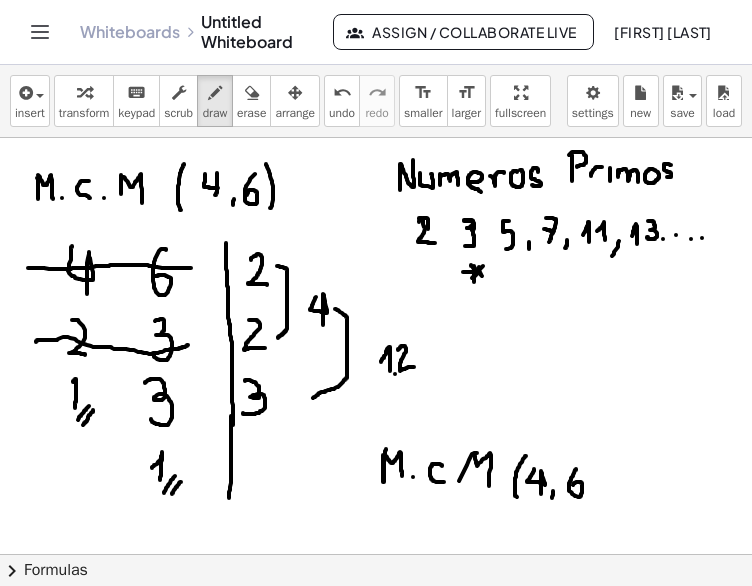 drag, startPoint x: 576, startPoint y: 469, endPoint x: 571, endPoint y: 486, distance: 17.720045 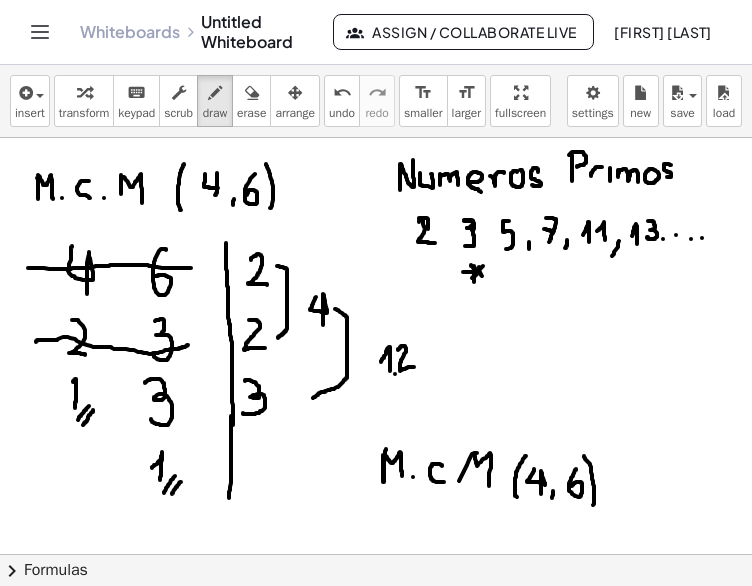 drag, startPoint x: 584, startPoint y: 456, endPoint x: 593, endPoint y: 505, distance: 49.819675 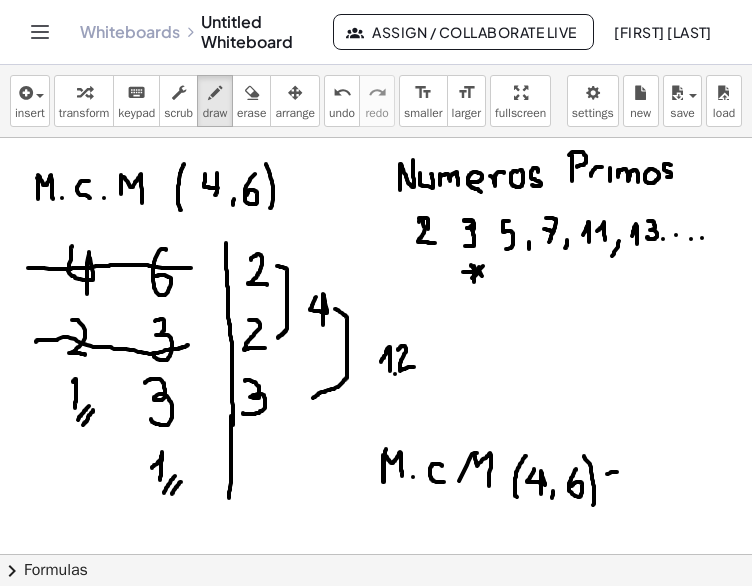 drag, startPoint x: 607, startPoint y: 474, endPoint x: 618, endPoint y: 472, distance: 11.18034 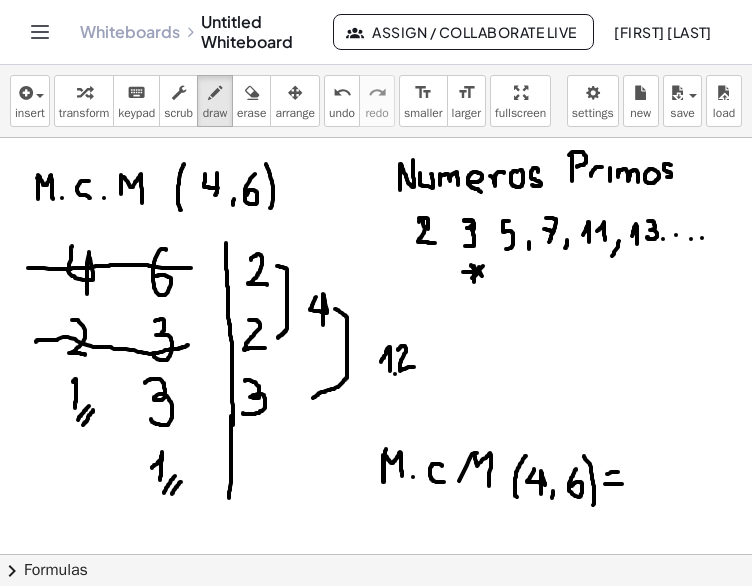 drag, startPoint x: 605, startPoint y: 484, endPoint x: 622, endPoint y: 484, distance: 17 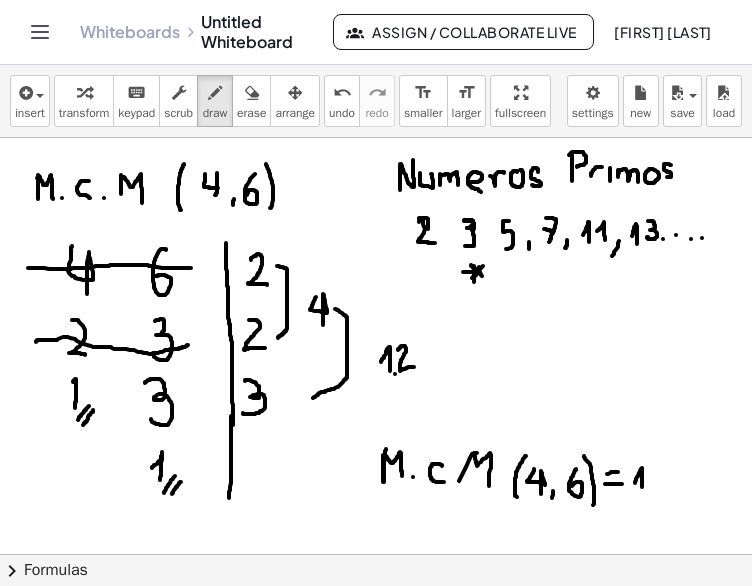 click at bounding box center (376, 643) 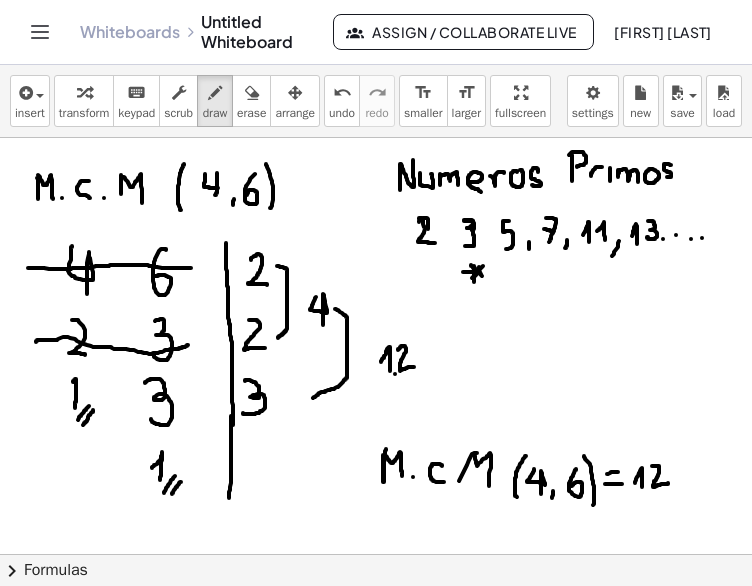 drag, startPoint x: 652, startPoint y: 466, endPoint x: 668, endPoint y: 483, distance: 23.345236 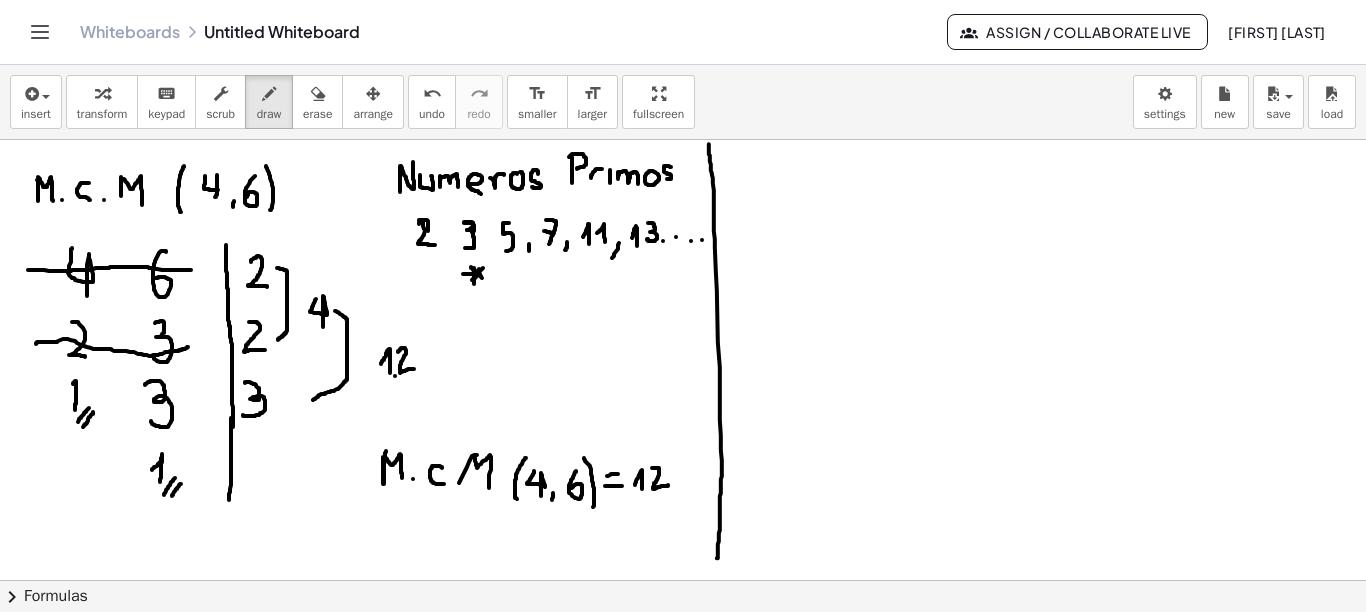 drag, startPoint x: 709, startPoint y: 144, endPoint x: 717, endPoint y: 557, distance: 413.07748 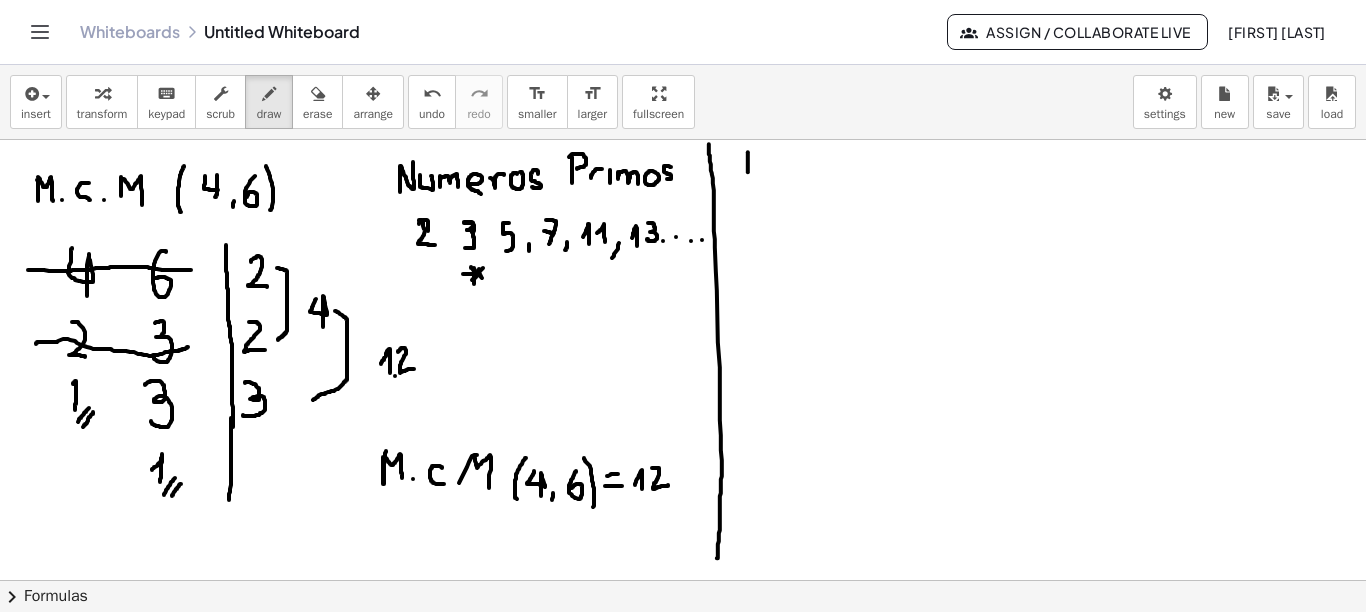 drag, startPoint x: 748, startPoint y: 151, endPoint x: 748, endPoint y: 171, distance: 20 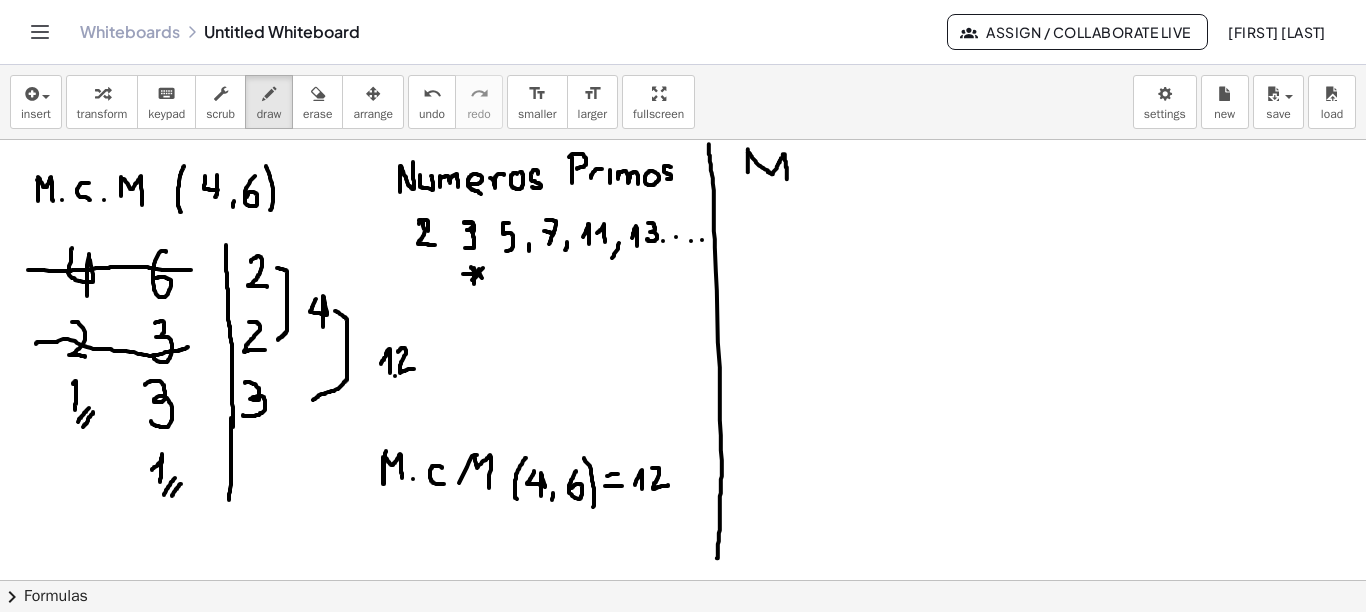 drag, startPoint x: 748, startPoint y: 148, endPoint x: 787, endPoint y: 178, distance: 49.20366 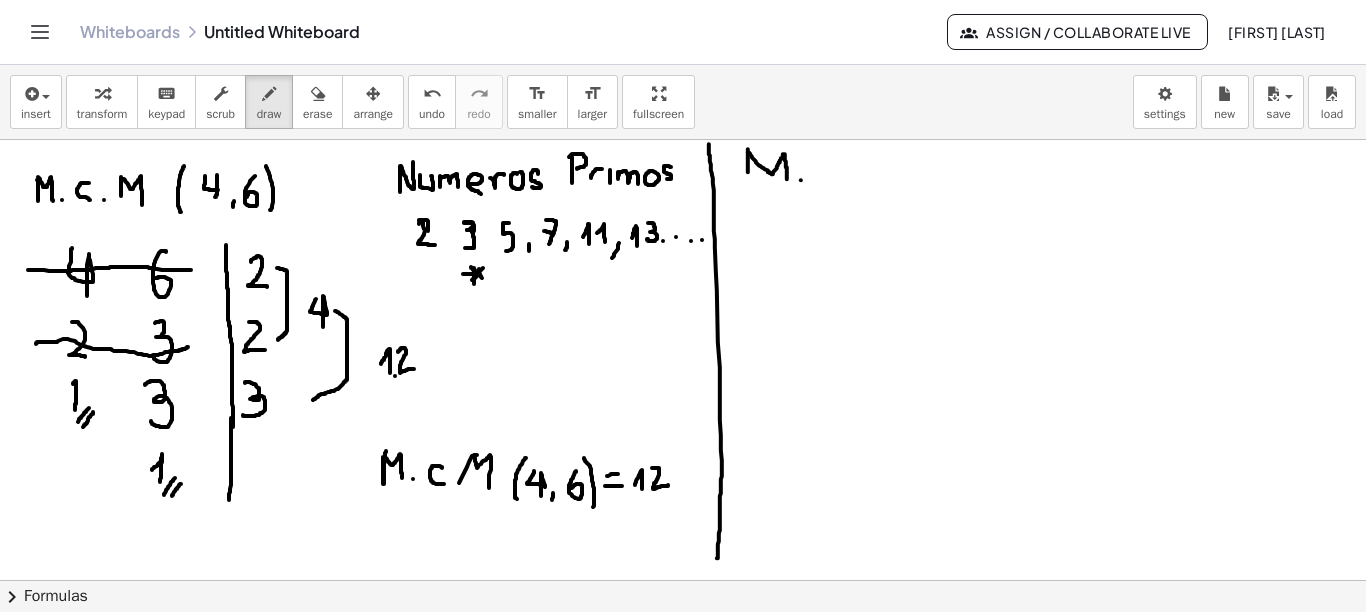 click at bounding box center [683, 645] 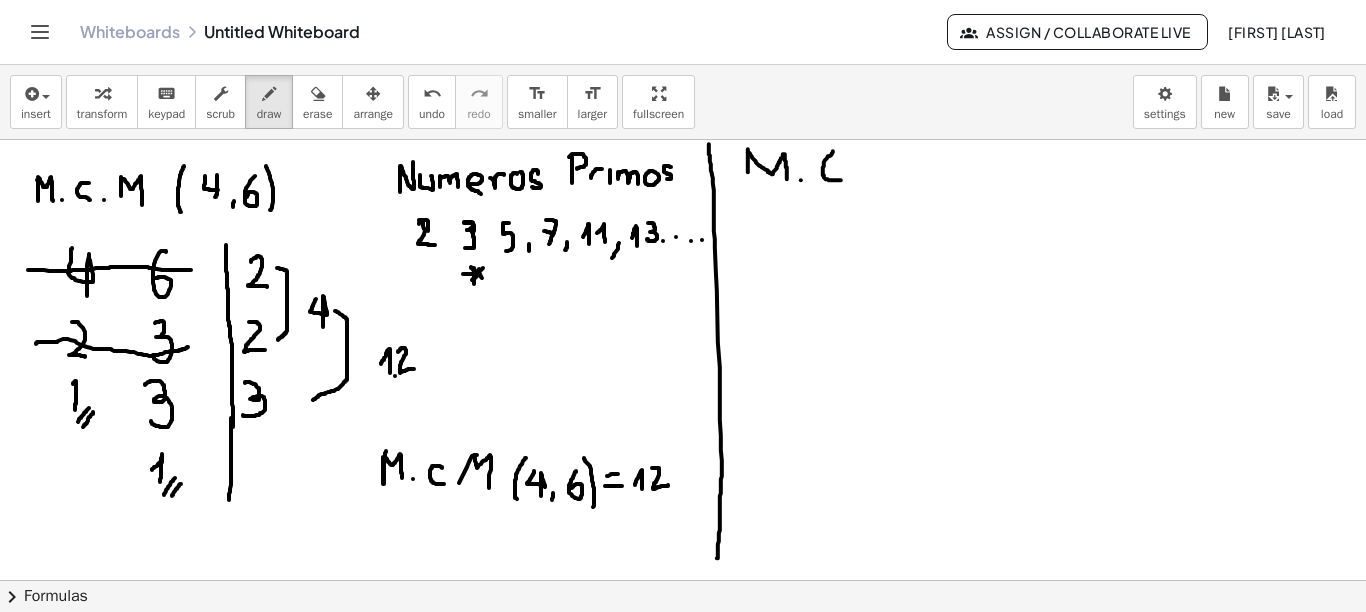 drag, startPoint x: 833, startPoint y: 150, endPoint x: 841, endPoint y: 179, distance: 30.083218 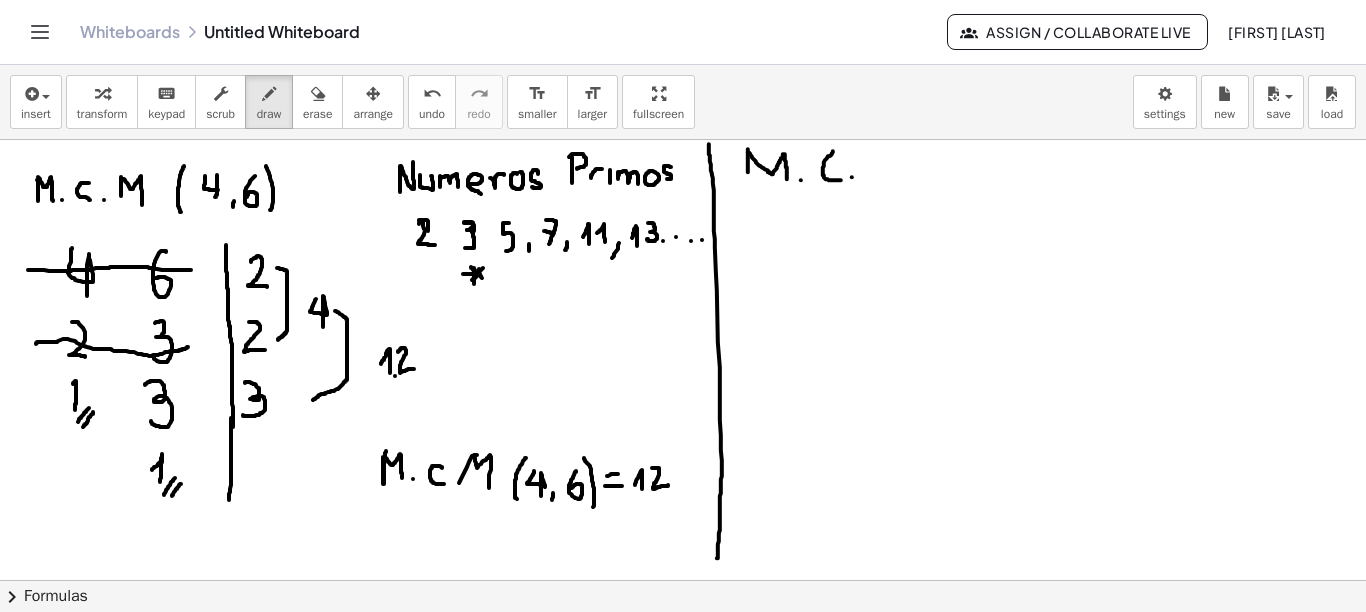 click at bounding box center (683, 645) 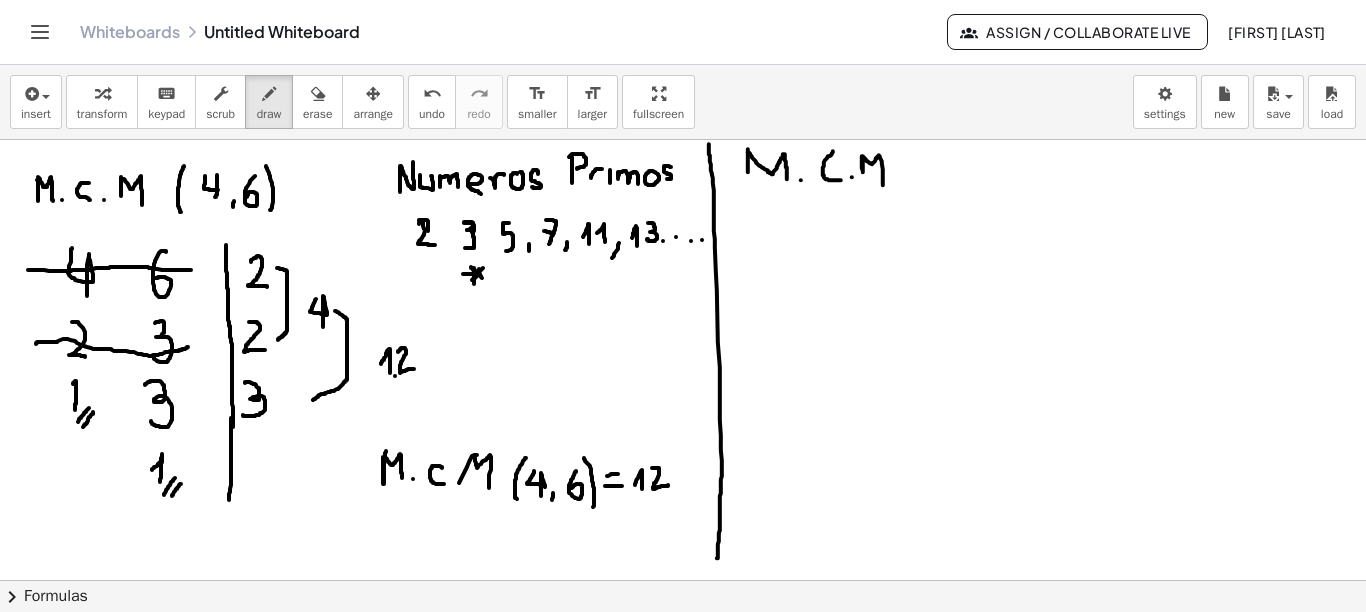drag, startPoint x: 863, startPoint y: 155, endPoint x: 883, endPoint y: 184, distance: 35.22783 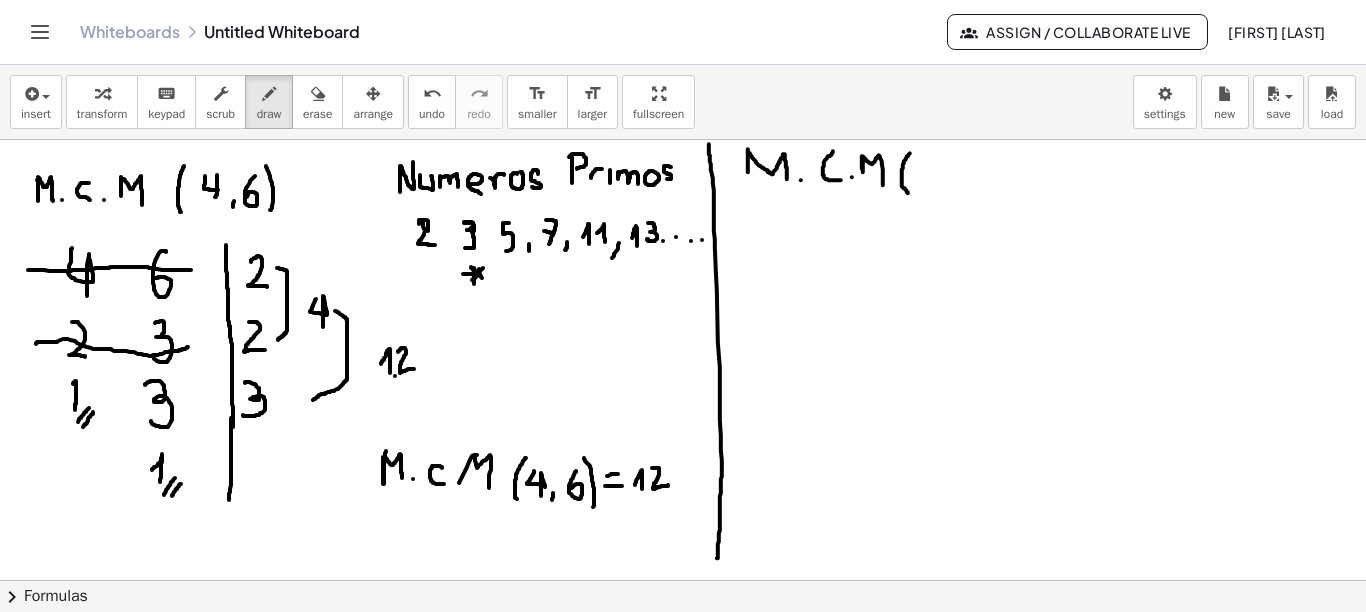 drag, startPoint x: 910, startPoint y: 152, endPoint x: 909, endPoint y: 192, distance: 40.012497 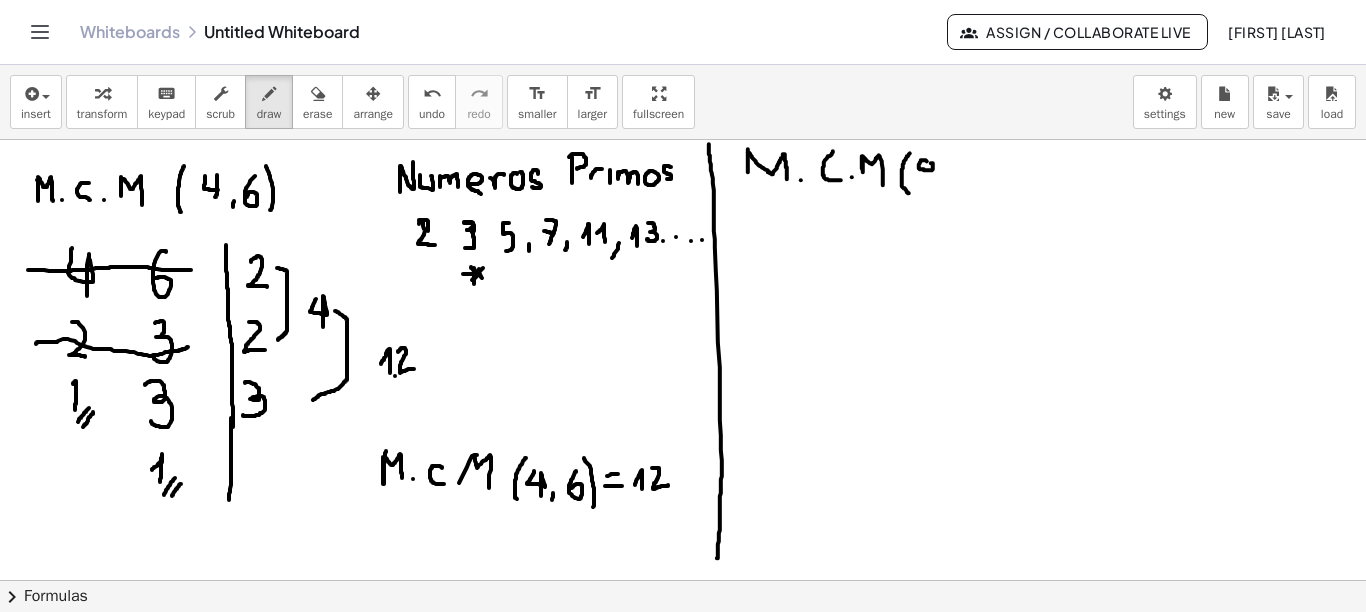 click at bounding box center [683, 645] 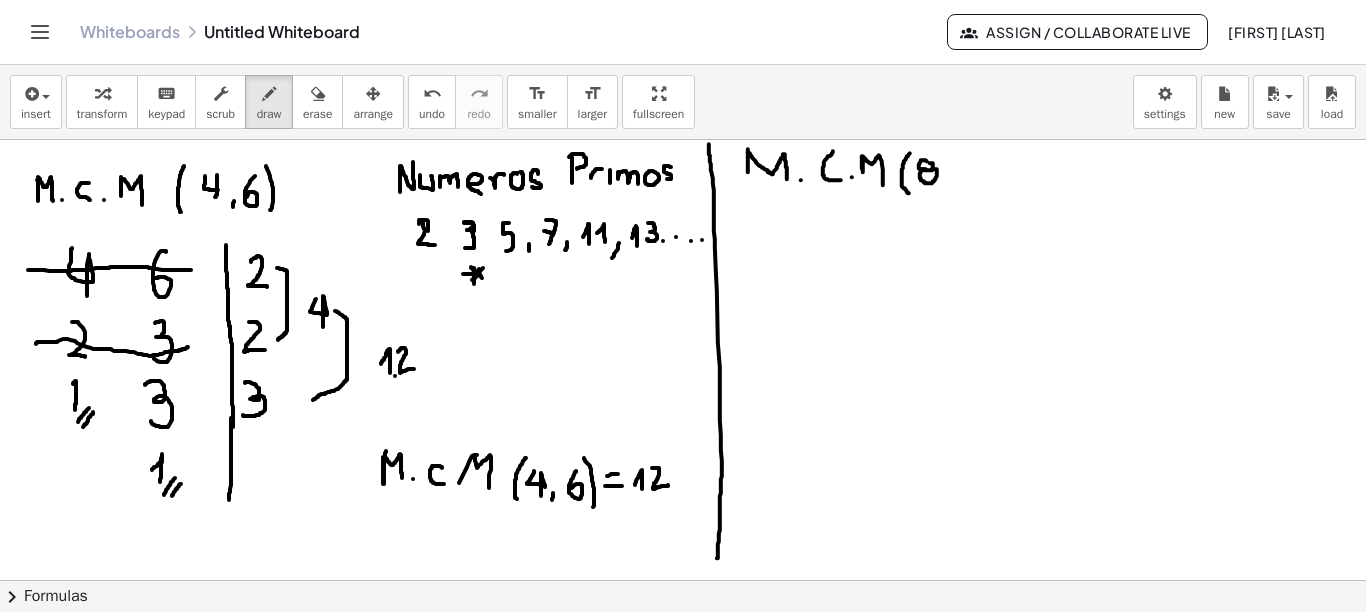 click at bounding box center (683, 645) 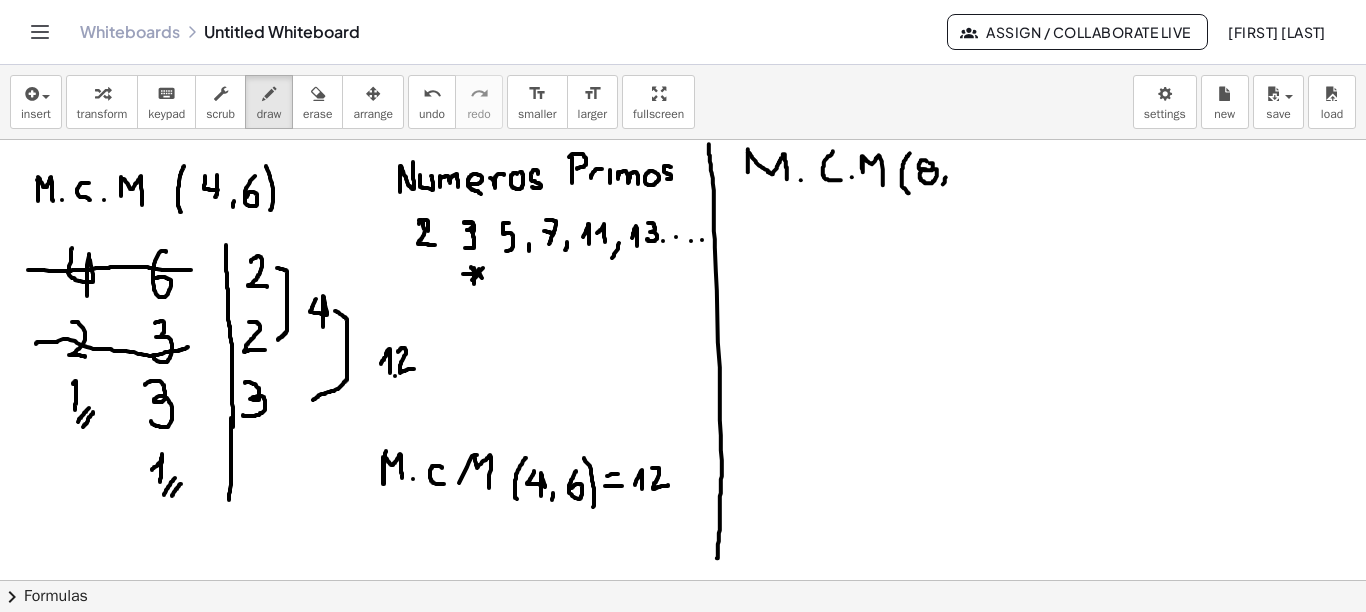 click at bounding box center (683, 645) 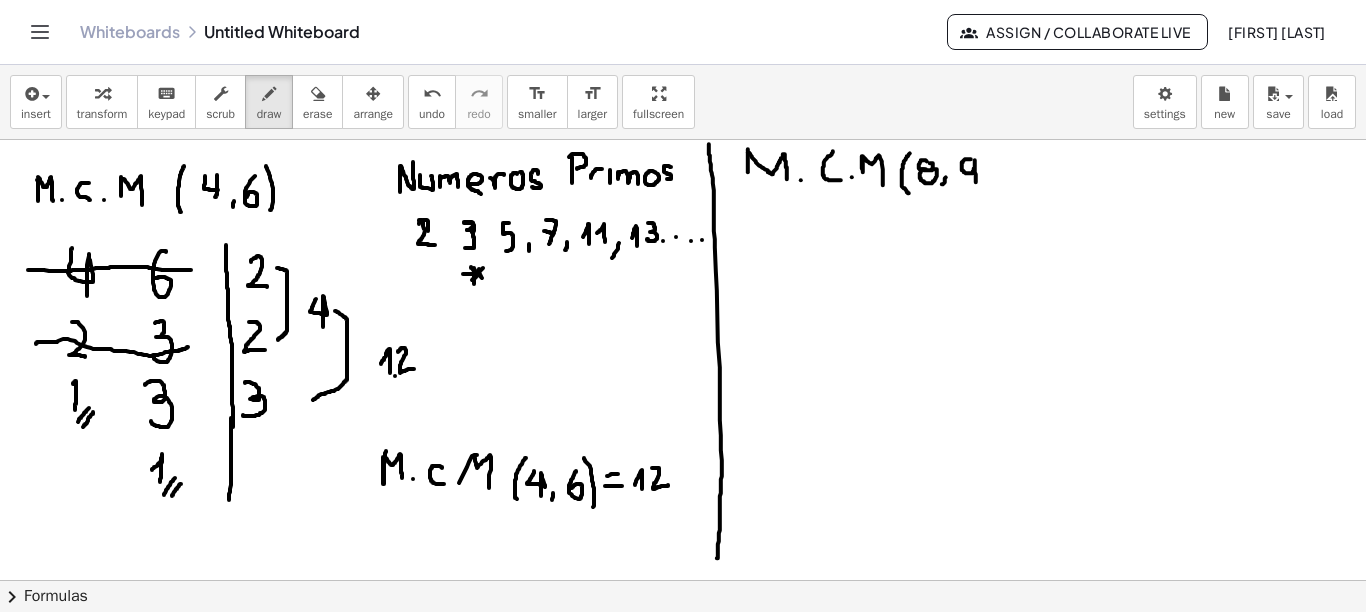 drag, startPoint x: 971, startPoint y: 158, endPoint x: 976, endPoint y: 181, distance: 23.537205 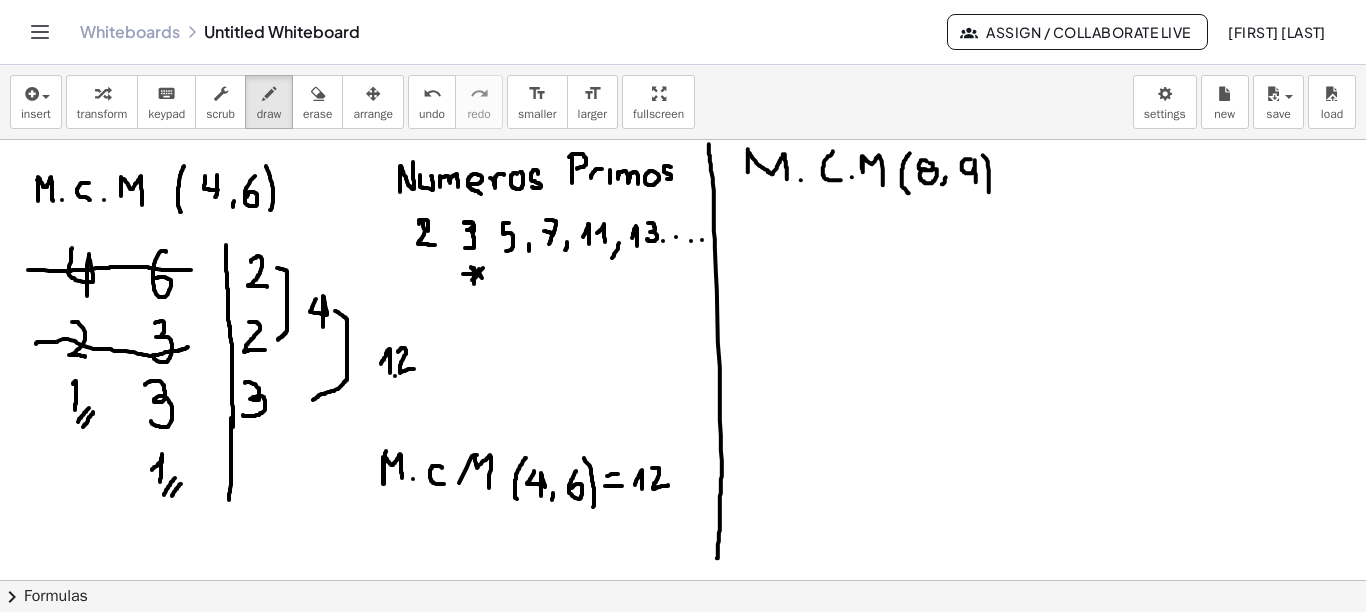 drag, startPoint x: 983, startPoint y: 154, endPoint x: 988, endPoint y: 191, distance: 37.336308 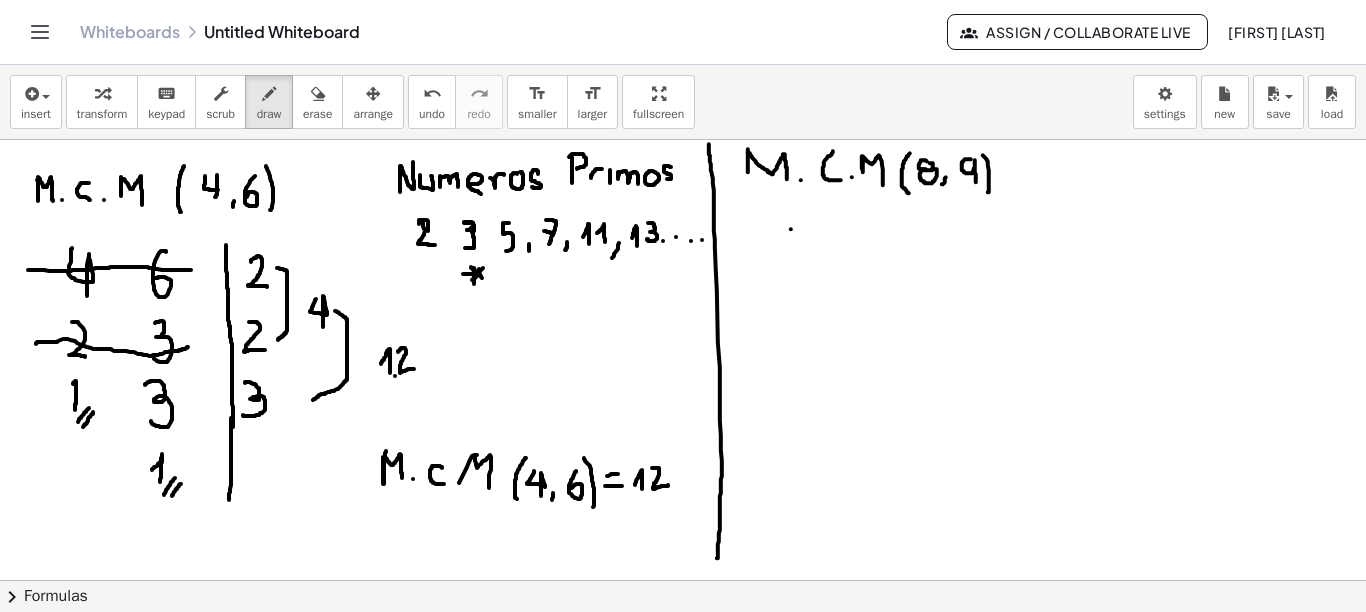 click at bounding box center (683, 645) 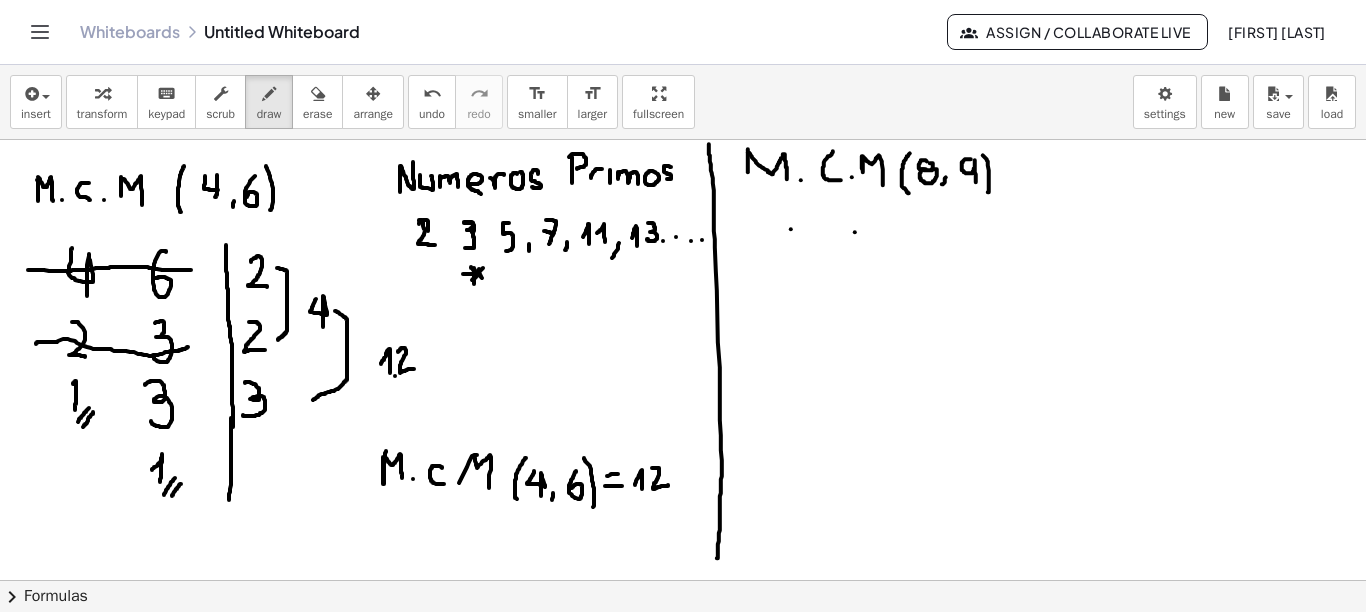 click at bounding box center (683, 645) 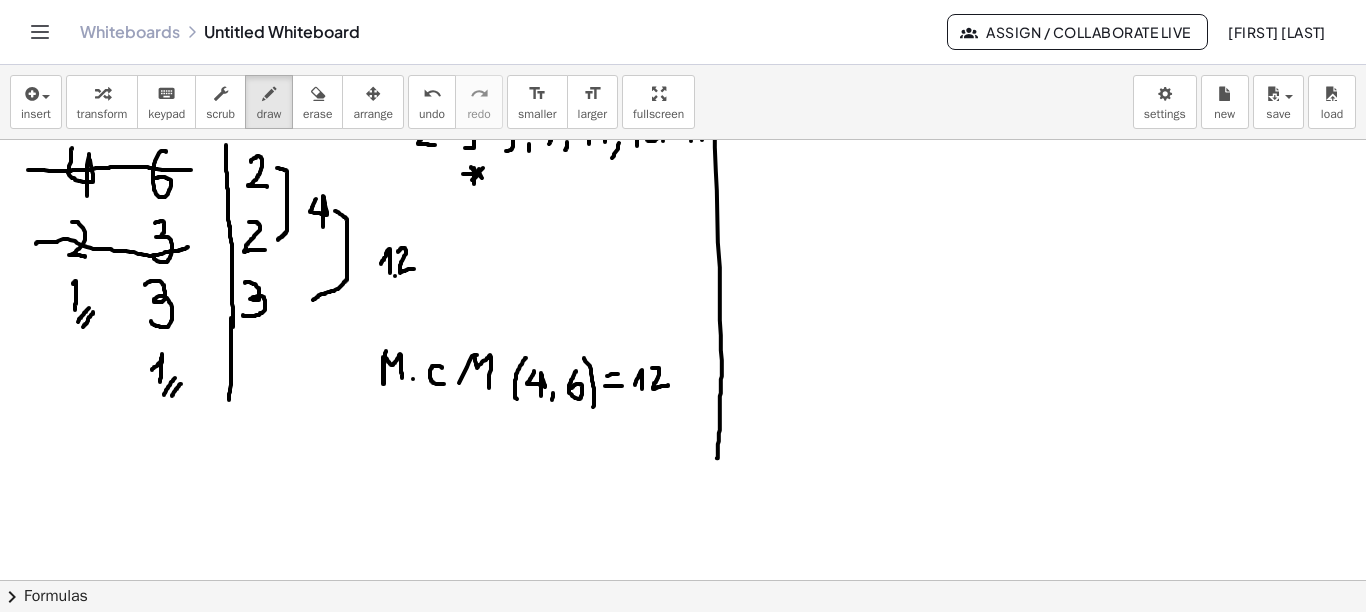 scroll, scrollTop: 0, scrollLeft: 0, axis: both 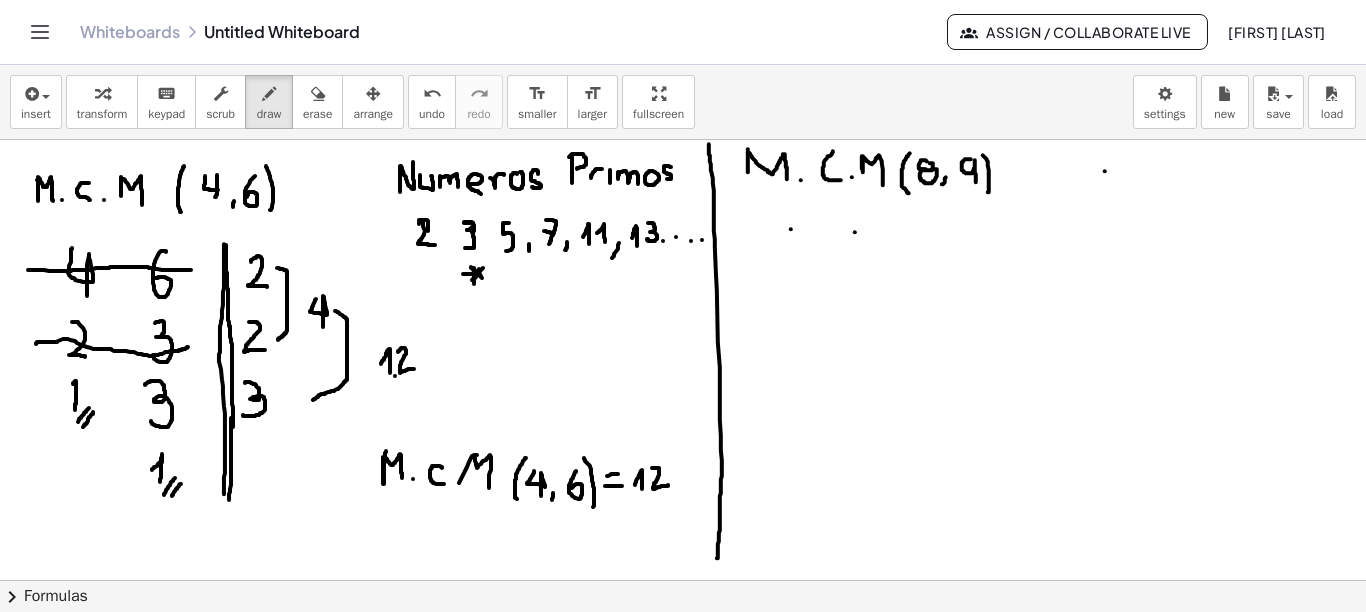 drag, startPoint x: 224, startPoint y: 243, endPoint x: 224, endPoint y: 491, distance: 248 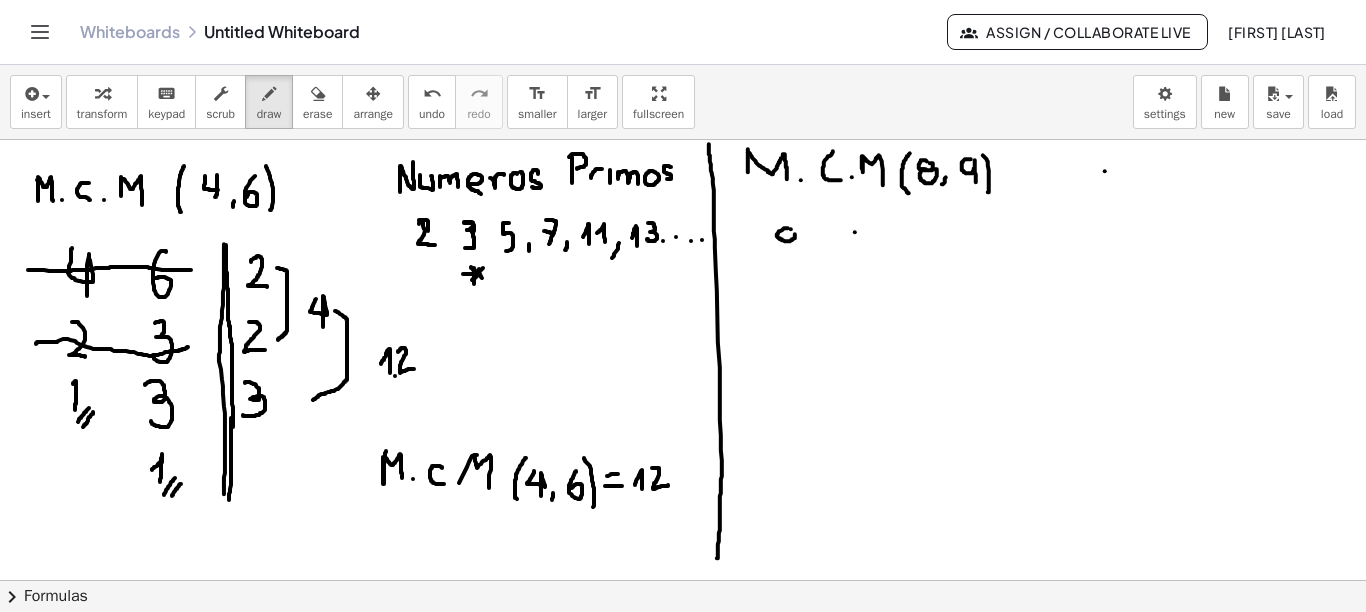 click at bounding box center [683, 645] 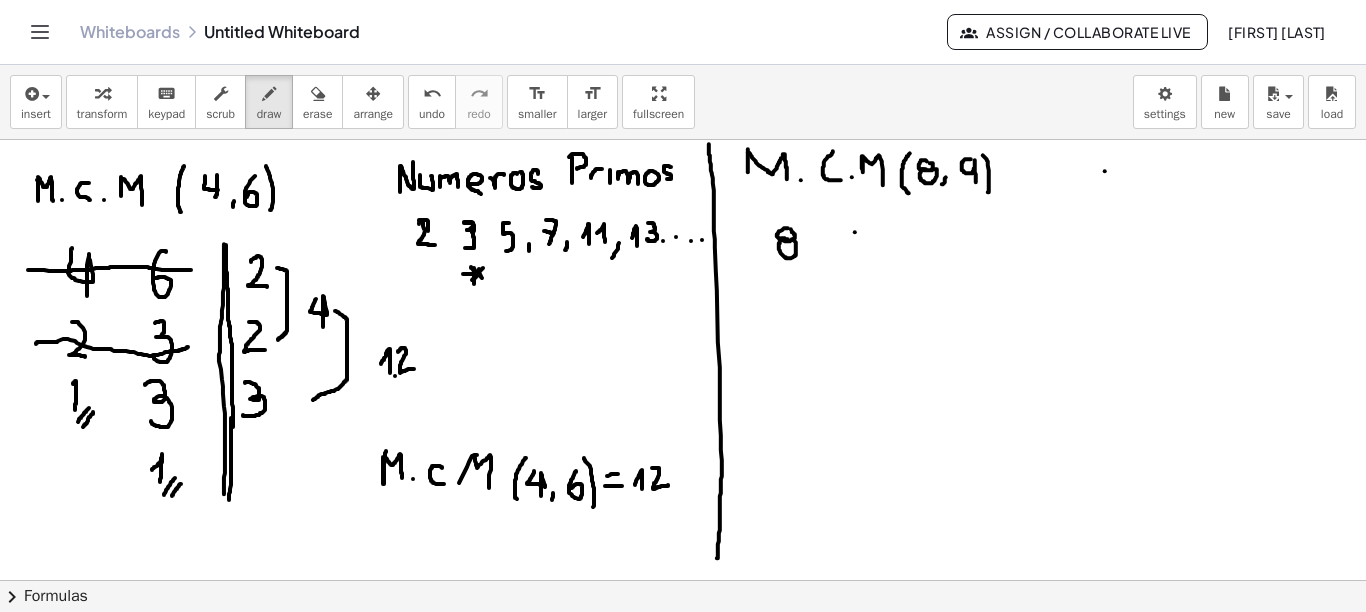 click at bounding box center [683, 645] 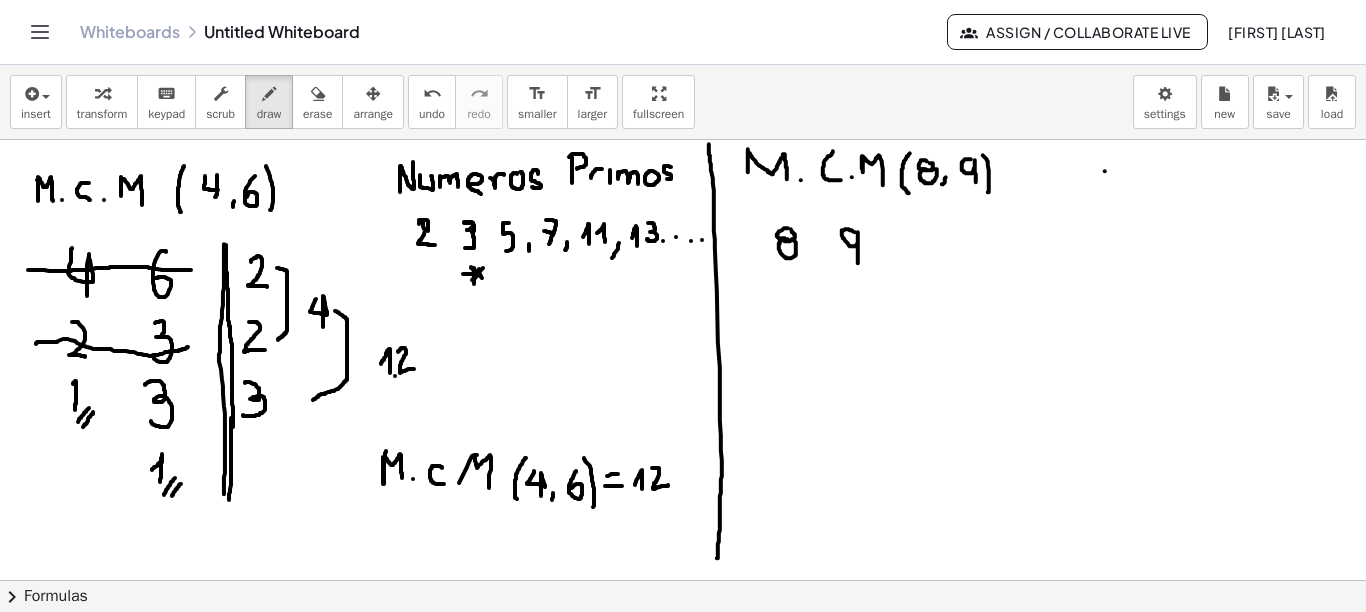 drag, startPoint x: 853, startPoint y: 230, endPoint x: 858, endPoint y: 260, distance: 30.413813 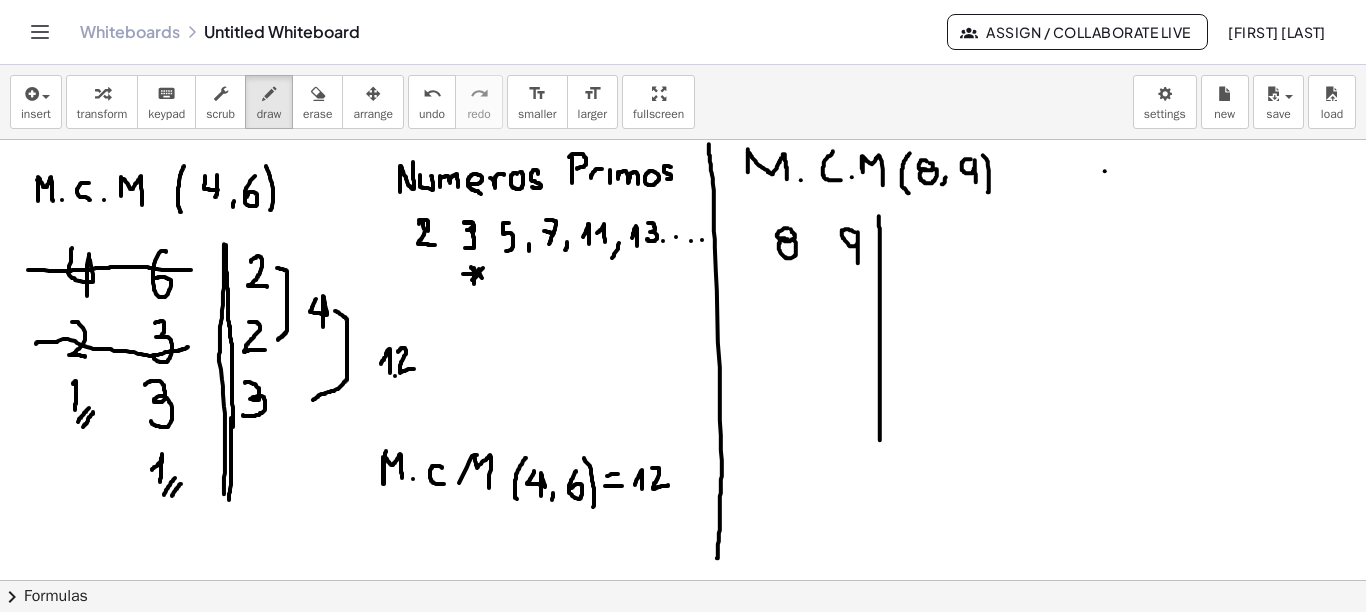 drag, startPoint x: 879, startPoint y: 215, endPoint x: 880, endPoint y: 439, distance: 224.00223 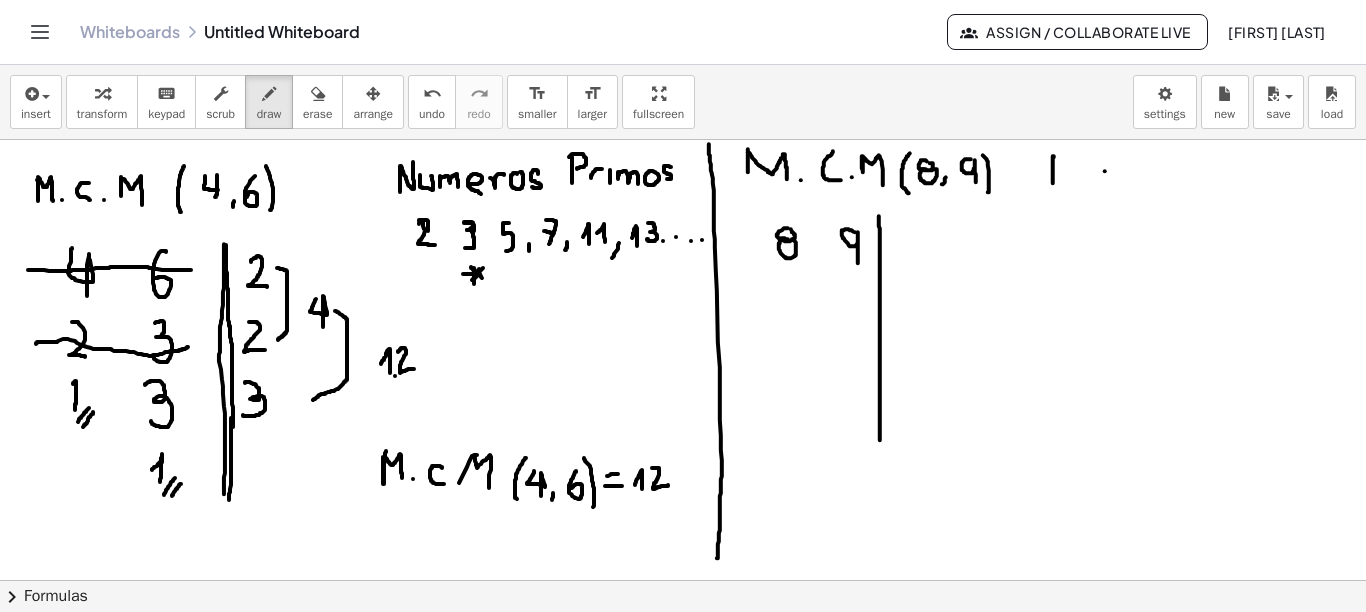 drag, startPoint x: 1054, startPoint y: 156, endPoint x: 1053, endPoint y: 182, distance: 26.019224 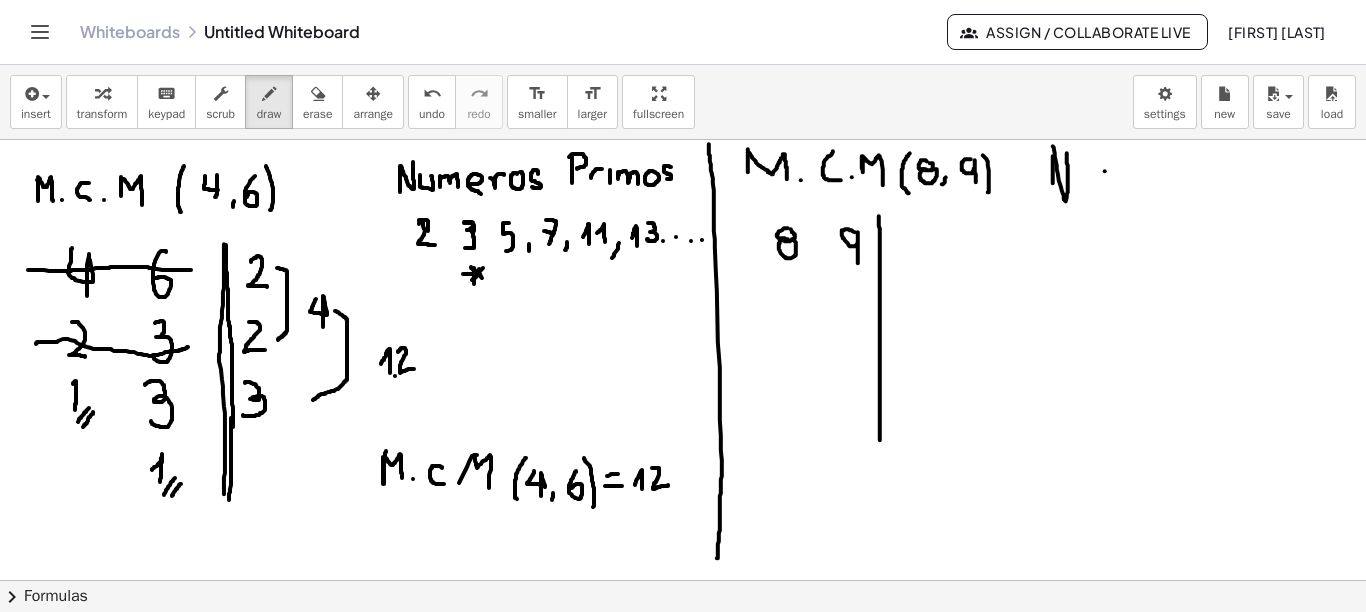 drag, startPoint x: 1053, startPoint y: 145, endPoint x: 1067, endPoint y: 152, distance: 15.652476 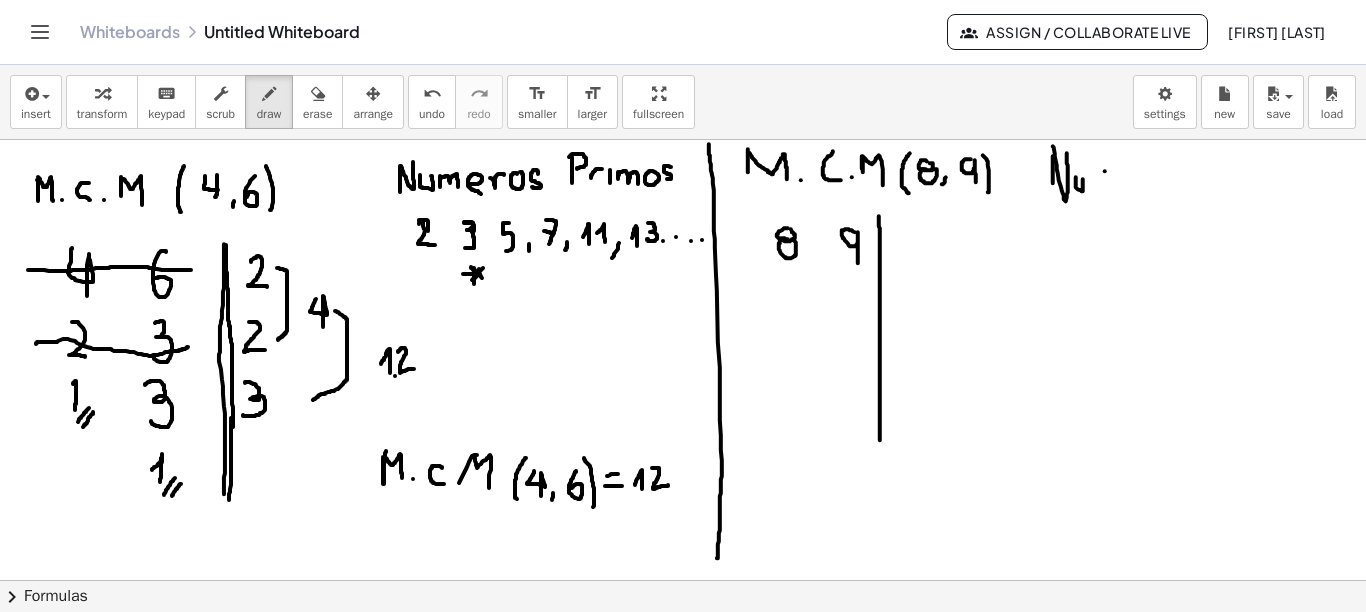 click at bounding box center [683, 645] 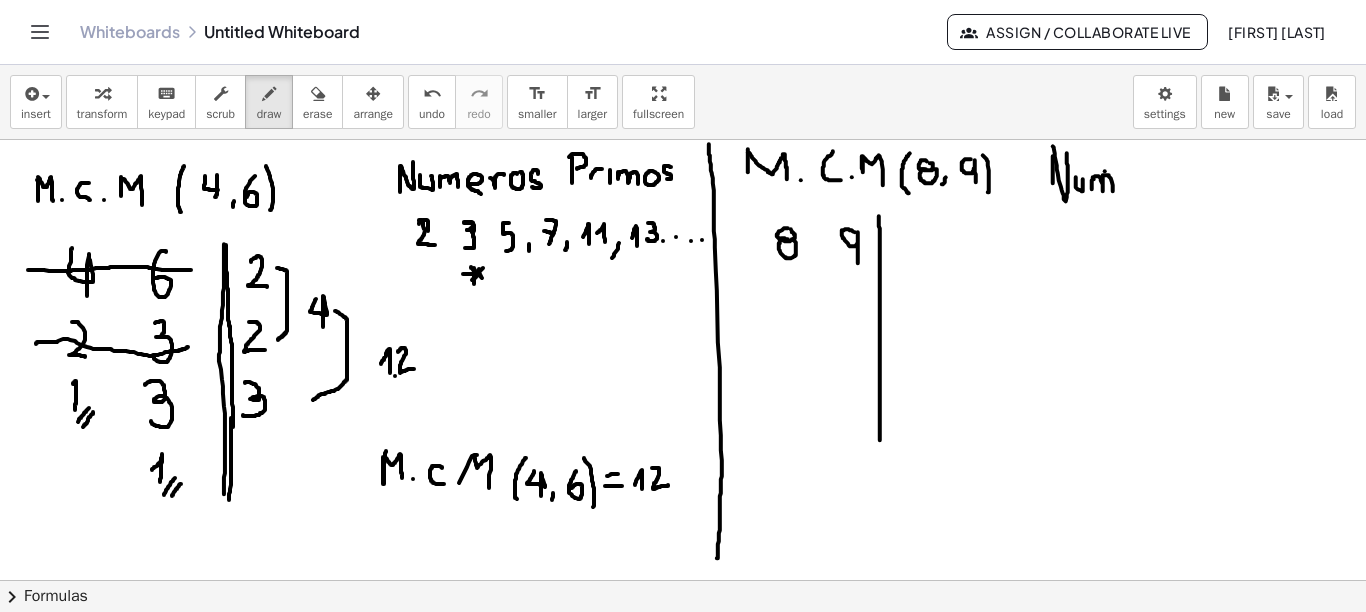 drag, startPoint x: 1094, startPoint y: 178, endPoint x: 1114, endPoint y: 197, distance: 27.58623 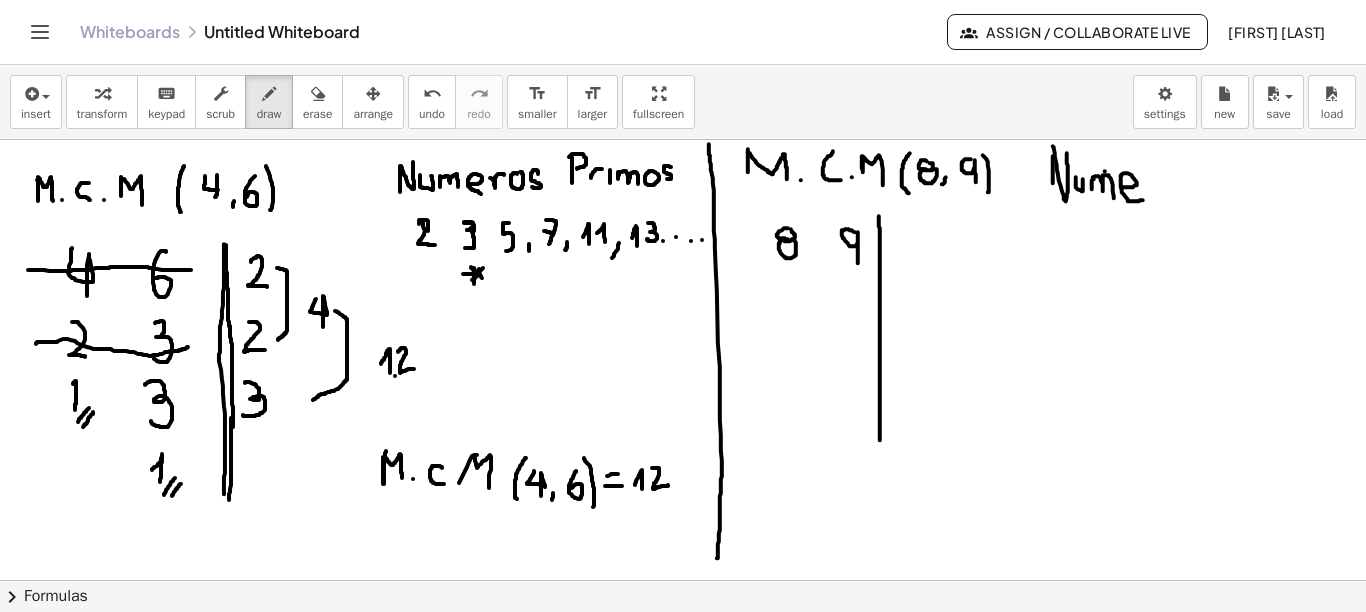 drag, startPoint x: 1121, startPoint y: 186, endPoint x: 1143, endPoint y: 199, distance: 25.553865 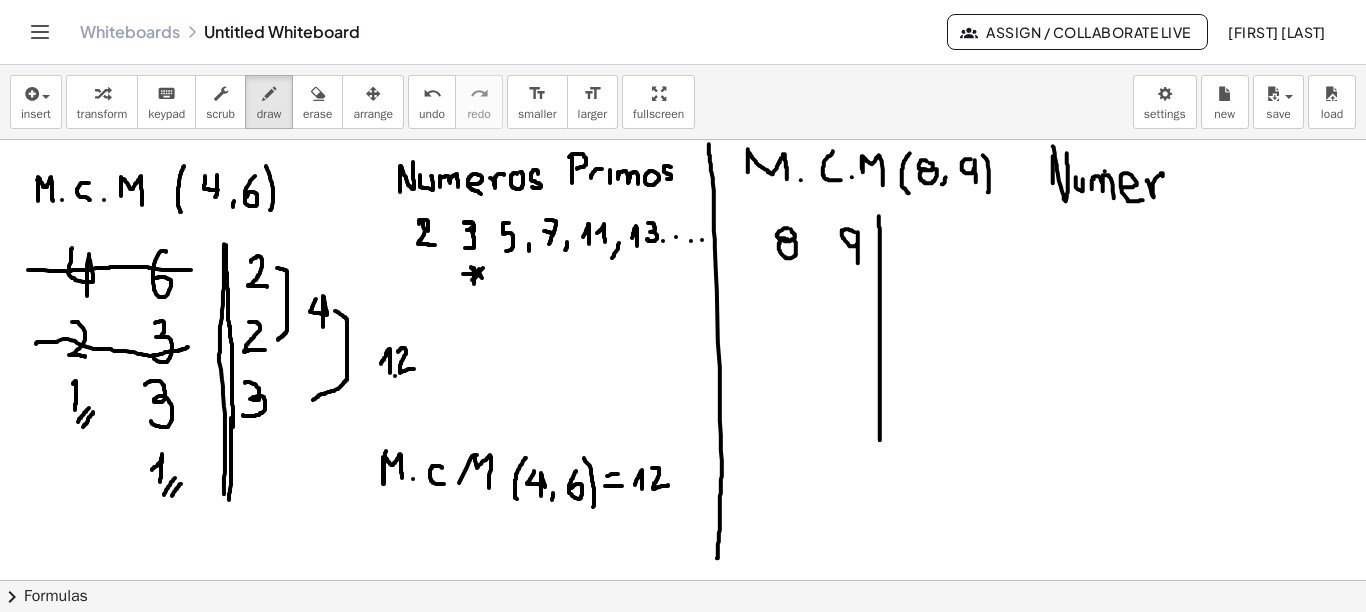 drag, startPoint x: 1147, startPoint y: 180, endPoint x: 1163, endPoint y: 175, distance: 16.763054 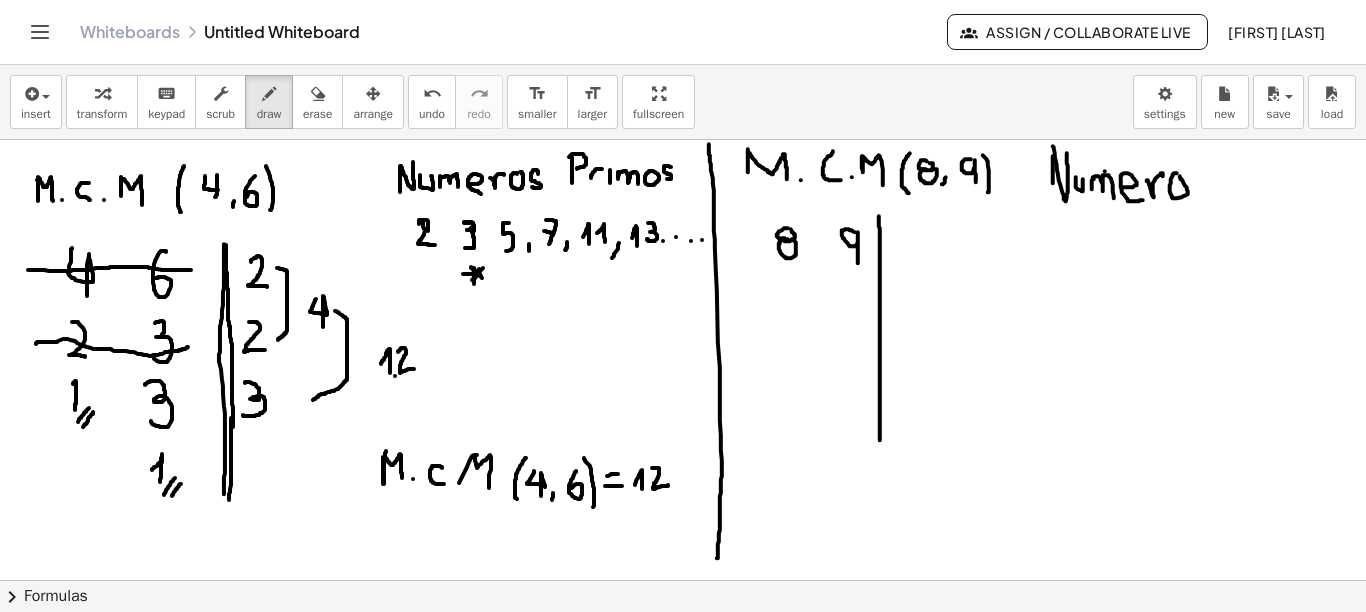 click at bounding box center [683, 645] 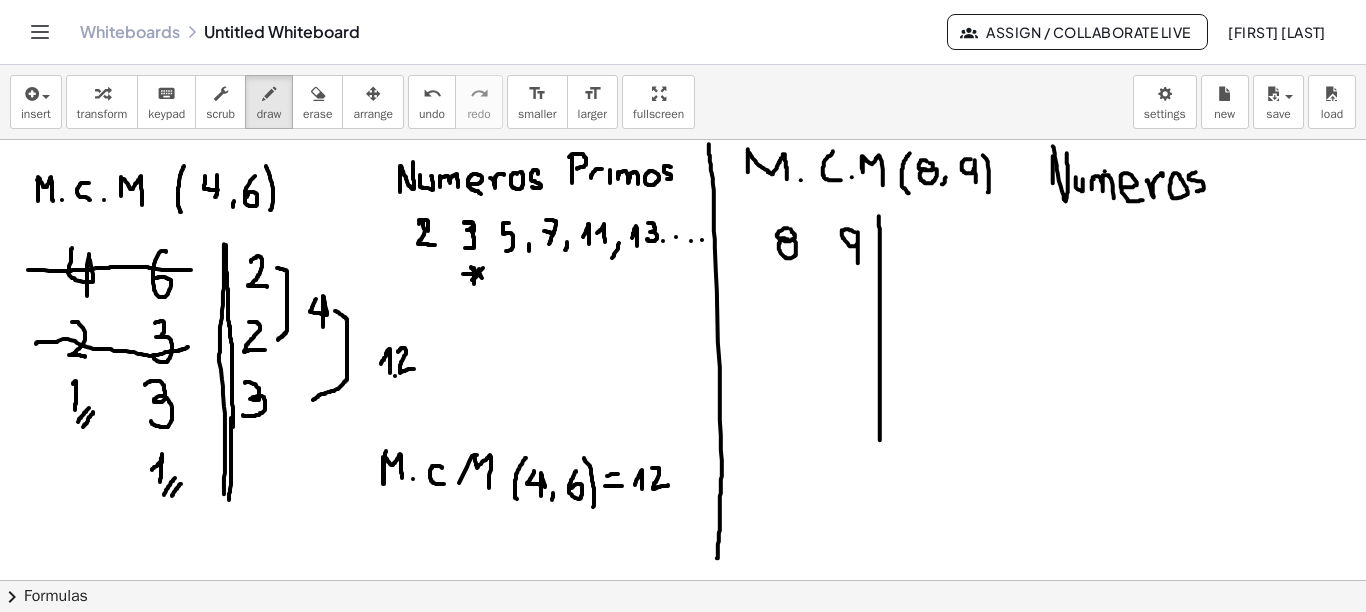 drag, startPoint x: 1196, startPoint y: 171, endPoint x: 1197, endPoint y: 190, distance: 19.026299 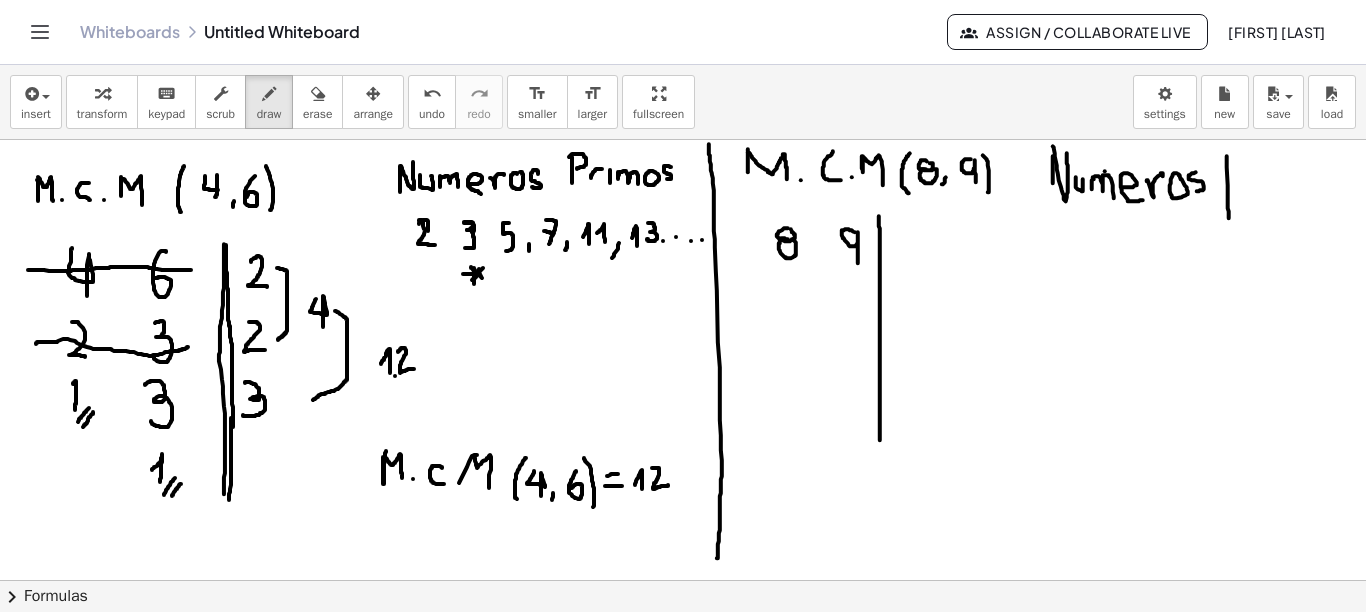 drag, startPoint x: 1227, startPoint y: 155, endPoint x: 1229, endPoint y: 218, distance: 63.03174 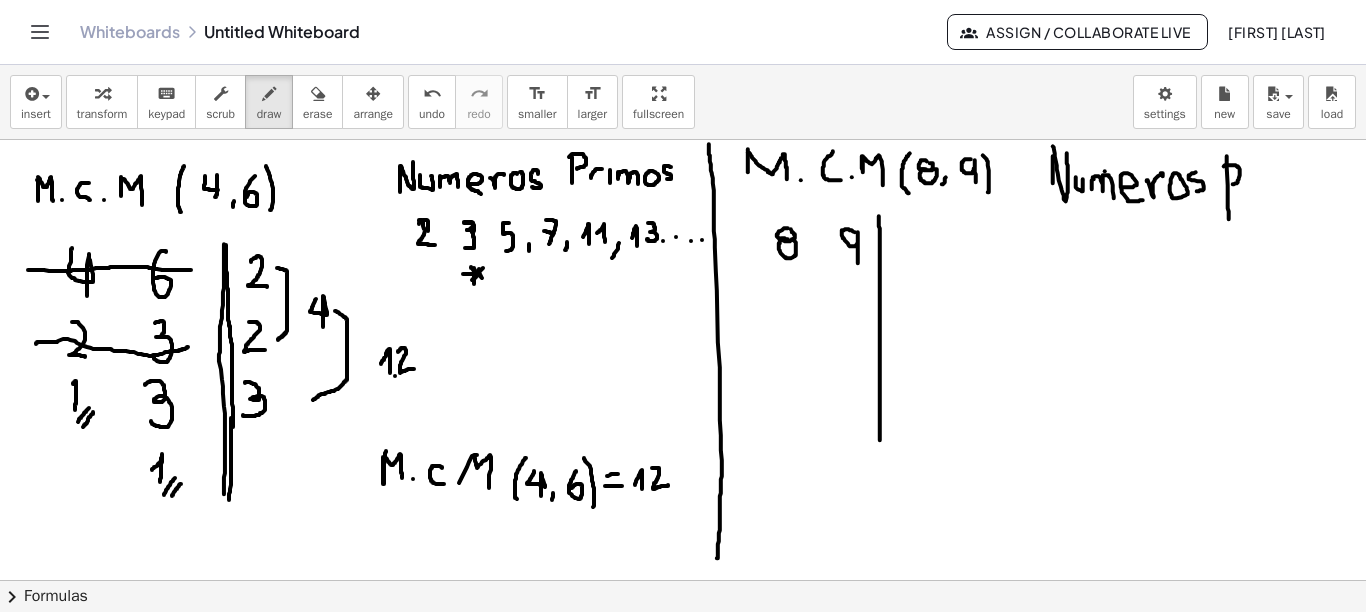 drag, startPoint x: 1225, startPoint y: 164, endPoint x: 1230, endPoint y: 182, distance: 18.681541 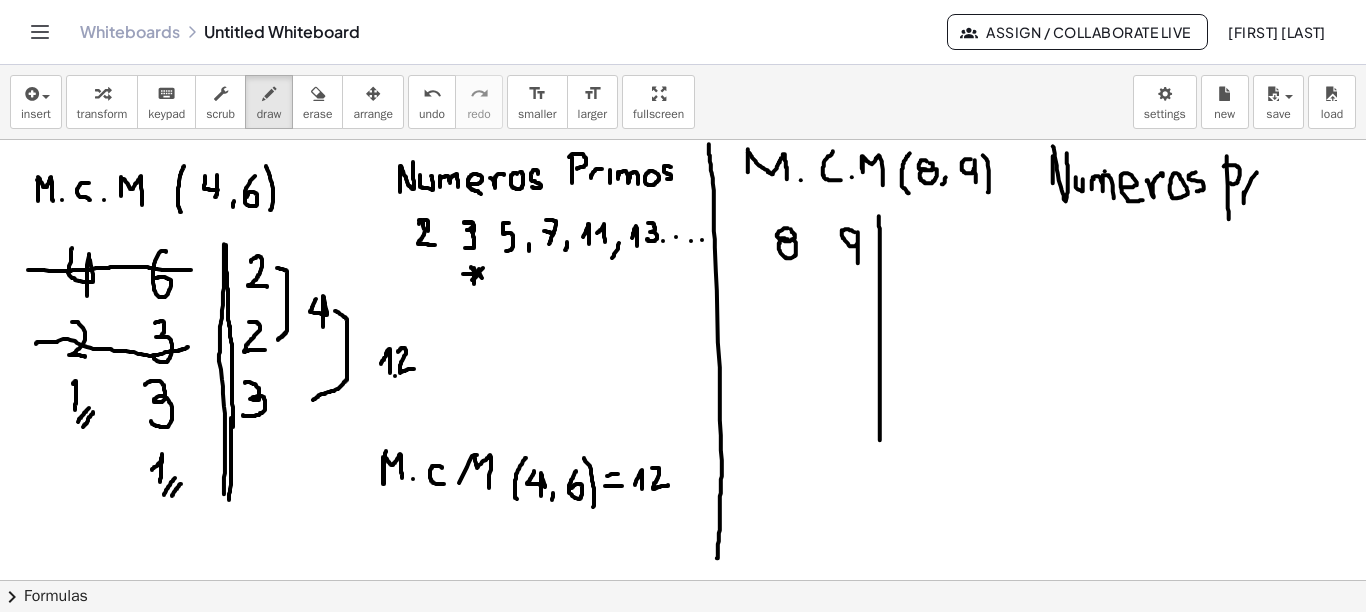drag, startPoint x: 1244, startPoint y: 191, endPoint x: 1257, endPoint y: 176, distance: 19.849434 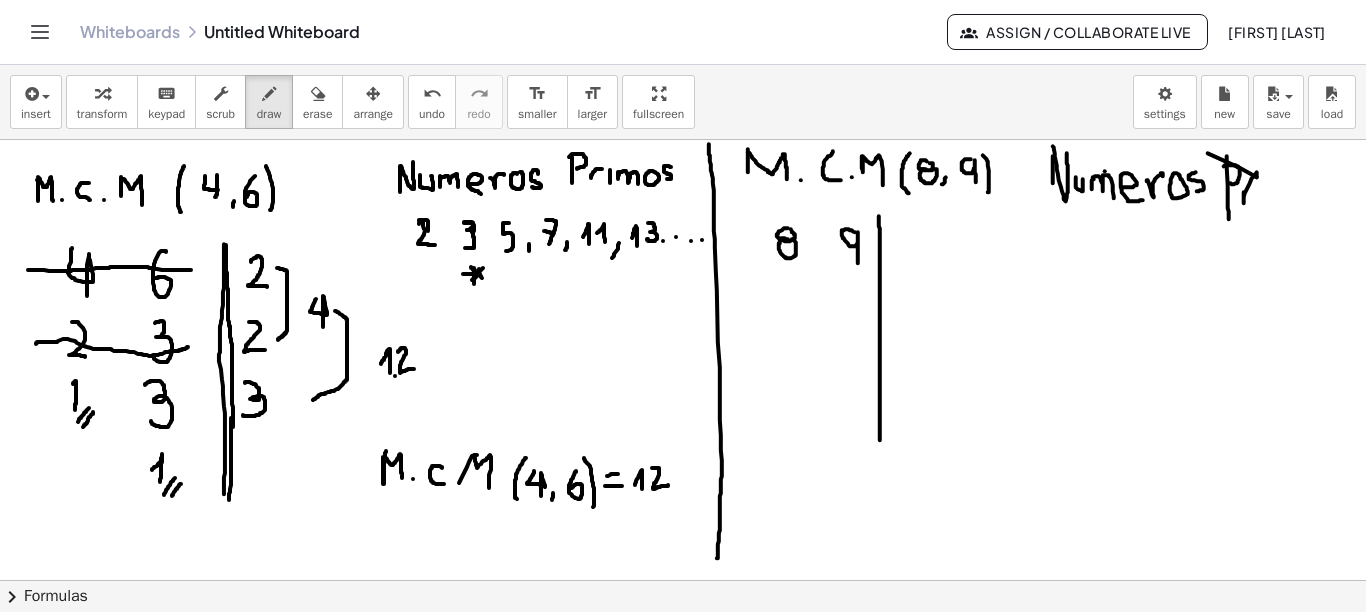 drag, startPoint x: 1257, startPoint y: 176, endPoint x: 1151, endPoint y: 144, distance: 110.724884 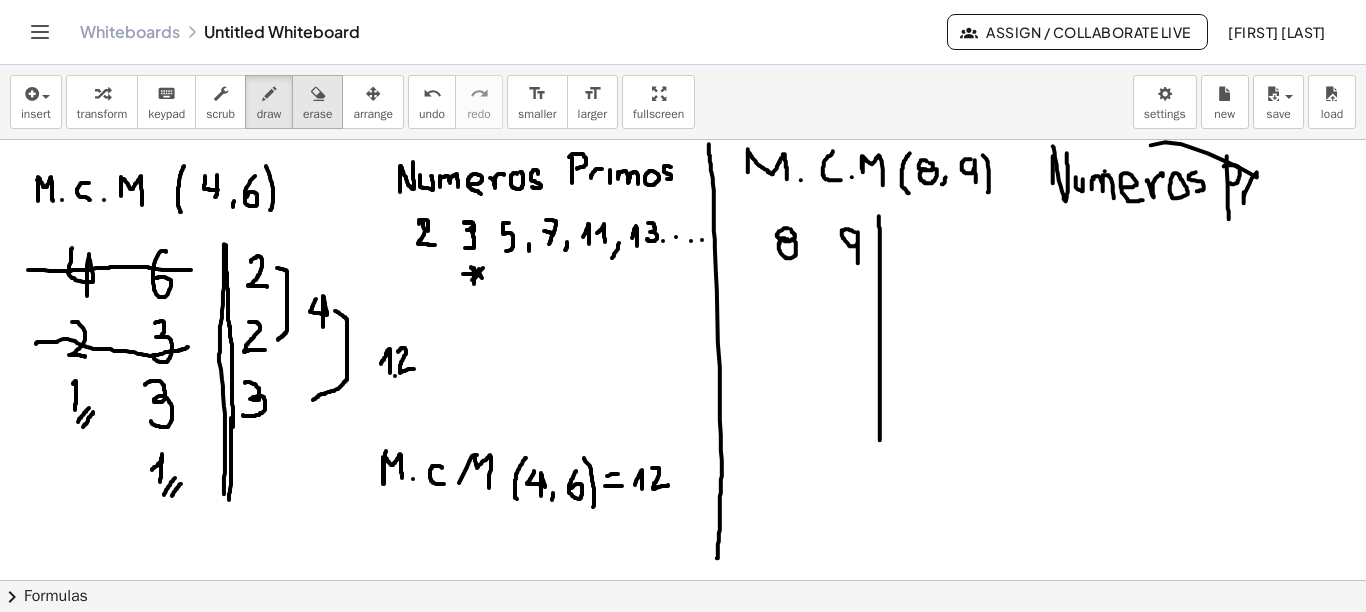 click at bounding box center [318, 94] 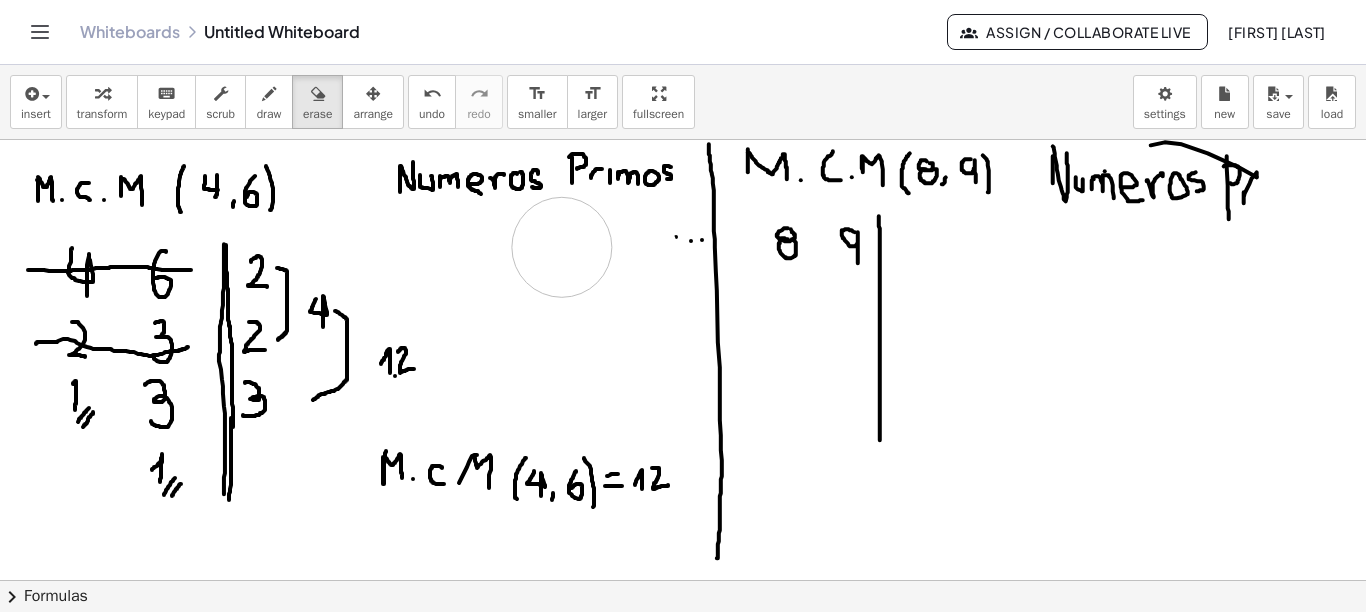 drag, startPoint x: 431, startPoint y: 252, endPoint x: 562, endPoint y: 246, distance: 131.13733 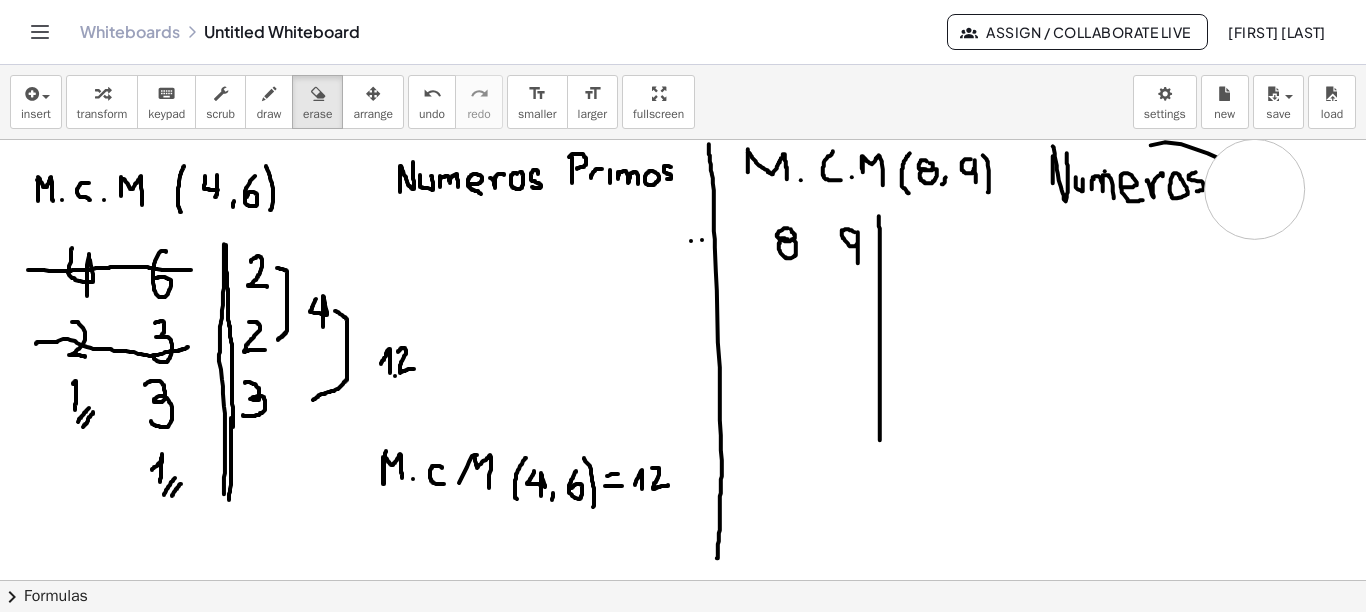 drag, startPoint x: 1290, startPoint y: 246, endPoint x: 1255, endPoint y: 188, distance: 67.74216 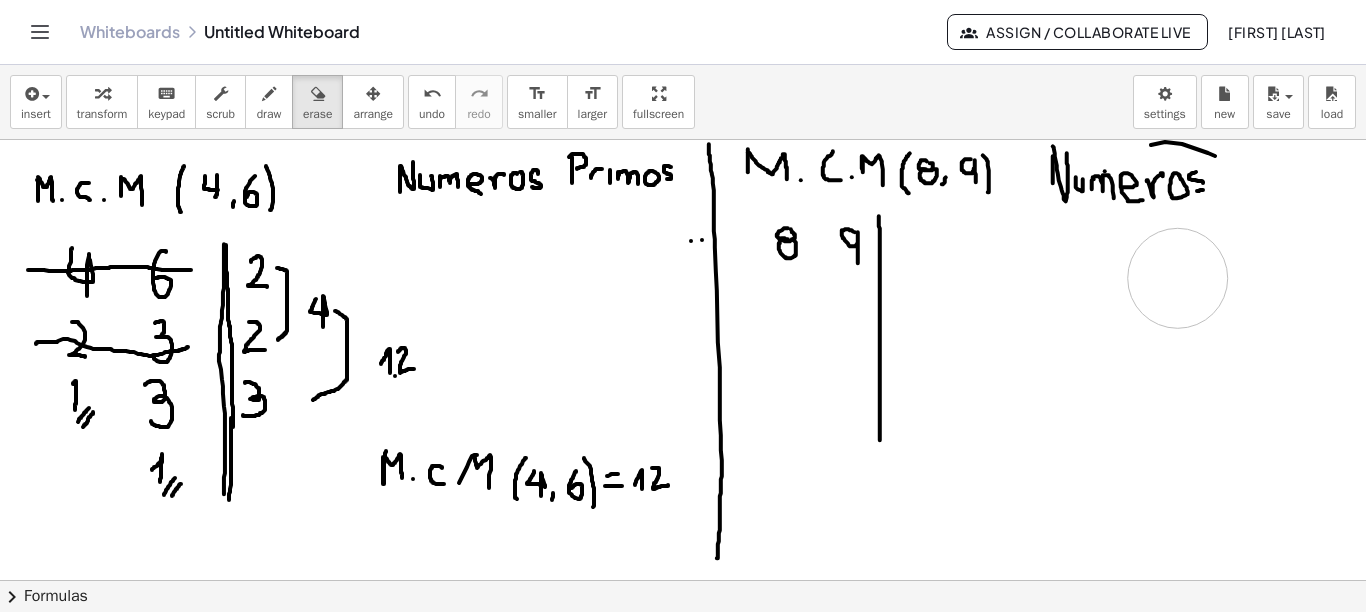 click at bounding box center (683, 645) 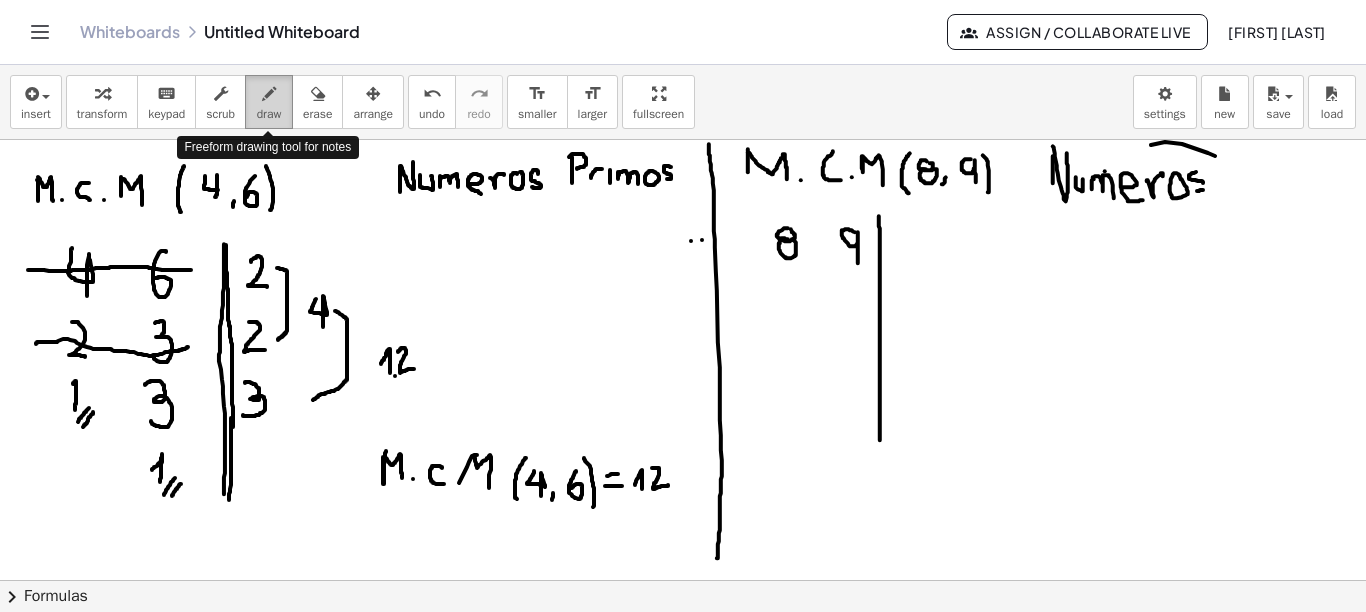 click at bounding box center [269, 93] 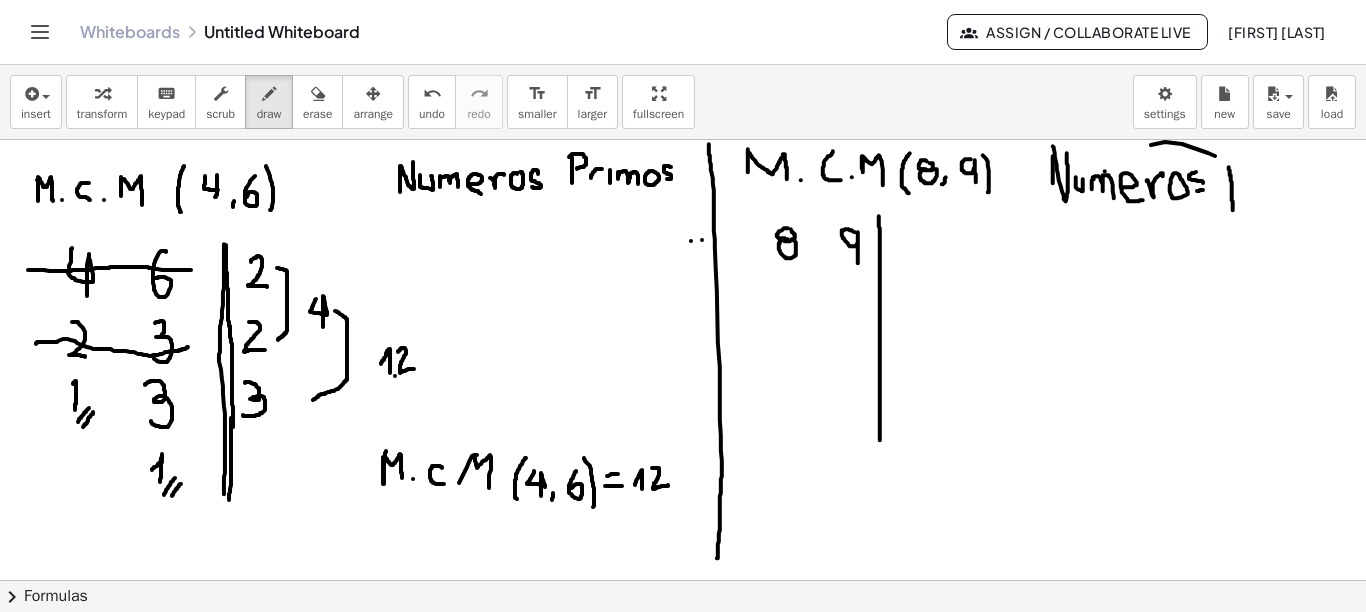 drag, startPoint x: 1229, startPoint y: 166, endPoint x: 1233, endPoint y: 209, distance: 43.185646 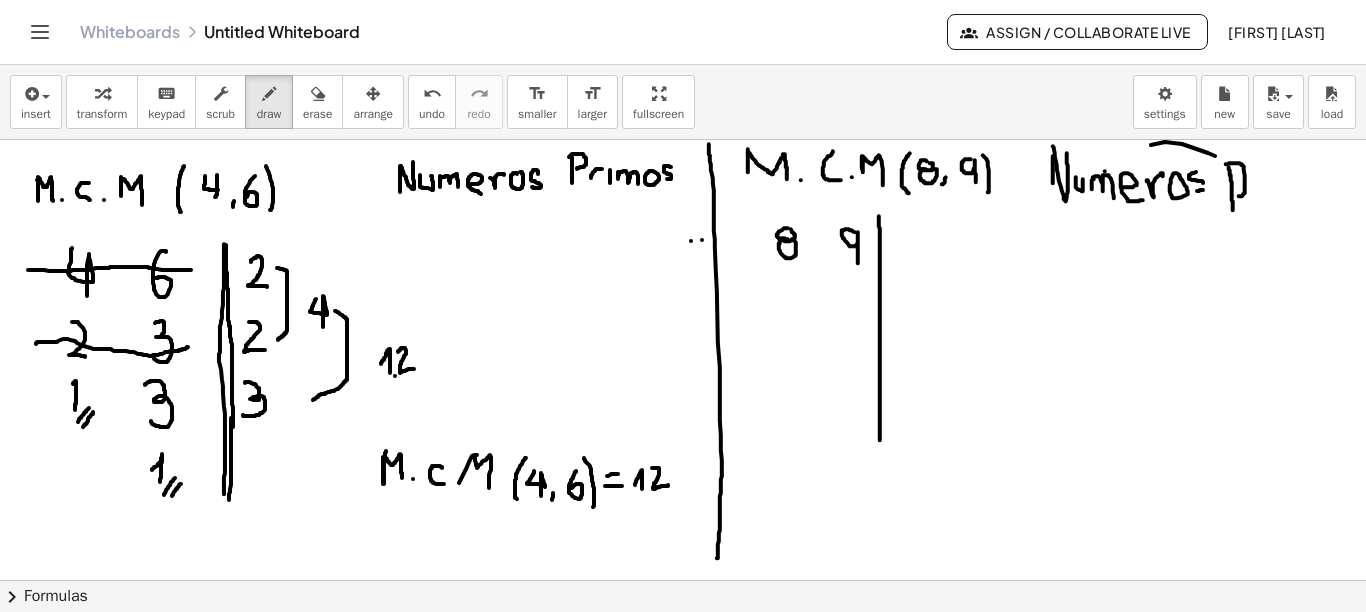 drag, startPoint x: 1227, startPoint y: 163, endPoint x: 1239, endPoint y: 195, distance: 34.176014 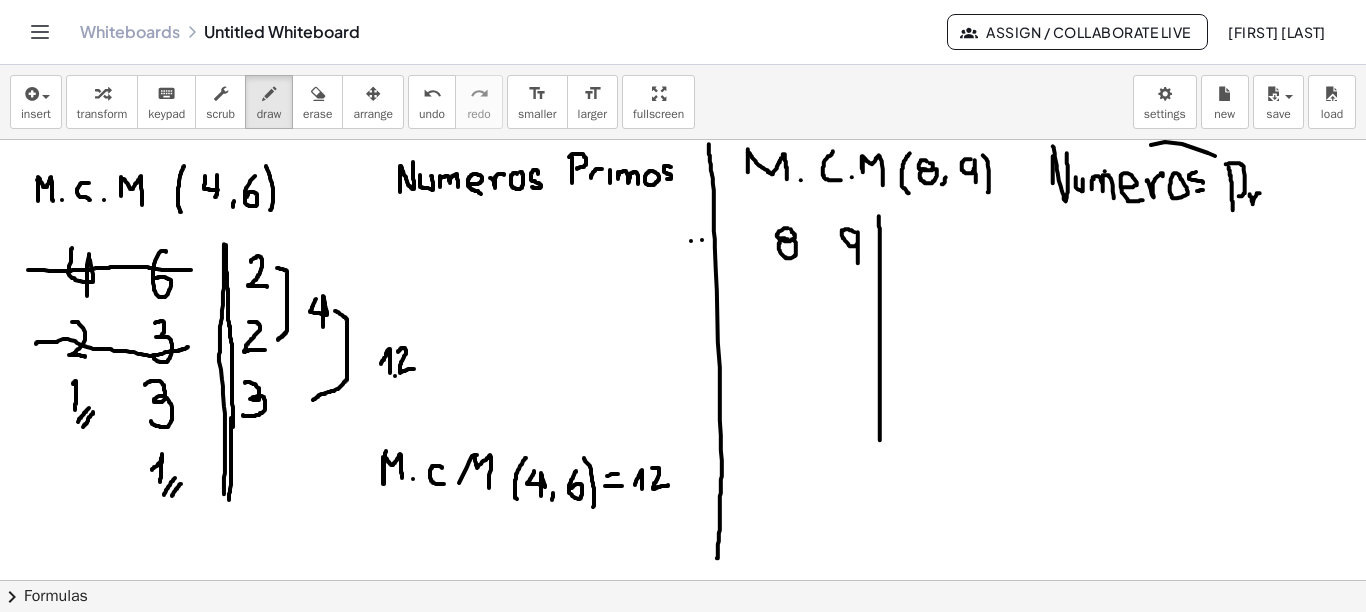 drag, startPoint x: 1250, startPoint y: 193, endPoint x: 1262, endPoint y: 192, distance: 12.0415945 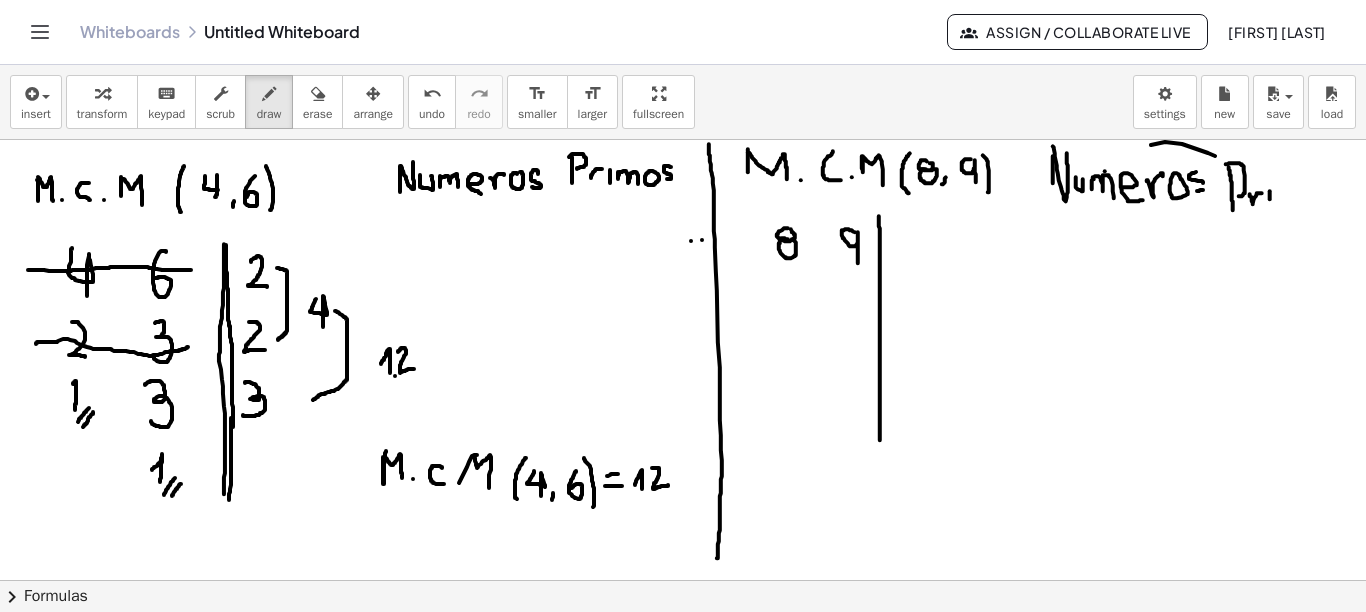 click at bounding box center [683, 645] 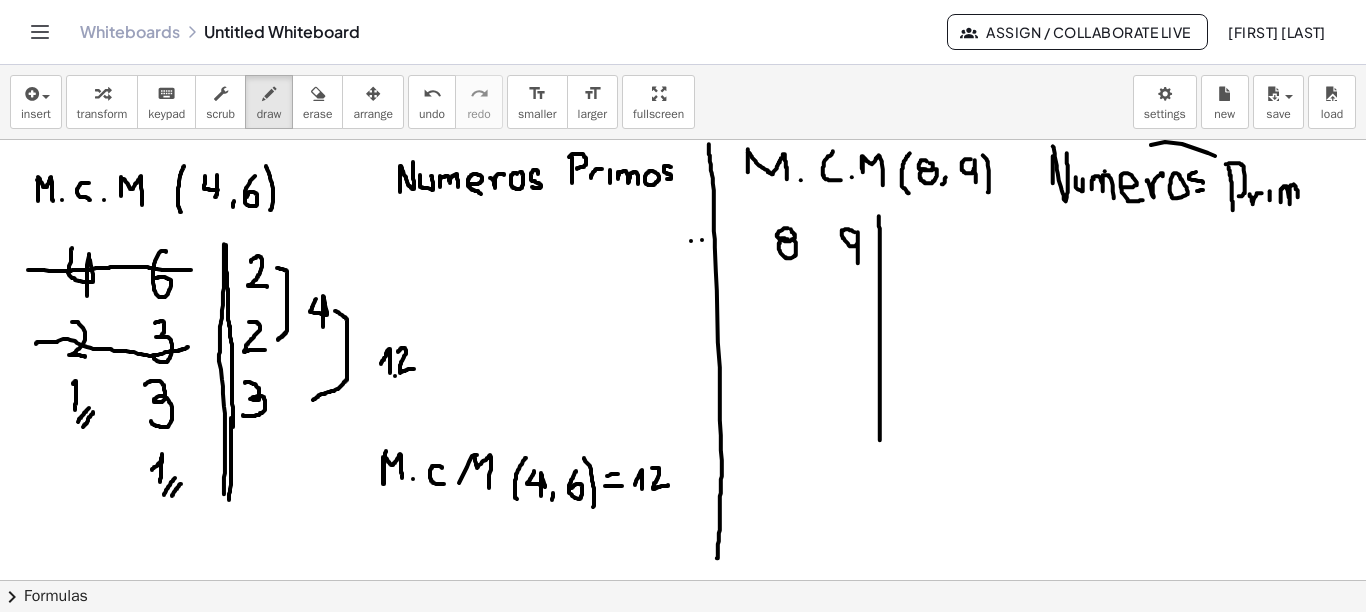 drag, startPoint x: 1281, startPoint y: 192, endPoint x: 1298, endPoint y: 196, distance: 17.464249 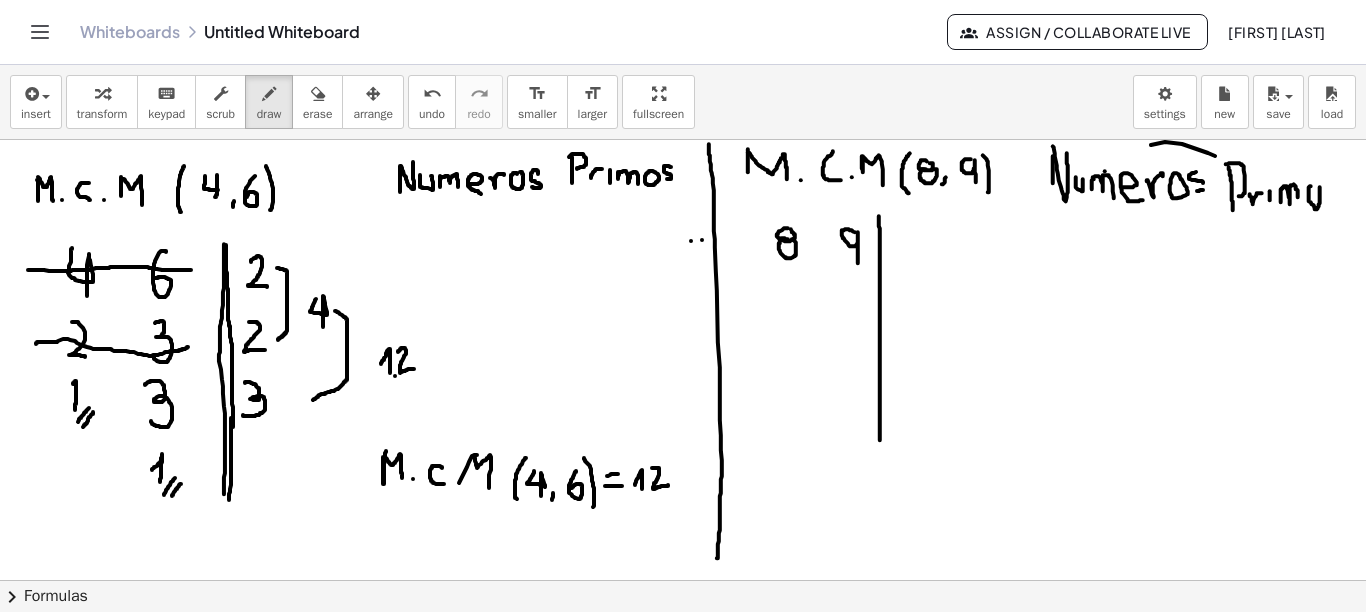 click at bounding box center [683, 645] 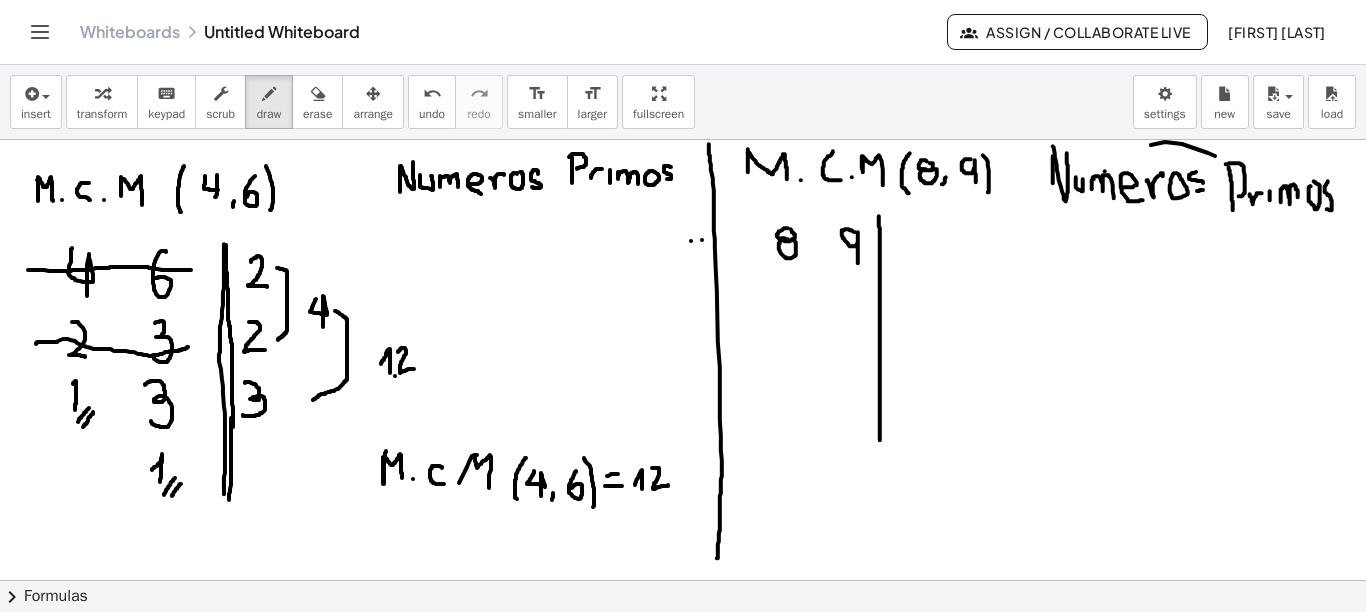 drag, startPoint x: 1328, startPoint y: 180, endPoint x: 1324, endPoint y: 204, distance: 24.33105 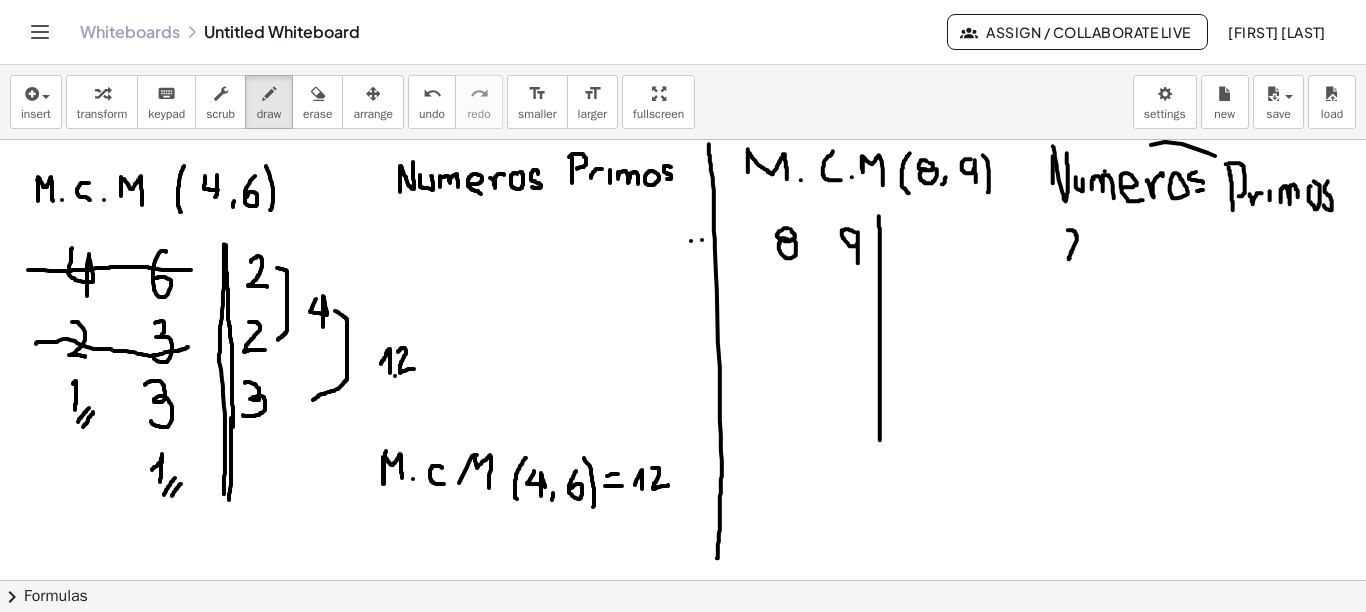 drag, startPoint x: 1068, startPoint y: 229, endPoint x: 1082, endPoint y: 249, distance: 24.41311 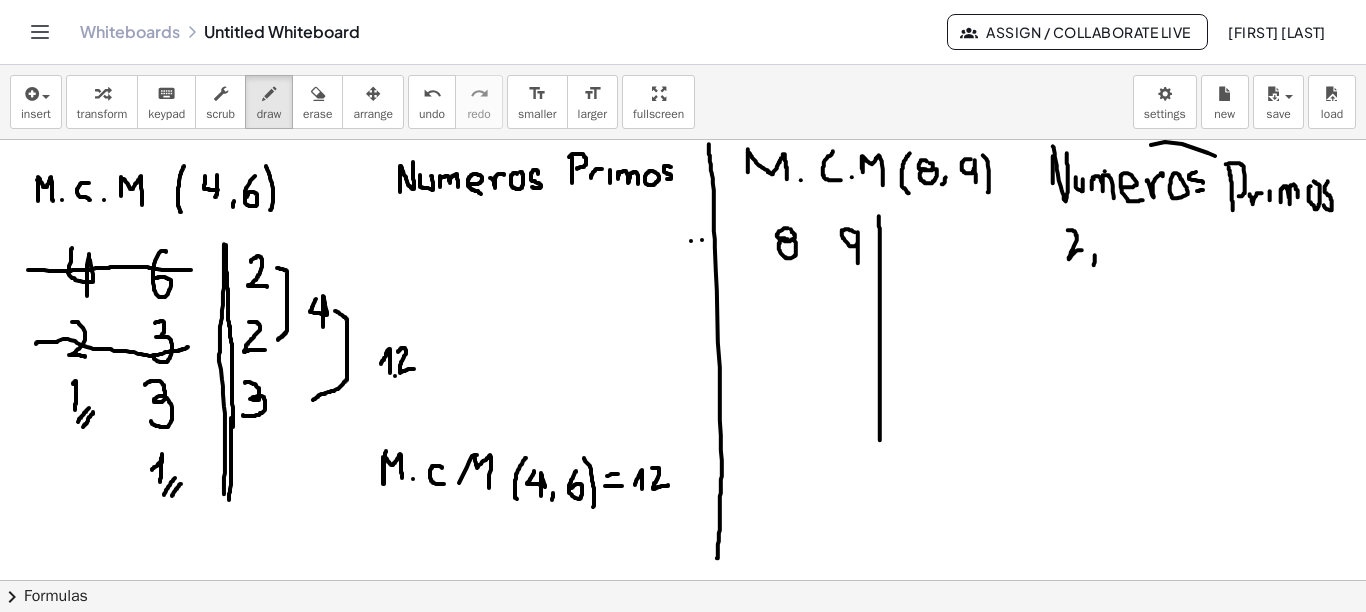 drag, startPoint x: 1095, startPoint y: 254, endPoint x: 1094, endPoint y: 264, distance: 10.049875 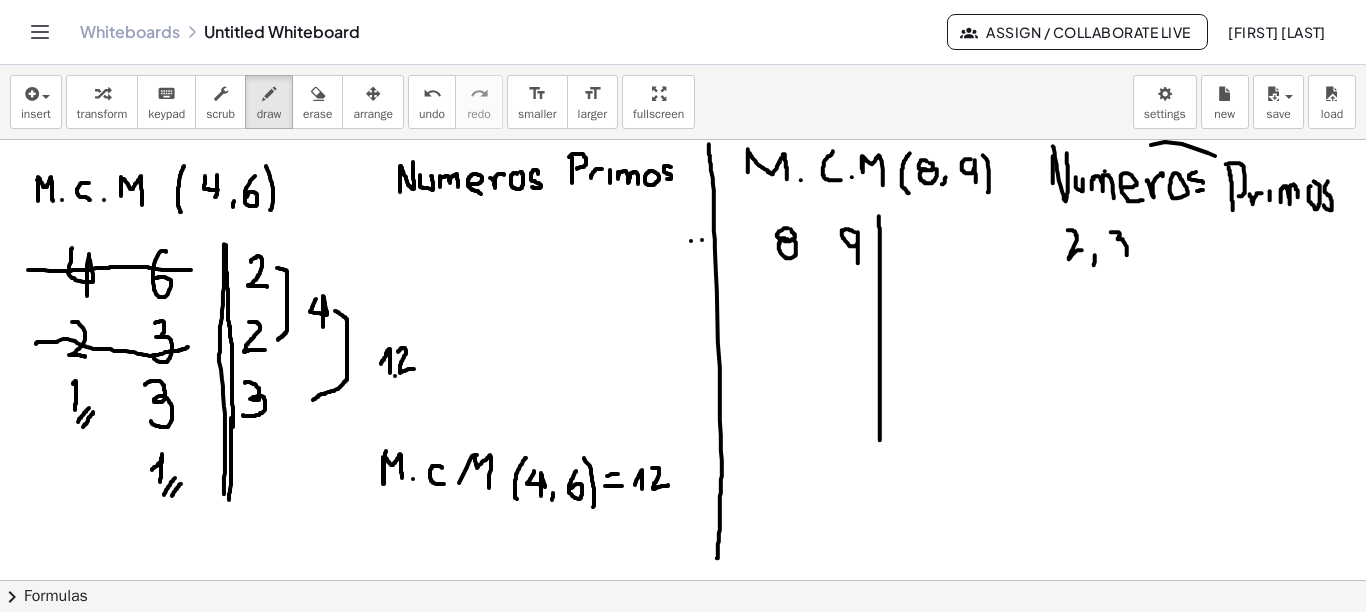 drag, startPoint x: 1111, startPoint y: 231, endPoint x: 1115, endPoint y: 259, distance: 28.284271 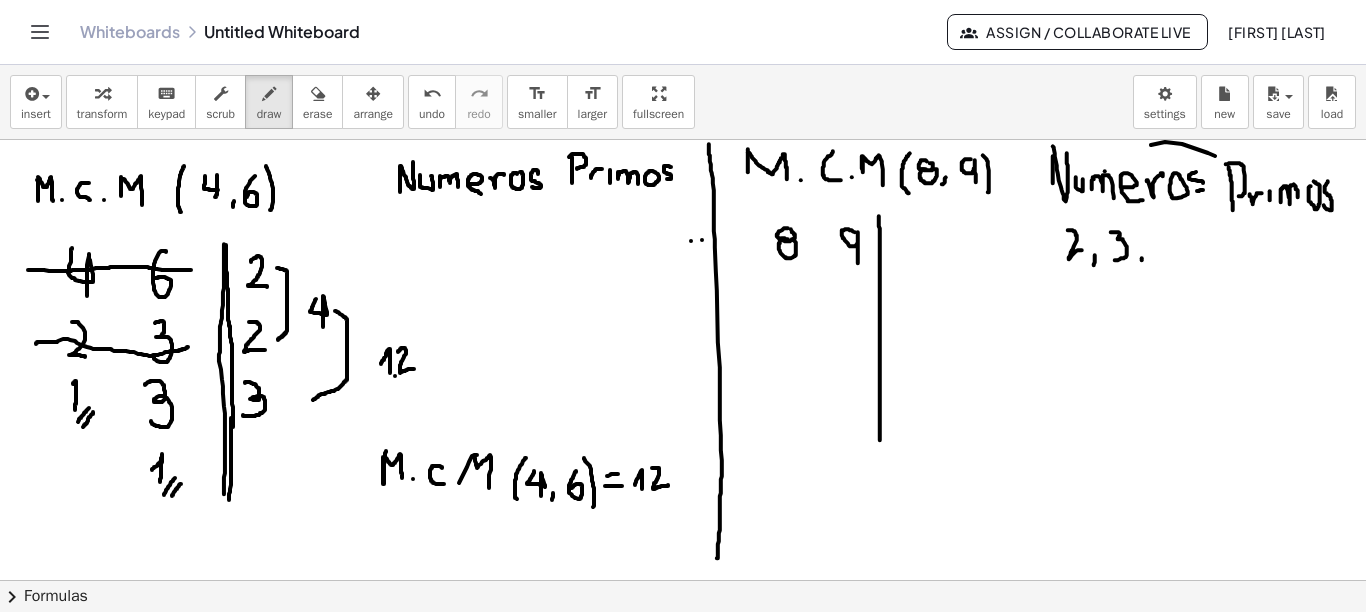 click at bounding box center [683, 645] 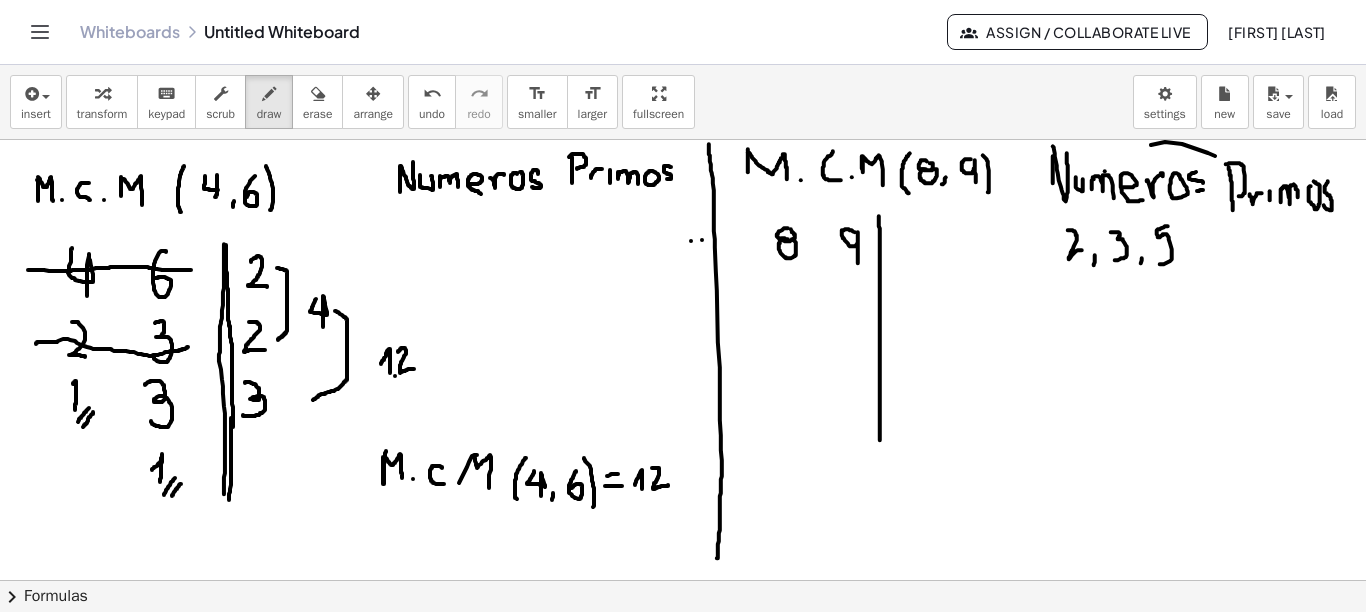 drag, startPoint x: 1168, startPoint y: 225, endPoint x: 1159, endPoint y: 259, distance: 35.17101 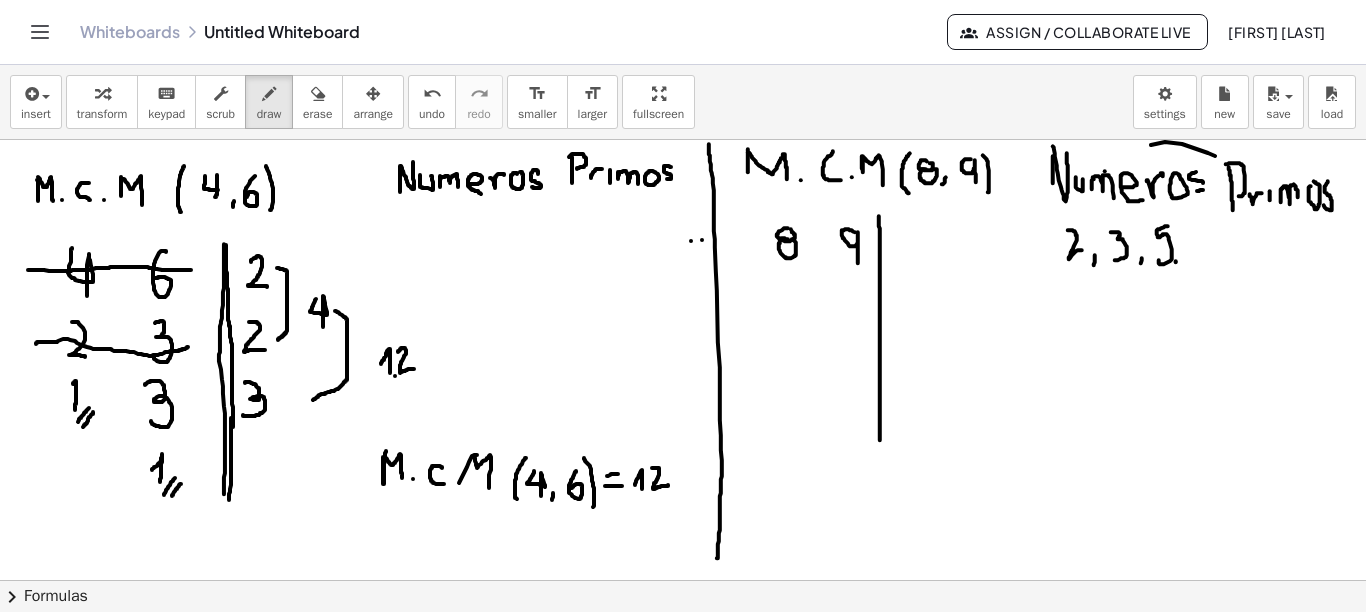 click at bounding box center (683, 645) 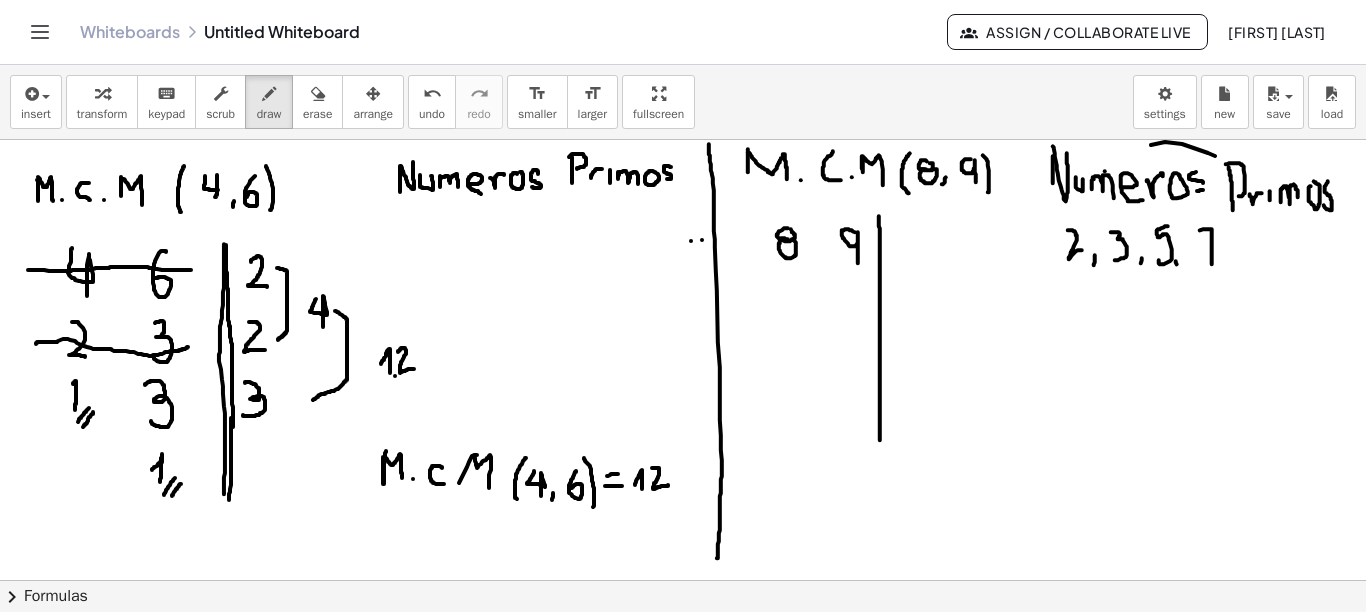 drag, startPoint x: 1206, startPoint y: 228, endPoint x: 1212, endPoint y: 263, distance: 35.510563 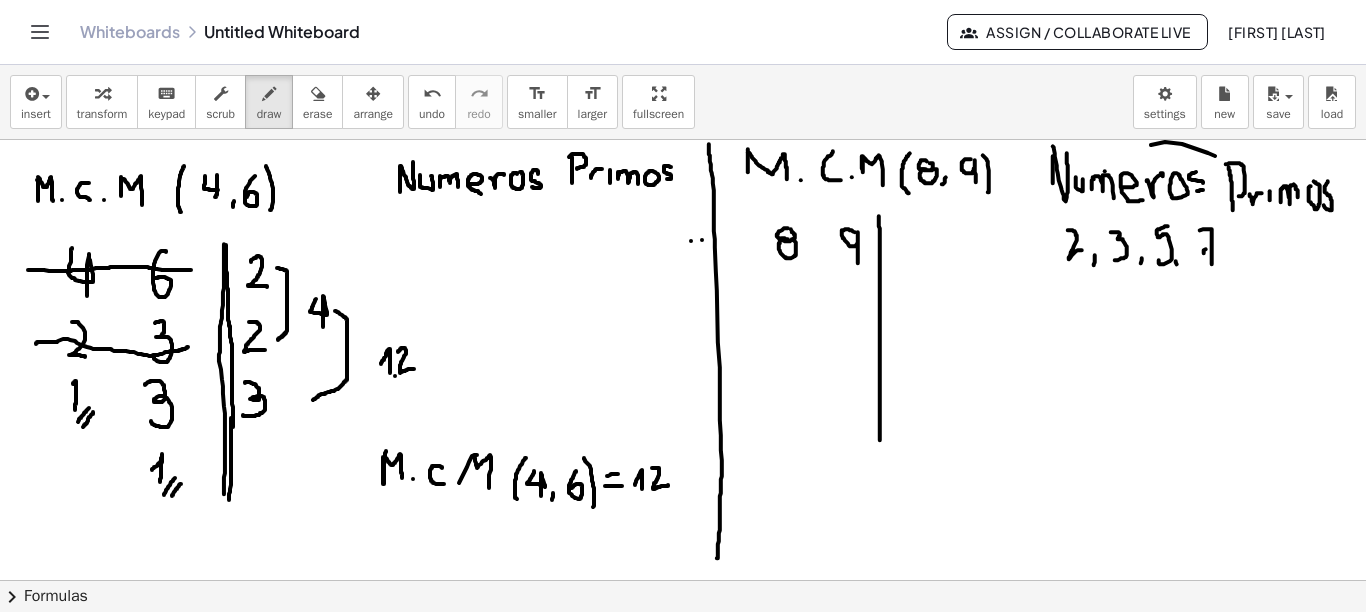 drag, startPoint x: 1204, startPoint y: 249, endPoint x: 1220, endPoint y: 242, distance: 17.464249 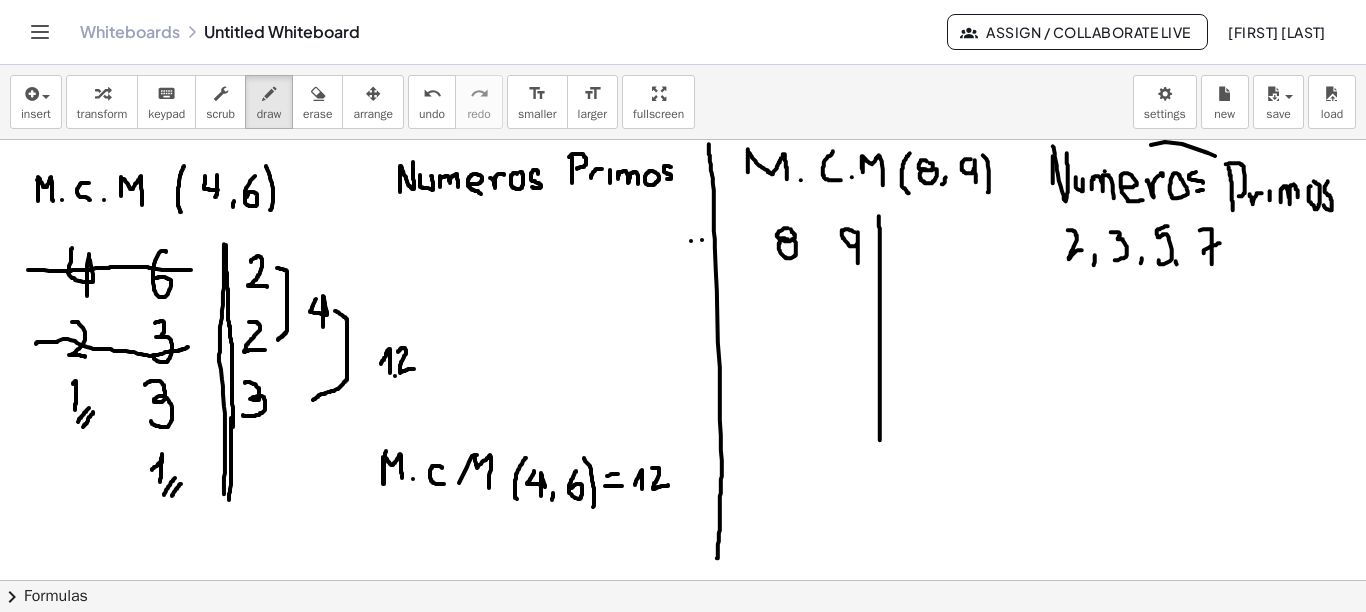 drag, startPoint x: 1229, startPoint y: 253, endPoint x: 1229, endPoint y: 267, distance: 14 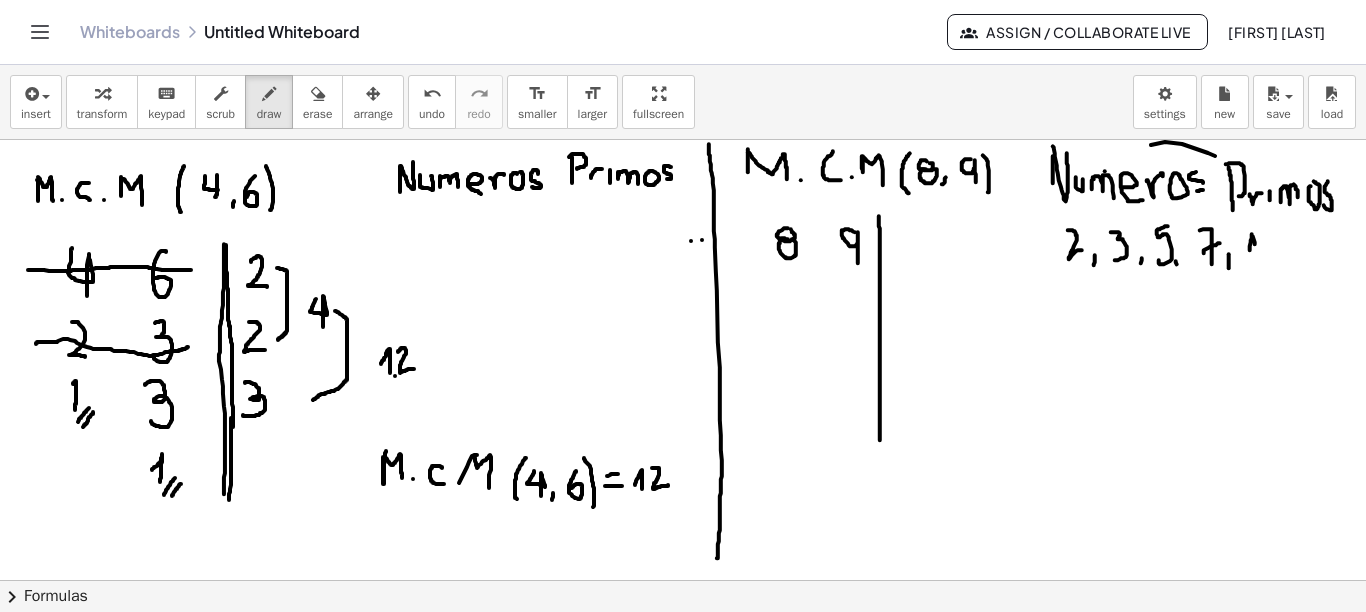 drag, startPoint x: 1252, startPoint y: 233, endPoint x: 1257, endPoint y: 263, distance: 30.413813 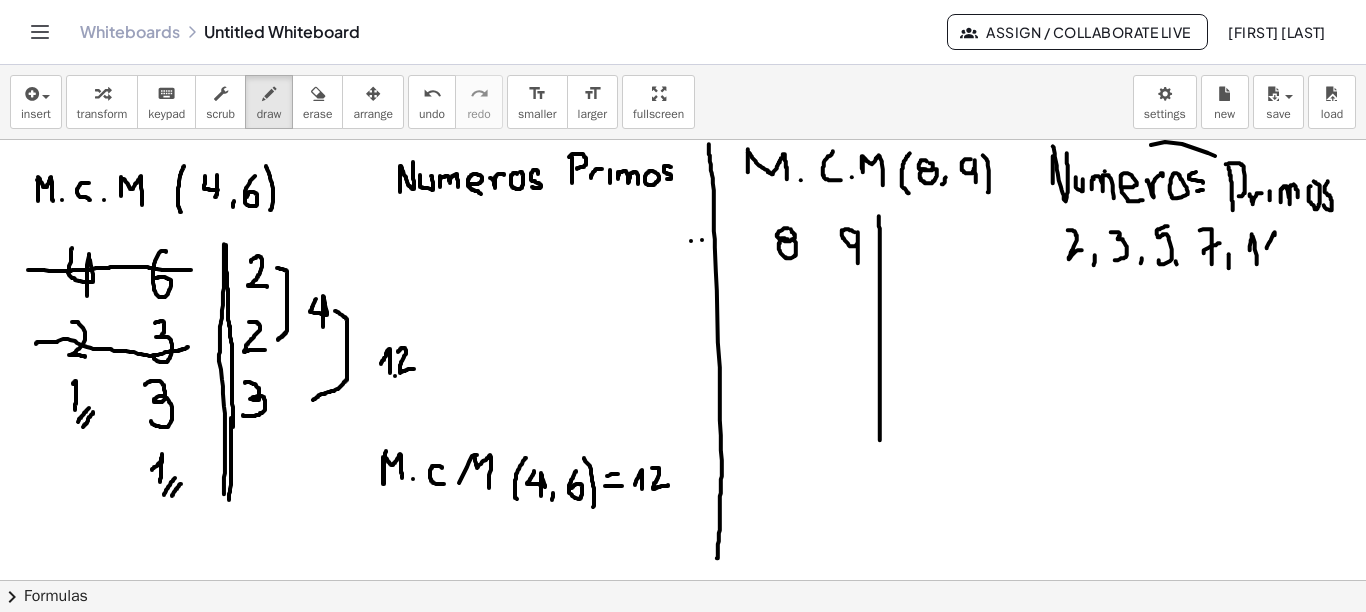 drag, startPoint x: 1268, startPoint y: 244, endPoint x: 1279, endPoint y: 258, distance: 17.804493 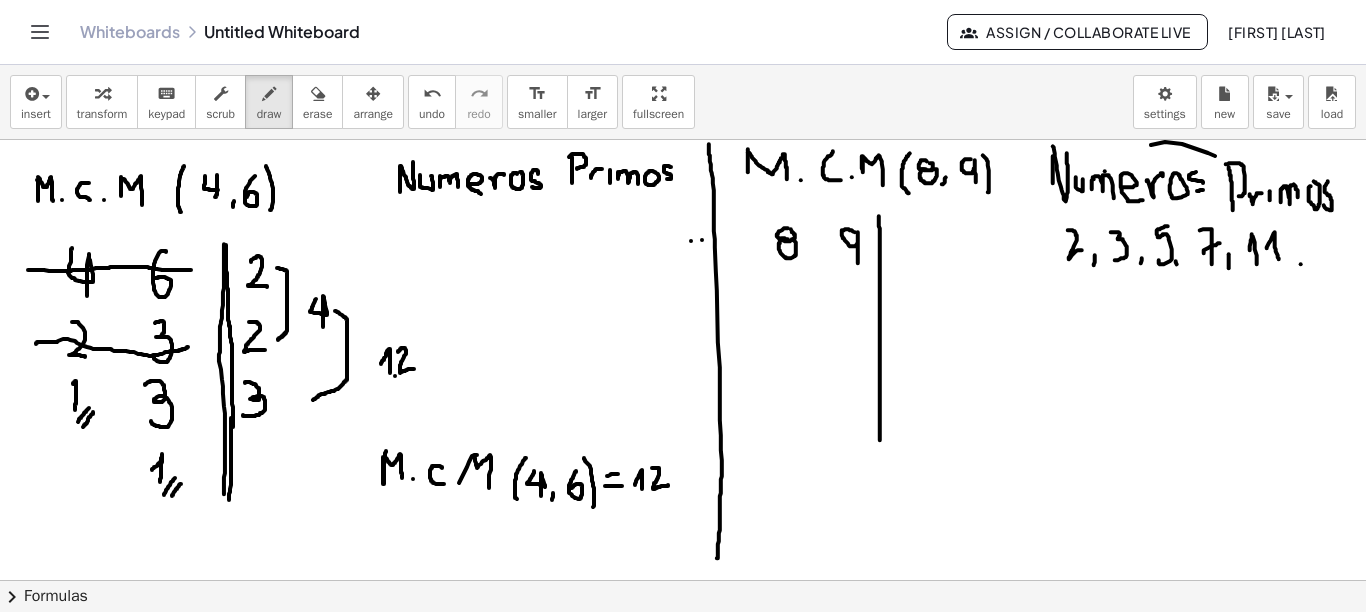 click at bounding box center [683, 645] 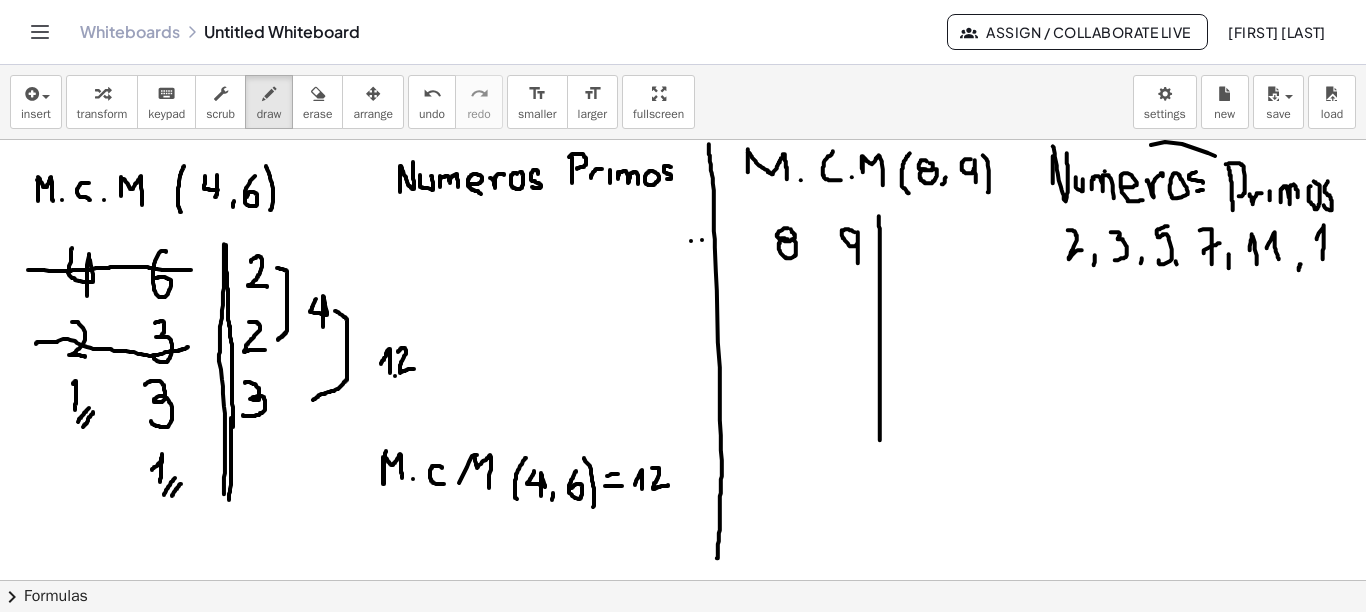 drag, startPoint x: 1317, startPoint y: 238, endPoint x: 1323, endPoint y: 258, distance: 20.880613 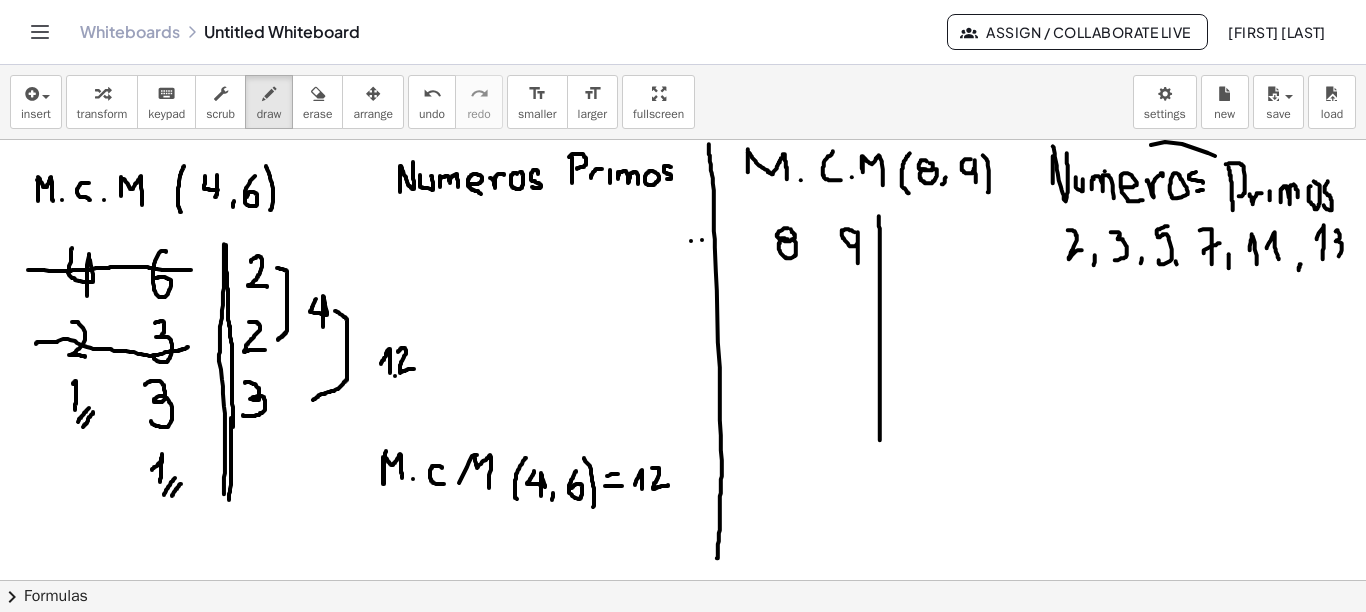 drag, startPoint x: 1338, startPoint y: 229, endPoint x: 1331, endPoint y: 257, distance: 28.86174 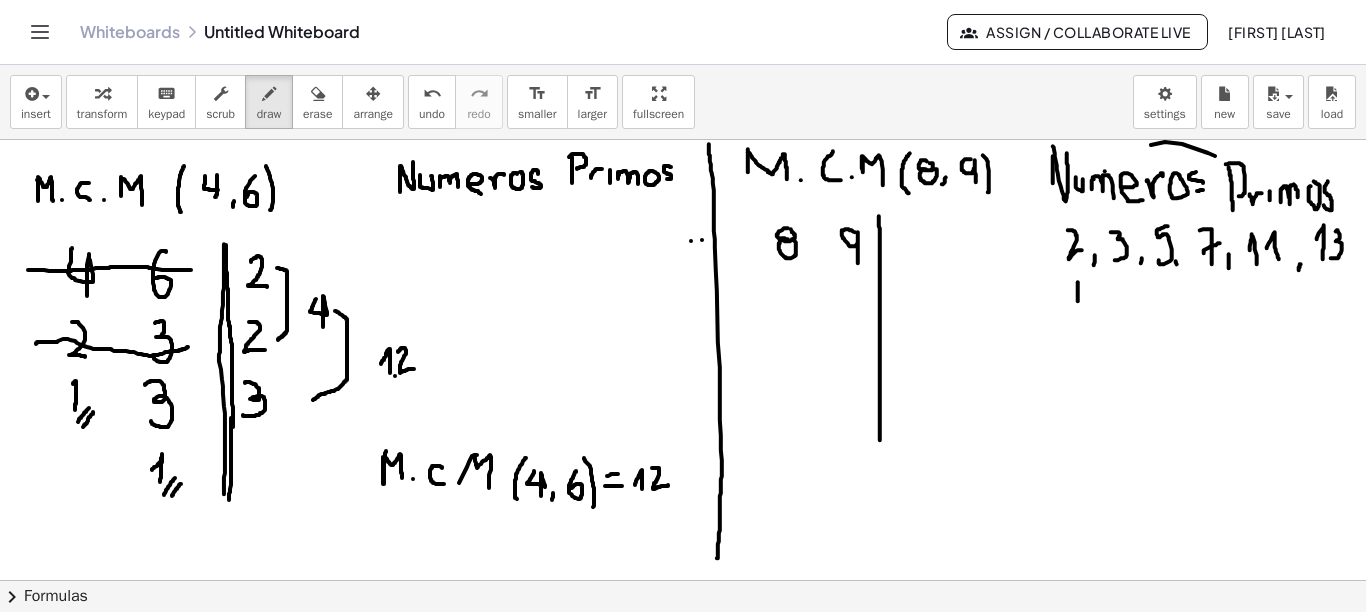 drag, startPoint x: 1078, startPoint y: 281, endPoint x: 1078, endPoint y: 300, distance: 19 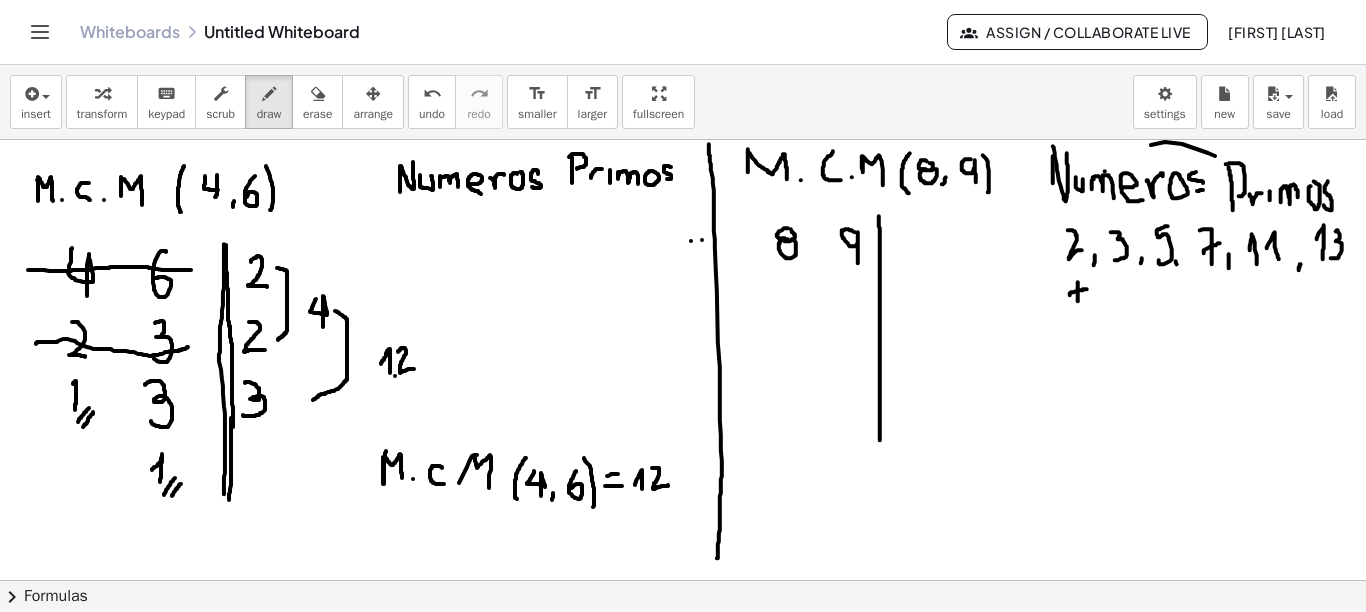drag, startPoint x: 1070, startPoint y: 294, endPoint x: 1087, endPoint y: 288, distance: 18.027756 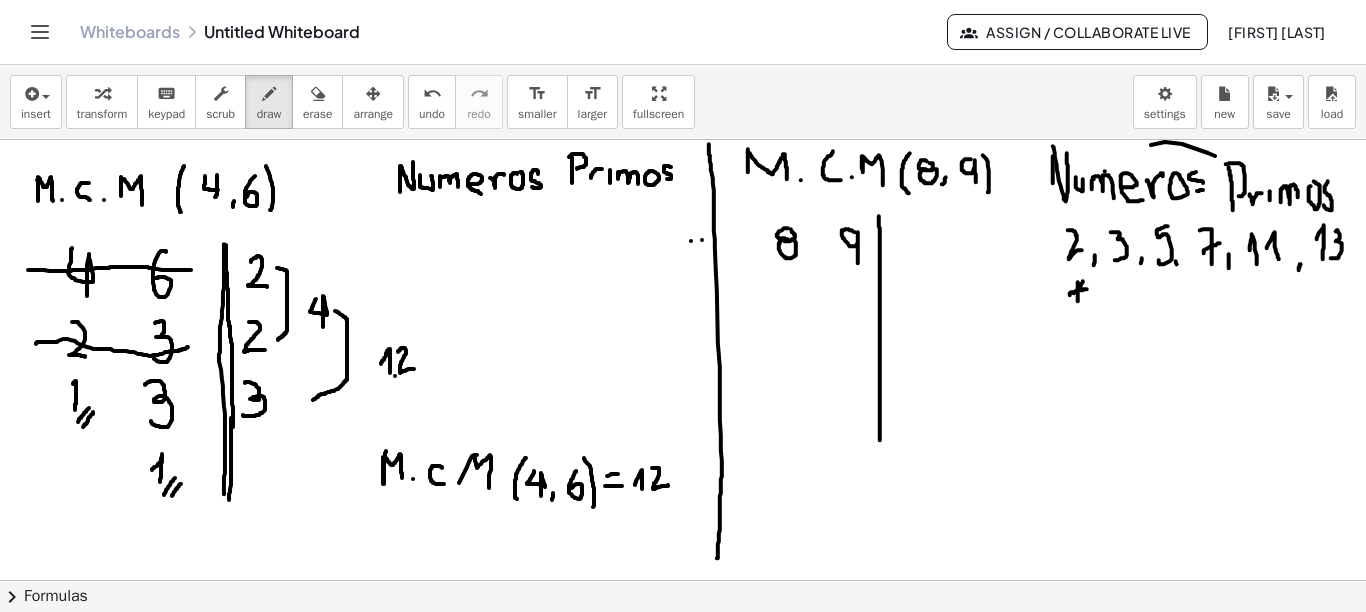 drag, startPoint x: 1083, startPoint y: 280, endPoint x: 1074, endPoint y: 292, distance: 15 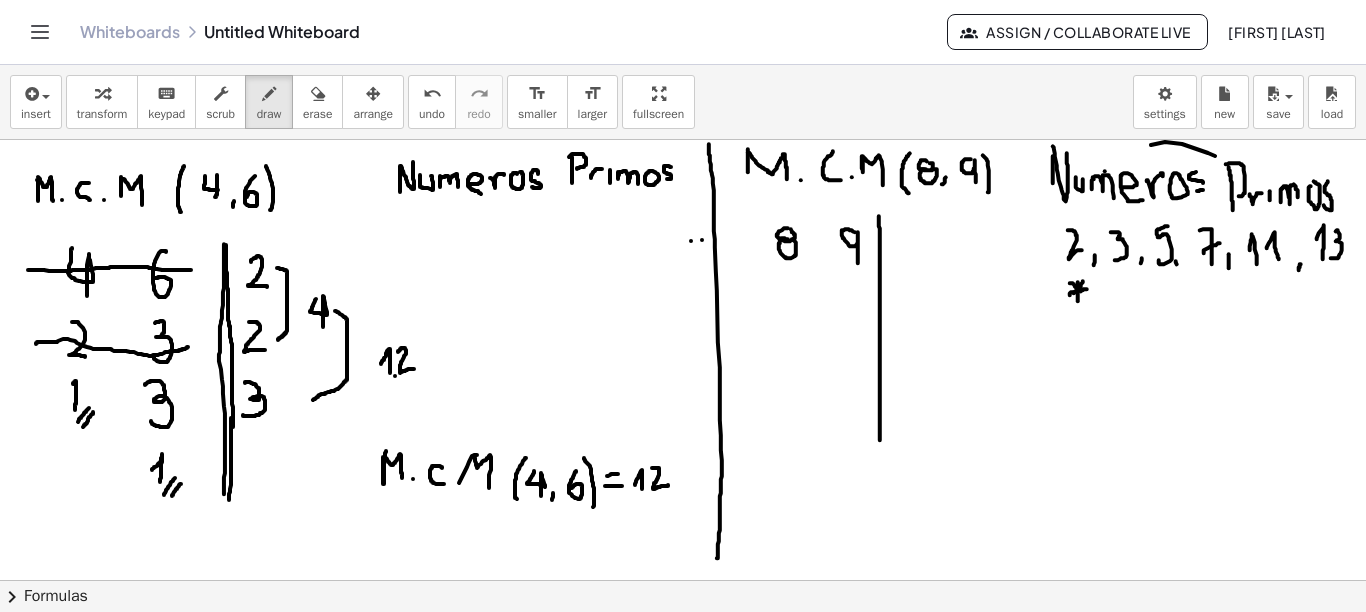drag, startPoint x: 1070, startPoint y: 282, endPoint x: 1081, endPoint y: 290, distance: 13.601471 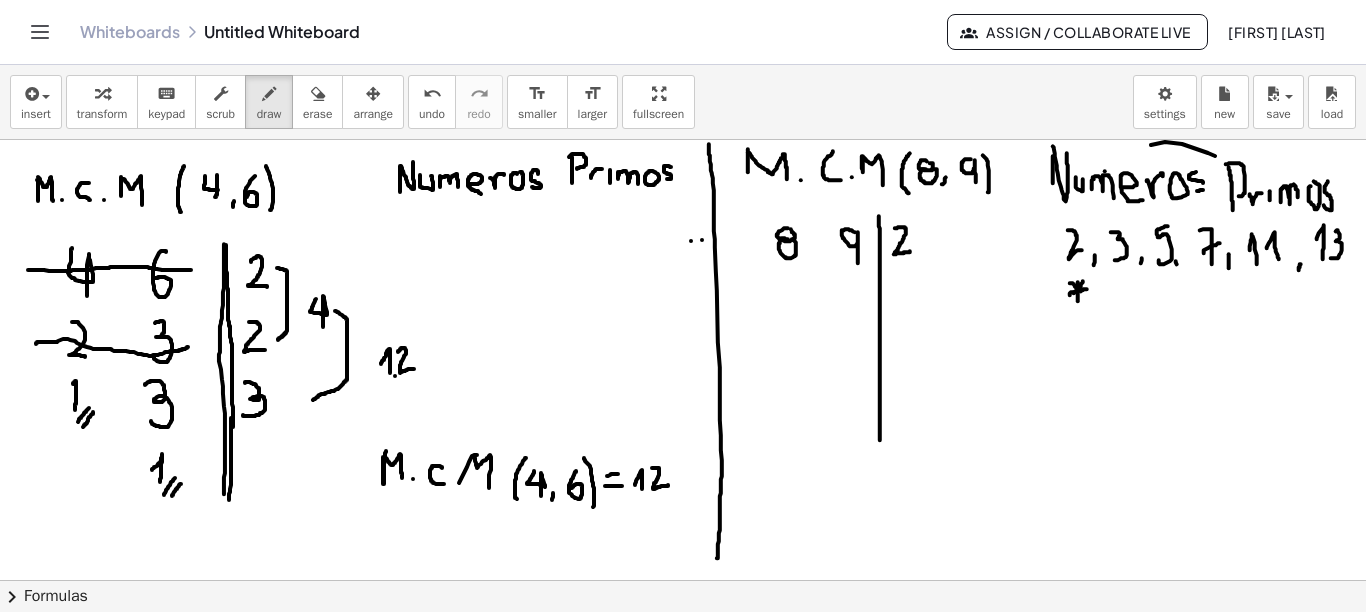 drag, startPoint x: 895, startPoint y: 227, endPoint x: 910, endPoint y: 250, distance: 27.45906 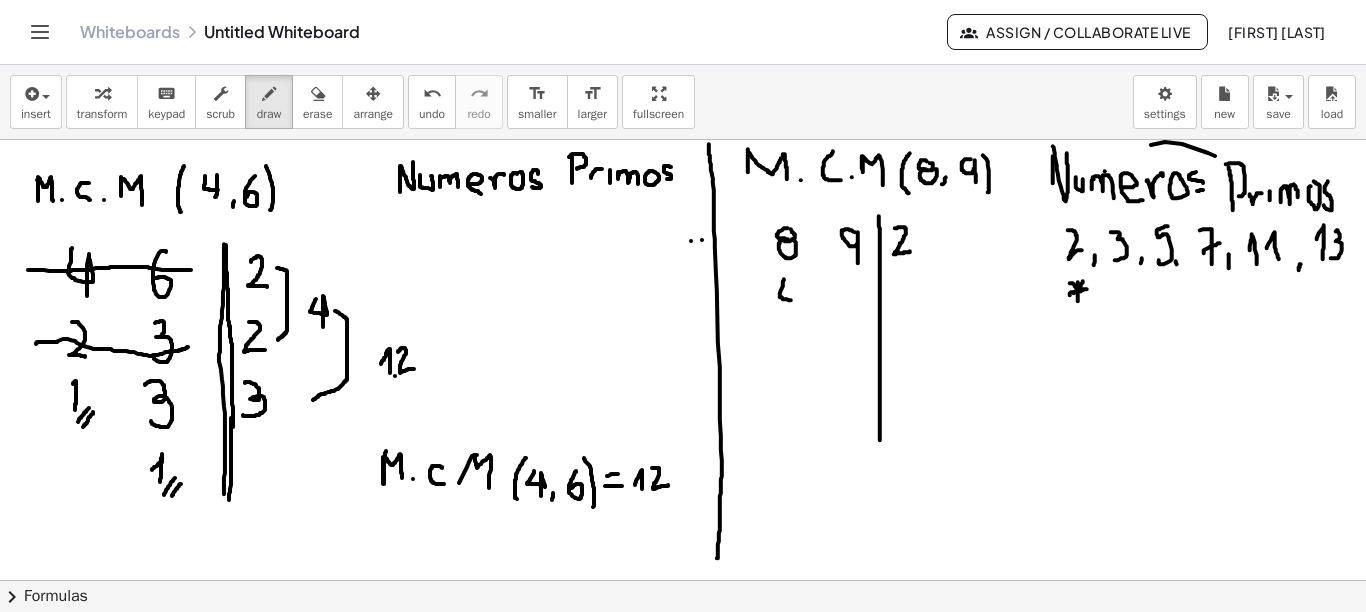 drag, startPoint x: 784, startPoint y: 278, endPoint x: 795, endPoint y: 299, distance: 23.70654 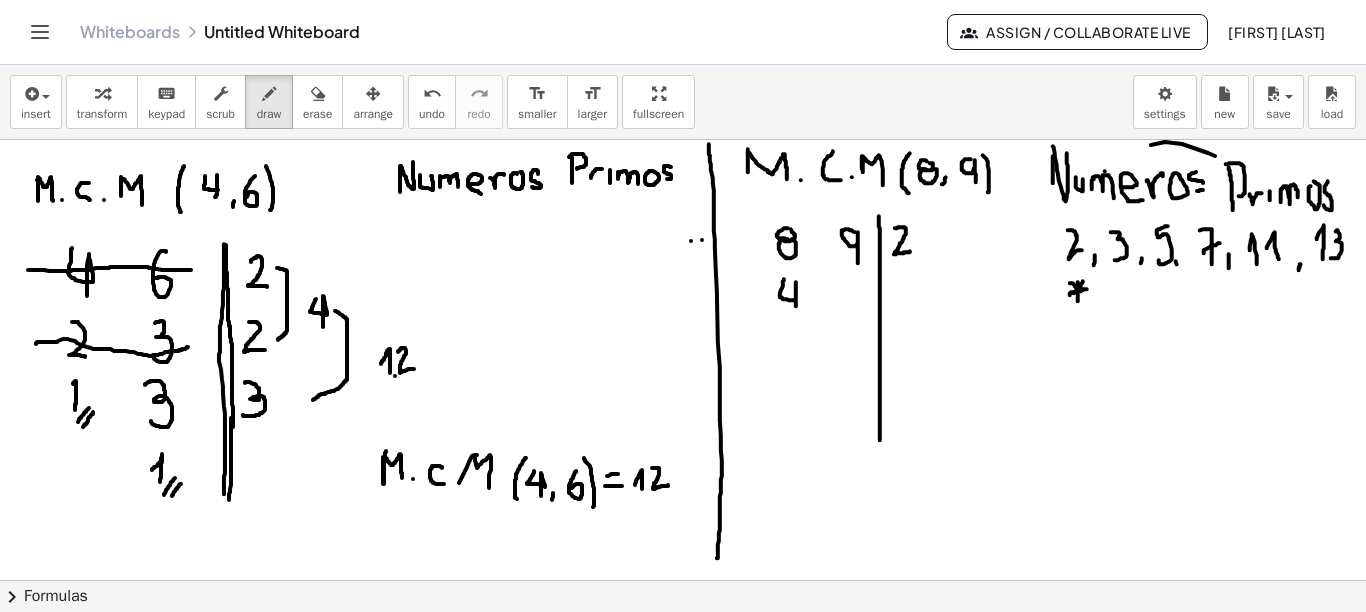 drag, startPoint x: 796, startPoint y: 281, endPoint x: 795, endPoint y: 307, distance: 26.019224 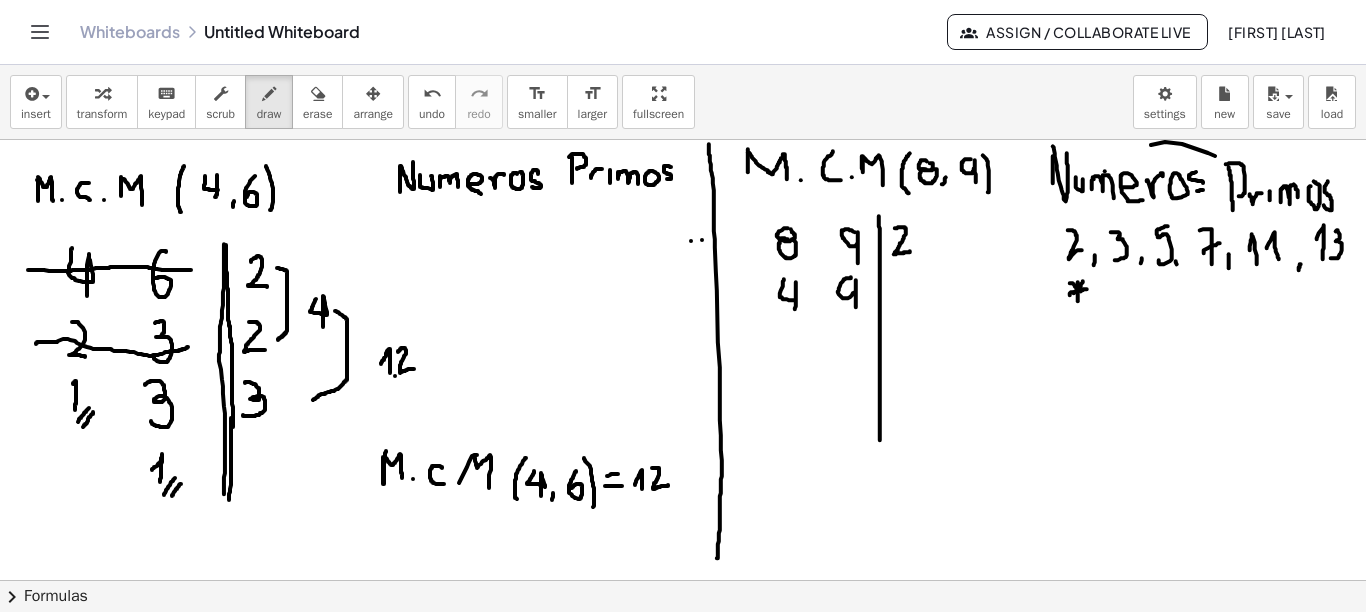 drag, startPoint x: 851, startPoint y: 276, endPoint x: 856, endPoint y: 306, distance: 30.413813 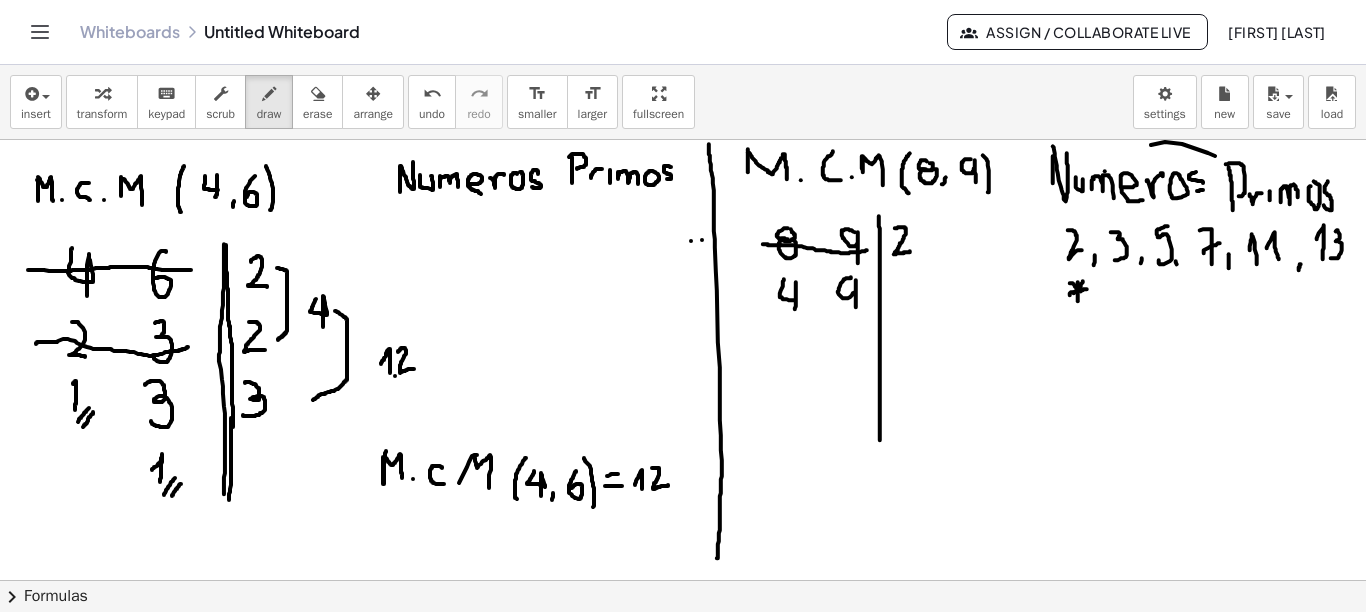 drag, startPoint x: 763, startPoint y: 243, endPoint x: 867, endPoint y: 249, distance: 104.172935 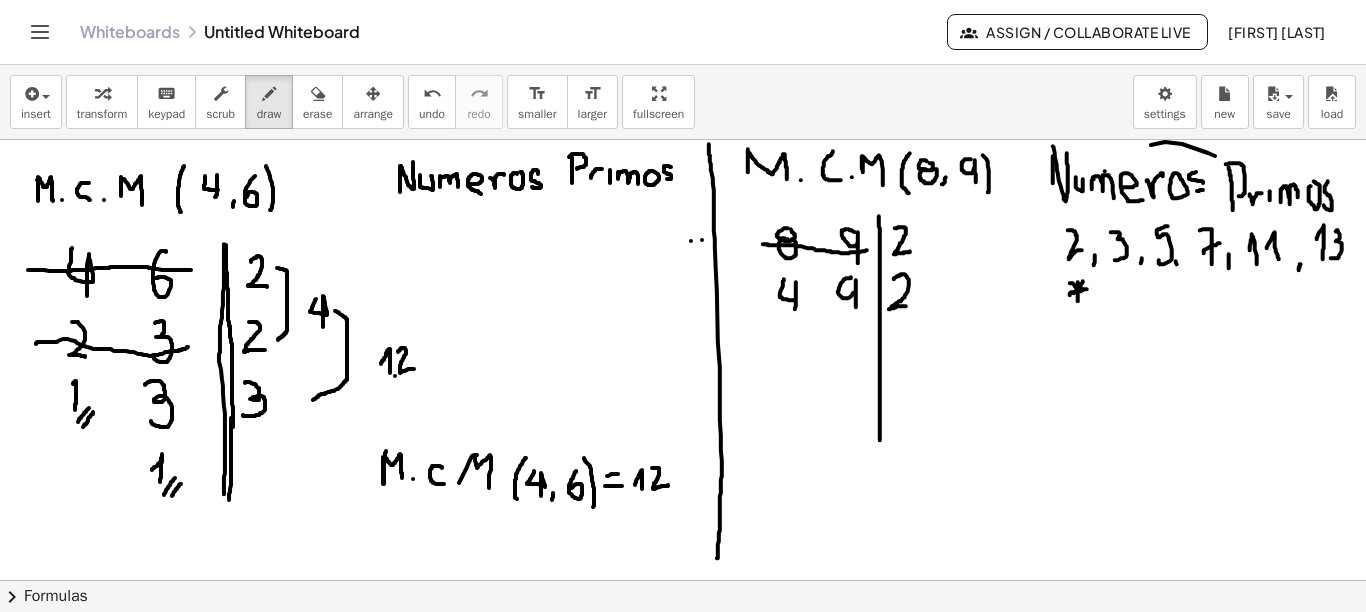 drag, startPoint x: 894, startPoint y: 278, endPoint x: 916, endPoint y: 304, distance: 34.058773 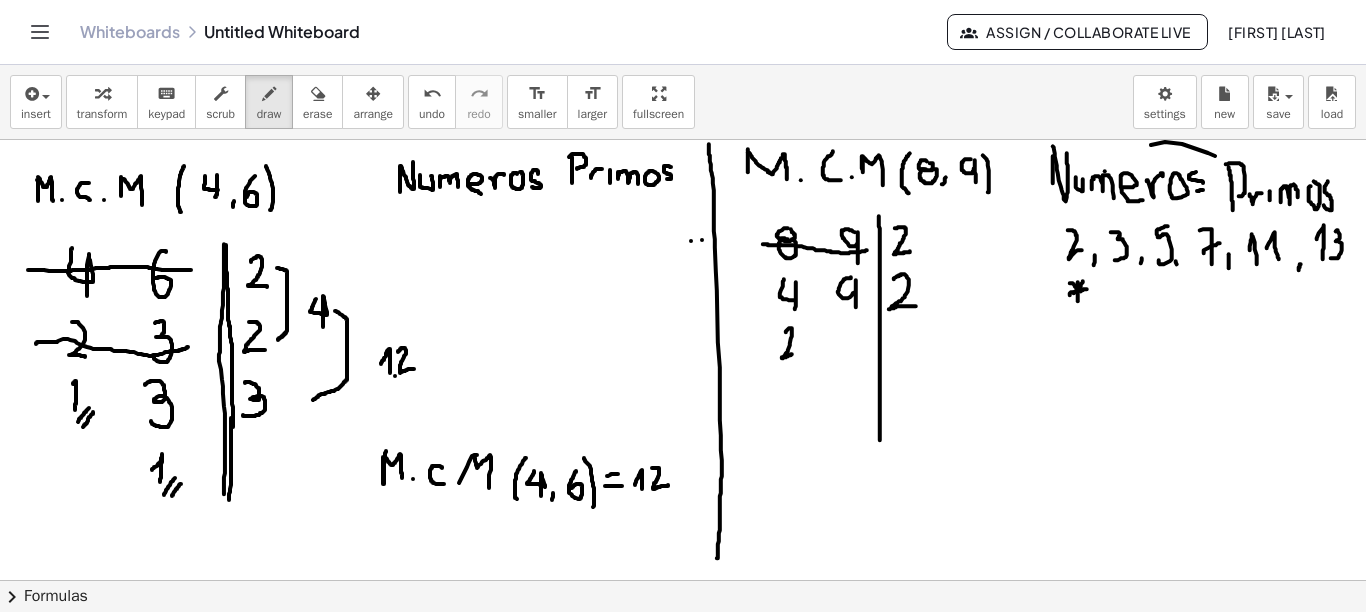 drag, startPoint x: 786, startPoint y: 330, endPoint x: 792, endPoint y: 353, distance: 23.769728 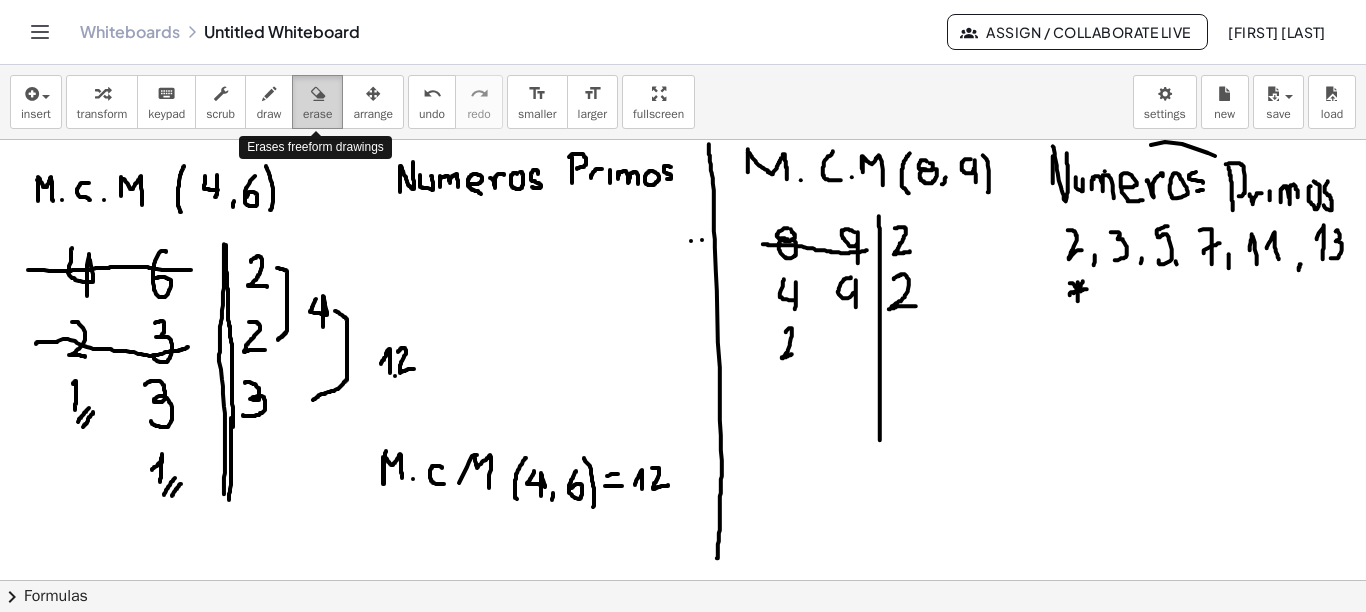 click at bounding box center (317, 93) 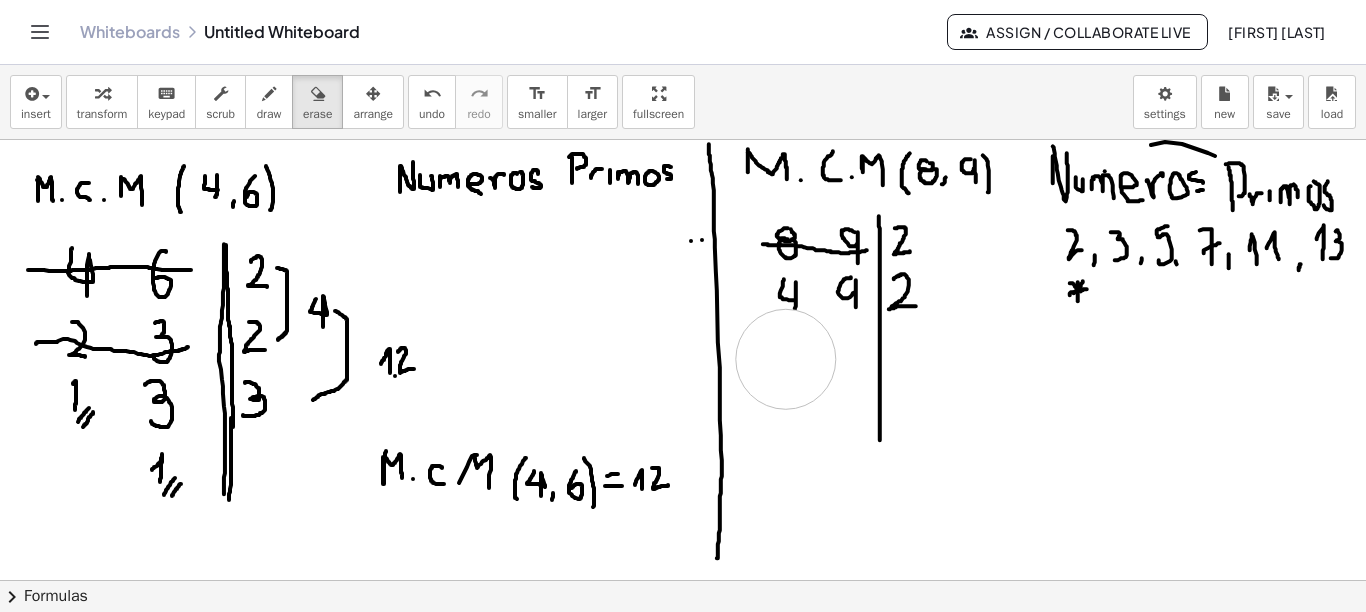 drag, startPoint x: 797, startPoint y: 368, endPoint x: 786, endPoint y: 358, distance: 14.866069 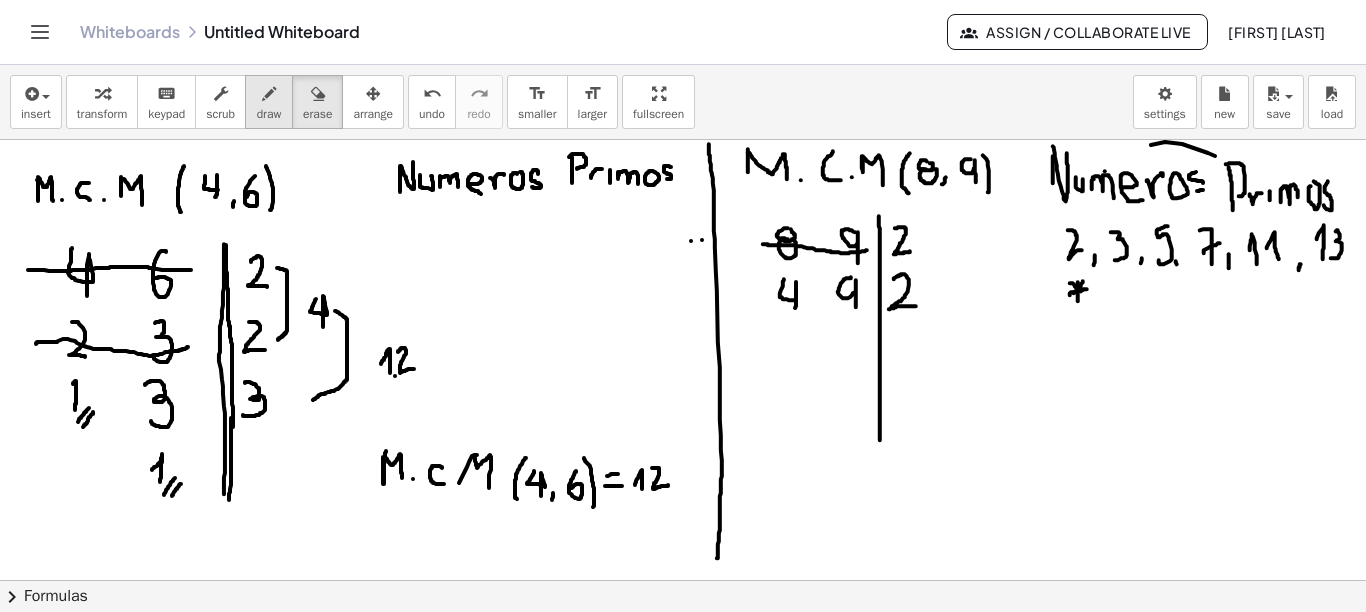 click on "draw" at bounding box center [269, 102] 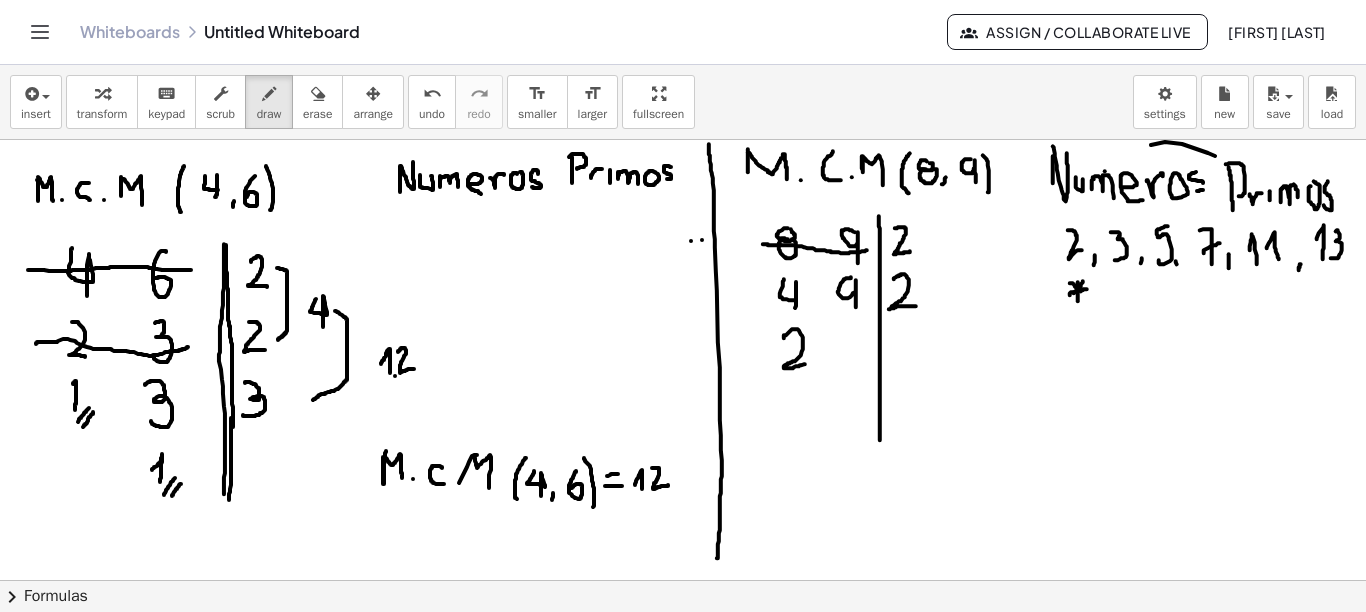 drag, startPoint x: 784, startPoint y: 336, endPoint x: 807, endPoint y: 363, distance: 35.468296 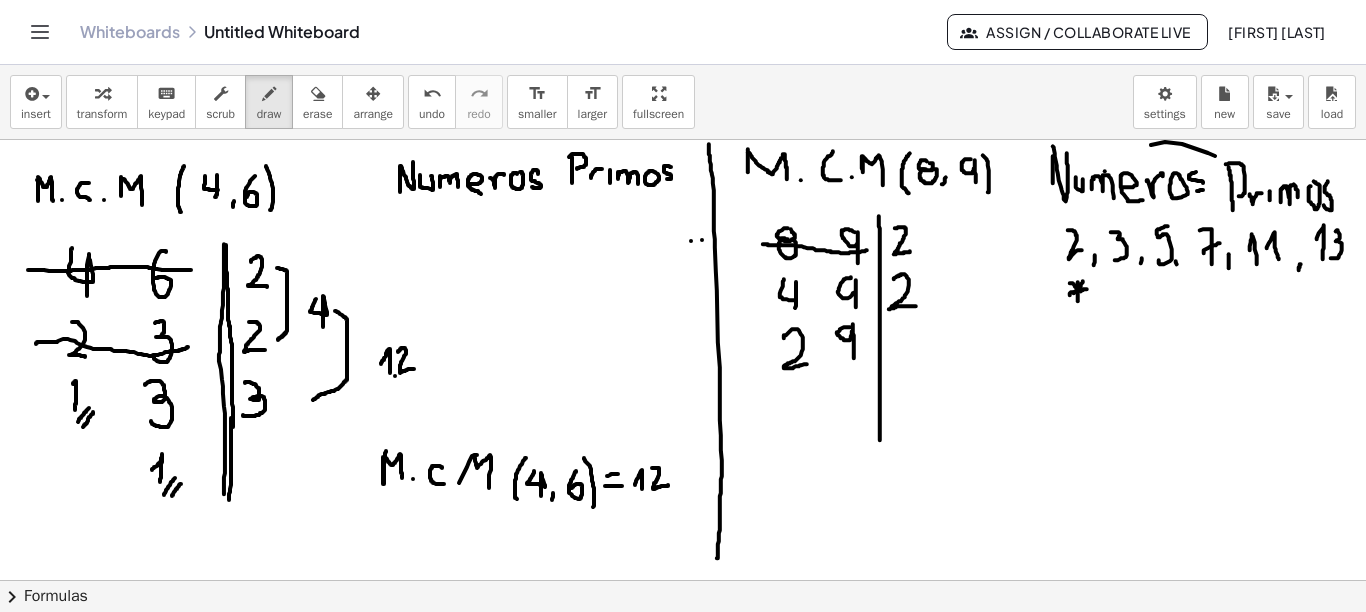 drag, startPoint x: 840, startPoint y: 328, endPoint x: 854, endPoint y: 357, distance: 32.202484 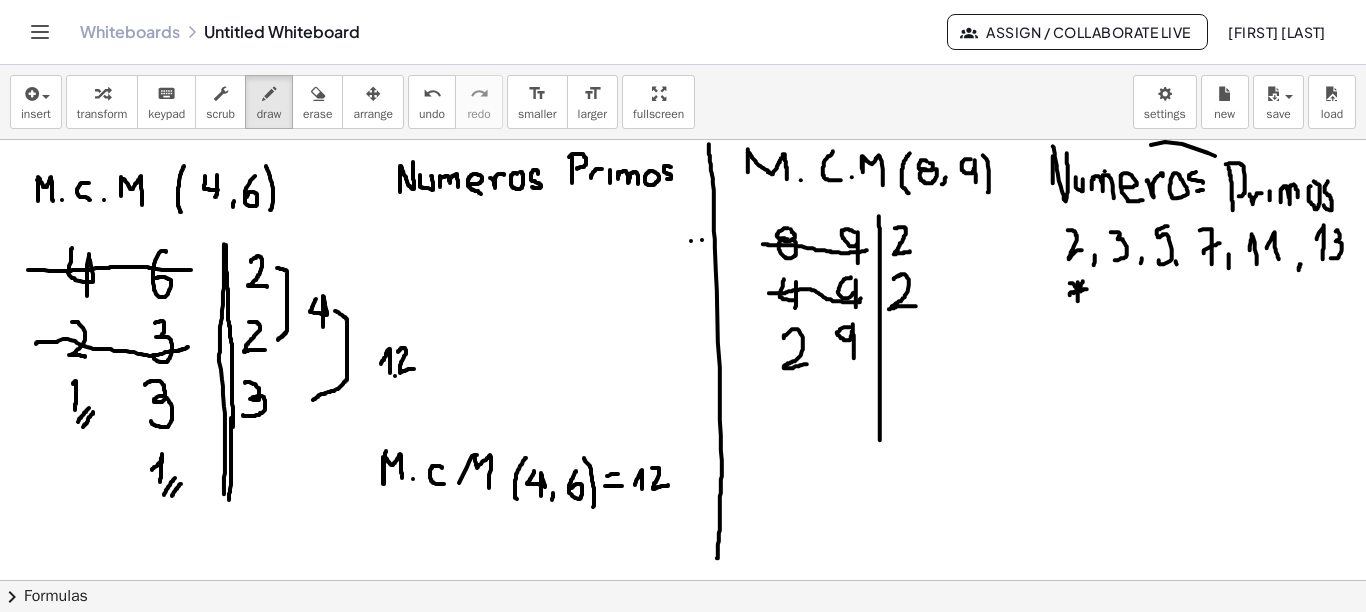 drag, startPoint x: 769, startPoint y: 292, endPoint x: 863, endPoint y: 296, distance: 94.08507 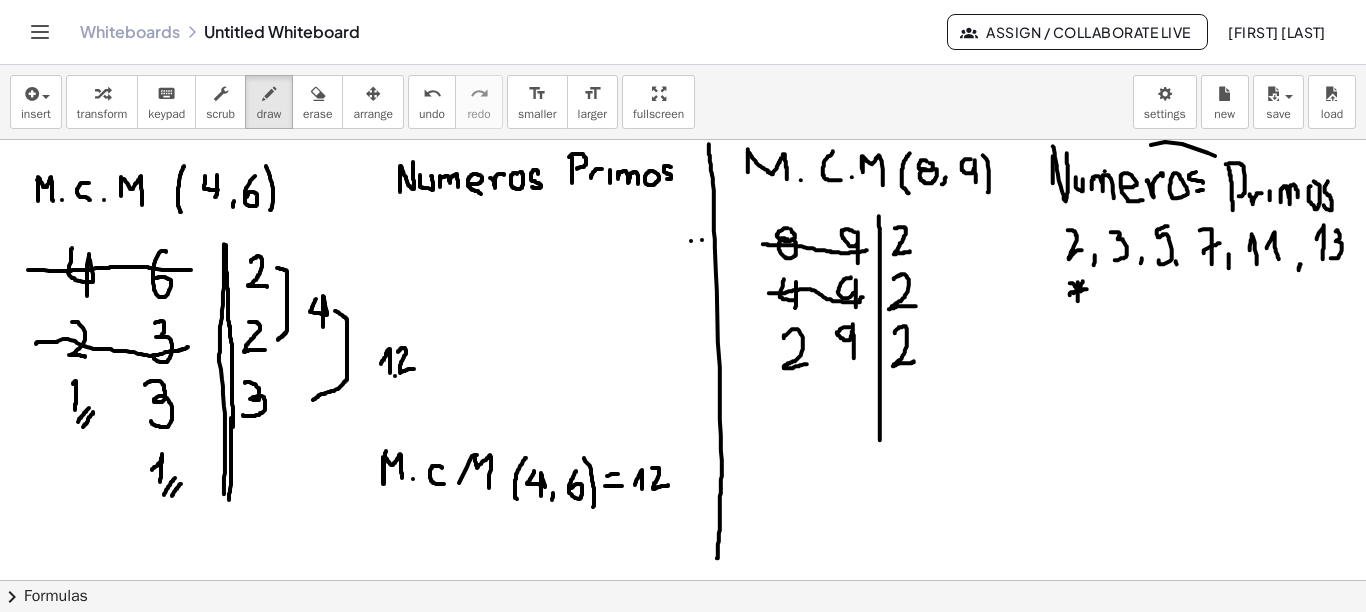 drag, startPoint x: 895, startPoint y: 332, endPoint x: 914, endPoint y: 360, distance: 33.83785 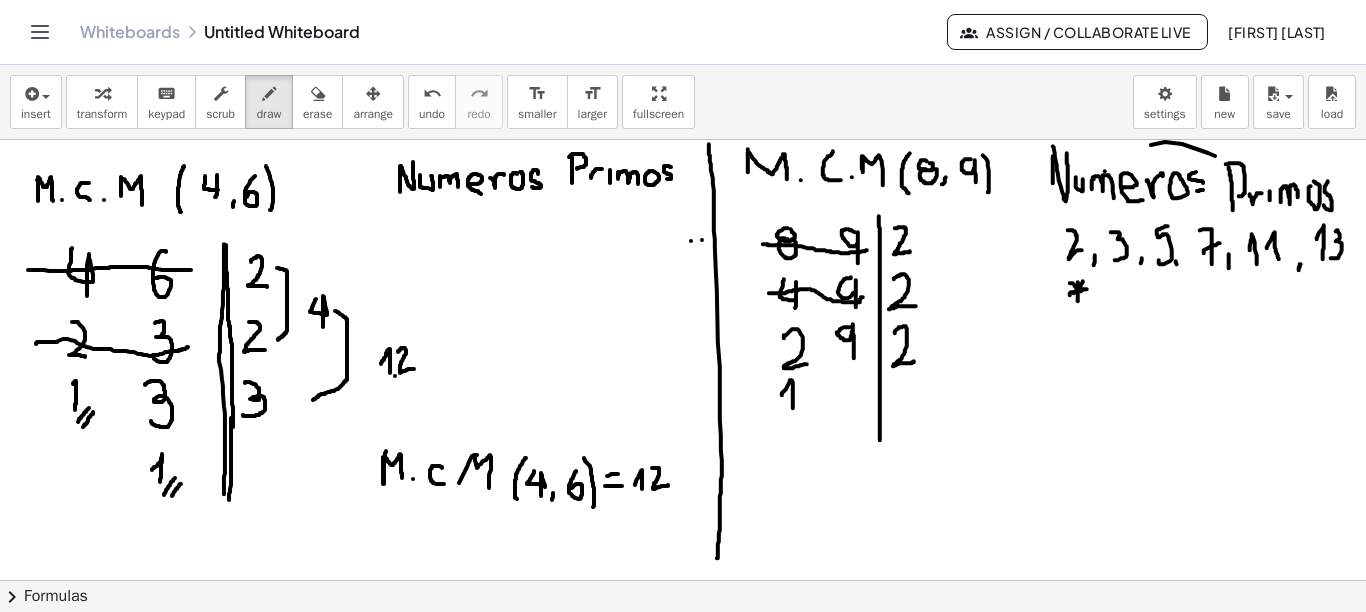 drag, startPoint x: 782, startPoint y: 394, endPoint x: 793, endPoint y: 407, distance: 17.029387 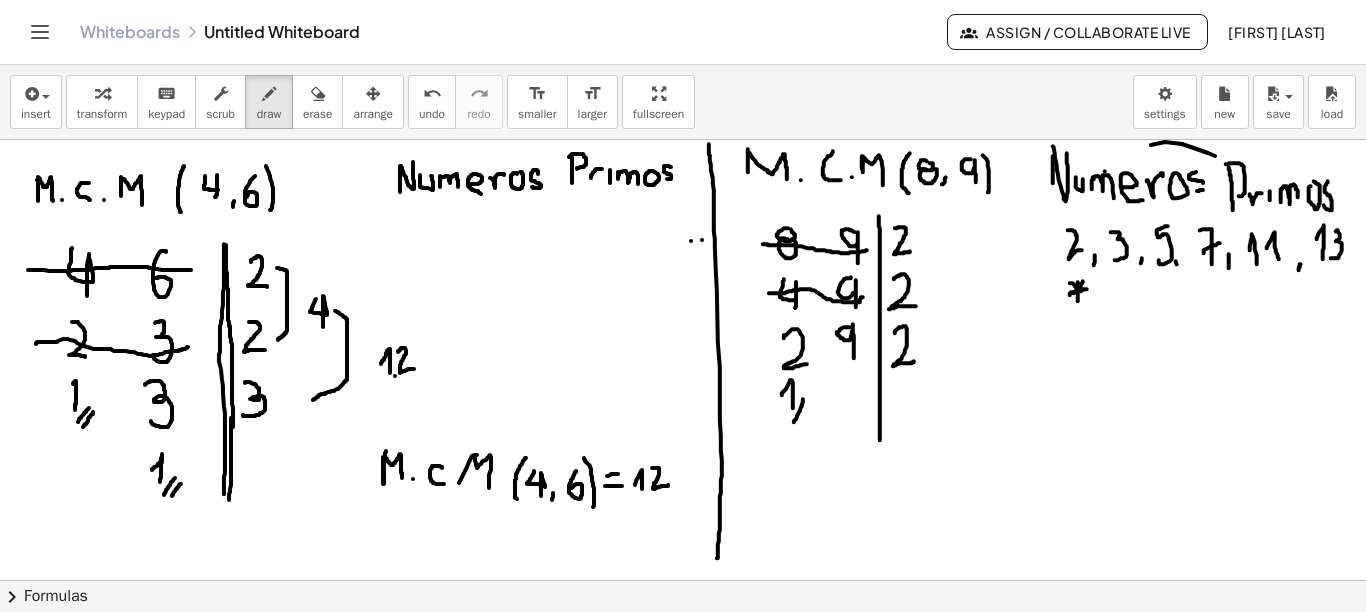 drag, startPoint x: 803, startPoint y: 398, endPoint x: 794, endPoint y: 421, distance: 24.698177 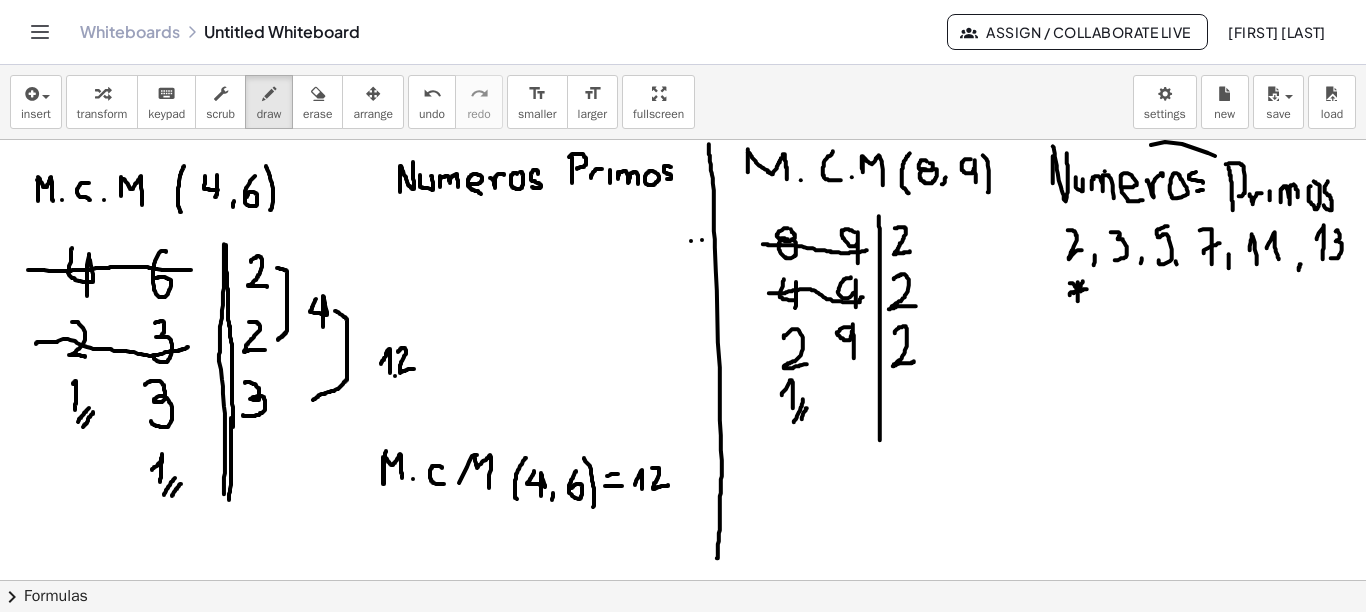 click at bounding box center [683, 645] 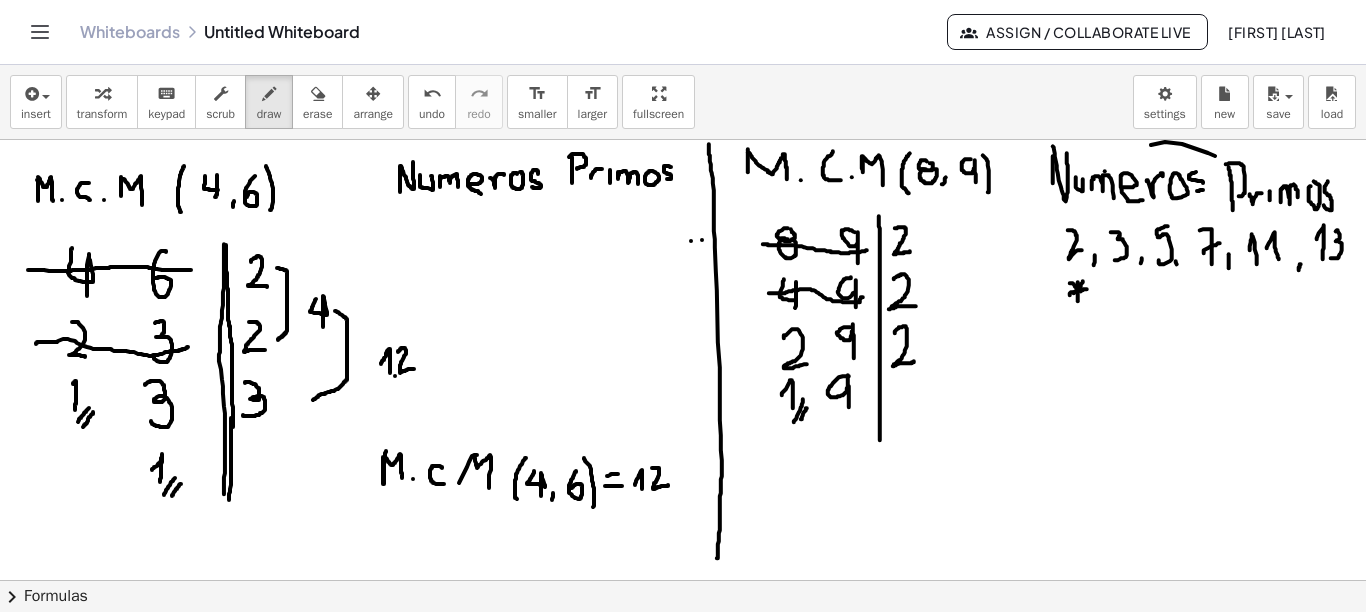 drag, startPoint x: 849, startPoint y: 375, endPoint x: 849, endPoint y: 406, distance: 31 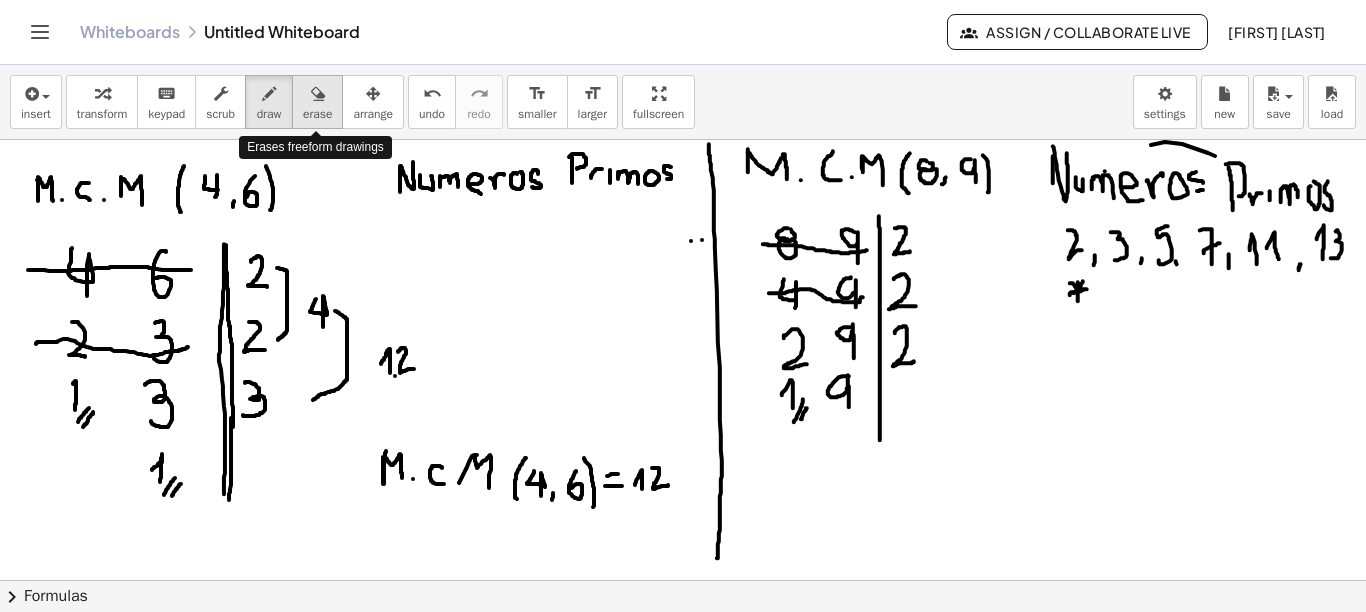 click at bounding box center [318, 94] 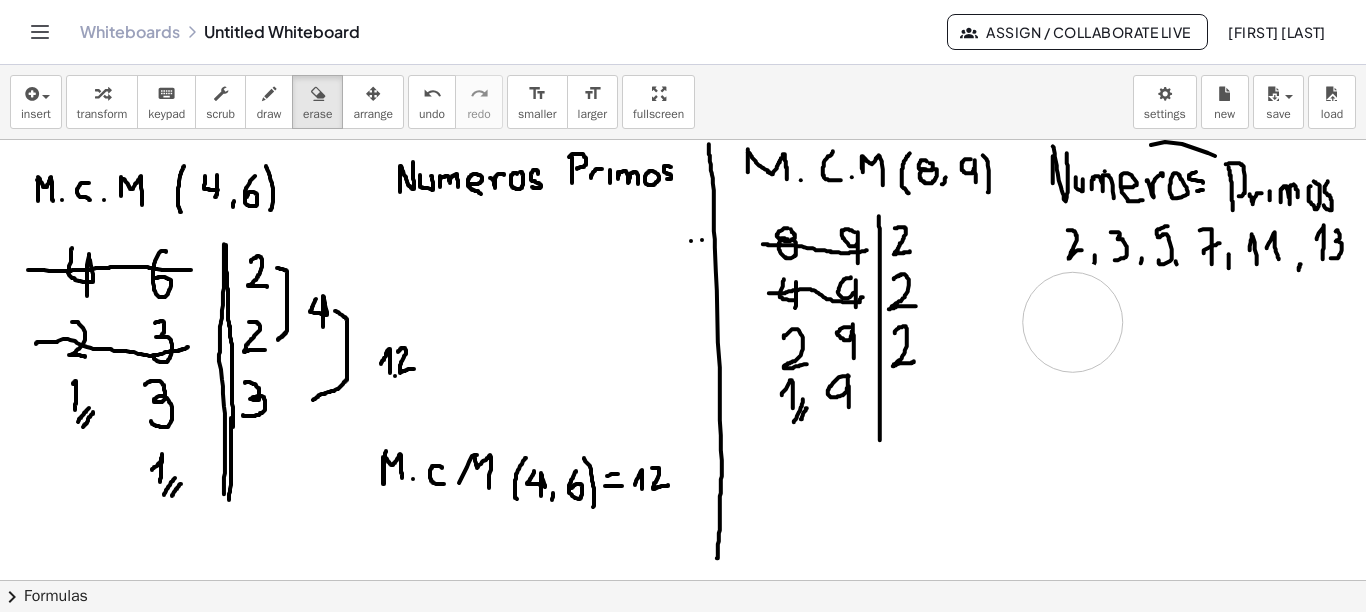 drag, startPoint x: 1074, startPoint y: 309, endPoint x: 1071, endPoint y: 321, distance: 12.369317 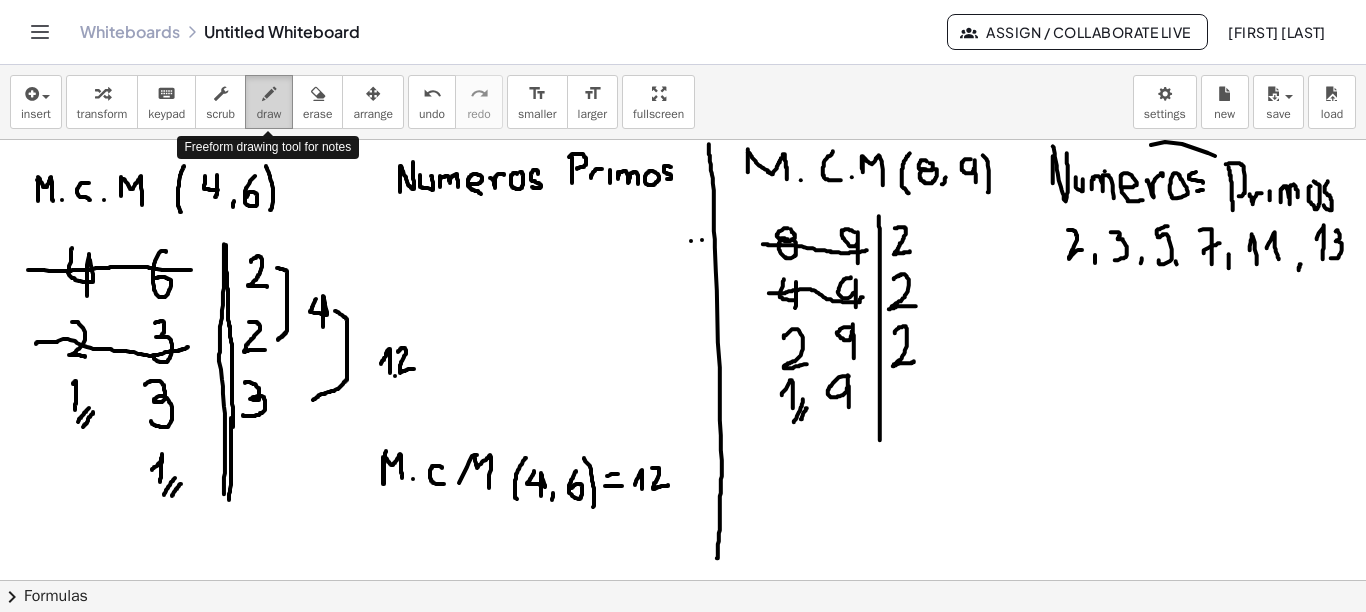 click at bounding box center [269, 94] 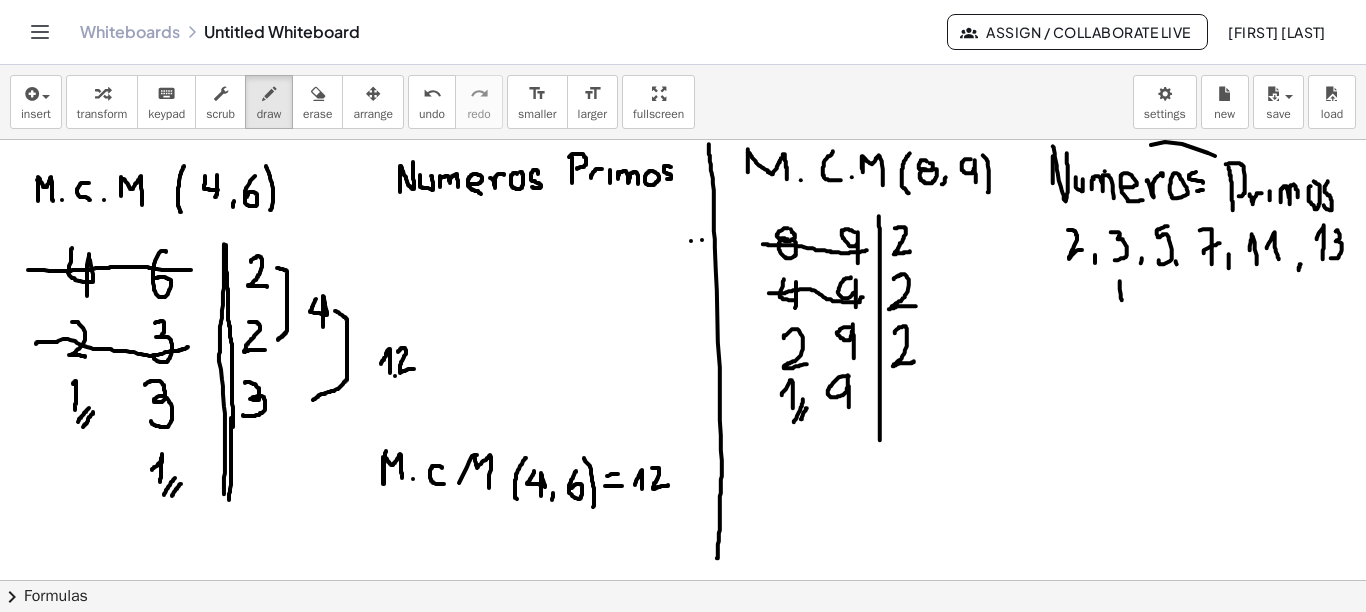drag, startPoint x: 1120, startPoint y: 280, endPoint x: 1122, endPoint y: 305, distance: 25.079872 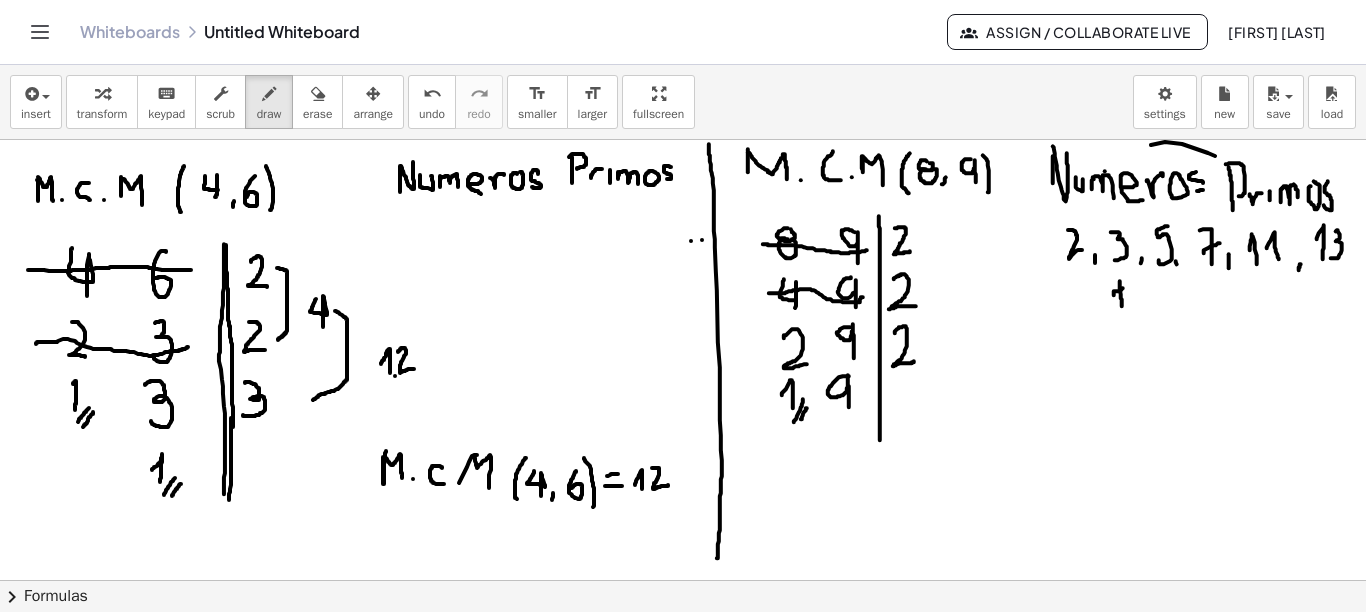 drag, startPoint x: 1114, startPoint y: 294, endPoint x: 1125, endPoint y: 286, distance: 13.601471 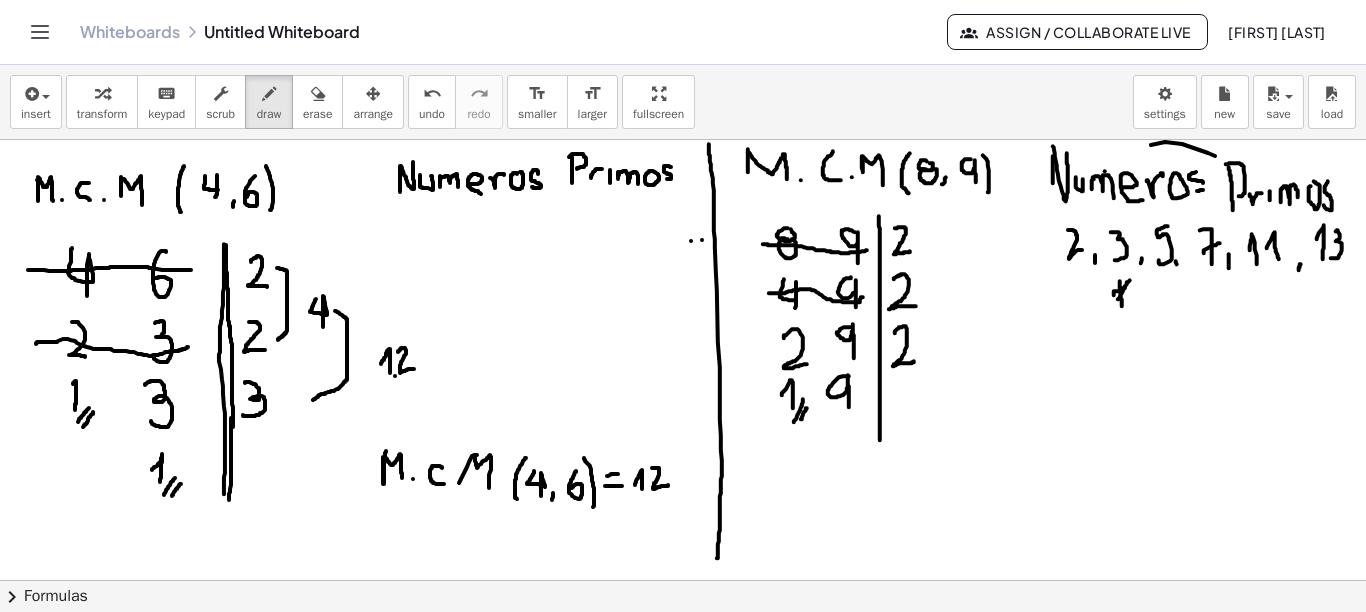 drag, startPoint x: 1128, startPoint y: 281, endPoint x: 1116, endPoint y: 300, distance: 22.472204 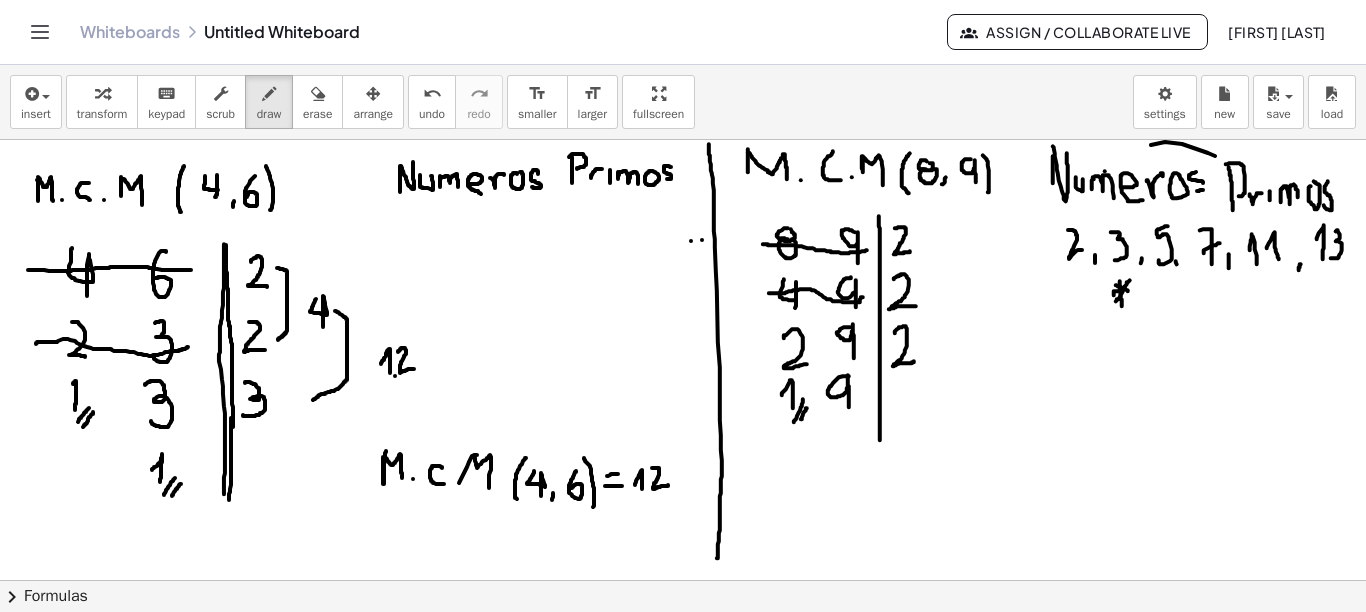 click at bounding box center [683, 645] 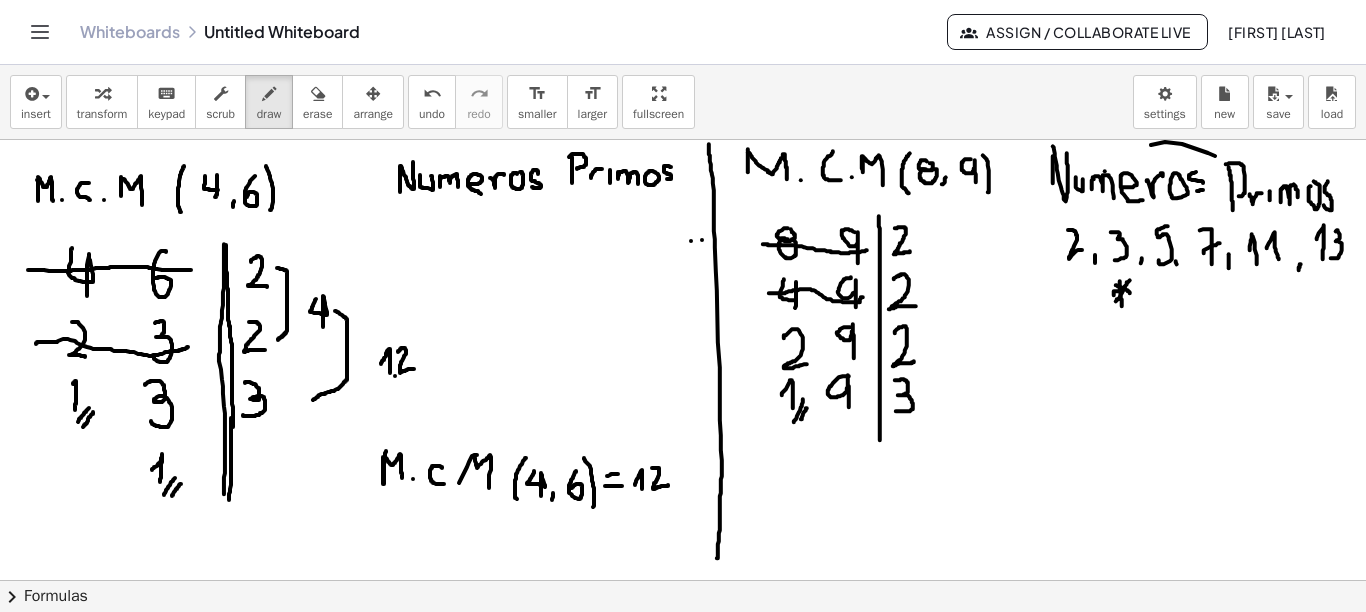 drag, startPoint x: 895, startPoint y: 379, endPoint x: 895, endPoint y: 409, distance: 30 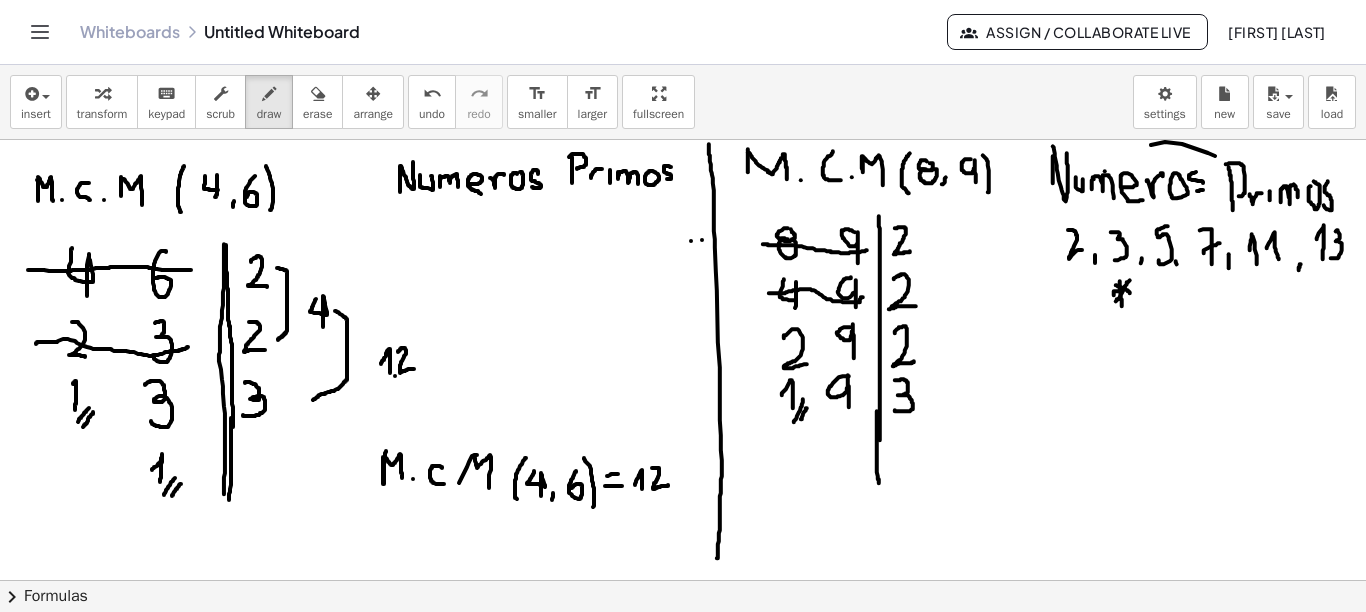 drag, startPoint x: 877, startPoint y: 411, endPoint x: 879, endPoint y: 484, distance: 73.02739 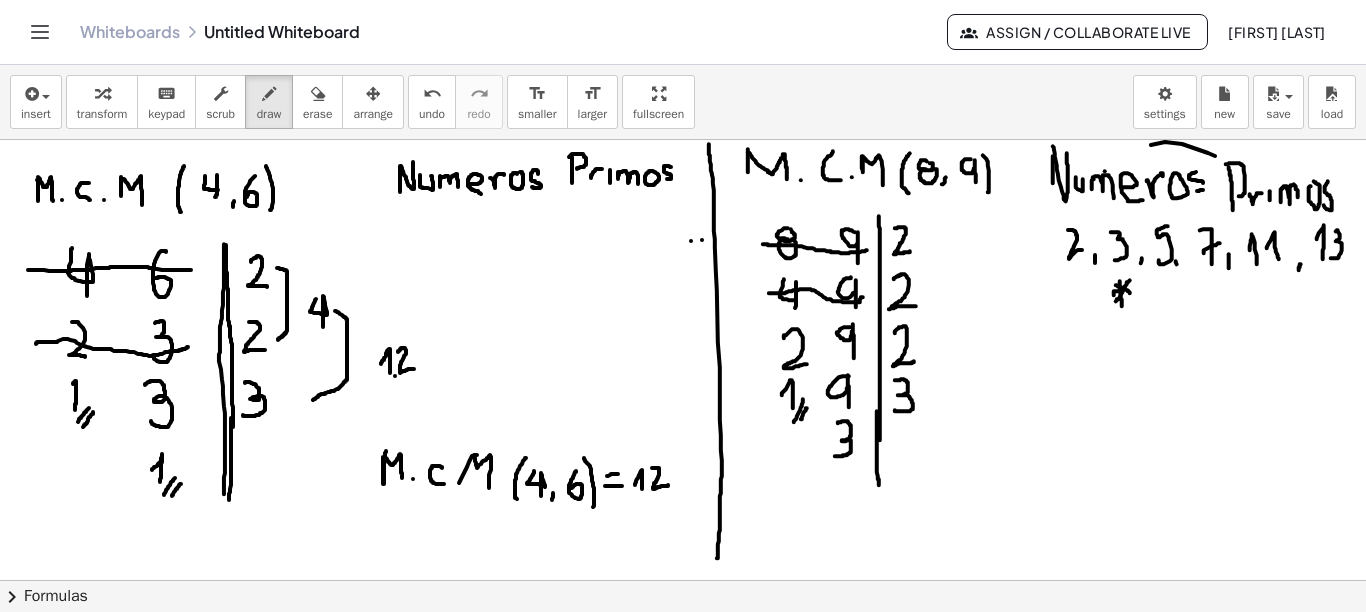 drag, startPoint x: 838, startPoint y: 421, endPoint x: 835, endPoint y: 455, distance: 34.132095 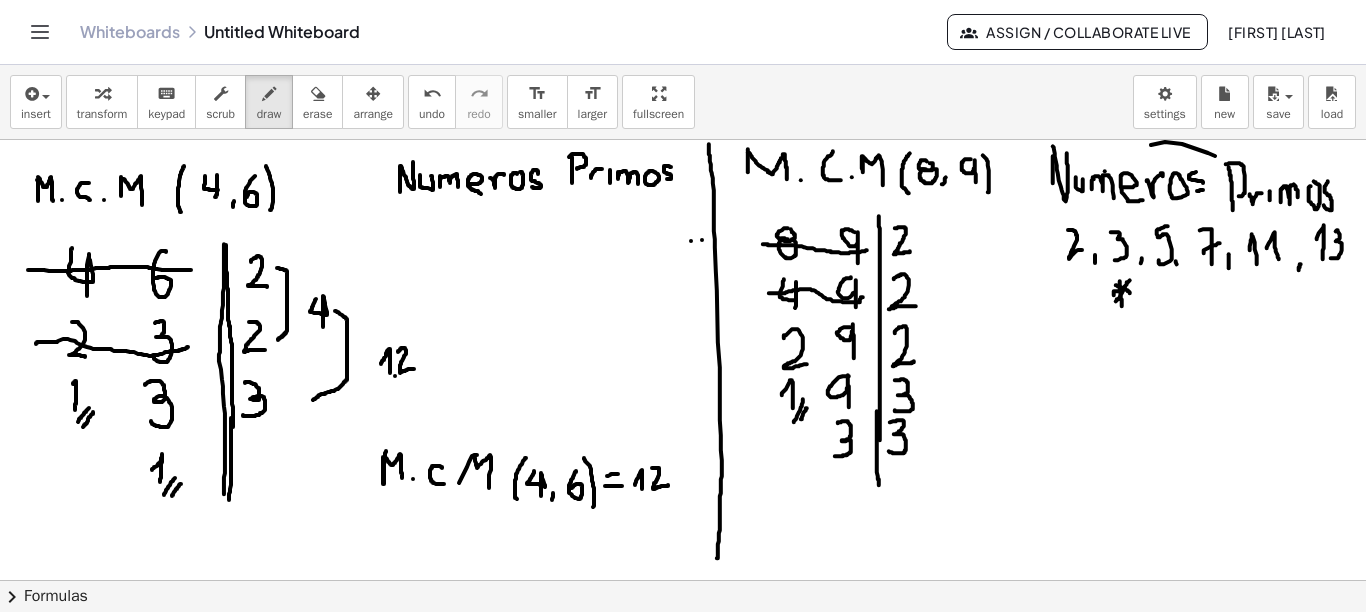 drag, startPoint x: 890, startPoint y: 421, endPoint x: 888, endPoint y: 449, distance: 28.071337 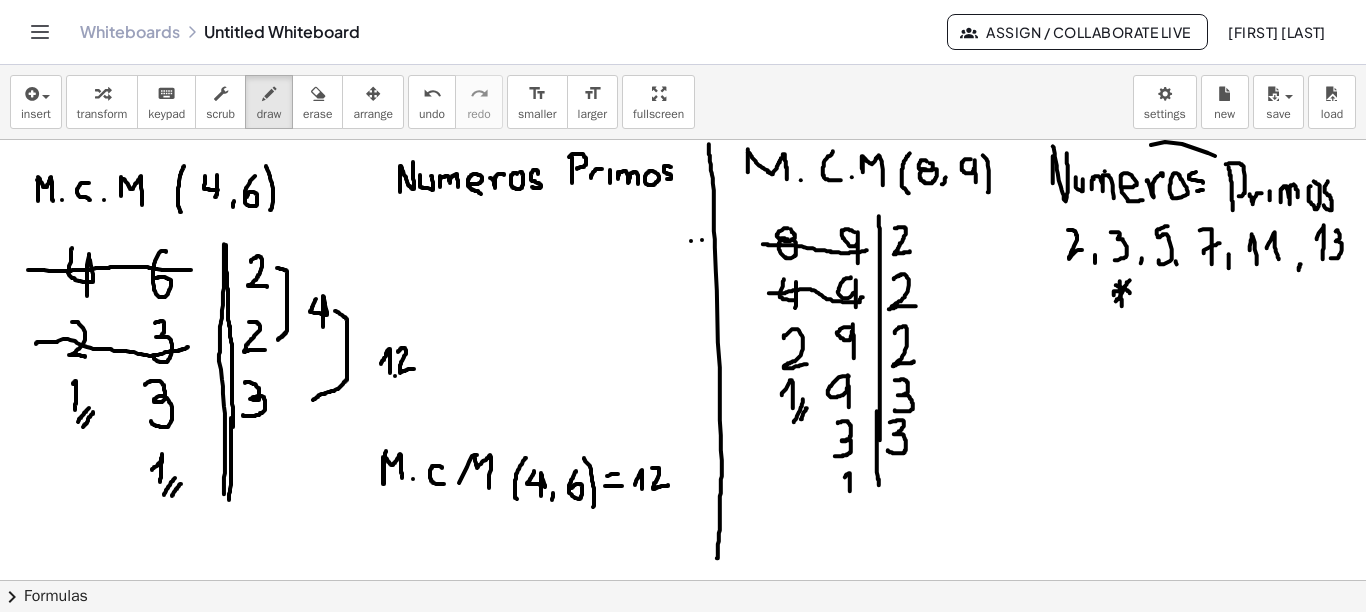 drag, startPoint x: 845, startPoint y: 476, endPoint x: 850, endPoint y: 490, distance: 14.866069 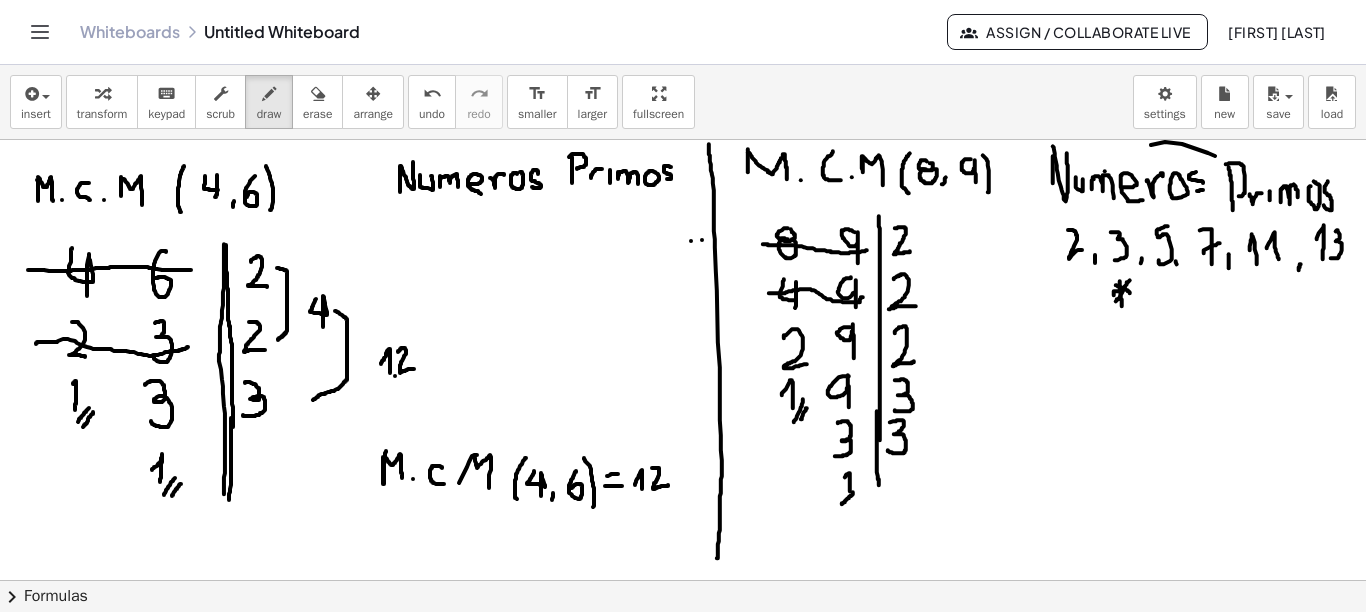 drag, startPoint x: 842, startPoint y: 503, endPoint x: 853, endPoint y: 491, distance: 16.27882 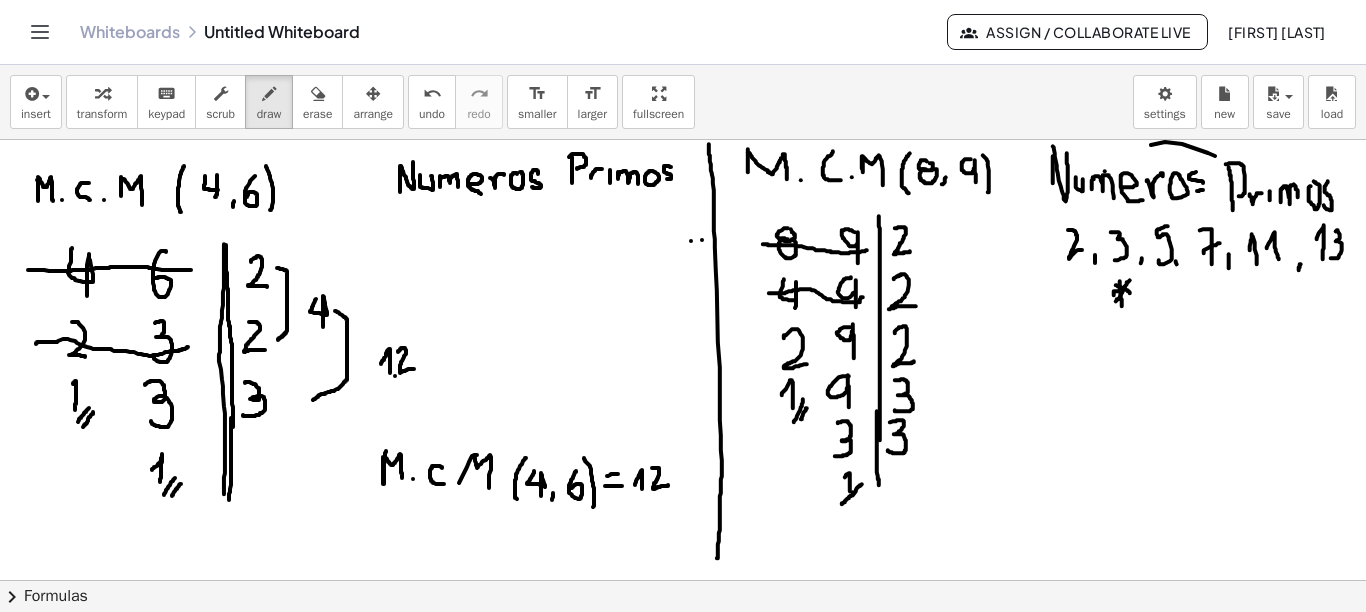 click at bounding box center (683, 645) 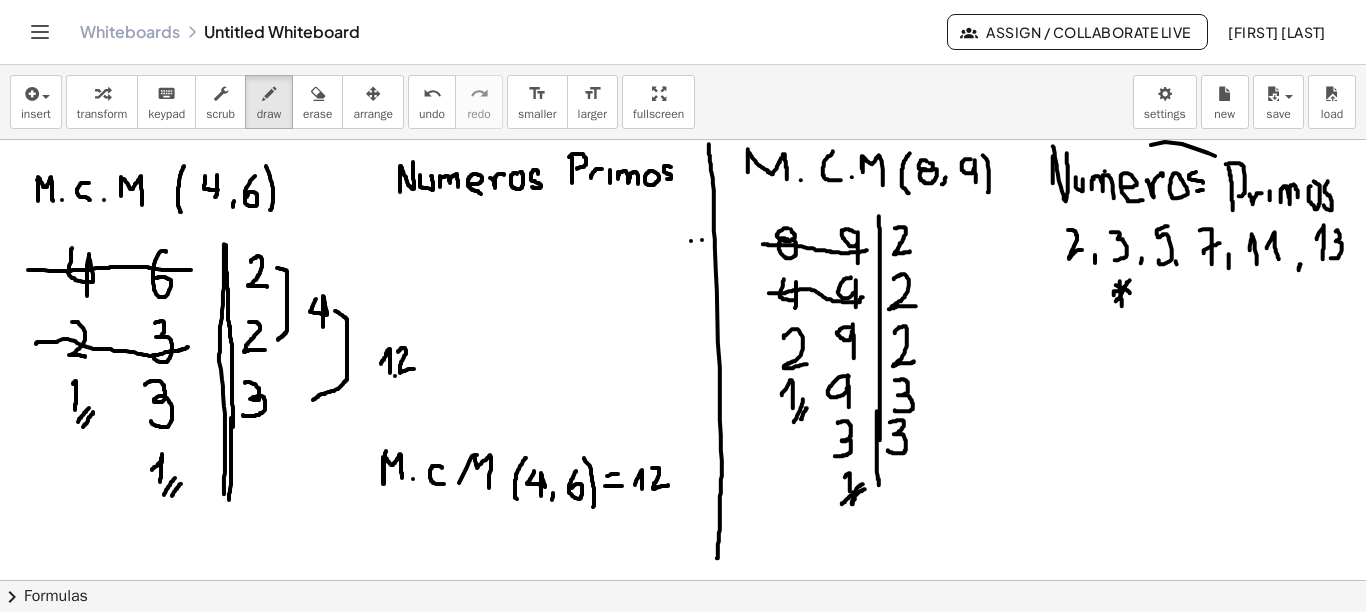drag, startPoint x: 855, startPoint y: 497, endPoint x: 865, endPoint y: 488, distance: 13.453624 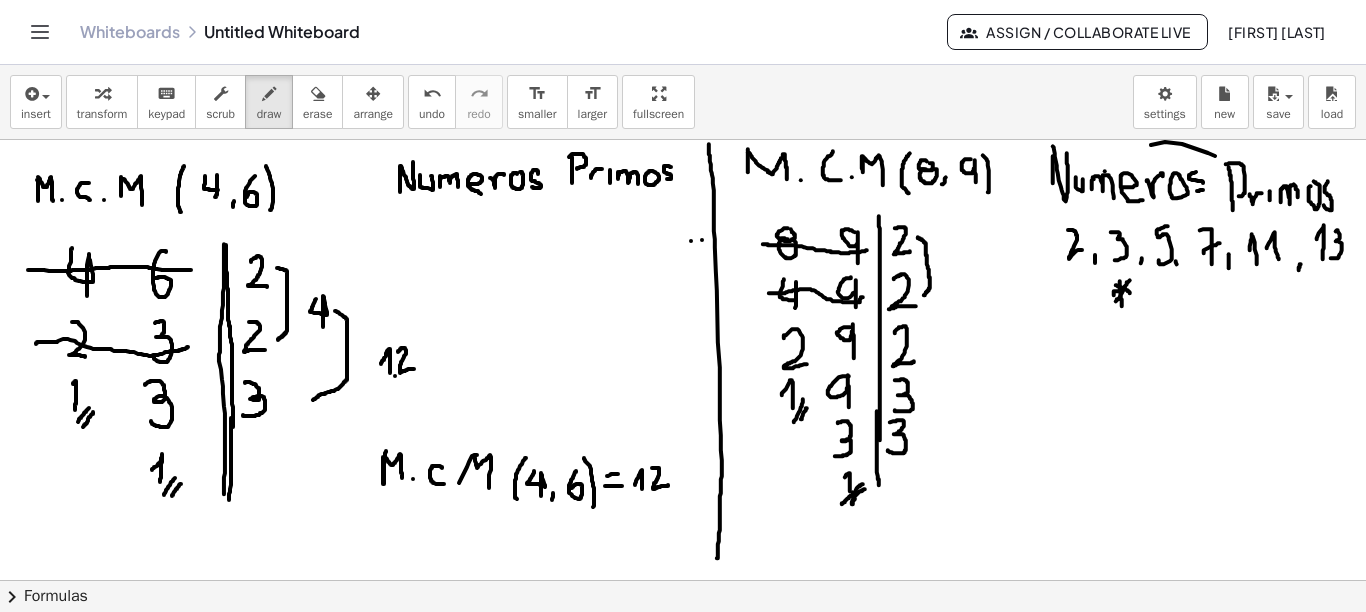 drag, startPoint x: 919, startPoint y: 237, endPoint x: 924, endPoint y: 294, distance: 57.21888 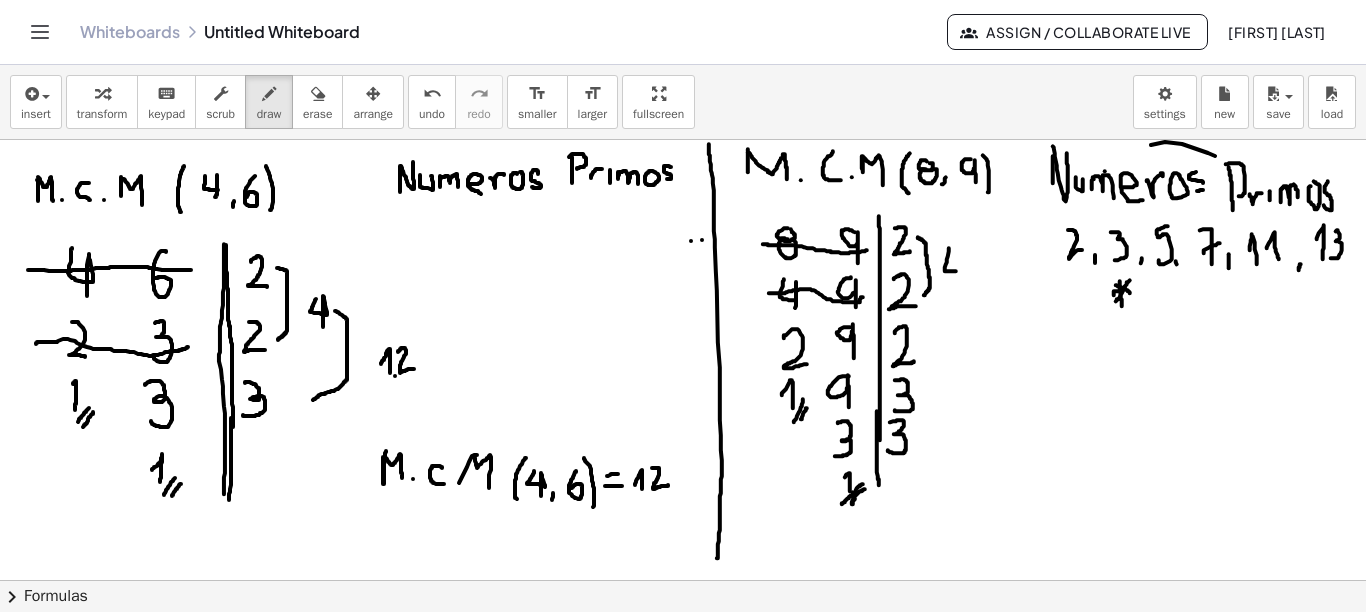 drag, startPoint x: 949, startPoint y: 247, endPoint x: 956, endPoint y: 270, distance: 24.04163 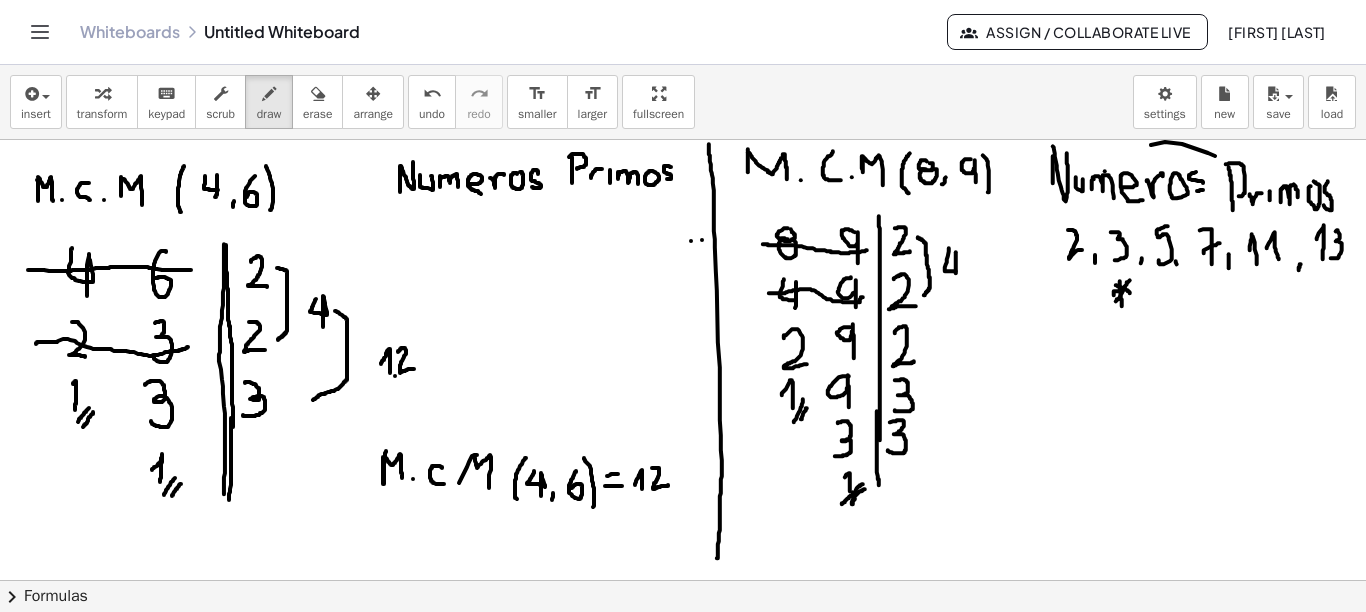 drag, startPoint x: 956, startPoint y: 251, endPoint x: 956, endPoint y: 277, distance: 26 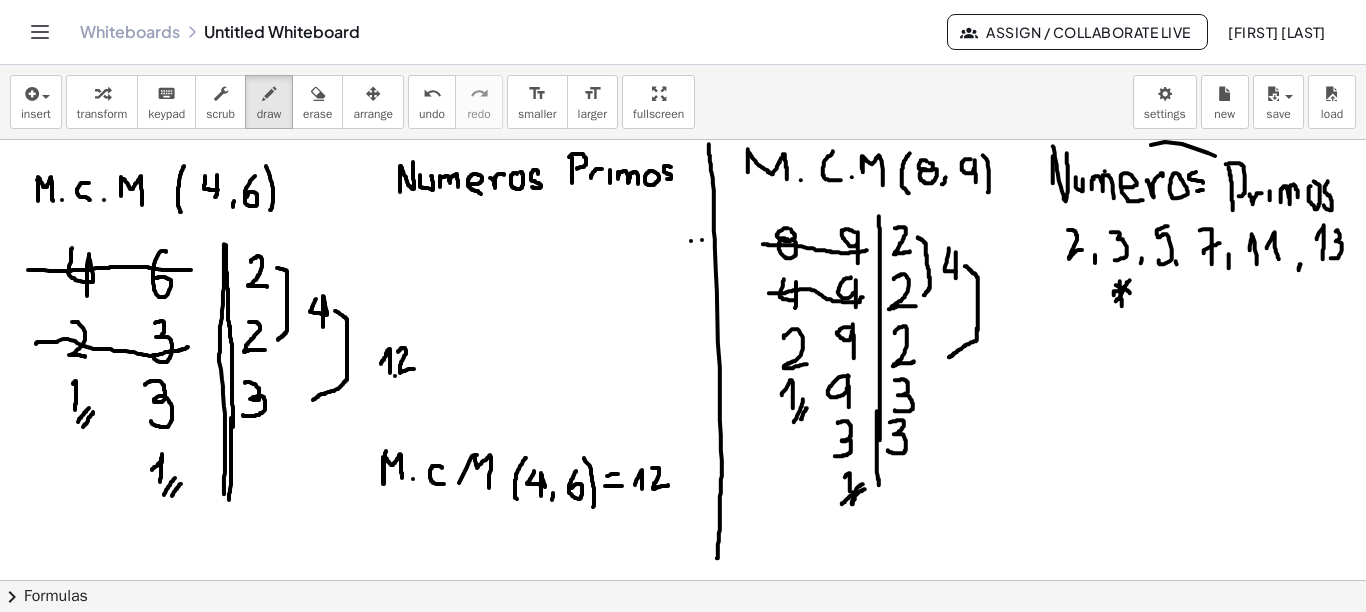 drag, startPoint x: 965, startPoint y: 265, endPoint x: 949, endPoint y: 356, distance: 92.39589 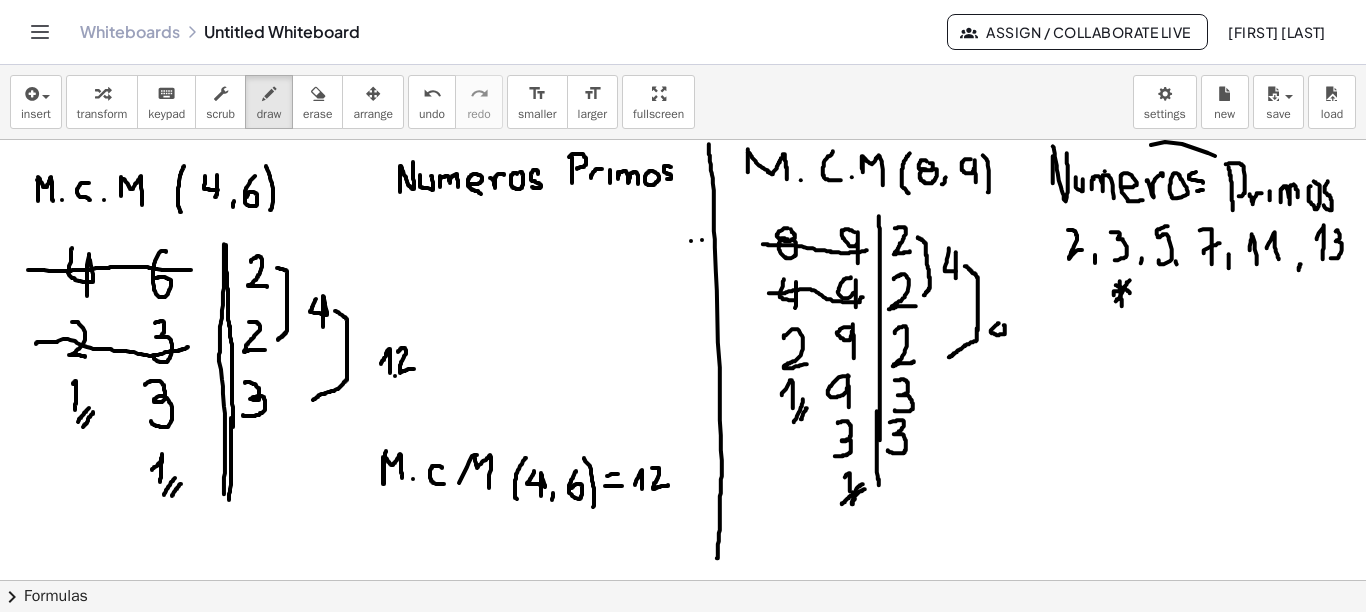 click at bounding box center (683, 645) 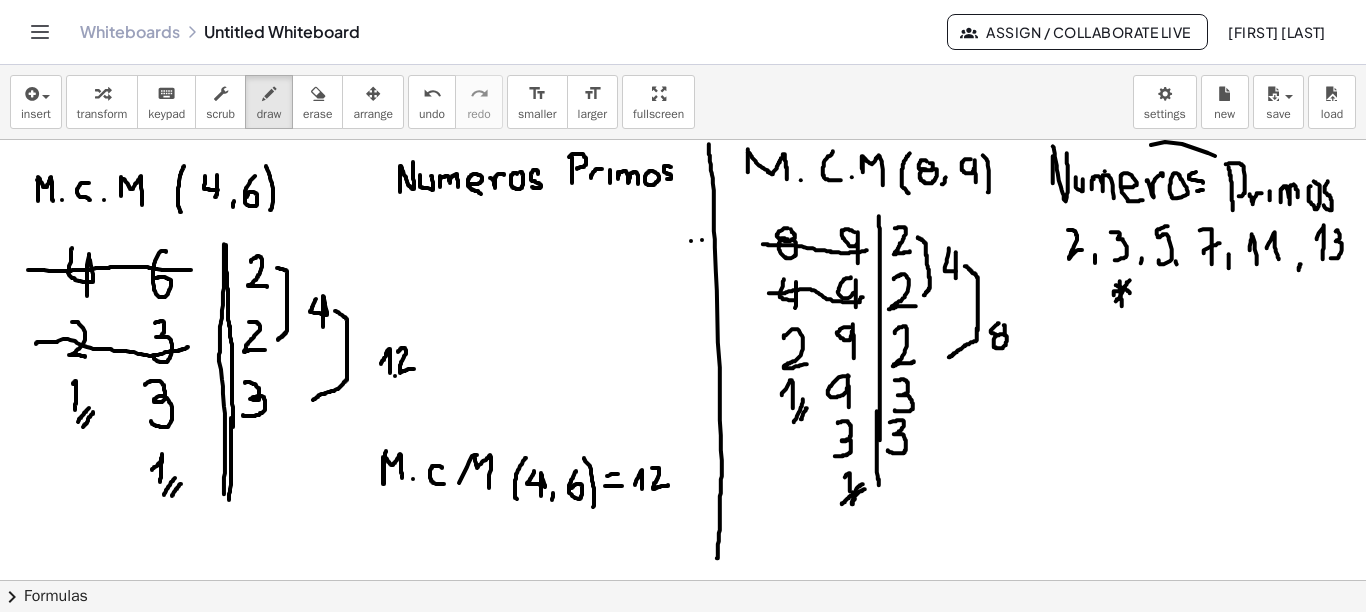 click at bounding box center [683, 645] 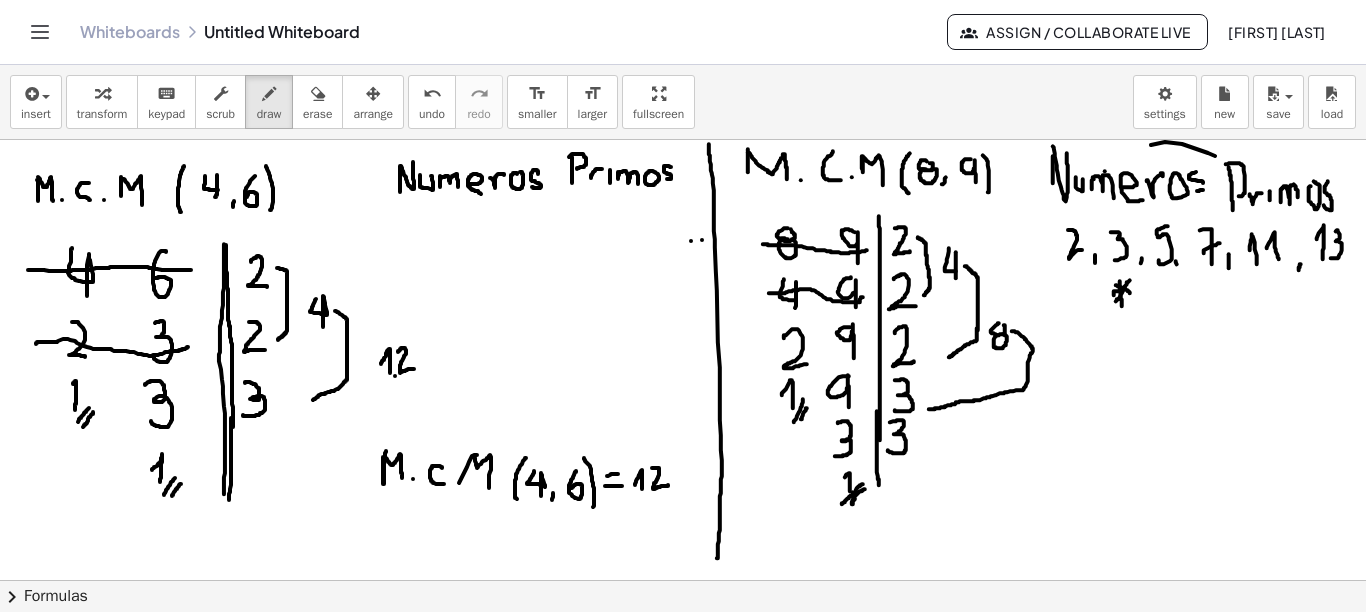 drag, startPoint x: 1012, startPoint y: 330, endPoint x: 929, endPoint y: 408, distance: 113.89908 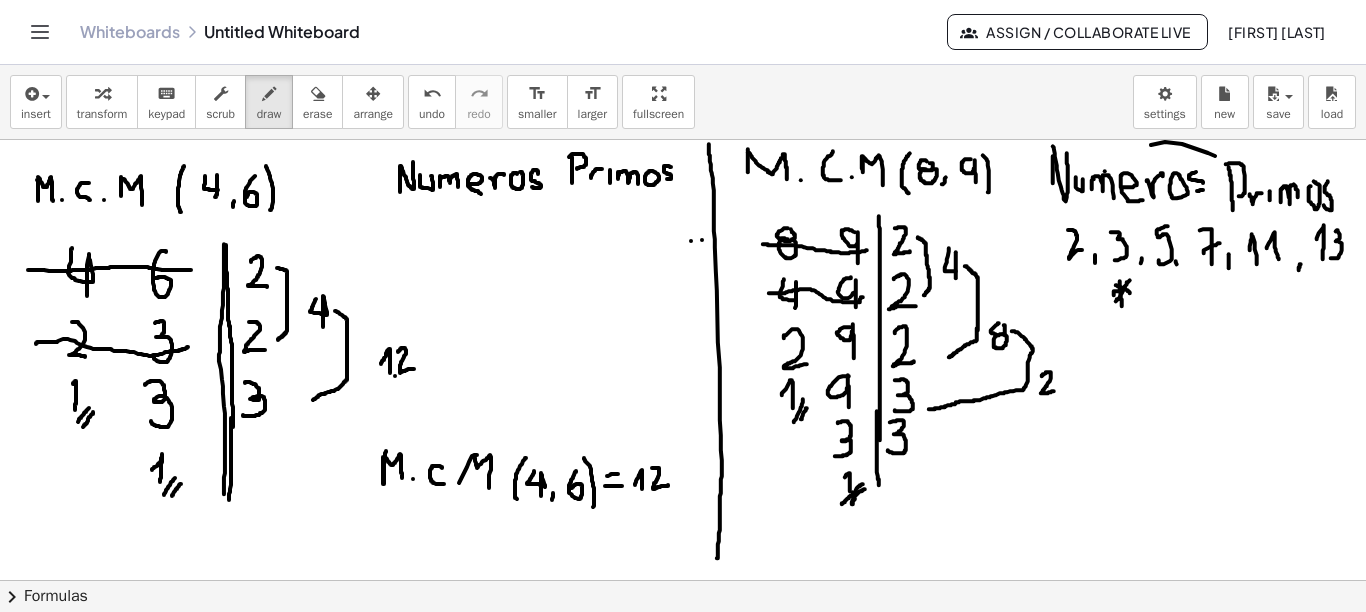 drag, startPoint x: 1042, startPoint y: 375, endPoint x: 1054, endPoint y: 390, distance: 19.209373 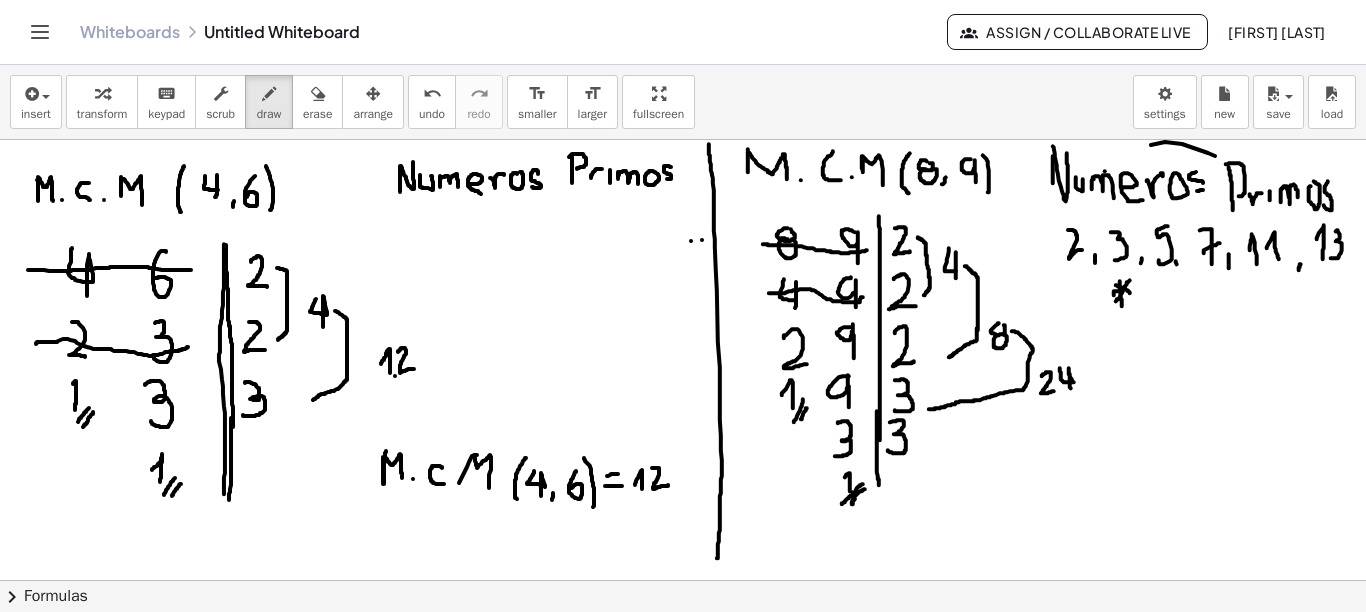 drag, startPoint x: 1060, startPoint y: 367, endPoint x: 1071, endPoint y: 387, distance: 22.825424 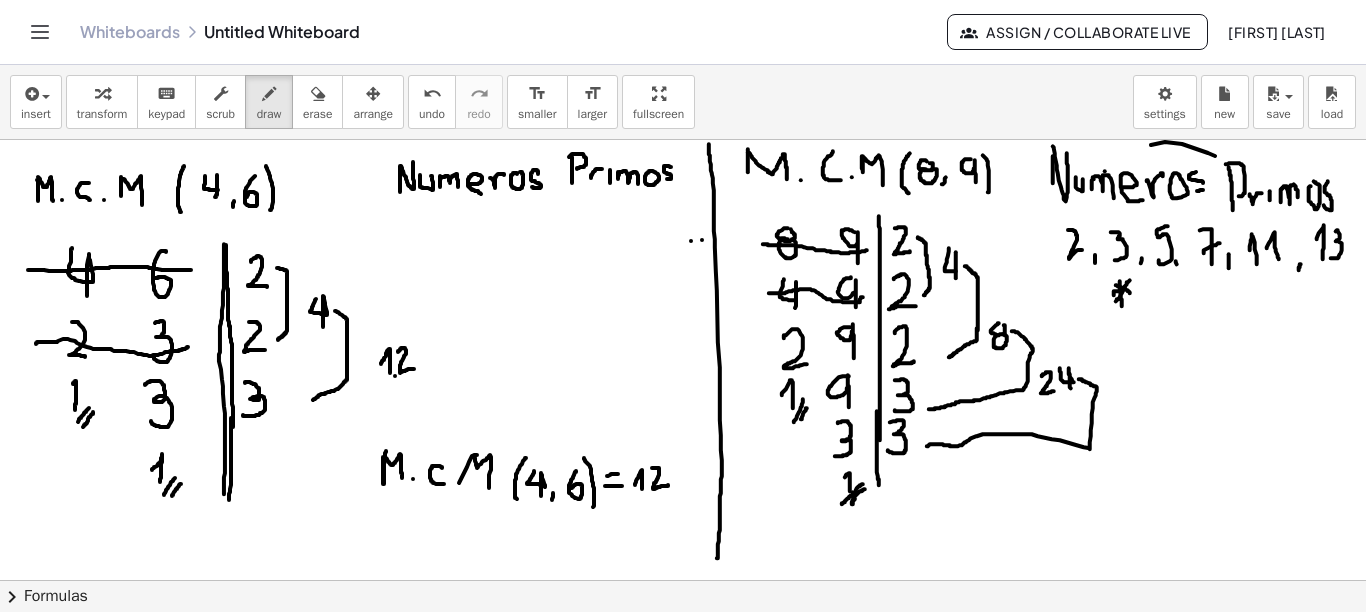 drag, startPoint x: 1079, startPoint y: 378, endPoint x: 927, endPoint y: 445, distance: 166.1114 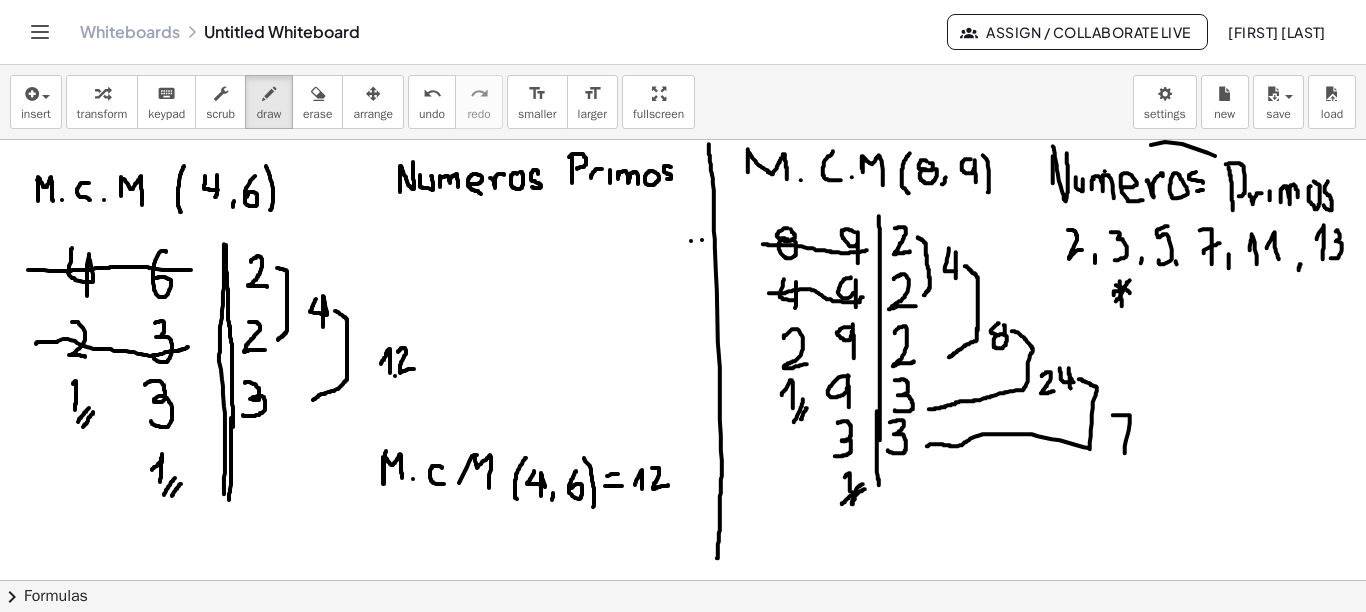 drag, startPoint x: 1113, startPoint y: 414, endPoint x: 1125, endPoint y: 452, distance: 39.849716 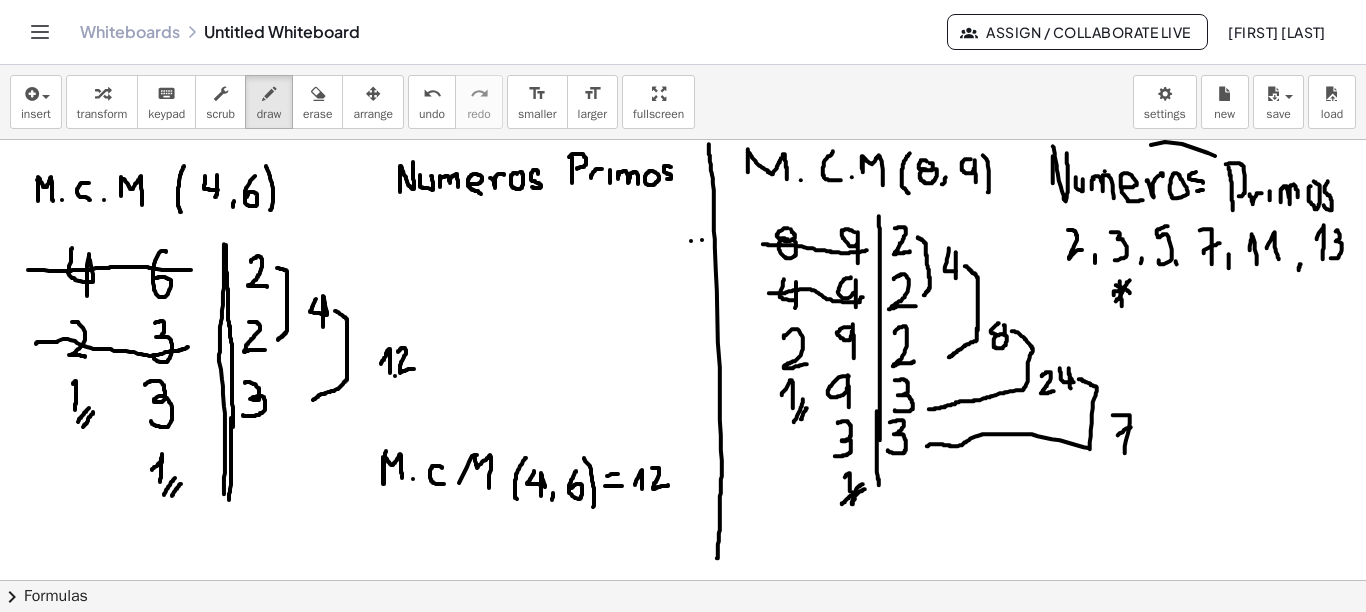 click at bounding box center [683, 645] 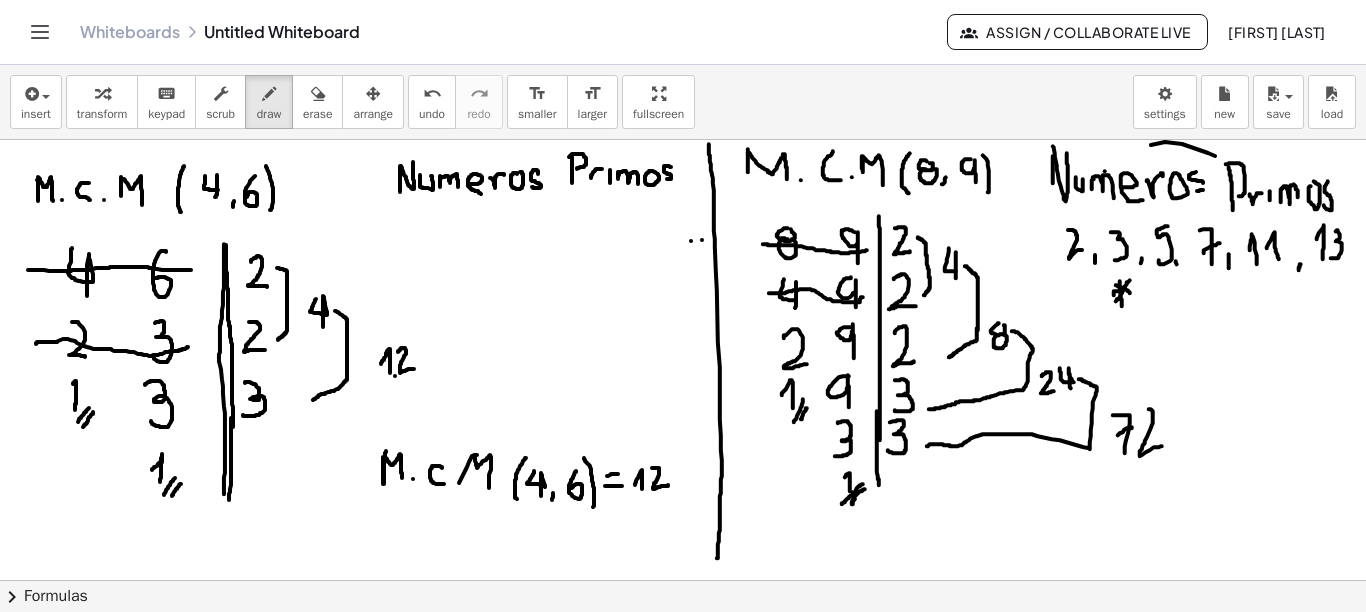 drag, startPoint x: 1149, startPoint y: 408, endPoint x: 1162, endPoint y: 445, distance: 39.217342 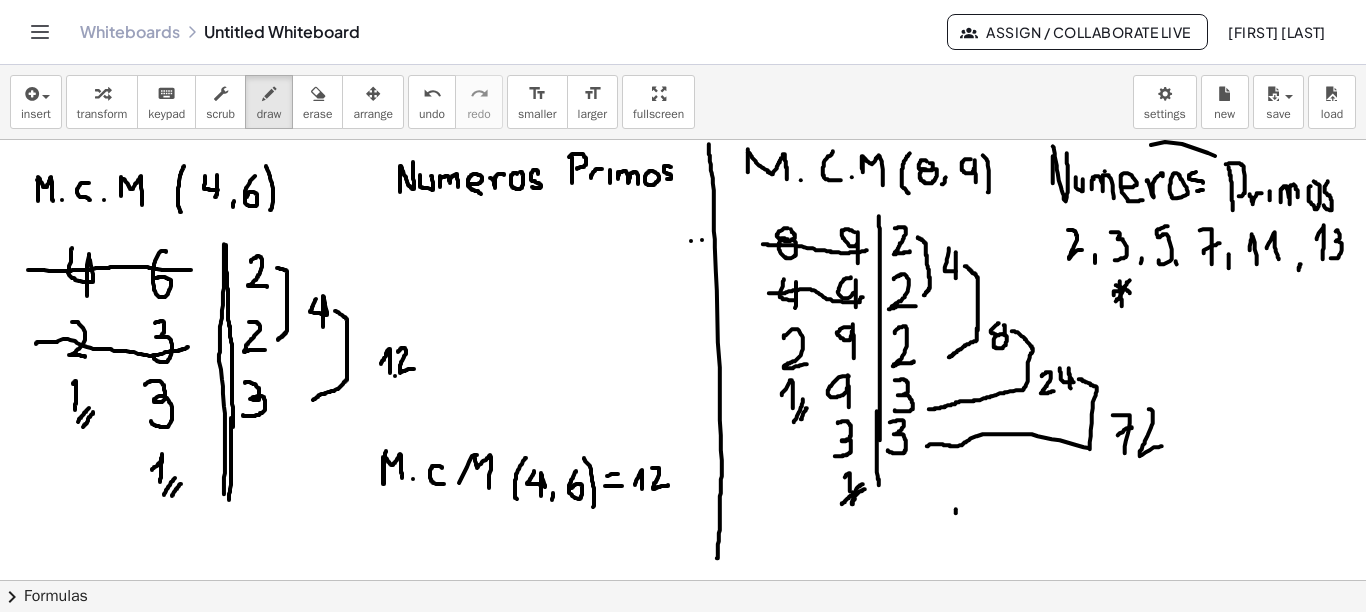 drag, startPoint x: 956, startPoint y: 508, endPoint x: 956, endPoint y: 523, distance: 15 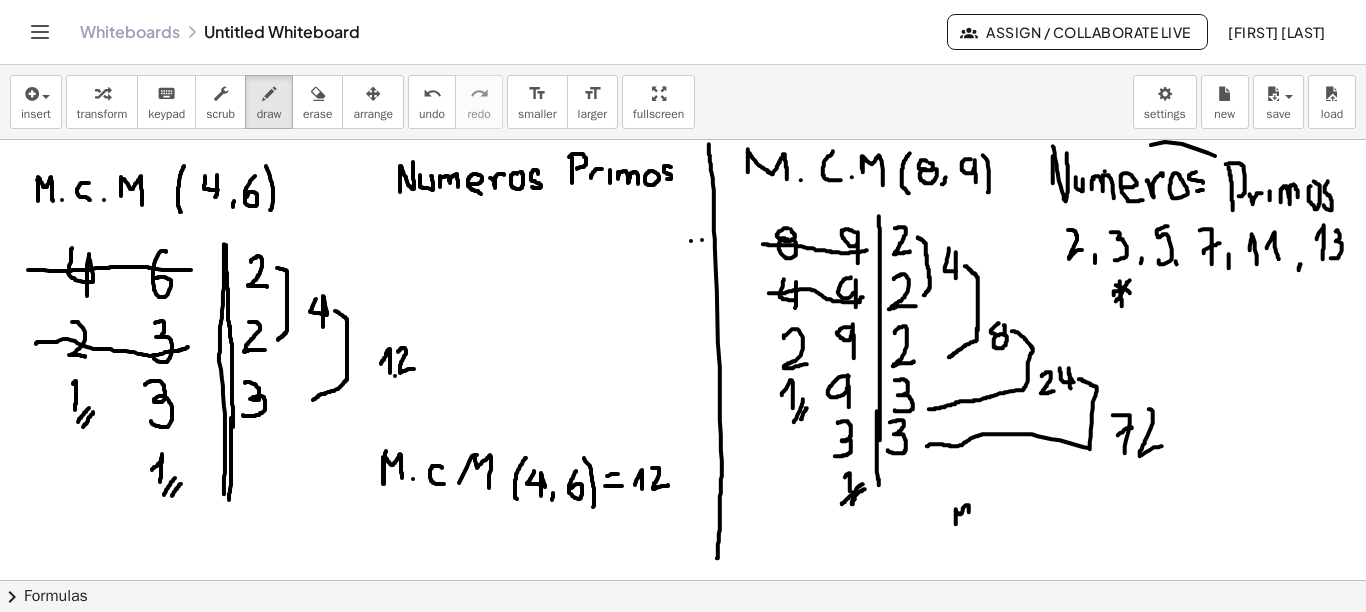 drag, startPoint x: 956, startPoint y: 510, endPoint x: 972, endPoint y: 521, distance: 19.416489 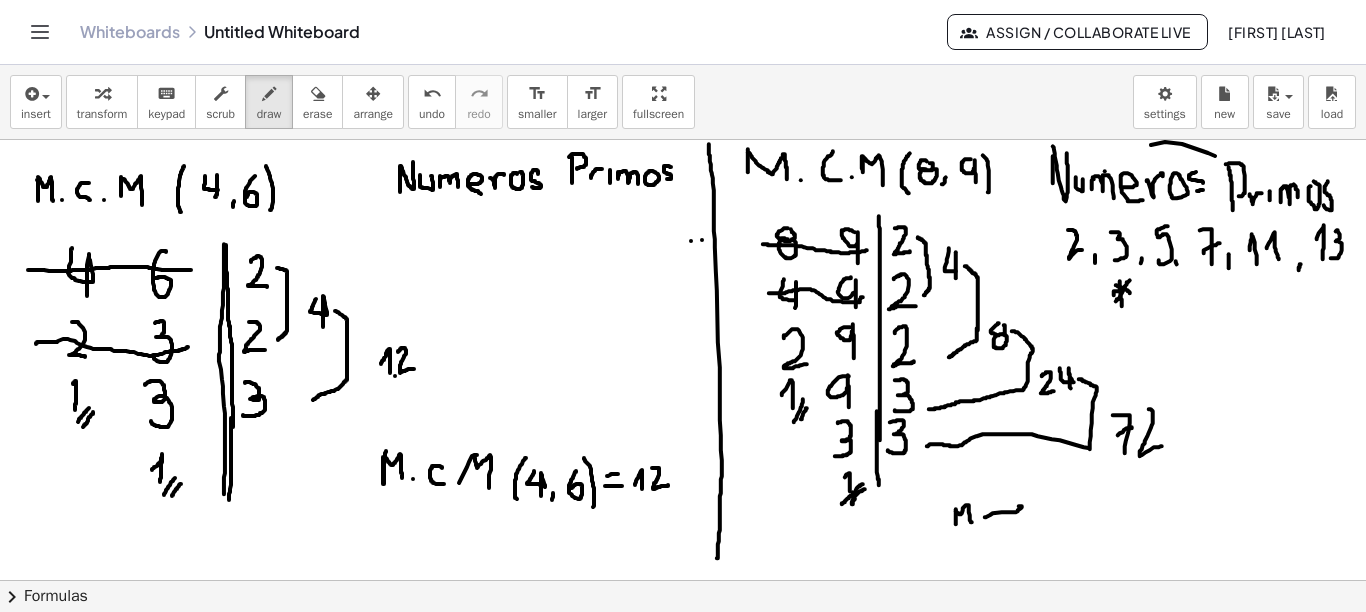 drag, startPoint x: 985, startPoint y: 516, endPoint x: 1018, endPoint y: 505, distance: 34.785053 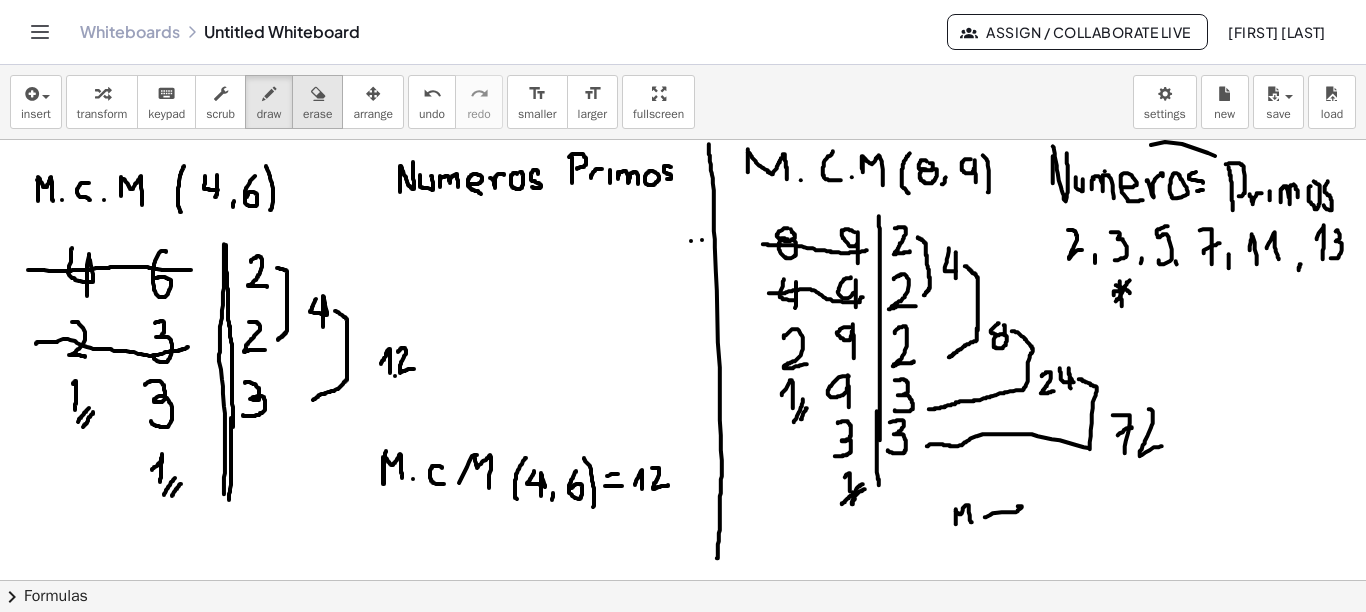 click on "erase" at bounding box center (317, 114) 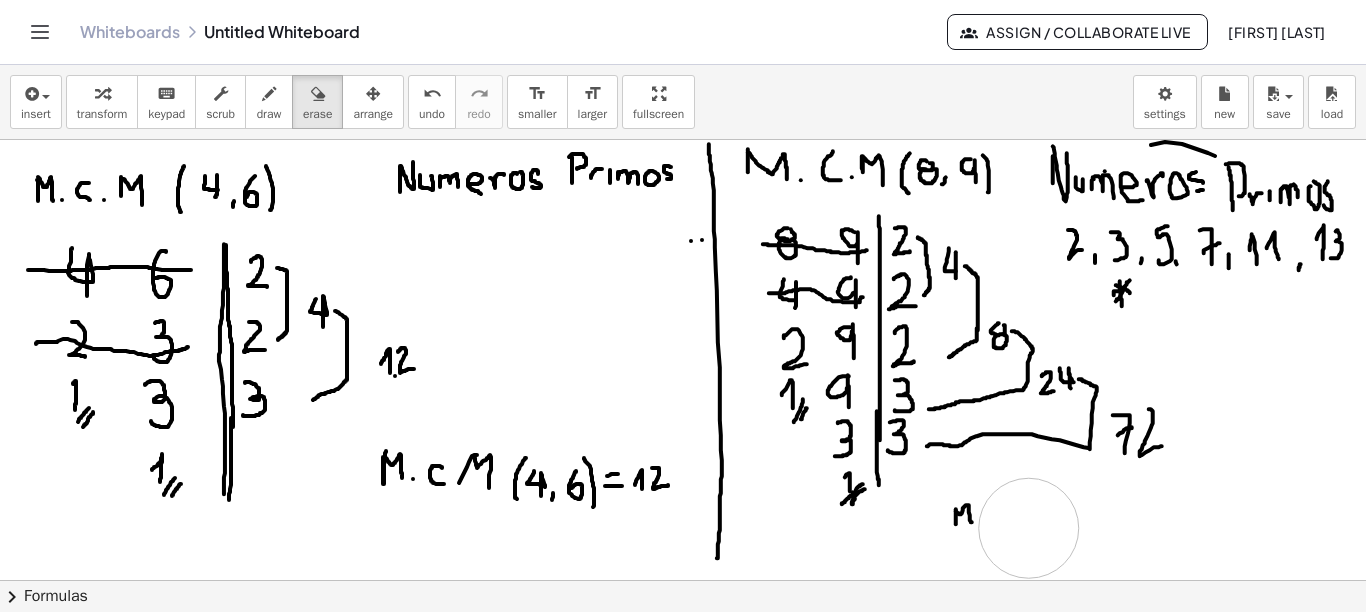 drag, startPoint x: 1091, startPoint y: 526, endPoint x: 1000, endPoint y: 500, distance: 94.641426 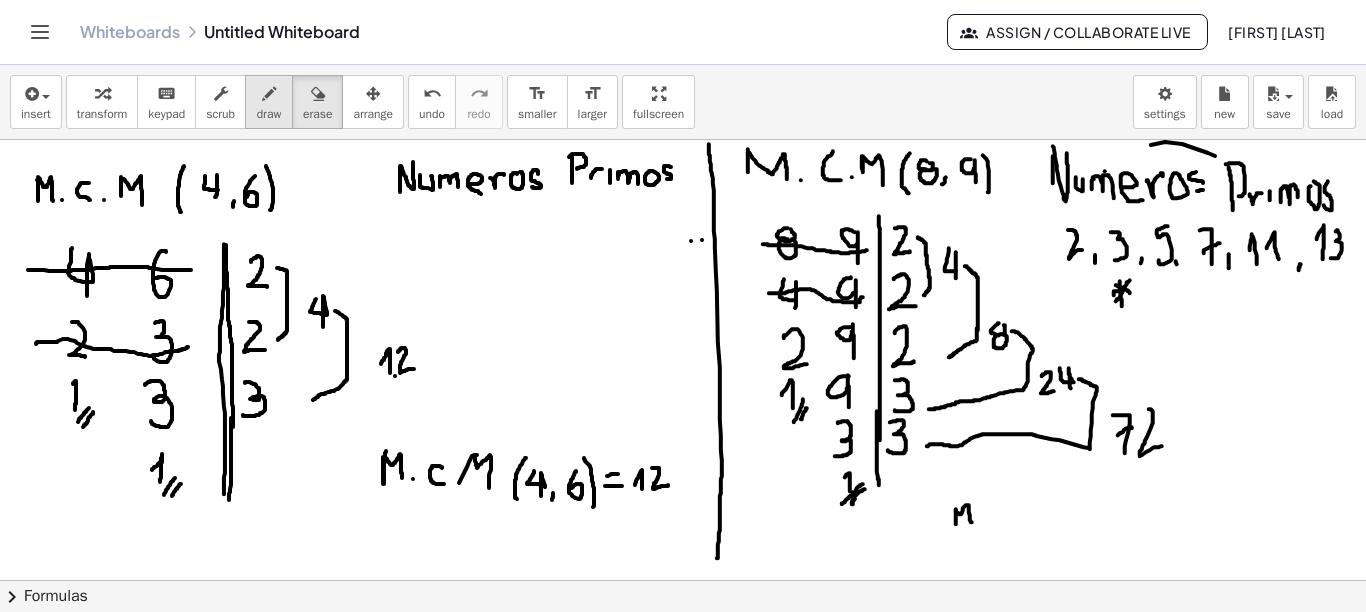 click on "draw" at bounding box center [269, 114] 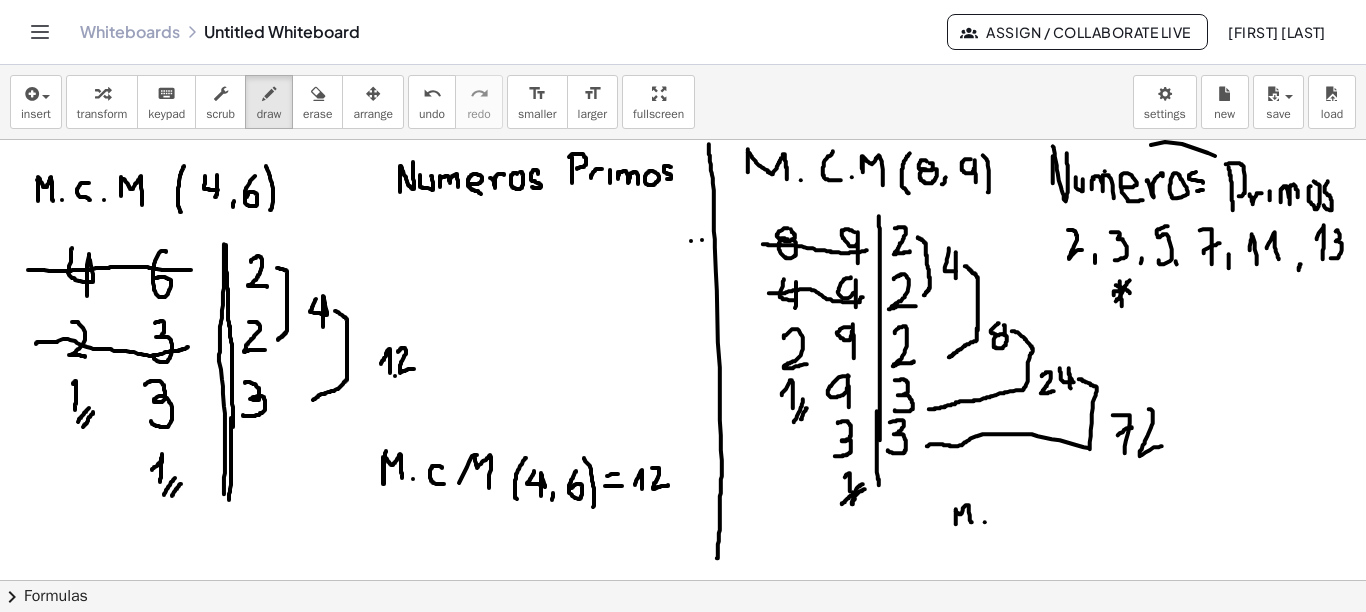 click at bounding box center [683, 645] 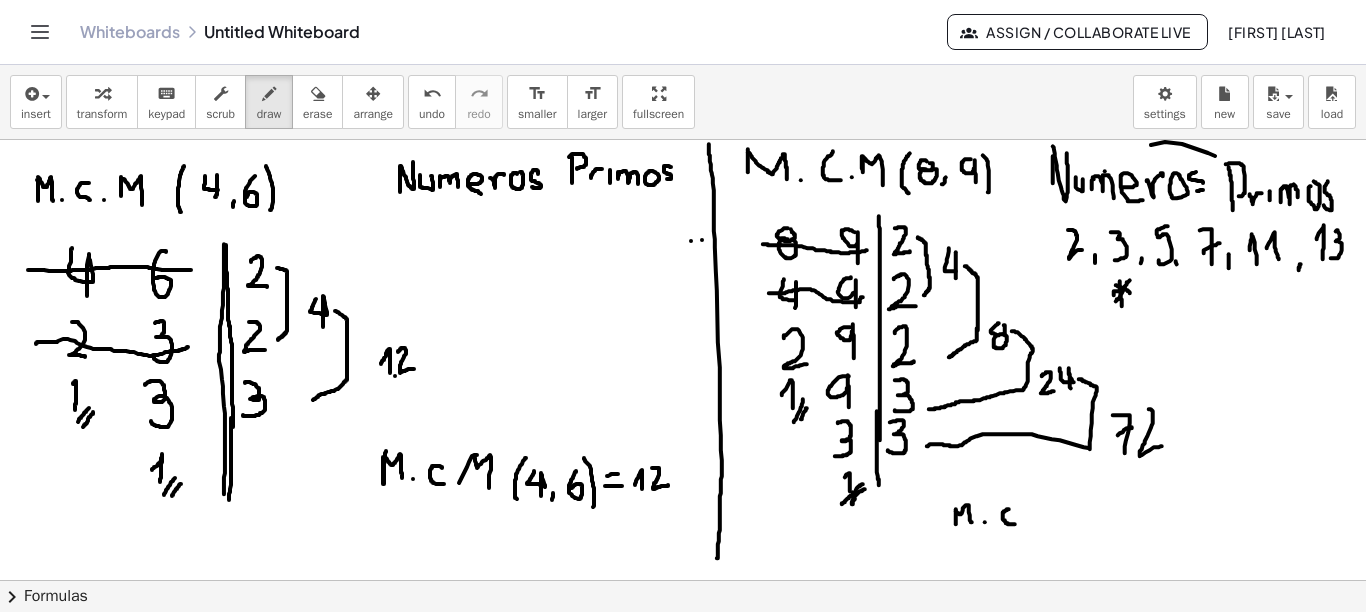 drag, startPoint x: 1009, startPoint y: 508, endPoint x: 1016, endPoint y: 523, distance: 16.552946 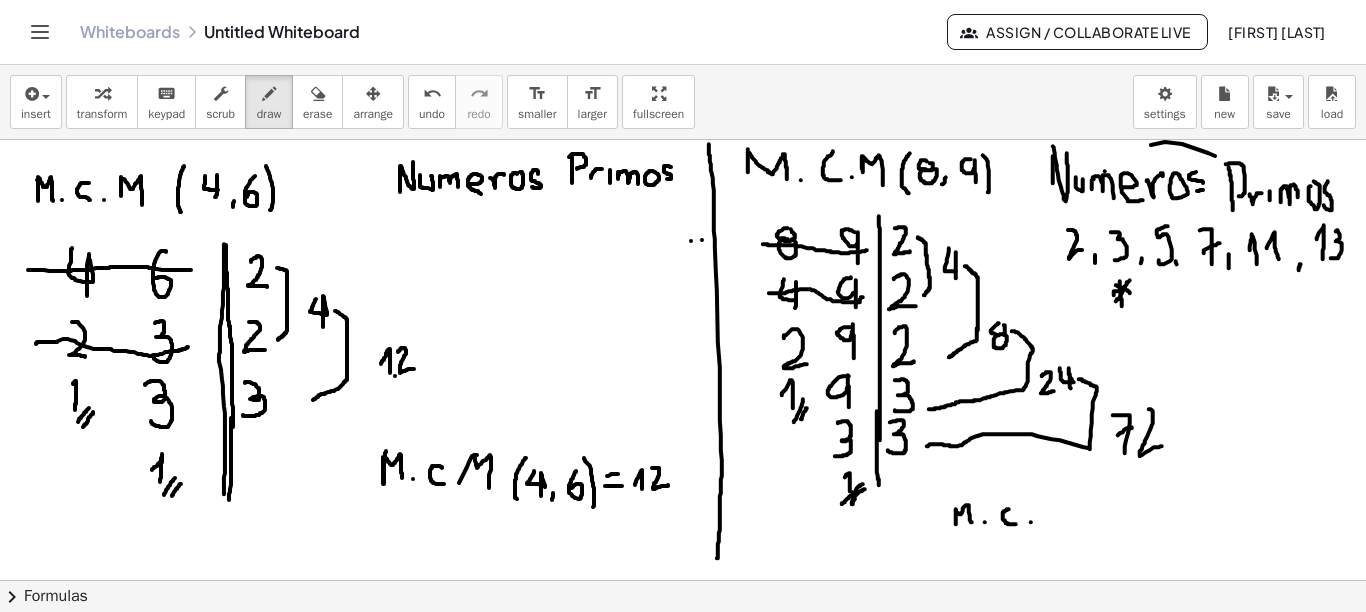 click at bounding box center [683, 645] 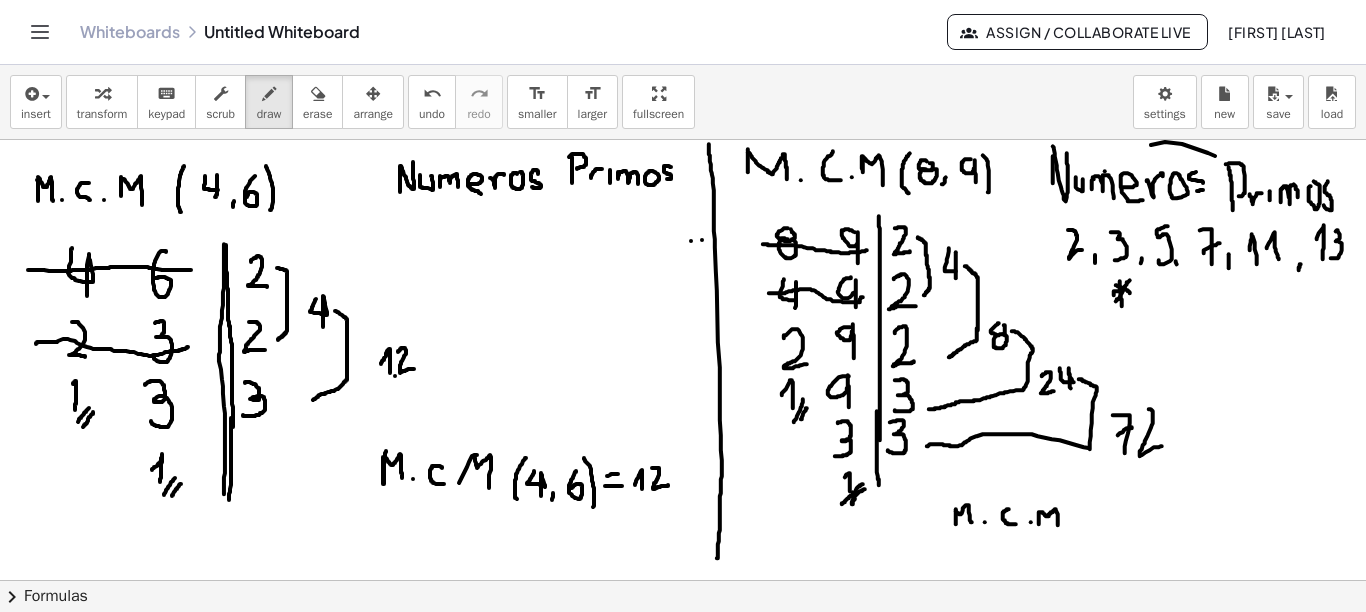 drag, startPoint x: 1039, startPoint y: 523, endPoint x: 1058, endPoint y: 524, distance: 19.026299 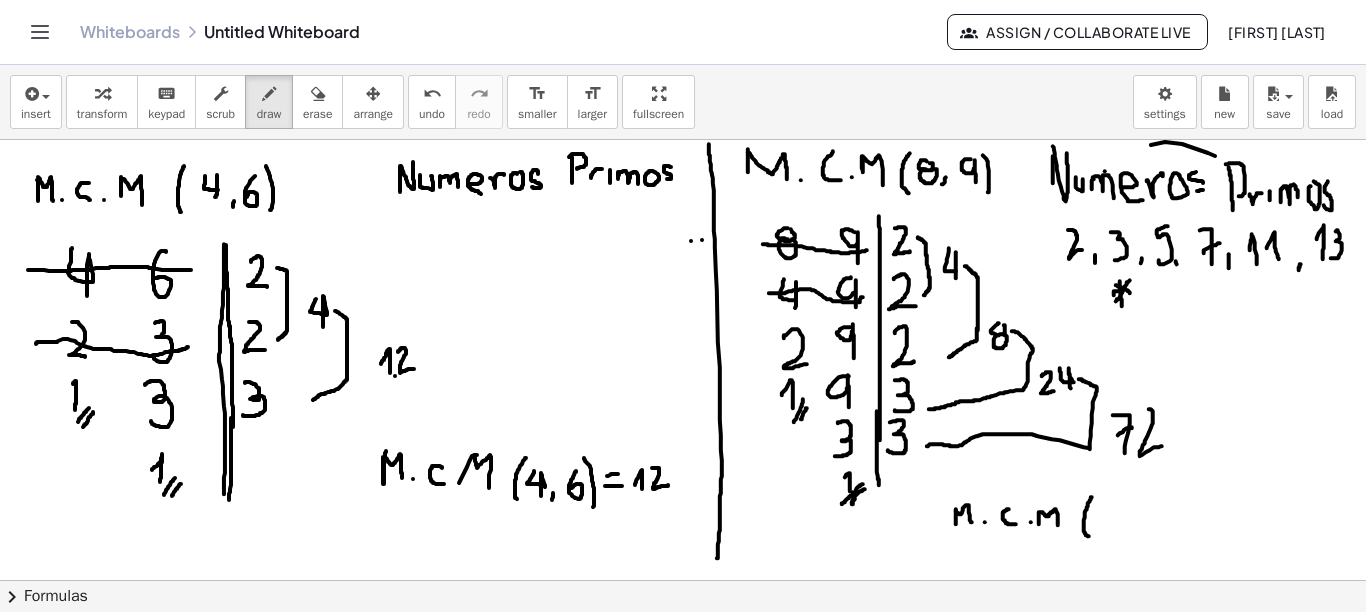 drag, startPoint x: 1092, startPoint y: 496, endPoint x: 1089, endPoint y: 535, distance: 39.115215 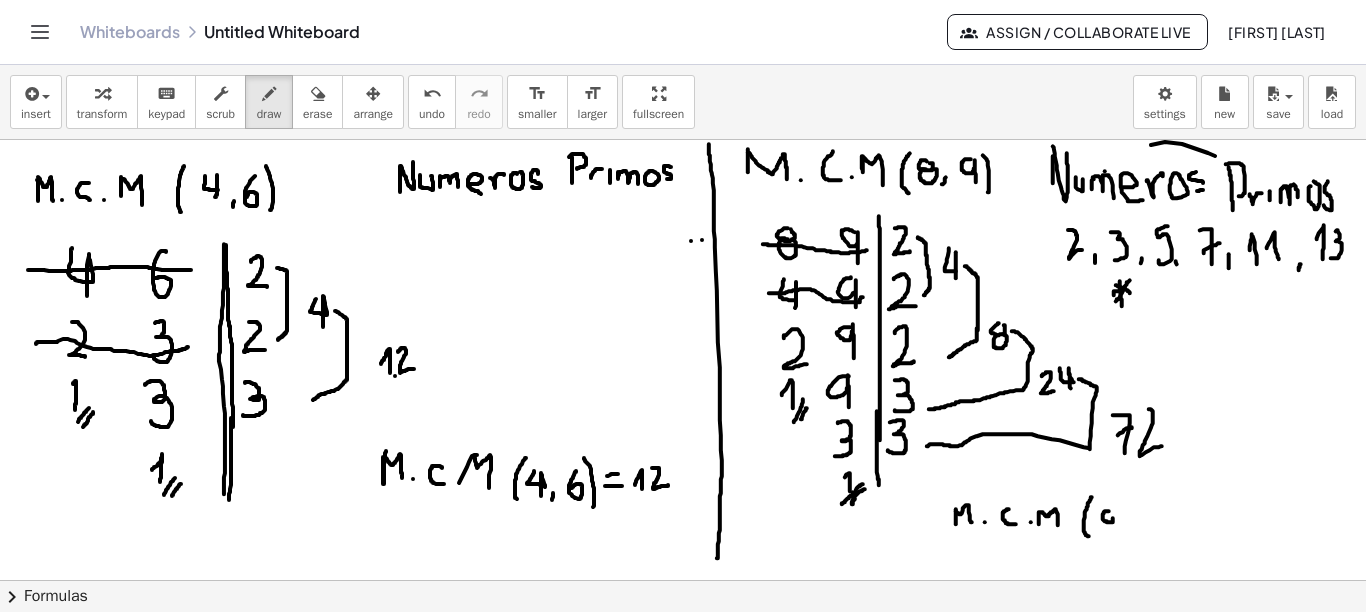 drag, startPoint x: 1107, startPoint y: 510, endPoint x: 1110, endPoint y: 527, distance: 17.262676 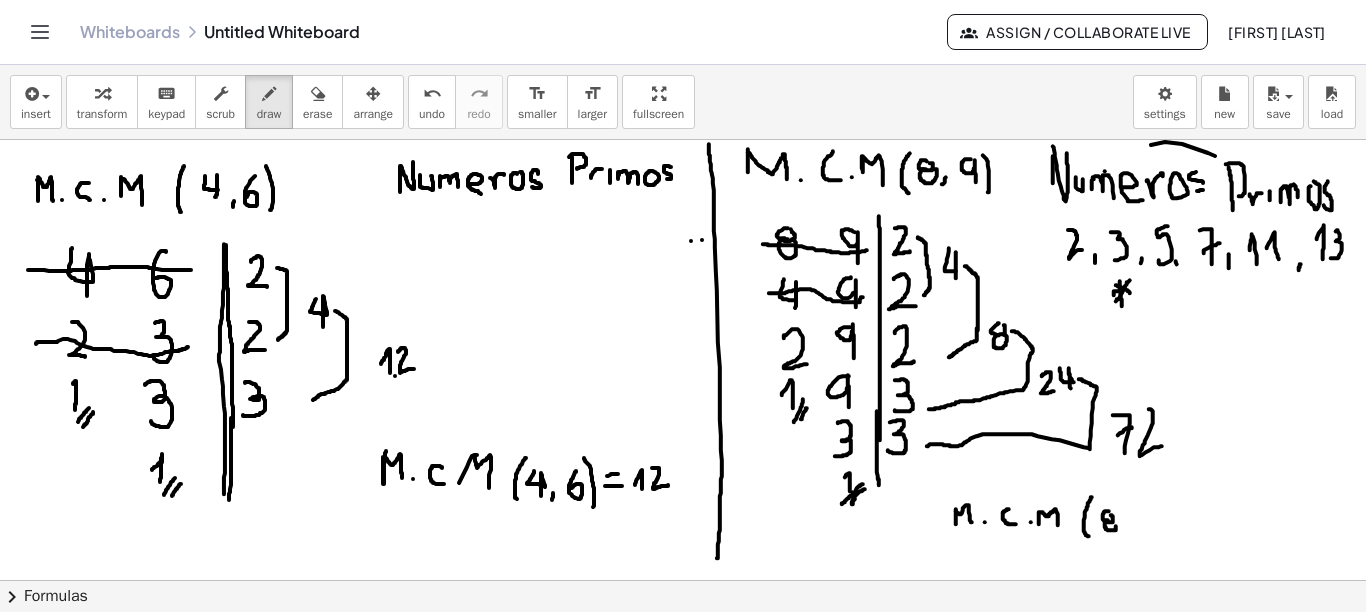 click at bounding box center [683, 645] 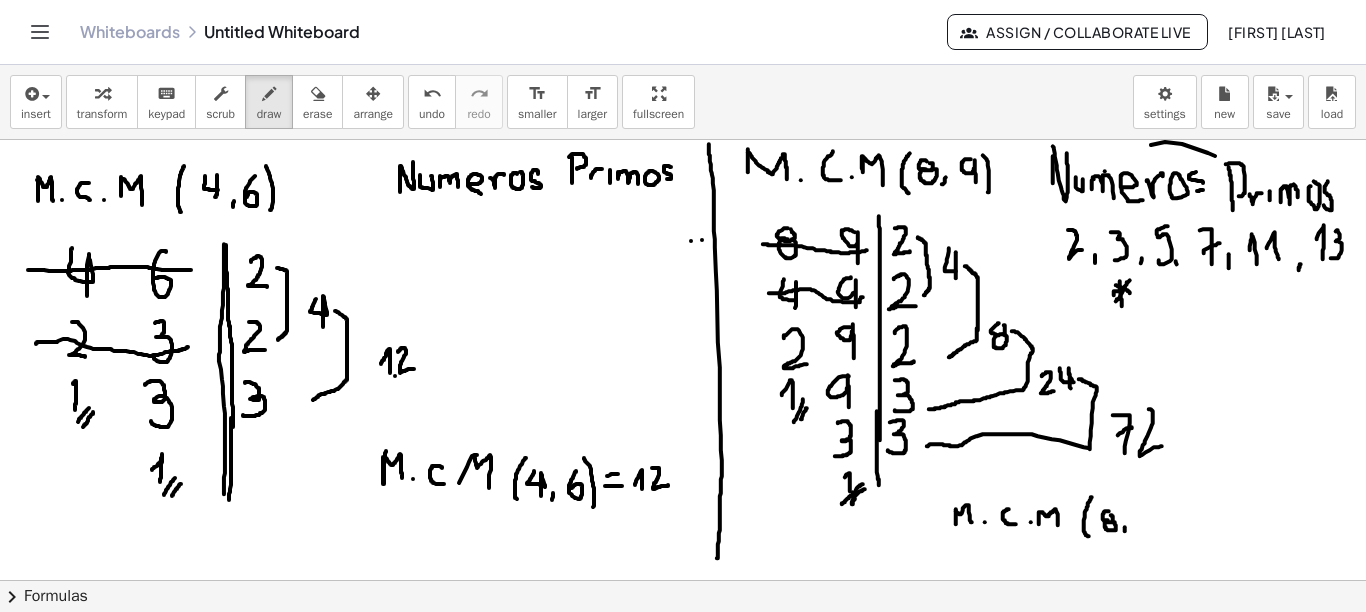 click at bounding box center (683, 645) 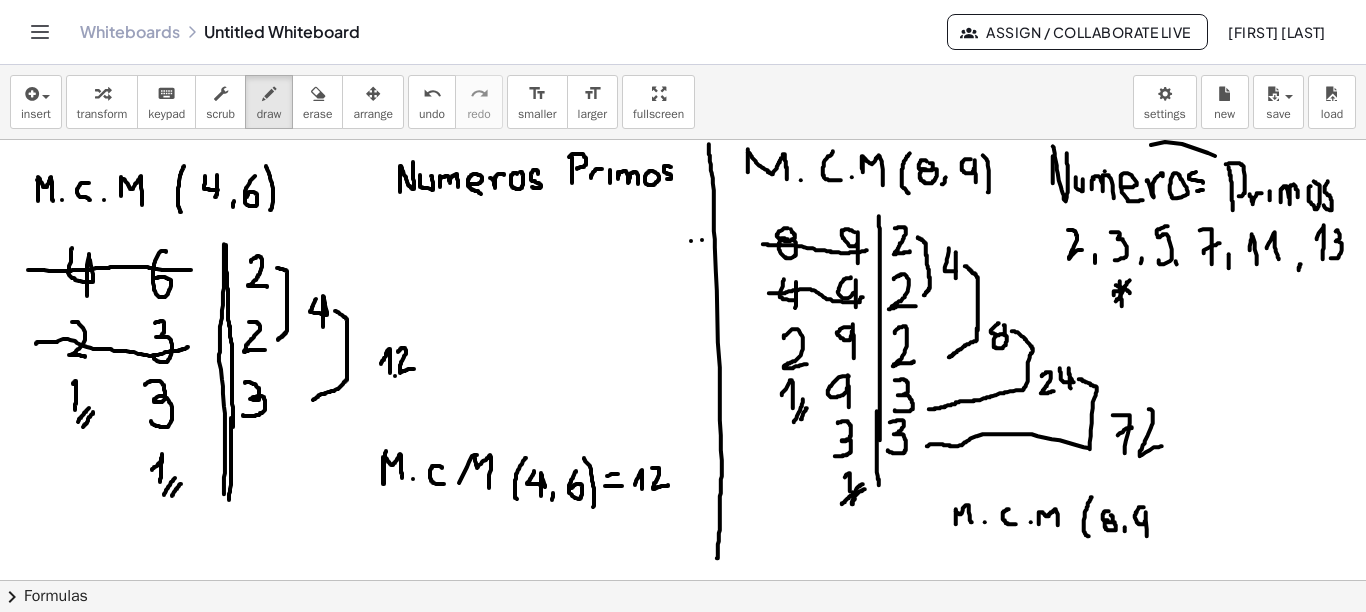 drag, startPoint x: 1140, startPoint y: 506, endPoint x: 1148, endPoint y: 535, distance: 30.083218 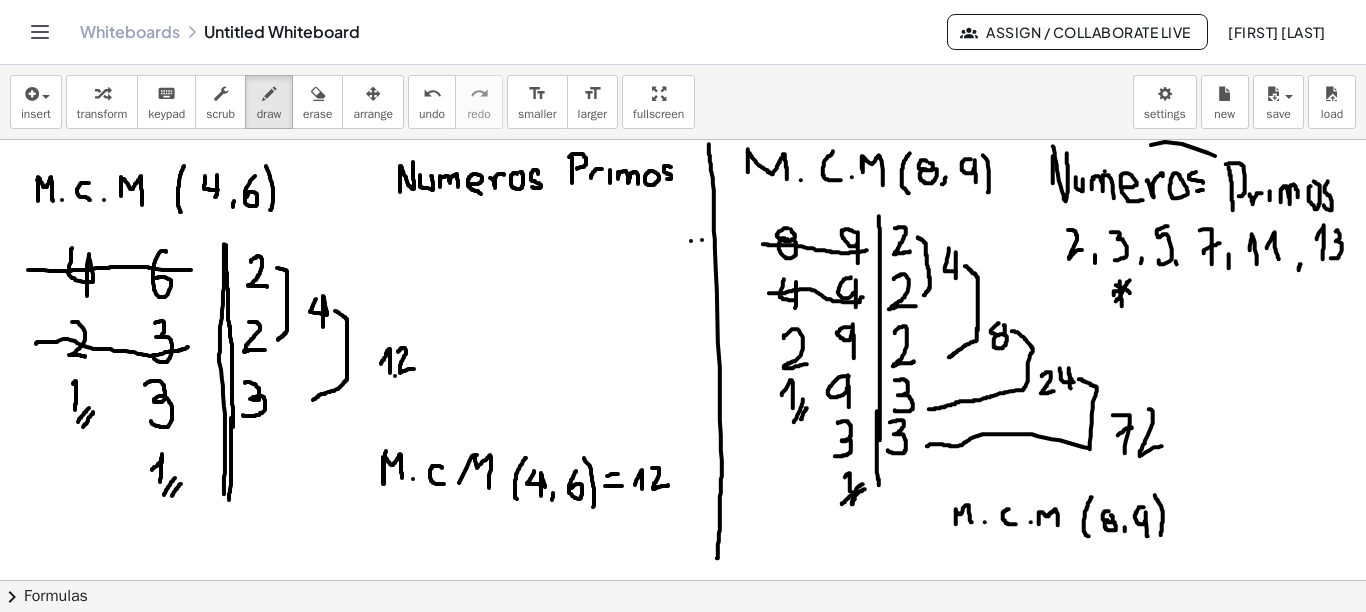drag, startPoint x: 1160, startPoint y: 503, endPoint x: 1161, endPoint y: 534, distance: 31.016125 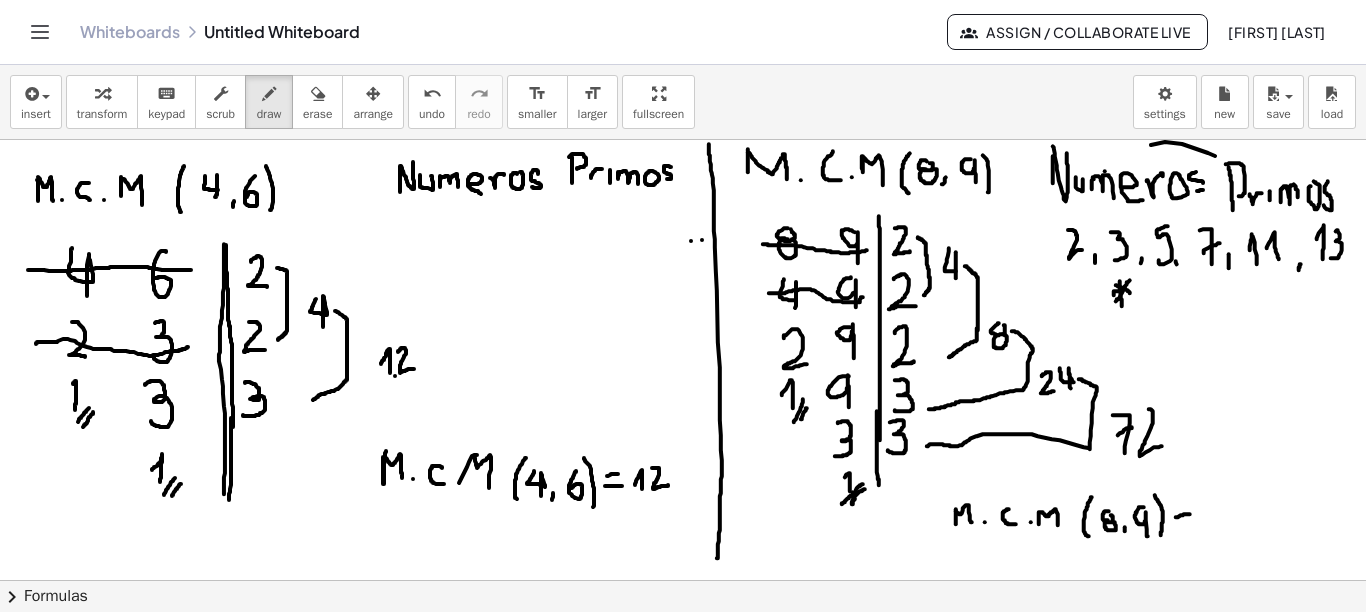 drag, startPoint x: 1177, startPoint y: 516, endPoint x: 1190, endPoint y: 513, distance: 13.341664 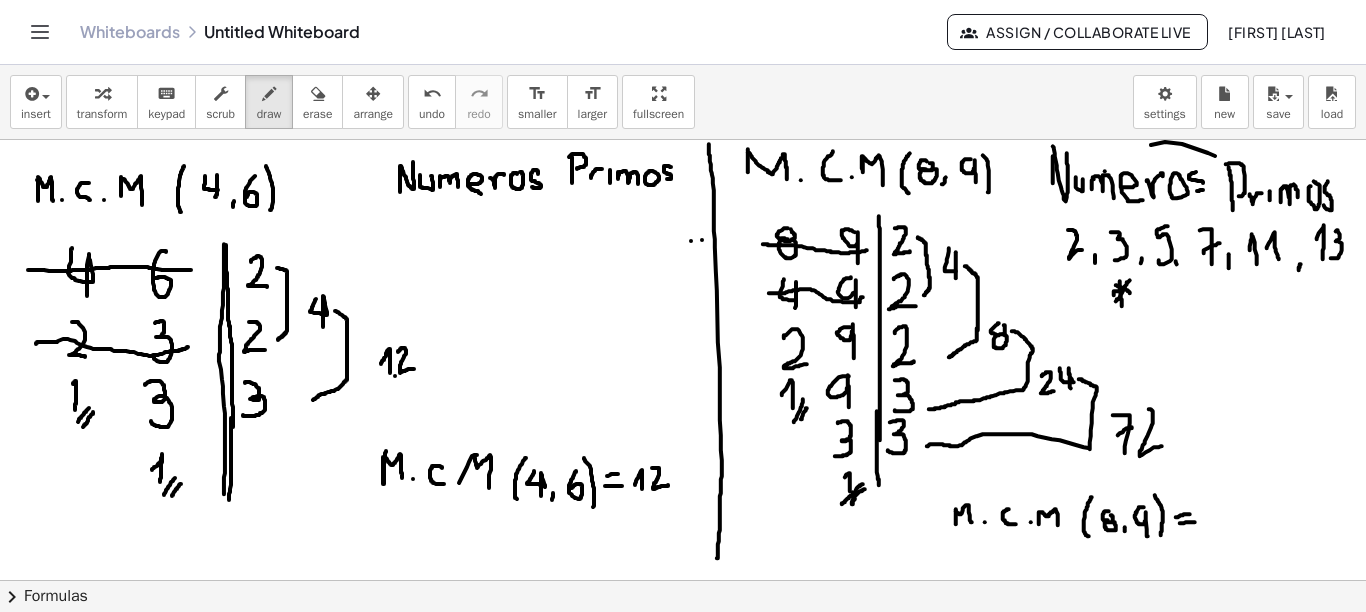 click at bounding box center (683, 645) 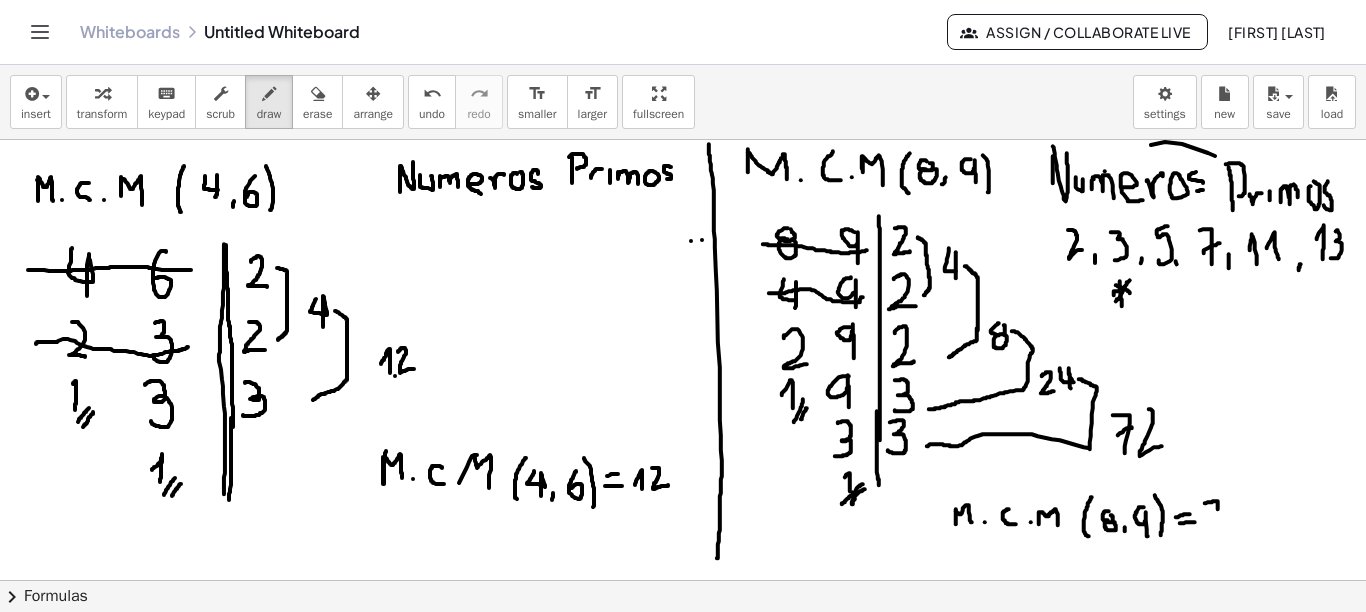 drag, startPoint x: 1205, startPoint y: 502, endPoint x: 1216, endPoint y: 518, distance: 19.416489 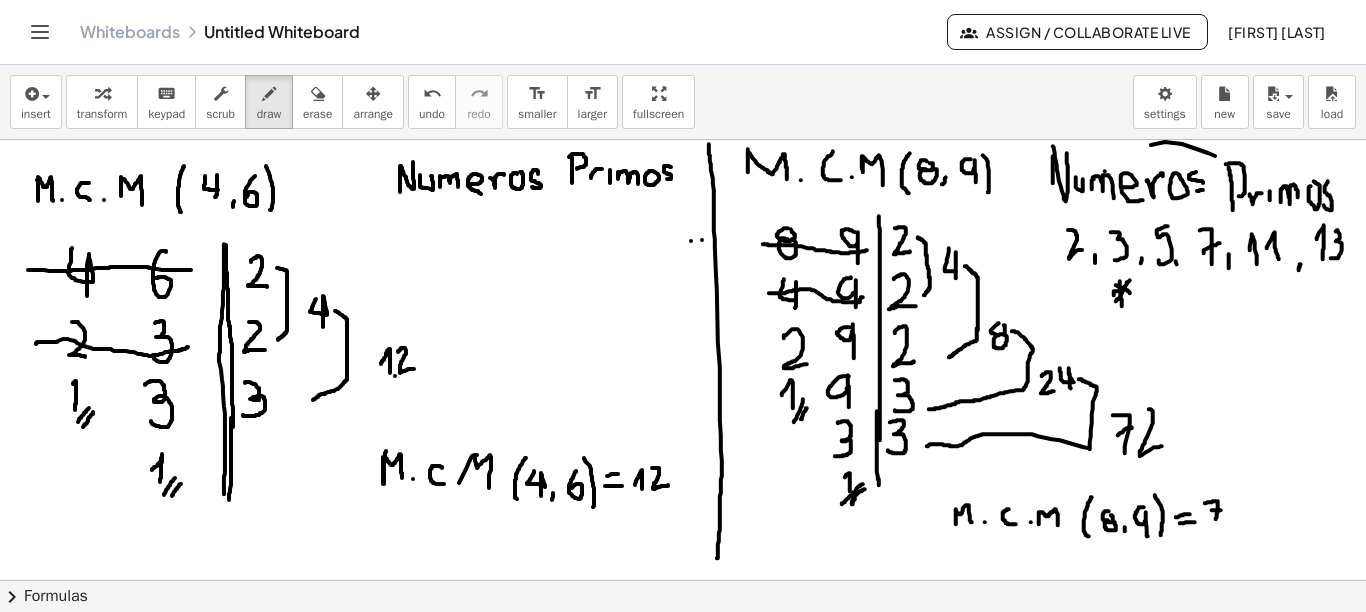 click at bounding box center (683, 645) 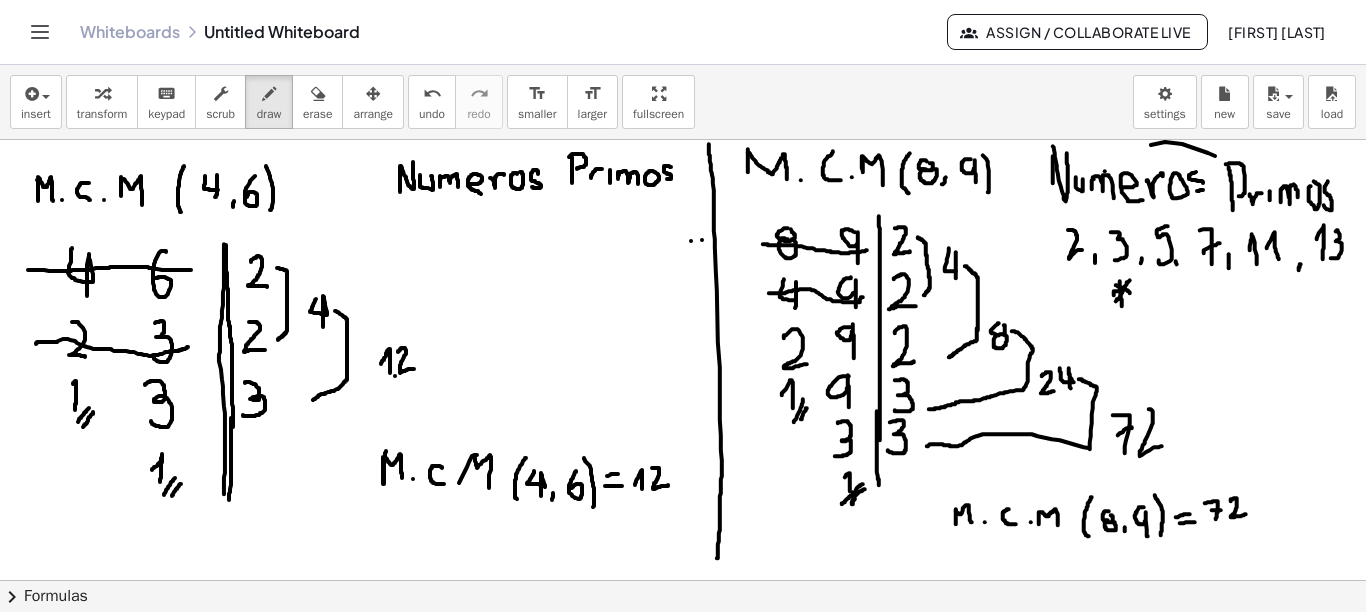 drag, startPoint x: 1231, startPoint y: 500, endPoint x: 1246, endPoint y: 513, distance: 19.849434 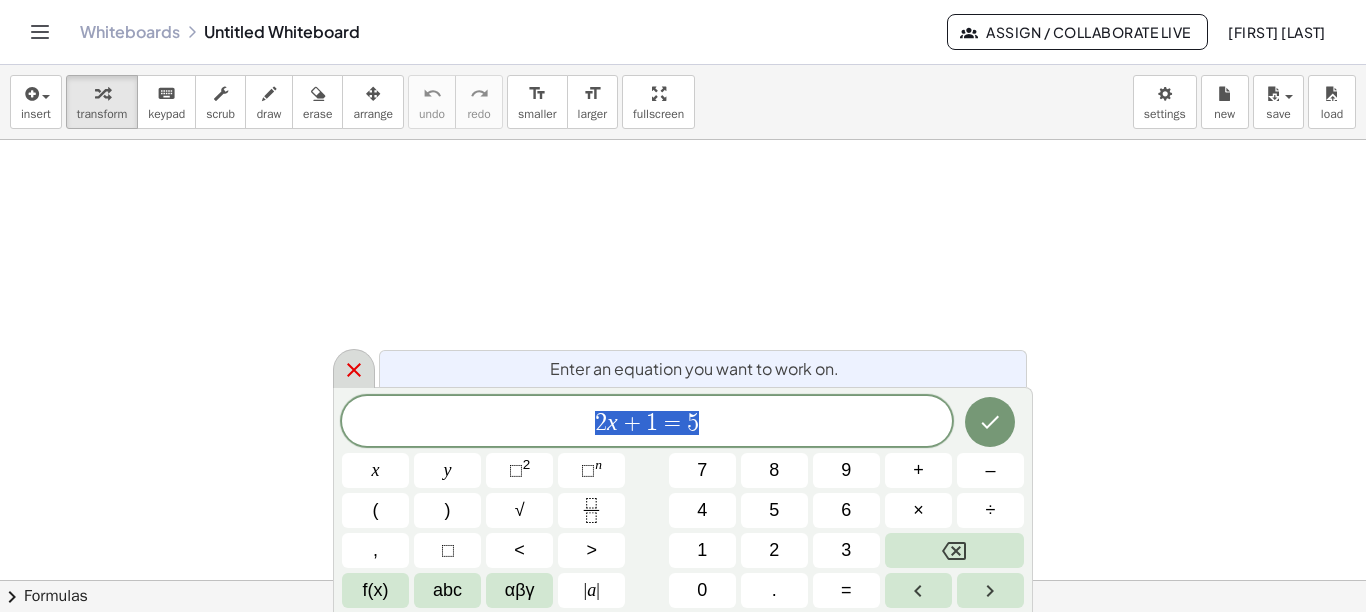 click 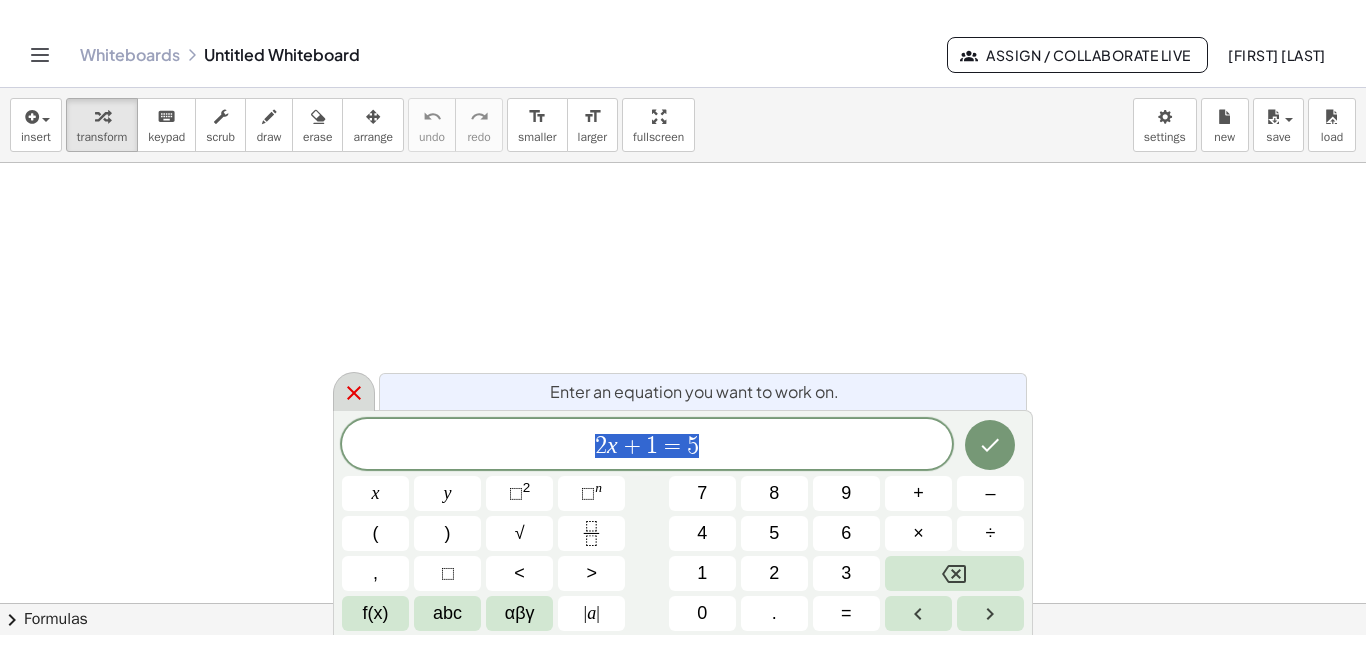scroll, scrollTop: 0, scrollLeft: 0, axis: both 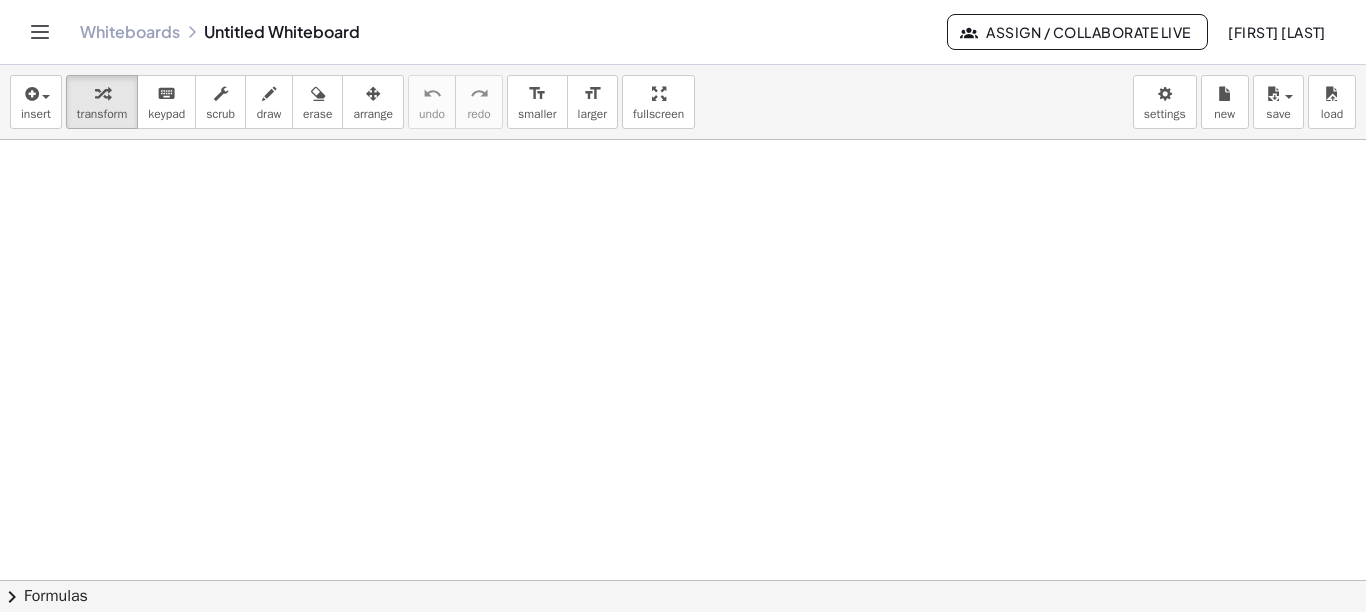 drag, startPoint x: 46, startPoint y: 167, endPoint x: 48, endPoint y: 181, distance: 14.142136 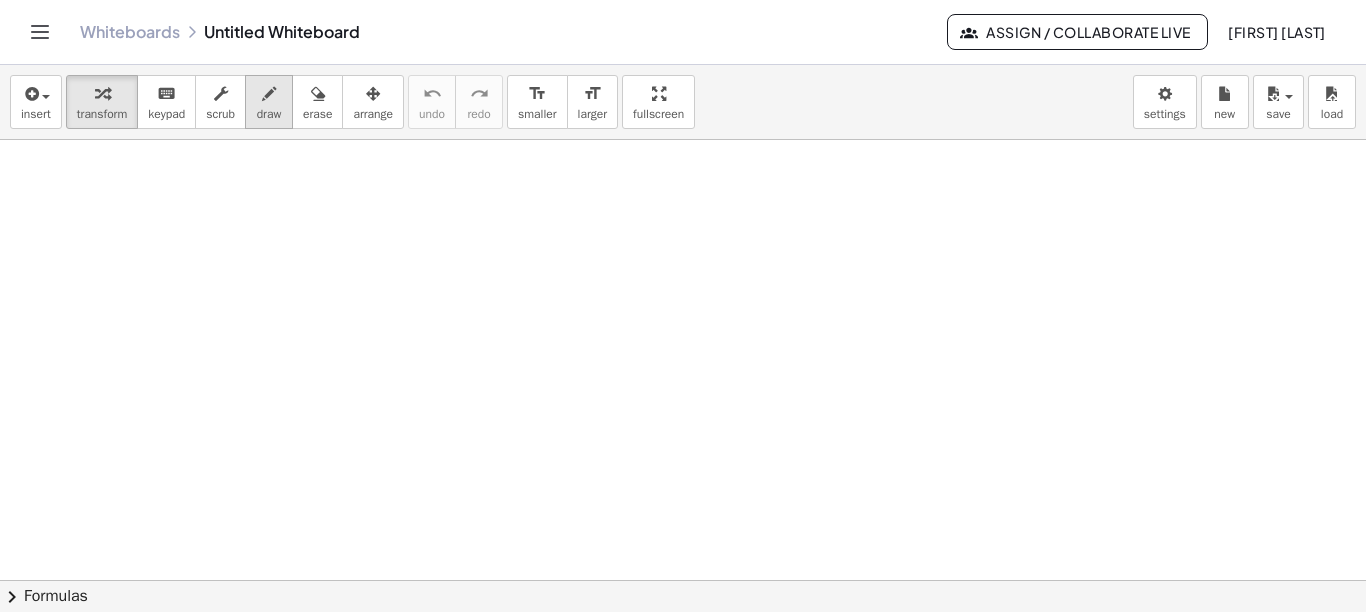 click on "draw" at bounding box center [269, 114] 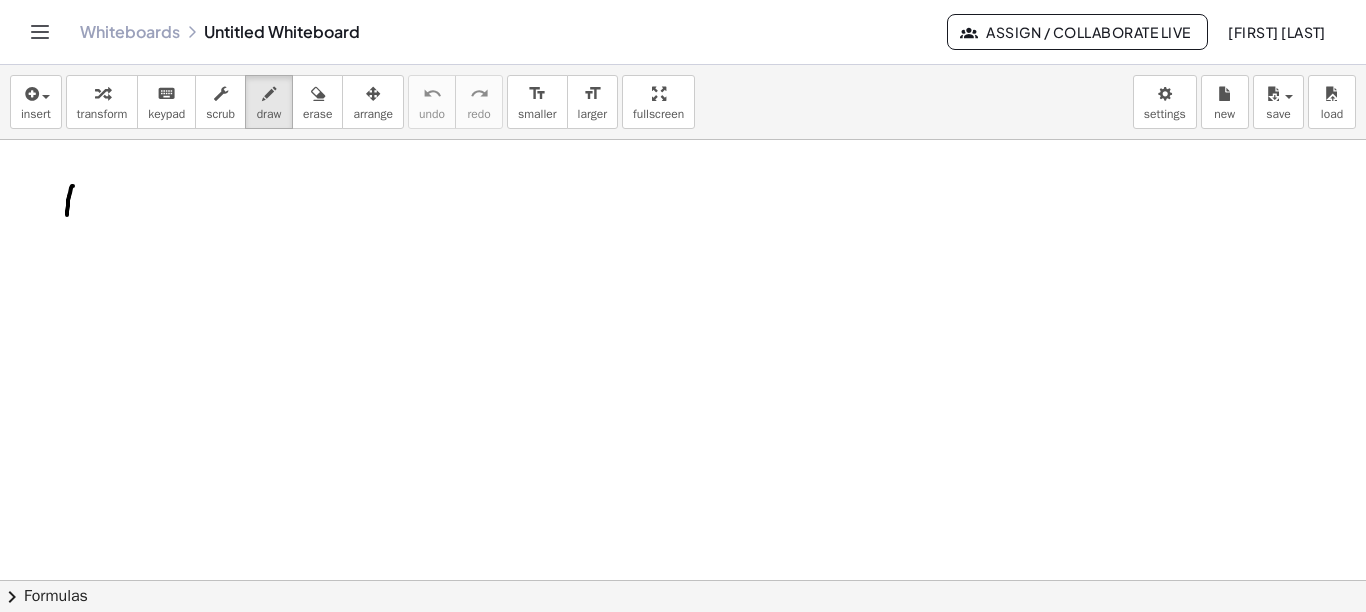 click at bounding box center [683, 645] 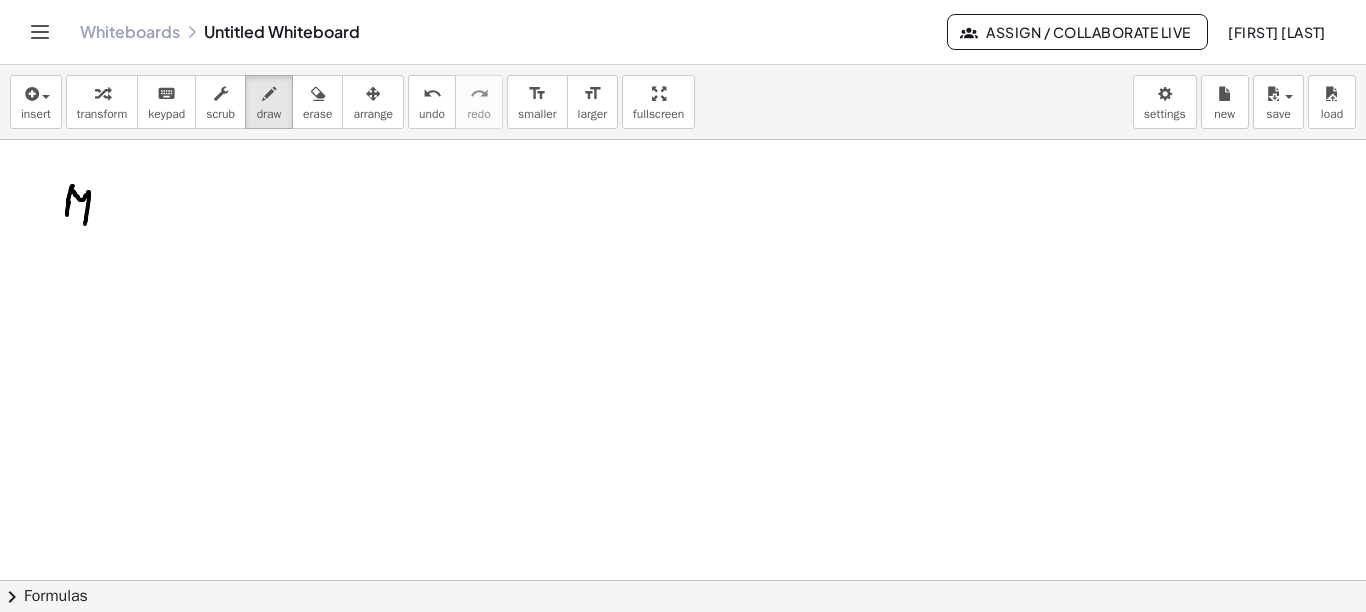 drag, startPoint x: 71, startPoint y: 189, endPoint x: 85, endPoint y: 224, distance: 37.696156 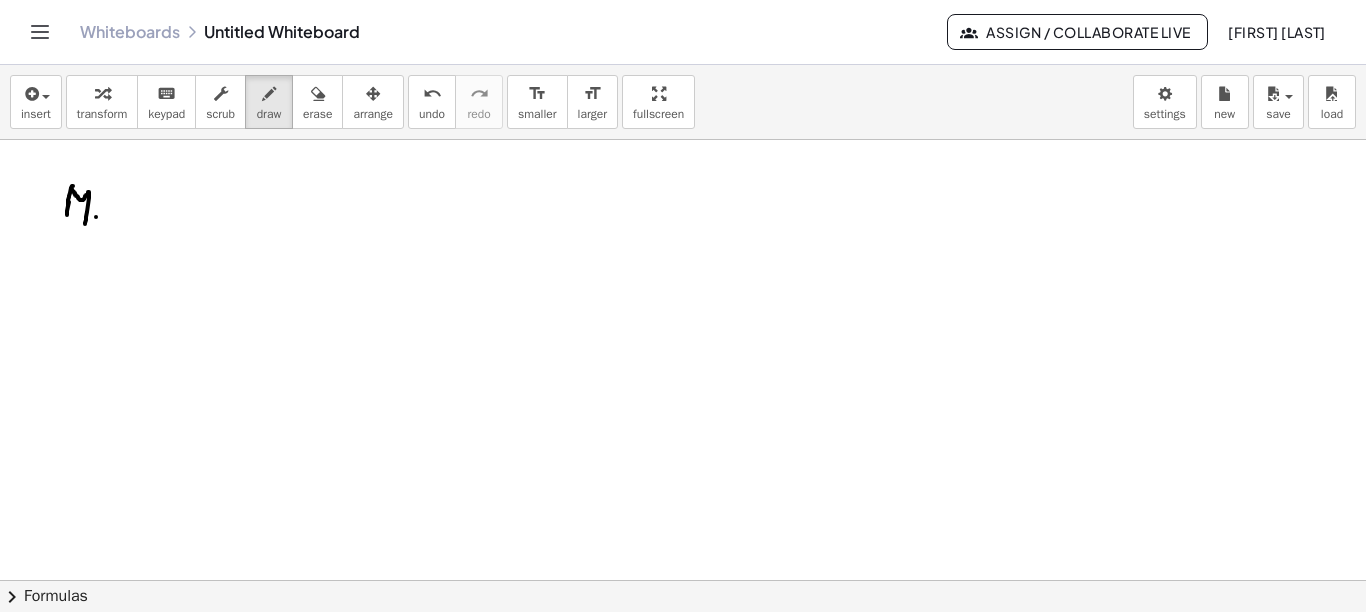 click at bounding box center (683, 645) 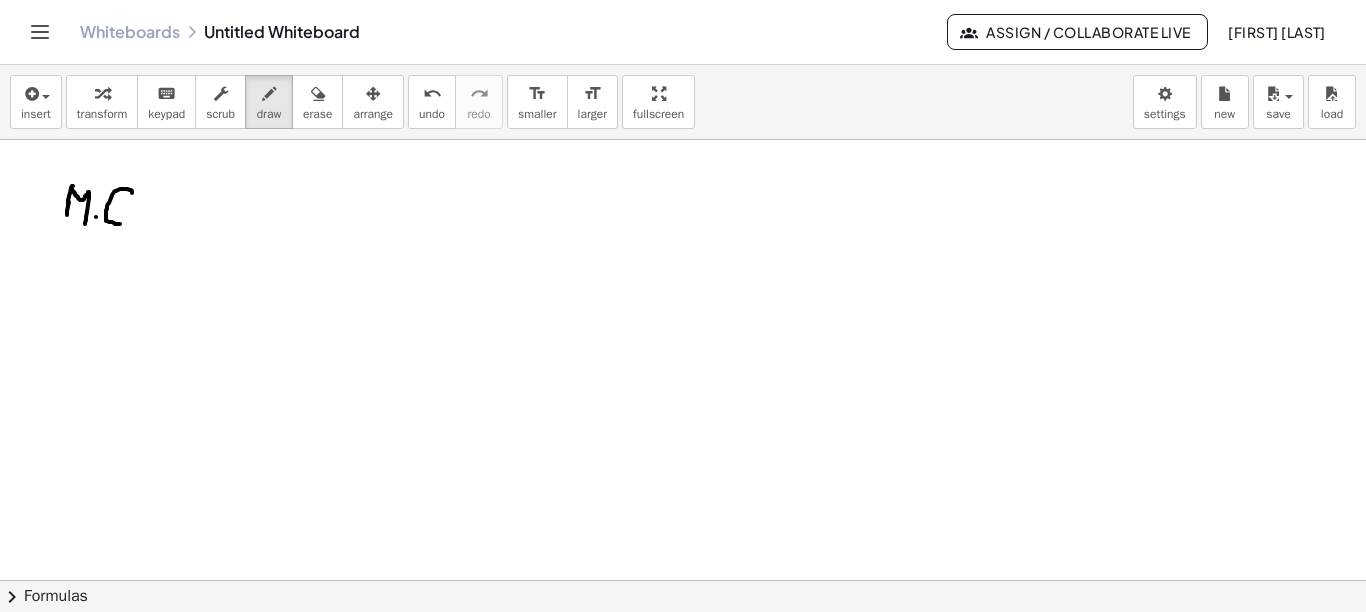 drag, startPoint x: 132, startPoint y: 193, endPoint x: 120, endPoint y: 224, distance: 33.24154 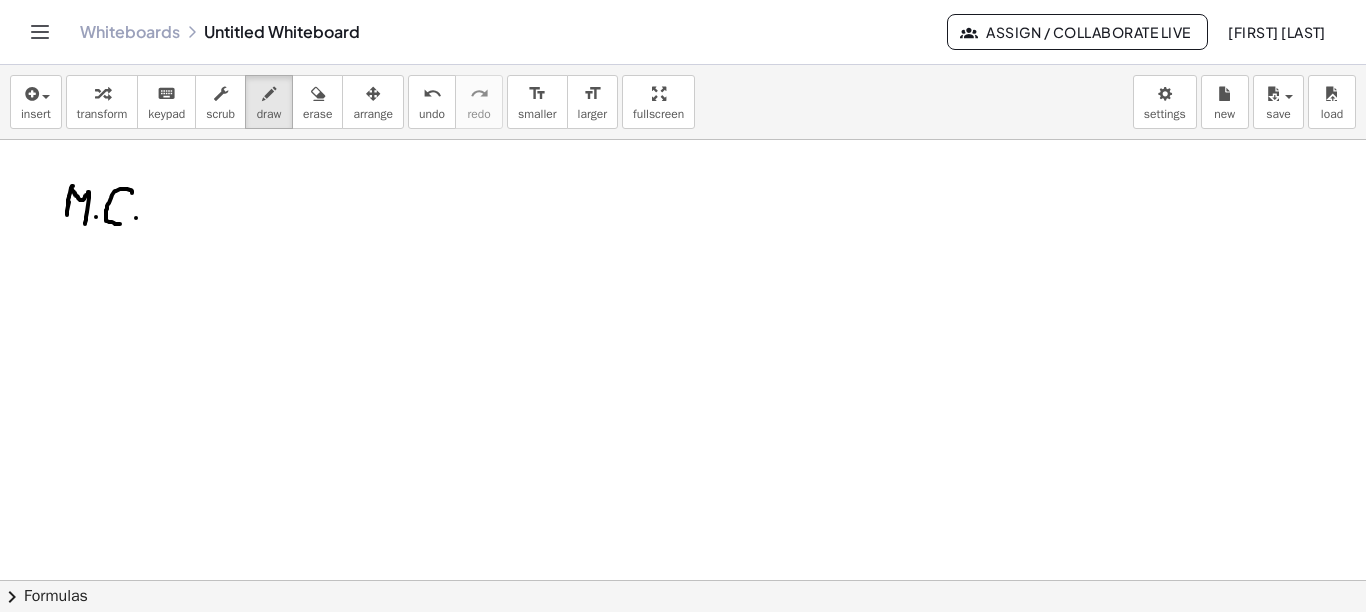 click at bounding box center [683, 645] 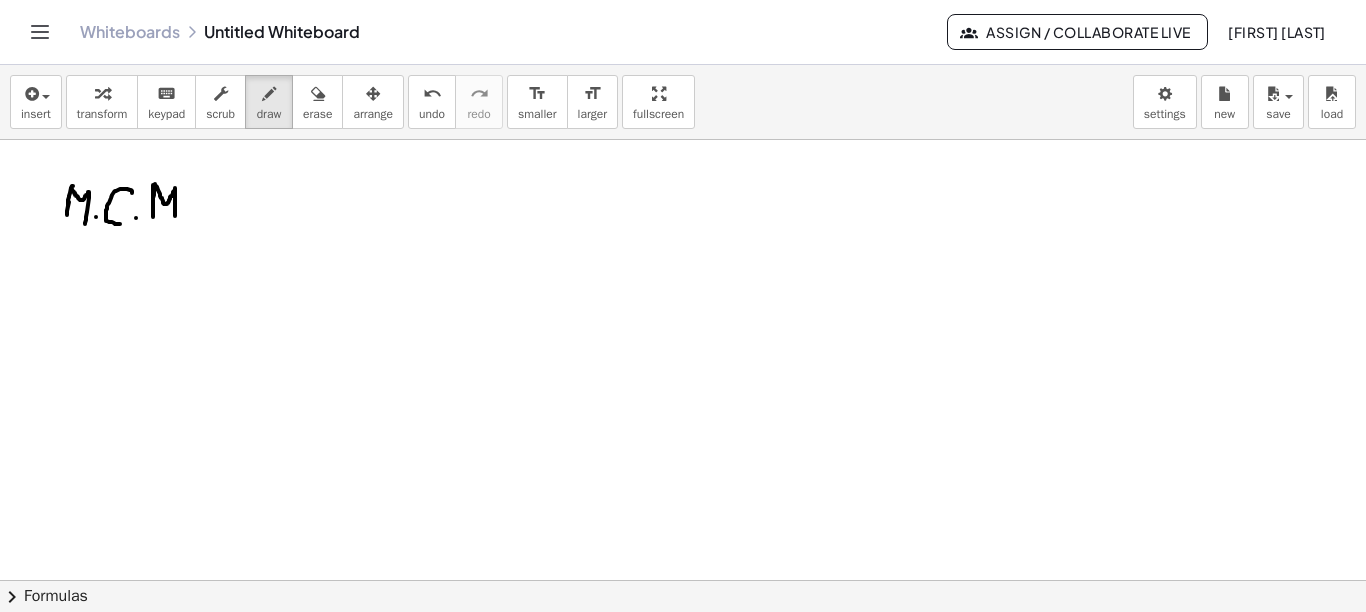 drag, startPoint x: 153, startPoint y: 185, endPoint x: 175, endPoint y: 216, distance: 38.013157 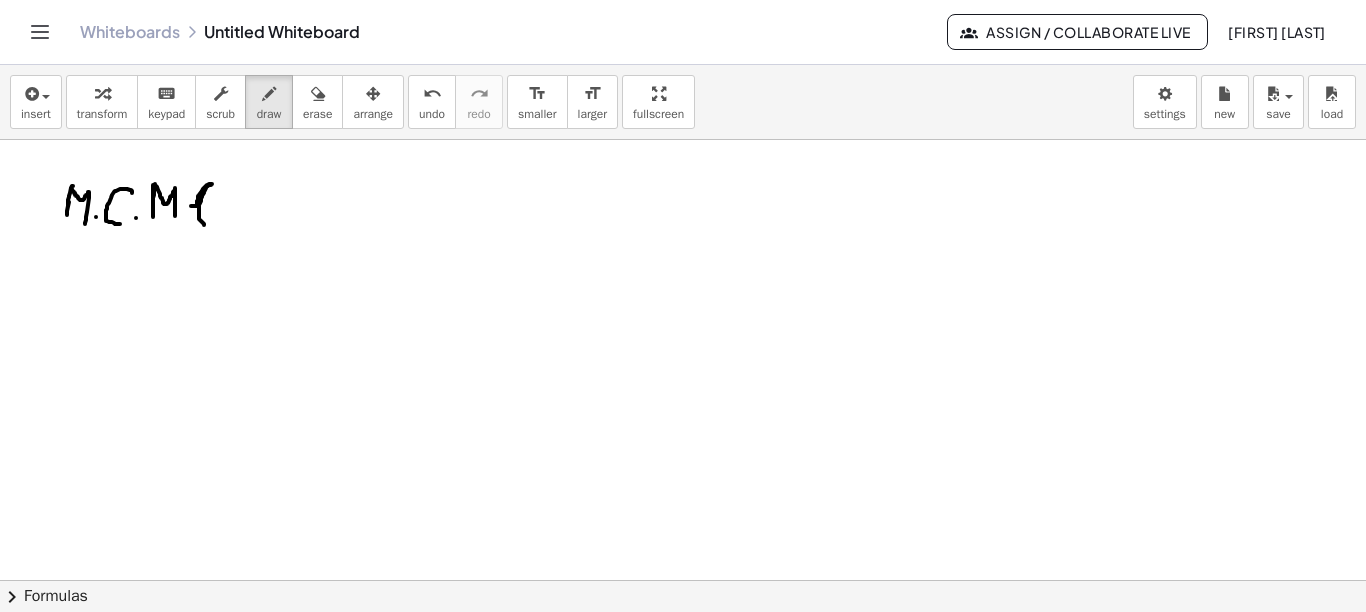 drag, startPoint x: 191, startPoint y: 206, endPoint x: 204, endPoint y: 225, distance: 23.021729 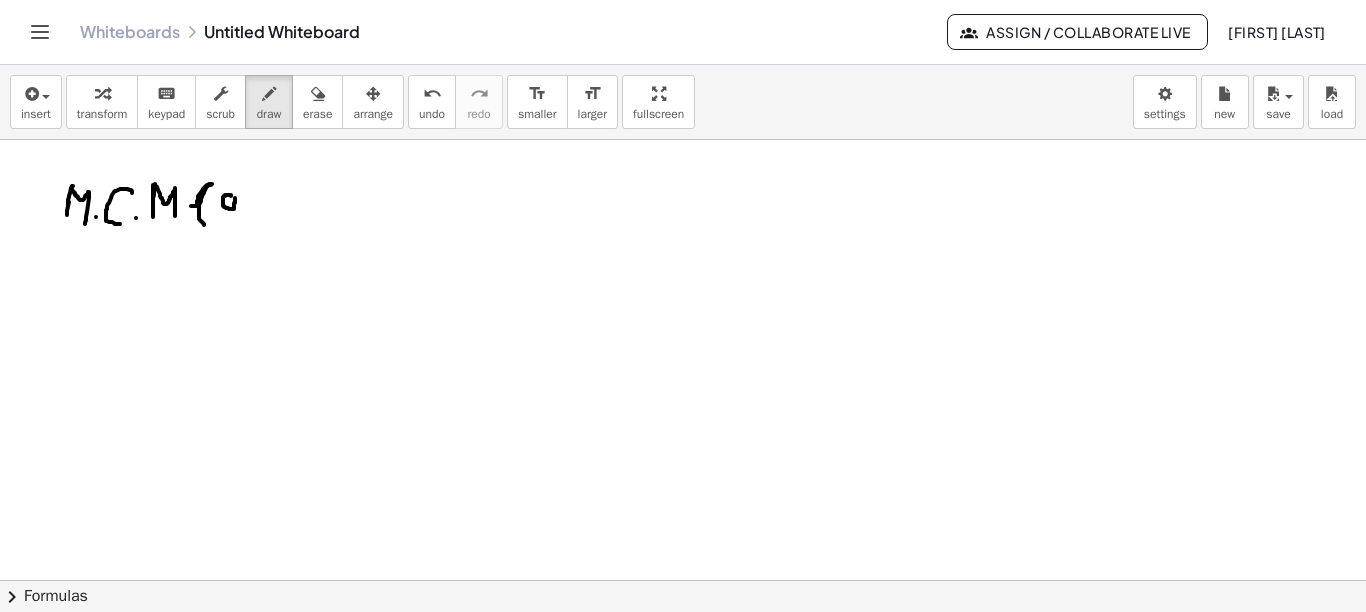 click at bounding box center [683, 645] 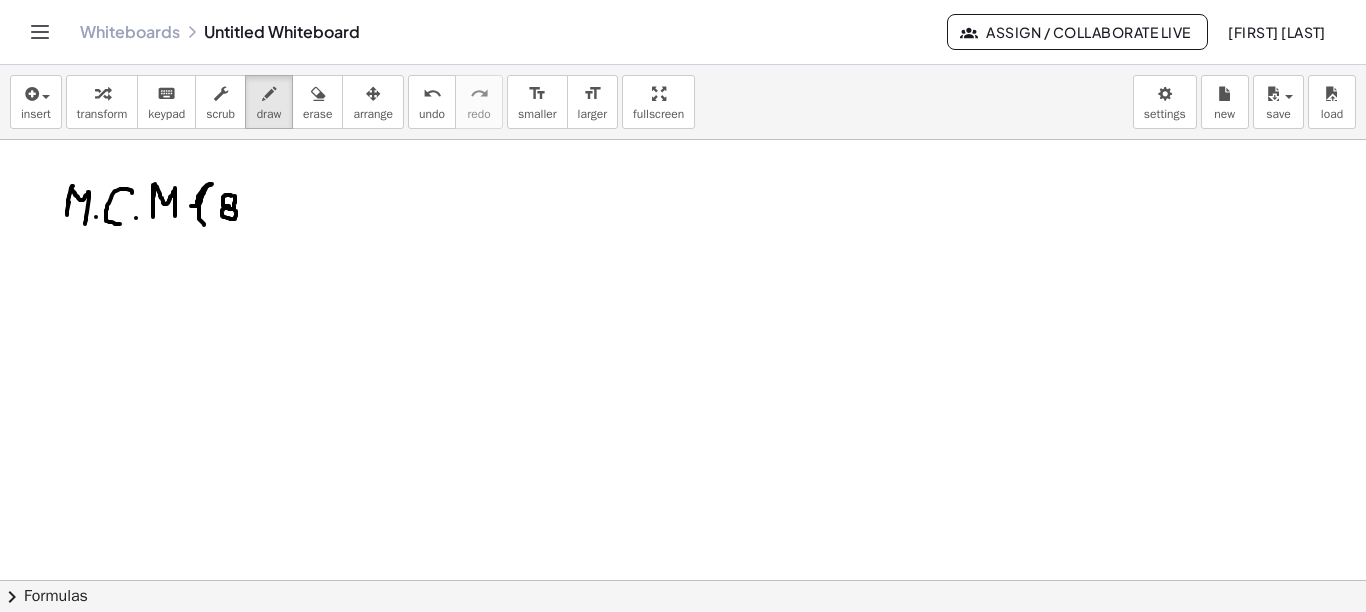 drag, startPoint x: 225, startPoint y: 206, endPoint x: 235, endPoint y: 211, distance: 11.18034 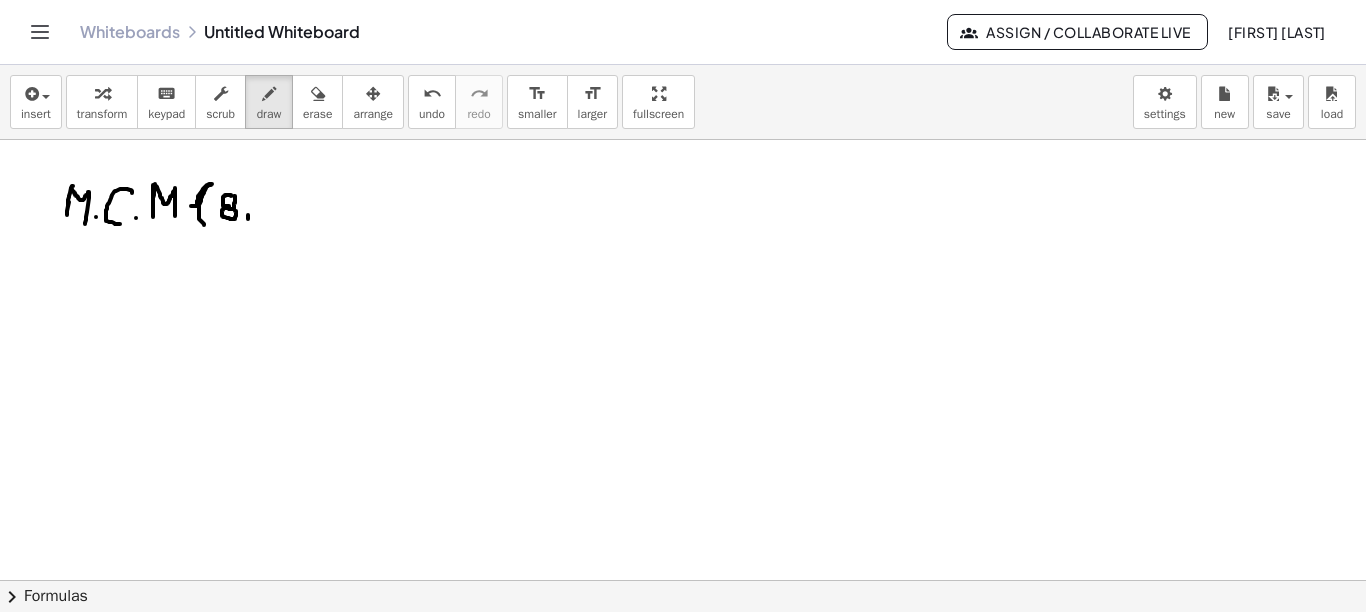 click at bounding box center (683, 645) 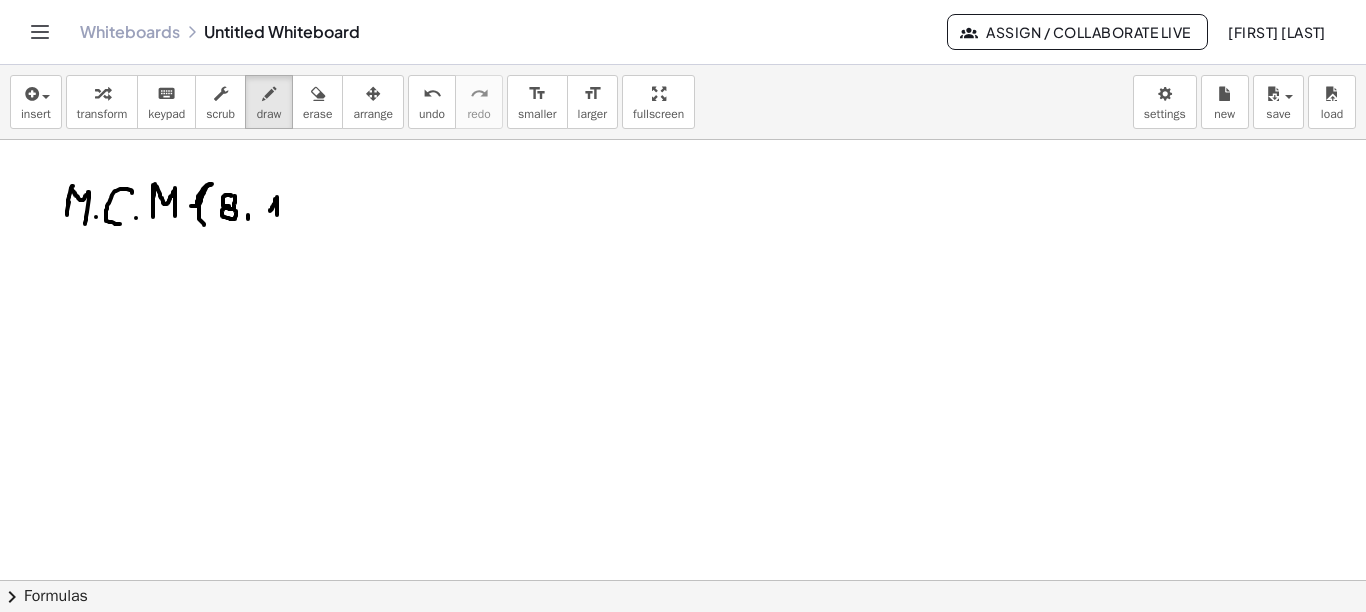 click at bounding box center (683, 645) 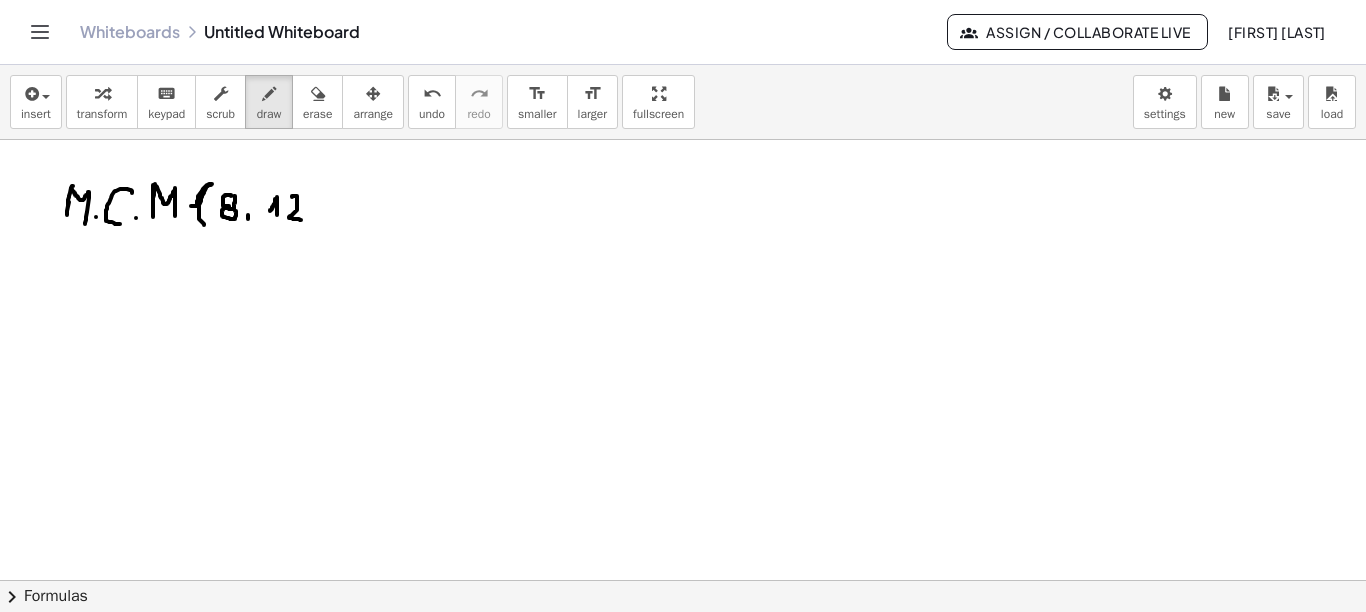 drag, startPoint x: 292, startPoint y: 197, endPoint x: 303, endPoint y: 221, distance: 26.400757 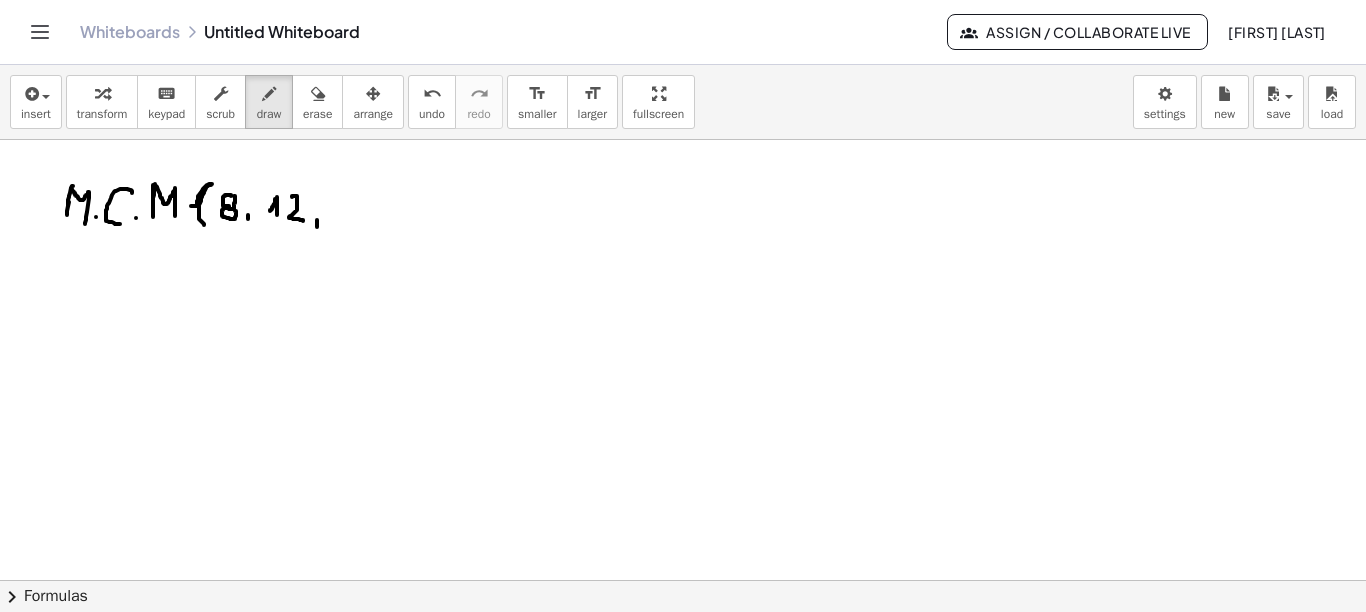 click at bounding box center (683, 645) 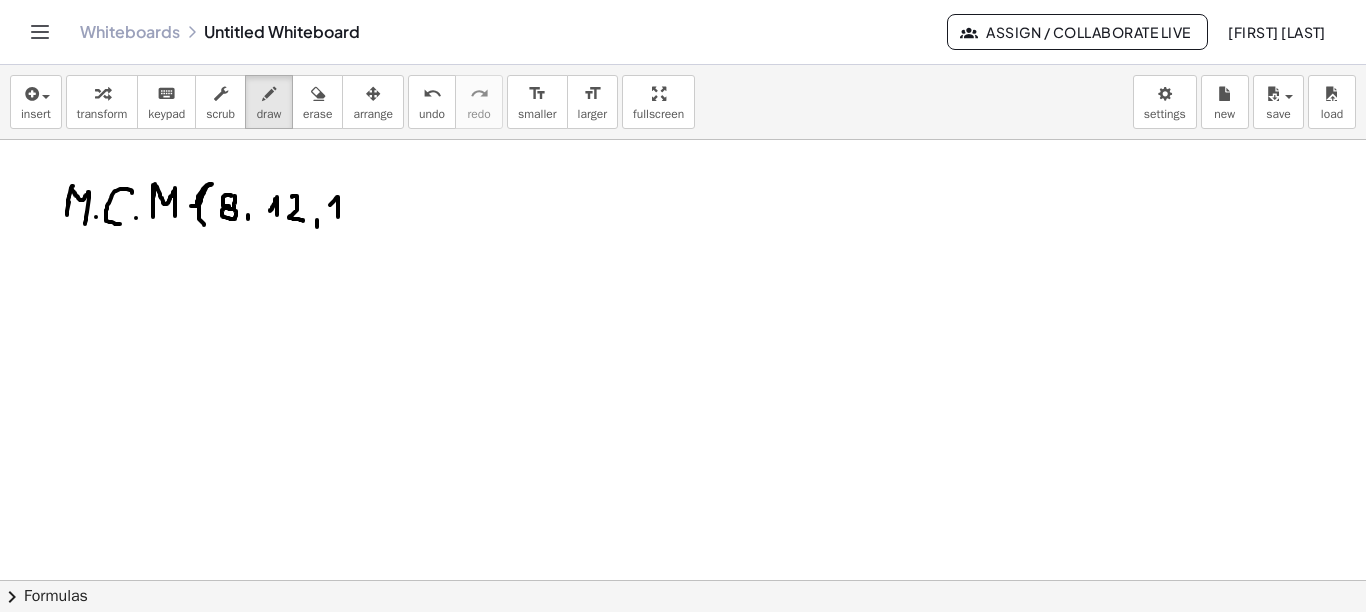 drag, startPoint x: 337, startPoint y: 197, endPoint x: 338, endPoint y: 217, distance: 20.024984 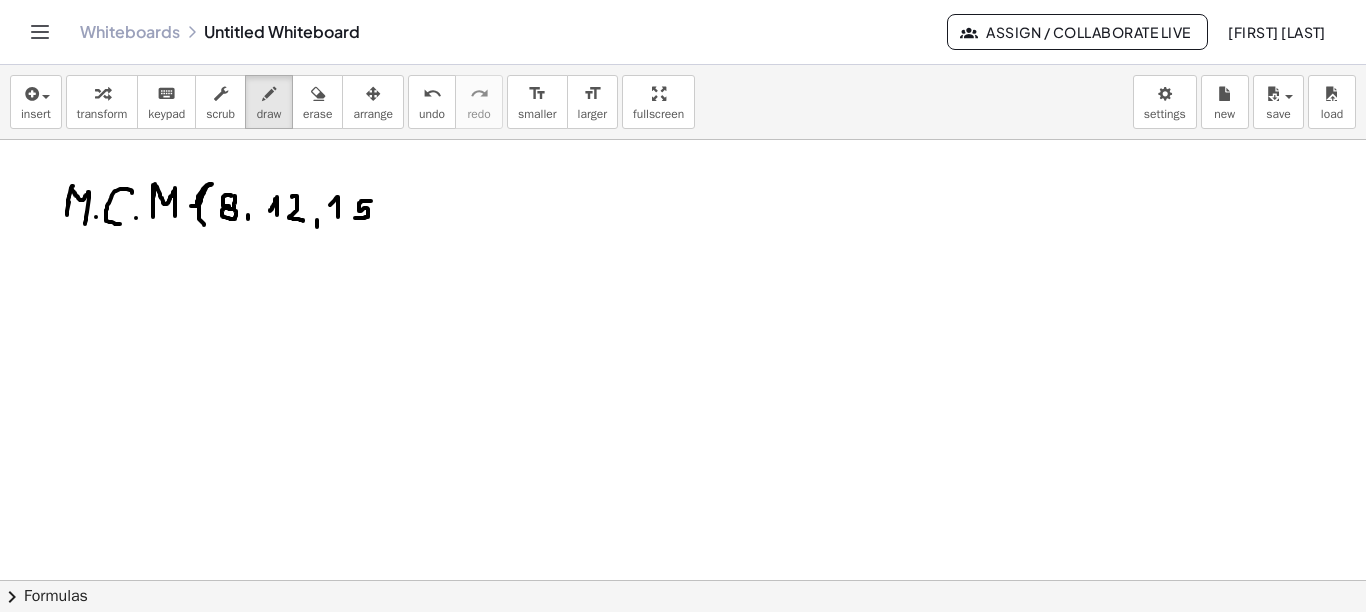 drag, startPoint x: 368, startPoint y: 201, endPoint x: 355, endPoint y: 218, distance: 21.400934 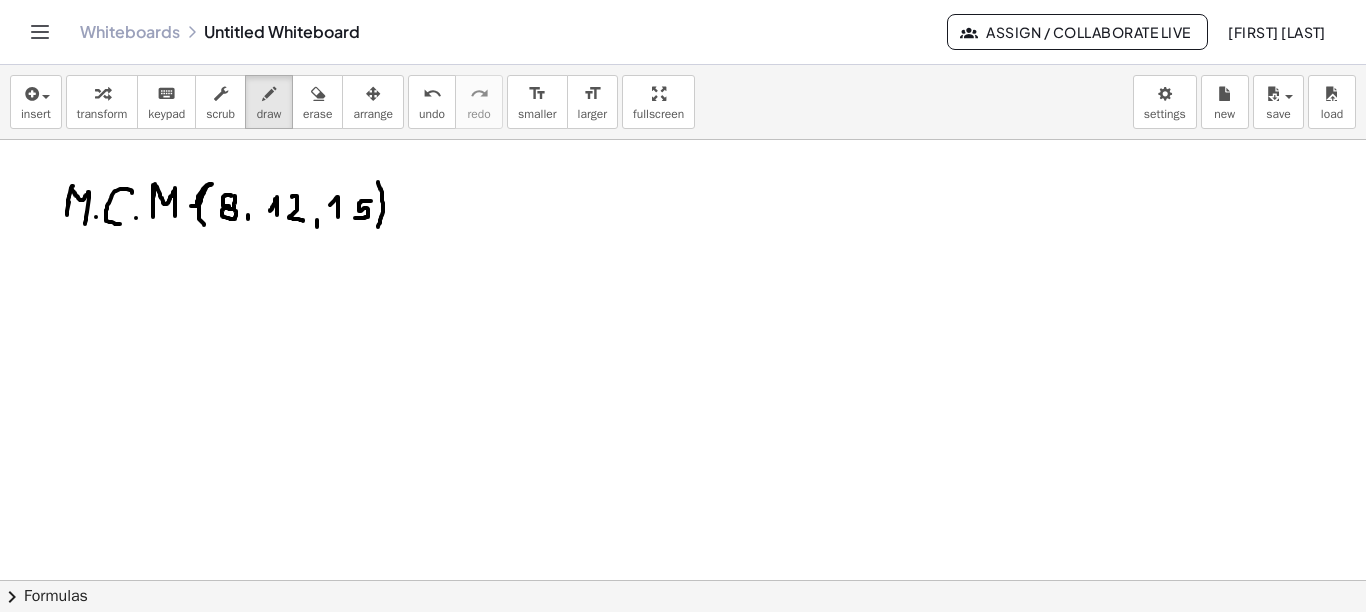 drag, startPoint x: 378, startPoint y: 182, endPoint x: 378, endPoint y: 227, distance: 45 